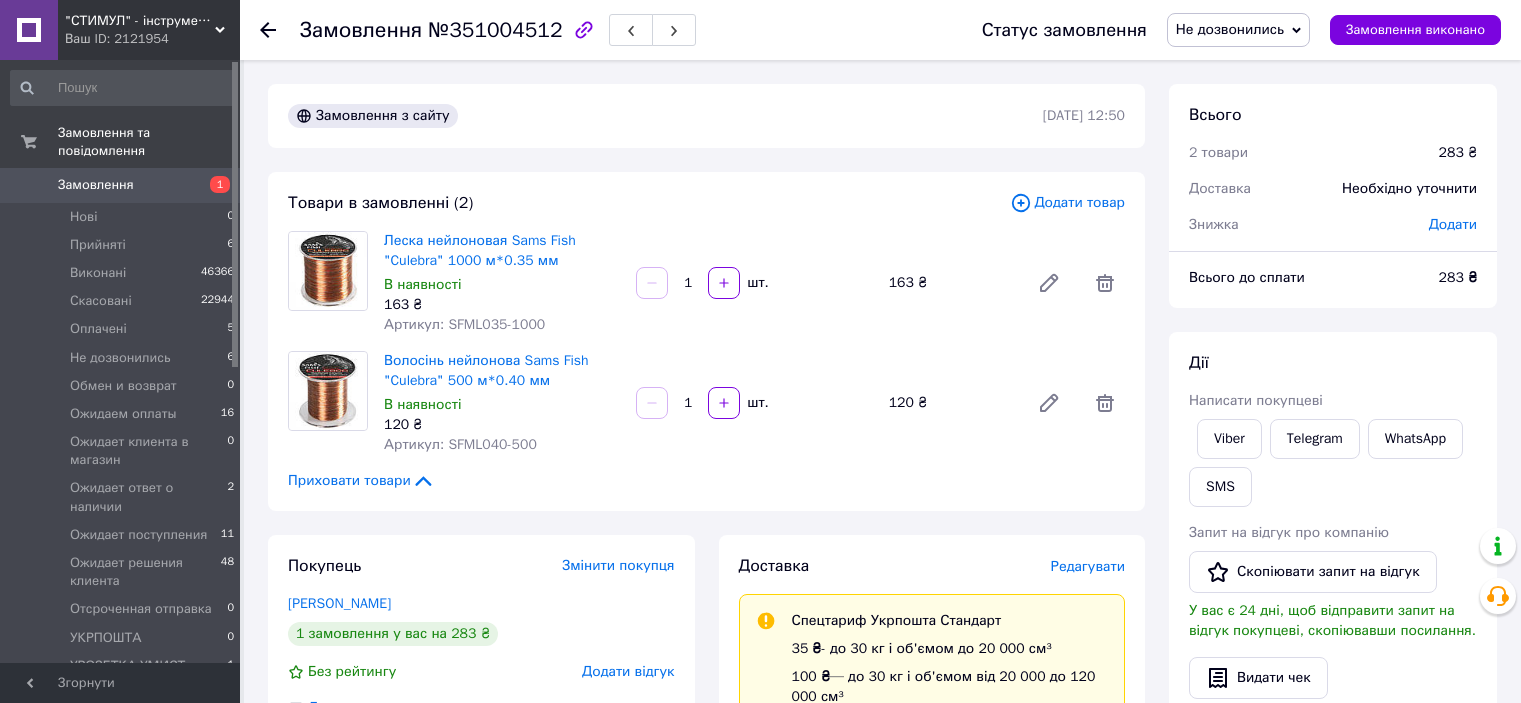 scroll, scrollTop: 0, scrollLeft: 0, axis: both 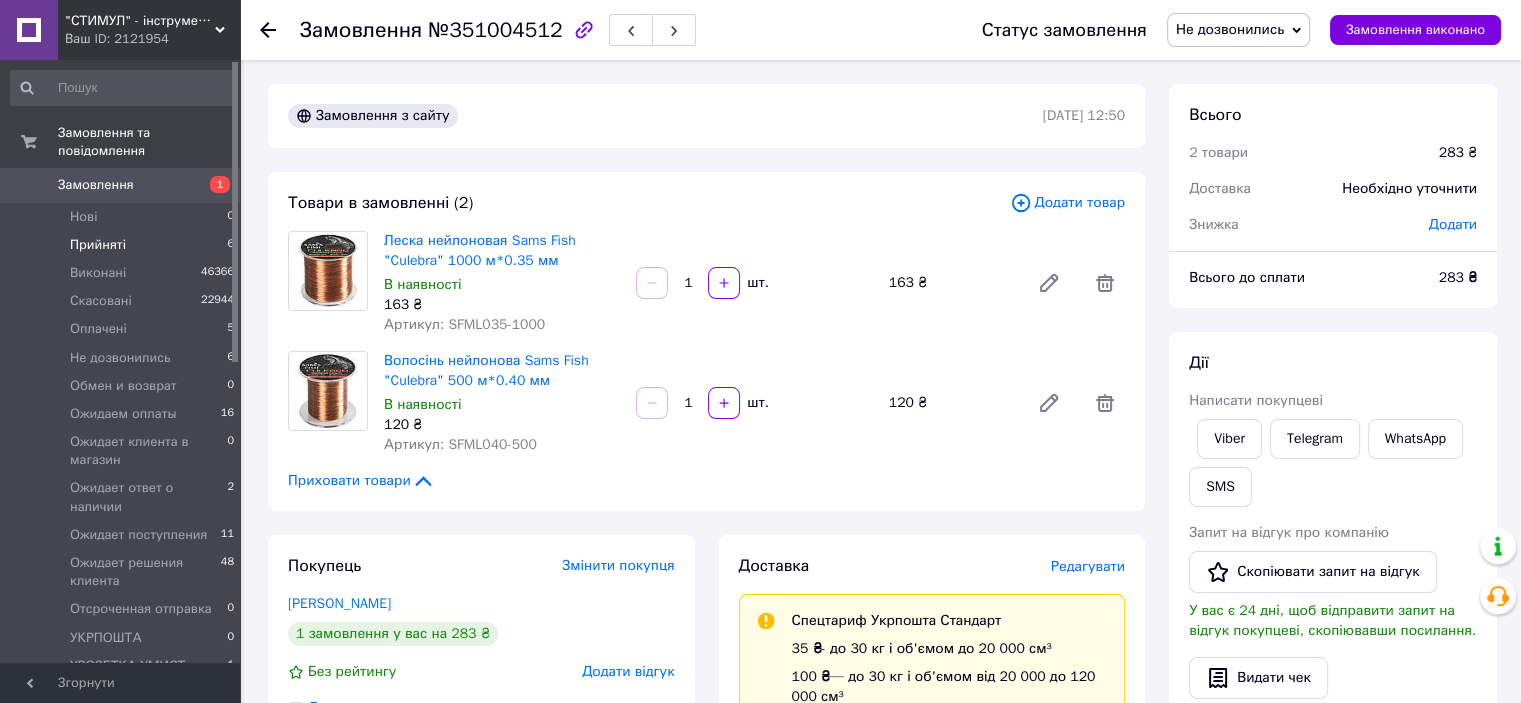 click on "Прийняті" at bounding box center [98, 245] 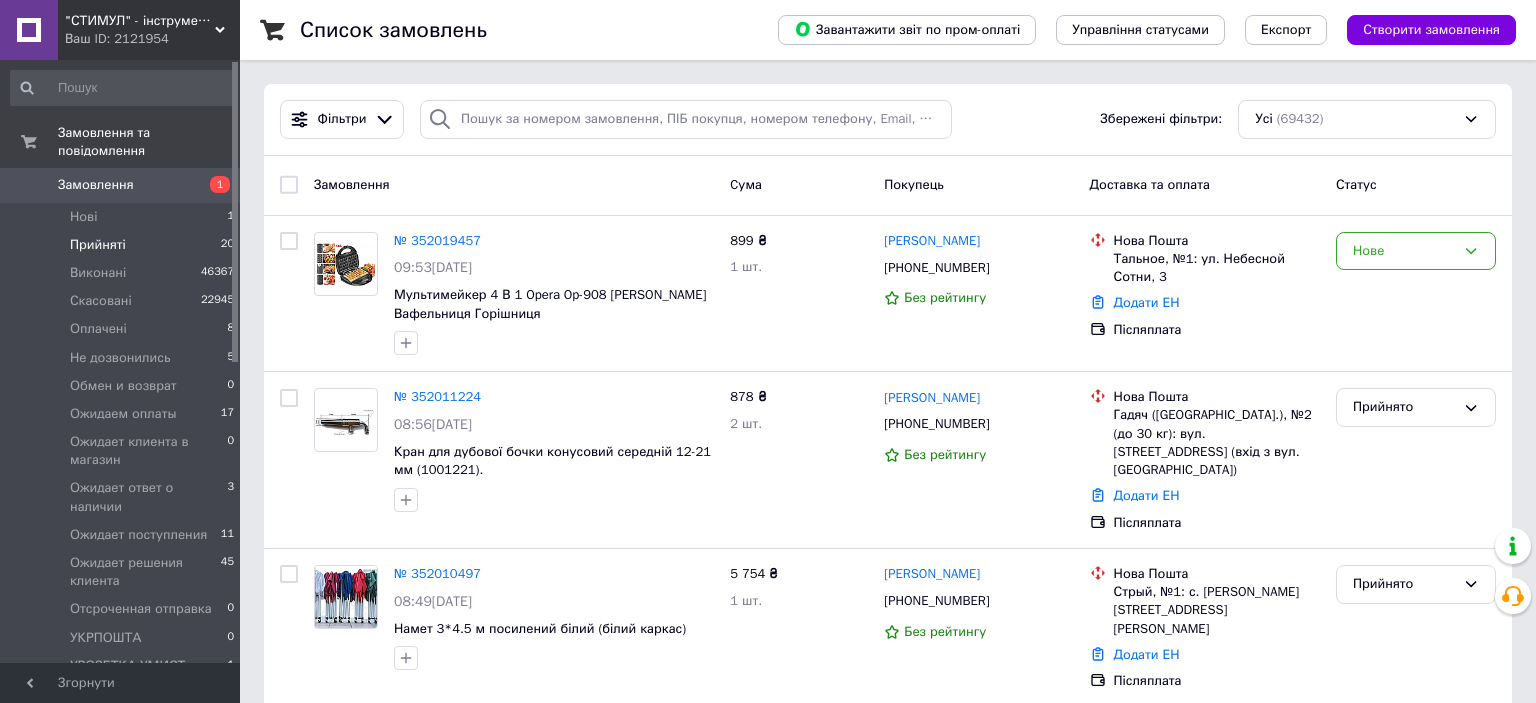 drag, startPoint x: 126, startPoint y: 227, endPoint x: 118, endPoint y: 218, distance: 12.0415945 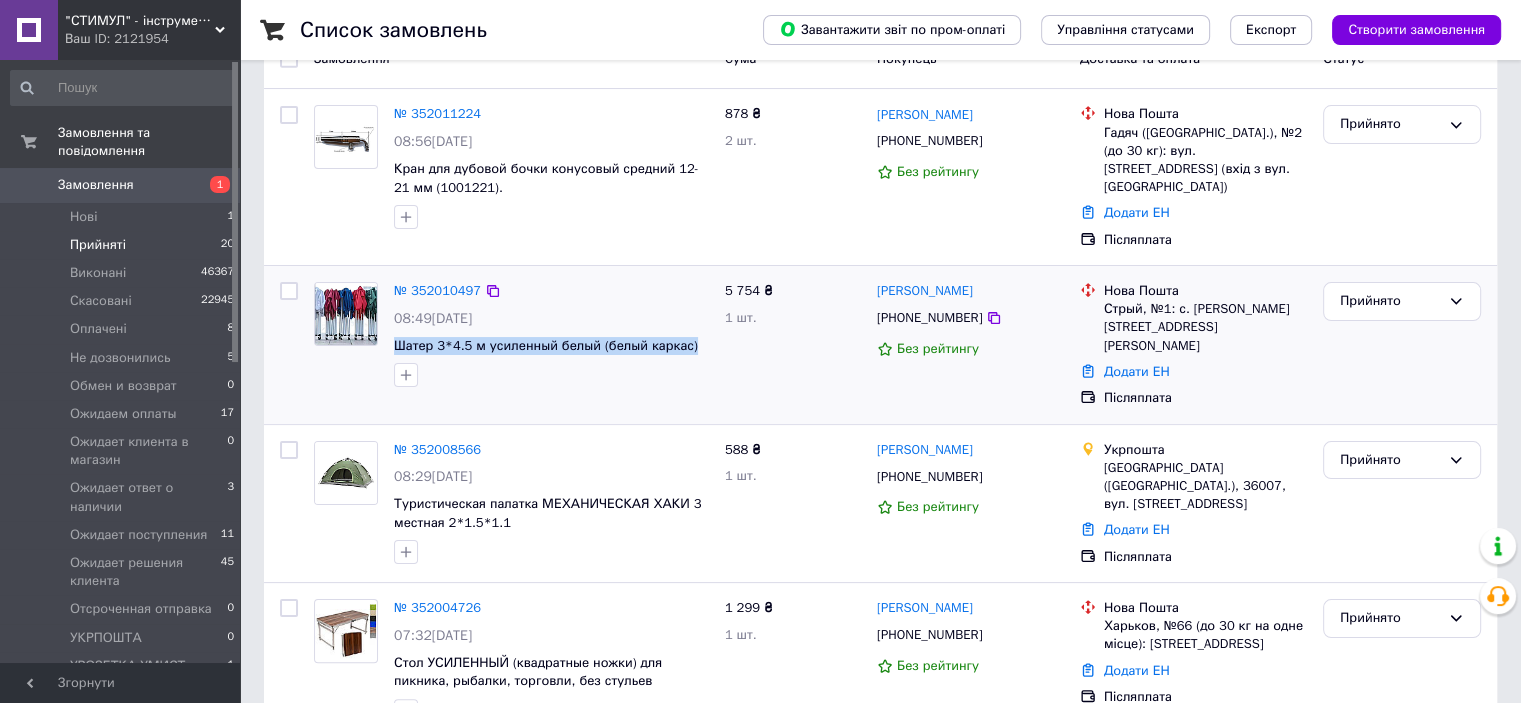 drag, startPoint x: 706, startPoint y: 326, endPoint x: 388, endPoint y: 333, distance: 318.07703 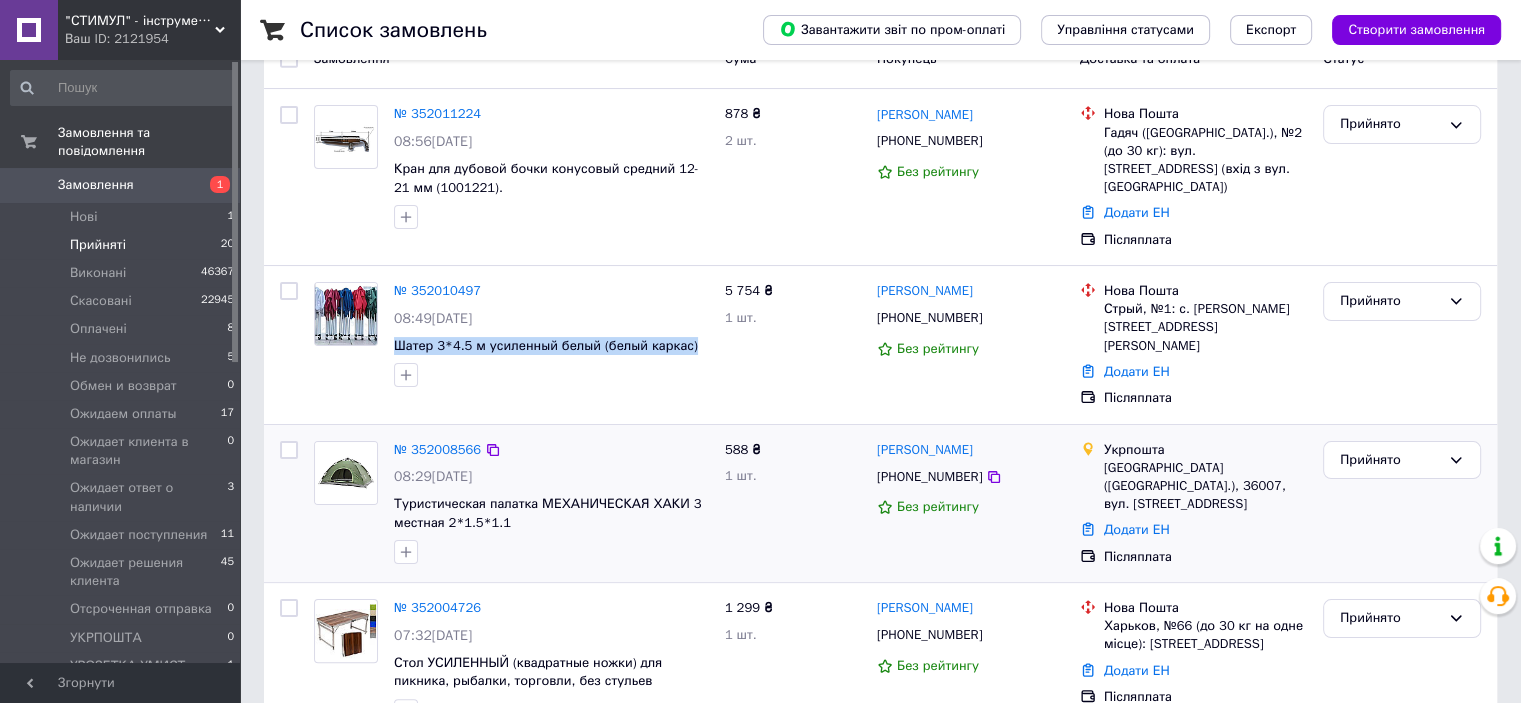 copy on "Шатер 3*4.5 м усиленный белый (белый каркас)" 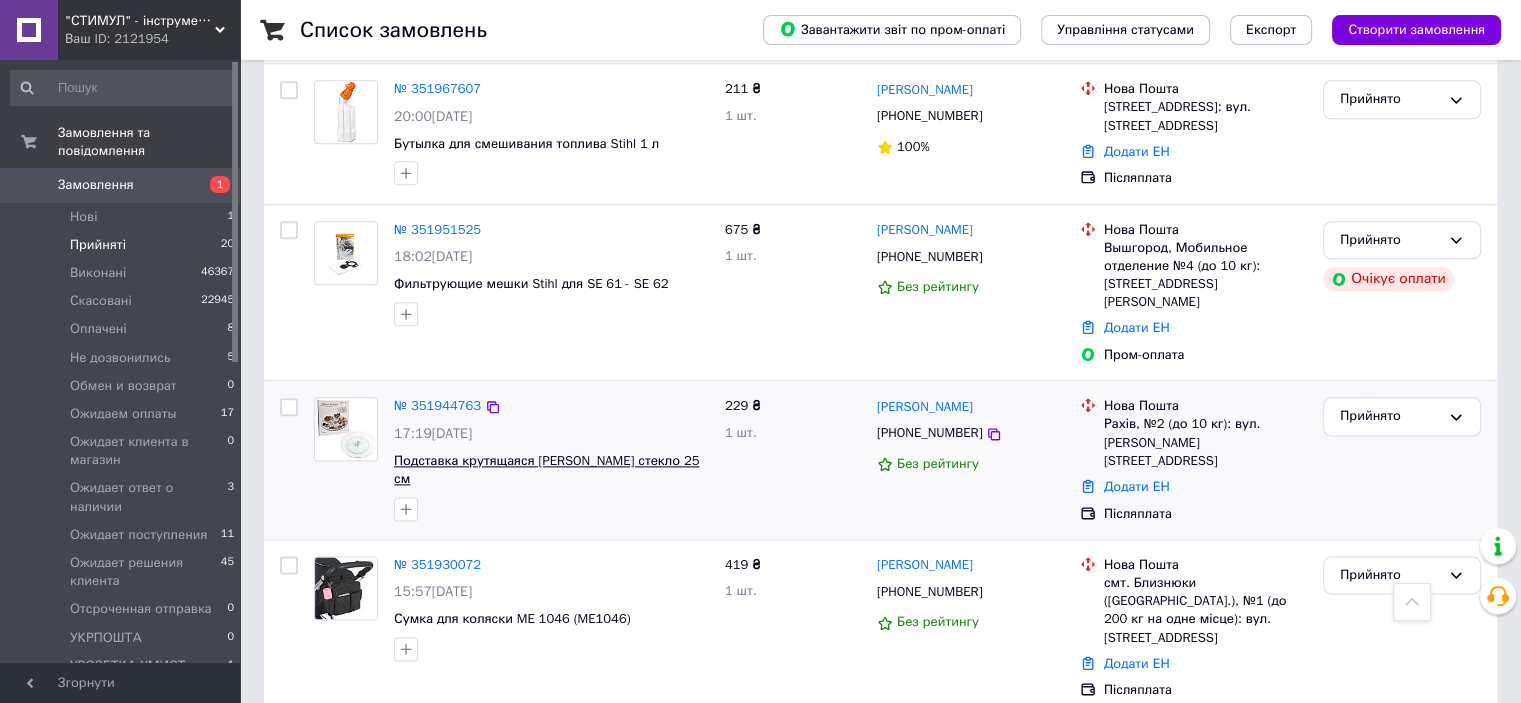 scroll, scrollTop: 2500, scrollLeft: 0, axis: vertical 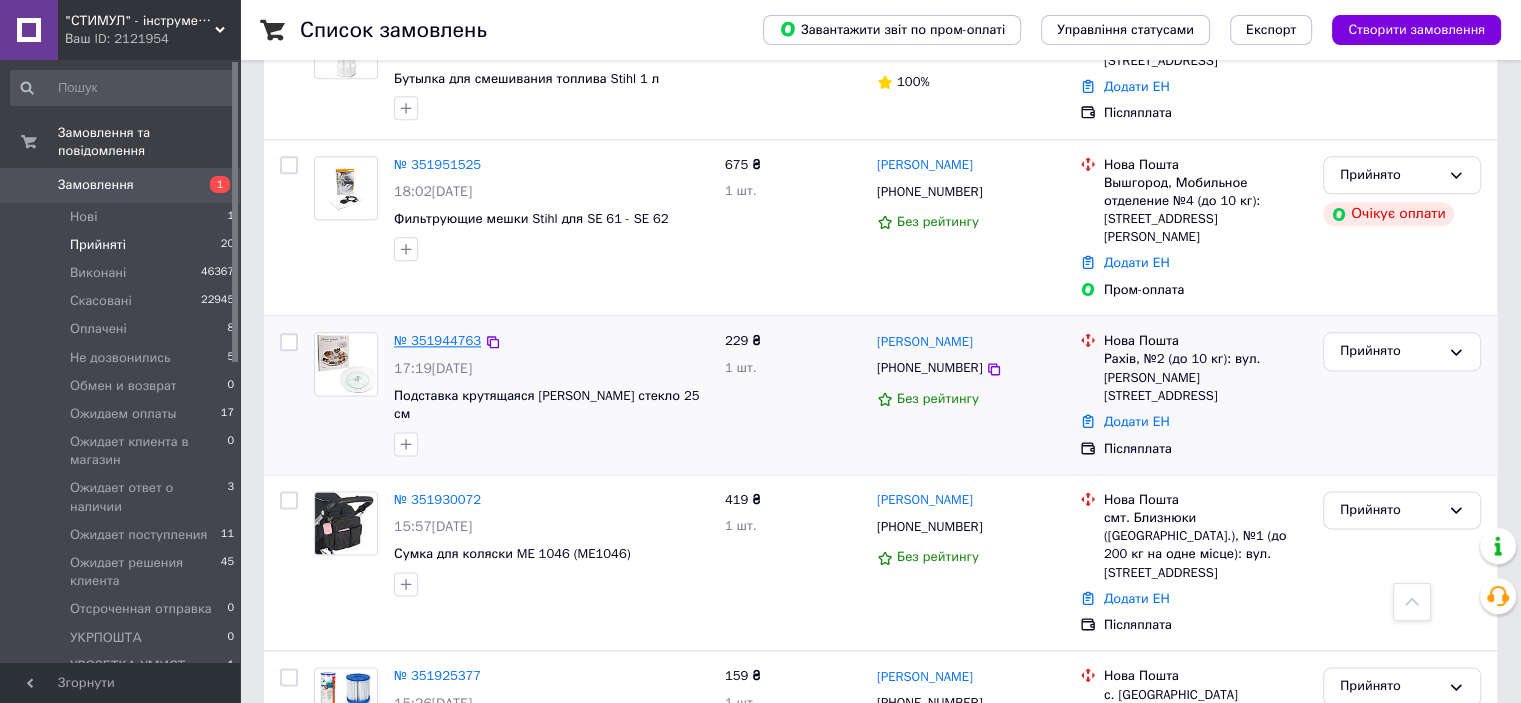 click on "№ 351944763" at bounding box center (437, 340) 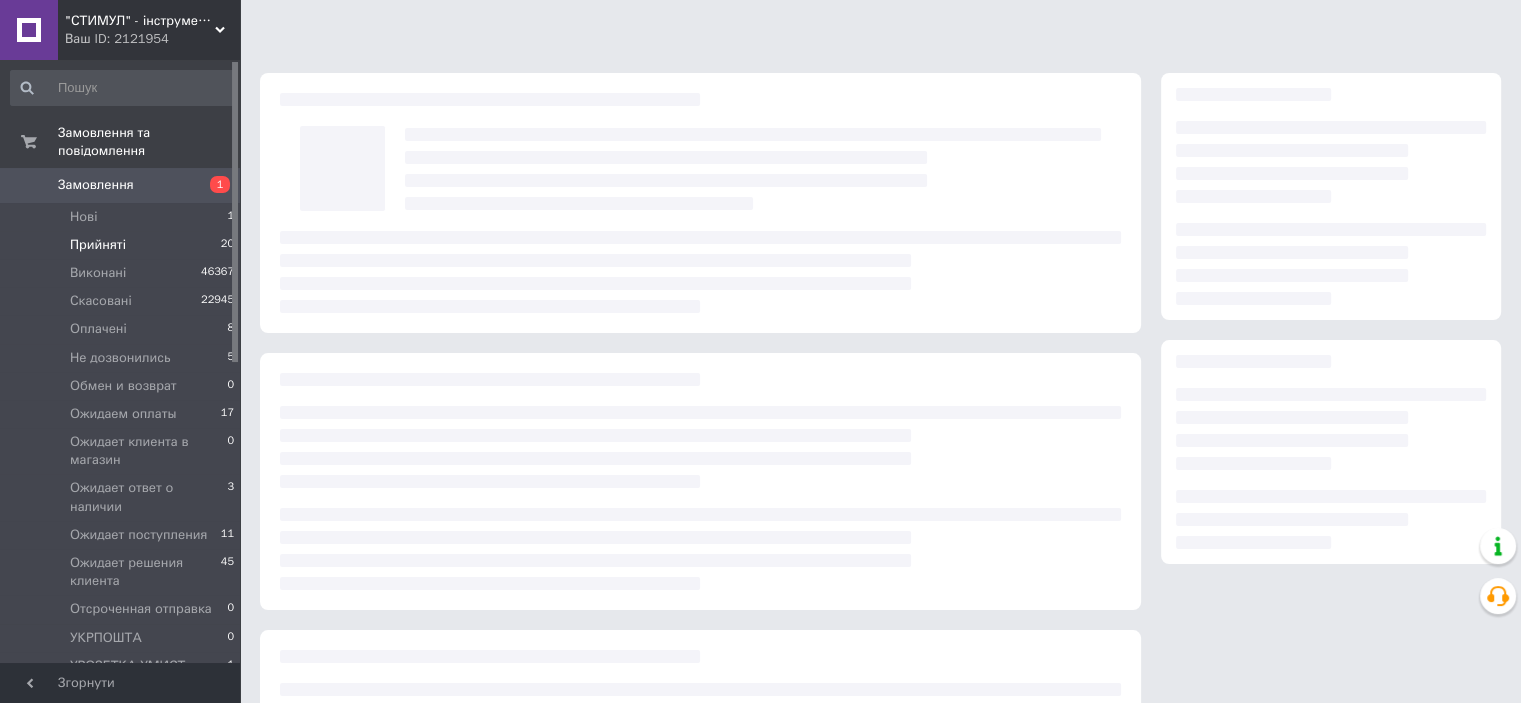scroll, scrollTop: 0, scrollLeft: 0, axis: both 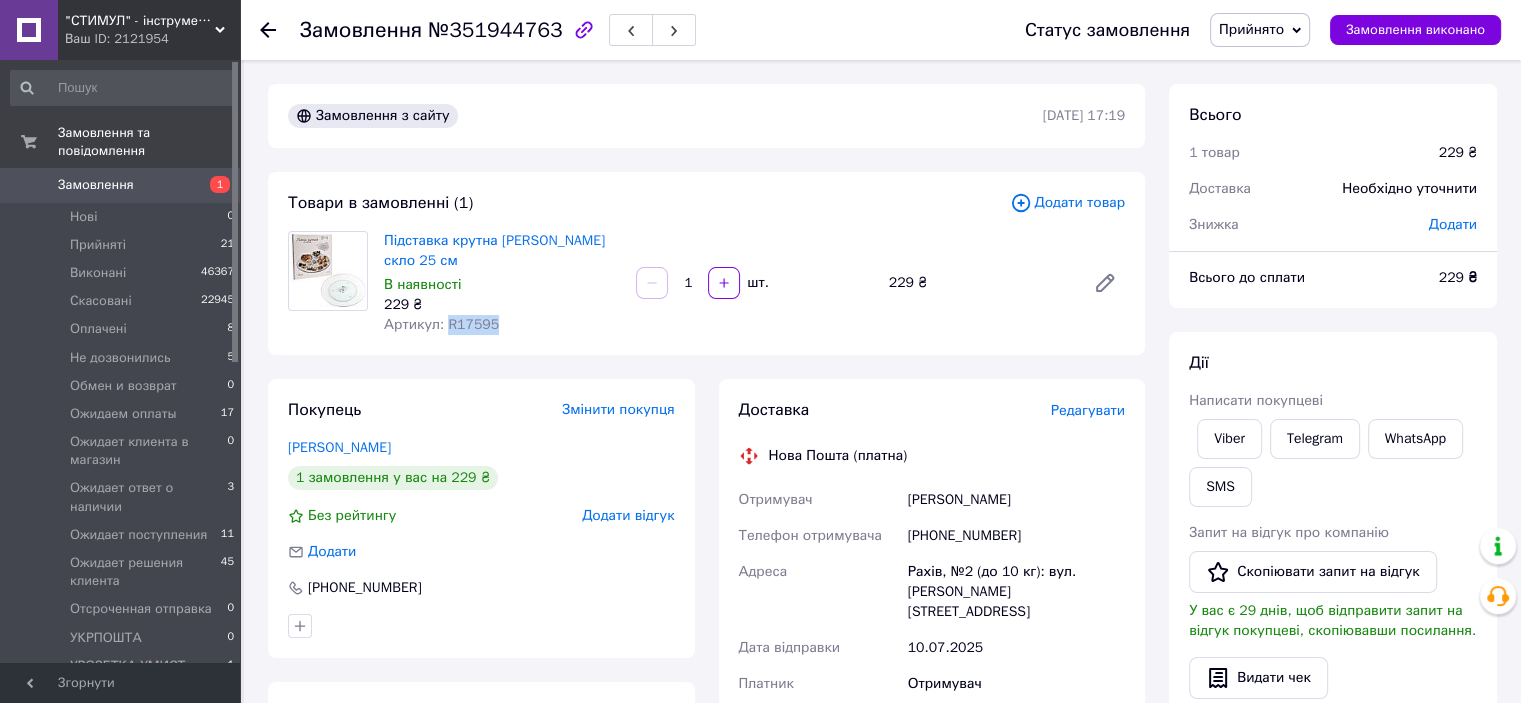 drag, startPoint x: 500, startPoint y: 308, endPoint x: 445, endPoint y: 299, distance: 55.7315 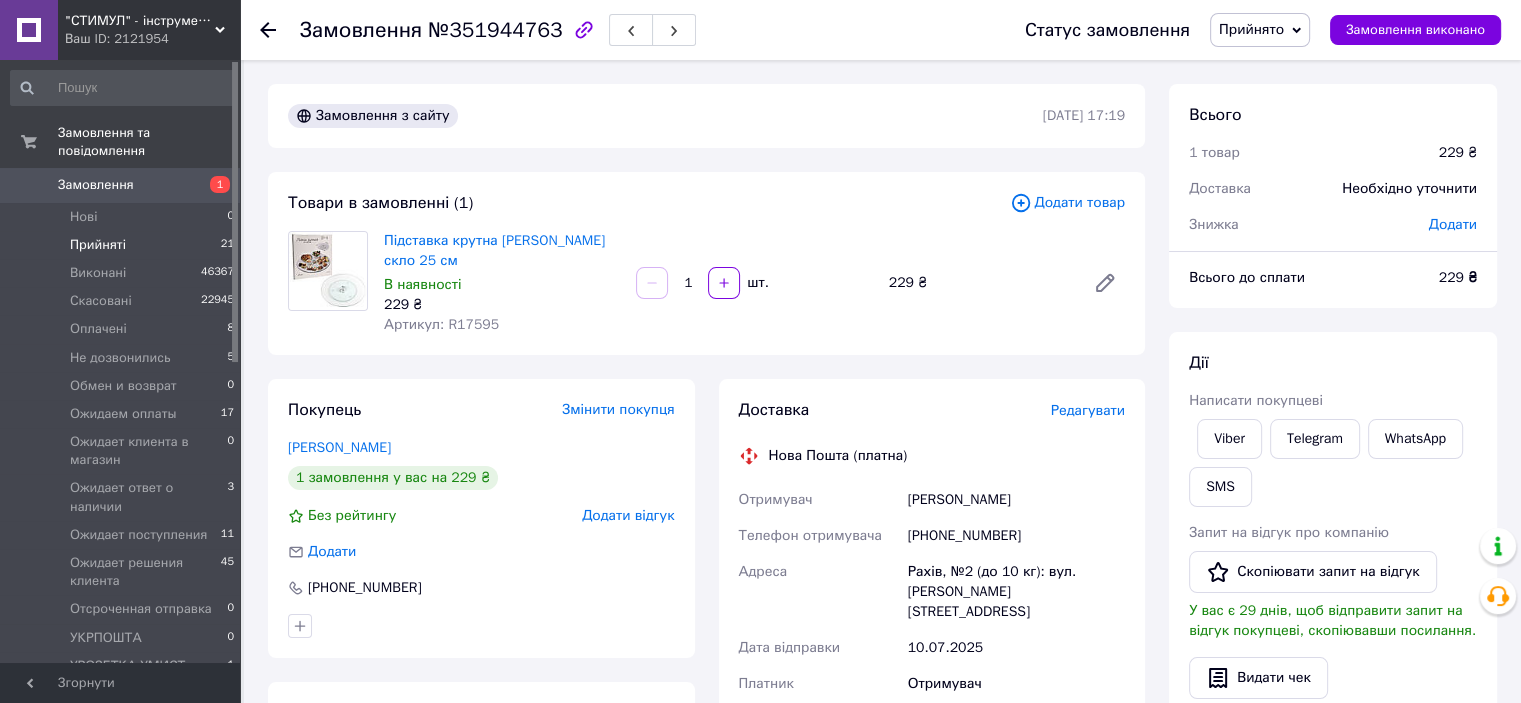 click on "Прийняті 21" at bounding box center [123, 245] 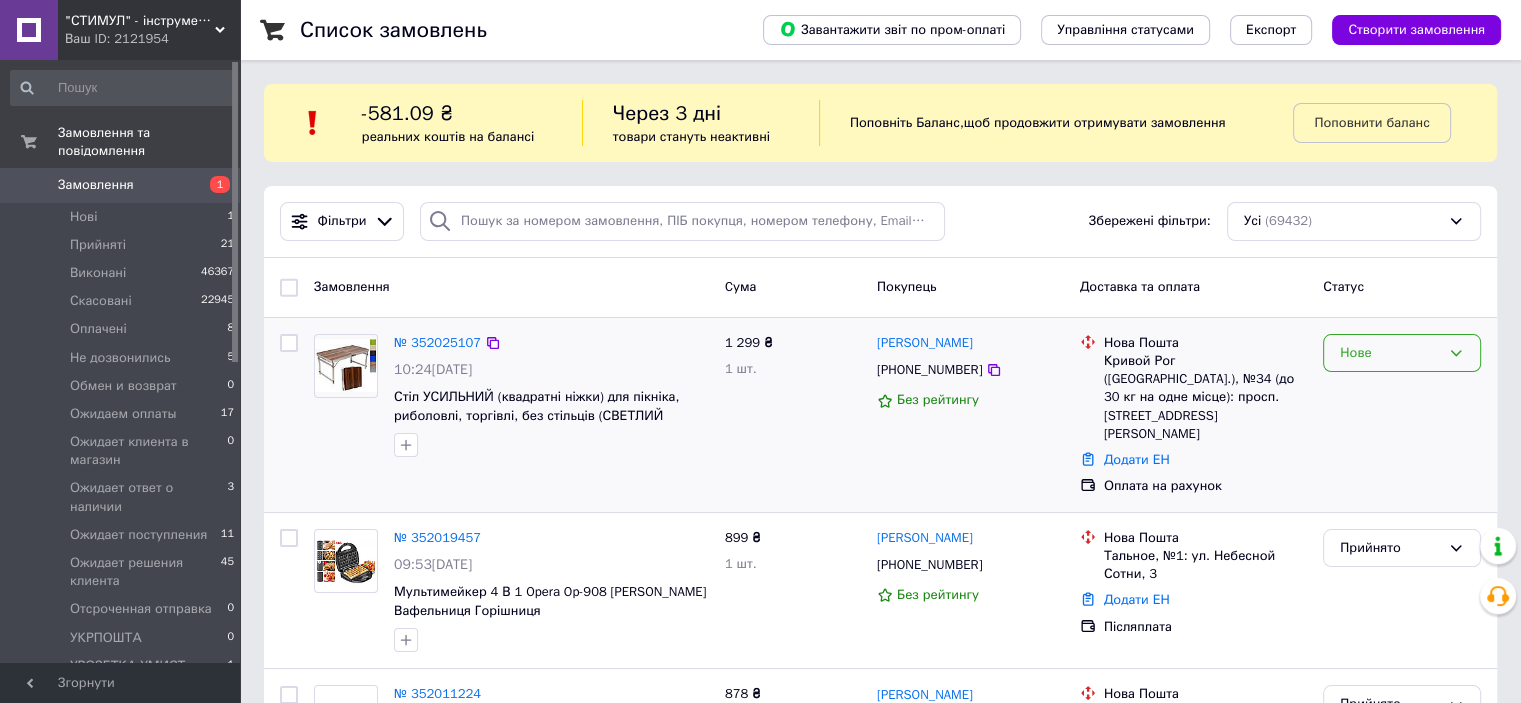 click on "Нове" at bounding box center [1390, 353] 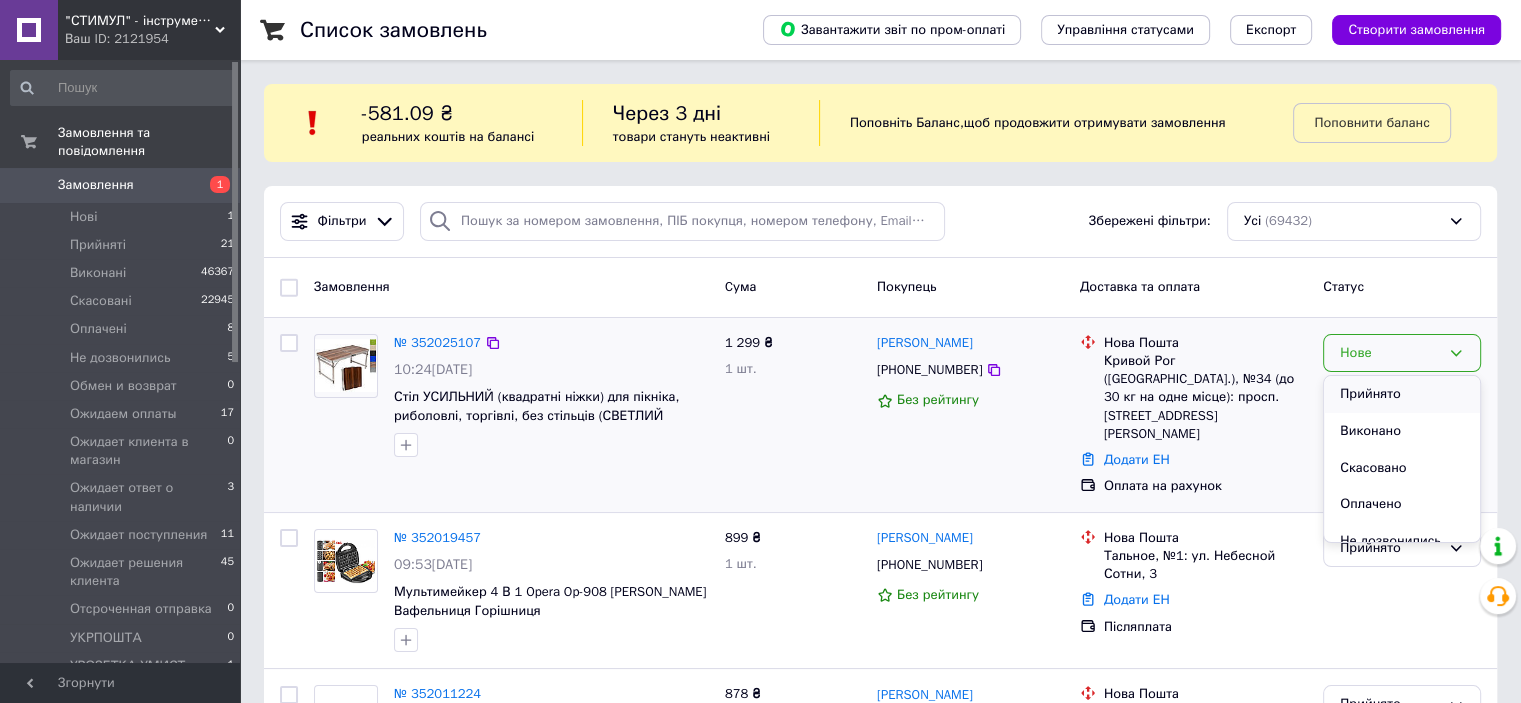 click on "Прийнято" at bounding box center (1402, 394) 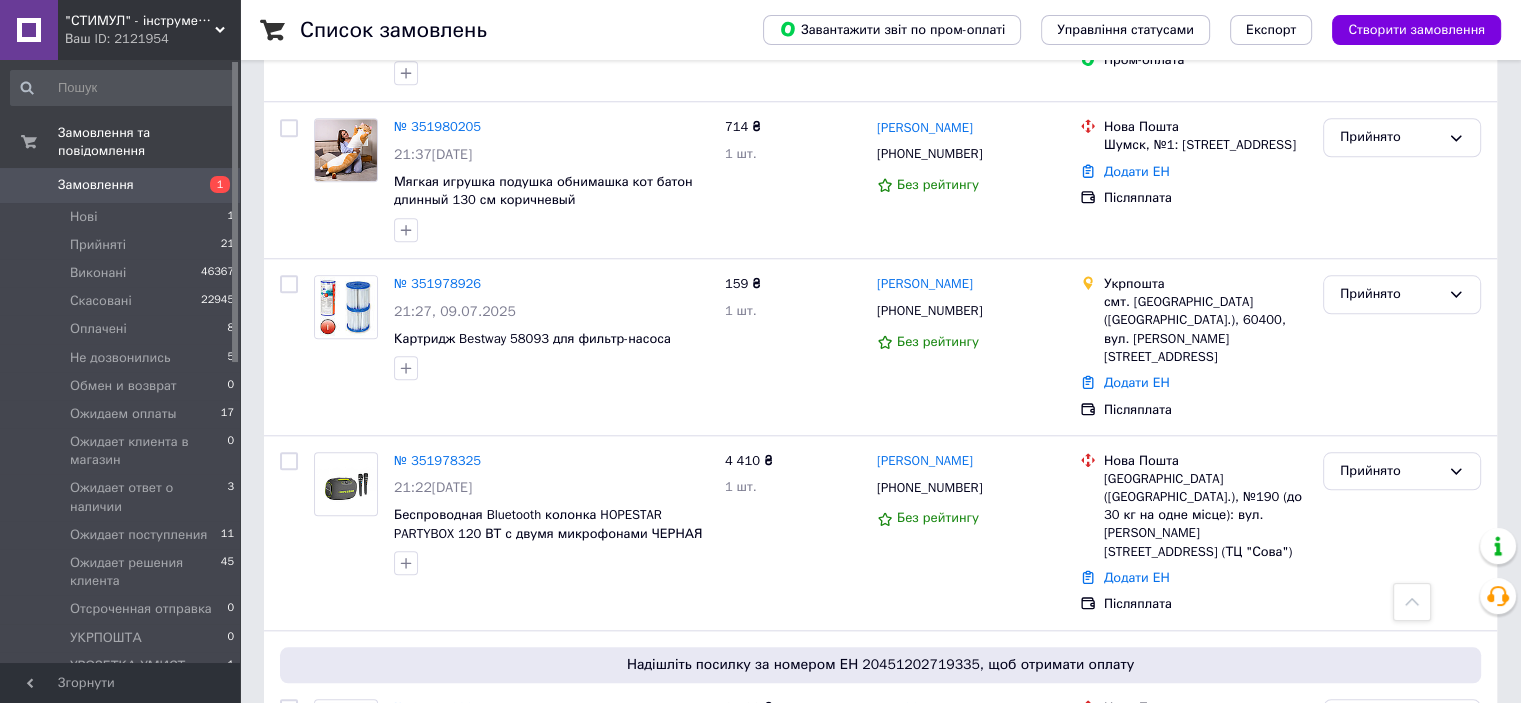 scroll, scrollTop: 2300, scrollLeft: 0, axis: vertical 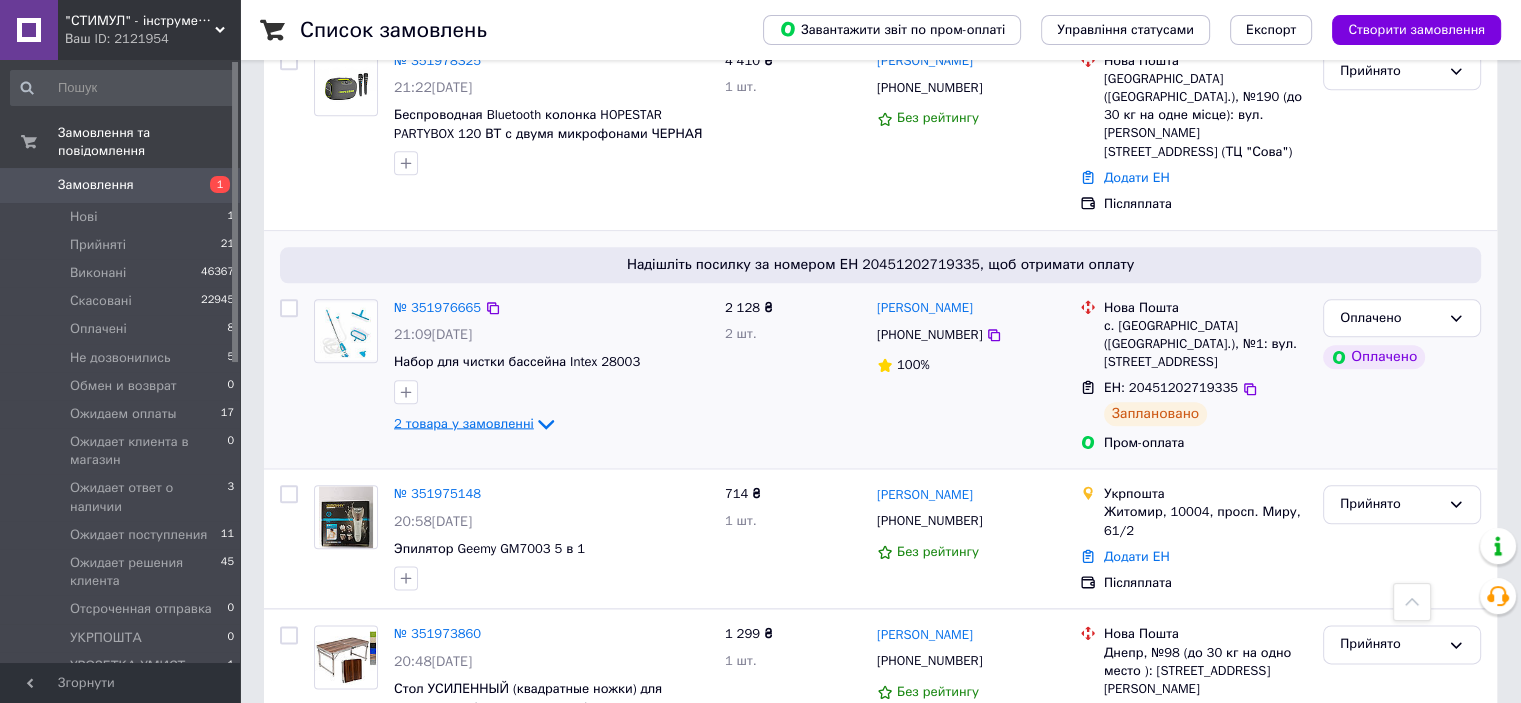click on "2 товара у замовленні" at bounding box center (464, 422) 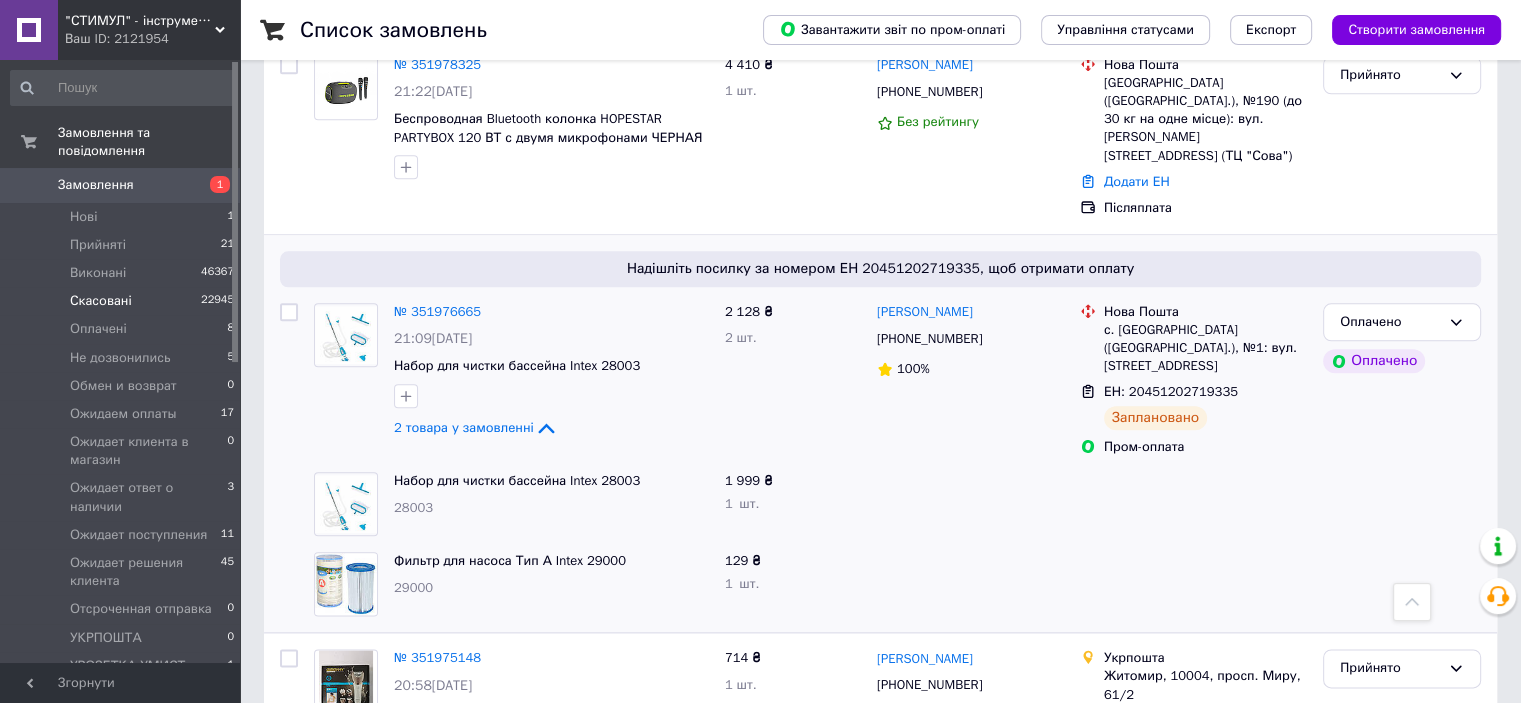 scroll, scrollTop: 2500, scrollLeft: 0, axis: vertical 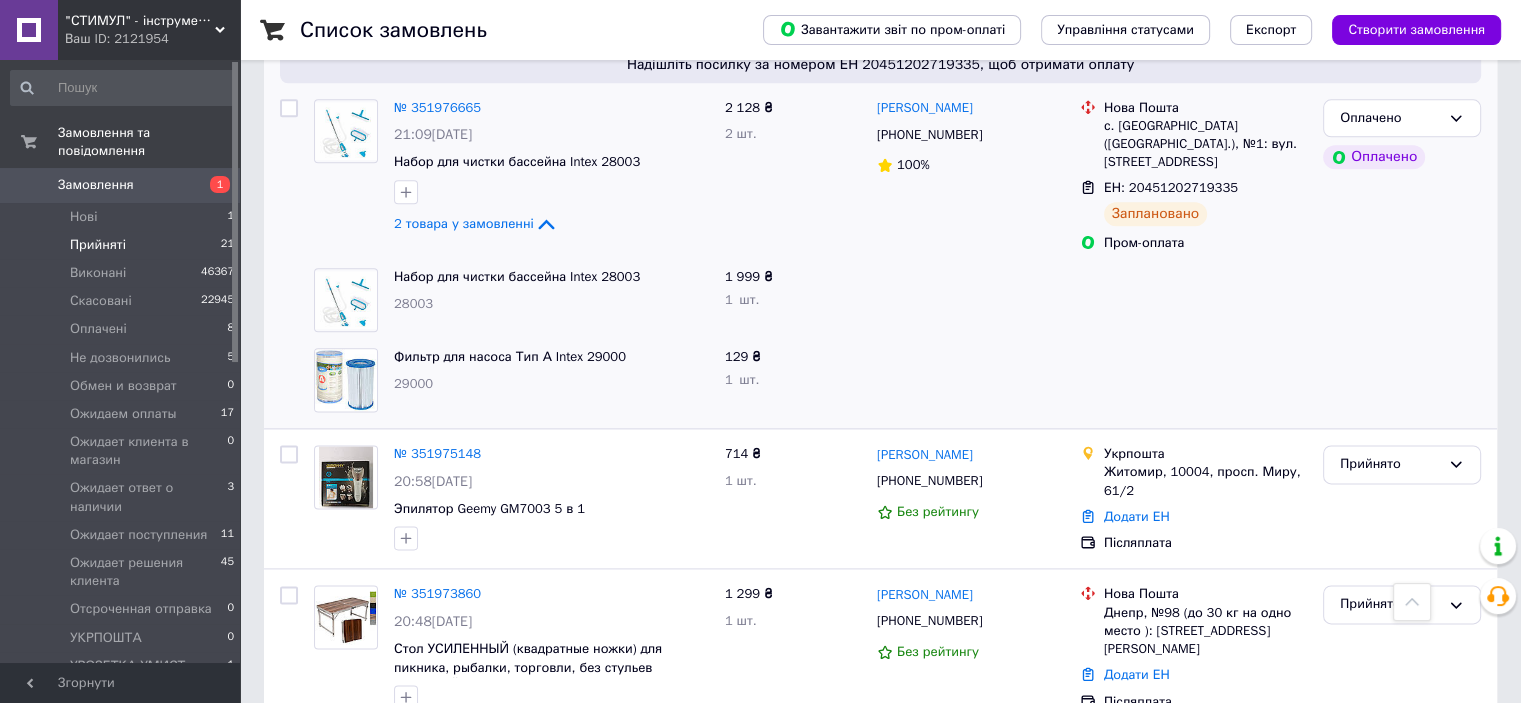 click on "Прийняті" at bounding box center (98, 245) 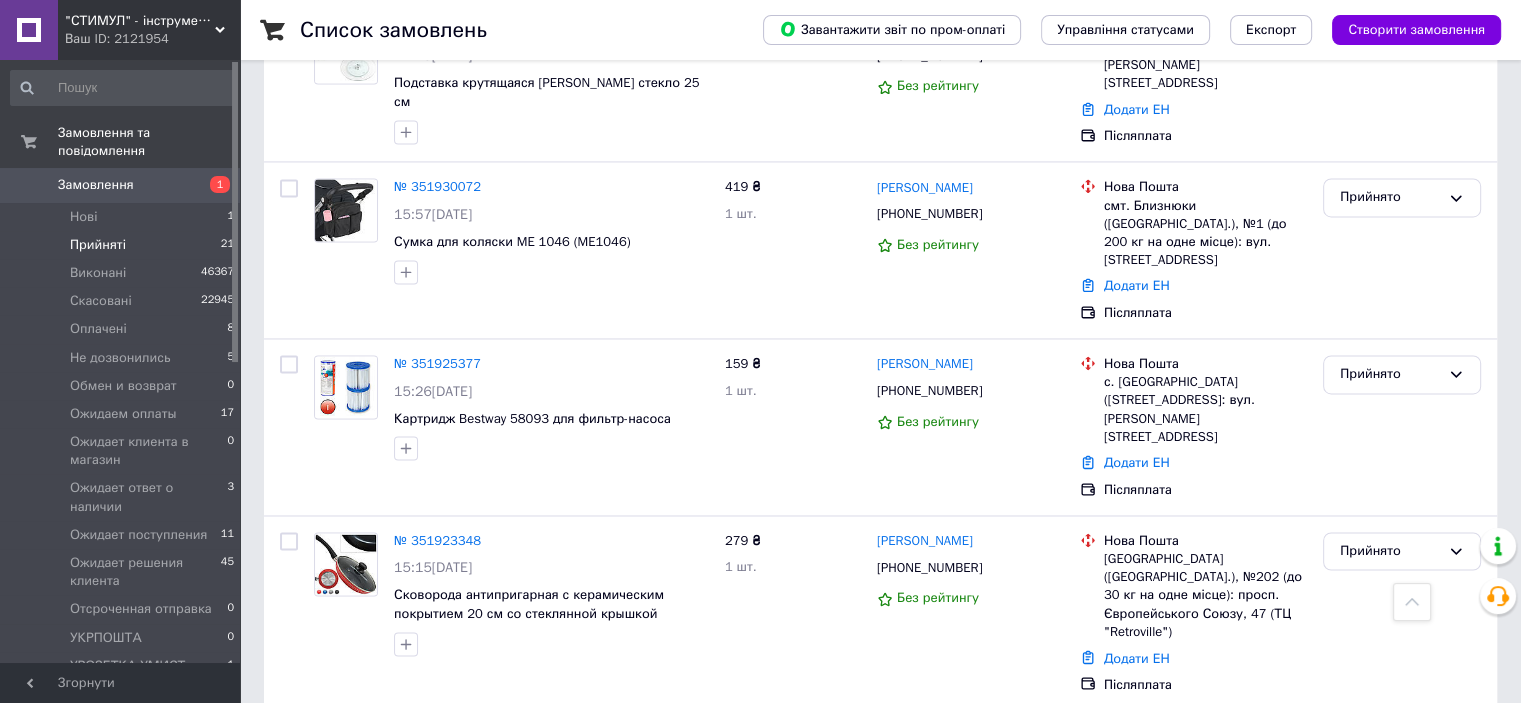 scroll, scrollTop: 3166, scrollLeft: 0, axis: vertical 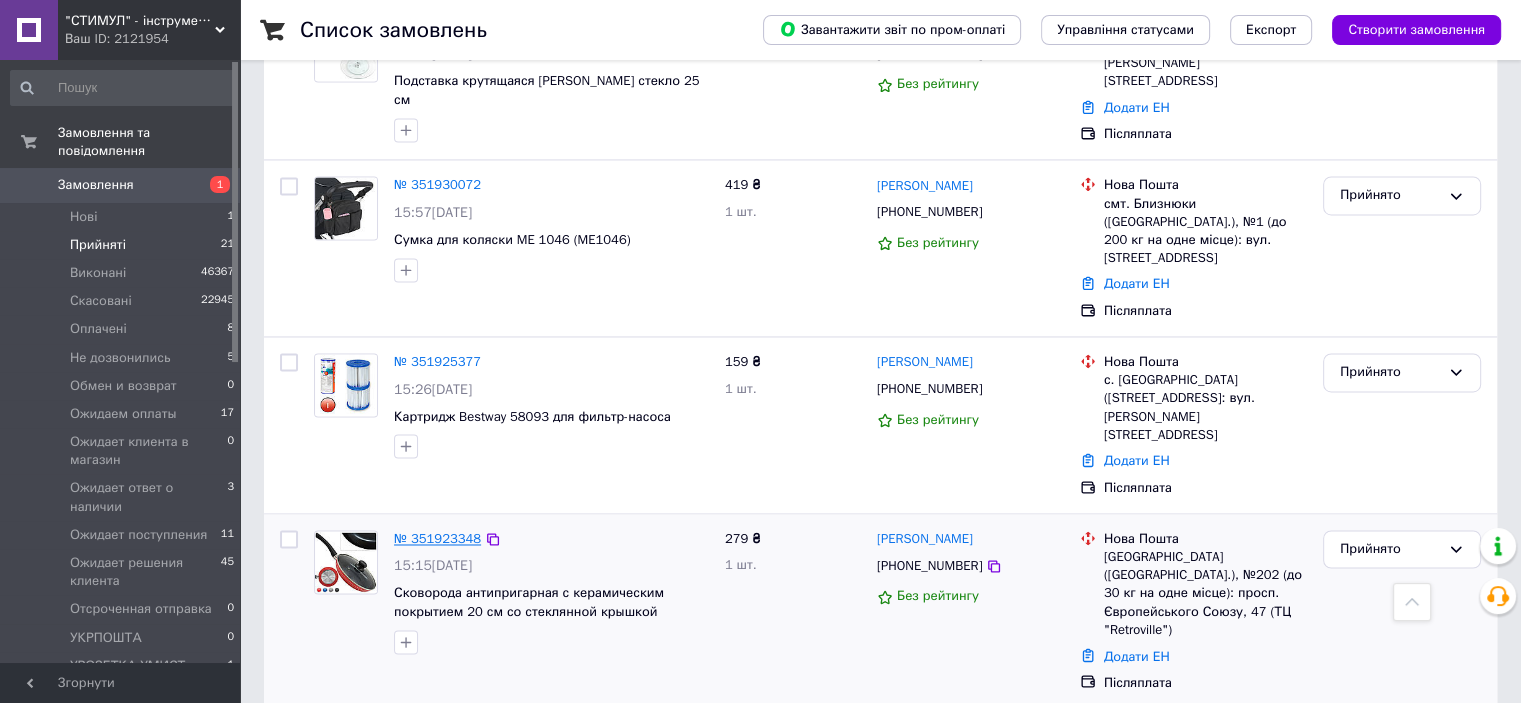 click on "№ 351923348" at bounding box center (437, 538) 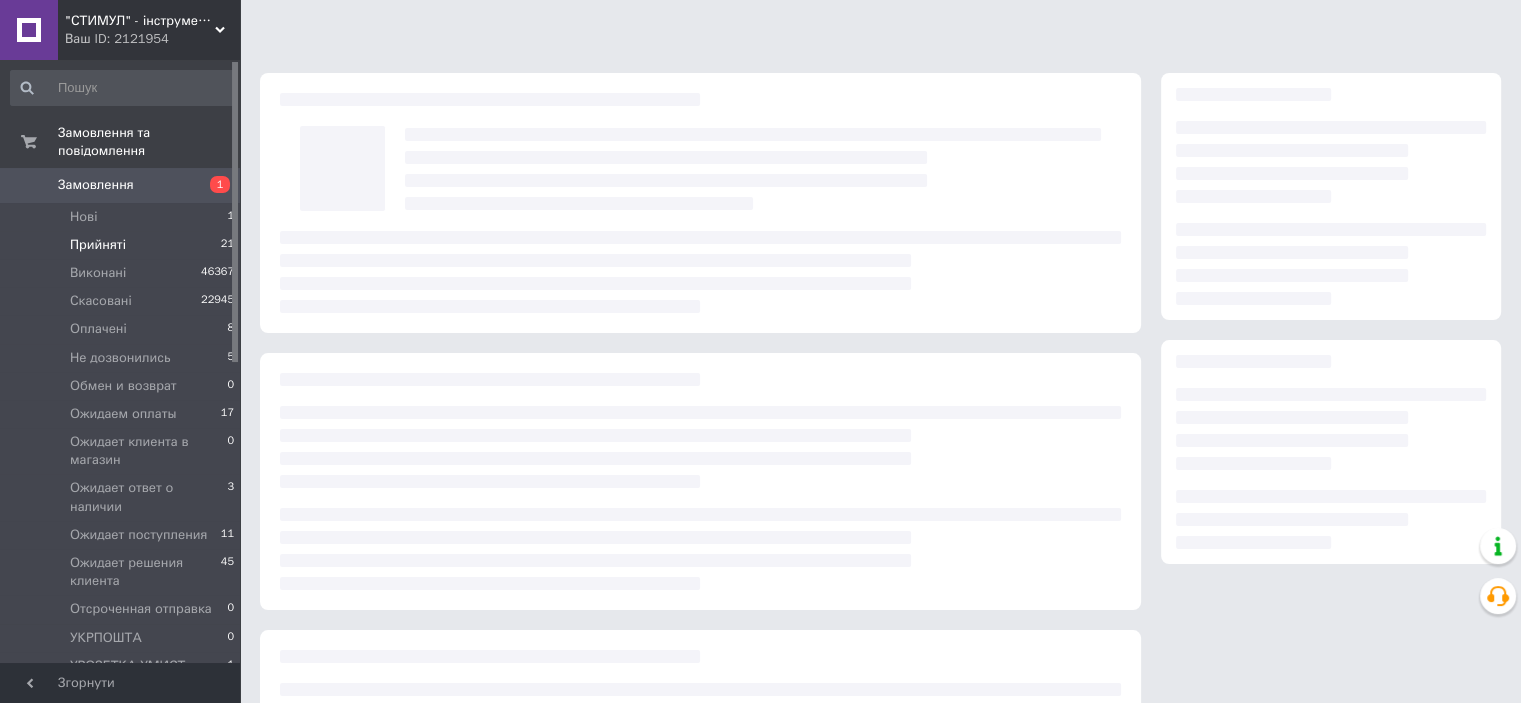 scroll, scrollTop: 0, scrollLeft: 0, axis: both 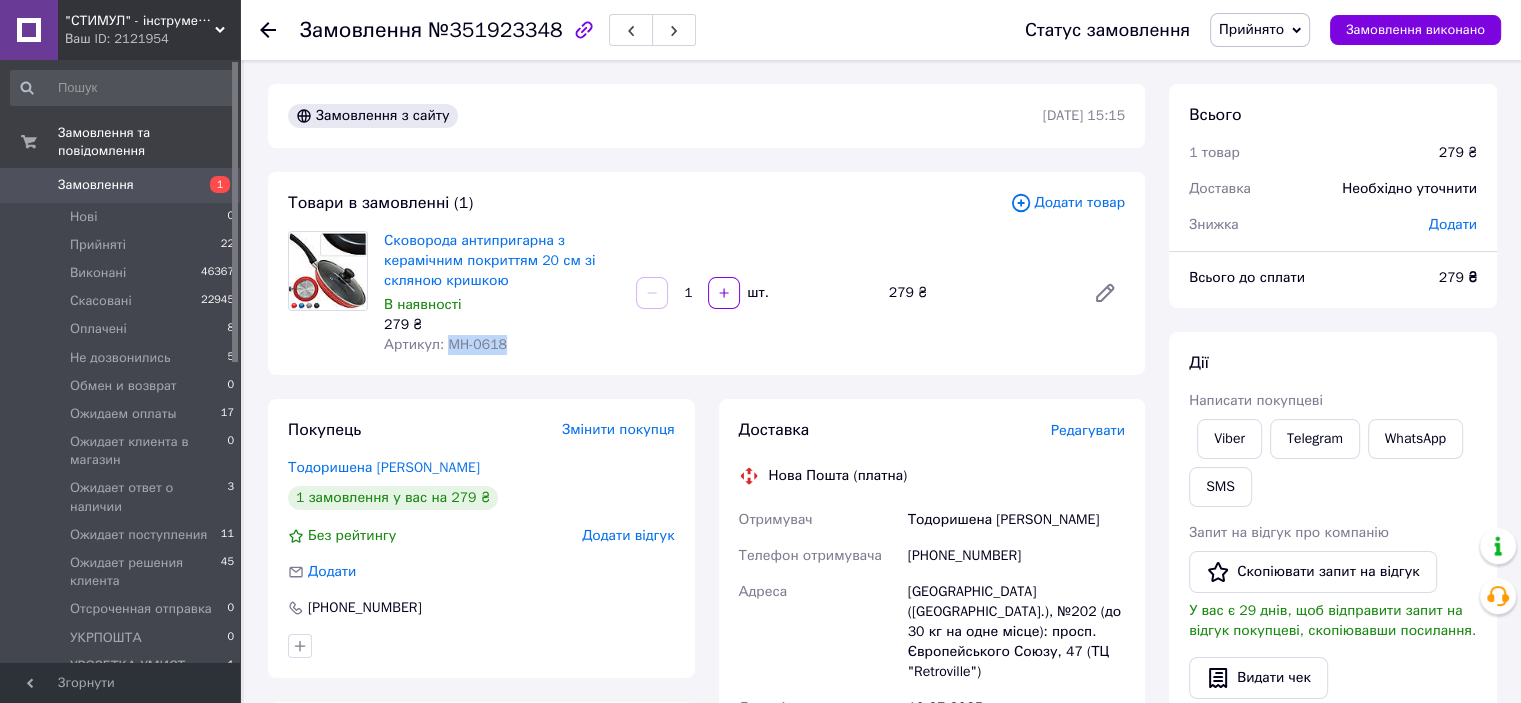 drag, startPoint x: 521, startPoint y: 347, endPoint x: 445, endPoint y: 343, distance: 76.105194 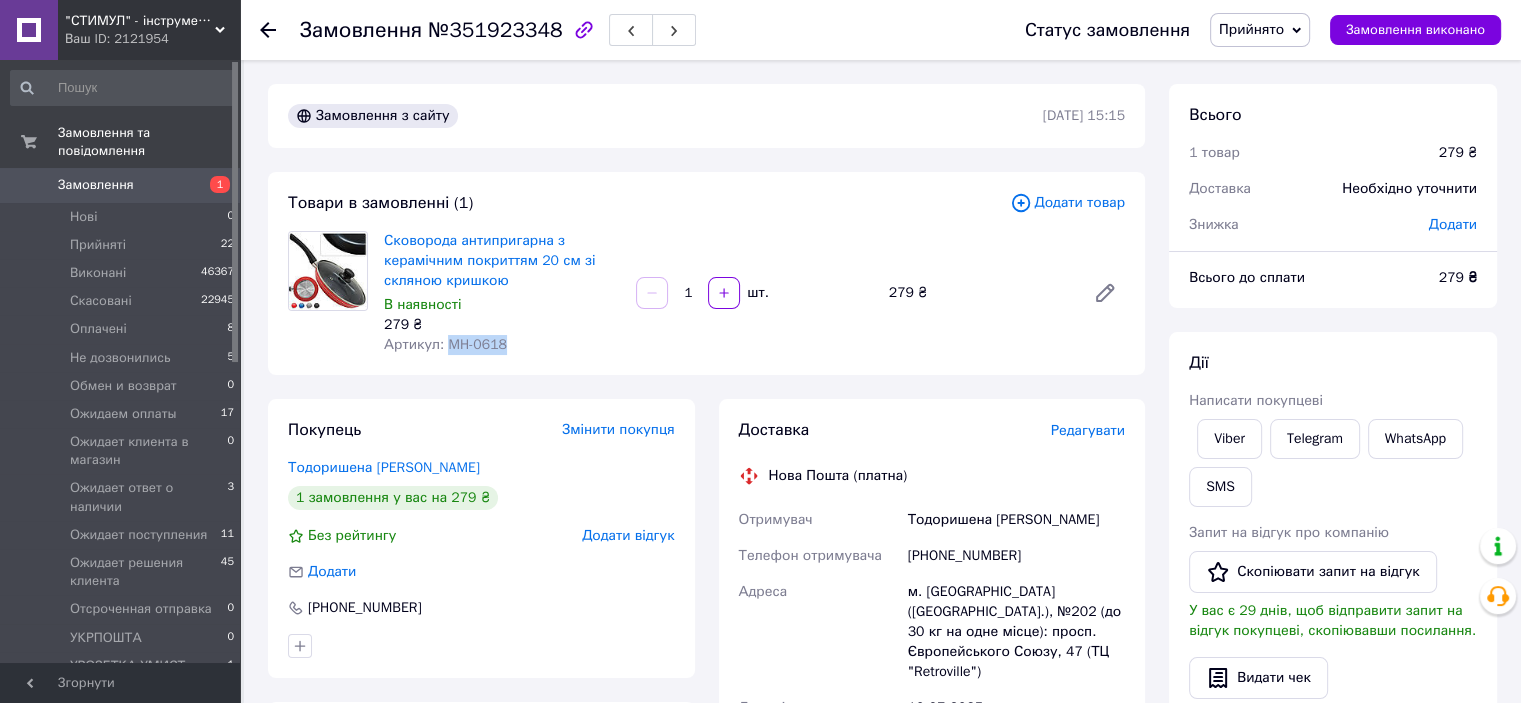 copy on "MH-0618" 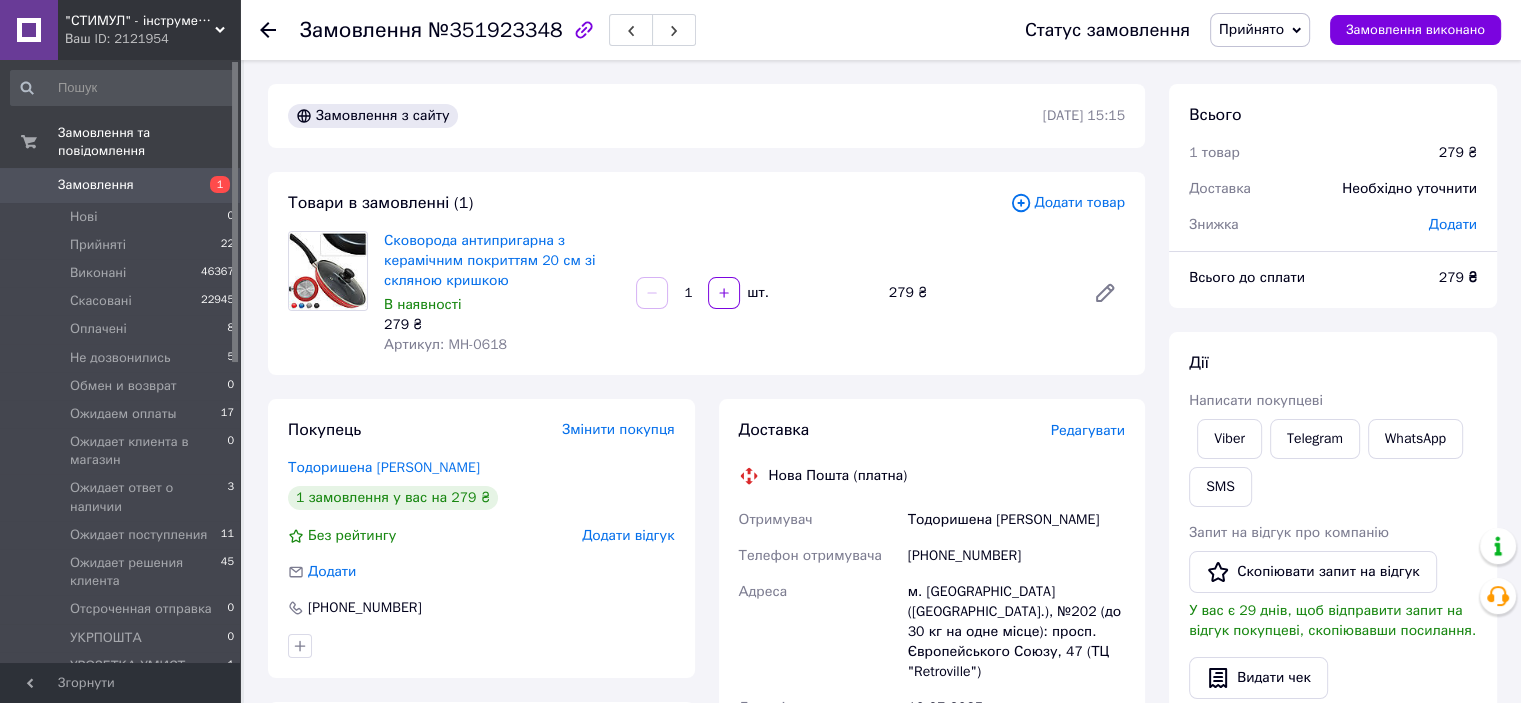 click 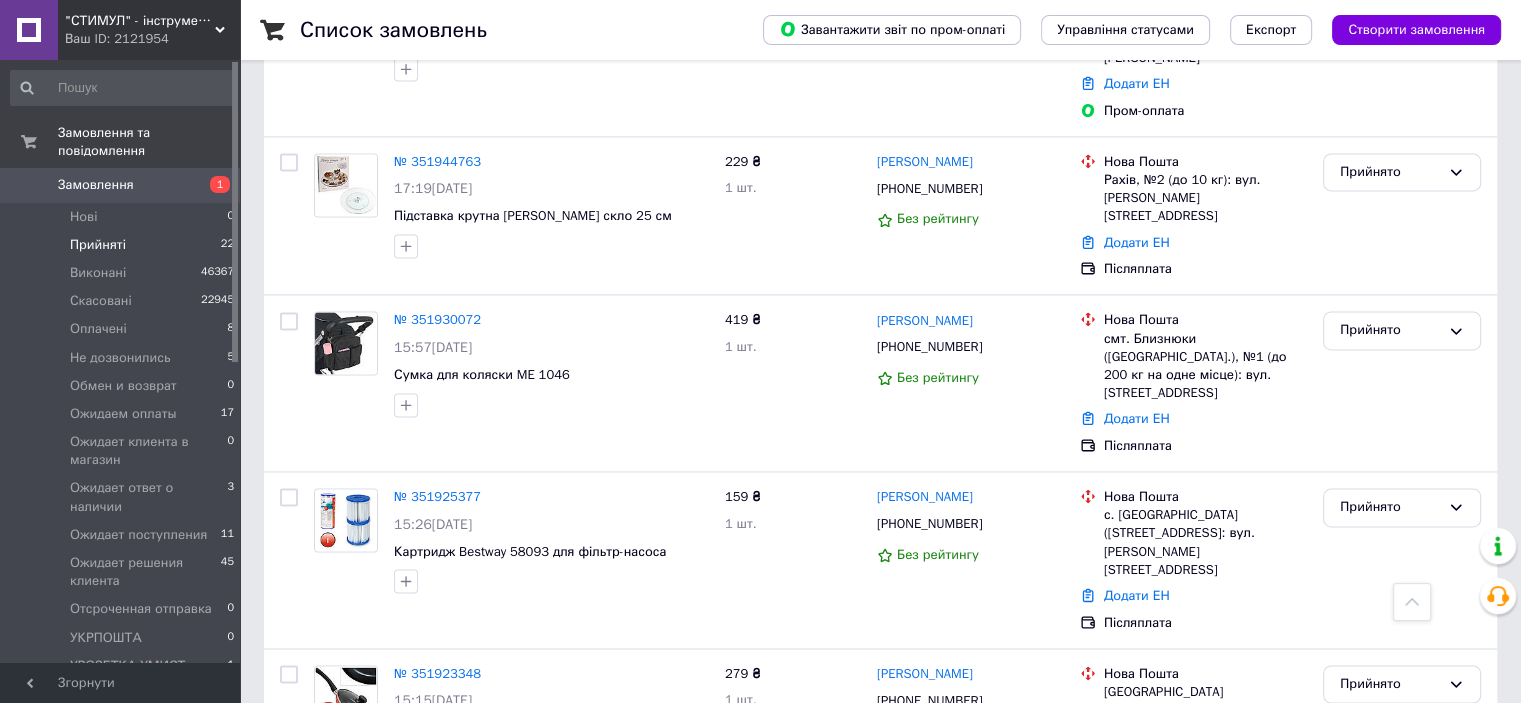 scroll, scrollTop: 3166, scrollLeft: 0, axis: vertical 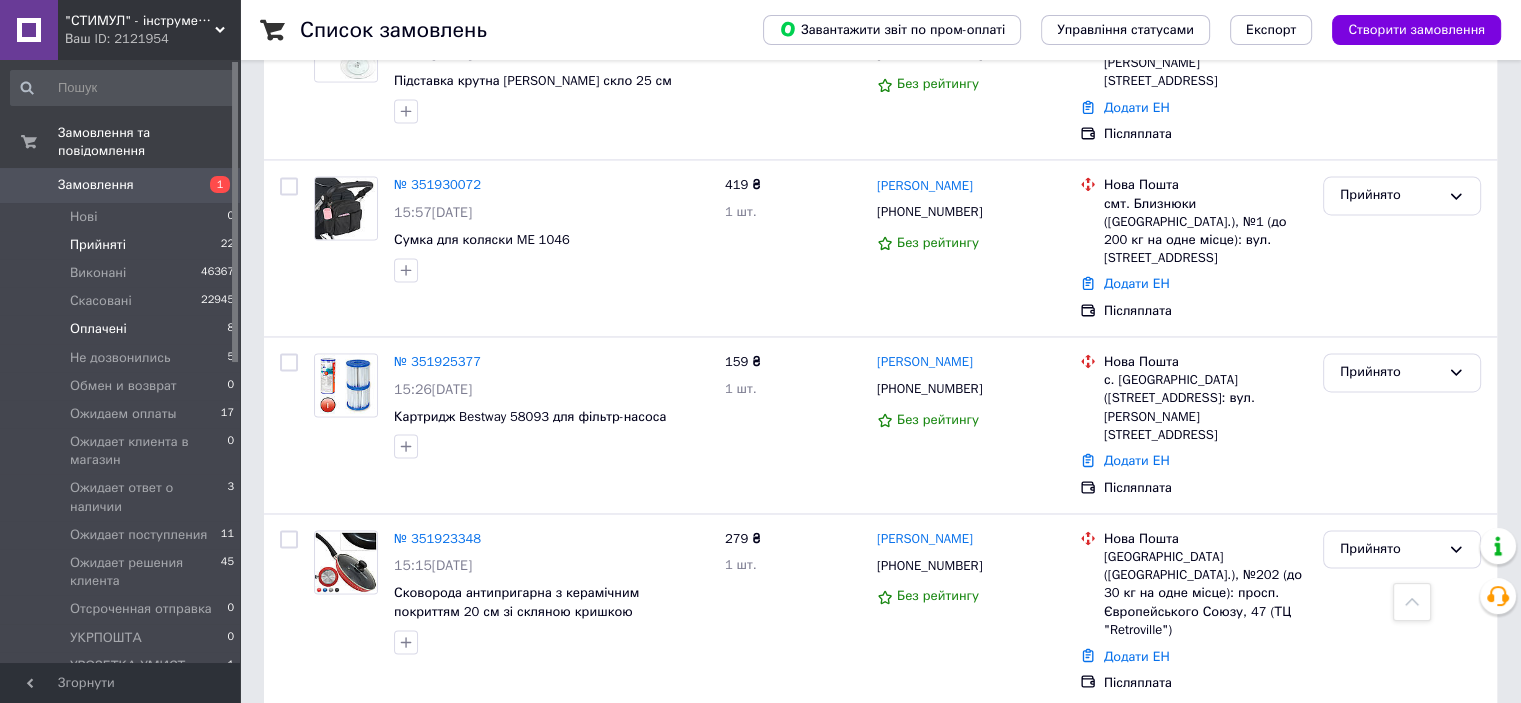 click on "Оплачені" at bounding box center [98, 329] 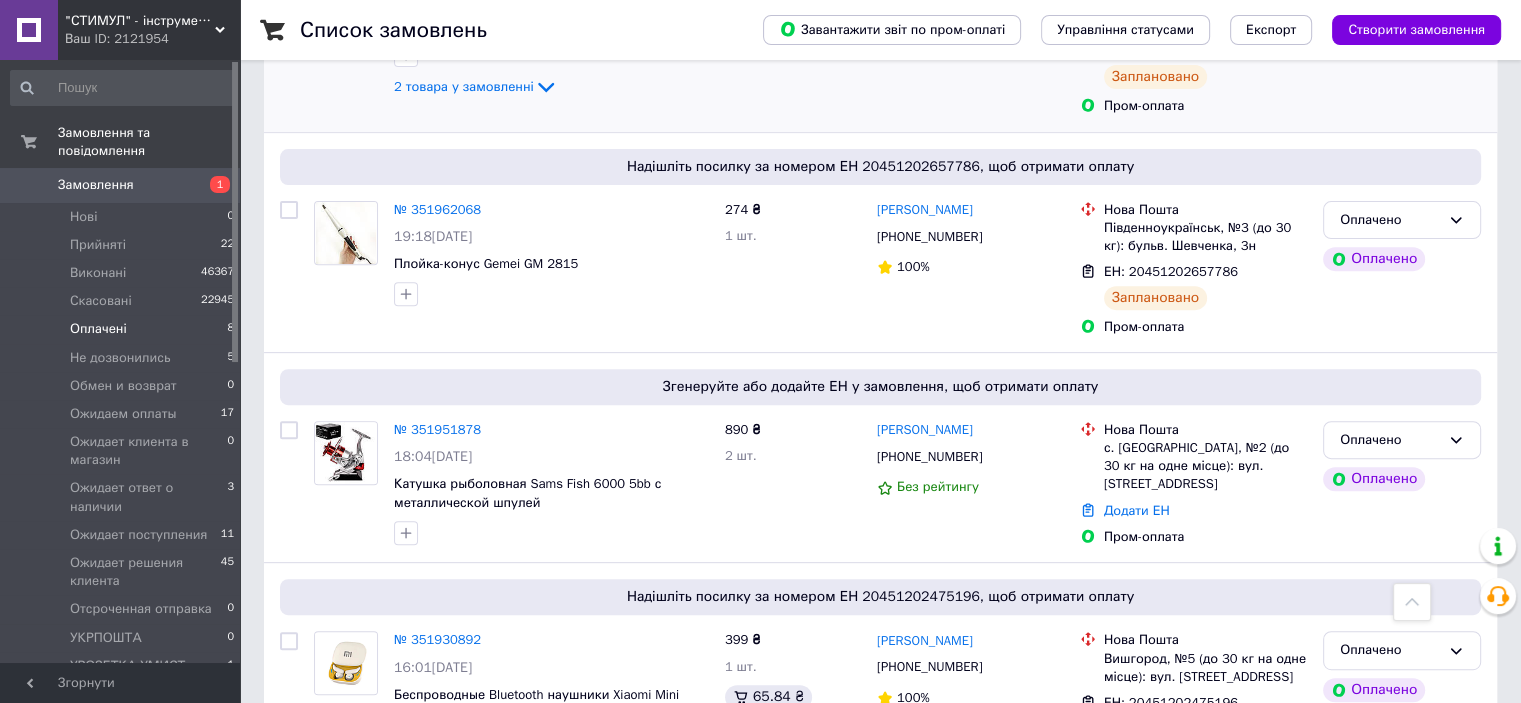 scroll, scrollTop: 800, scrollLeft: 0, axis: vertical 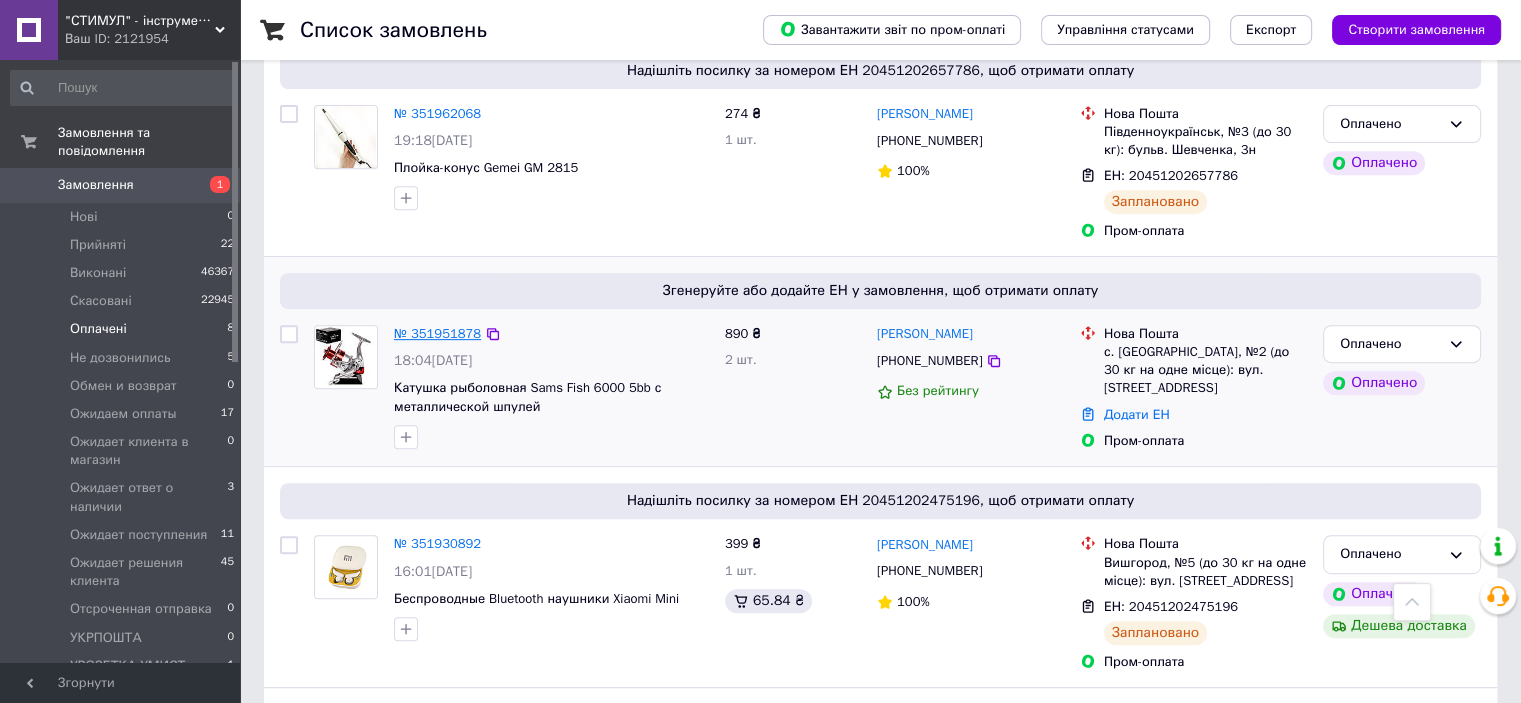 click on "№ 351951878" at bounding box center [437, 333] 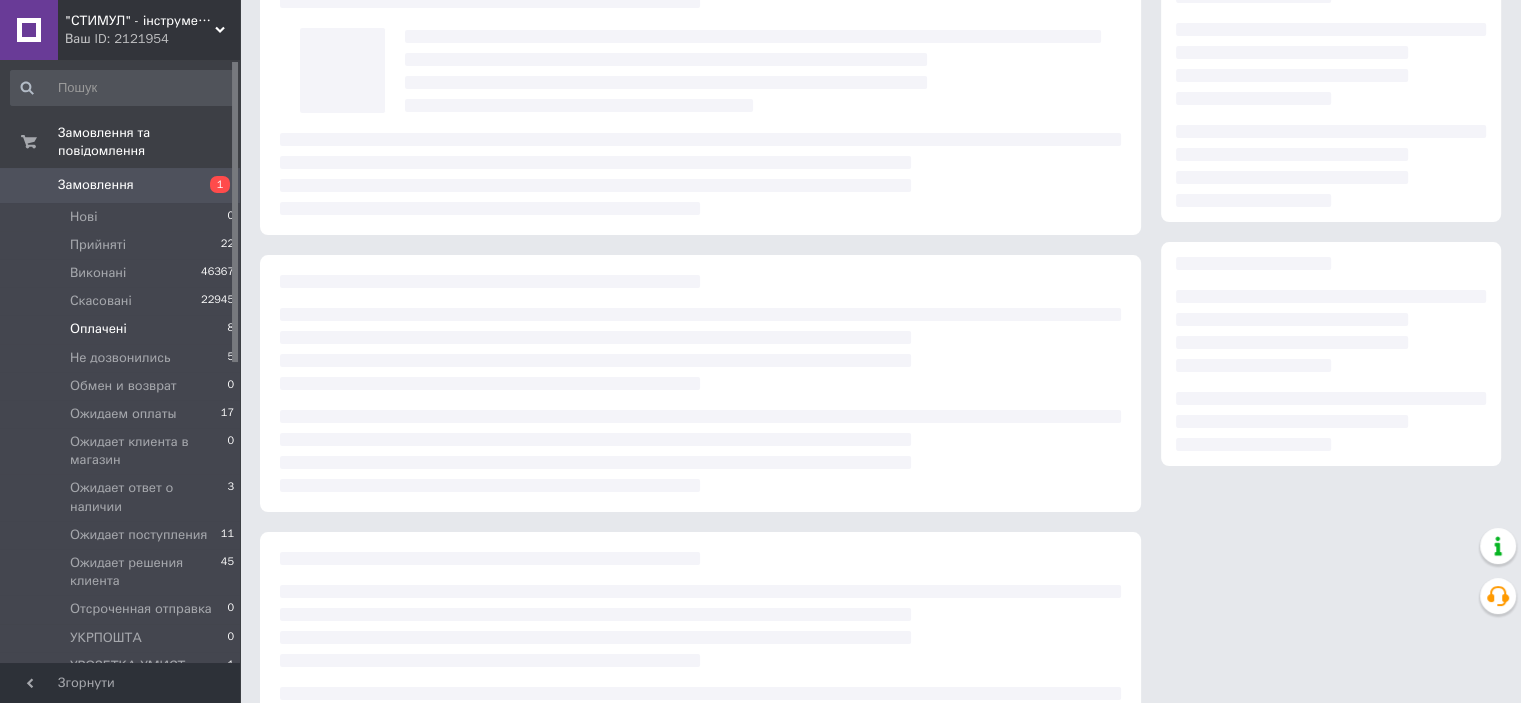 scroll, scrollTop: 0, scrollLeft: 0, axis: both 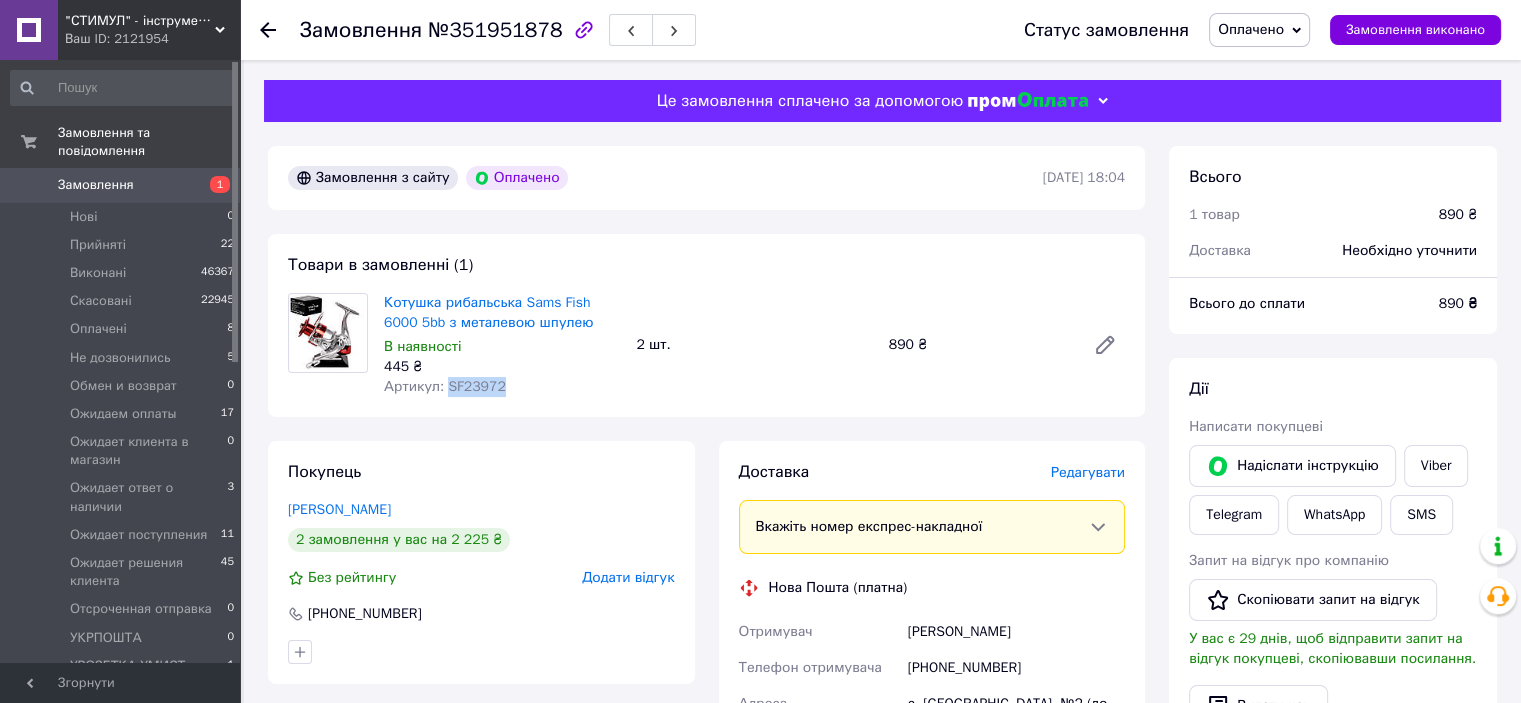 drag, startPoint x: 499, startPoint y: 399, endPoint x: 444, endPoint y: 391, distance: 55.578773 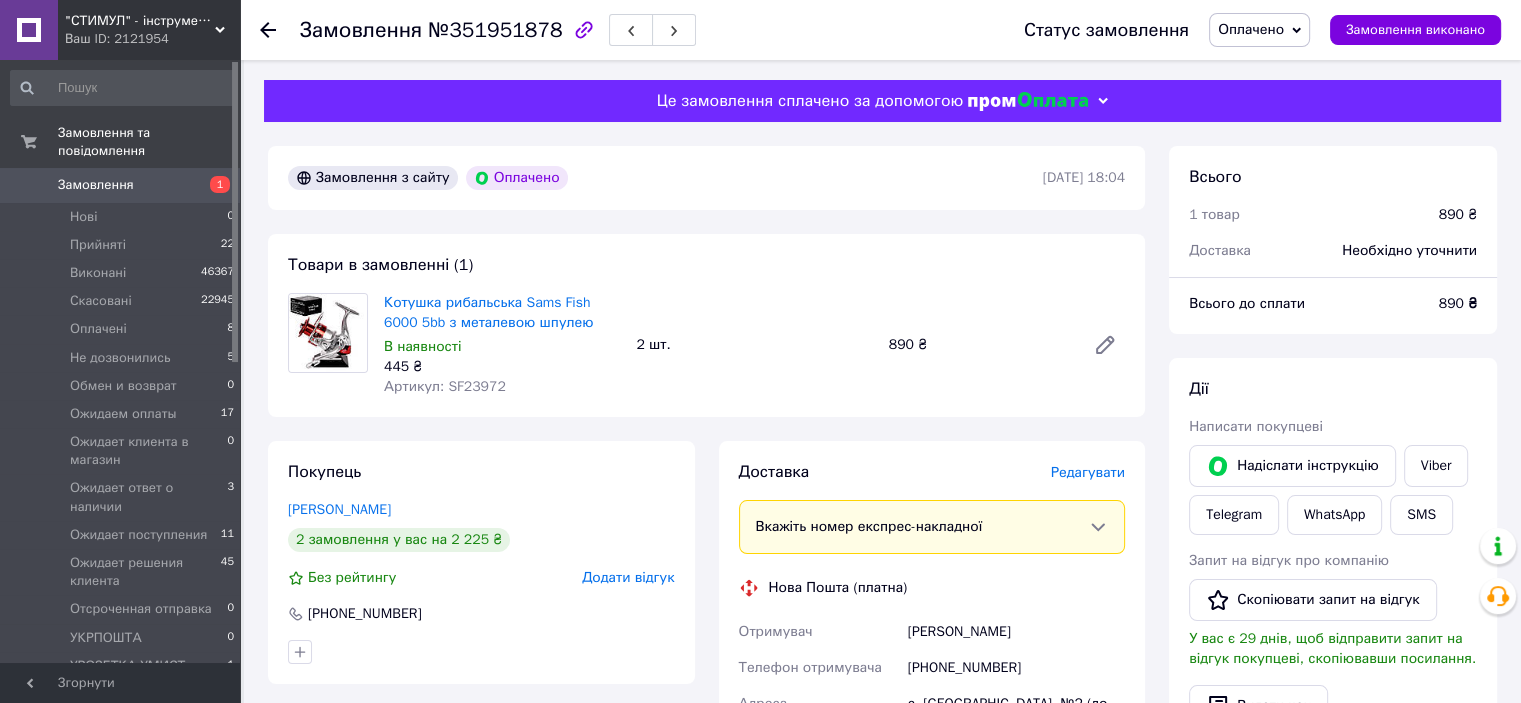 click 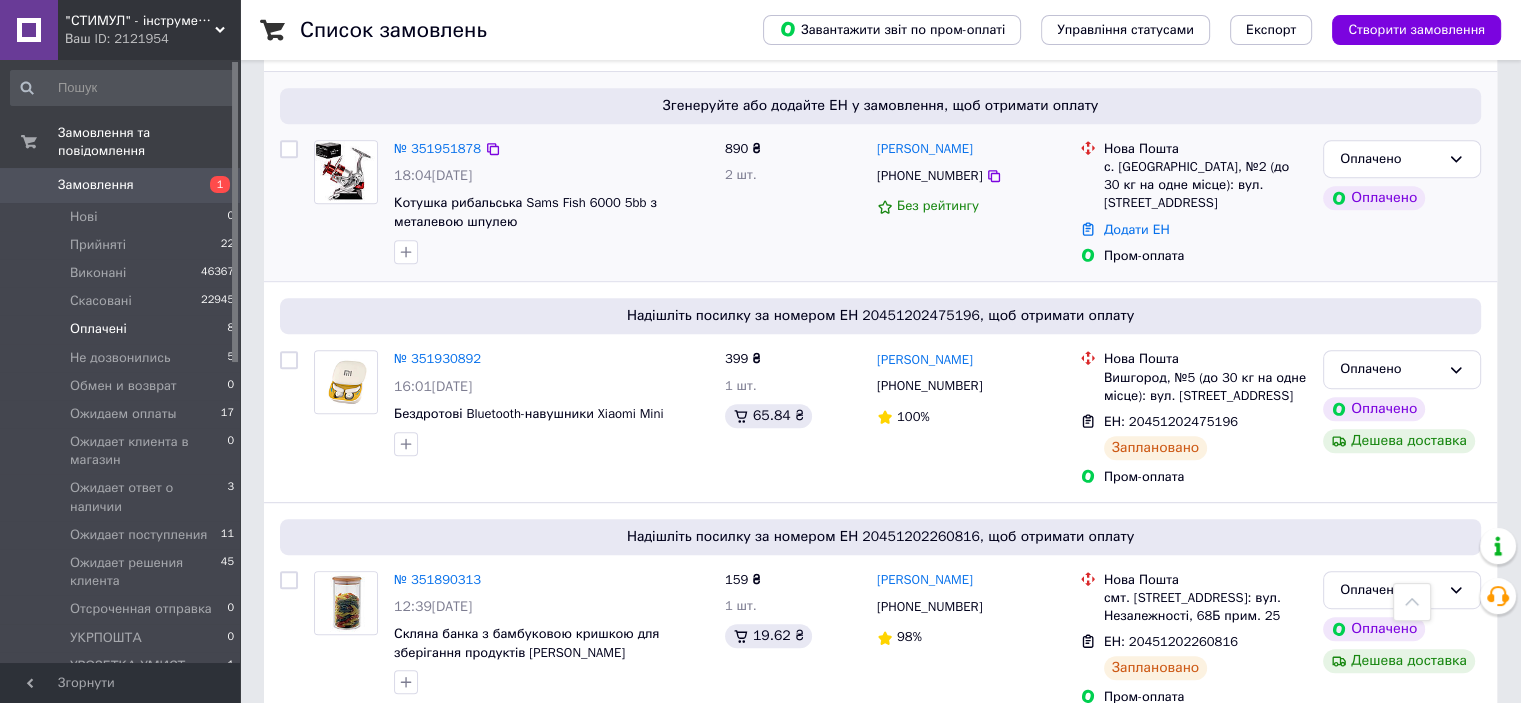 scroll, scrollTop: 1104, scrollLeft: 0, axis: vertical 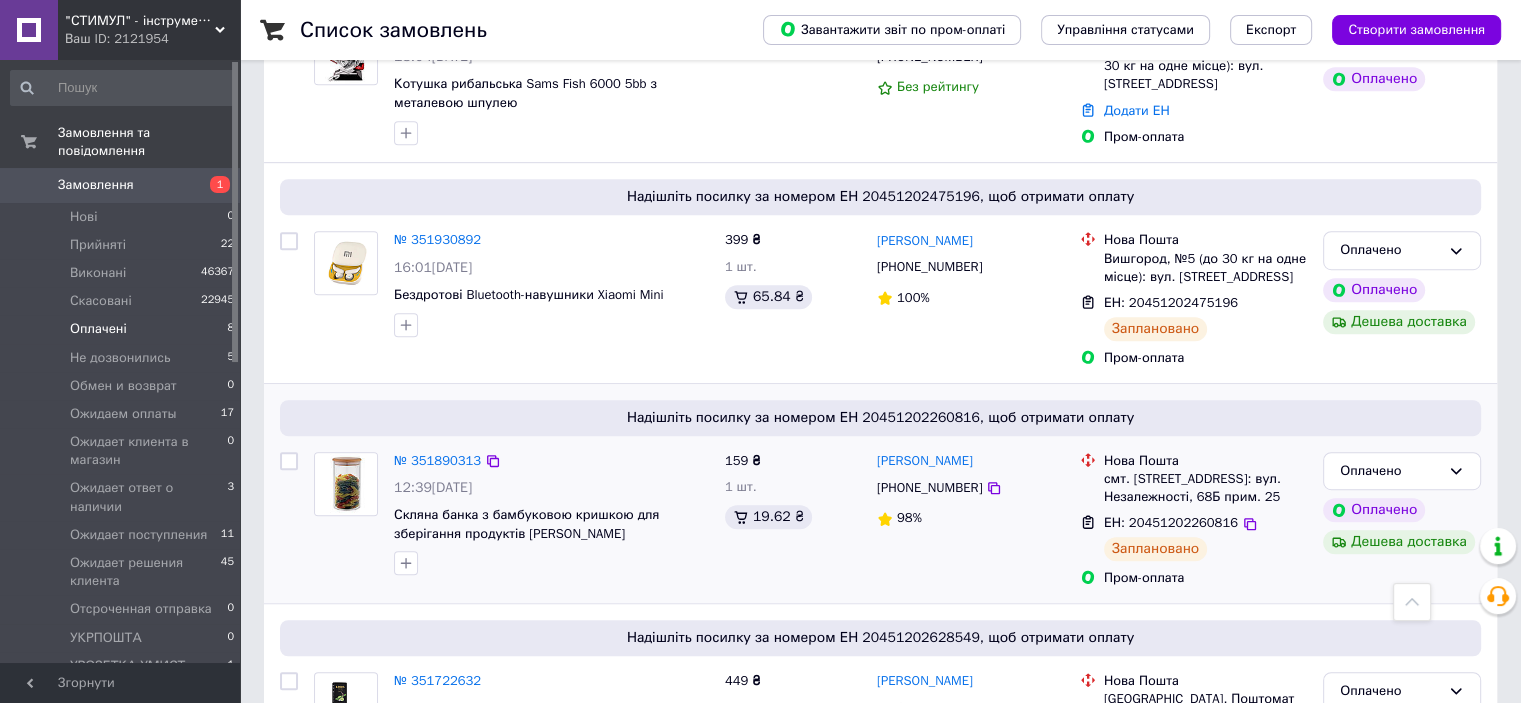 click on "№ 351890313" at bounding box center (437, 461) 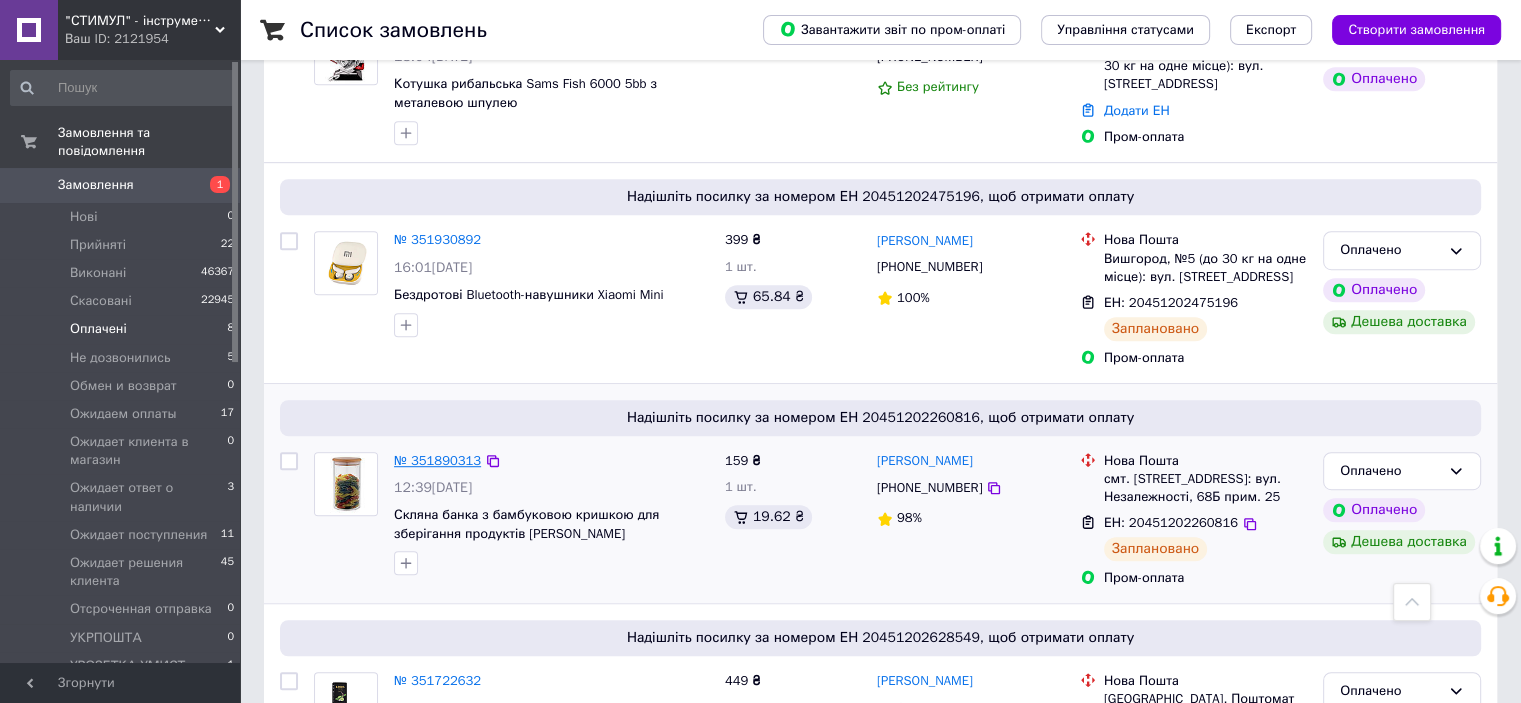 click on "№ 351890313" at bounding box center [437, 460] 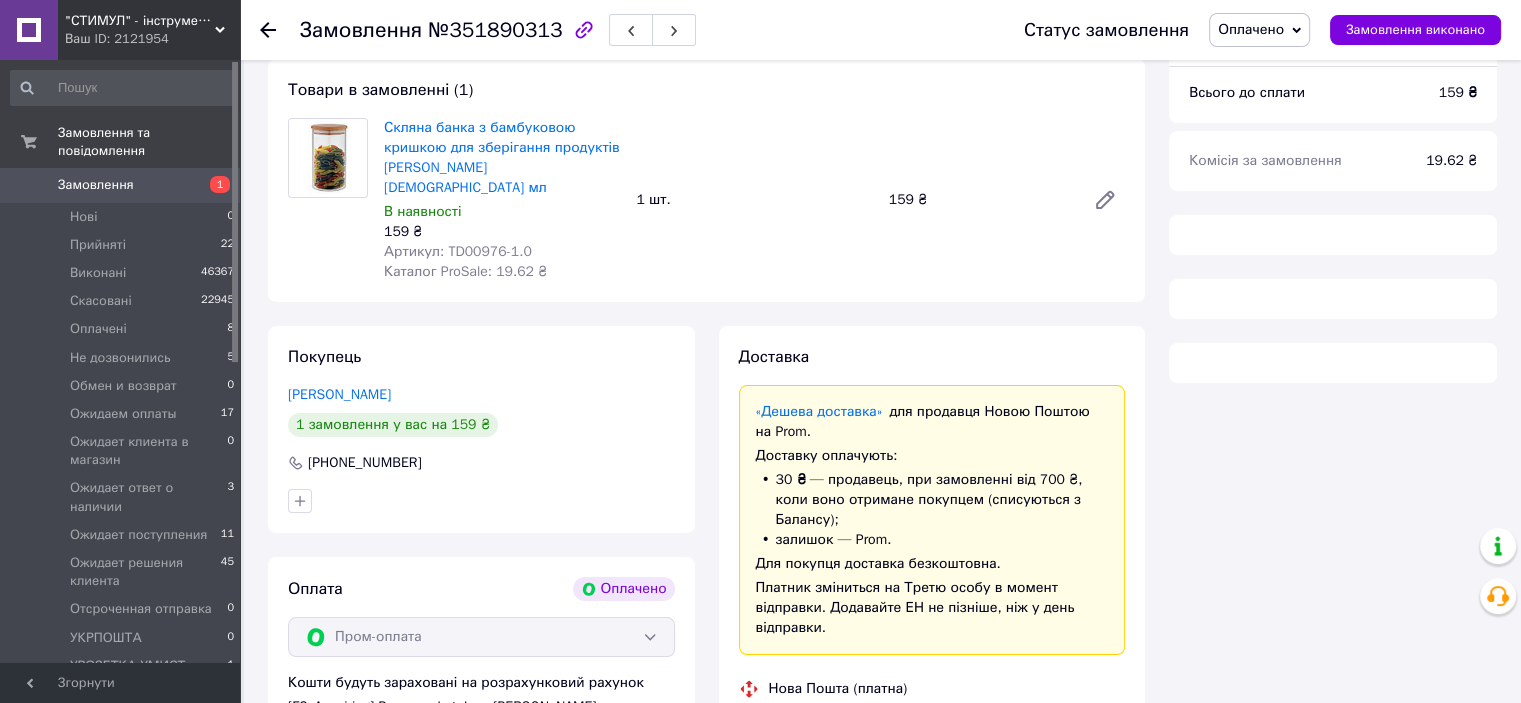 scroll, scrollTop: 0, scrollLeft: 0, axis: both 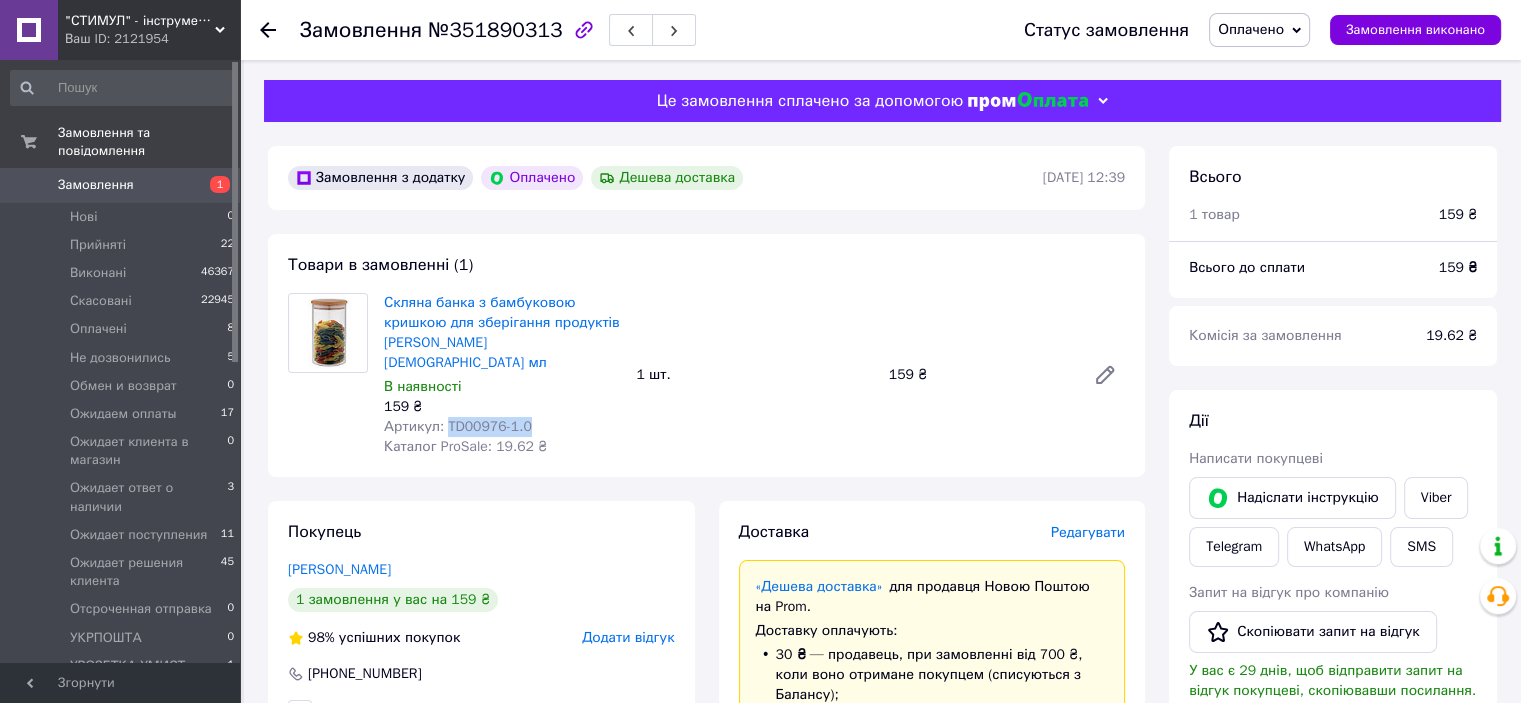 drag, startPoint x: 535, startPoint y: 408, endPoint x: 444, endPoint y: 403, distance: 91.13726 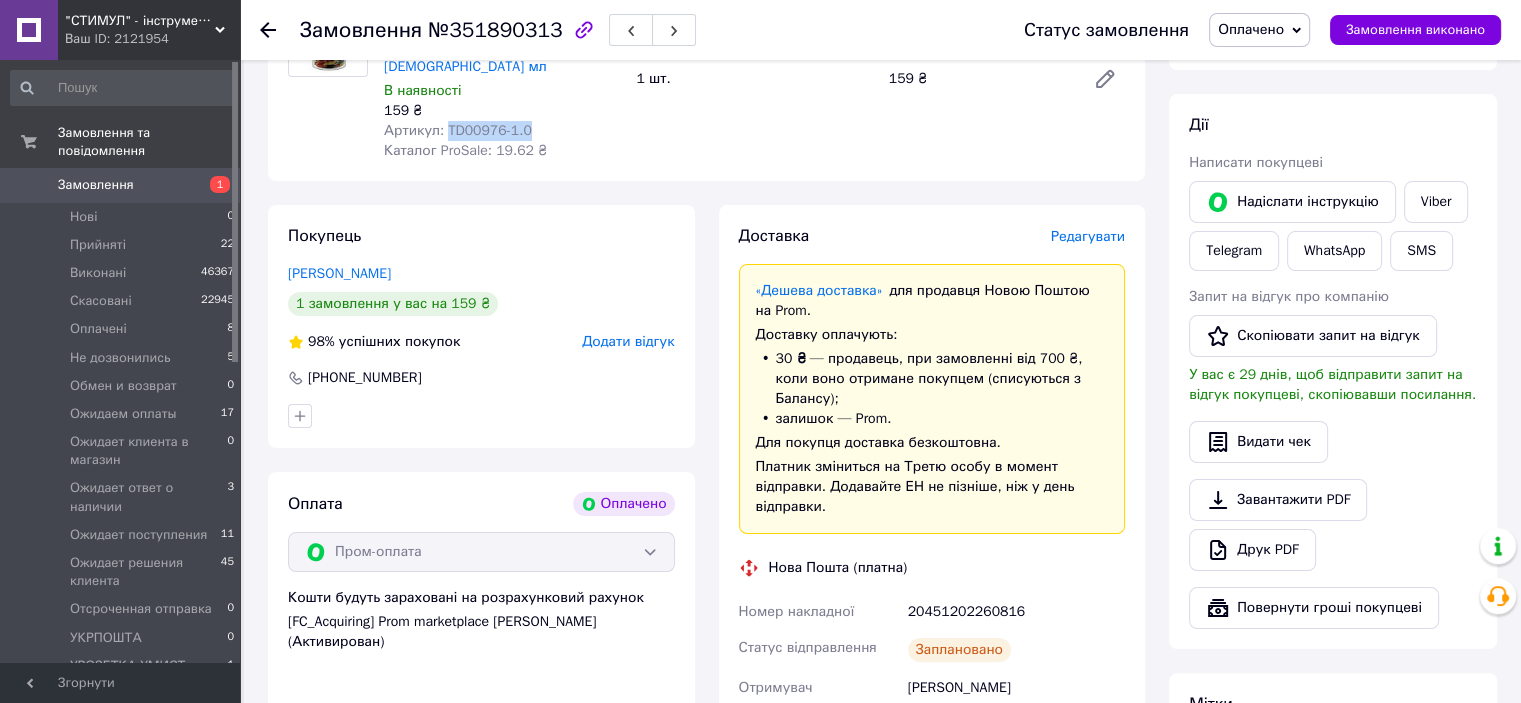 scroll, scrollTop: 300, scrollLeft: 0, axis: vertical 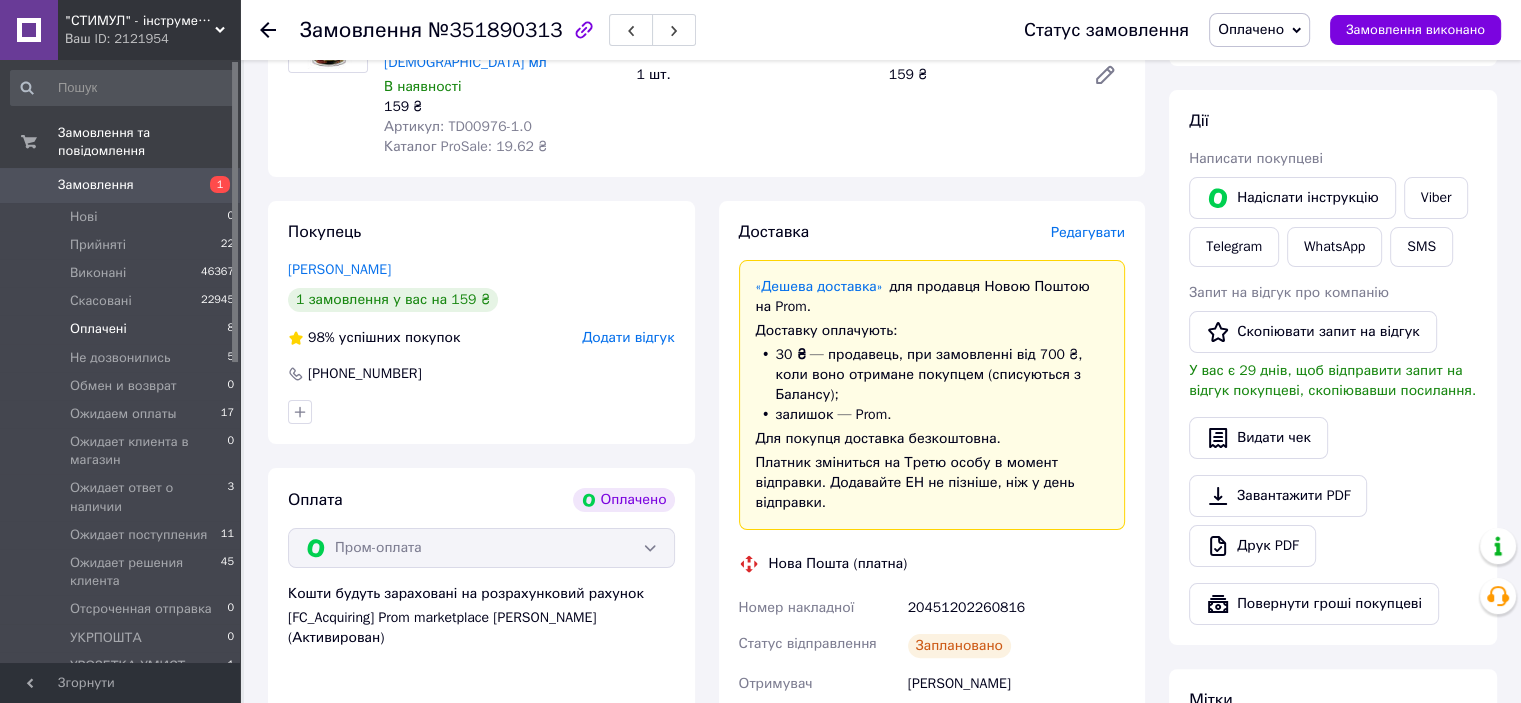 click on "Оплачені" at bounding box center [98, 329] 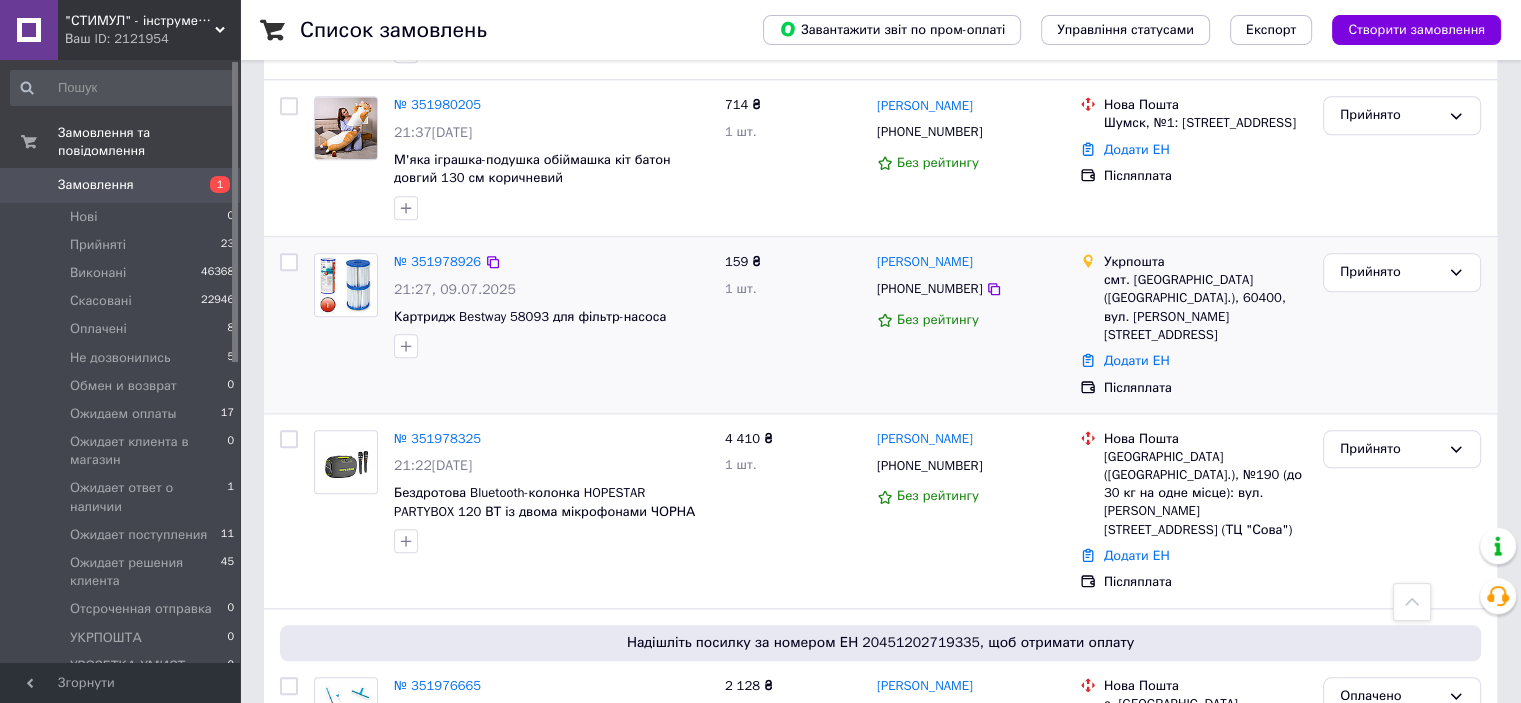 scroll, scrollTop: 2000, scrollLeft: 0, axis: vertical 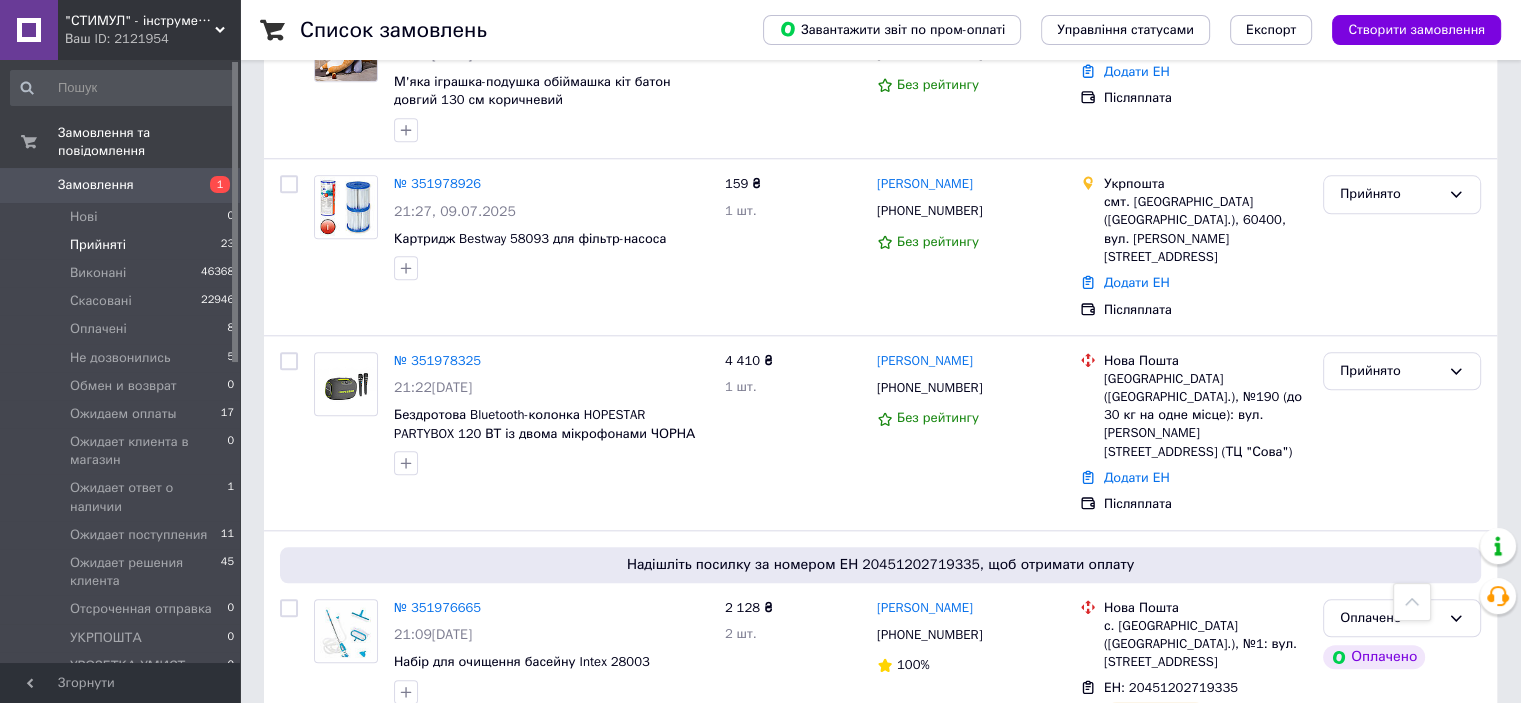 click on "Прийняті" at bounding box center [98, 245] 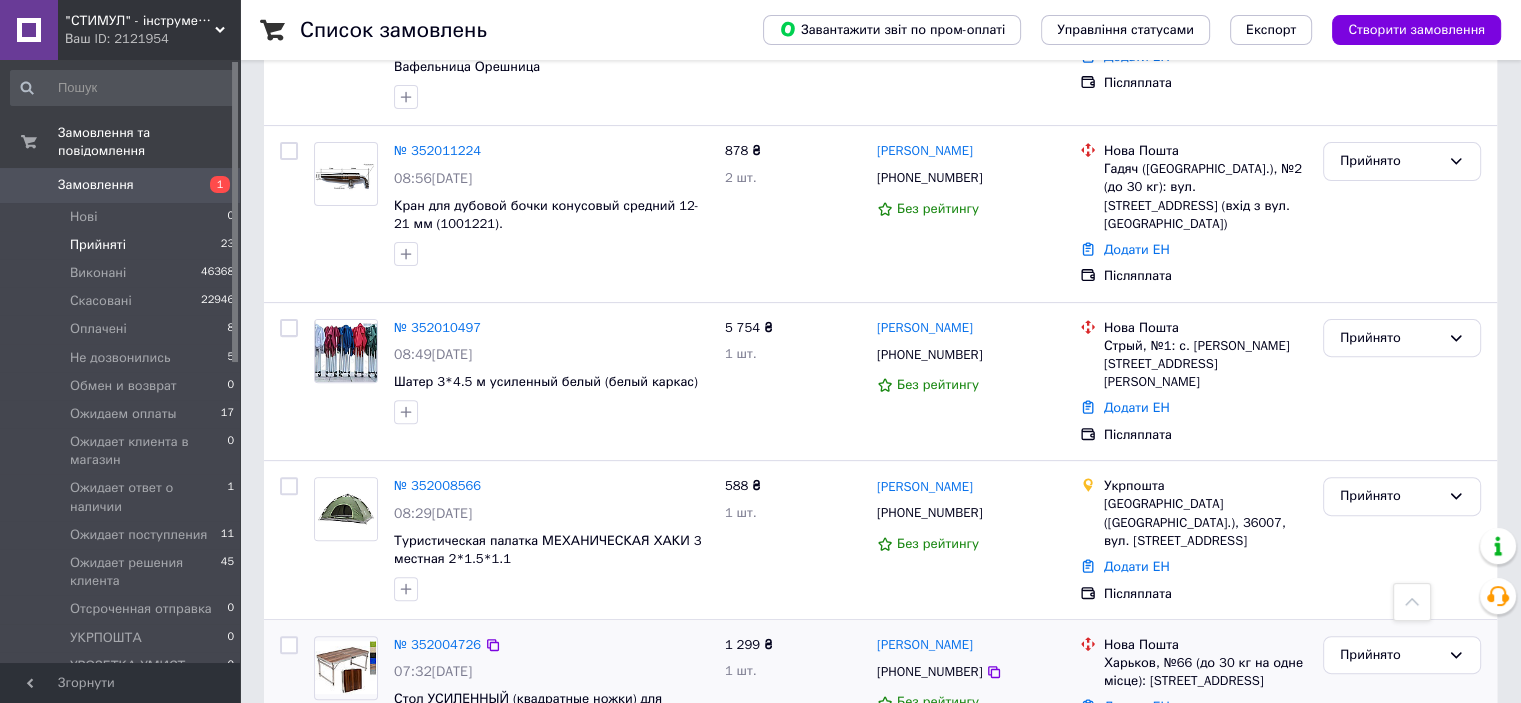 scroll, scrollTop: 324, scrollLeft: 0, axis: vertical 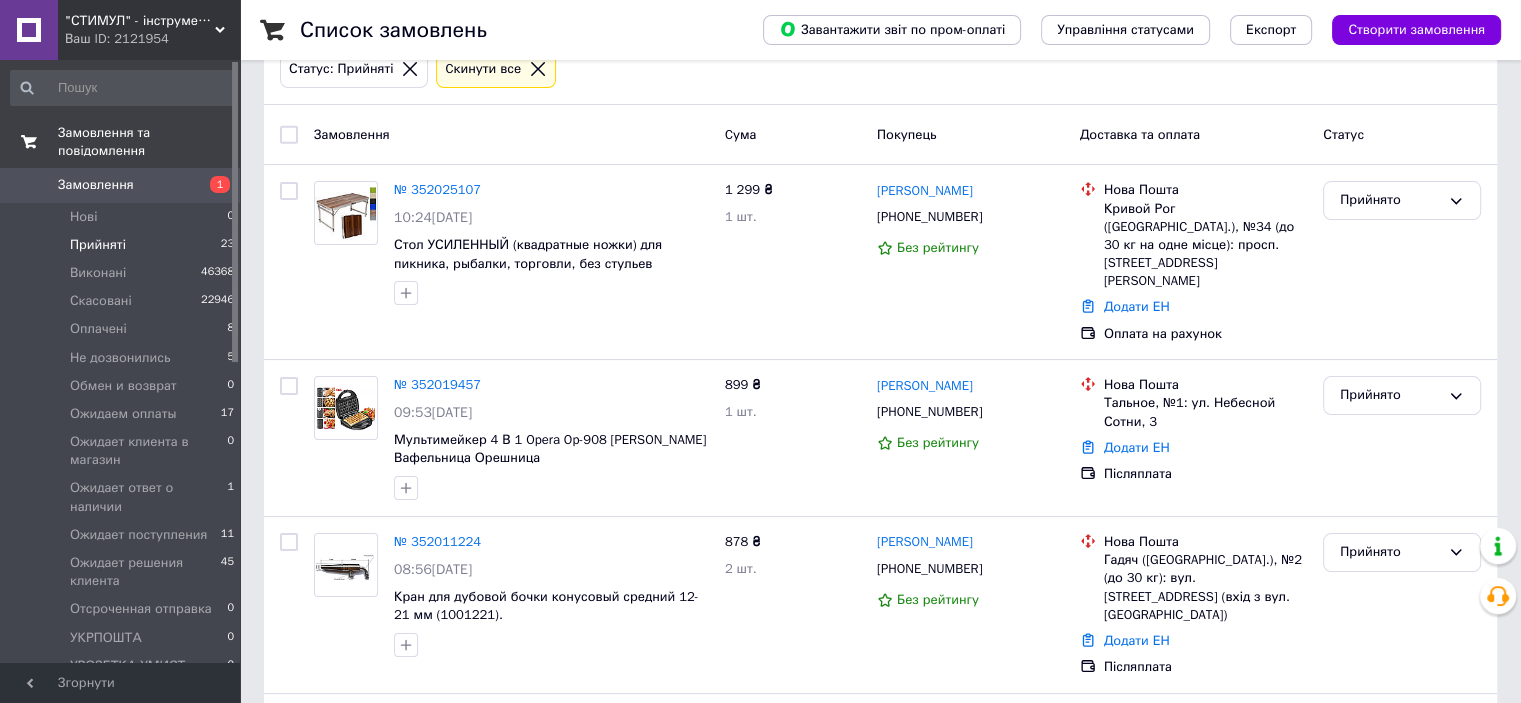 drag, startPoint x: 132, startPoint y: 163, endPoint x: 144, endPoint y: 139, distance: 26.832815 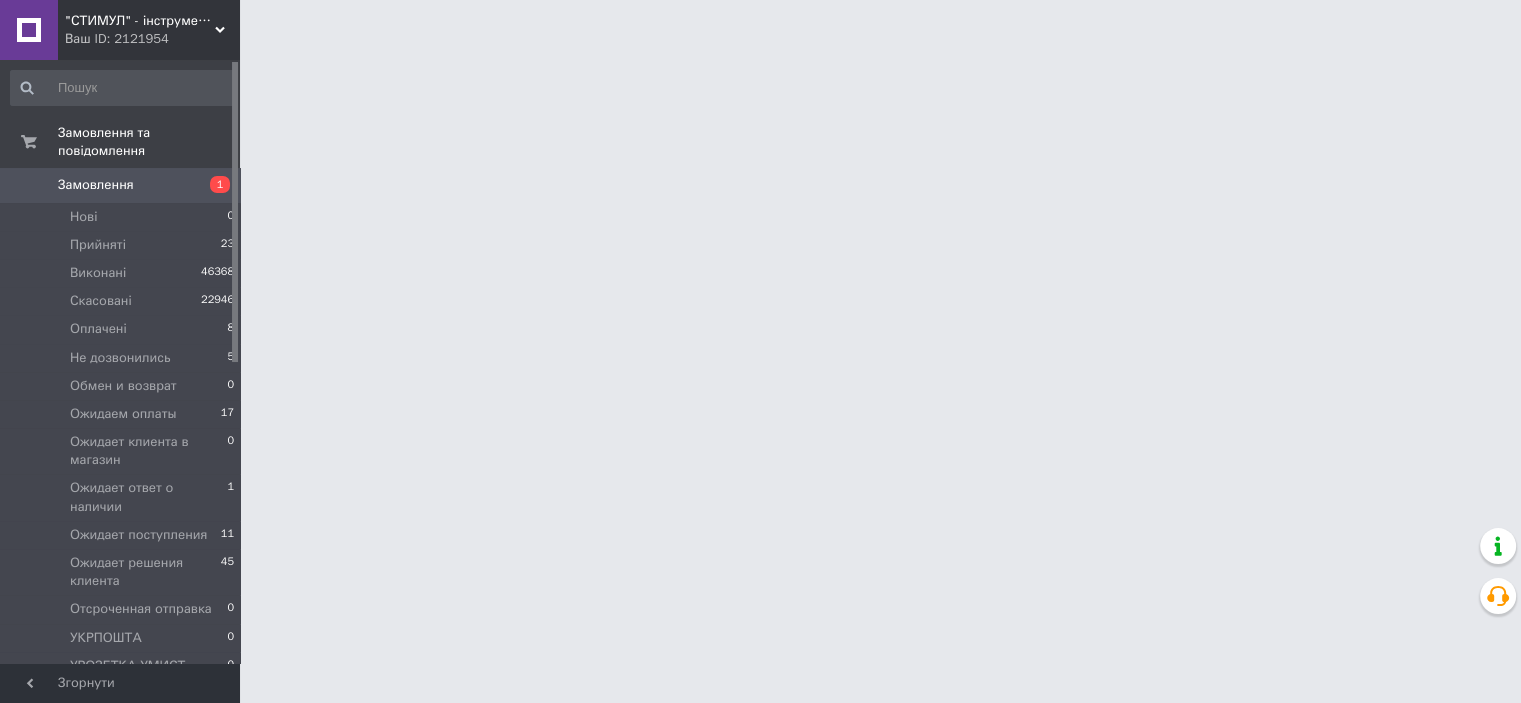 scroll, scrollTop: 0, scrollLeft: 0, axis: both 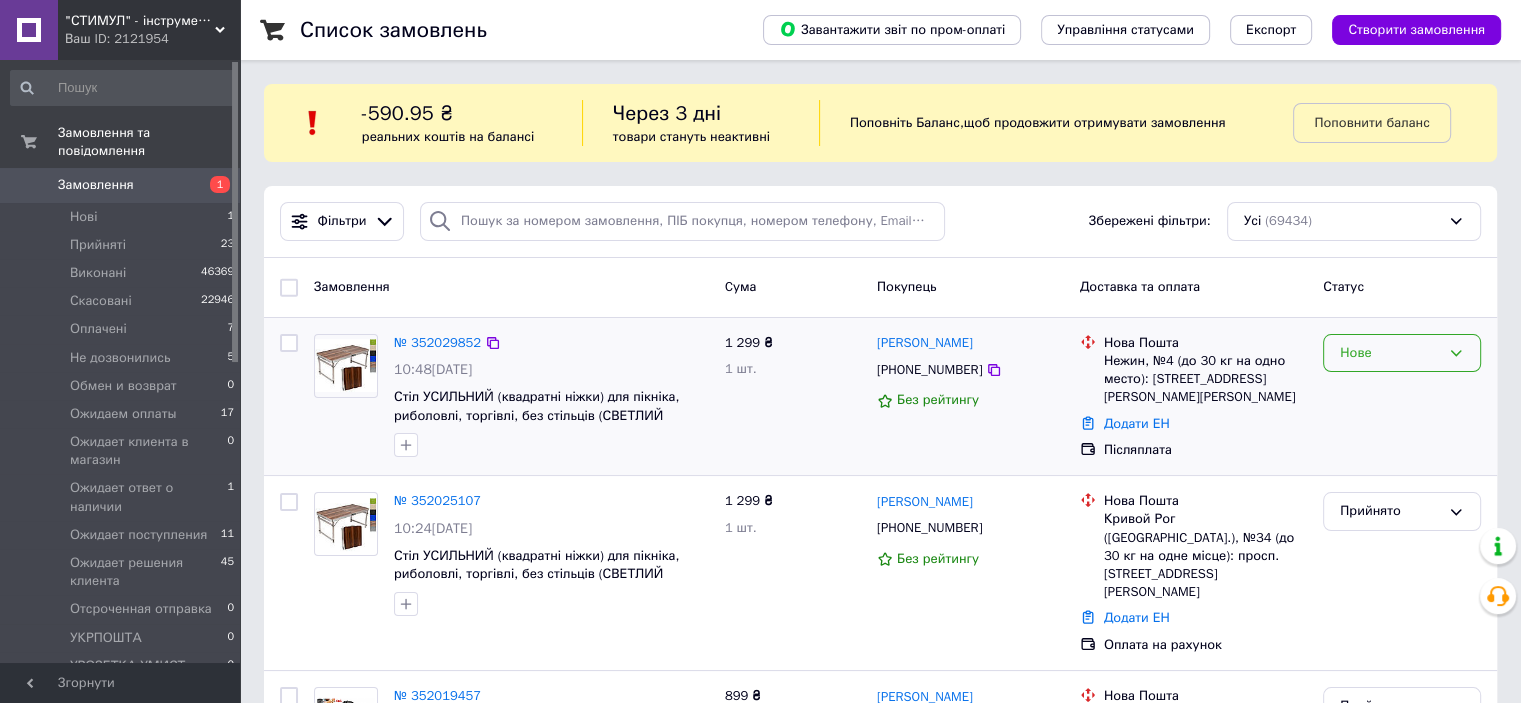 click on "Нове" at bounding box center (1390, 353) 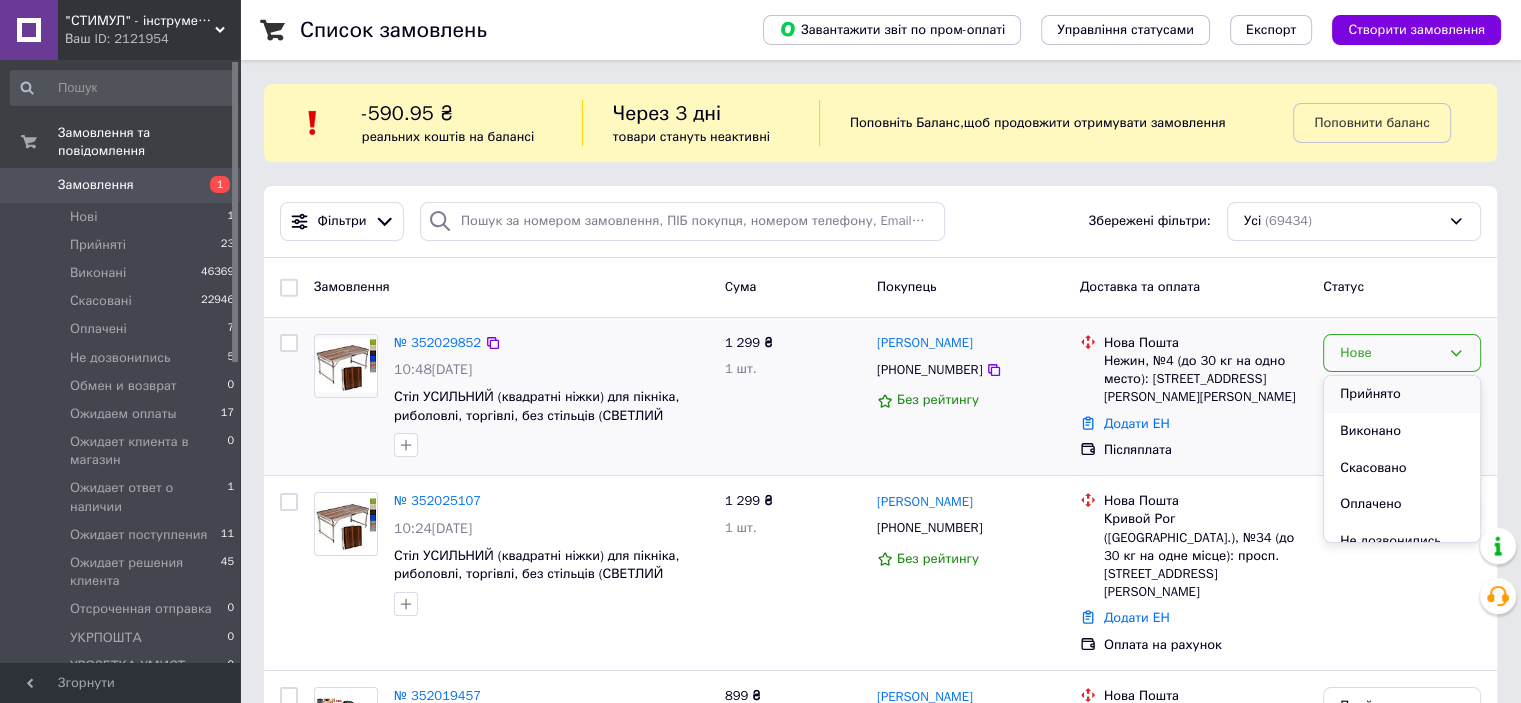 click on "Прийнято" at bounding box center [1402, 394] 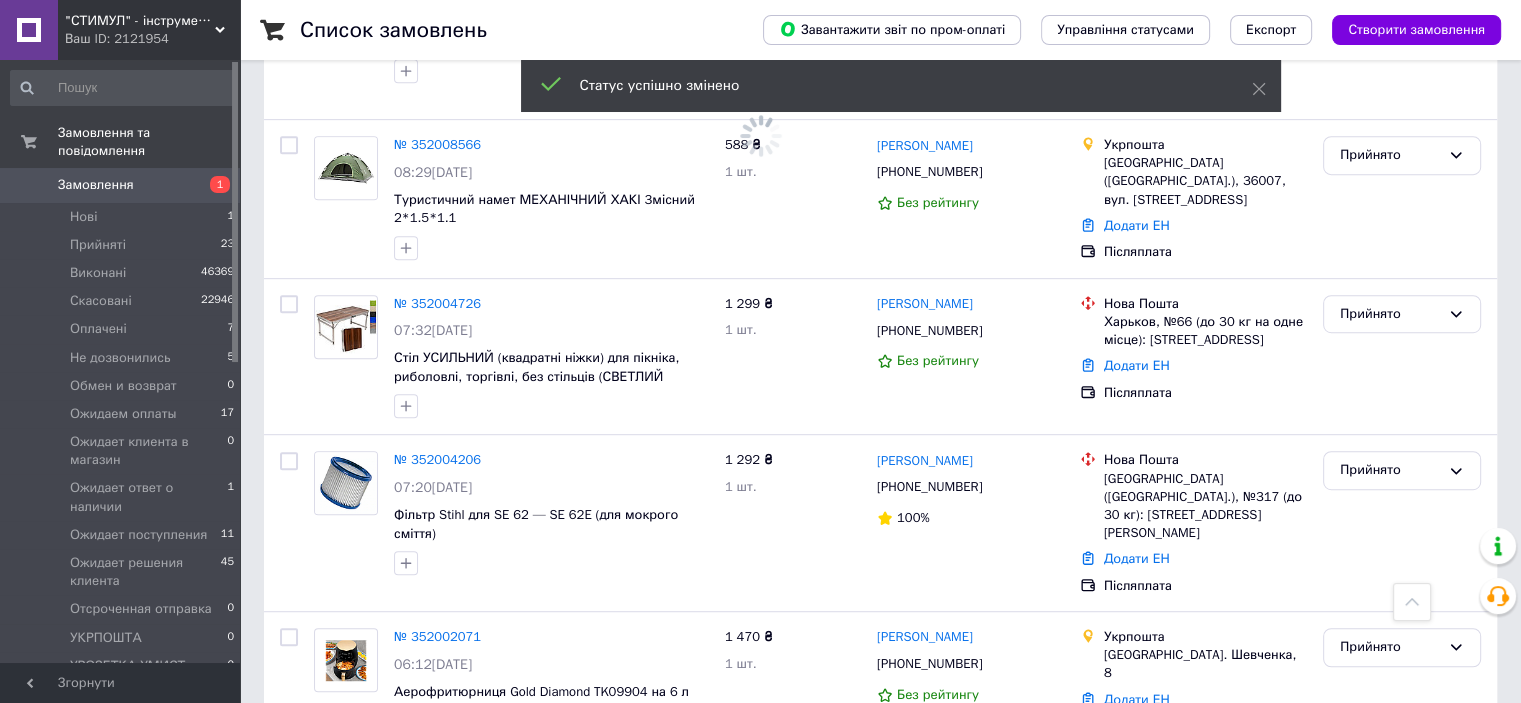 scroll, scrollTop: 1200, scrollLeft: 0, axis: vertical 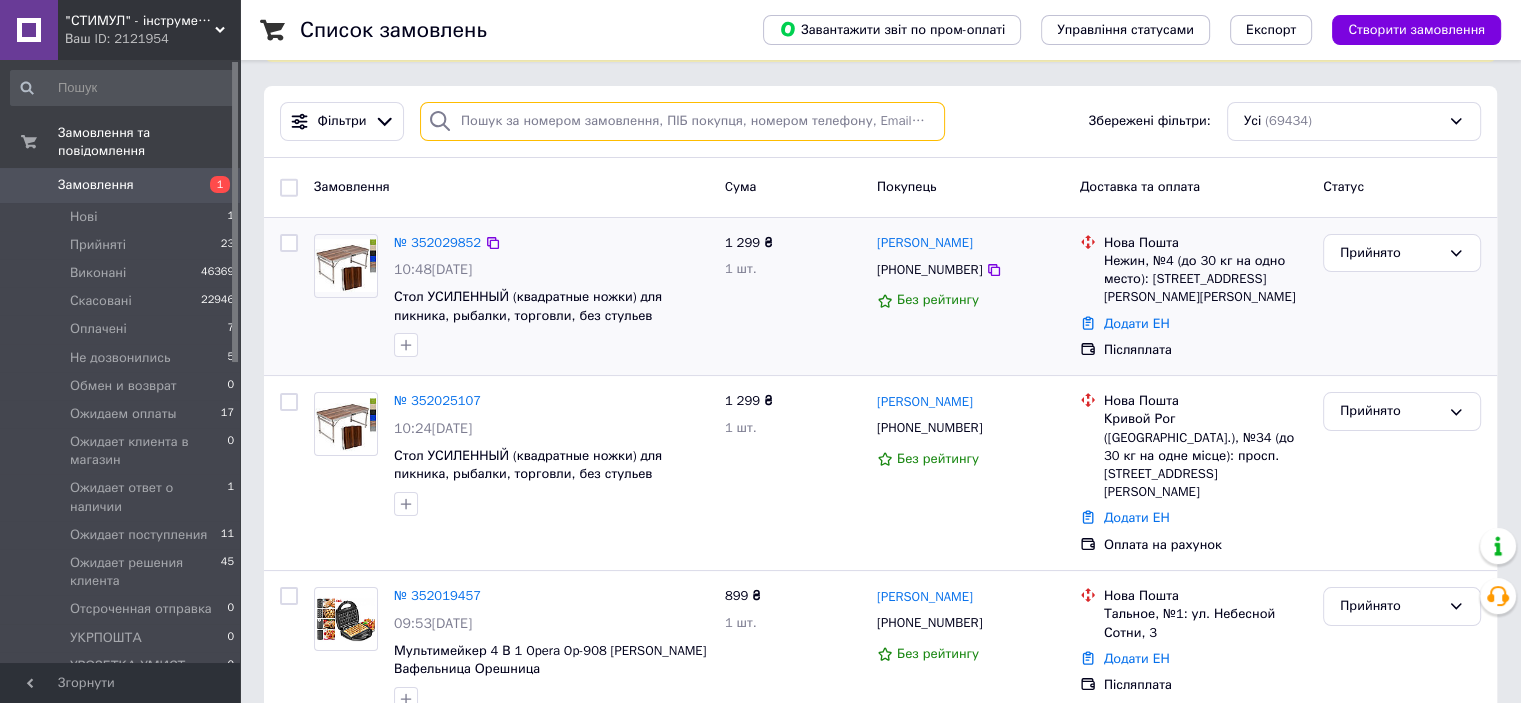 click at bounding box center (682, 121) 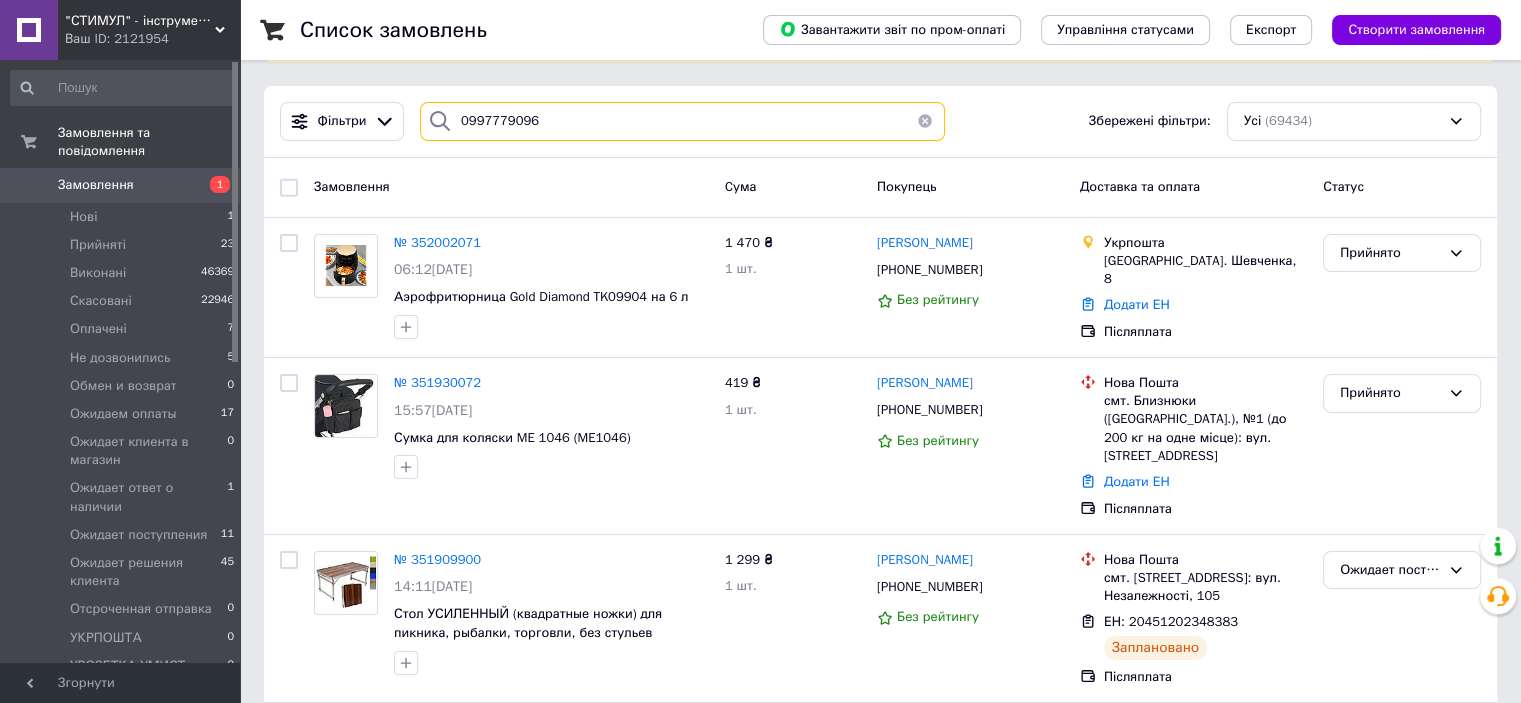 scroll, scrollTop: 0, scrollLeft: 0, axis: both 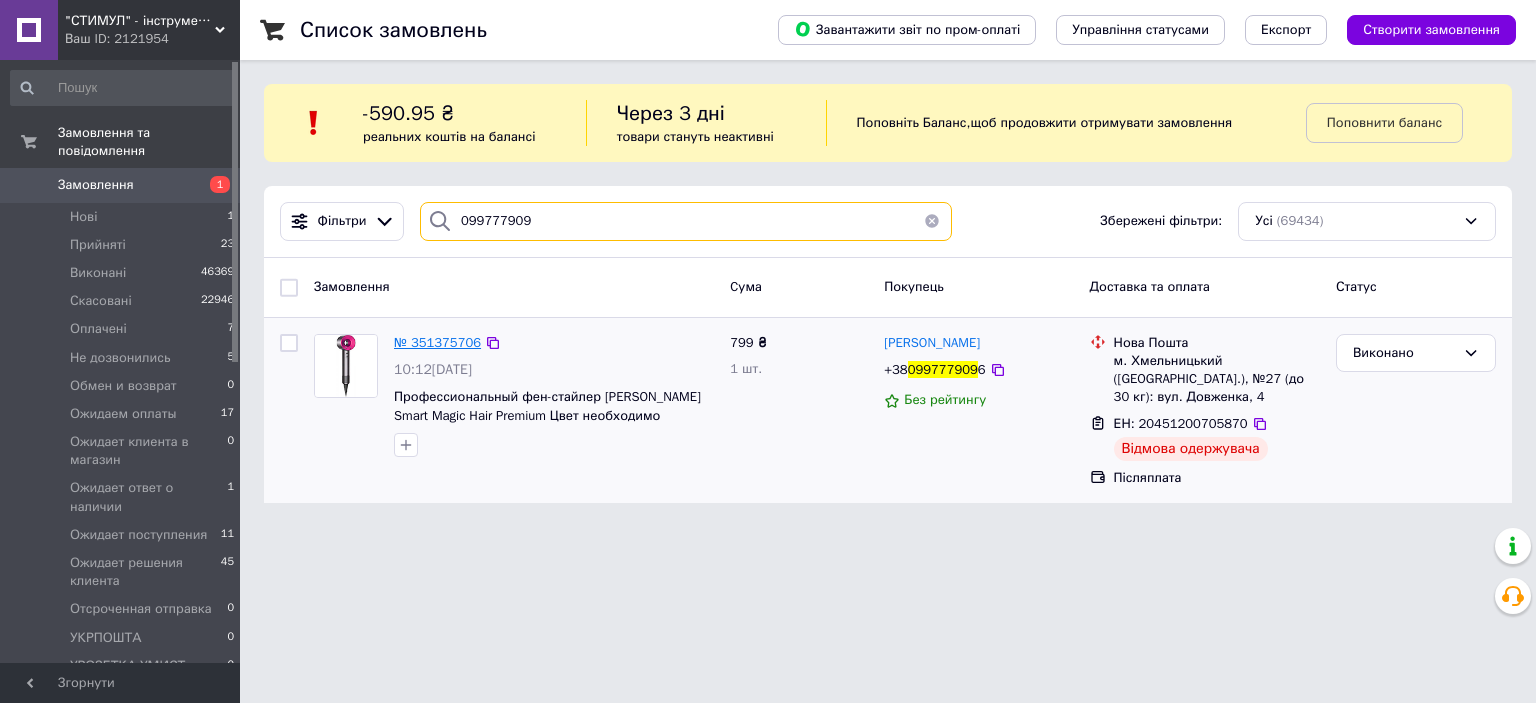 type on "099777909" 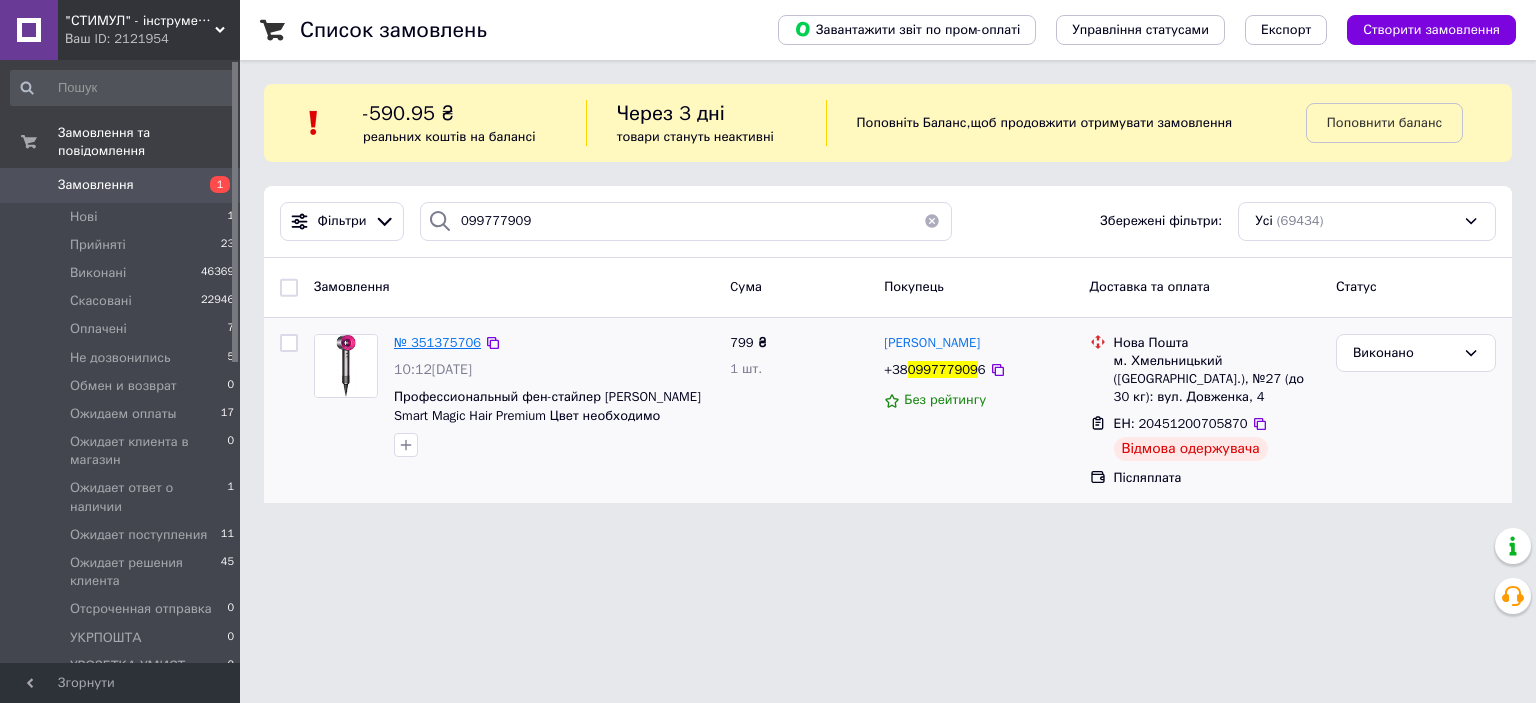 click on "№ 351375706" at bounding box center (437, 342) 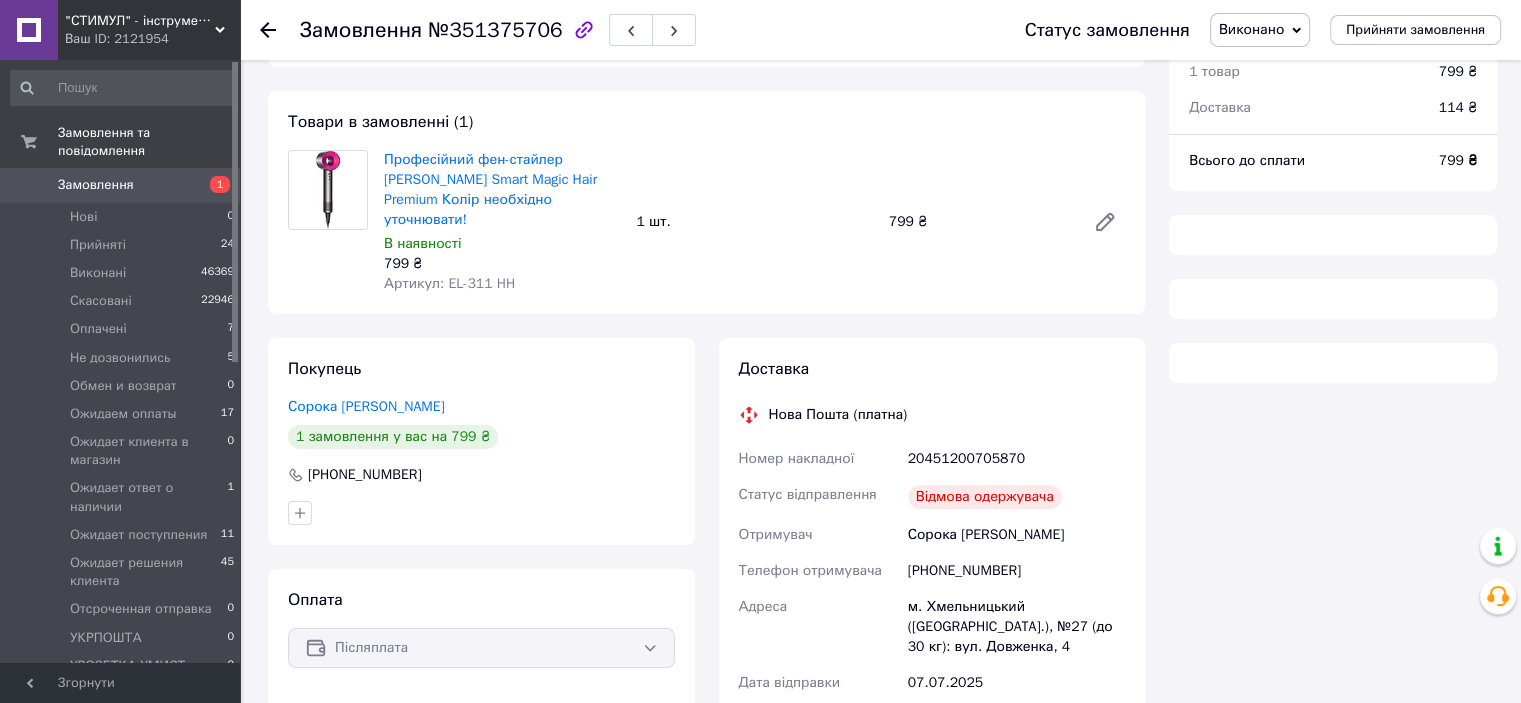 scroll, scrollTop: 0, scrollLeft: 0, axis: both 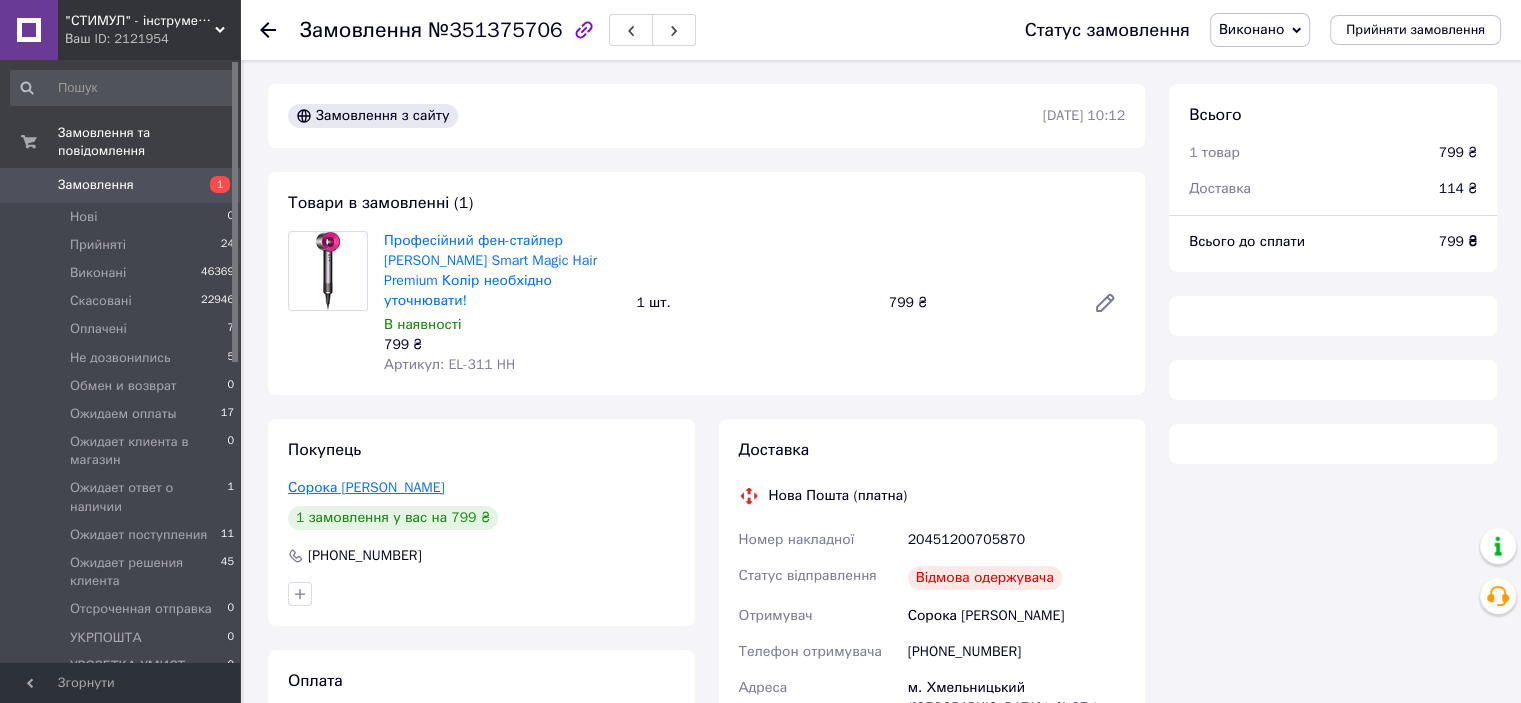 click on "Сорока Диана" at bounding box center [366, 487] 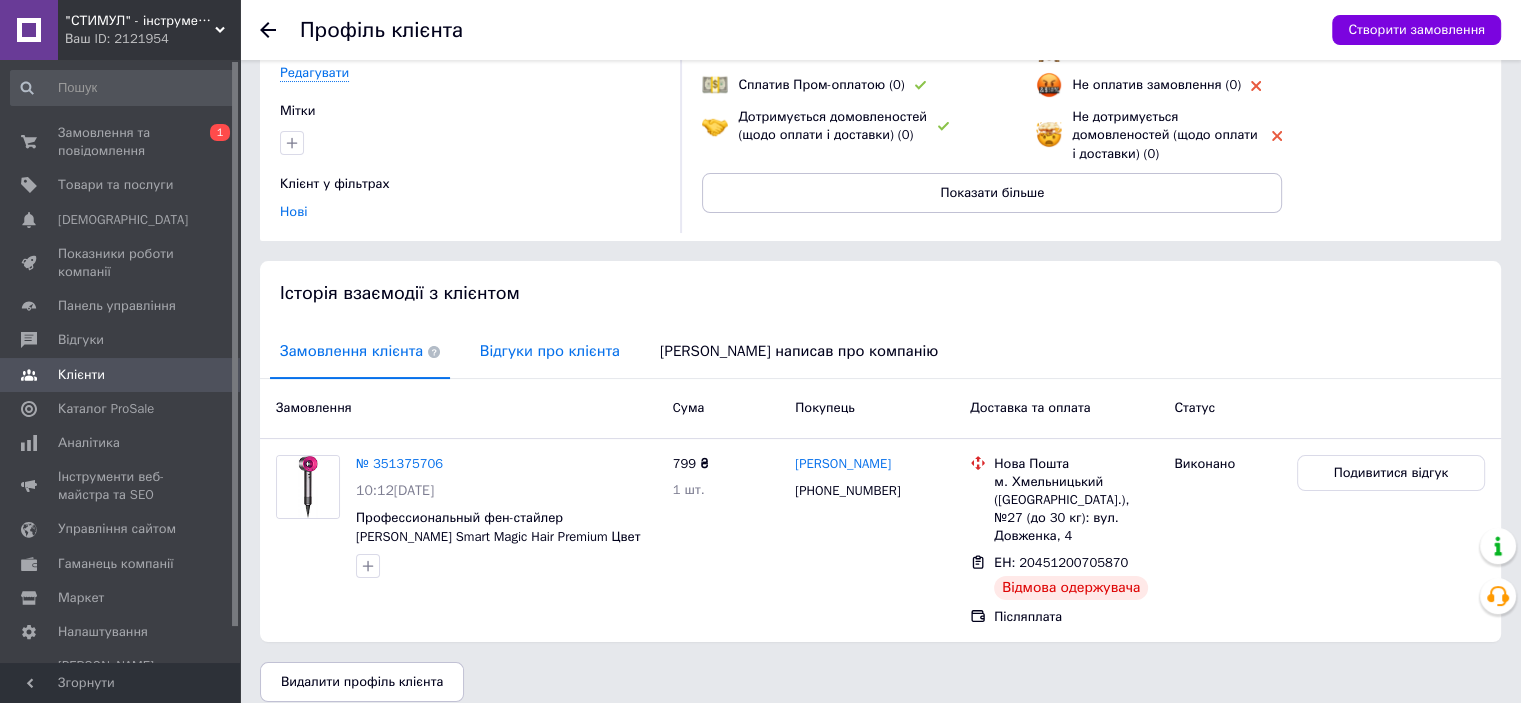 click on "Відгуки про клієнта" at bounding box center (550, 351) 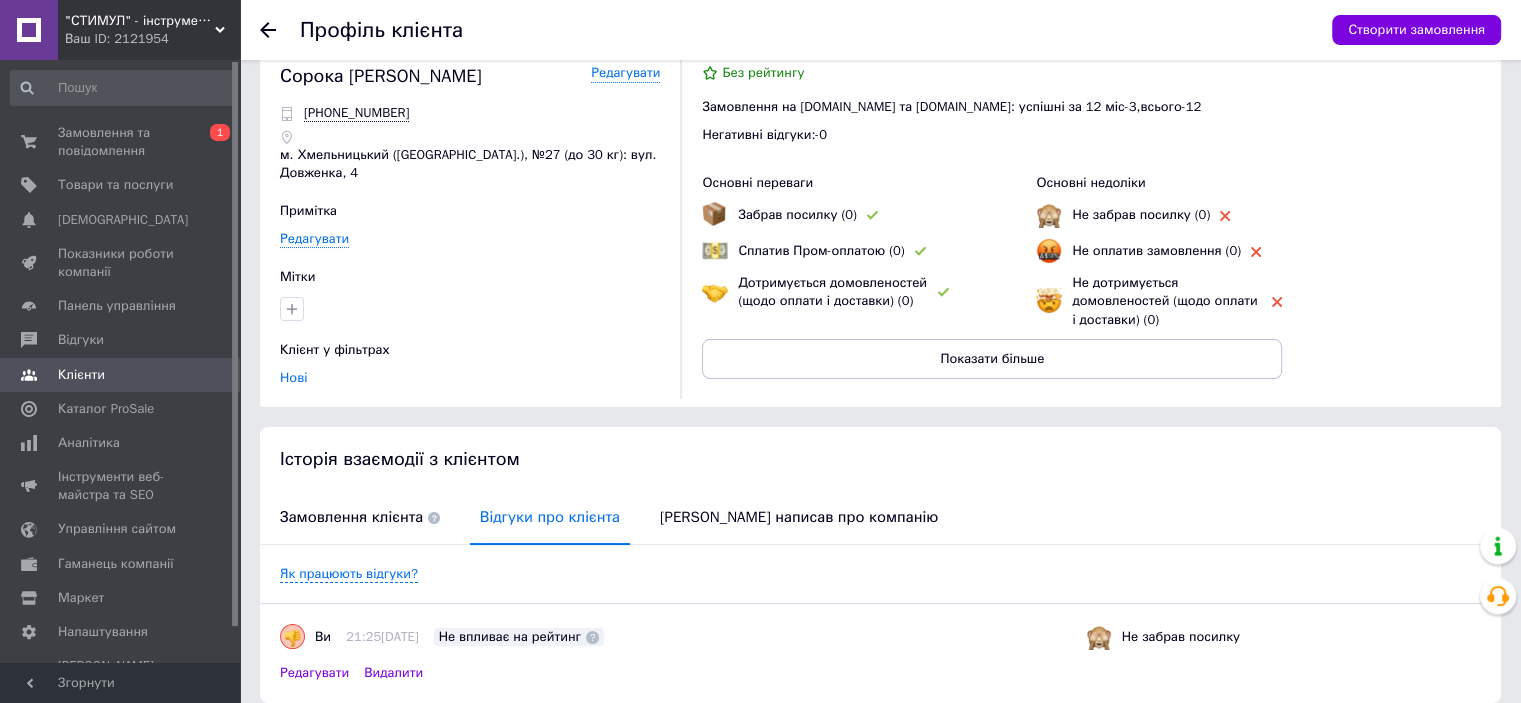scroll, scrollTop: 0, scrollLeft: 0, axis: both 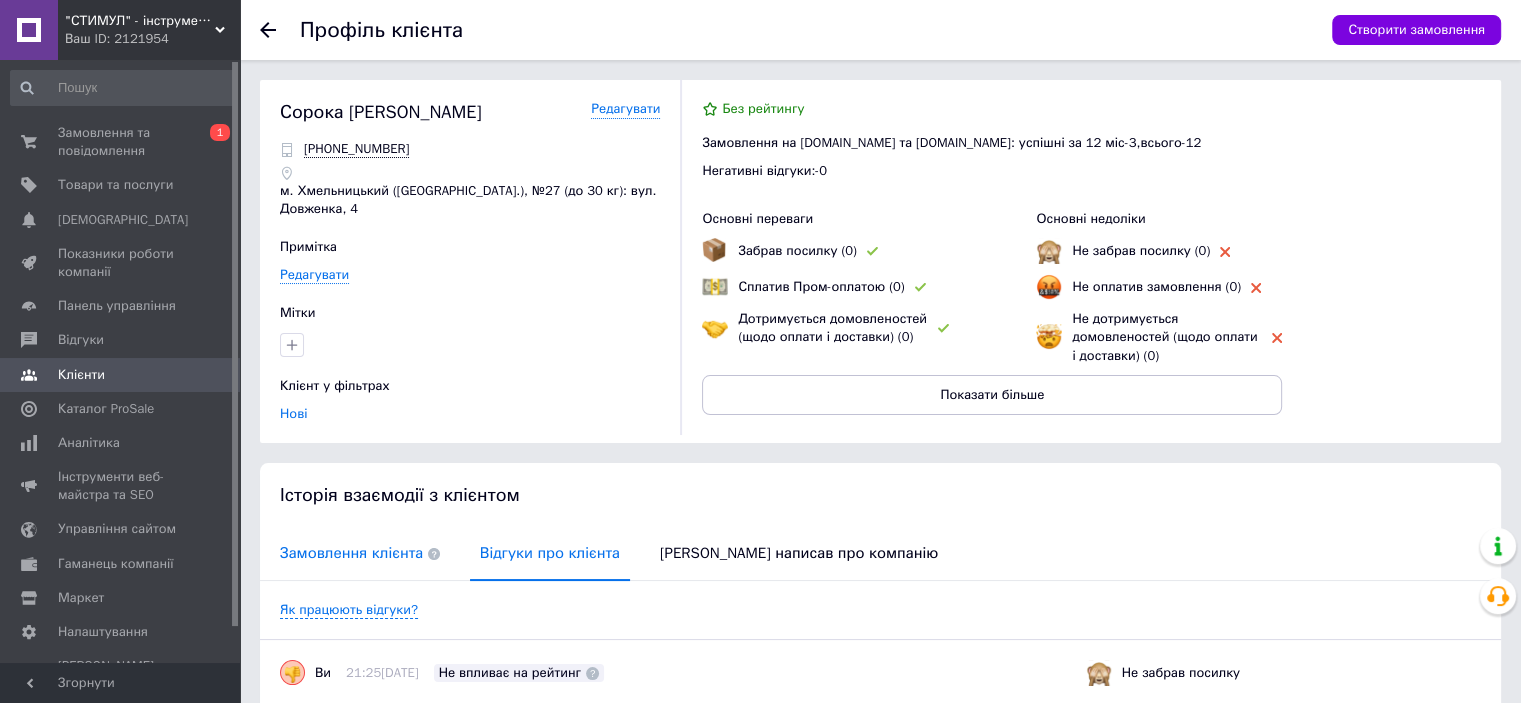 click on "Замовлення клієнта" at bounding box center (360, 553) 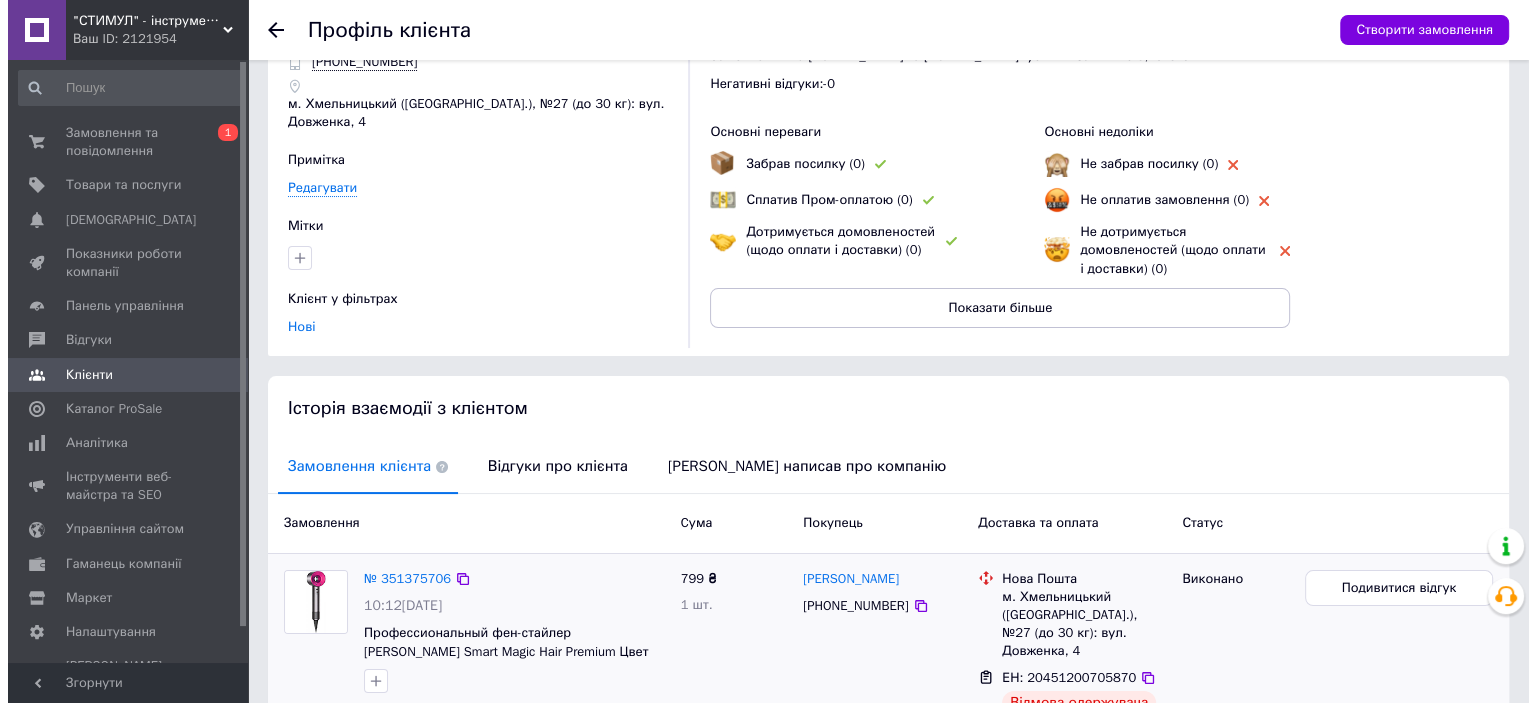 scroll, scrollTop: 202, scrollLeft: 0, axis: vertical 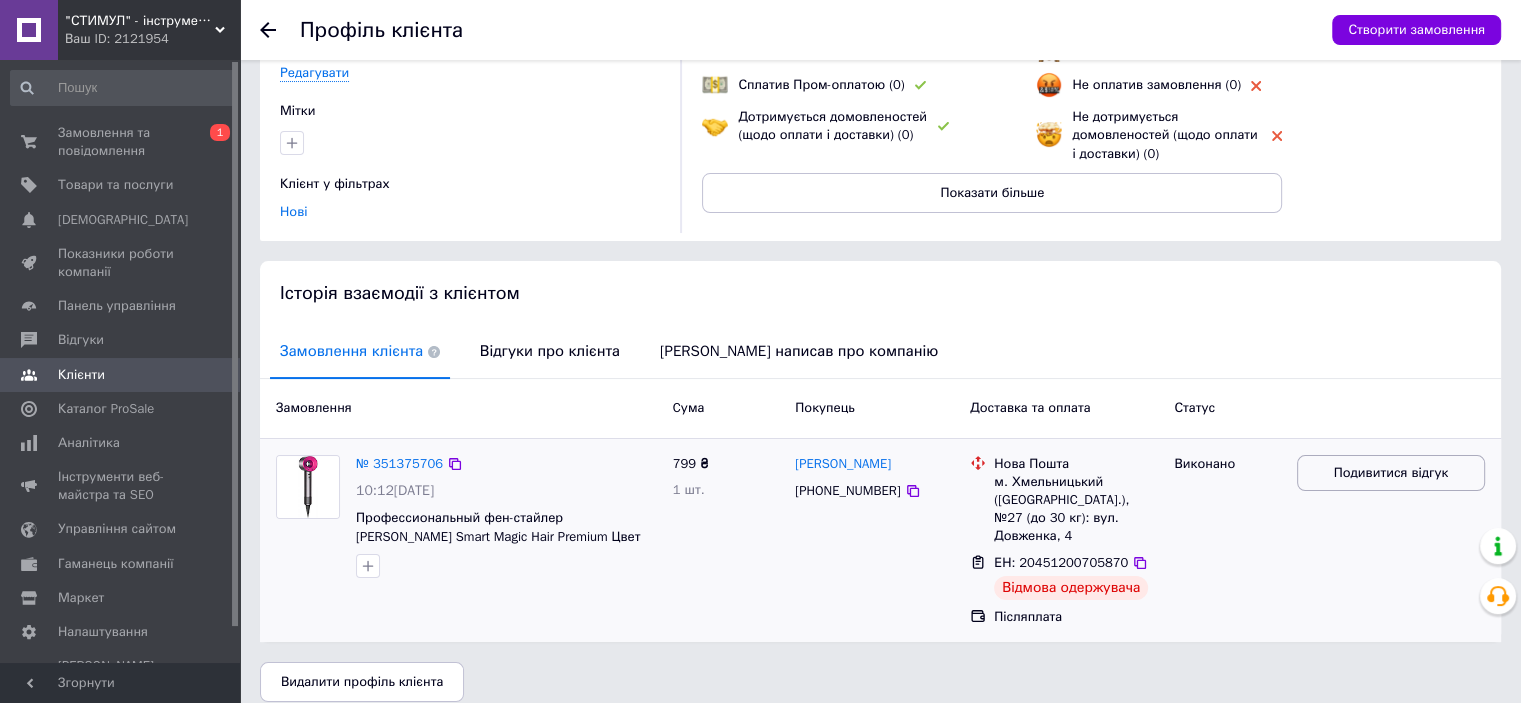 click on "Подивитися відгук" at bounding box center [1391, 473] 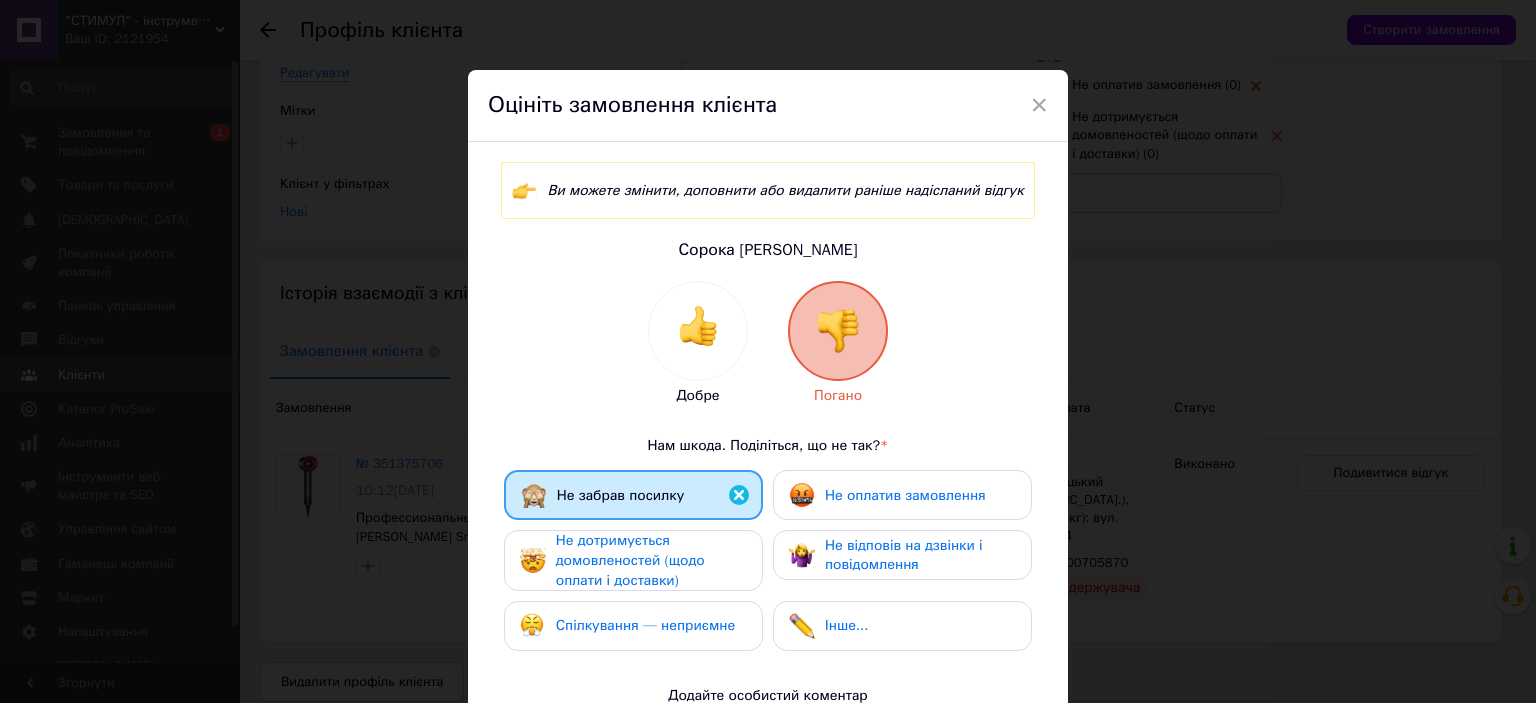 click on "Не оплатив замовлення" at bounding box center [905, 495] 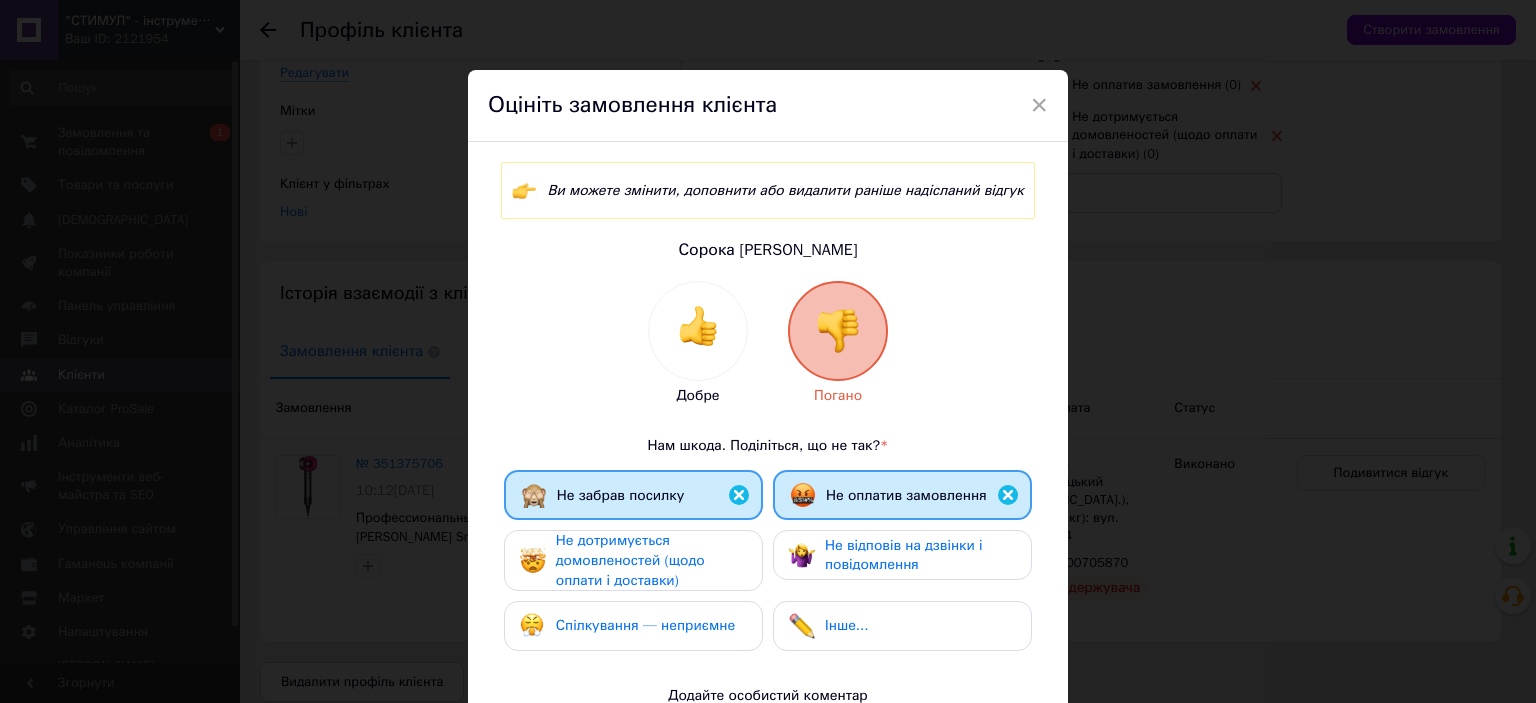 click on "Не дотримується домовленостей (щодо оплати і доставки)" at bounding box center (651, 560) 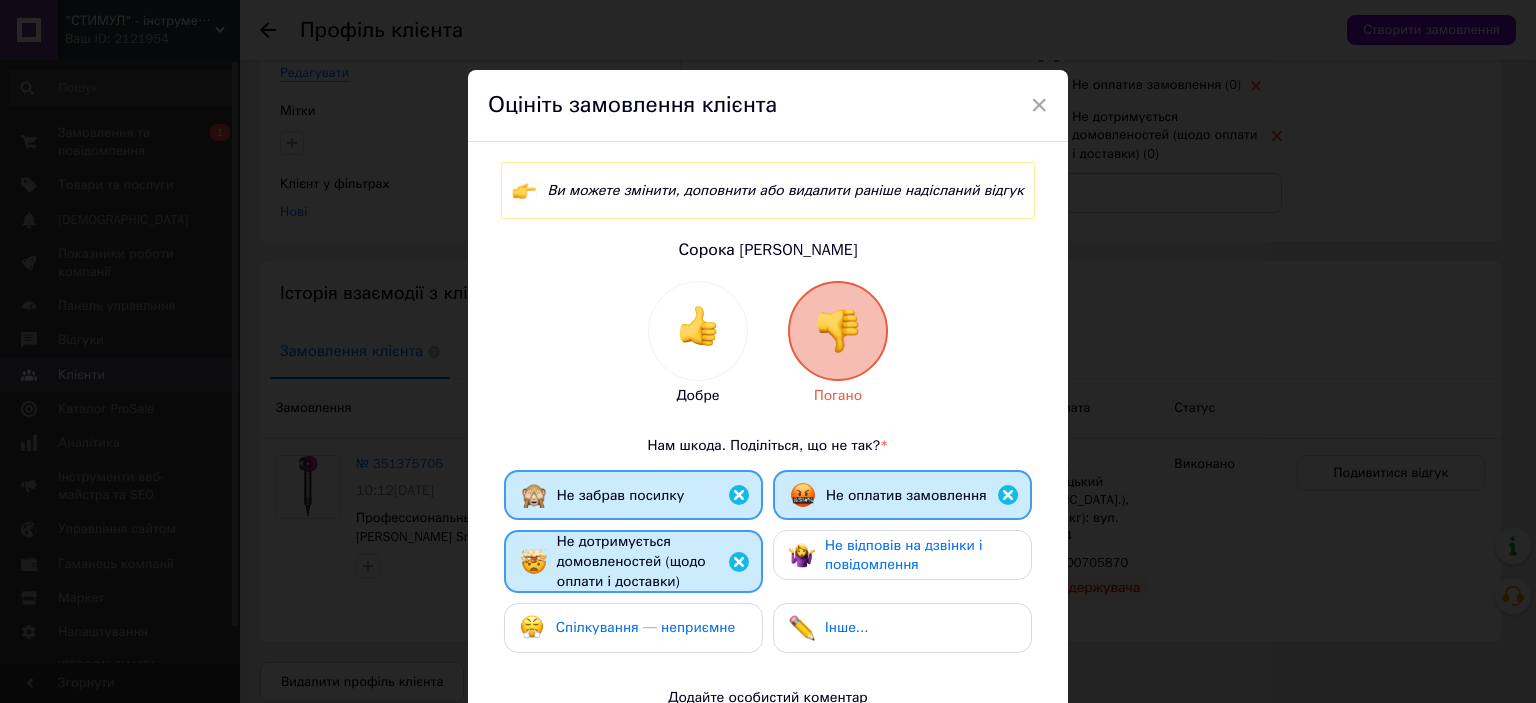 click on "Спілкування — неприємне" at bounding box center [645, 627] 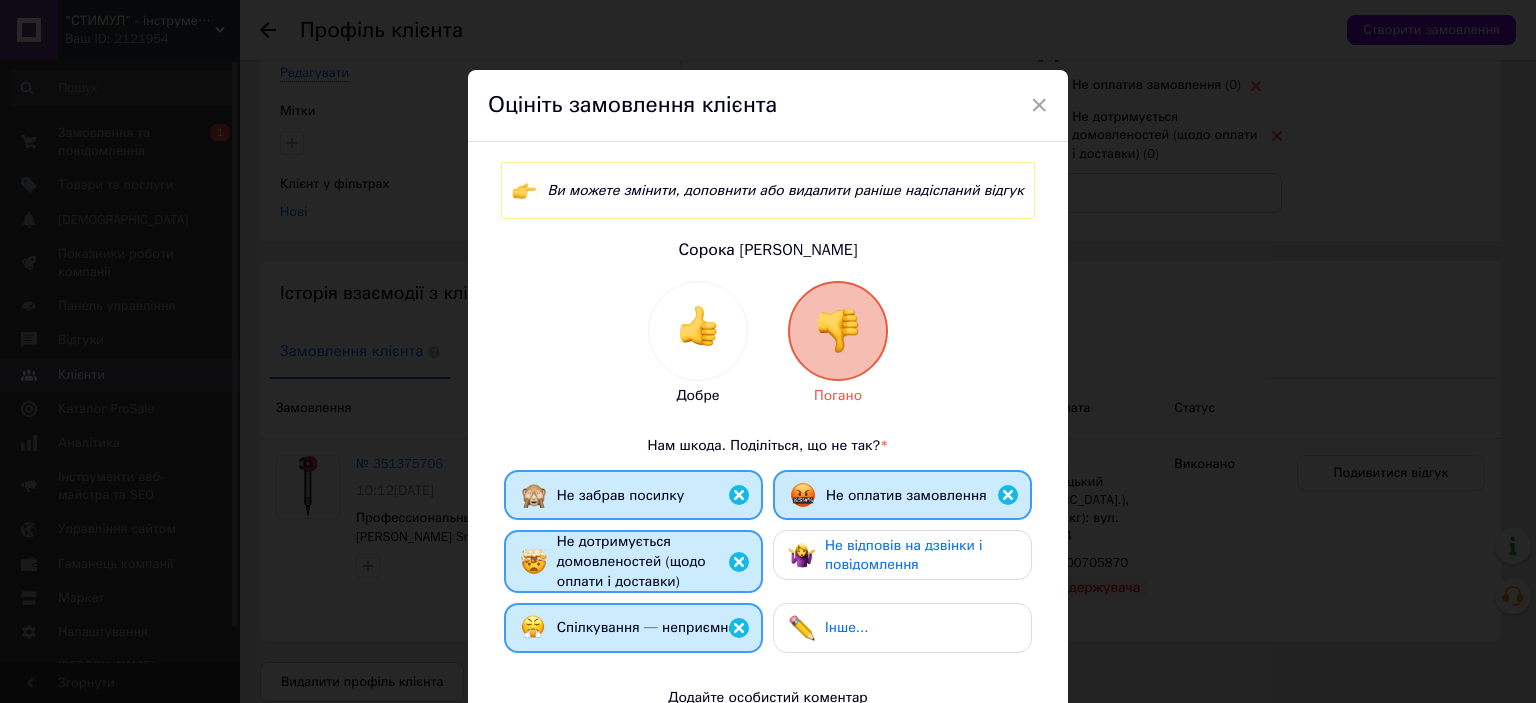 click on "Не відповів на дзвінки і повідомлення" at bounding box center (904, 555) 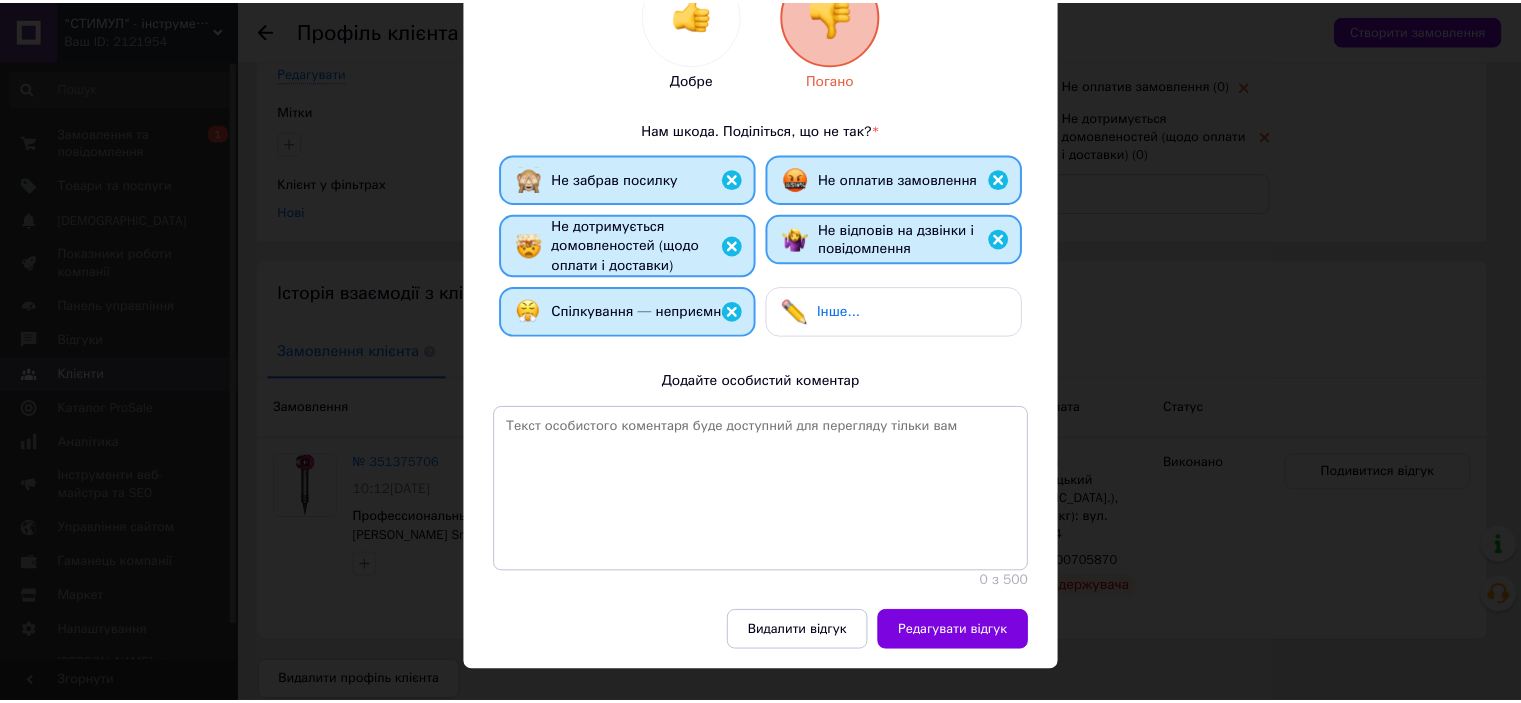 scroll, scrollTop: 350, scrollLeft: 0, axis: vertical 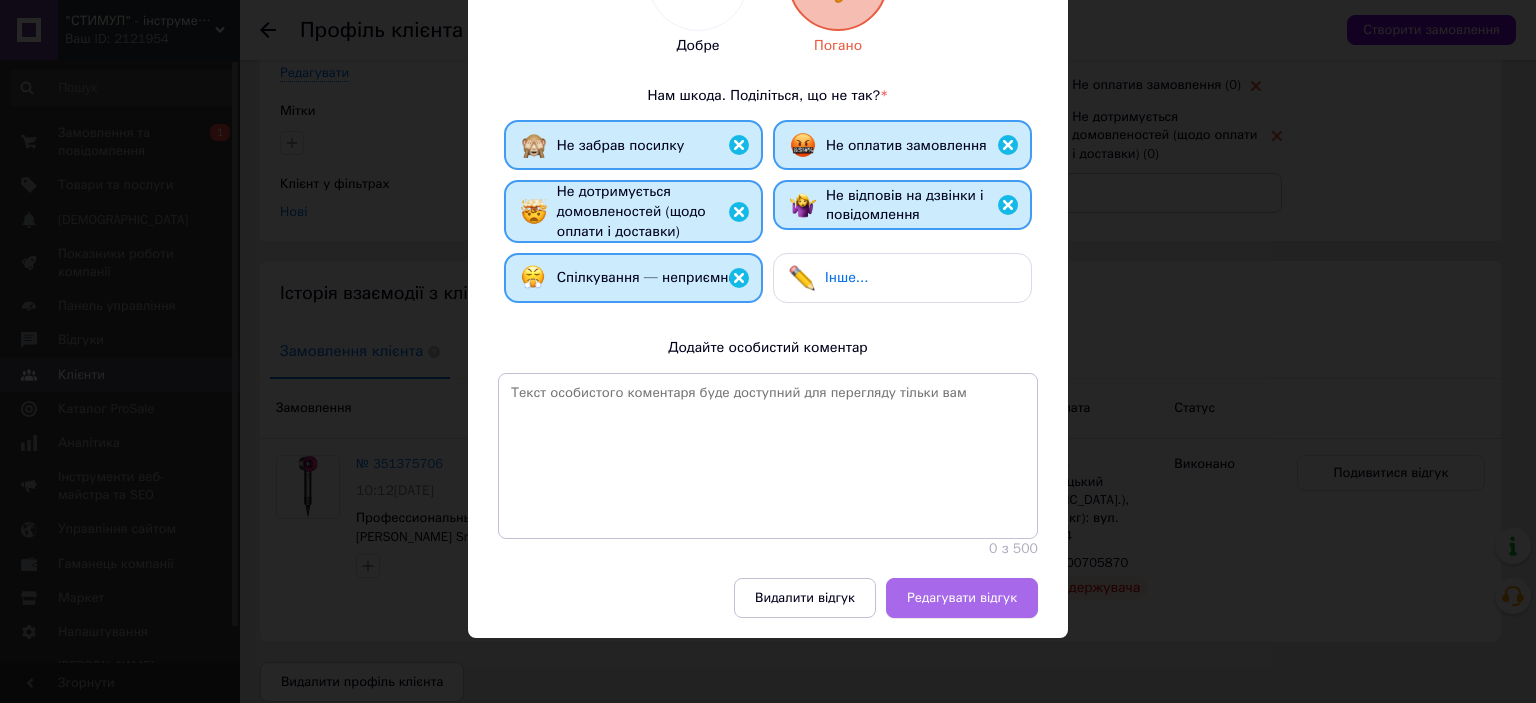click on "Редагувати відгук" at bounding box center [962, 598] 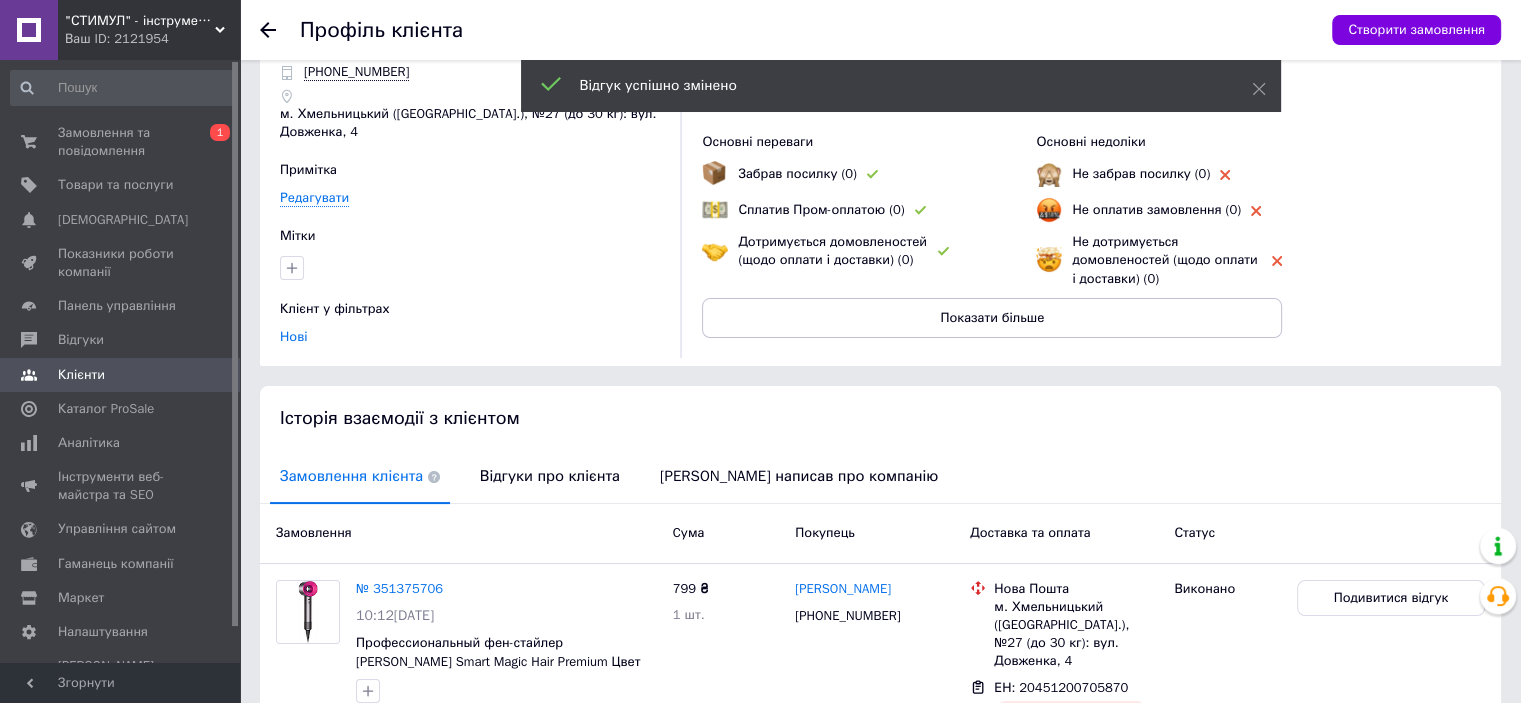 scroll, scrollTop: 0, scrollLeft: 0, axis: both 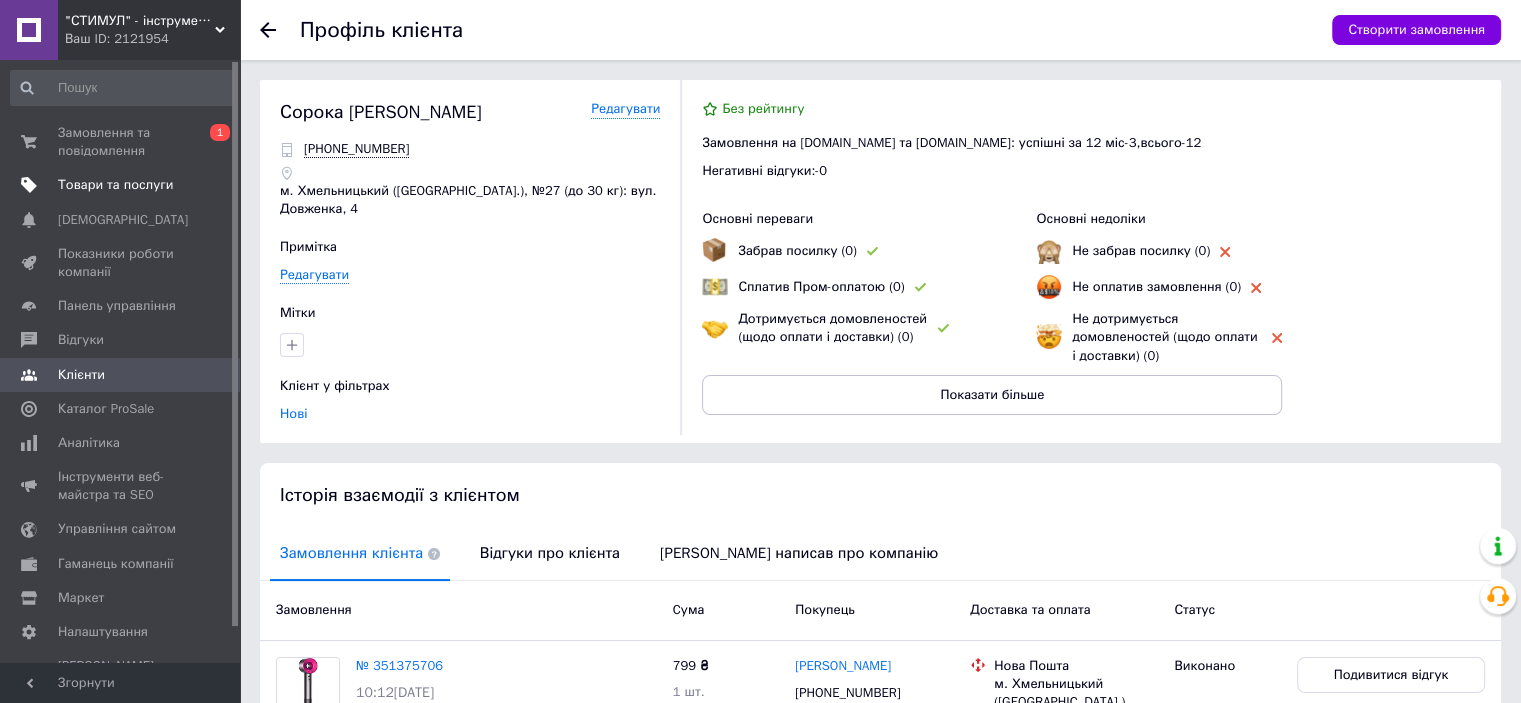 click on "Товари та послуги" at bounding box center [115, 185] 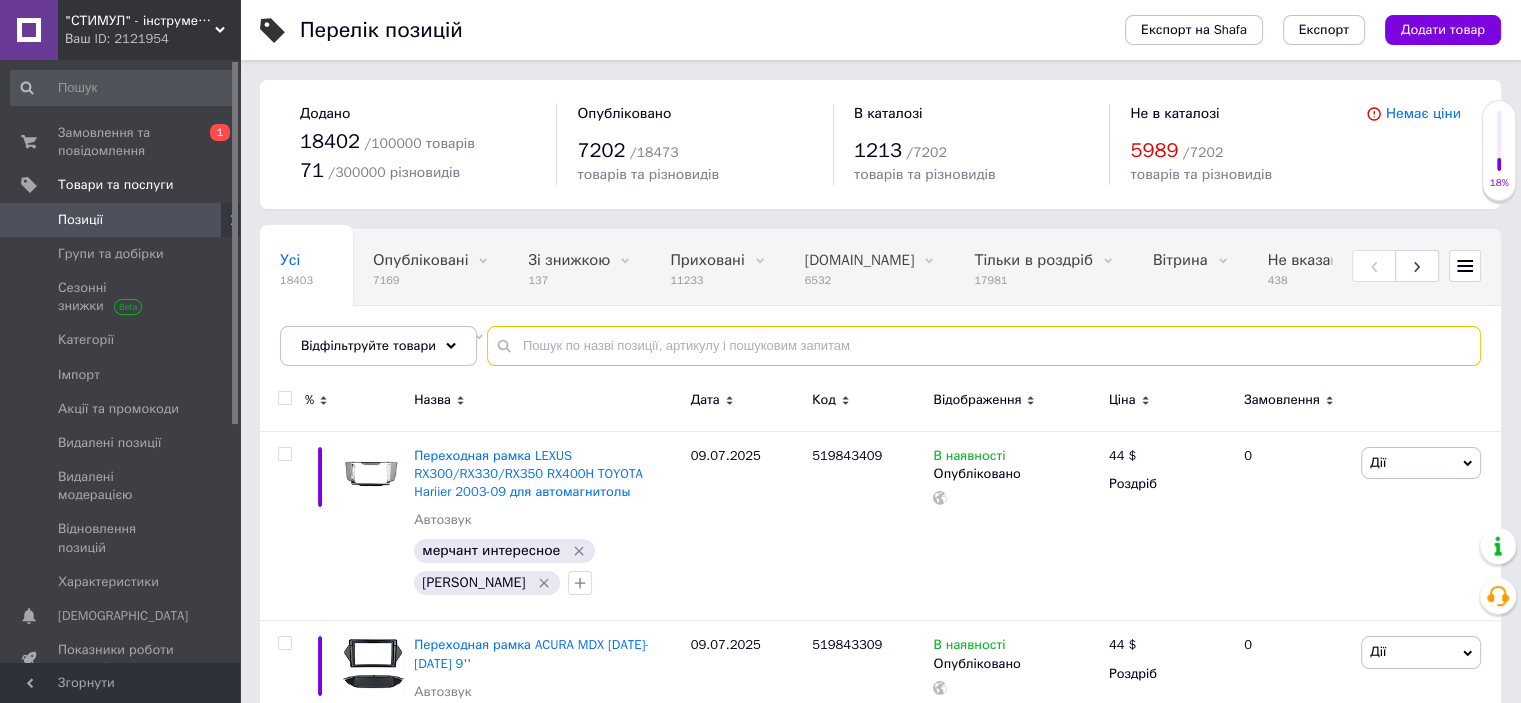 click at bounding box center (984, 346) 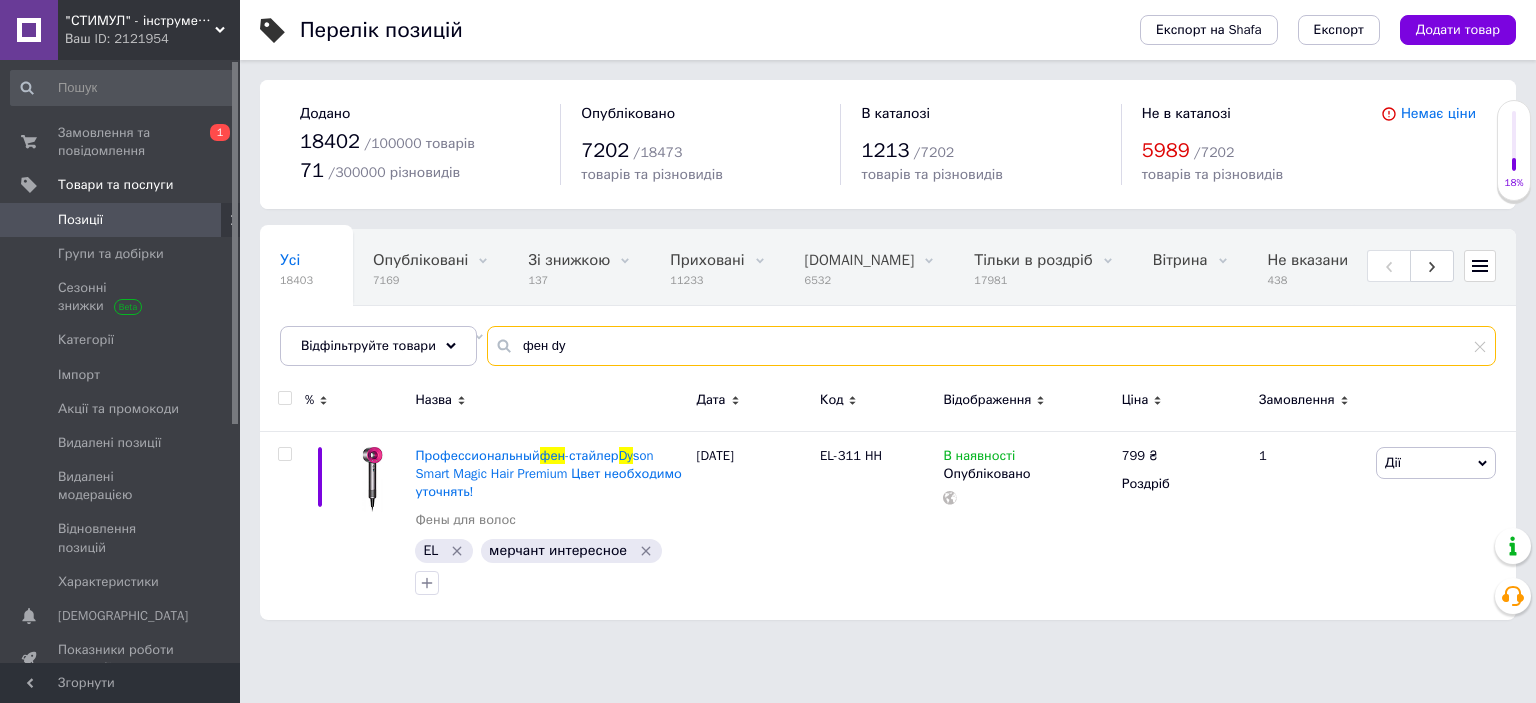 type on "фен dy" 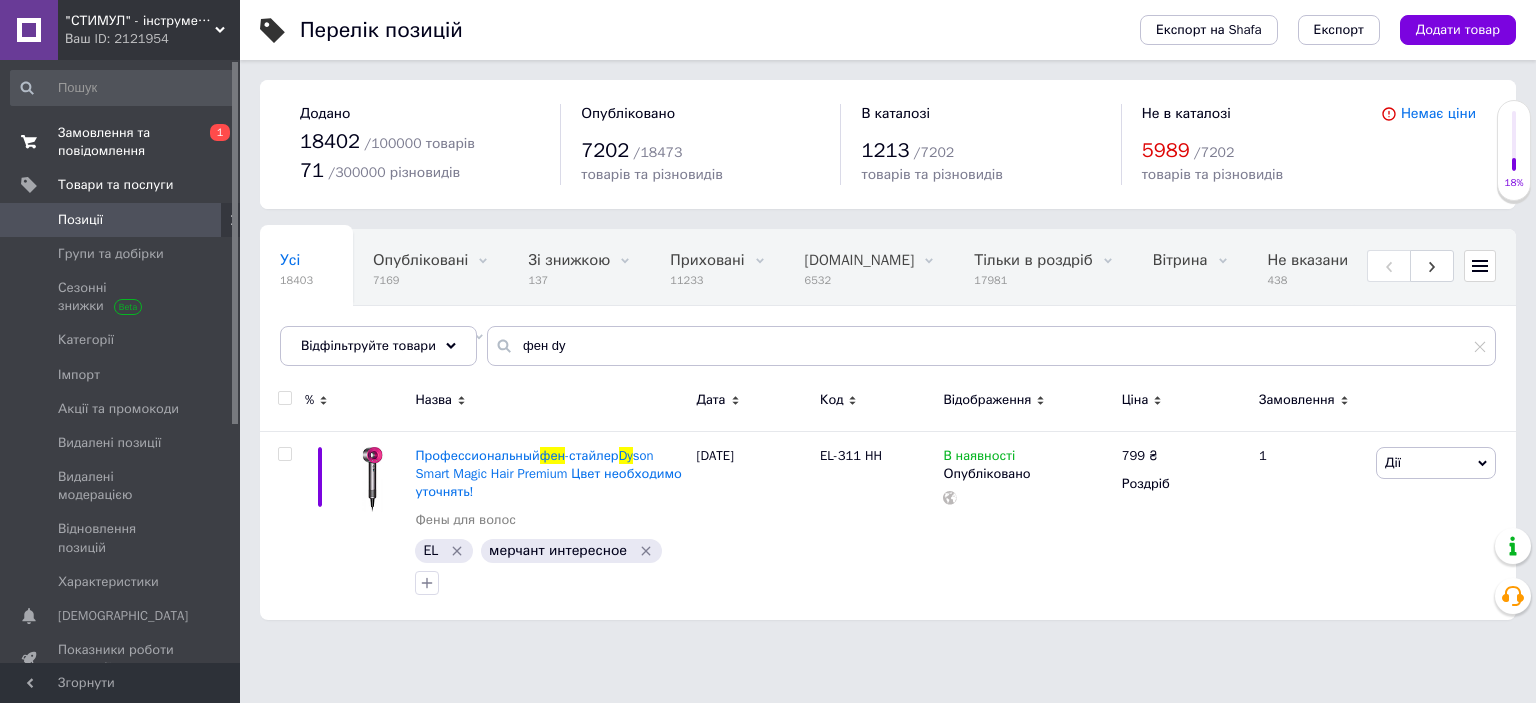 click on "Замовлення та повідомлення" at bounding box center [121, 142] 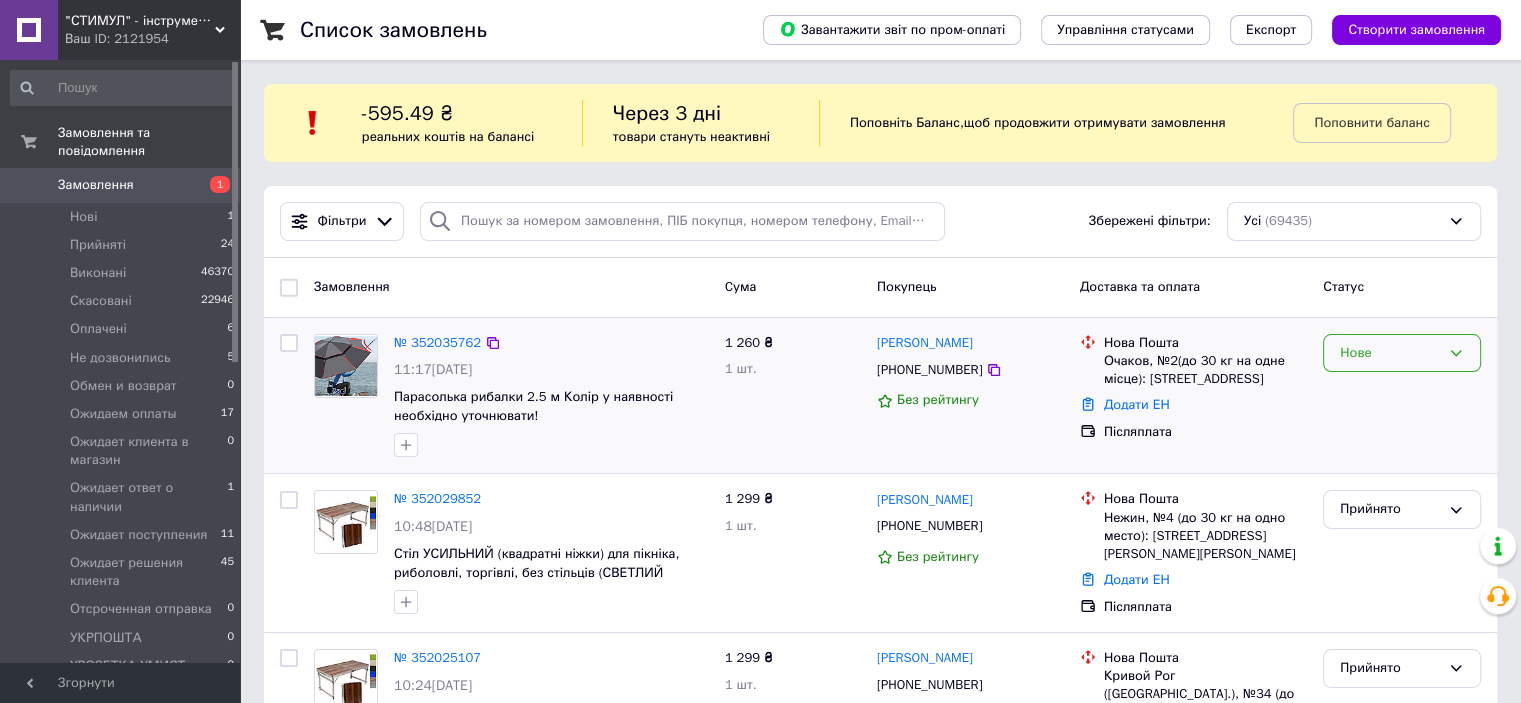 drag, startPoint x: 1349, startPoint y: 341, endPoint x: 1357, endPoint y: 351, distance: 12.806249 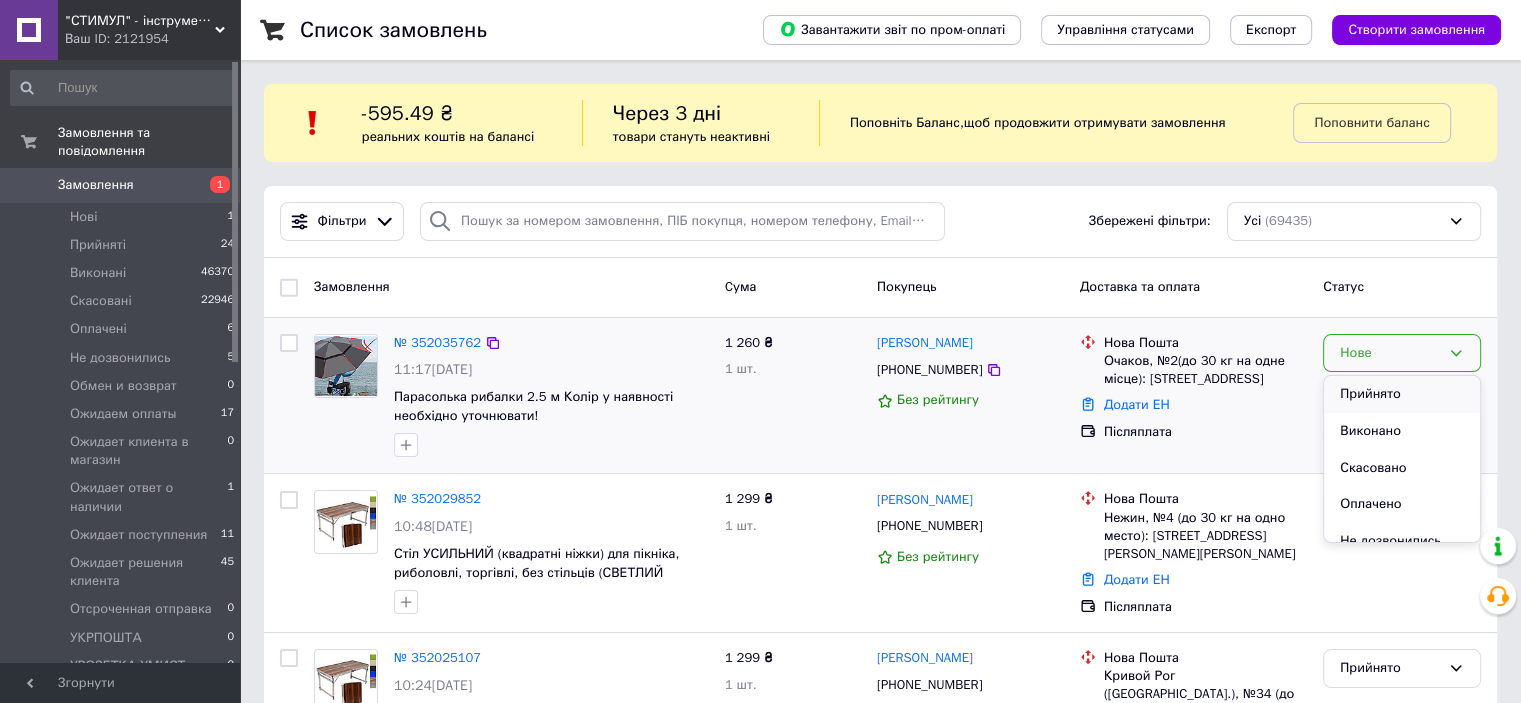 click on "Прийнято" at bounding box center [1402, 394] 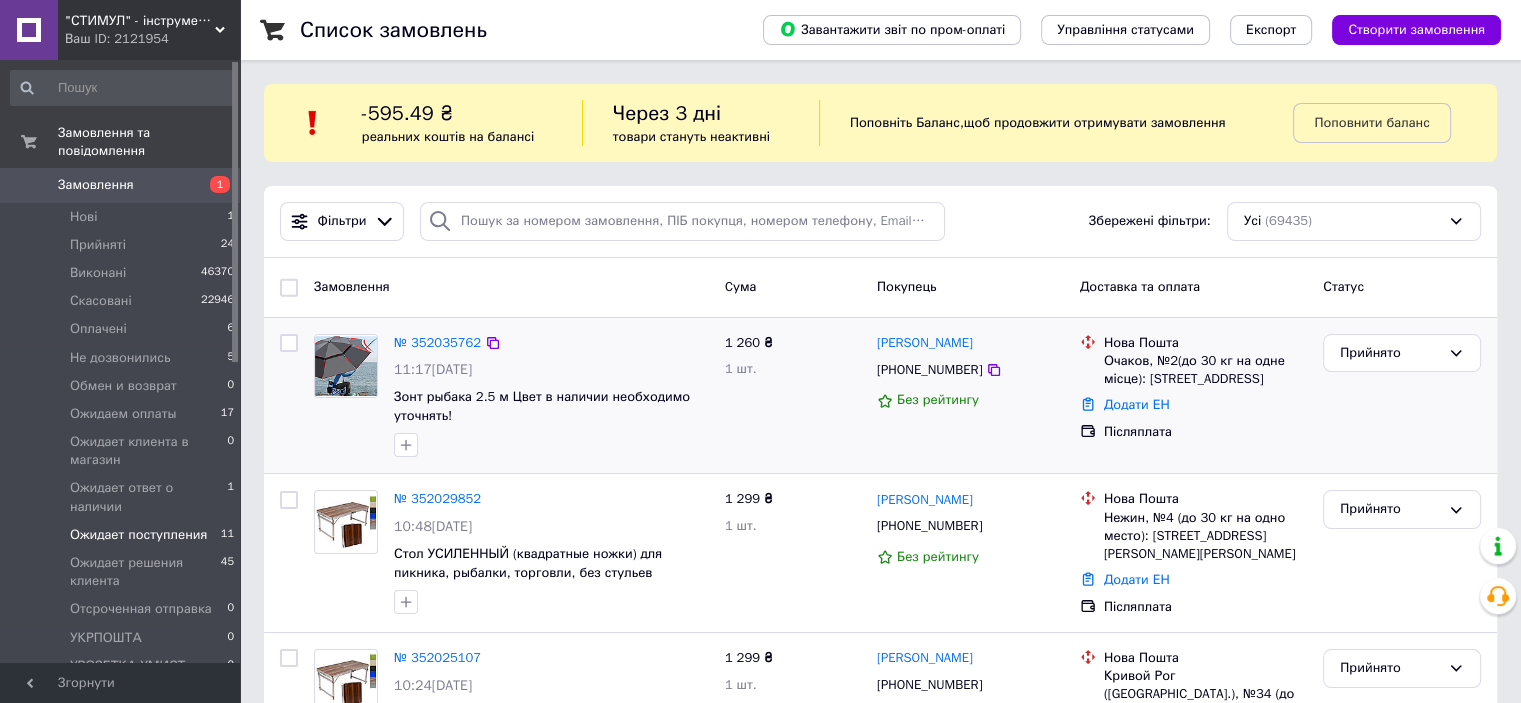 click on "Ожидает поступления" at bounding box center (138, 535) 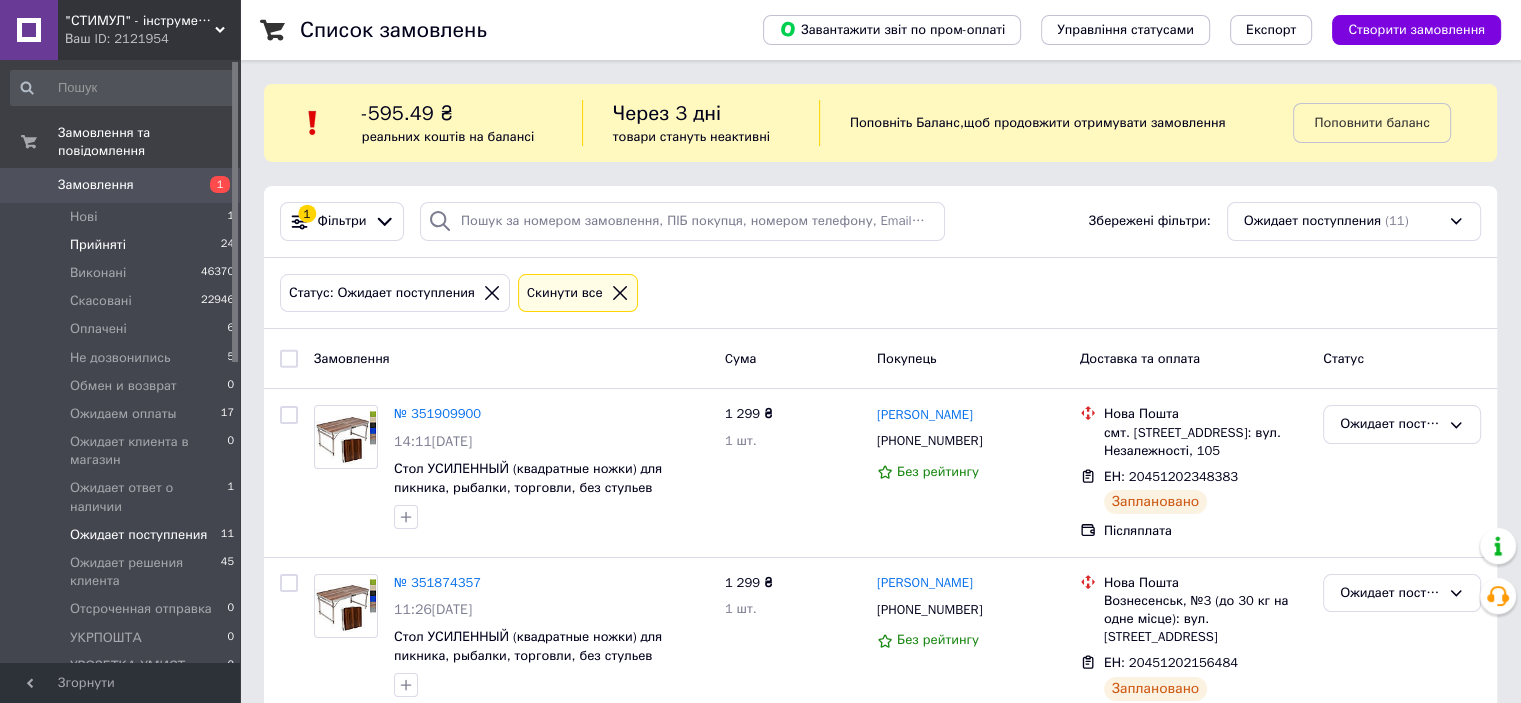 click on "Прийняті 24" at bounding box center [123, 245] 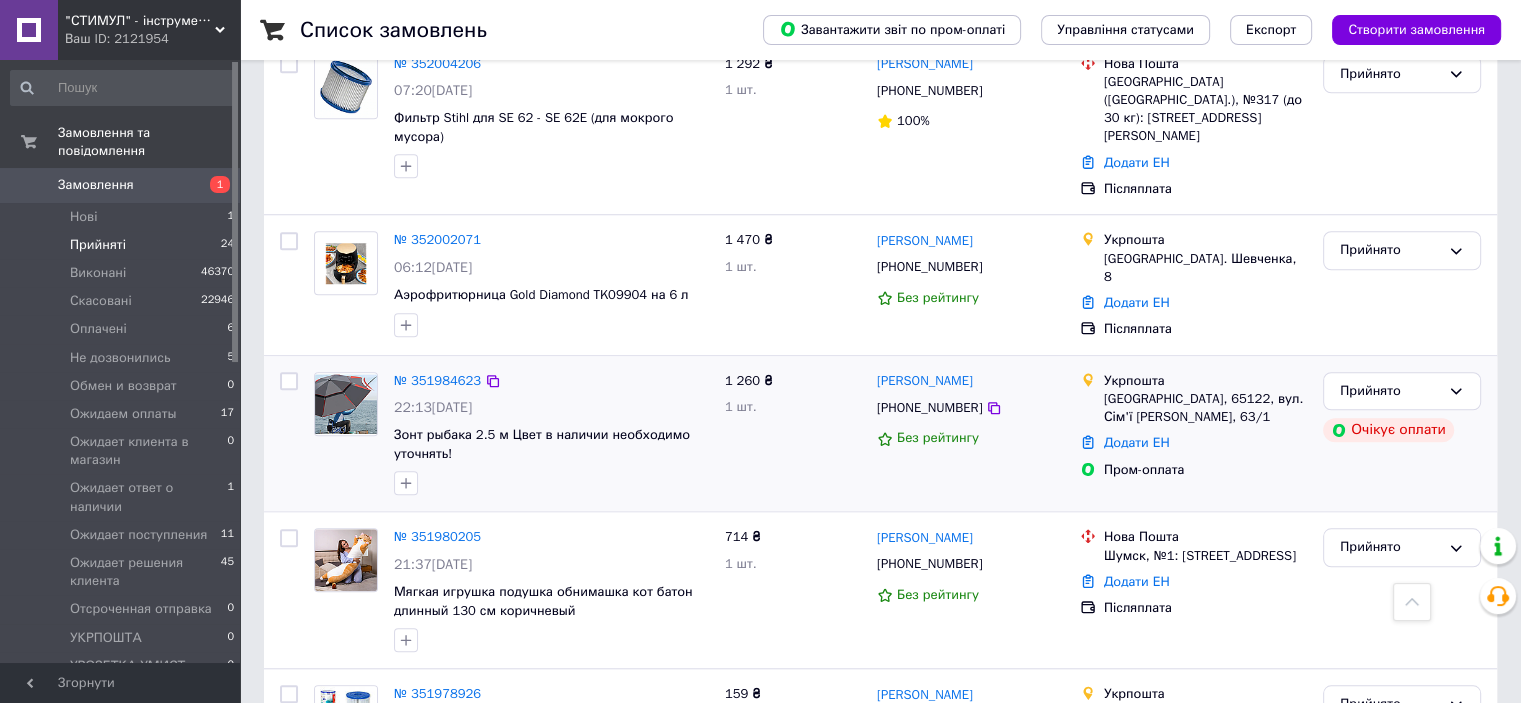 scroll, scrollTop: 1700, scrollLeft: 0, axis: vertical 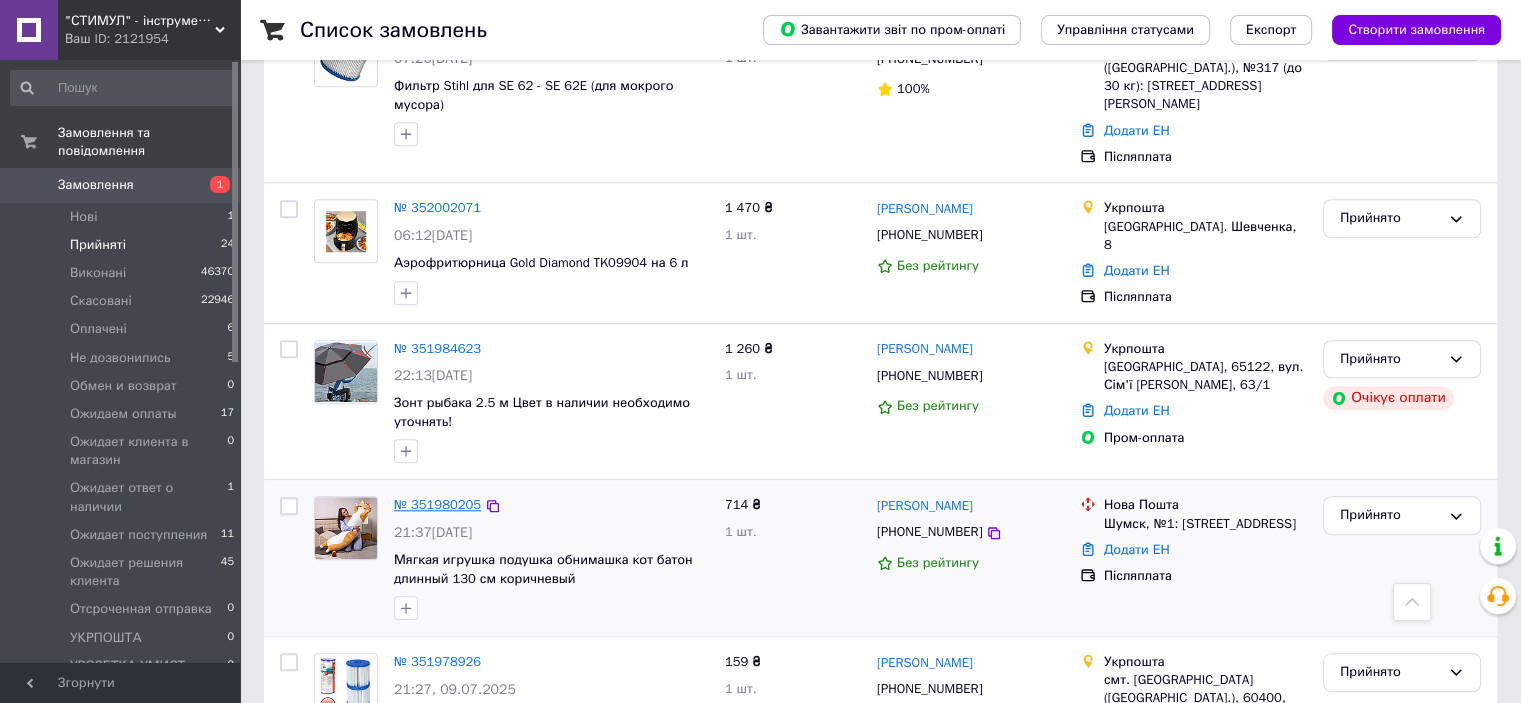 click on "№ 351980205" at bounding box center [437, 504] 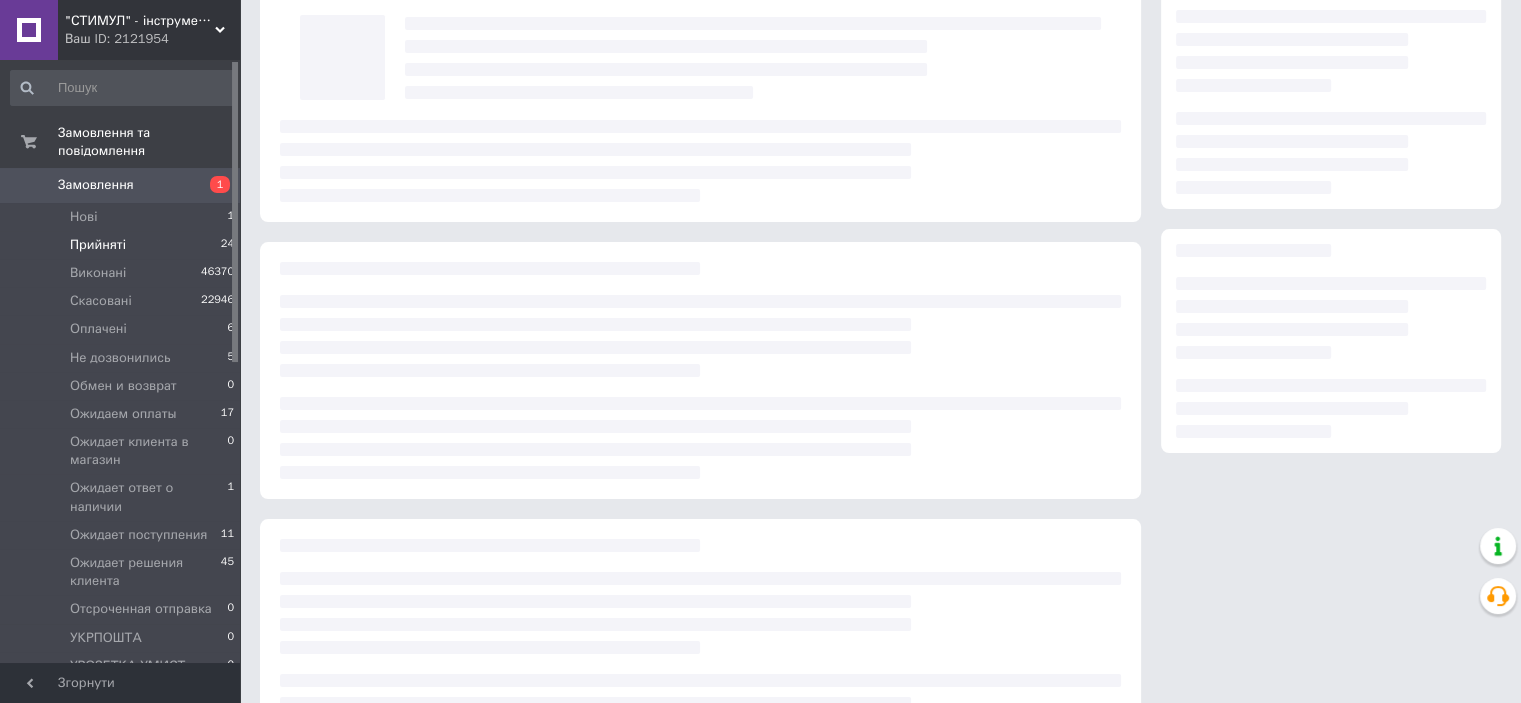 scroll, scrollTop: 11, scrollLeft: 0, axis: vertical 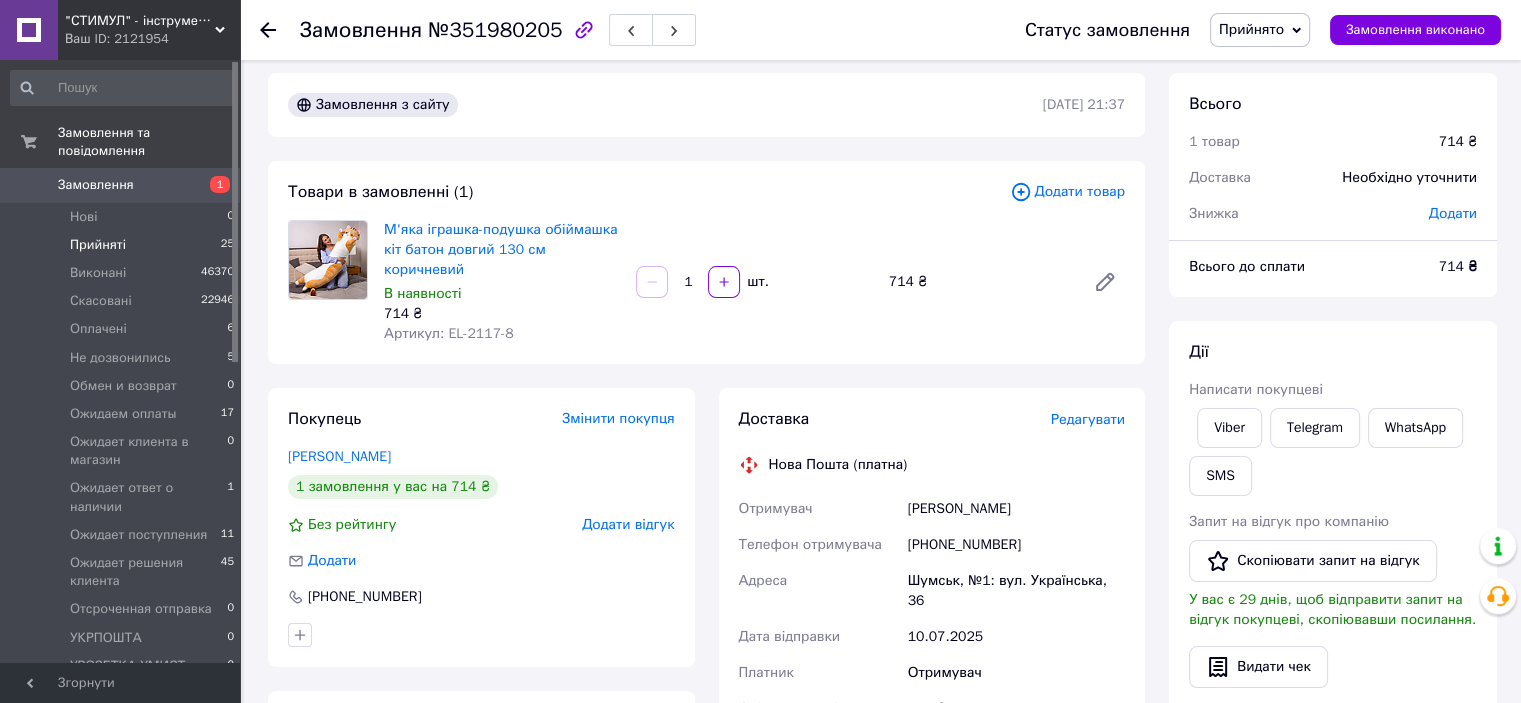 click on "Прийняті 25" at bounding box center (123, 245) 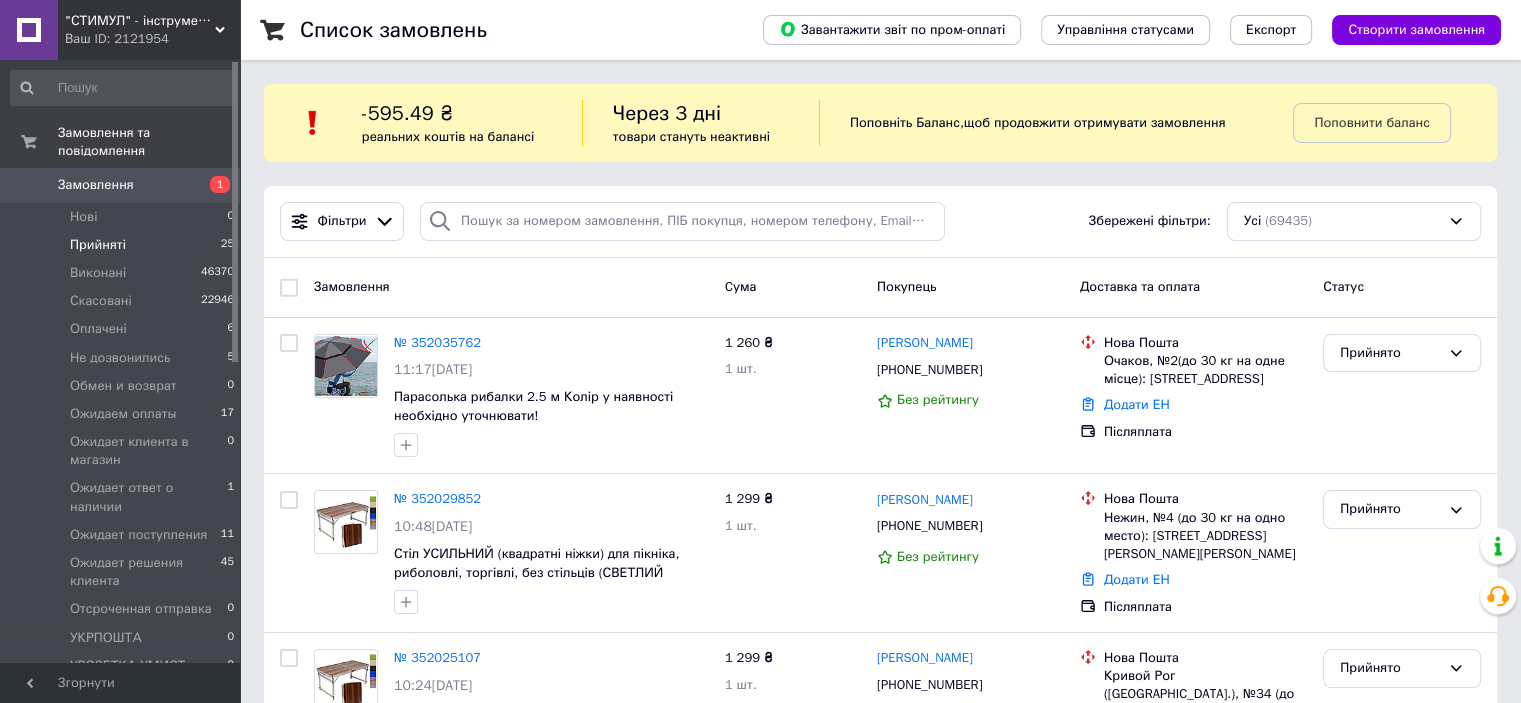 click on "Прийняті" at bounding box center (98, 245) 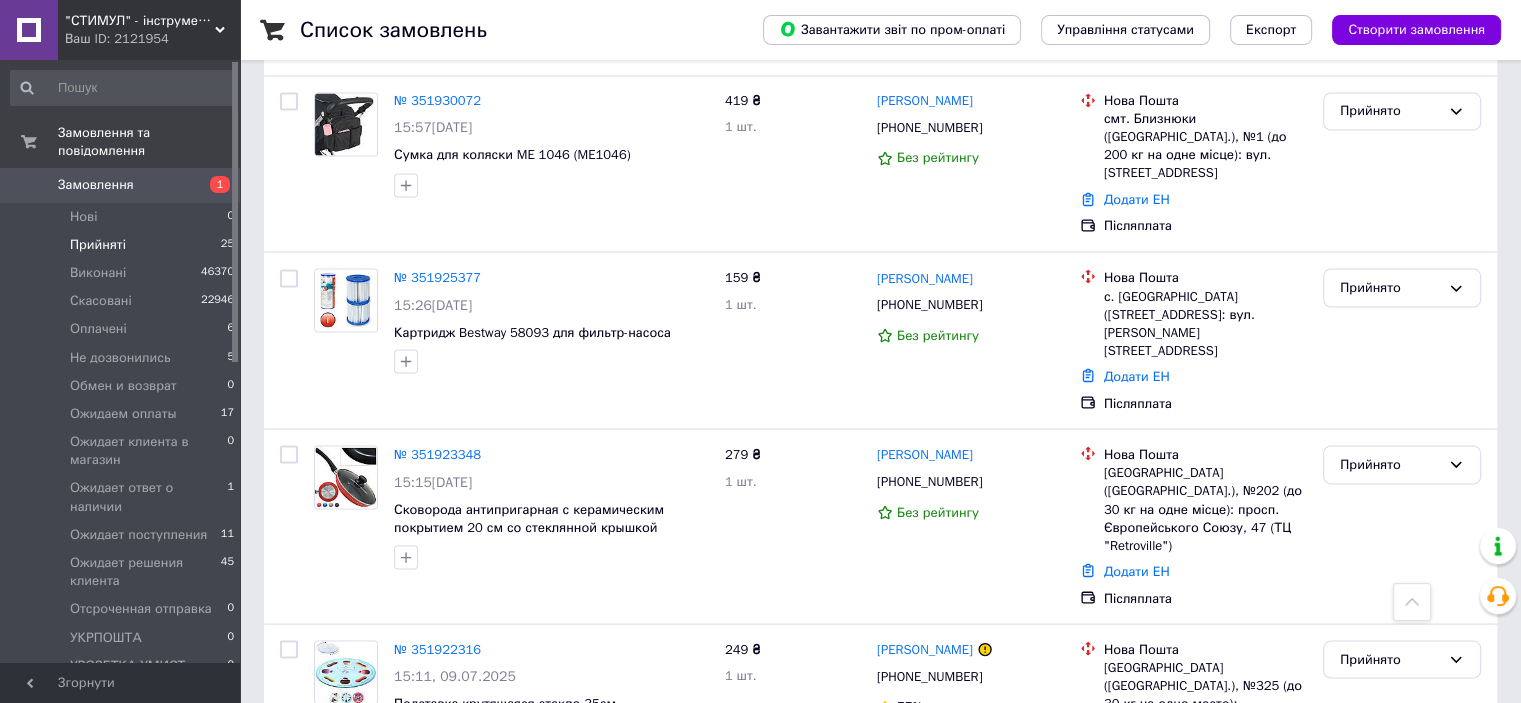 scroll, scrollTop: 3637, scrollLeft: 0, axis: vertical 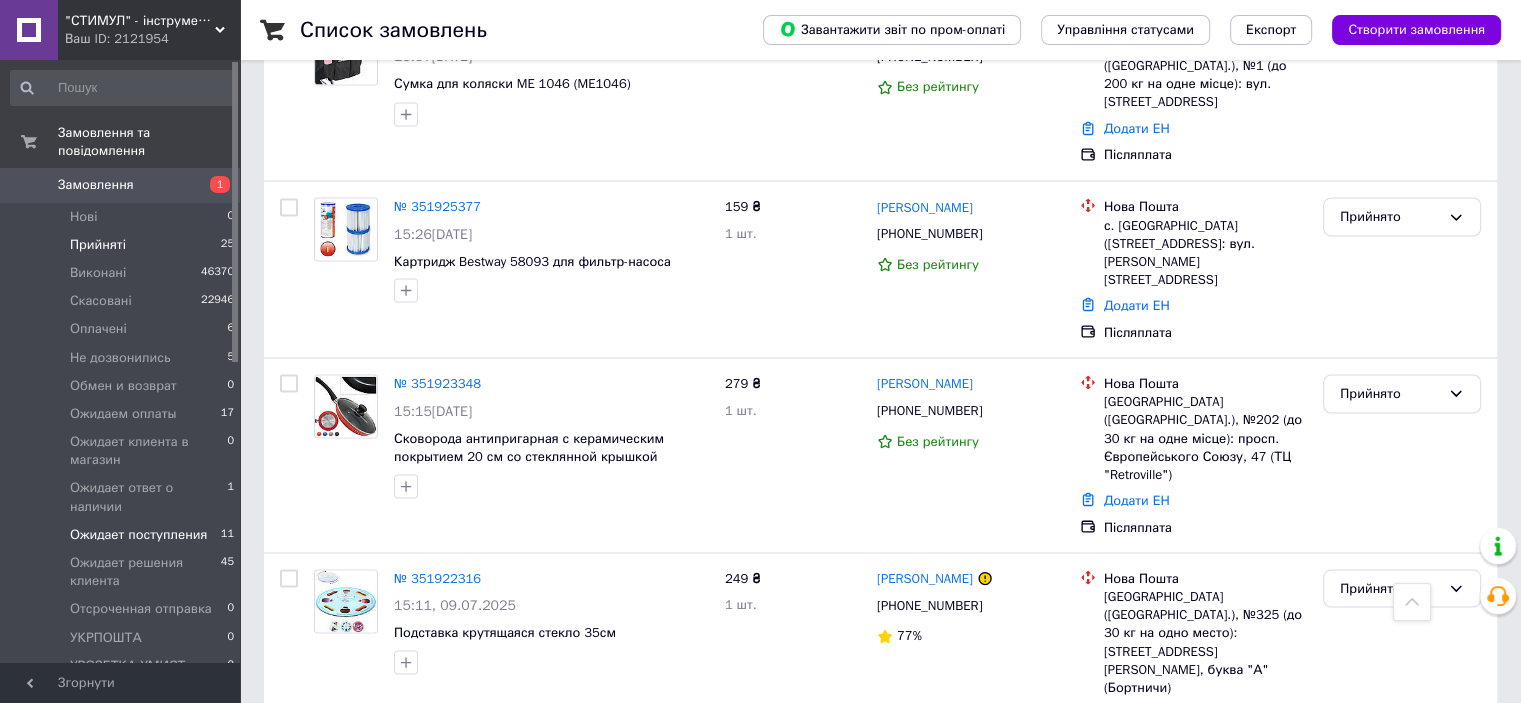 click on "Ожидает поступления" at bounding box center [138, 535] 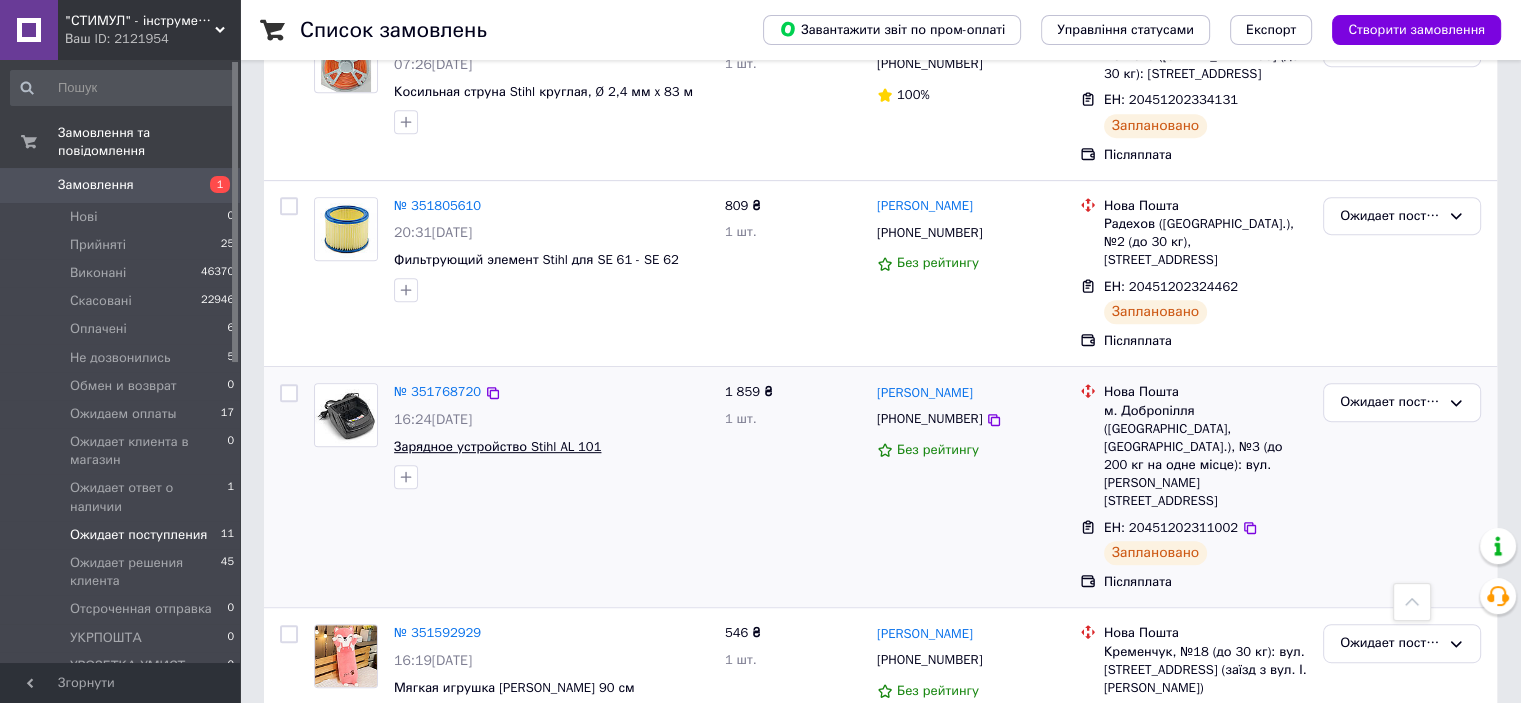 scroll, scrollTop: 1100, scrollLeft: 0, axis: vertical 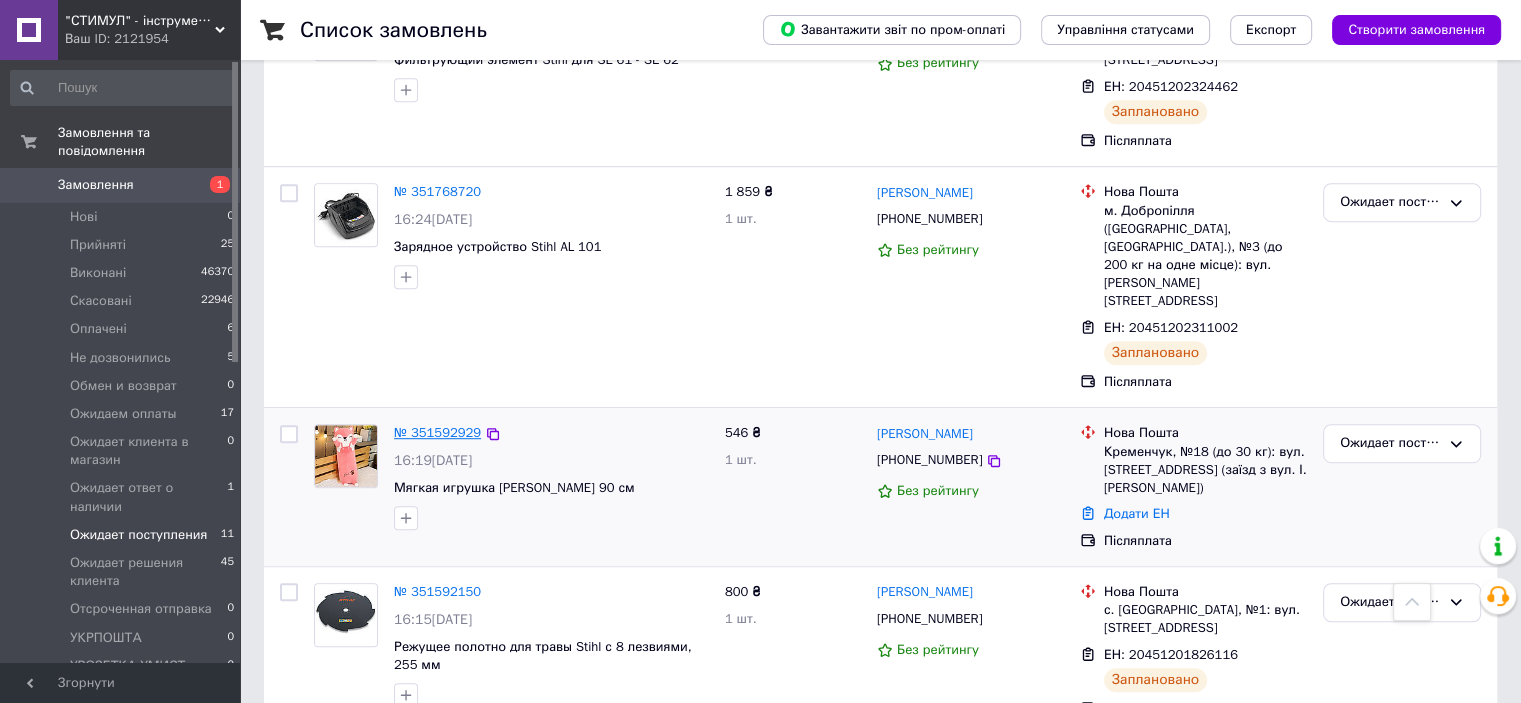 click on "№ 351592929" at bounding box center [437, 432] 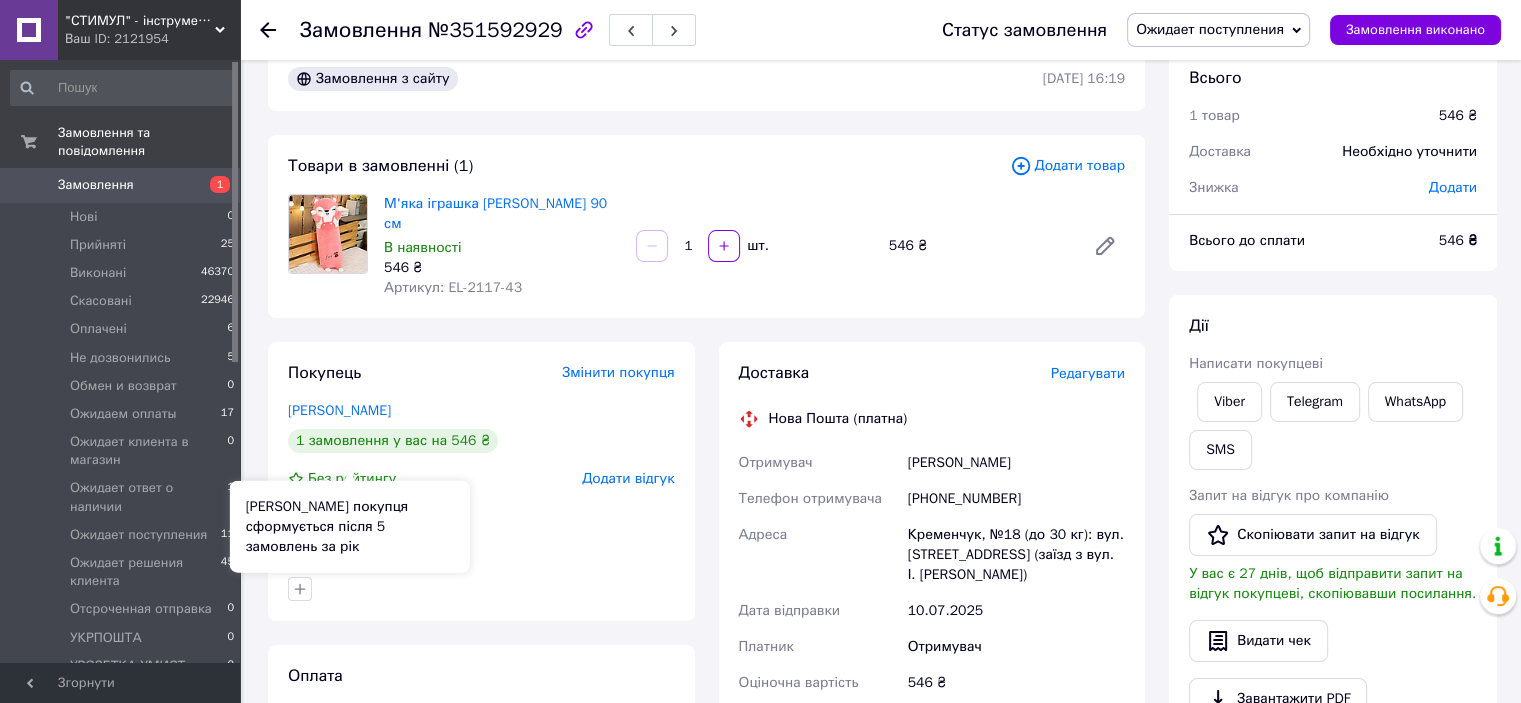 scroll, scrollTop: 0, scrollLeft: 0, axis: both 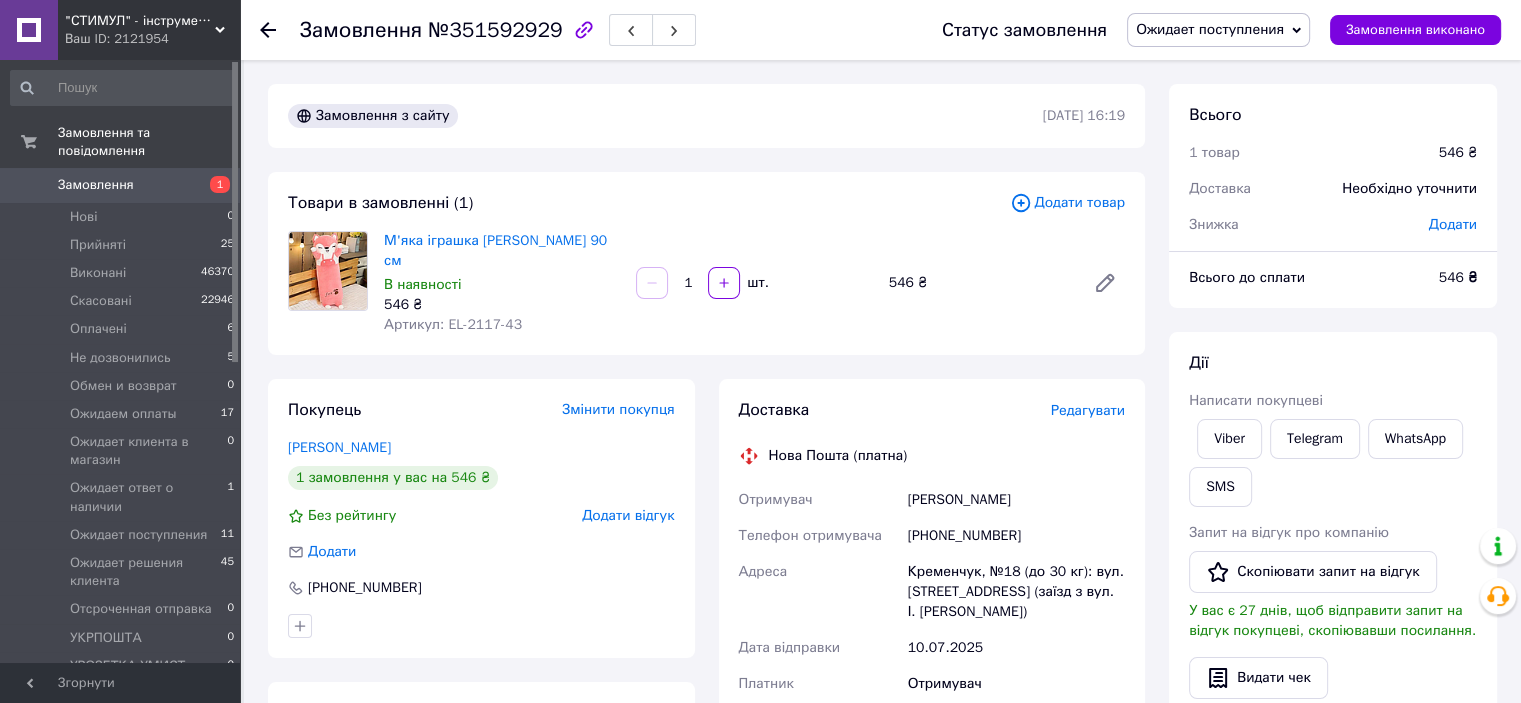 click 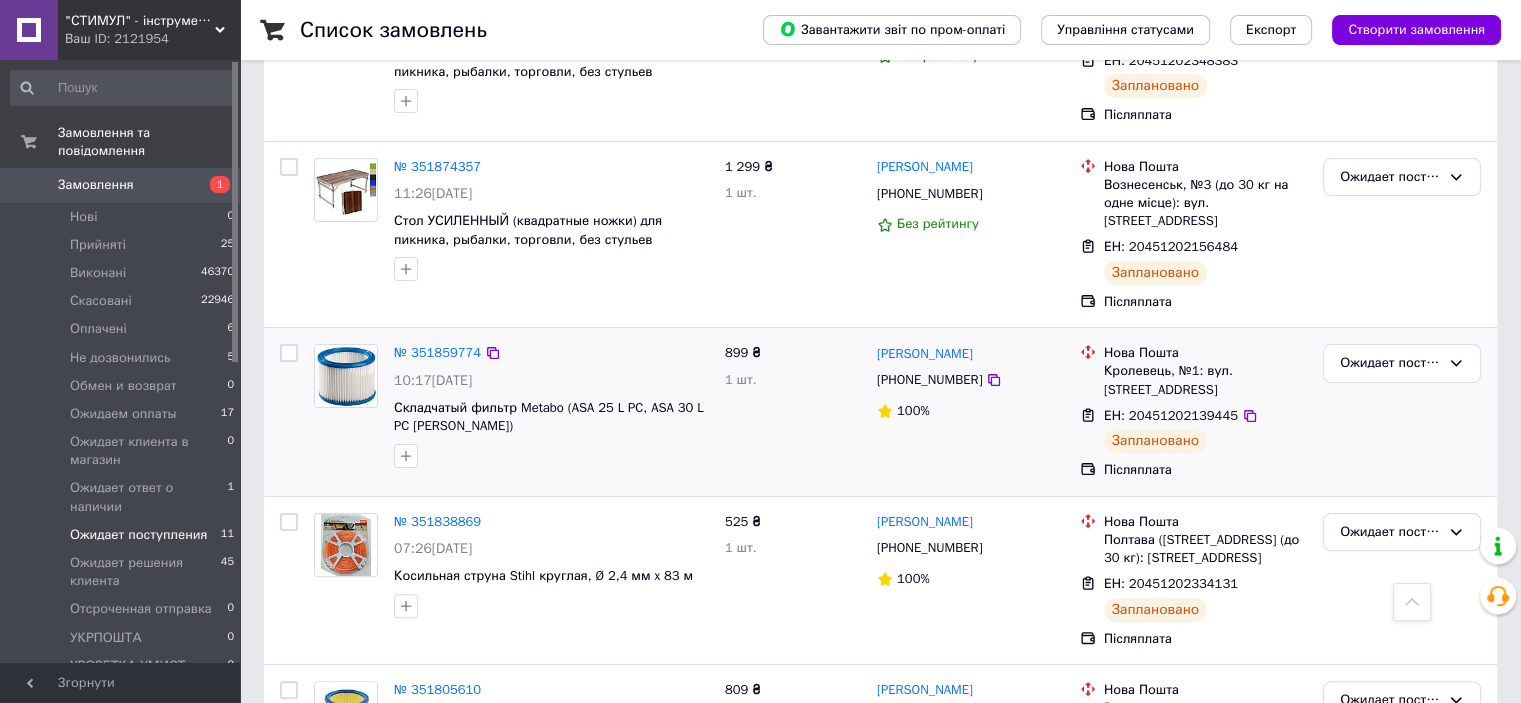 scroll, scrollTop: 238, scrollLeft: 0, axis: vertical 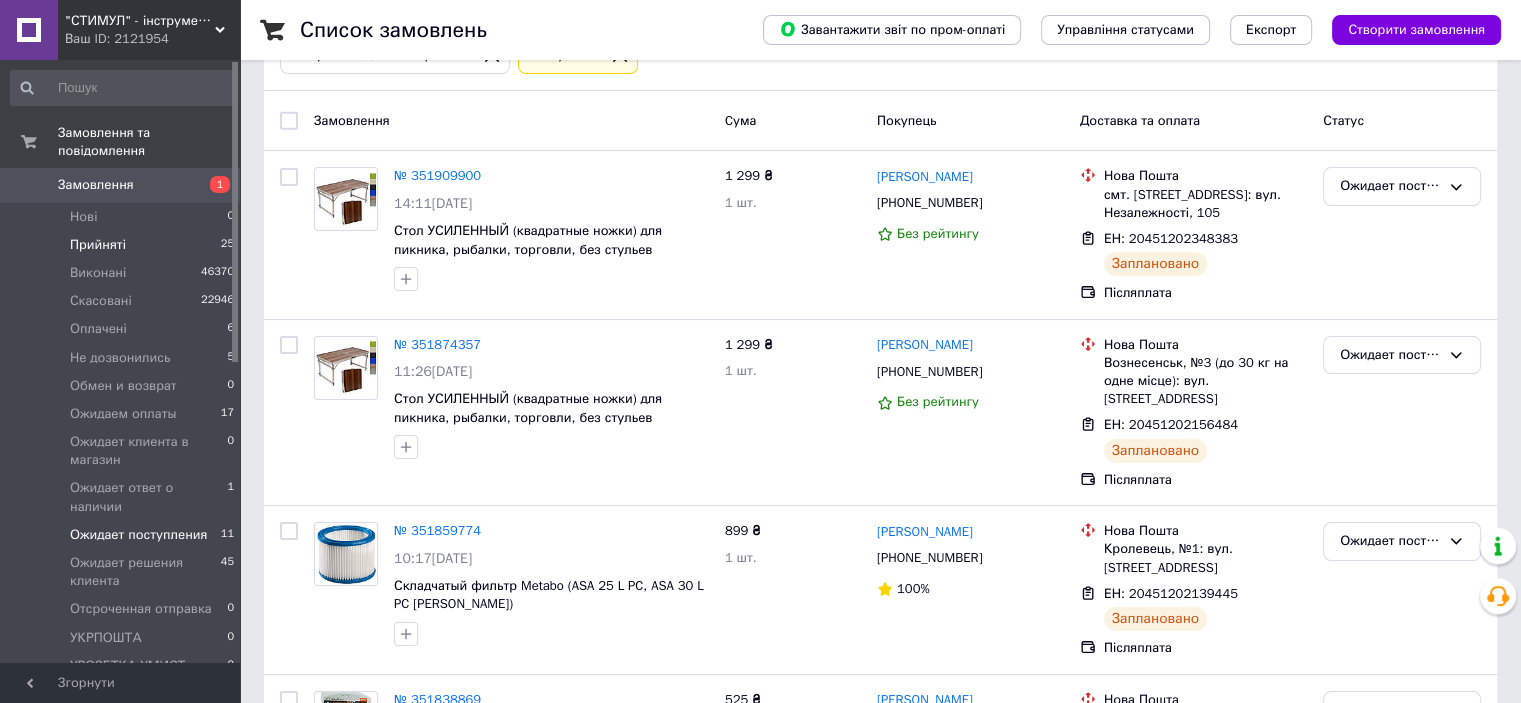 click on "Прийняті" at bounding box center (98, 245) 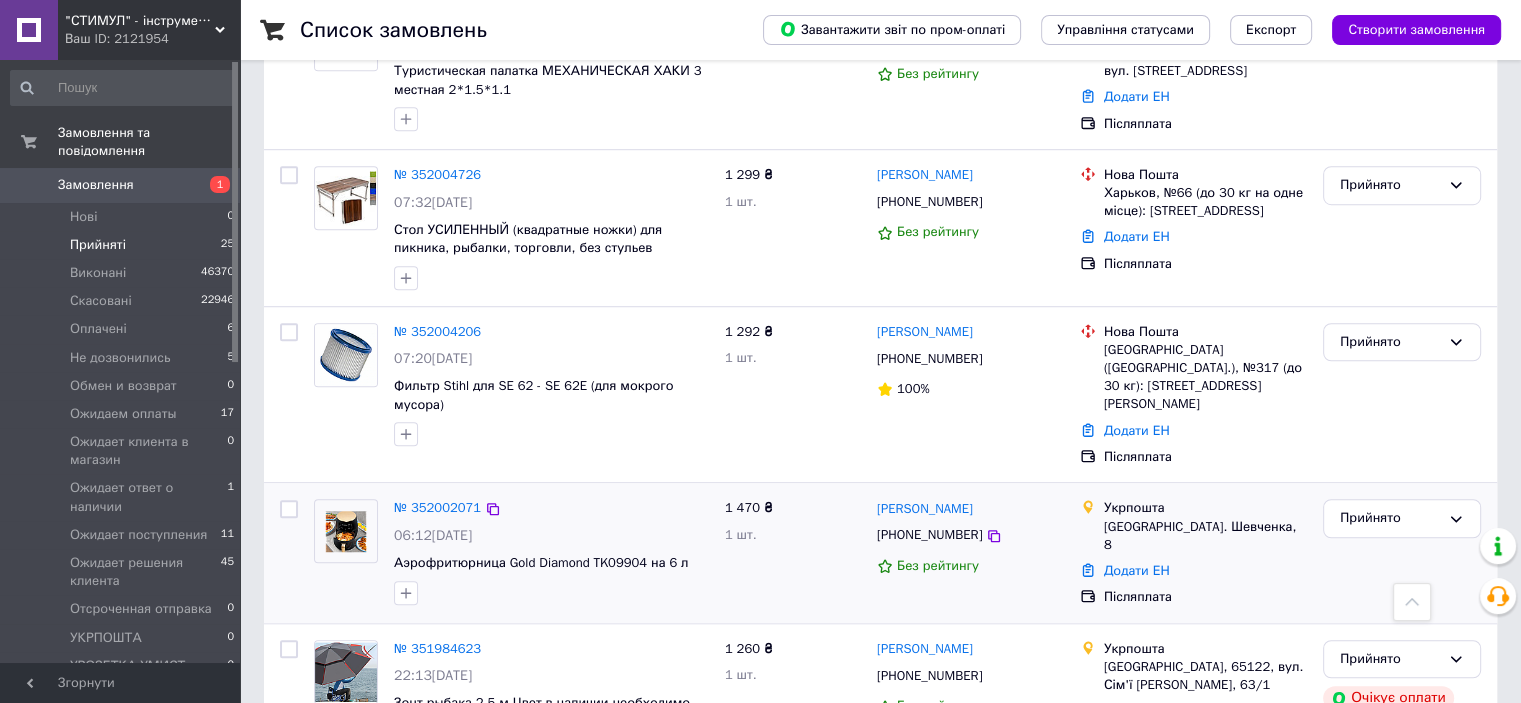 scroll, scrollTop: 1700, scrollLeft: 0, axis: vertical 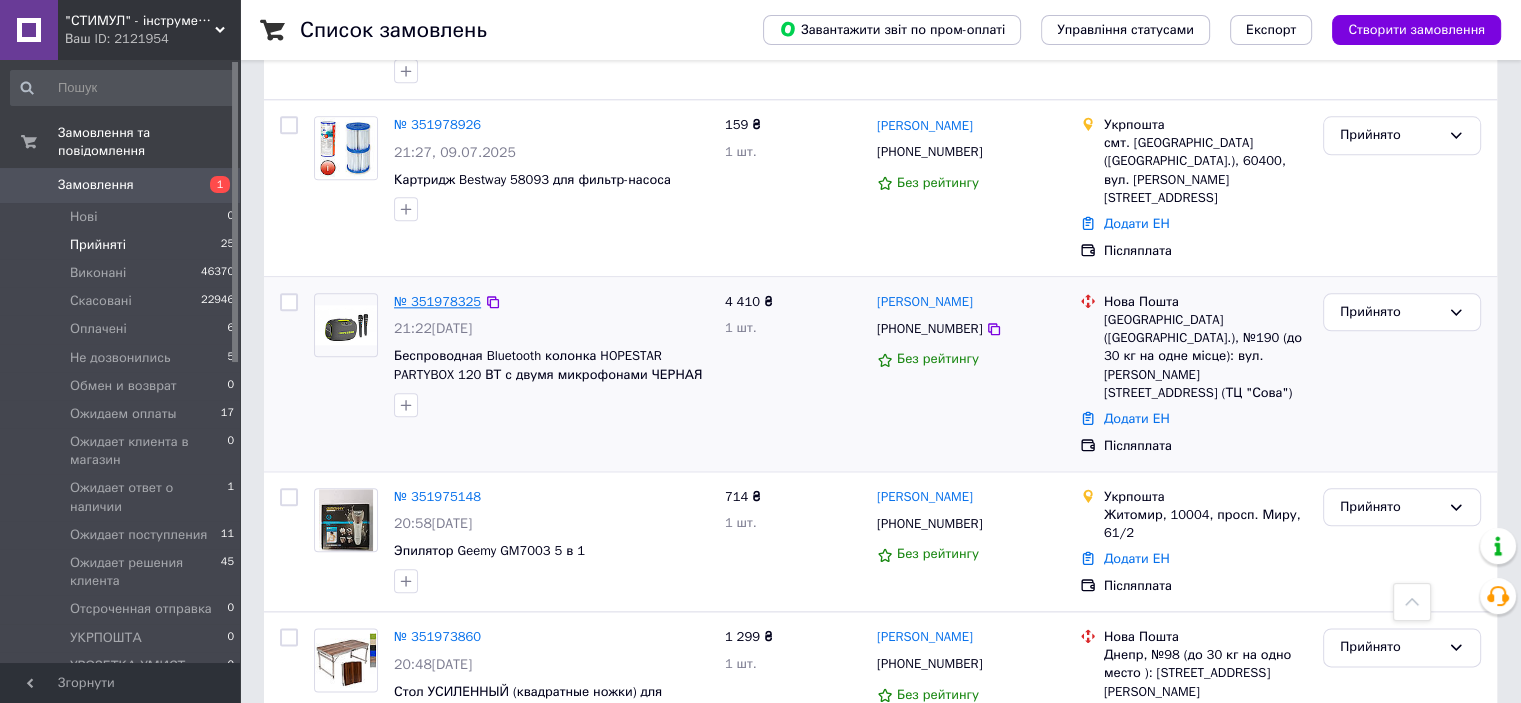click on "№ 351978325" at bounding box center (437, 301) 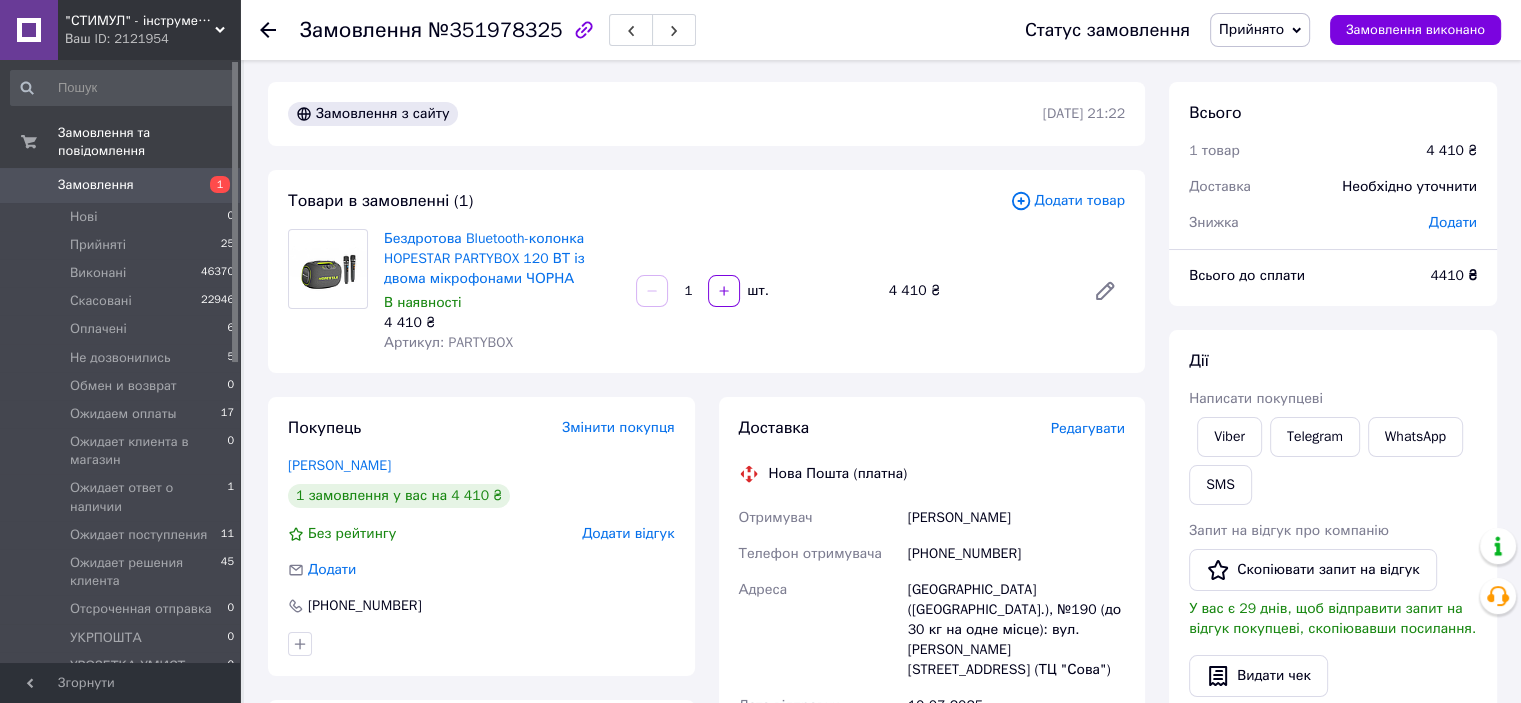 scroll, scrollTop: 0, scrollLeft: 0, axis: both 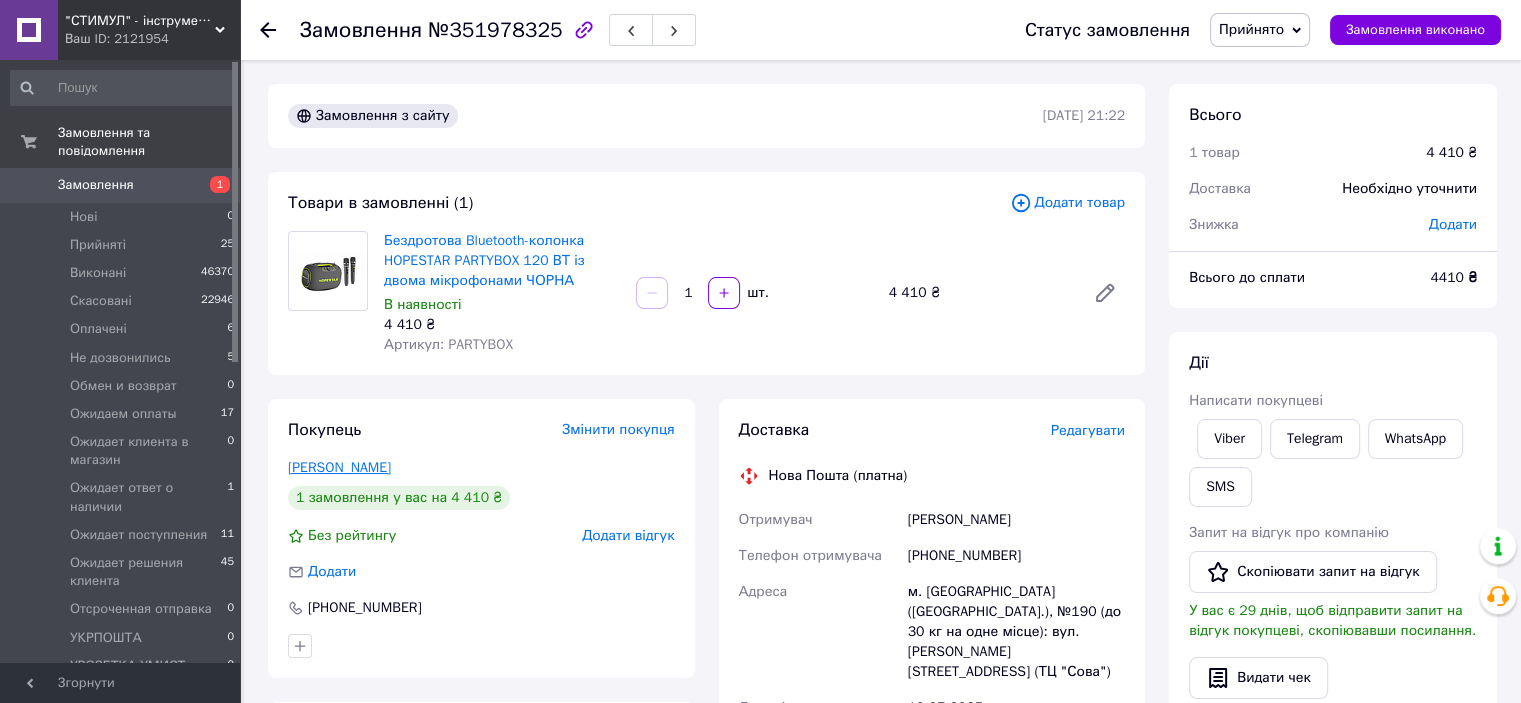 click on "Шпичак Оля" at bounding box center (339, 467) 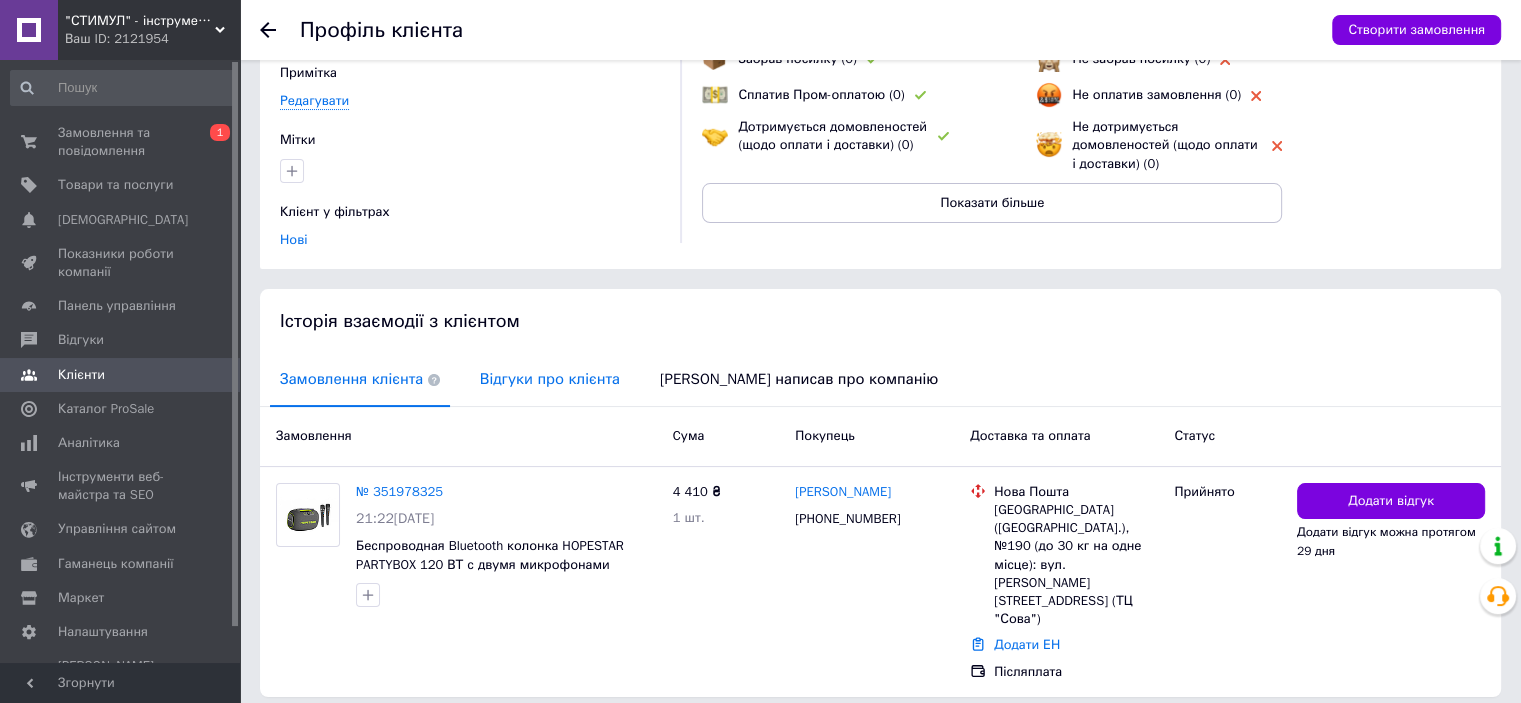click on "Відгуки про клієнта" at bounding box center (550, 379) 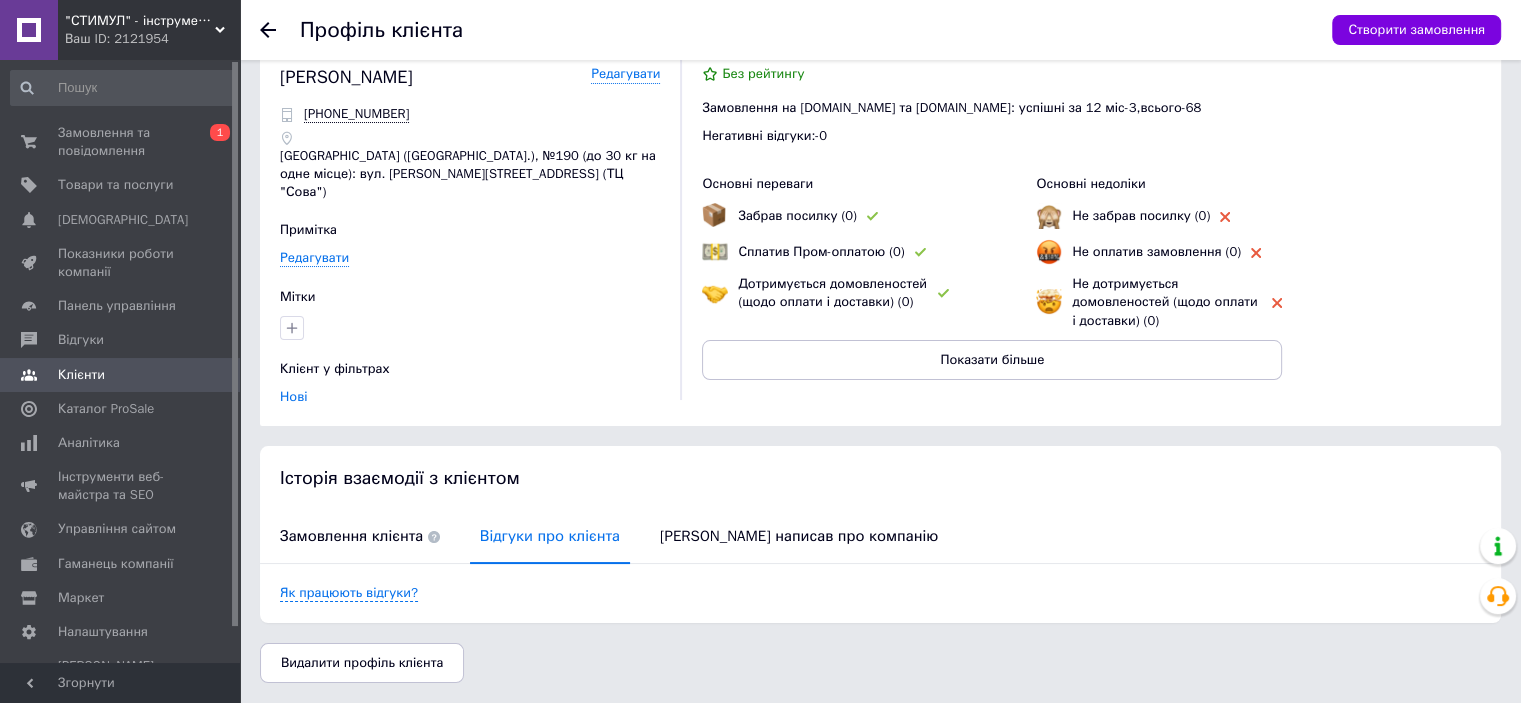 scroll, scrollTop: 16, scrollLeft: 0, axis: vertical 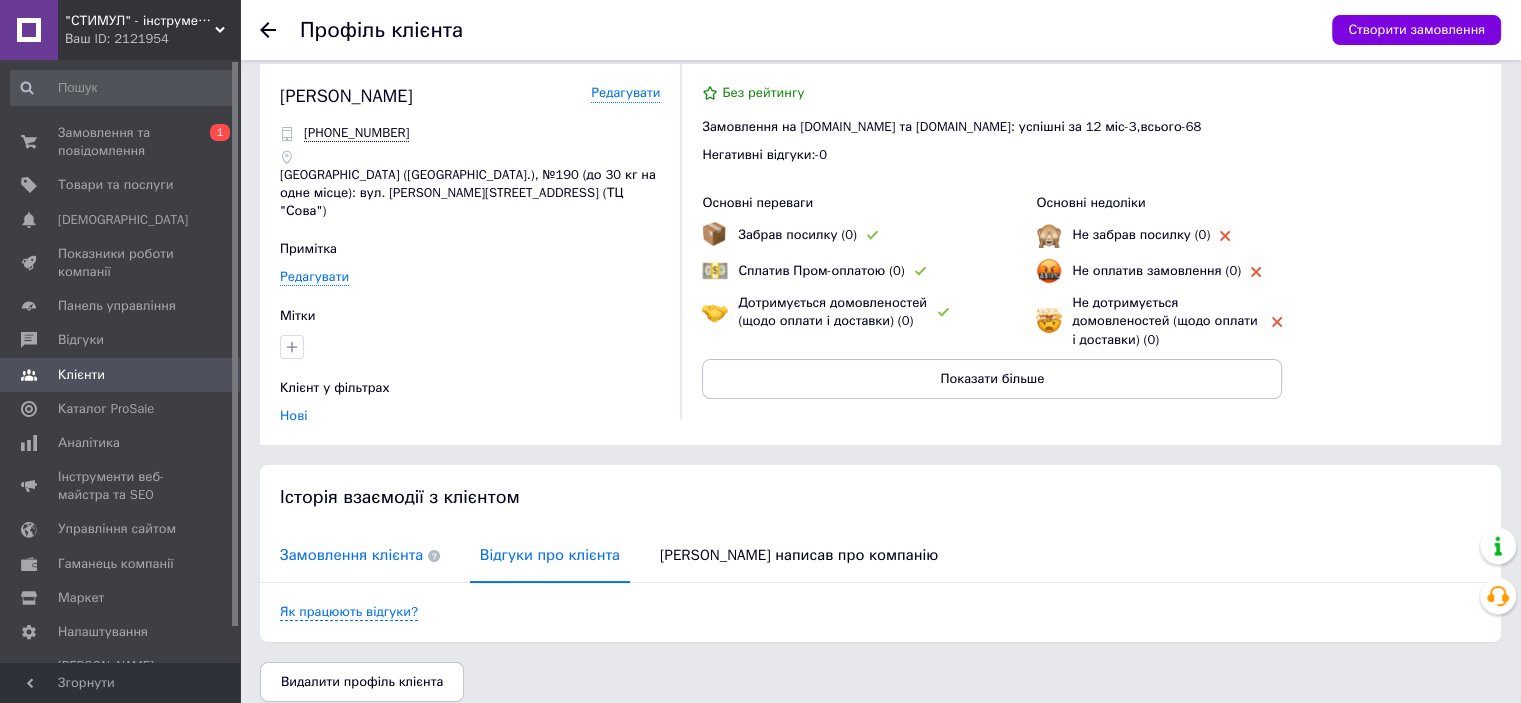 click on "Замовлення клієнта" at bounding box center [360, 555] 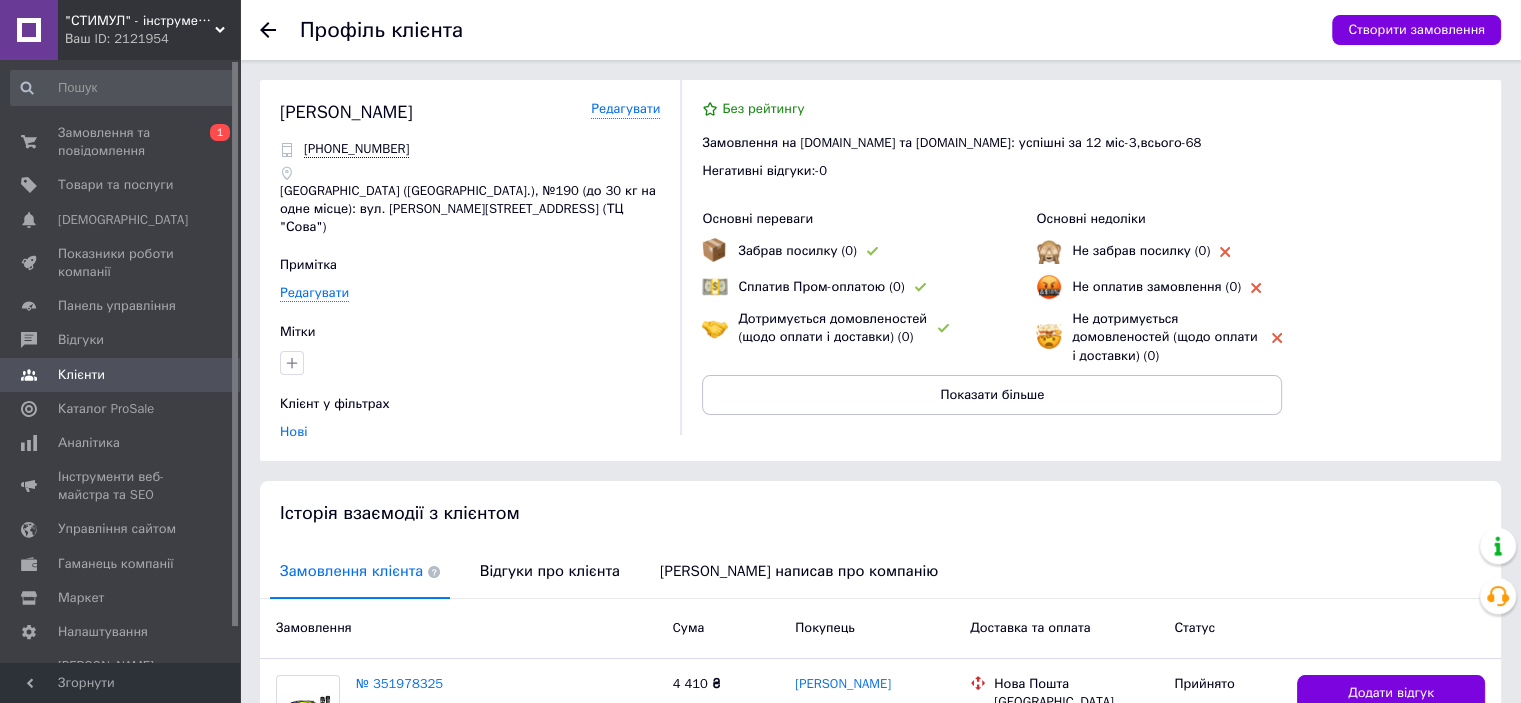 scroll, scrollTop: 192, scrollLeft: 0, axis: vertical 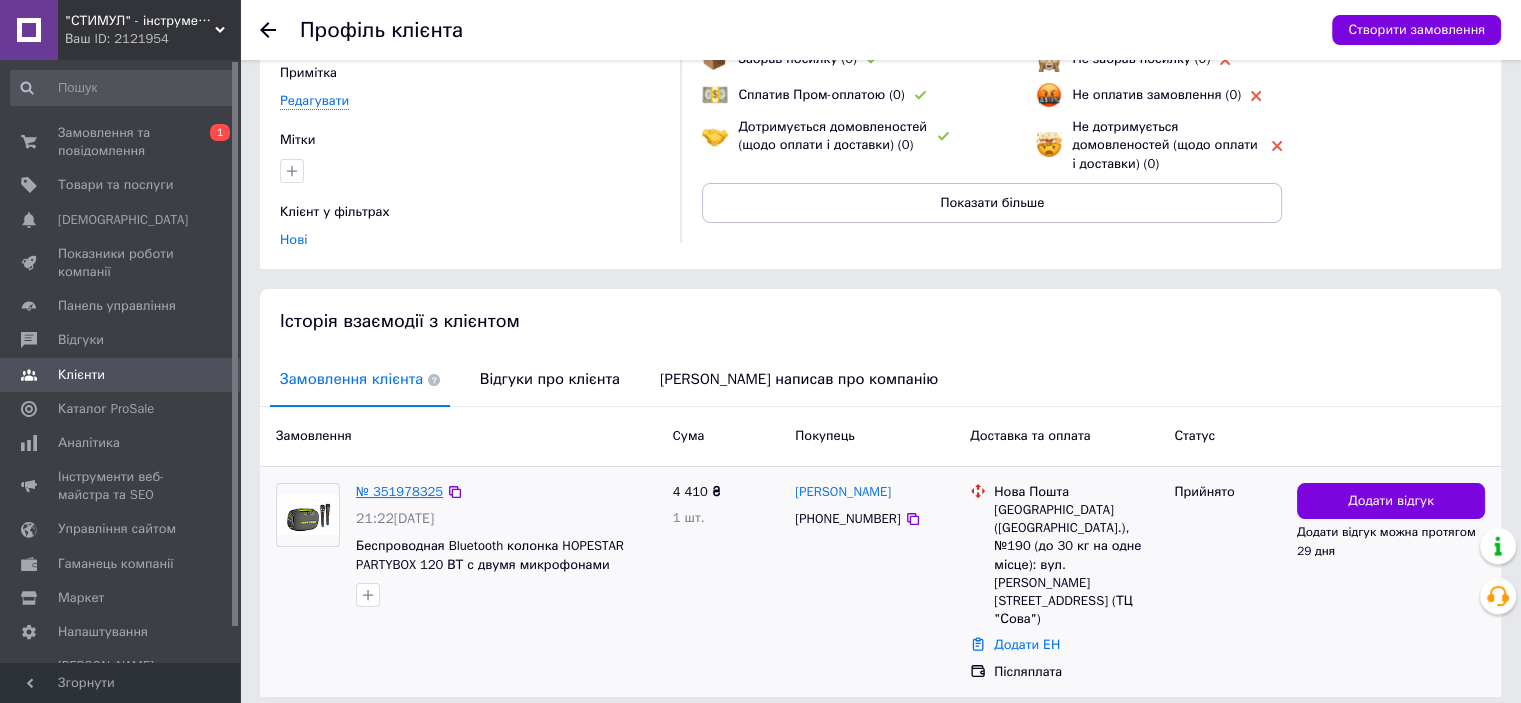 click on "№ 351978325" at bounding box center [399, 491] 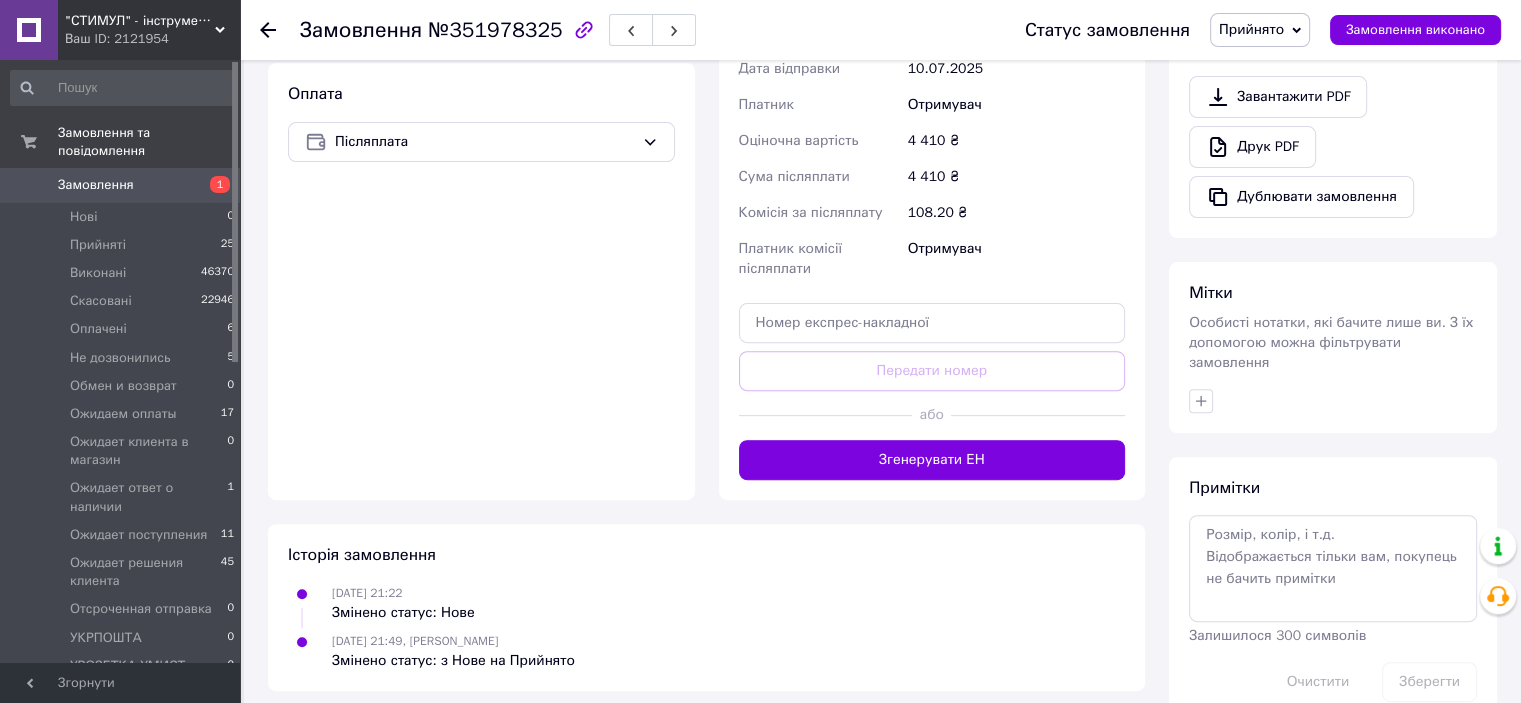 scroll, scrollTop: 659, scrollLeft: 0, axis: vertical 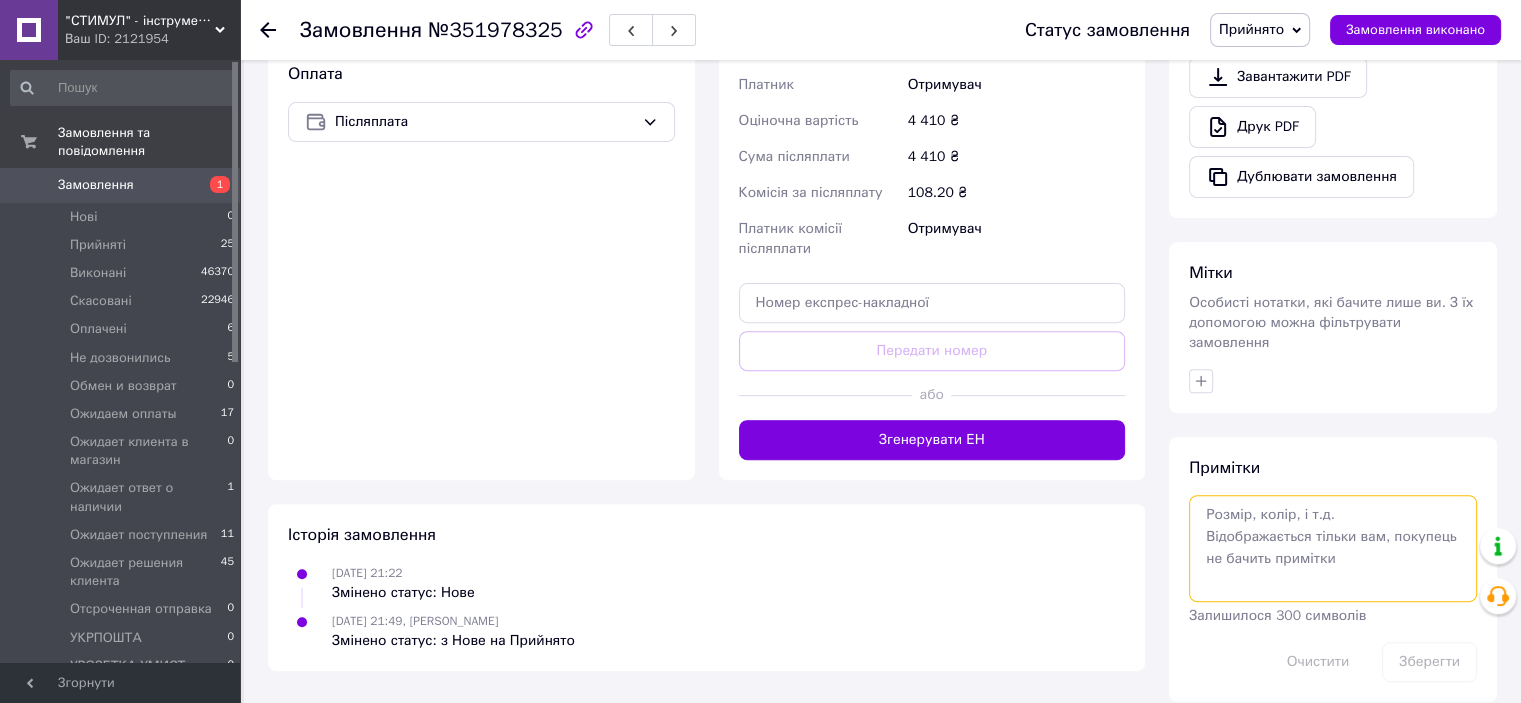drag, startPoint x: 1293, startPoint y: 523, endPoint x: 1288, endPoint y: 505, distance: 18.681541 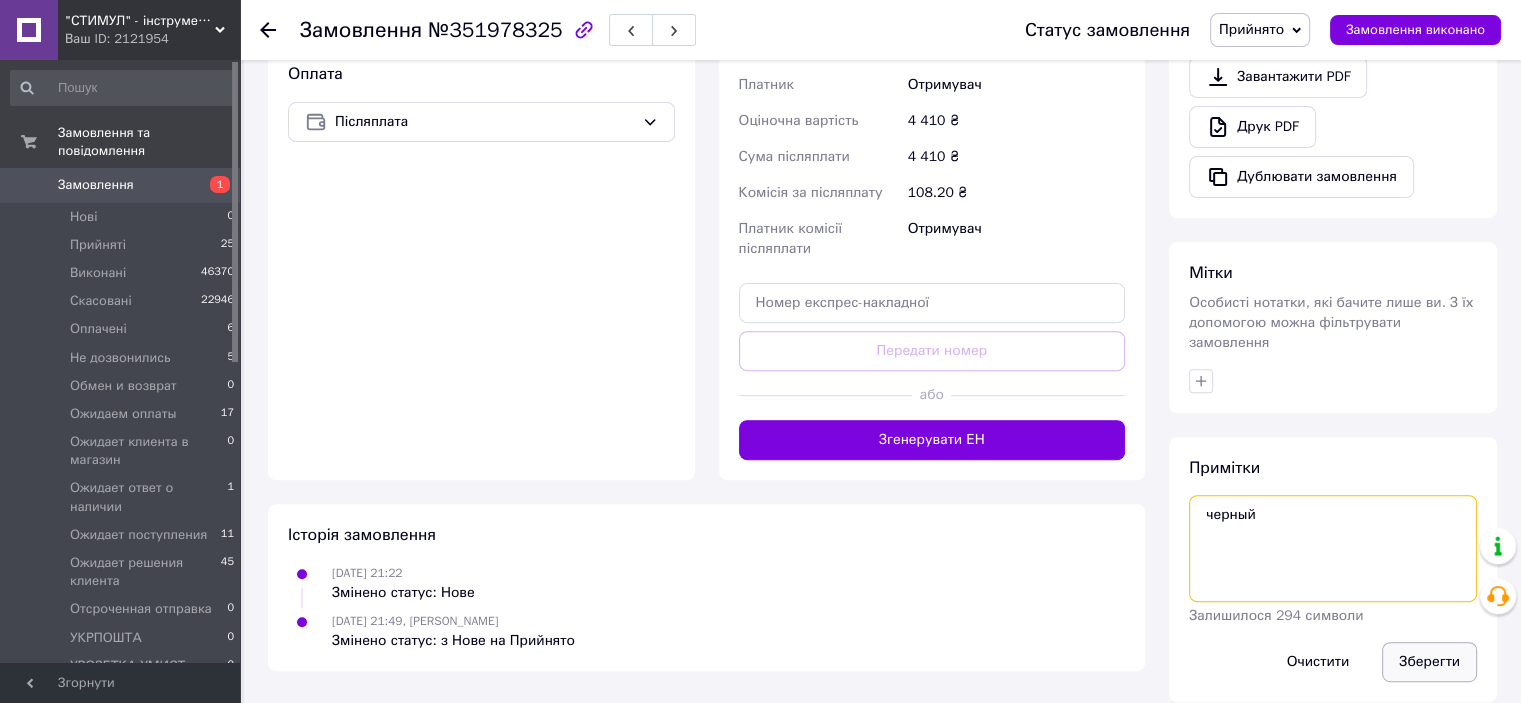 type on "черный" 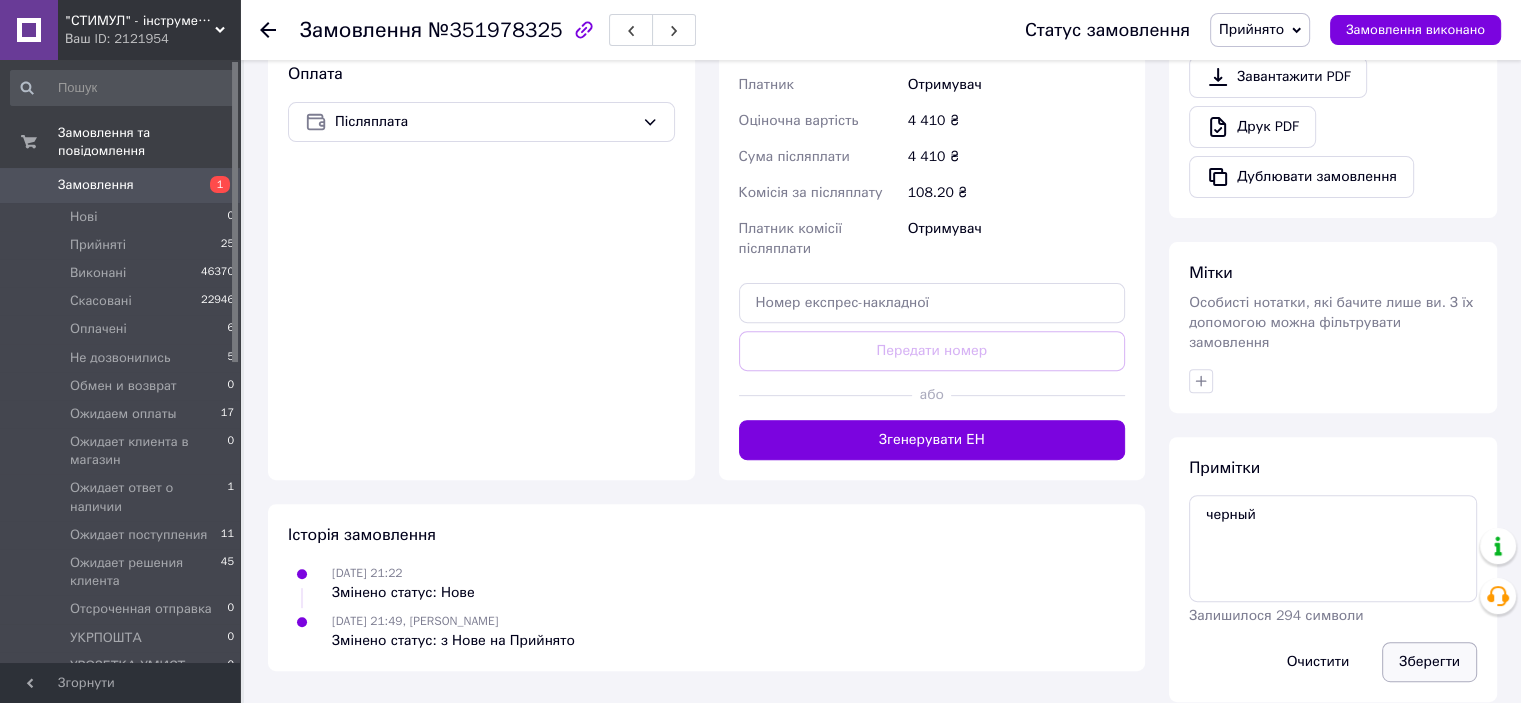 click on "Зберегти" at bounding box center (1429, 662) 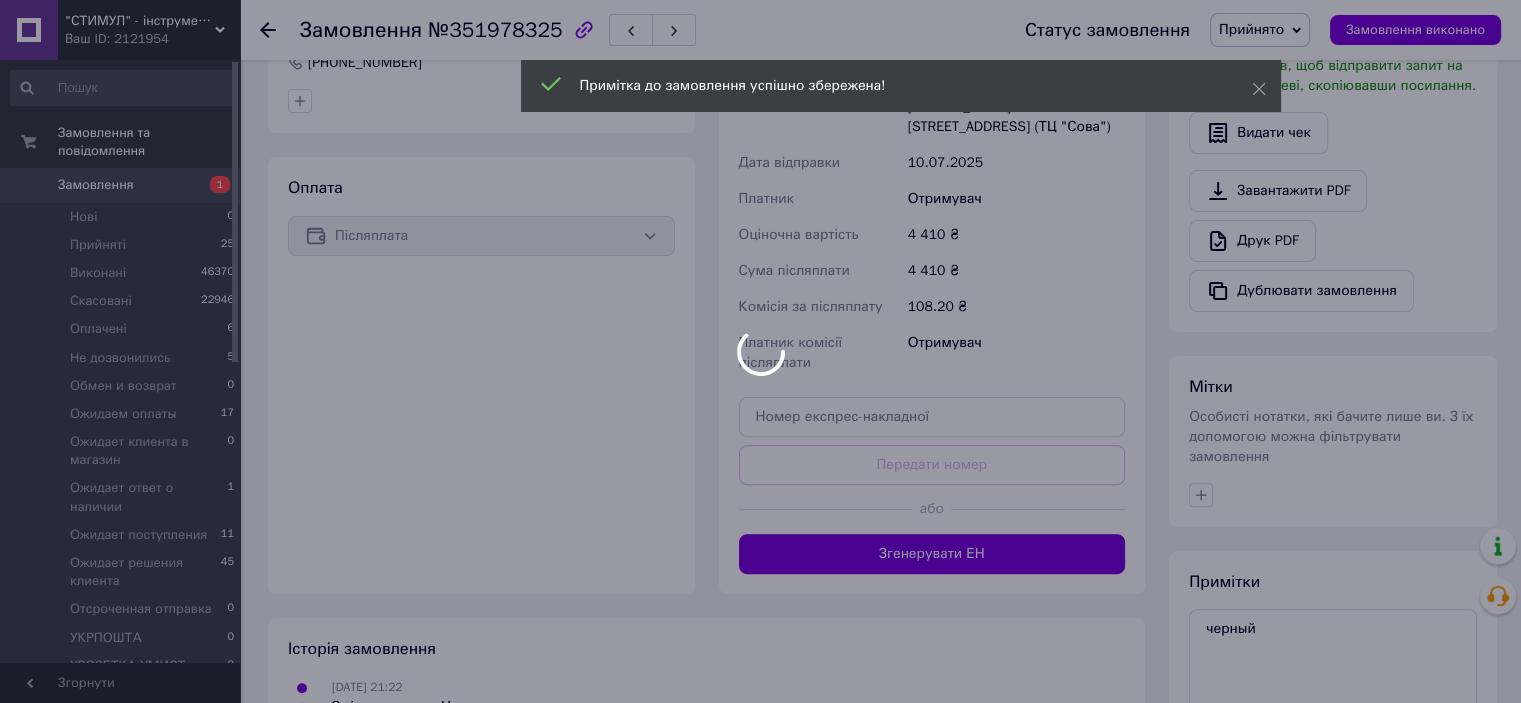 scroll, scrollTop: 459, scrollLeft: 0, axis: vertical 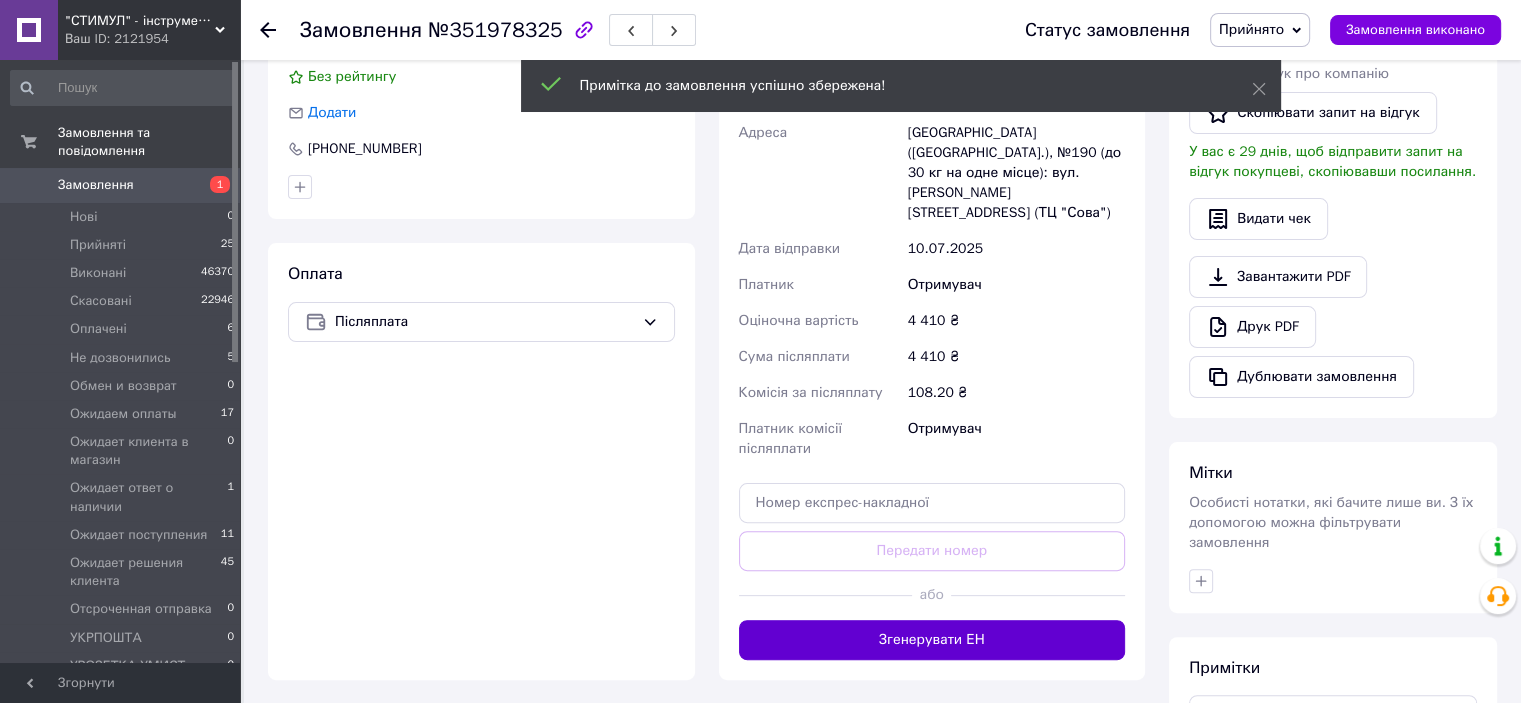 click on "Згенерувати ЕН" at bounding box center (932, 640) 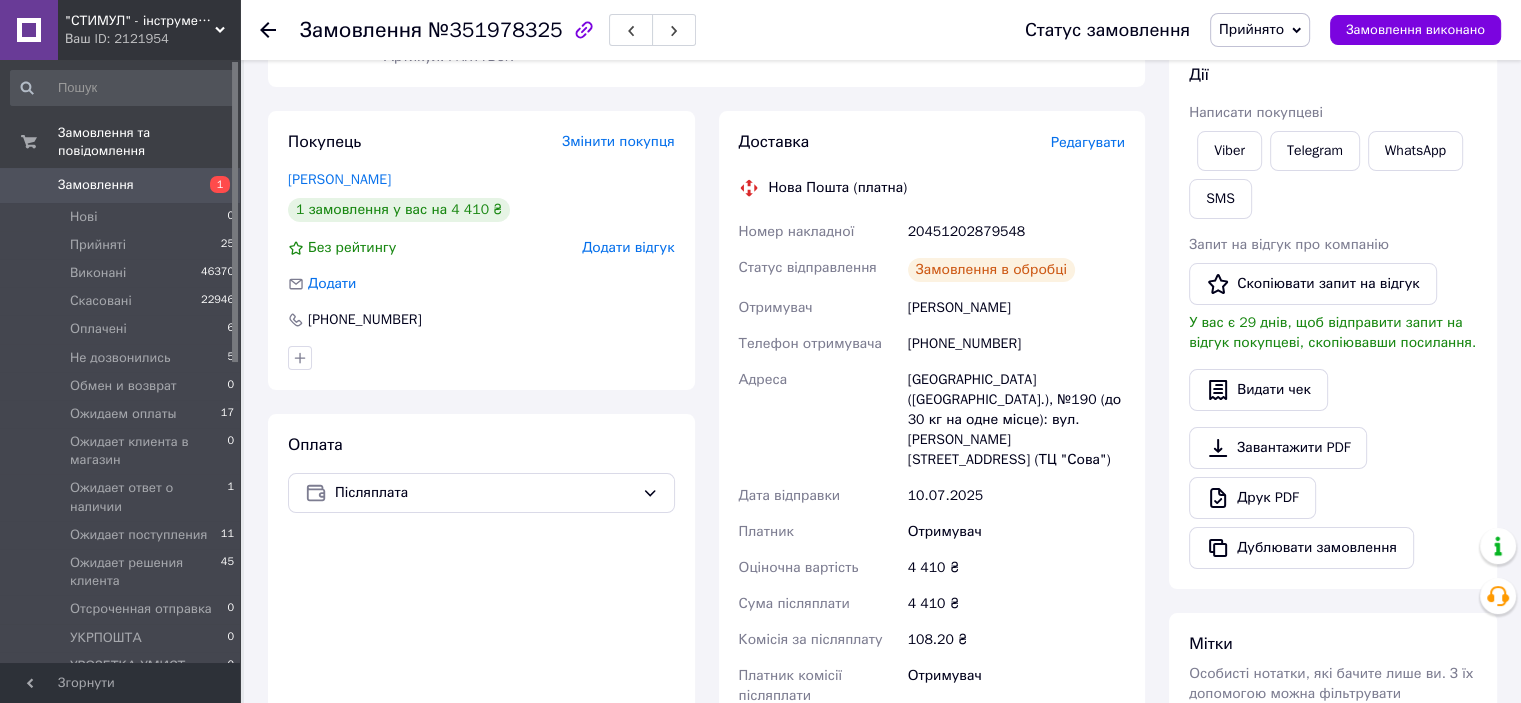 scroll, scrollTop: 59, scrollLeft: 0, axis: vertical 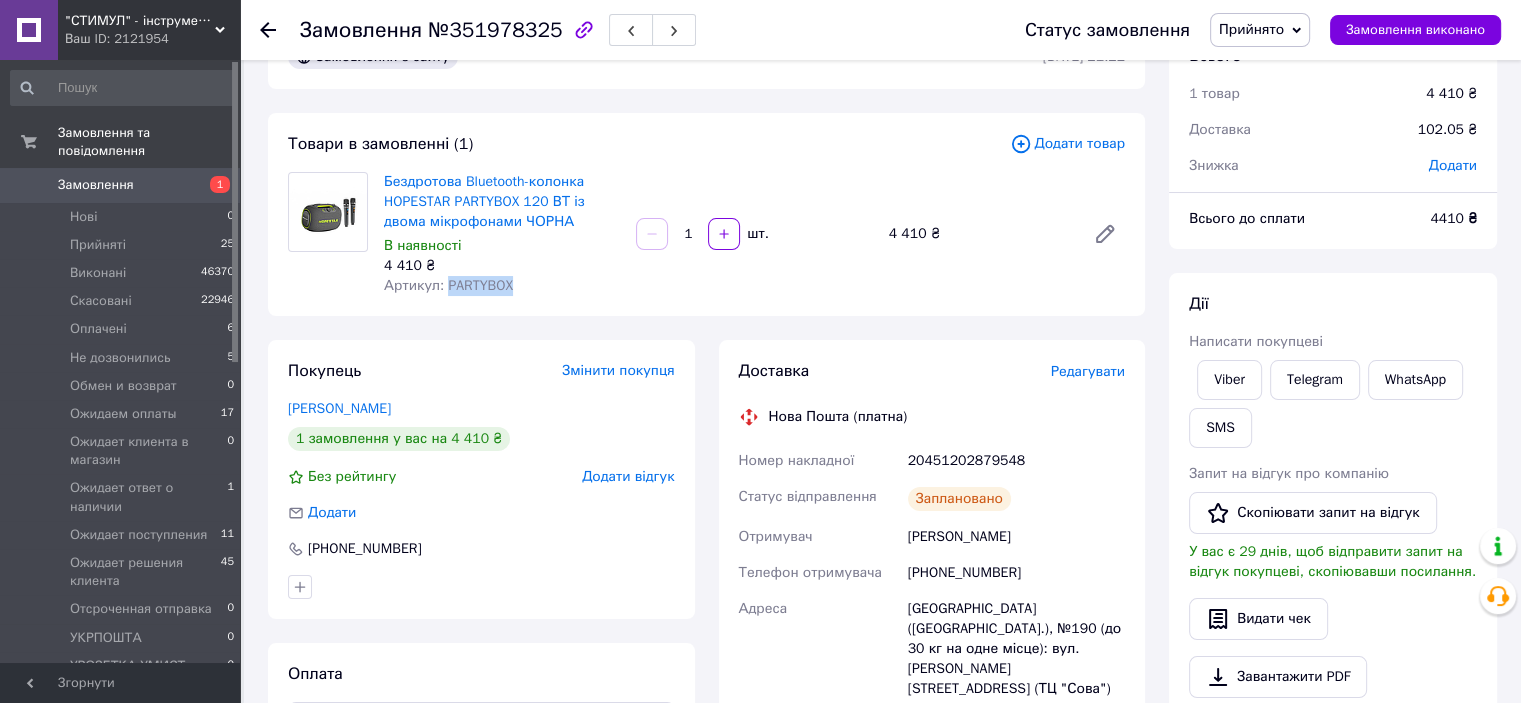 drag, startPoint x: 512, startPoint y: 291, endPoint x: 444, endPoint y: 293, distance: 68.0294 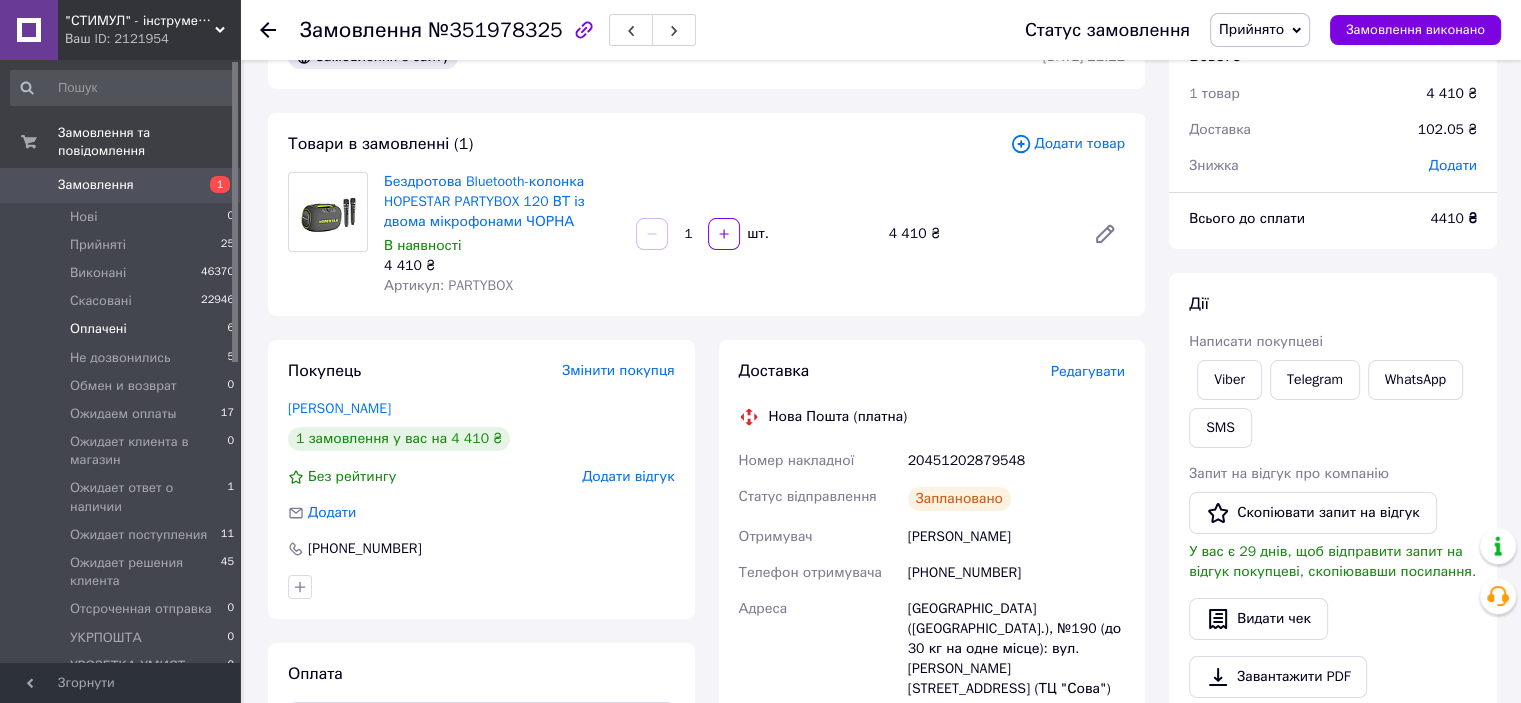 click on "Оплачені" at bounding box center [98, 329] 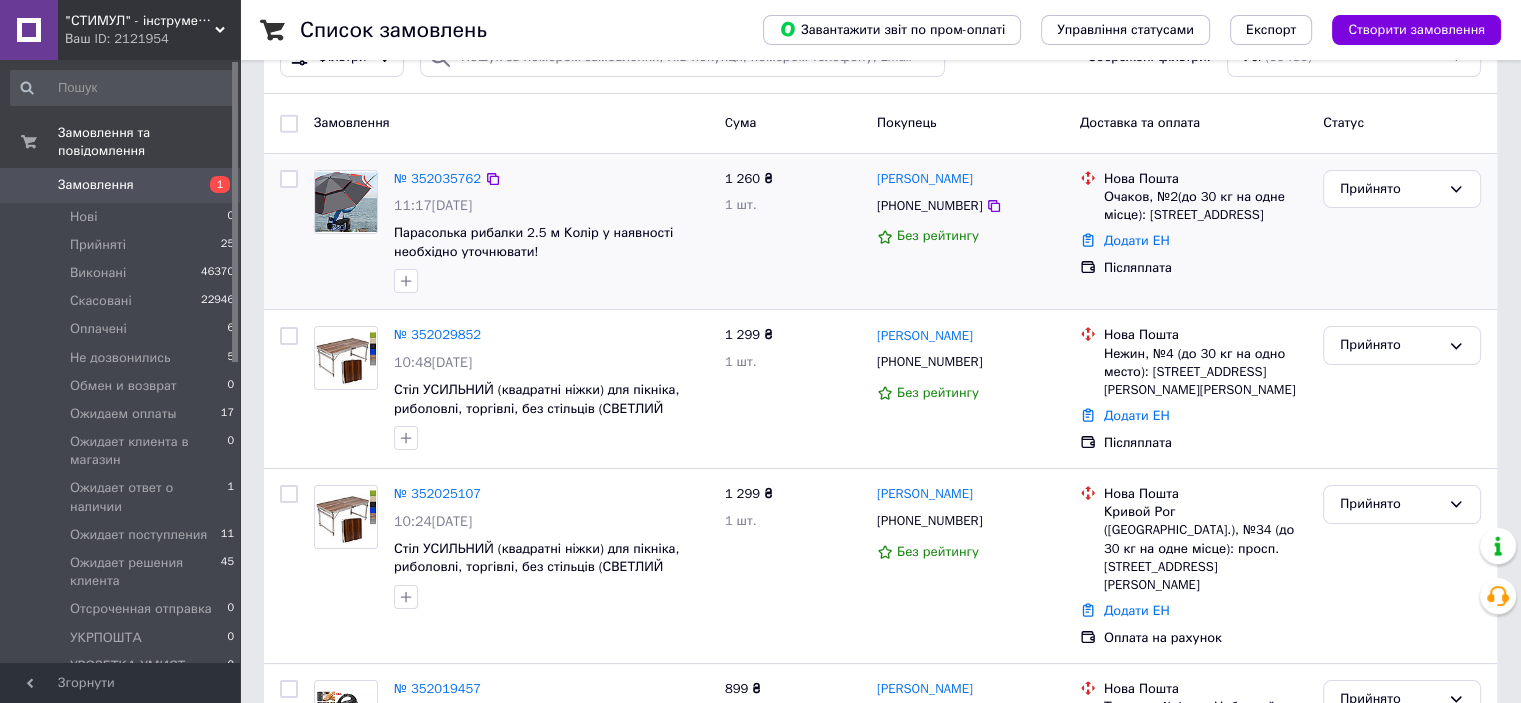 scroll, scrollTop: 200, scrollLeft: 0, axis: vertical 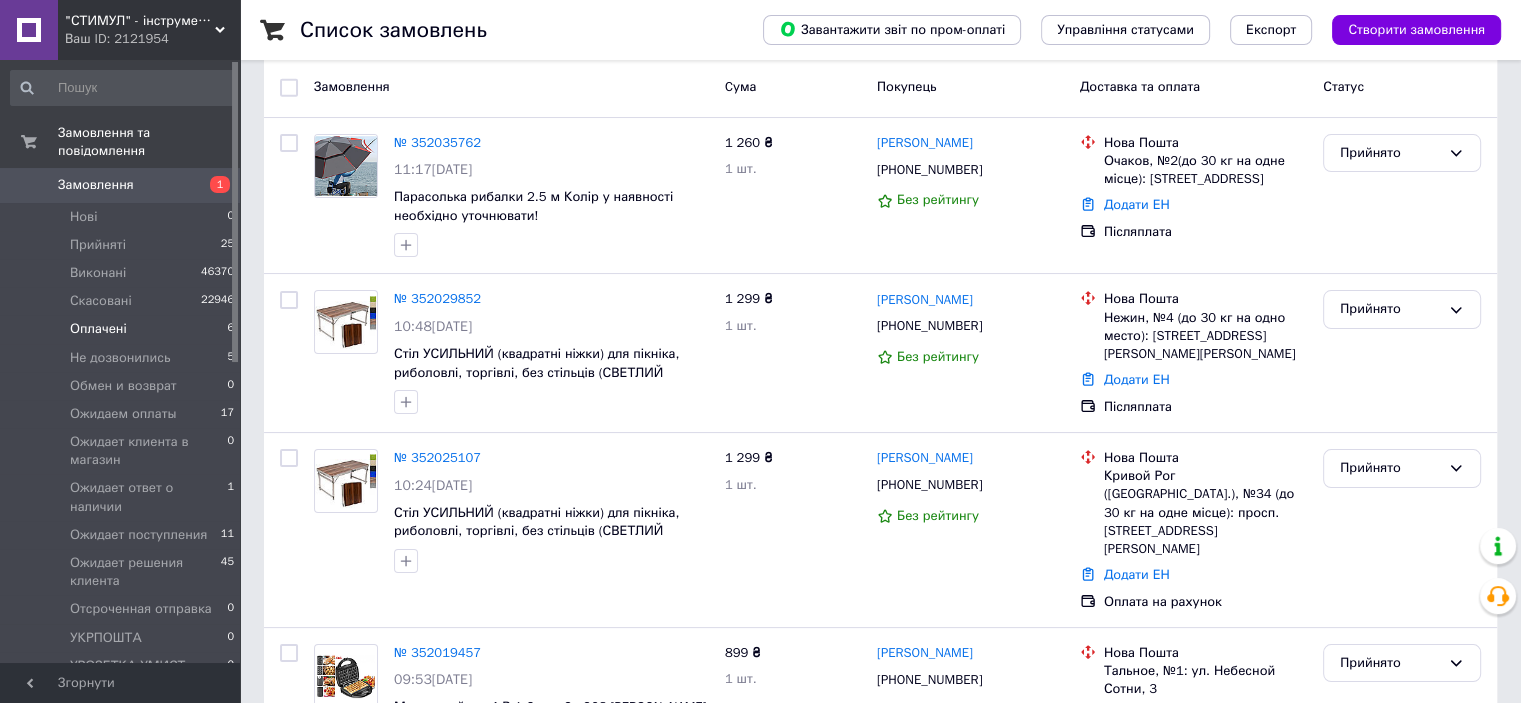 click on "Оплачені" at bounding box center [98, 329] 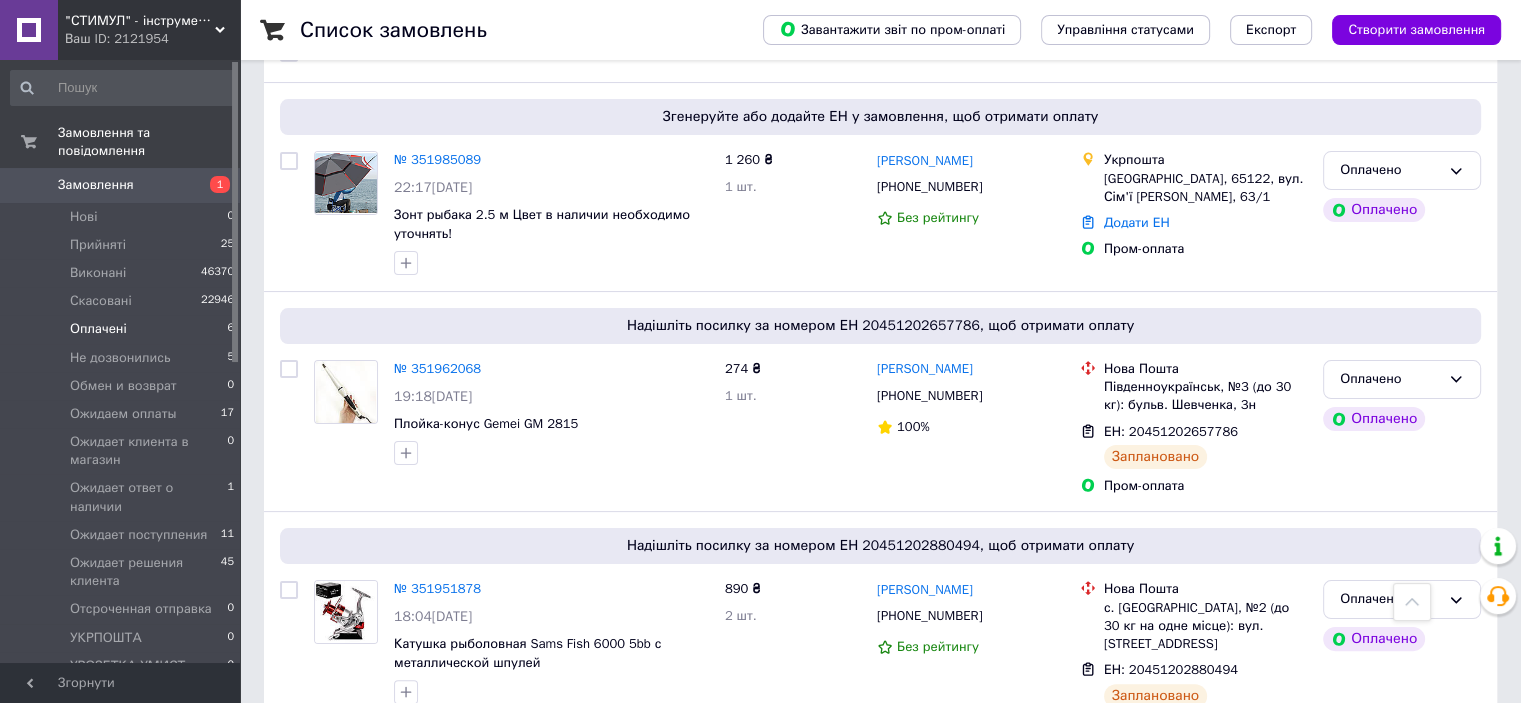 scroll, scrollTop: 289, scrollLeft: 0, axis: vertical 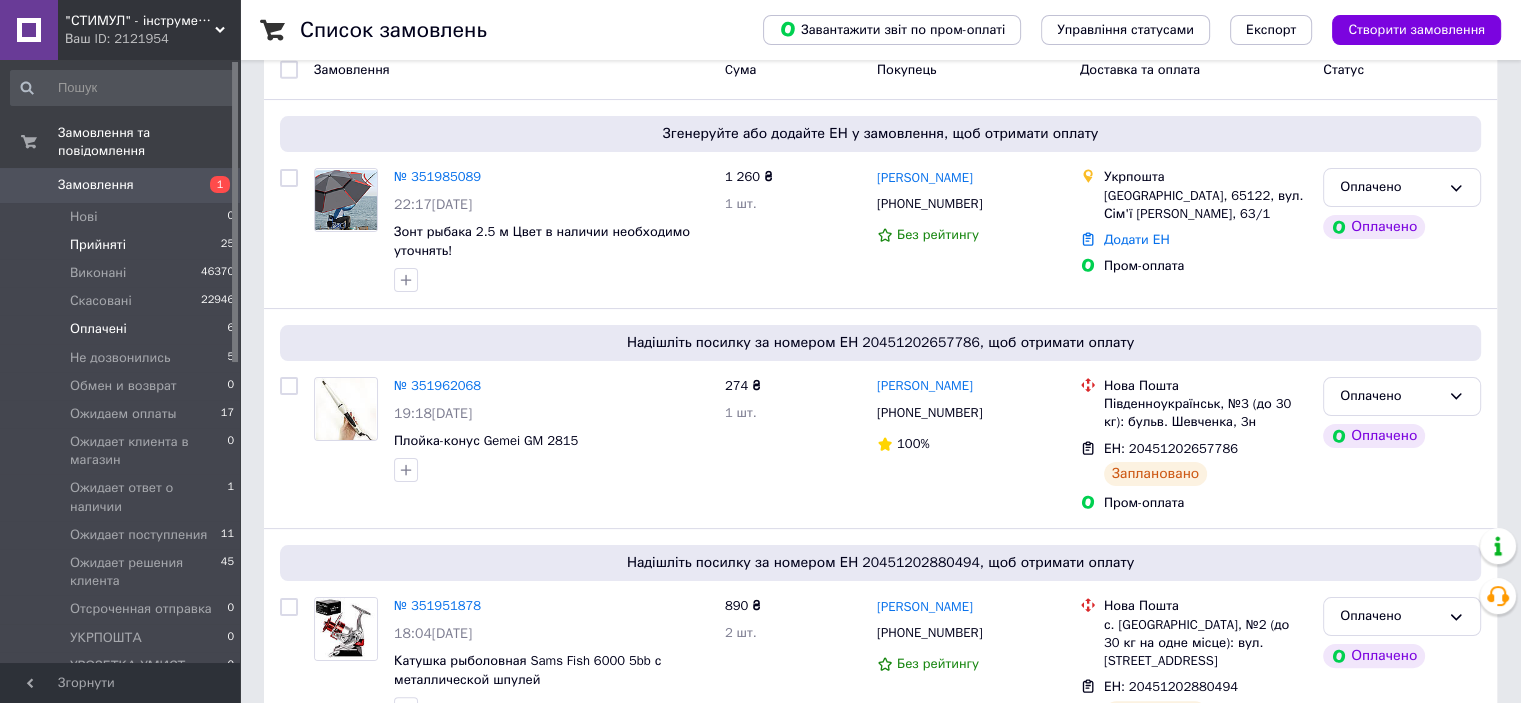 click on "Прийняті 25" at bounding box center (123, 245) 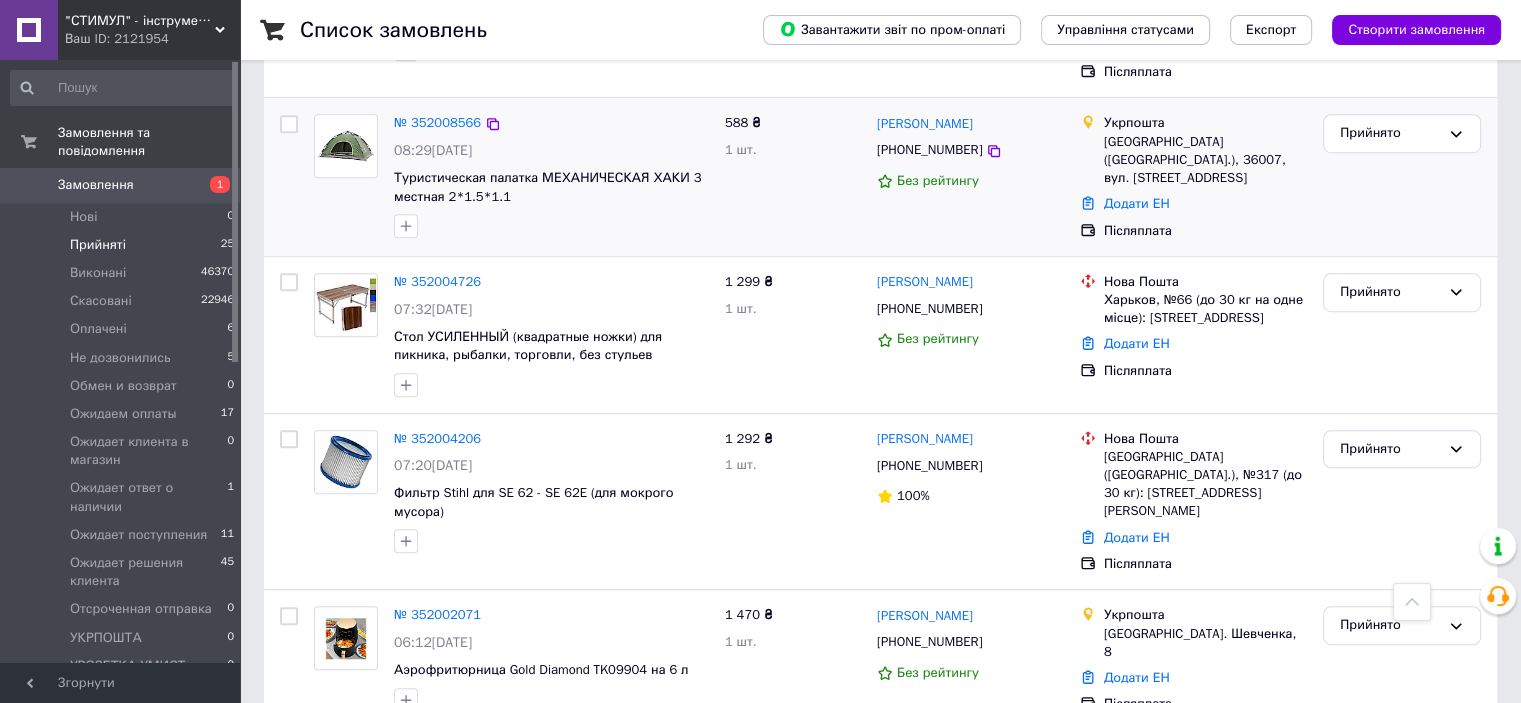 scroll, scrollTop: 1300, scrollLeft: 0, axis: vertical 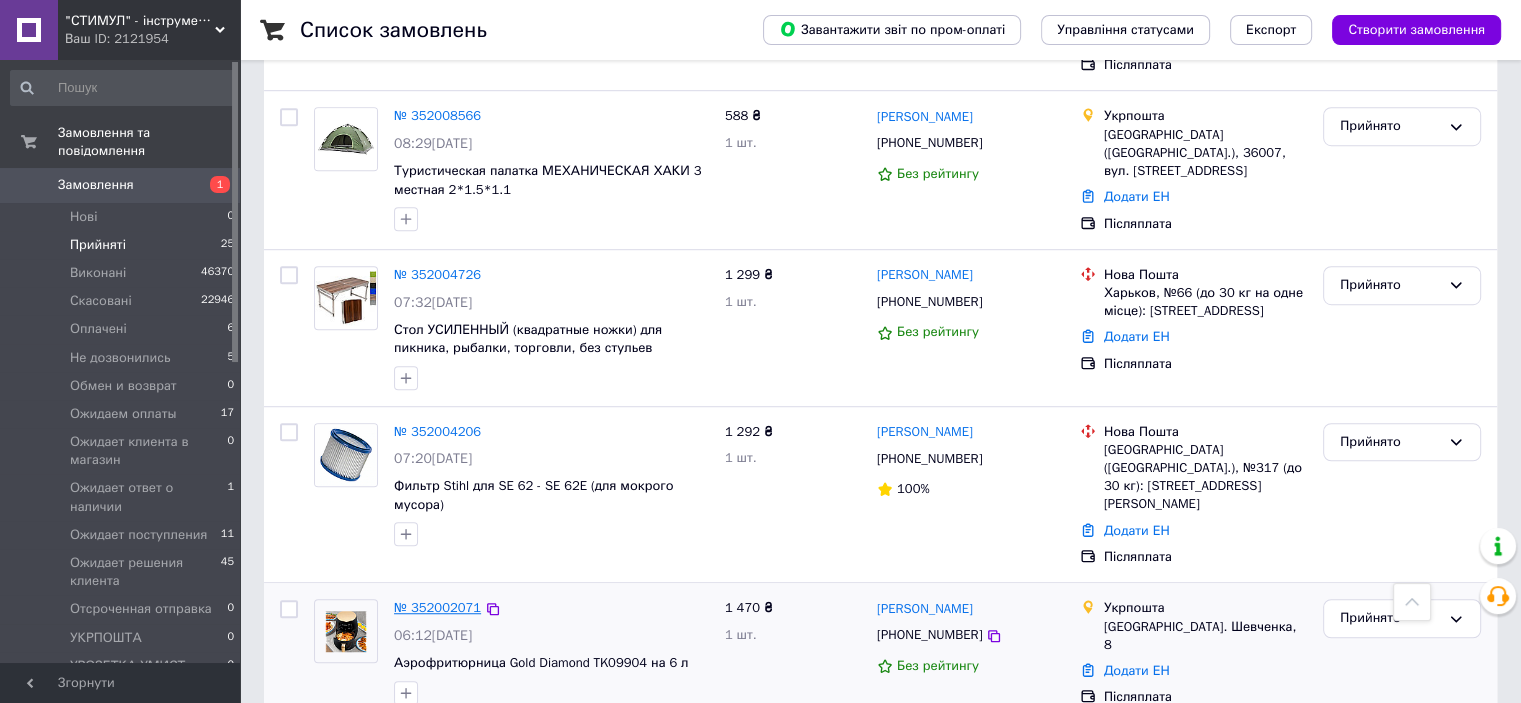 click on "№ 352002071" at bounding box center [437, 607] 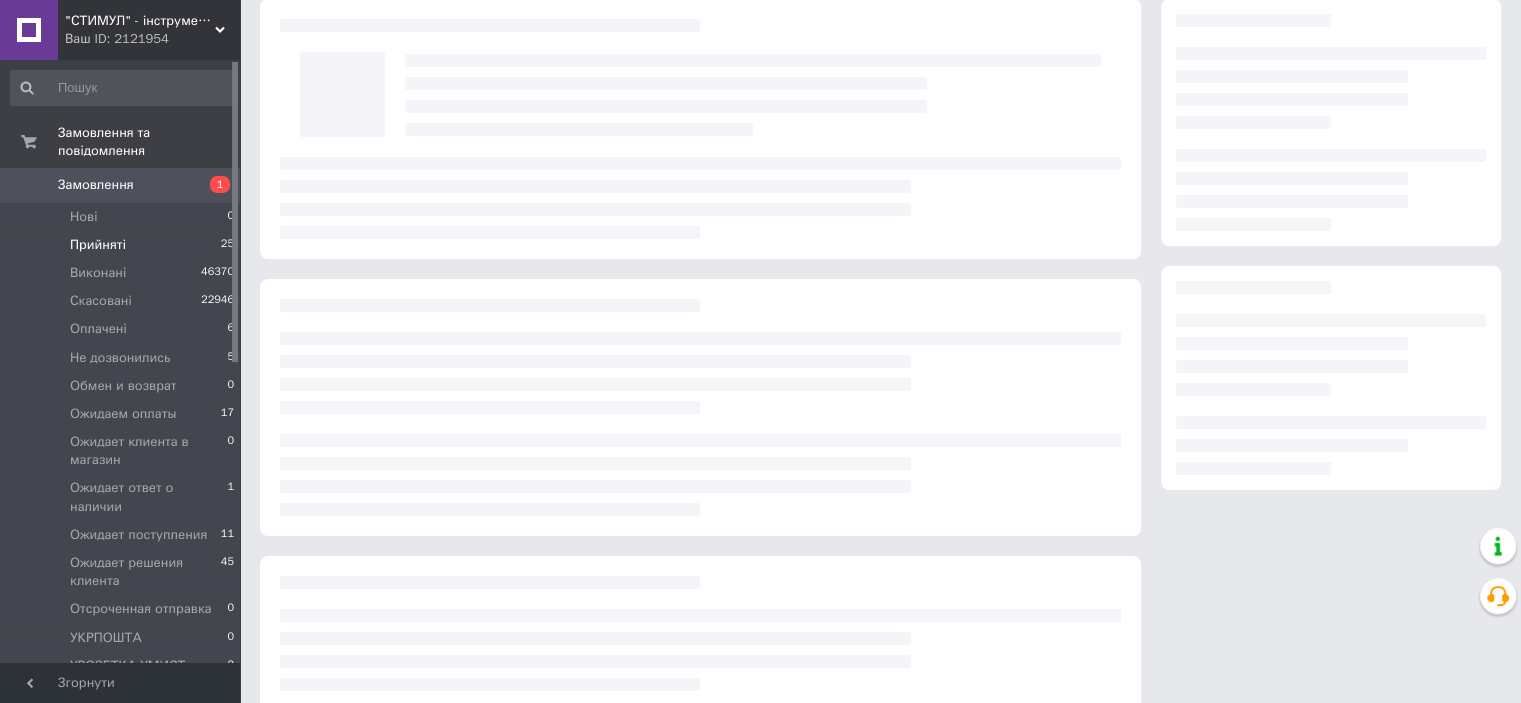 scroll, scrollTop: 0, scrollLeft: 0, axis: both 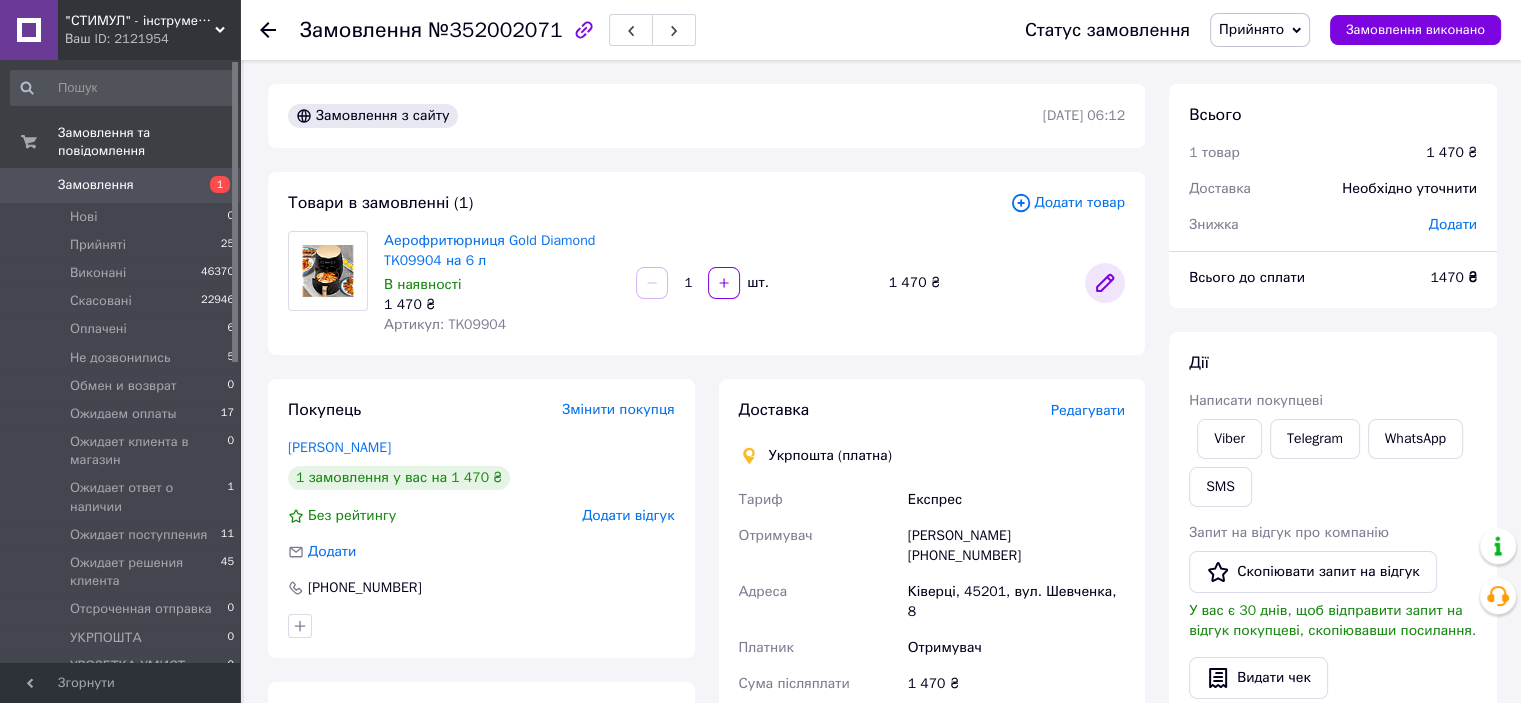 click 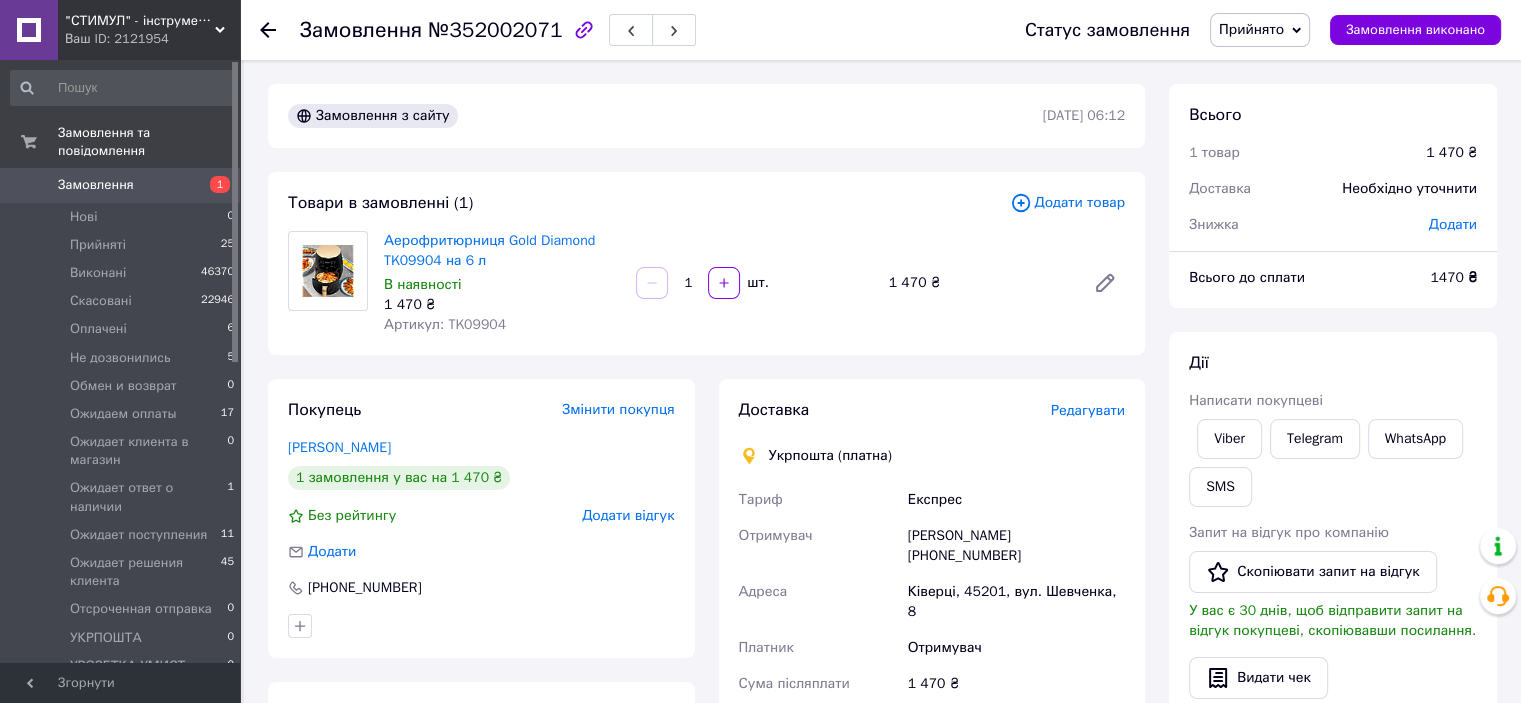 click on "Прийнято" at bounding box center [1260, 30] 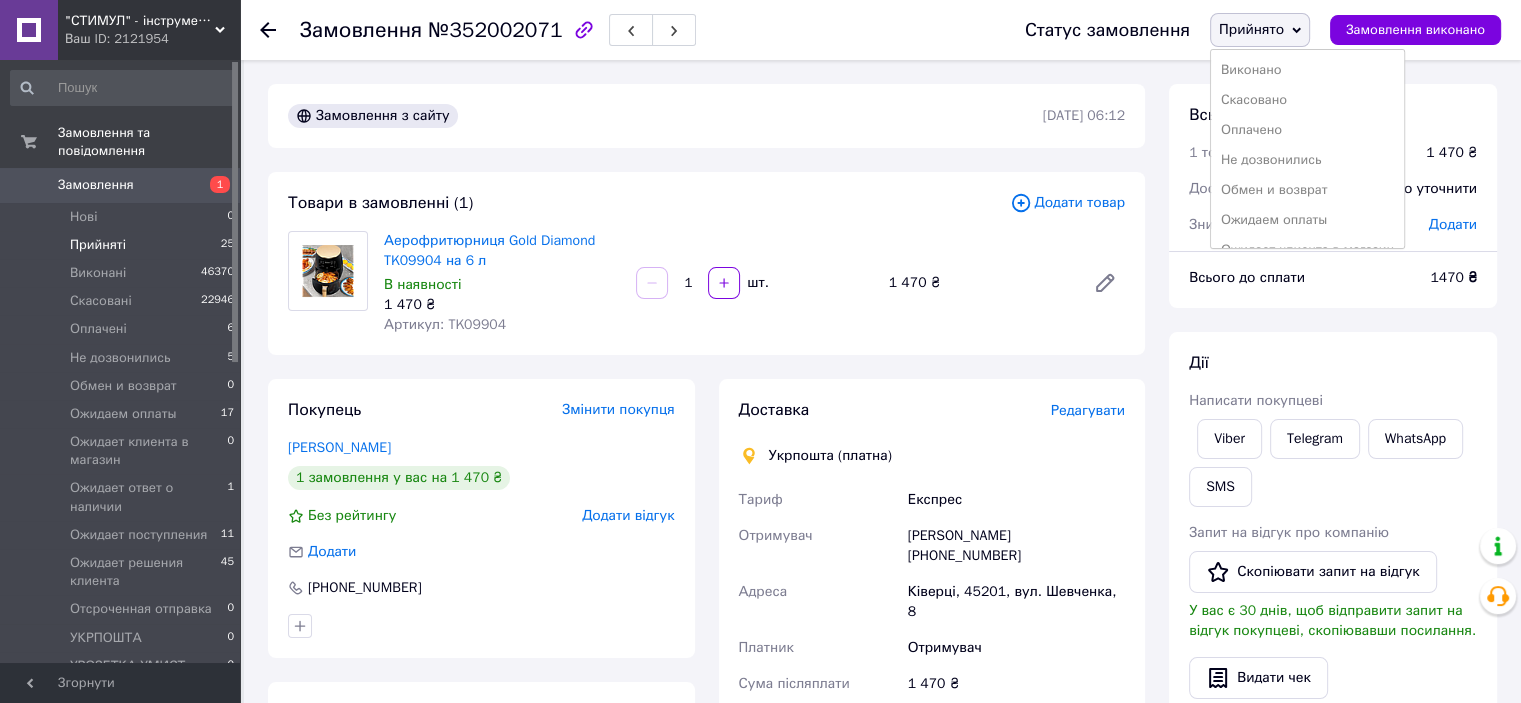 click on "Прийняті 25" at bounding box center [123, 245] 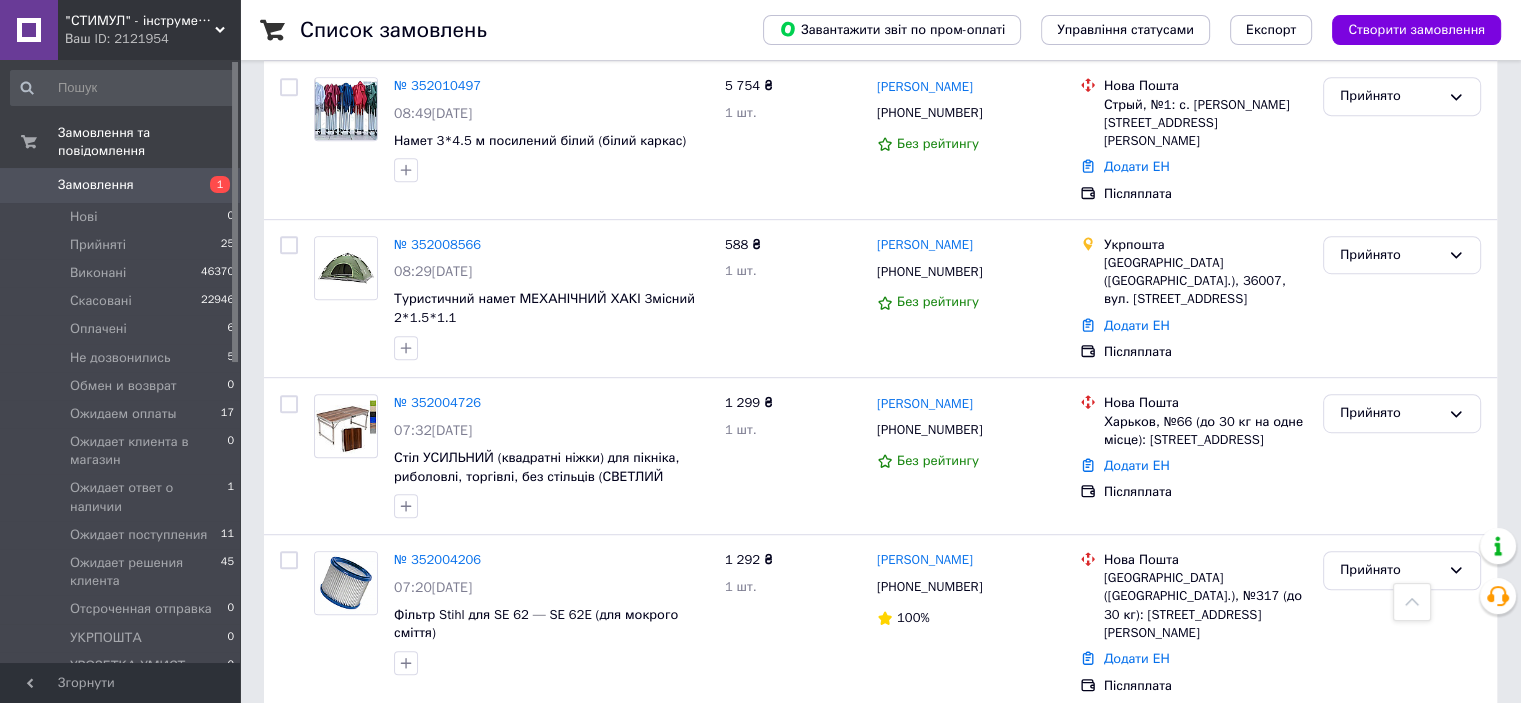 scroll, scrollTop: 1400, scrollLeft: 0, axis: vertical 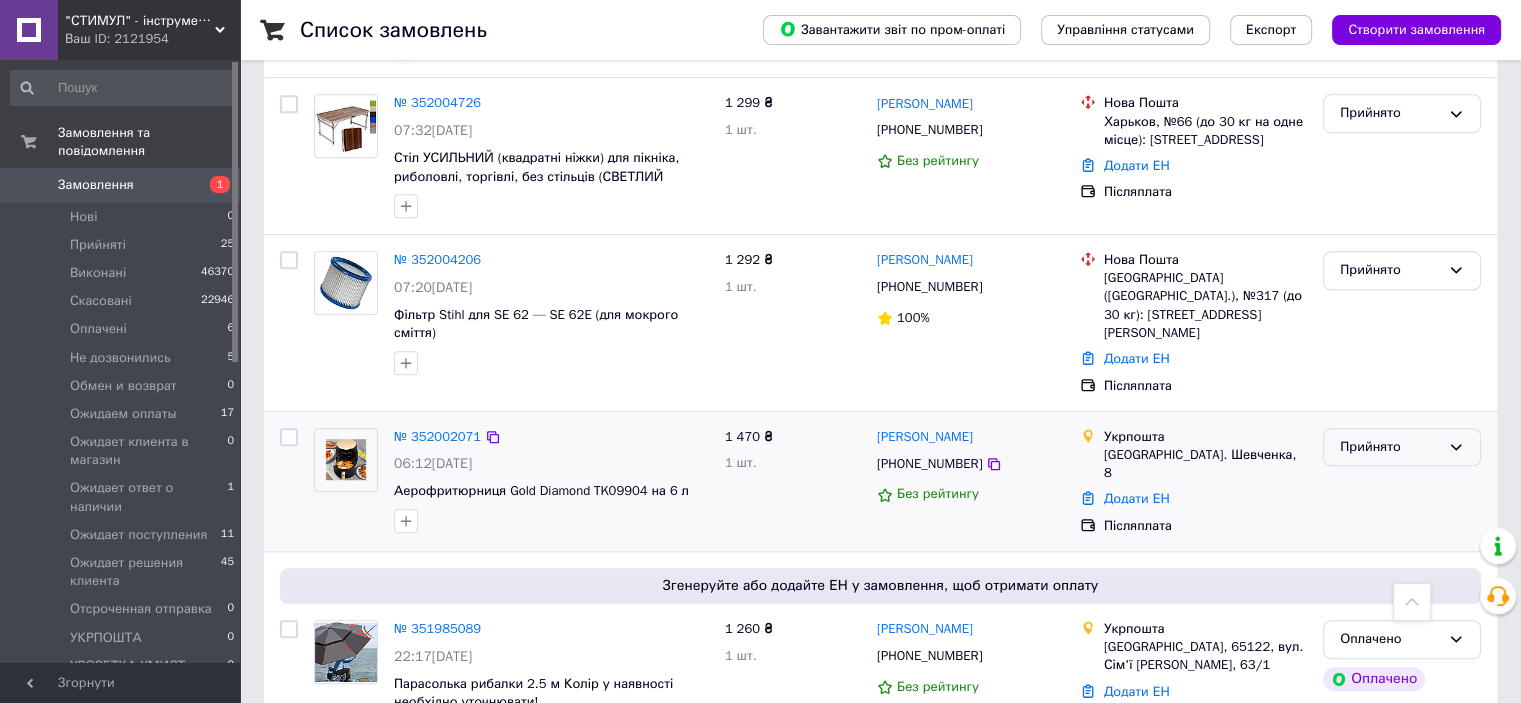 click on "Прийнято" at bounding box center (1390, 447) 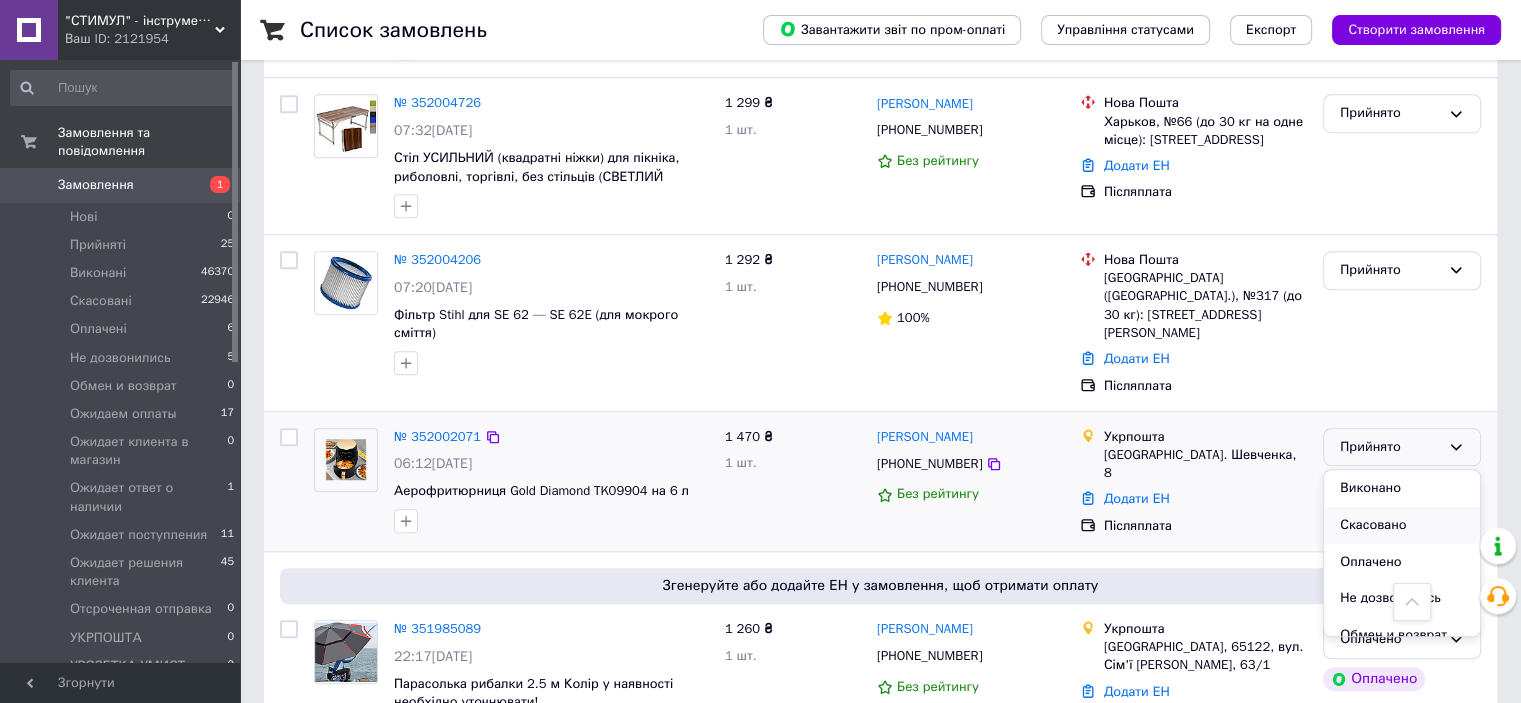click on "Скасовано" at bounding box center (1402, 525) 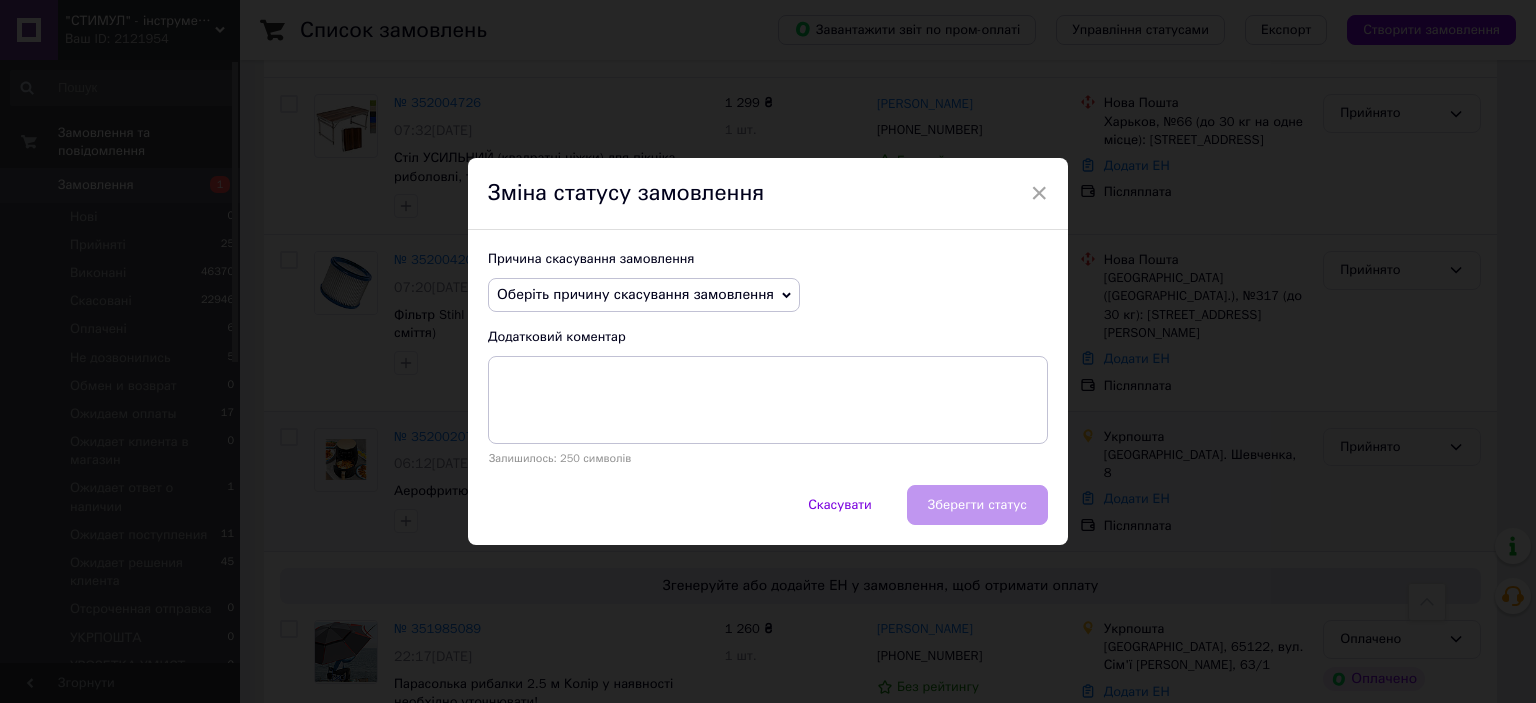 click on "Оберіть причину скасування замовлення" at bounding box center [635, 294] 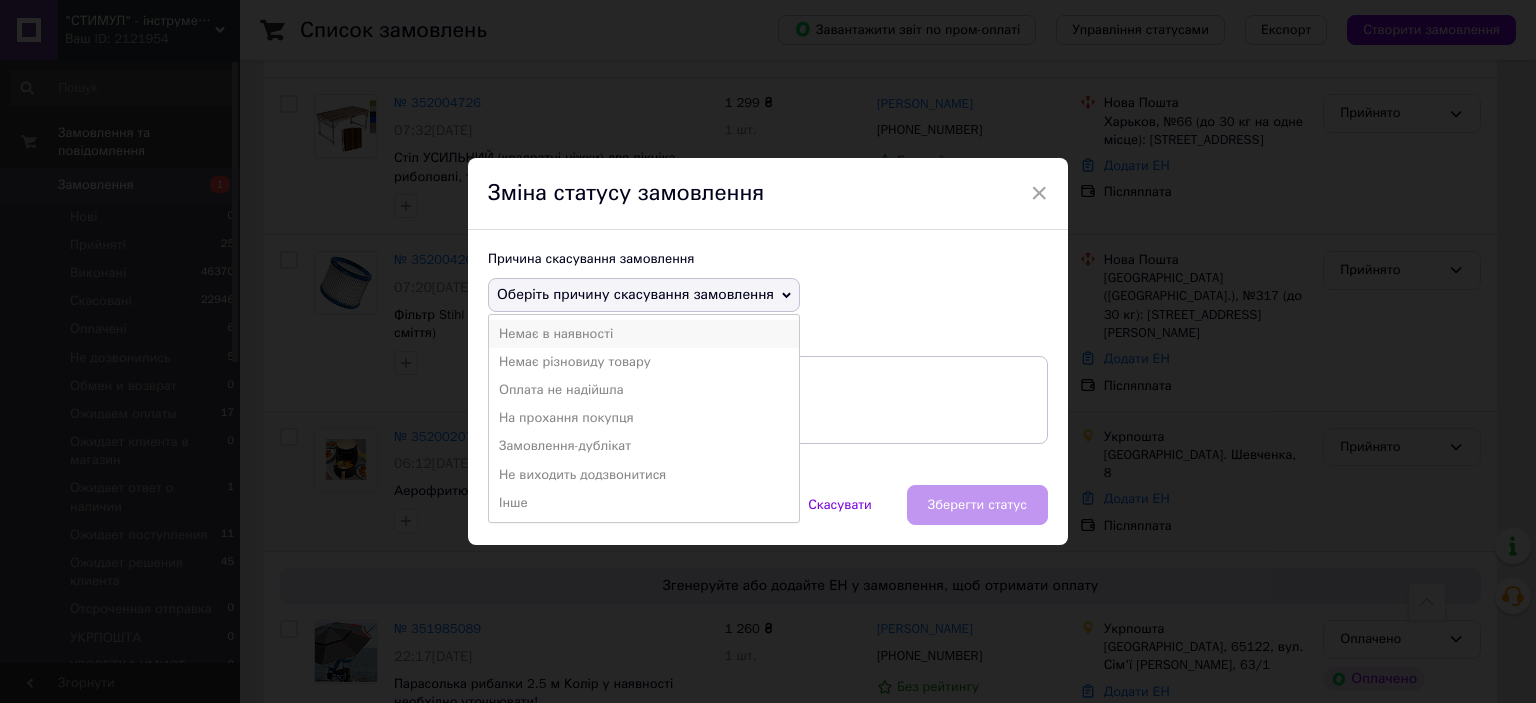 click on "Немає в наявності" at bounding box center (644, 334) 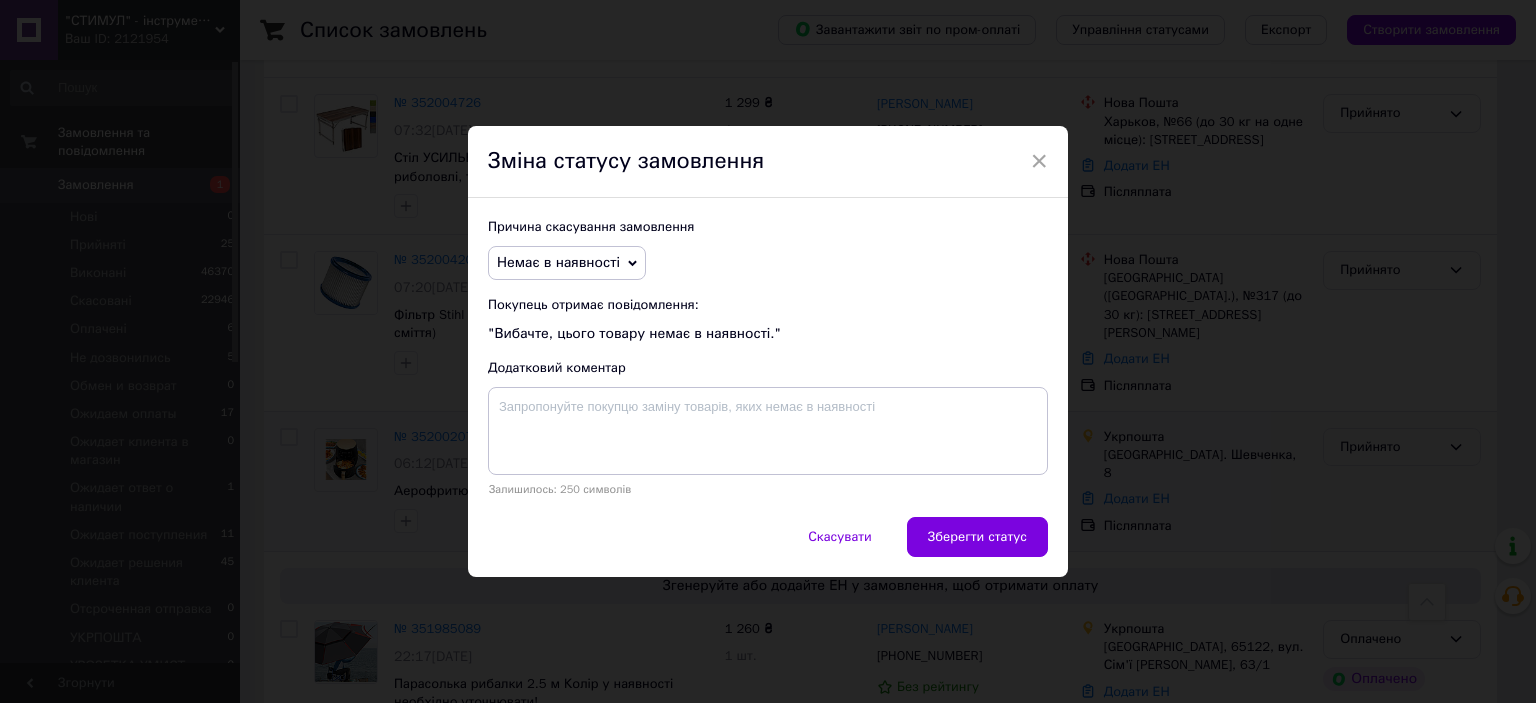 click on "Зберегти статус" at bounding box center (977, 537) 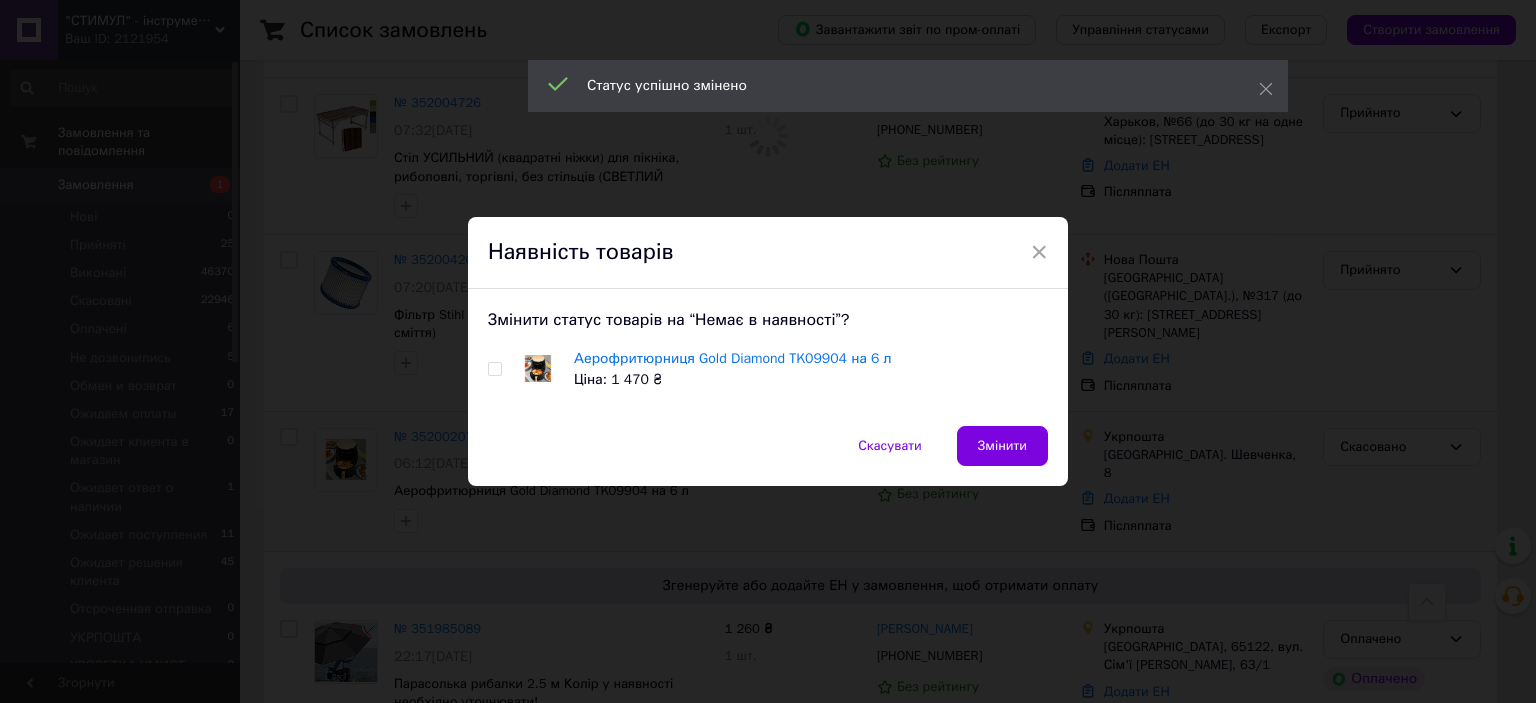 click at bounding box center [494, 369] 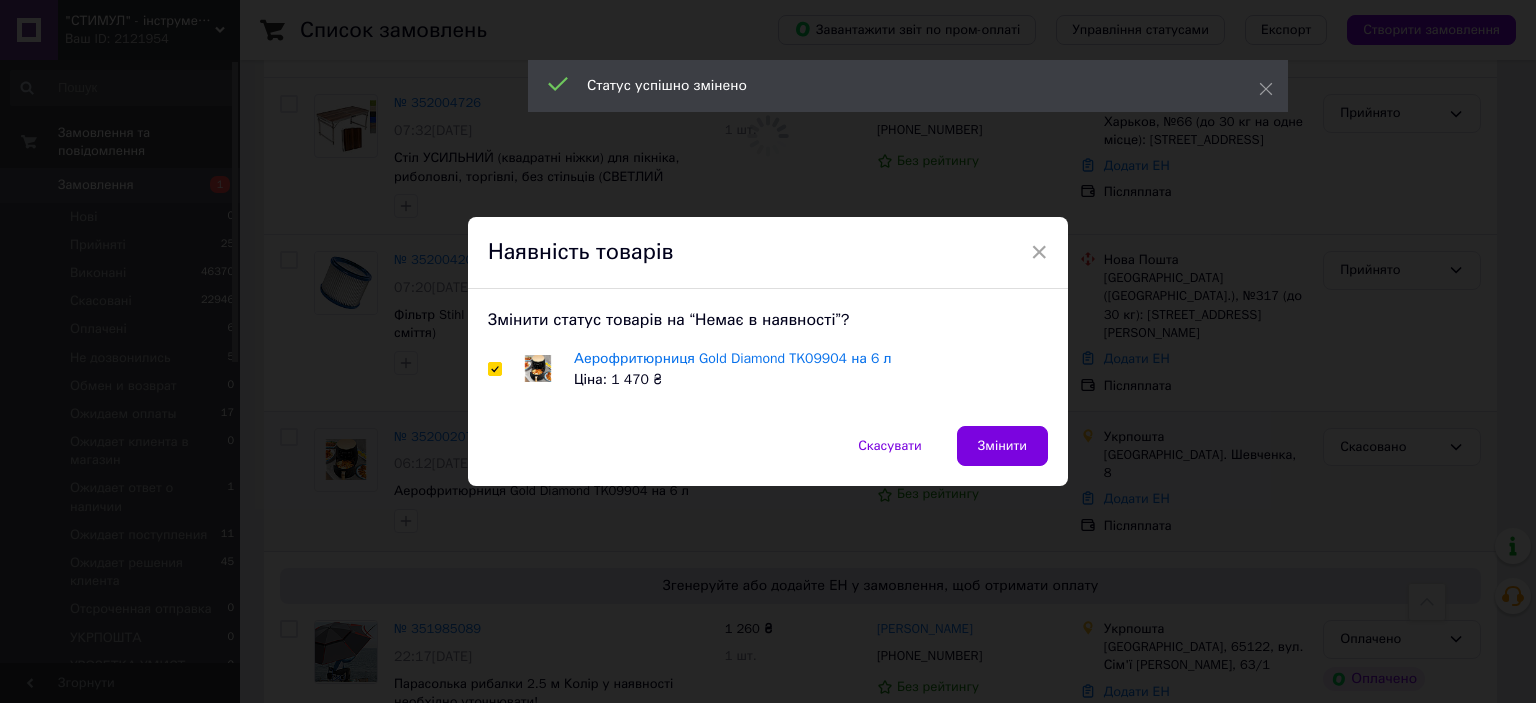 checkbox on "true" 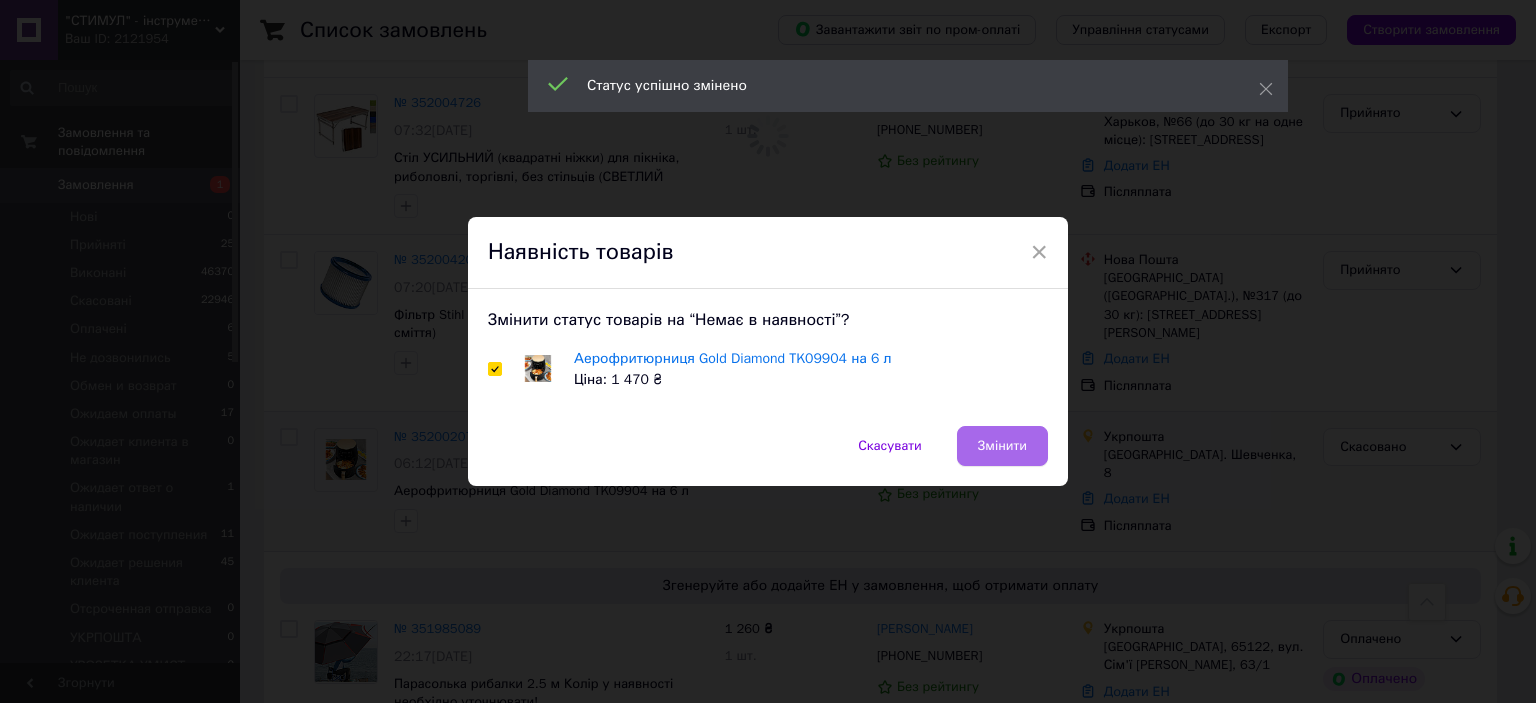 click on "Змінити" at bounding box center (1002, 446) 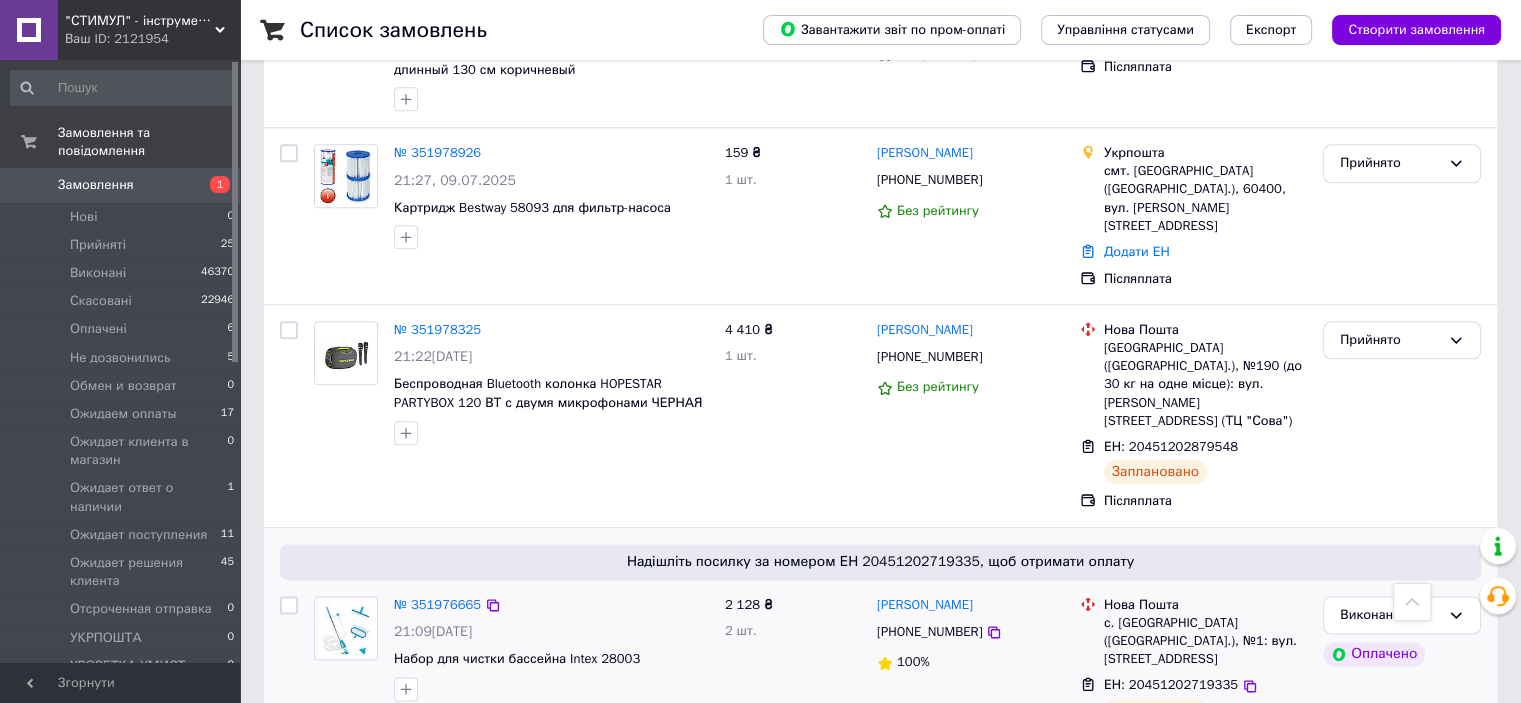scroll, scrollTop: 2400, scrollLeft: 0, axis: vertical 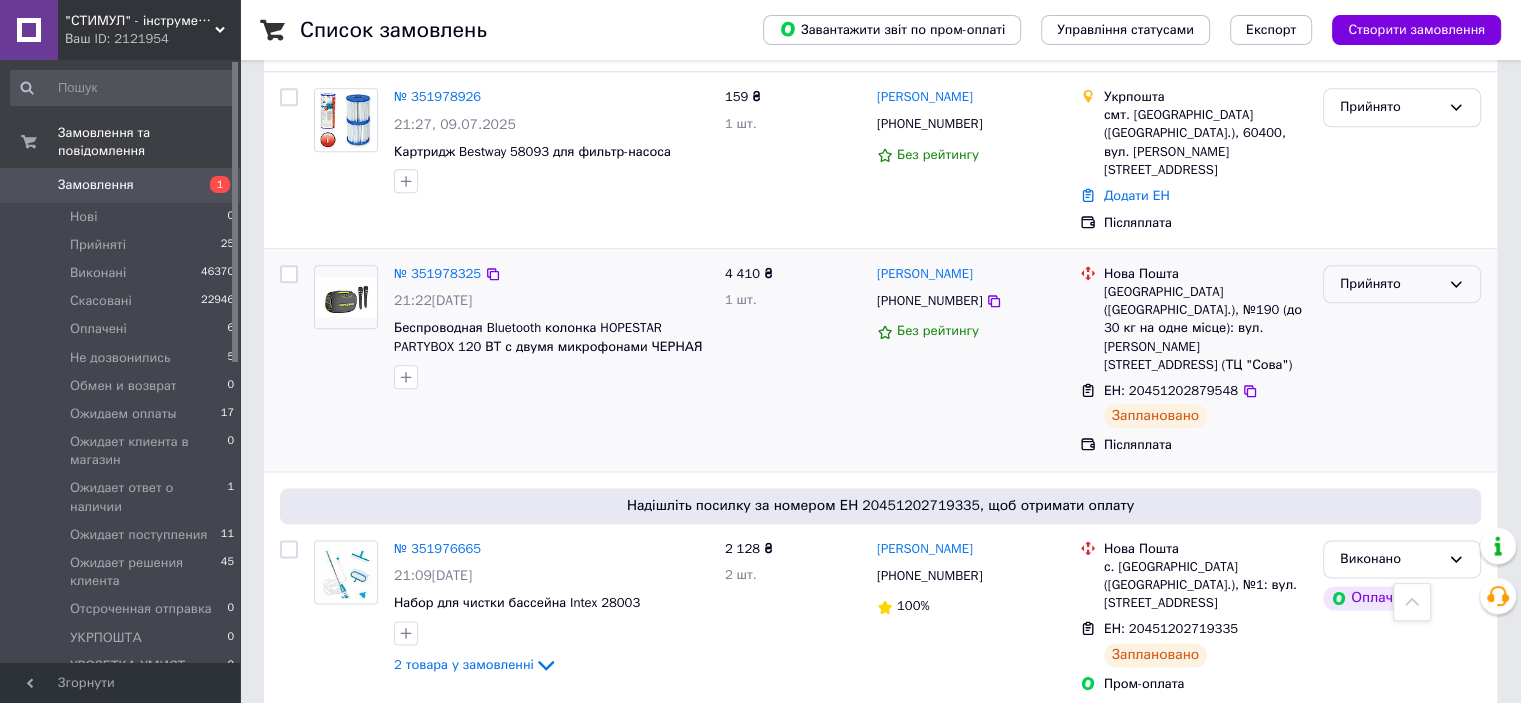 click on "Прийнято" at bounding box center (1390, 284) 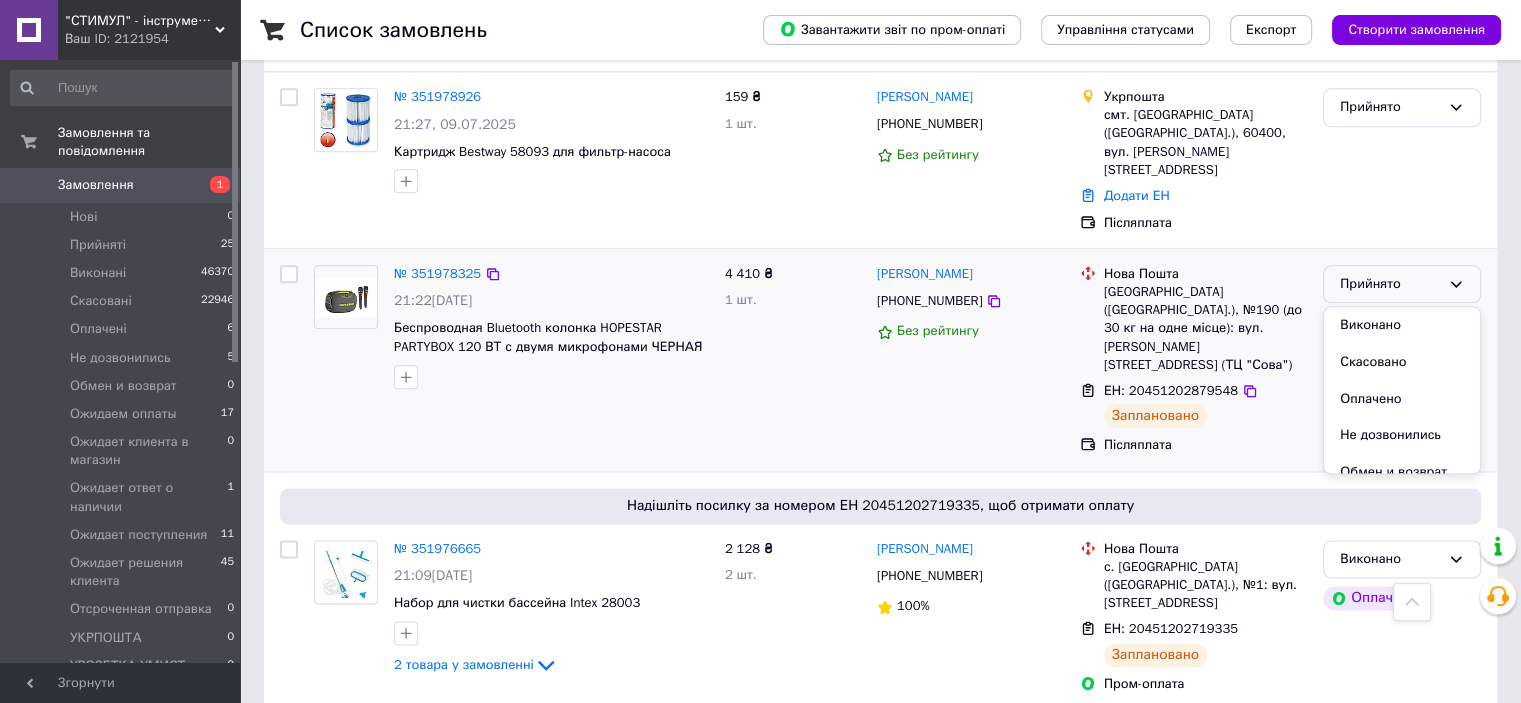 scroll, scrollTop: 469, scrollLeft: 0, axis: vertical 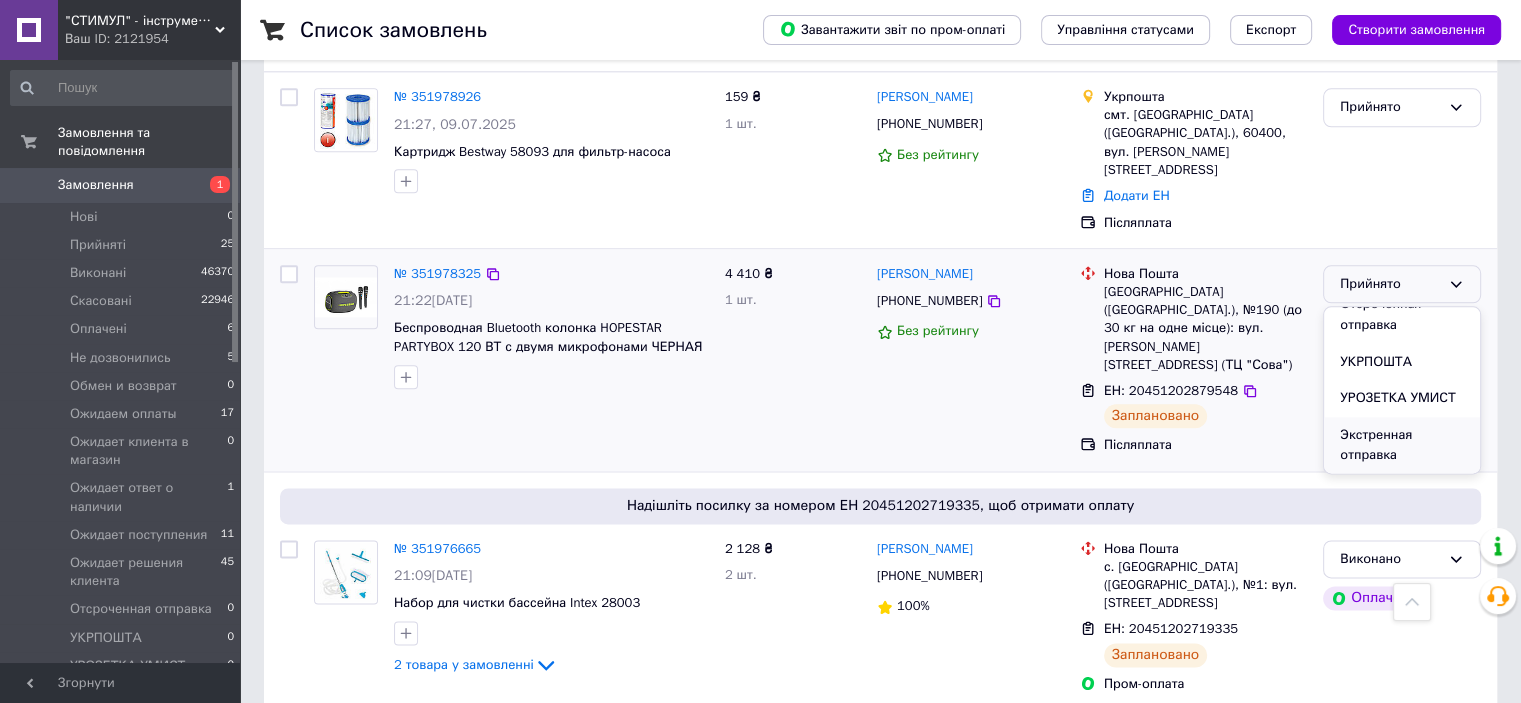 click on "Экстренная отправка" at bounding box center (1402, 445) 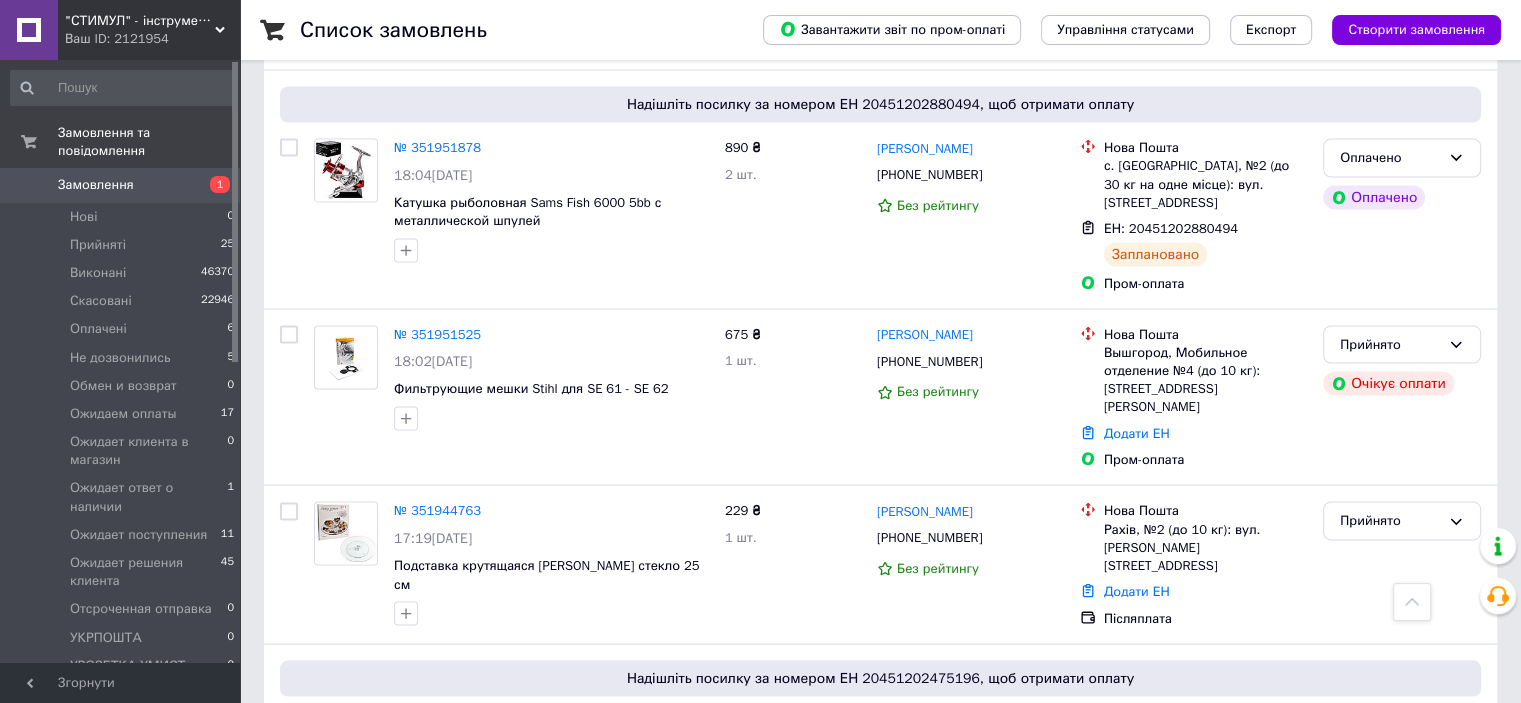 scroll, scrollTop: 4152, scrollLeft: 0, axis: vertical 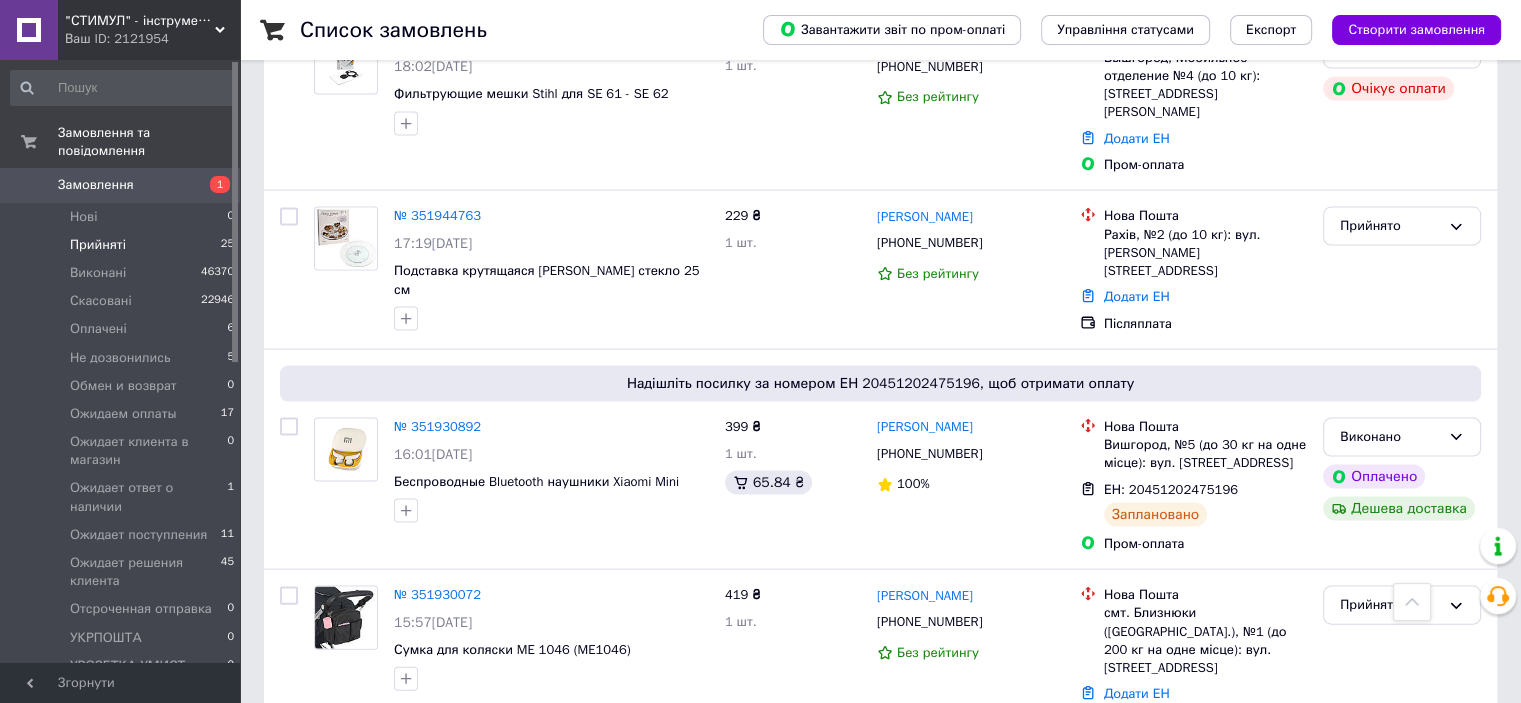 click on "Прийняті 25" at bounding box center (123, 245) 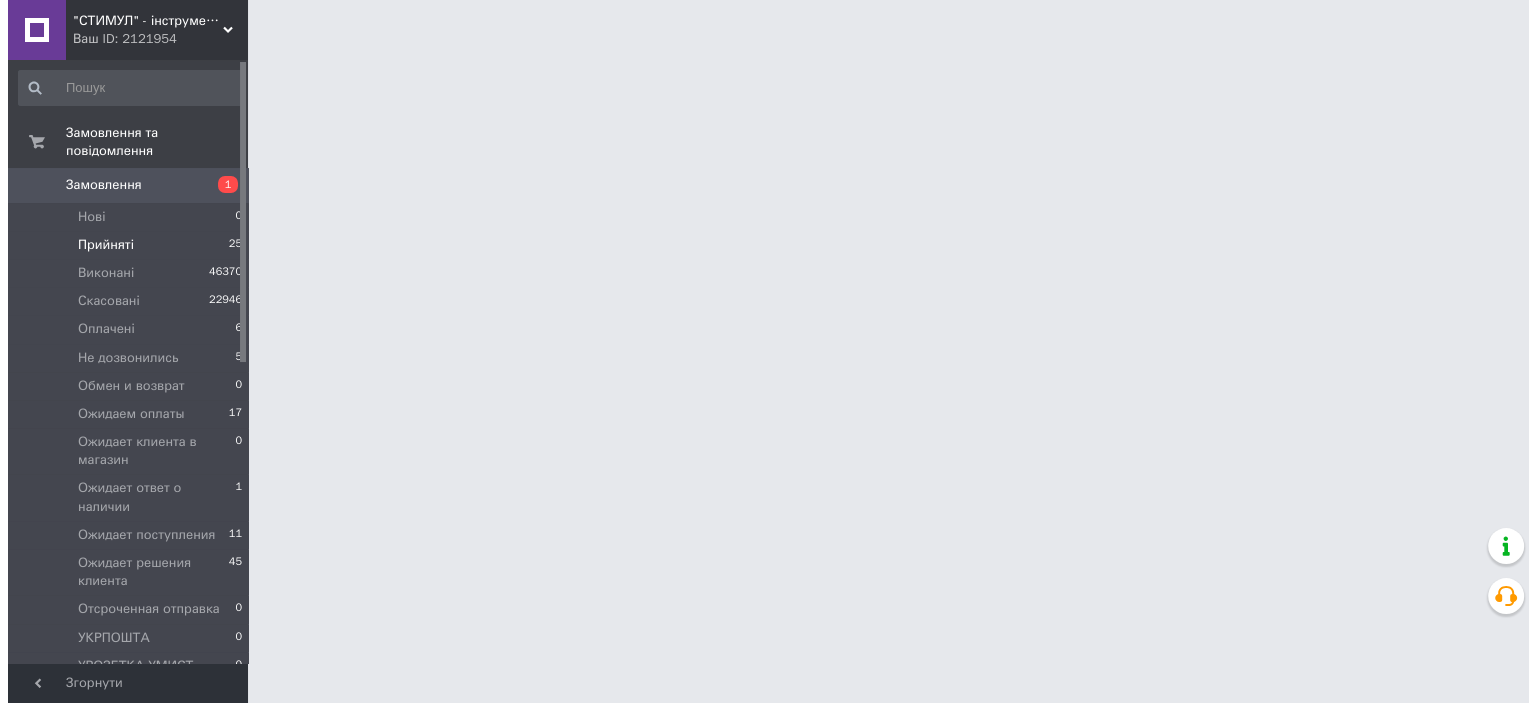 scroll, scrollTop: 0, scrollLeft: 0, axis: both 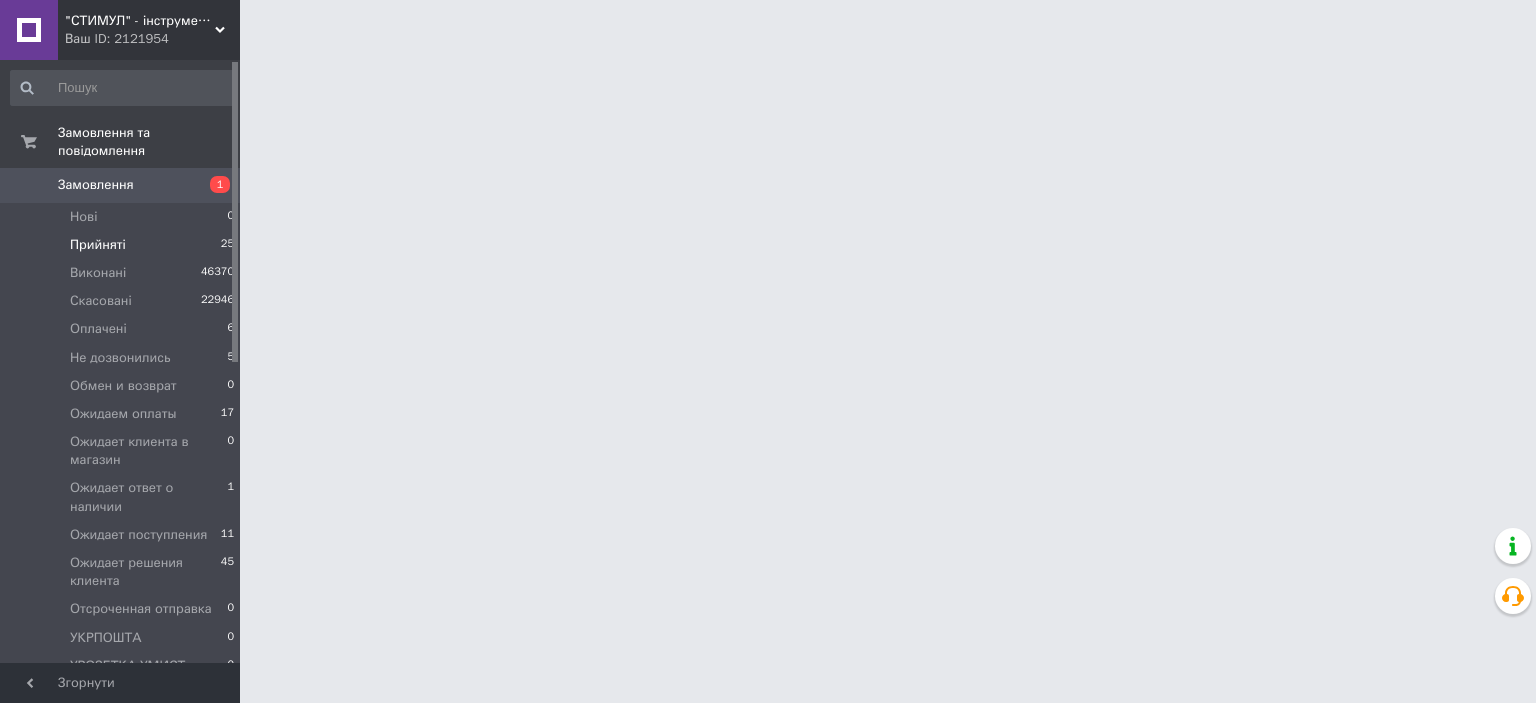 click on "Прийняті" at bounding box center [98, 245] 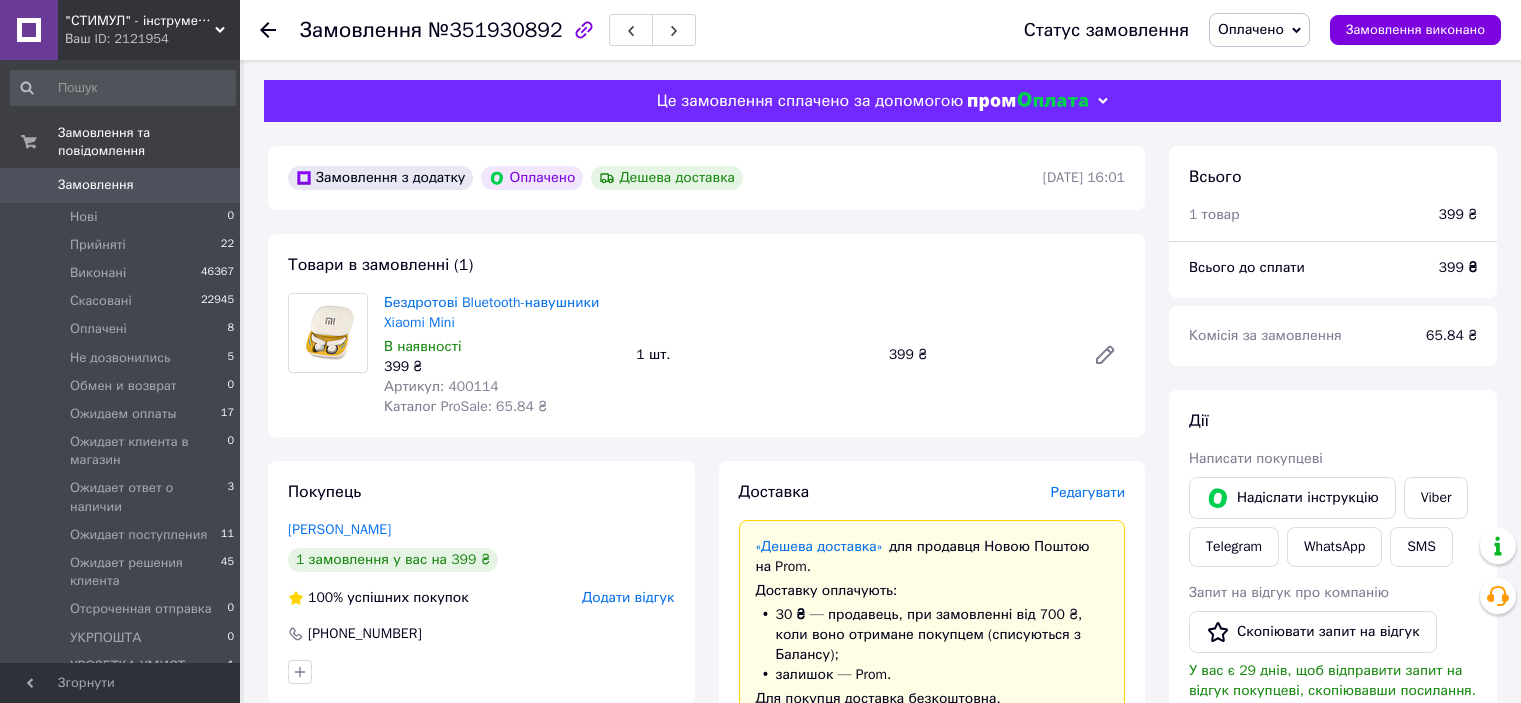 scroll, scrollTop: 0, scrollLeft: 0, axis: both 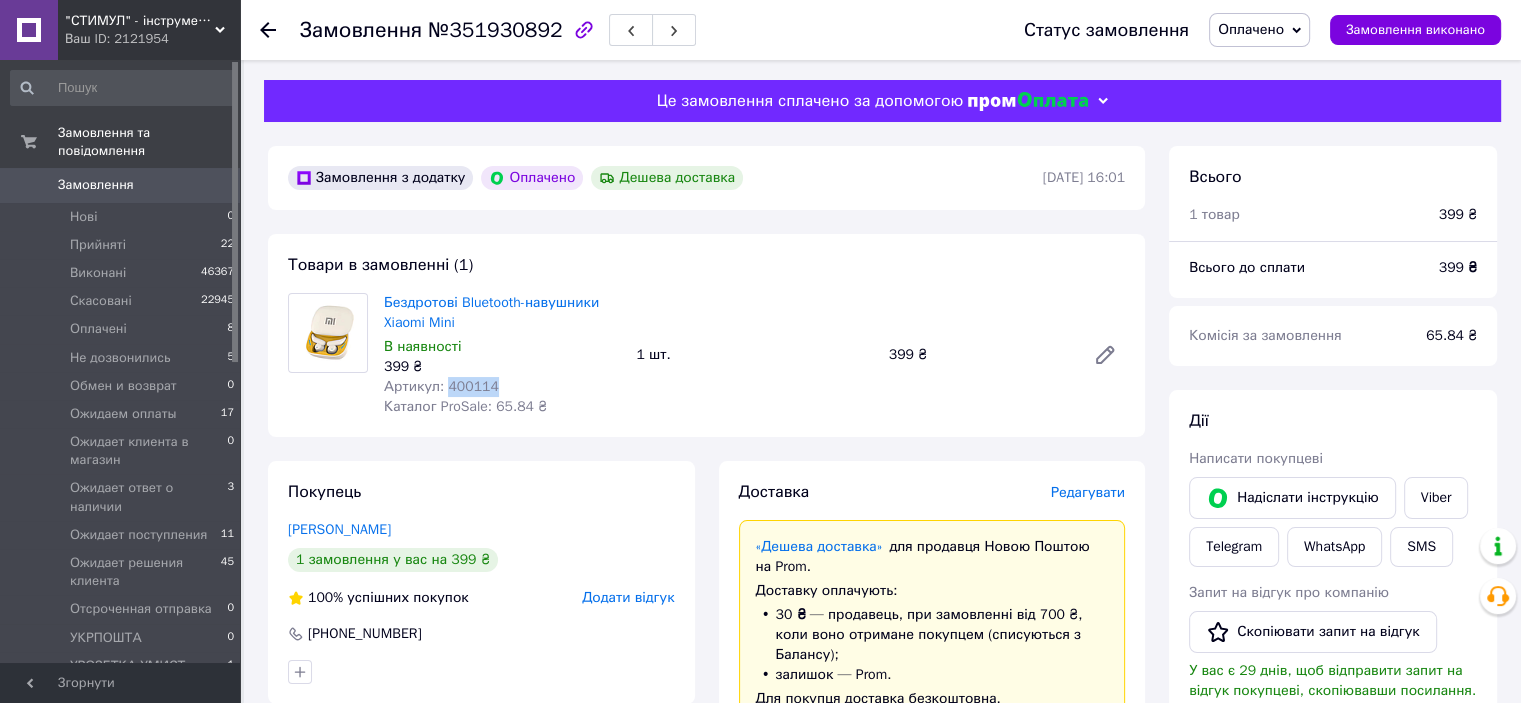 drag, startPoint x: 516, startPoint y: 388, endPoint x: 444, endPoint y: 384, distance: 72.11102 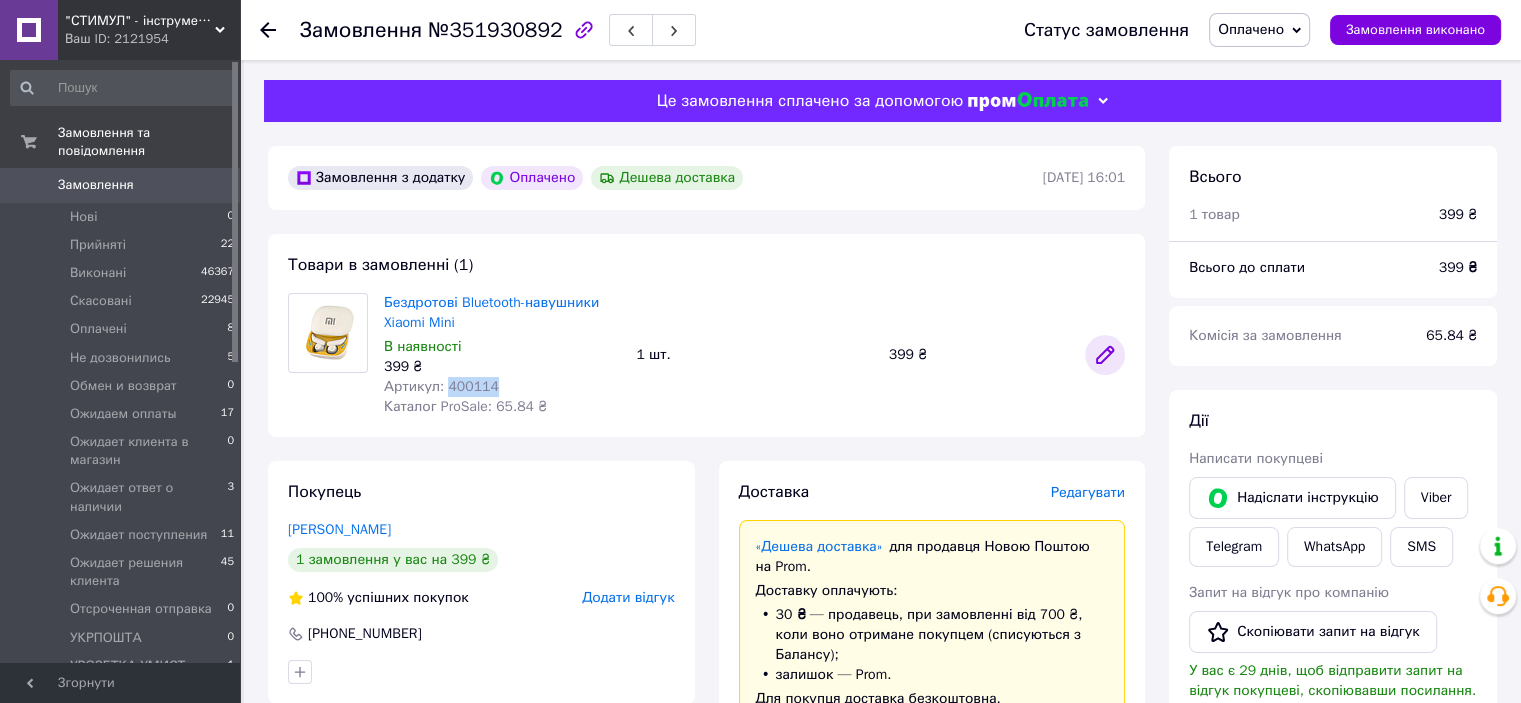 click 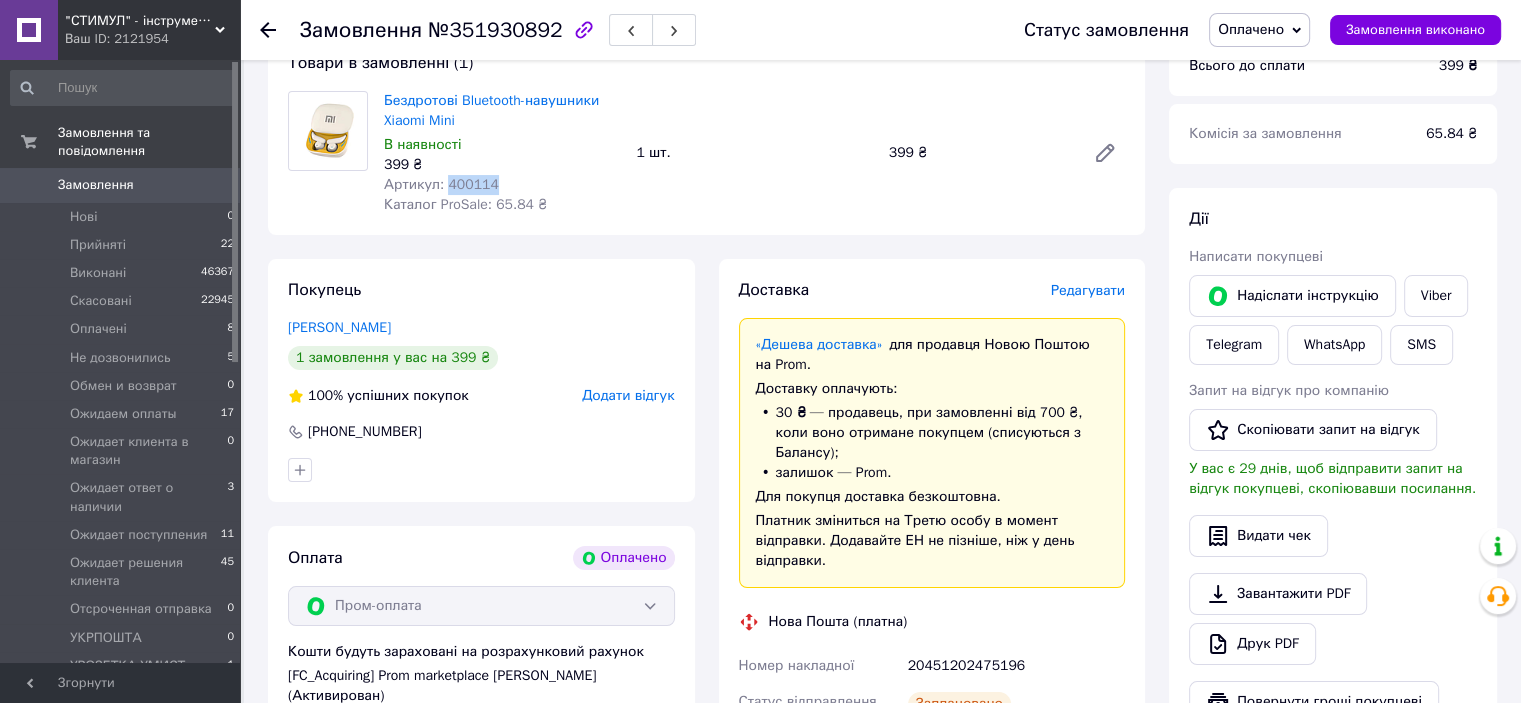 scroll, scrollTop: 200, scrollLeft: 0, axis: vertical 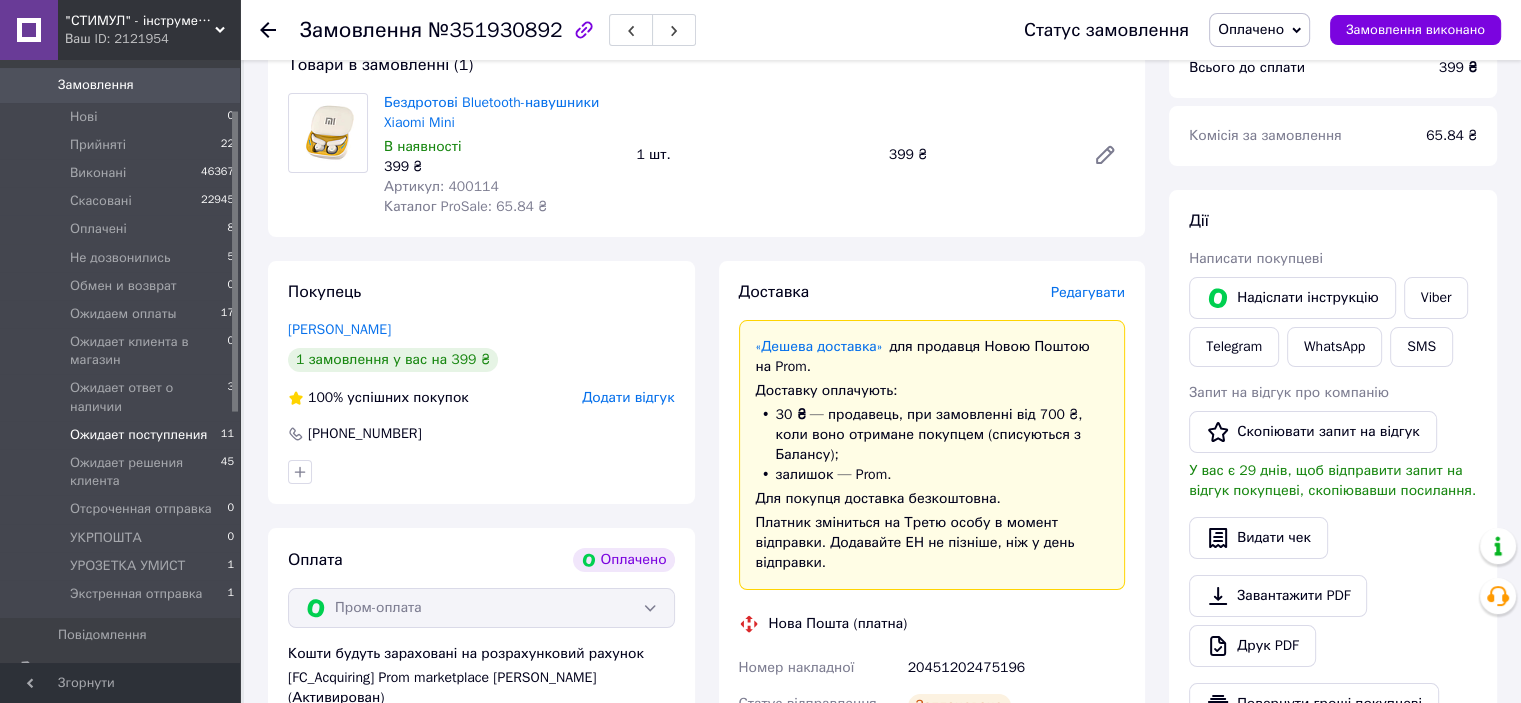 click on "Ожидает поступления" at bounding box center (138, 435) 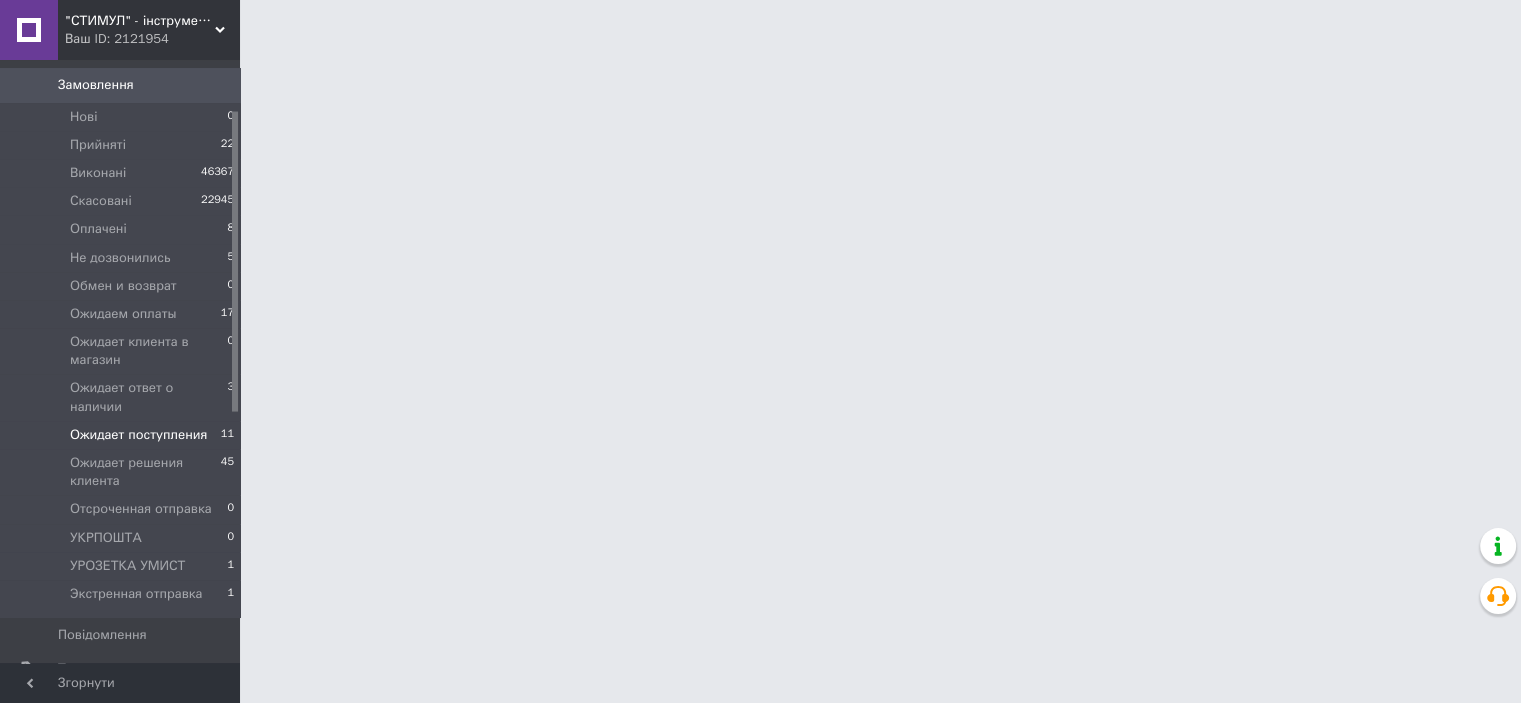 scroll, scrollTop: 0, scrollLeft: 0, axis: both 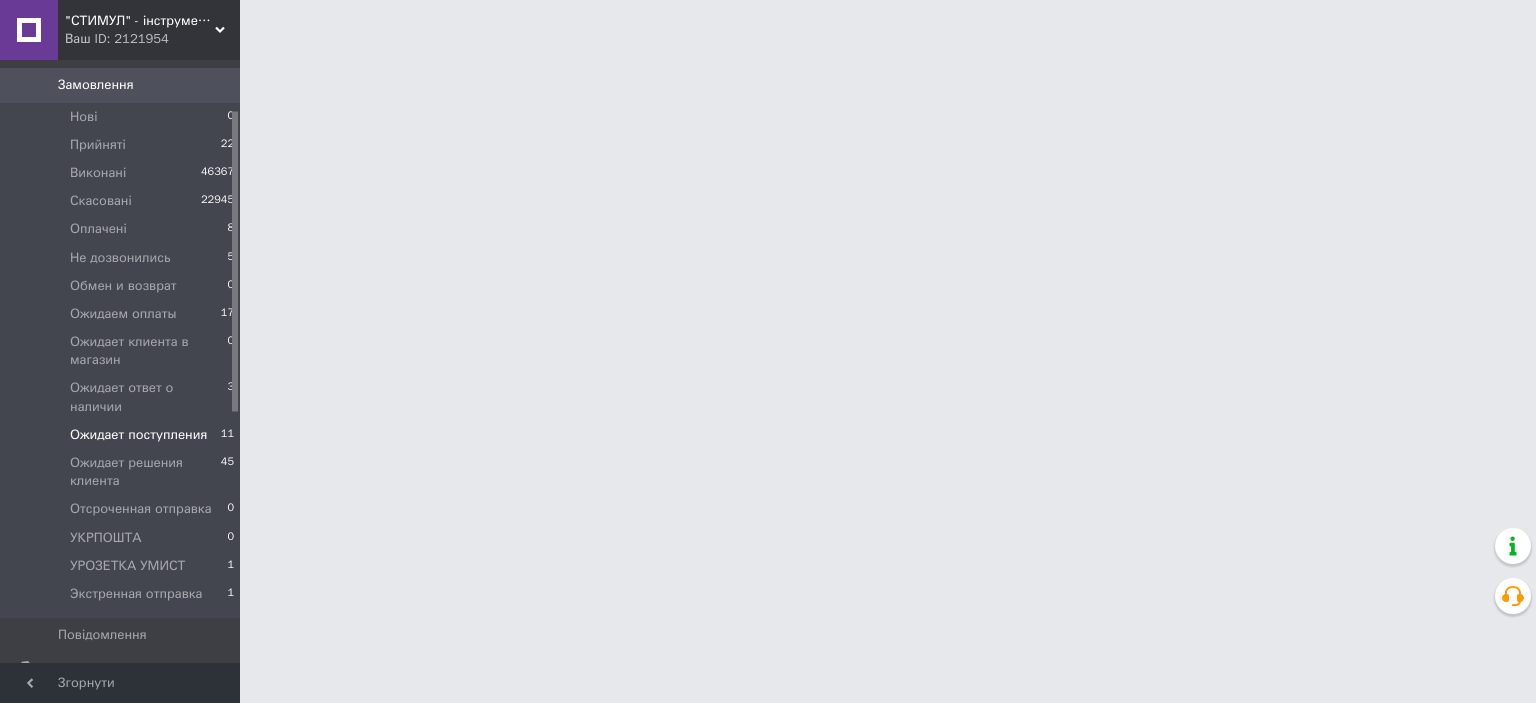 click on "Ожидает поступления" at bounding box center [138, 435] 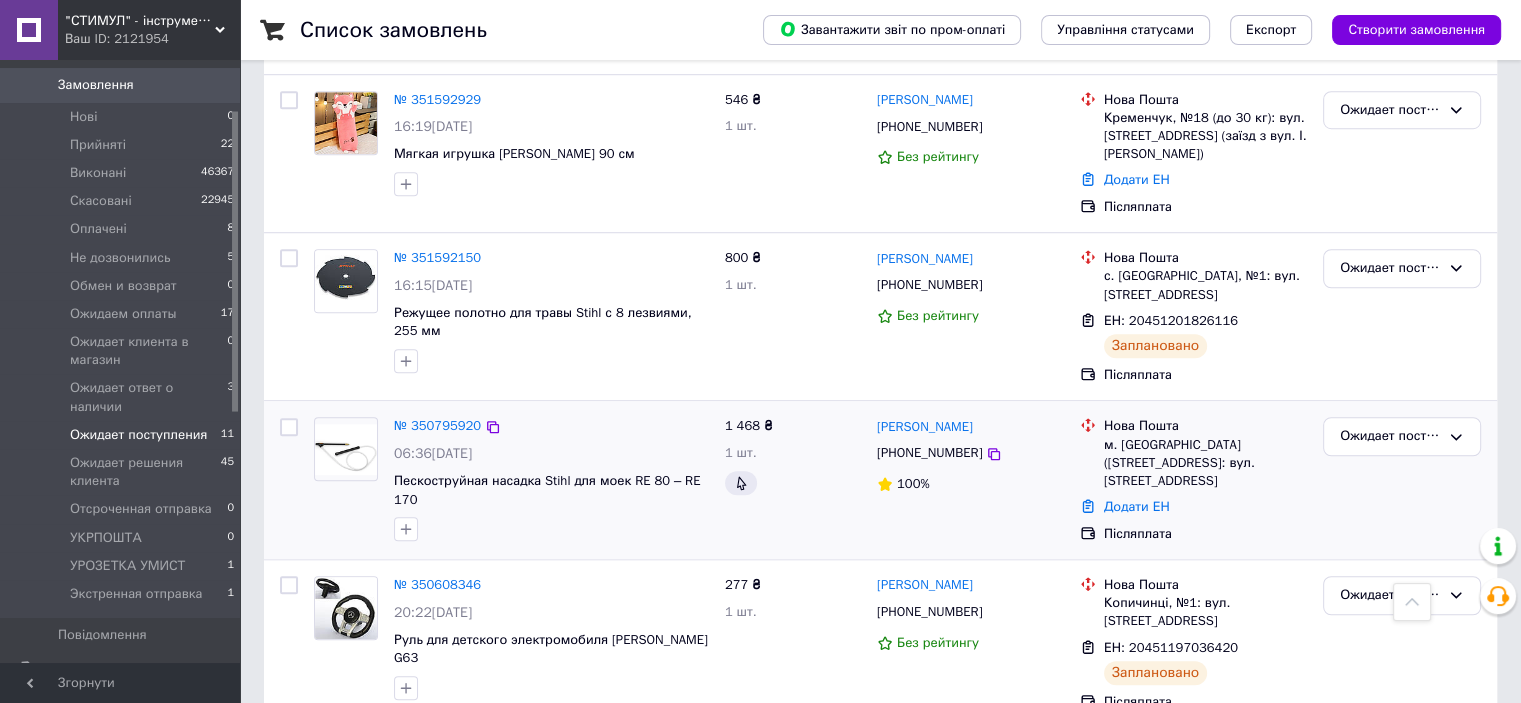 scroll, scrollTop: 1538, scrollLeft: 0, axis: vertical 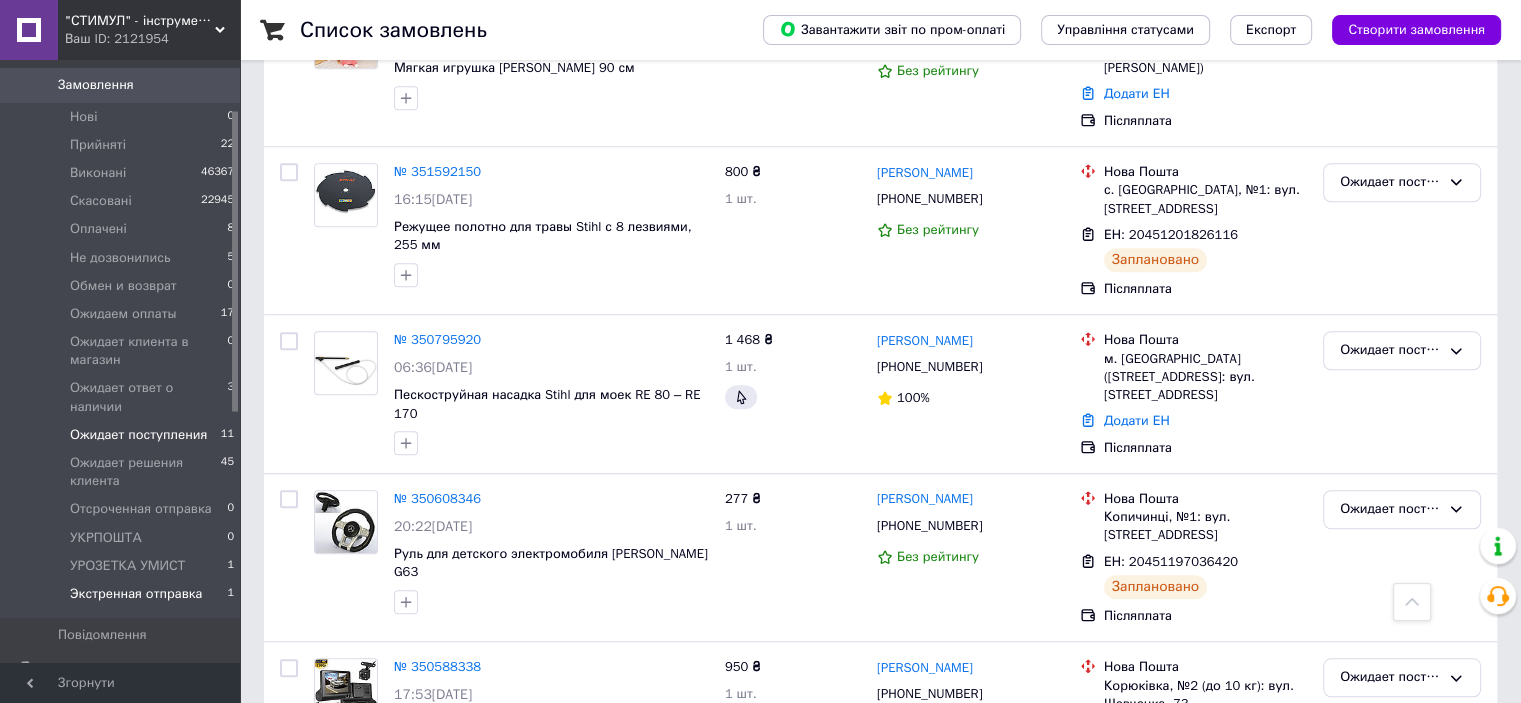 click on "Экстренная отправка" at bounding box center [136, 594] 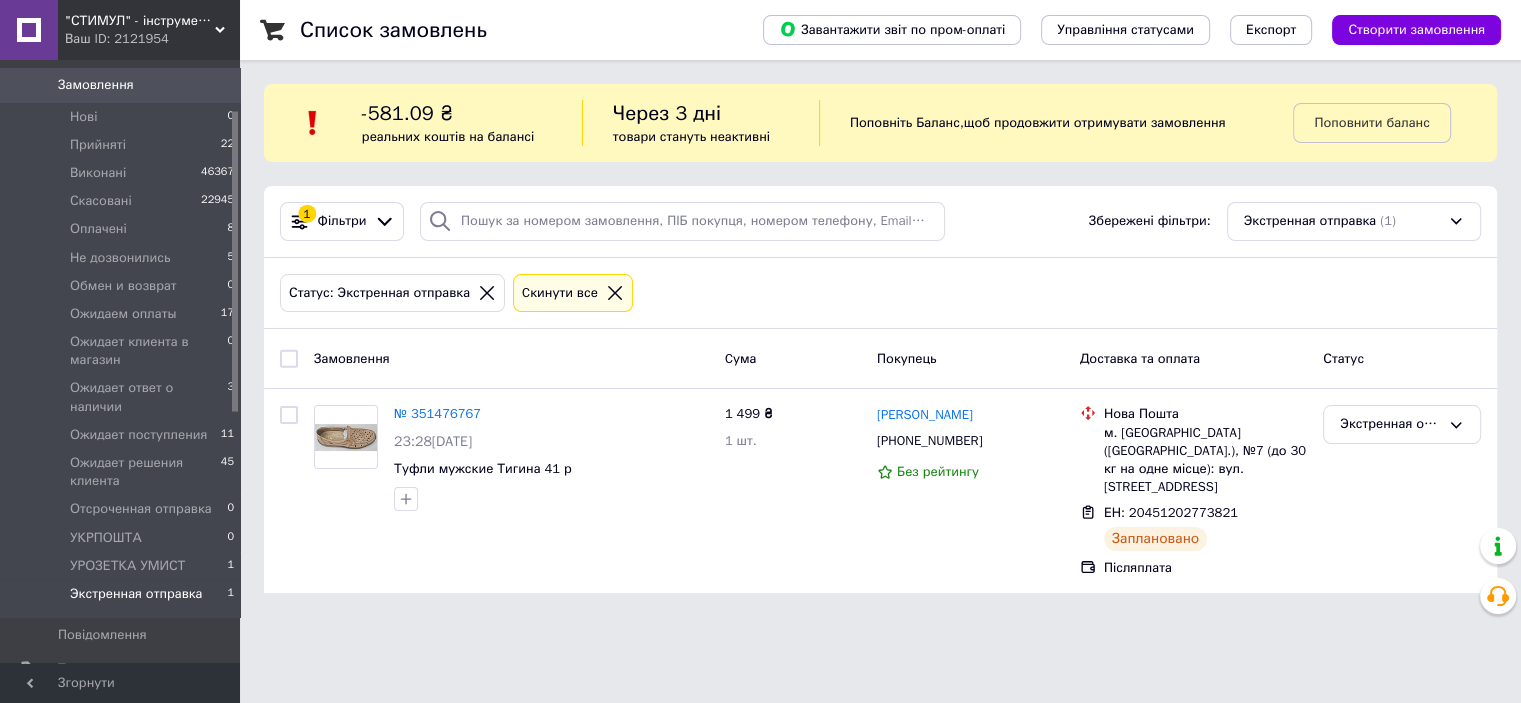 scroll, scrollTop: 0, scrollLeft: 0, axis: both 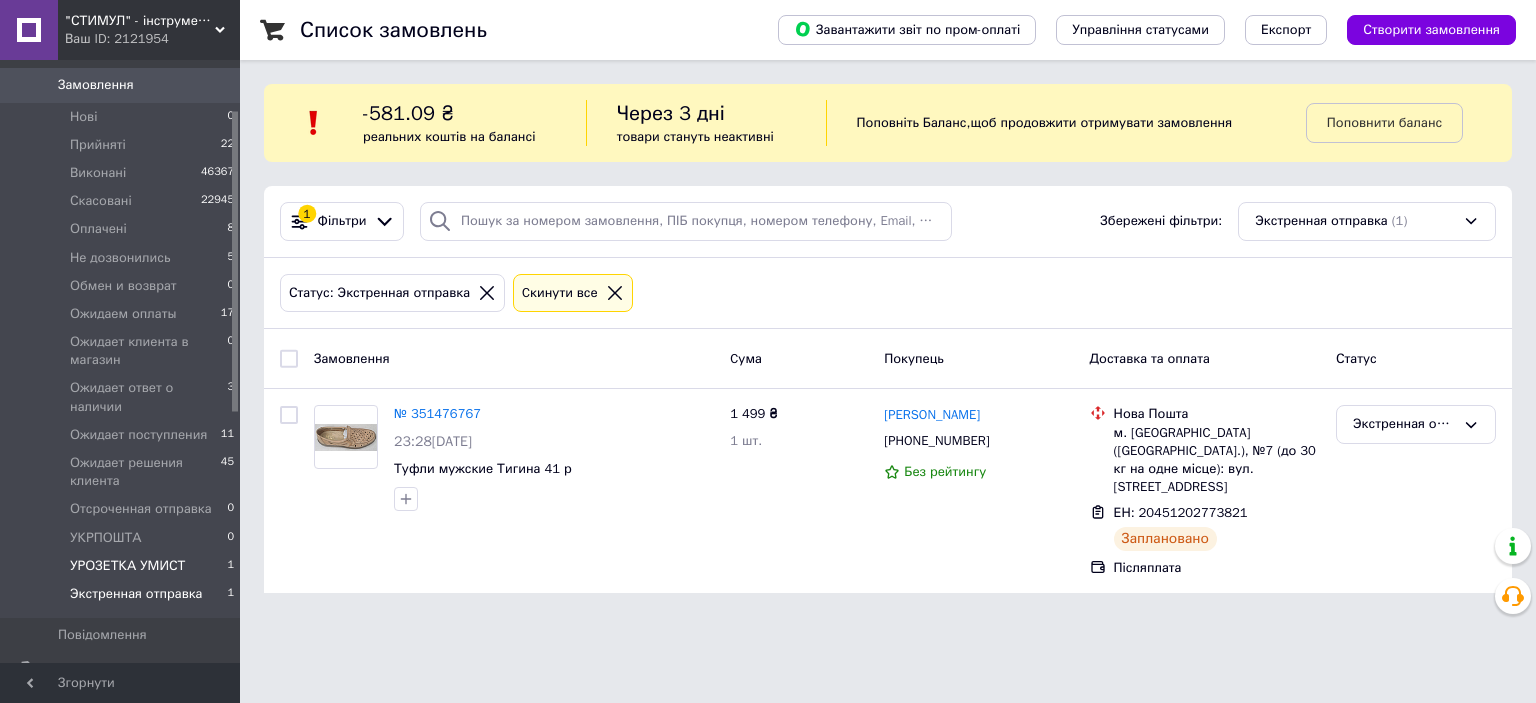 click on "УРОЗЕТКА УМИСТ" at bounding box center (127, 566) 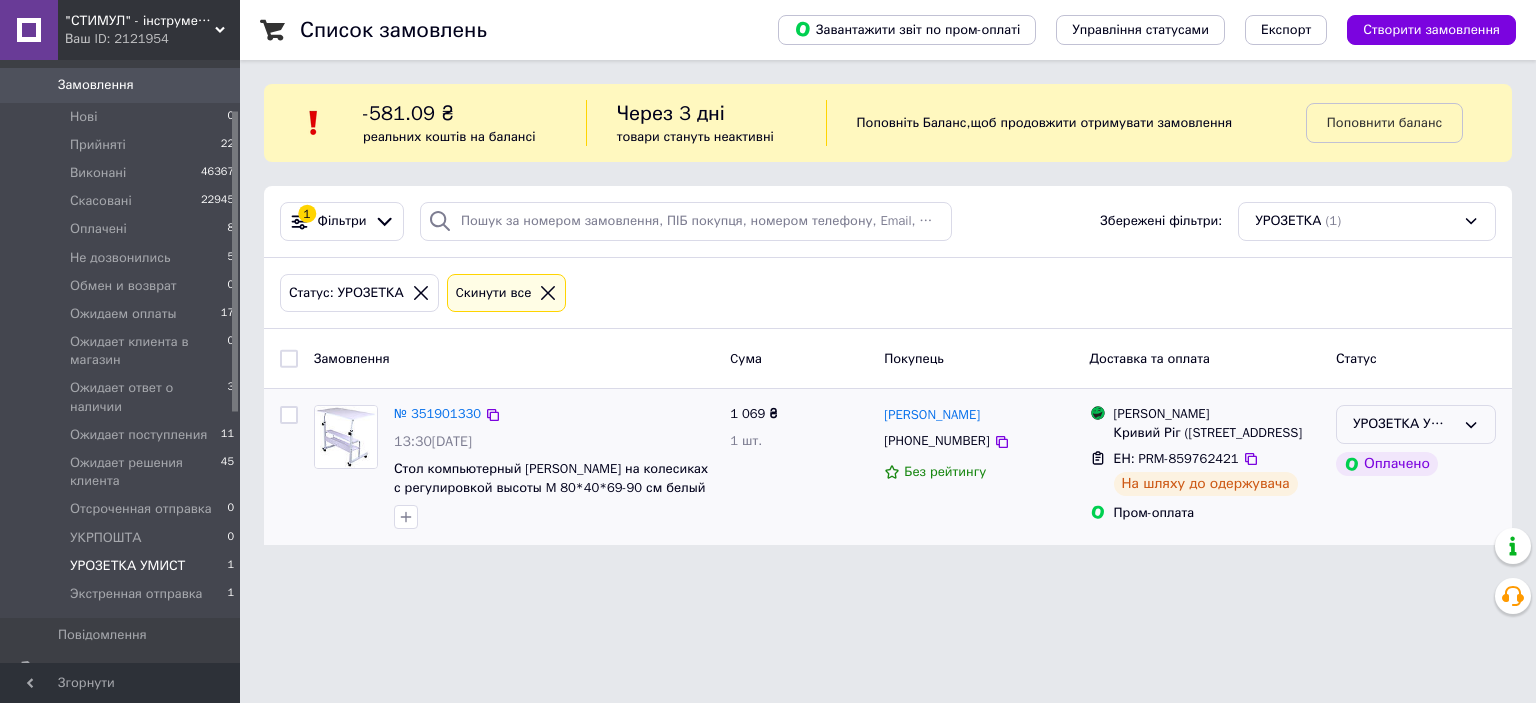 click on "УРОЗЕТКА УМИСТ" at bounding box center (1404, 424) 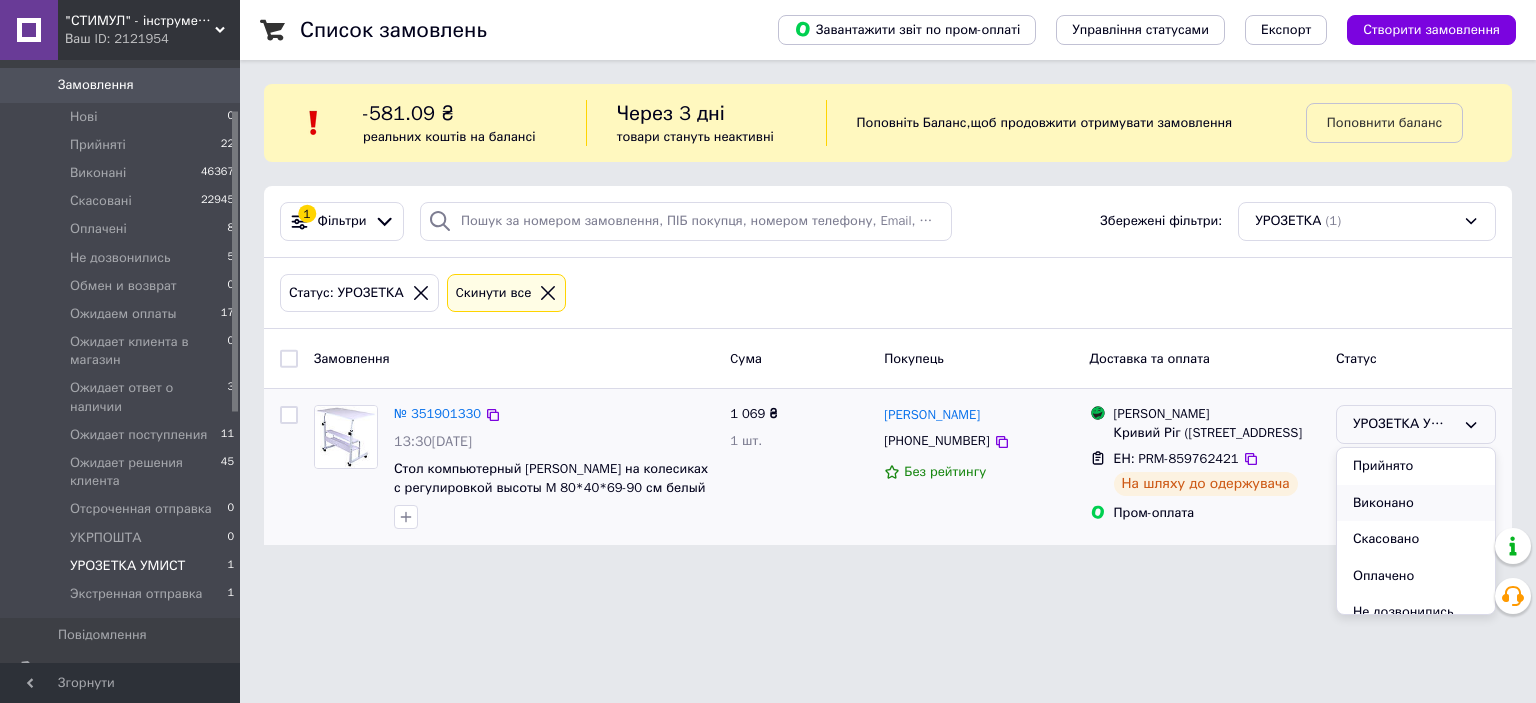 click on "Виконано" at bounding box center [1416, 503] 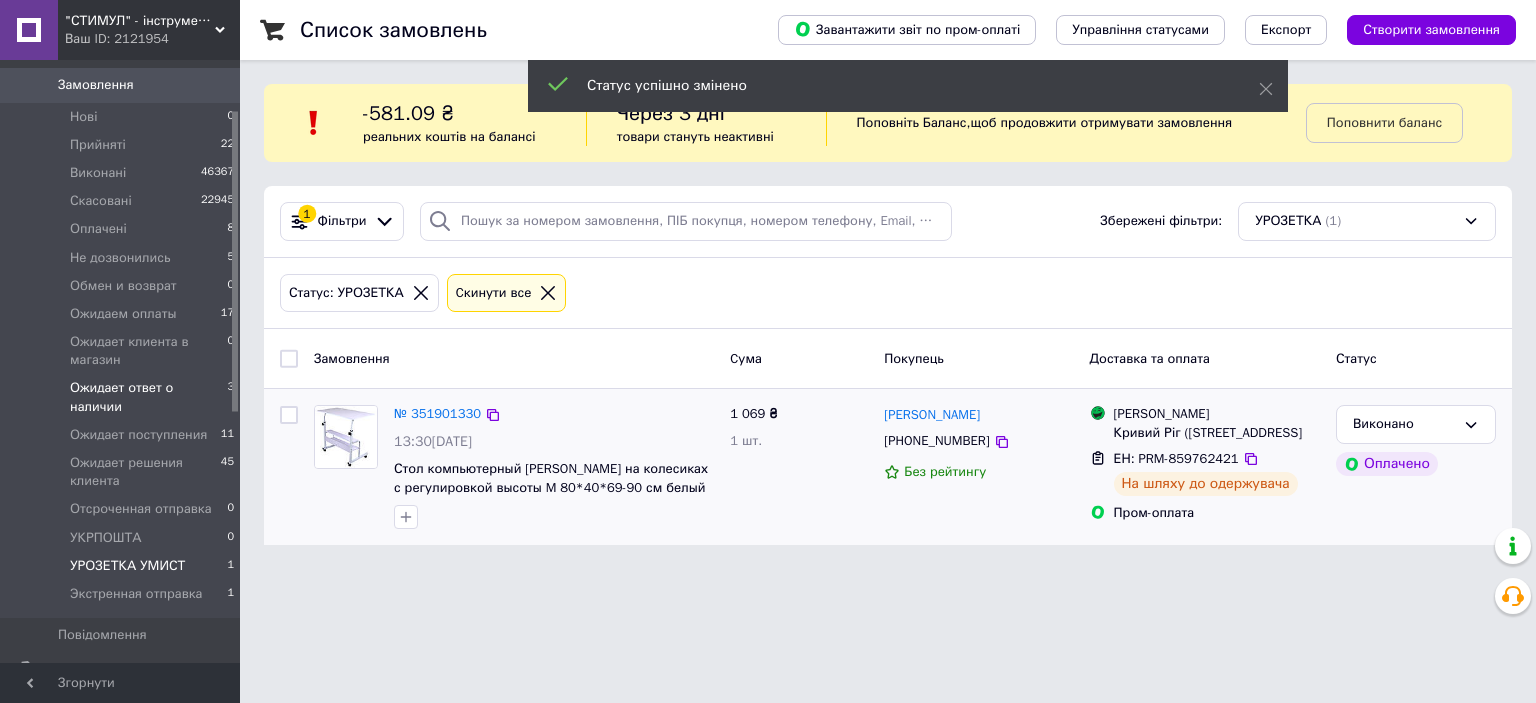 click on "Ожидает ответ о наличии" at bounding box center (148, 397) 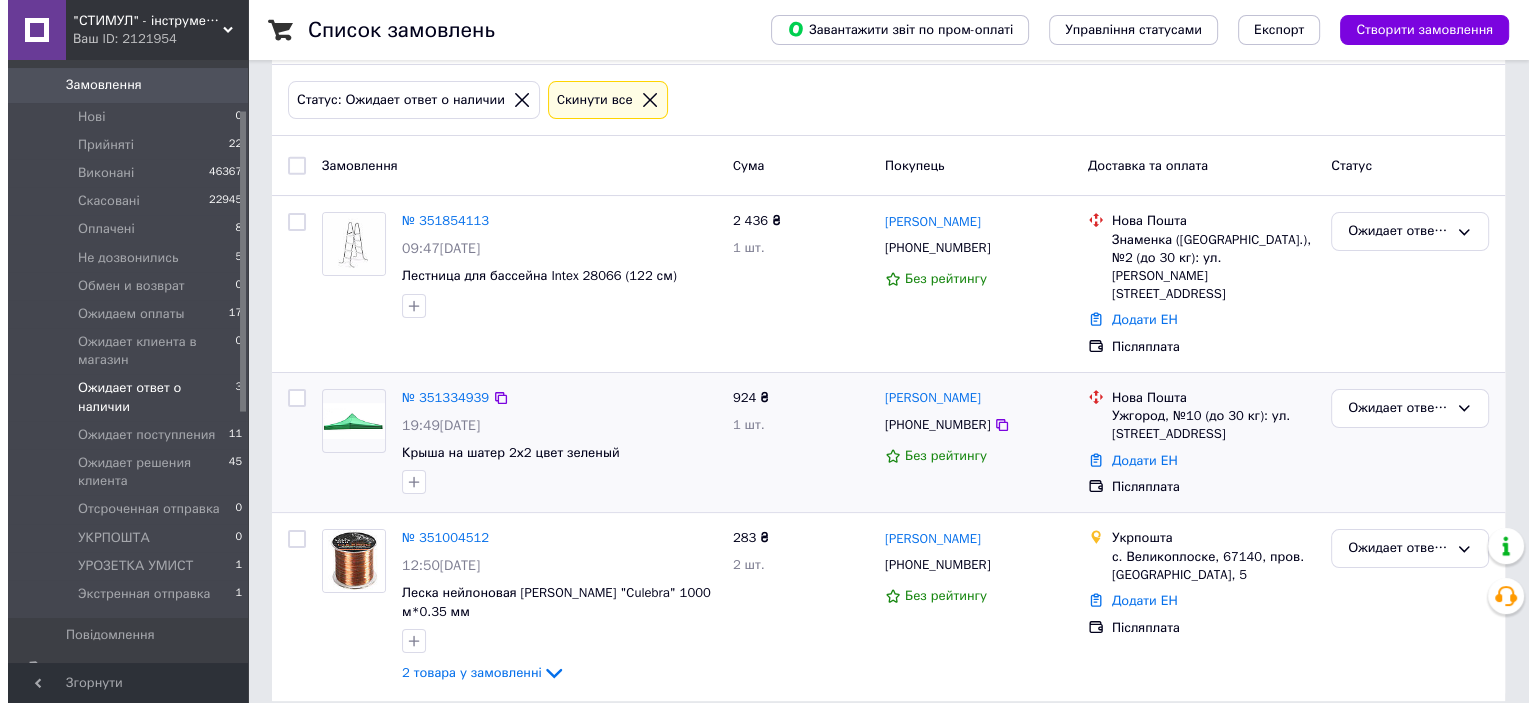scroll, scrollTop: 195, scrollLeft: 0, axis: vertical 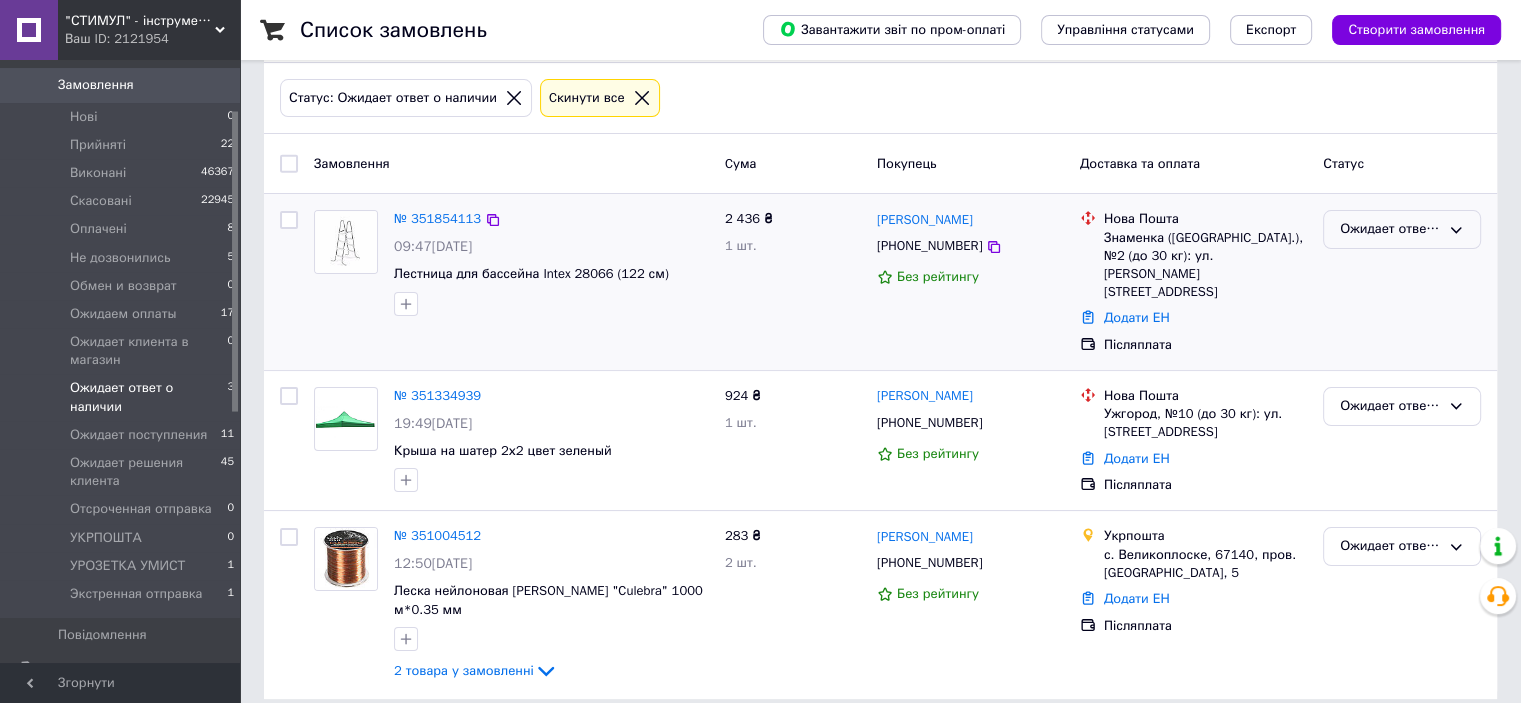 click on "Ожидает ответ о наличии" at bounding box center (1390, 229) 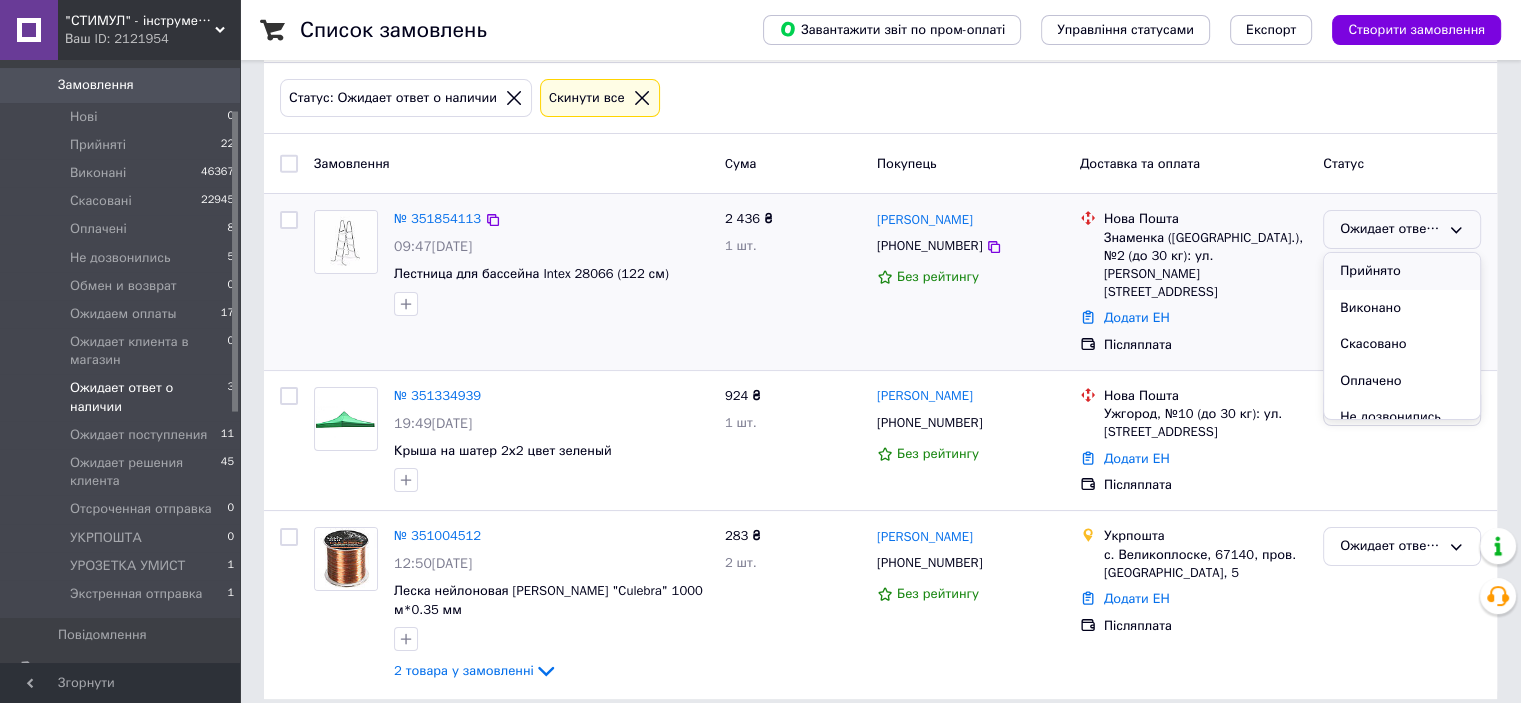 click on "Прийнято" at bounding box center (1402, 271) 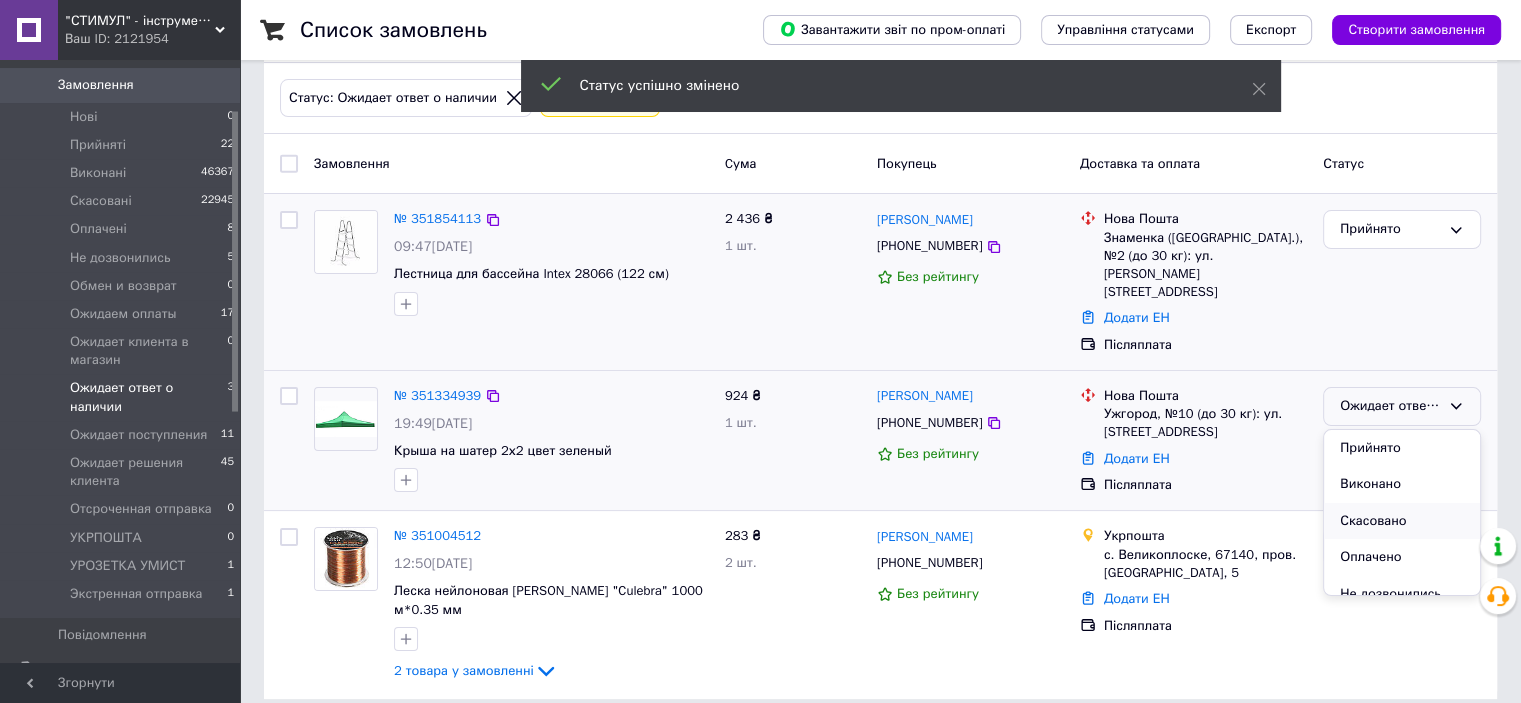 click on "Скасовано" at bounding box center [1402, 521] 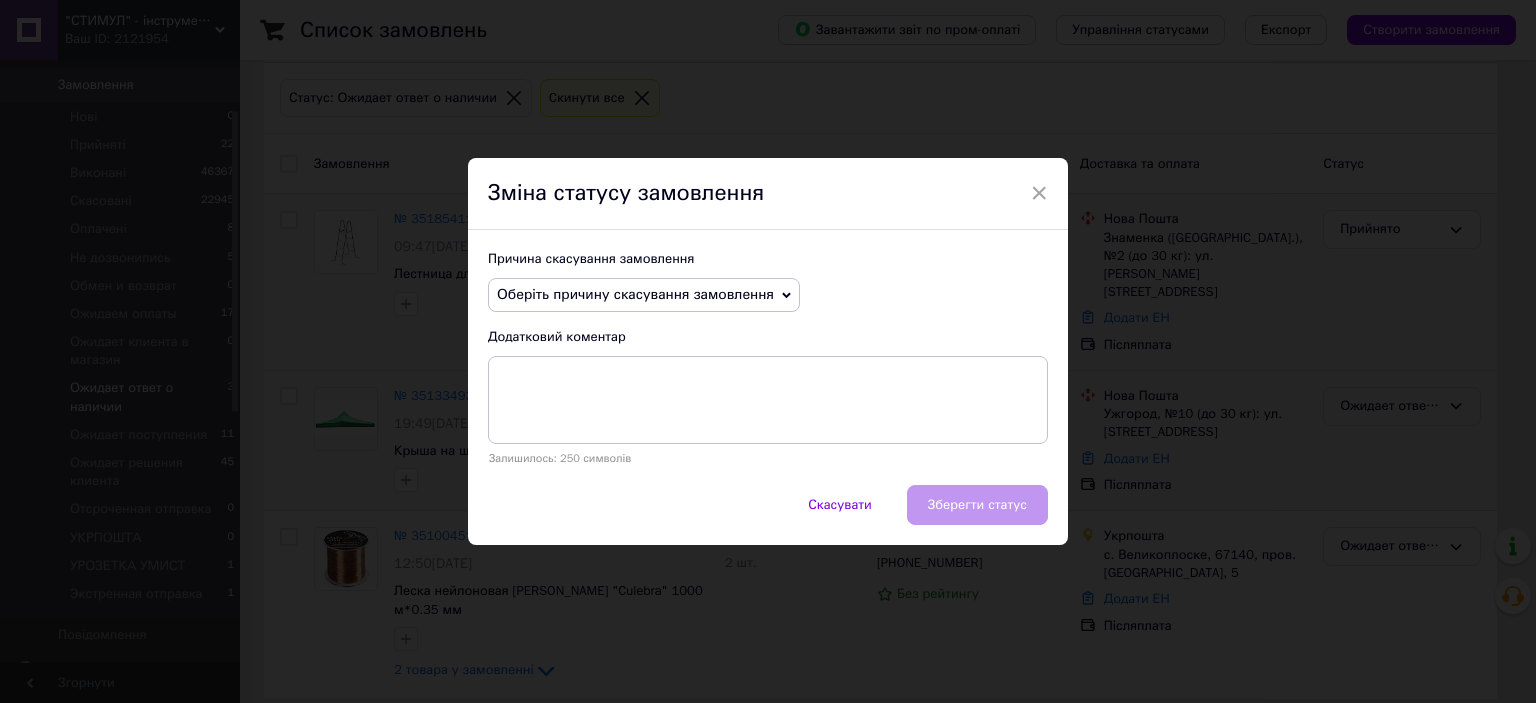 click on "Оберіть причину скасування замовлення" at bounding box center [644, 295] 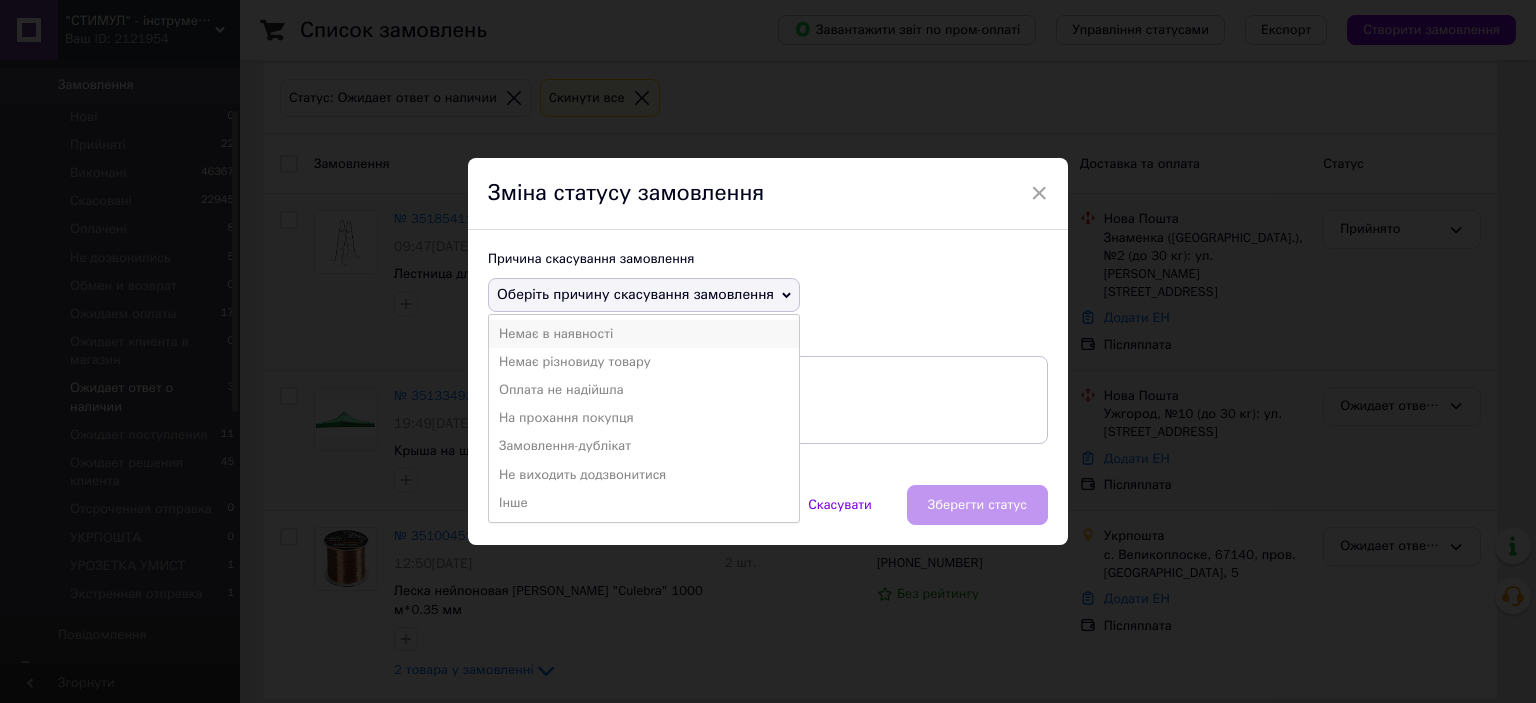 click on "Немає в наявності" at bounding box center (644, 334) 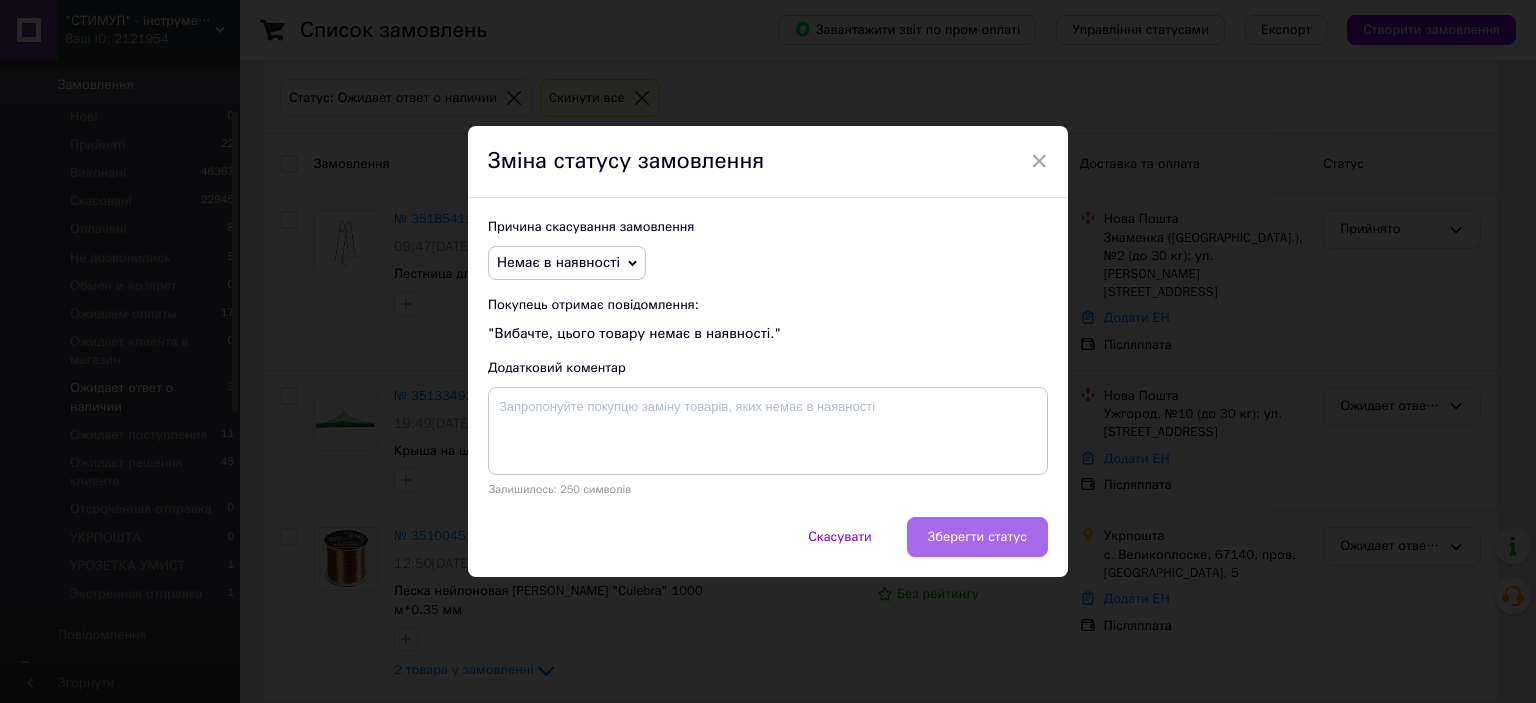 click on "Зберегти статус" at bounding box center [977, 537] 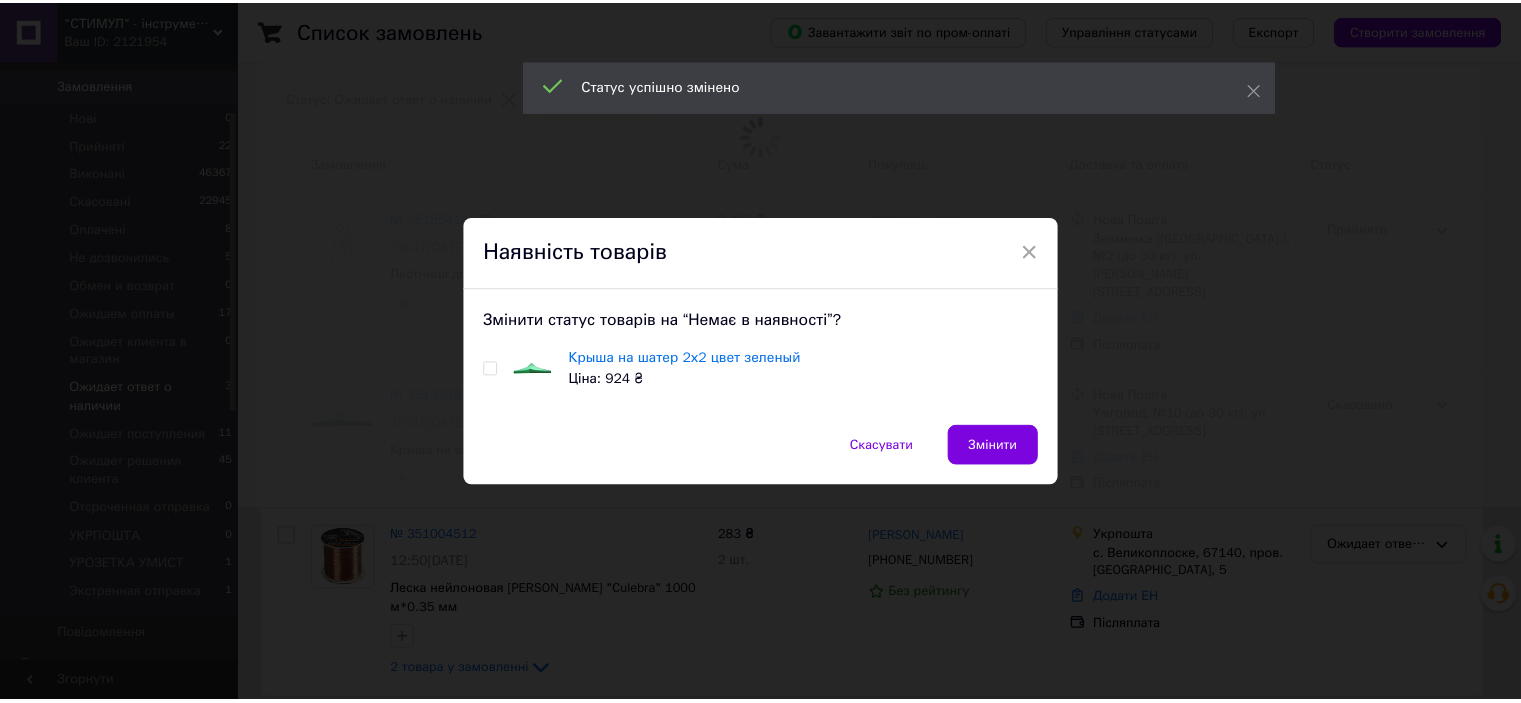 scroll, scrollTop: 34, scrollLeft: 0, axis: vertical 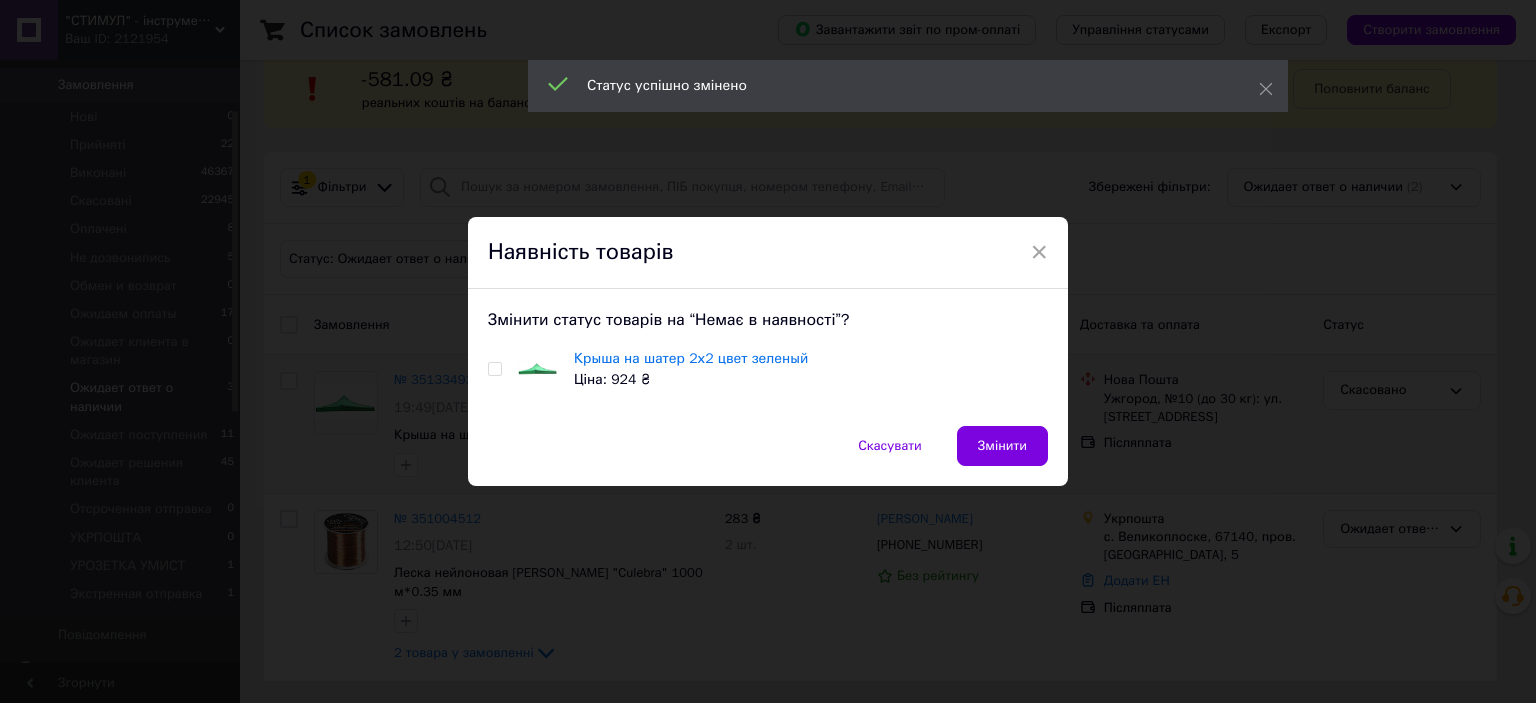 click at bounding box center [494, 369] 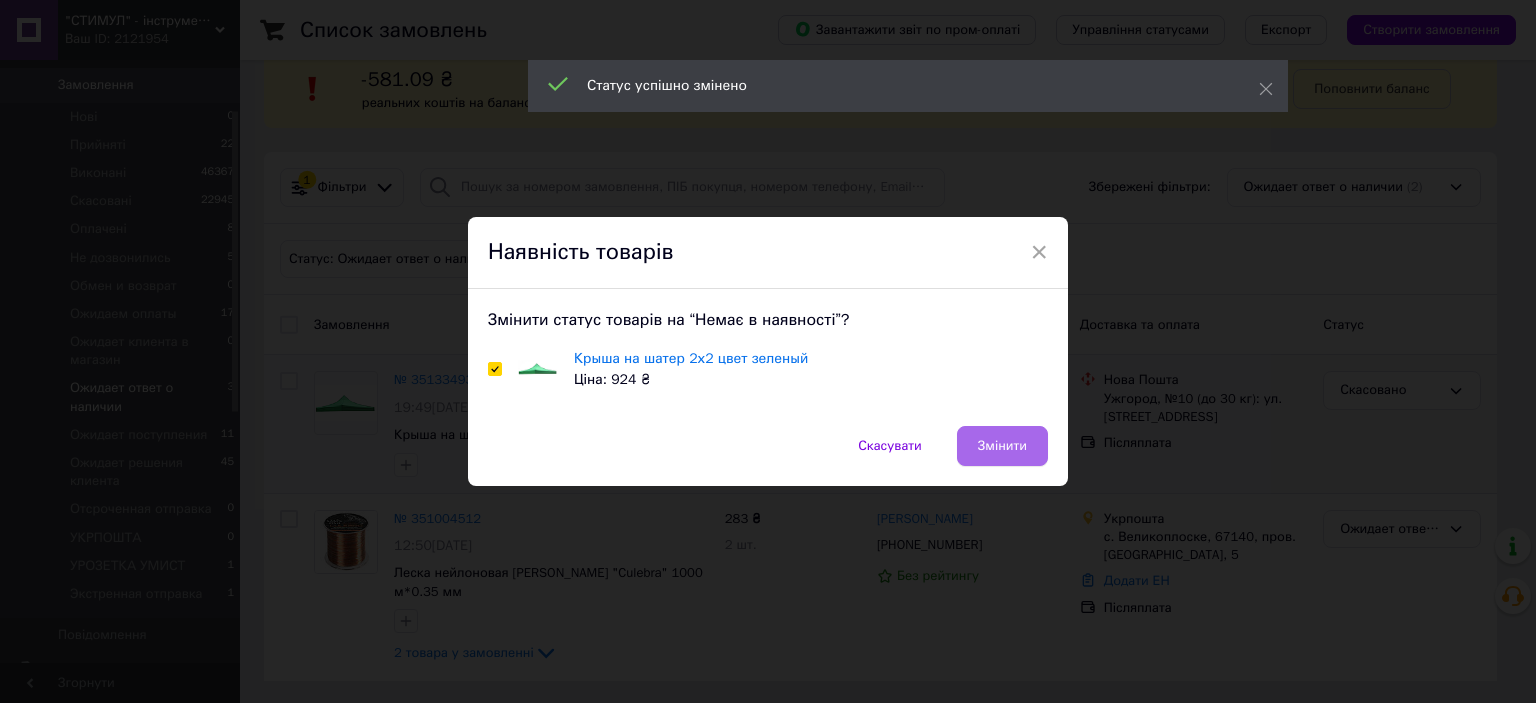 click on "Змінити" at bounding box center [1002, 446] 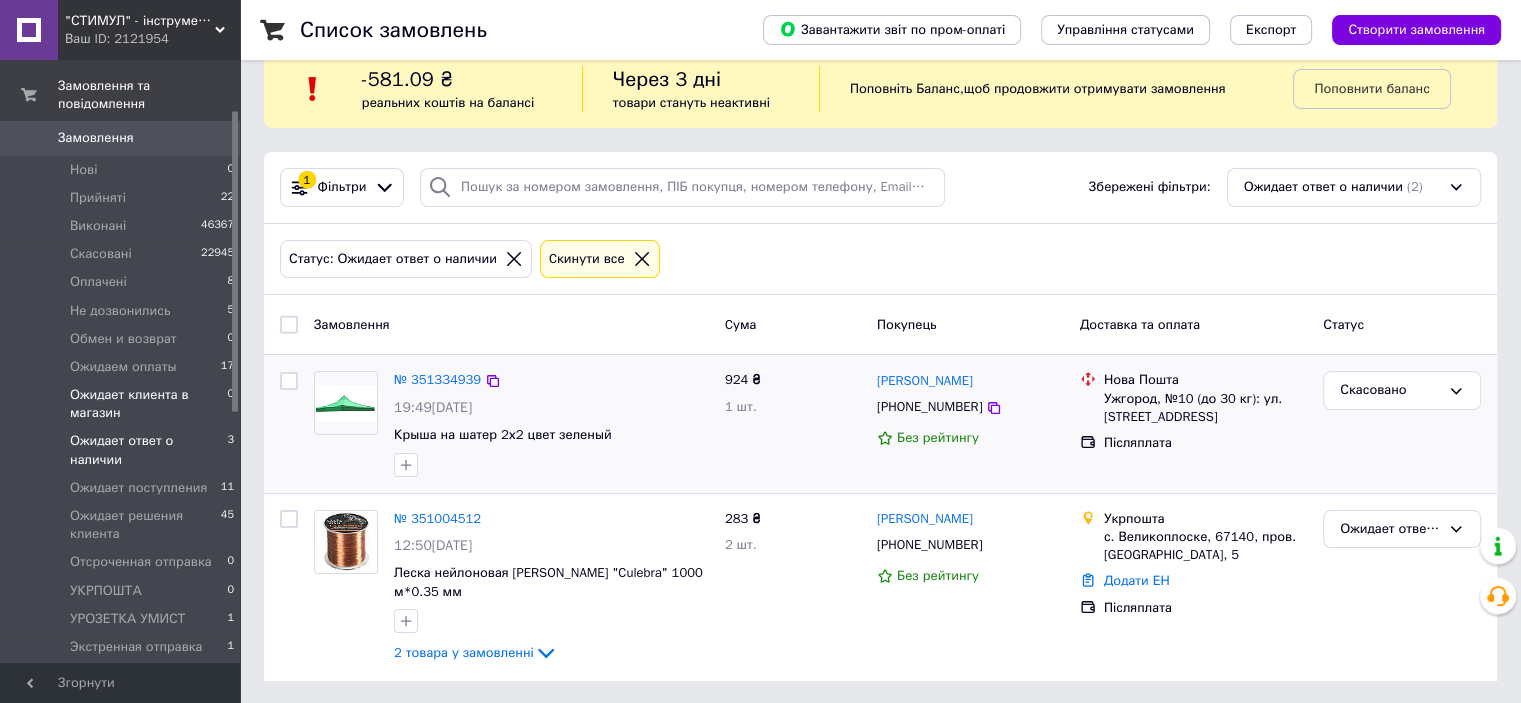 scroll, scrollTop: 0, scrollLeft: 0, axis: both 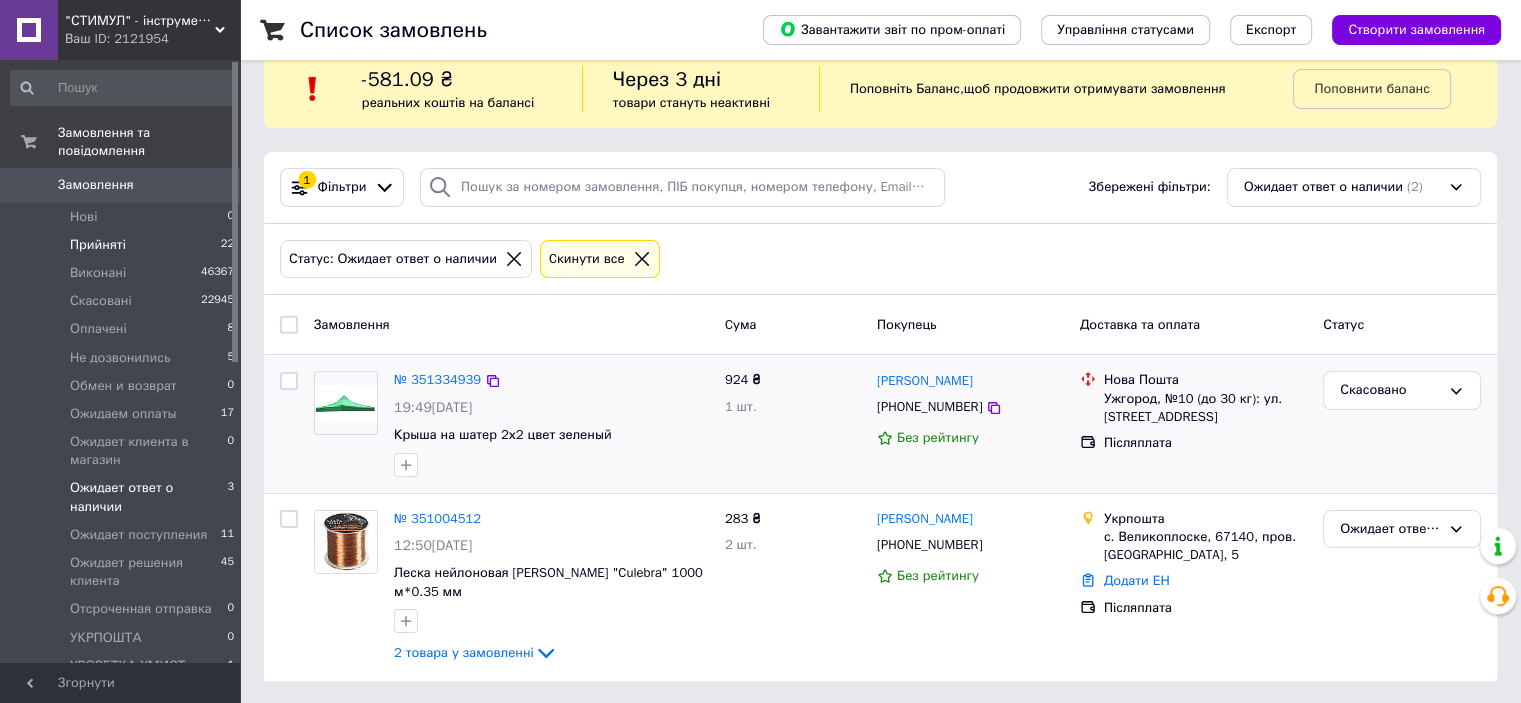 click on "Прийняті" at bounding box center (98, 245) 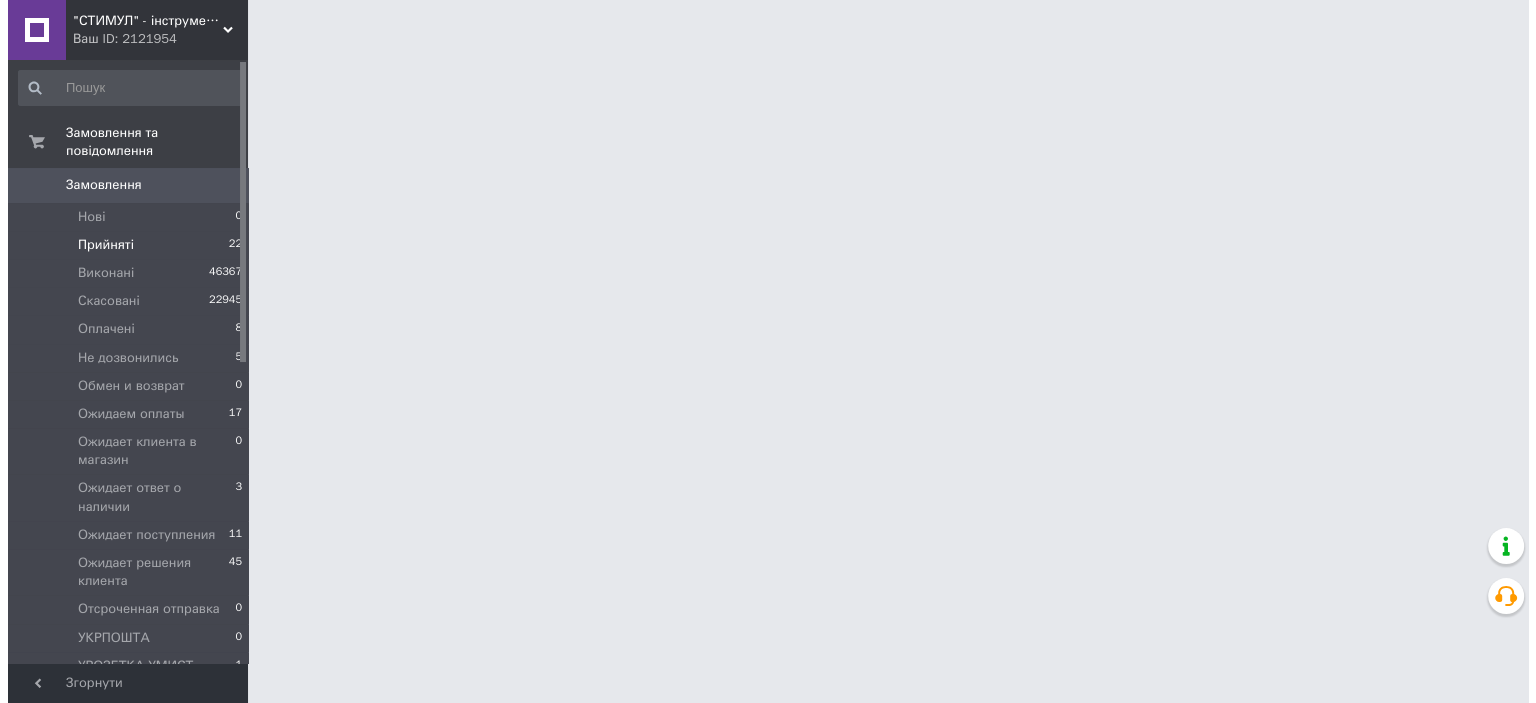 scroll, scrollTop: 0, scrollLeft: 0, axis: both 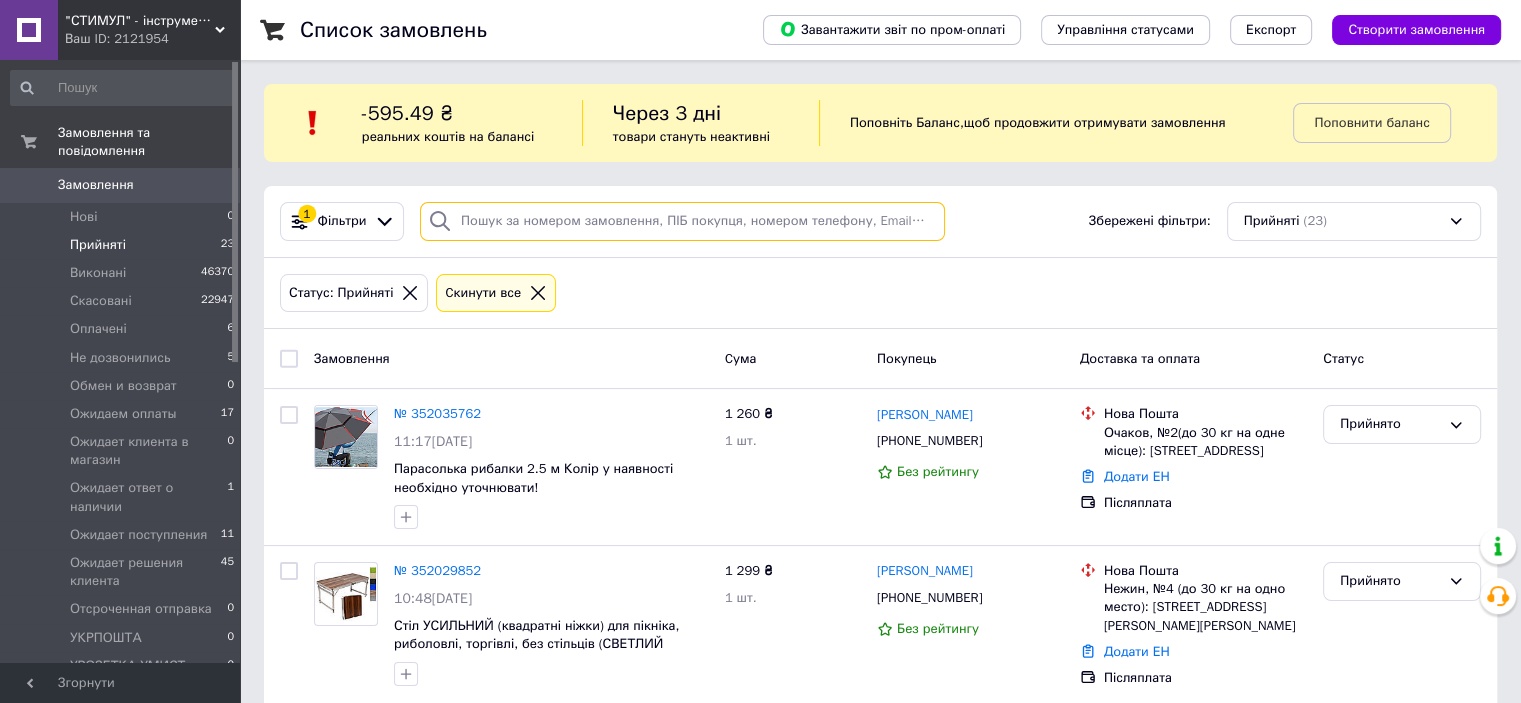 click at bounding box center (682, 221) 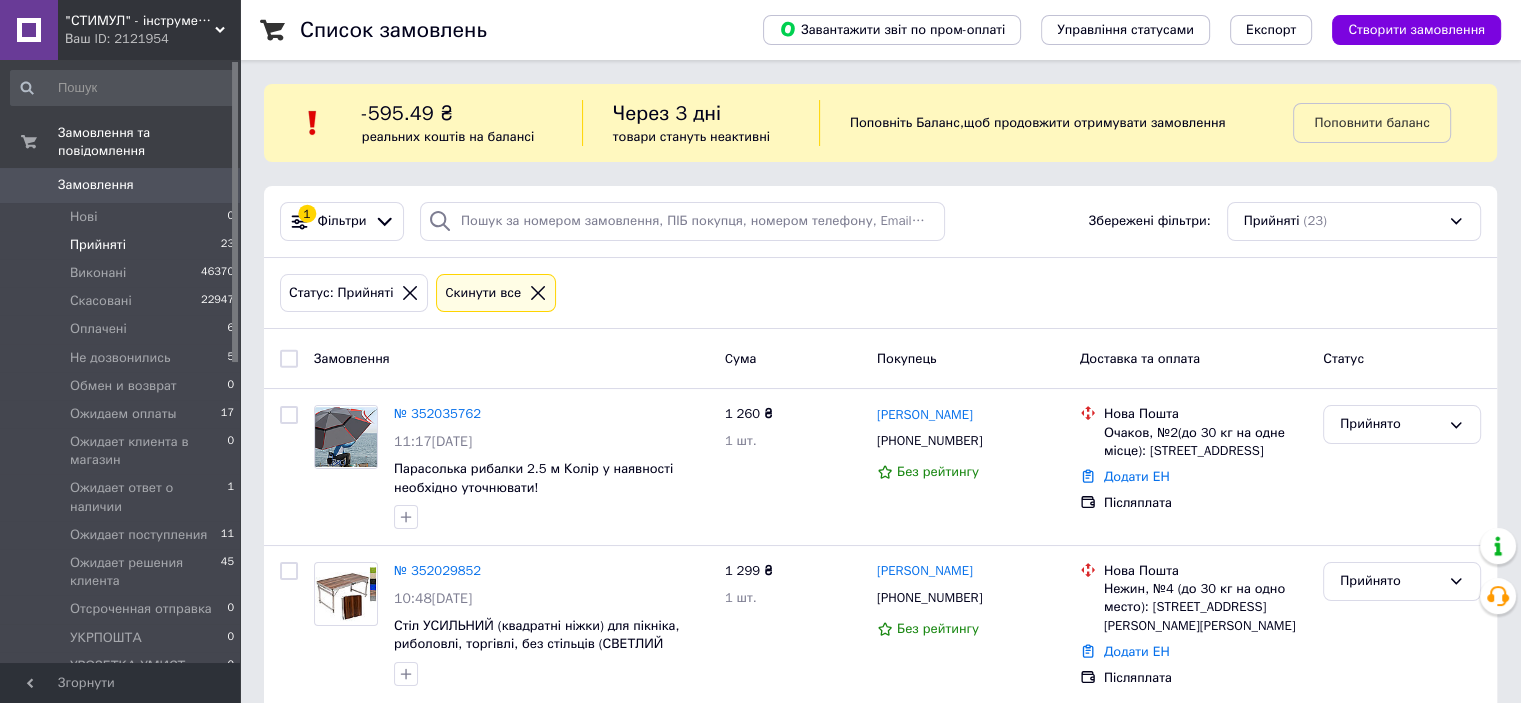 click on "Замовлення" at bounding box center [96, 185] 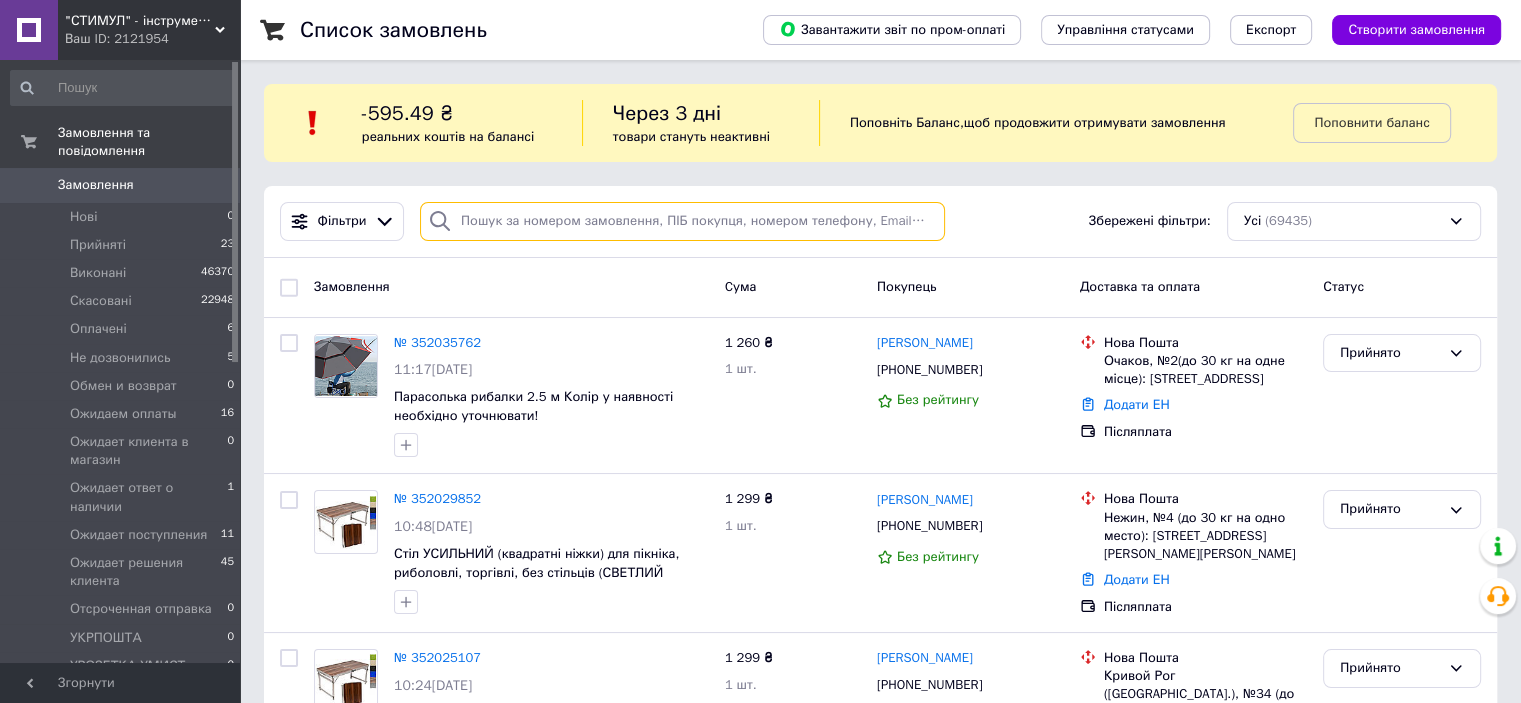 click at bounding box center (682, 221) 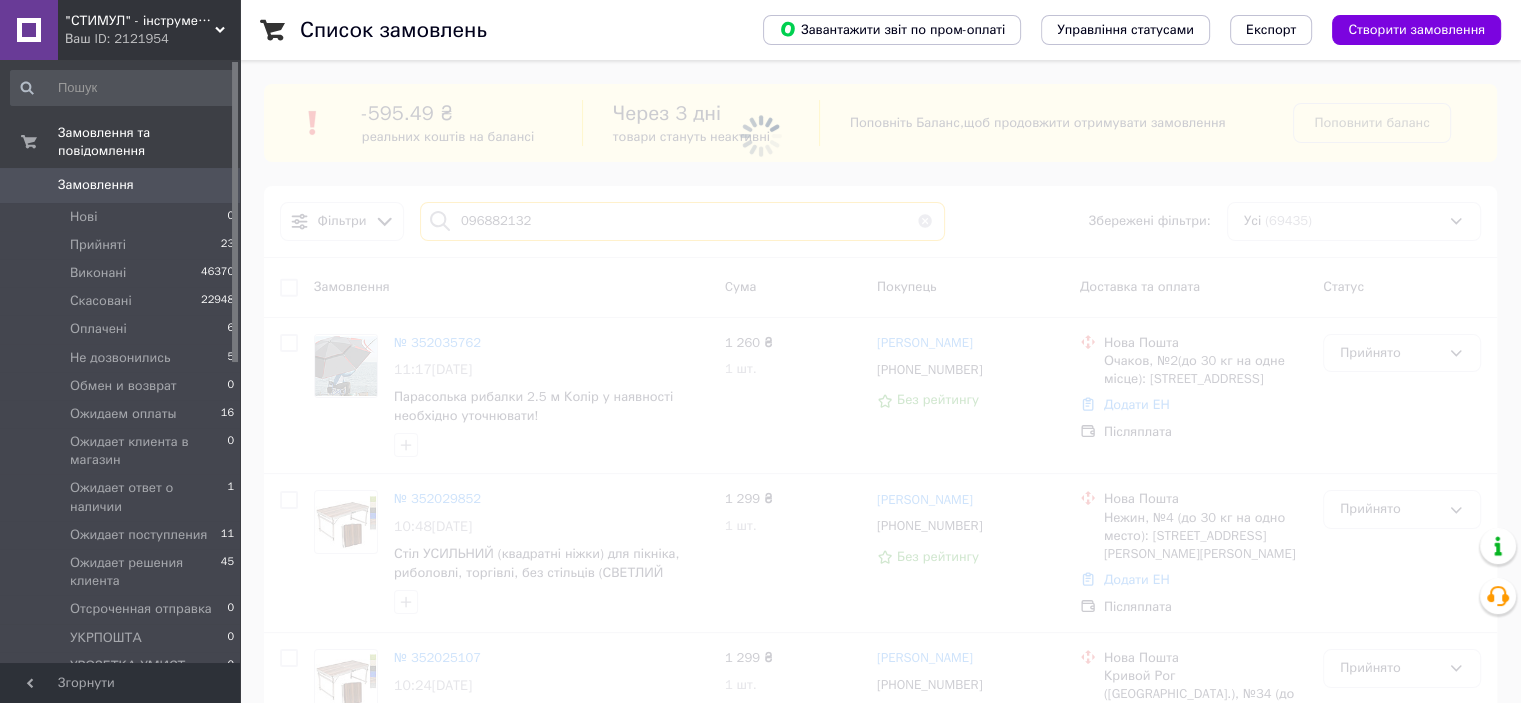 type on "0968821329" 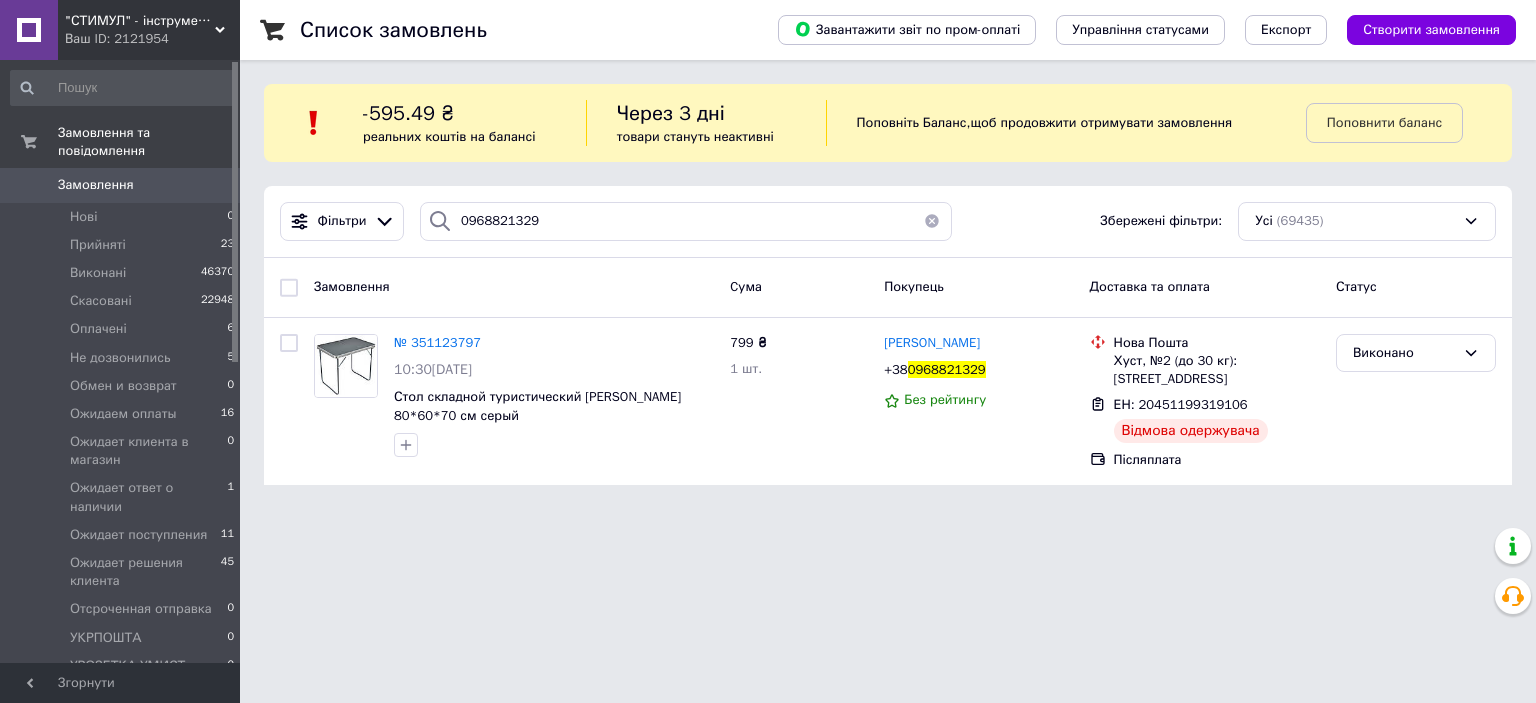 click on "Іванна Бандурович" at bounding box center [932, 342] 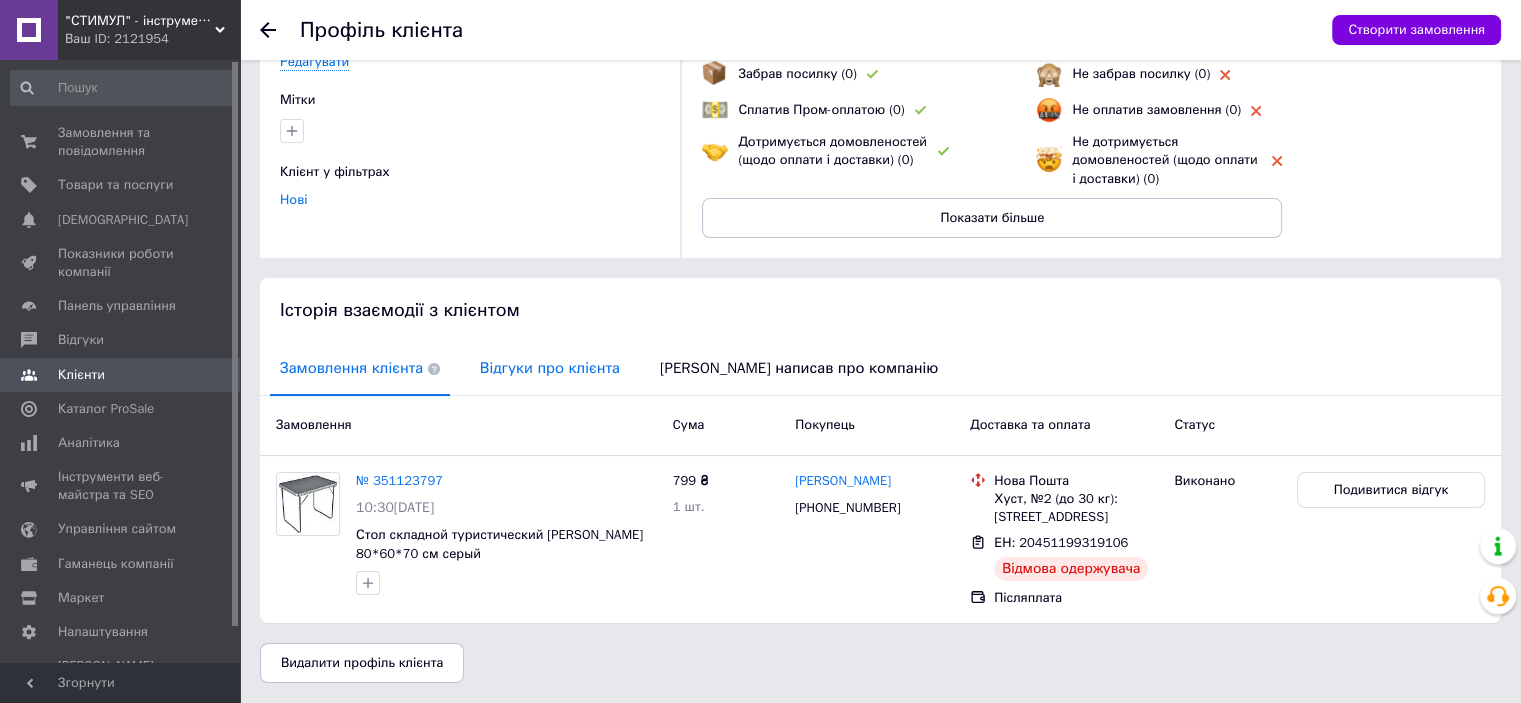 click on "Відгуки про клієнта" at bounding box center (550, 368) 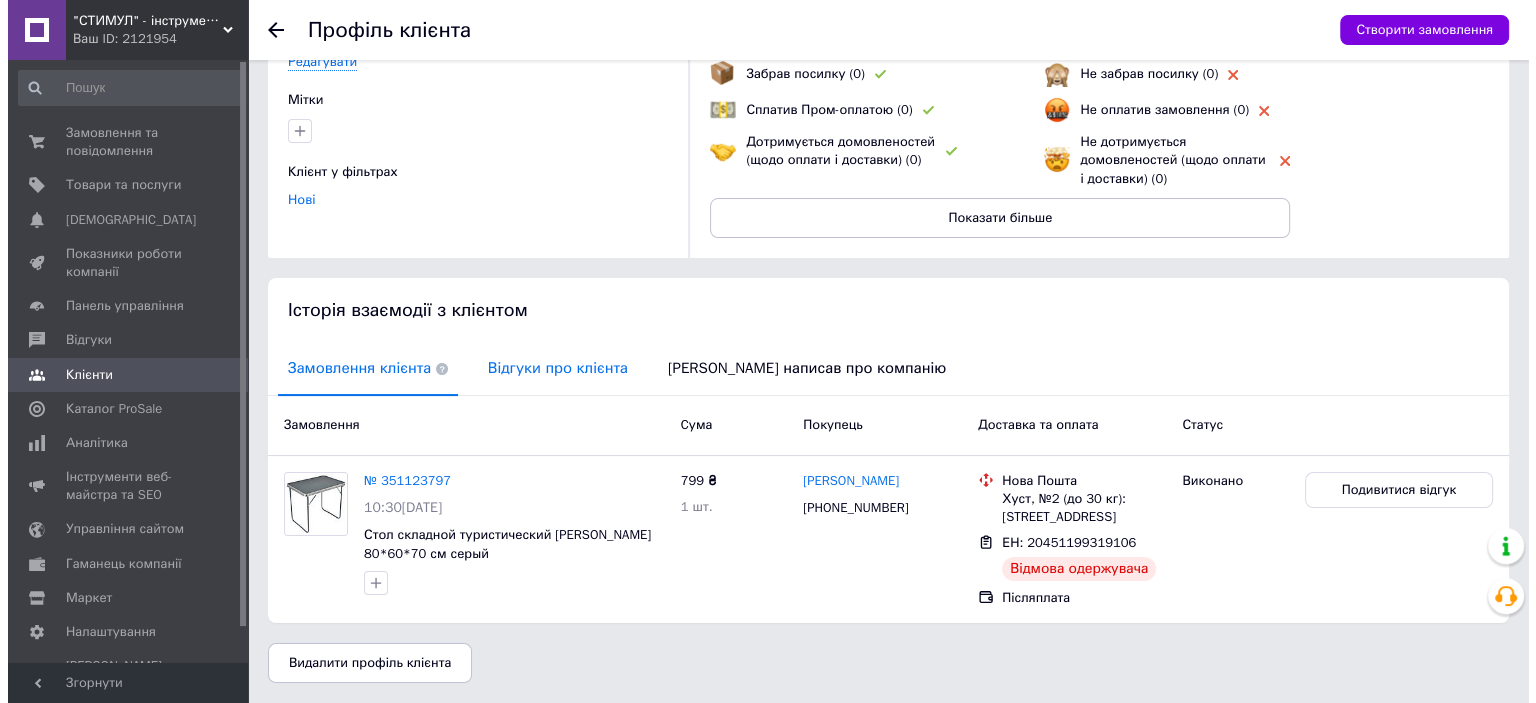 scroll, scrollTop: 106, scrollLeft: 0, axis: vertical 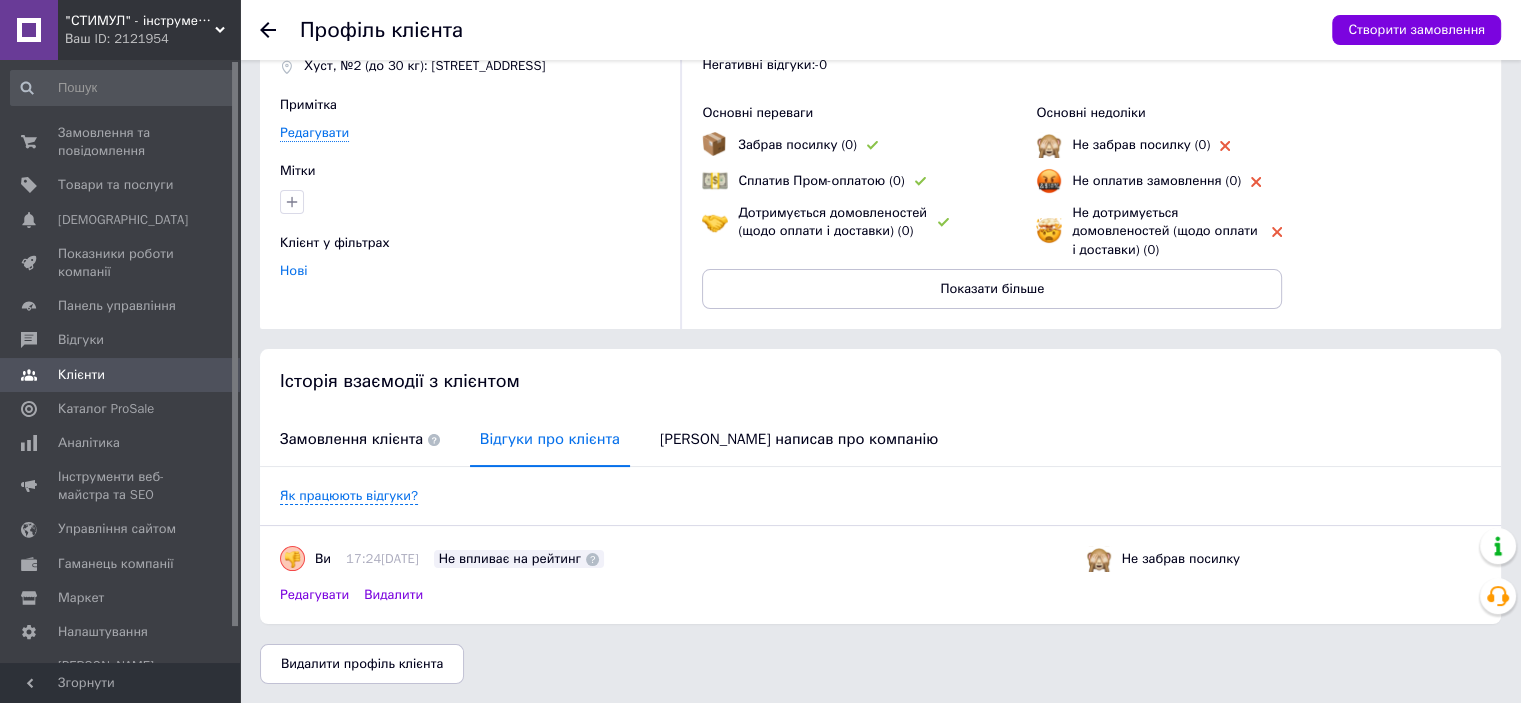click on "Редагувати" at bounding box center [314, 595] 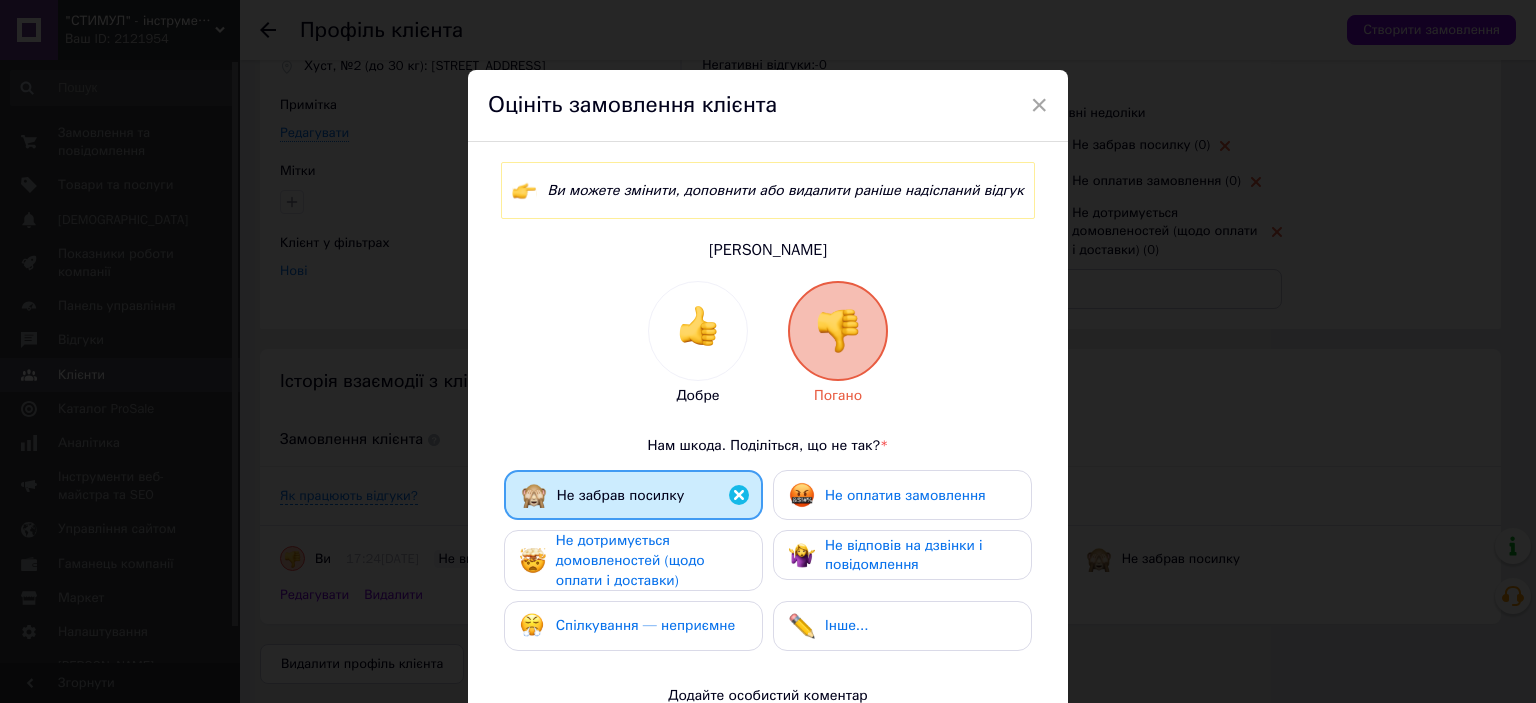 drag, startPoint x: 912, startPoint y: 501, endPoint x: 901, endPoint y: 571, distance: 70.85902 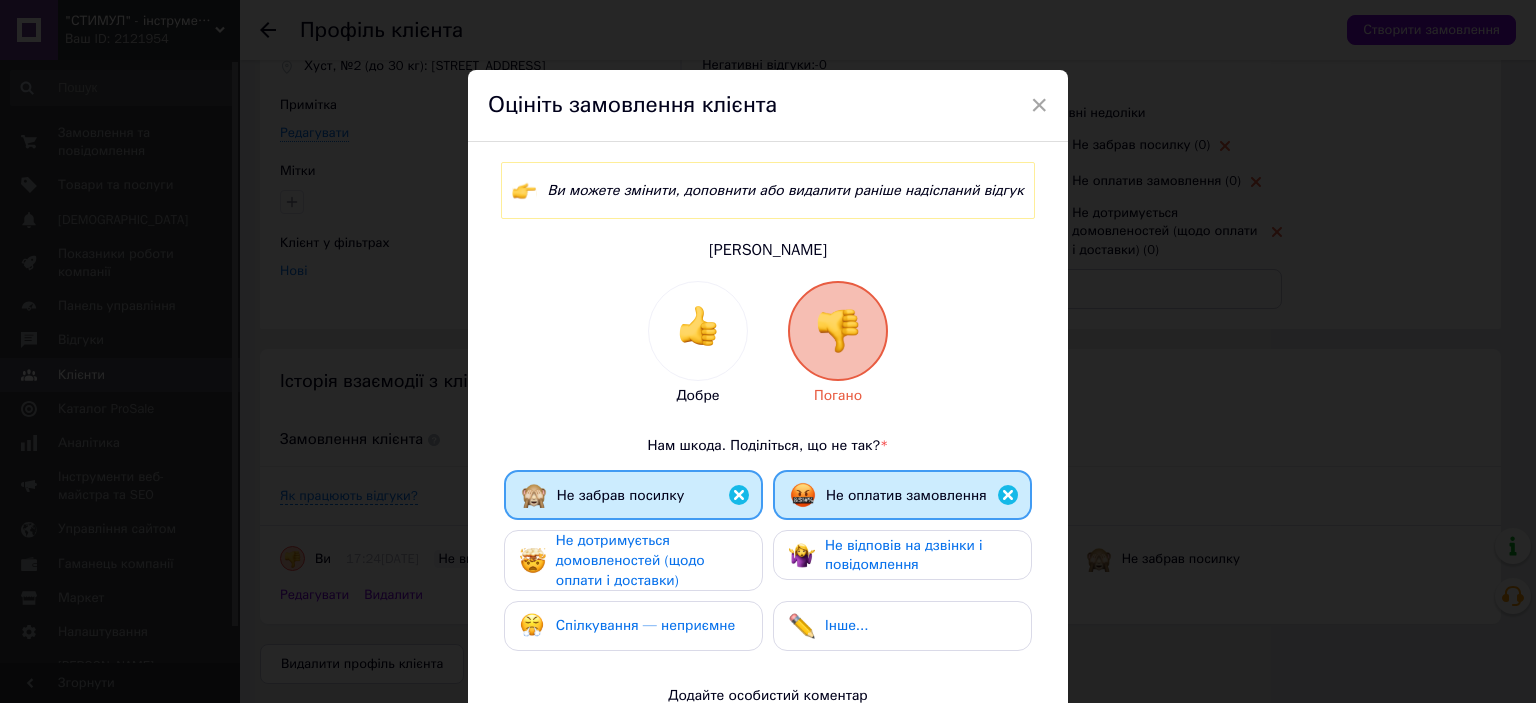 drag, startPoint x: 901, startPoint y: 573, endPoint x: 880, endPoint y: 573, distance: 21 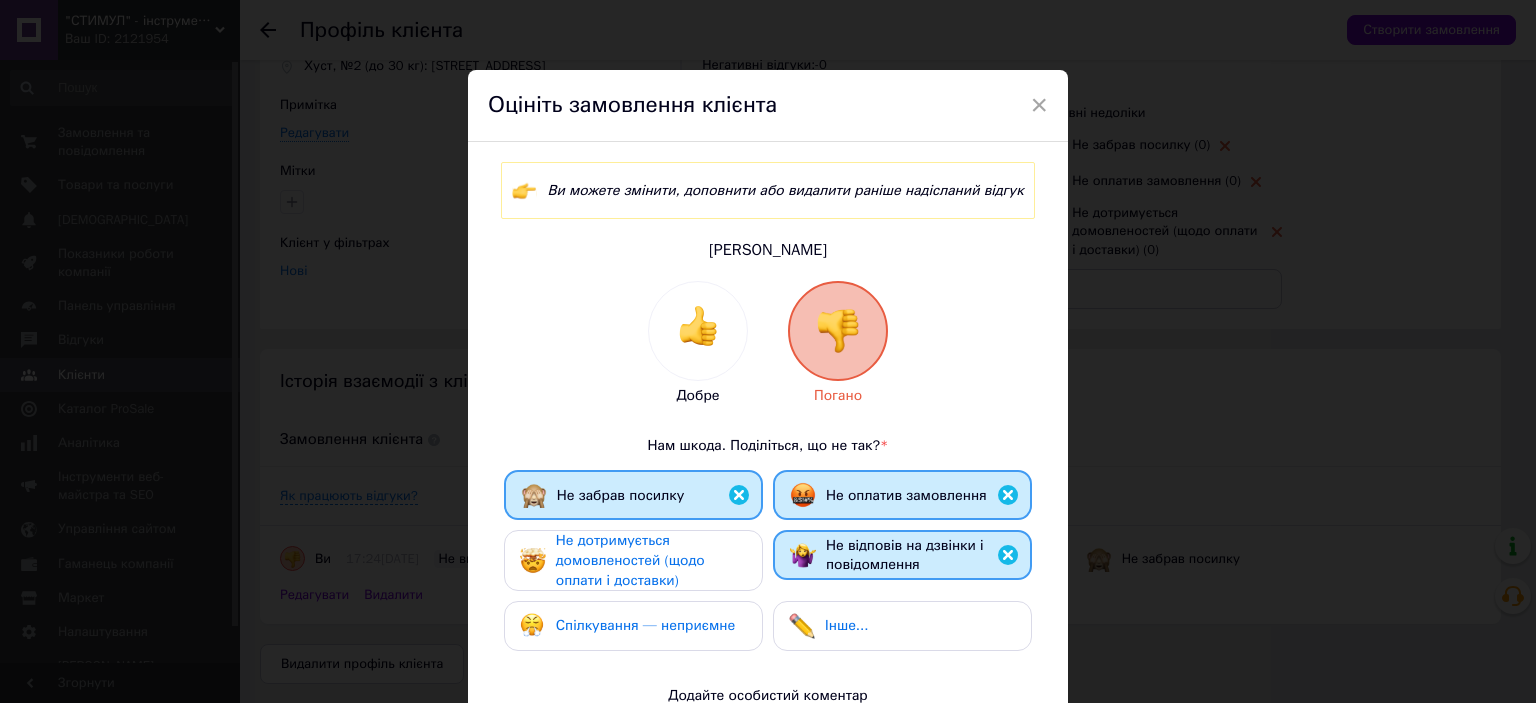 click on "Не дотримується домовленостей (щодо оплати і доставки)" at bounding box center (630, 560) 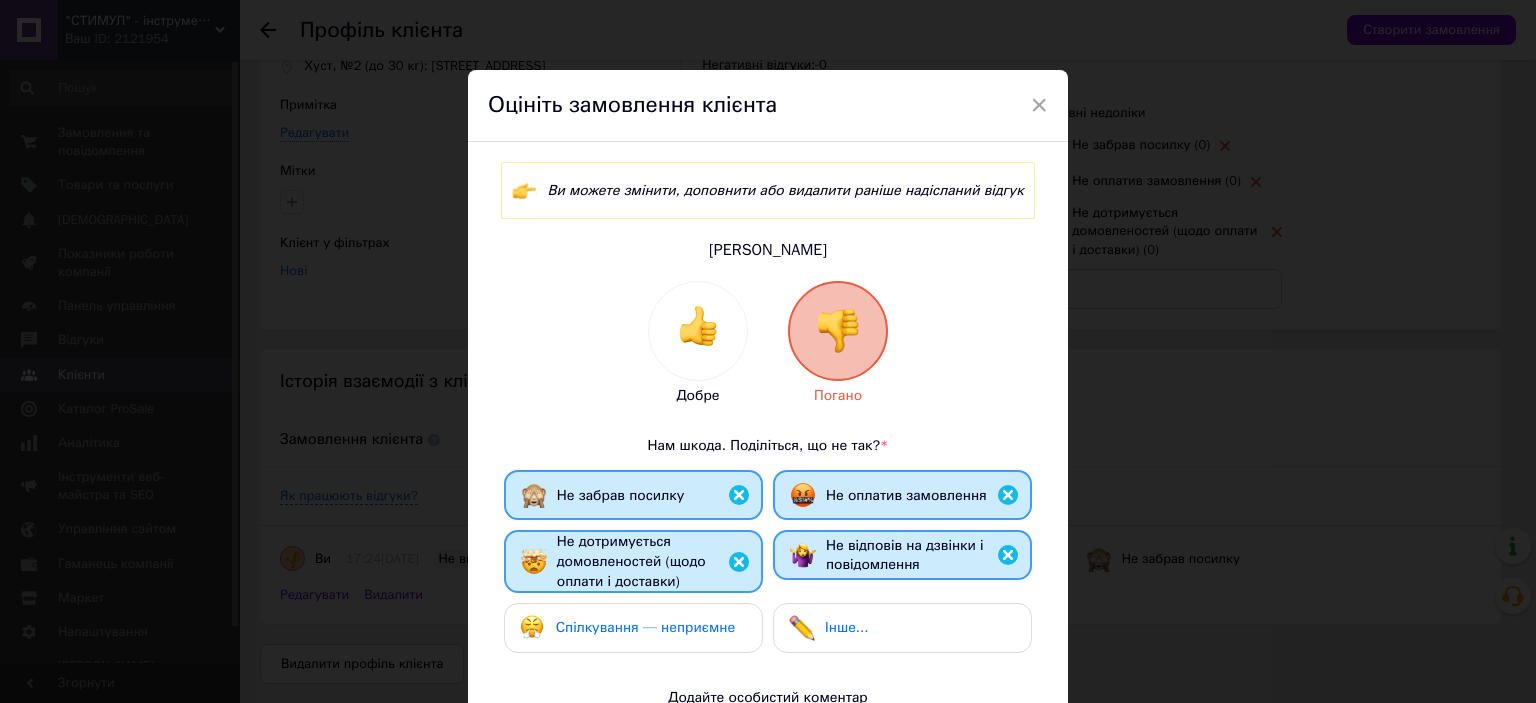click on "Спілкування — неприємне" at bounding box center [627, 628] 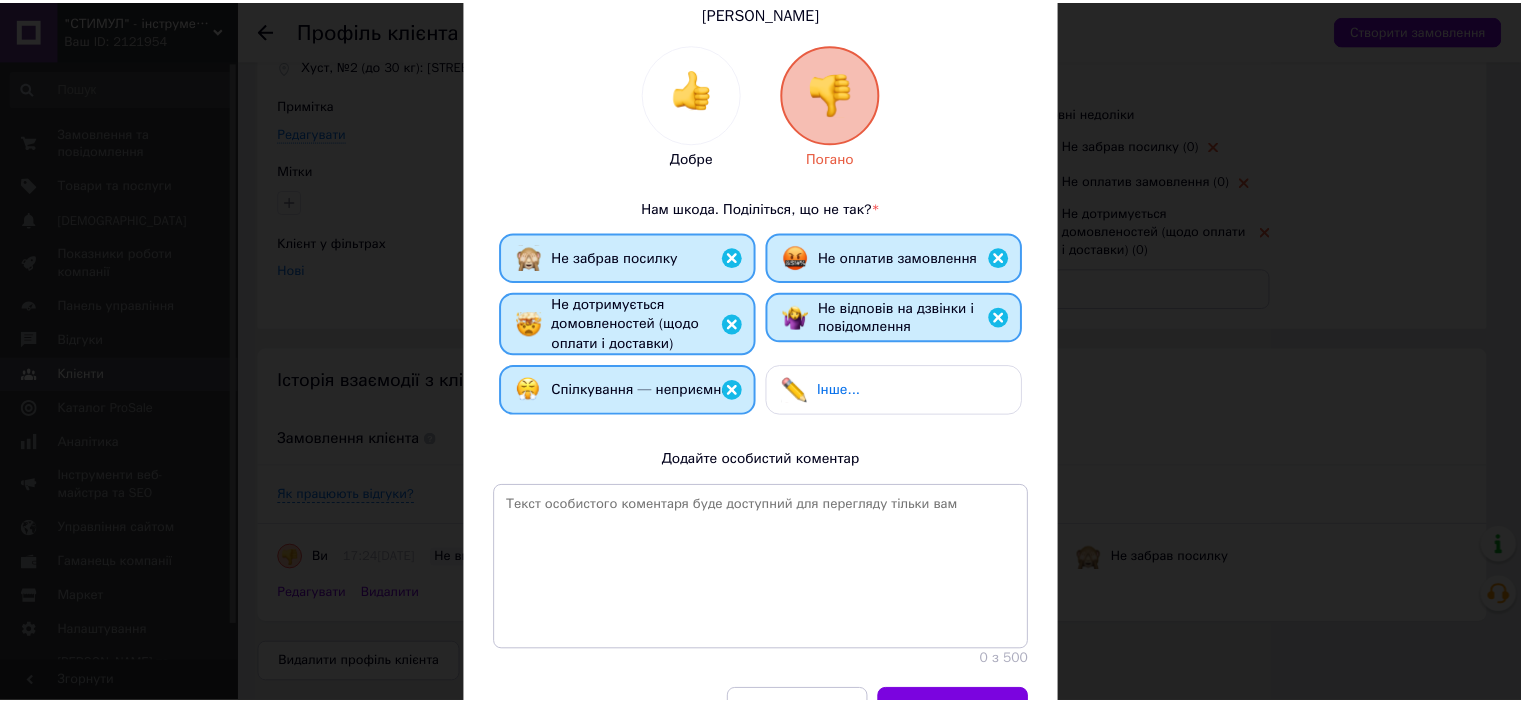 scroll, scrollTop: 350, scrollLeft: 0, axis: vertical 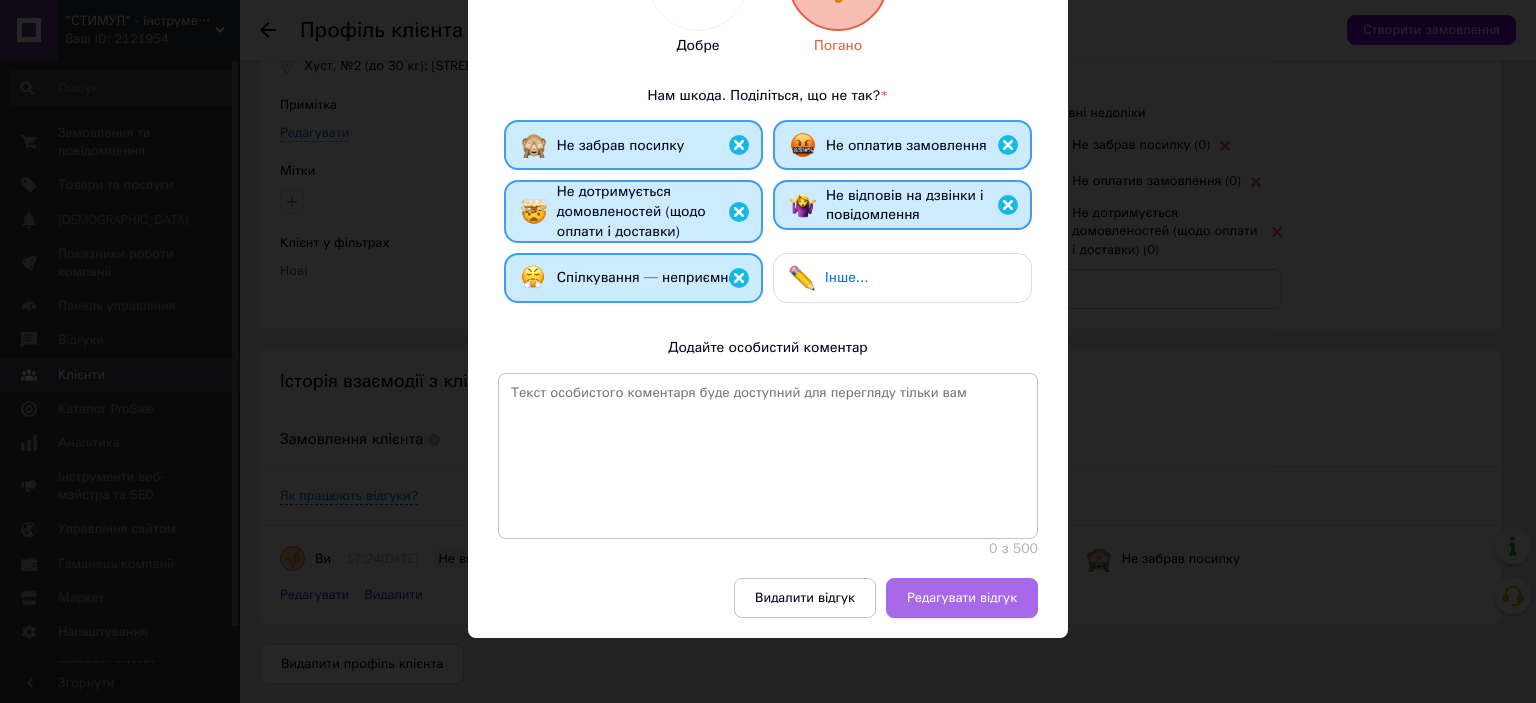 click on "Редагувати відгук" at bounding box center (962, 598) 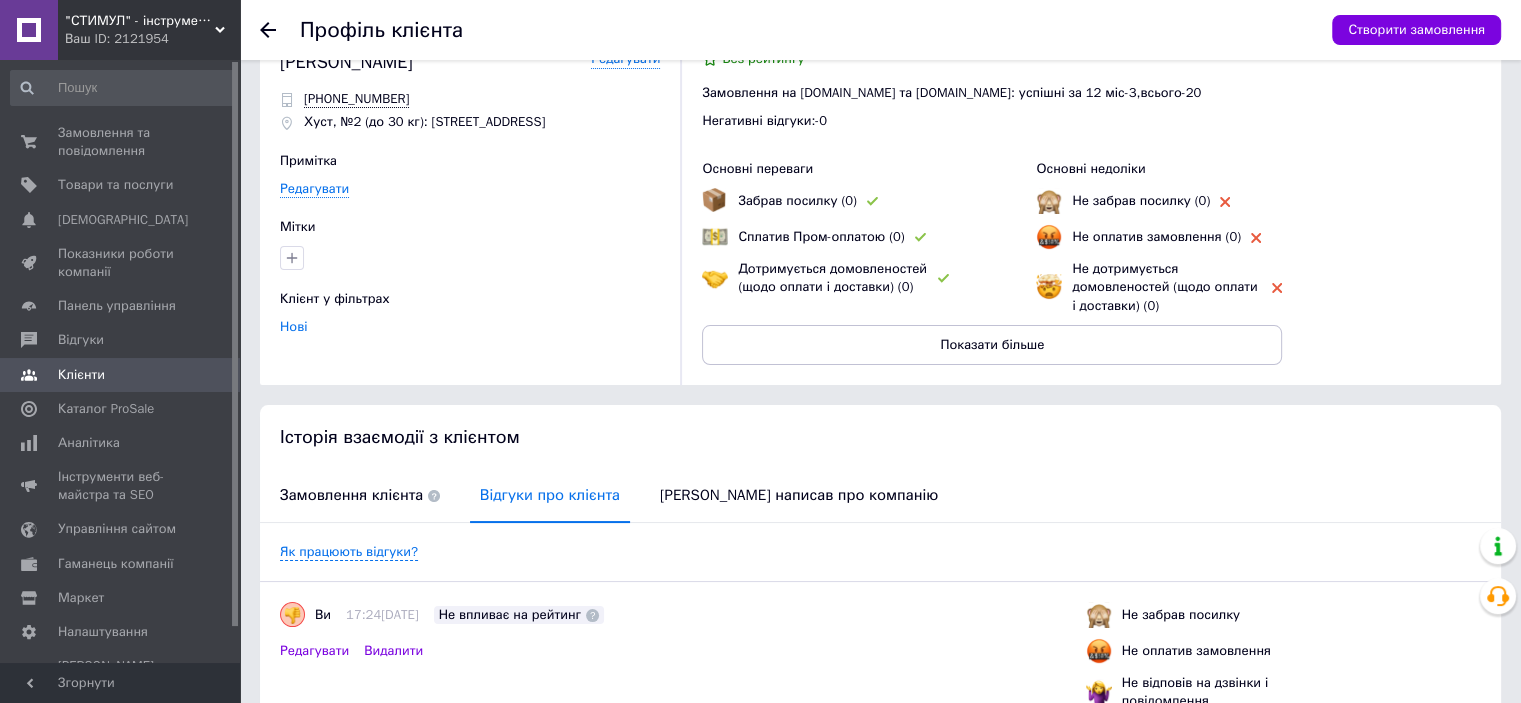 scroll, scrollTop: 0, scrollLeft: 0, axis: both 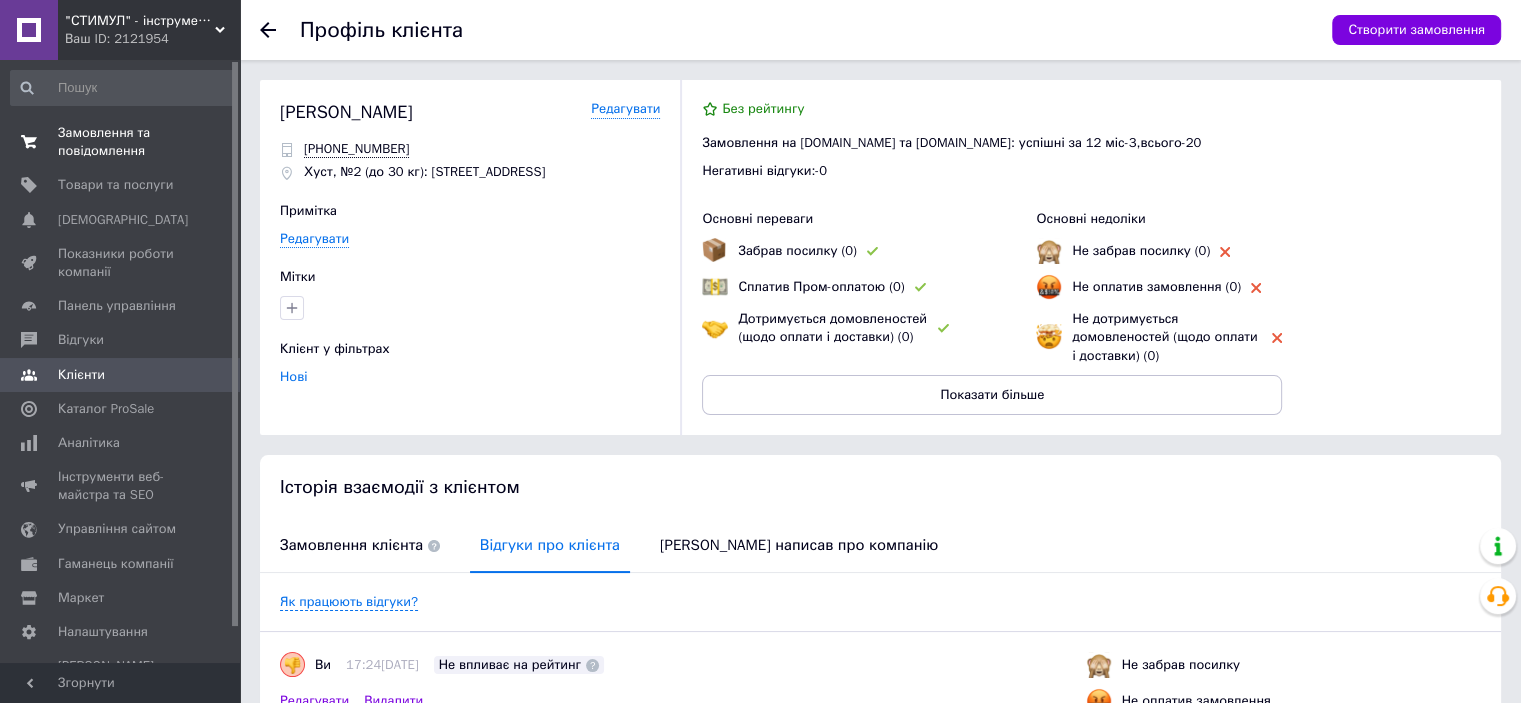 click on "Замовлення та повідомлення" at bounding box center [121, 142] 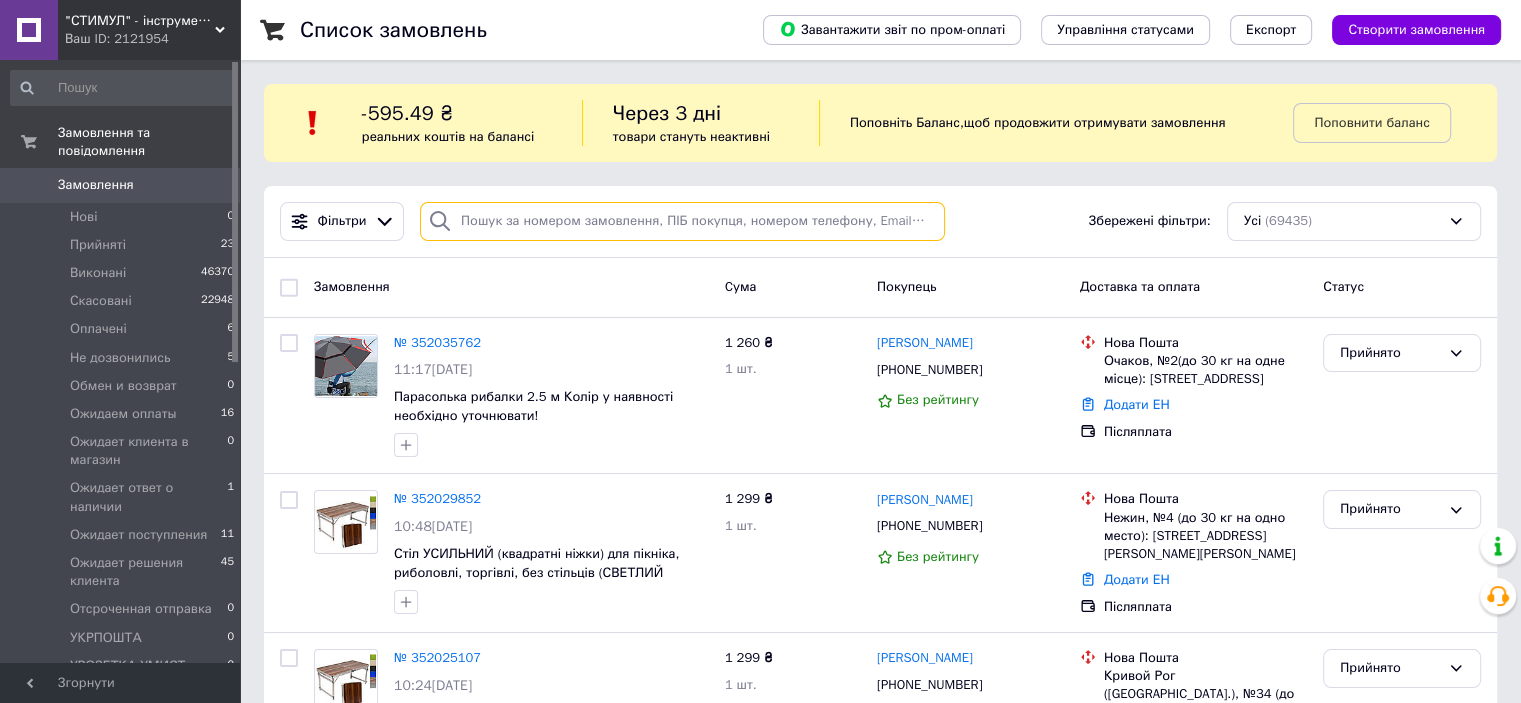 click at bounding box center (682, 221) 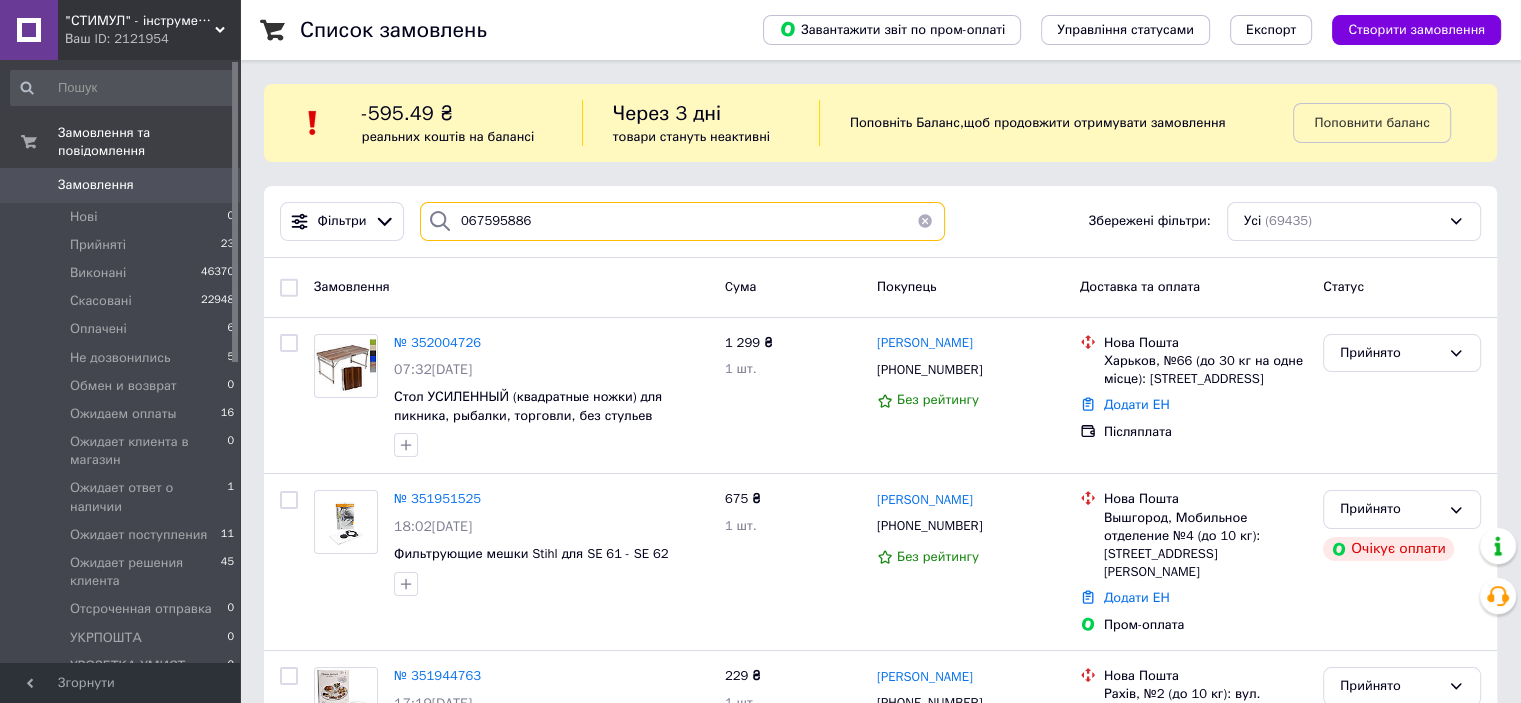 type on "0675958868" 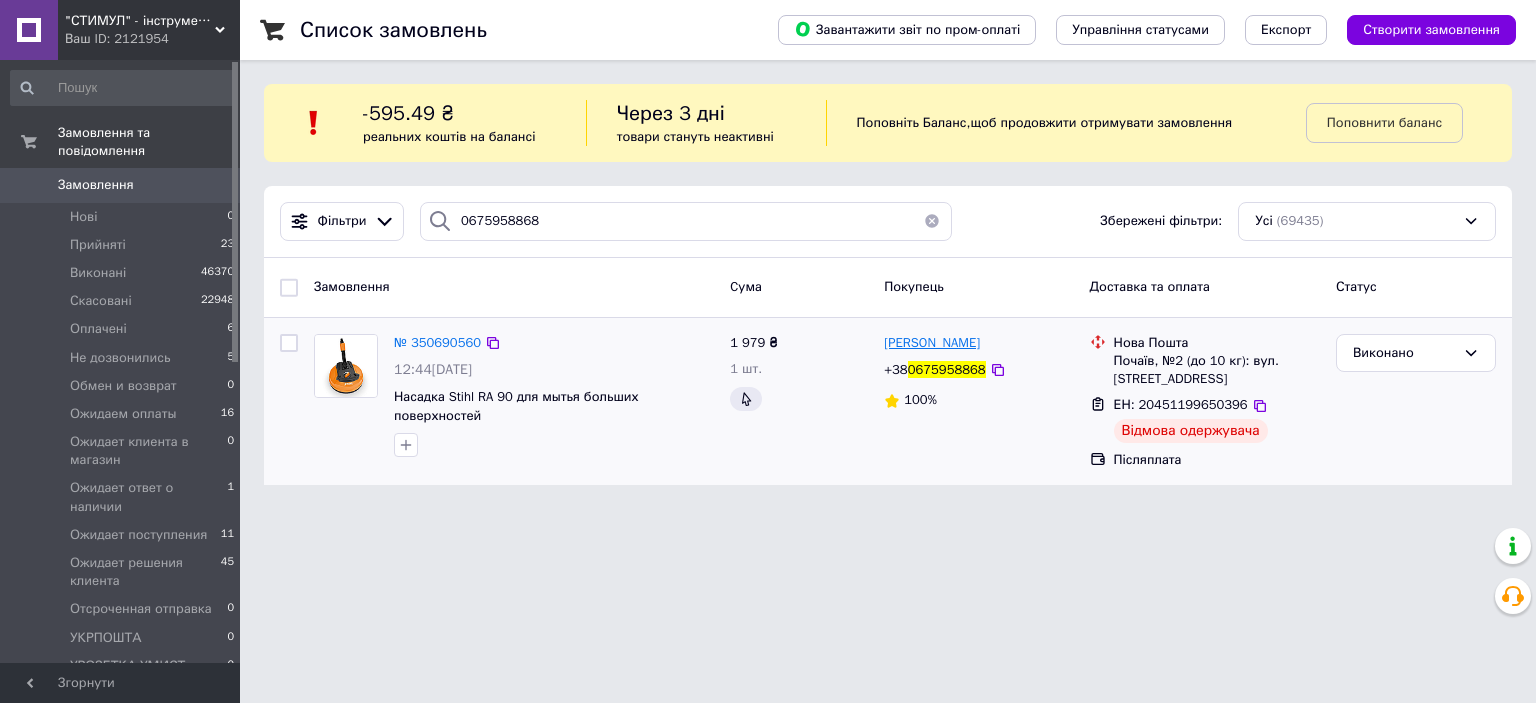click on "Марія  Скиба" at bounding box center (932, 342) 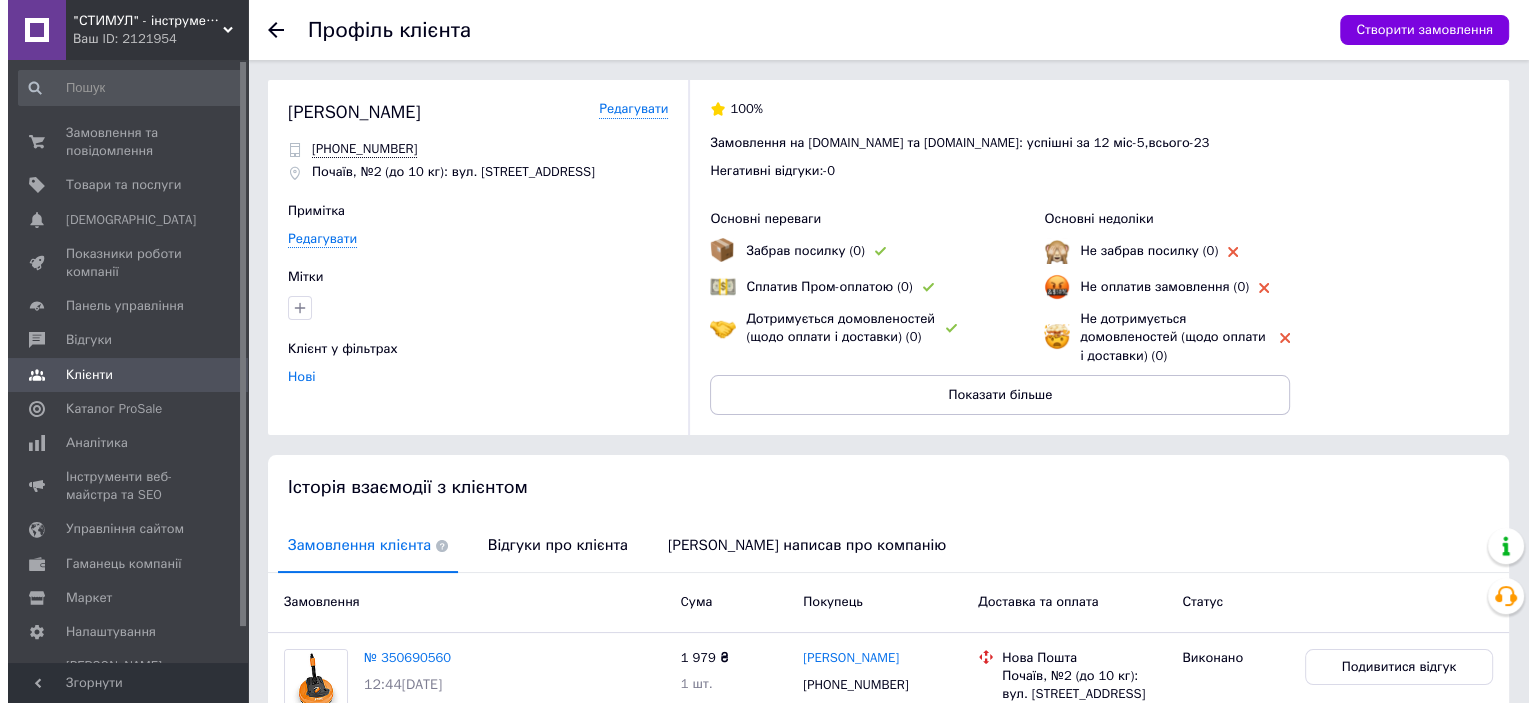 scroll, scrollTop: 176, scrollLeft: 0, axis: vertical 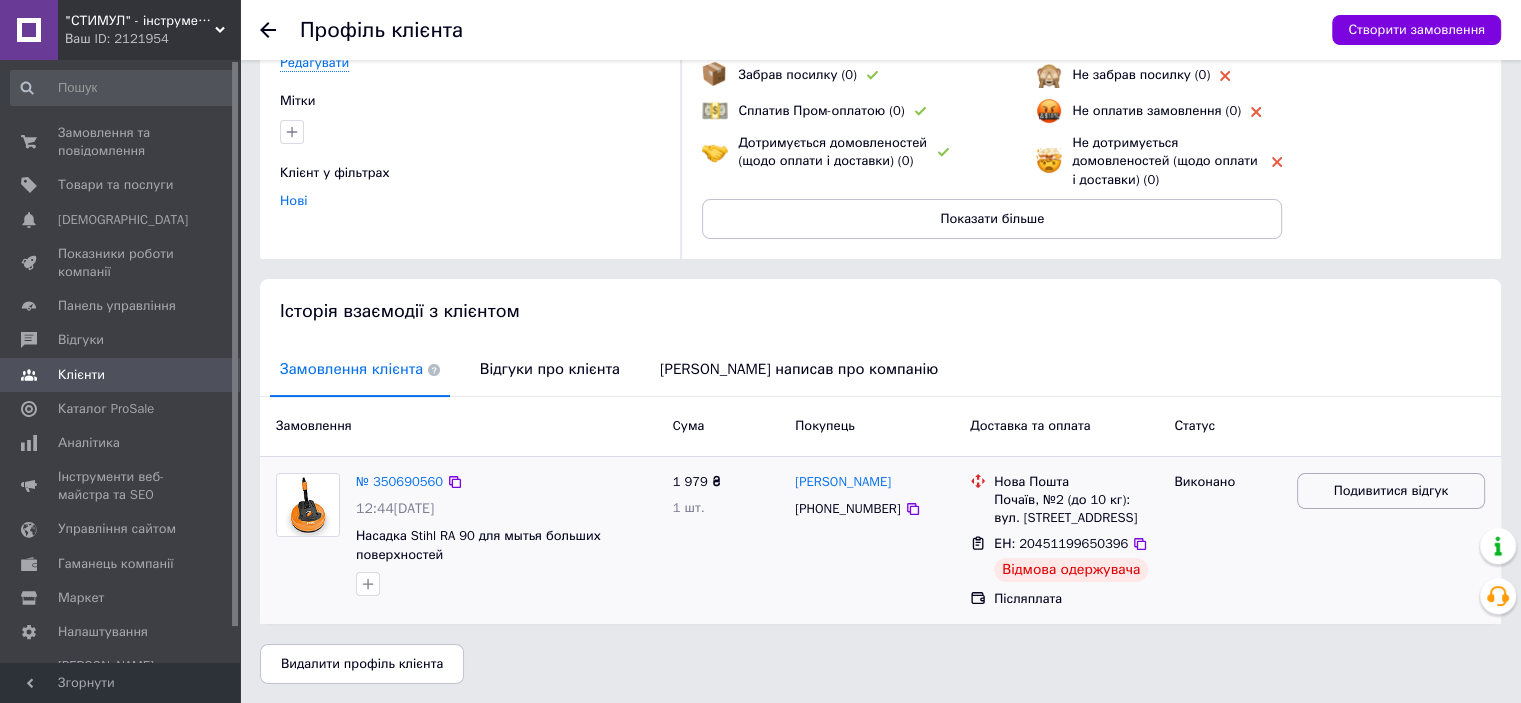click on "Подивитися відгук" at bounding box center (1391, 491) 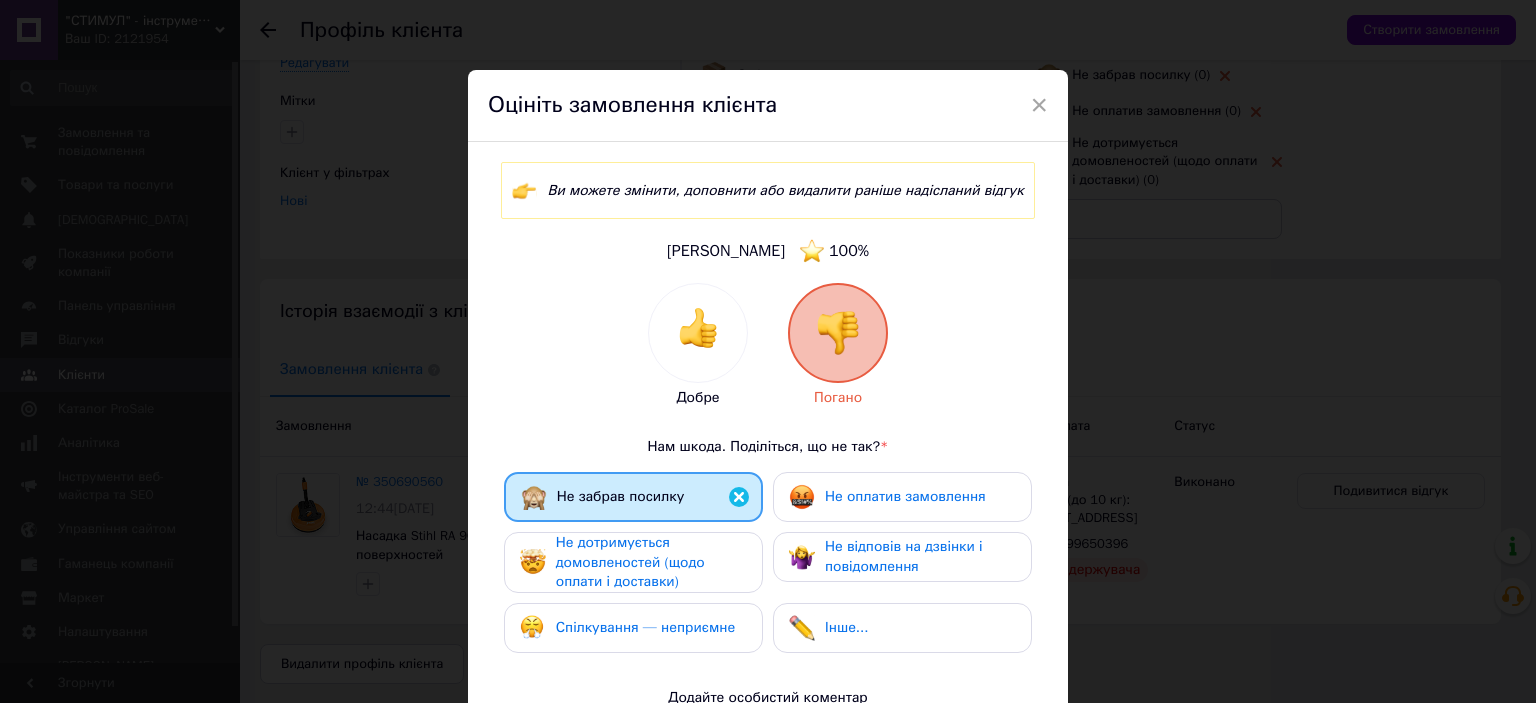 click on "Не оплатив замовлення" at bounding box center (905, 496) 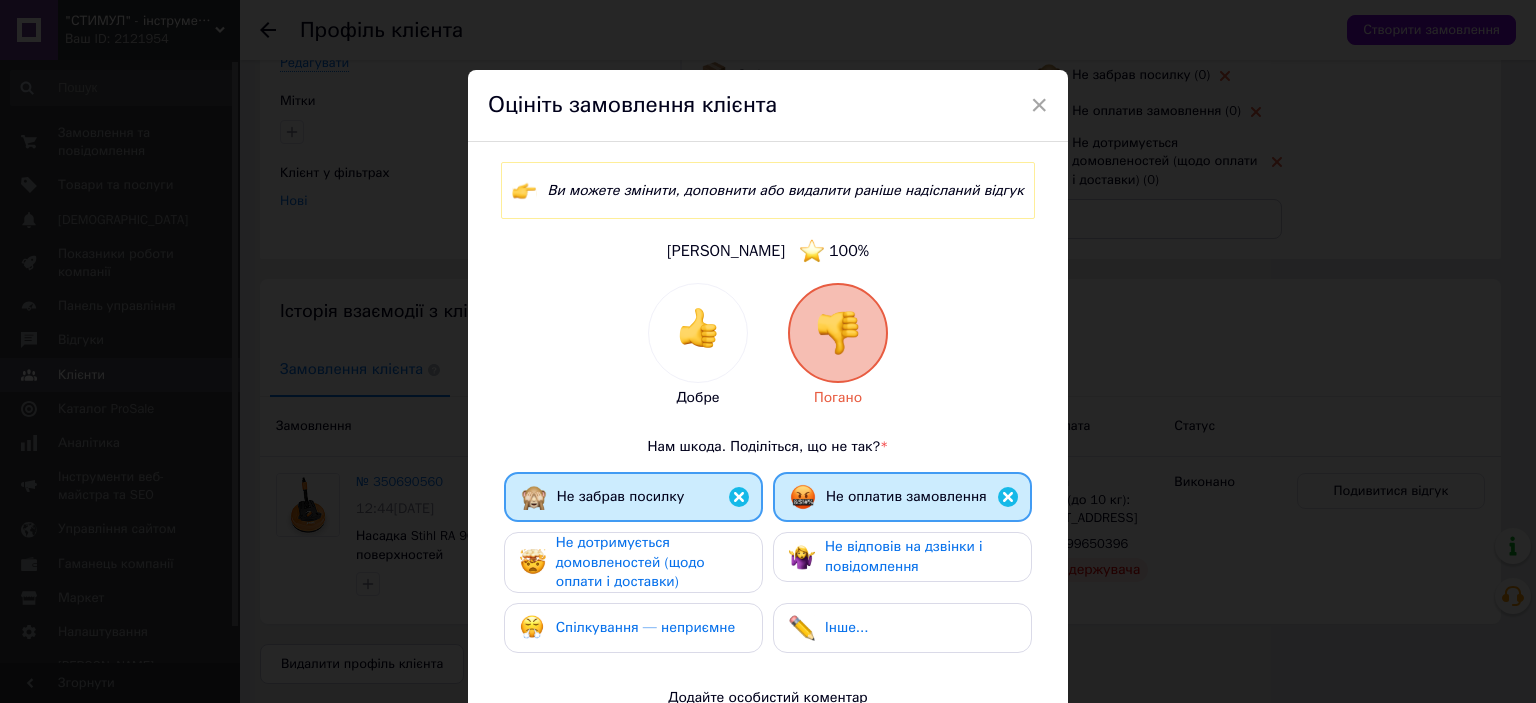 click on "Не дотримується домовленостей (щодо оплати і доставки)" at bounding box center (630, 562) 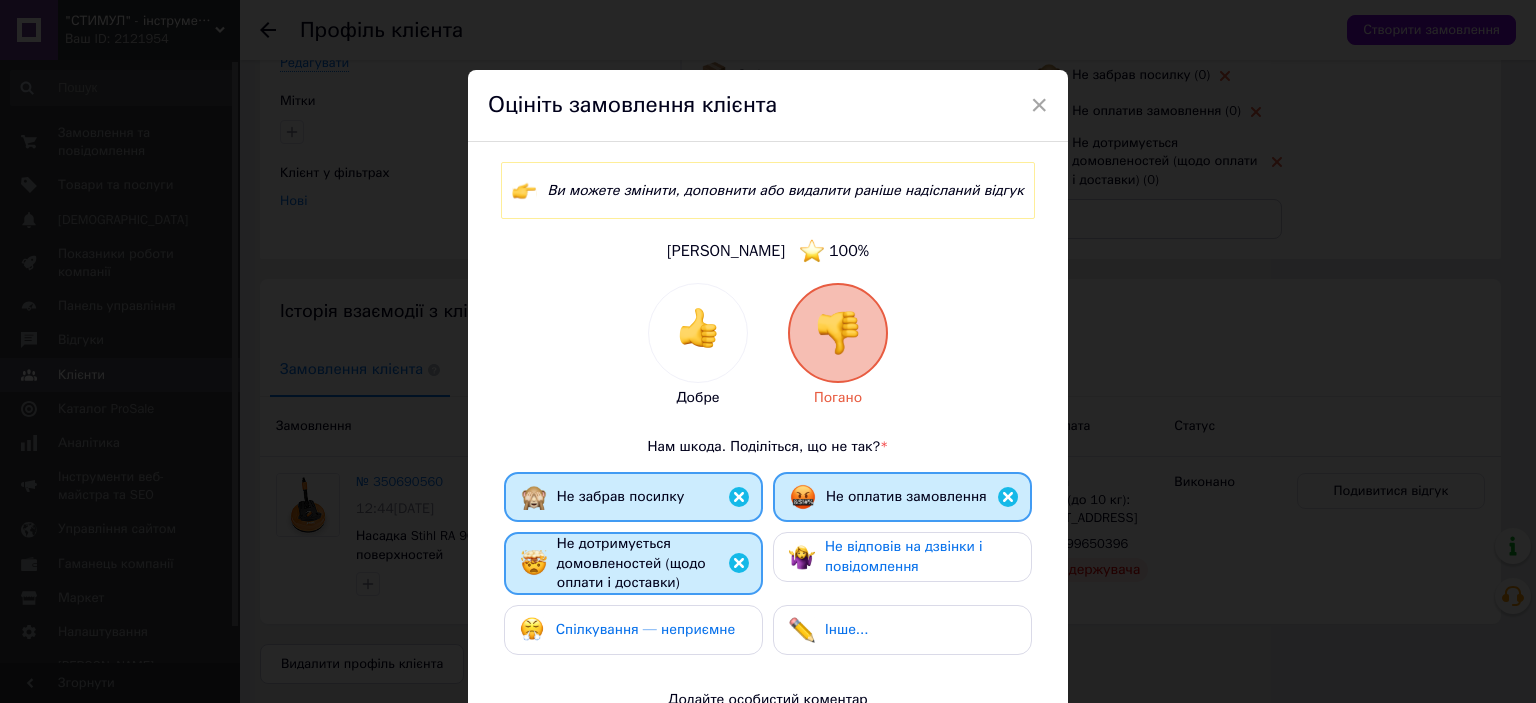 click on "Спілкування — неприємне" at bounding box center [645, 629] 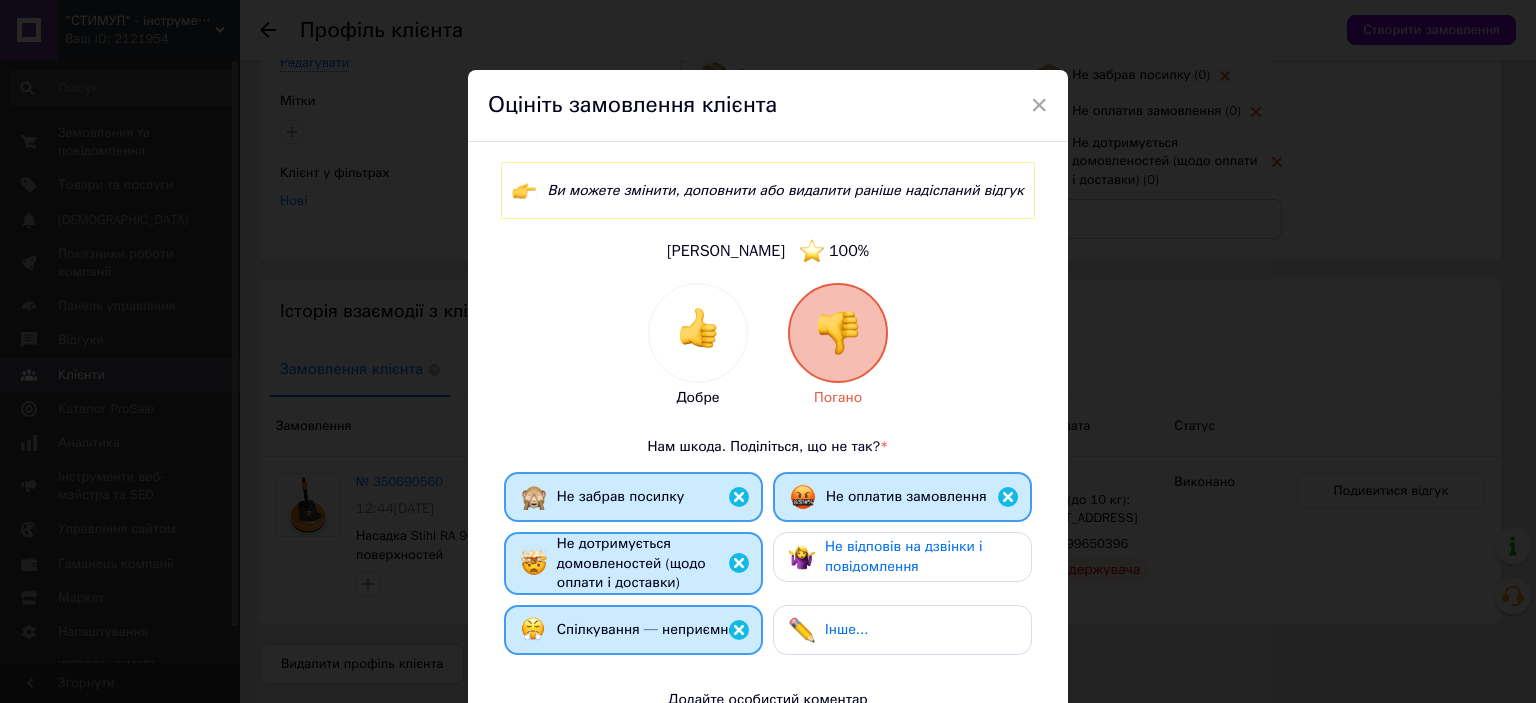 click on "Не відповів на дзвінки і повідомлення" at bounding box center [904, 556] 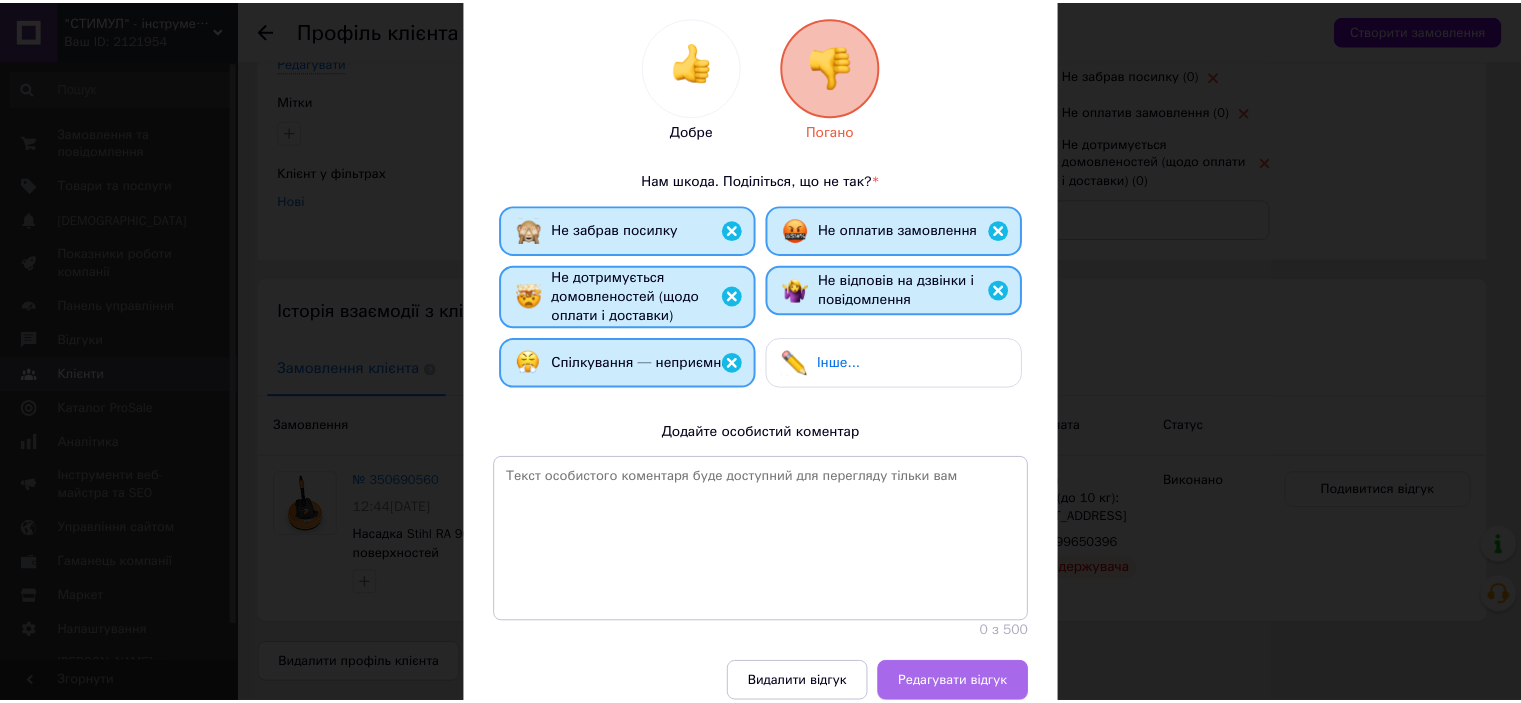 scroll, scrollTop: 352, scrollLeft: 0, axis: vertical 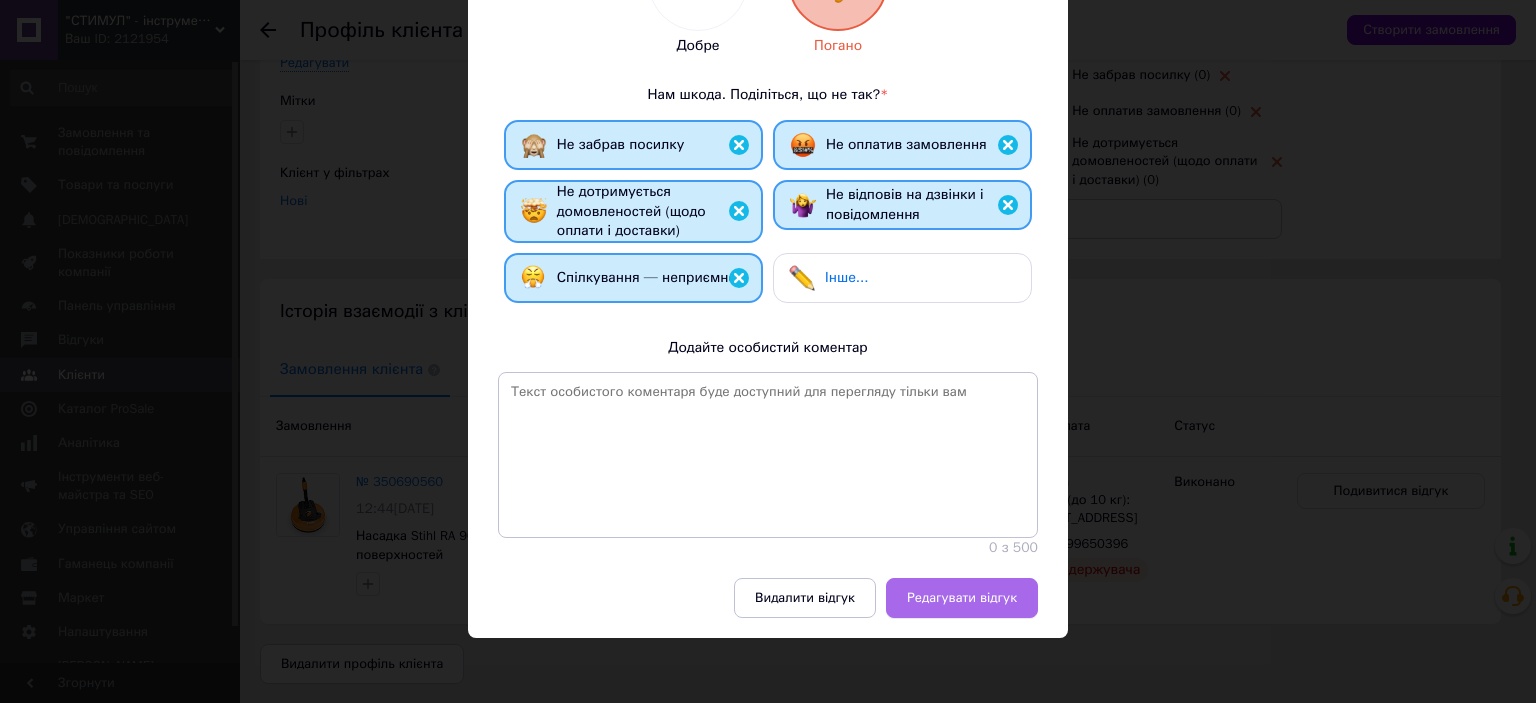click on "Редагувати відгук" at bounding box center (962, 598) 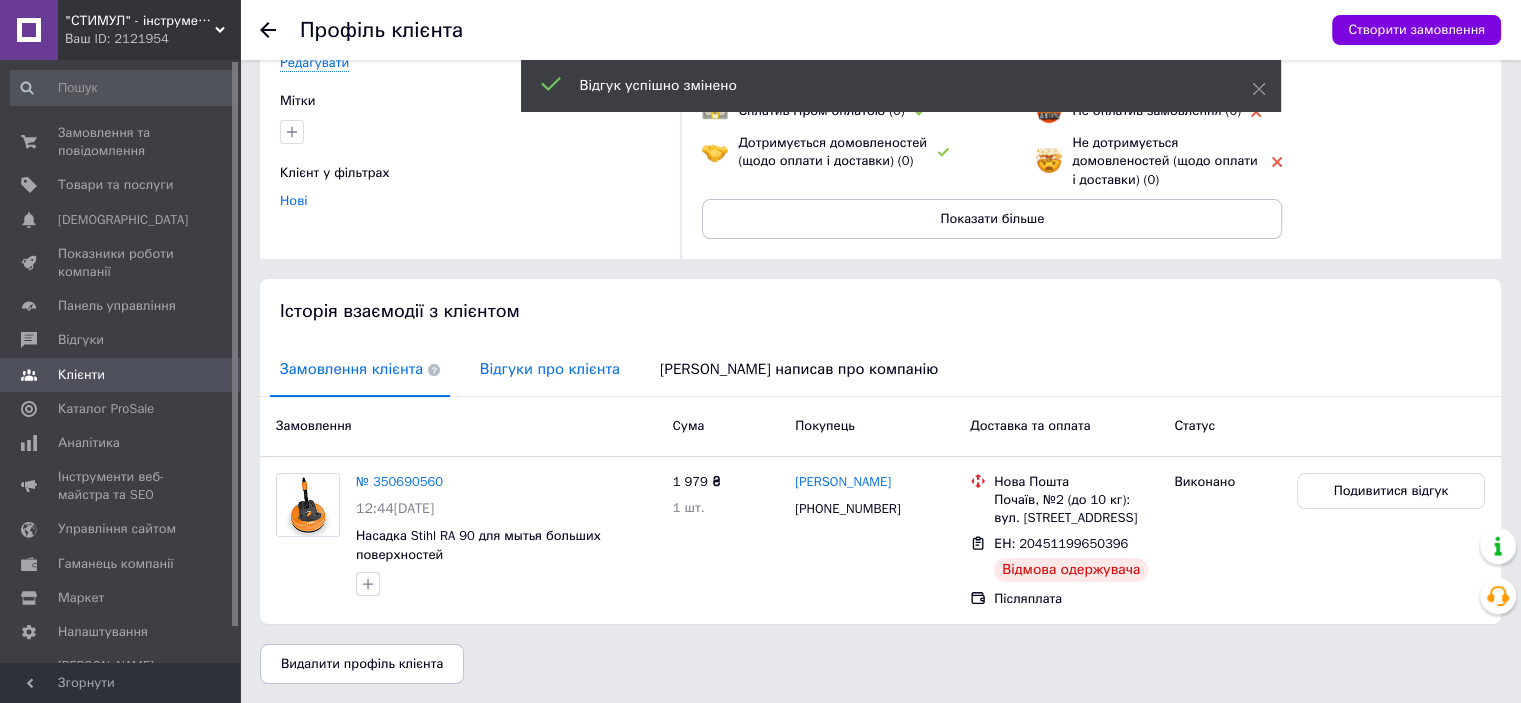 click on "Відгуки про клієнта" at bounding box center (550, 369) 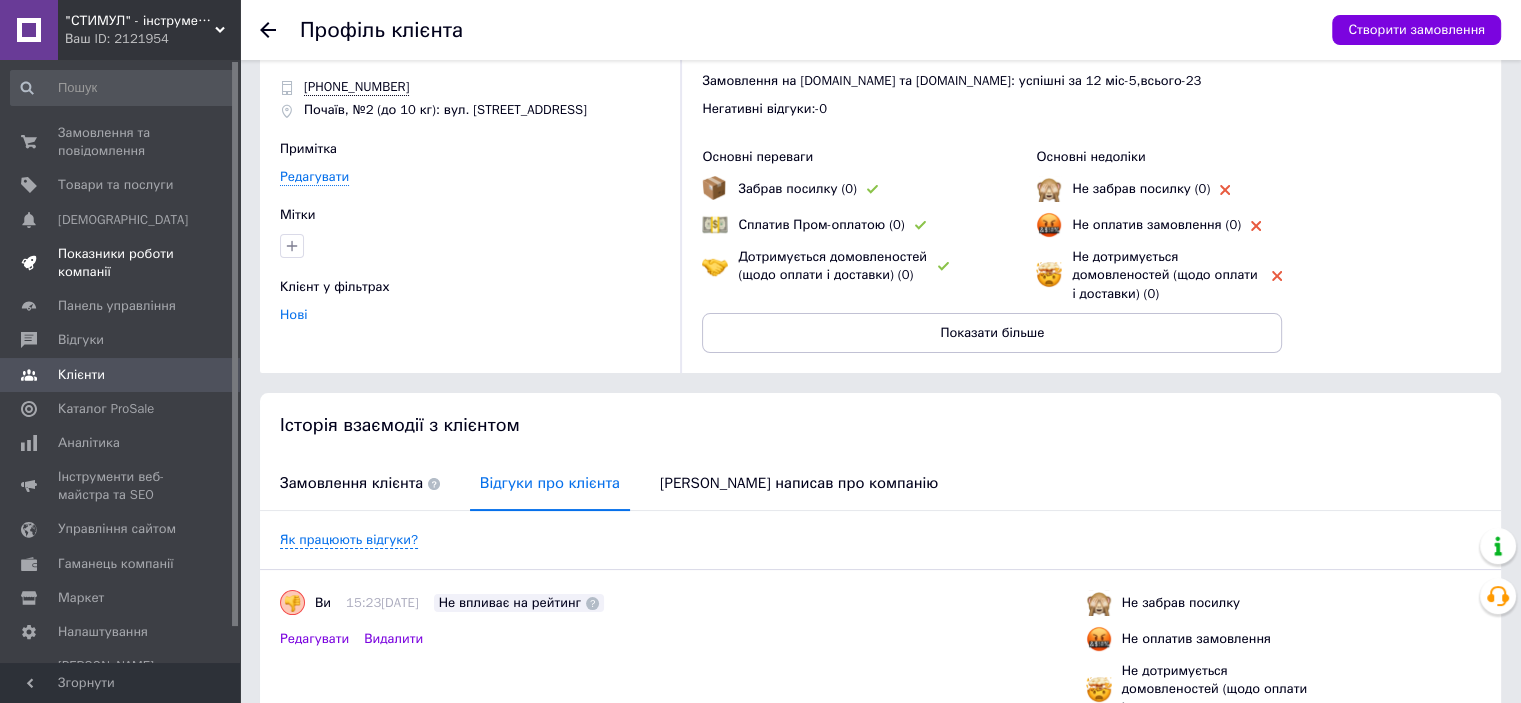 scroll, scrollTop: 0, scrollLeft: 0, axis: both 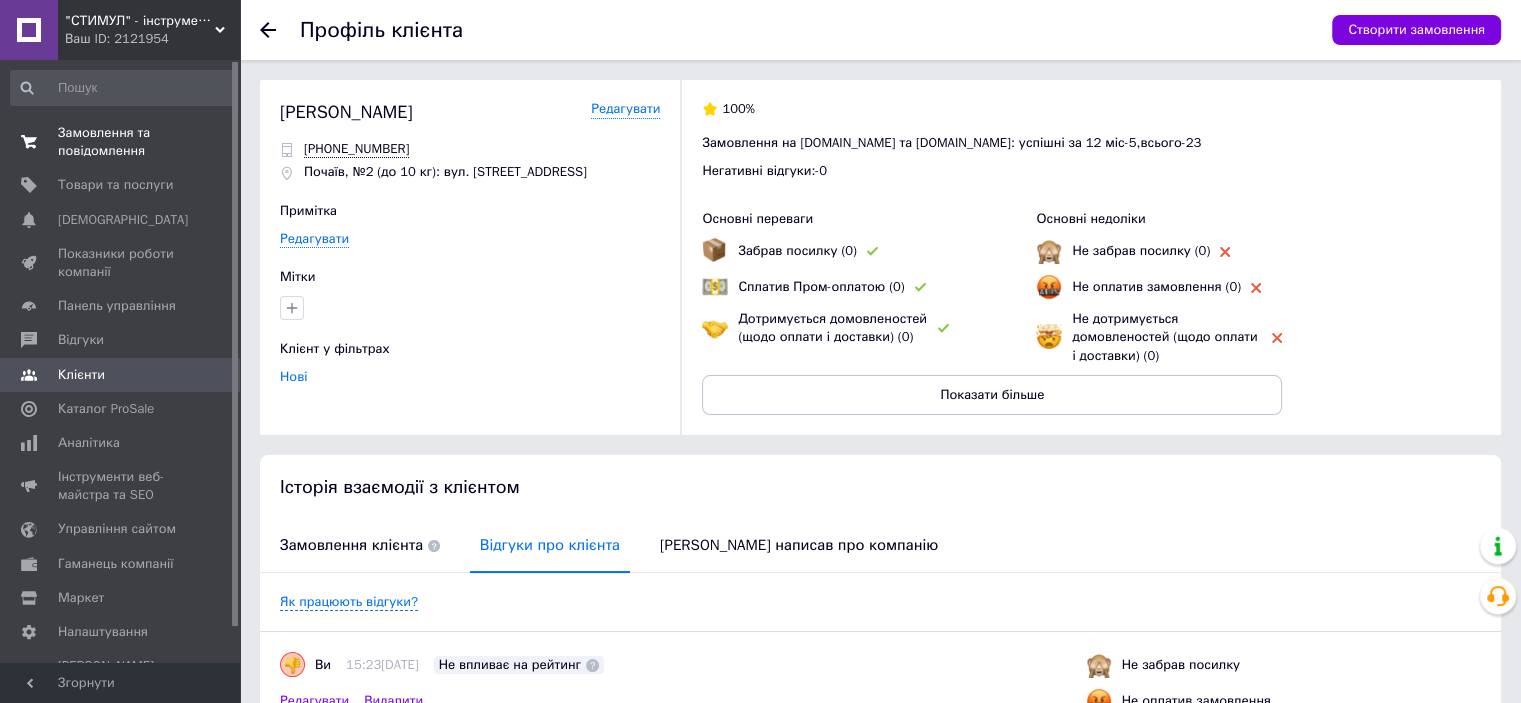 click on "Замовлення та повідомлення" at bounding box center [121, 142] 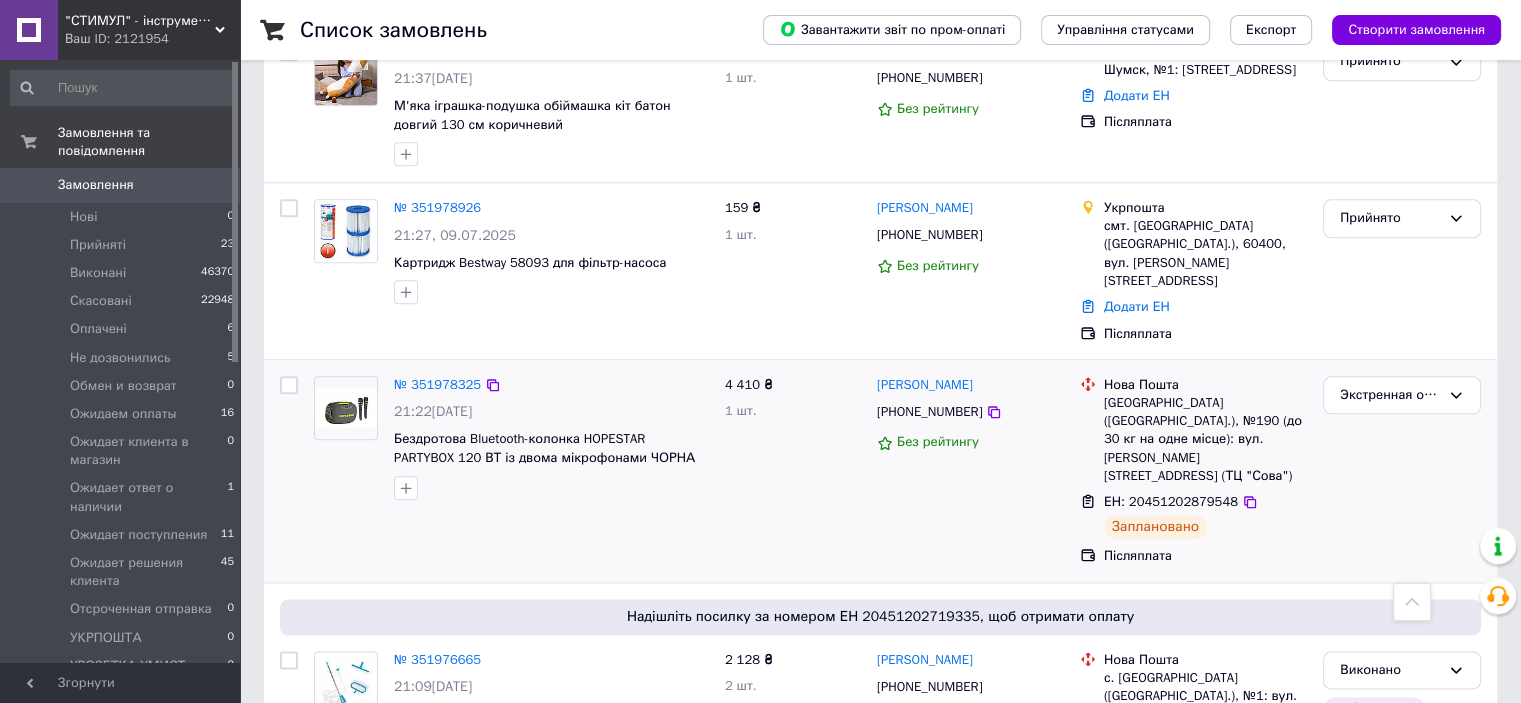 scroll, scrollTop: 2300, scrollLeft: 0, axis: vertical 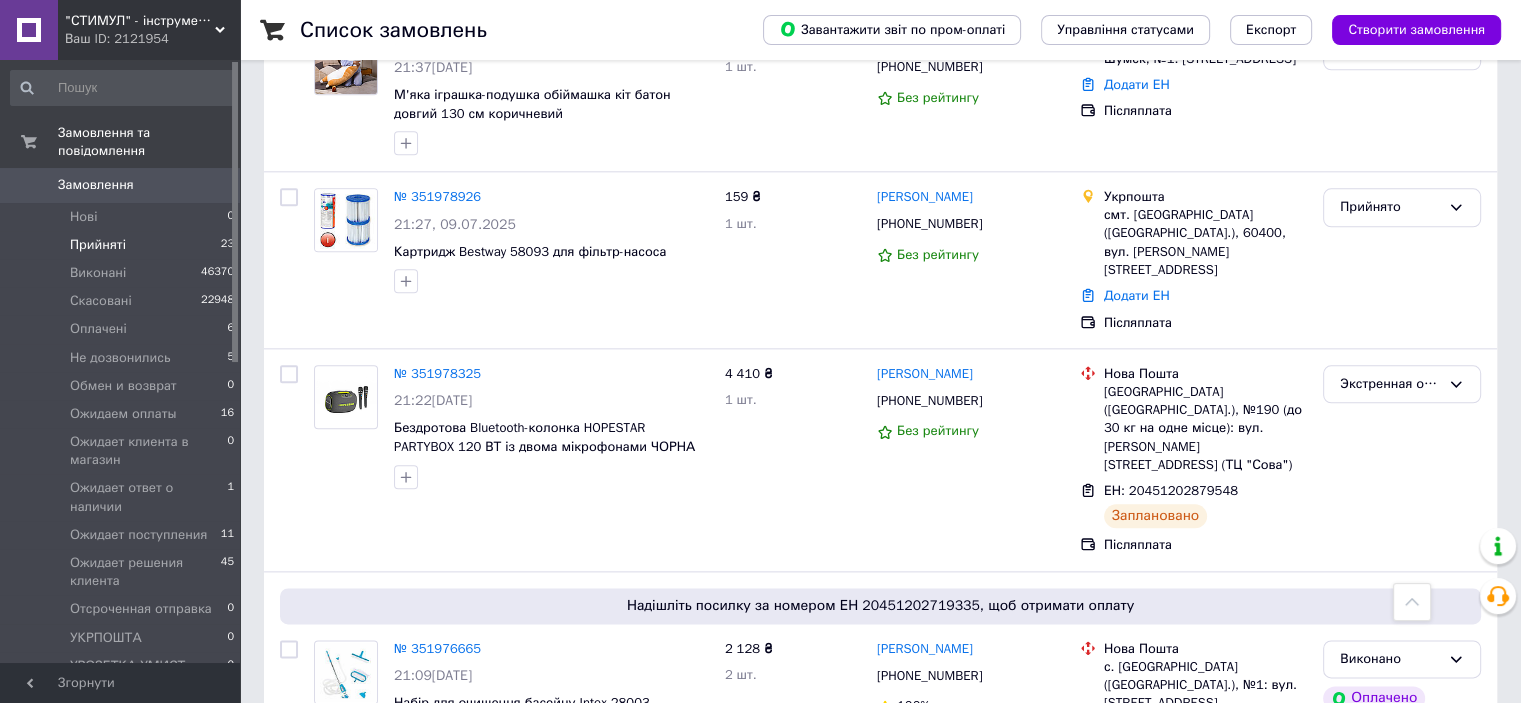 click on "Прийняті 23" at bounding box center (123, 245) 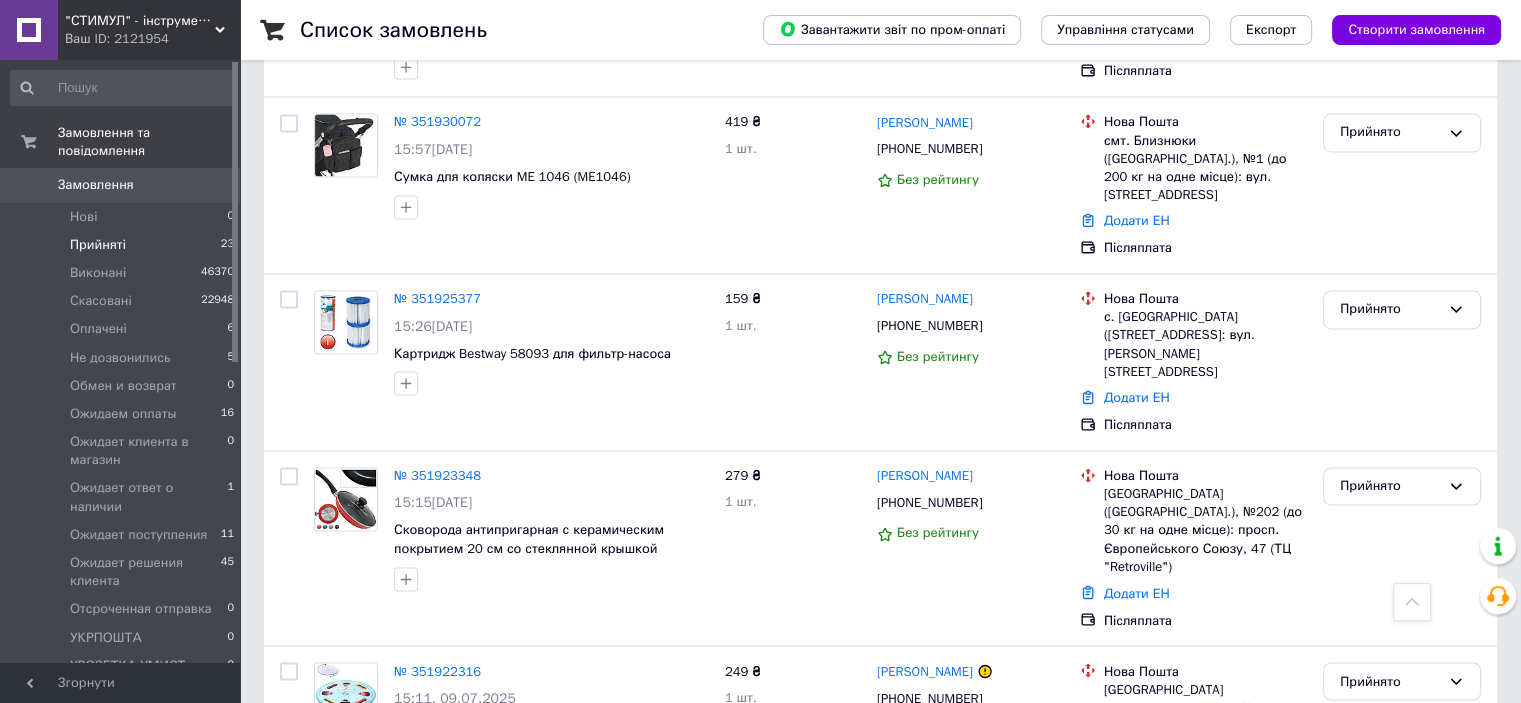 scroll, scrollTop: 3323, scrollLeft: 0, axis: vertical 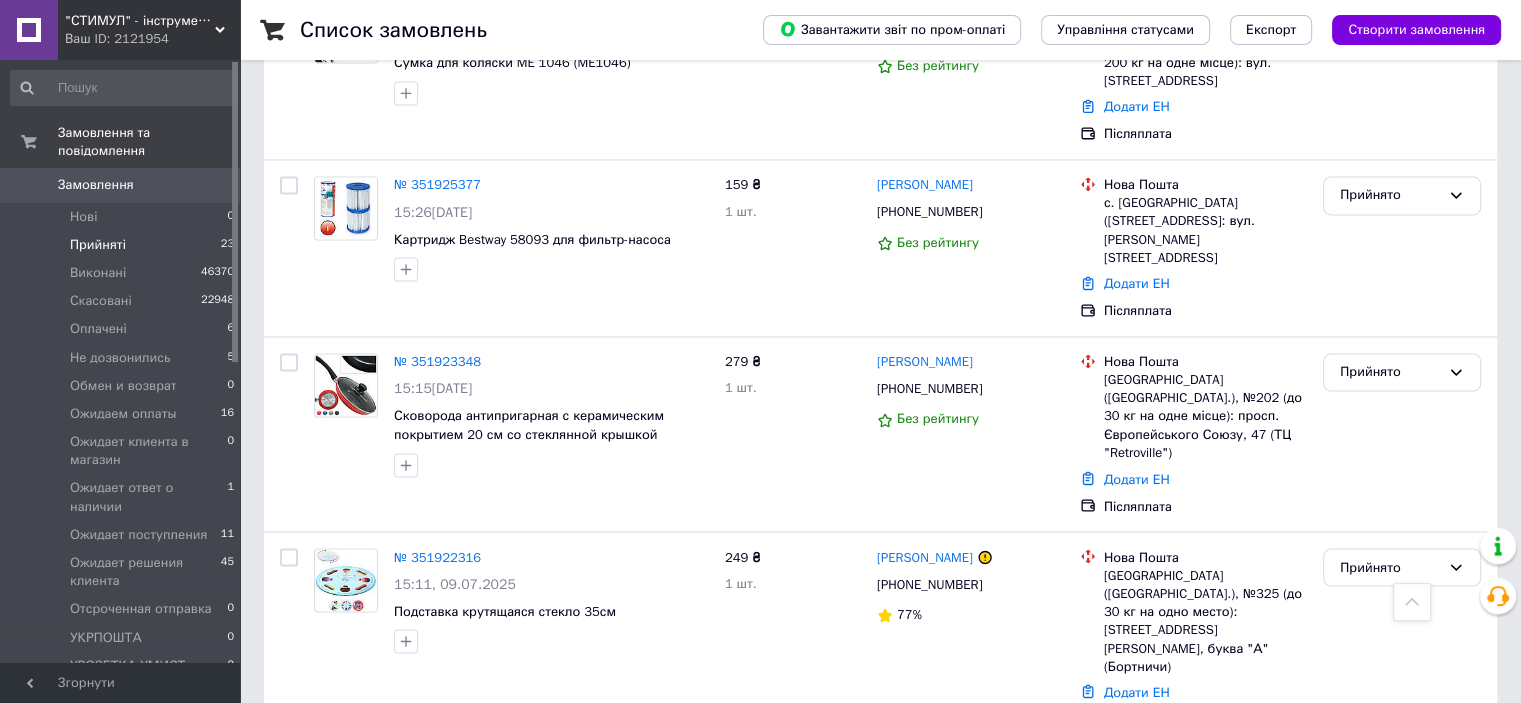click on "№ 351854113" at bounding box center (437, 769) 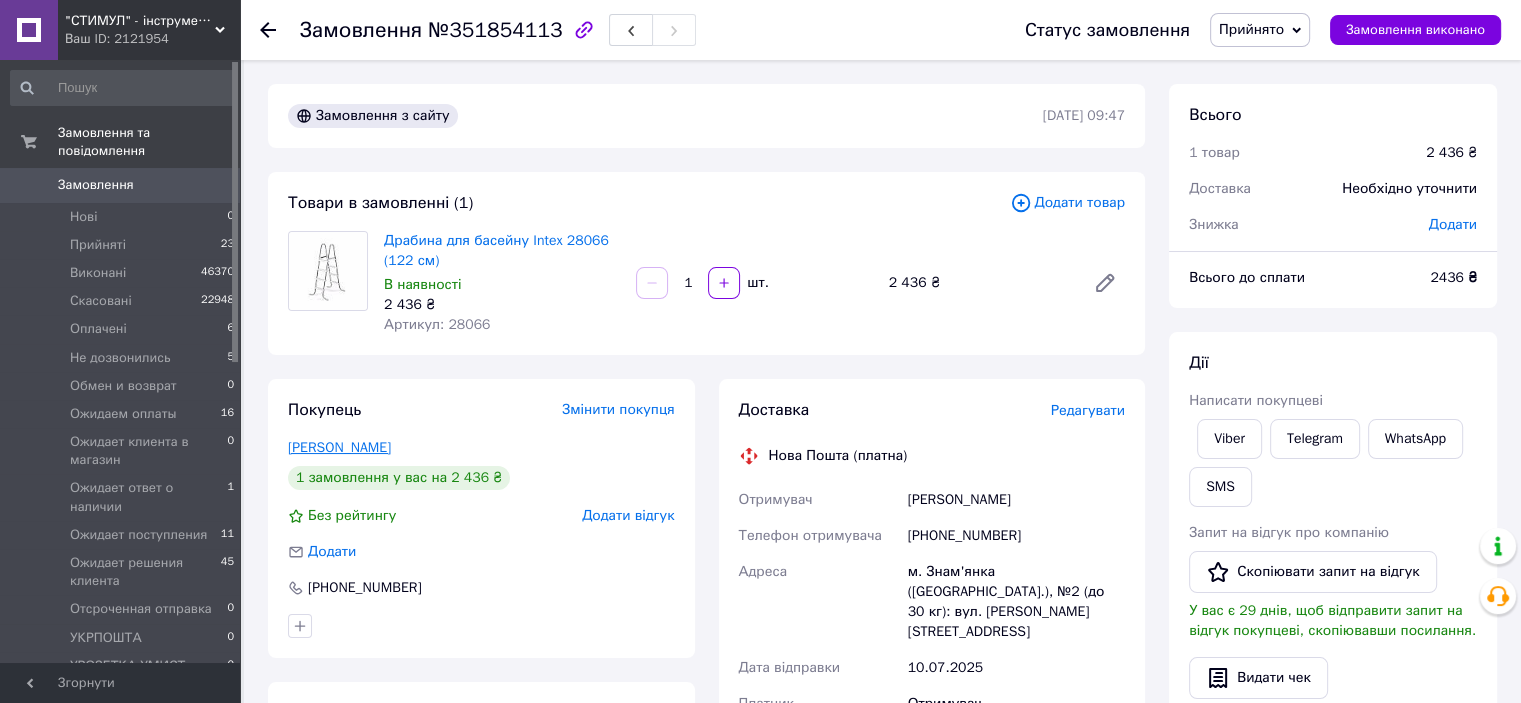 click on "Дудник Дмитро" at bounding box center [339, 447] 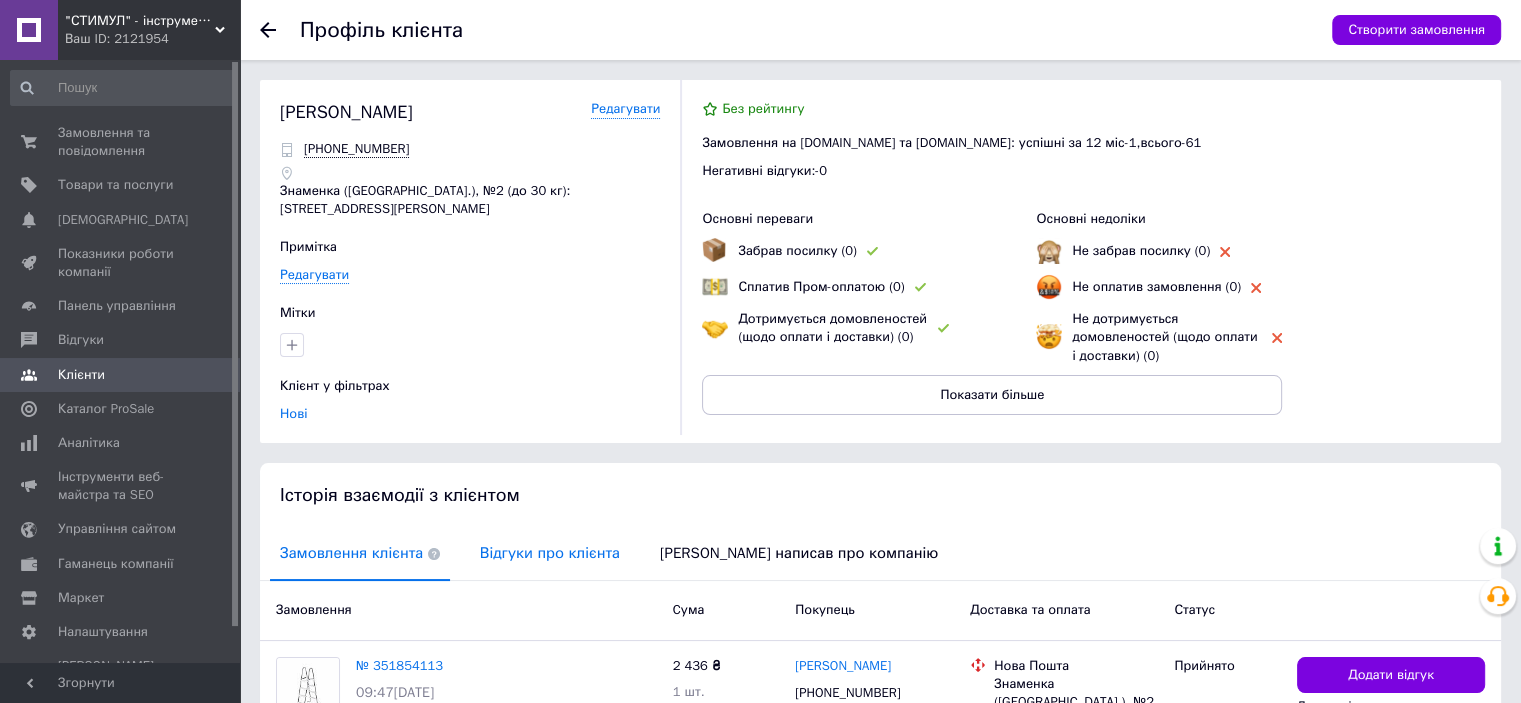 click on "Відгуки про клієнта" at bounding box center [550, 553] 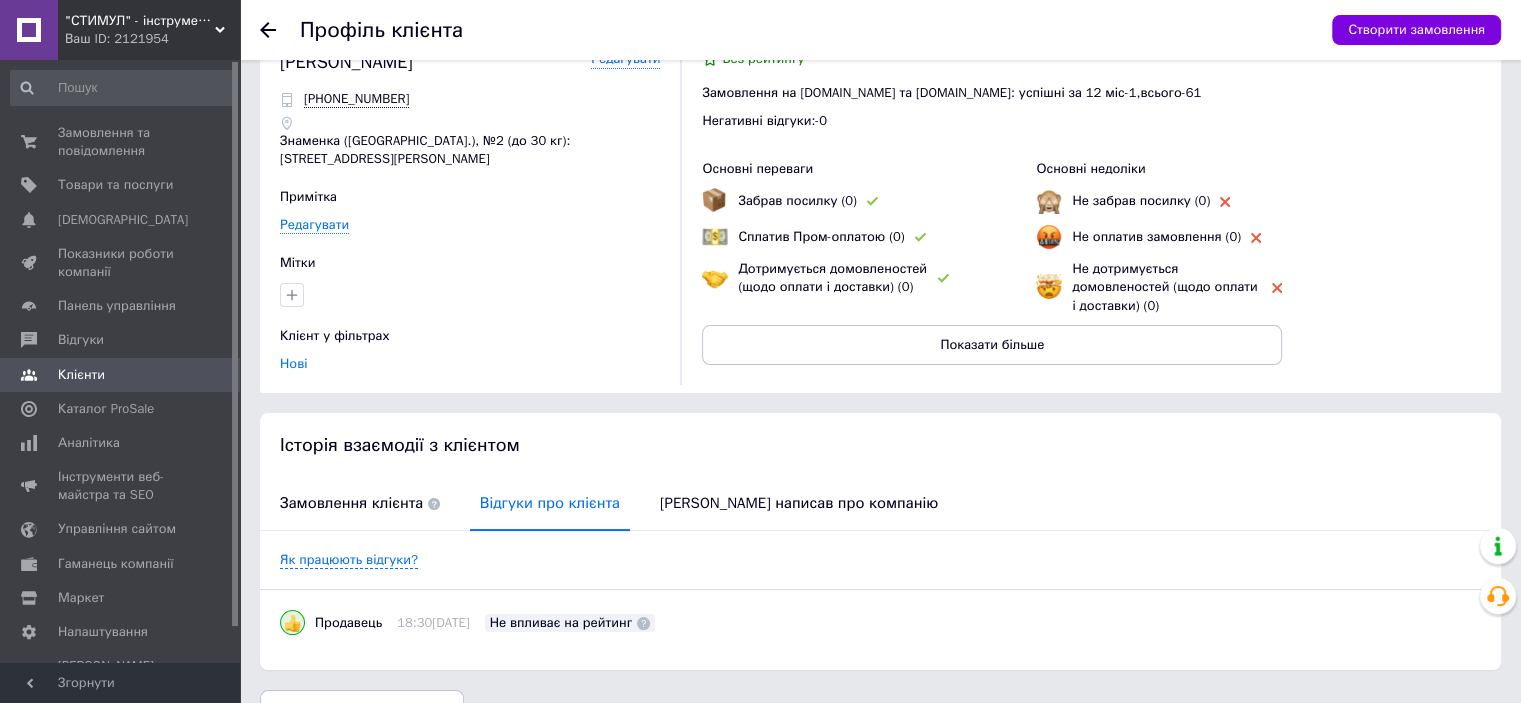 scroll, scrollTop: 96, scrollLeft: 0, axis: vertical 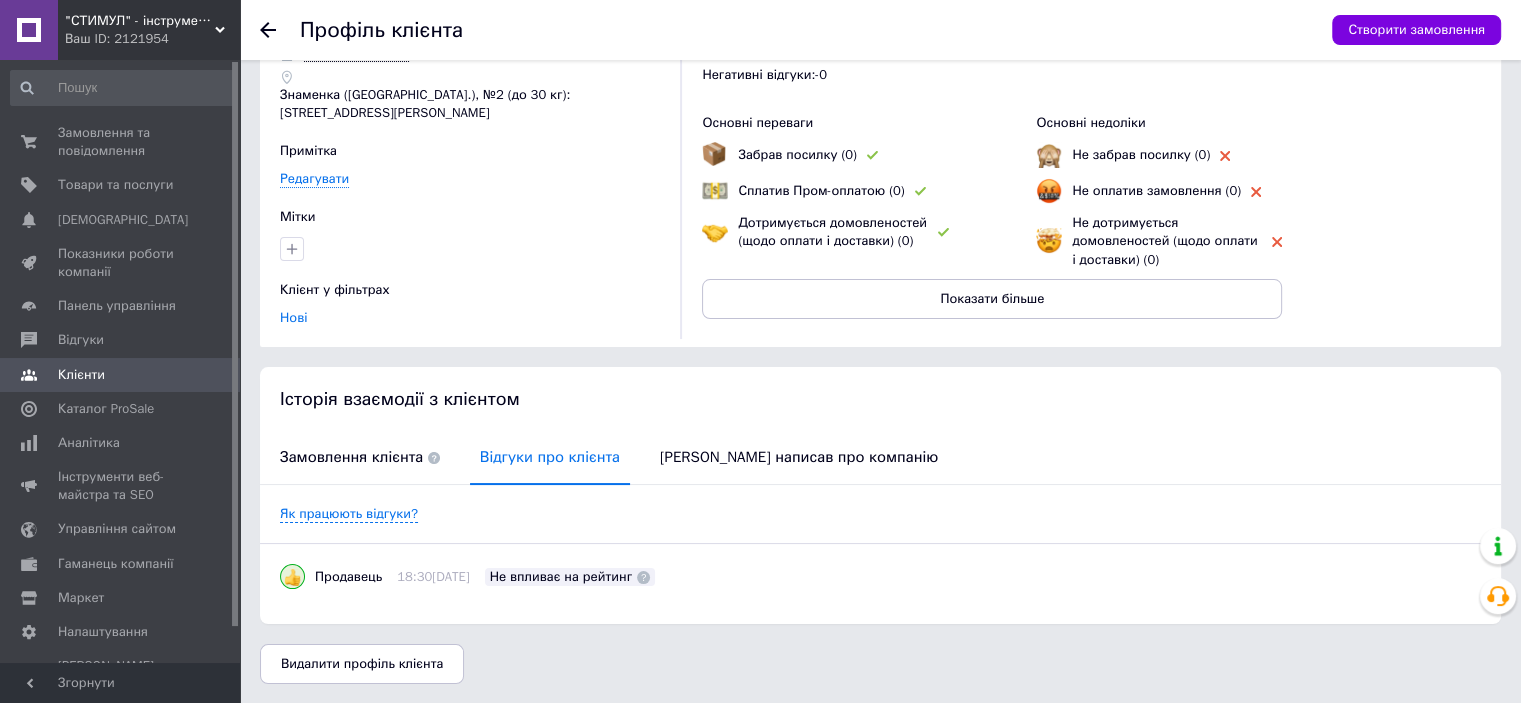 click 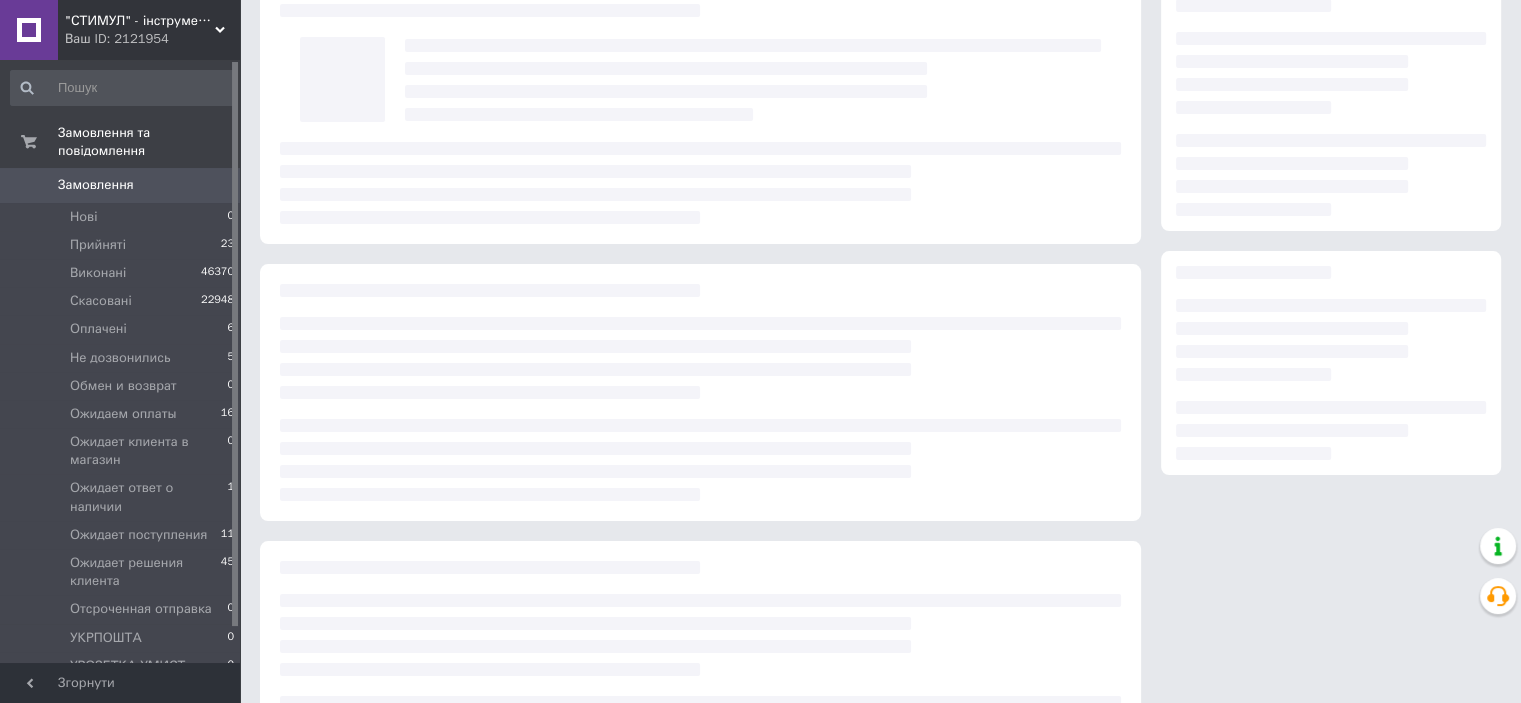 scroll, scrollTop: 0, scrollLeft: 0, axis: both 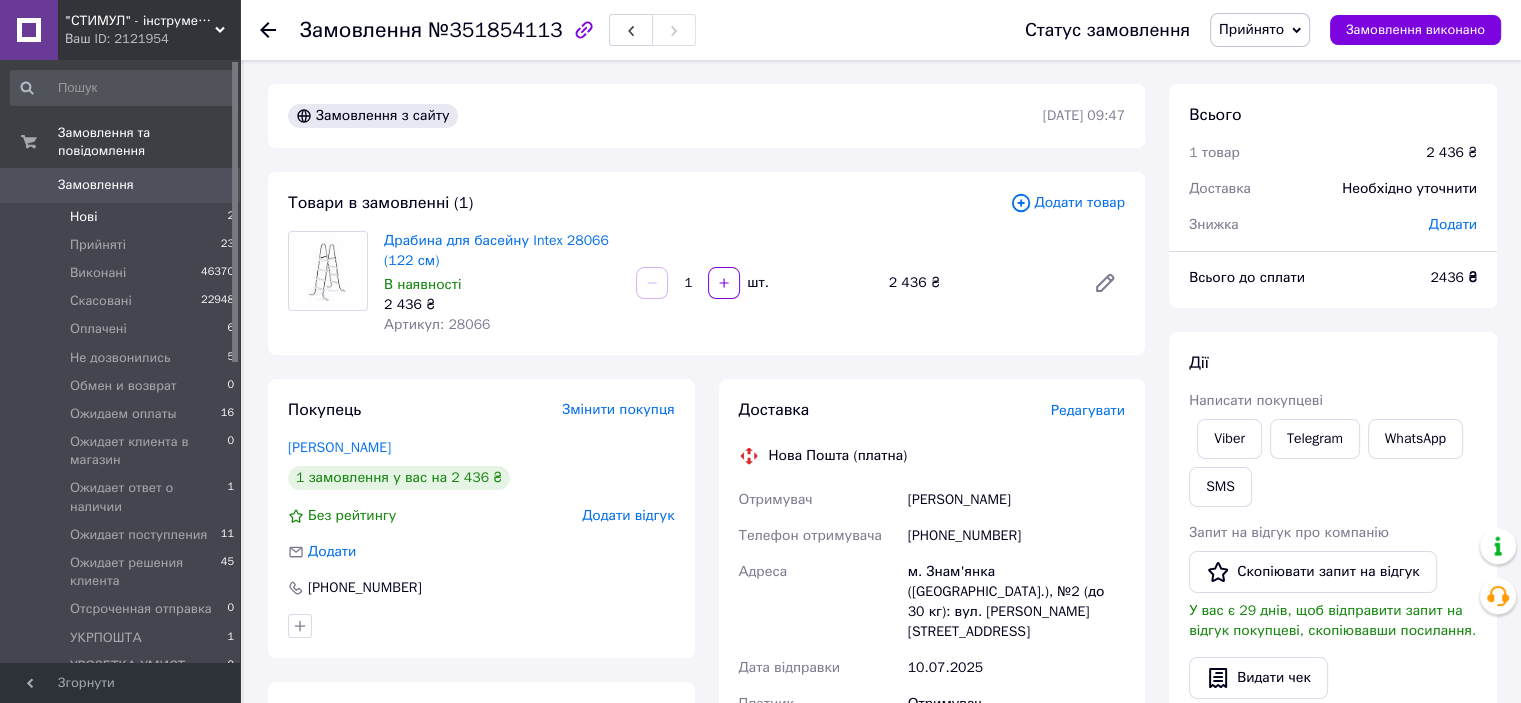click on "Нові 2" at bounding box center [123, 217] 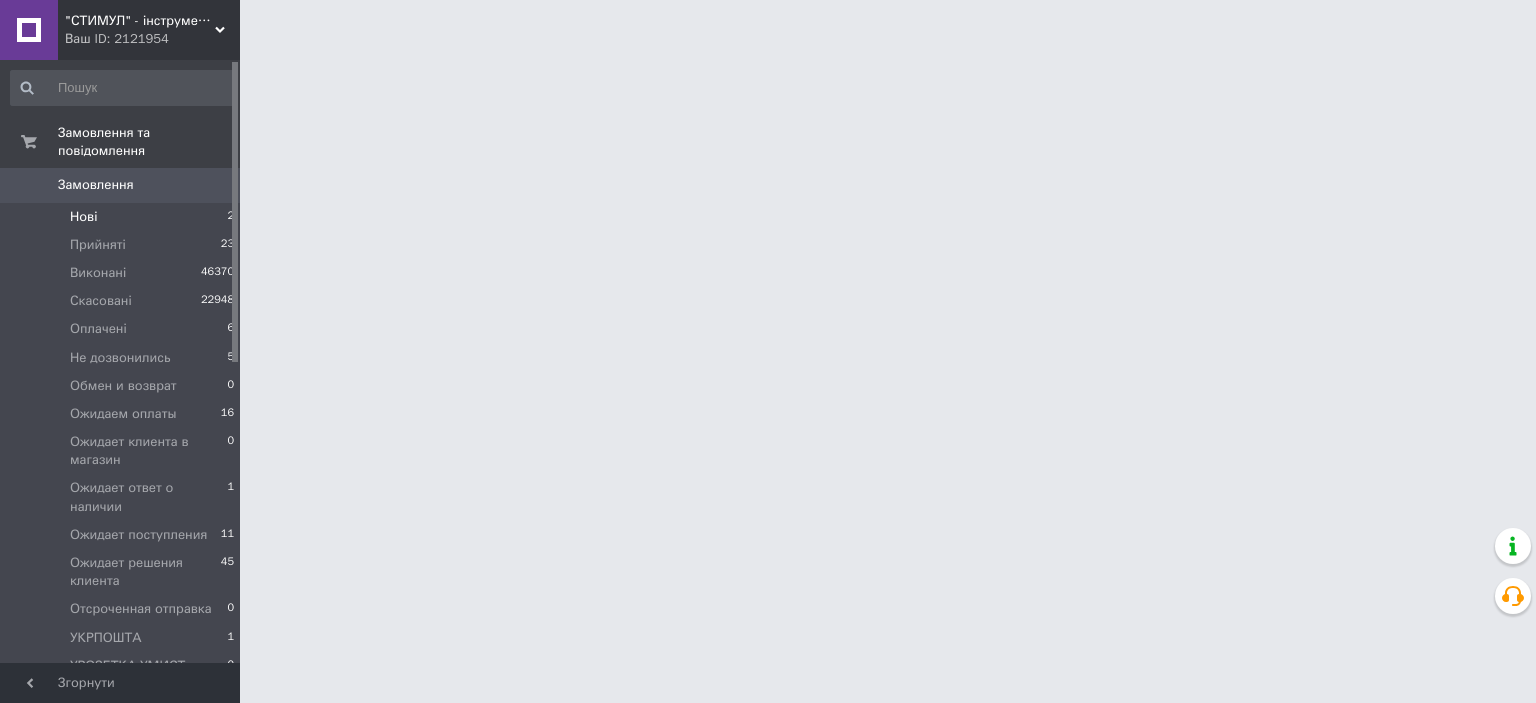 click on "Нові 2" at bounding box center (123, 217) 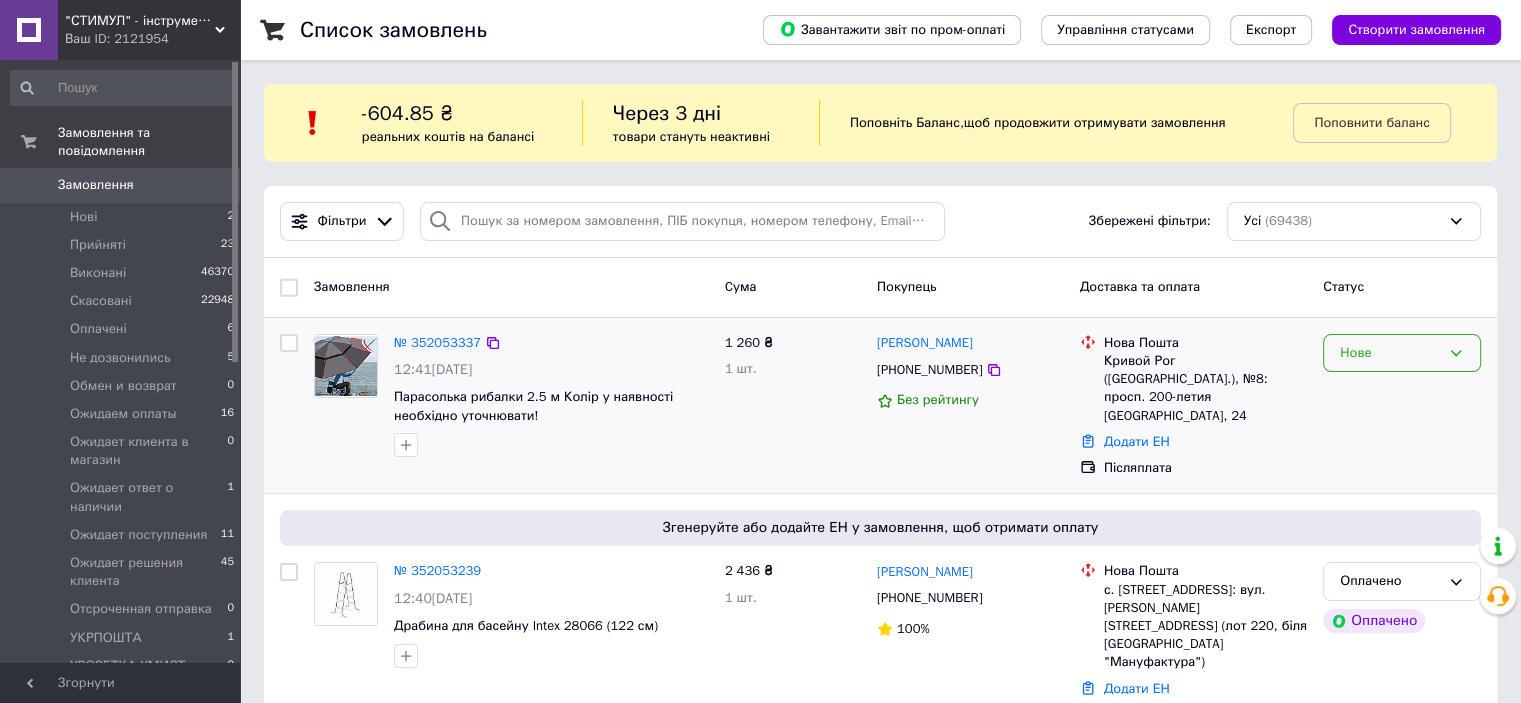 click on "Нове" at bounding box center [1390, 353] 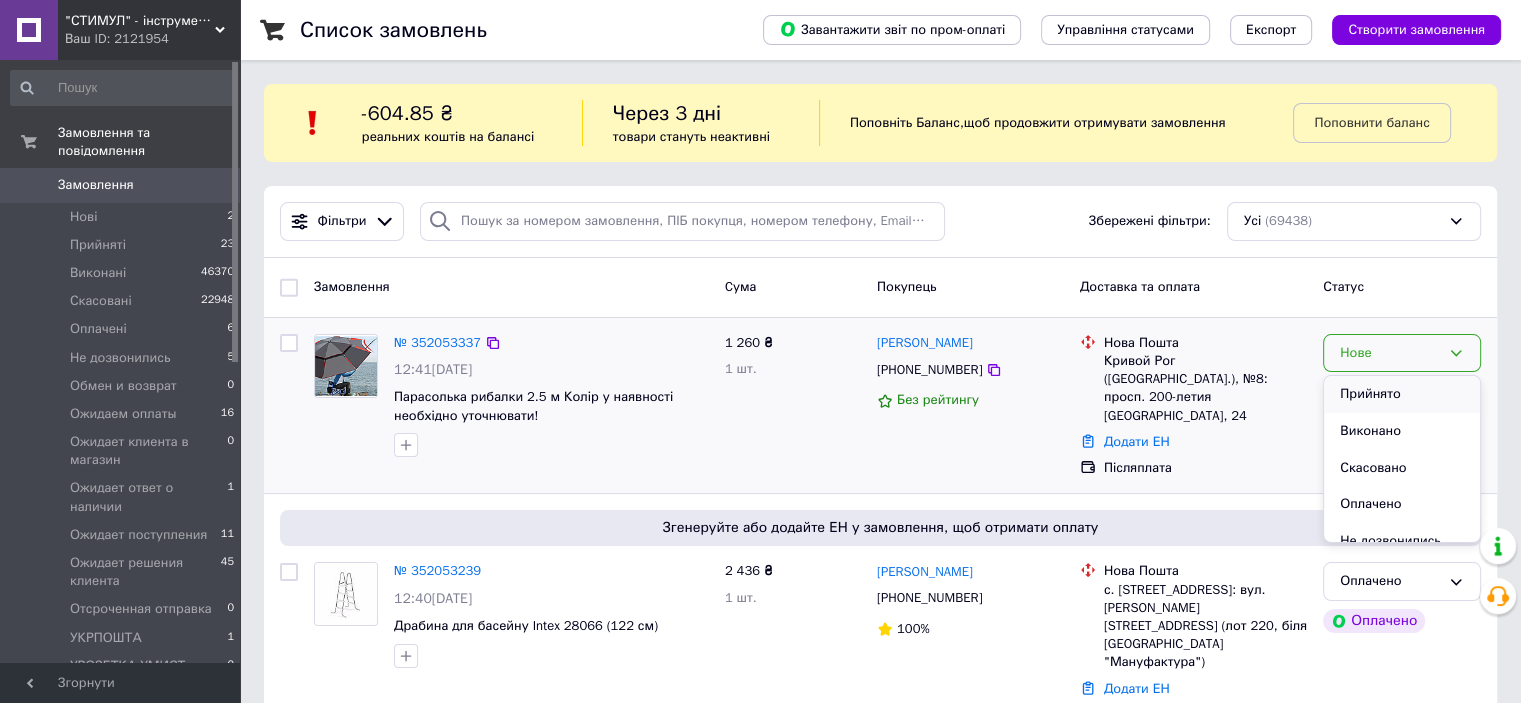 click on "Прийнято" at bounding box center (1402, 394) 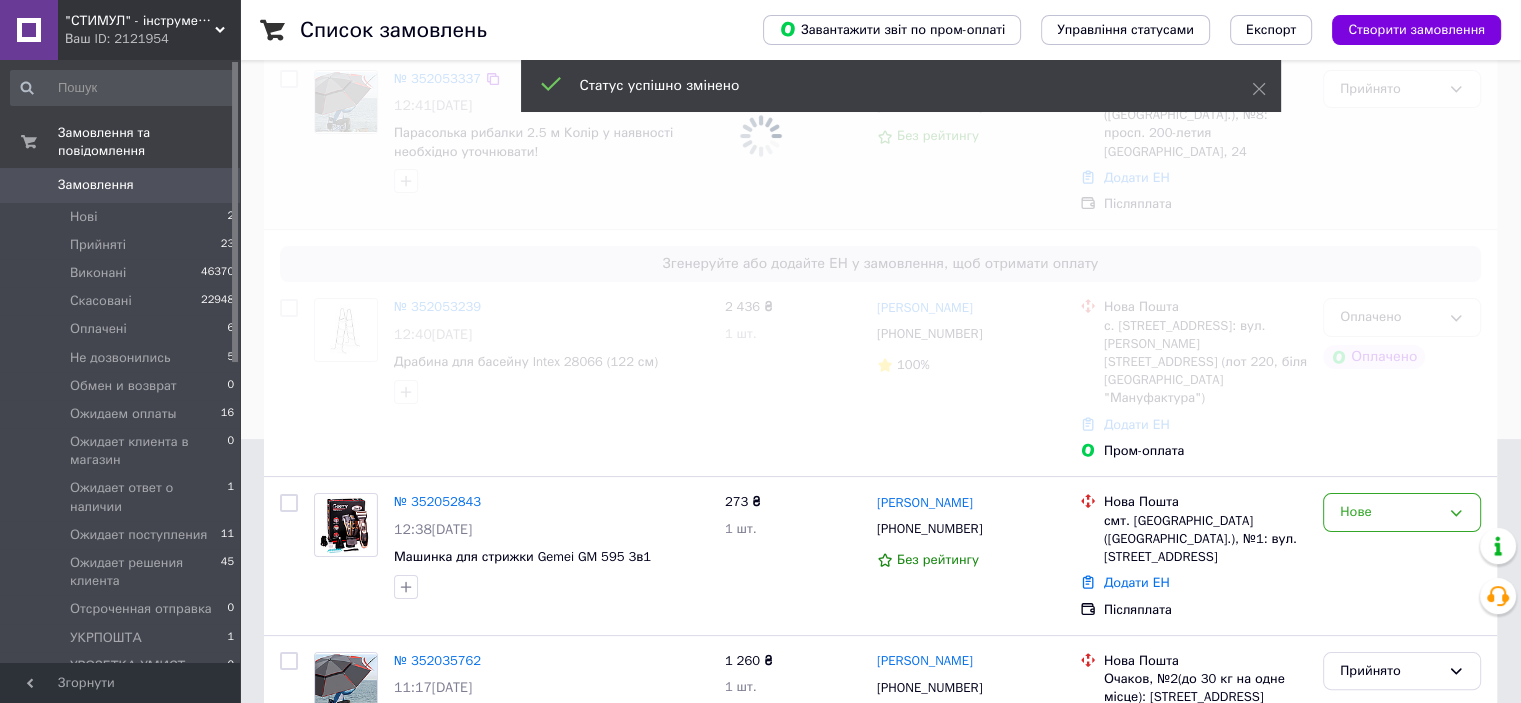 scroll, scrollTop: 300, scrollLeft: 0, axis: vertical 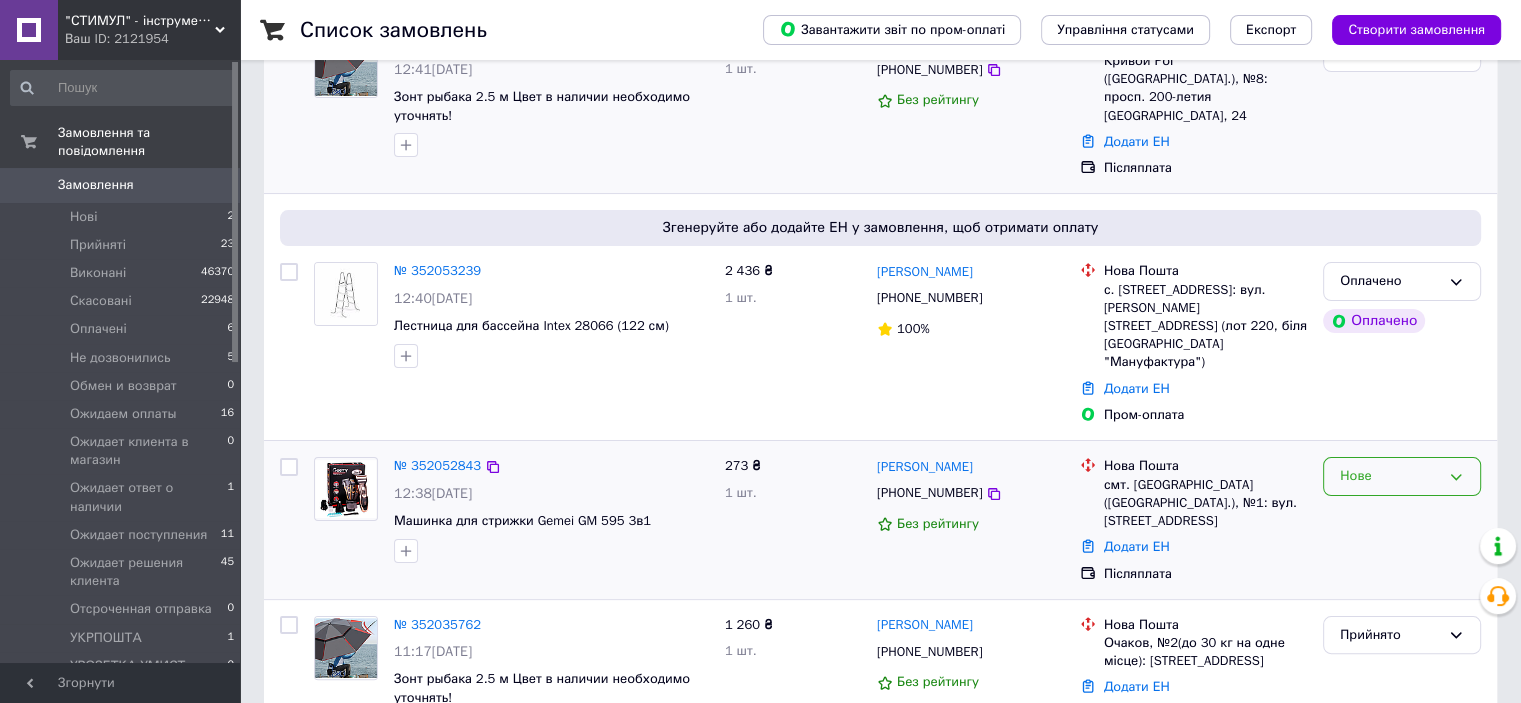 click on "Нове" at bounding box center [1390, 476] 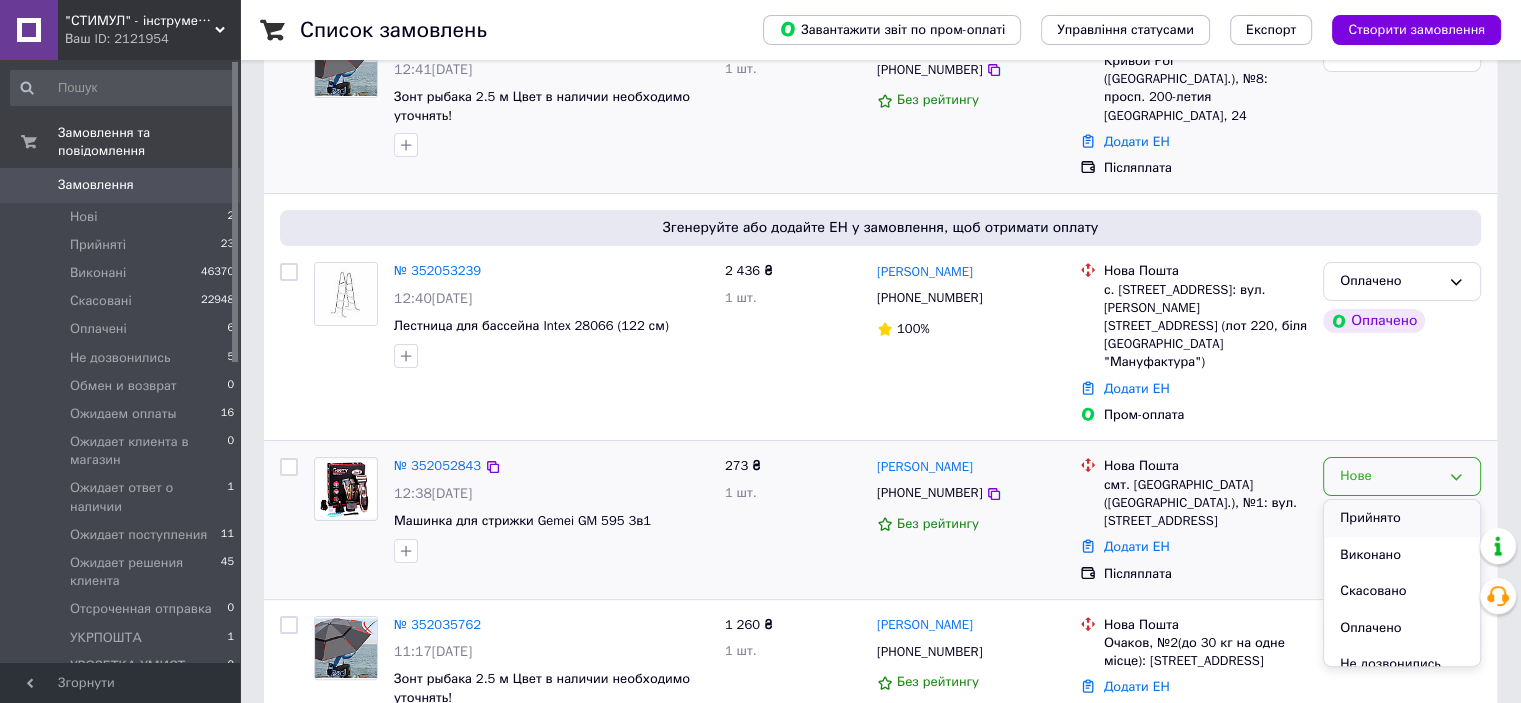 click on "Прийнято" at bounding box center [1402, 518] 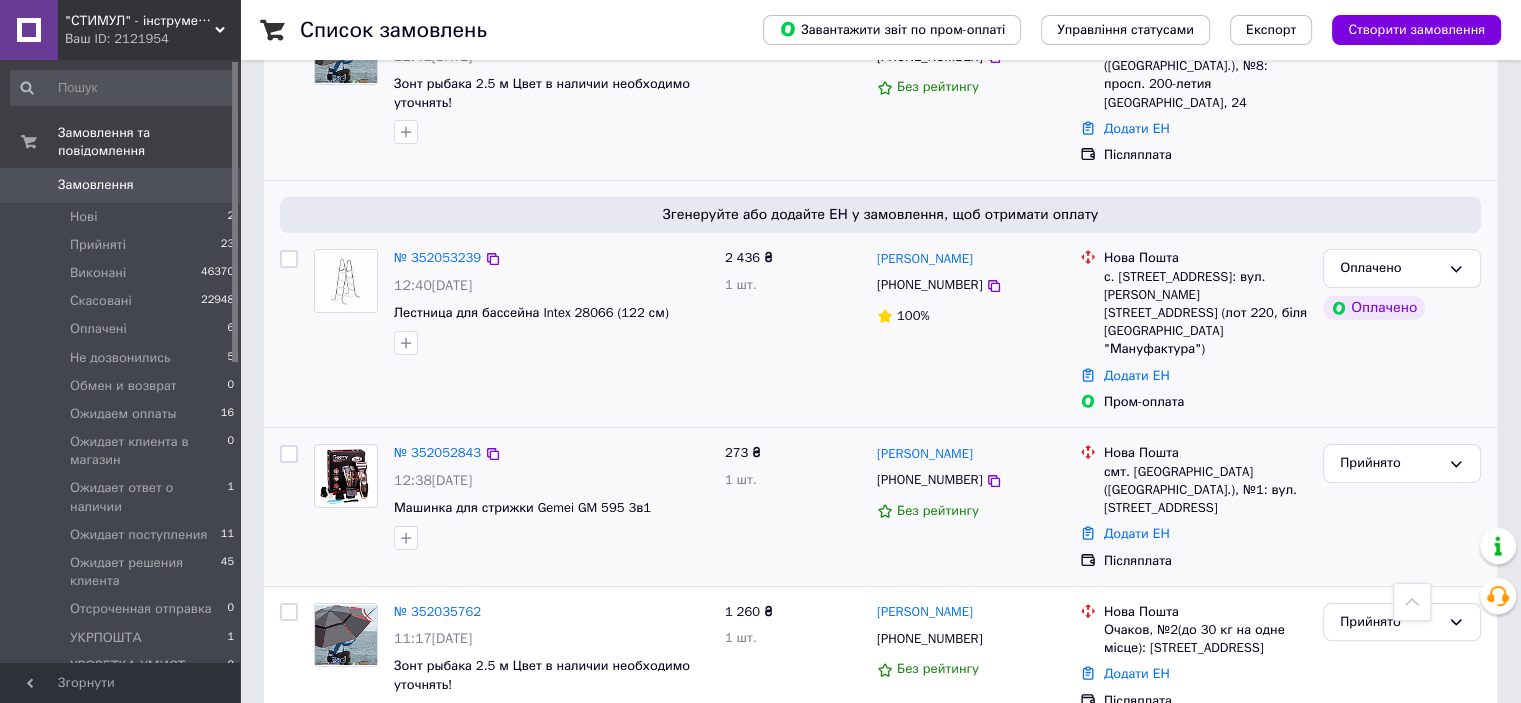 scroll, scrollTop: 0, scrollLeft: 0, axis: both 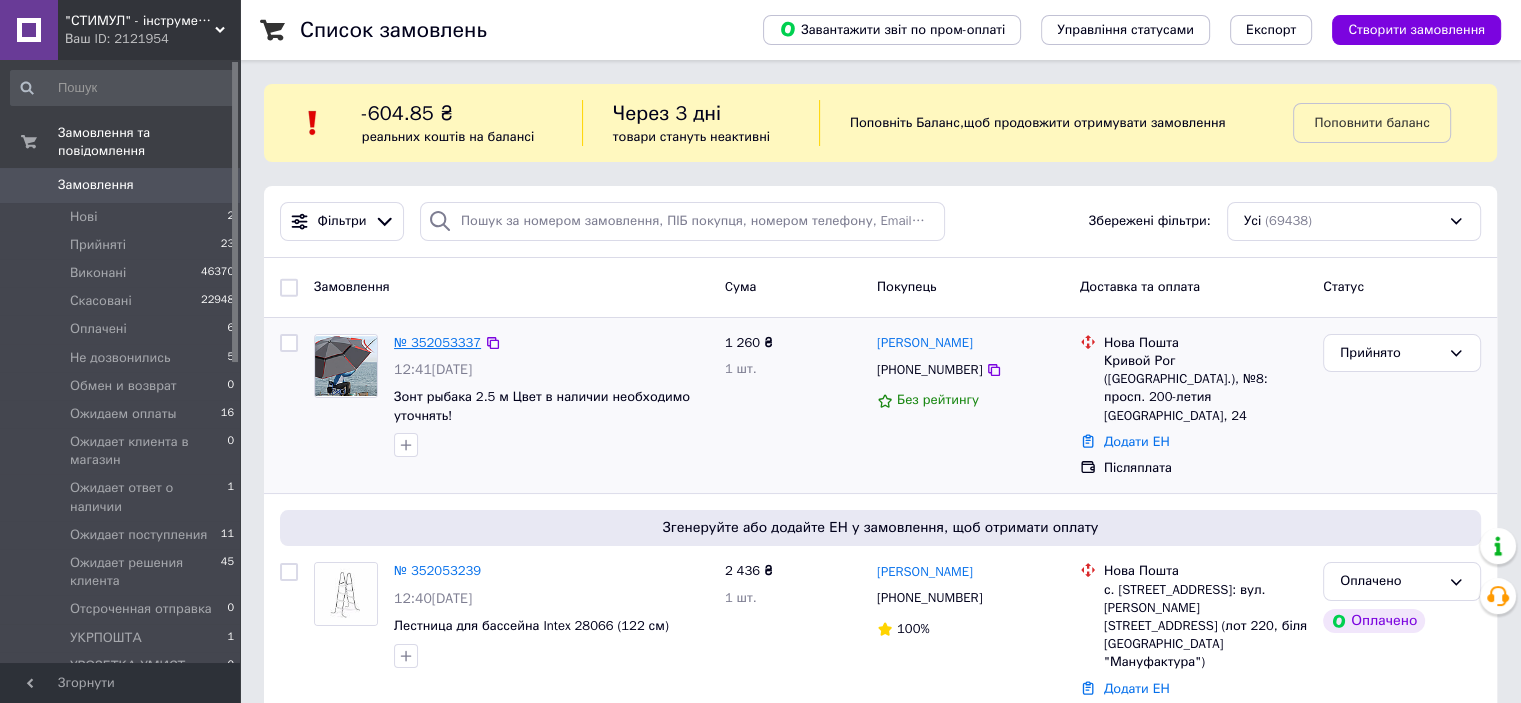 click on "№ 352053337" at bounding box center [437, 342] 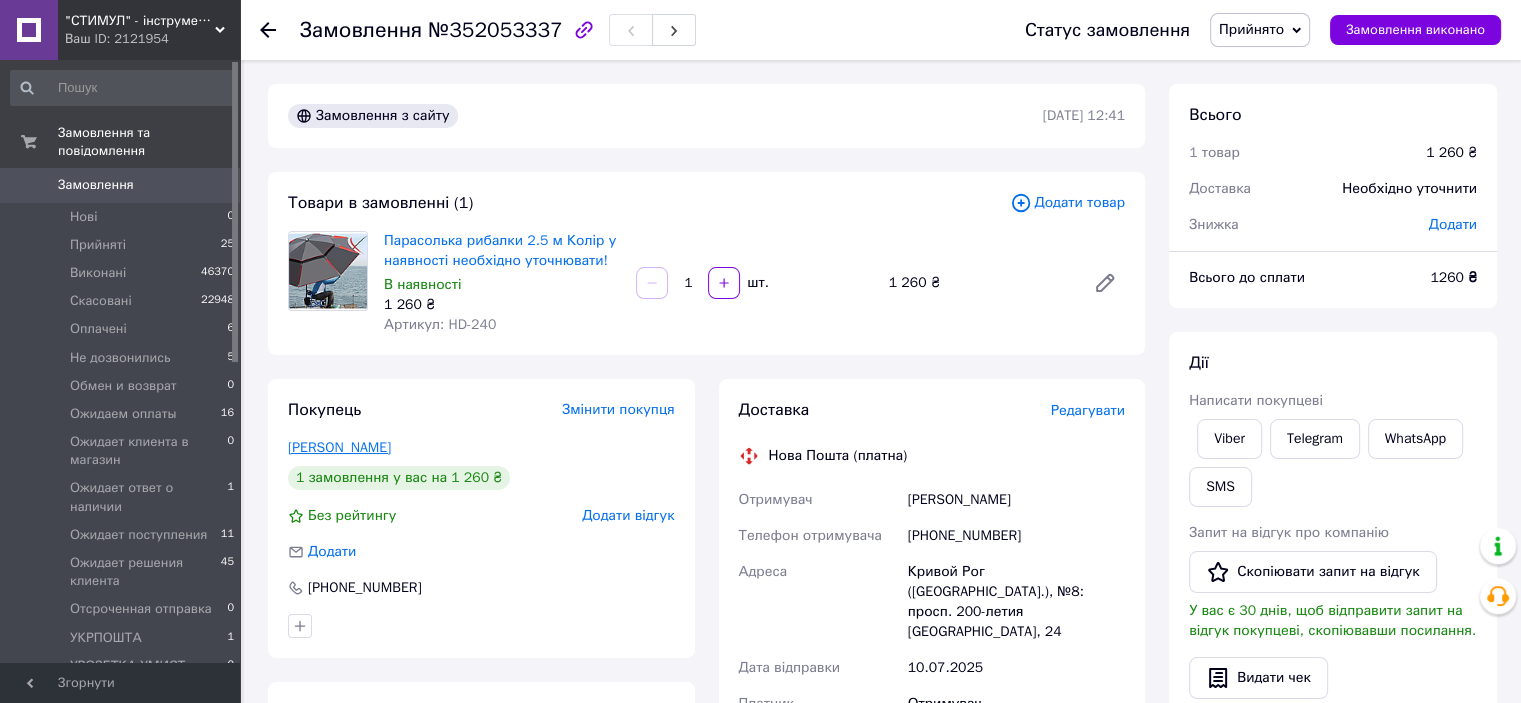 click on "Давидов Вадим" at bounding box center (339, 447) 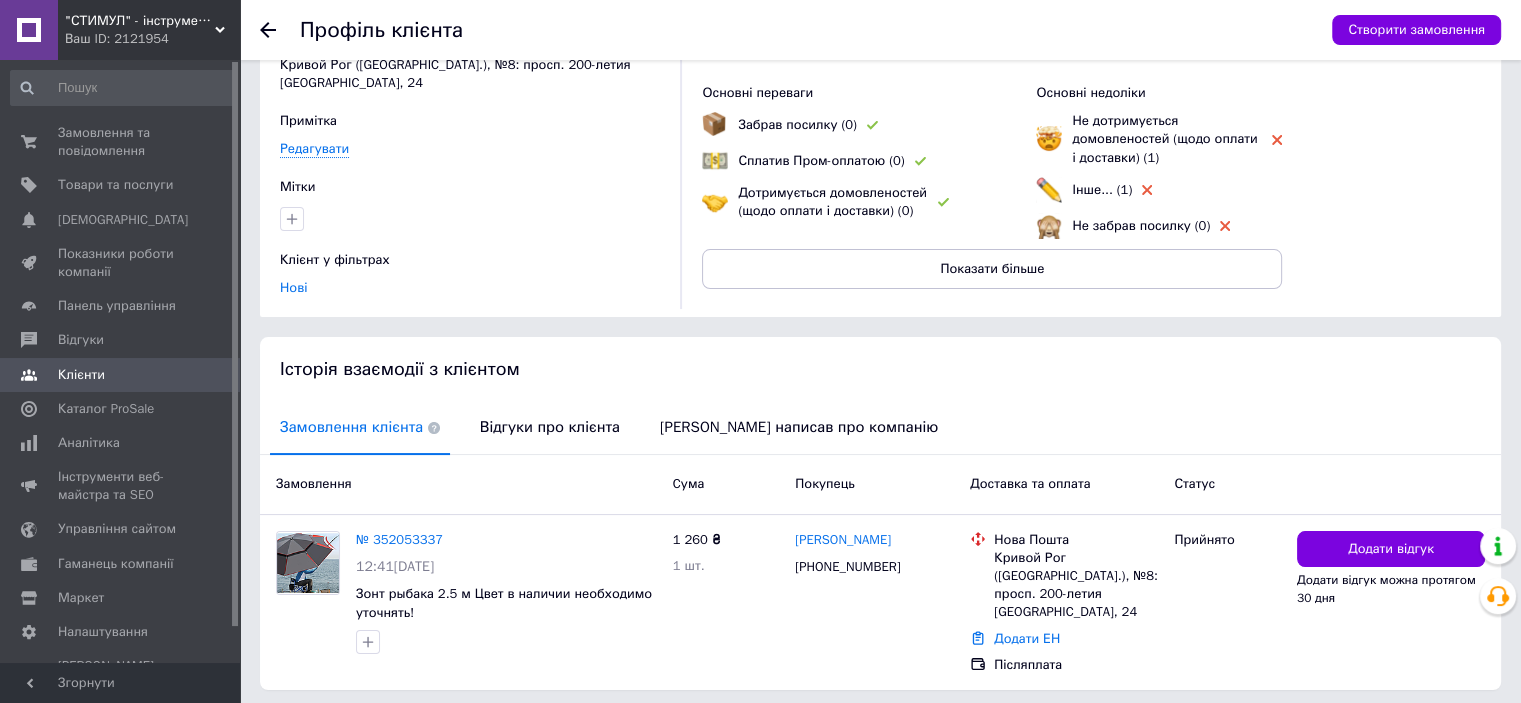 scroll, scrollTop: 192, scrollLeft: 0, axis: vertical 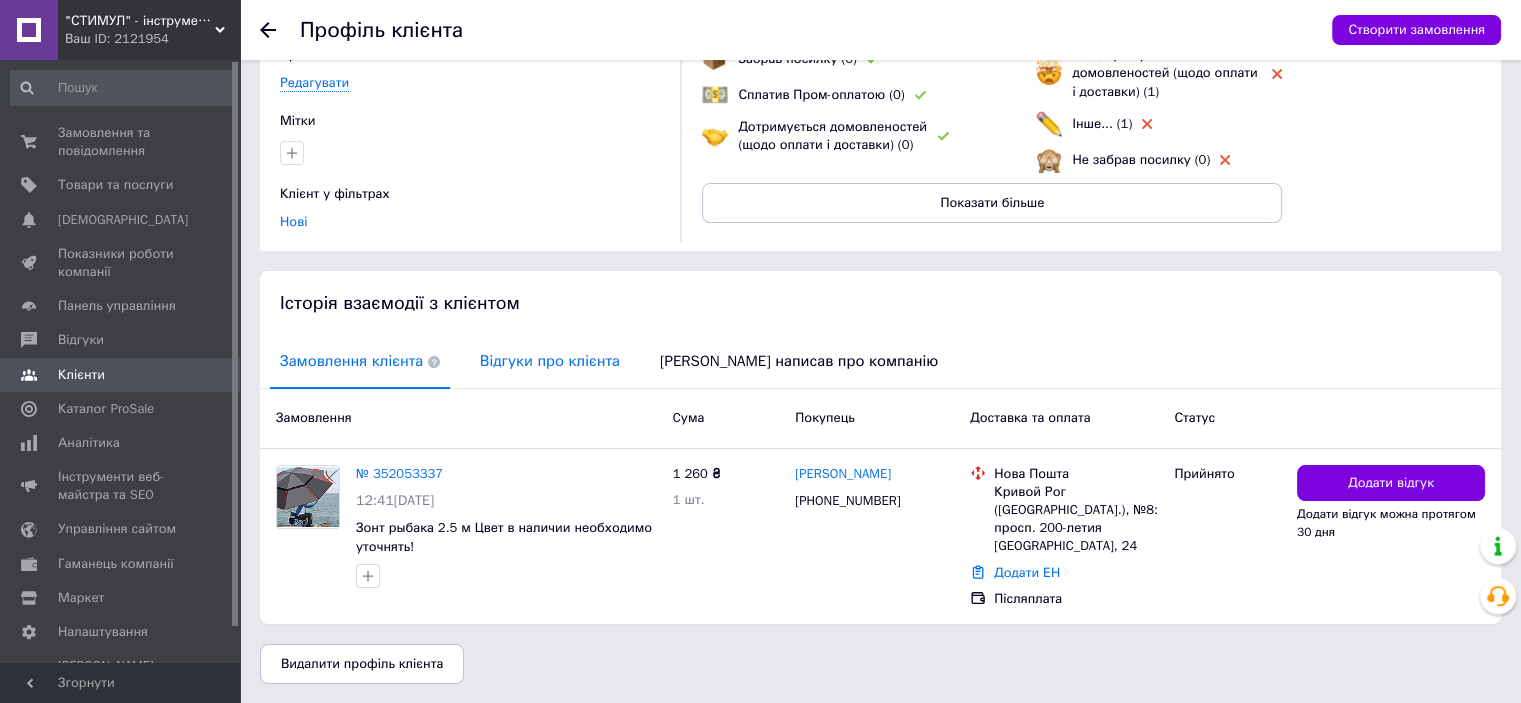 click on "Відгуки про клієнта" at bounding box center [550, 361] 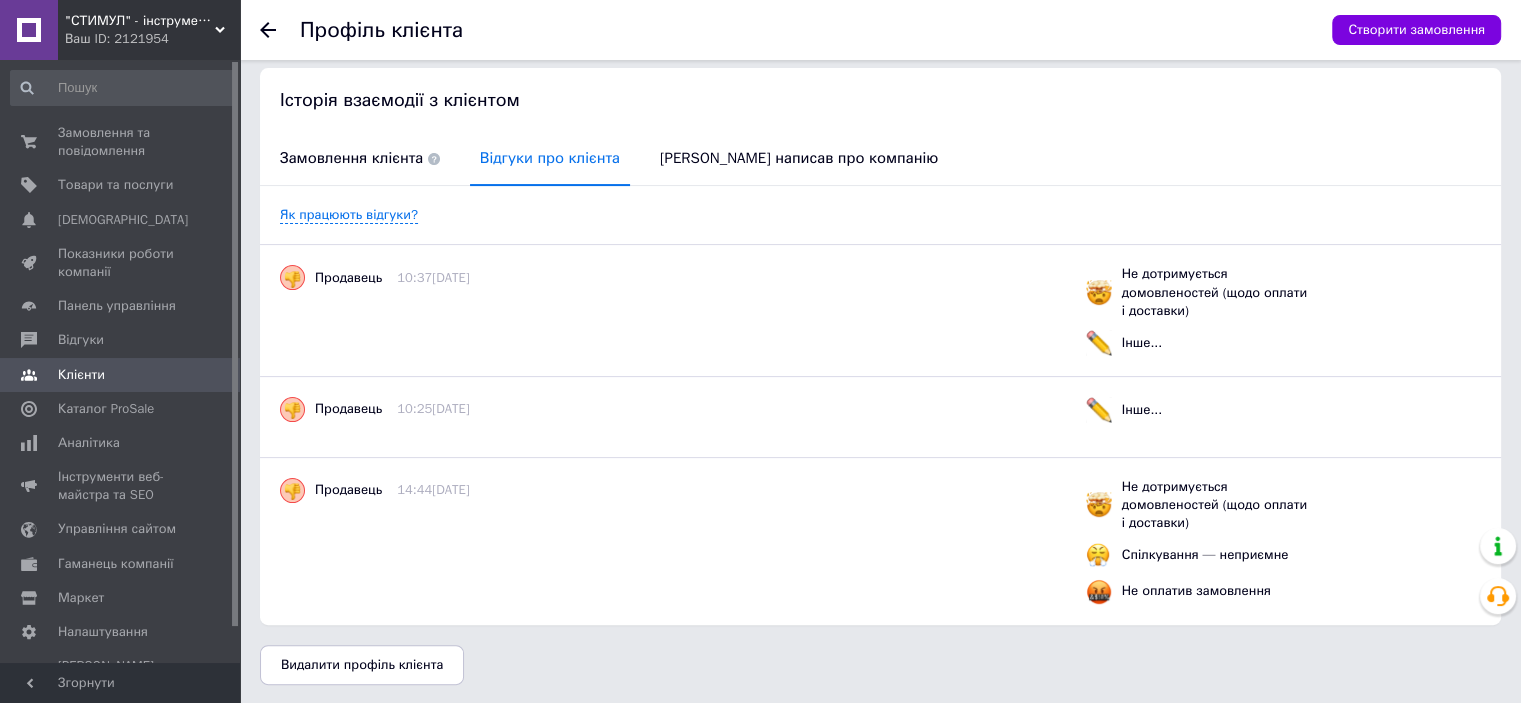 scroll, scrollTop: 0, scrollLeft: 0, axis: both 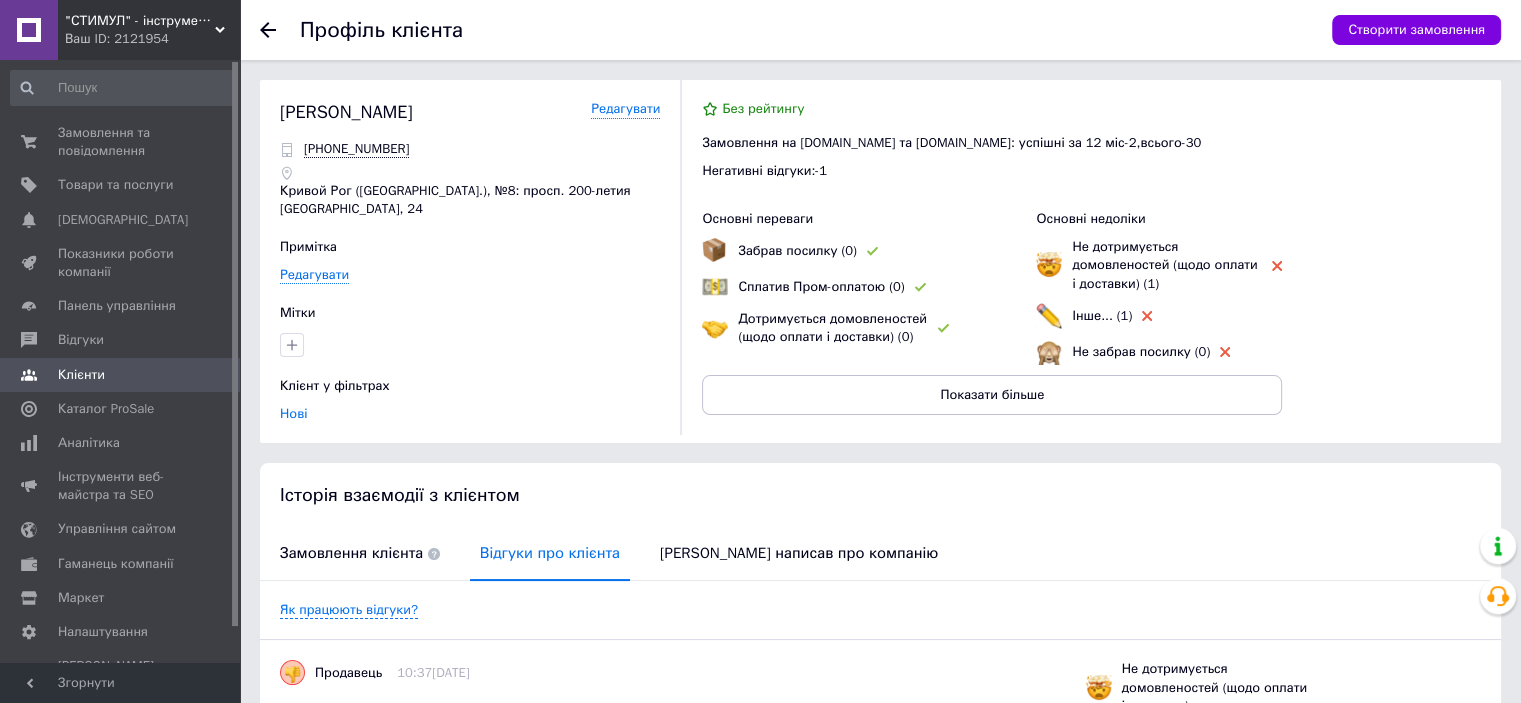 click 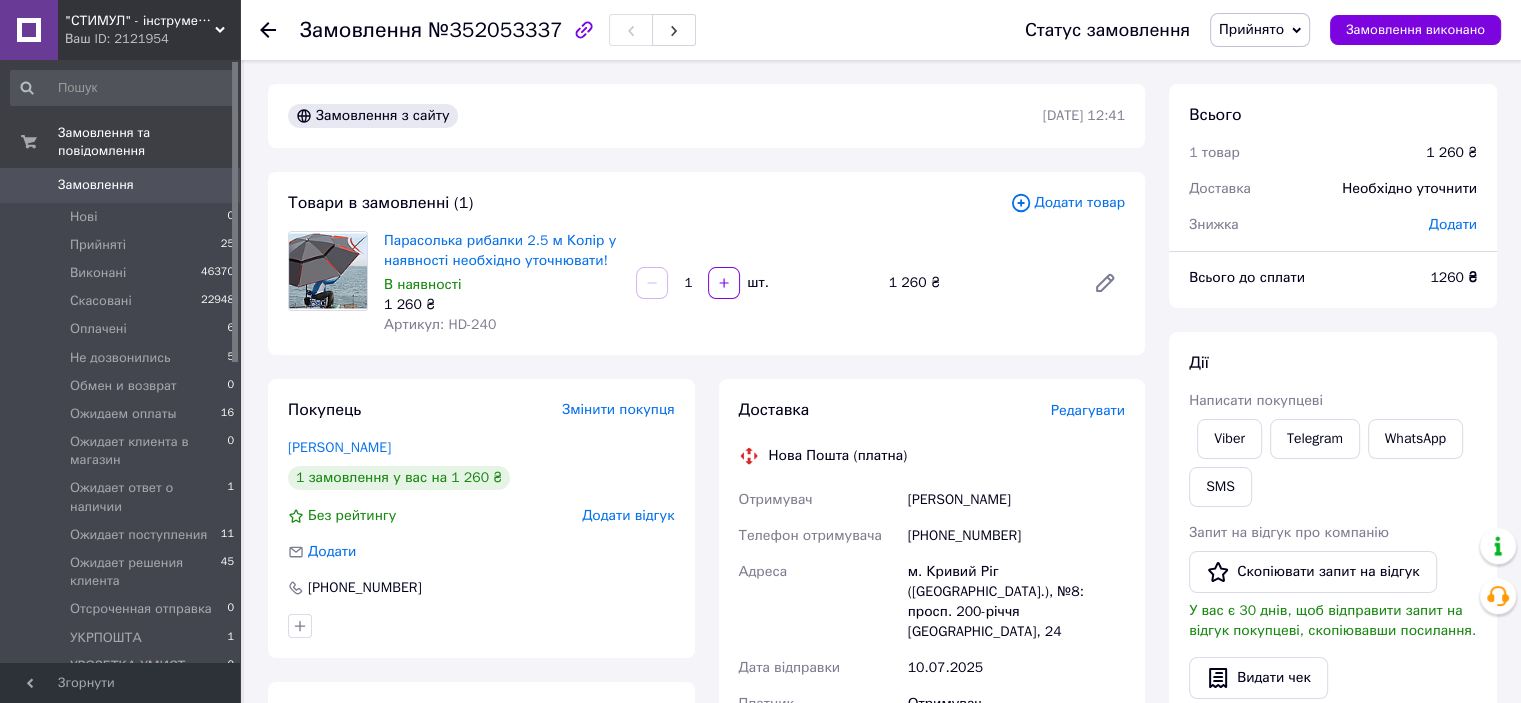 click on "Давидов Вадим" at bounding box center [481, 448] 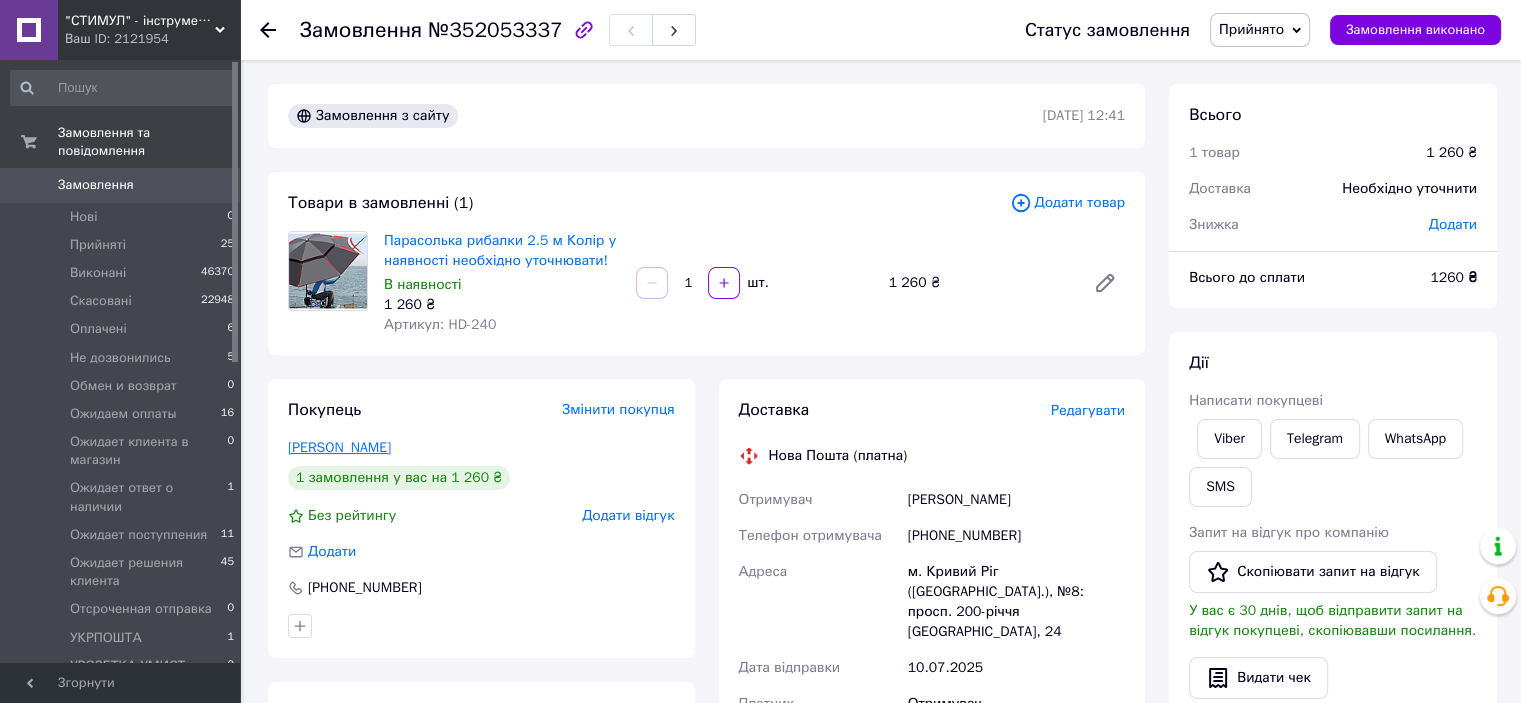 click on "Давидов Вадим" at bounding box center (339, 447) 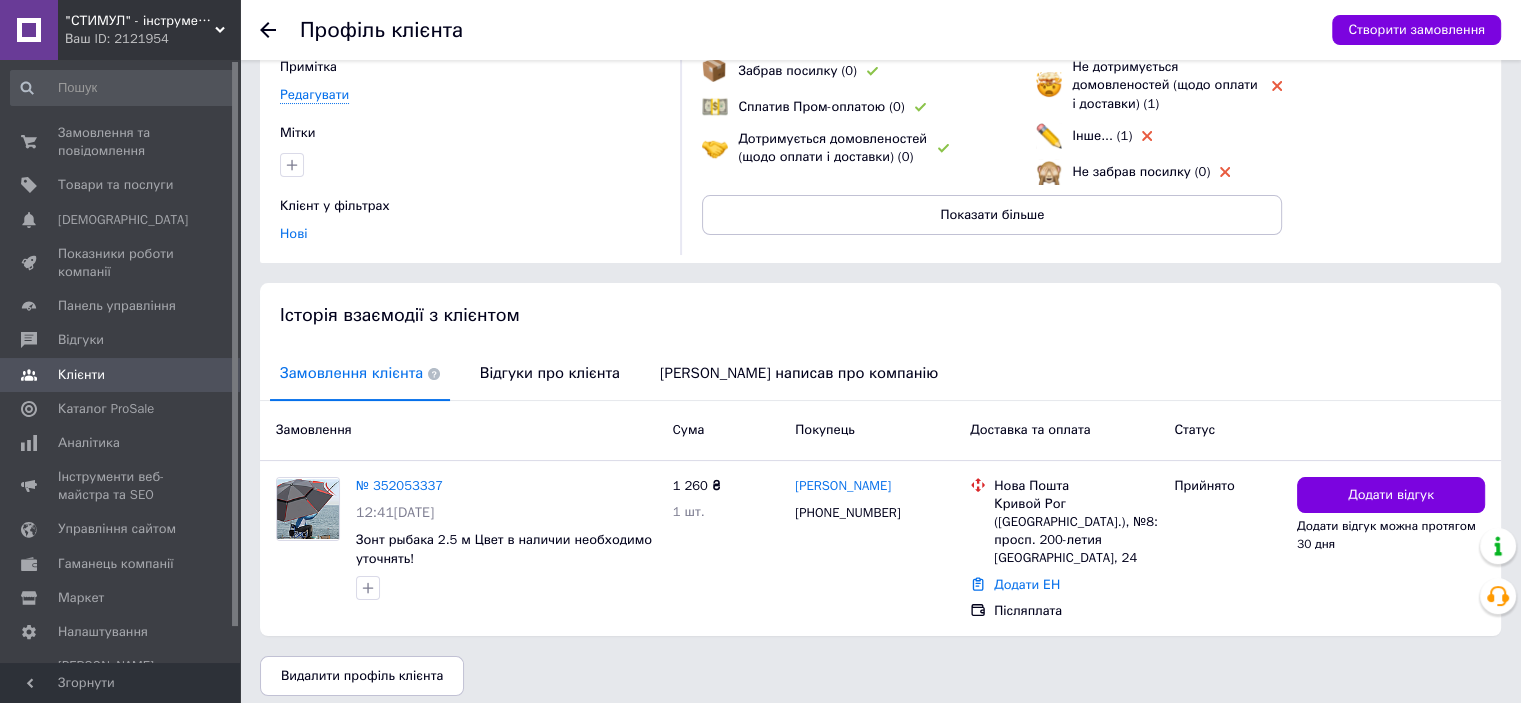 scroll, scrollTop: 192, scrollLeft: 0, axis: vertical 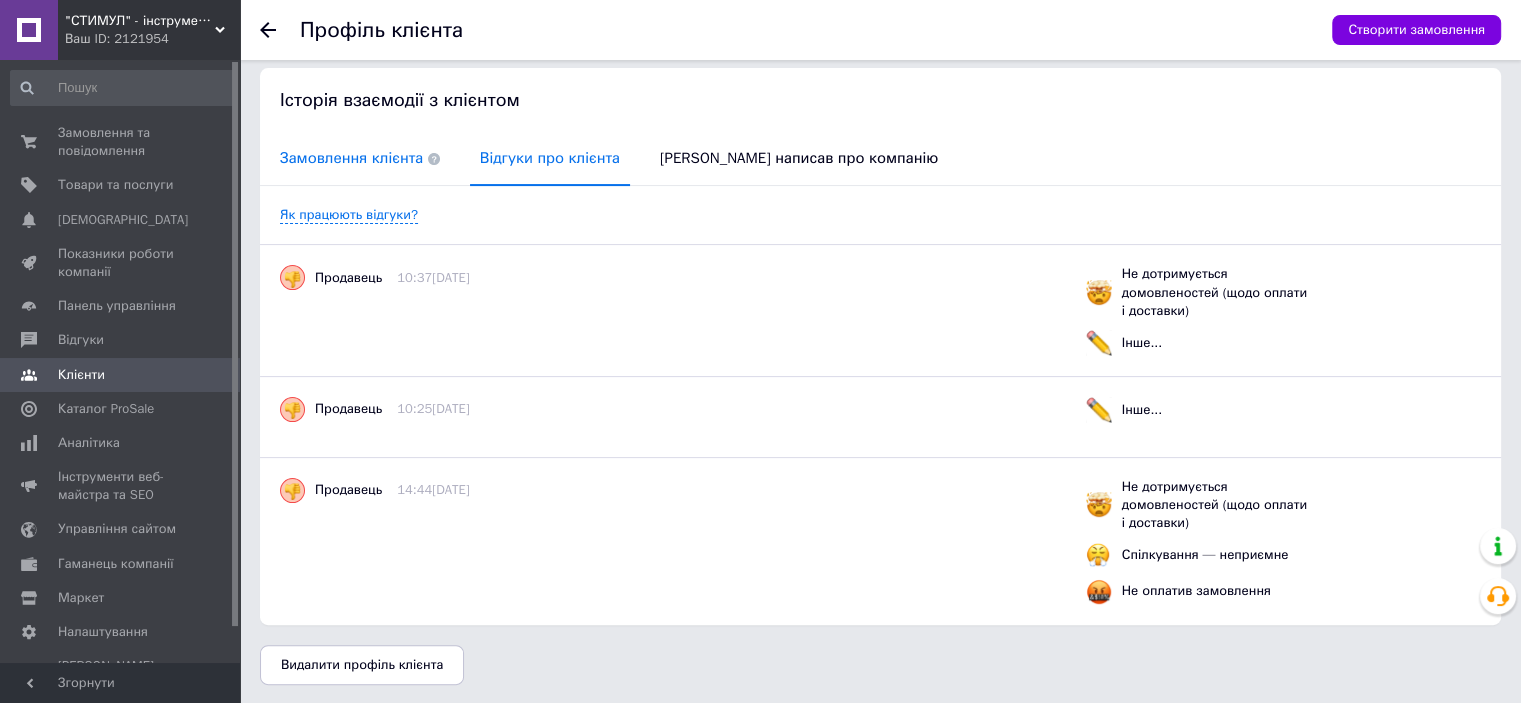 click on "Замовлення клієнта" at bounding box center (360, 158) 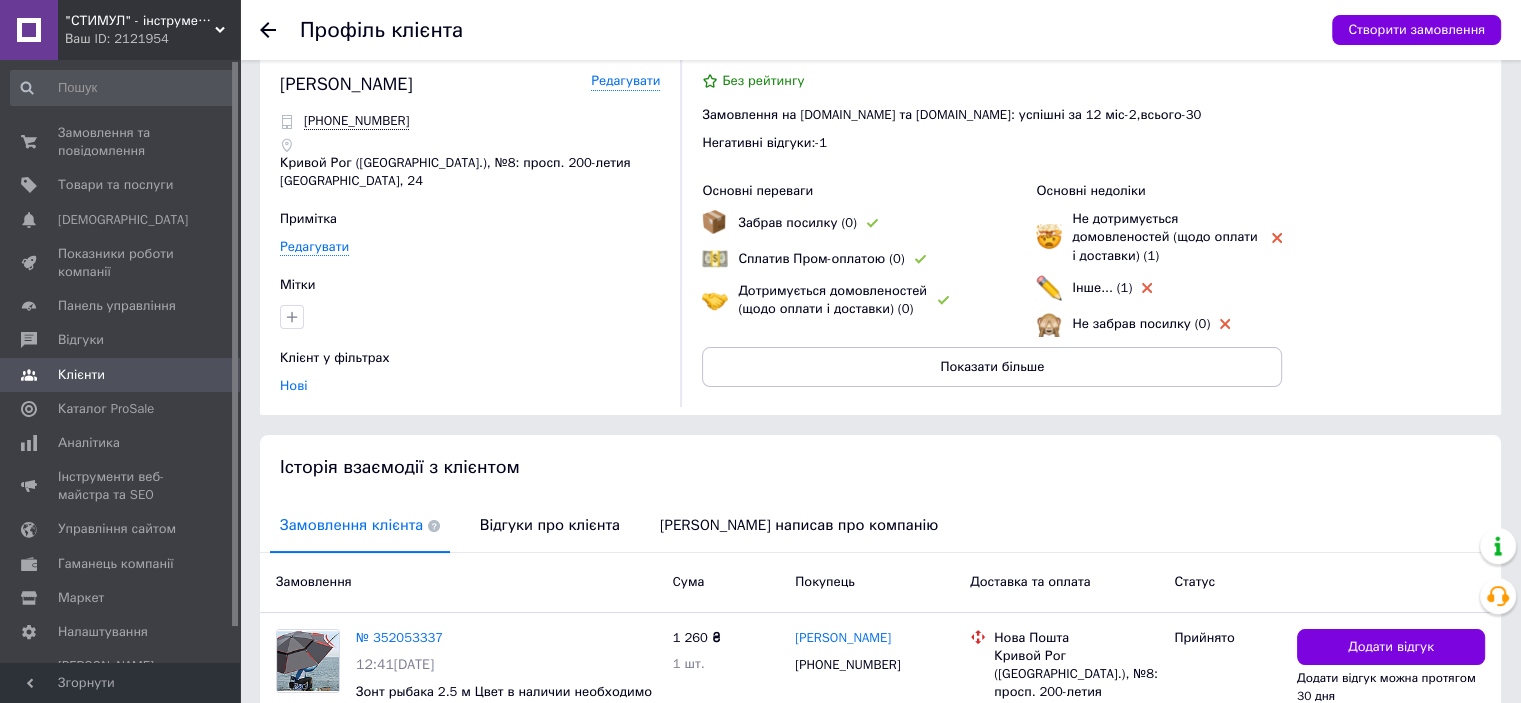 scroll, scrollTop: 0, scrollLeft: 0, axis: both 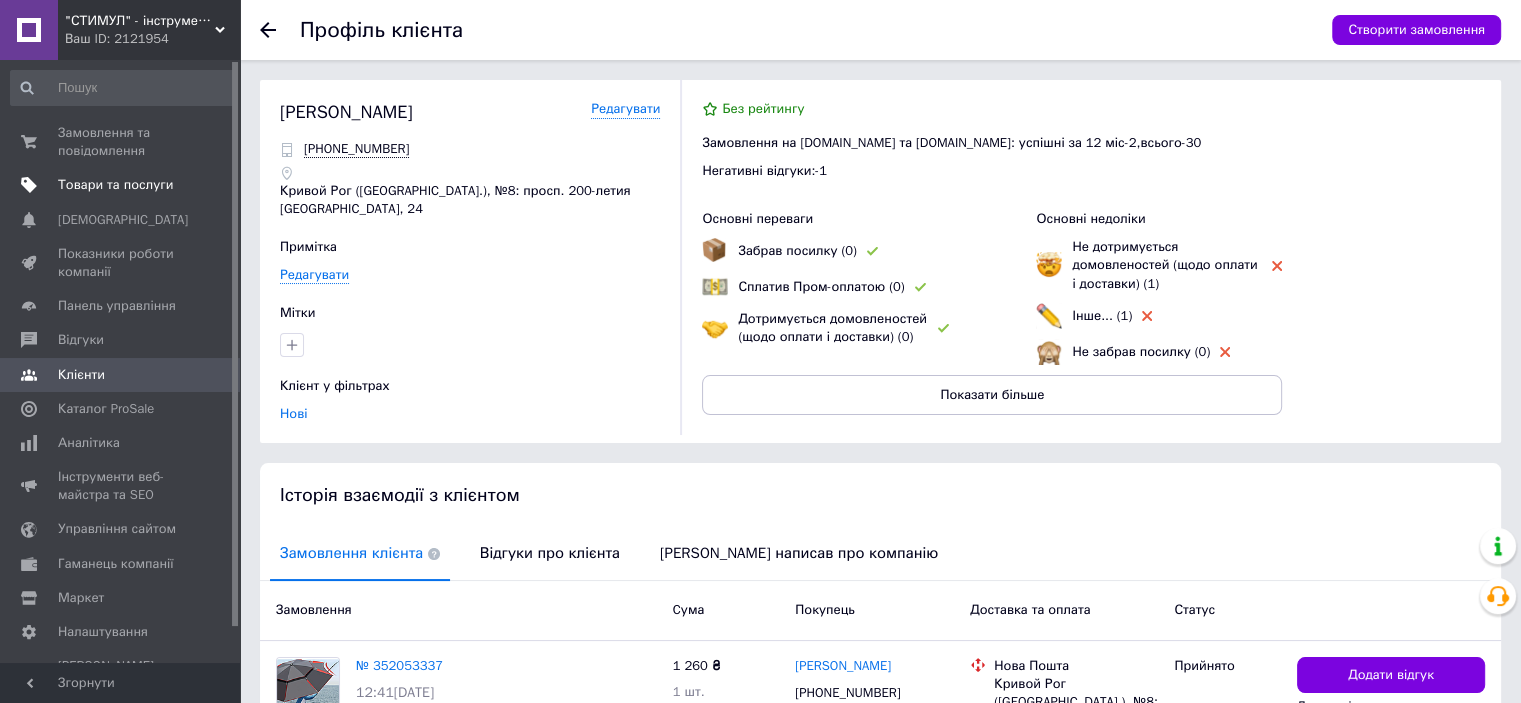 click on "Товари та послуги" at bounding box center (115, 185) 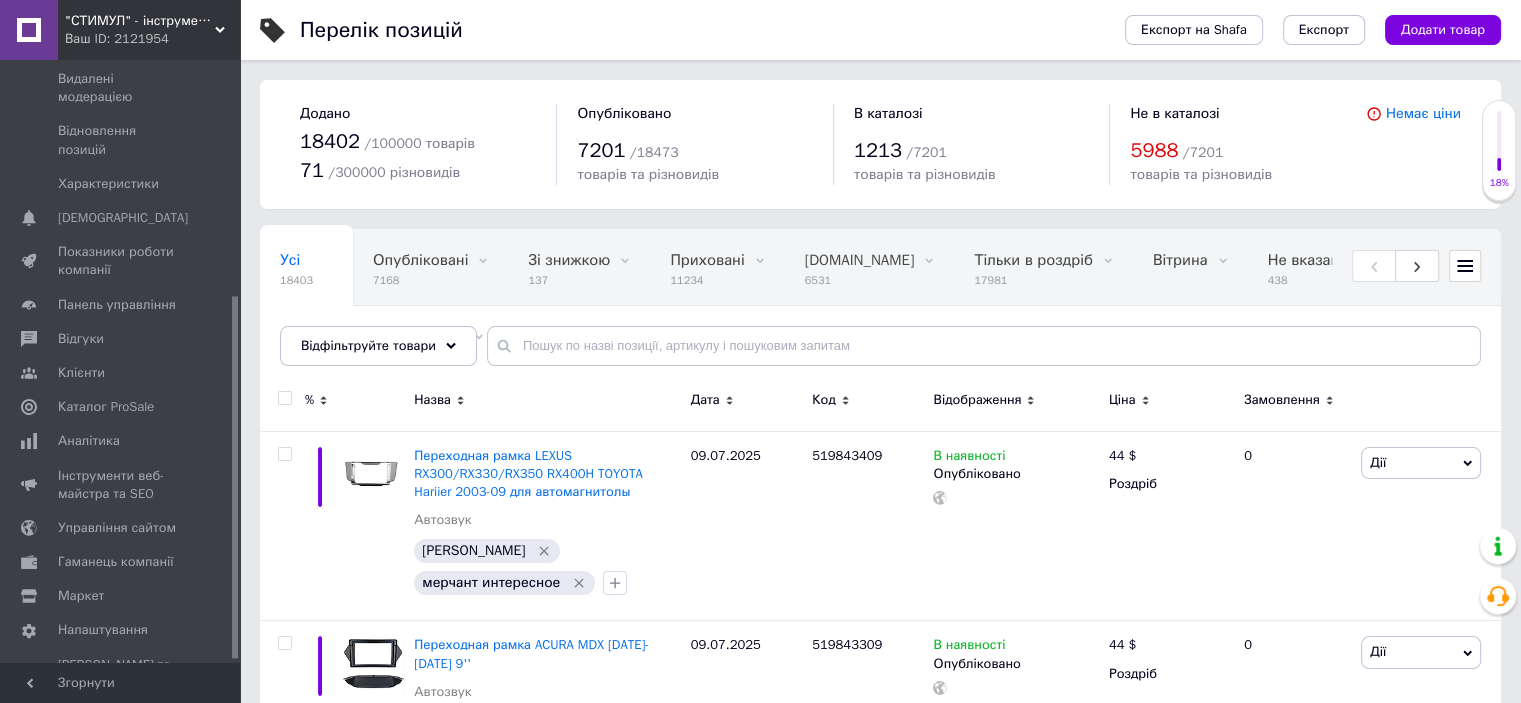 scroll, scrollTop: 0, scrollLeft: 0, axis: both 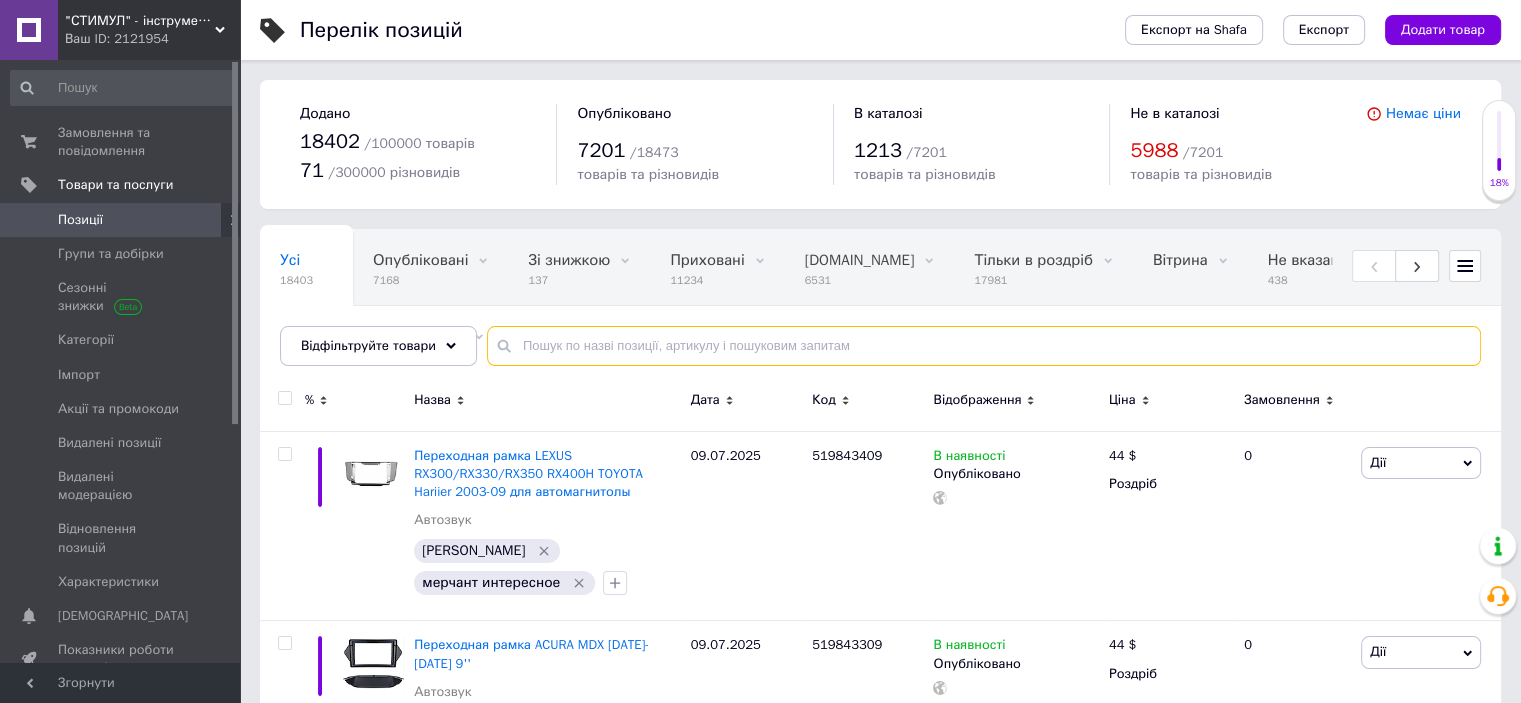 click at bounding box center (984, 346) 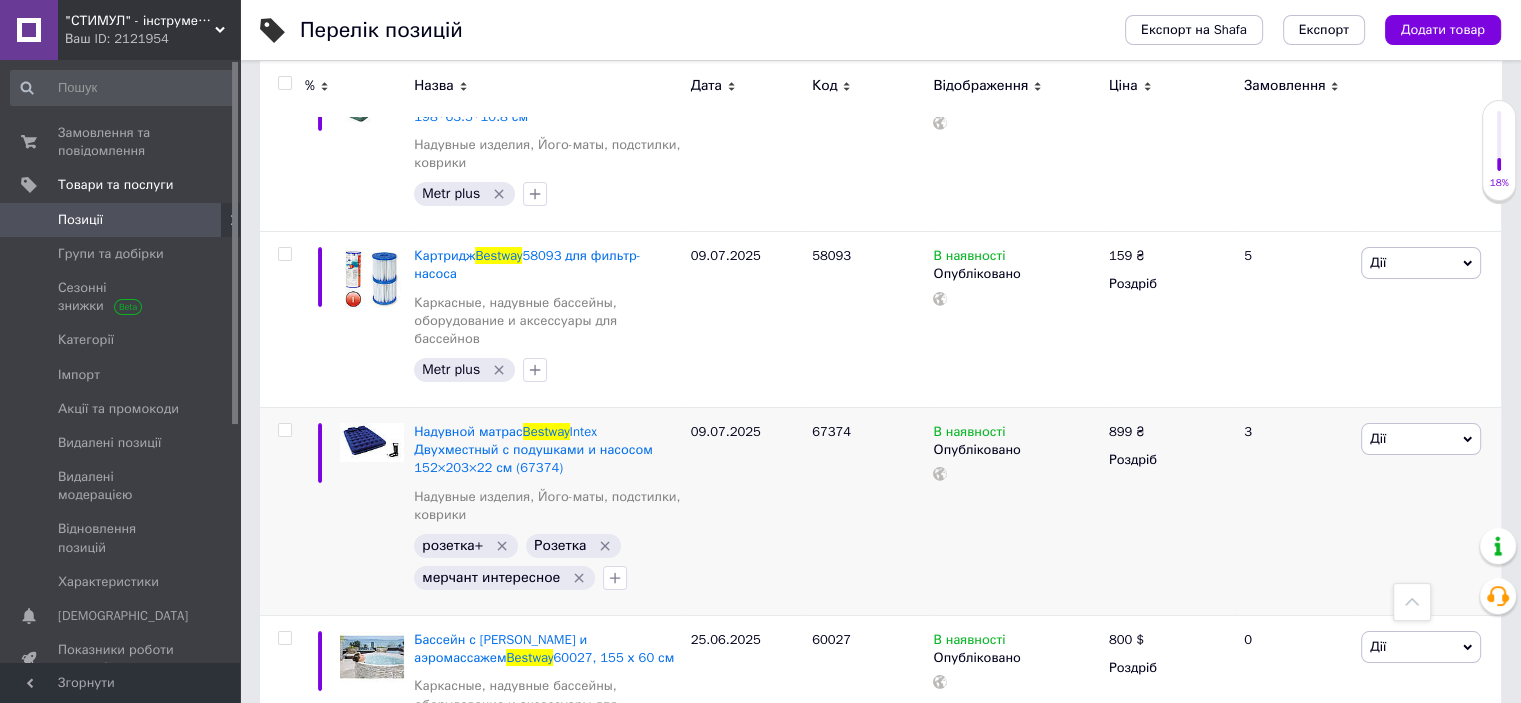 scroll, scrollTop: 7100, scrollLeft: 0, axis: vertical 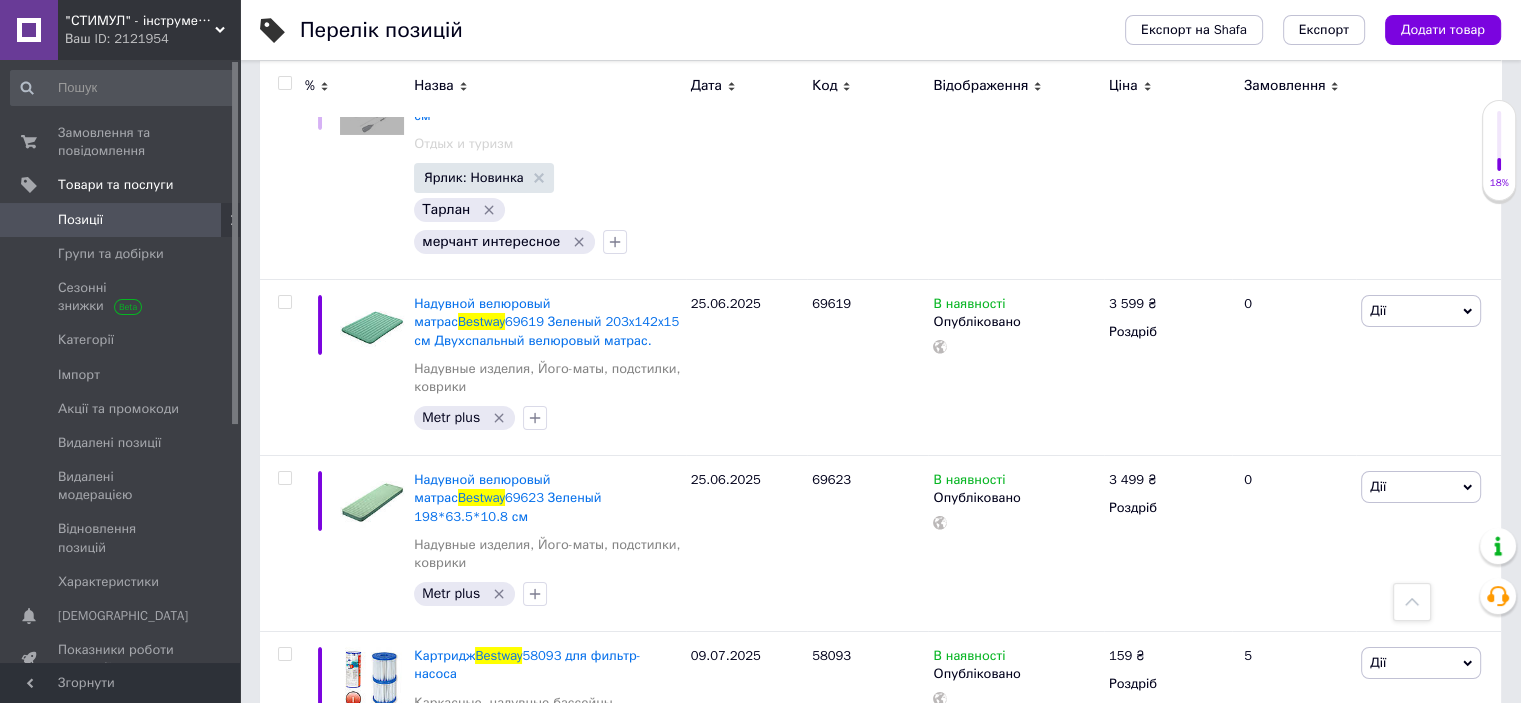 type on "bestway" 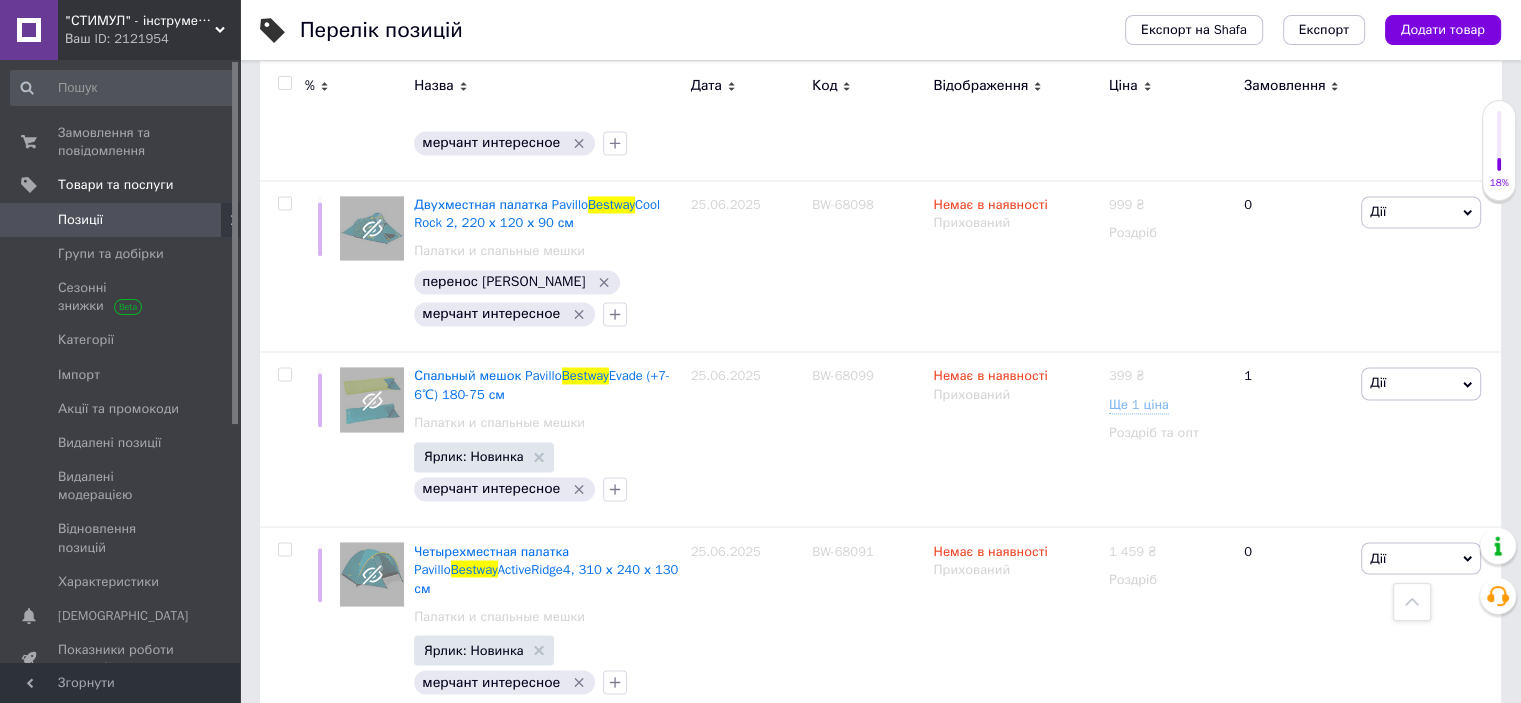 scroll, scrollTop: 2808, scrollLeft: 0, axis: vertical 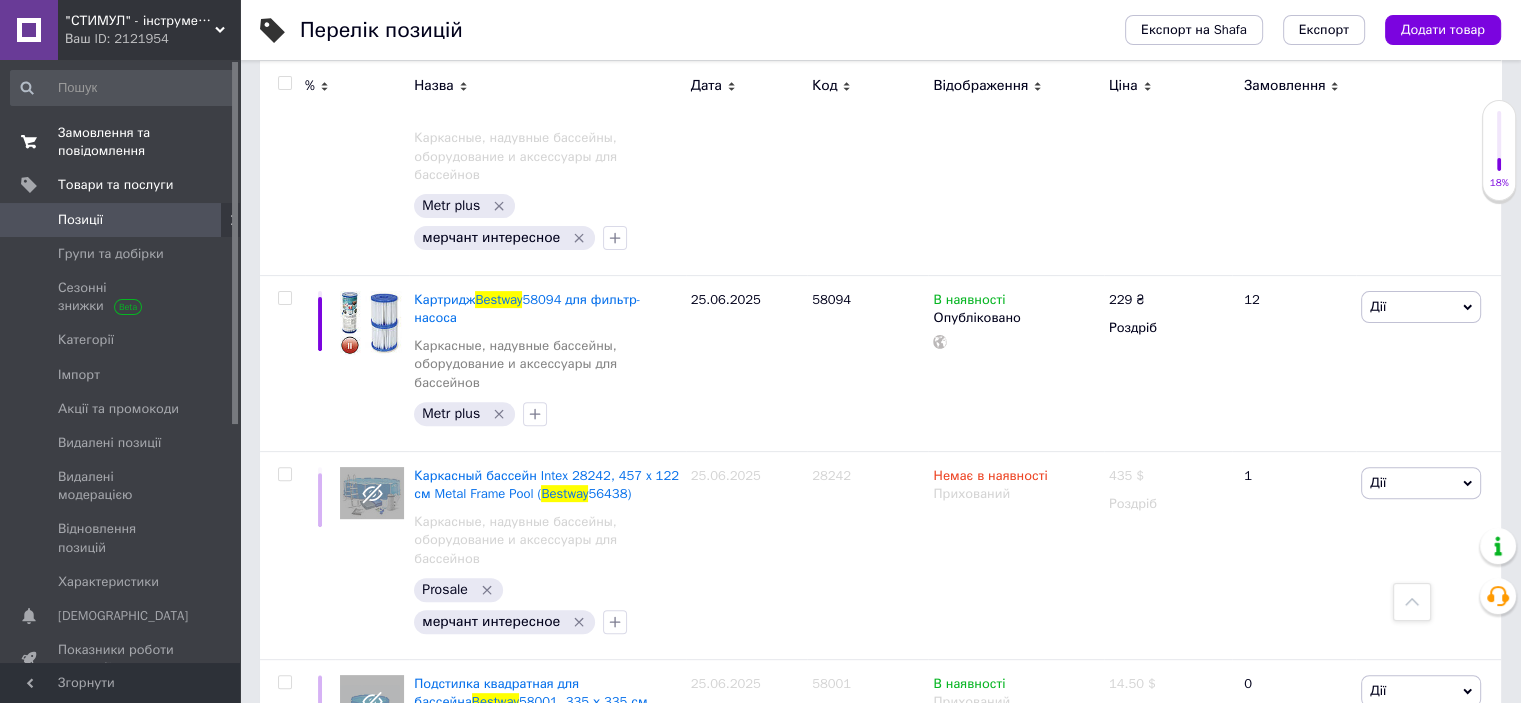 click on "Замовлення та повідомлення" at bounding box center [121, 142] 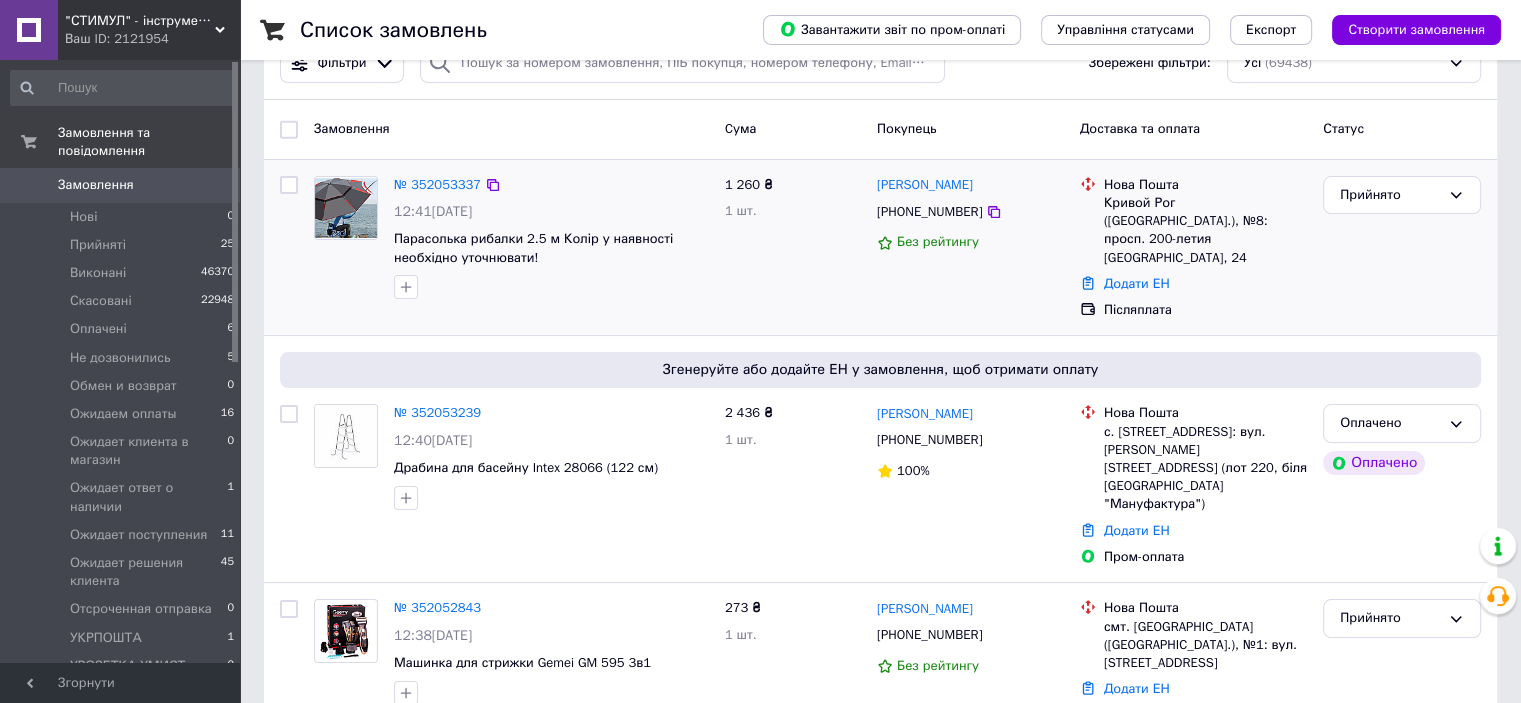 scroll, scrollTop: 400, scrollLeft: 0, axis: vertical 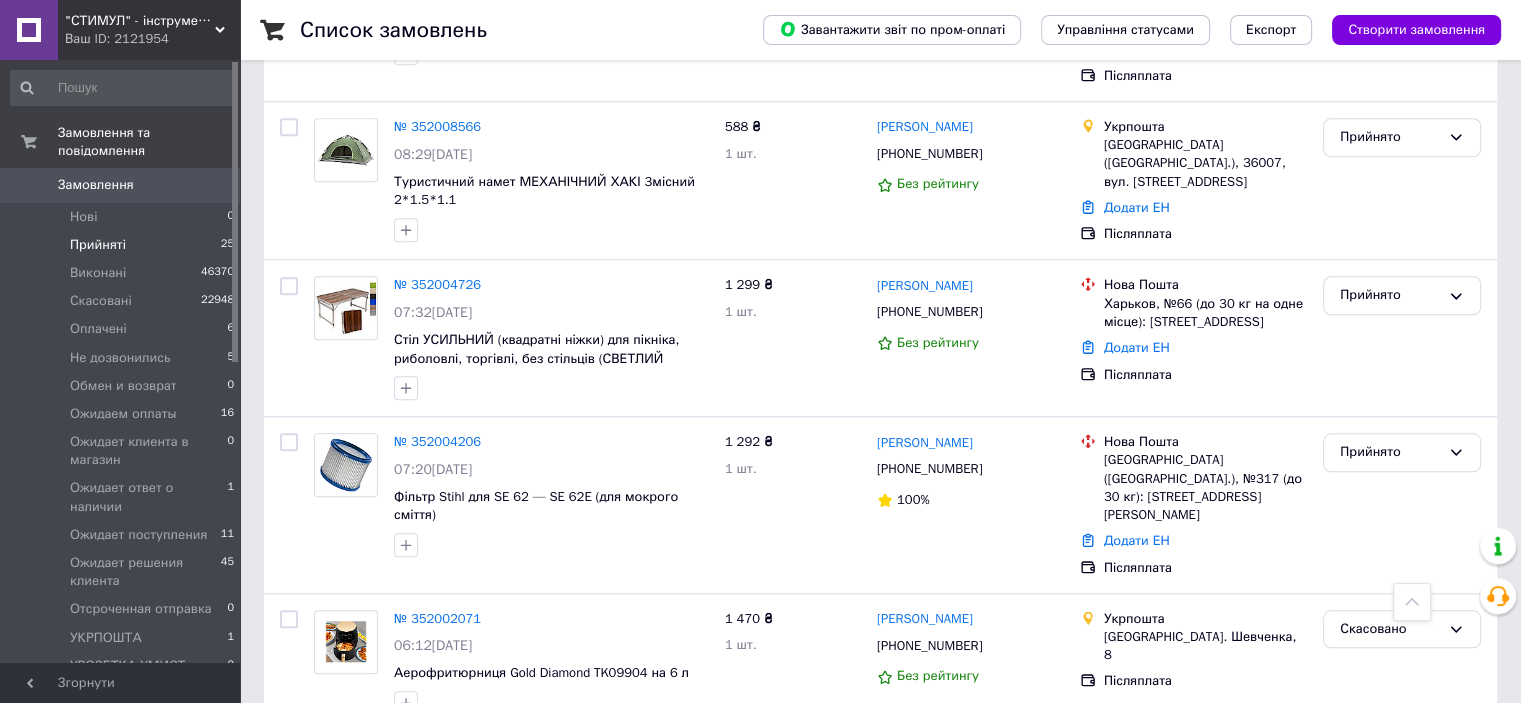 click on "Прийняті" at bounding box center [98, 245] 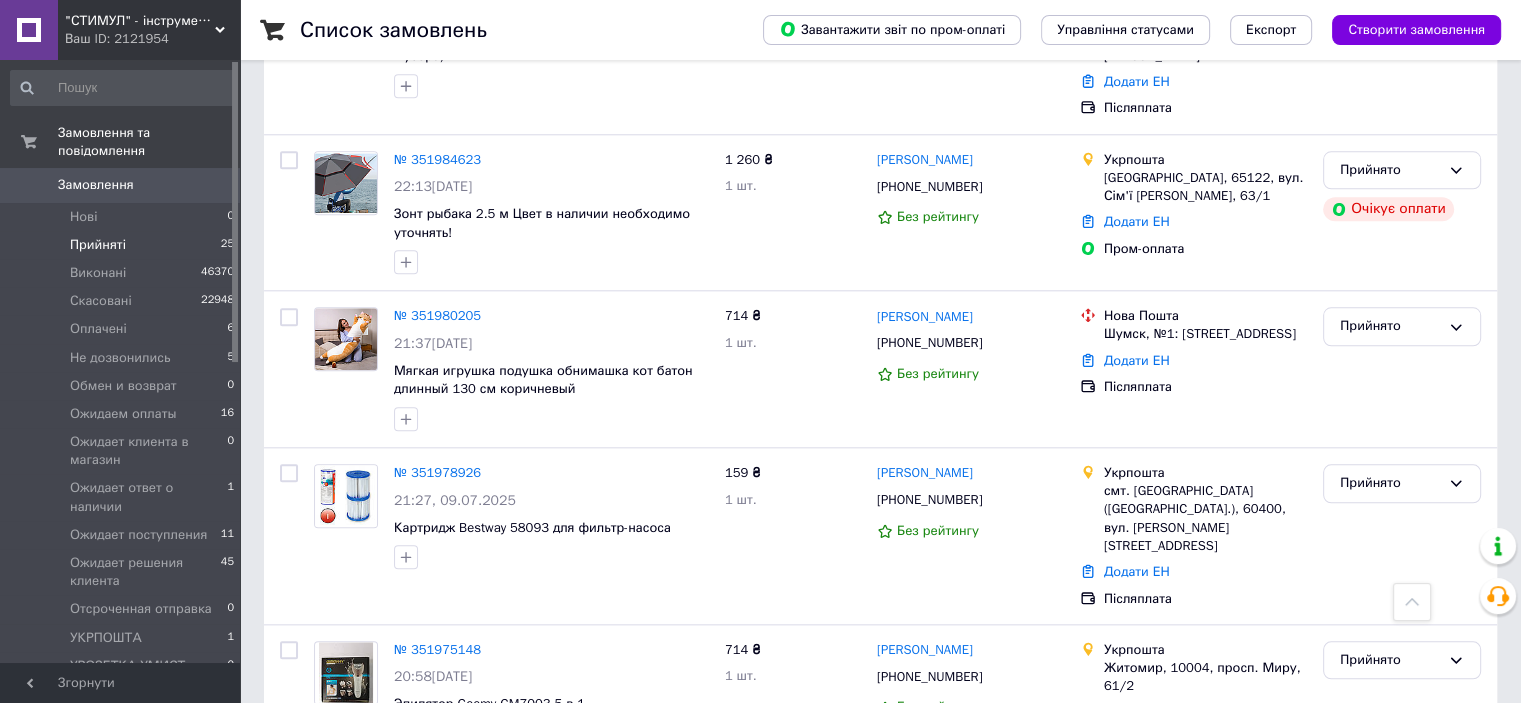 scroll, scrollTop: 2100, scrollLeft: 0, axis: vertical 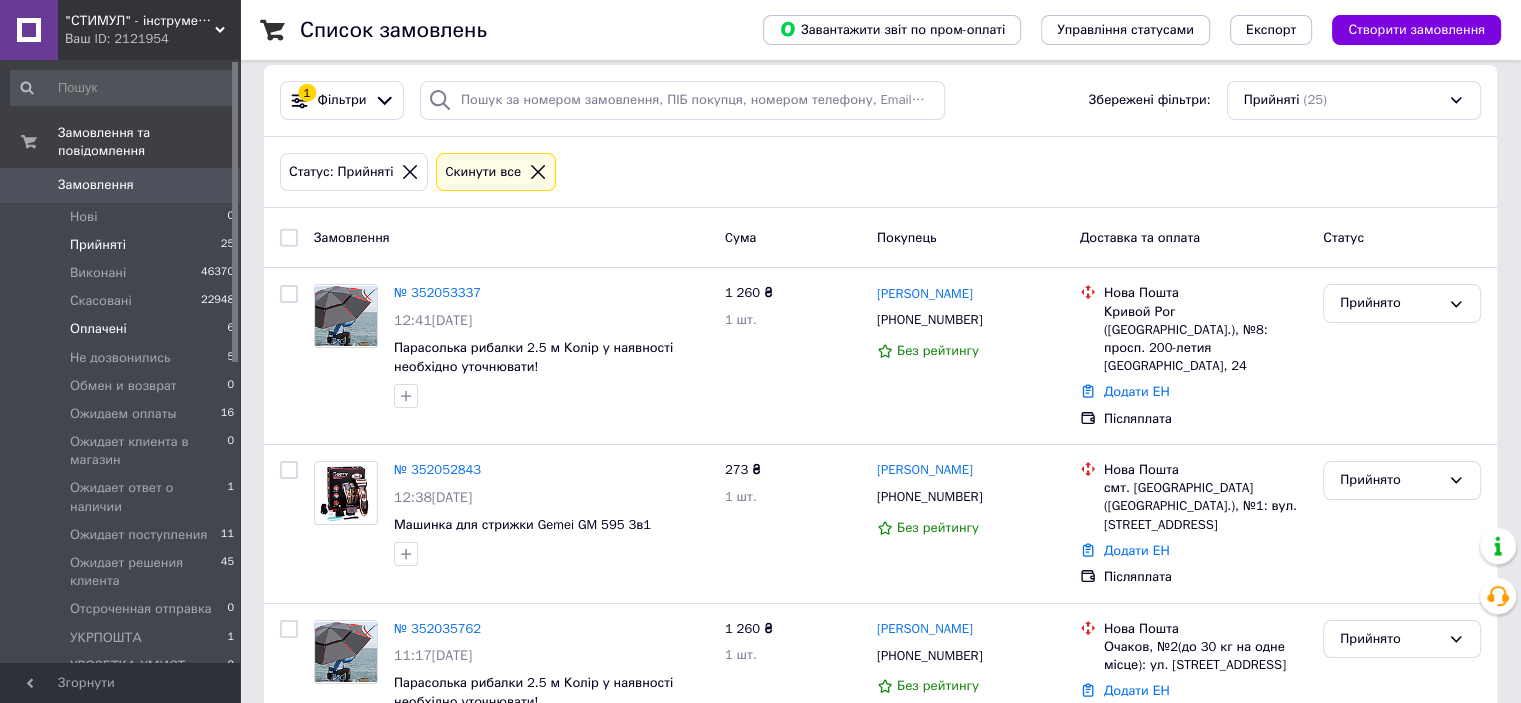 click on "Оплачені" at bounding box center (98, 329) 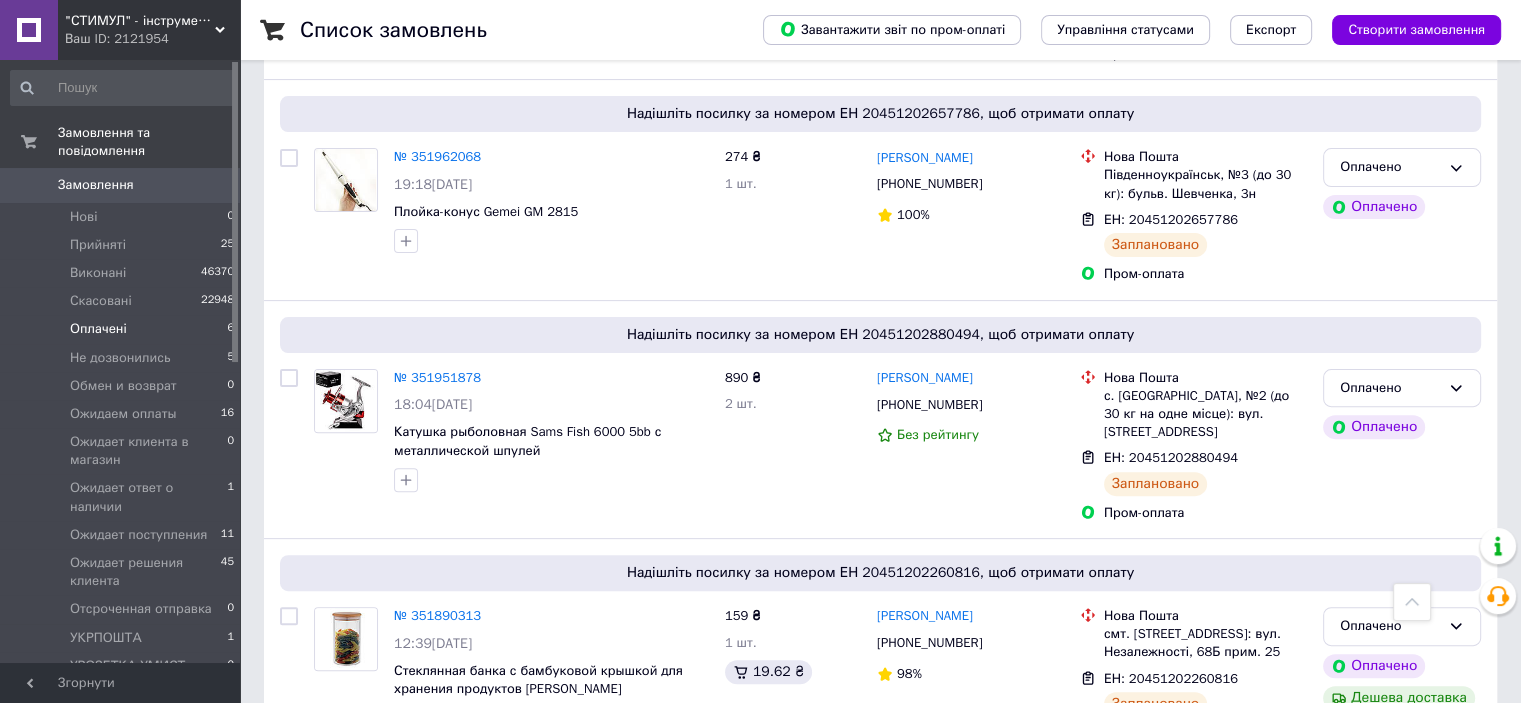scroll, scrollTop: 600, scrollLeft: 0, axis: vertical 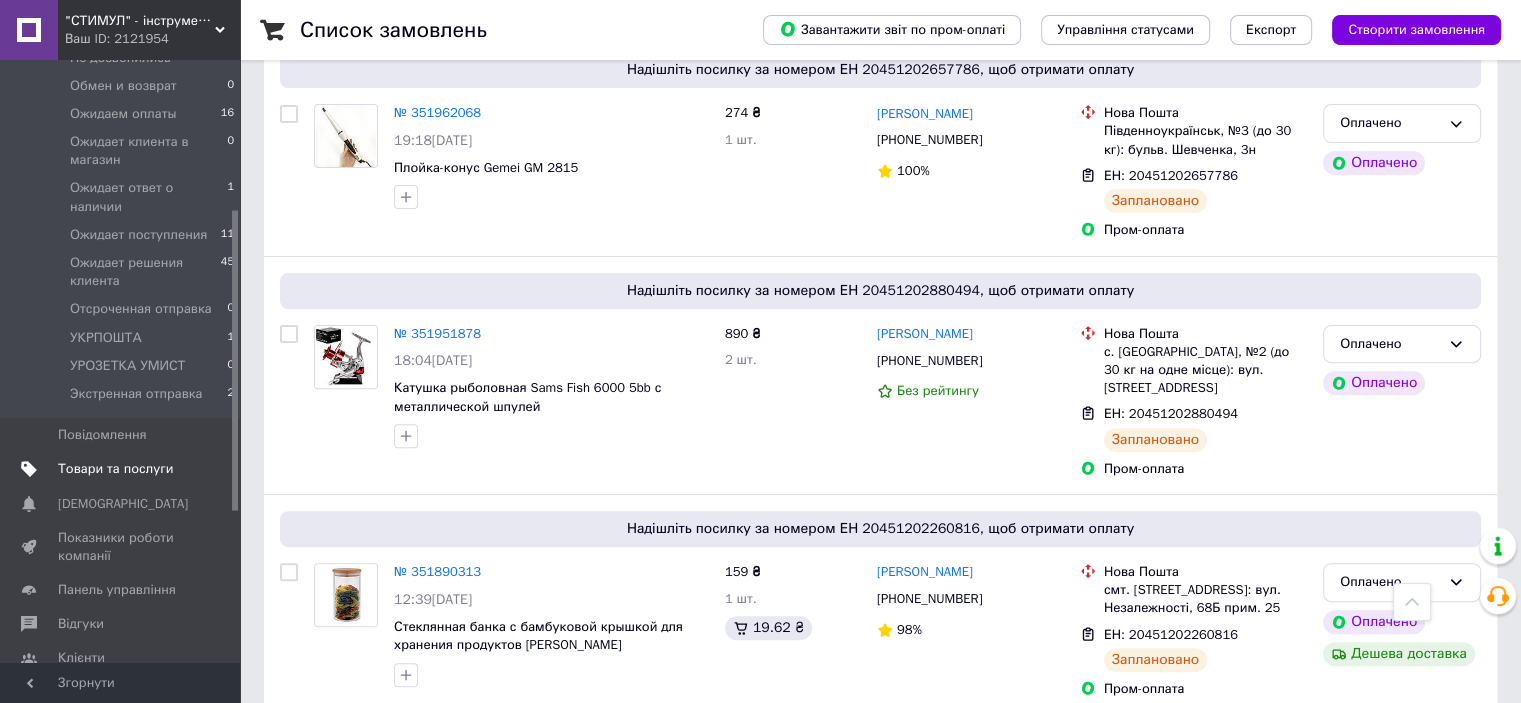 click on "Товари та послуги" at bounding box center [115, 469] 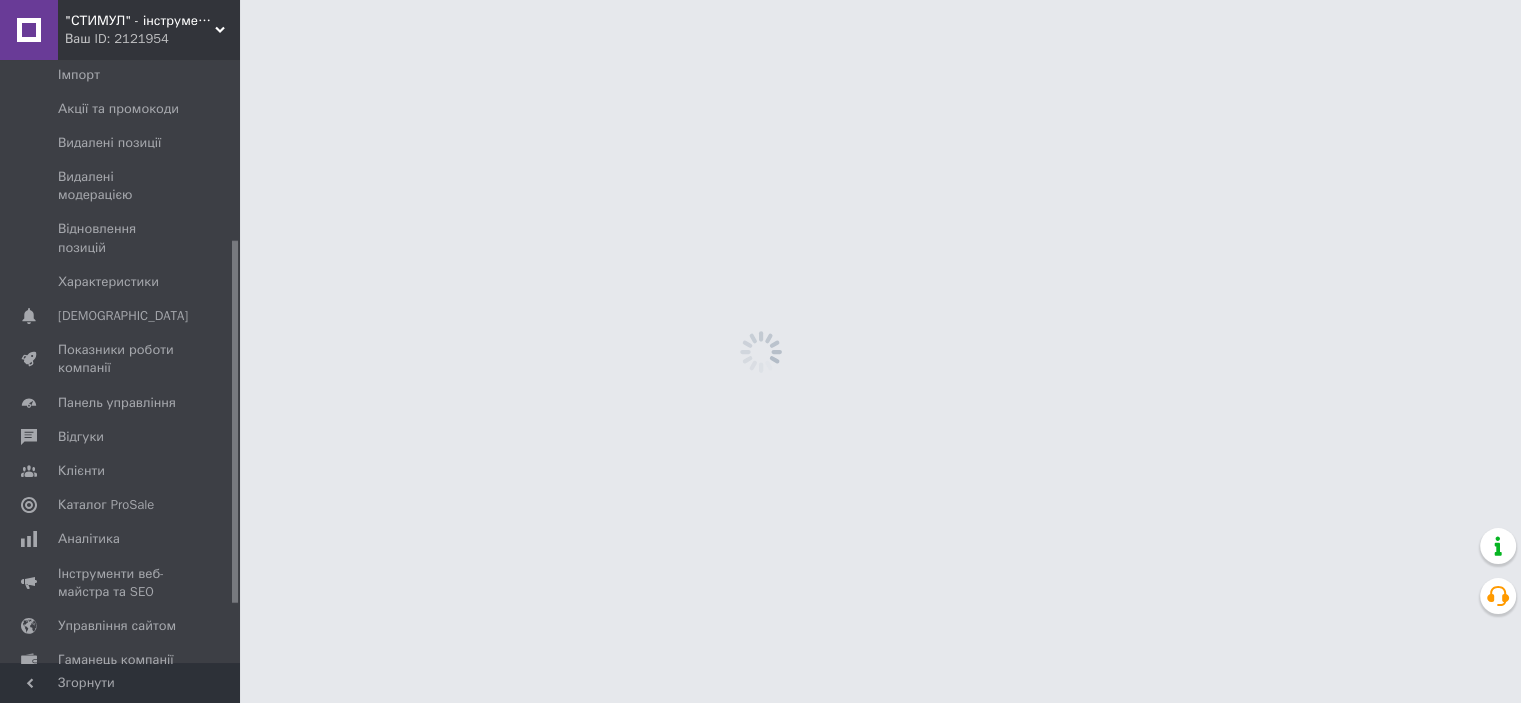 scroll, scrollTop: 0, scrollLeft: 0, axis: both 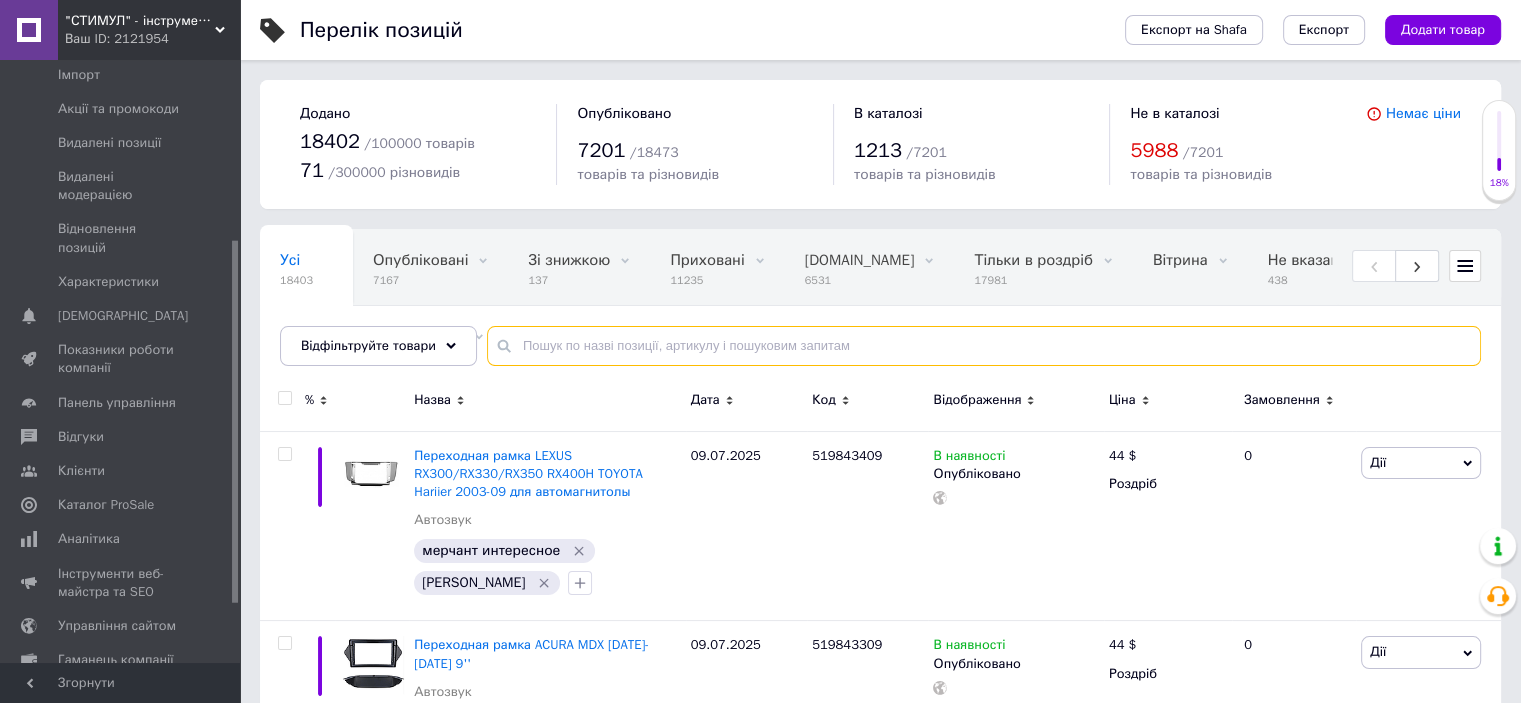 click at bounding box center [984, 346] 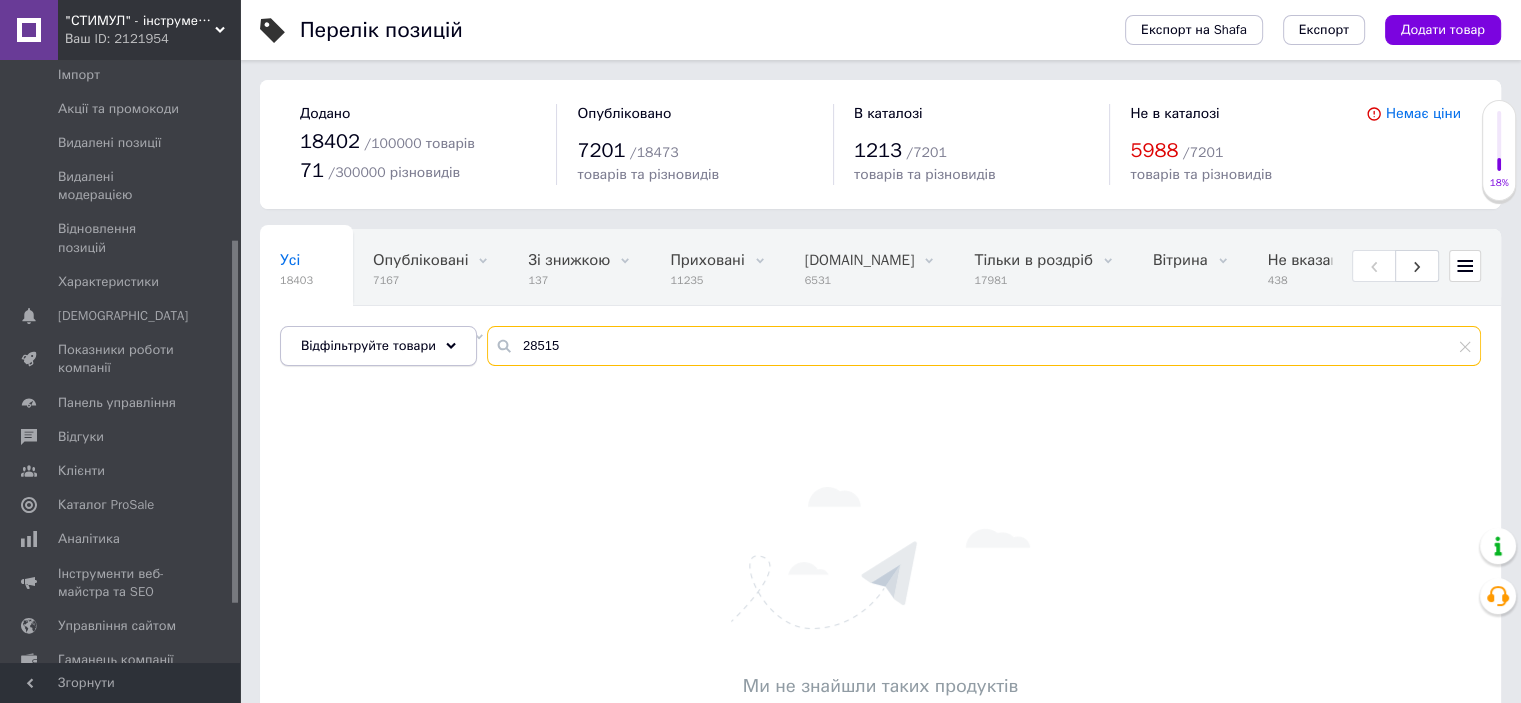 drag, startPoint x: 552, startPoint y: 345, endPoint x: 324, endPoint y: 346, distance: 228.0022 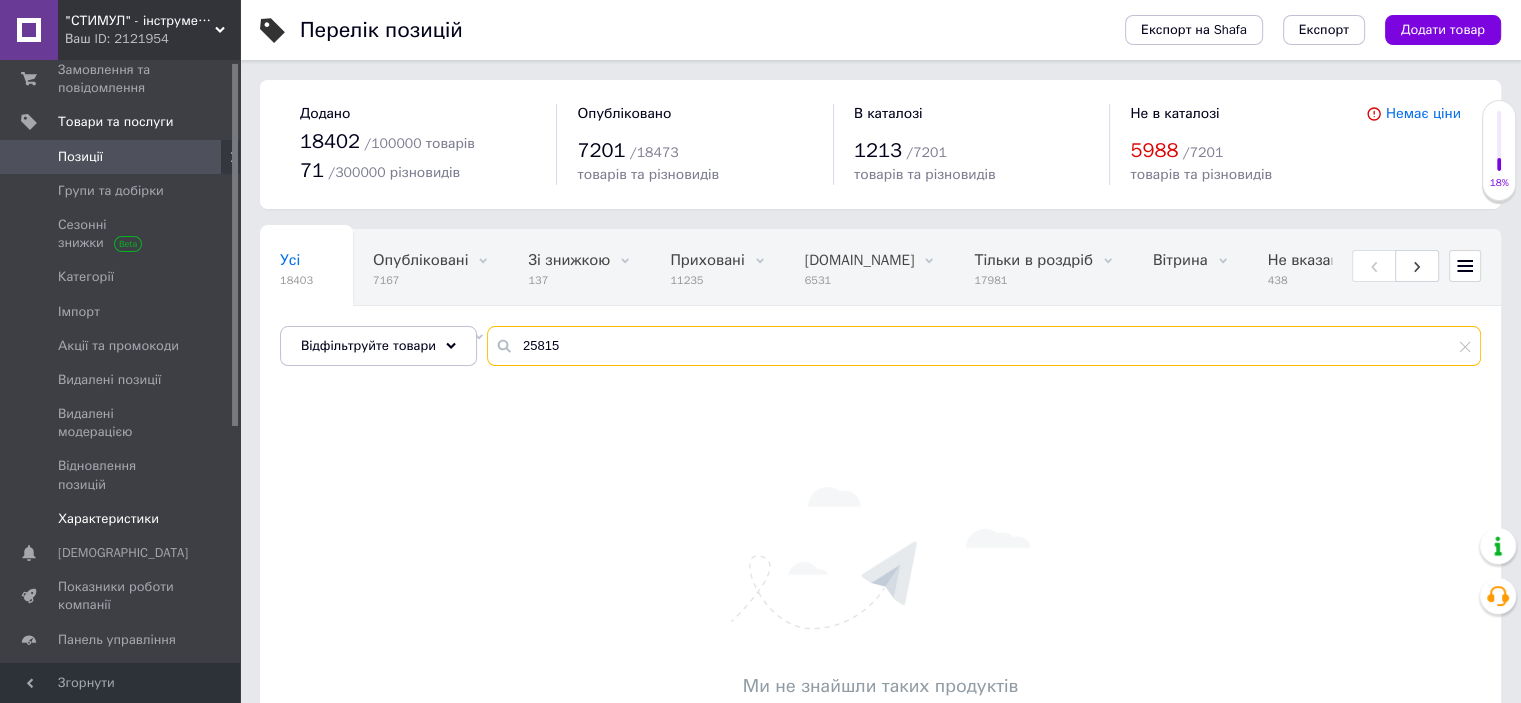 scroll, scrollTop: 0, scrollLeft: 0, axis: both 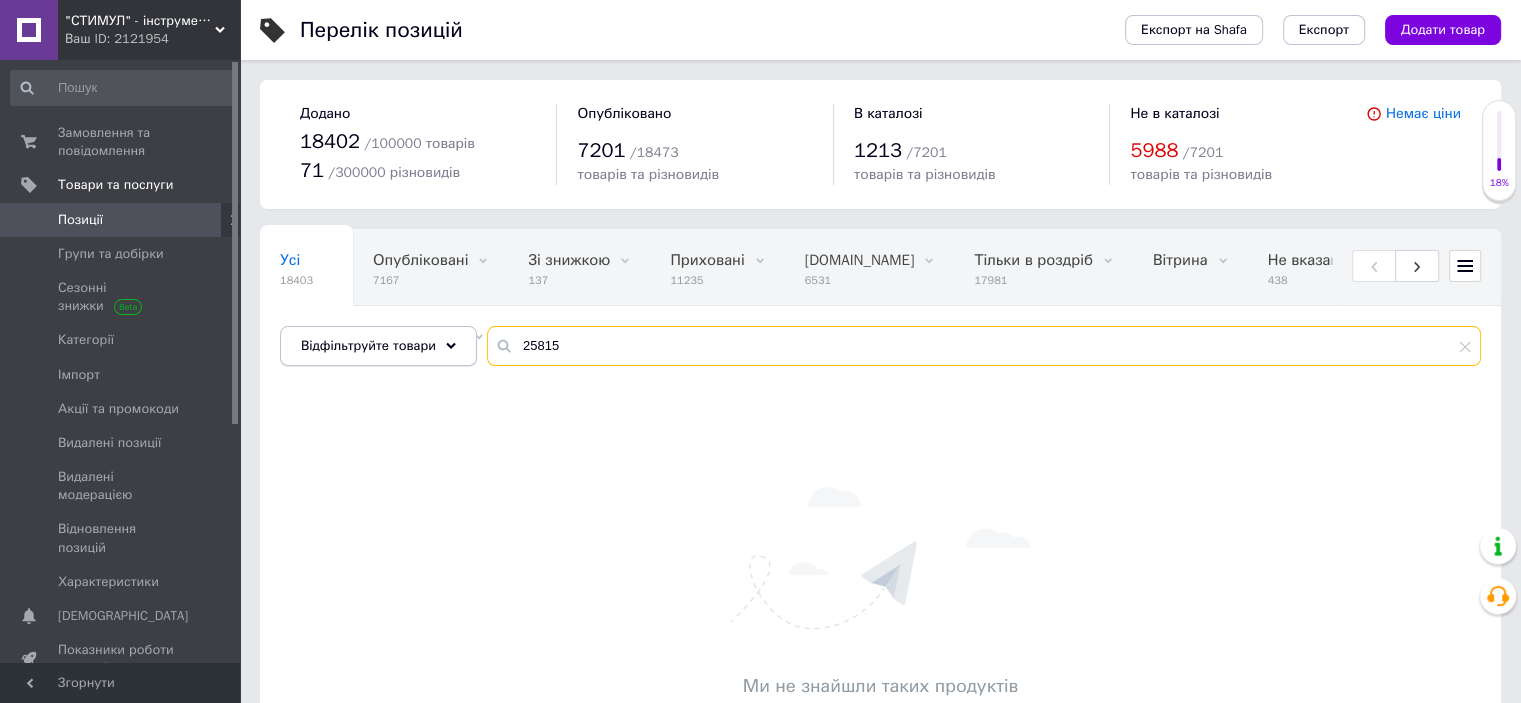 drag, startPoint x: 581, startPoint y: 346, endPoint x: 408, endPoint y: 334, distance: 173.41568 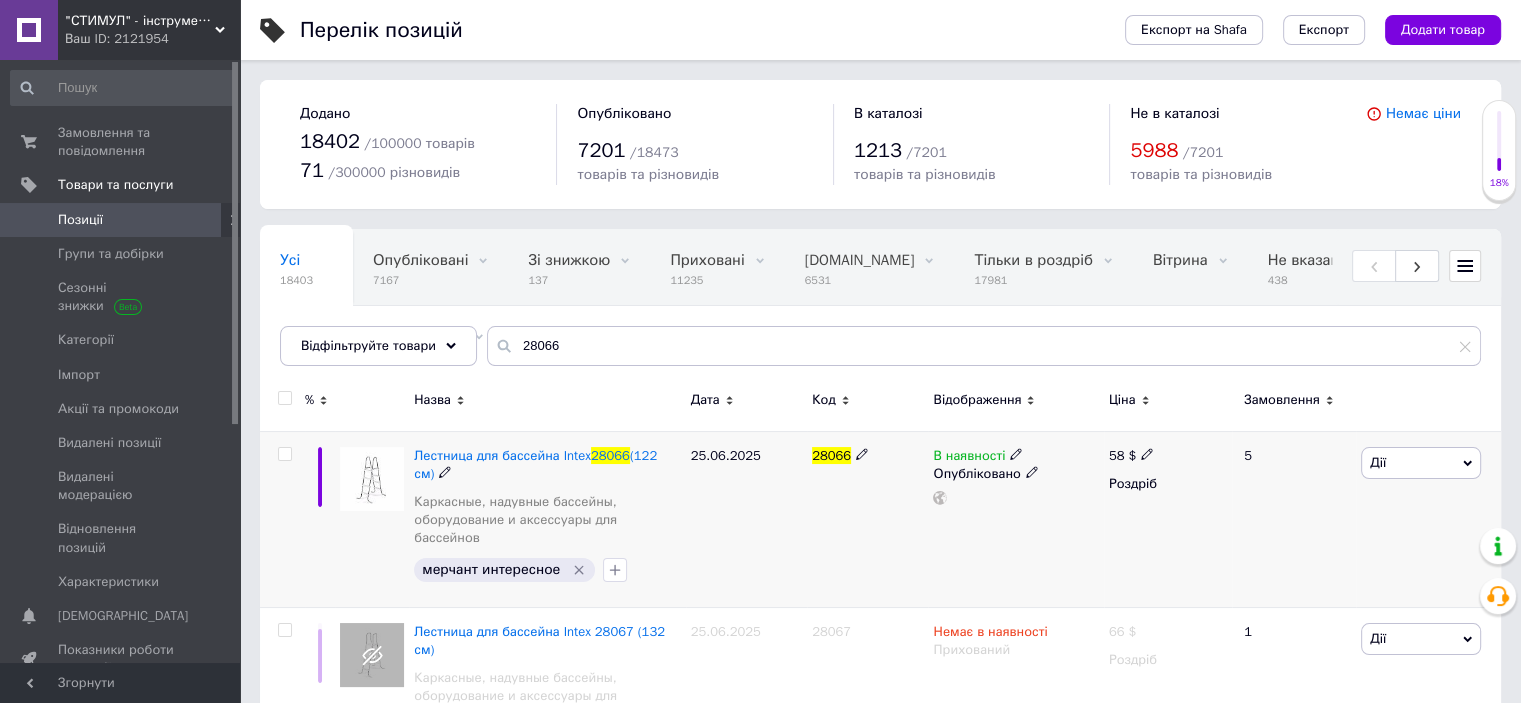 click 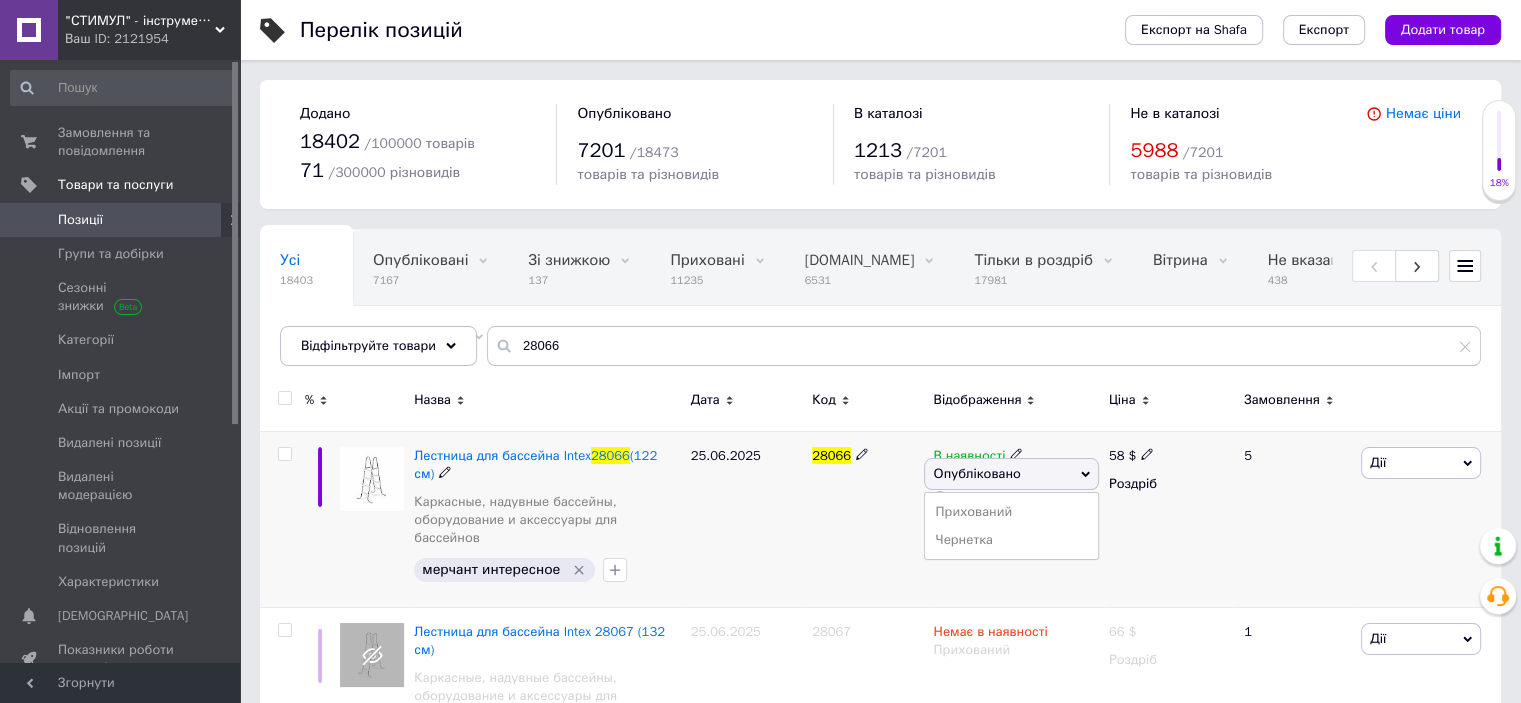 click on "Прихований" at bounding box center (1011, 512) 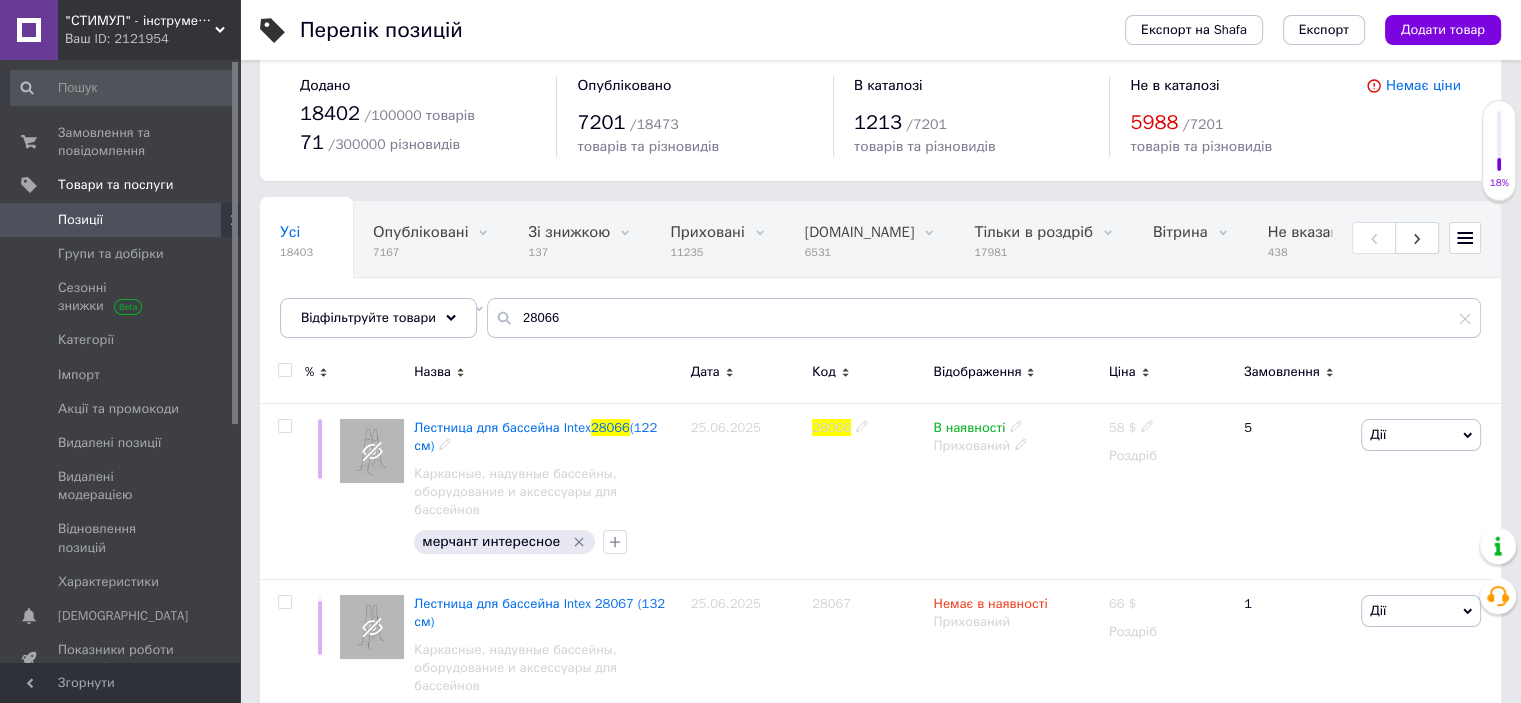 scroll, scrollTop: 0, scrollLeft: 0, axis: both 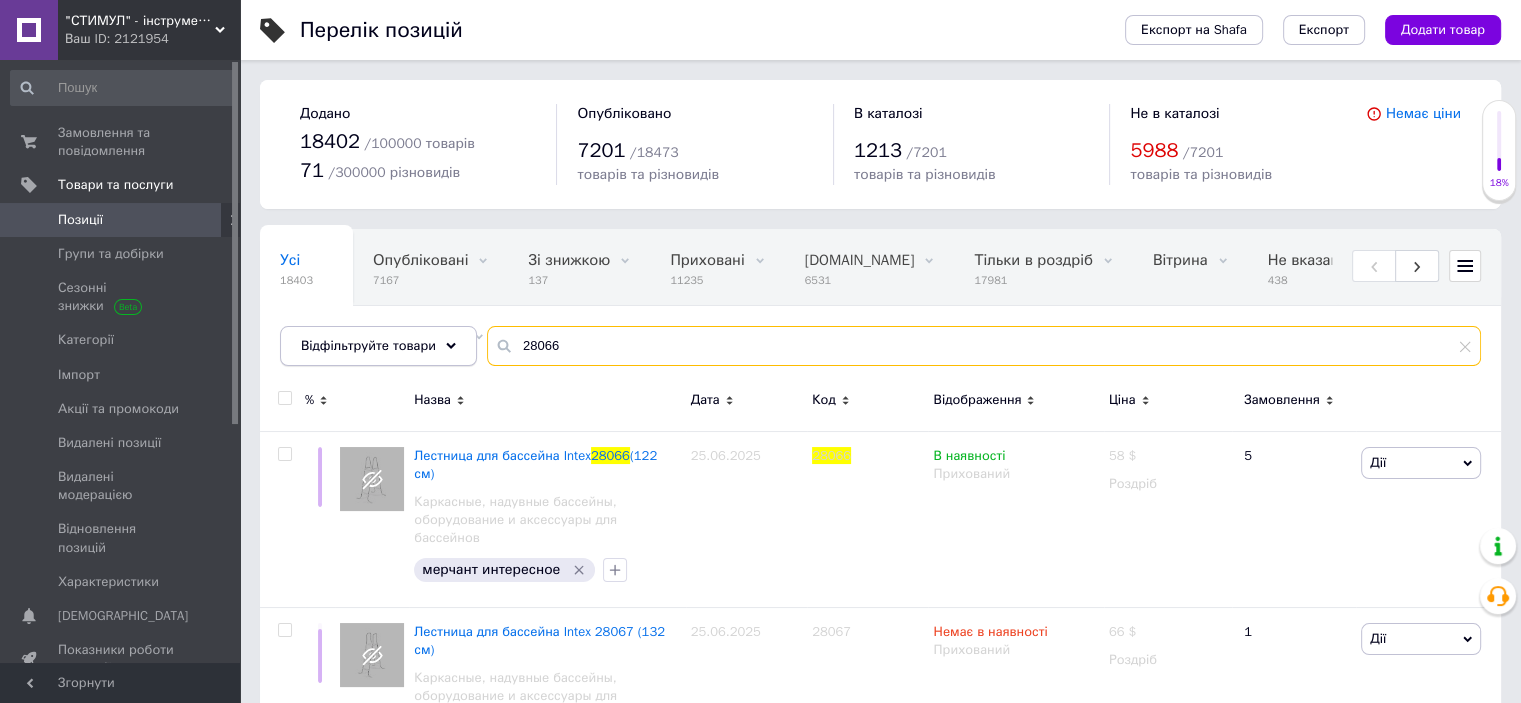 drag, startPoint x: 506, startPoint y: 353, endPoint x: 434, endPoint y: 351, distance: 72.02777 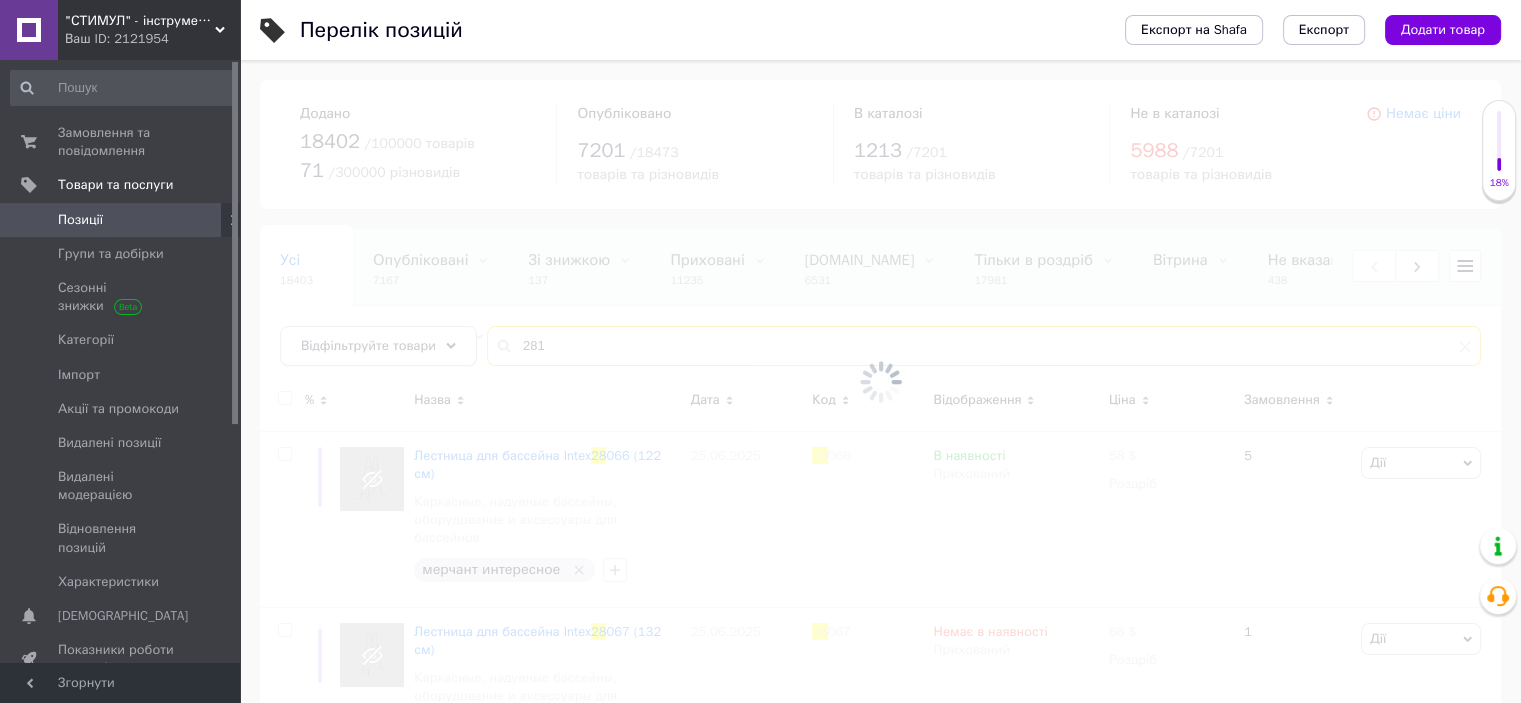 type on "2815" 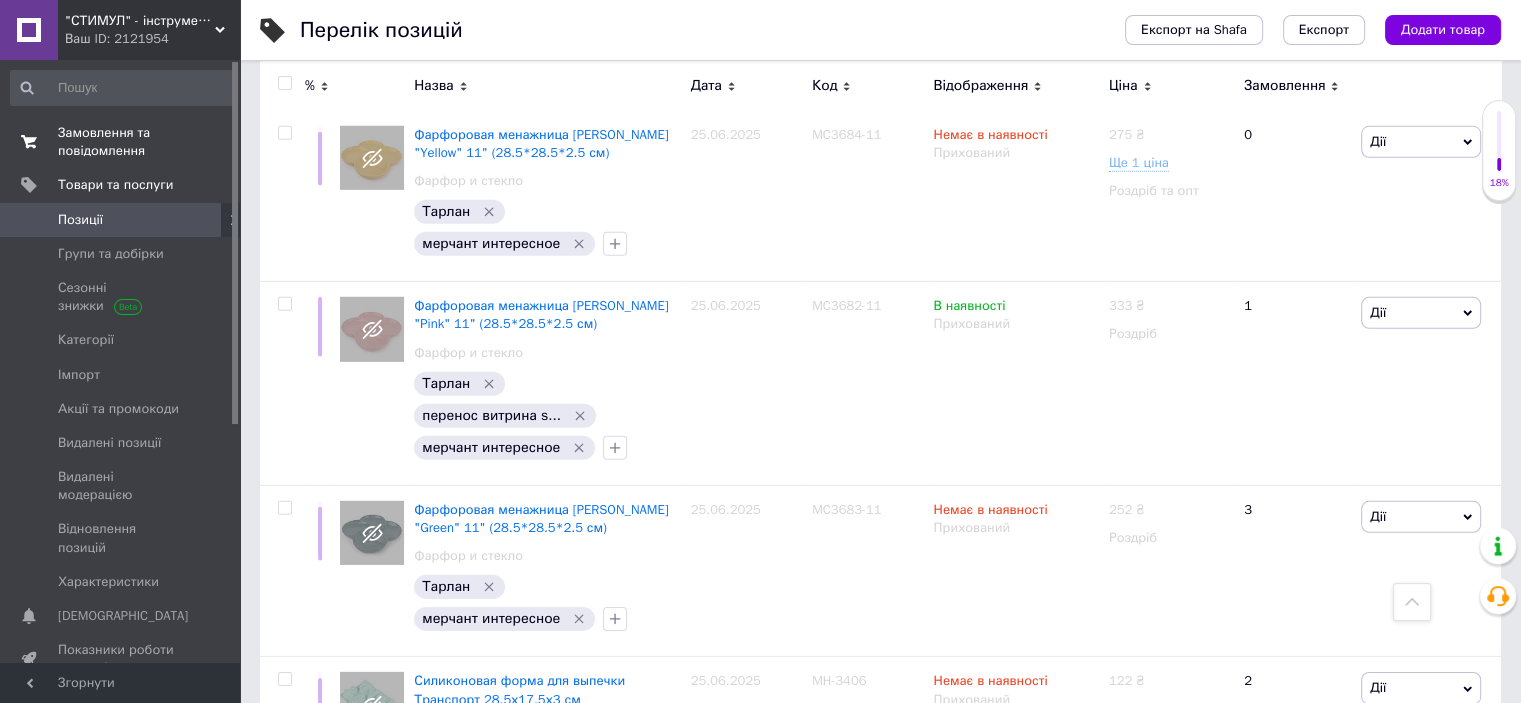 scroll, scrollTop: 6044, scrollLeft: 0, axis: vertical 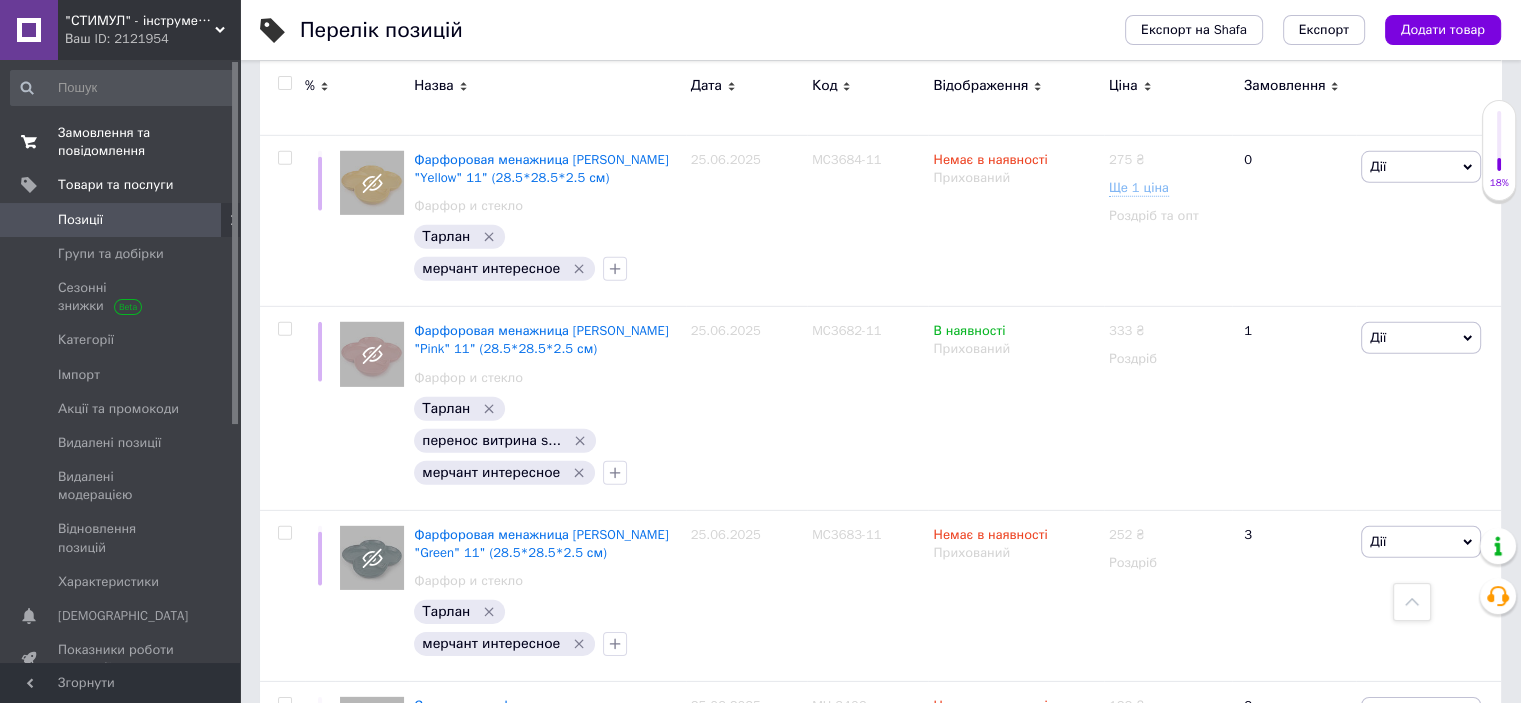 click on "Замовлення та повідомлення" at bounding box center (121, 142) 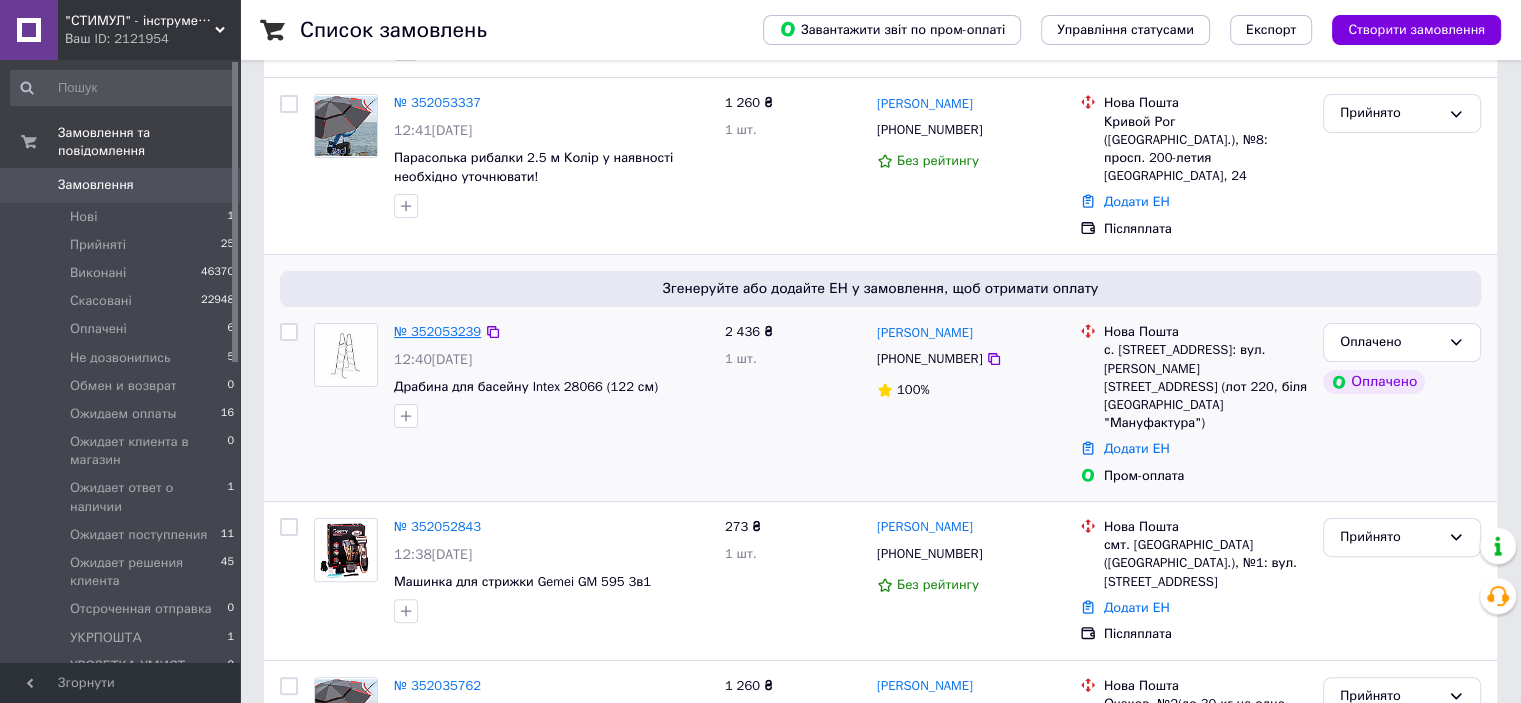 scroll, scrollTop: 400, scrollLeft: 0, axis: vertical 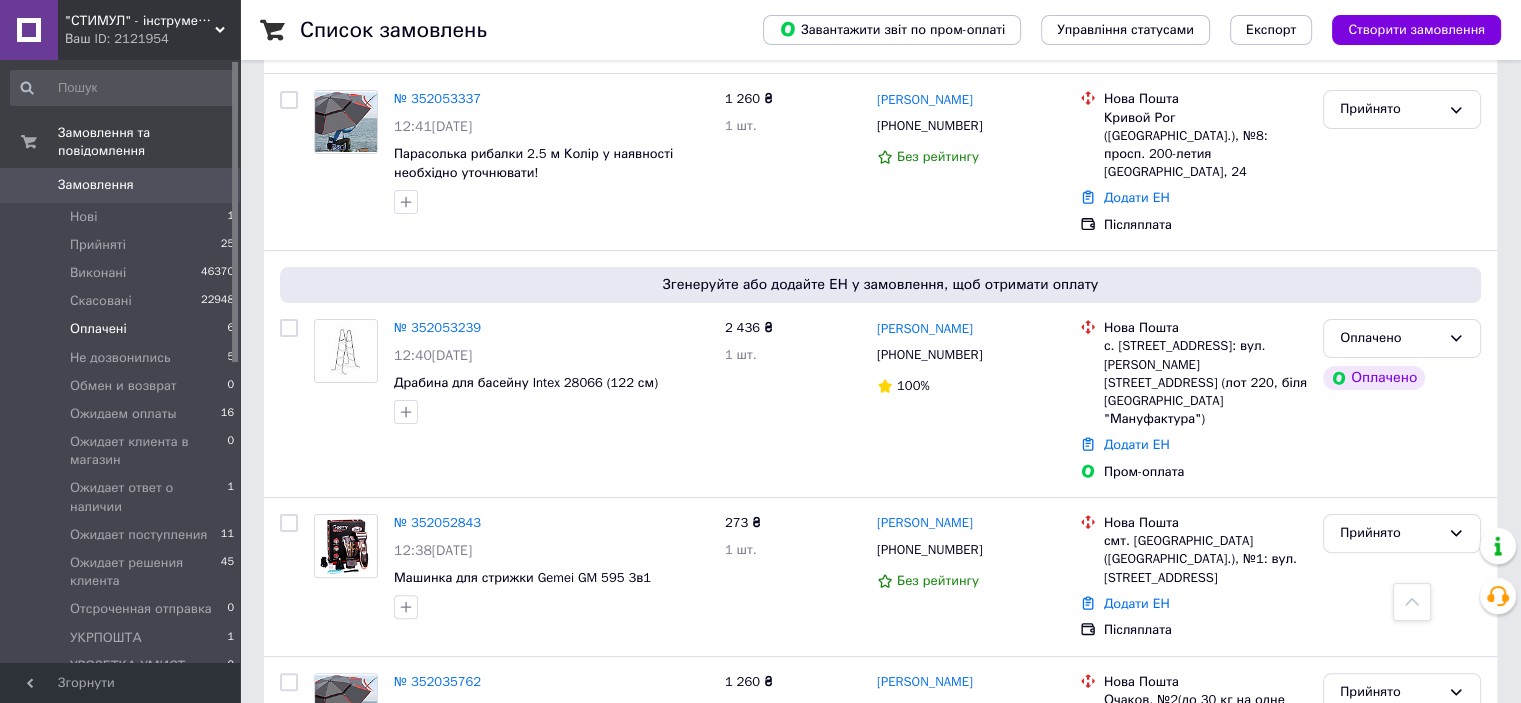 click on "Оплачені" at bounding box center (98, 329) 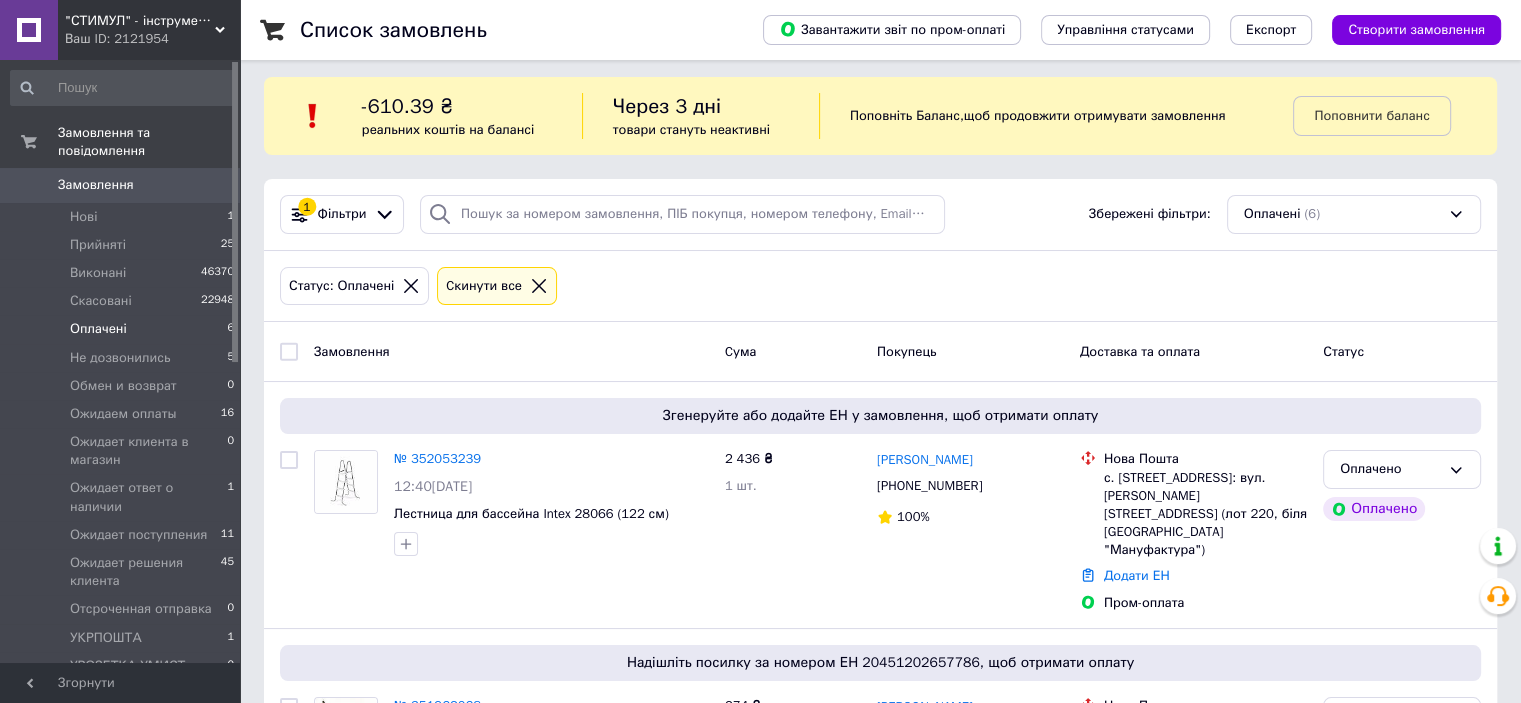 scroll, scrollTop: 400, scrollLeft: 0, axis: vertical 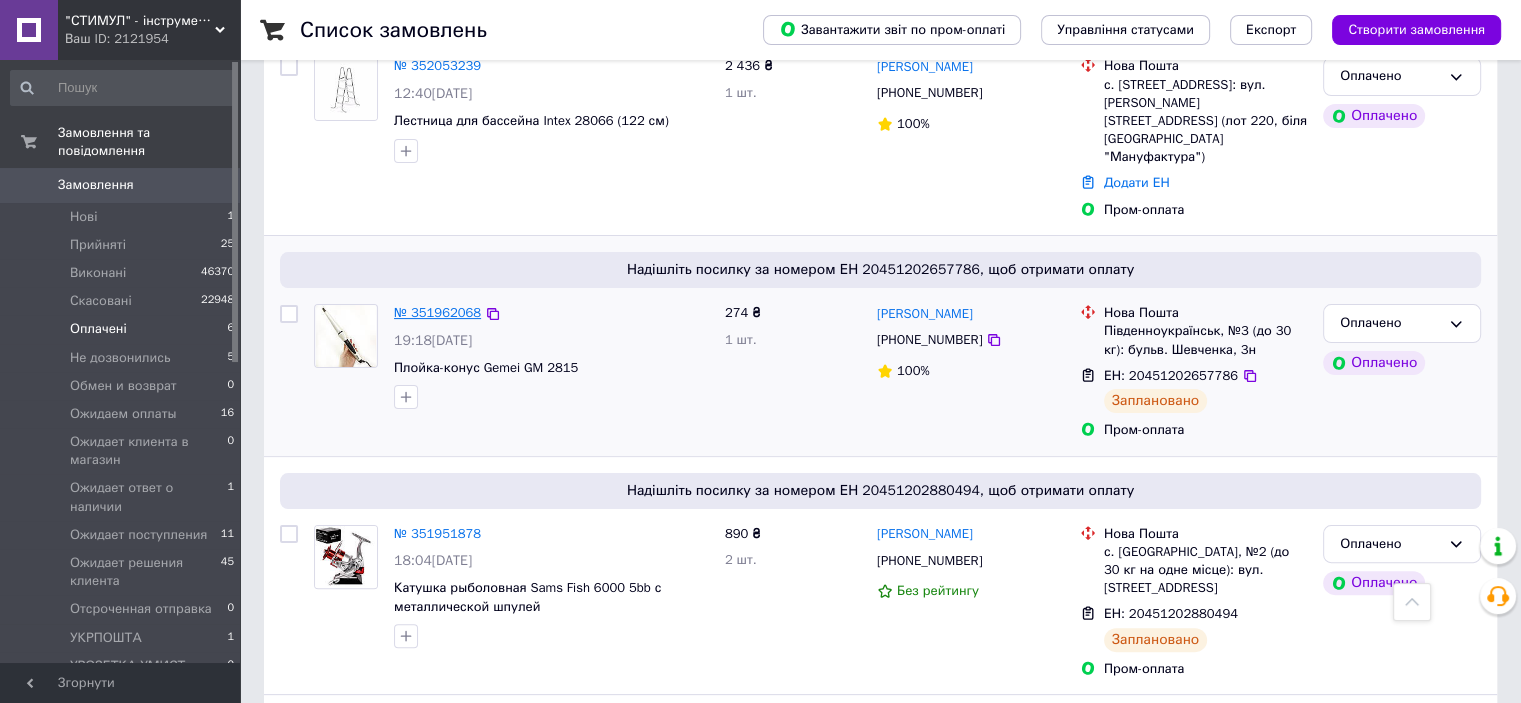click on "№ 351962068" at bounding box center [437, 312] 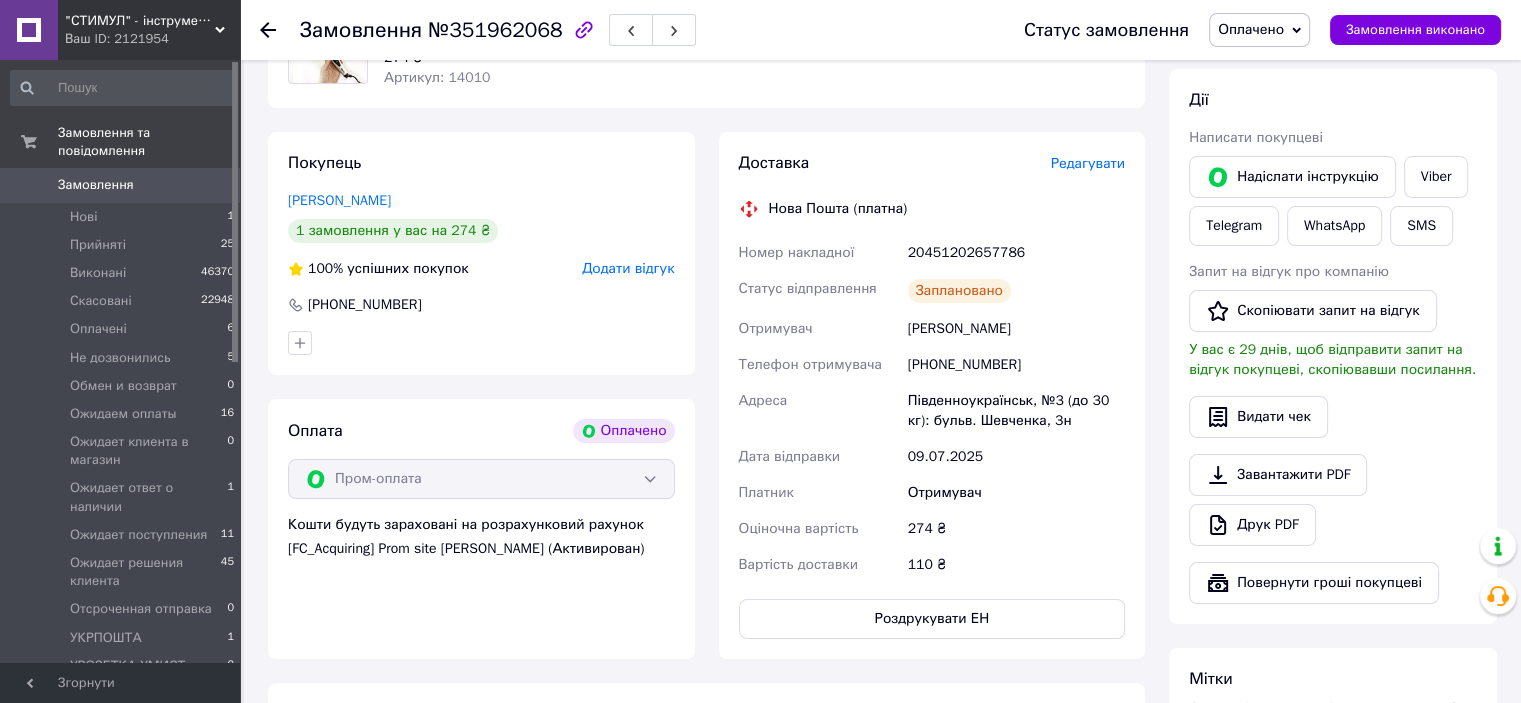 scroll, scrollTop: 0, scrollLeft: 0, axis: both 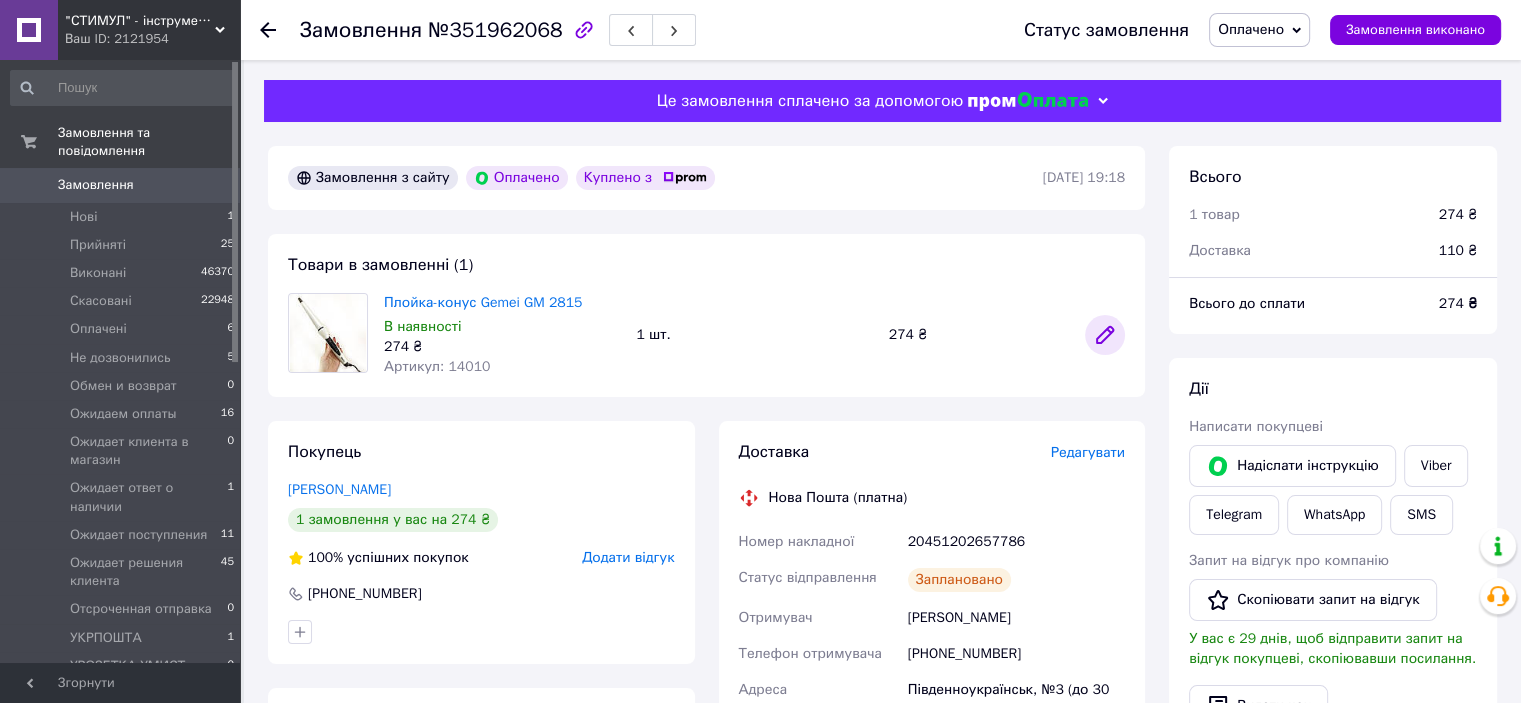 click 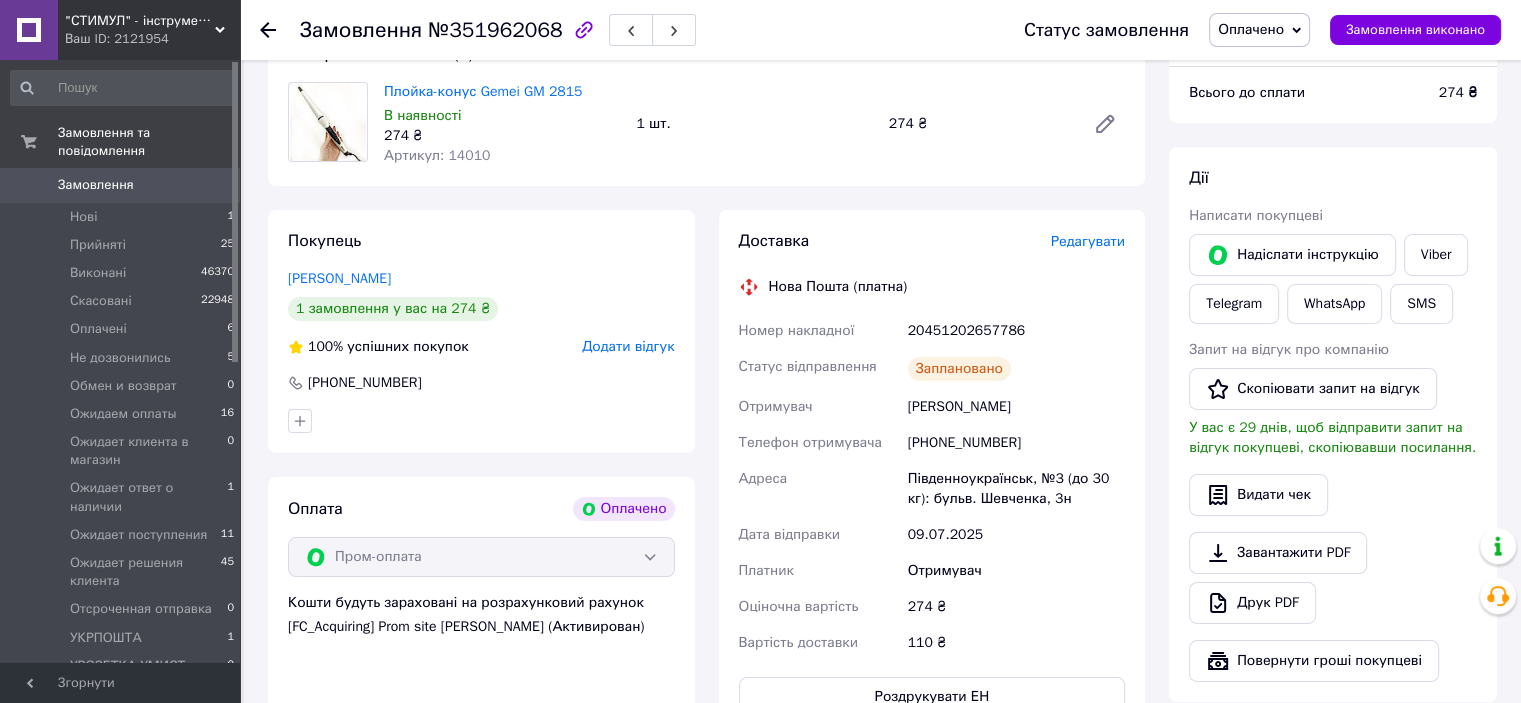scroll, scrollTop: 0, scrollLeft: 0, axis: both 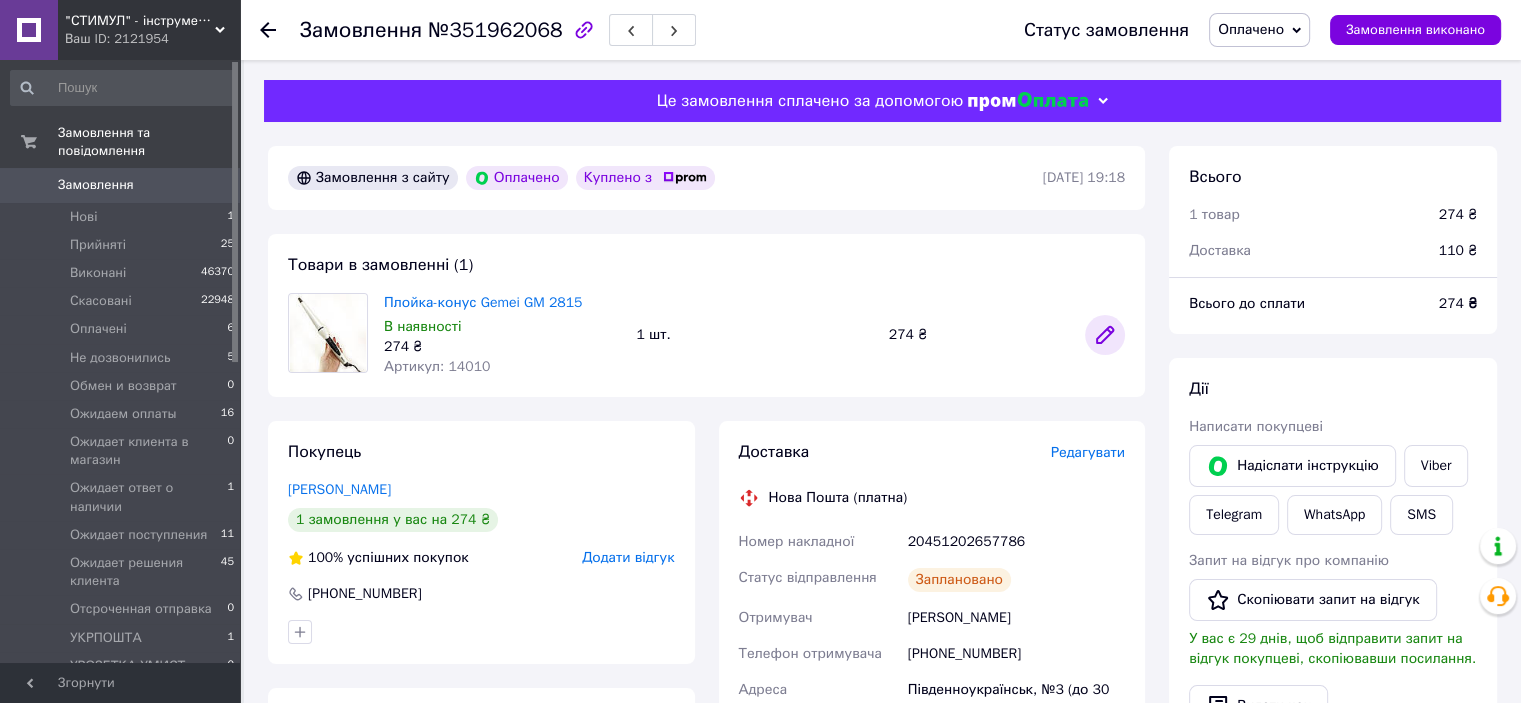 click 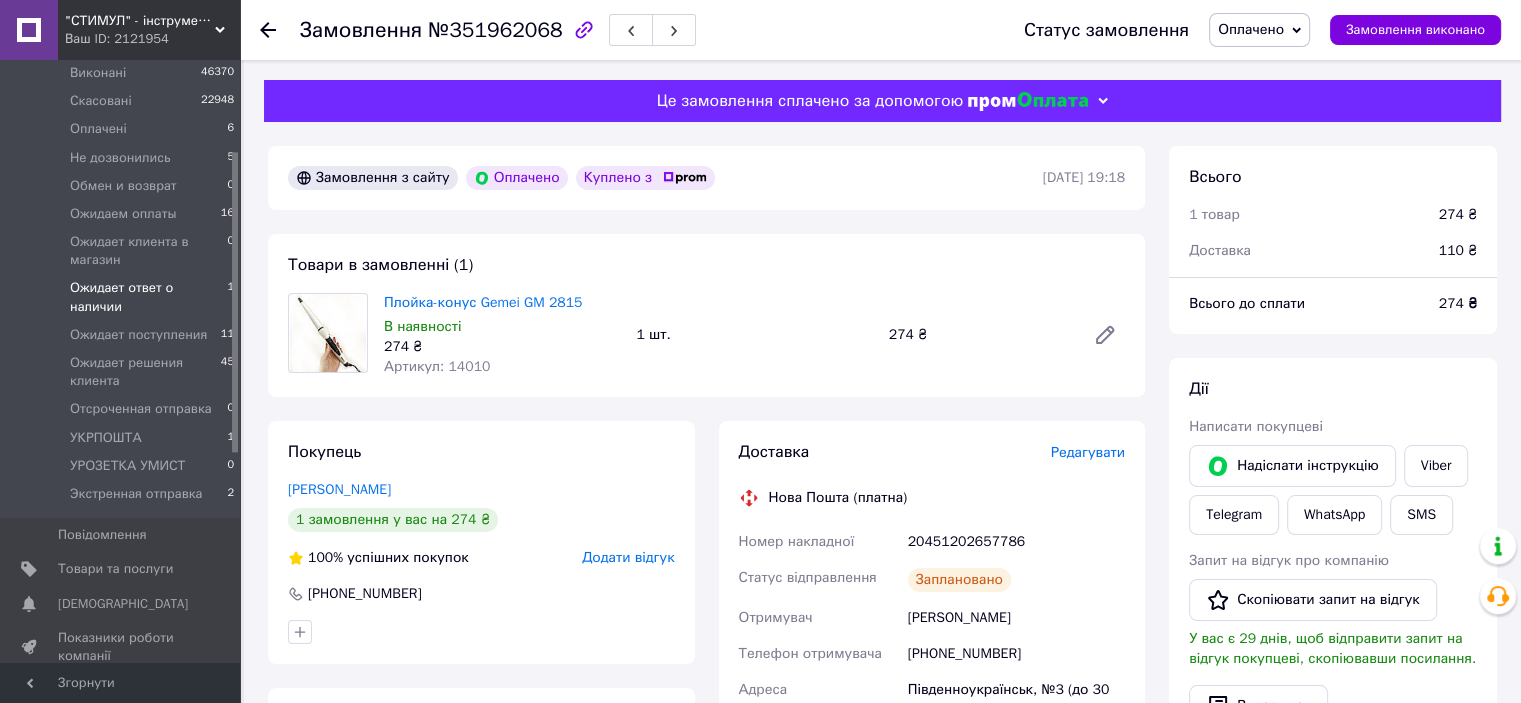 scroll, scrollTop: 0, scrollLeft: 0, axis: both 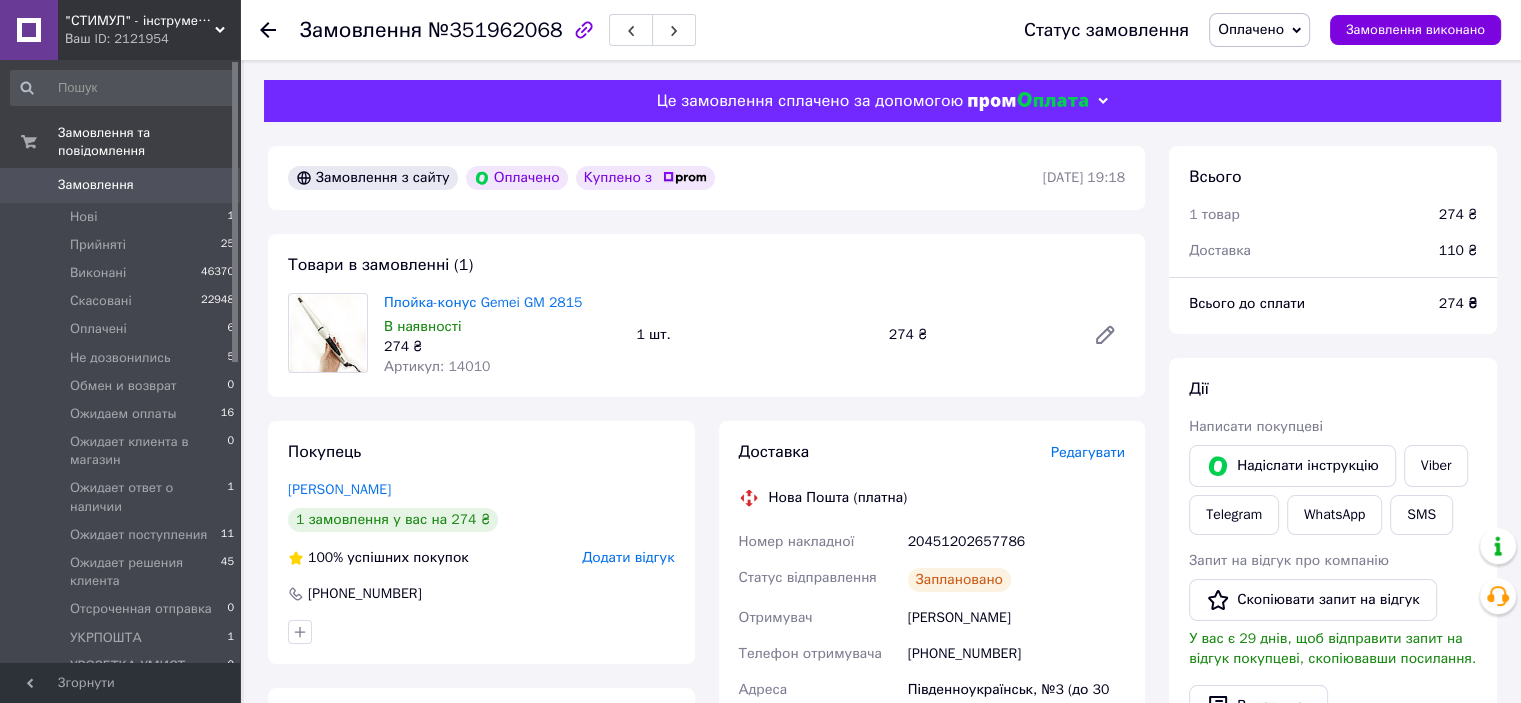 drag, startPoint x: 864, startPoint y: 279, endPoint x: 936, endPoint y: 225, distance: 90 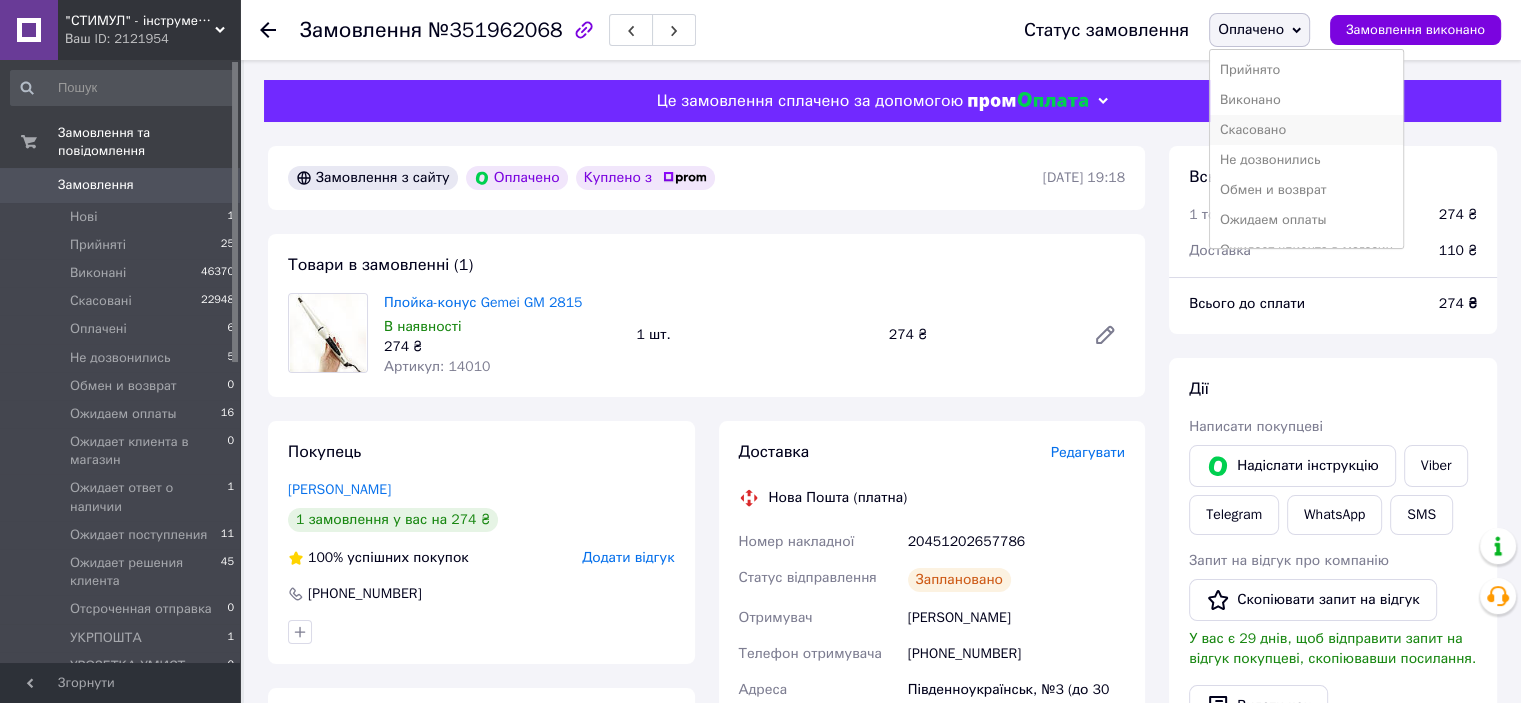 click on "Скасовано" at bounding box center (1306, 130) 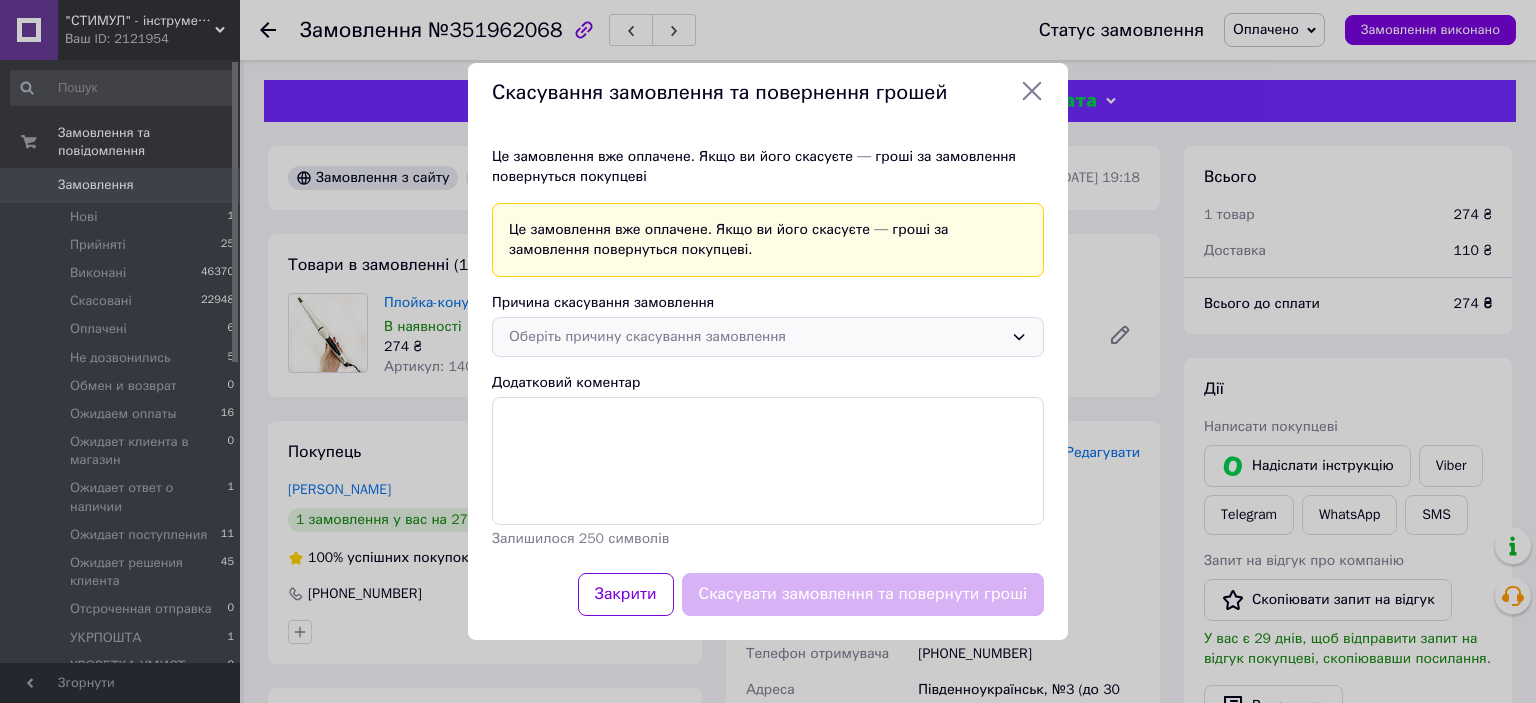 click on "Оберіть причину скасування замовлення" at bounding box center [756, 337] 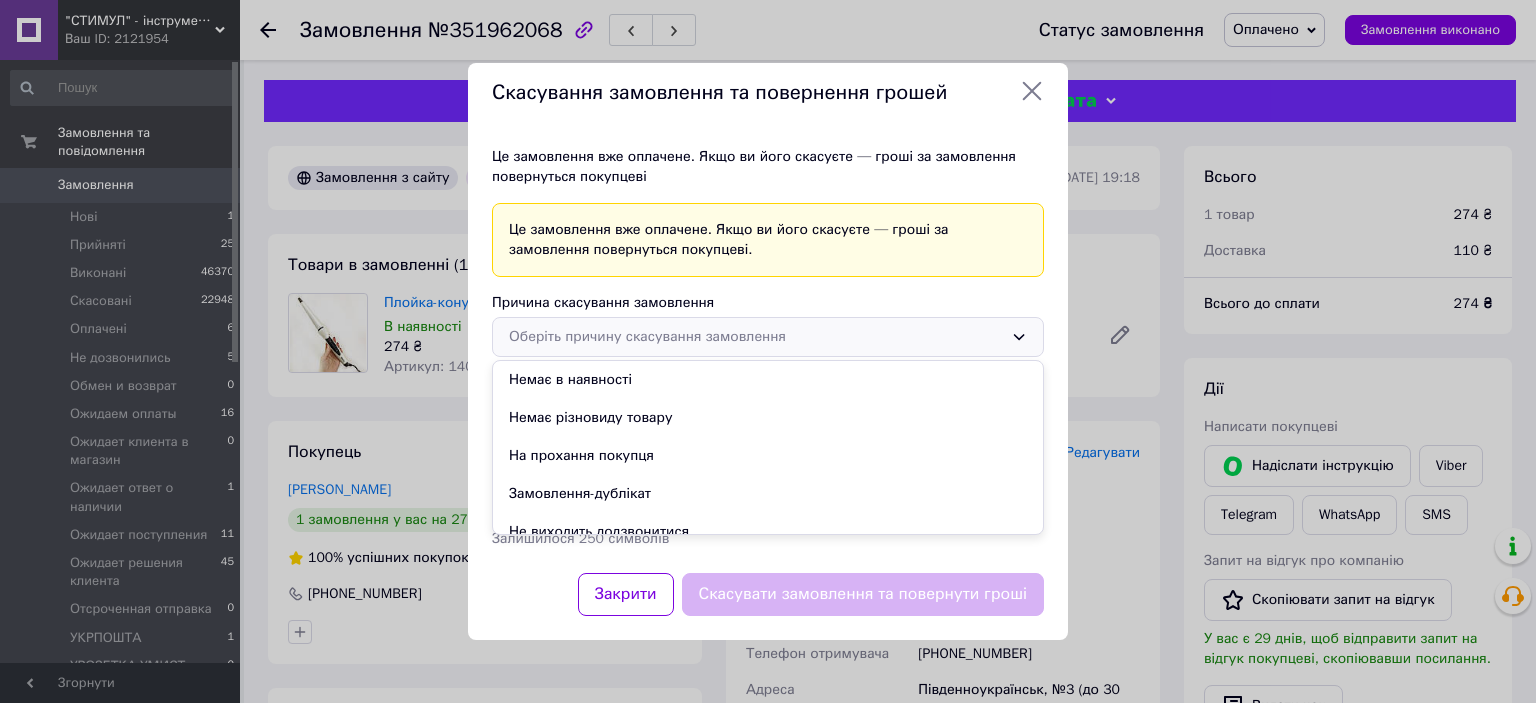 drag, startPoint x: 1032, startPoint y: 91, endPoint x: 1024, endPoint y: 114, distance: 24.351591 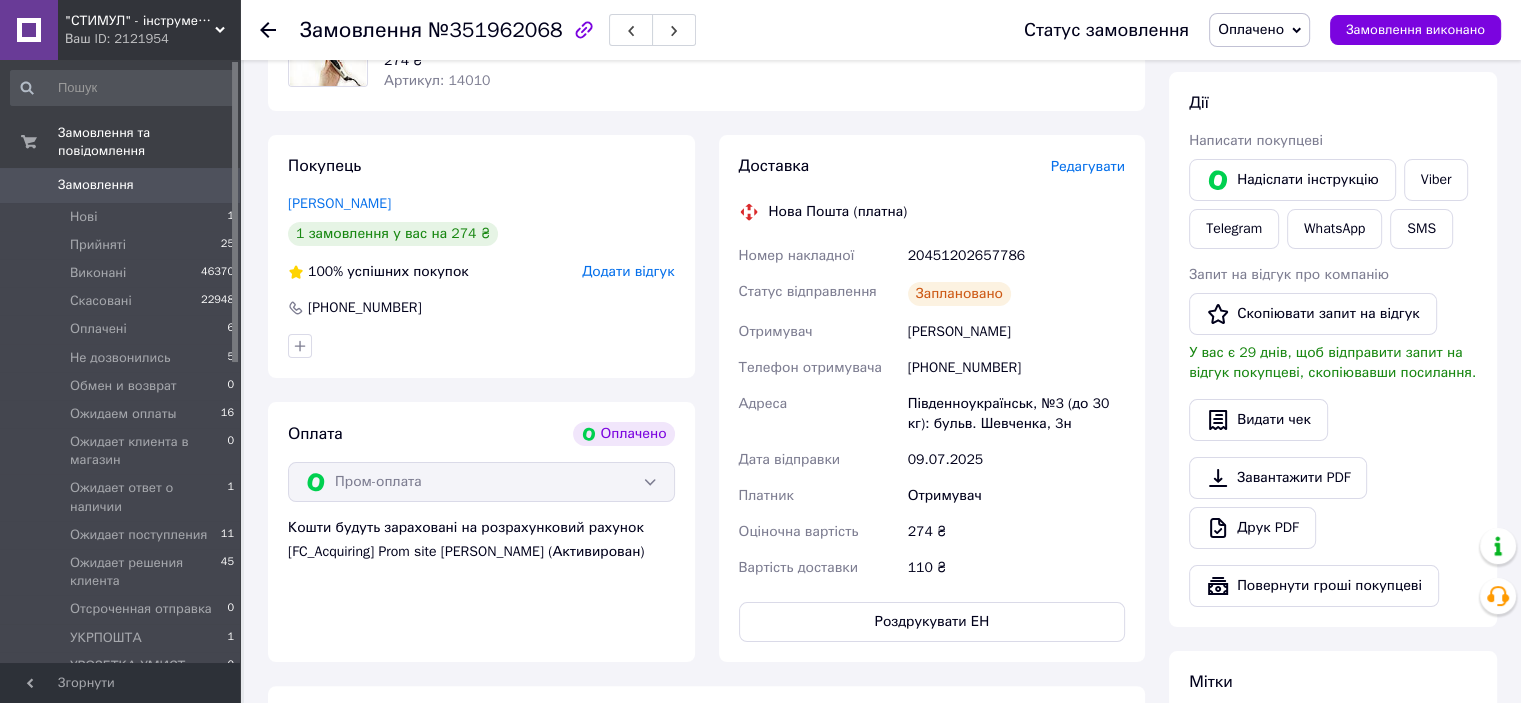 scroll, scrollTop: 300, scrollLeft: 0, axis: vertical 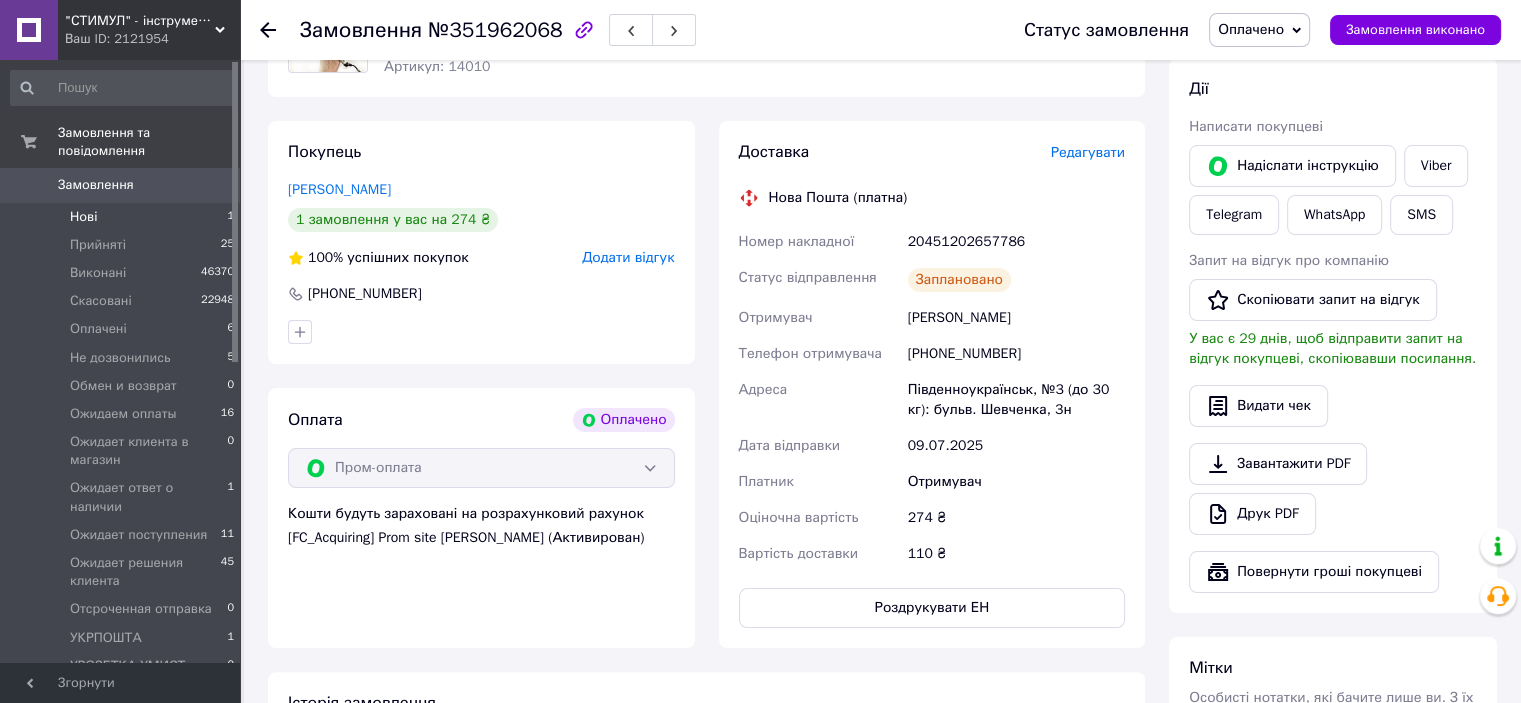 click on "Нові 1" at bounding box center [123, 217] 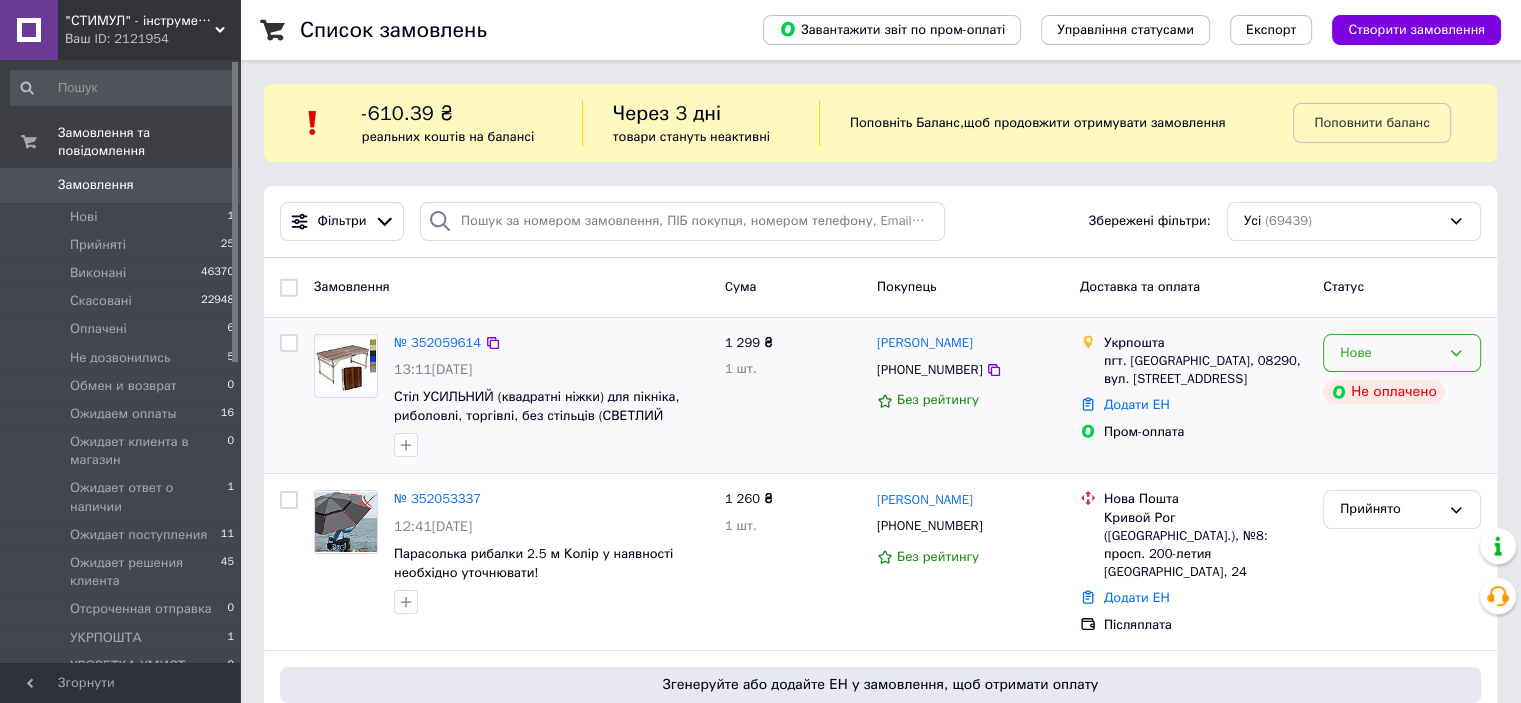 click 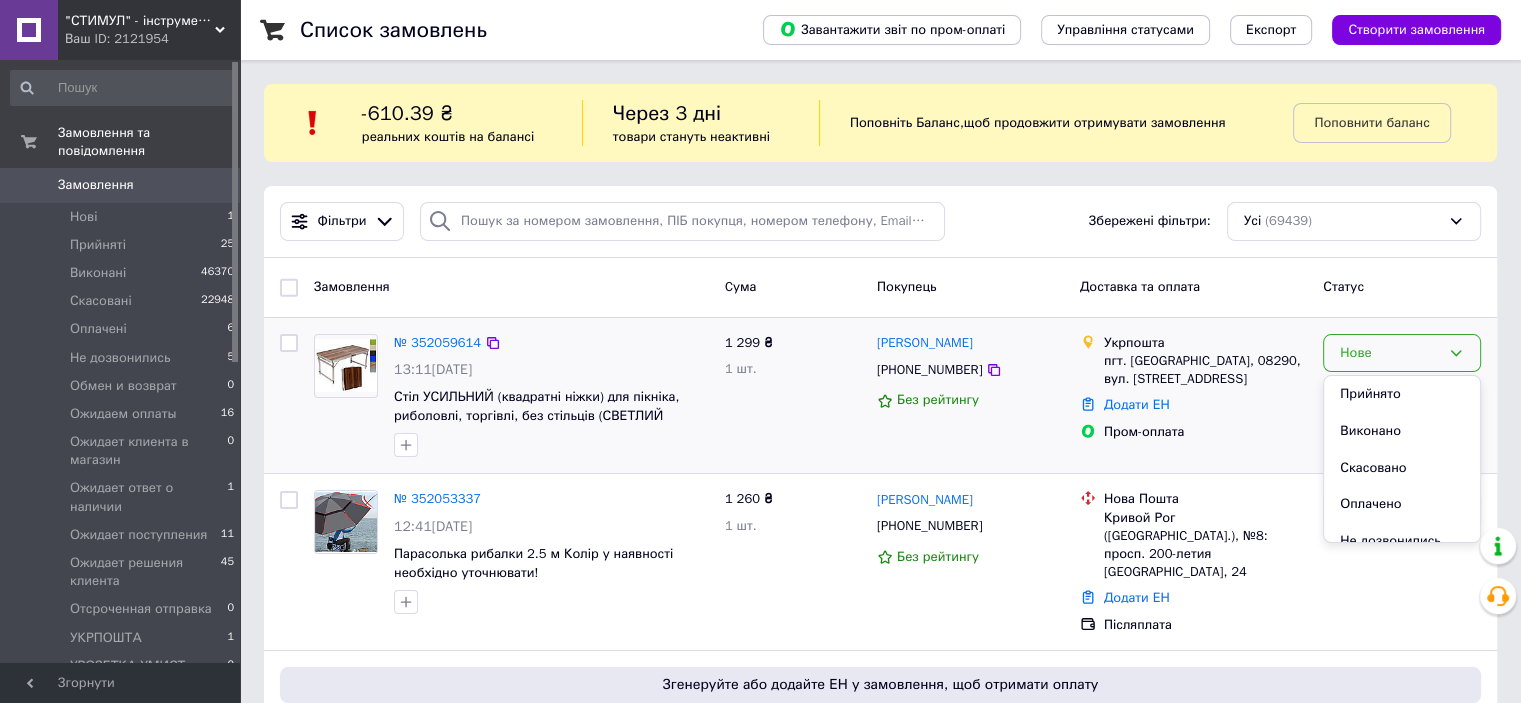 drag, startPoint x: 1396, startPoint y: 393, endPoint x: 1265, endPoint y: 447, distance: 141.69333 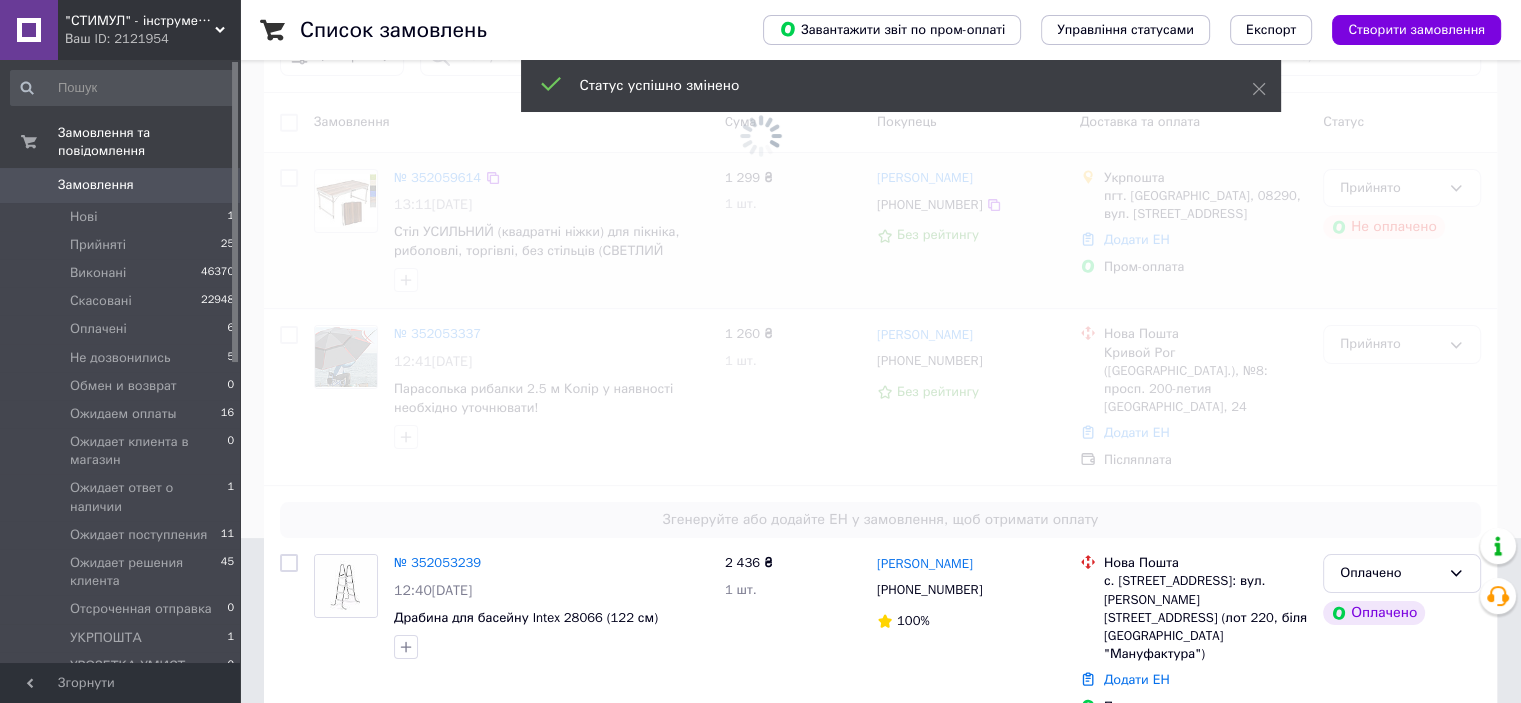 scroll, scrollTop: 300, scrollLeft: 0, axis: vertical 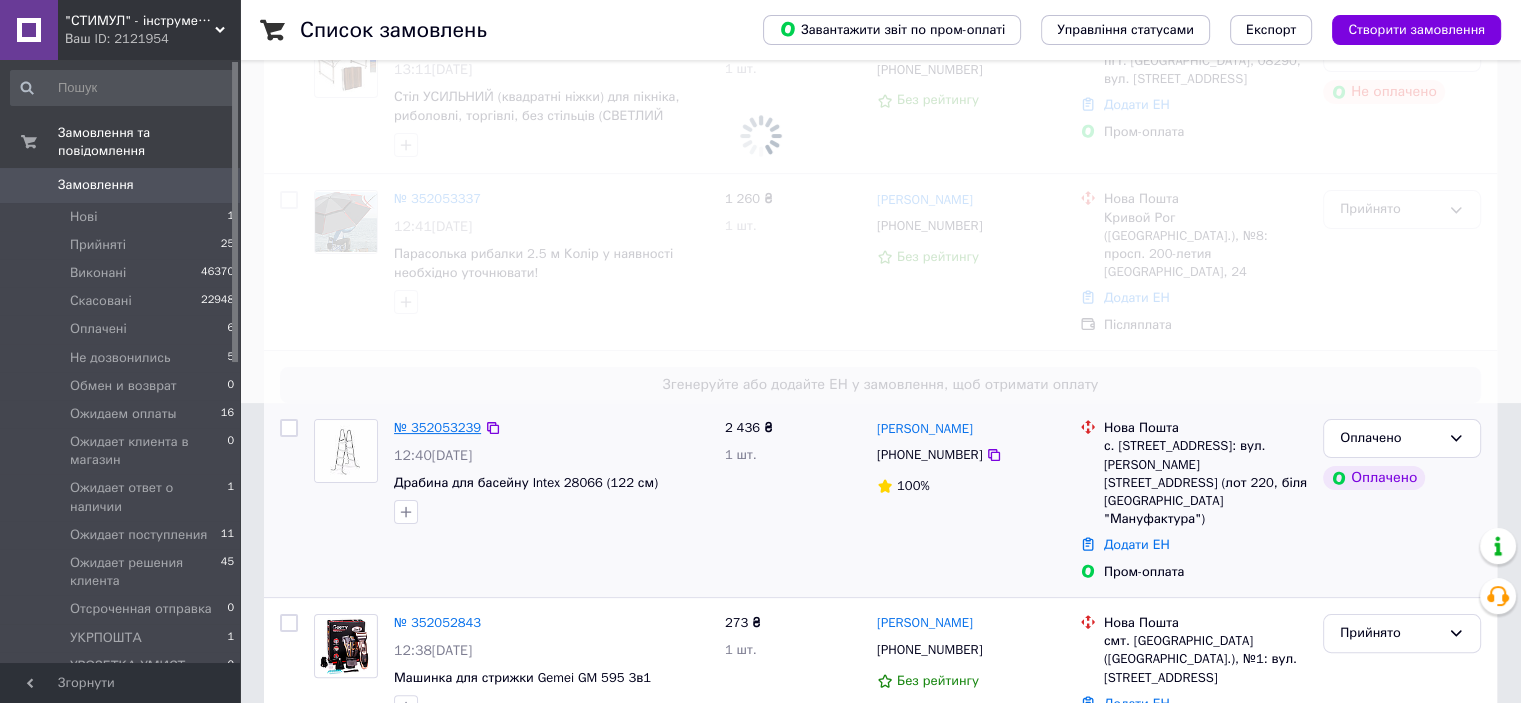 click on "№ 352053239" at bounding box center [437, 427] 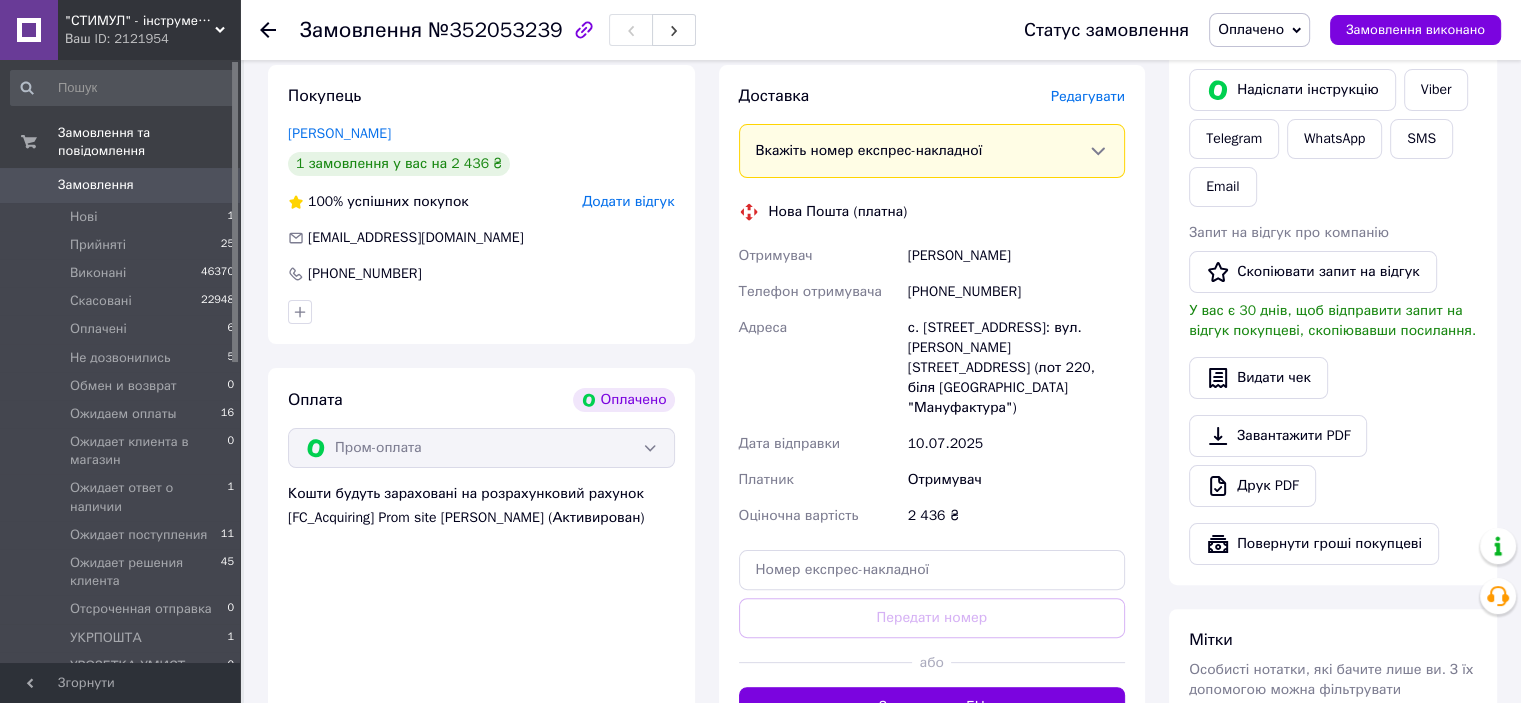 scroll, scrollTop: 500, scrollLeft: 0, axis: vertical 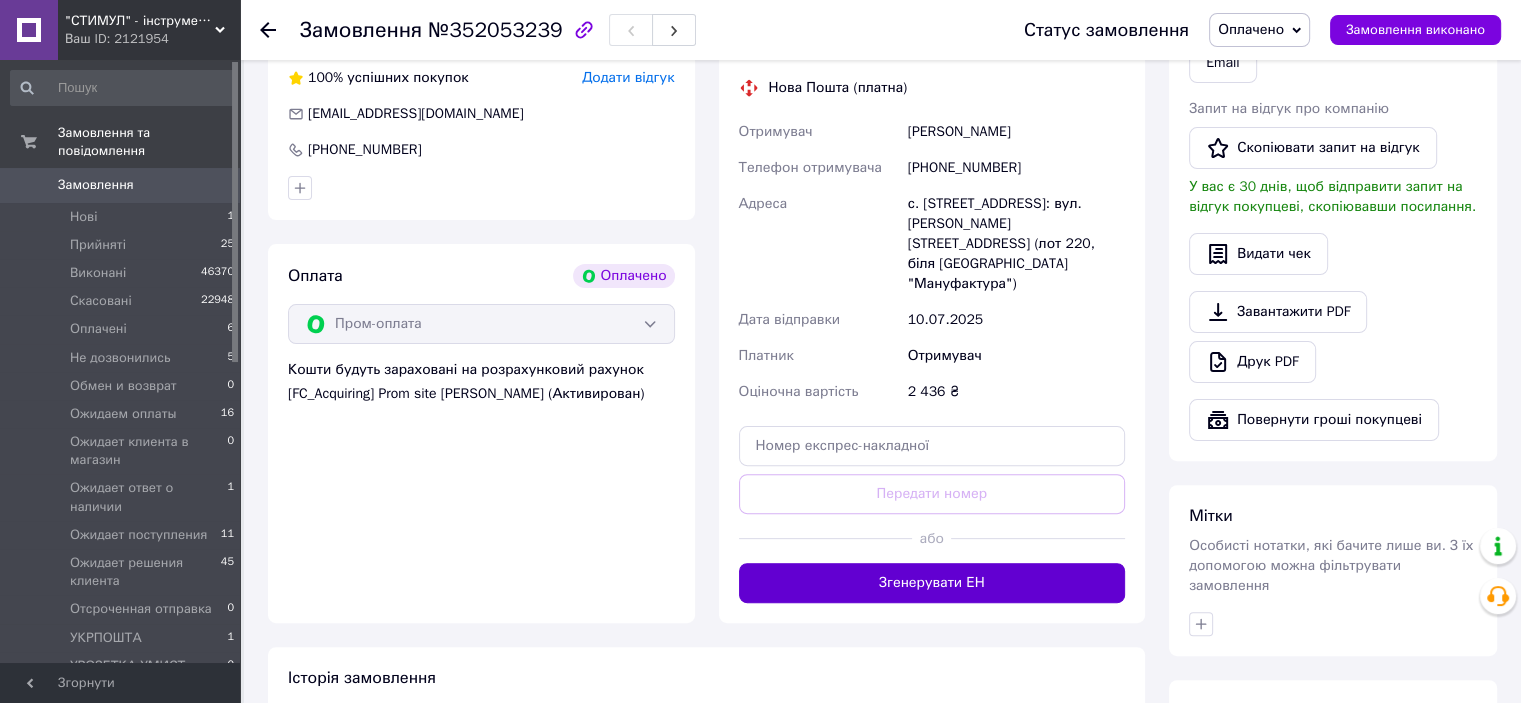 click on "Згенерувати ЕН" at bounding box center [932, 583] 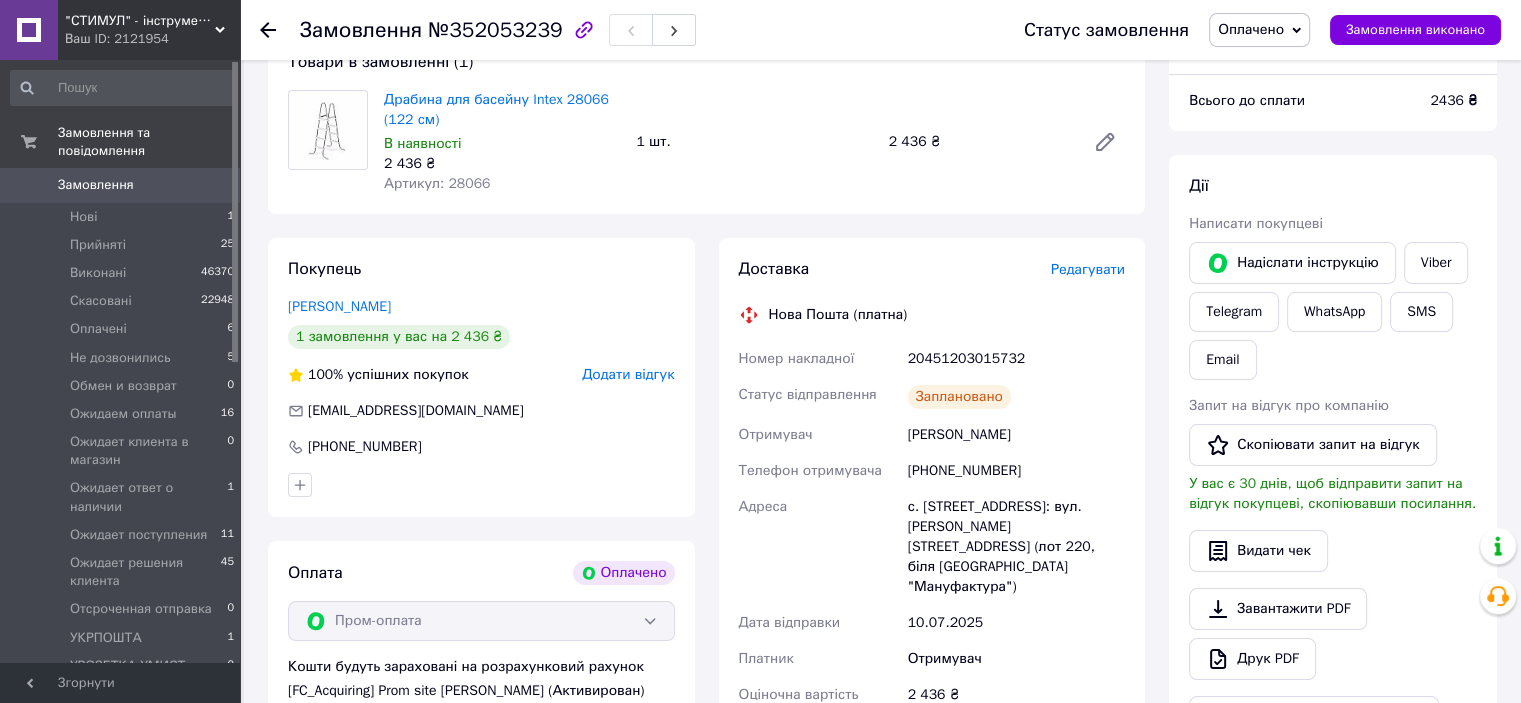 scroll, scrollTop: 100, scrollLeft: 0, axis: vertical 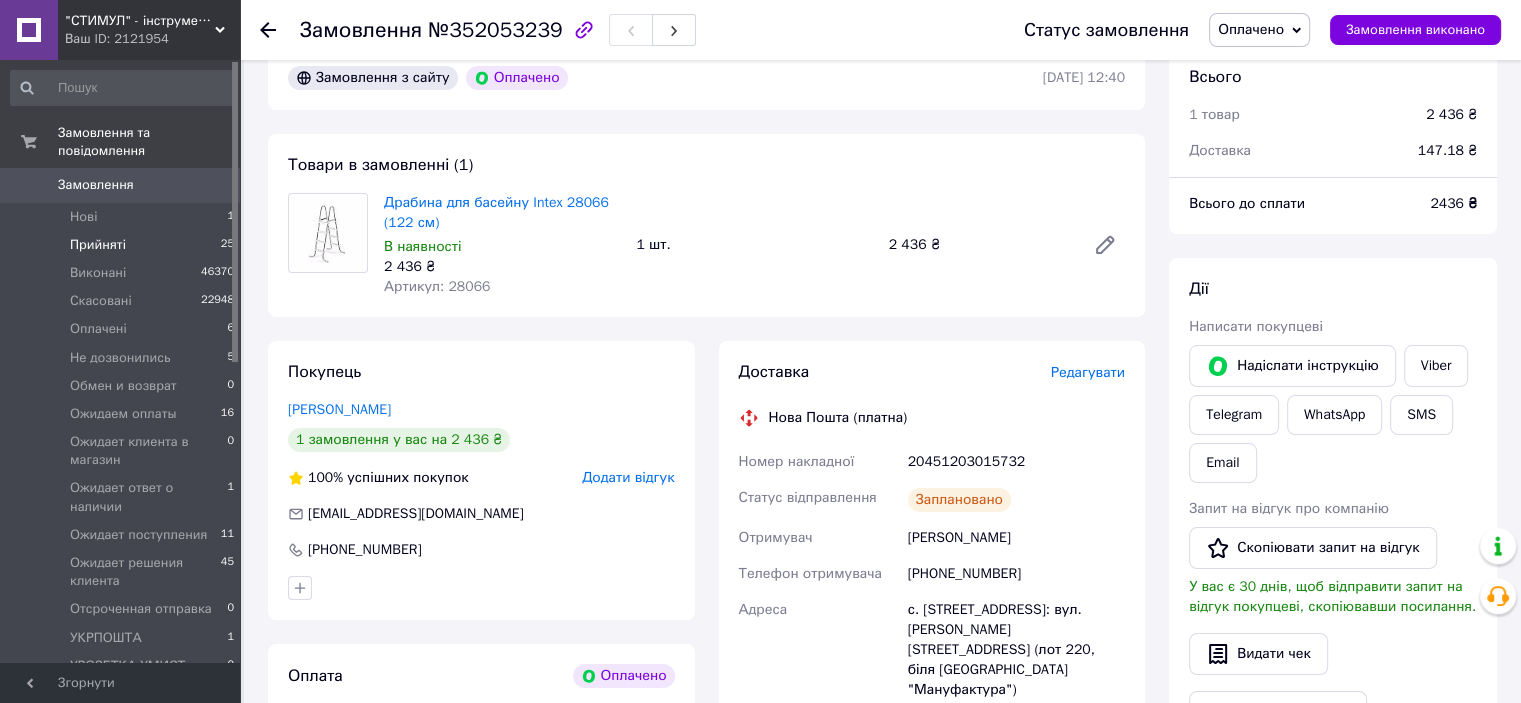 click on "Прийняті 25" at bounding box center (123, 245) 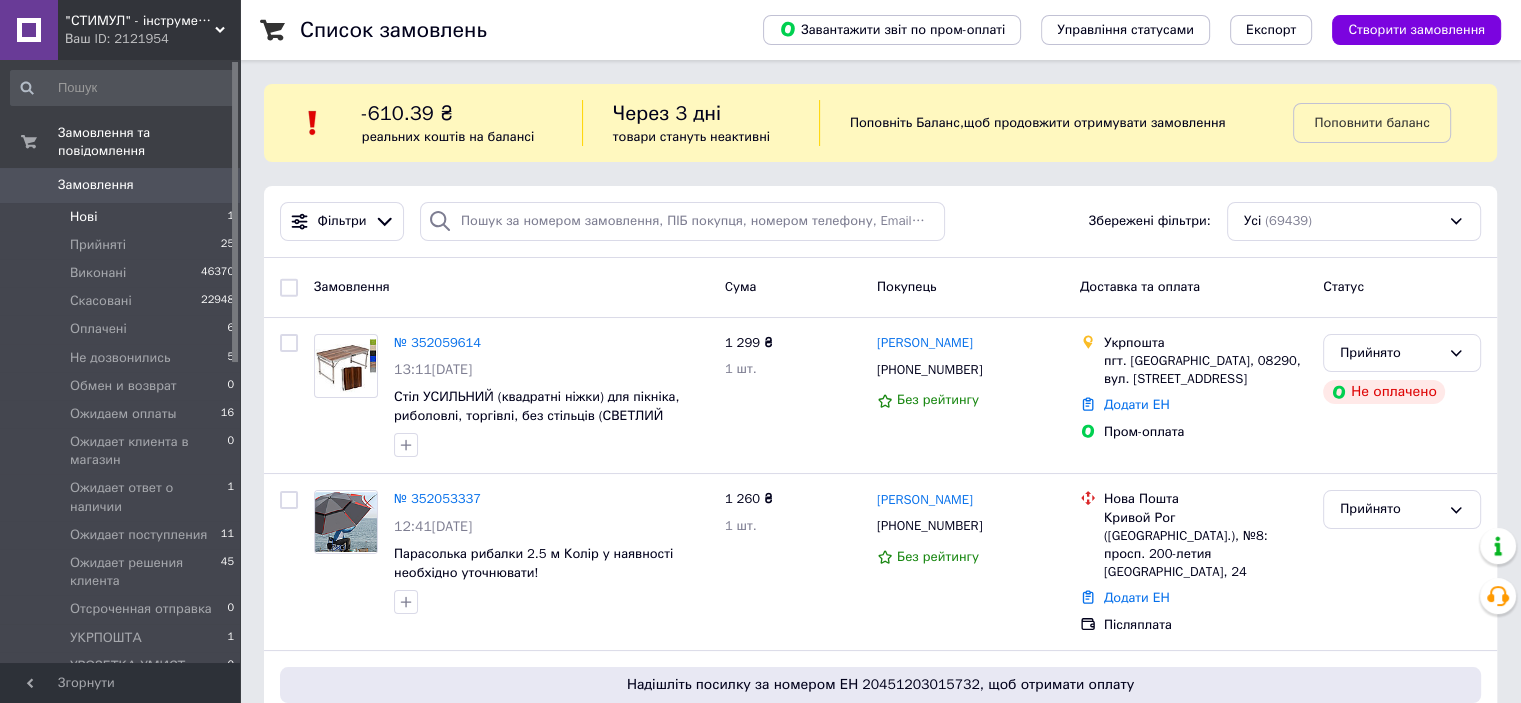 click on "Нові" at bounding box center (83, 217) 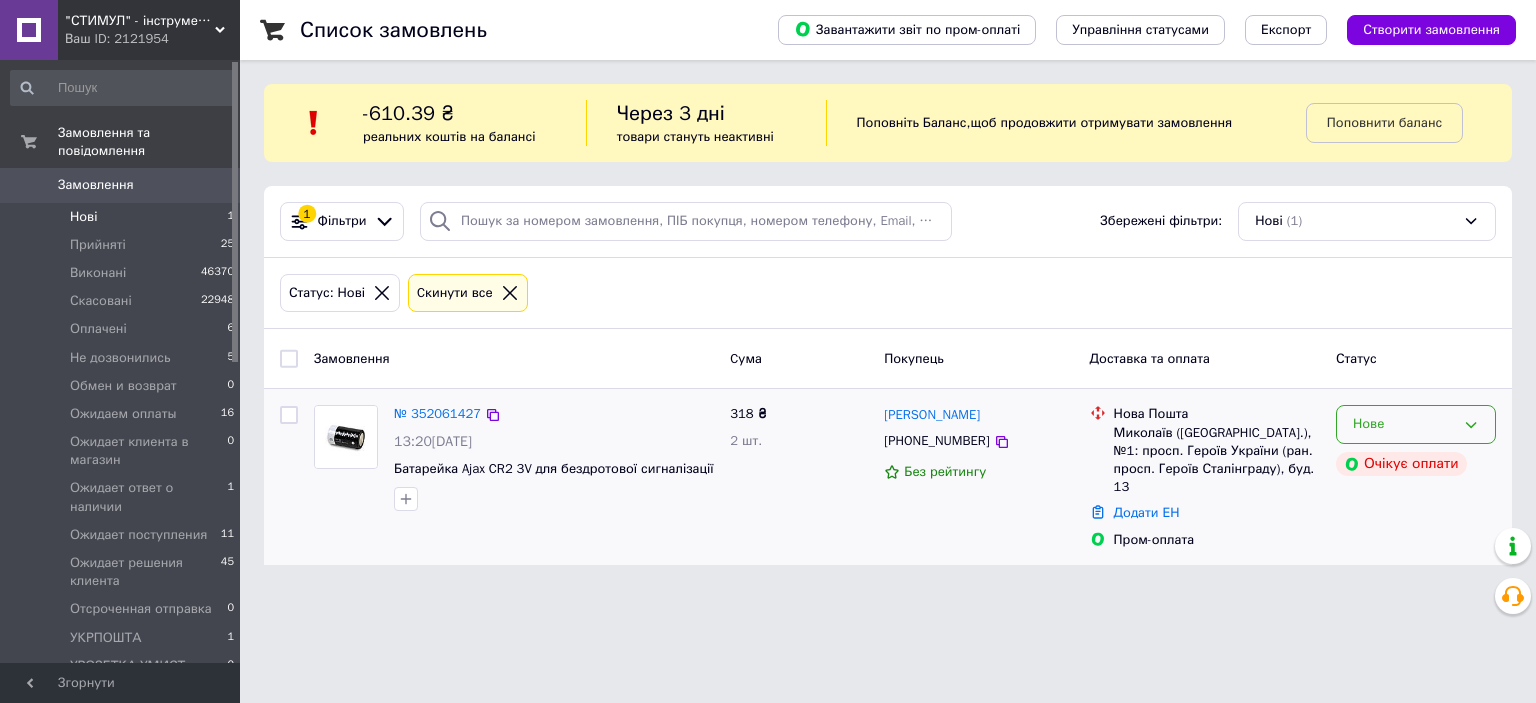 click on "Нове" at bounding box center (1404, 424) 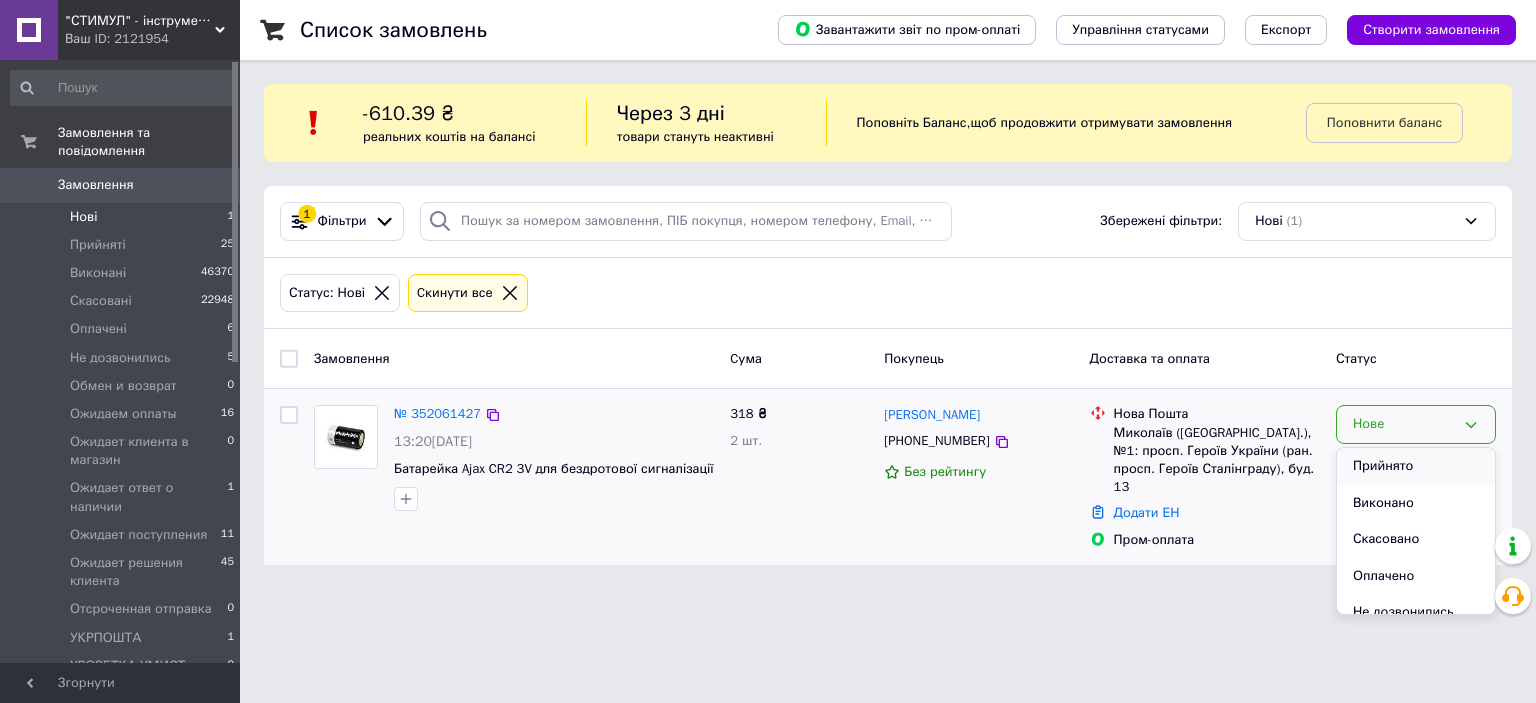 click on "Прийнято" at bounding box center (1416, 466) 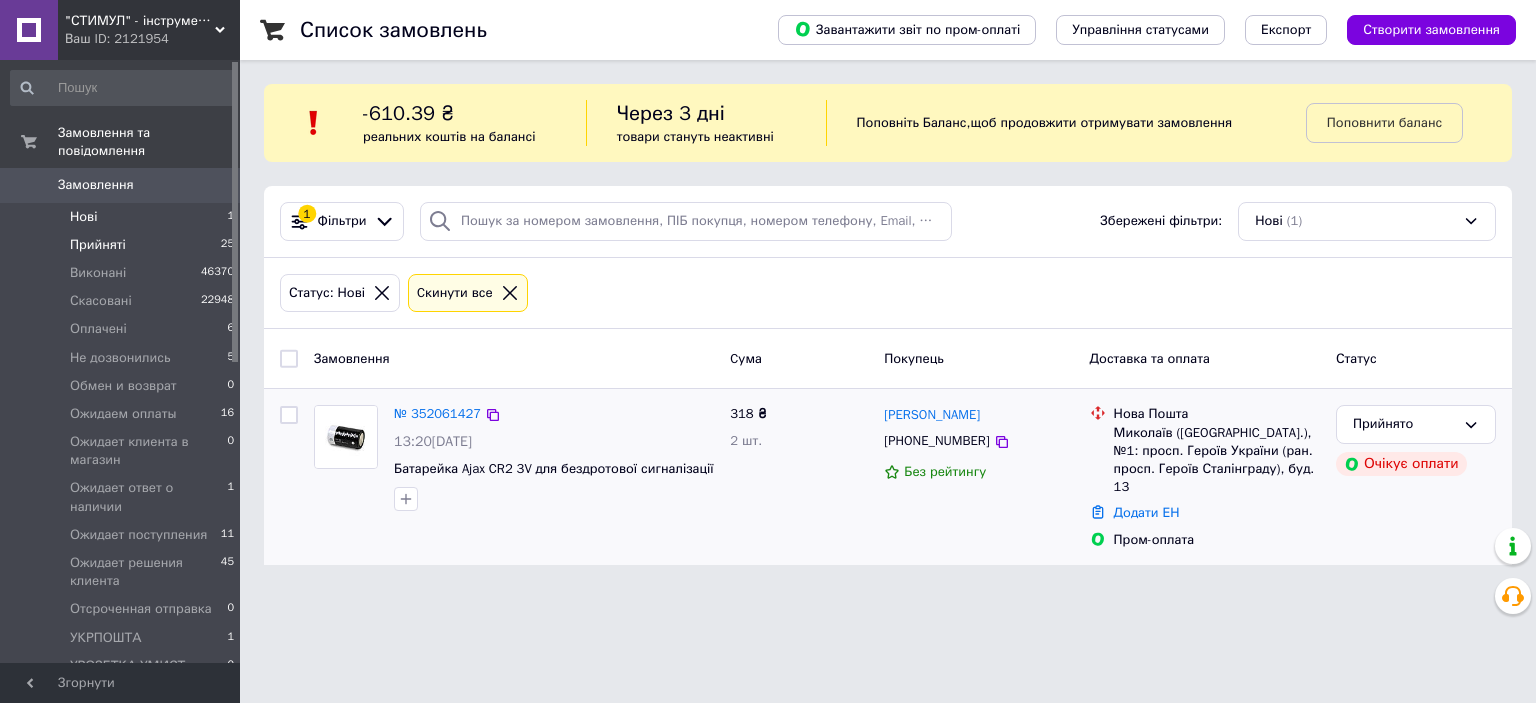click on "Прийняті" at bounding box center [98, 245] 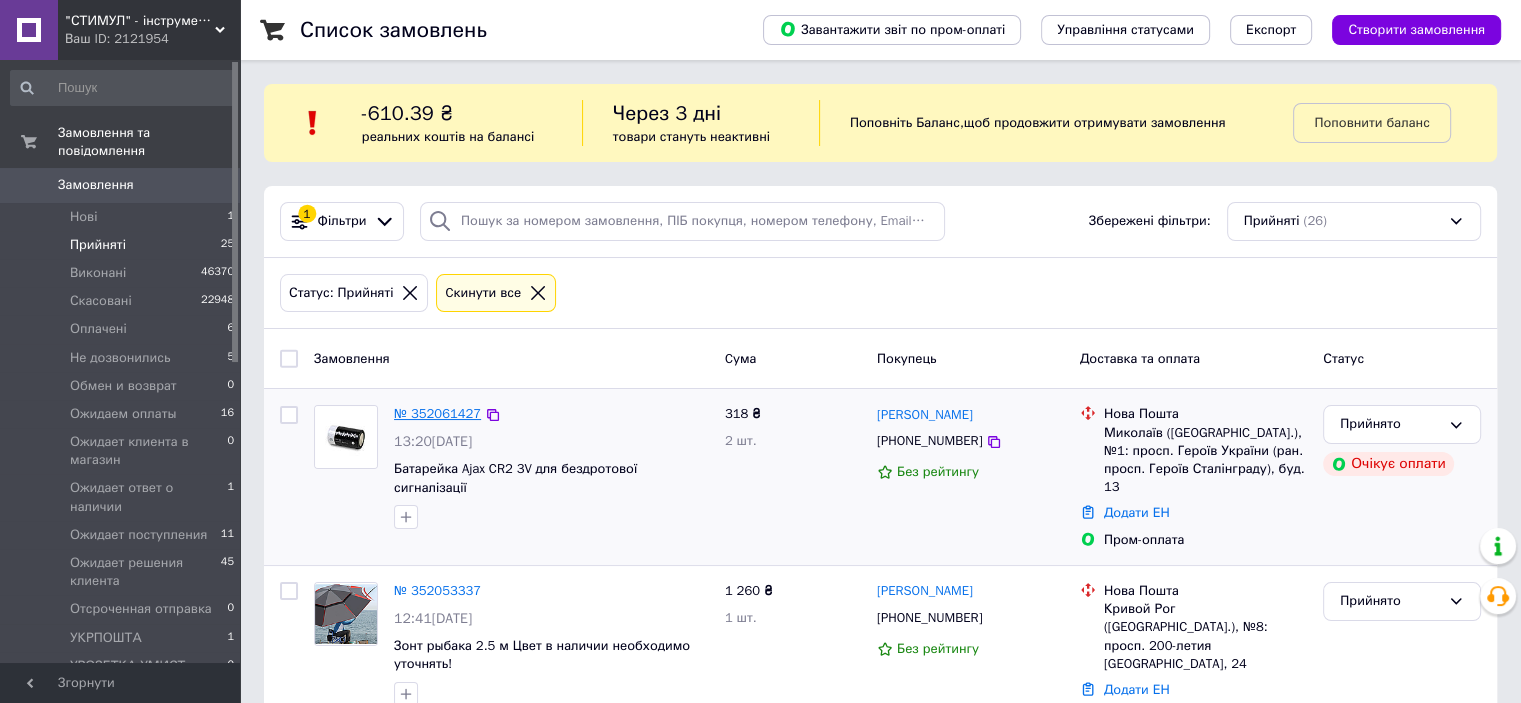 drag, startPoint x: 839, startPoint y: 3, endPoint x: 430, endPoint y: 411, distance: 577.70667 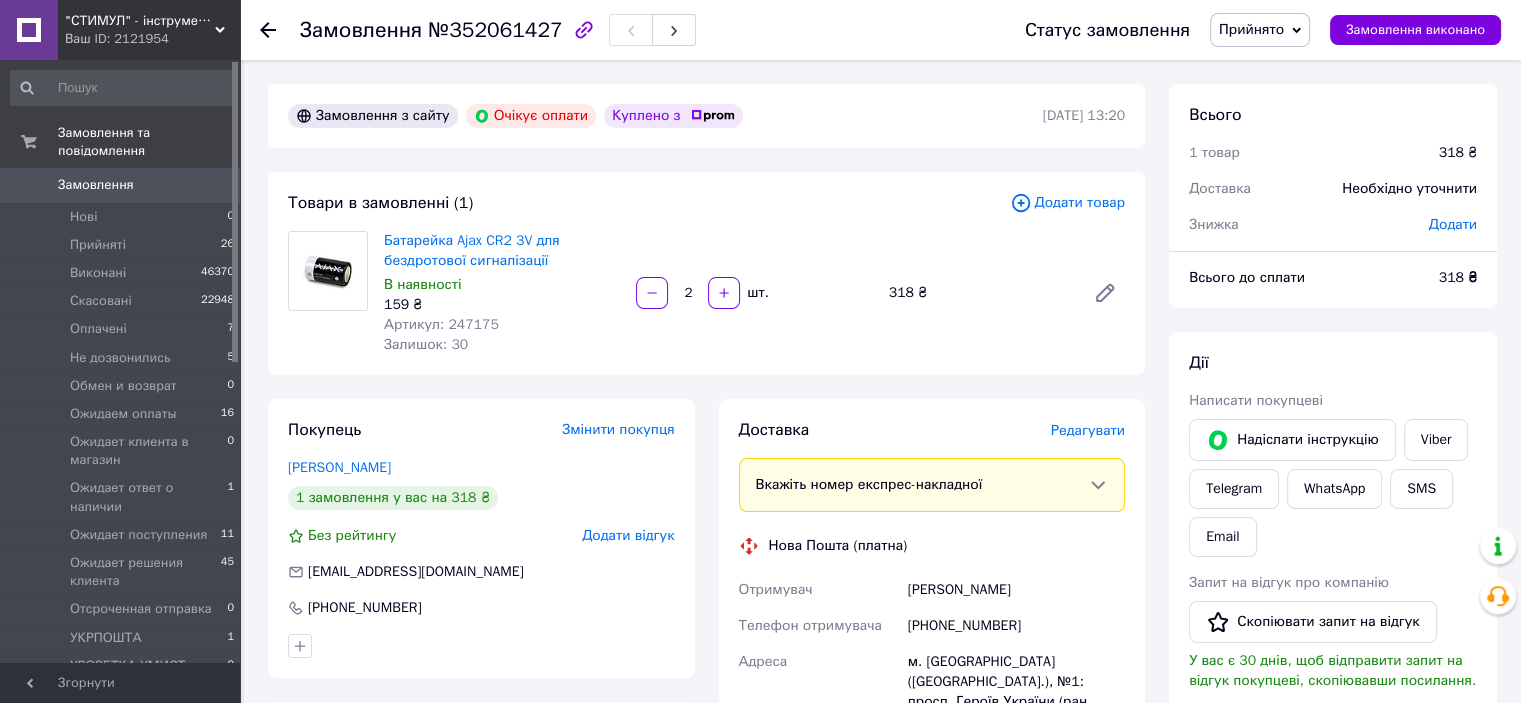 click on "Прийнято" at bounding box center [1260, 30] 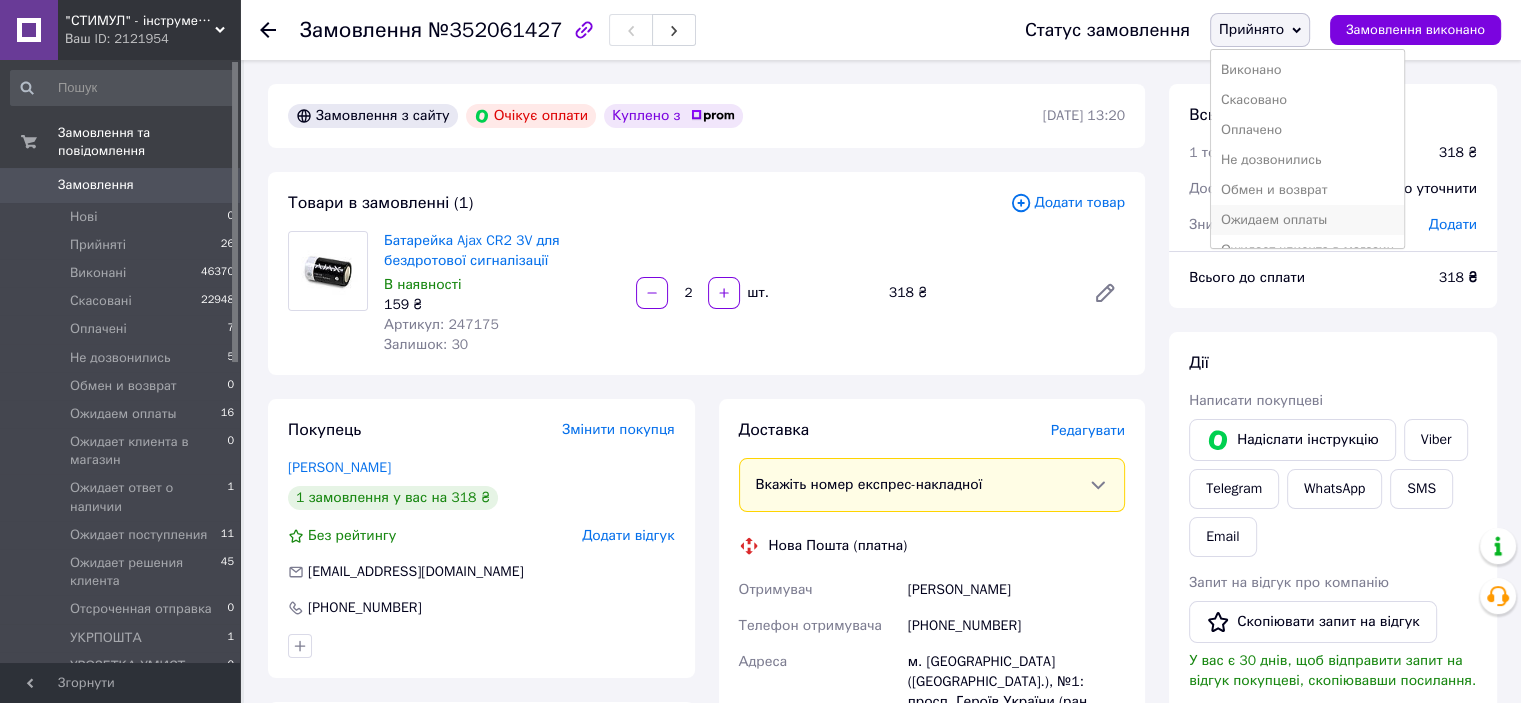 click on "Ожидаем оплаты" at bounding box center [1307, 220] 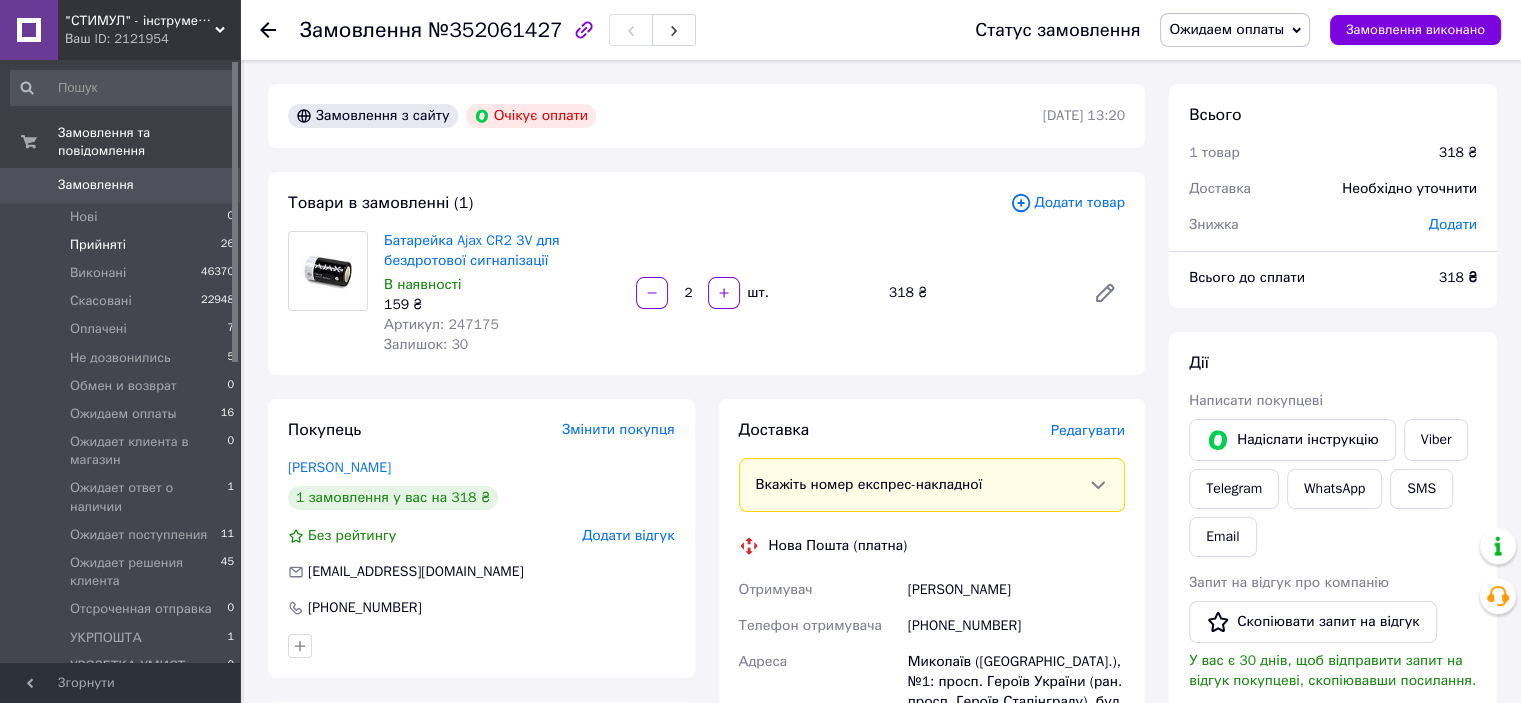 click on "Прийняті" at bounding box center [98, 245] 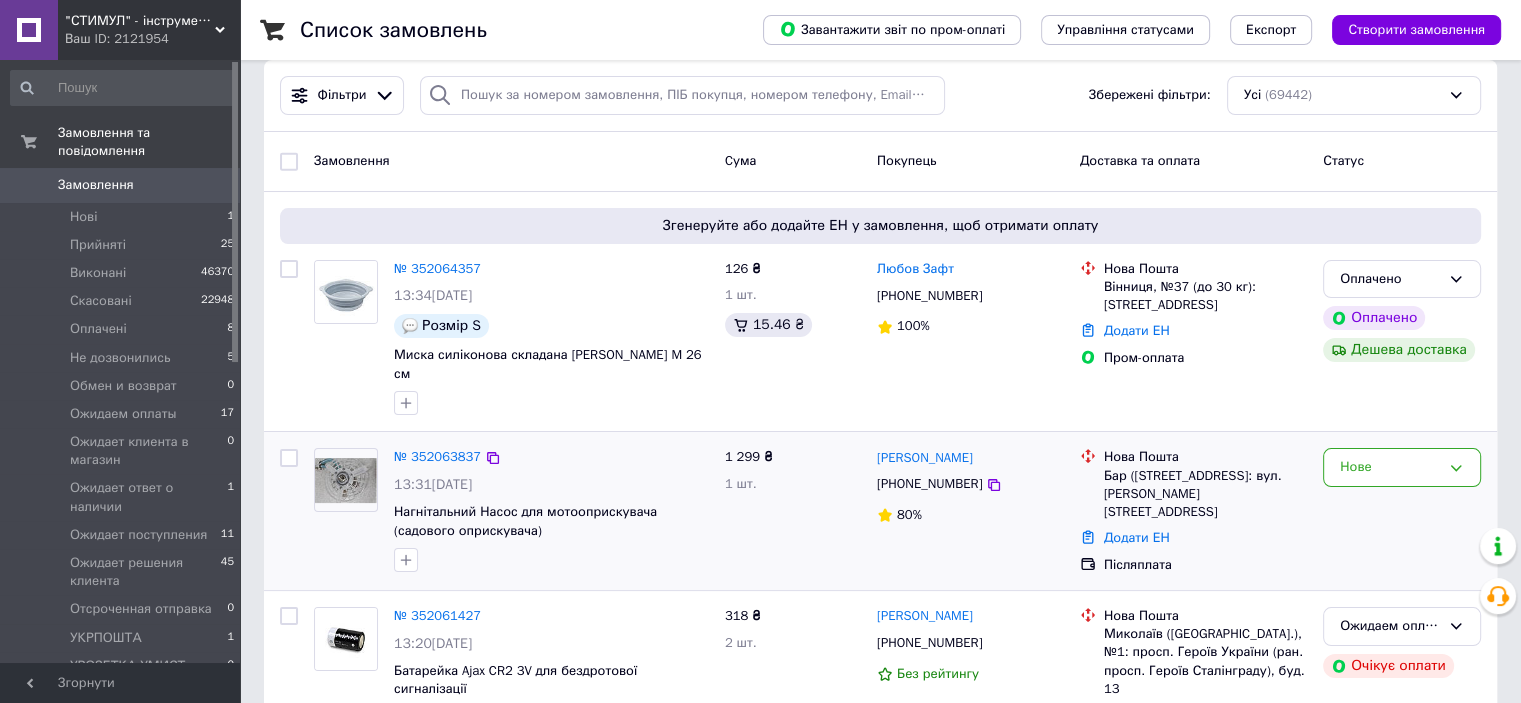 scroll, scrollTop: 200, scrollLeft: 0, axis: vertical 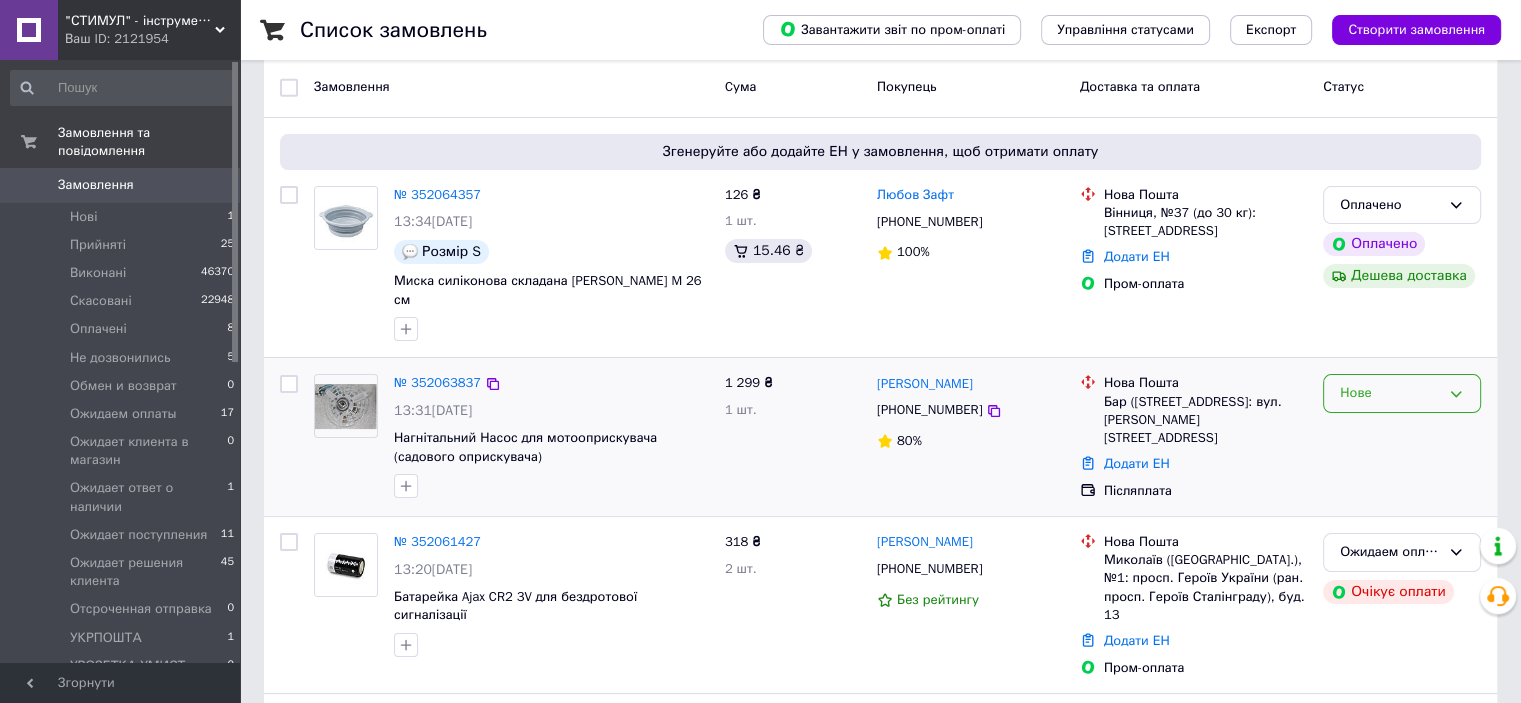 click on "Нове" at bounding box center (1390, 393) 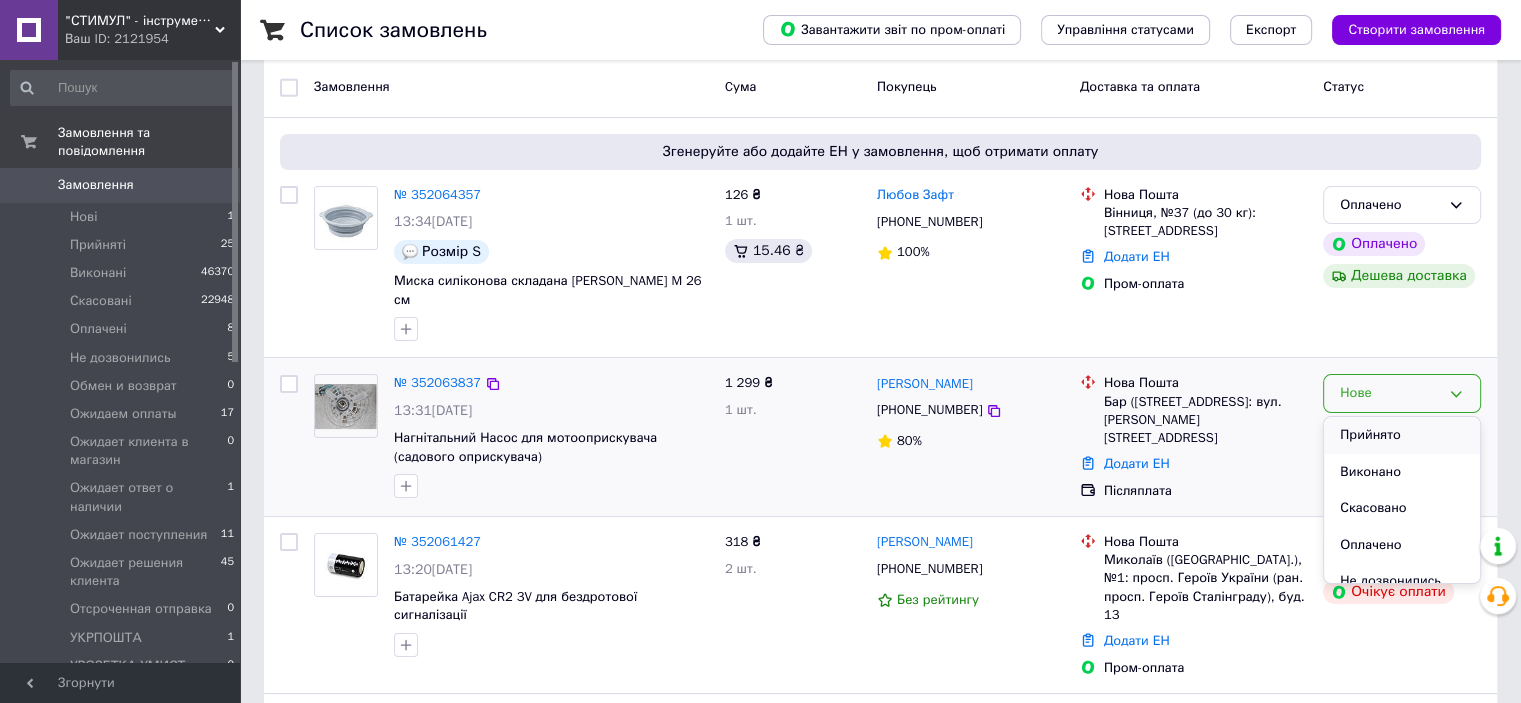 click on "Прийнято" at bounding box center (1402, 435) 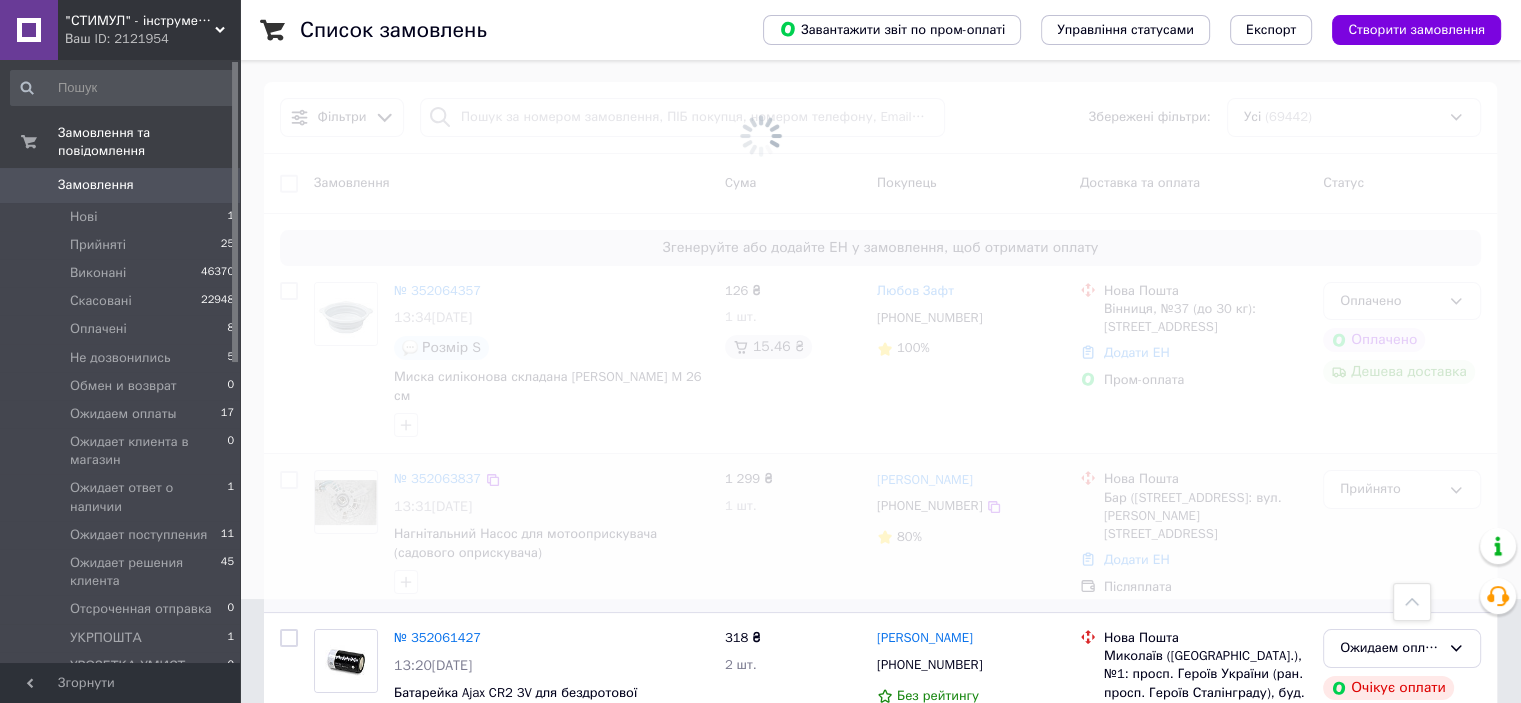 scroll, scrollTop: 100, scrollLeft: 0, axis: vertical 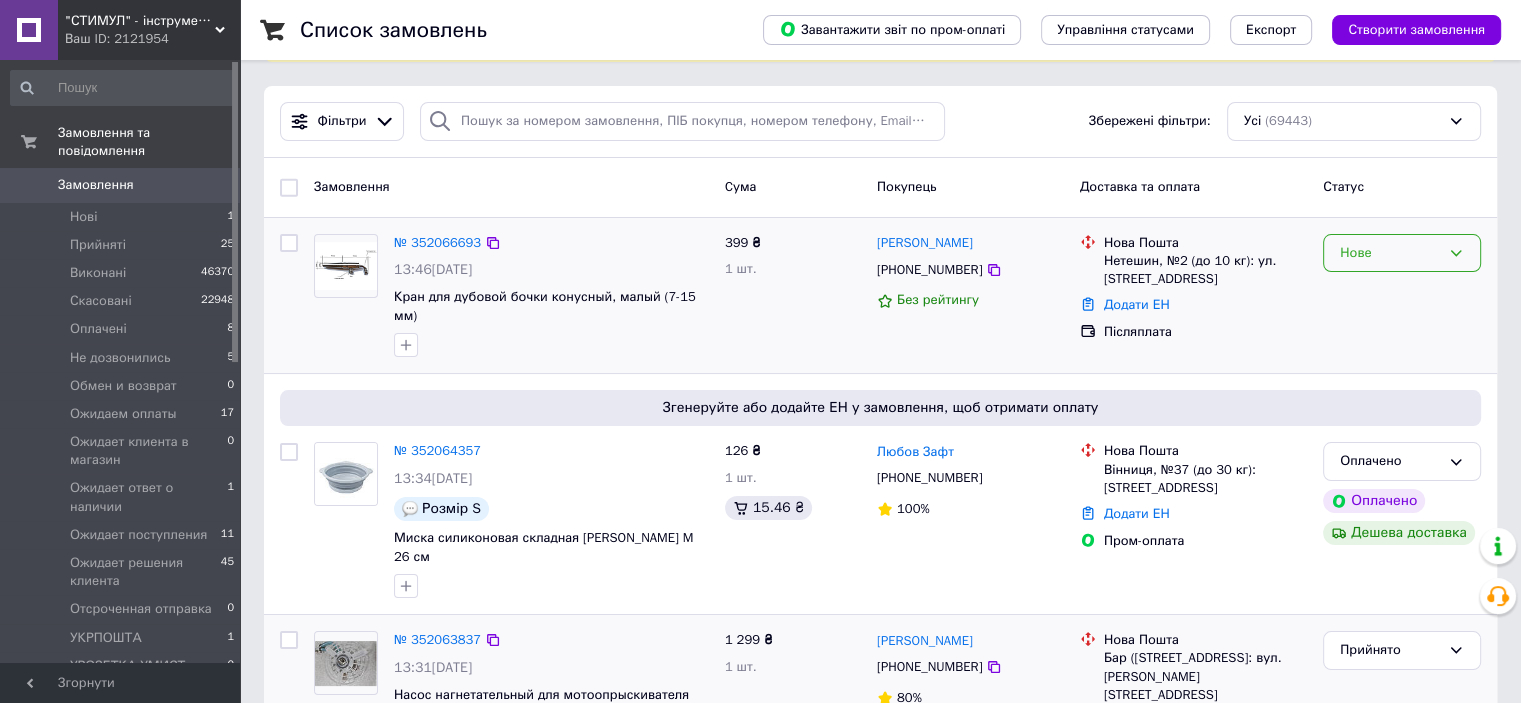 click on "Нове" at bounding box center (1390, 253) 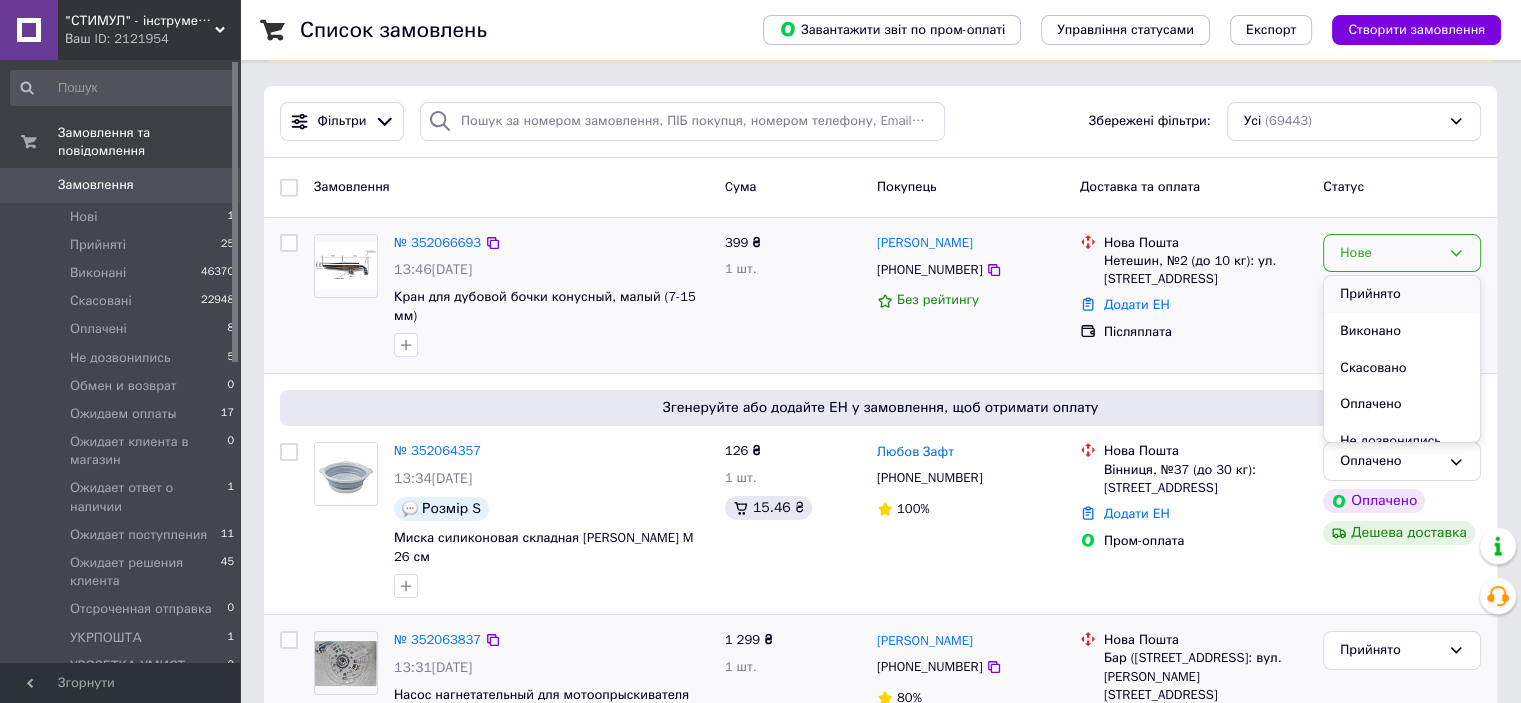 click on "Прийнято" at bounding box center [1402, 294] 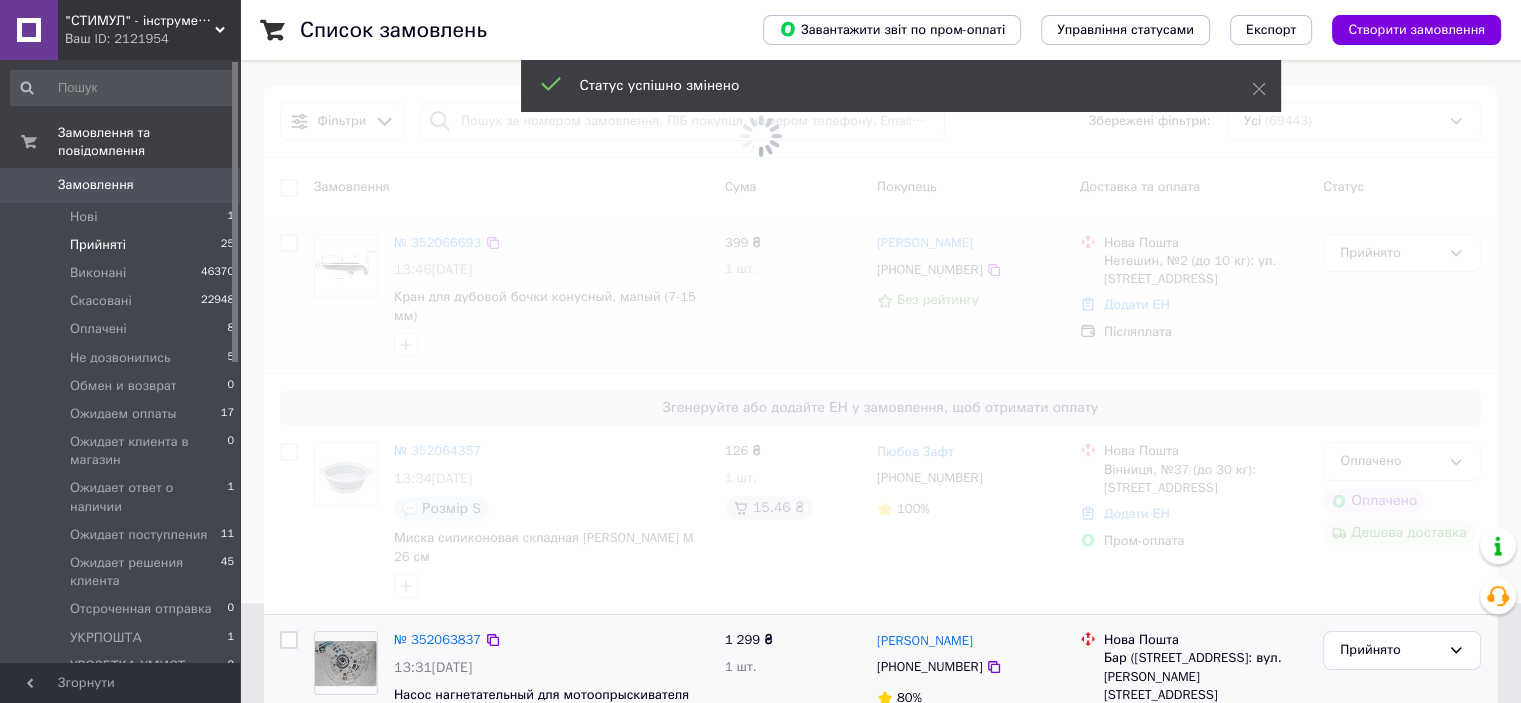 click on "Прийняті 25" at bounding box center (123, 245) 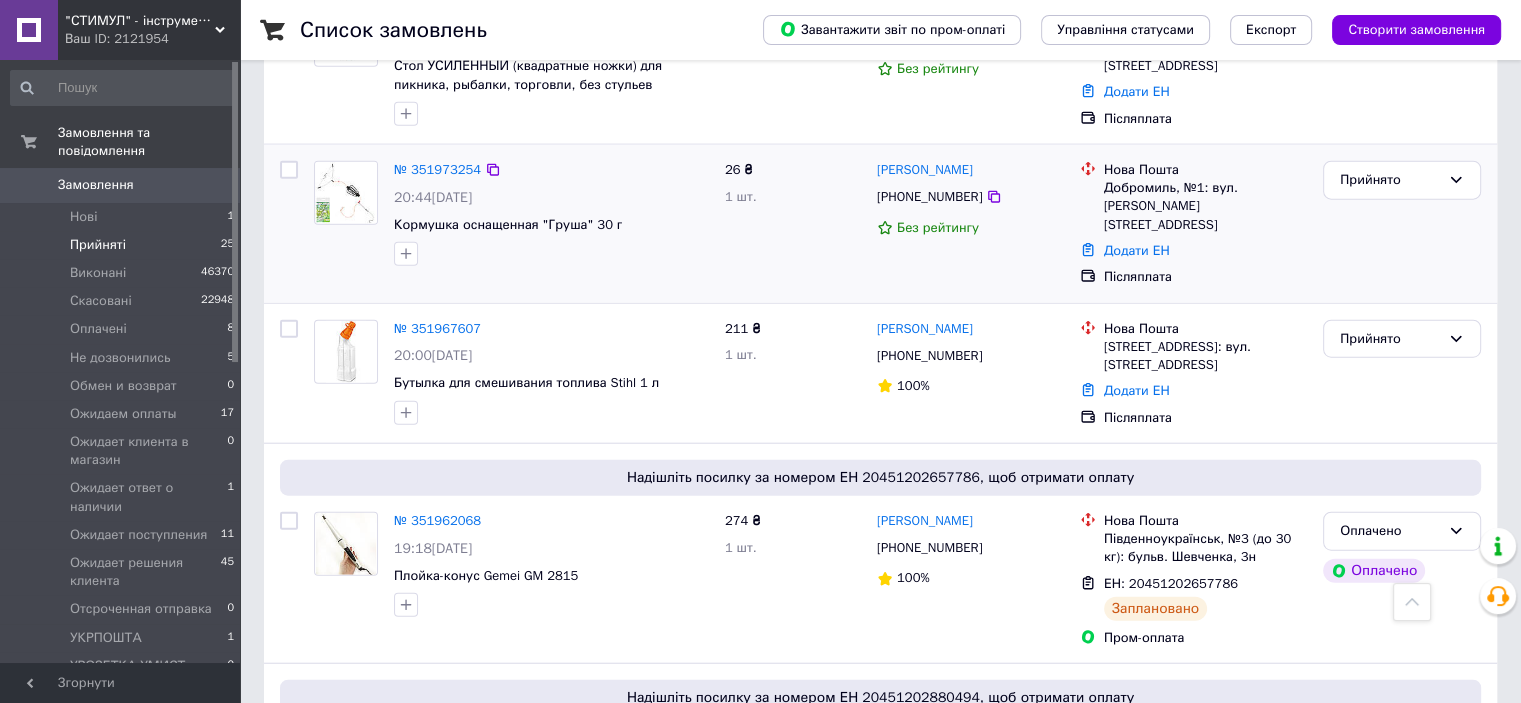 scroll, scrollTop: 5000, scrollLeft: 0, axis: vertical 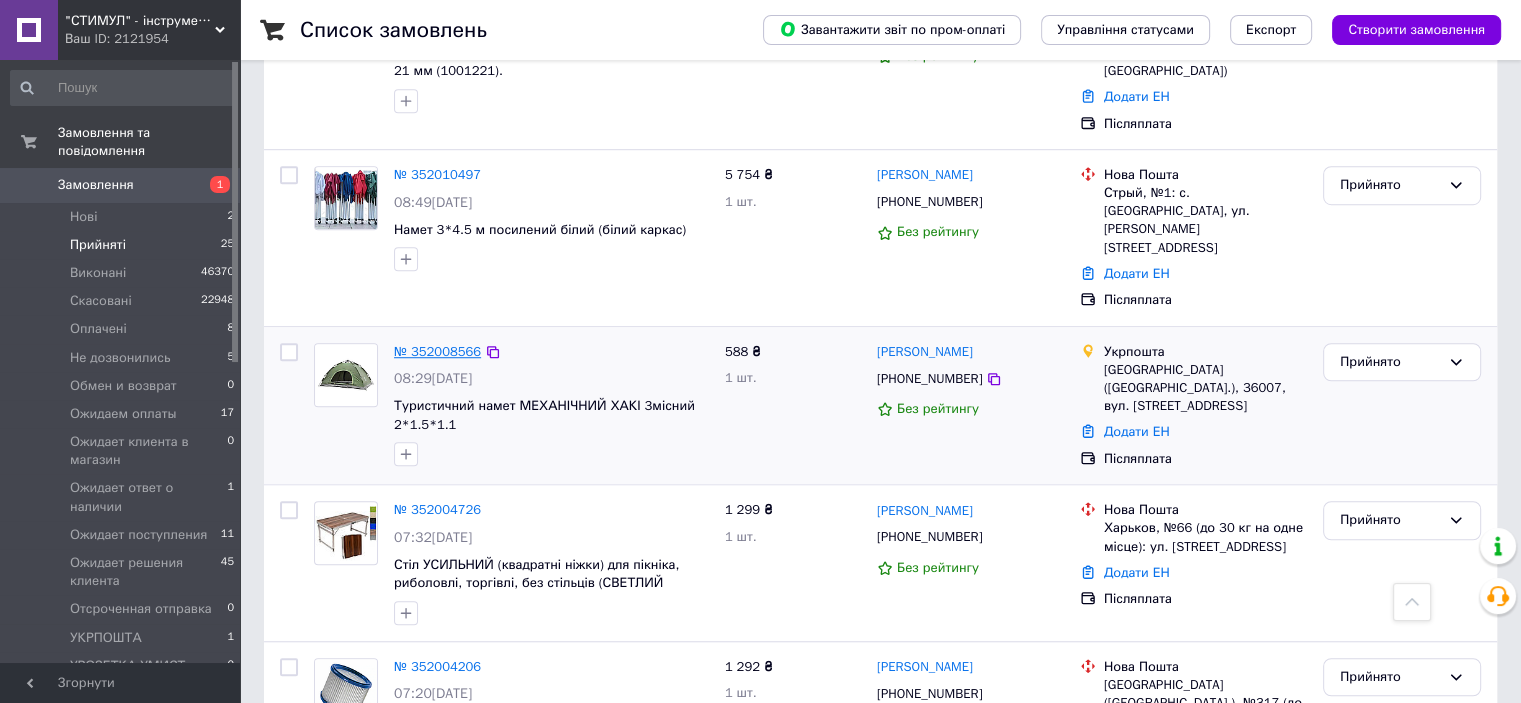 click on "№ 352008566" at bounding box center (437, 351) 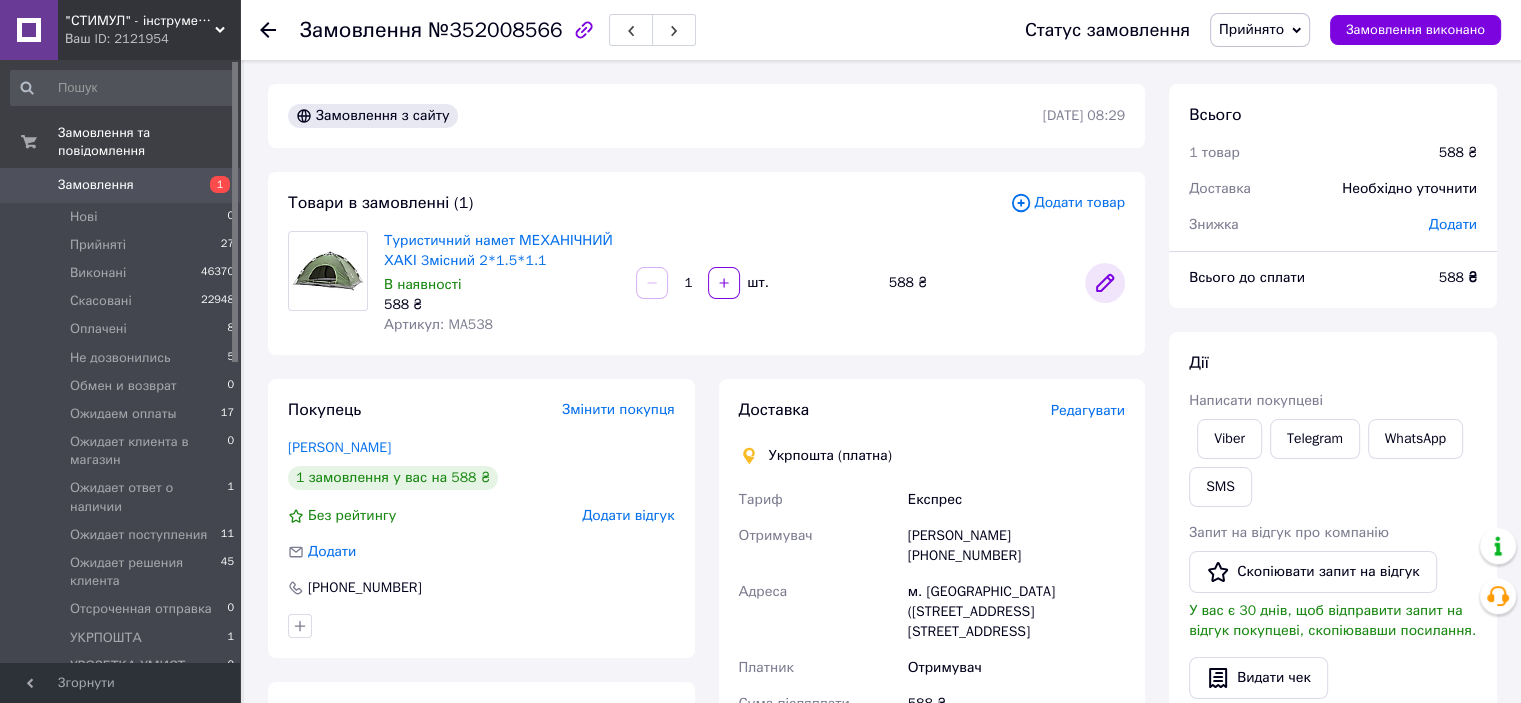 click 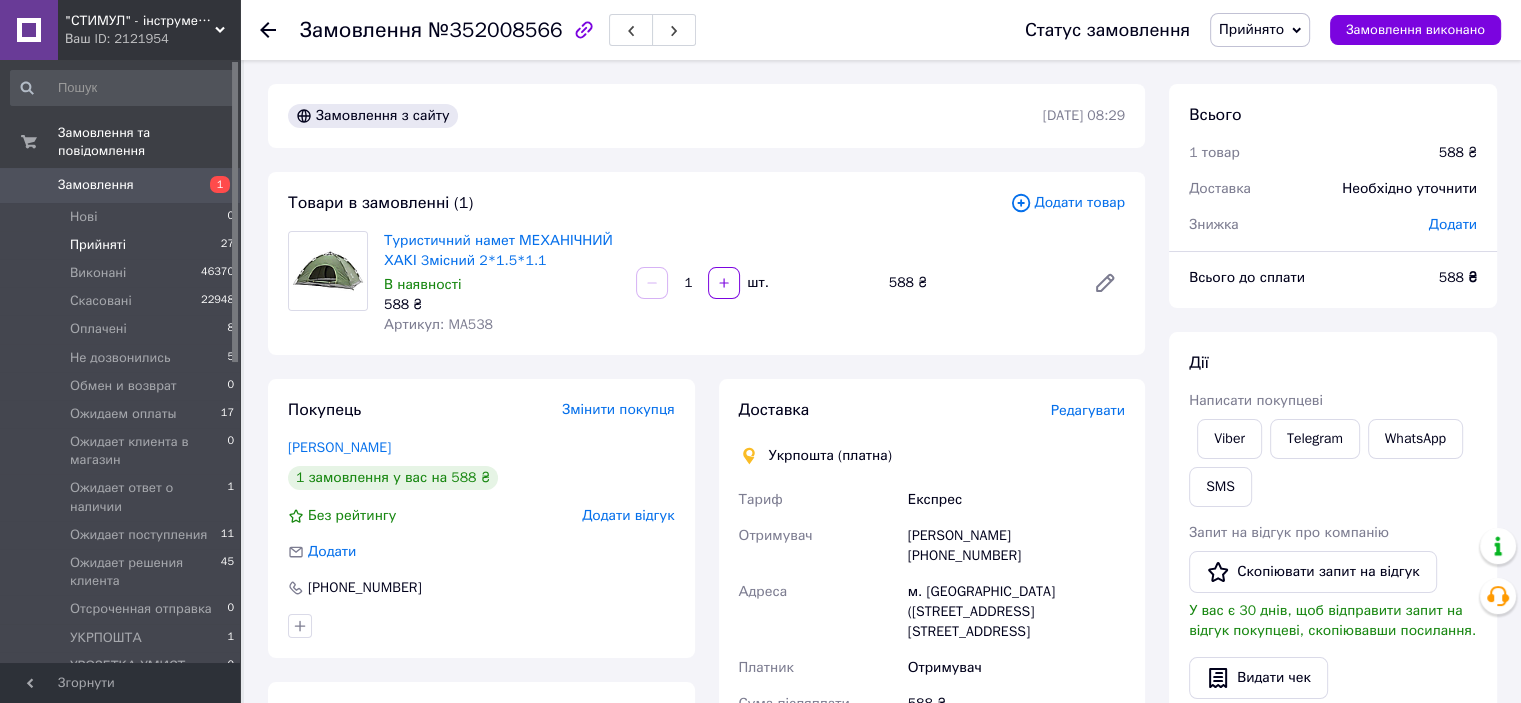 click on "Прийняті 27" at bounding box center (123, 245) 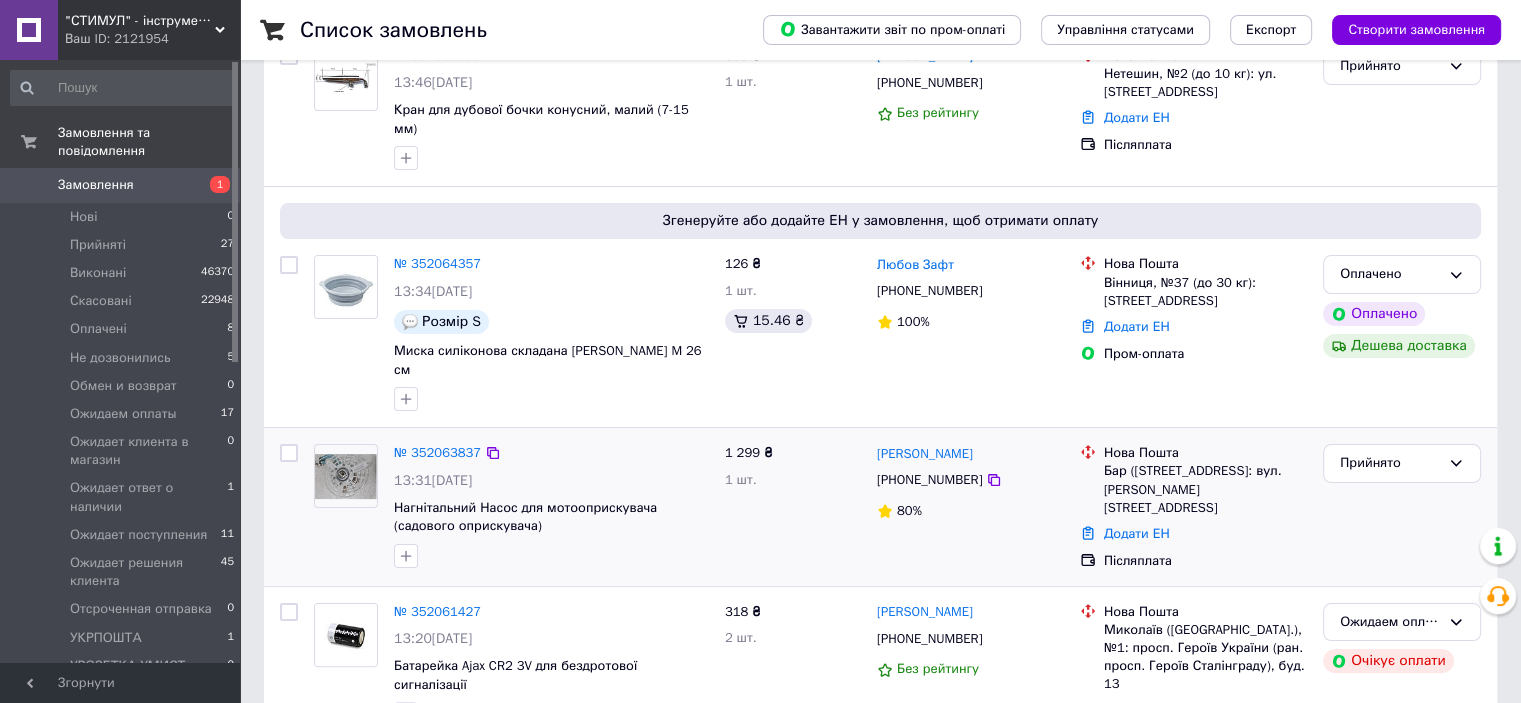 scroll, scrollTop: 300, scrollLeft: 0, axis: vertical 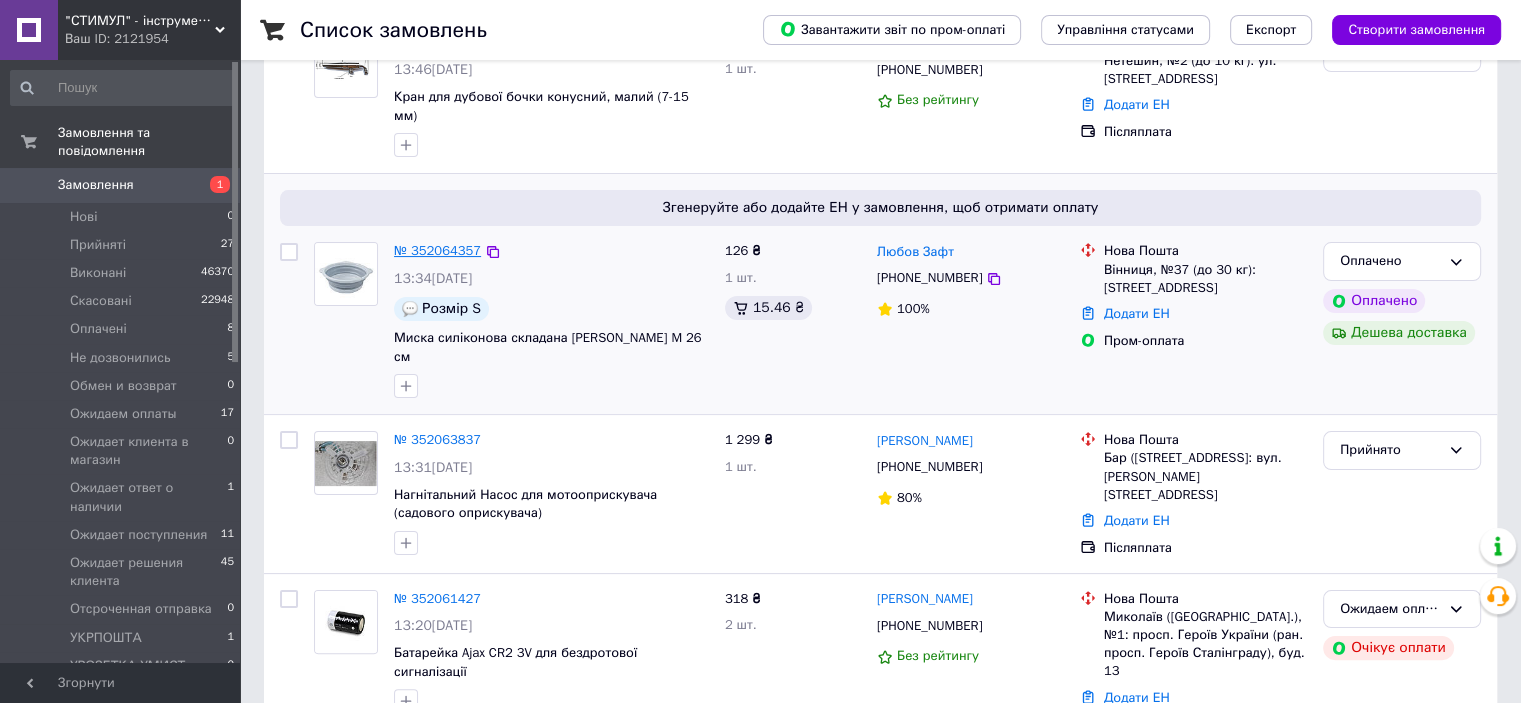 click on "№ 352064357" at bounding box center [437, 250] 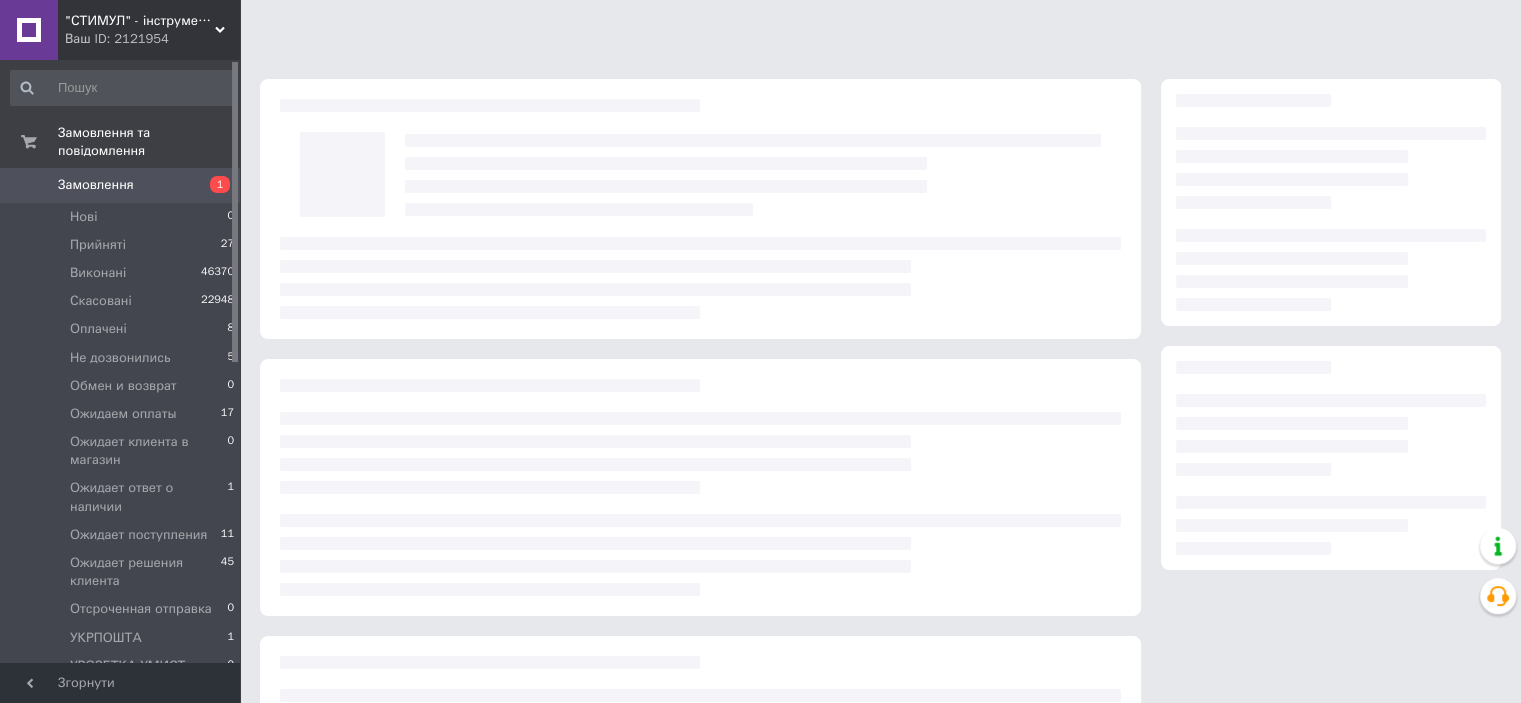 scroll, scrollTop: 0, scrollLeft: 0, axis: both 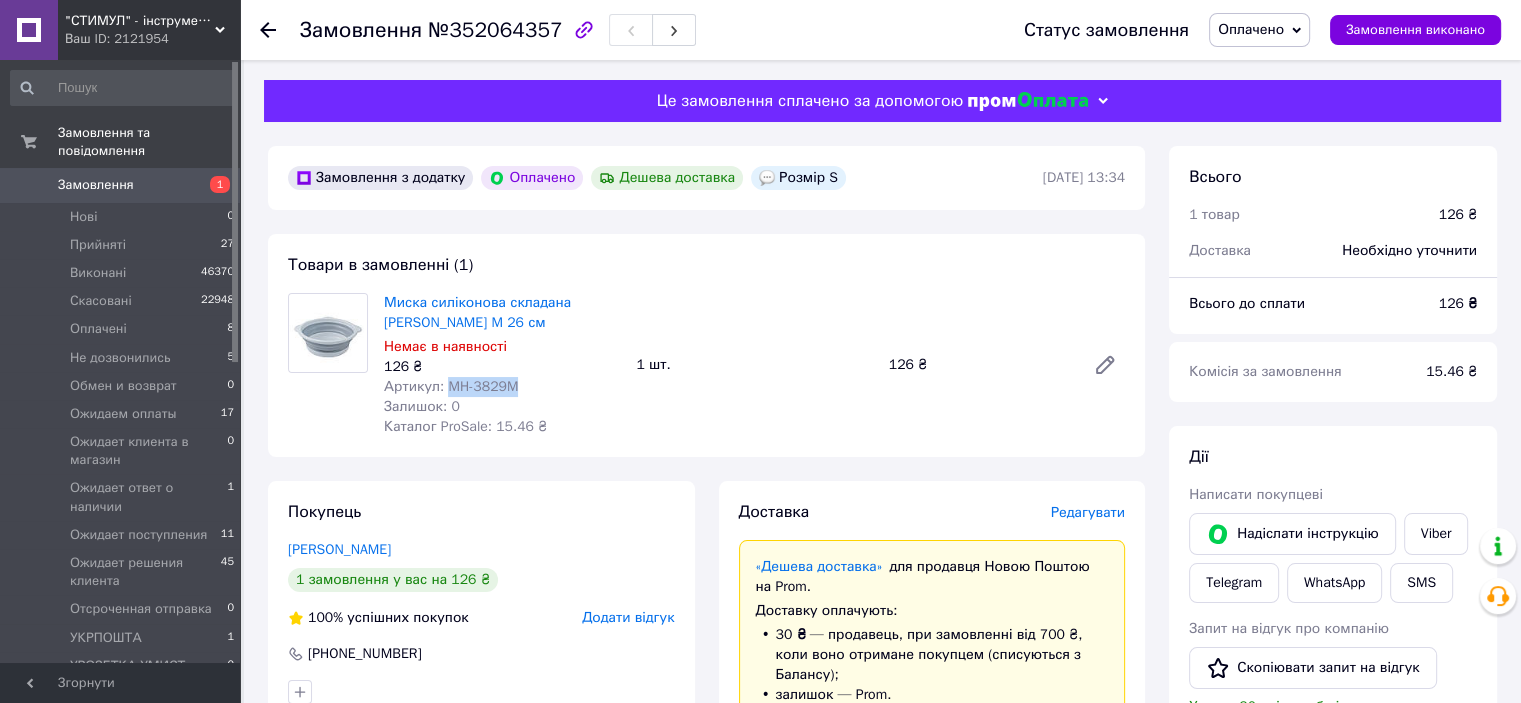 drag, startPoint x: 528, startPoint y: 394, endPoint x: 444, endPoint y: 392, distance: 84.0238 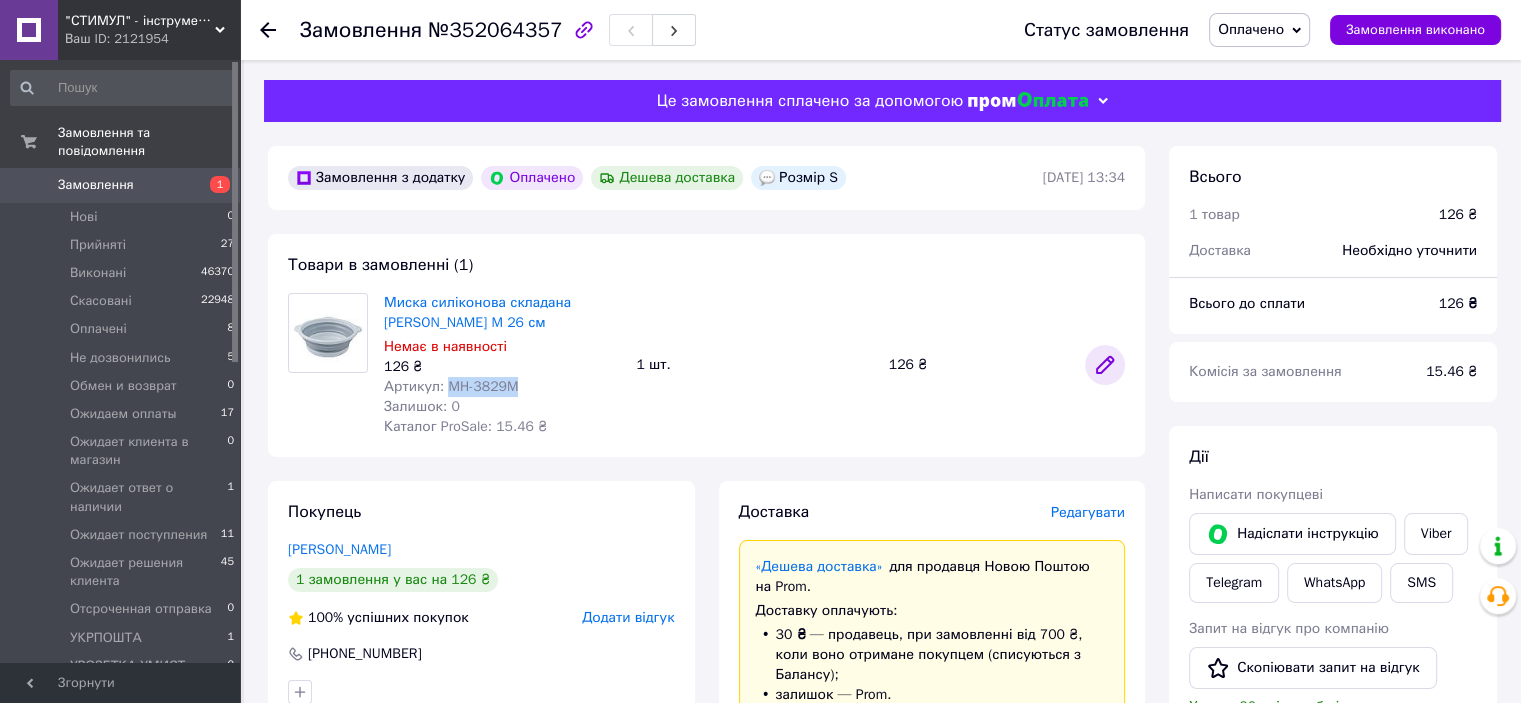click 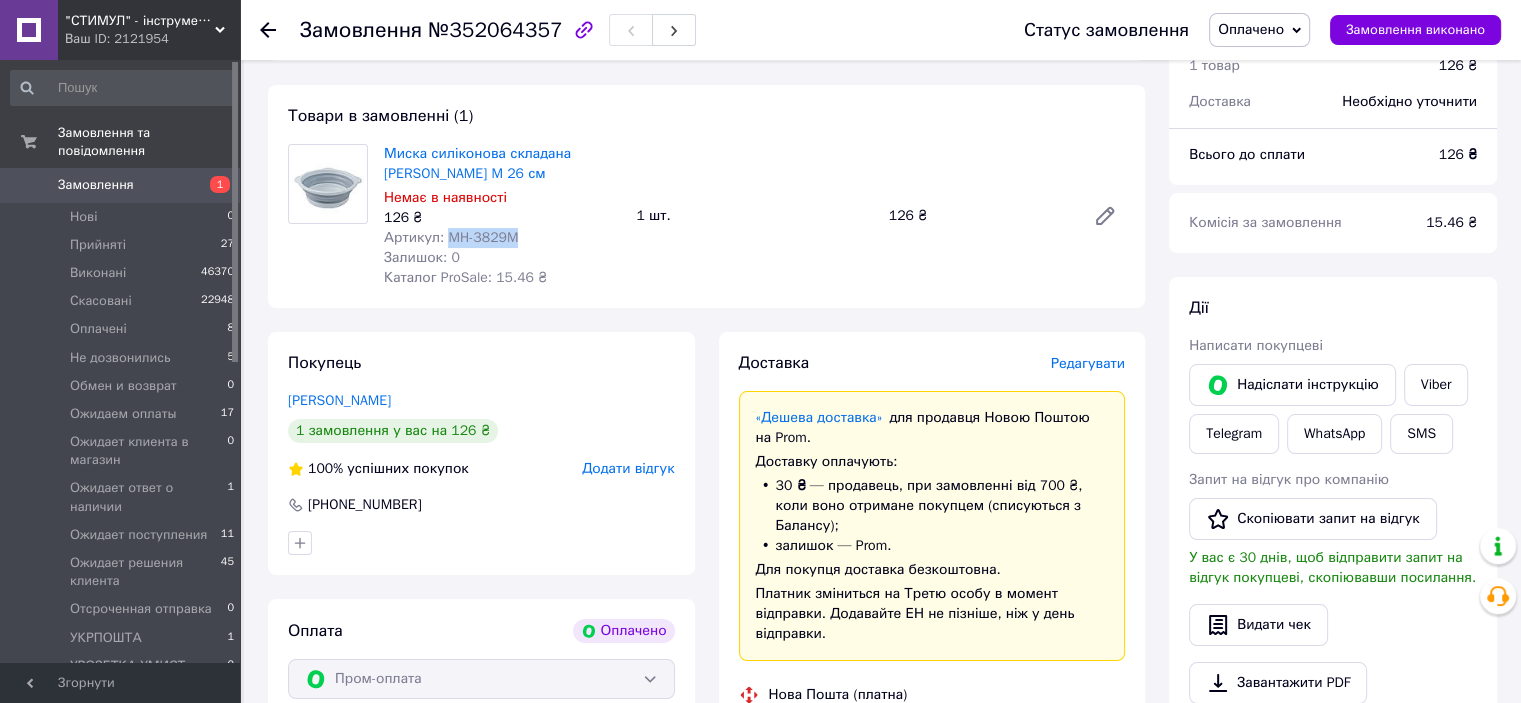 scroll, scrollTop: 600, scrollLeft: 0, axis: vertical 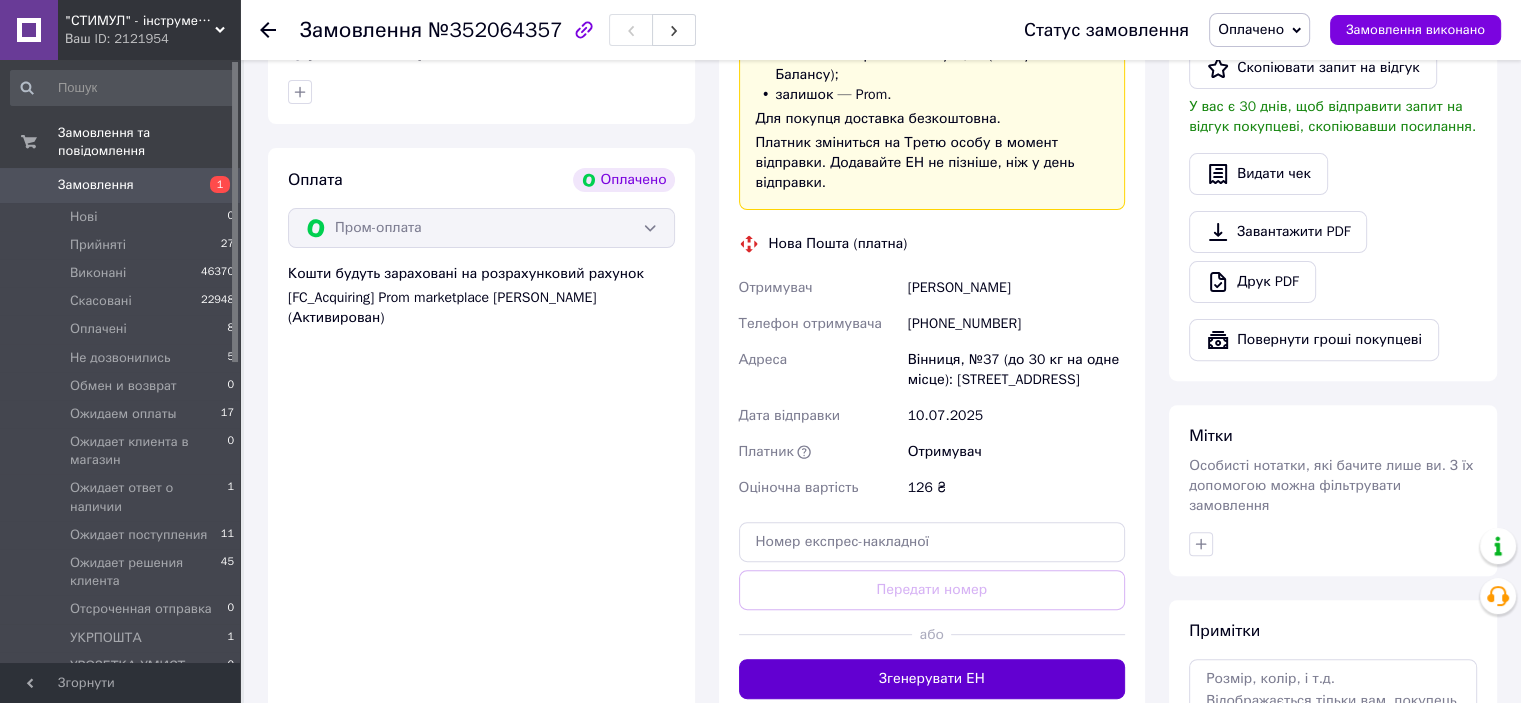 drag, startPoint x: 926, startPoint y: 660, endPoint x: 771, endPoint y: 517, distance: 210.8886 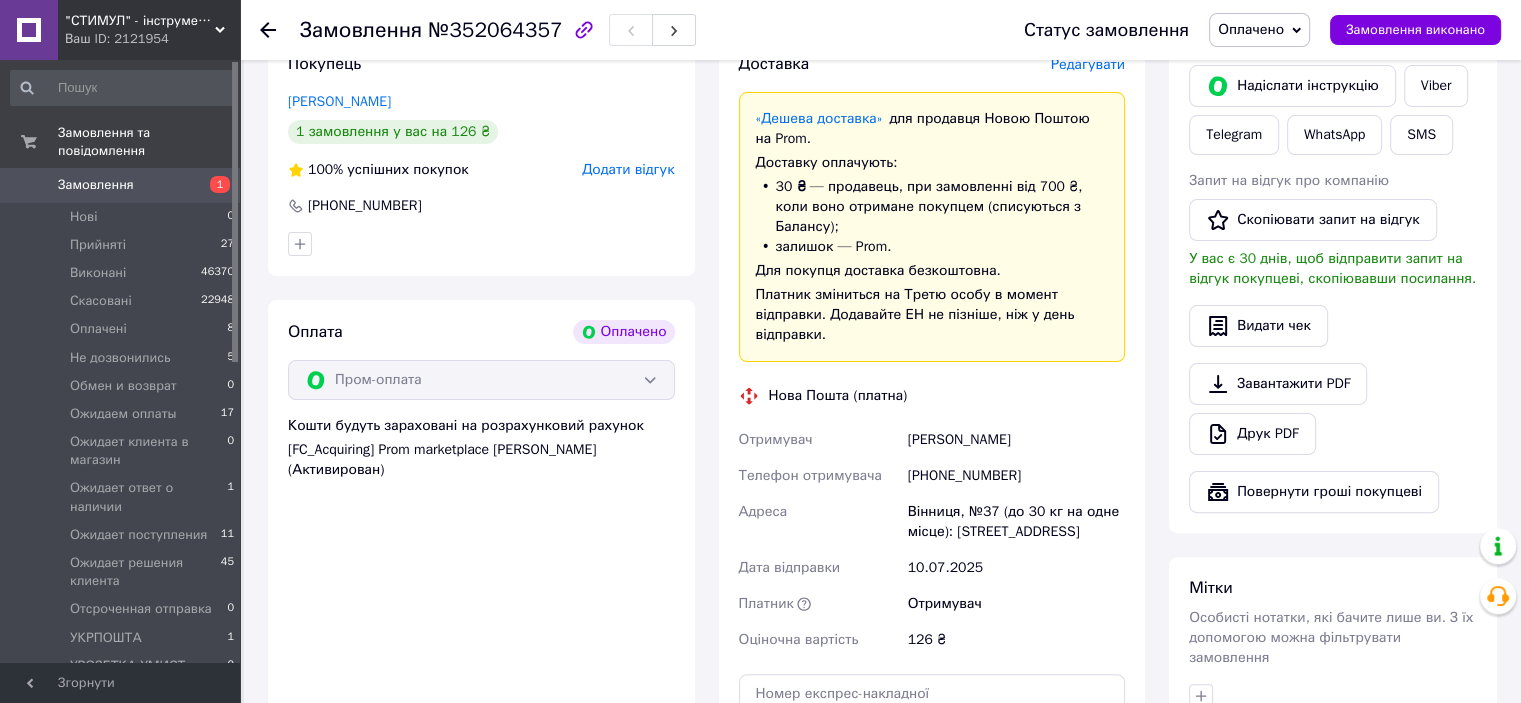 scroll, scrollTop: 400, scrollLeft: 0, axis: vertical 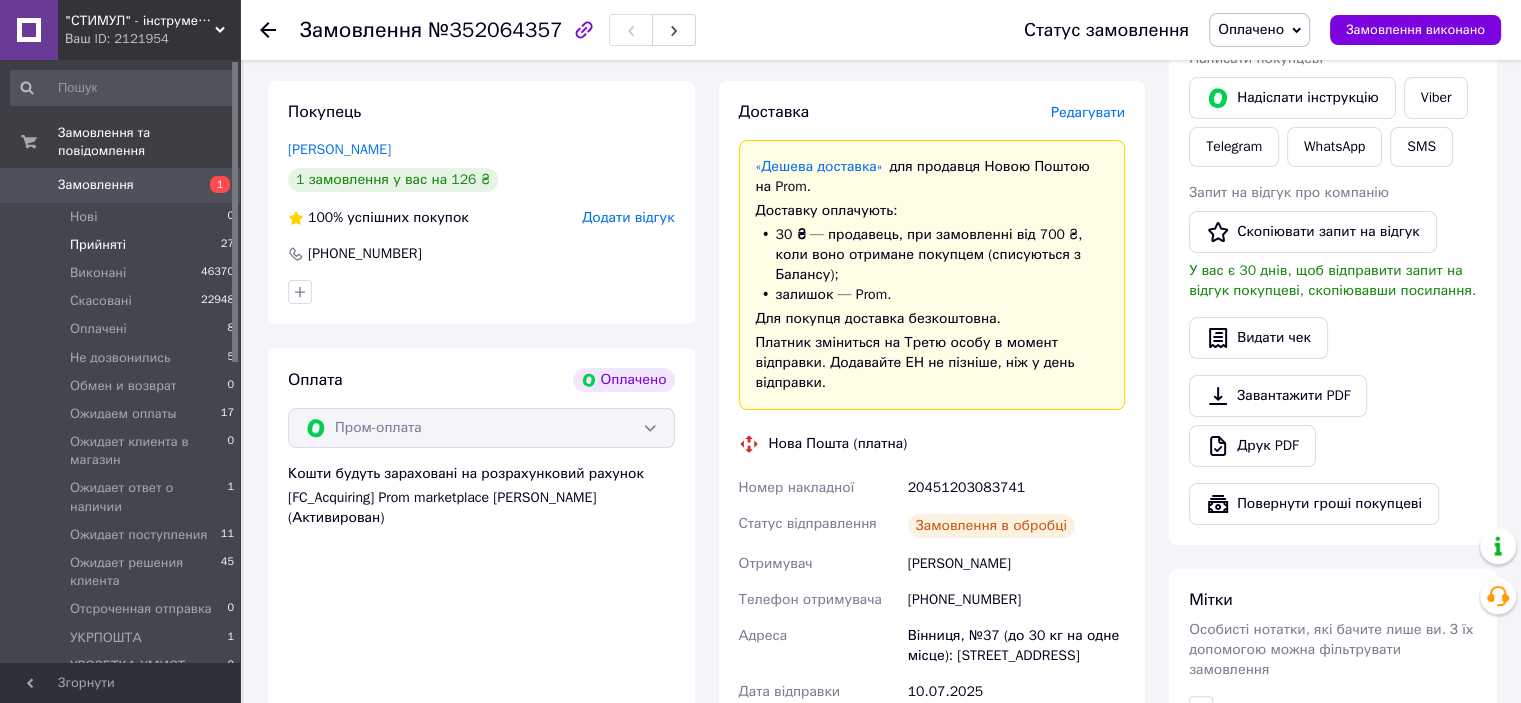 click on "Прийняті 27" at bounding box center [123, 245] 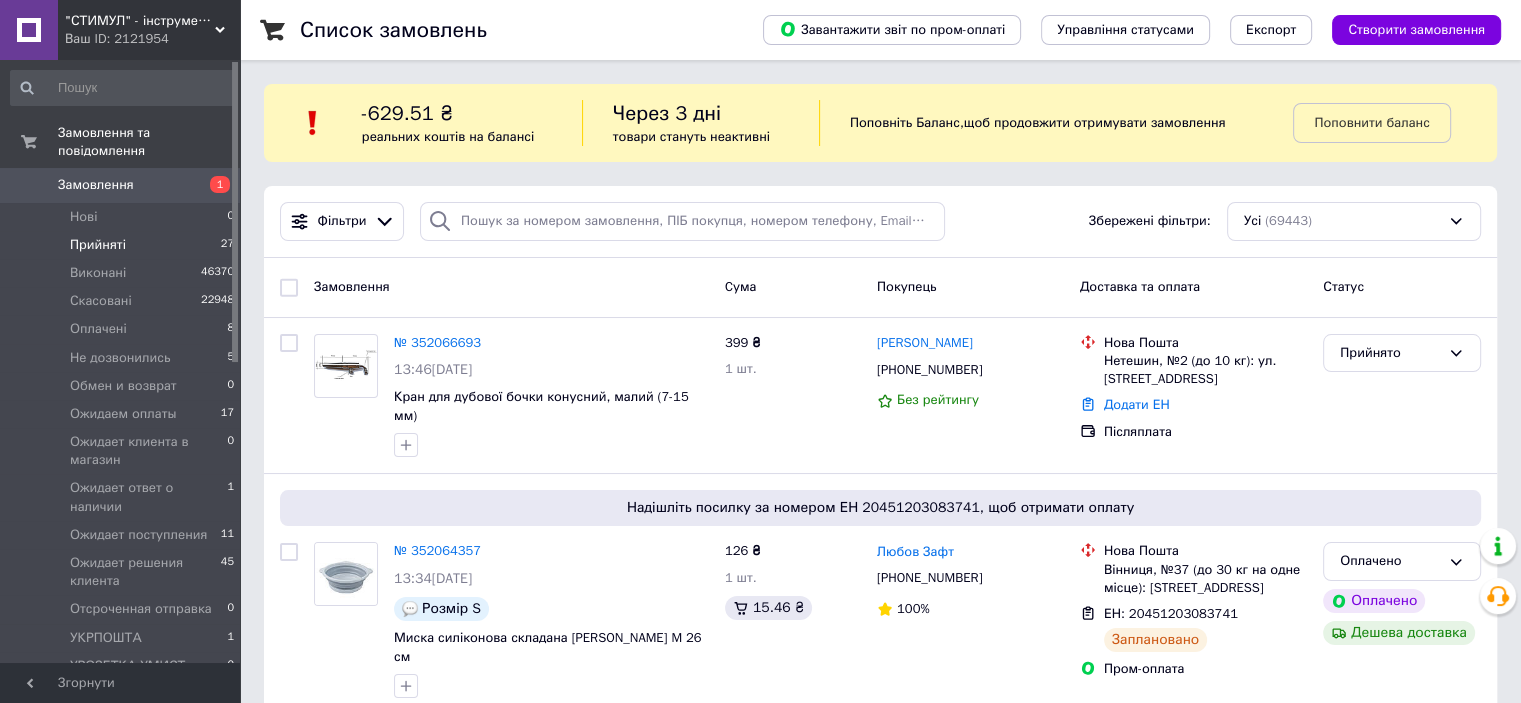 click on "Прийняті" at bounding box center [98, 245] 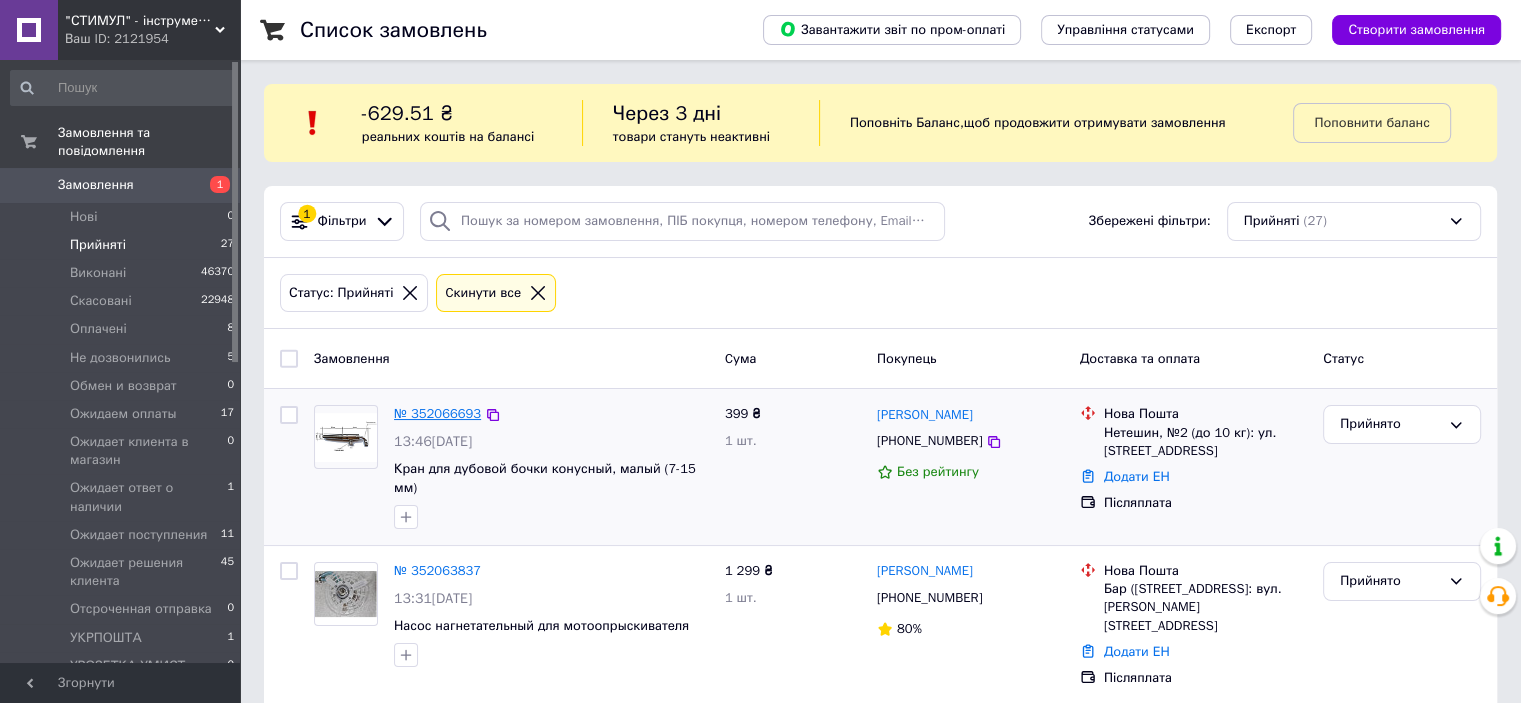 click on "№ 352066693" at bounding box center [437, 413] 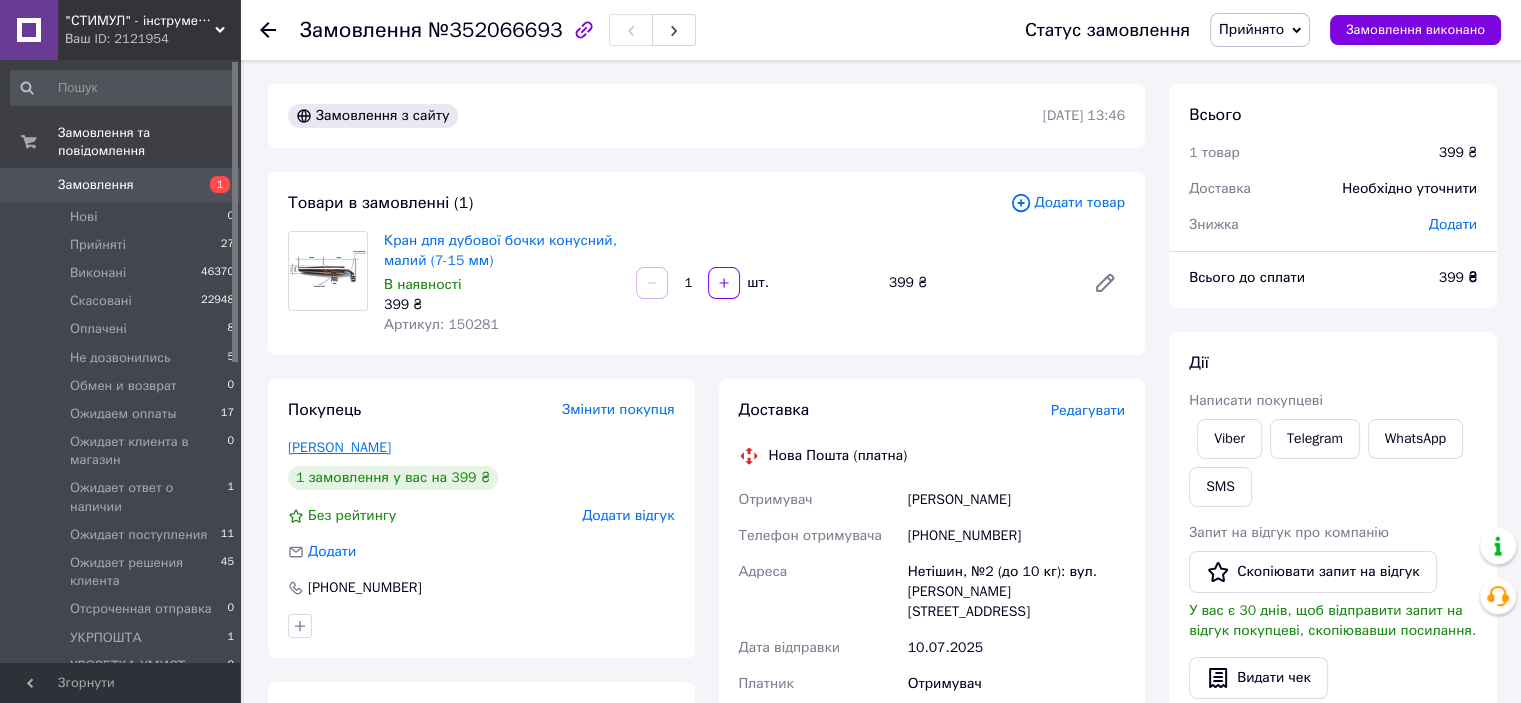 click on "[PERSON_NAME]" at bounding box center [339, 447] 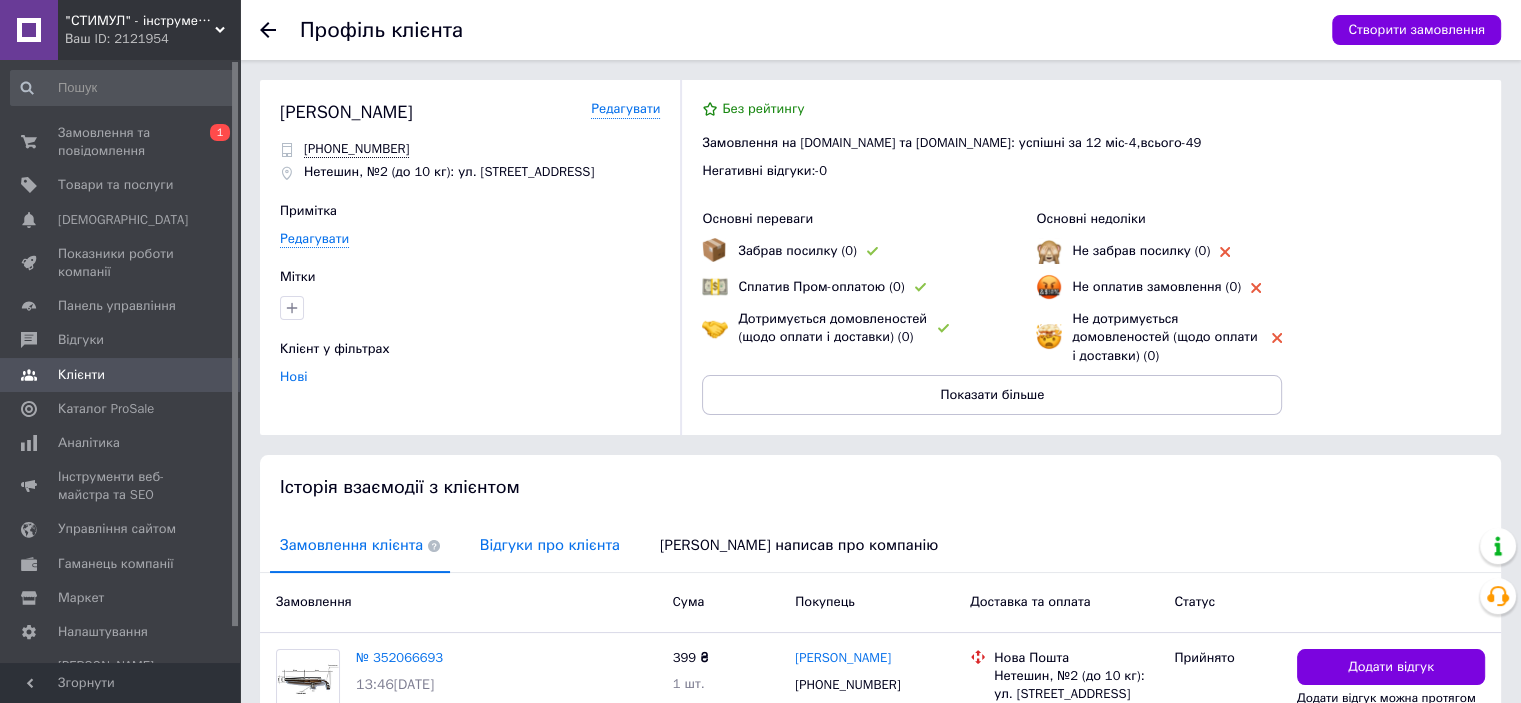 click on "Відгуки про клієнта" at bounding box center (550, 545) 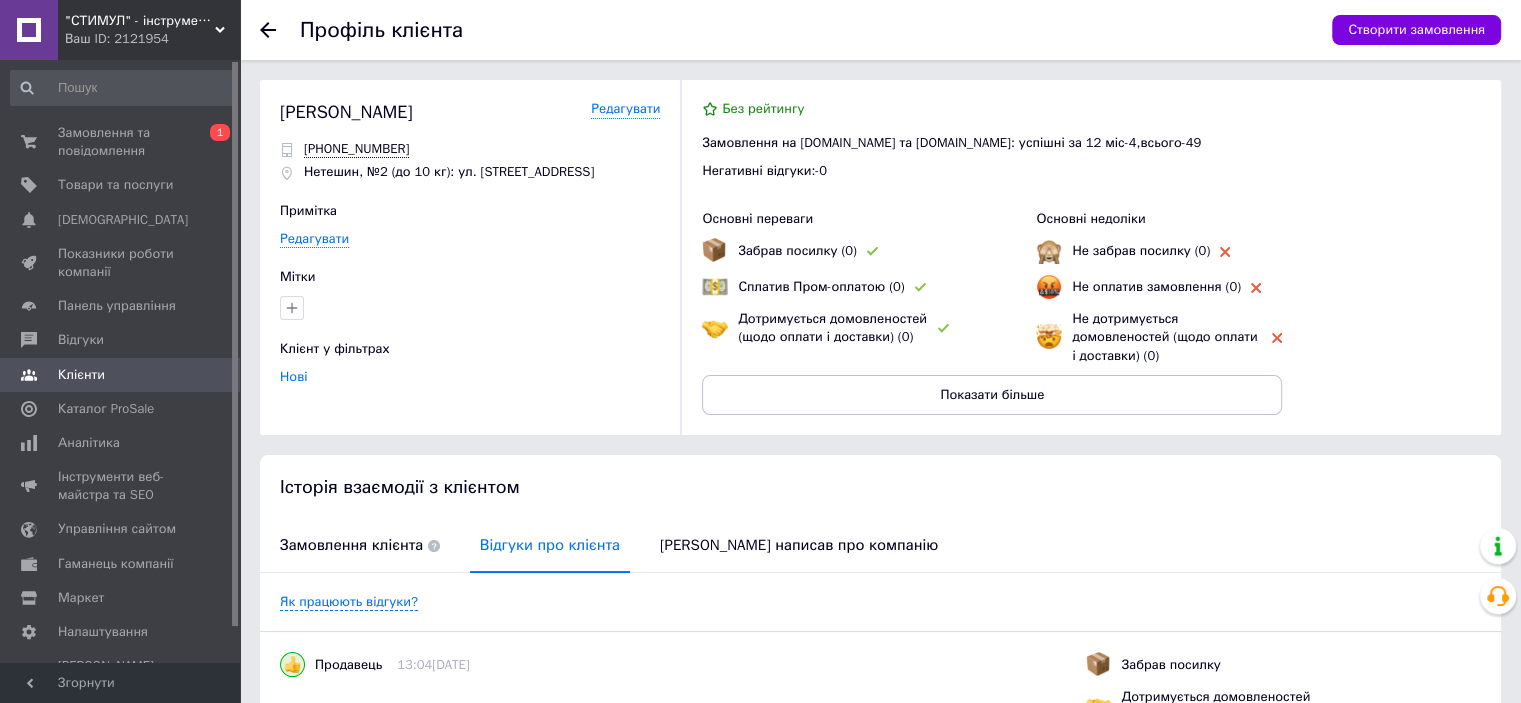 scroll, scrollTop: 0, scrollLeft: 0, axis: both 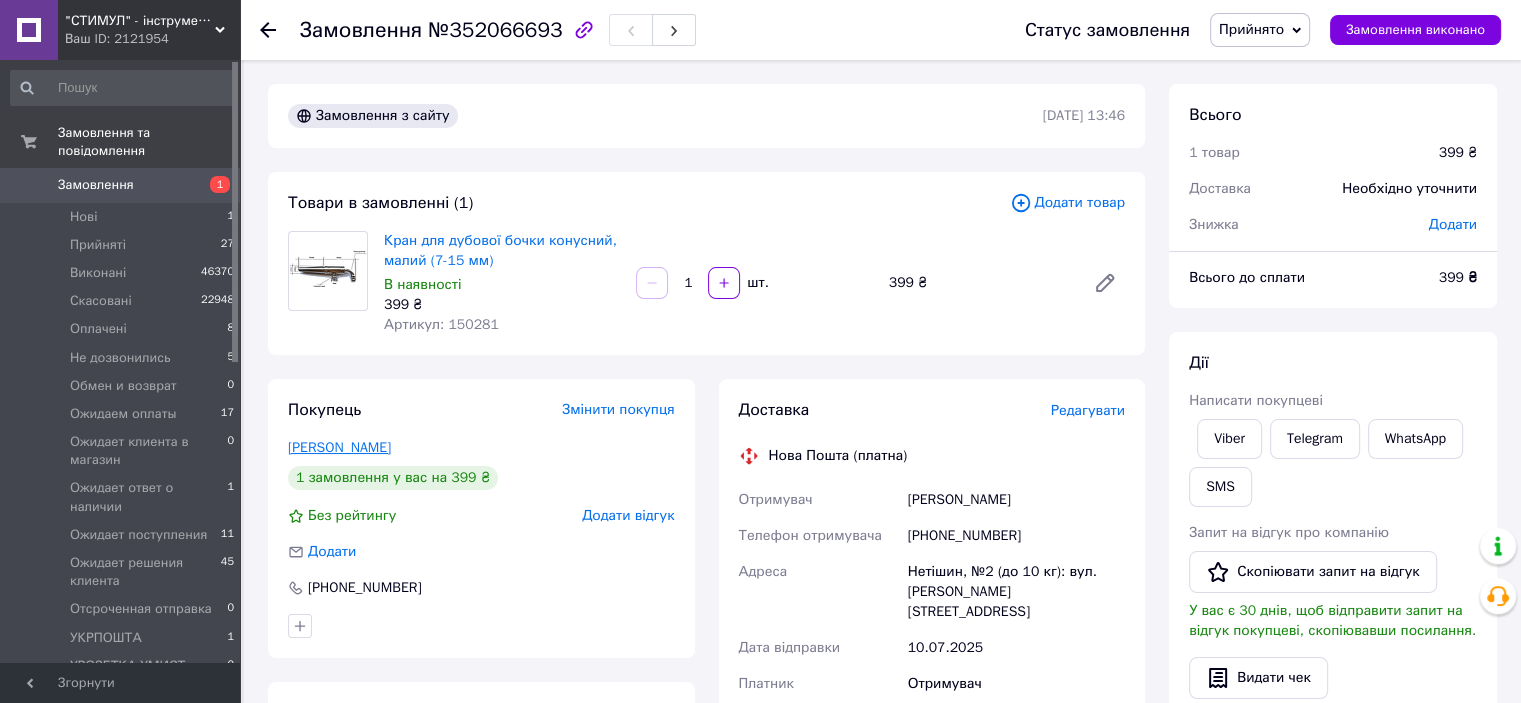 click on "[PERSON_NAME]" at bounding box center [339, 447] 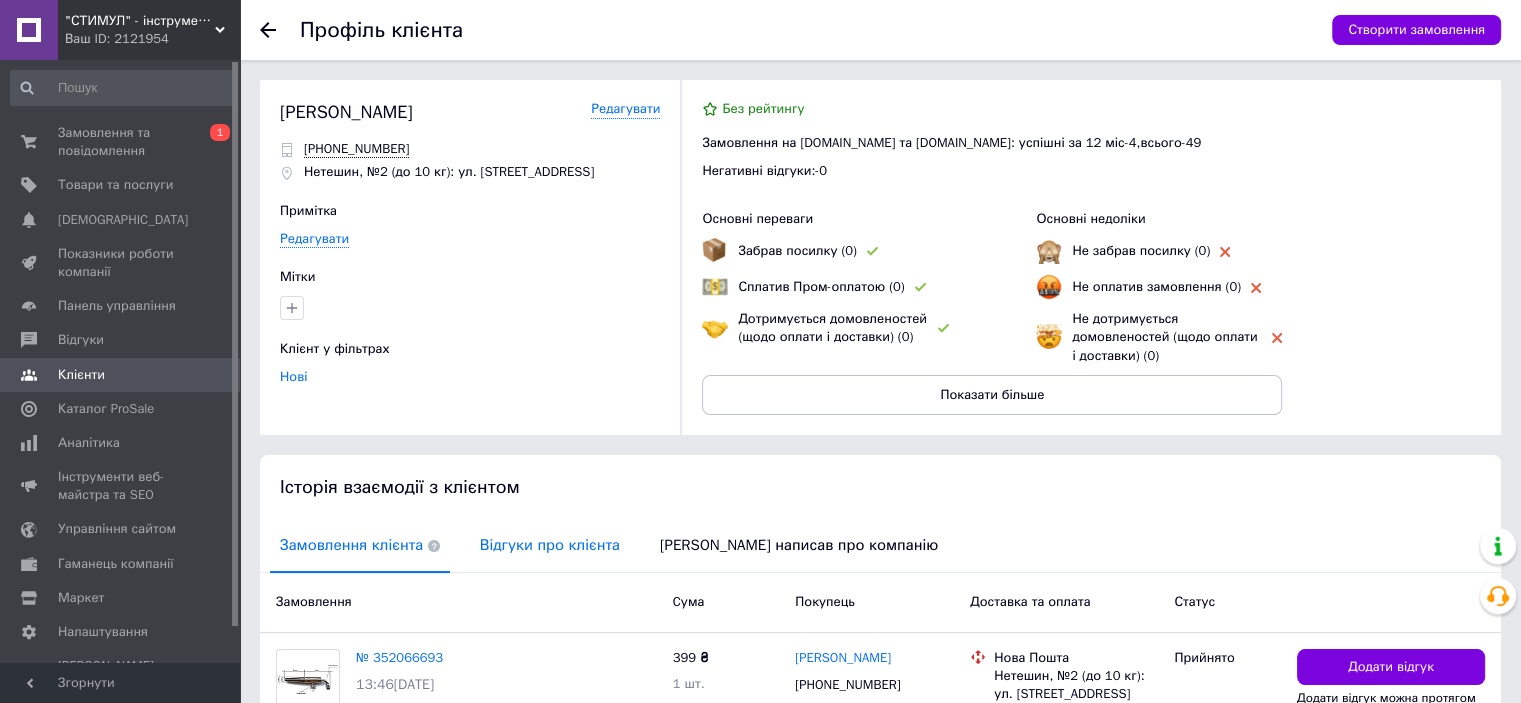 click on "Відгуки про клієнта" at bounding box center (550, 545) 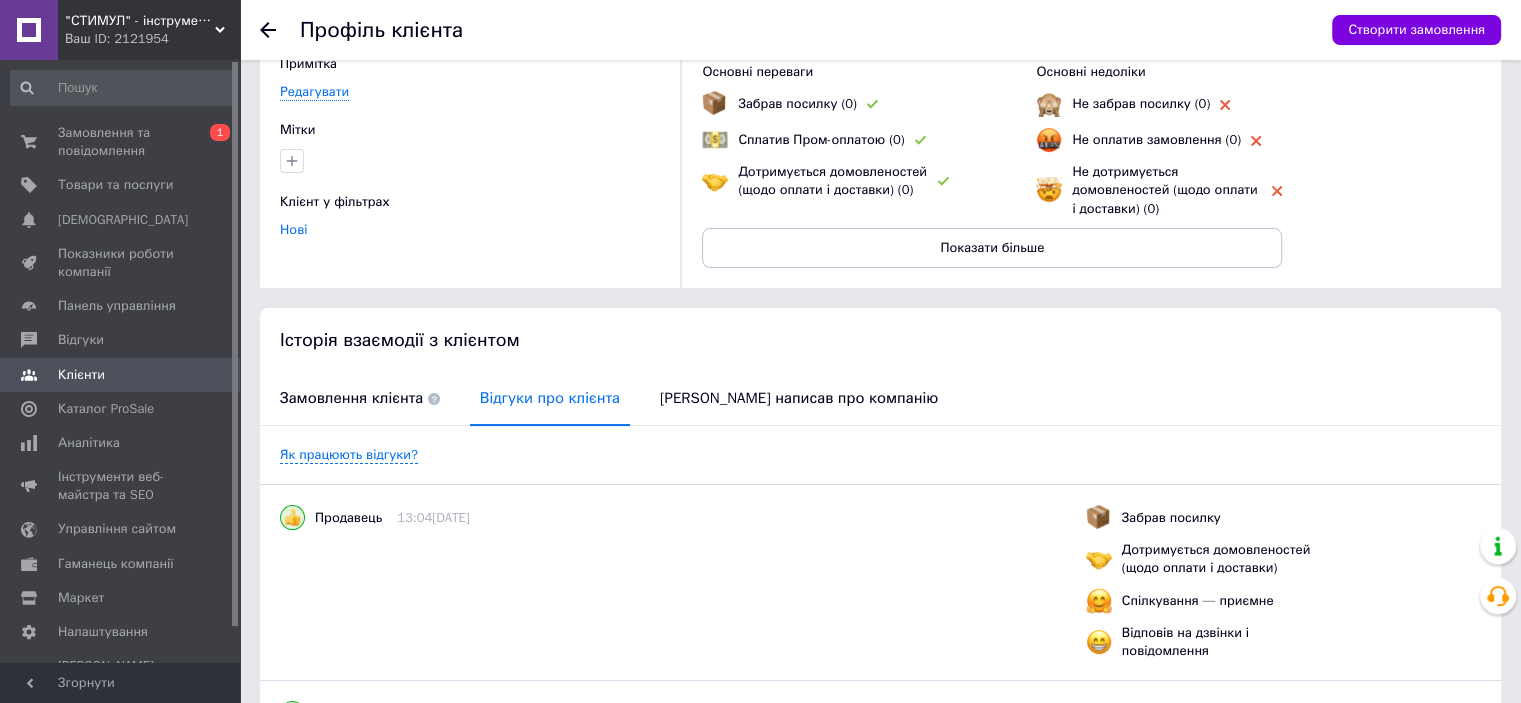 scroll, scrollTop: 0, scrollLeft: 0, axis: both 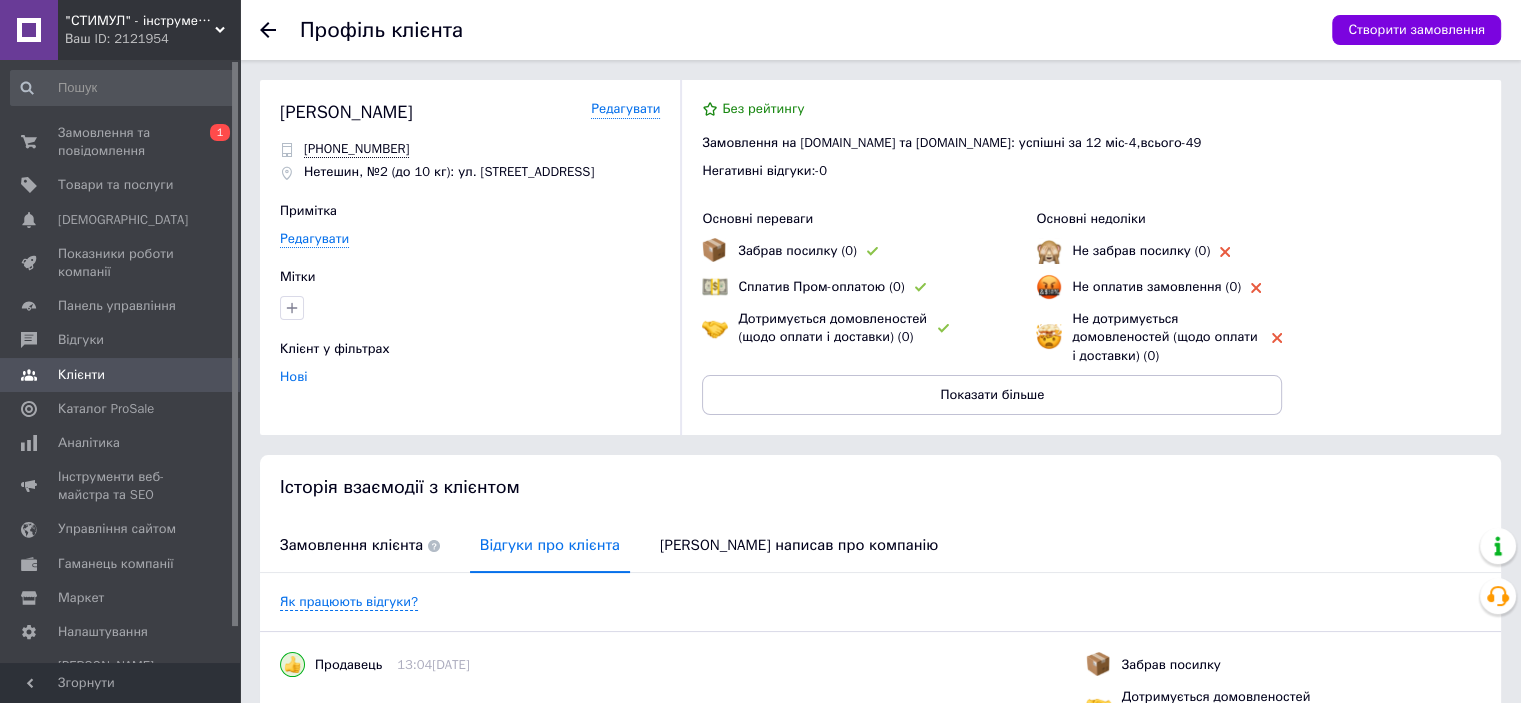 click 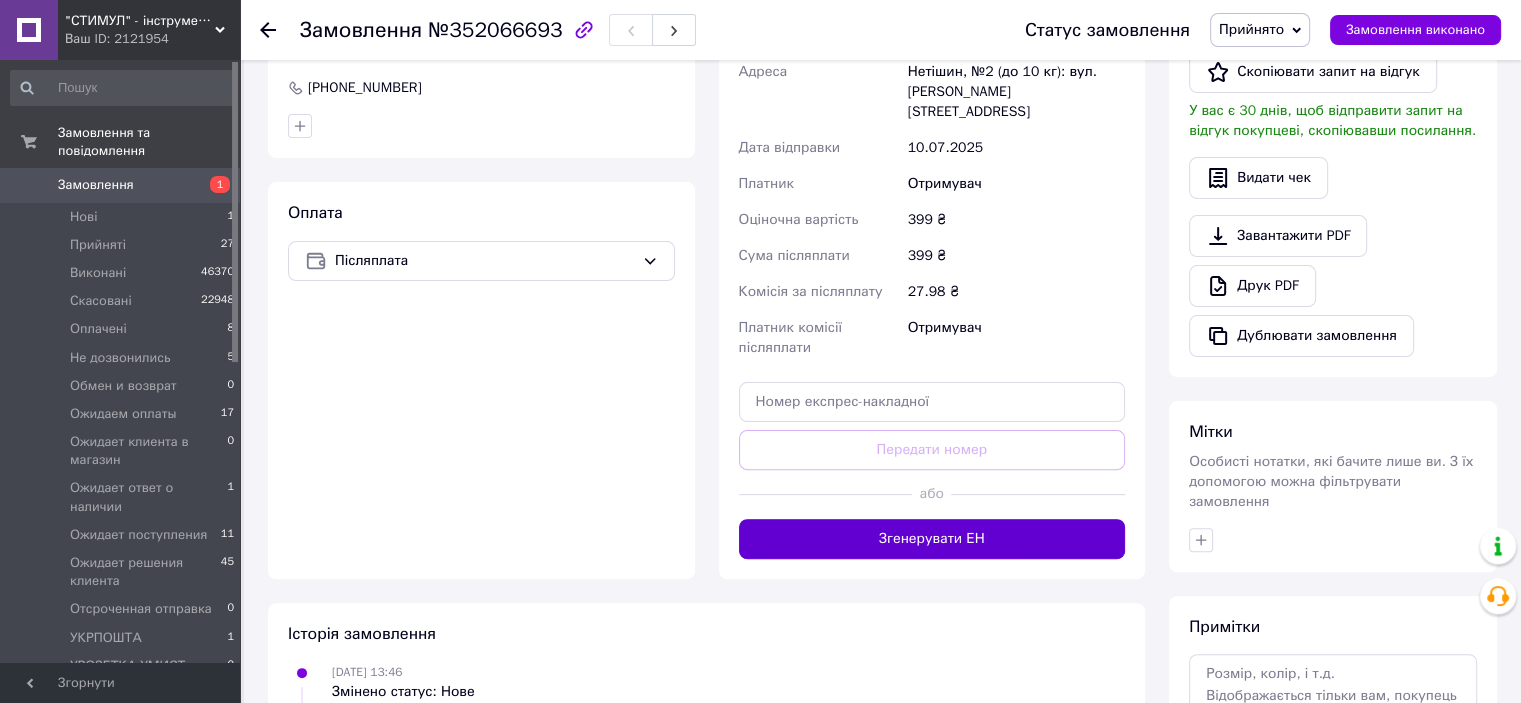 click on "Згенерувати ЕН" at bounding box center (932, 539) 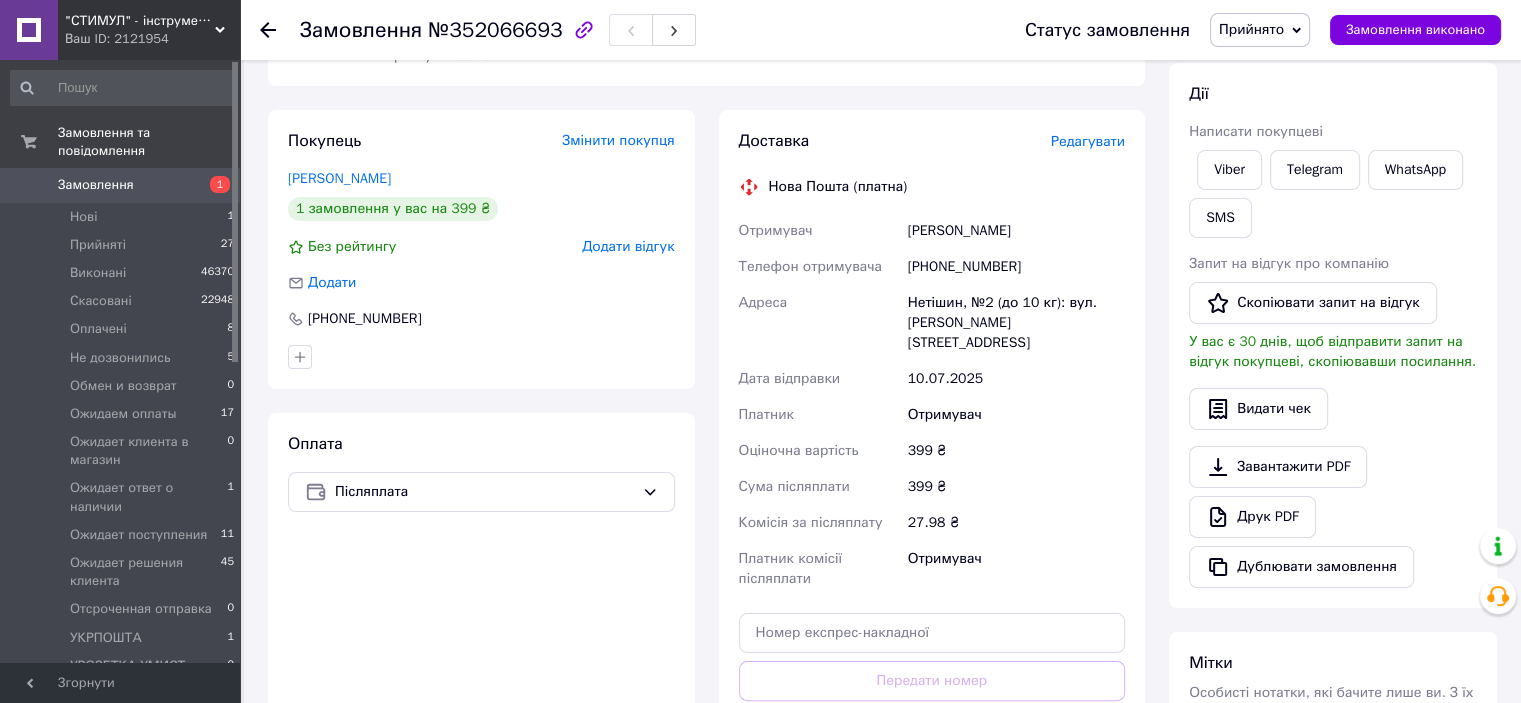 scroll, scrollTop: 0, scrollLeft: 0, axis: both 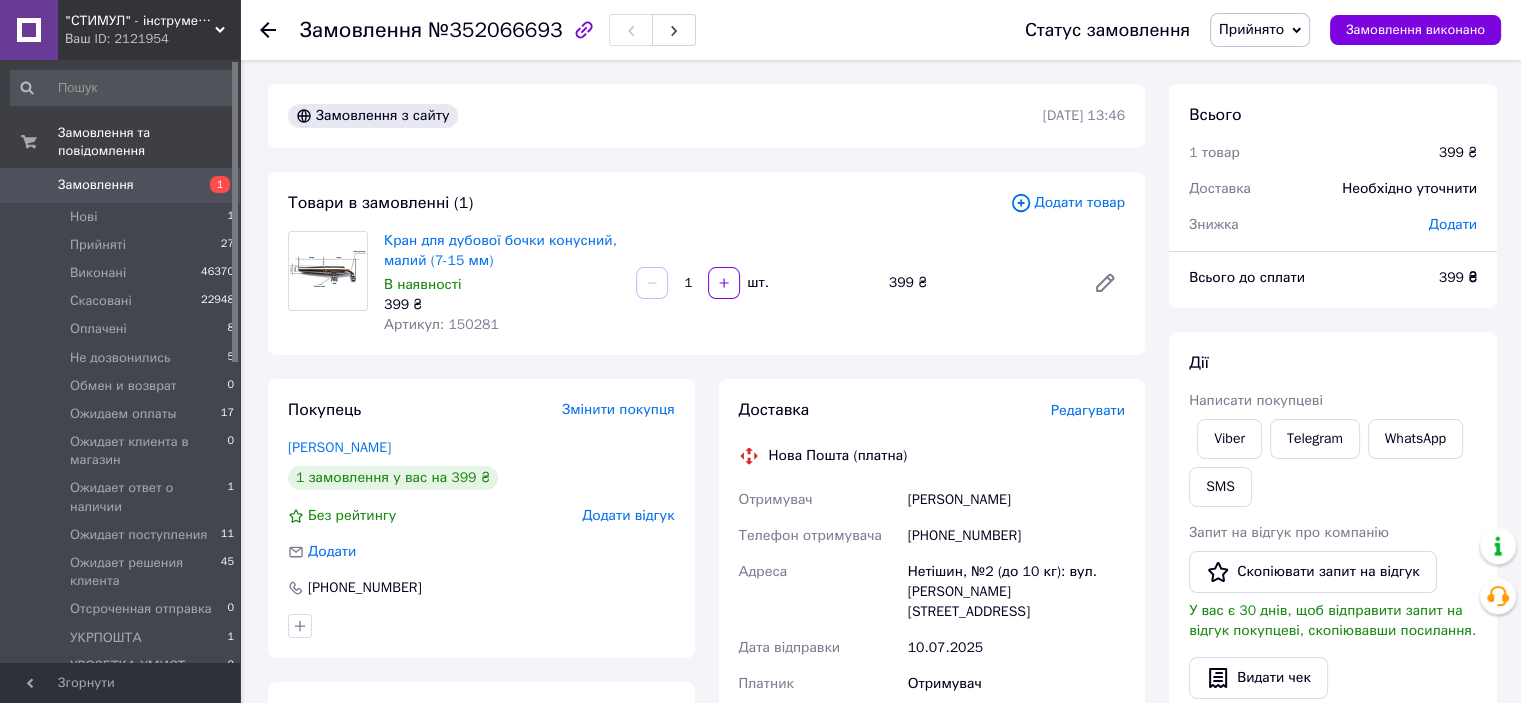 click on "Прийнято" at bounding box center [1251, 29] 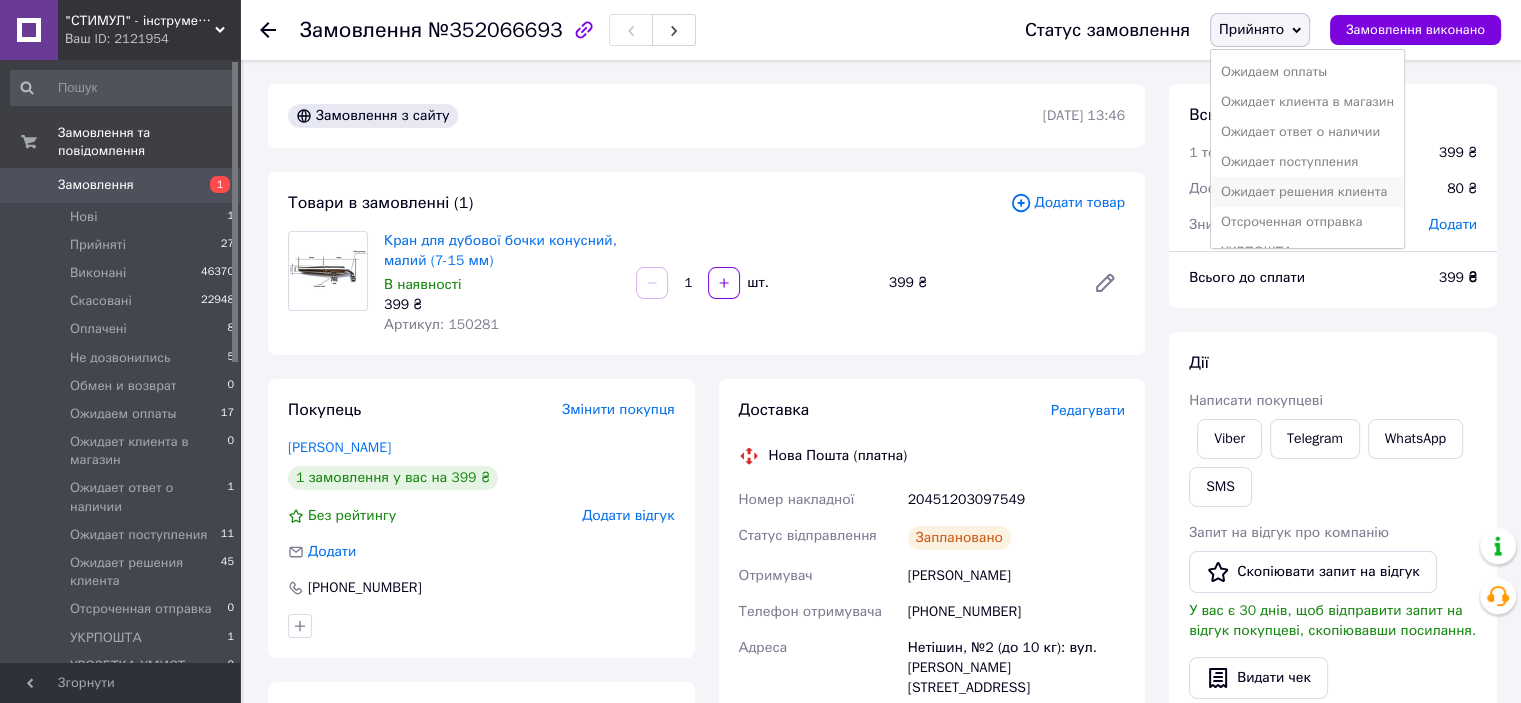 scroll, scrollTop: 232, scrollLeft: 0, axis: vertical 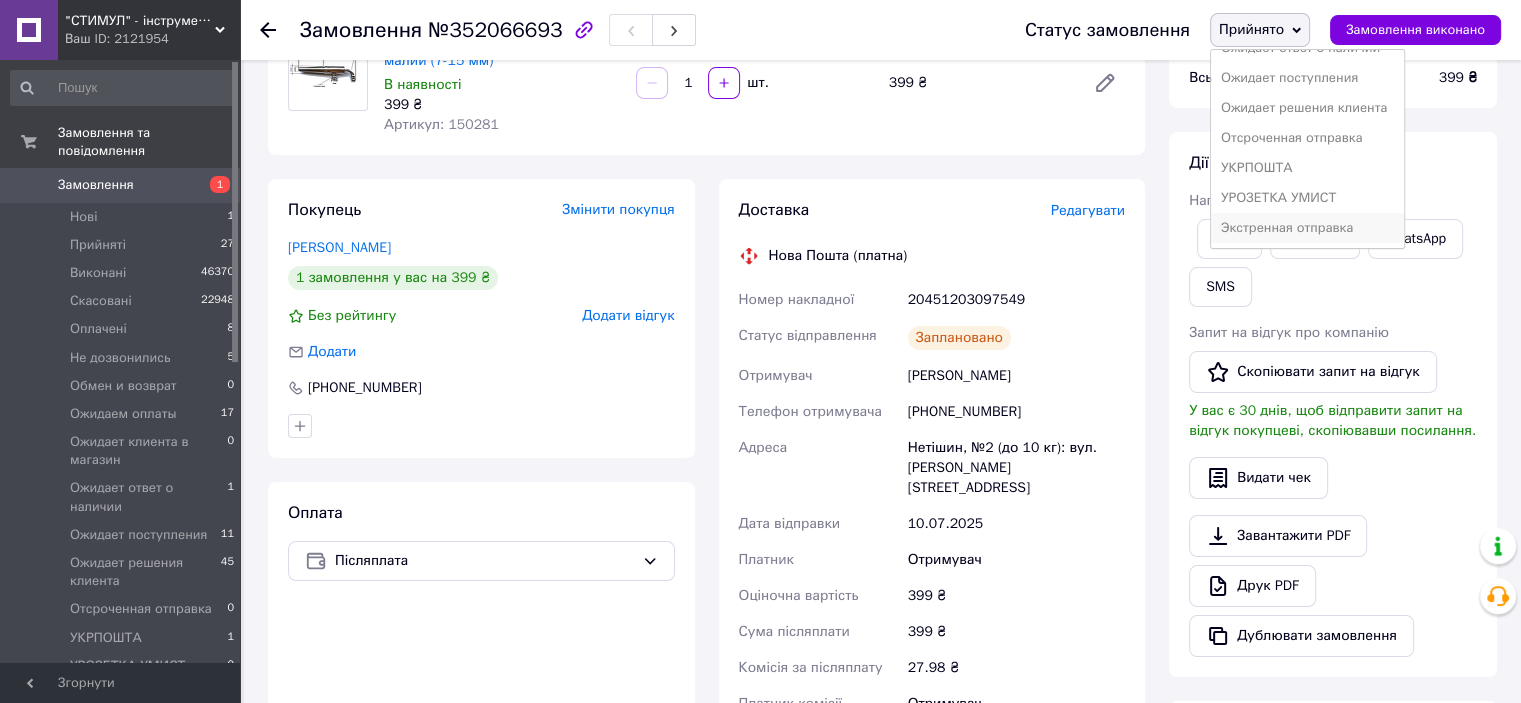 click on "Экстренная отправка" at bounding box center [1307, 228] 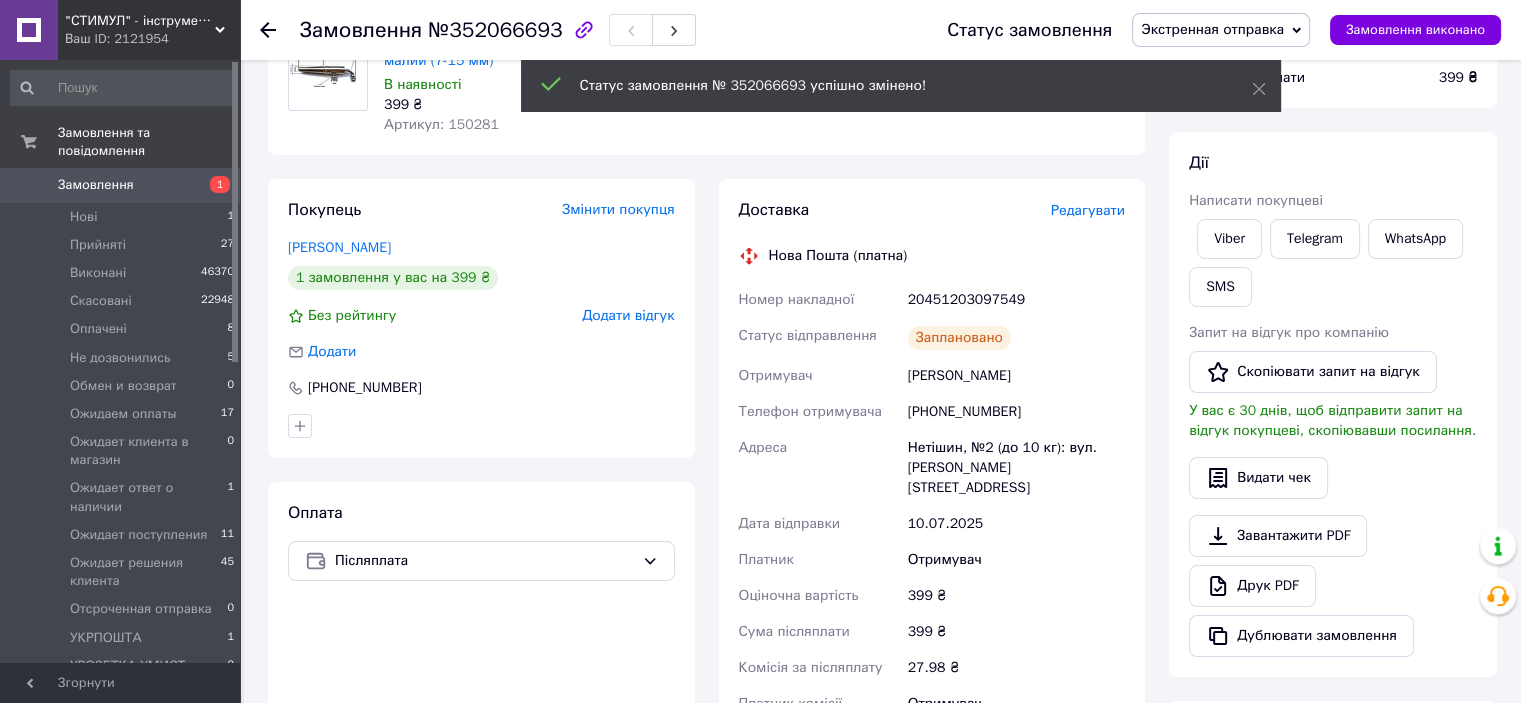 click on "Прийняті" at bounding box center (98, 245) 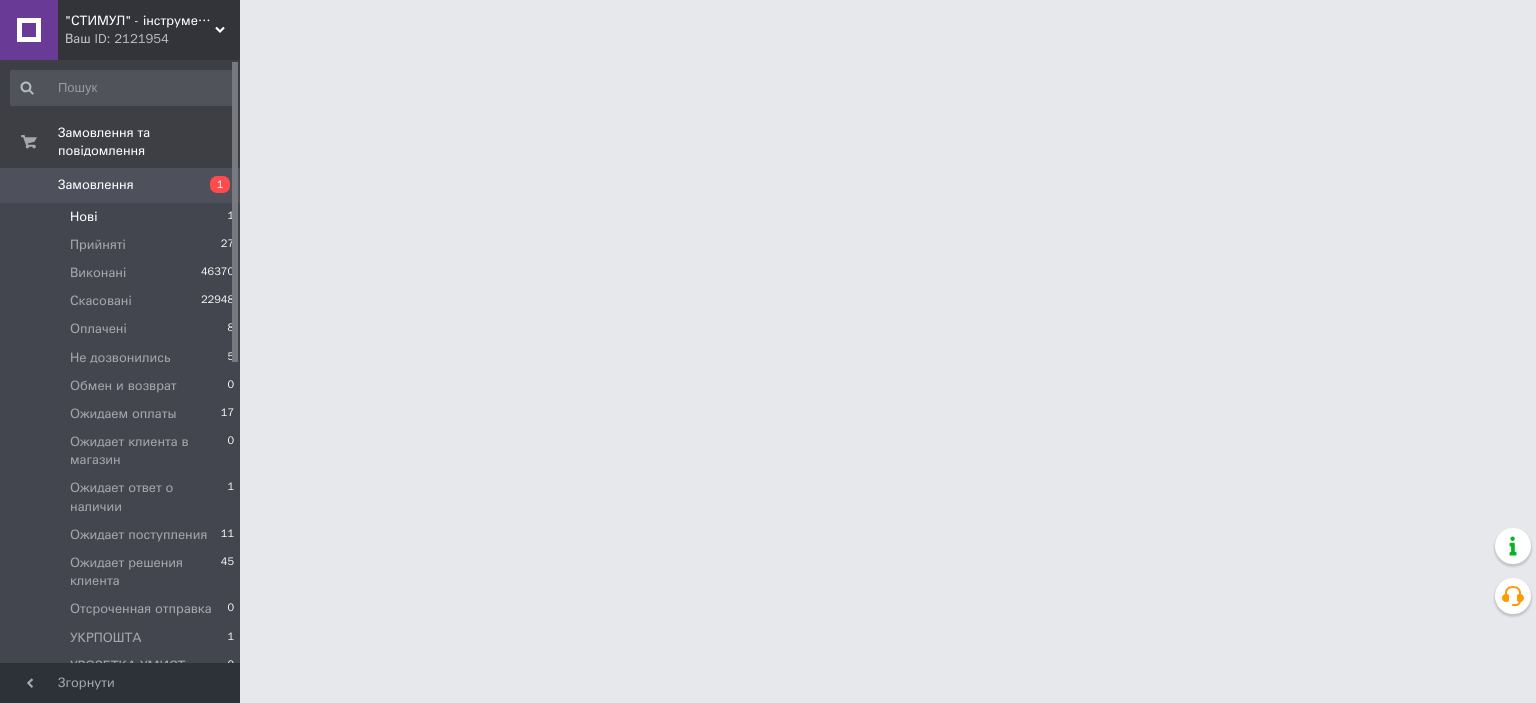 click on "Нові 1" at bounding box center (123, 217) 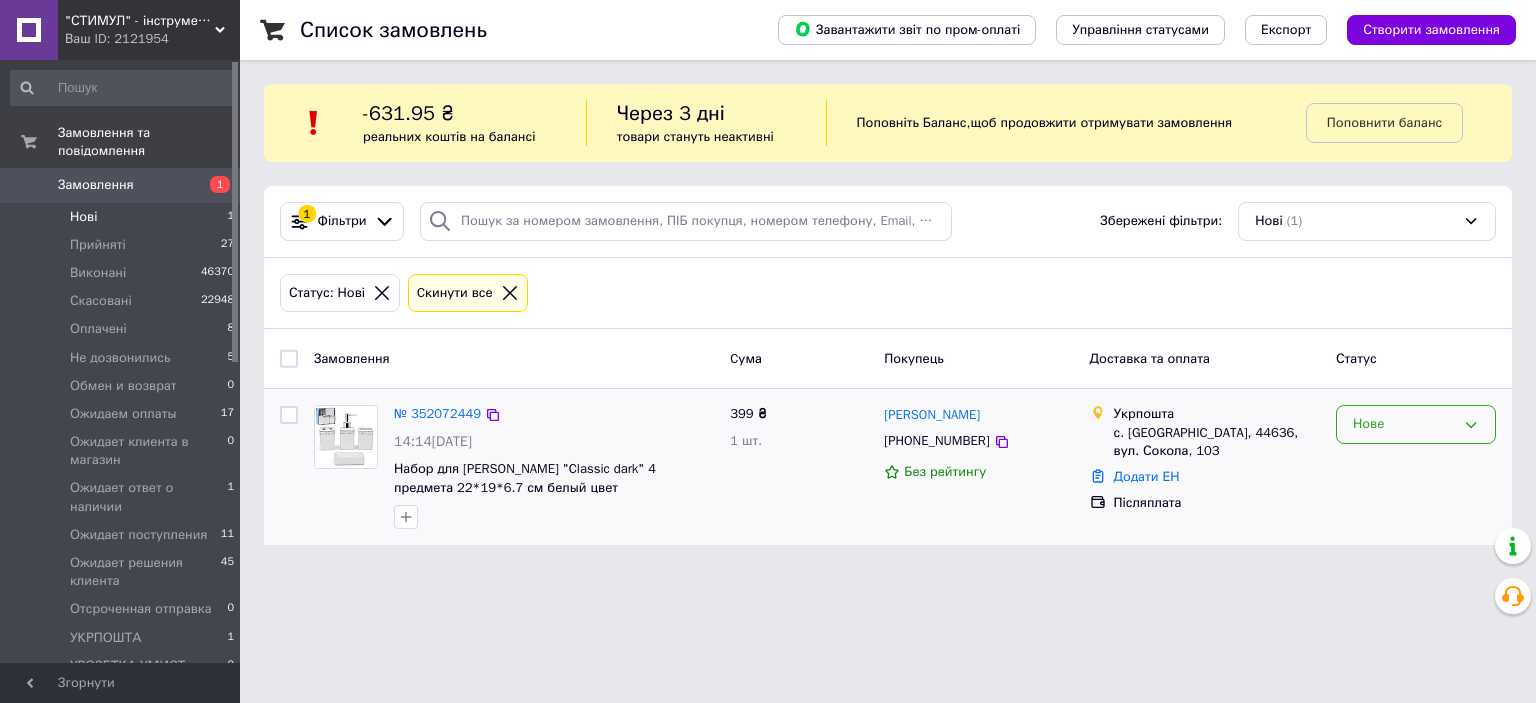 click on "Нове" at bounding box center [1404, 424] 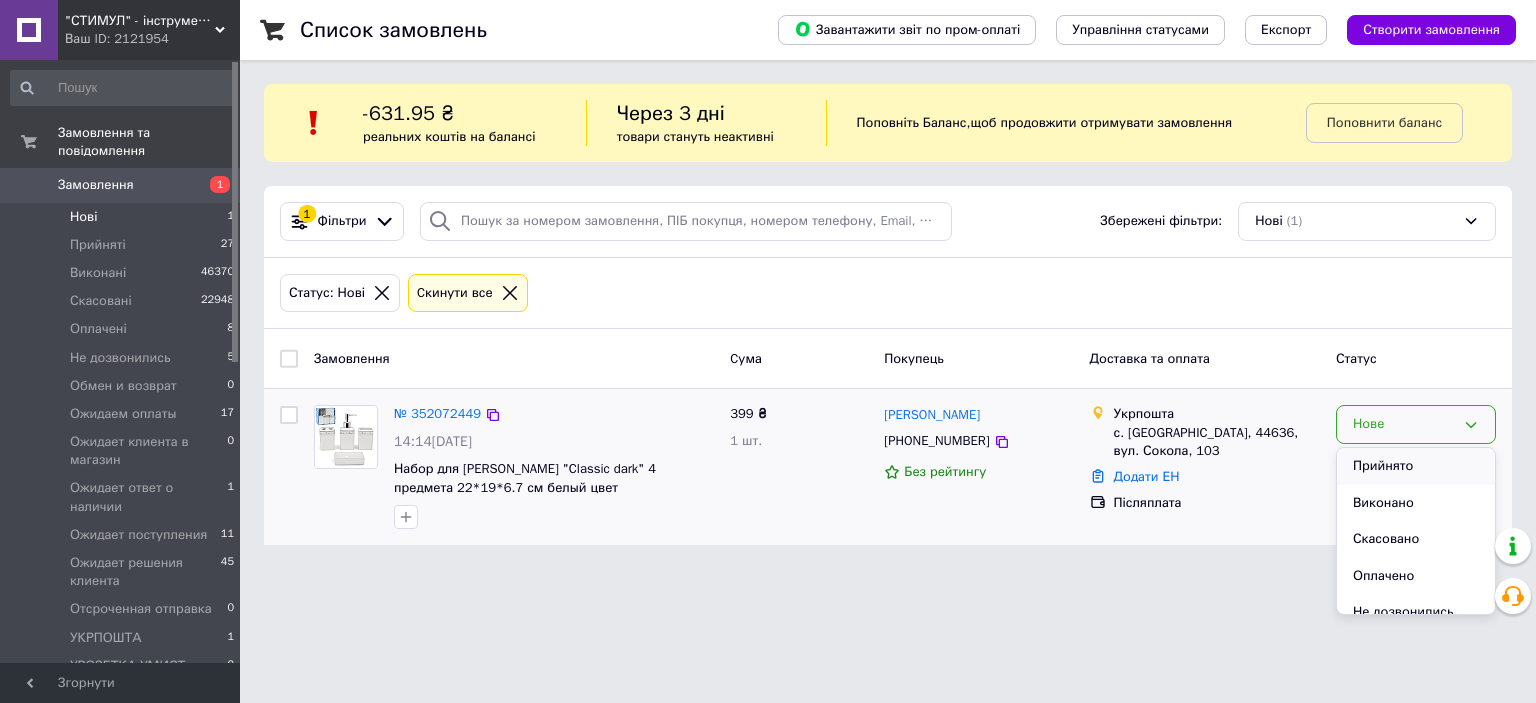 click on "Прийнято" at bounding box center [1416, 466] 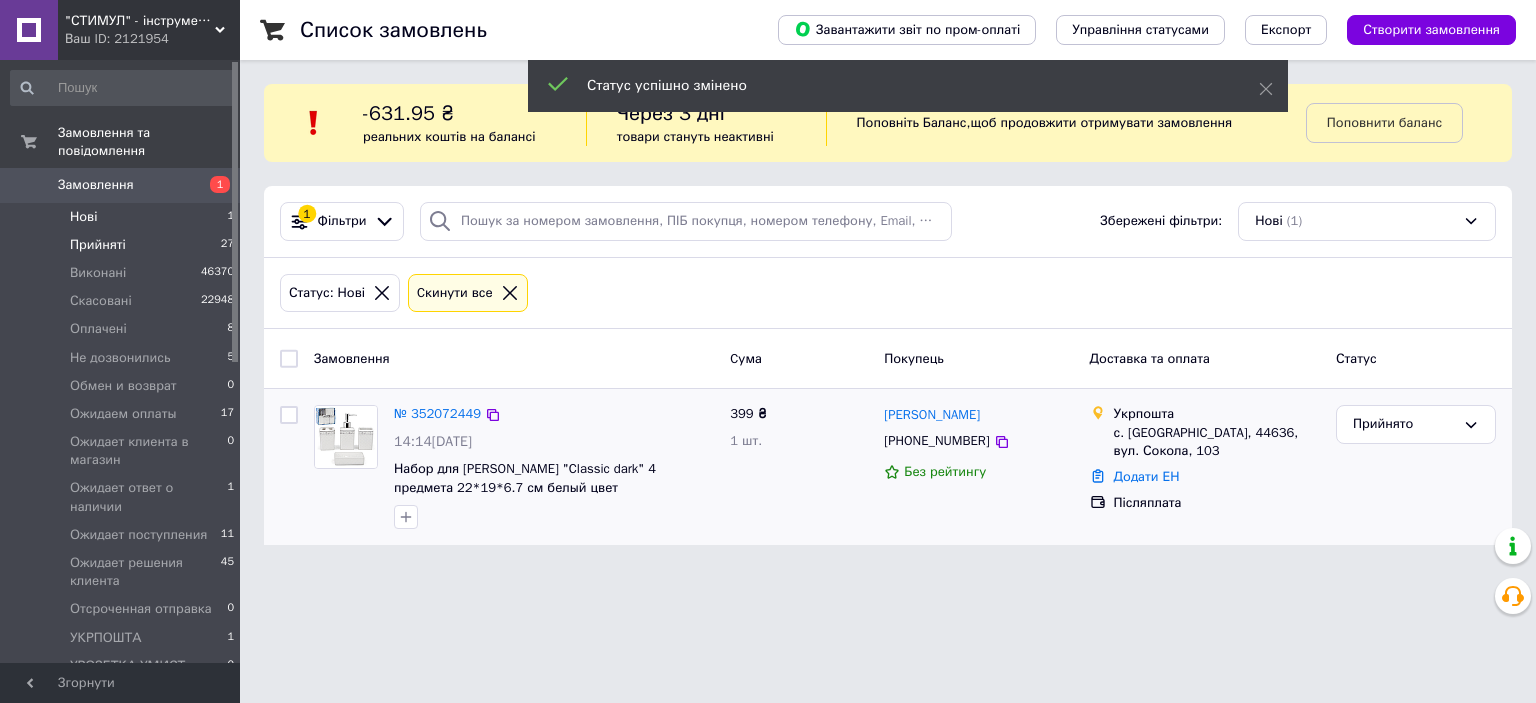 click on "Прийняті" at bounding box center (98, 245) 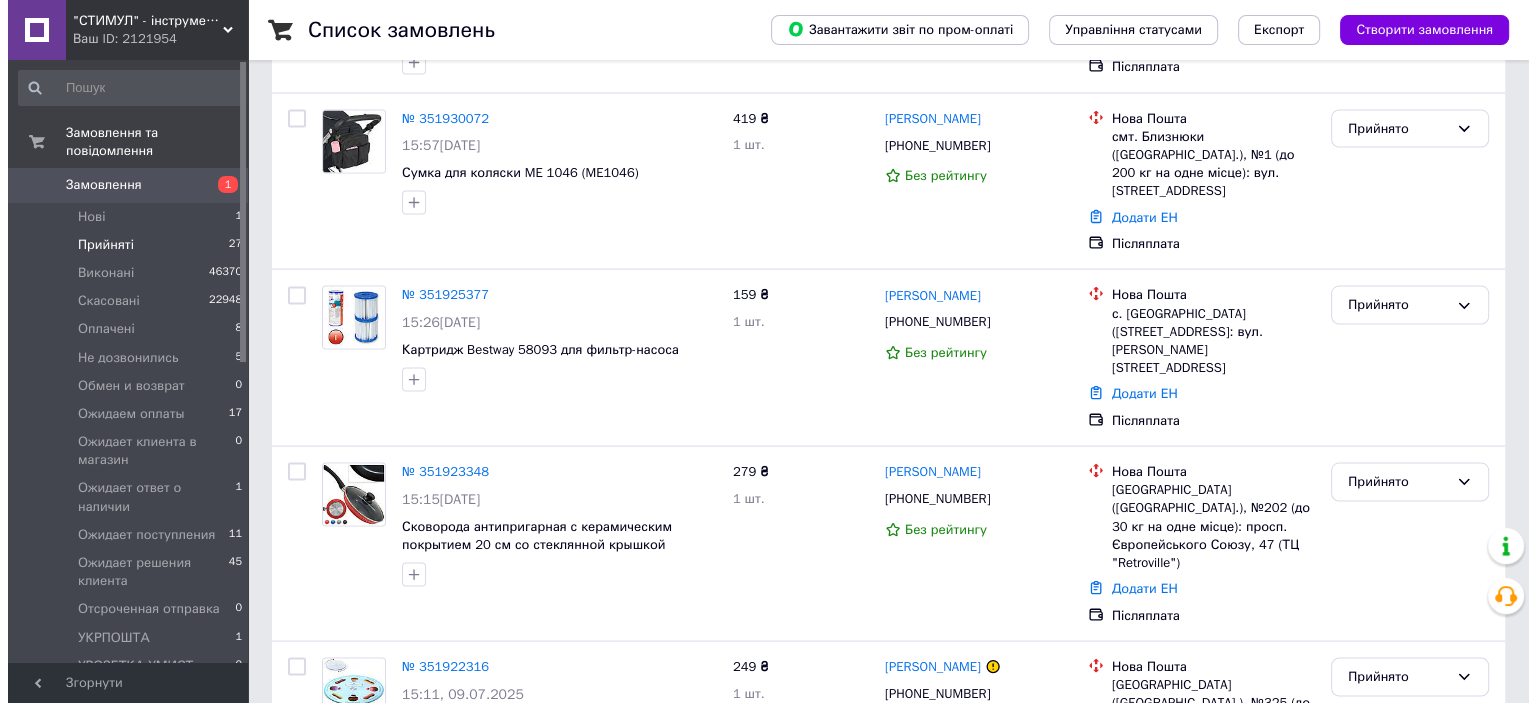 scroll, scrollTop: 3948, scrollLeft: 0, axis: vertical 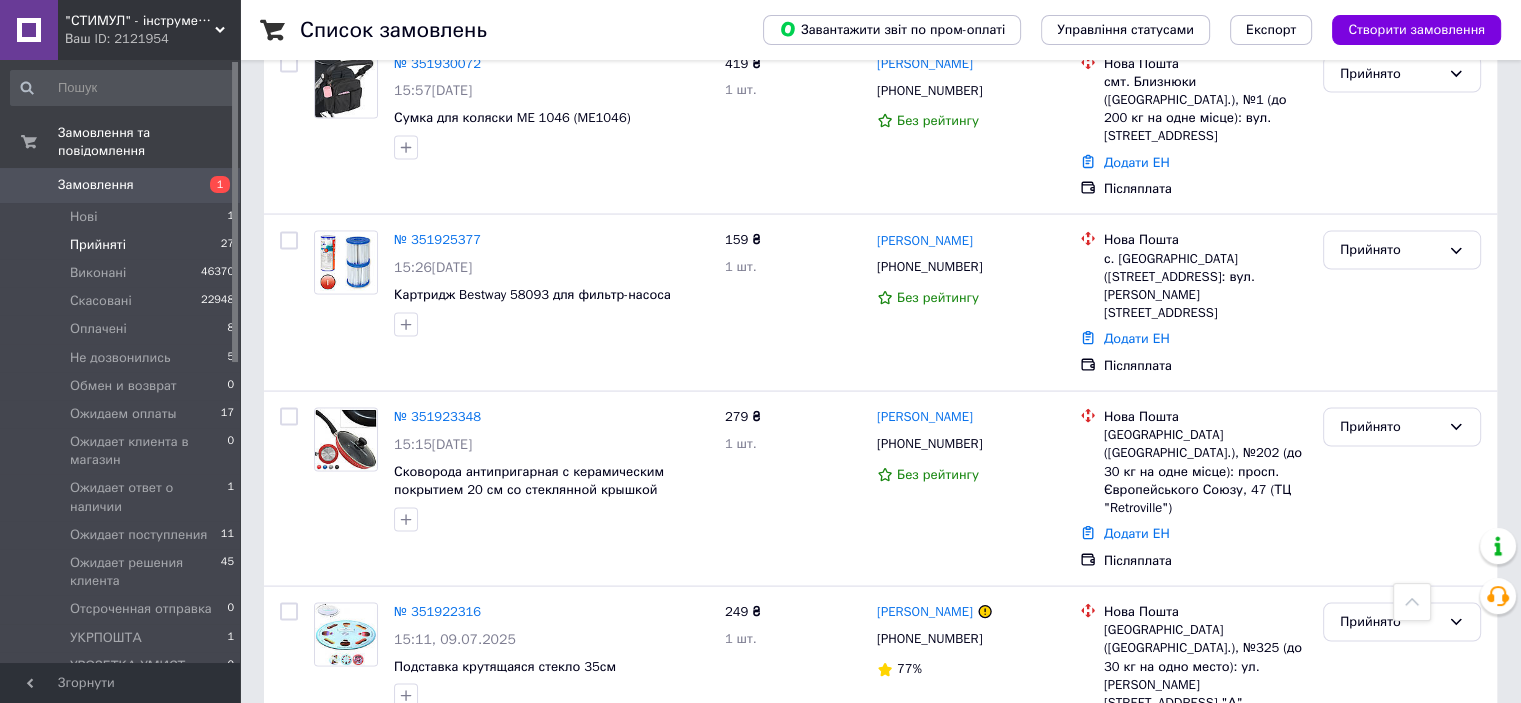 click on "Прийнято" at bounding box center (1402, 835) 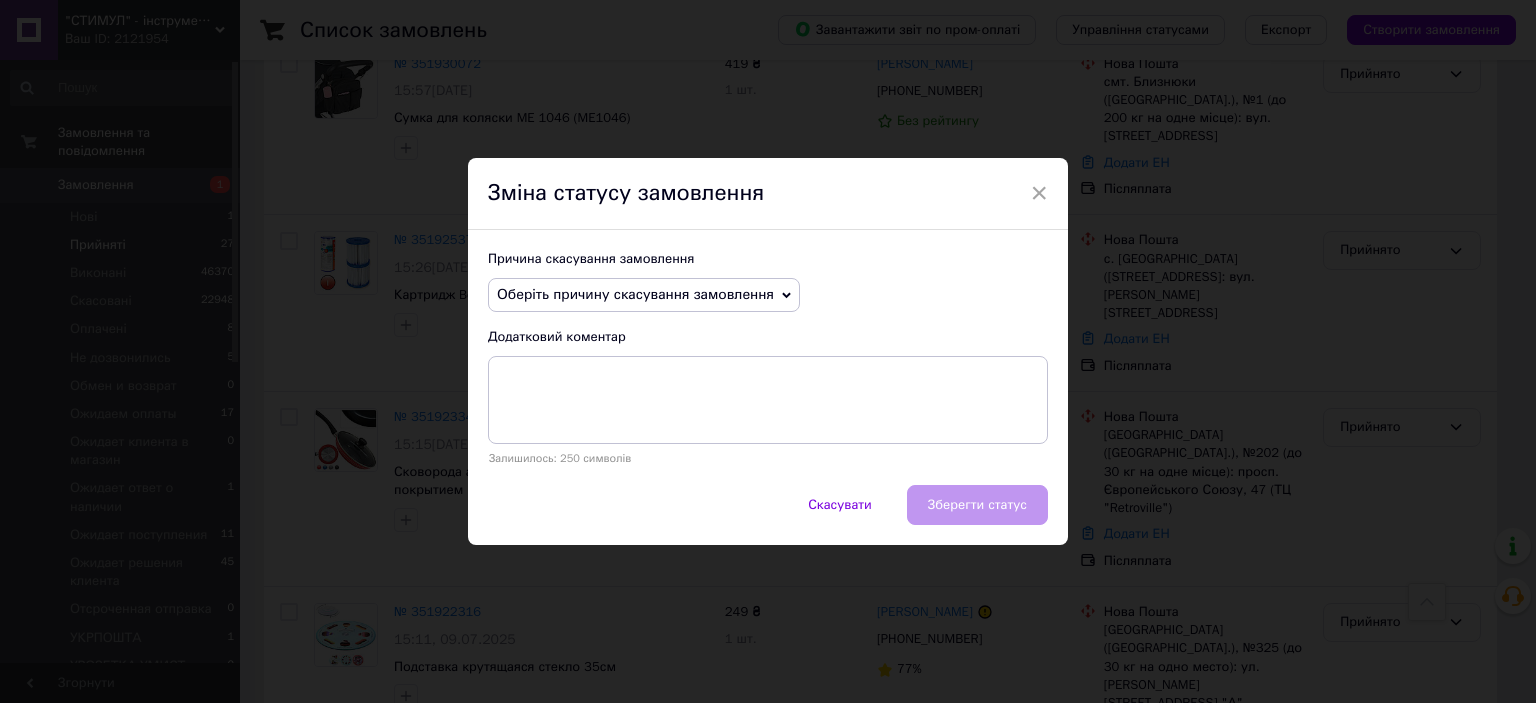 click on "Оберіть причину скасування замовлення" at bounding box center (635, 294) 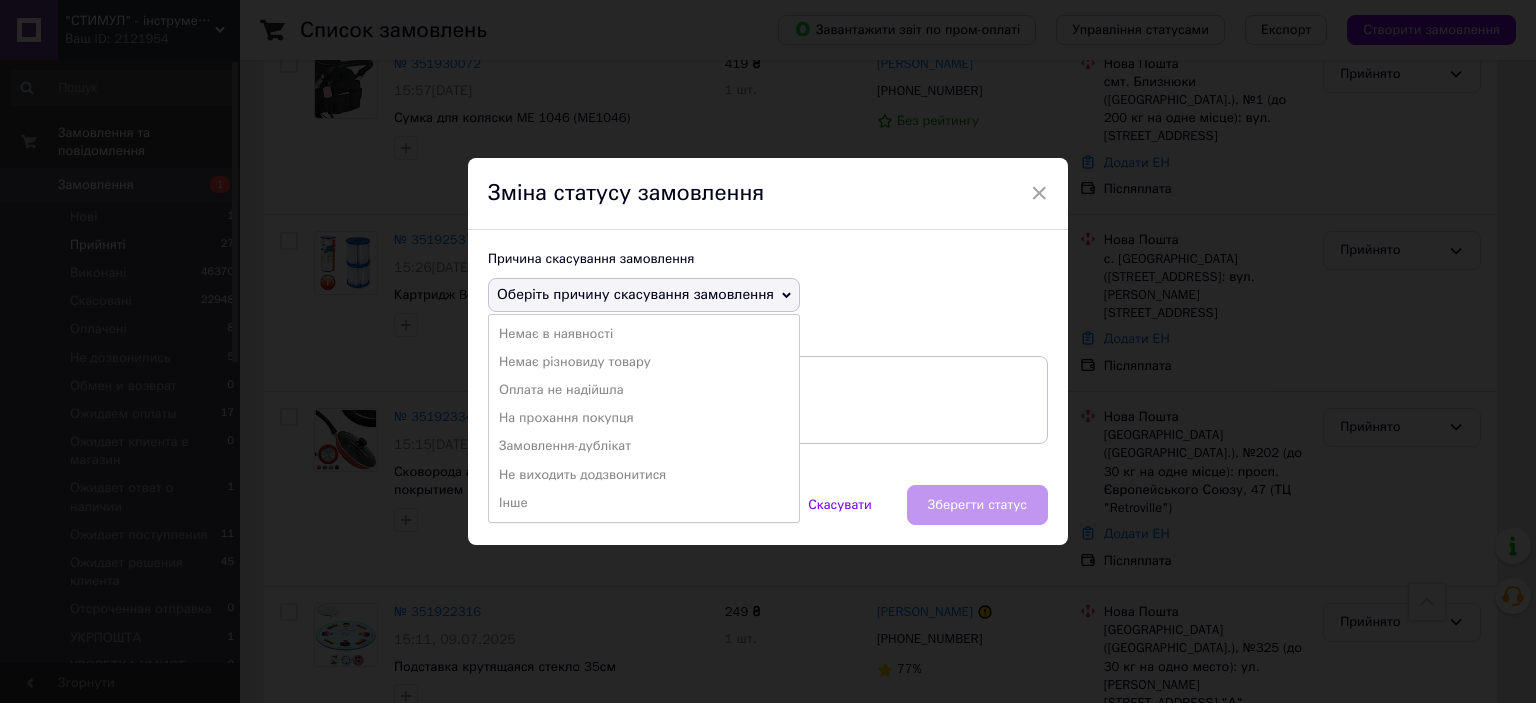 drag, startPoint x: 569, startPoint y: 342, endPoint x: 612, endPoint y: 347, distance: 43.289722 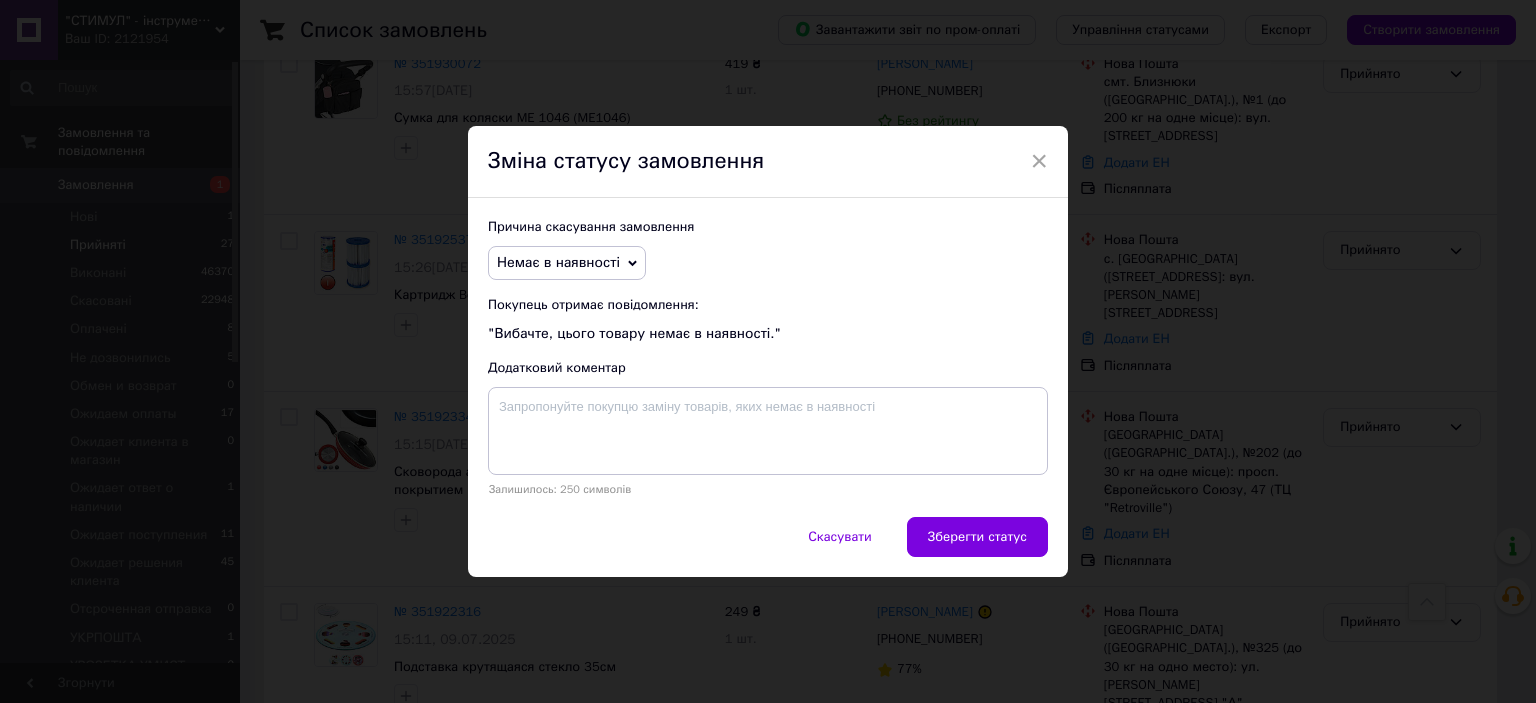 click on "Зберегти статус" at bounding box center (977, 537) 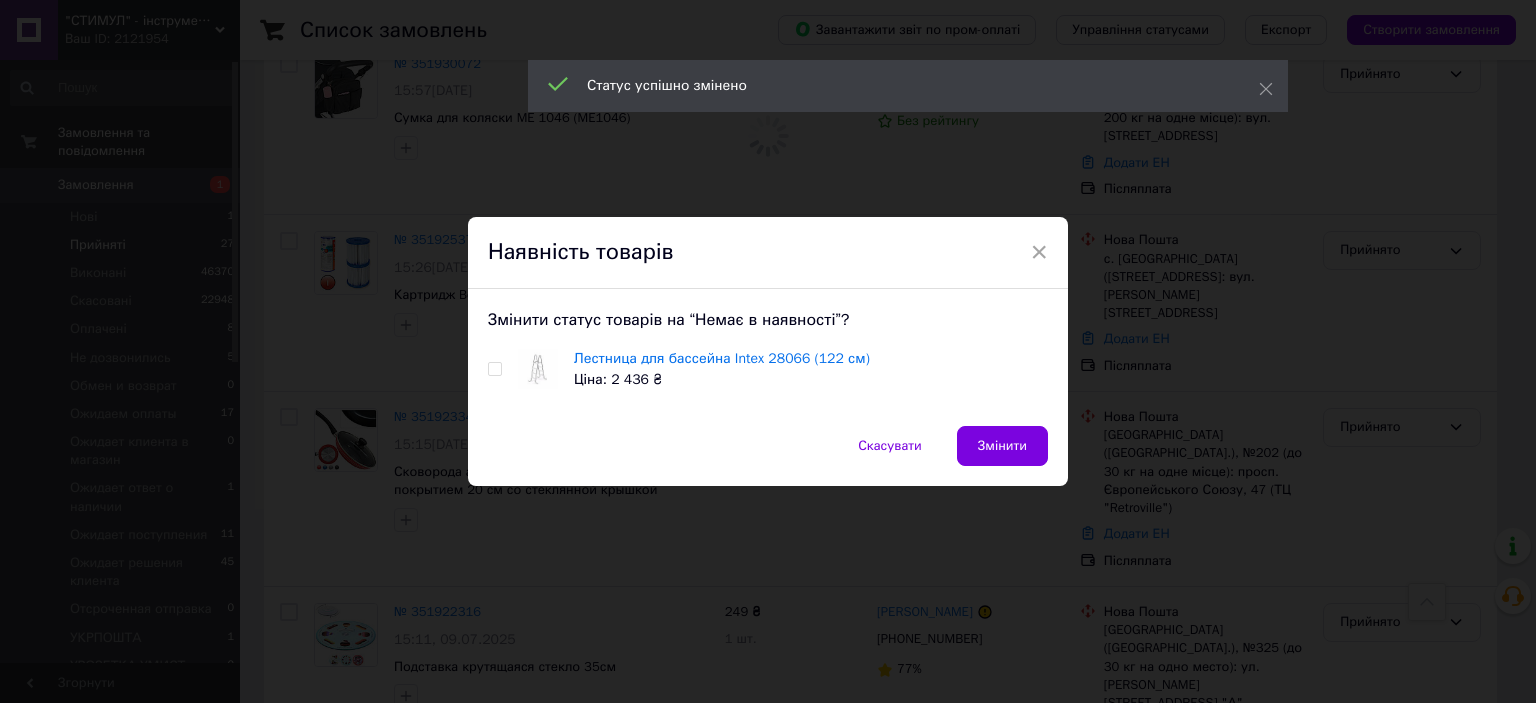 click at bounding box center [494, 369] 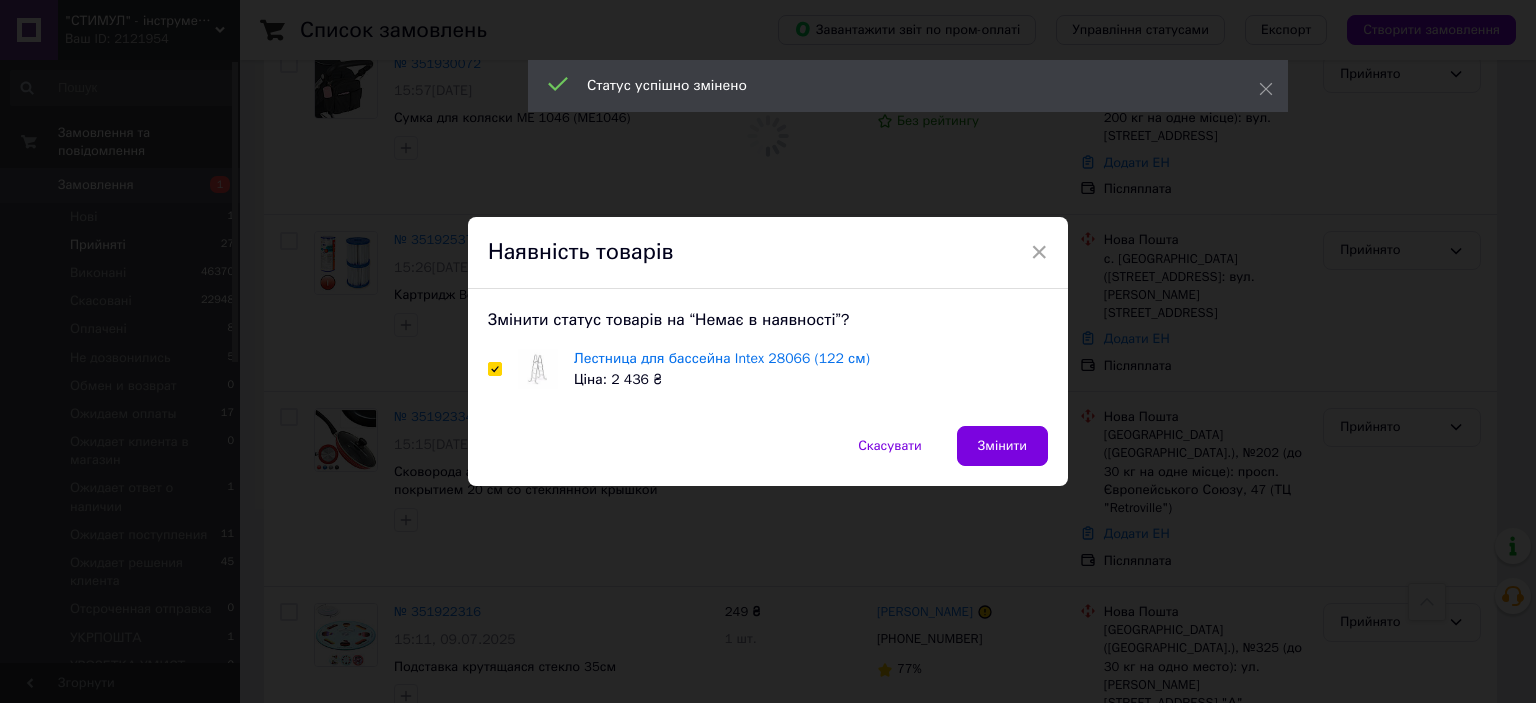 checkbox on "true" 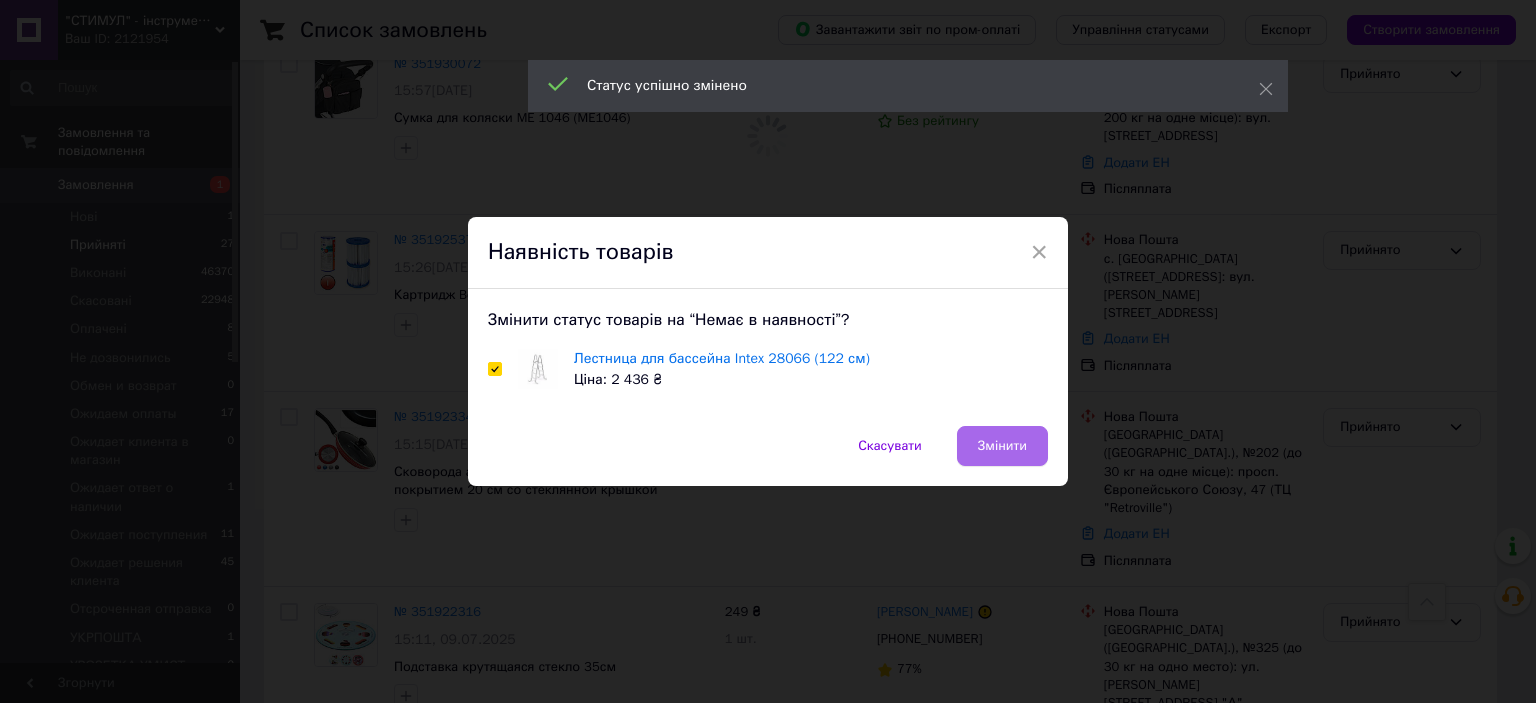 click on "Змінити" at bounding box center (1002, 446) 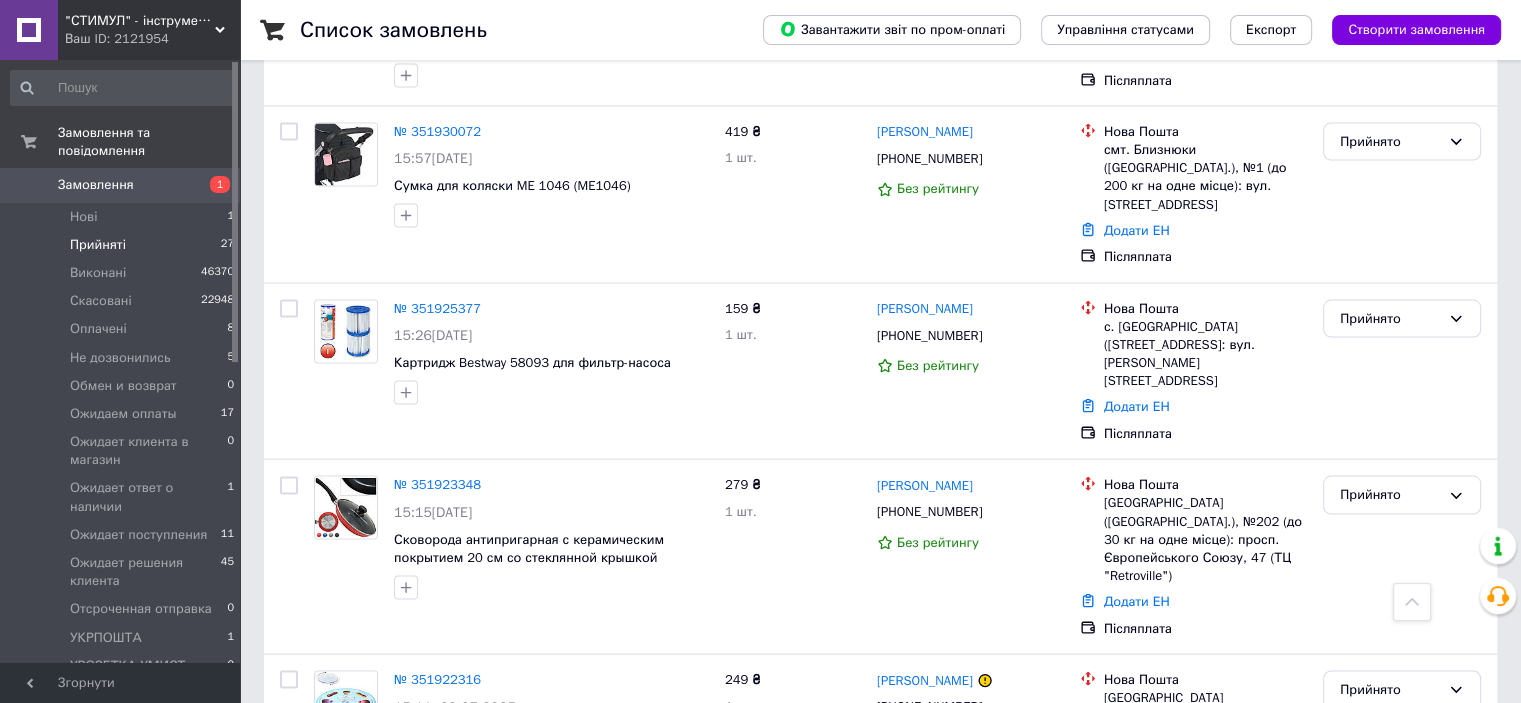scroll, scrollTop: 3816, scrollLeft: 0, axis: vertical 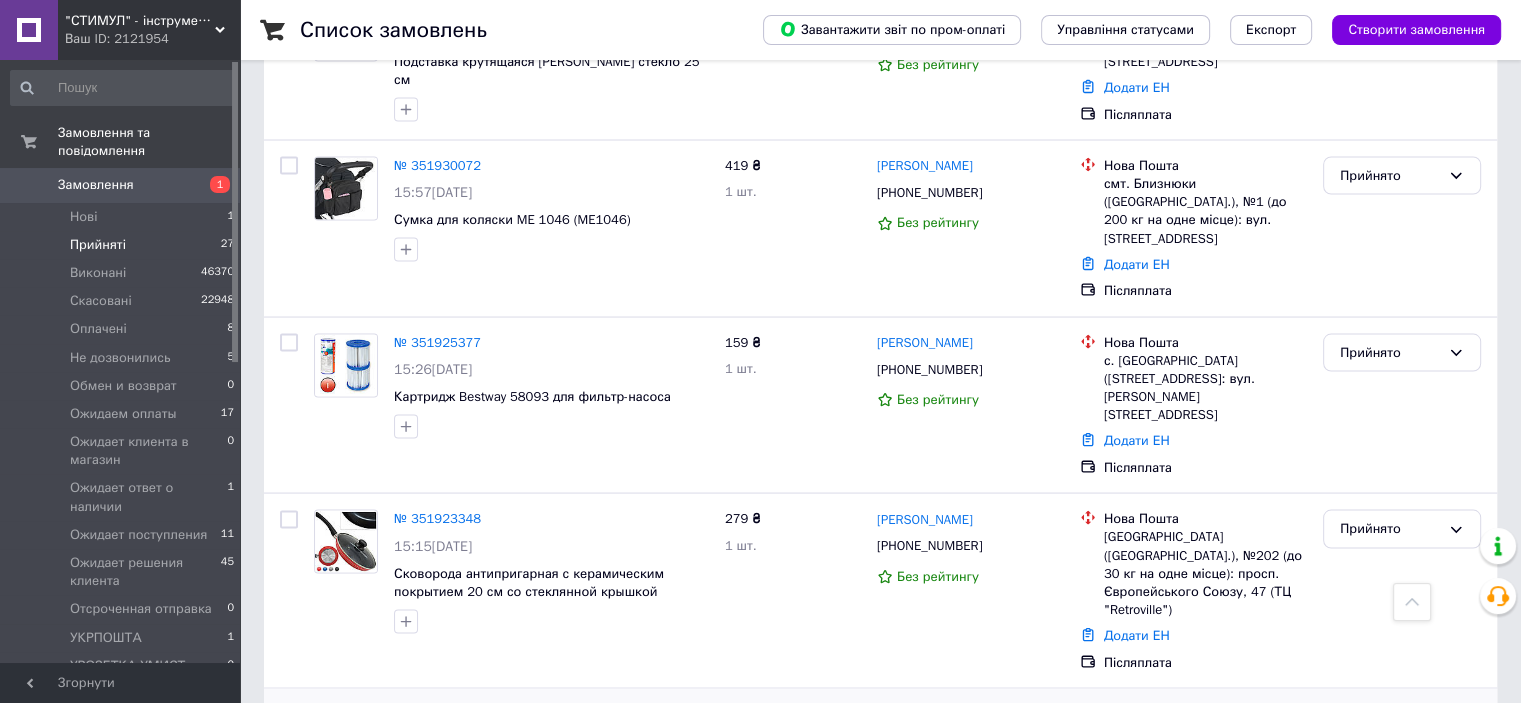 click on "Прийнято" at bounding box center (1390, 724) 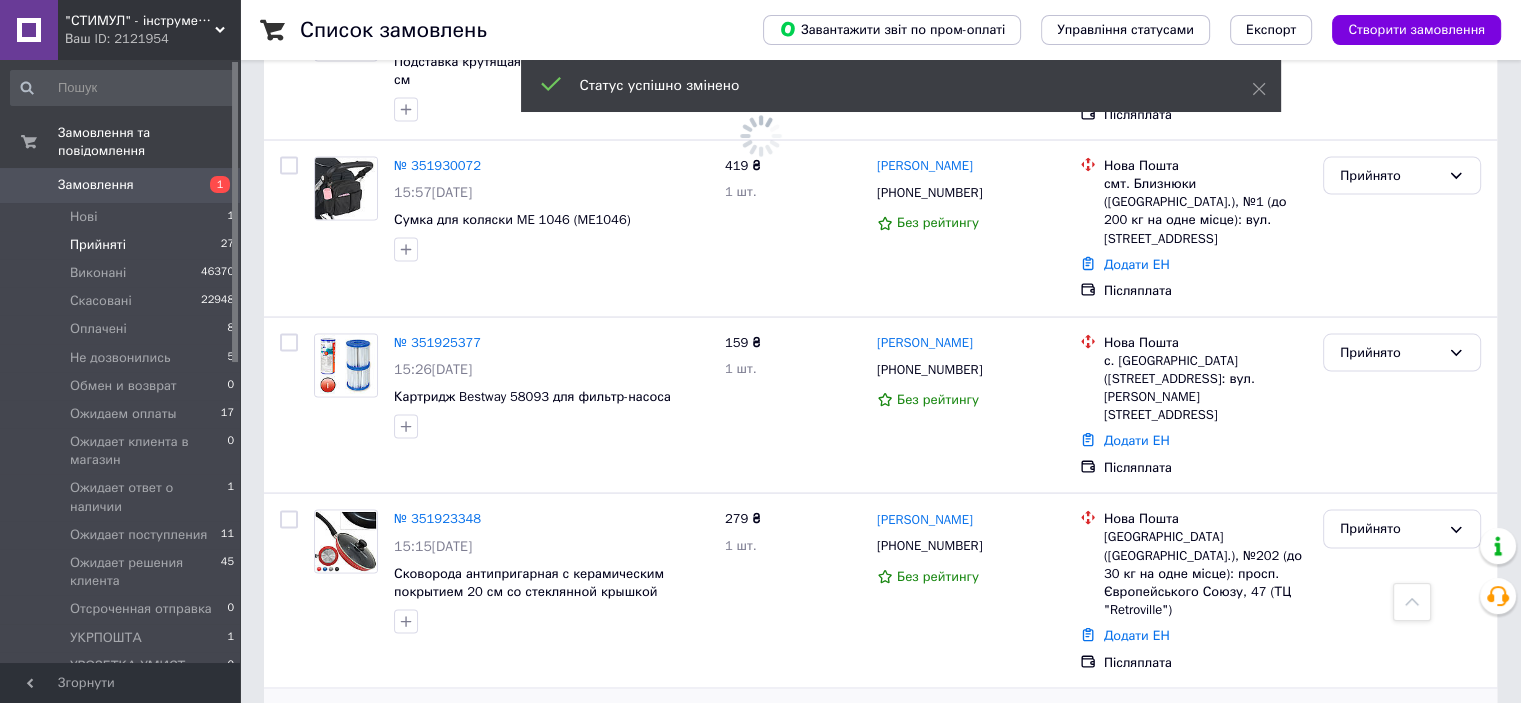 scroll, scrollTop: 3716, scrollLeft: 0, axis: vertical 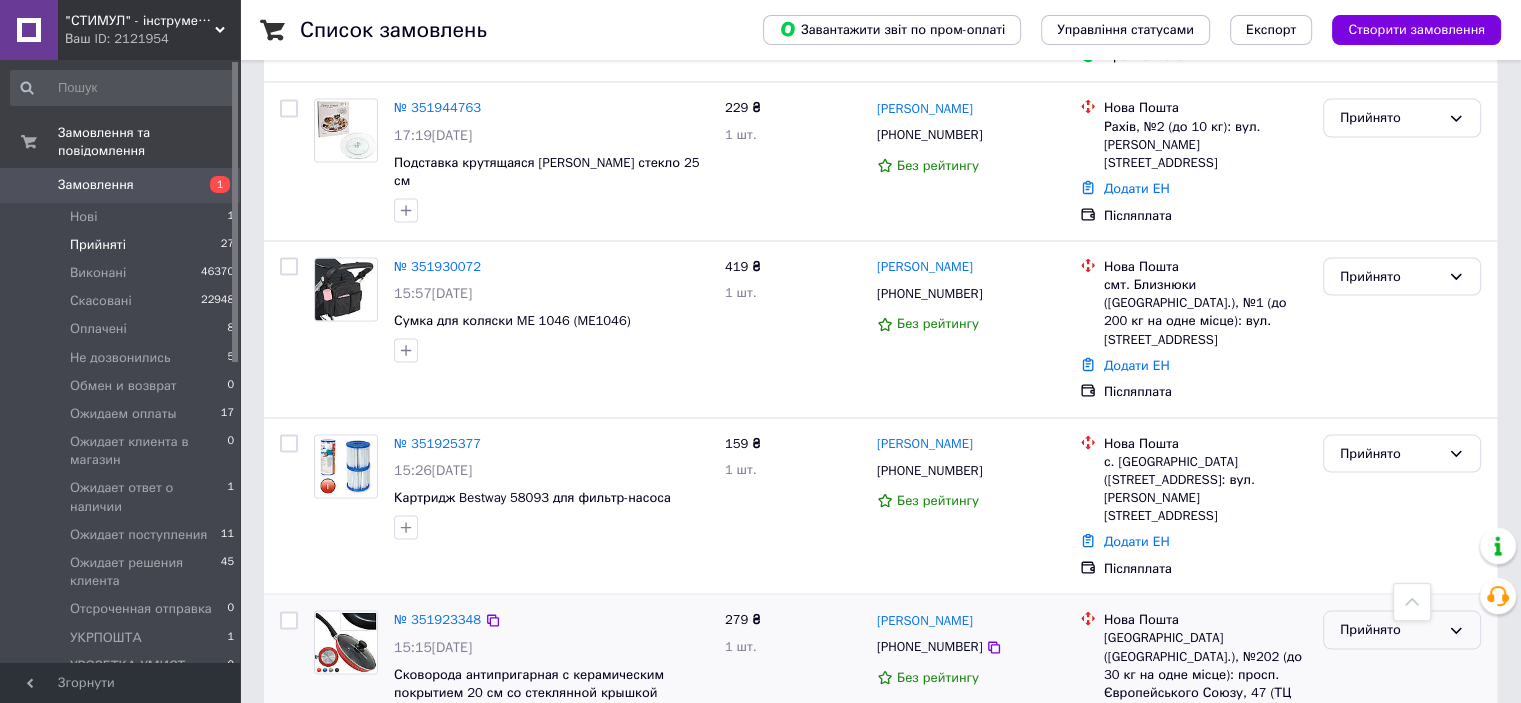 click on "Прийнято" at bounding box center [1390, 629] 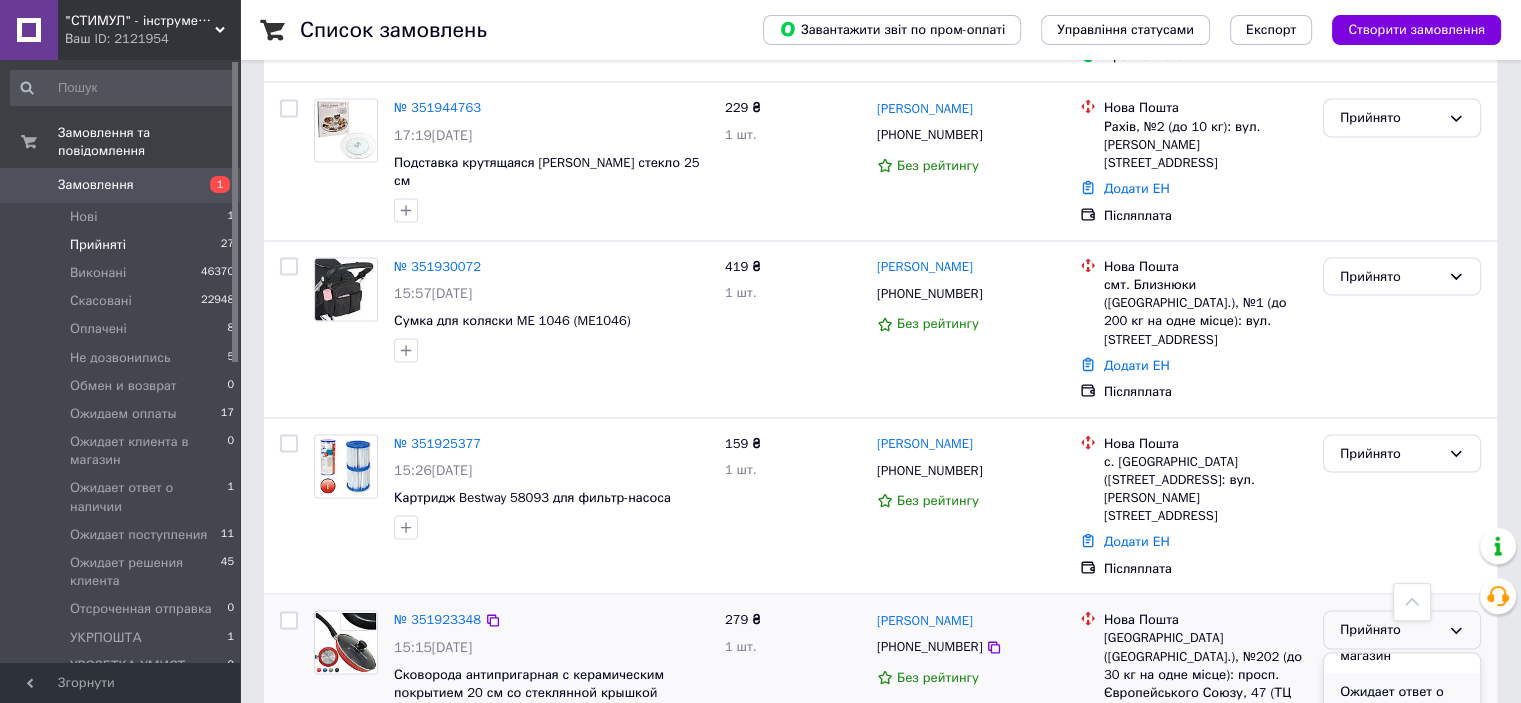 scroll, scrollTop: 300, scrollLeft: 0, axis: vertical 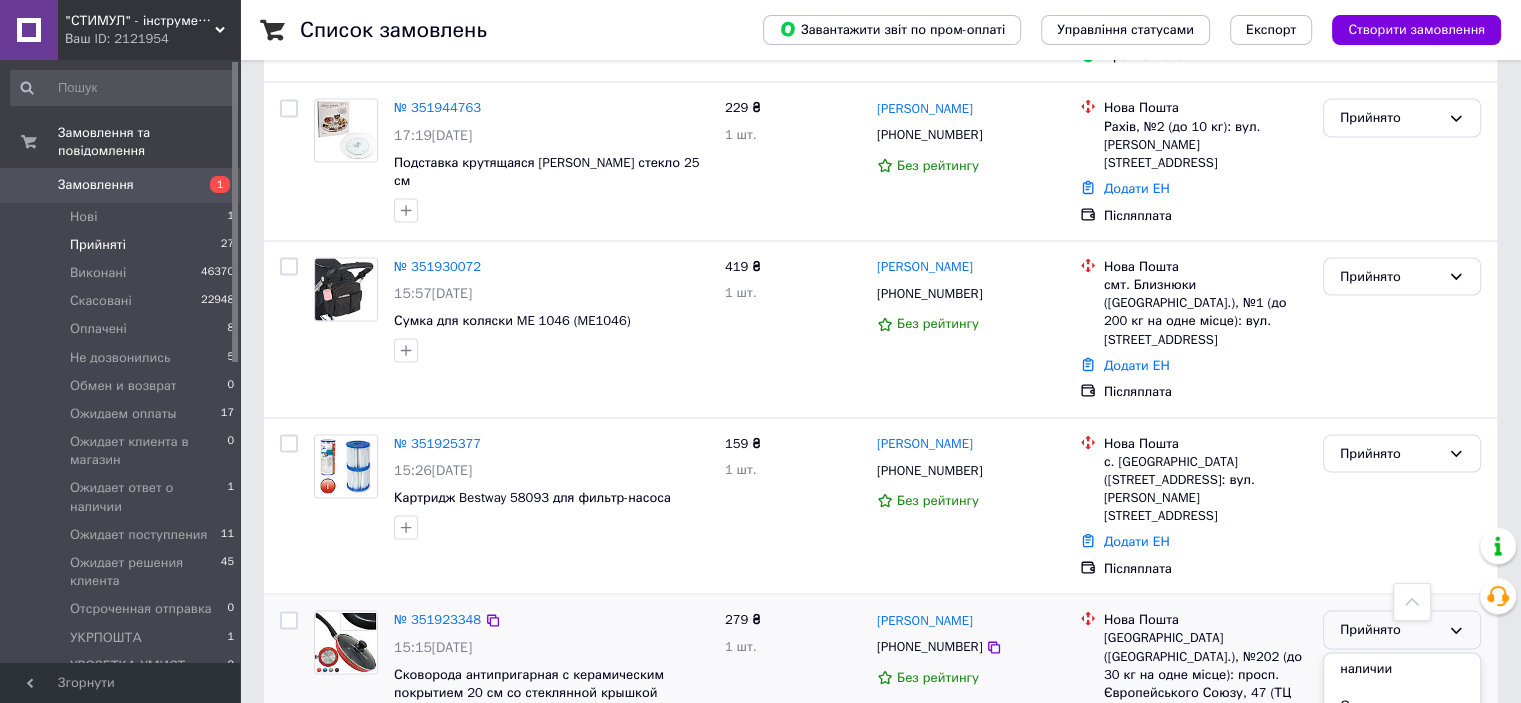 click on "Ожидает решения клиента" at bounding box center (1402, 772) 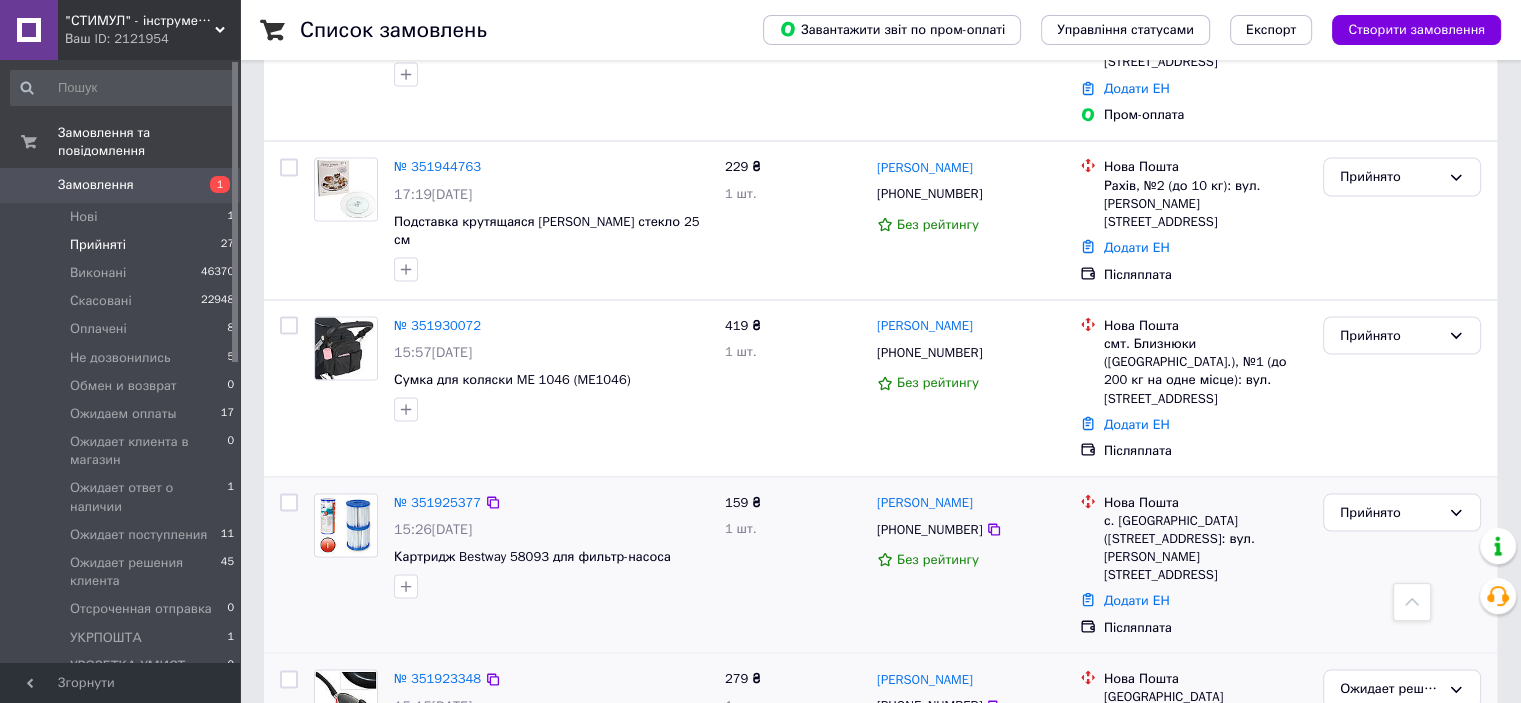 scroll, scrollTop: 3716, scrollLeft: 0, axis: vertical 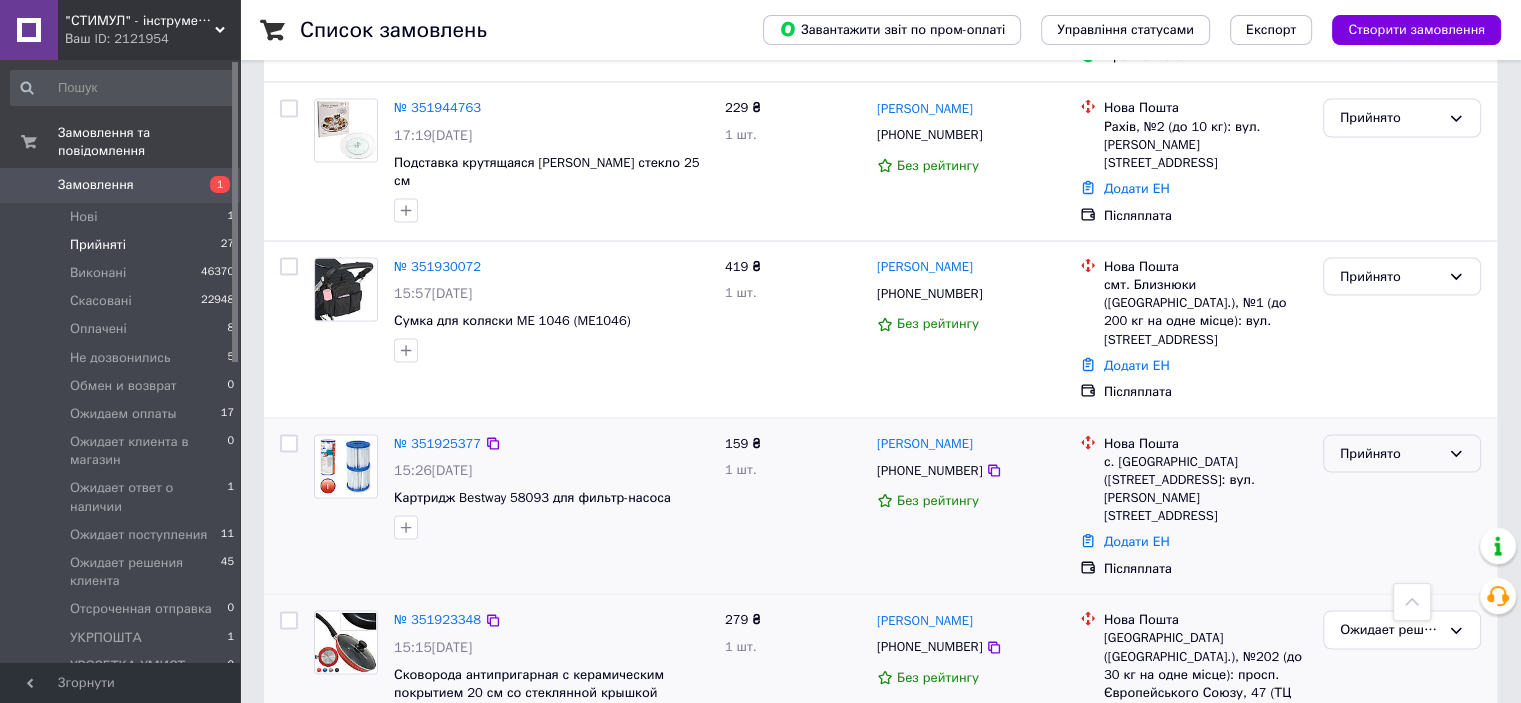 click on "Прийнято" at bounding box center (1390, 453) 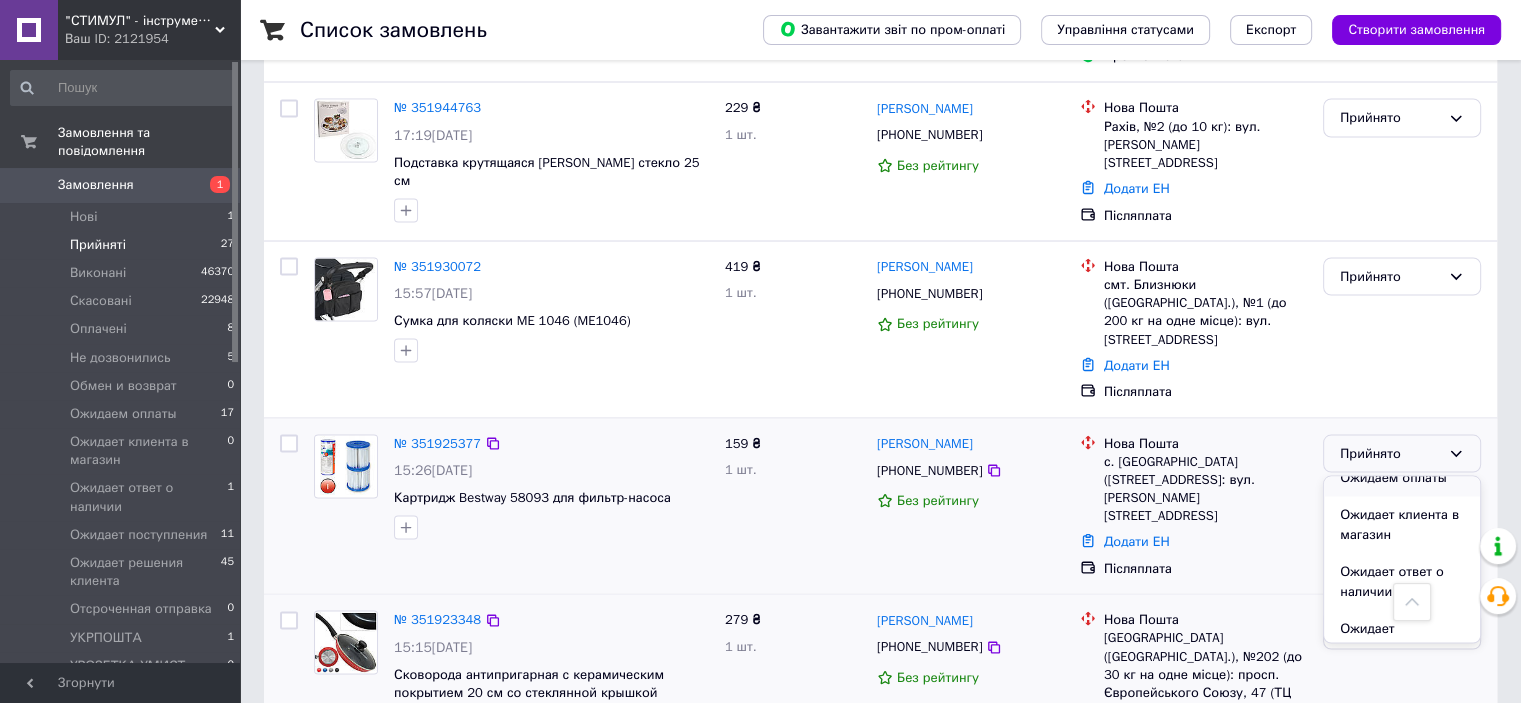 scroll, scrollTop: 300, scrollLeft: 0, axis: vertical 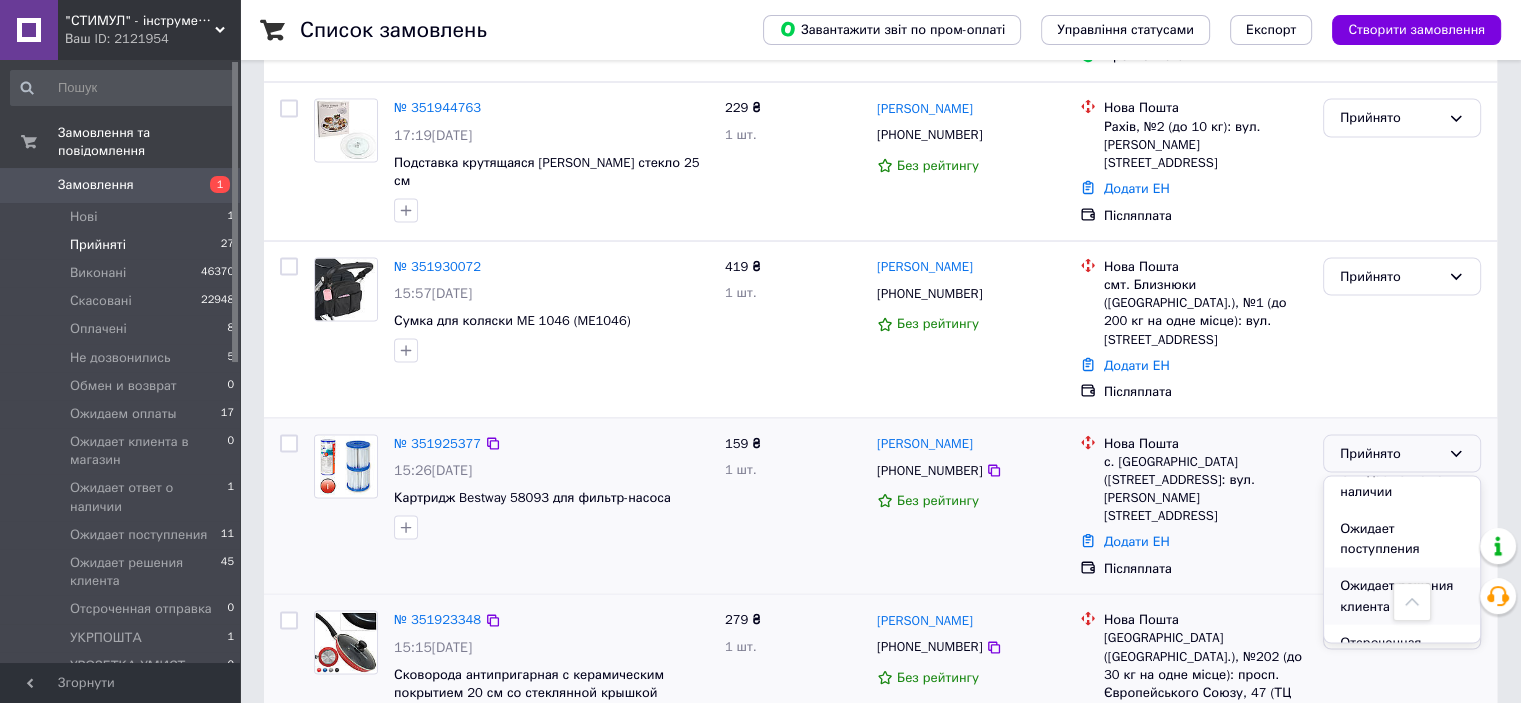 click on "Ожидает решения клиента" at bounding box center [1402, 595] 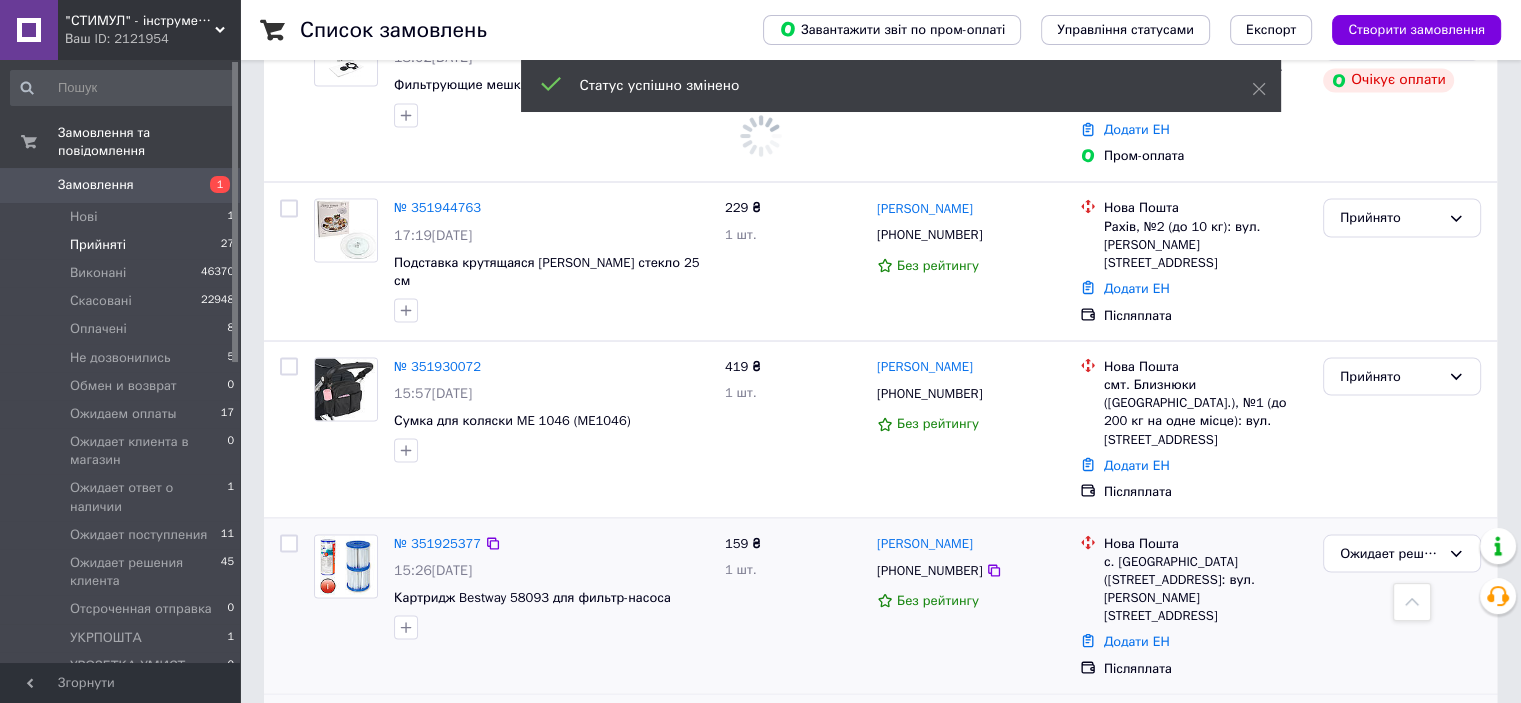 scroll, scrollTop: 3416, scrollLeft: 0, axis: vertical 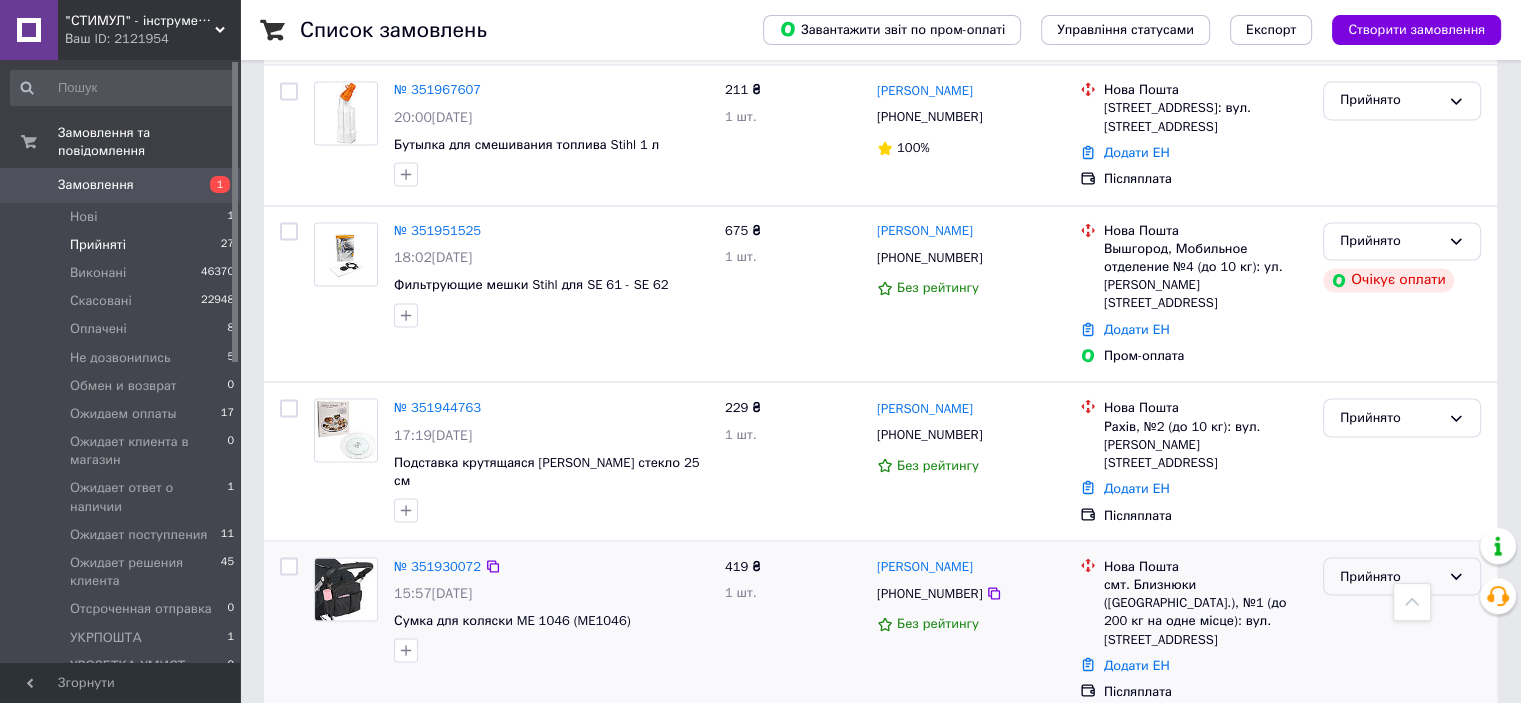 click on "Прийнято" at bounding box center [1390, 576] 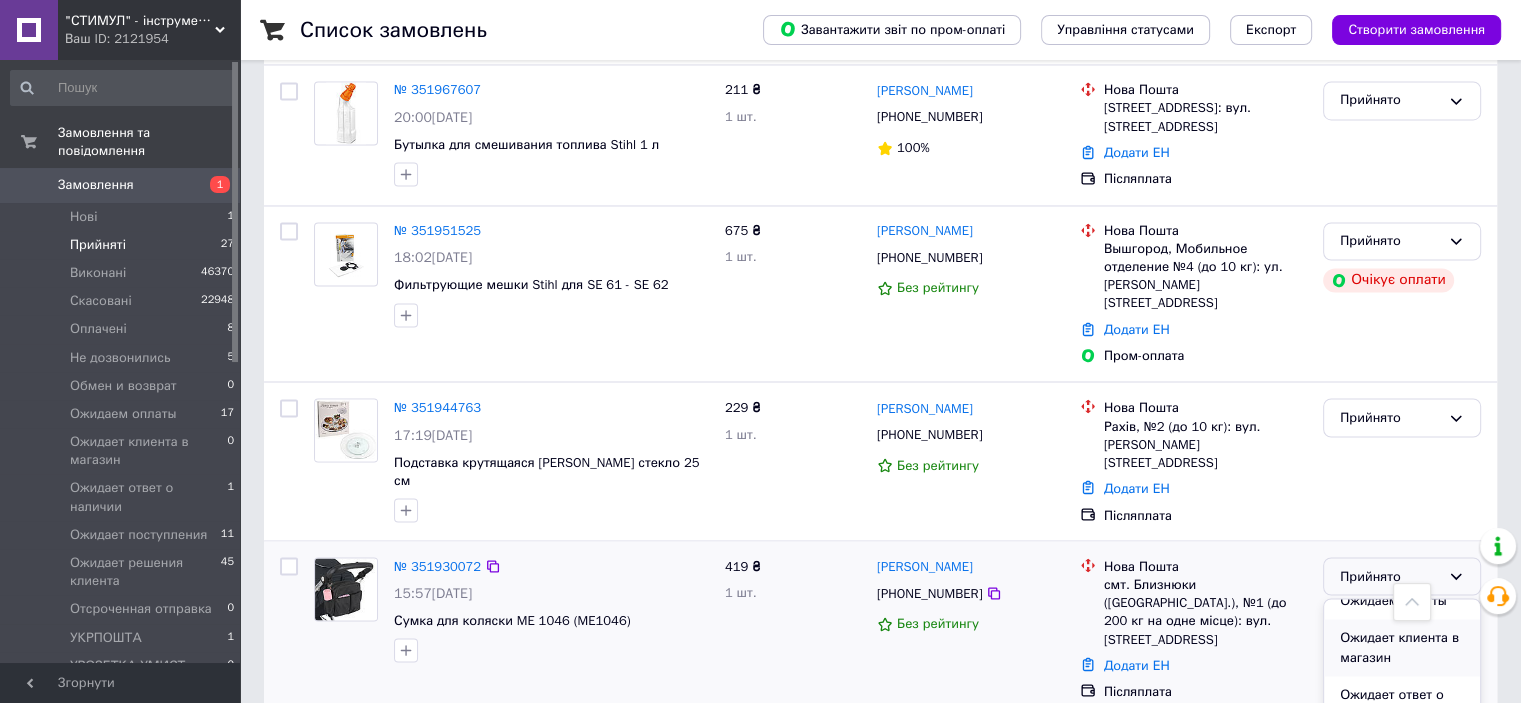 scroll, scrollTop: 300, scrollLeft: 0, axis: vertical 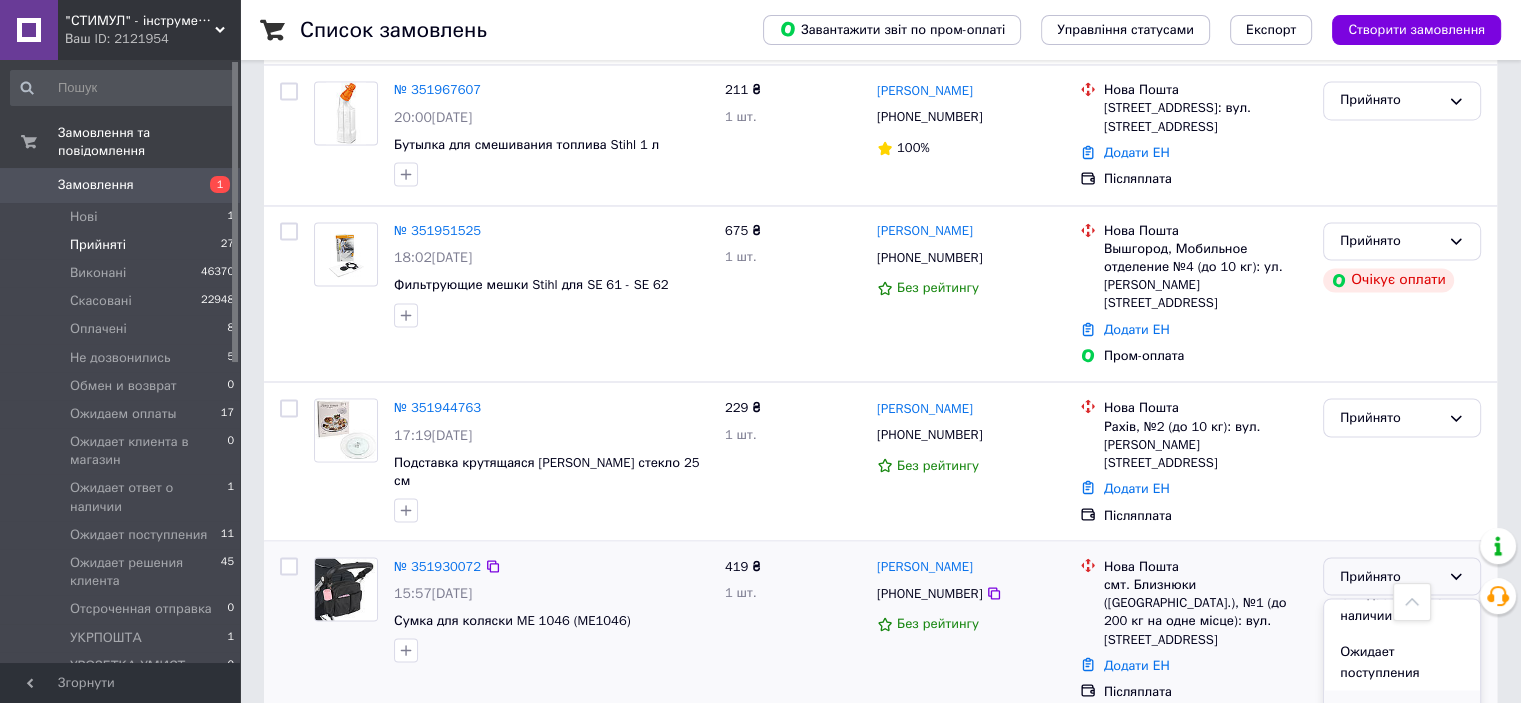 click on "Ожидает решения клиента" at bounding box center (1402, 718) 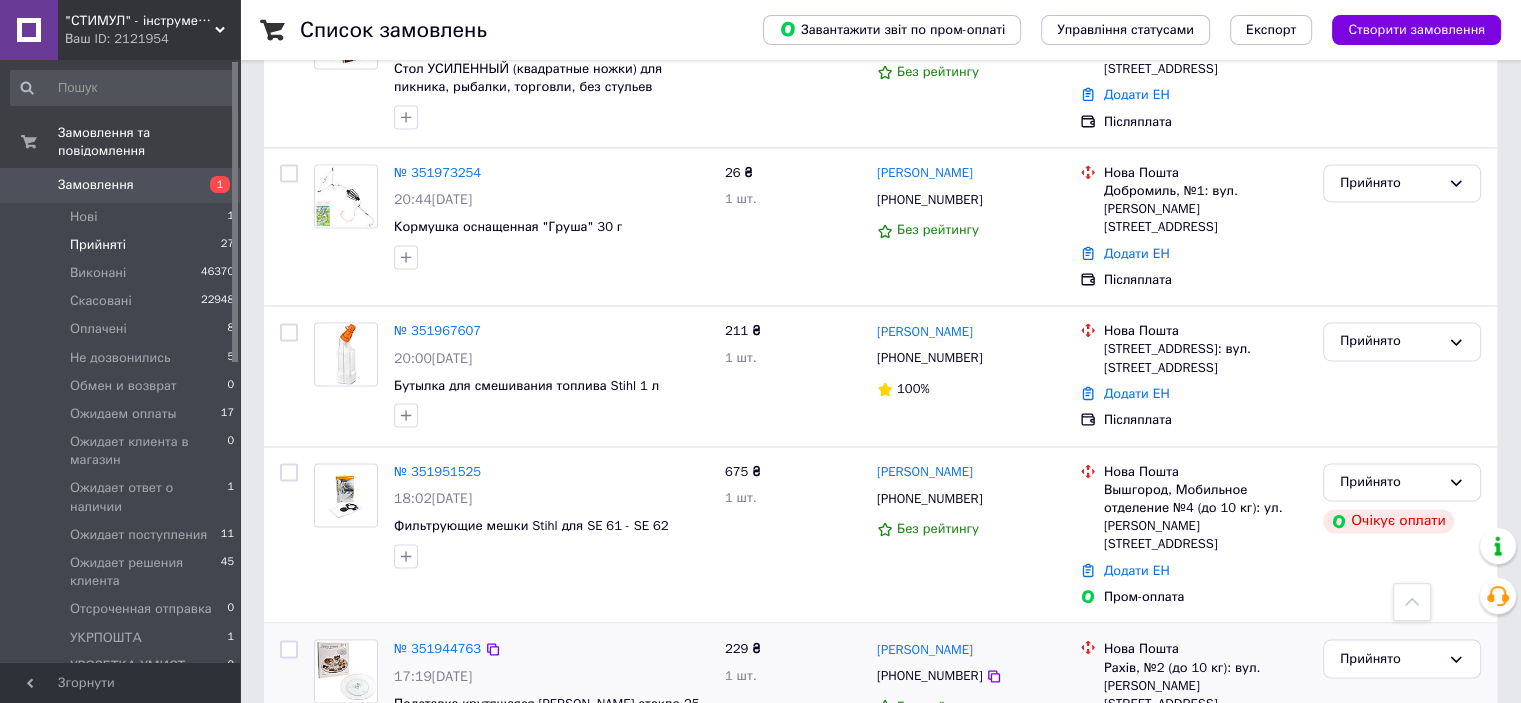 scroll, scrollTop: 3284, scrollLeft: 0, axis: vertical 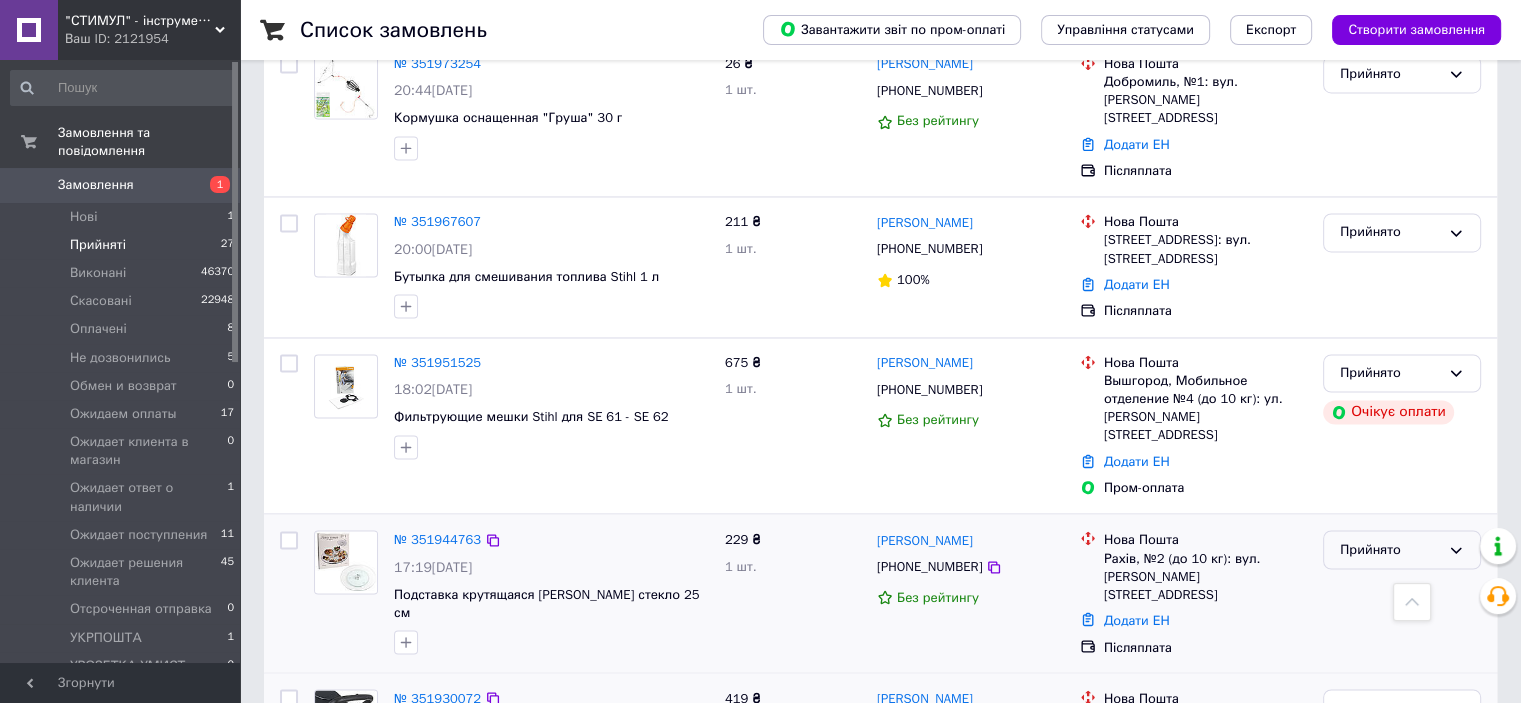 click on "Прийнято" at bounding box center [1402, 549] 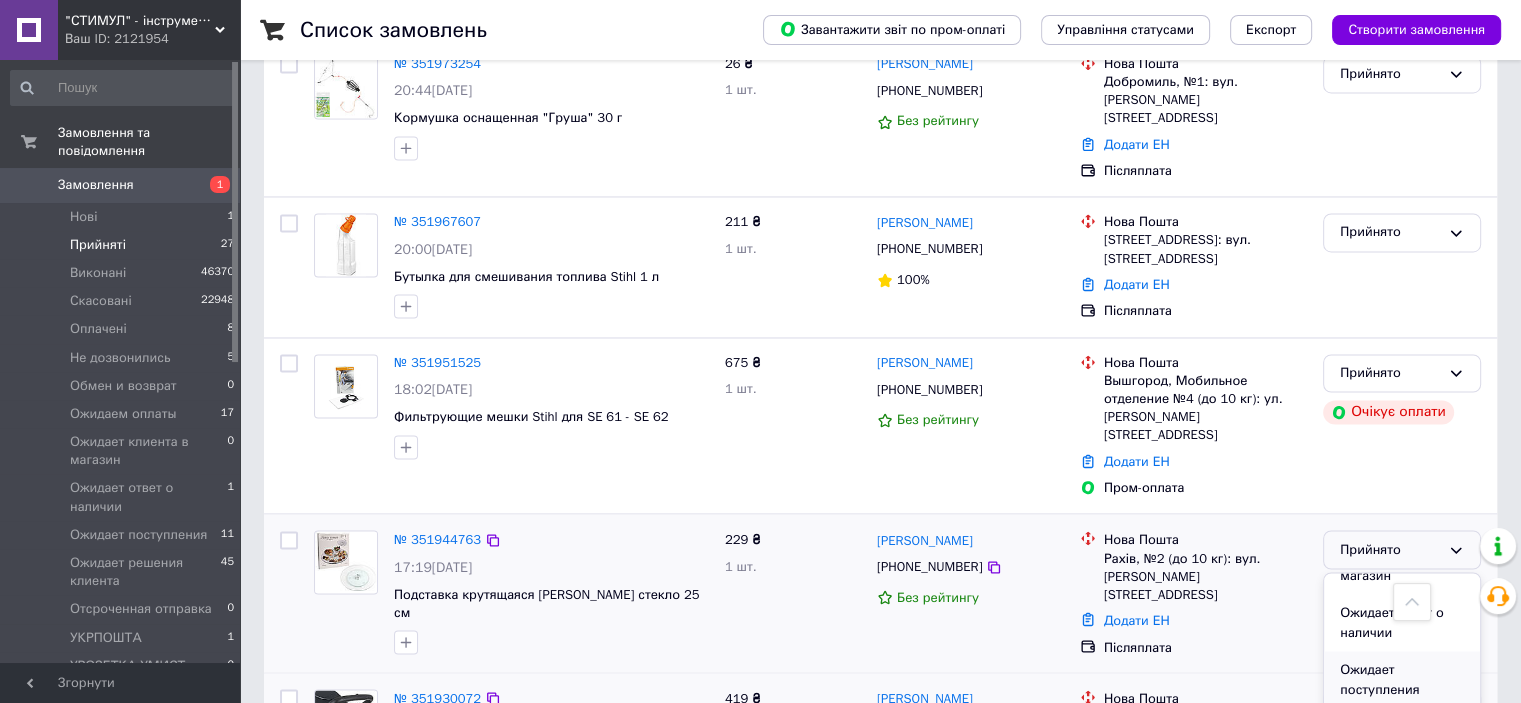 scroll, scrollTop: 300, scrollLeft: 0, axis: vertical 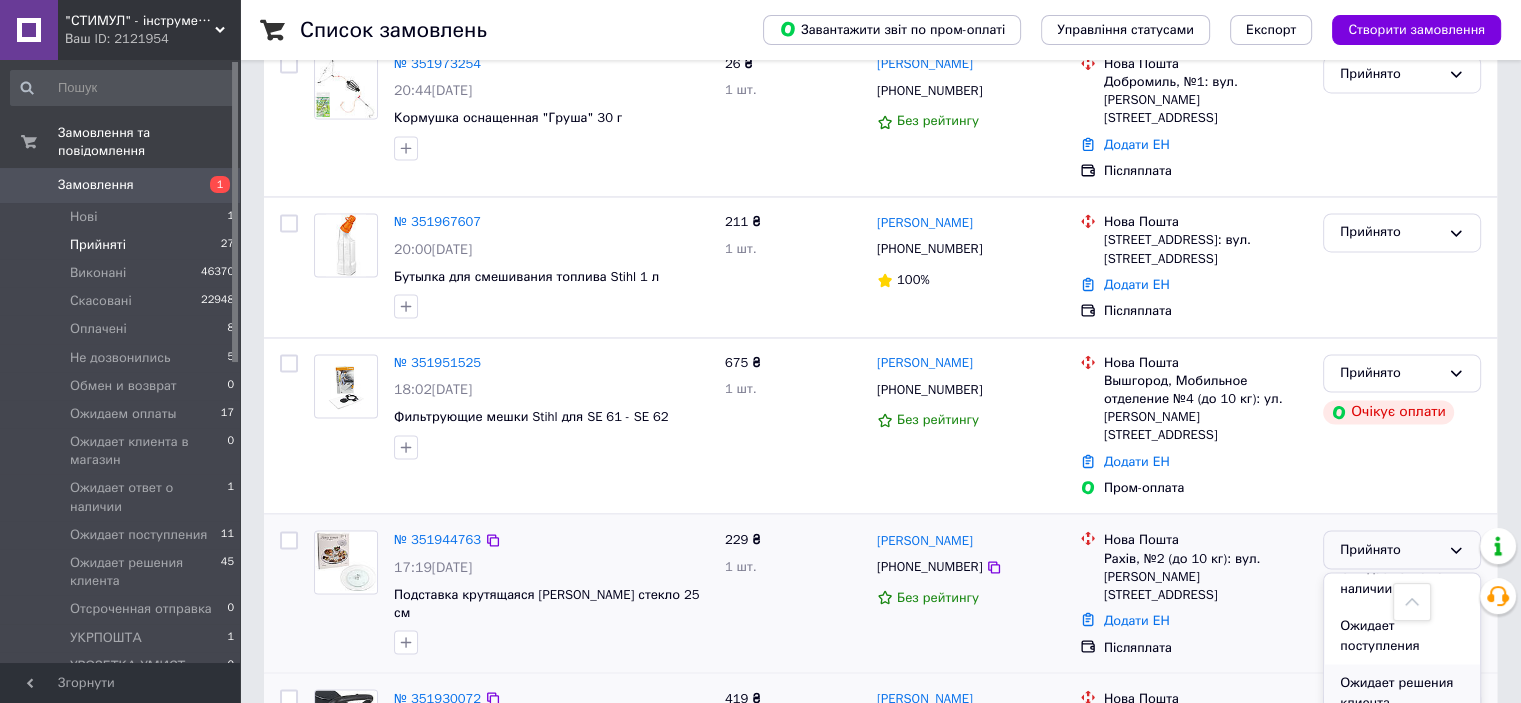 click on "Ожидает решения клиента" at bounding box center (1402, 692) 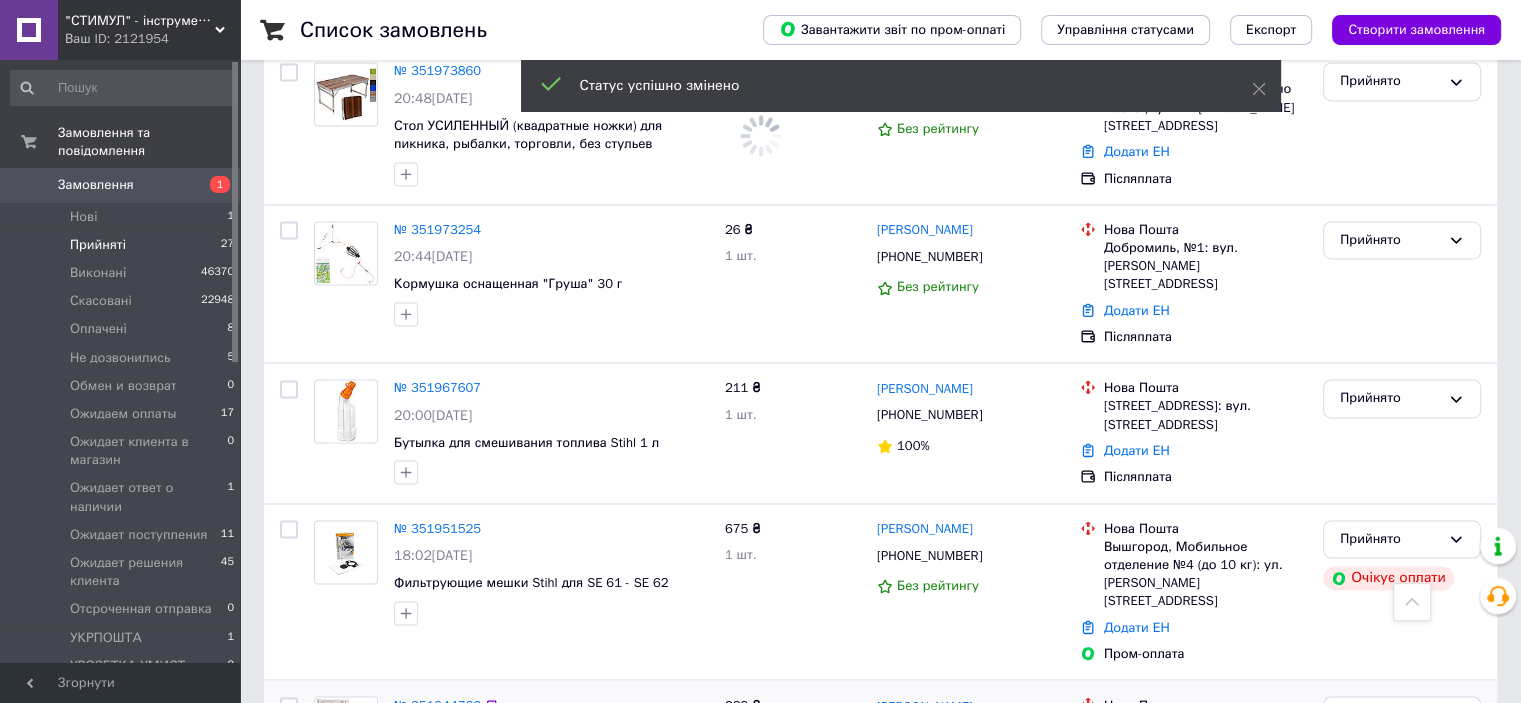 scroll, scrollTop: 3084, scrollLeft: 0, axis: vertical 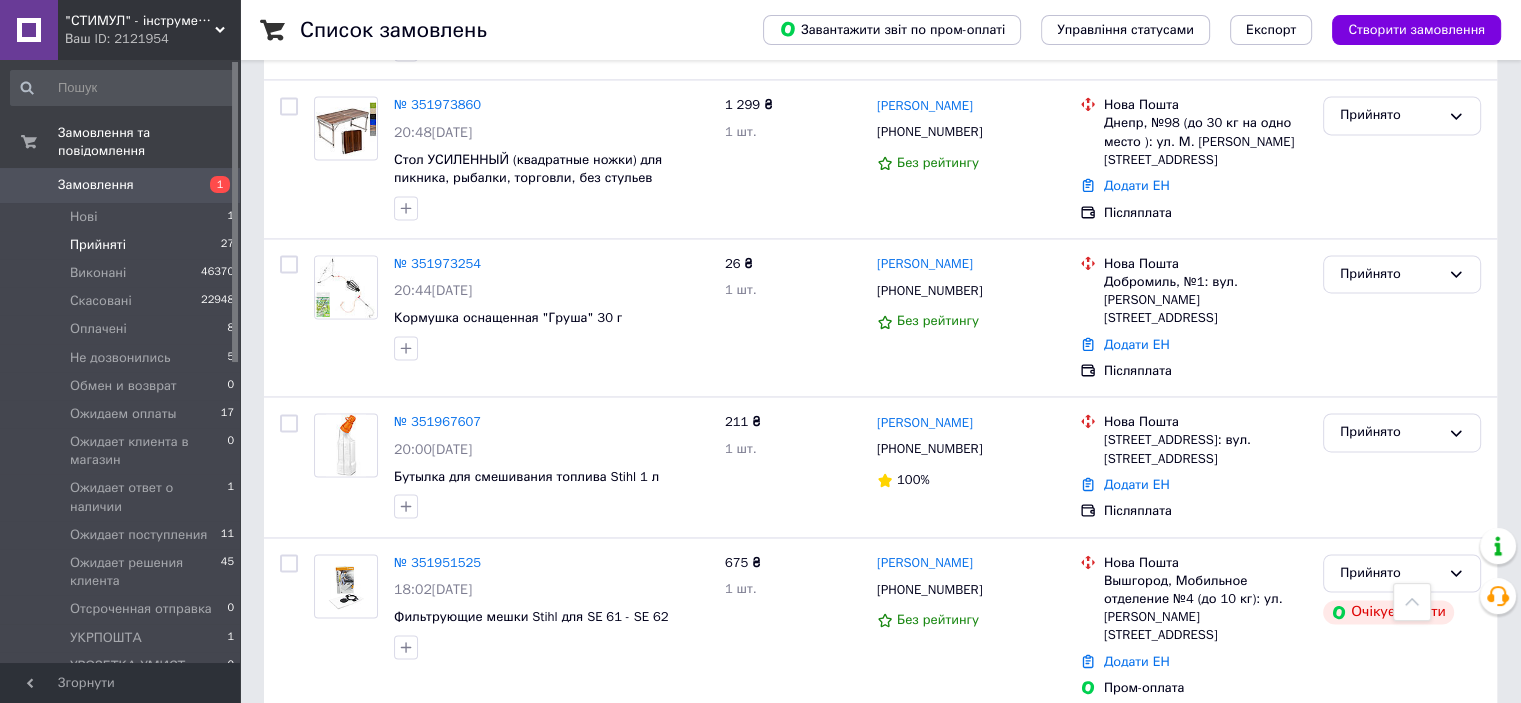 click on "Ожидает решения клиента" at bounding box center [1390, 749] 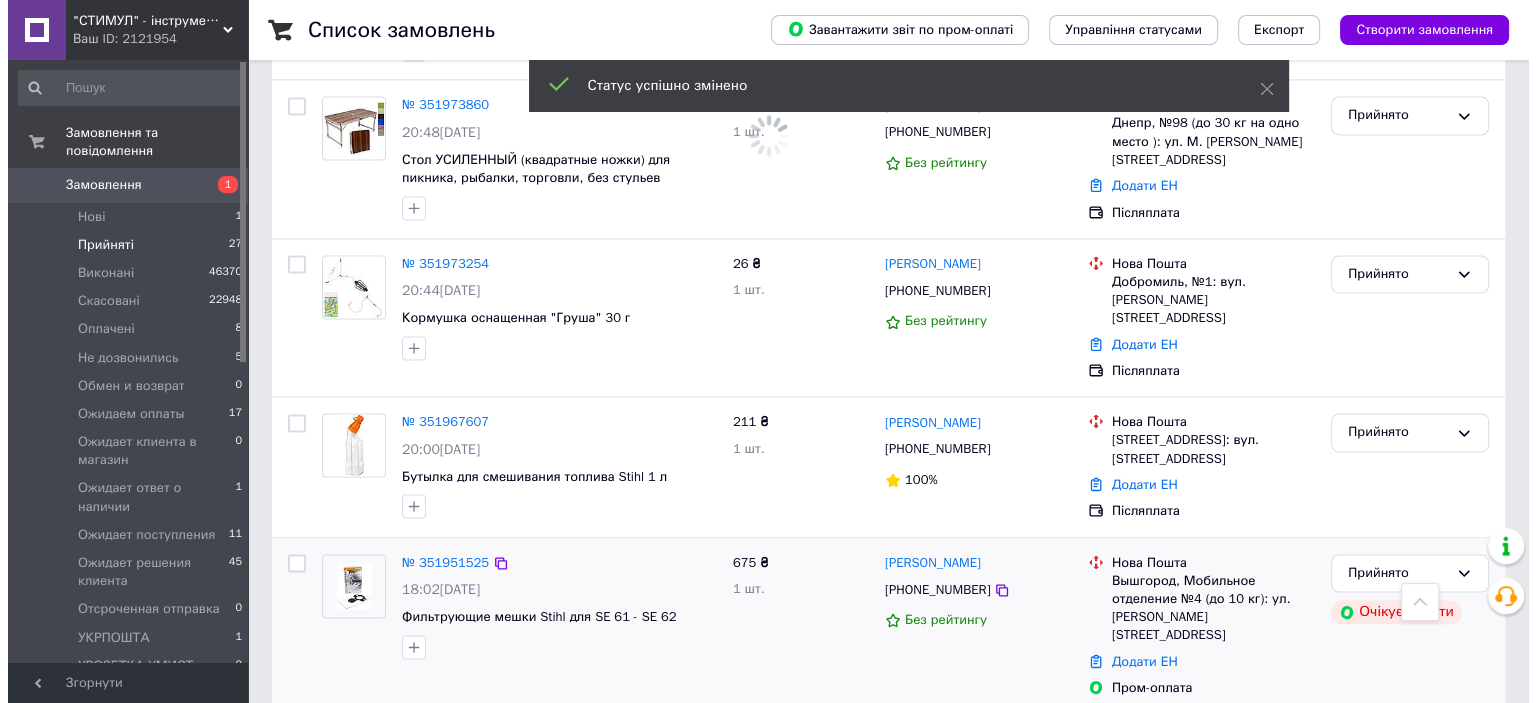 scroll, scrollTop: 0, scrollLeft: 0, axis: both 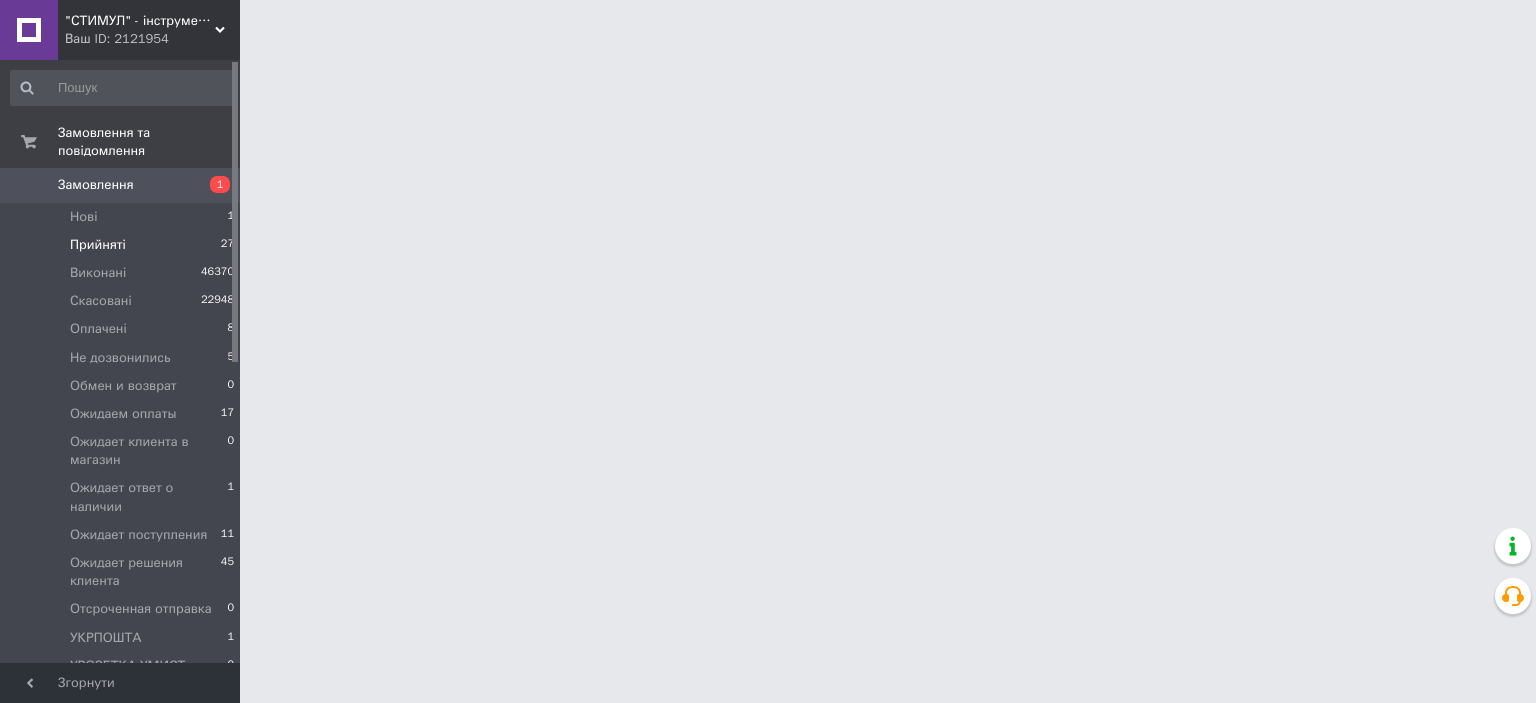 click on "Прийняті" at bounding box center (98, 245) 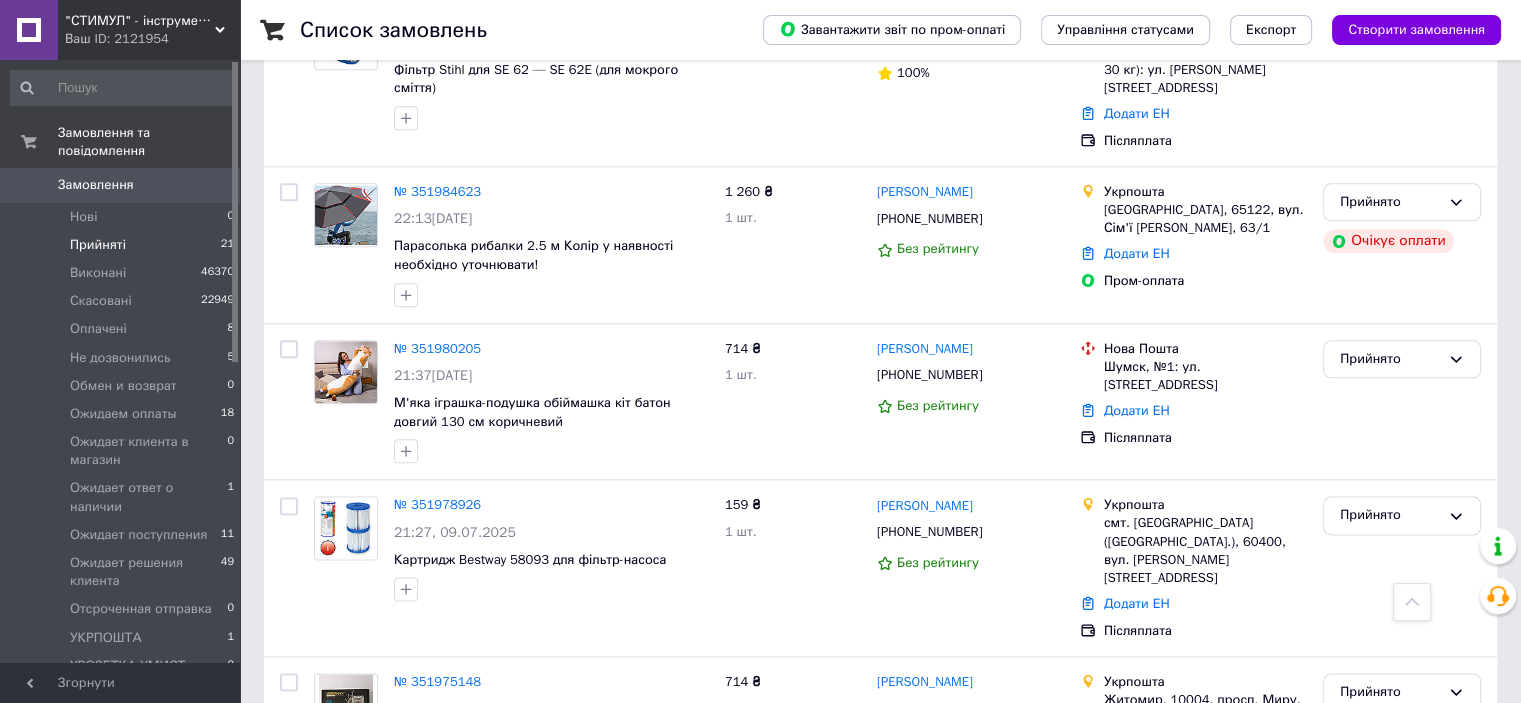 scroll, scrollTop: 2400, scrollLeft: 0, axis: vertical 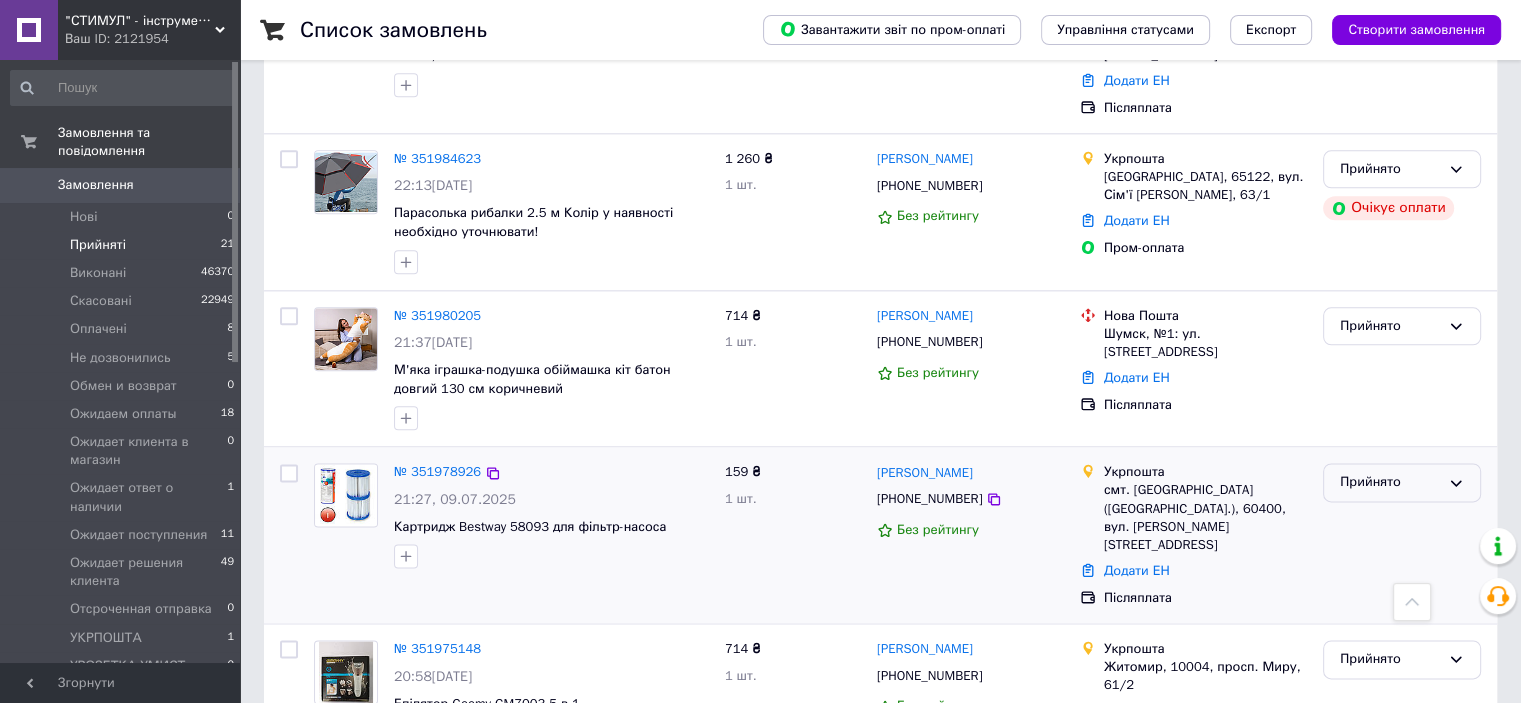 click on "Прийнято" at bounding box center [1390, 482] 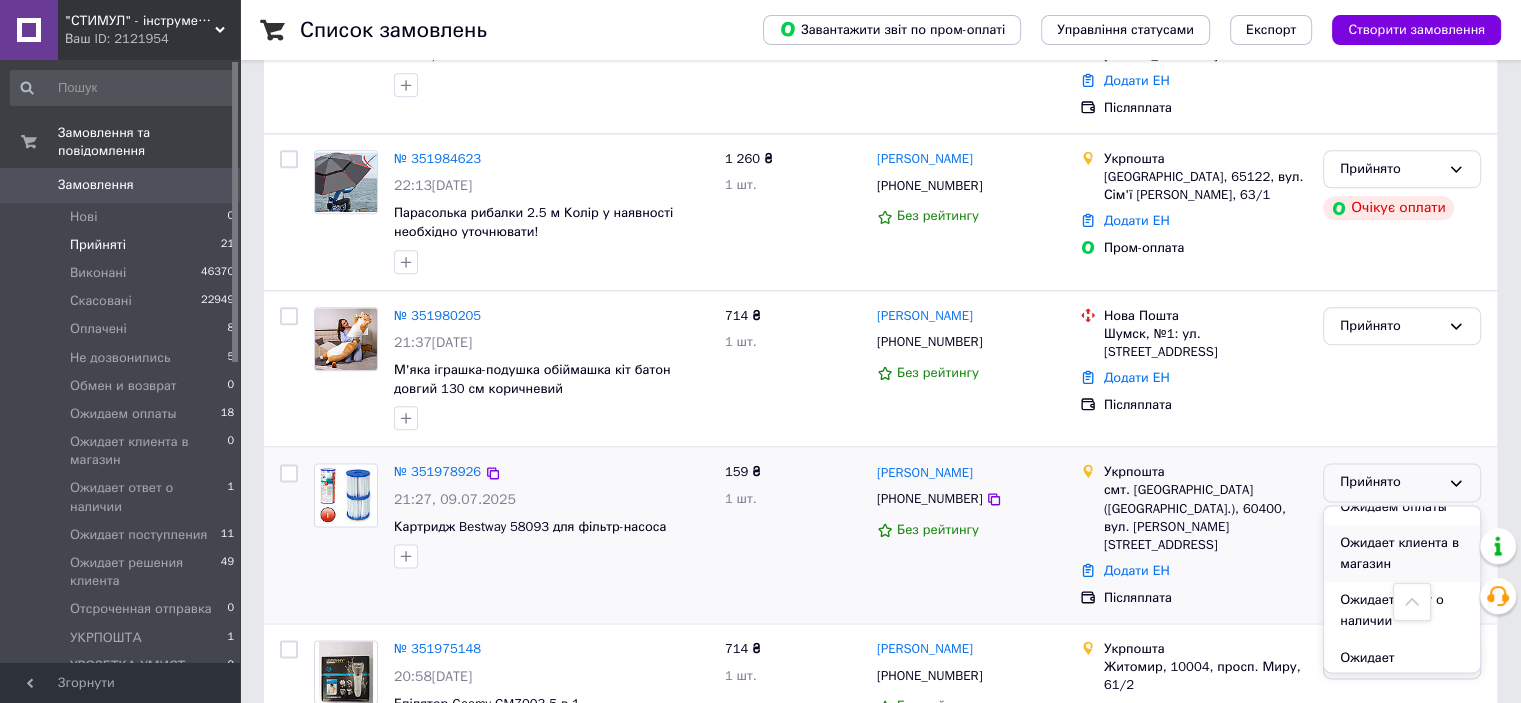 scroll, scrollTop: 300, scrollLeft: 0, axis: vertical 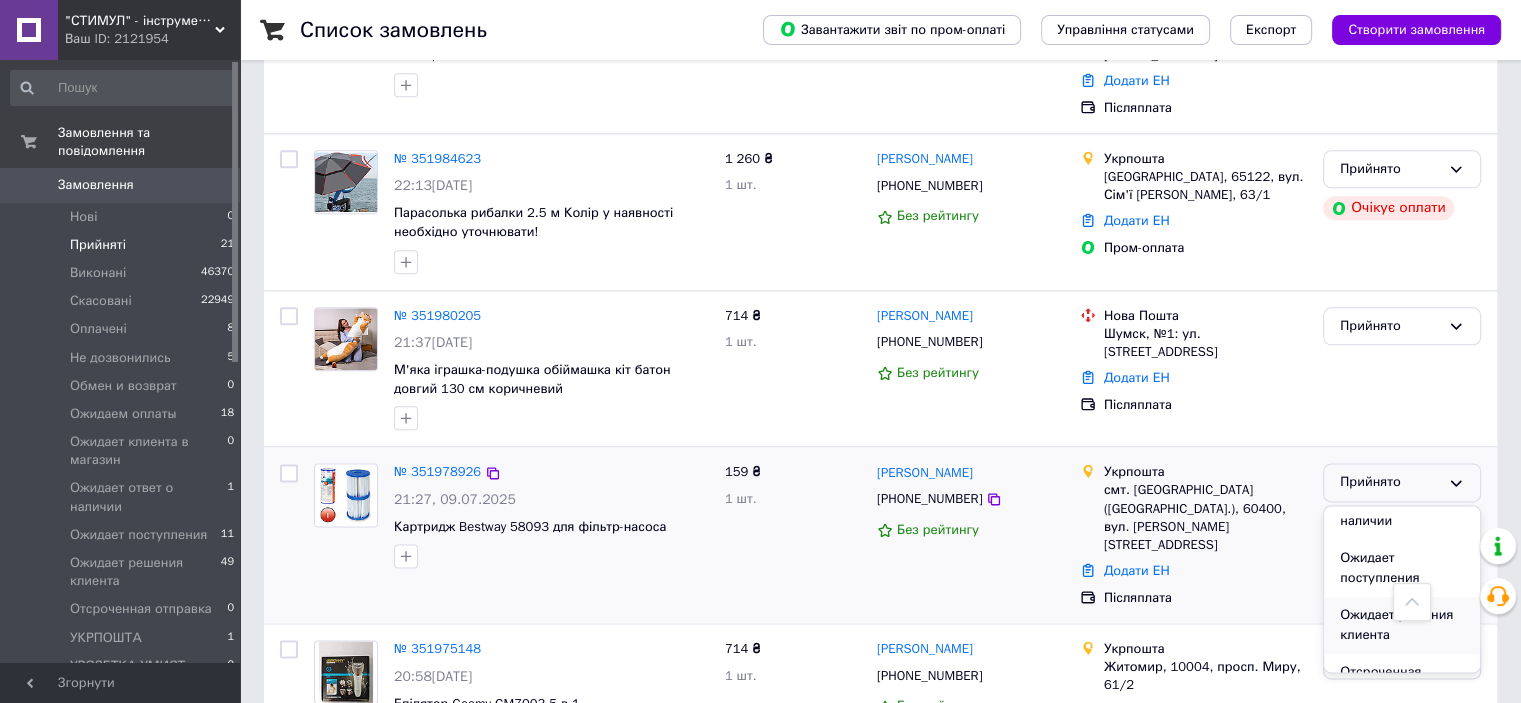 click on "Ожидает решения клиента" at bounding box center (1402, 625) 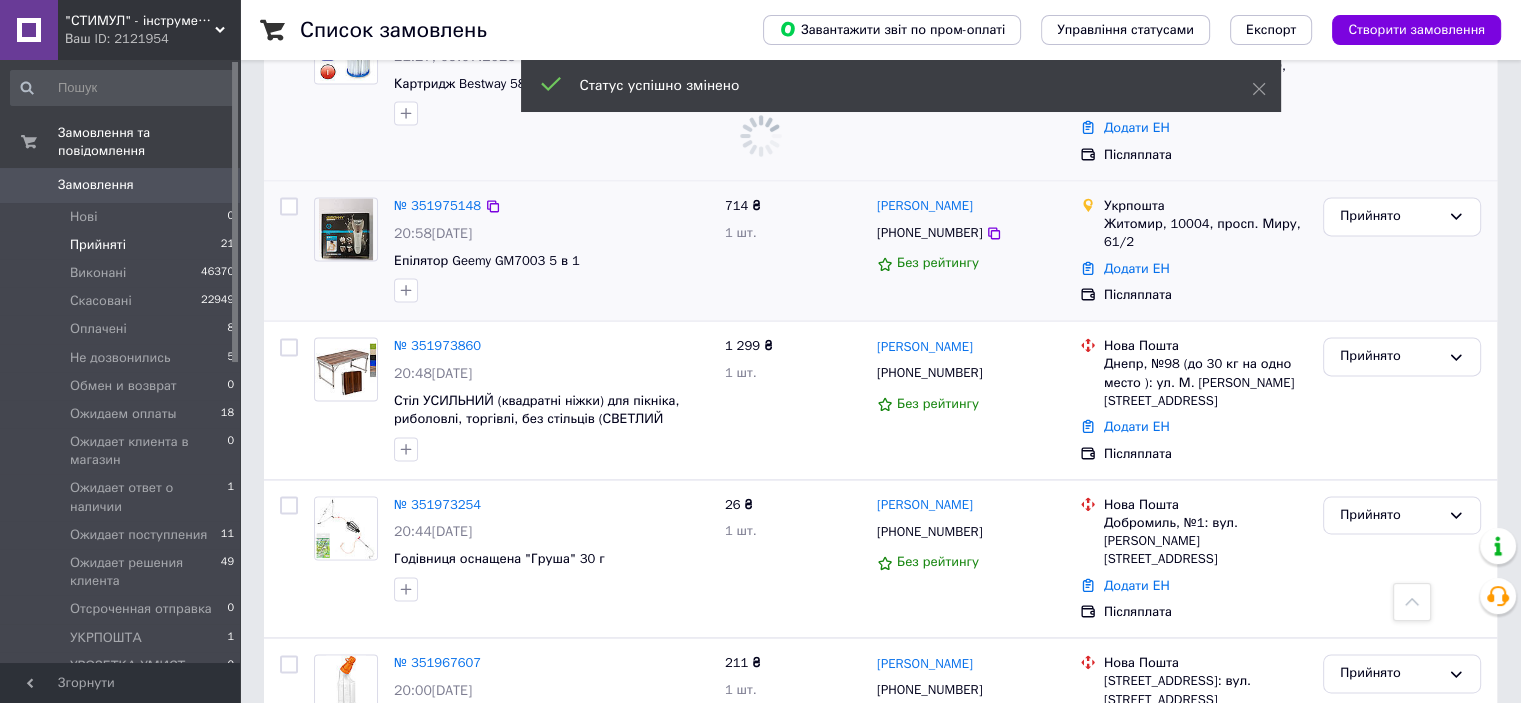 scroll, scrollTop: 2986, scrollLeft: 0, axis: vertical 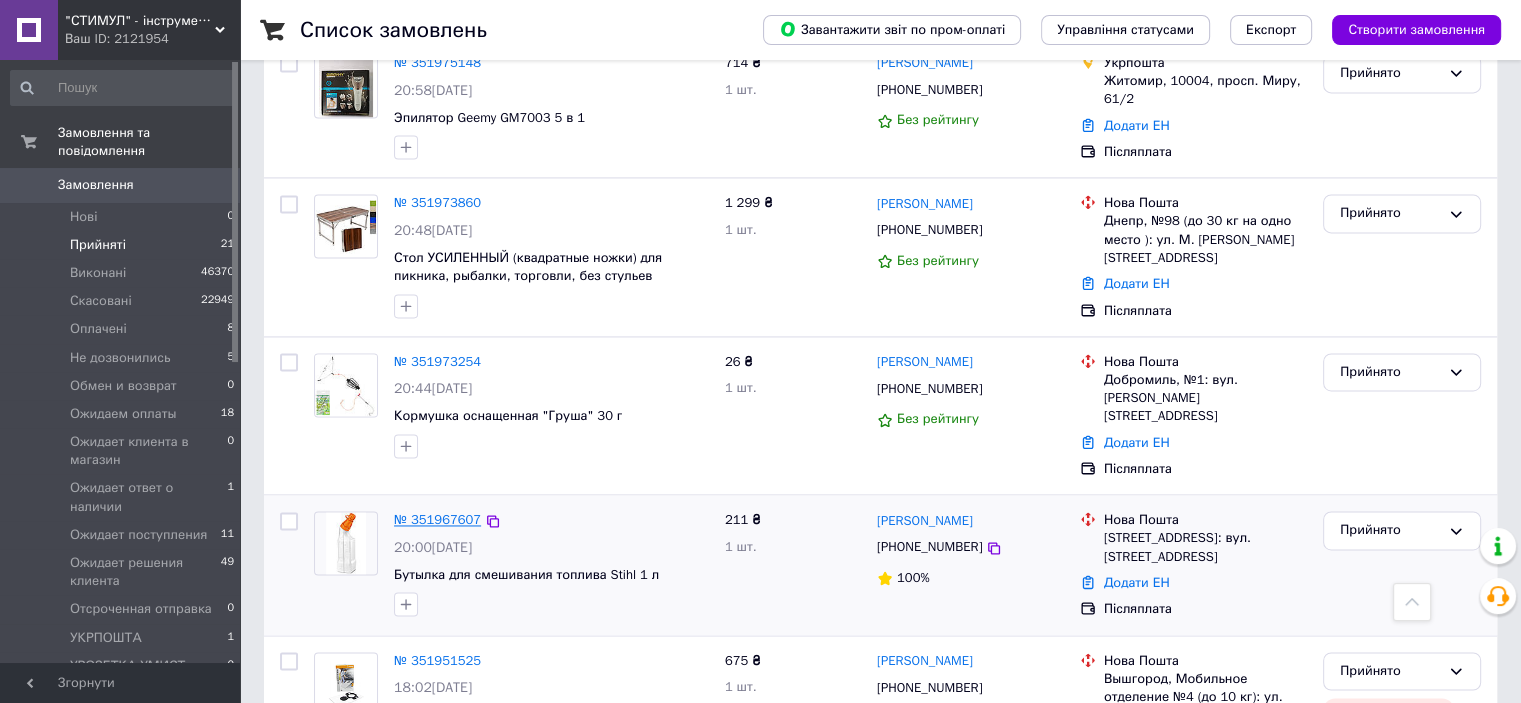 click on "№ 351967607" at bounding box center [437, 519] 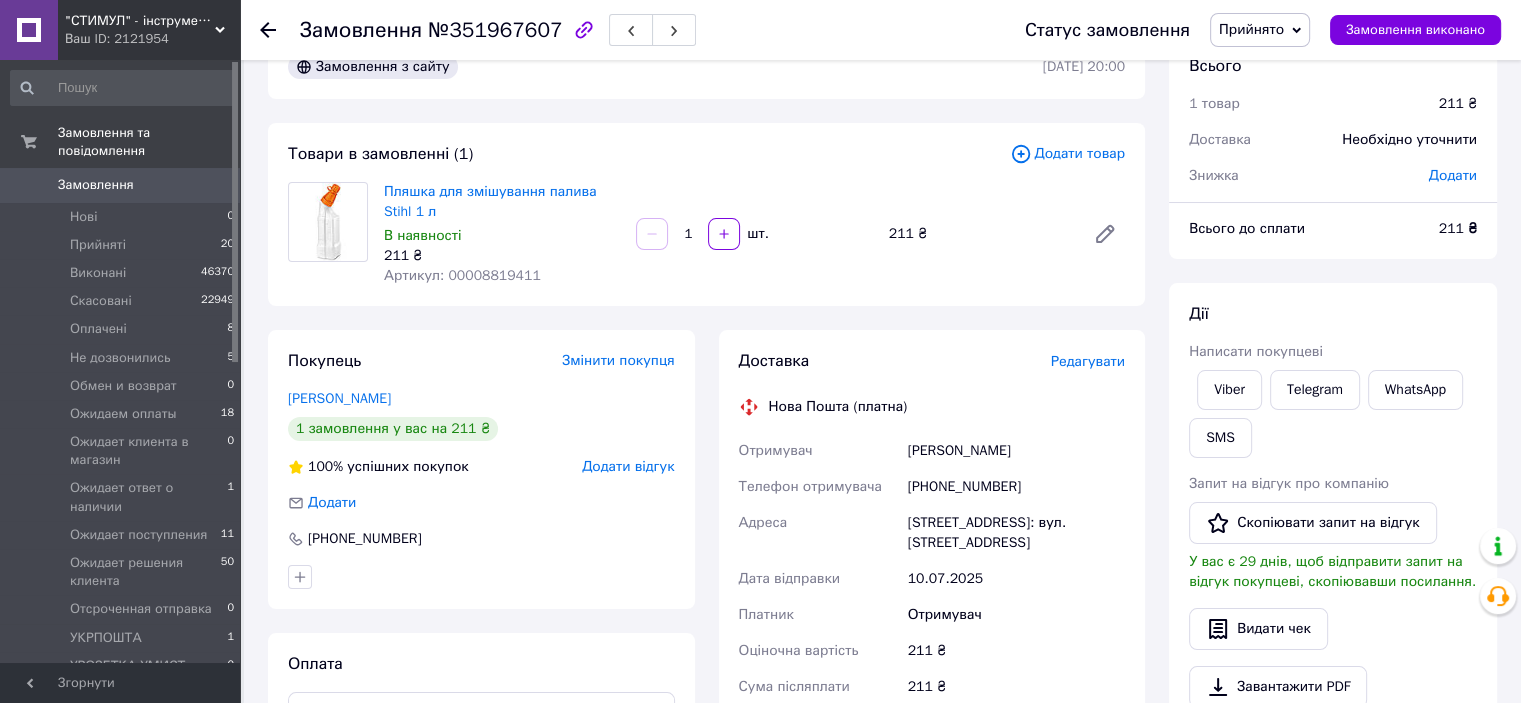 scroll, scrollTop: 0, scrollLeft: 0, axis: both 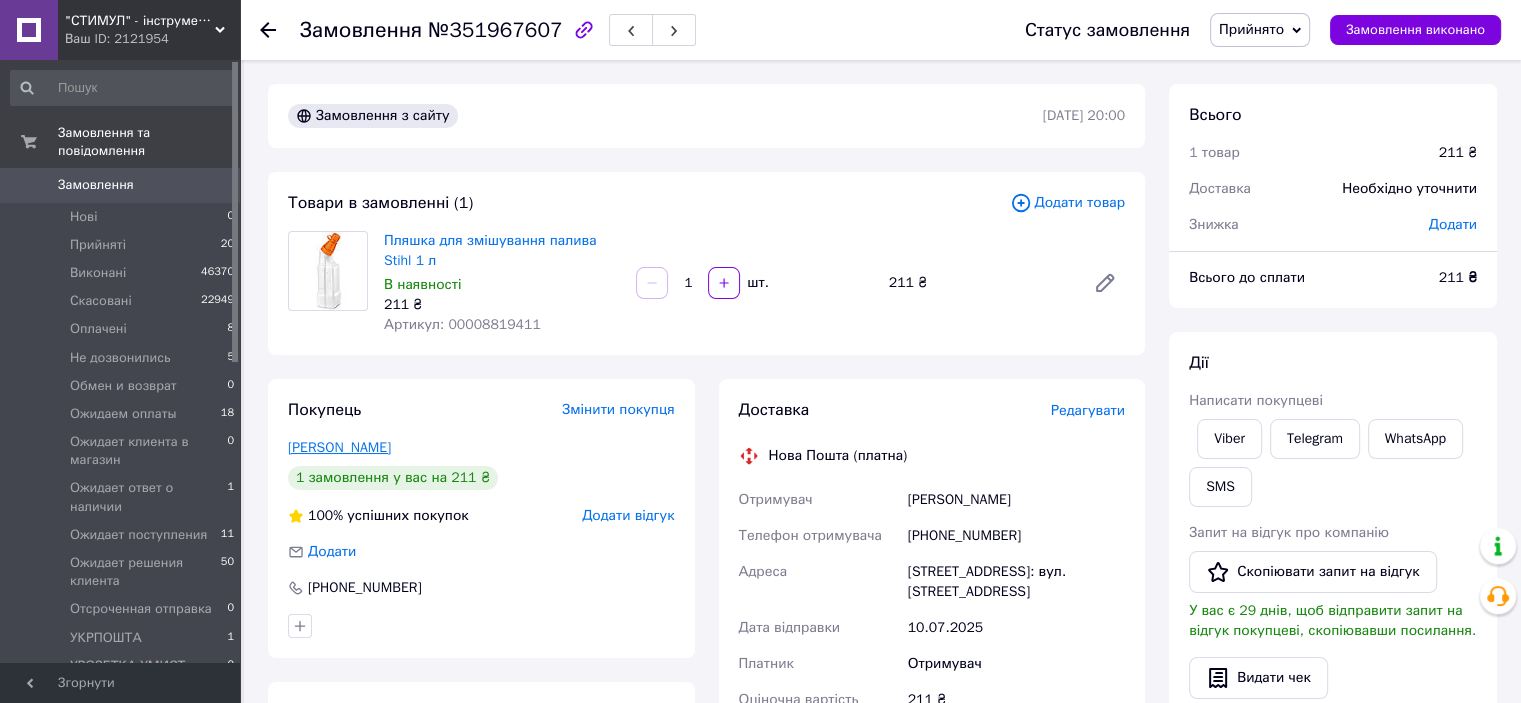 click on "Ткач Олександр" at bounding box center [339, 447] 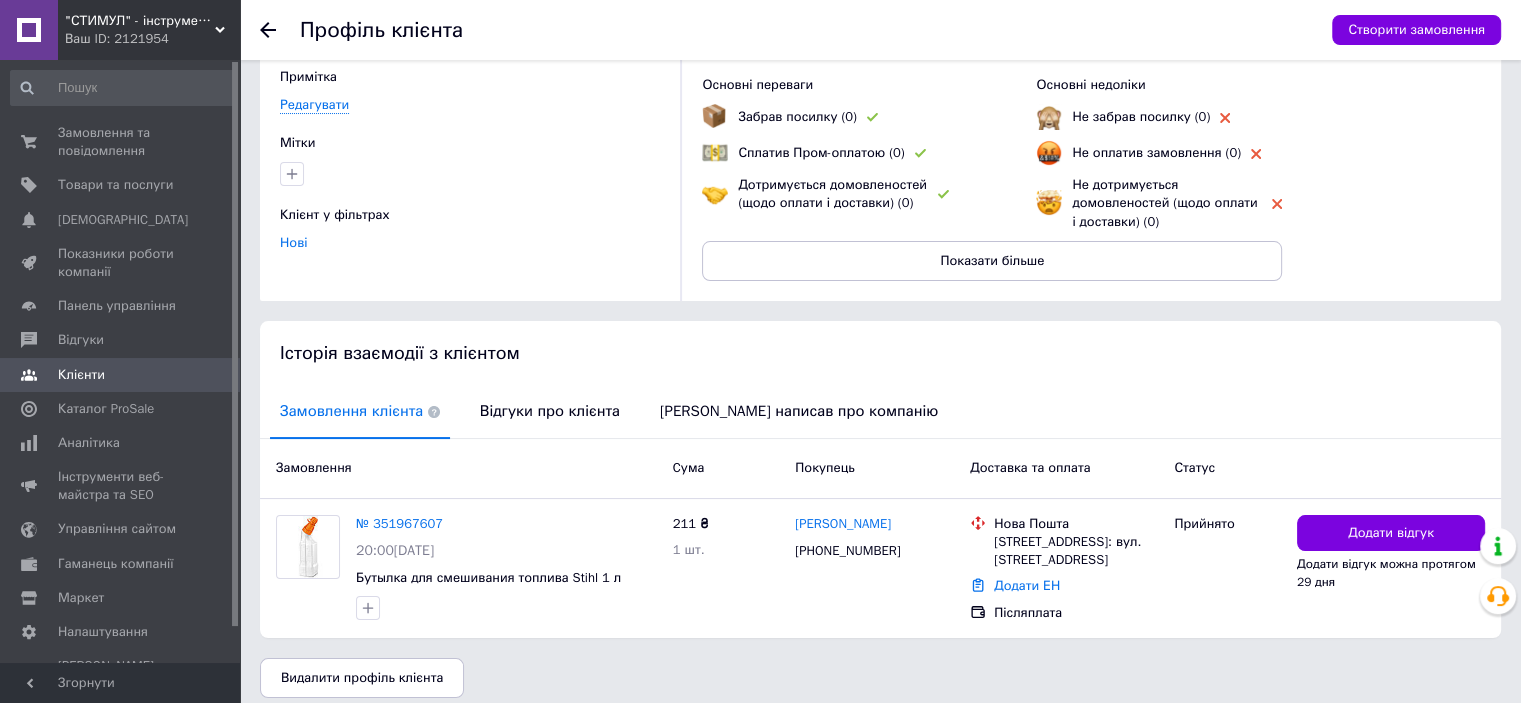 scroll, scrollTop: 148, scrollLeft: 0, axis: vertical 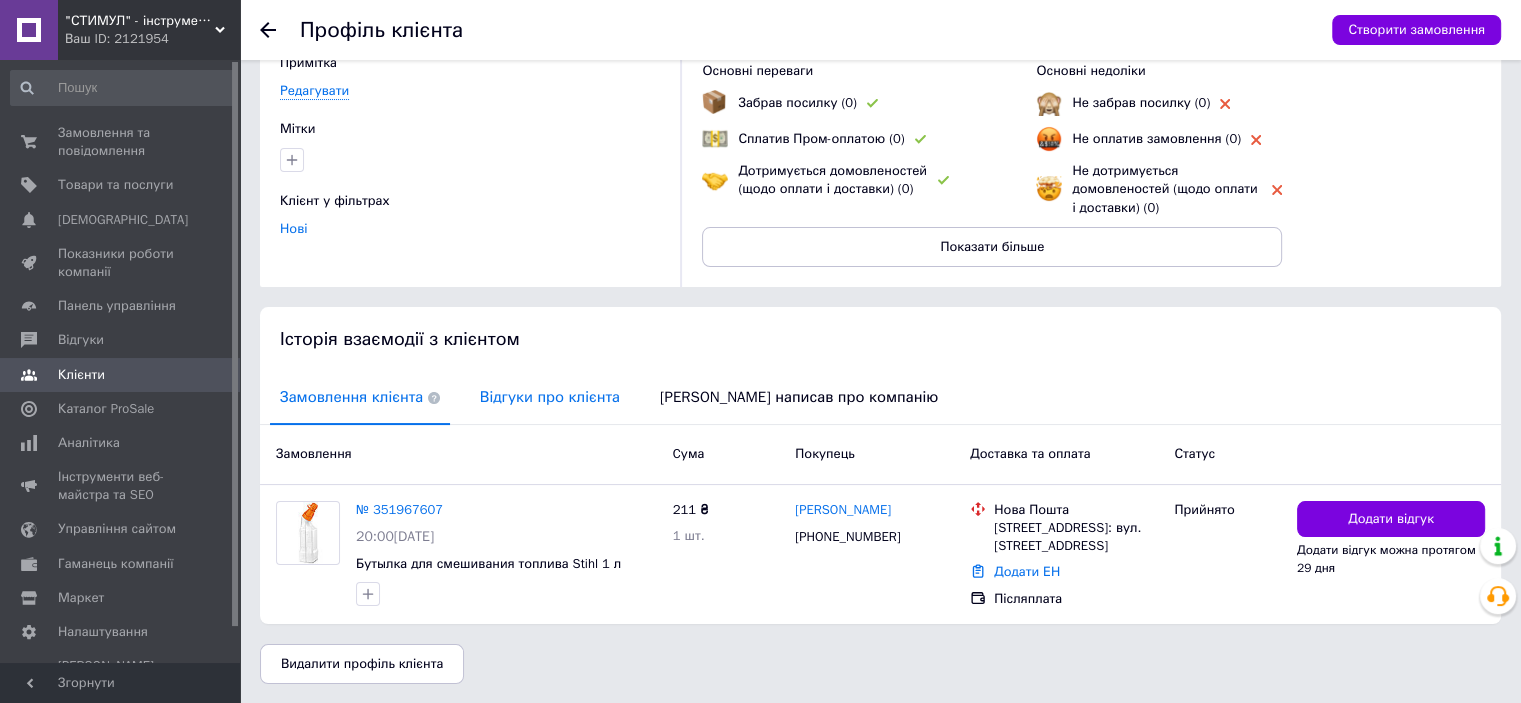 click on "Відгуки про клієнта" at bounding box center (550, 397) 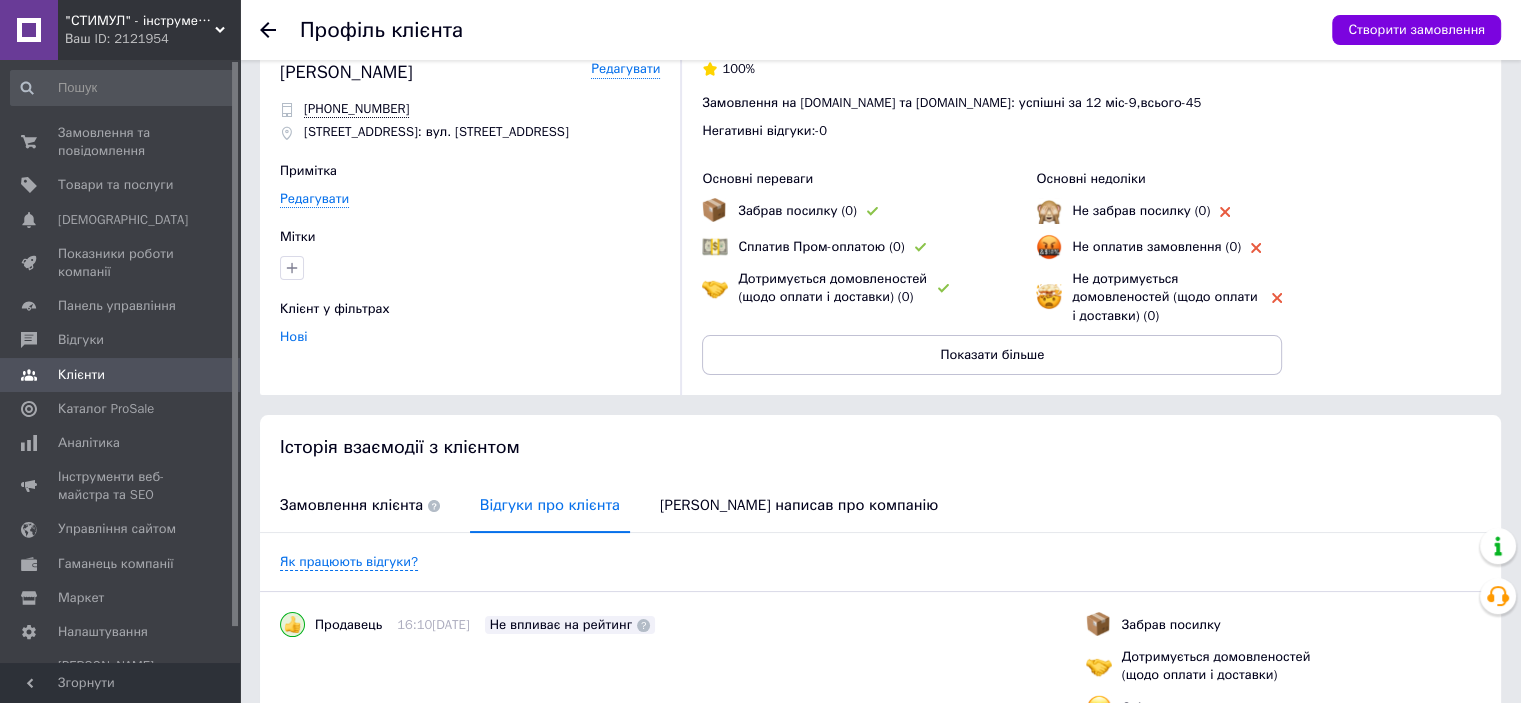 scroll, scrollTop: 0, scrollLeft: 0, axis: both 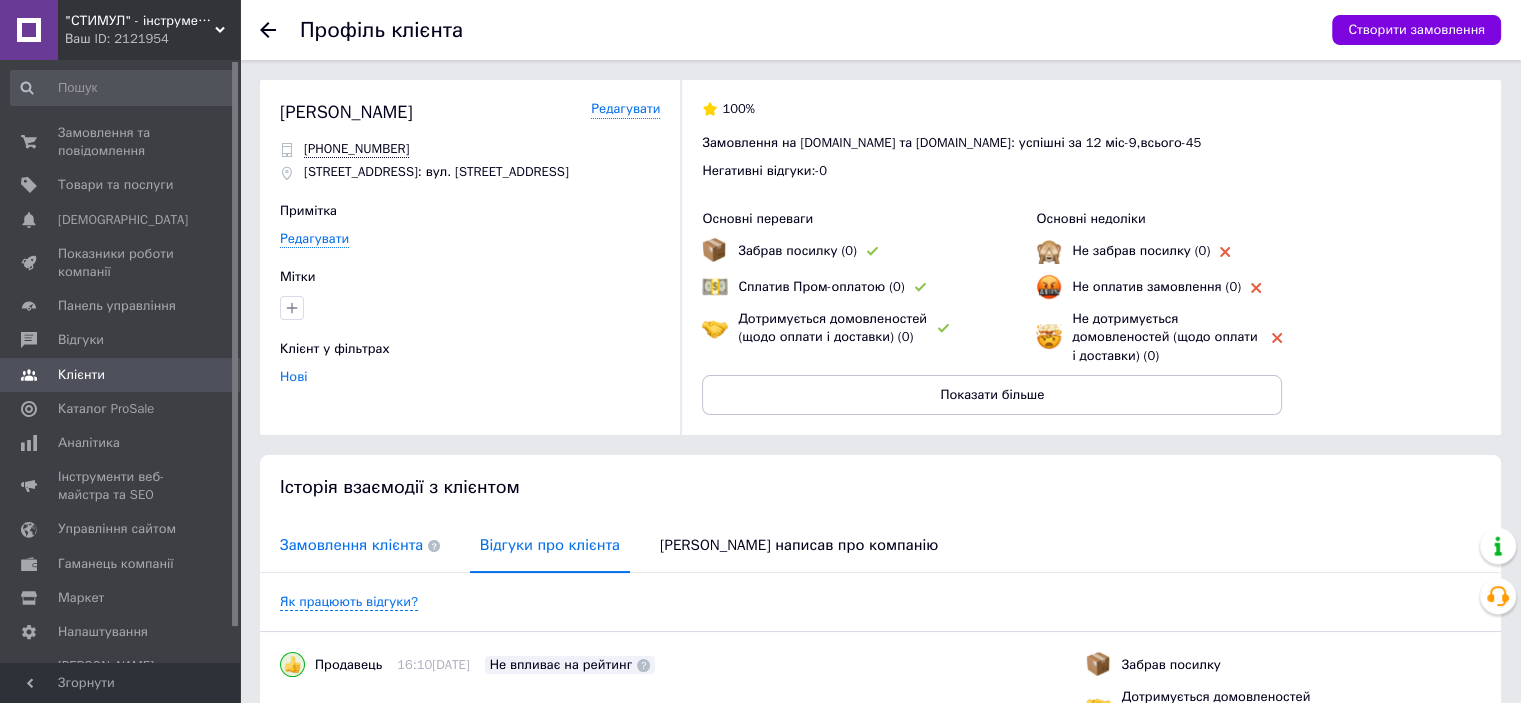 click on "Замовлення клієнта" at bounding box center (360, 545) 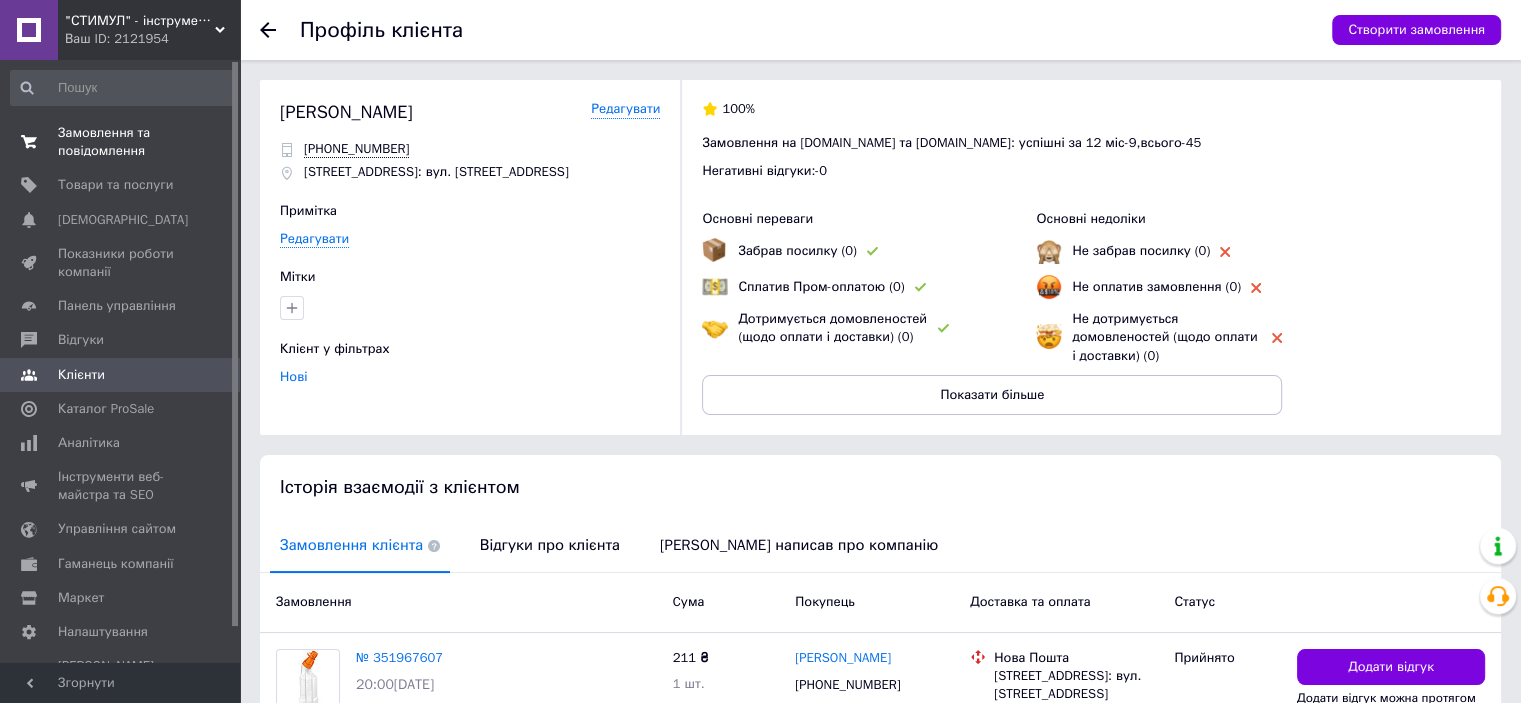 click on "Замовлення та повідомлення" at bounding box center (121, 142) 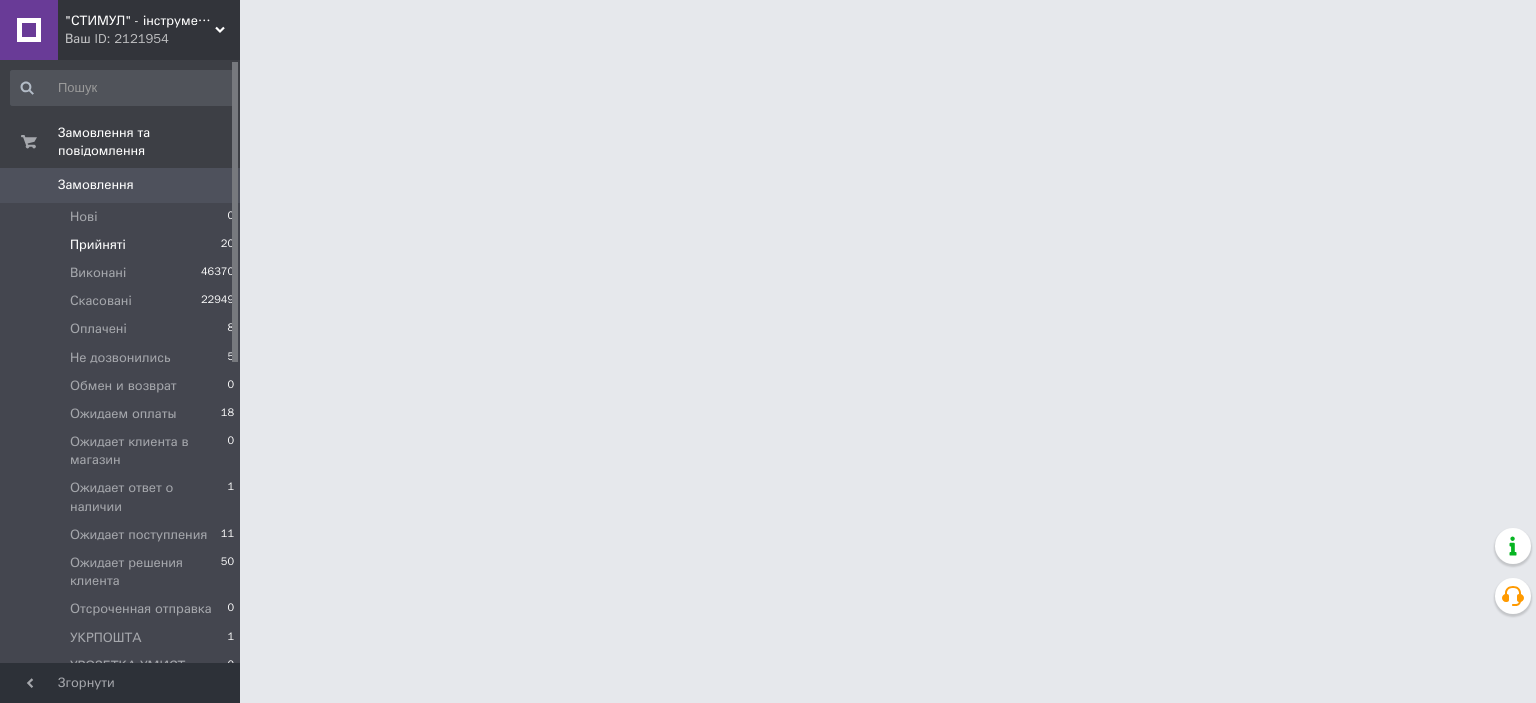 click on "Прийняті 20" at bounding box center [123, 245] 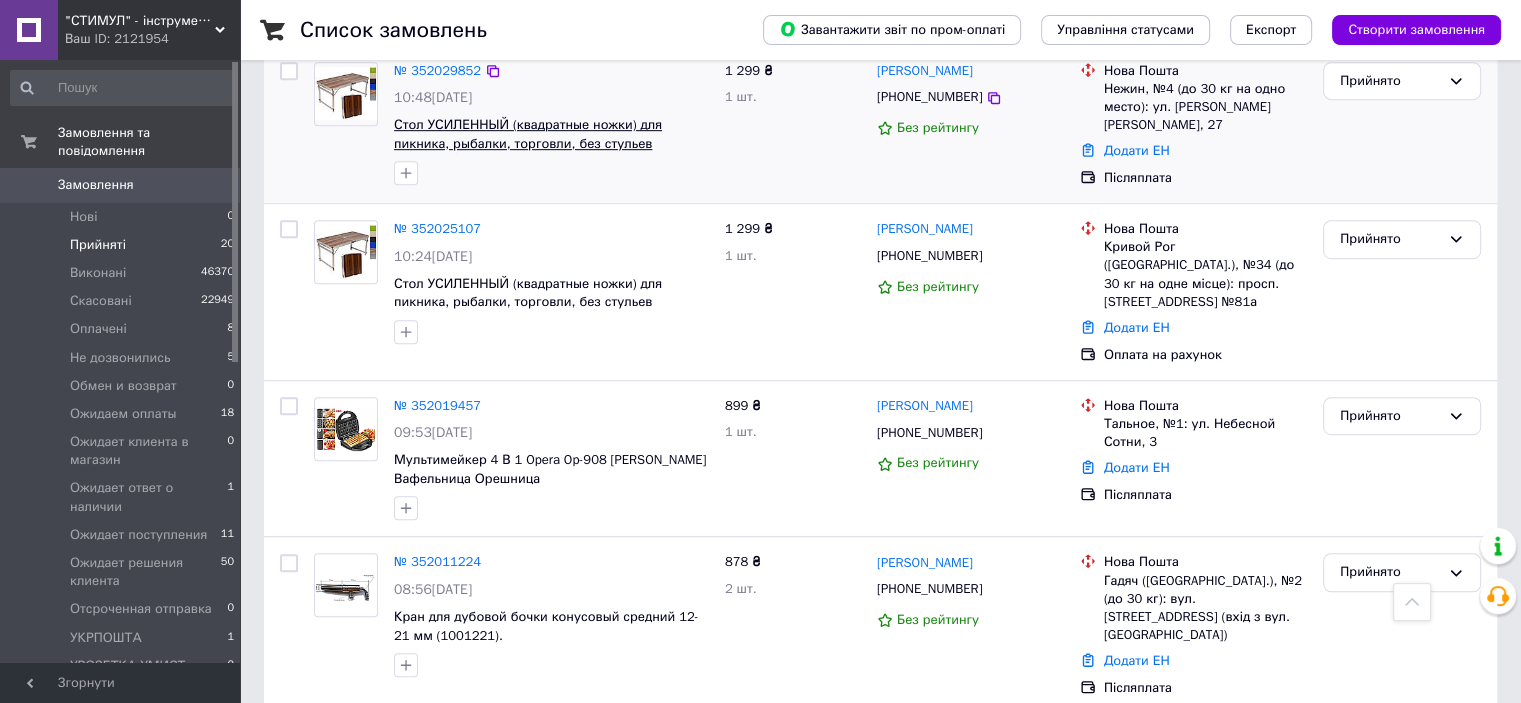 scroll, scrollTop: 1200, scrollLeft: 0, axis: vertical 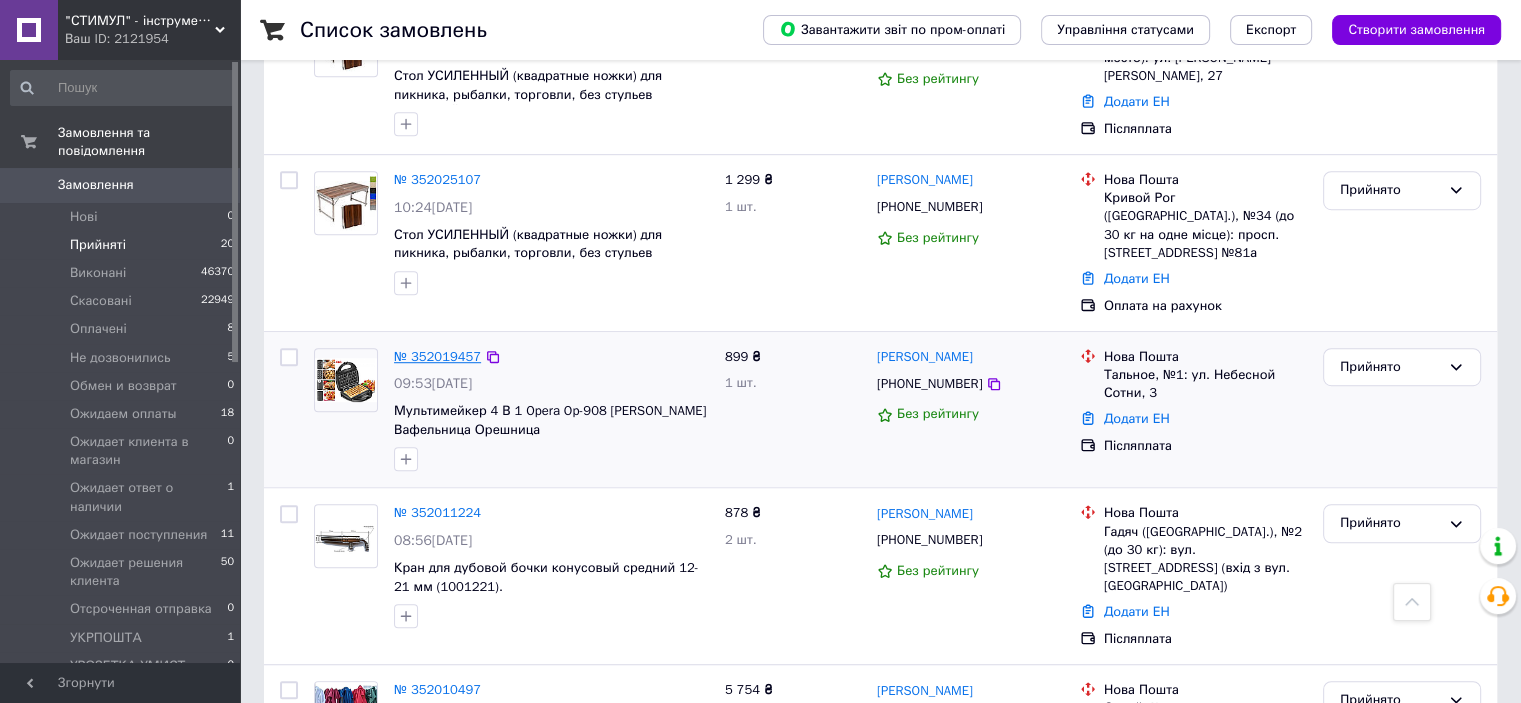 click on "№ 352019457" at bounding box center (437, 356) 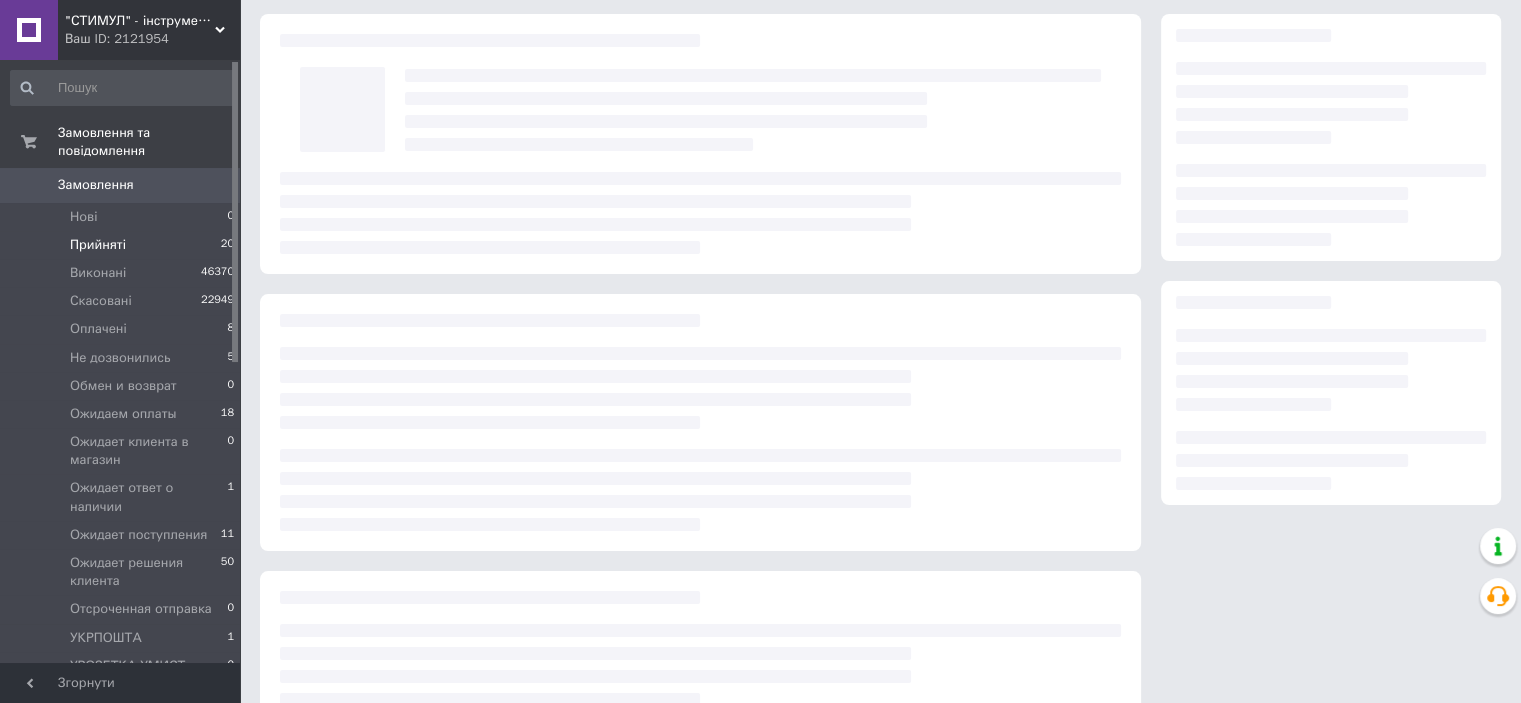 scroll, scrollTop: 11, scrollLeft: 0, axis: vertical 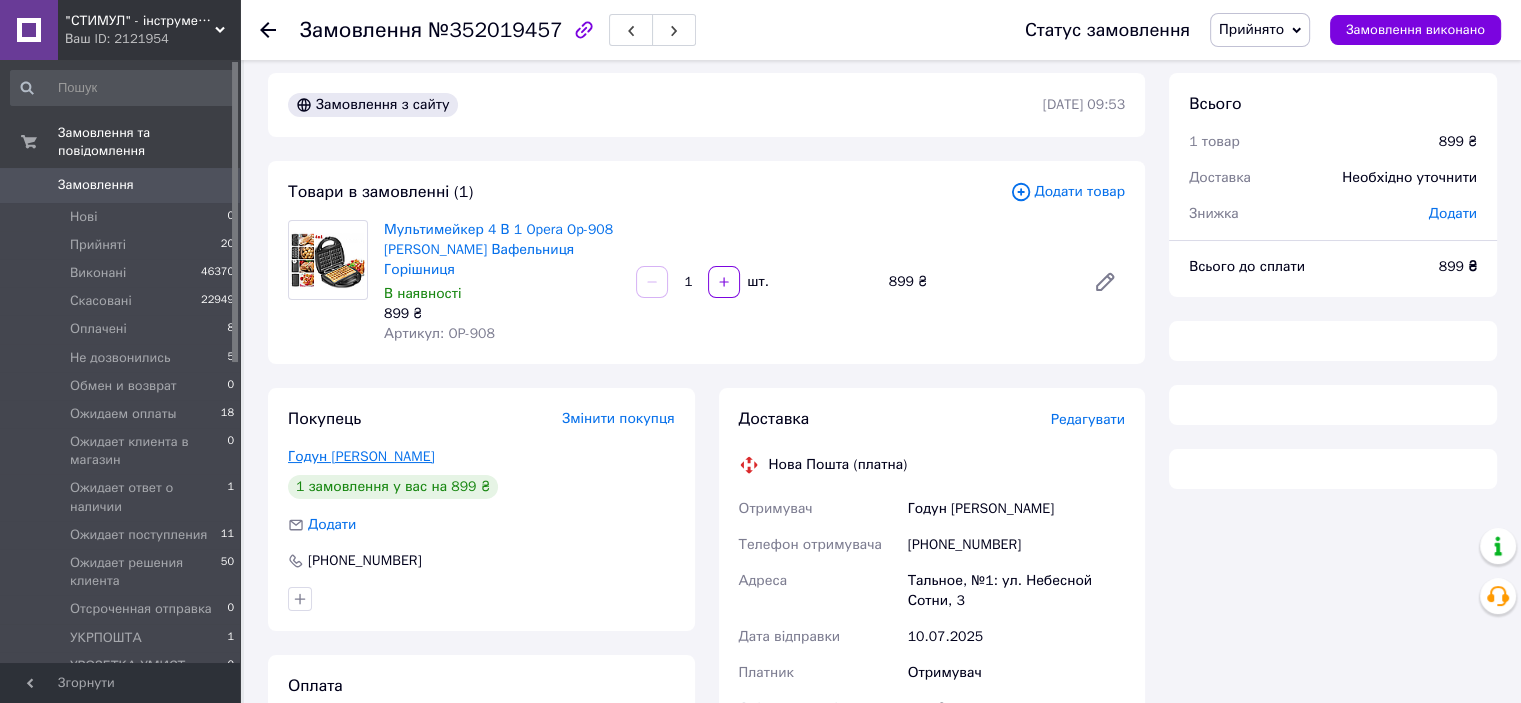 click on "Годун Тетяна" at bounding box center [361, 456] 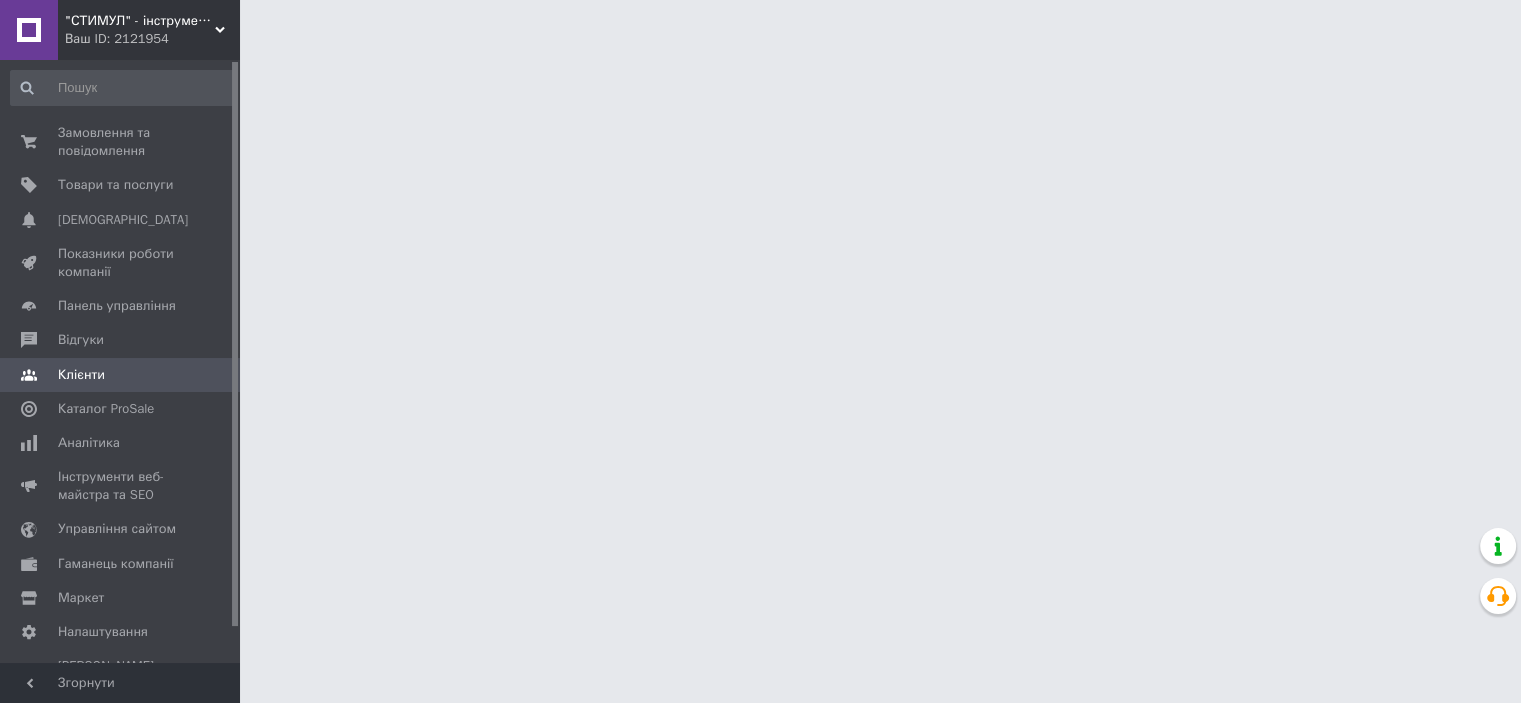 scroll, scrollTop: 0, scrollLeft: 0, axis: both 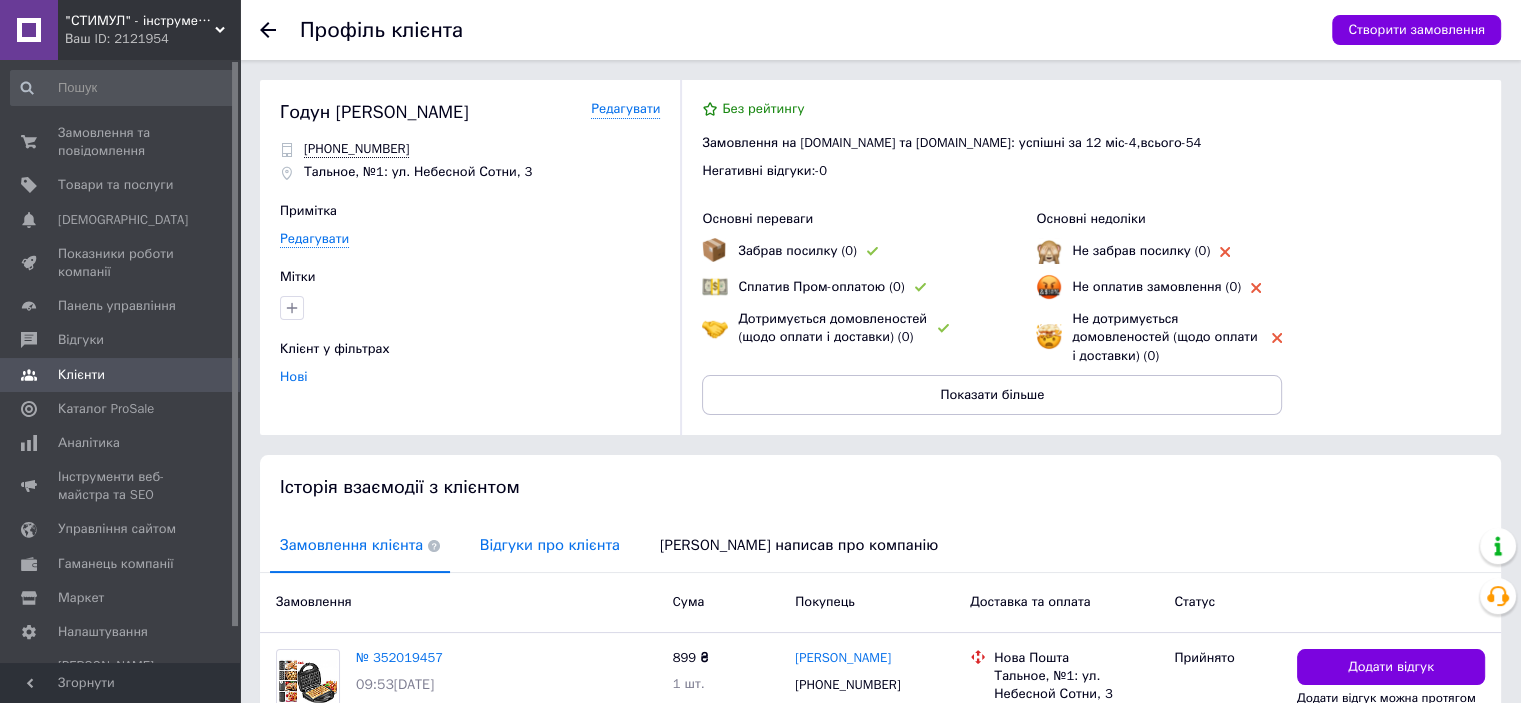 click on "Відгуки про клієнта" at bounding box center (550, 545) 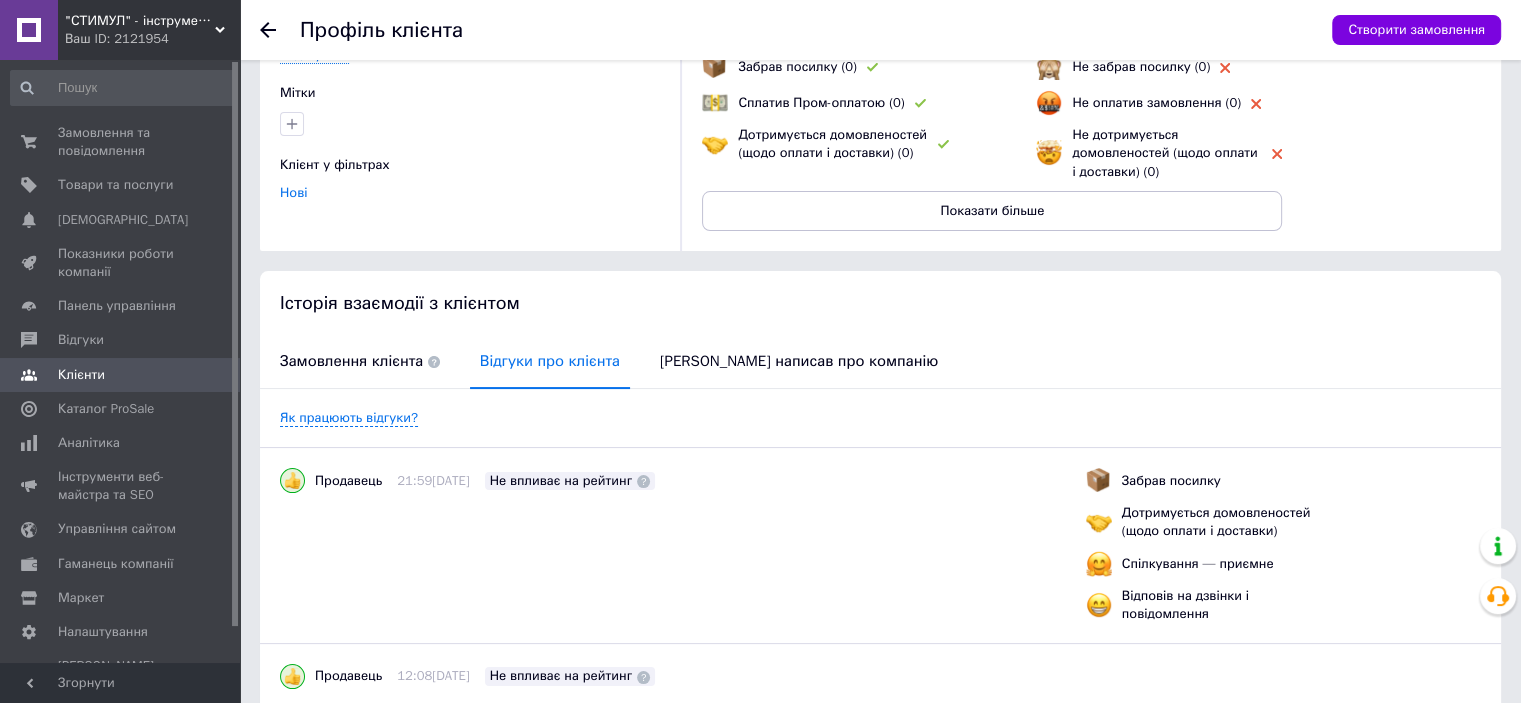 scroll, scrollTop: 0, scrollLeft: 0, axis: both 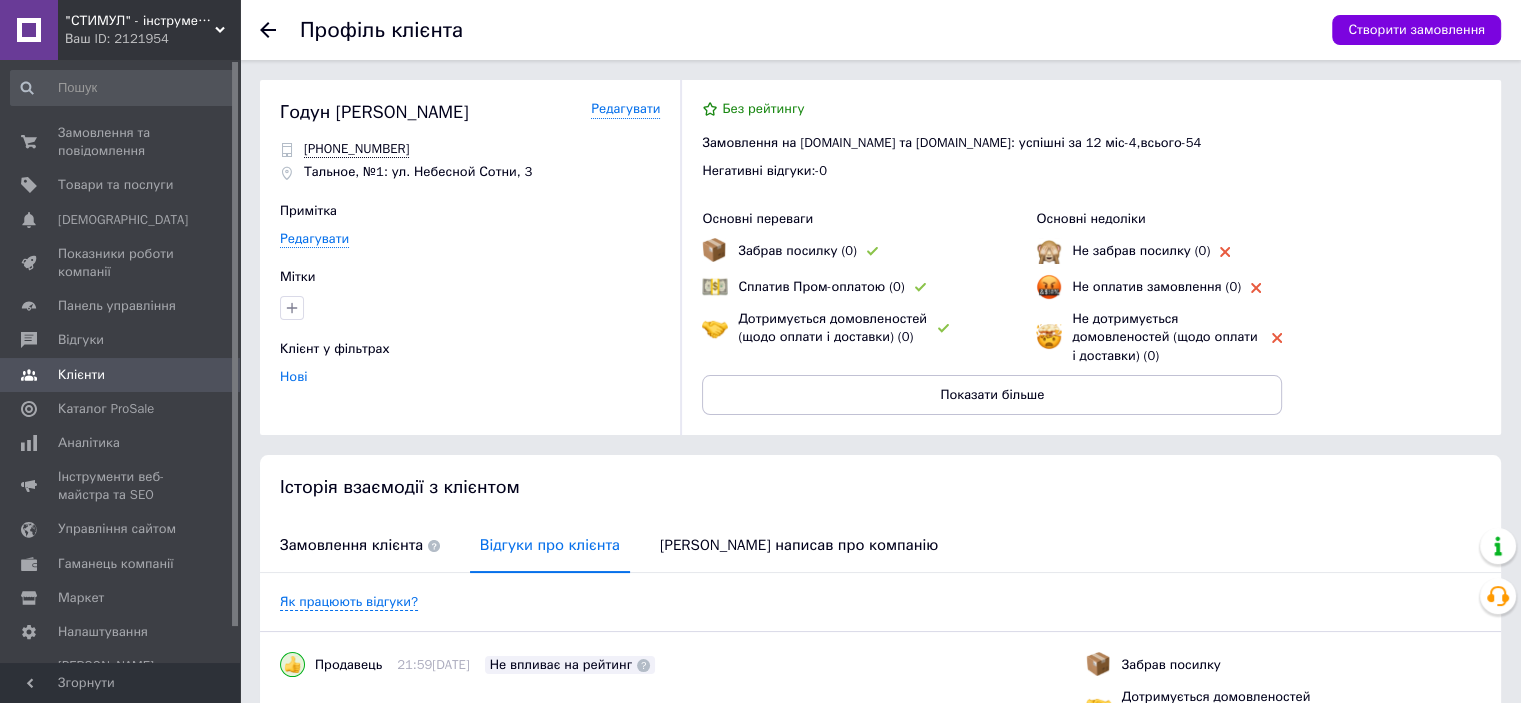 click 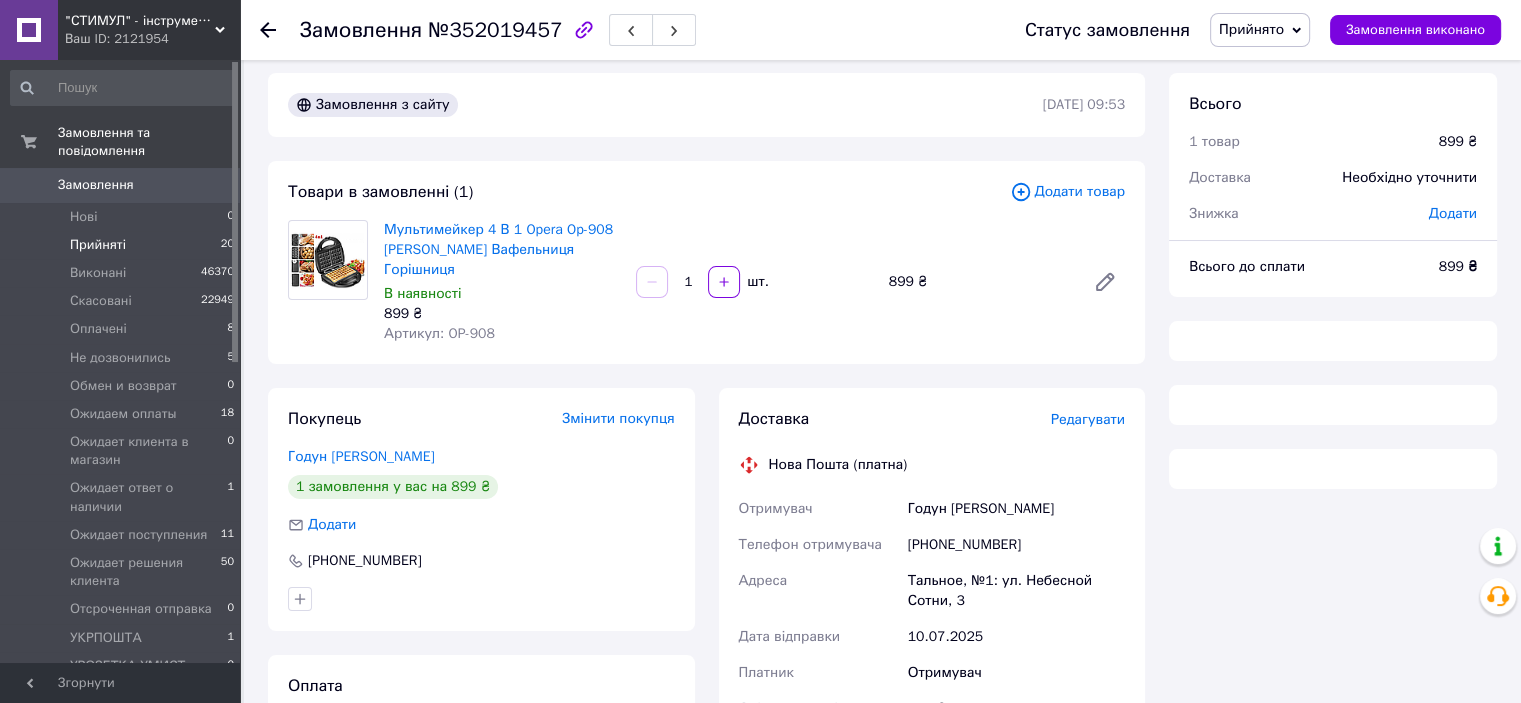 click on "Прийняті" at bounding box center [98, 245] 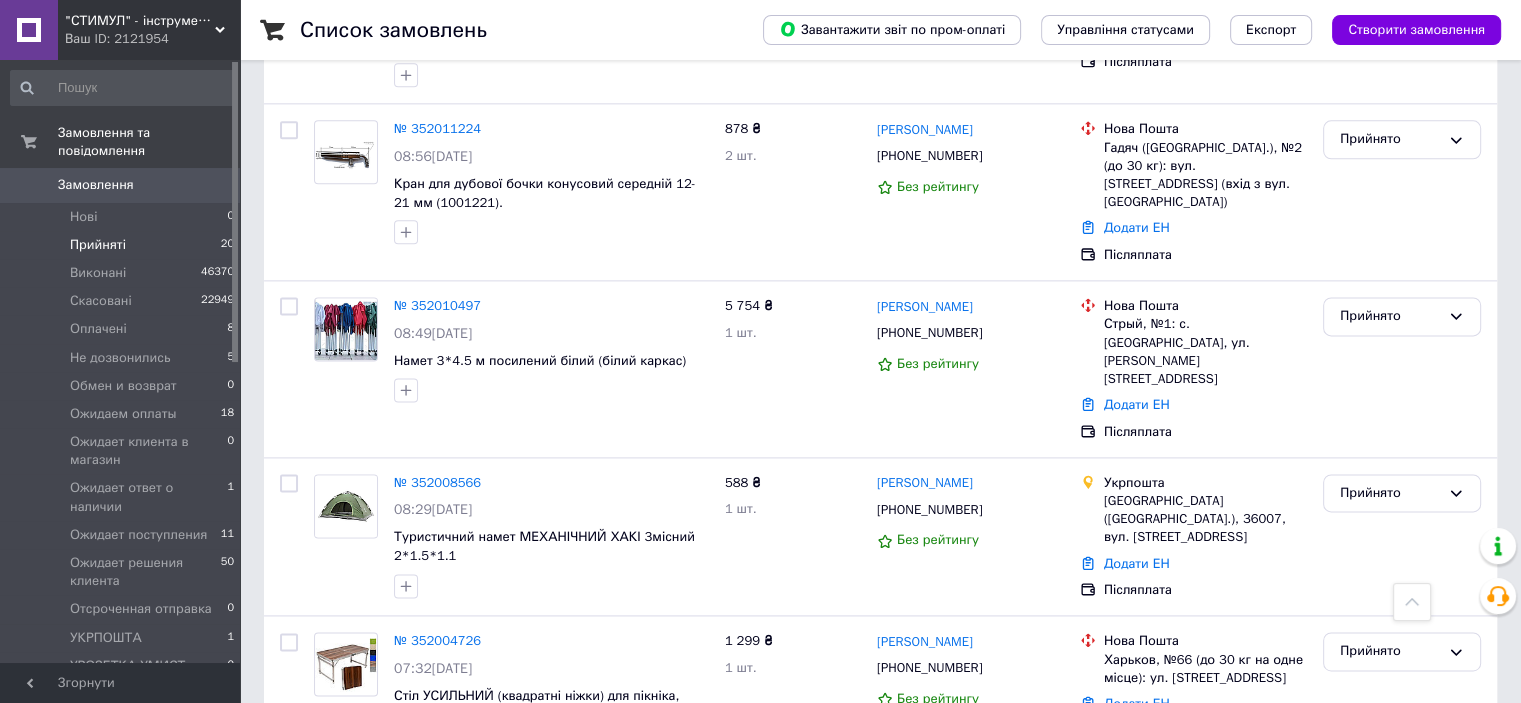 click on "Прийняті" at bounding box center [98, 245] 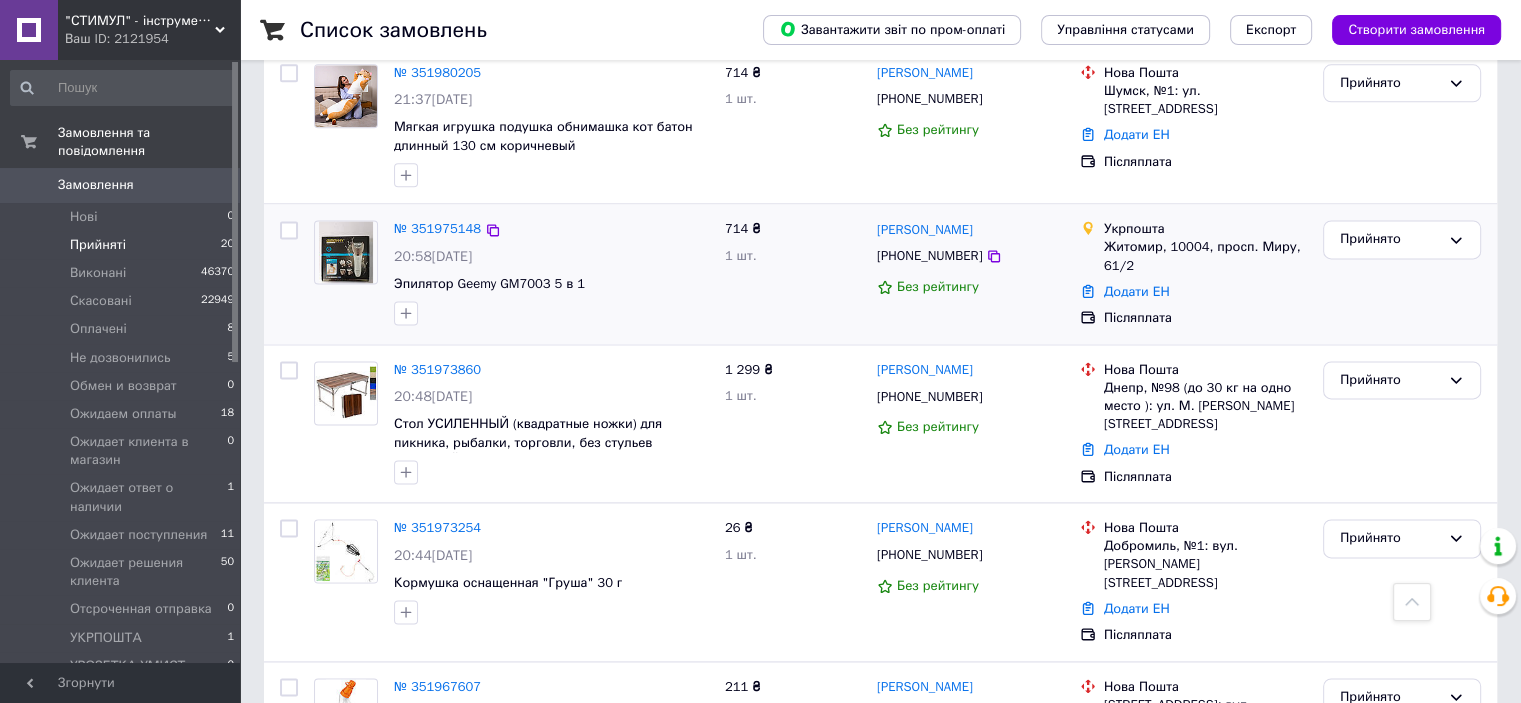 scroll, scrollTop: 2768, scrollLeft: 0, axis: vertical 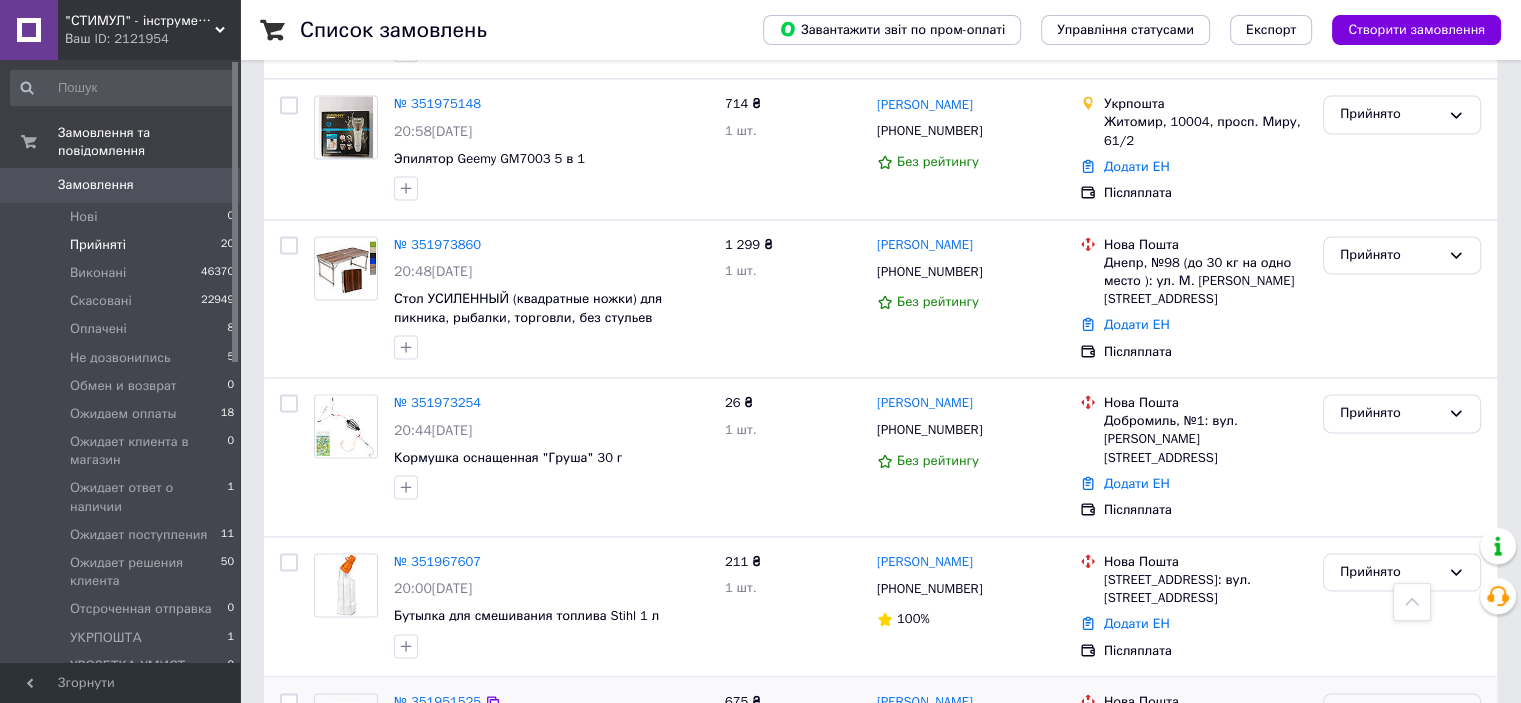 click on "Прийнято" at bounding box center (1390, 712) 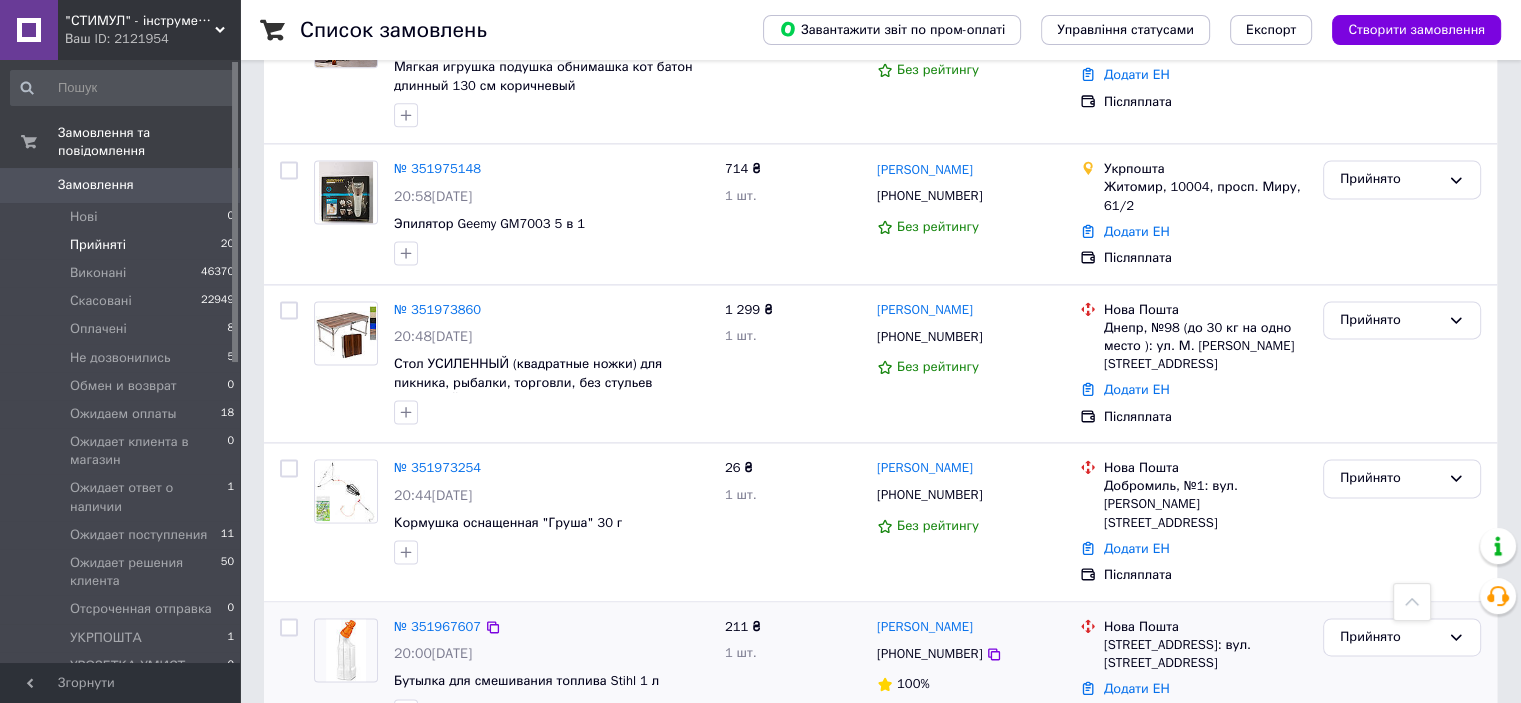 scroll, scrollTop: 2668, scrollLeft: 0, axis: vertical 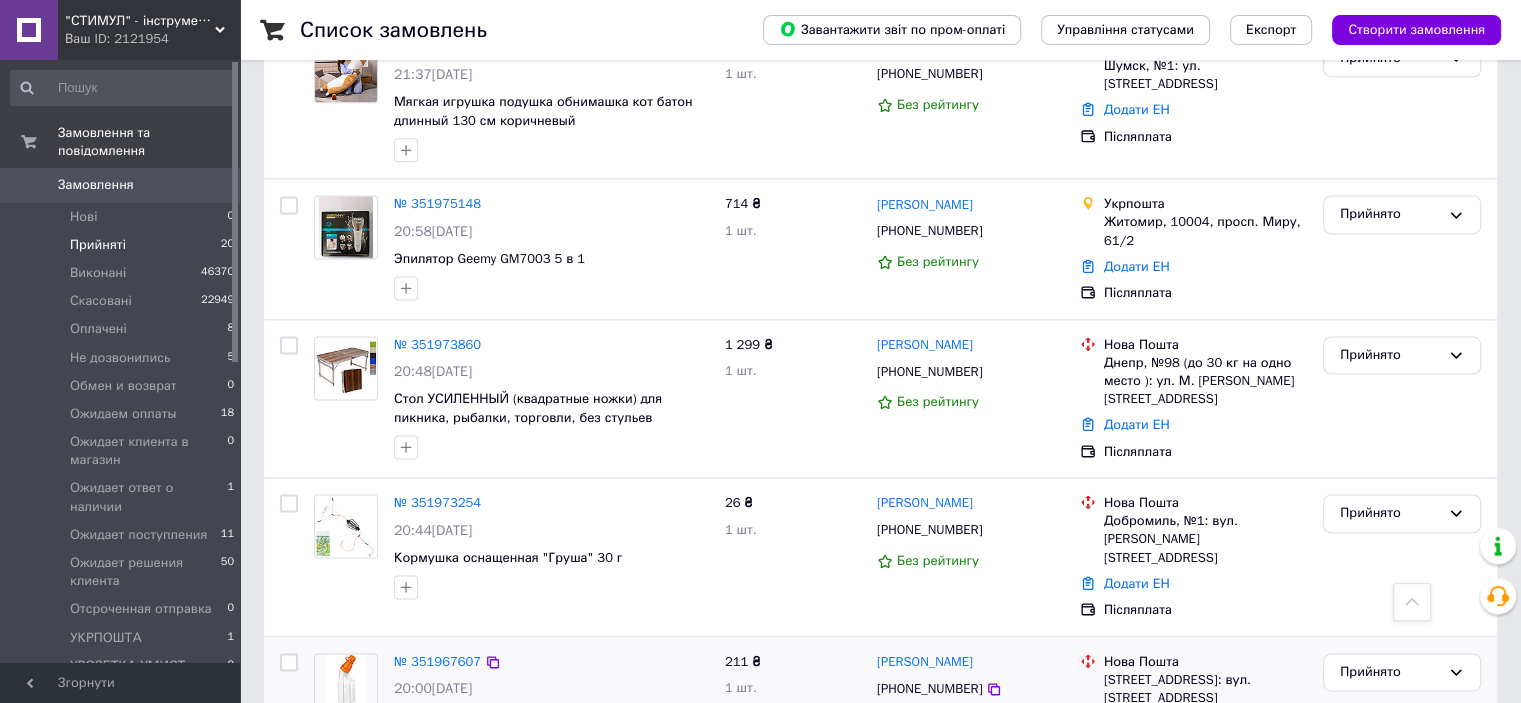 drag, startPoint x: 698, startPoint y: 581, endPoint x: 812, endPoint y: 525, distance: 127.01181 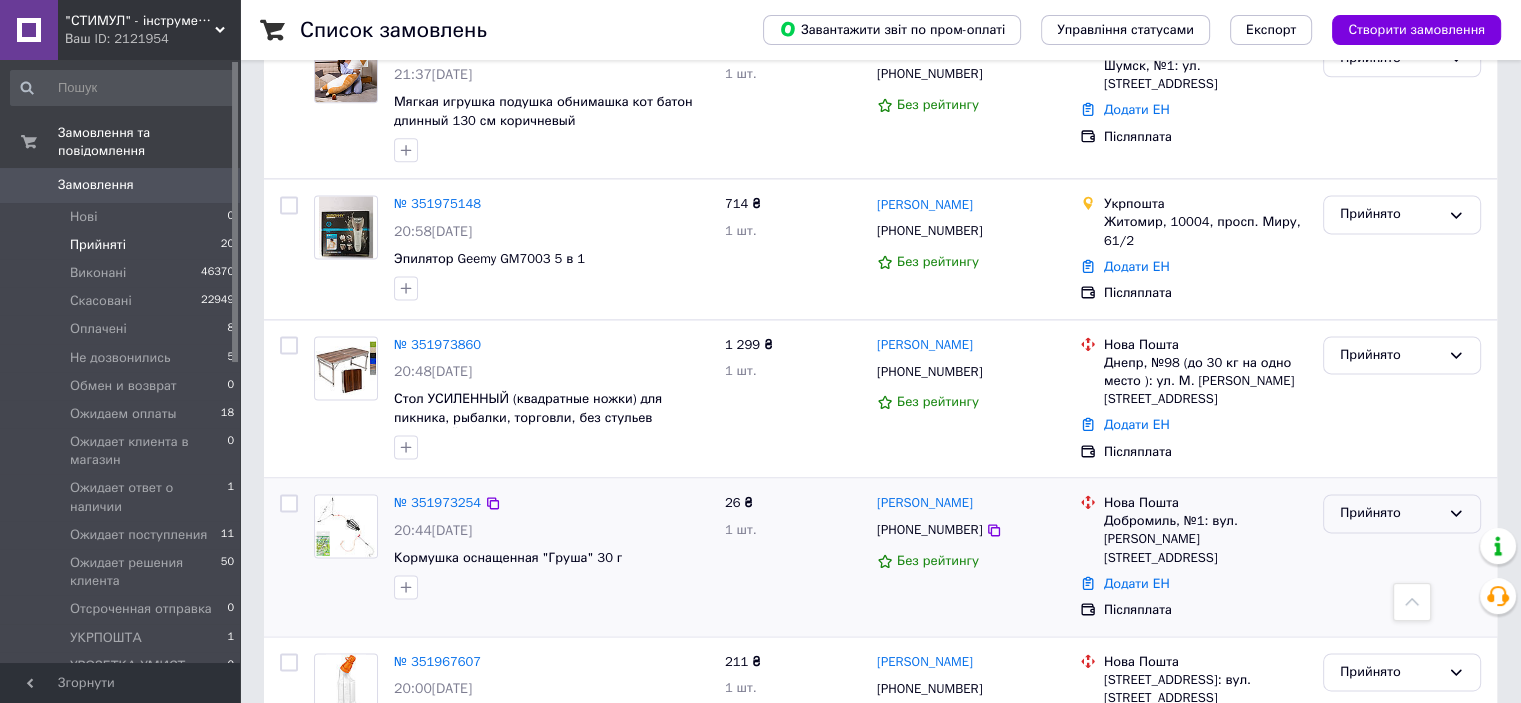 drag, startPoint x: 812, startPoint y: 525, endPoint x: 1382, endPoint y: 362, distance: 592.8482 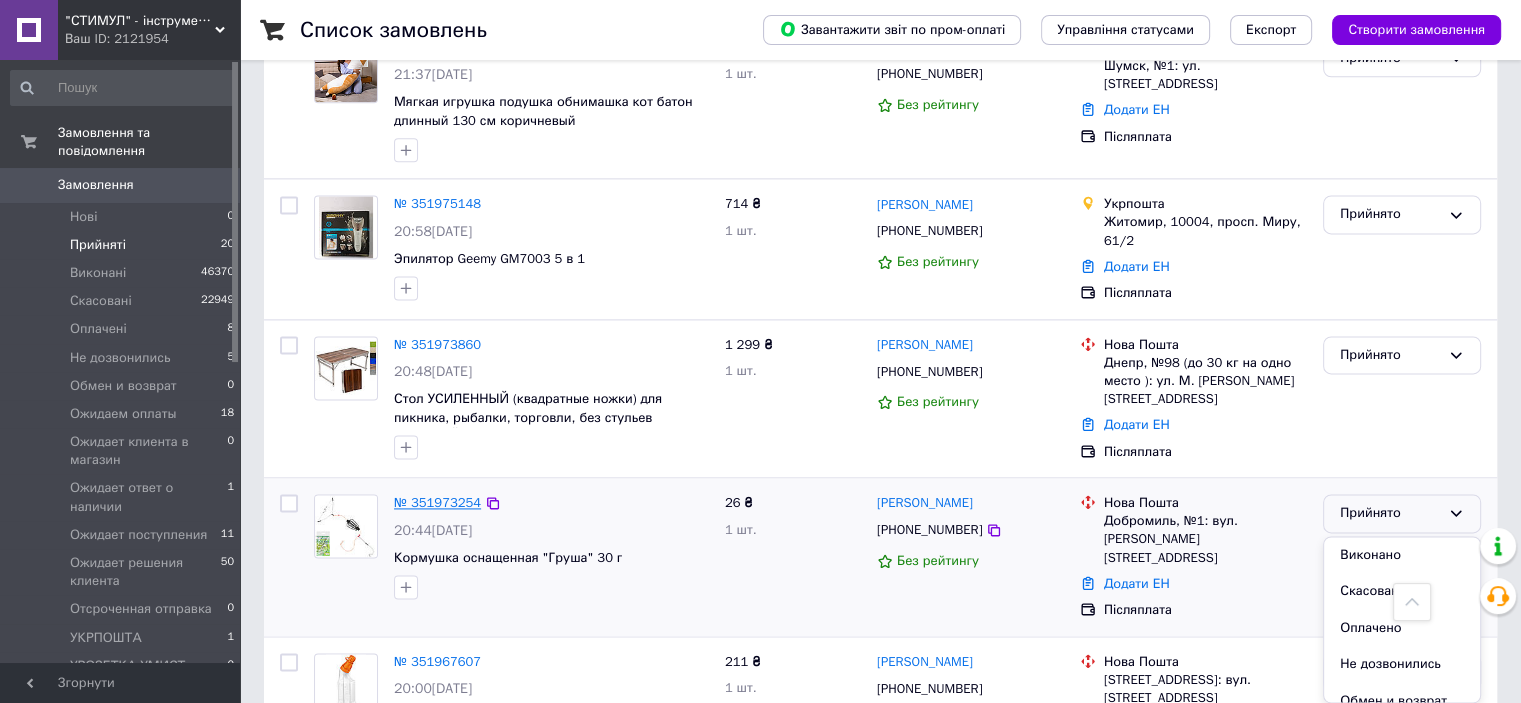 click on "№ 351973254" at bounding box center [437, 502] 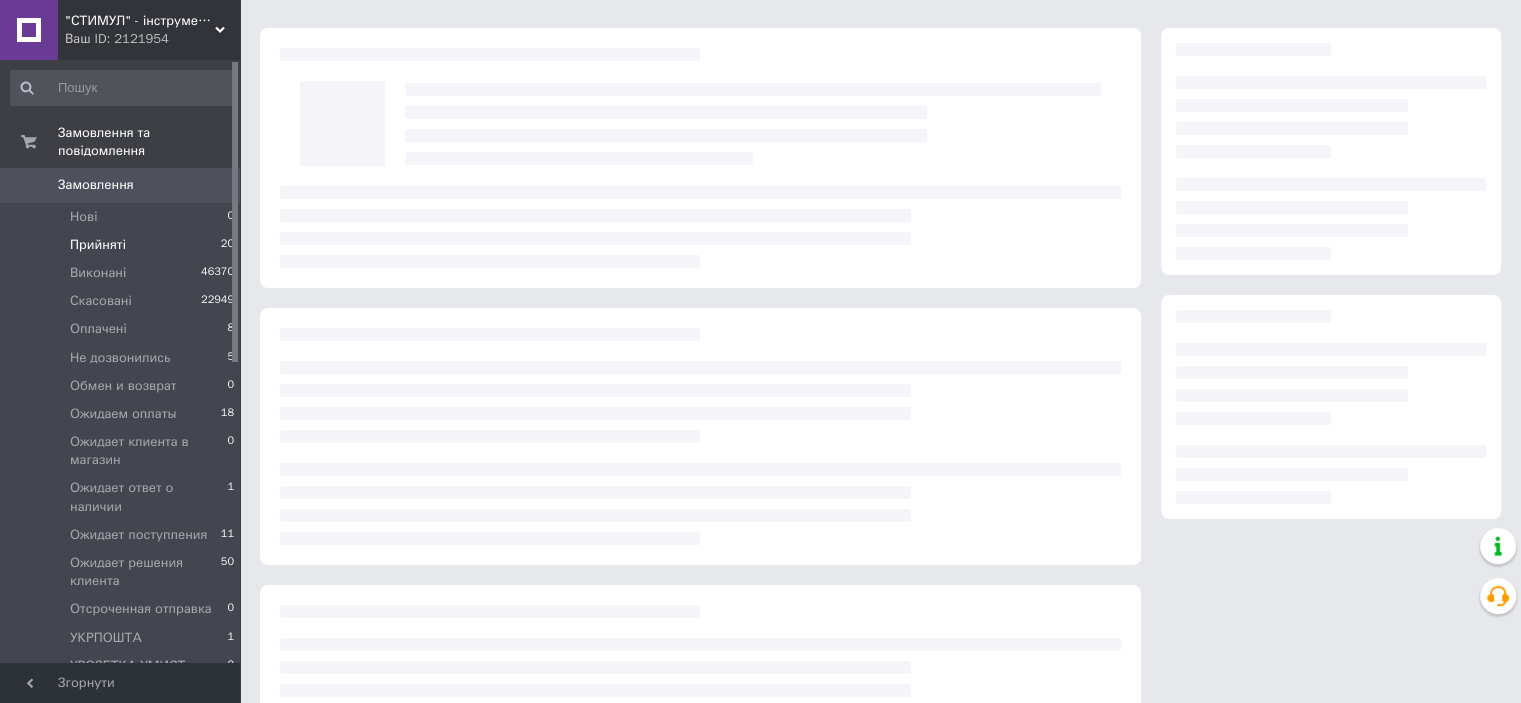 scroll, scrollTop: 0, scrollLeft: 0, axis: both 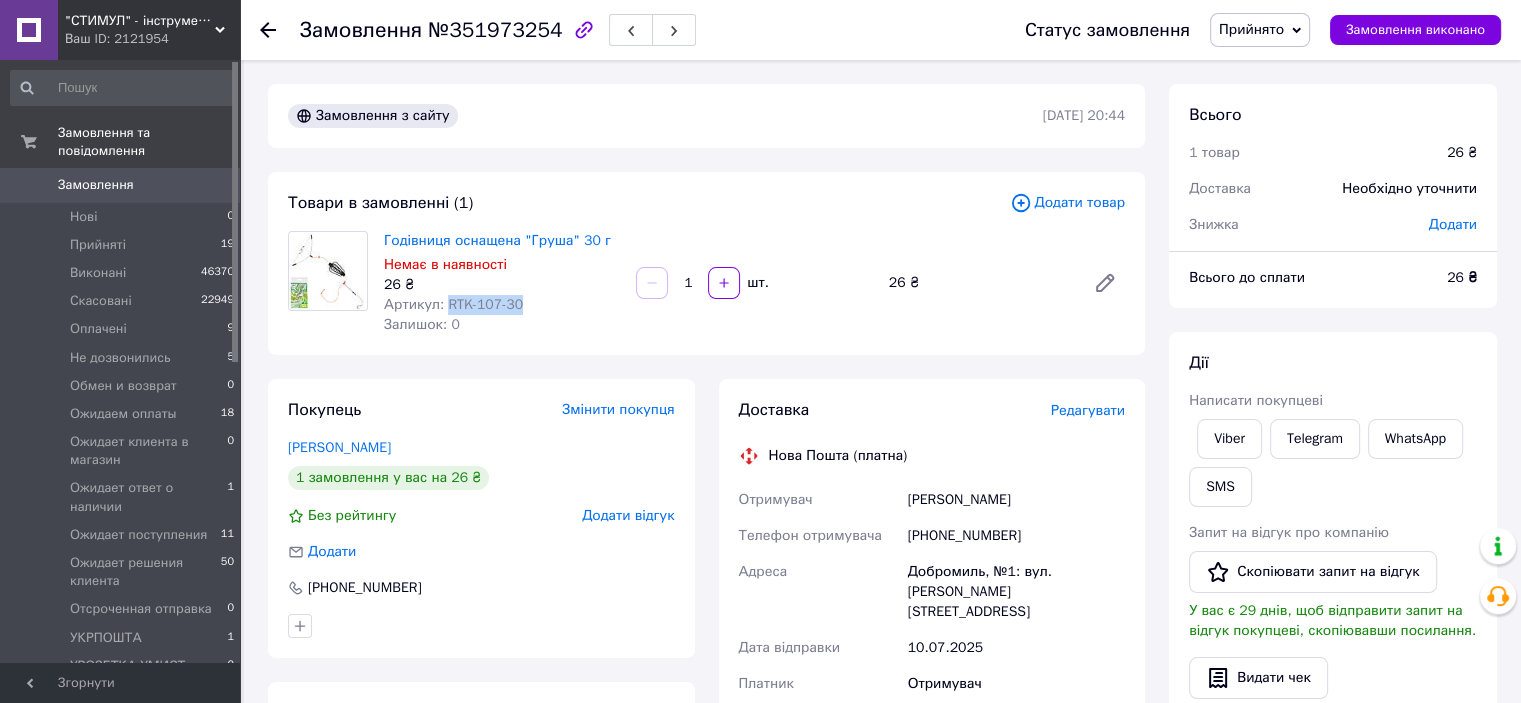 drag, startPoint x: 524, startPoint y: 308, endPoint x: 442, endPoint y: 310, distance: 82.02438 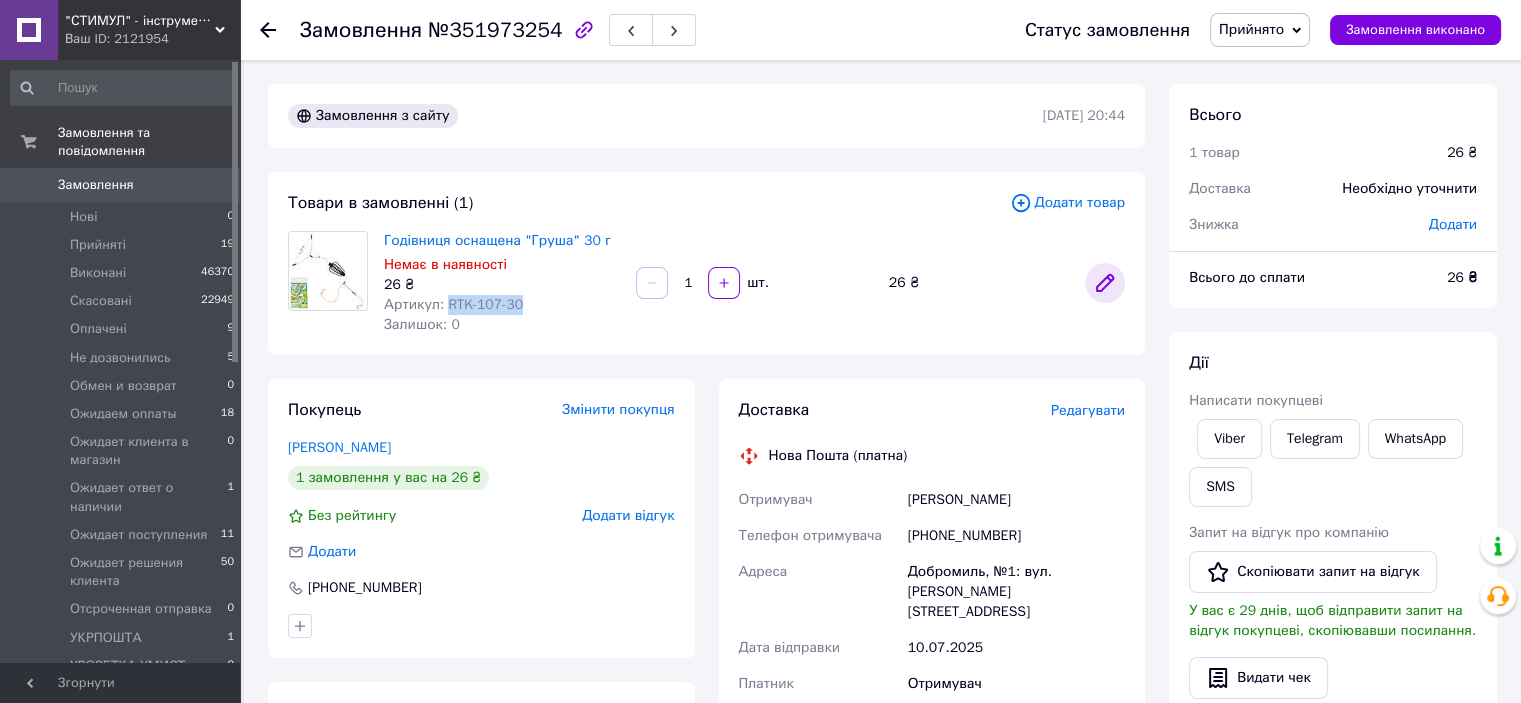 click at bounding box center [1105, 283] 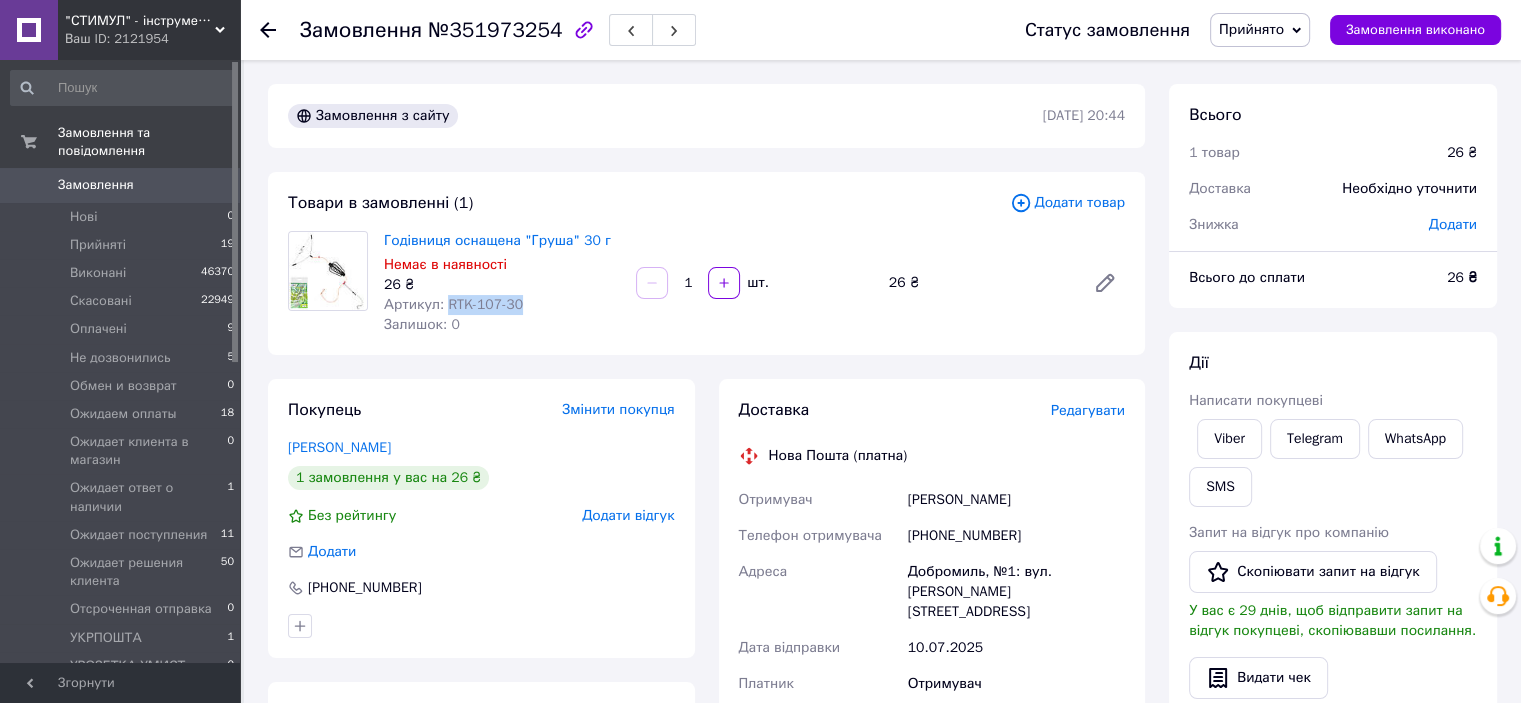 click on "Прийнято" at bounding box center (1251, 29) 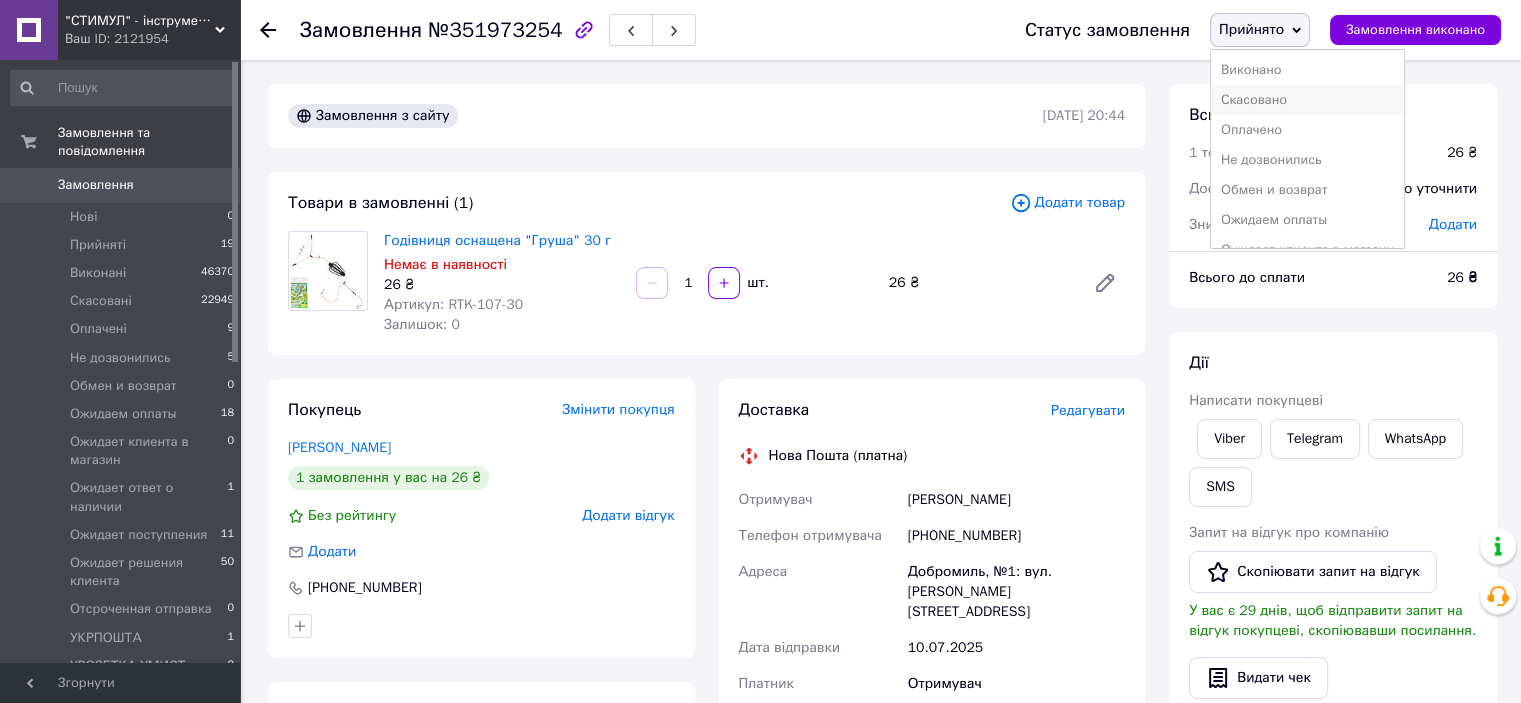 click on "Скасовано" at bounding box center [1307, 100] 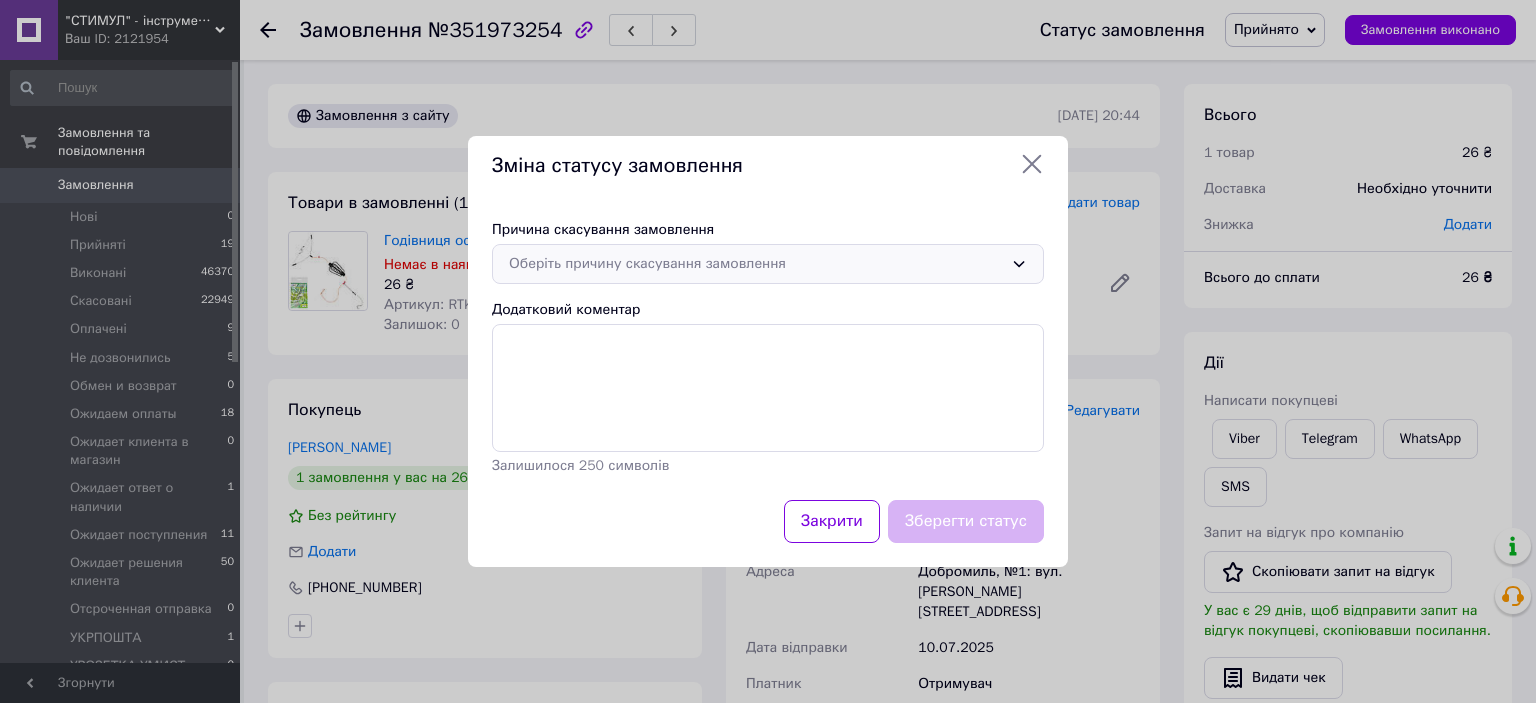click on "Оберіть причину скасування замовлення" at bounding box center (756, 264) 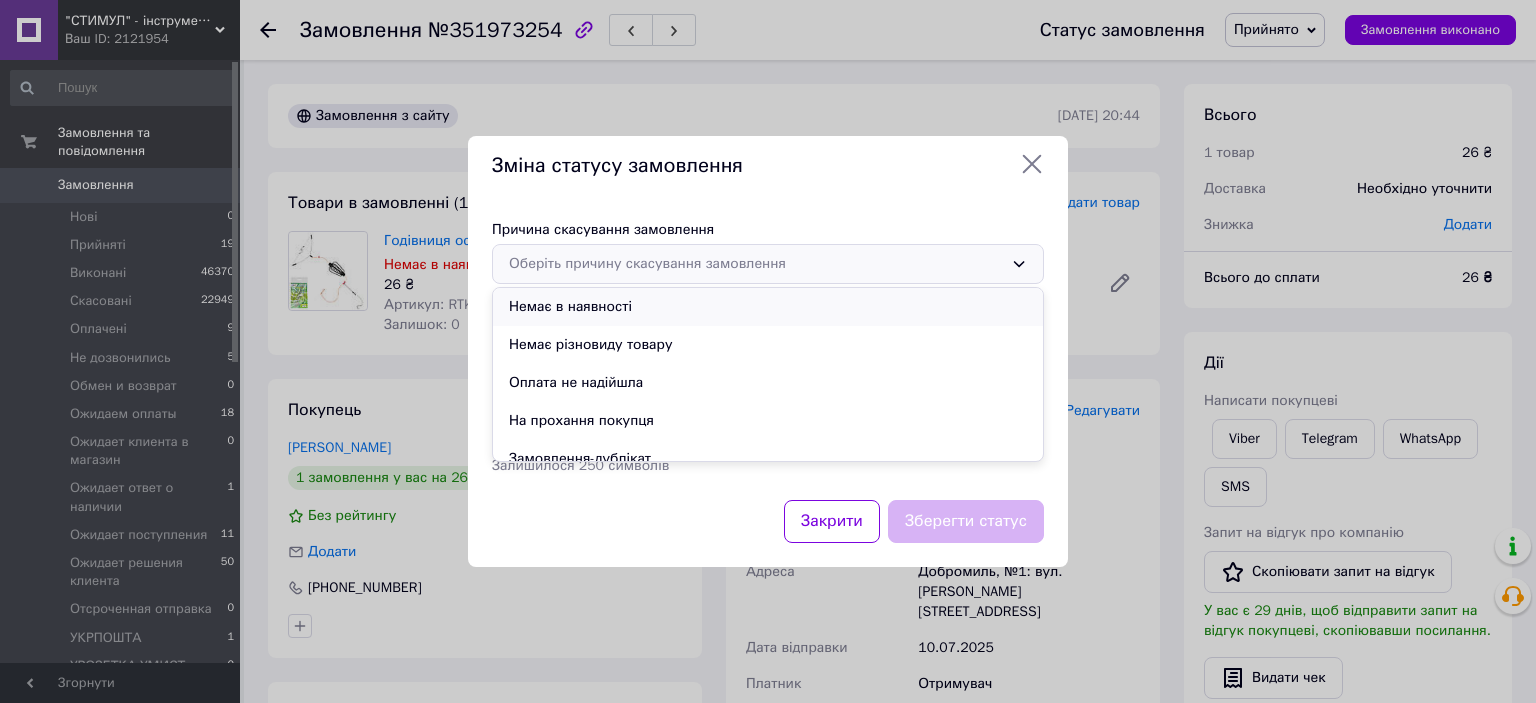 click on "Немає в наявності" at bounding box center [768, 307] 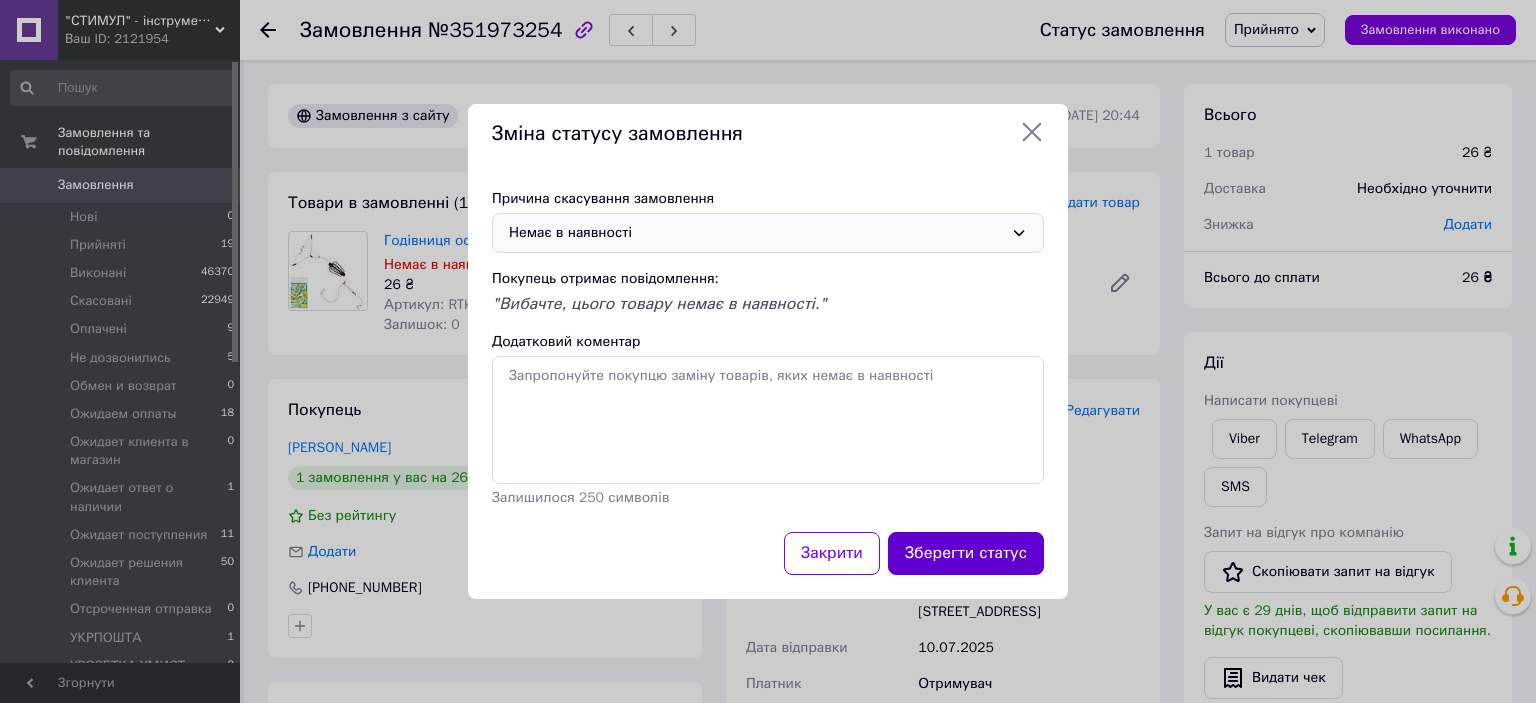 click on "Зберегти статус" at bounding box center [966, 553] 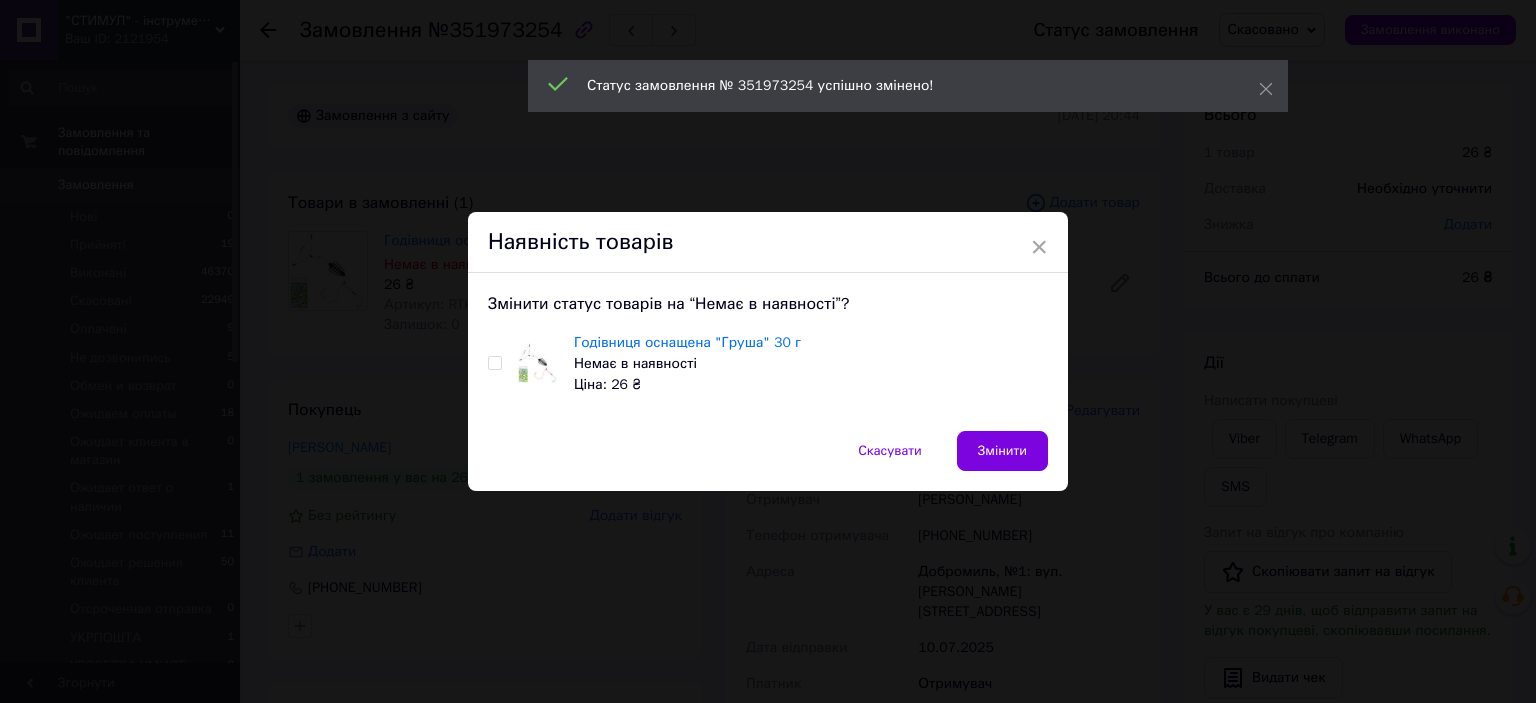 click at bounding box center [494, 363] 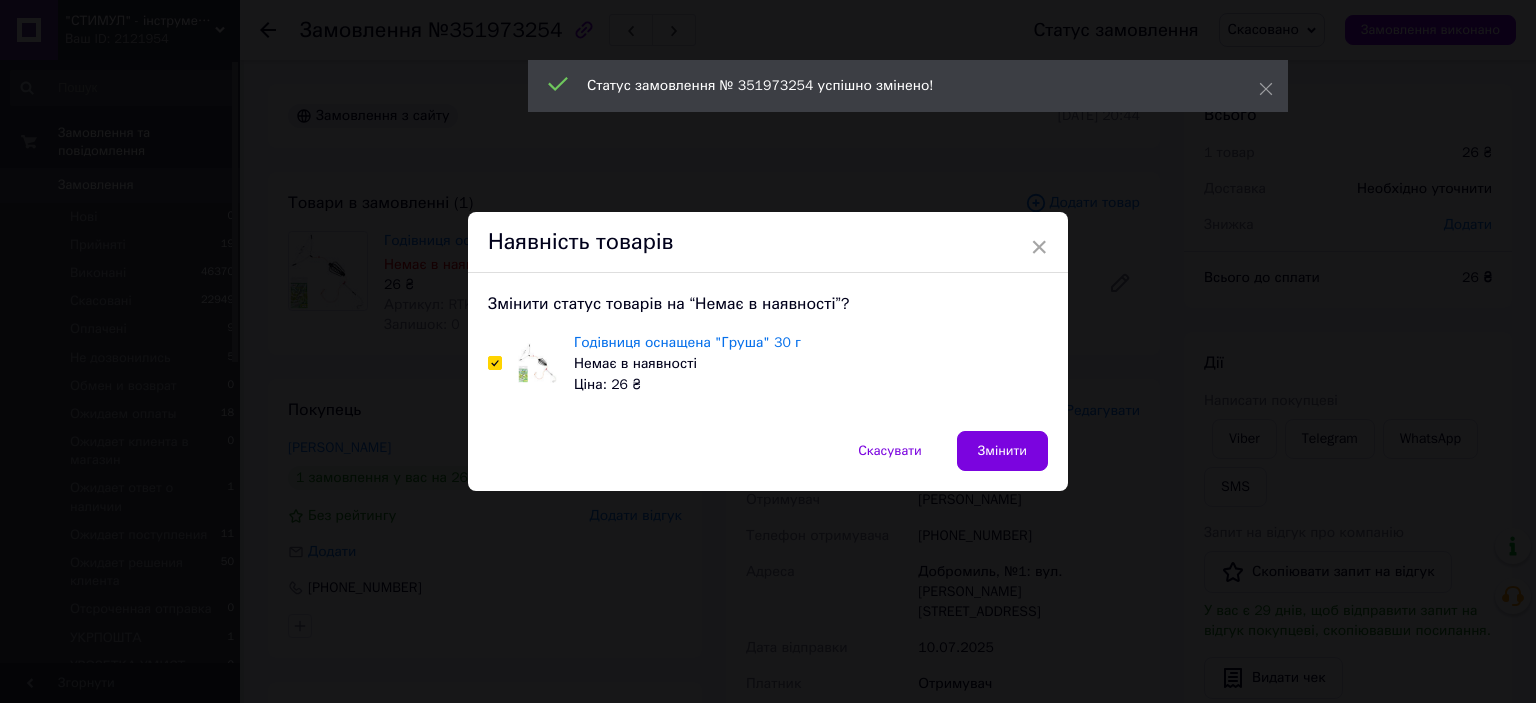 checkbox on "true" 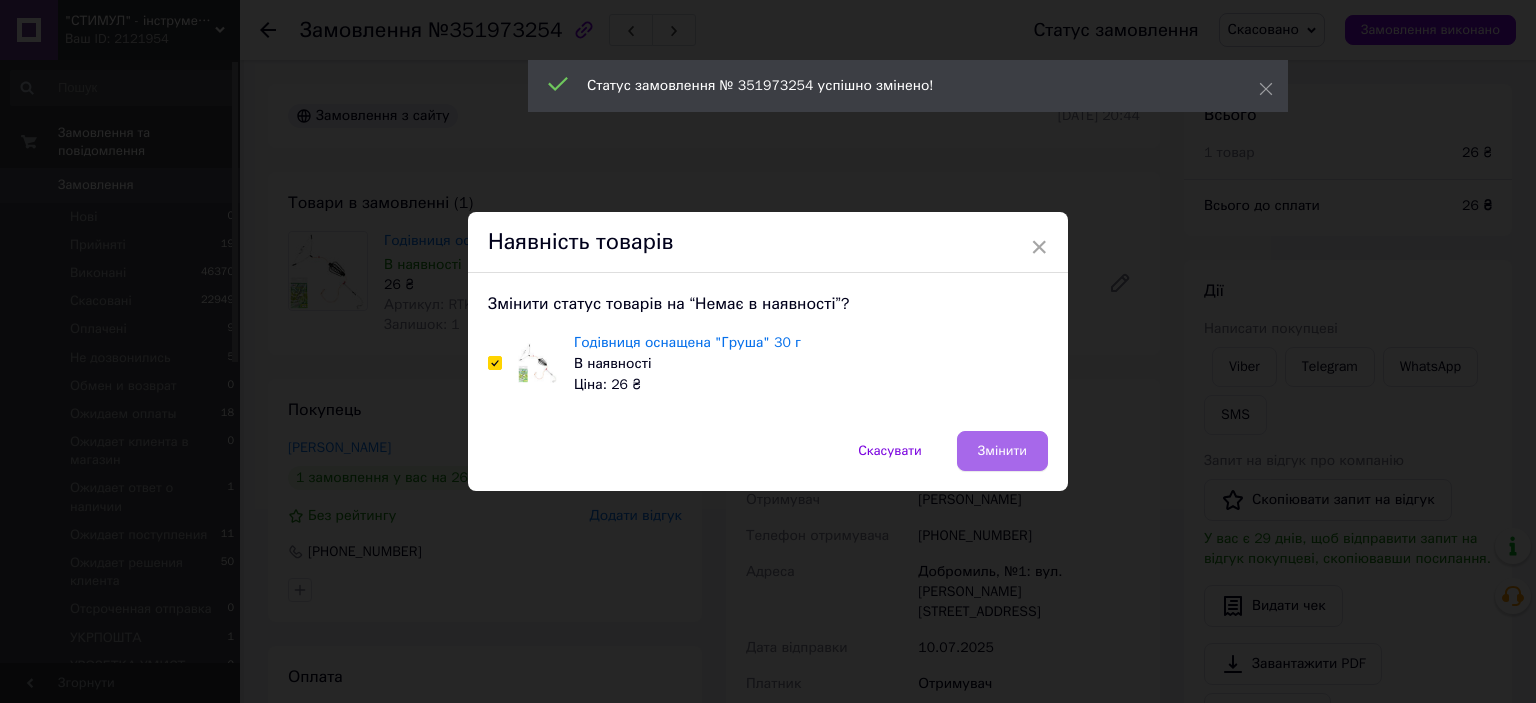 click on "Змінити" at bounding box center [1002, 451] 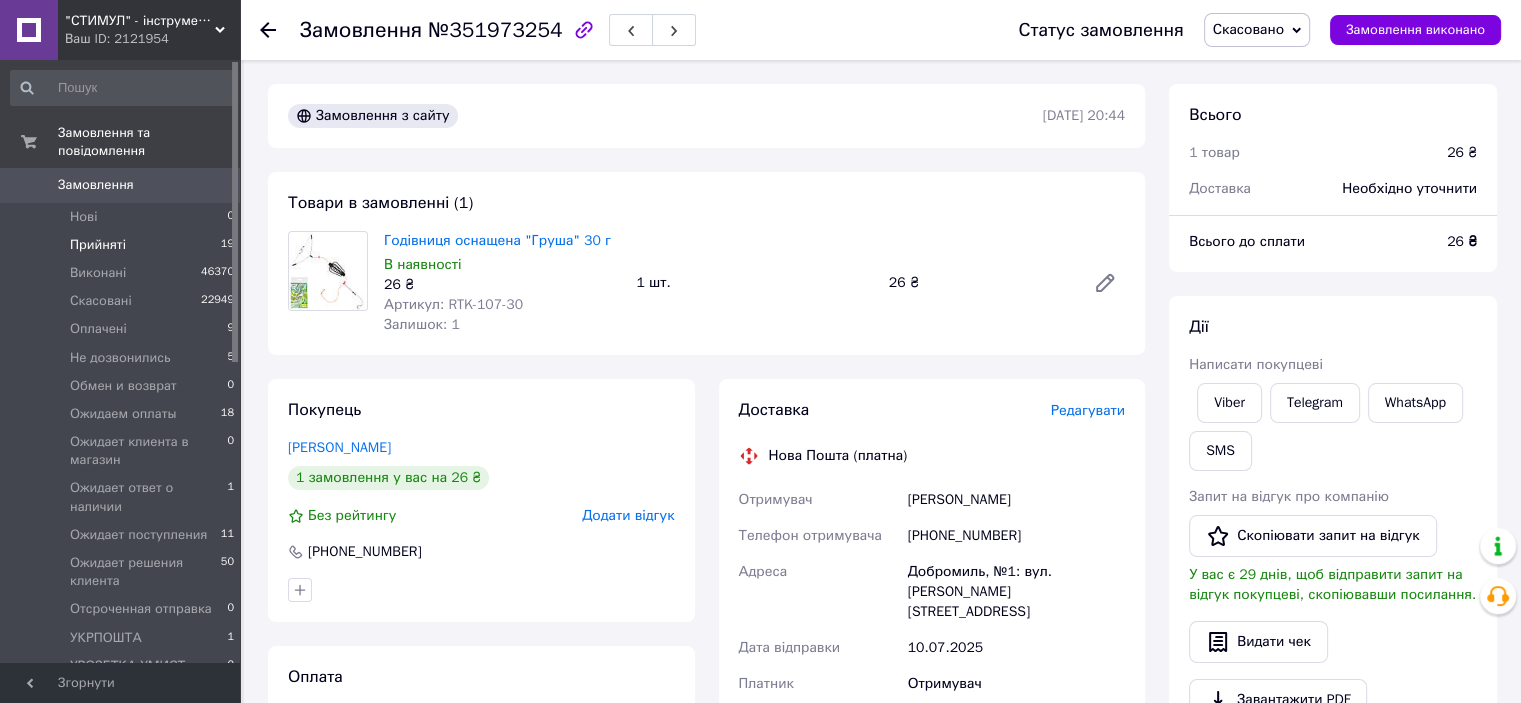 click on "Прийняті 19" at bounding box center [123, 245] 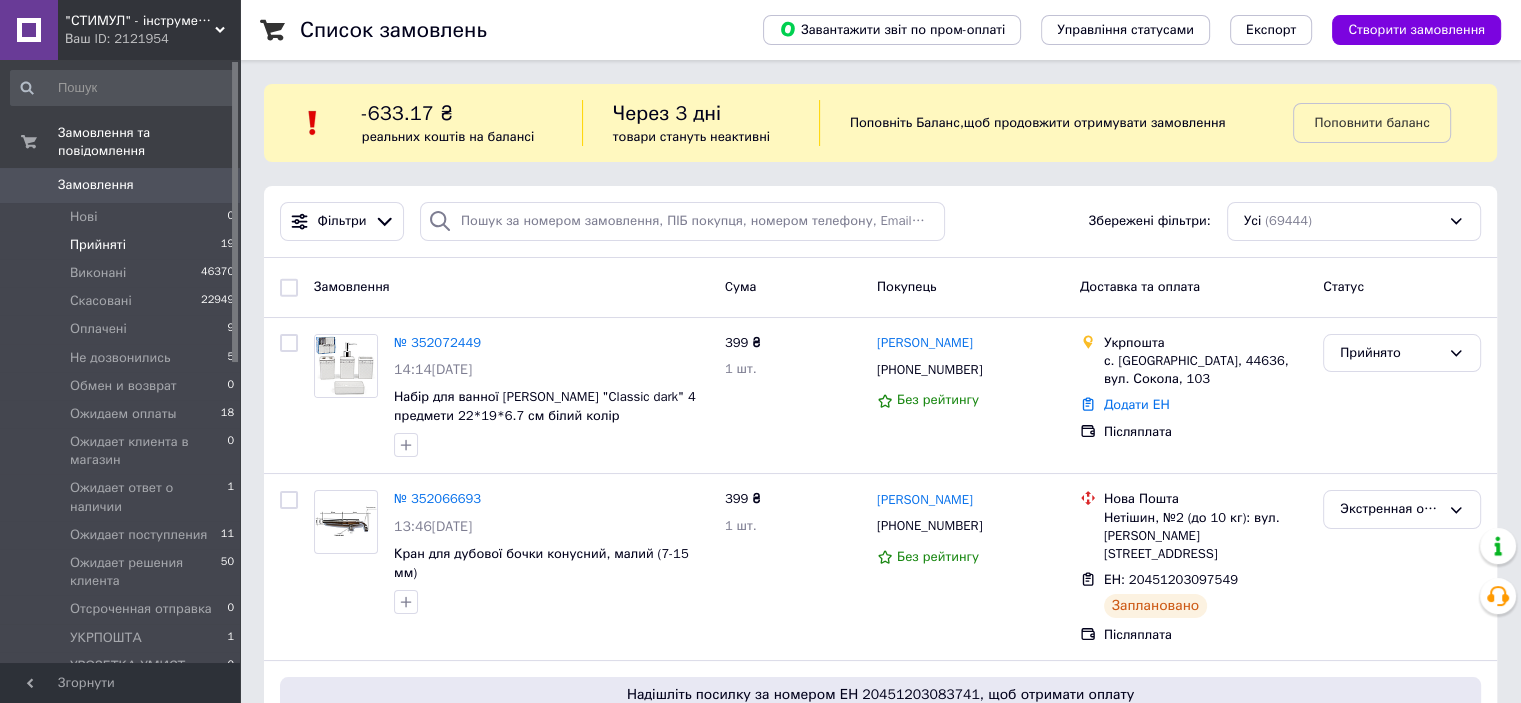 click on "Прийняті 19" at bounding box center [123, 245] 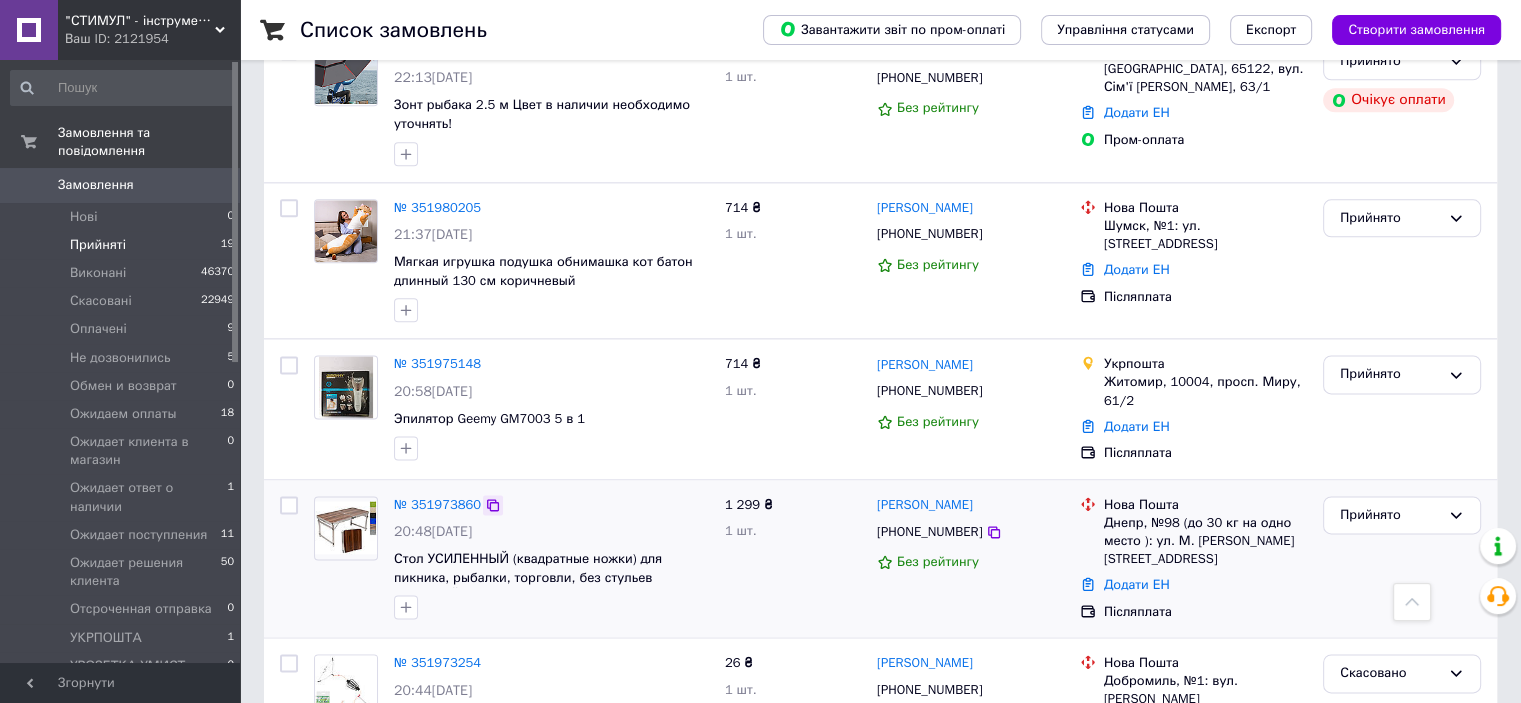 scroll, scrollTop: 2507, scrollLeft: 0, axis: vertical 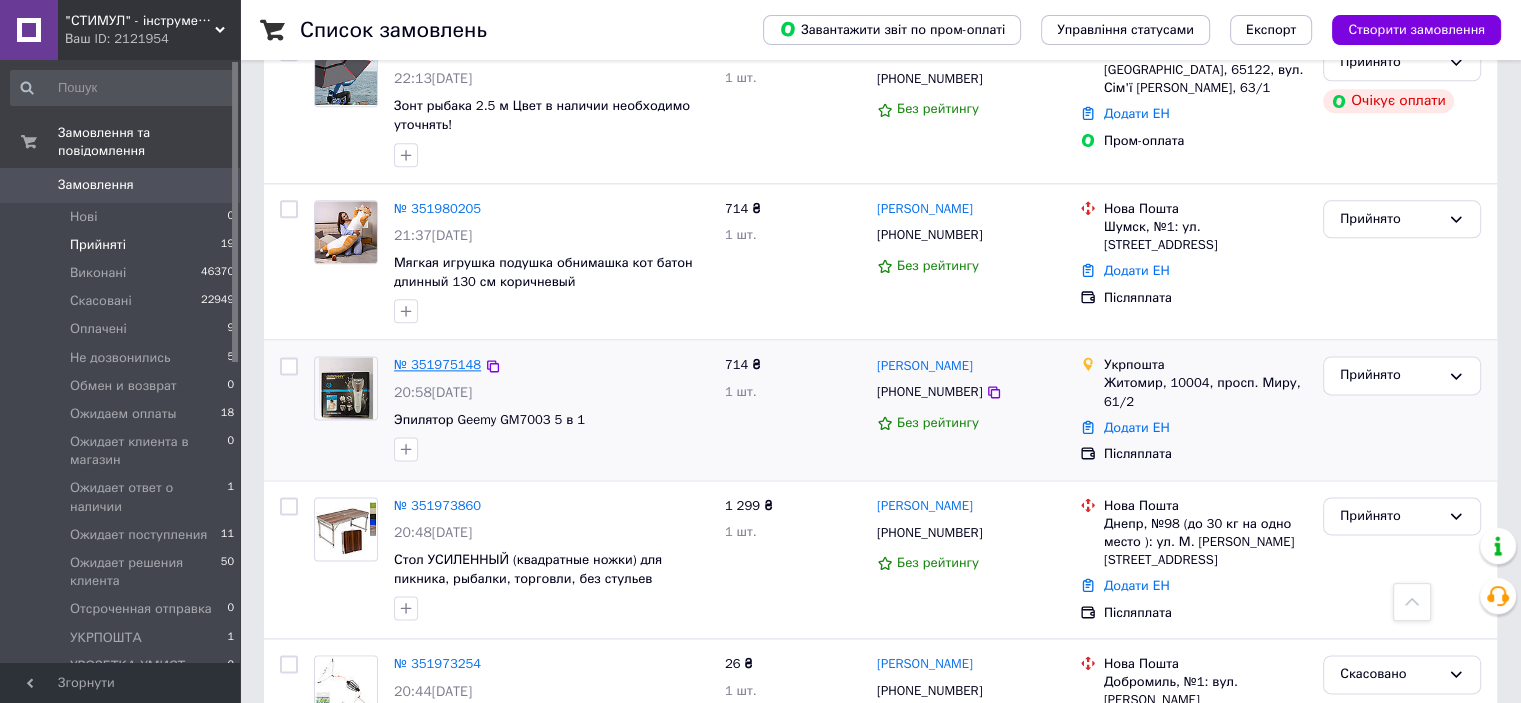 click on "№ 351975148" at bounding box center [437, 364] 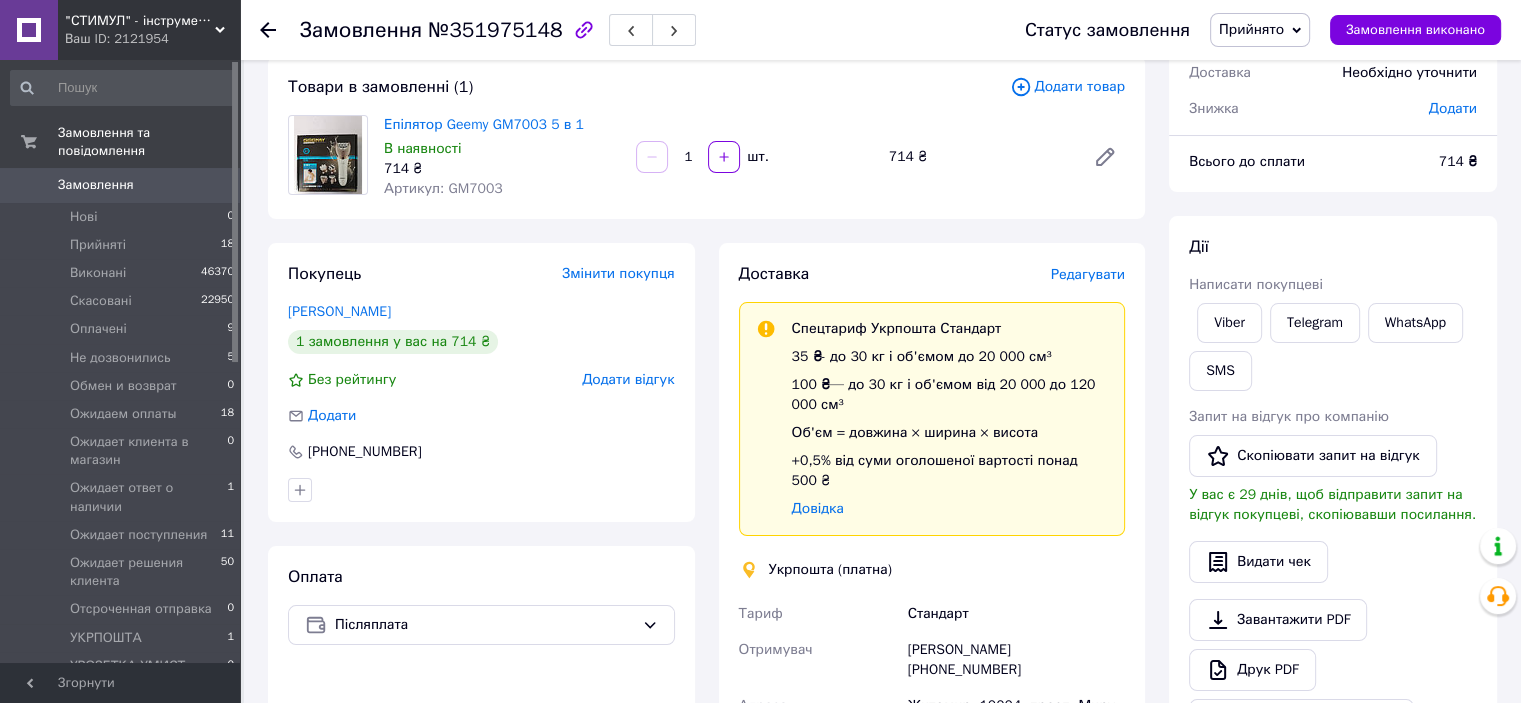 scroll, scrollTop: 108, scrollLeft: 0, axis: vertical 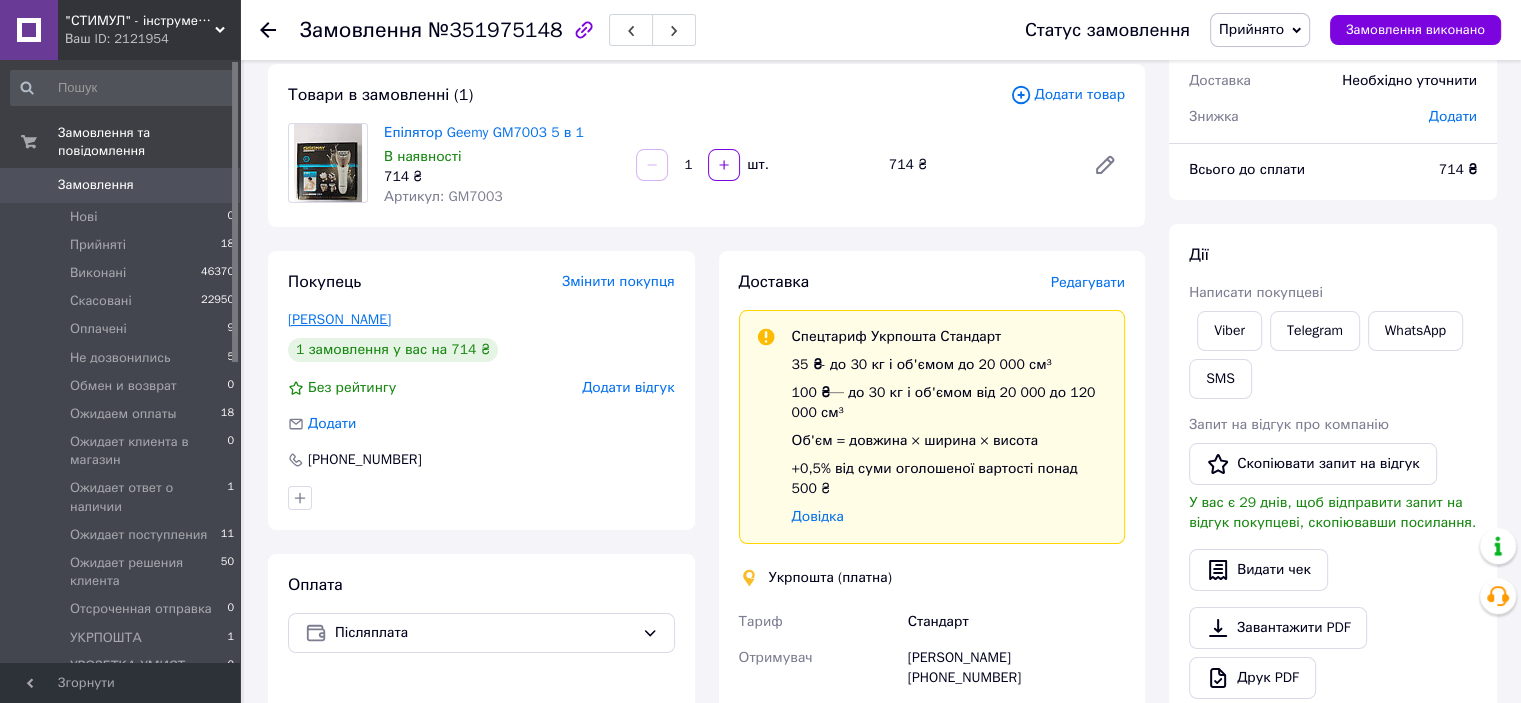 click on "Панченко Ольга" at bounding box center [339, 319] 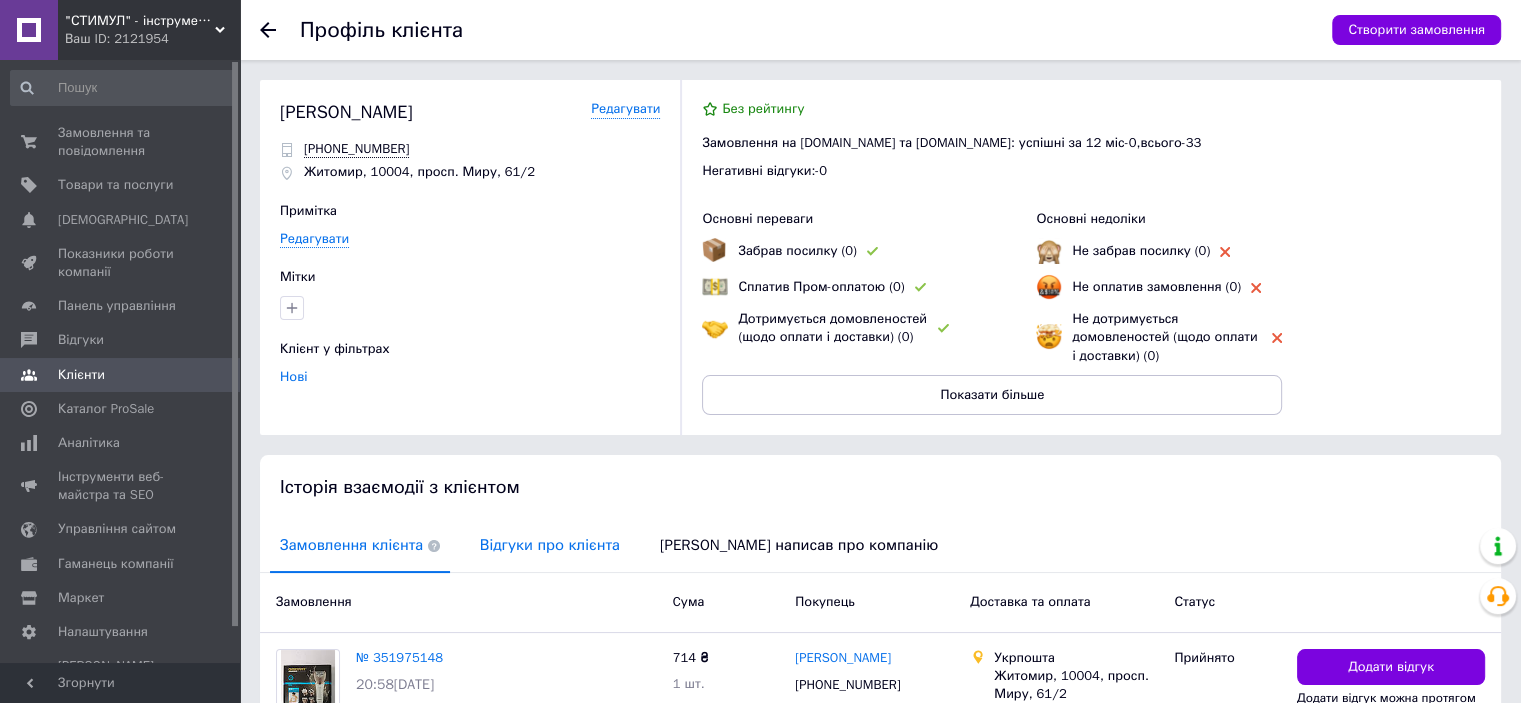 click on "Відгуки про клієнта" at bounding box center [550, 545] 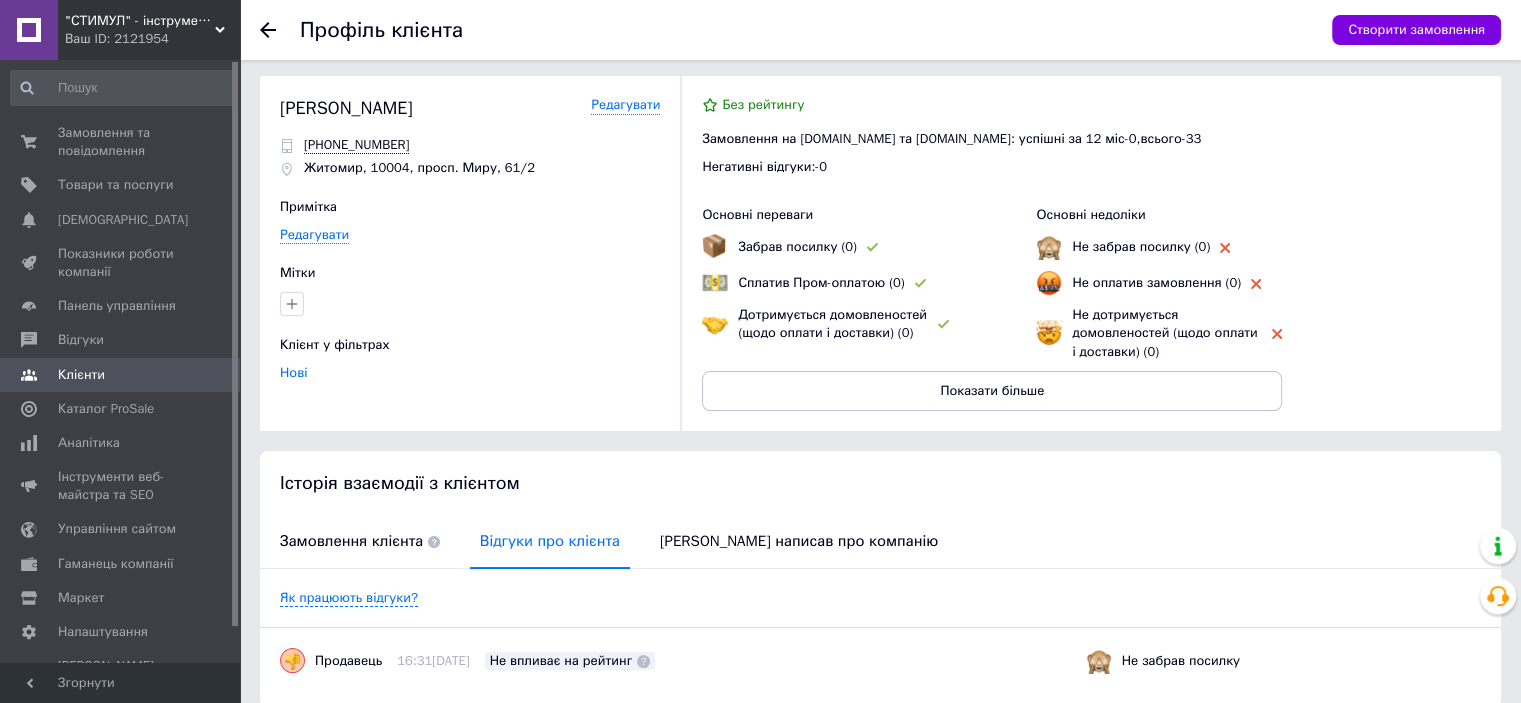 scroll, scrollTop: 0, scrollLeft: 0, axis: both 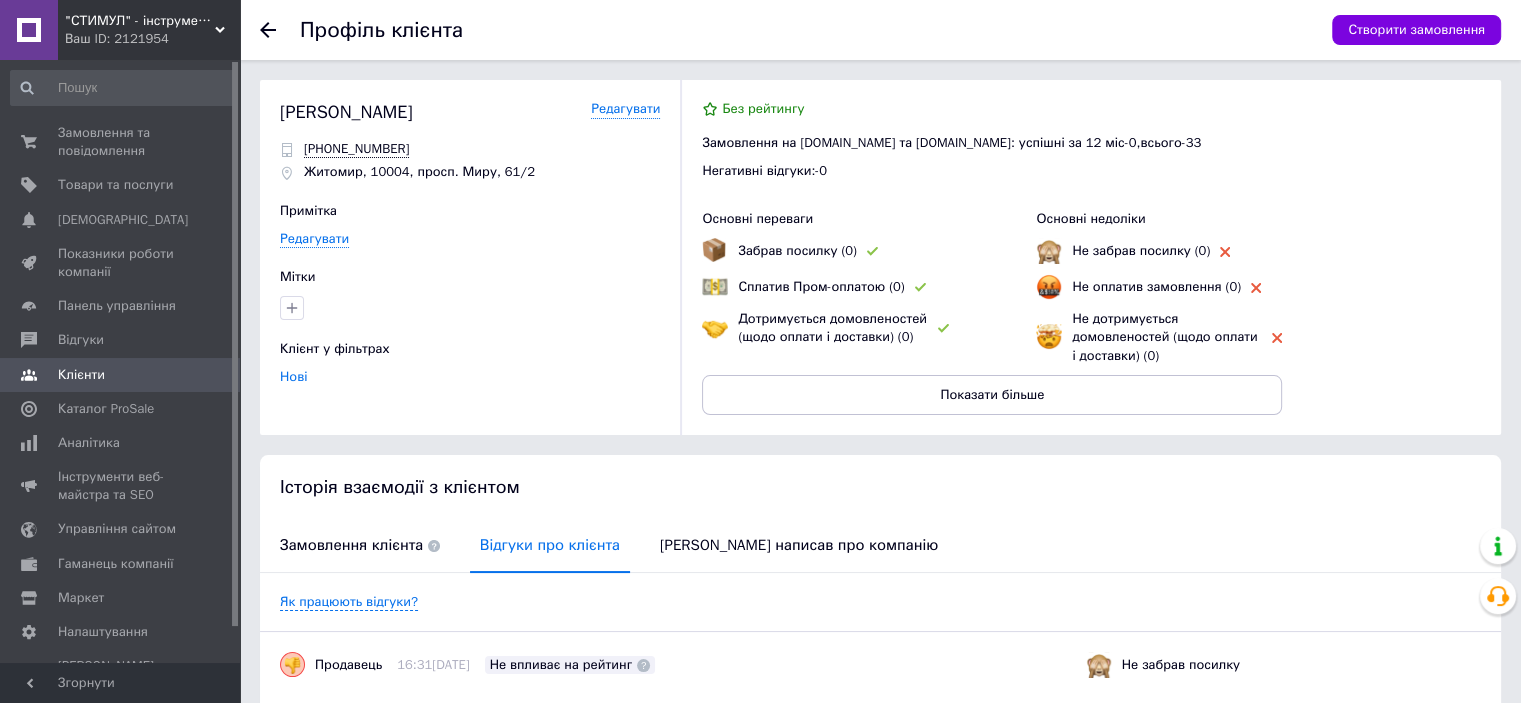 click 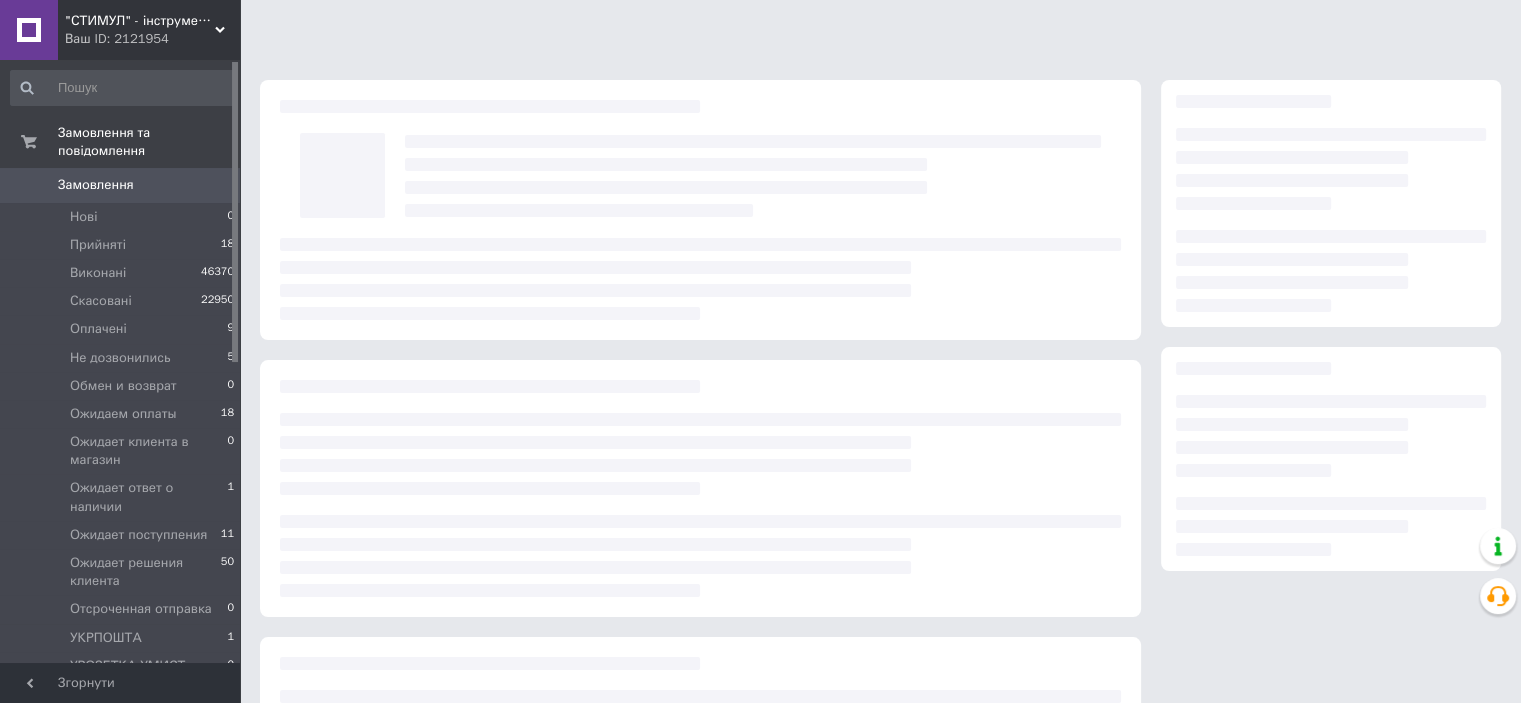 scroll, scrollTop: 108, scrollLeft: 0, axis: vertical 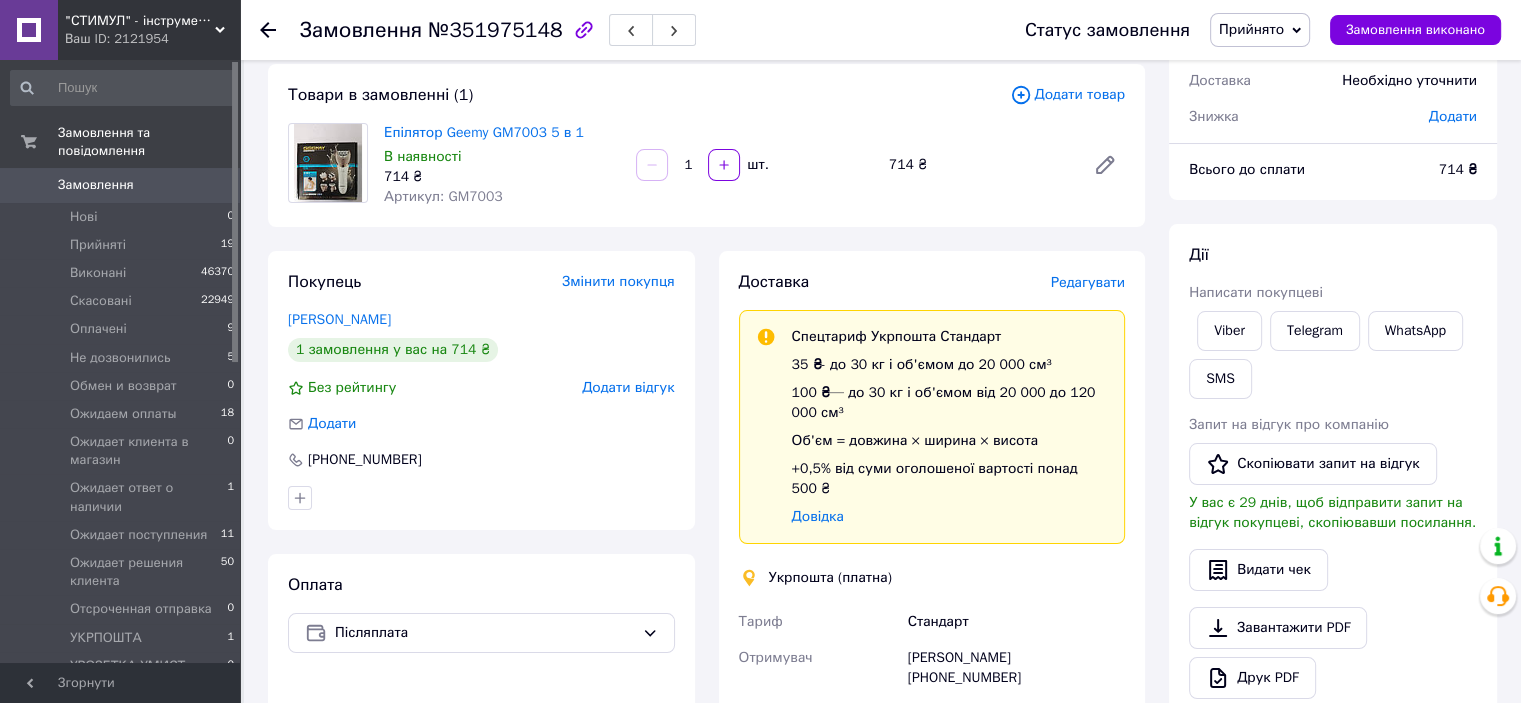 click on "Прийнято" at bounding box center (1251, 29) 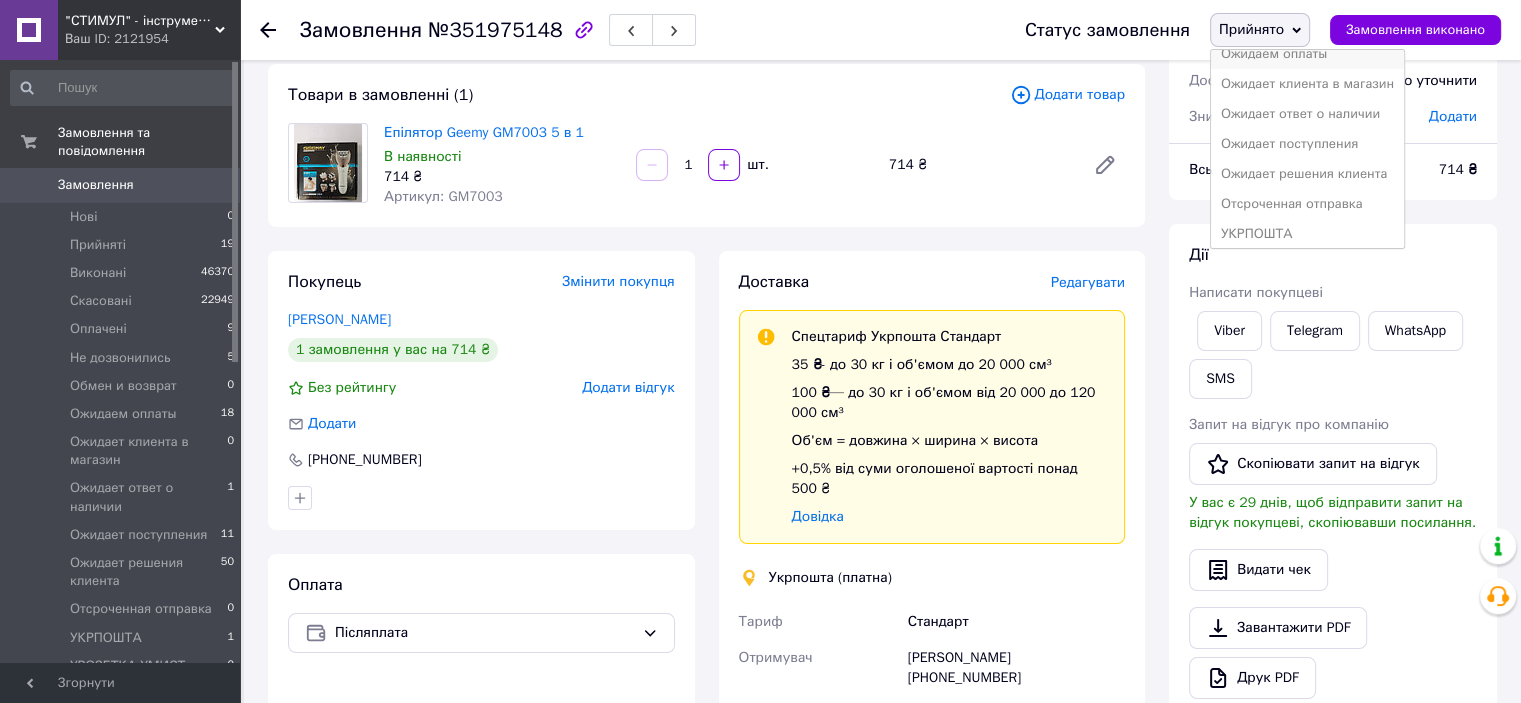 scroll, scrollTop: 200, scrollLeft: 0, axis: vertical 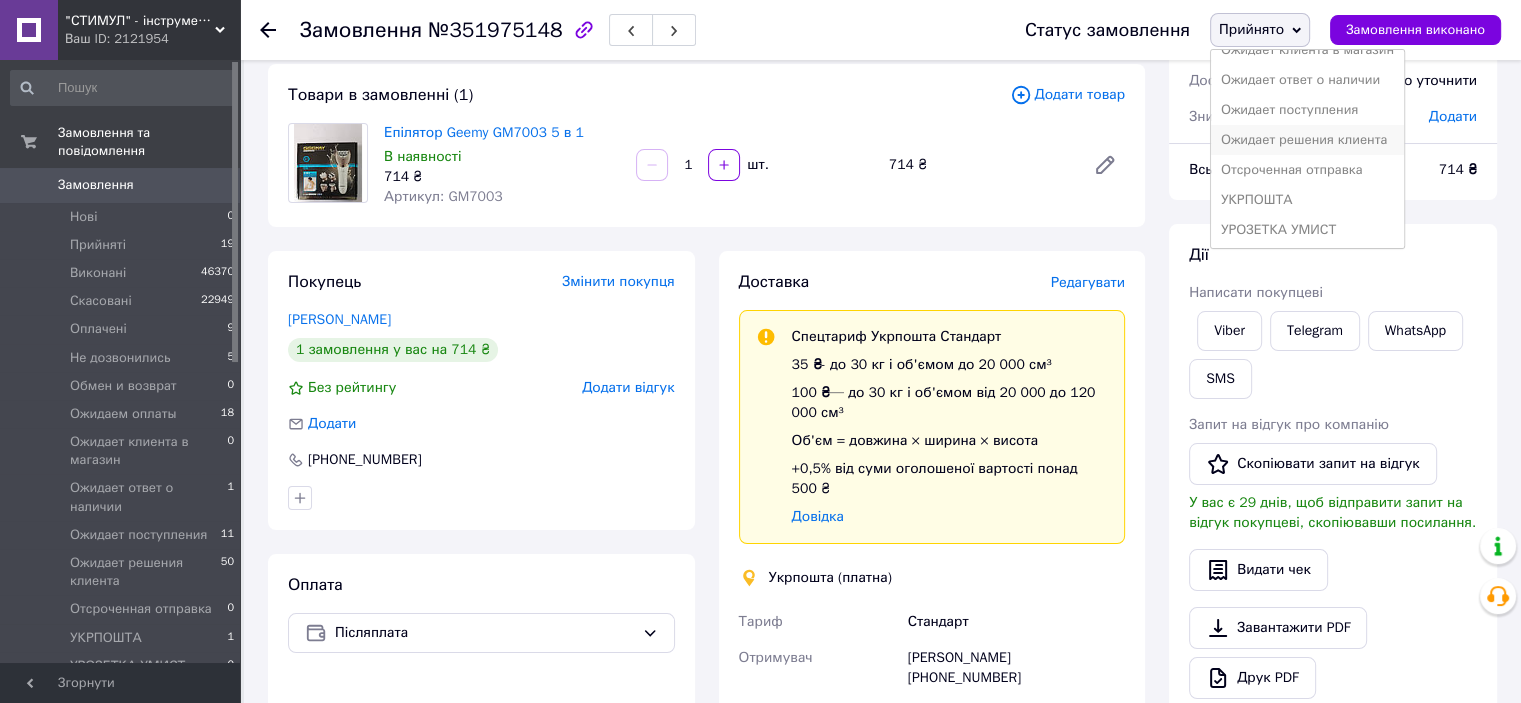 click on "Ожидает решения клиента" at bounding box center [1307, 140] 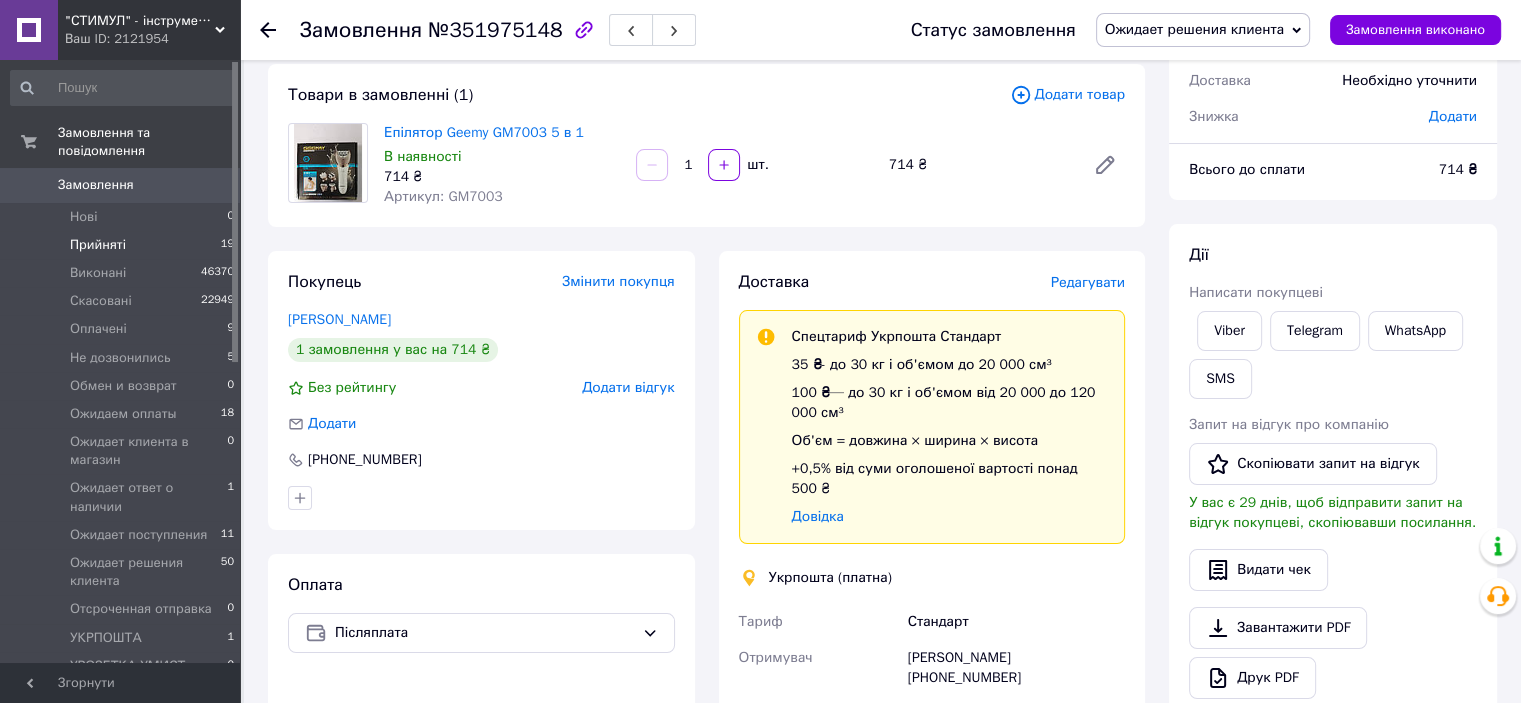 click on "Прийняті 19" at bounding box center (123, 245) 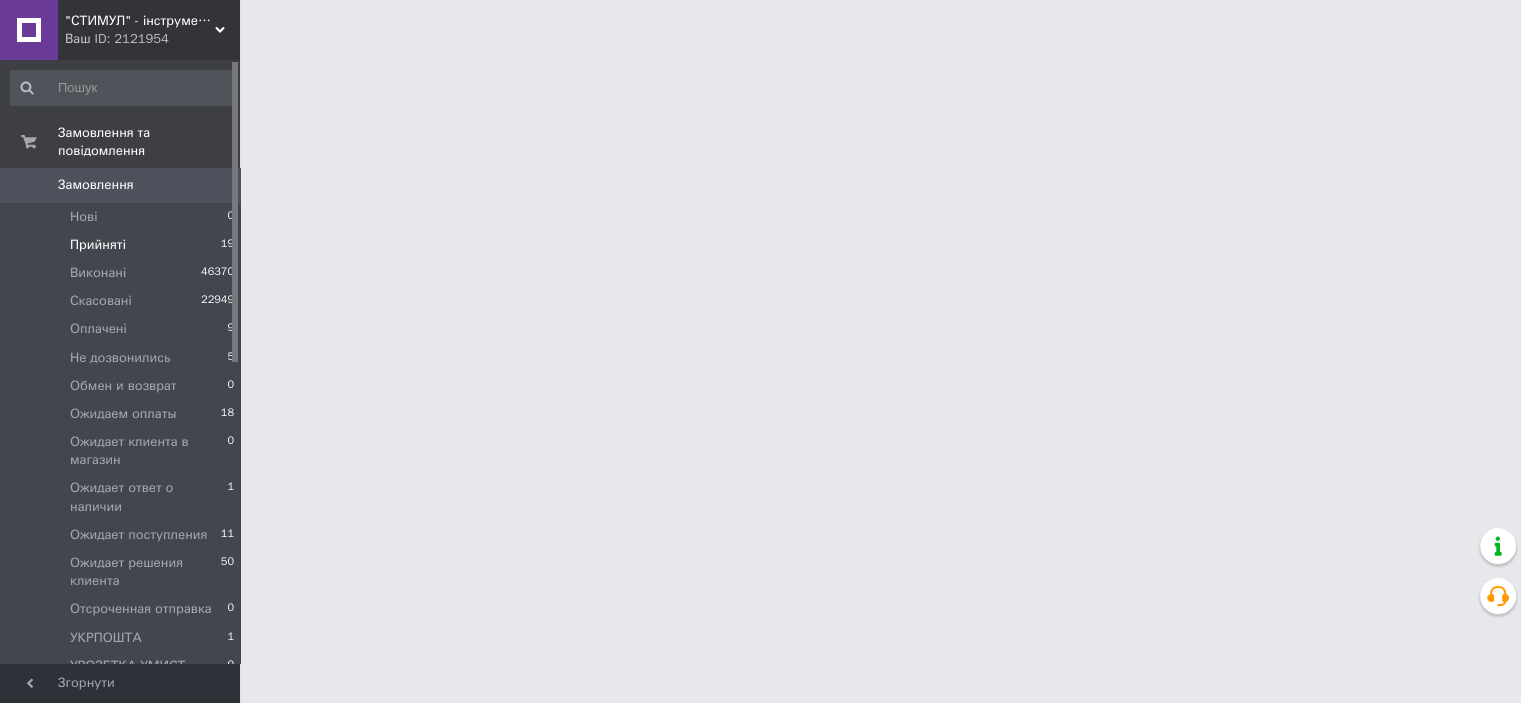 scroll, scrollTop: 0, scrollLeft: 0, axis: both 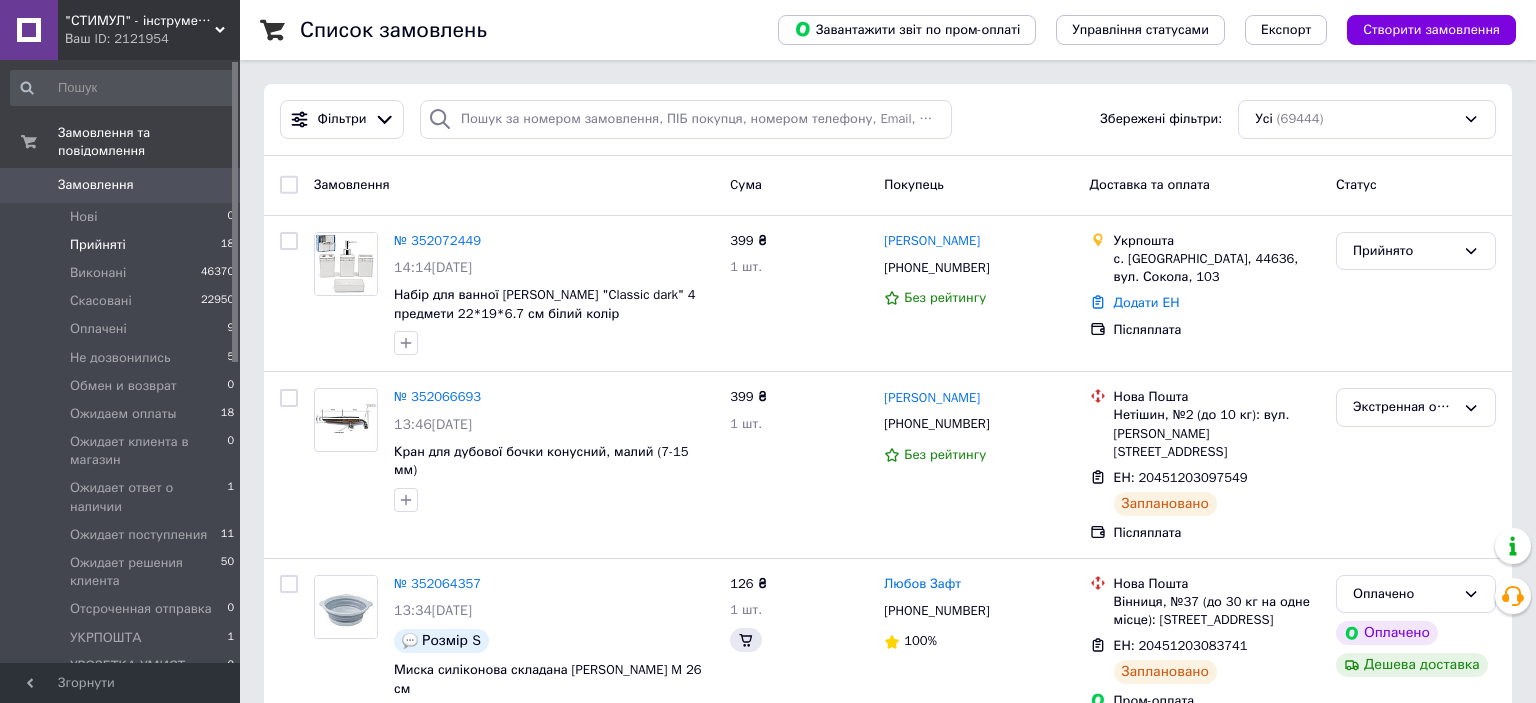 click on "Прийняті 18" at bounding box center (123, 245) 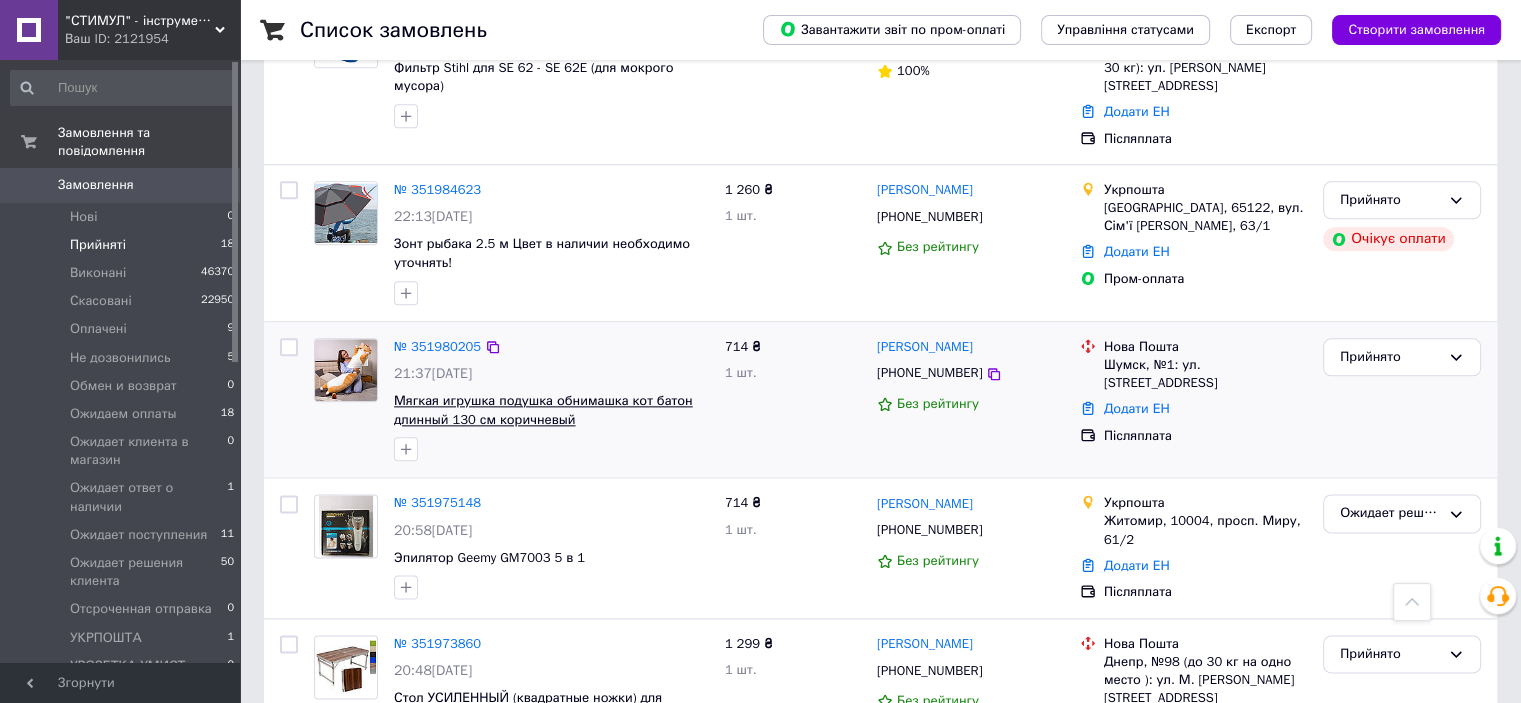scroll, scrollTop: 2469, scrollLeft: 0, axis: vertical 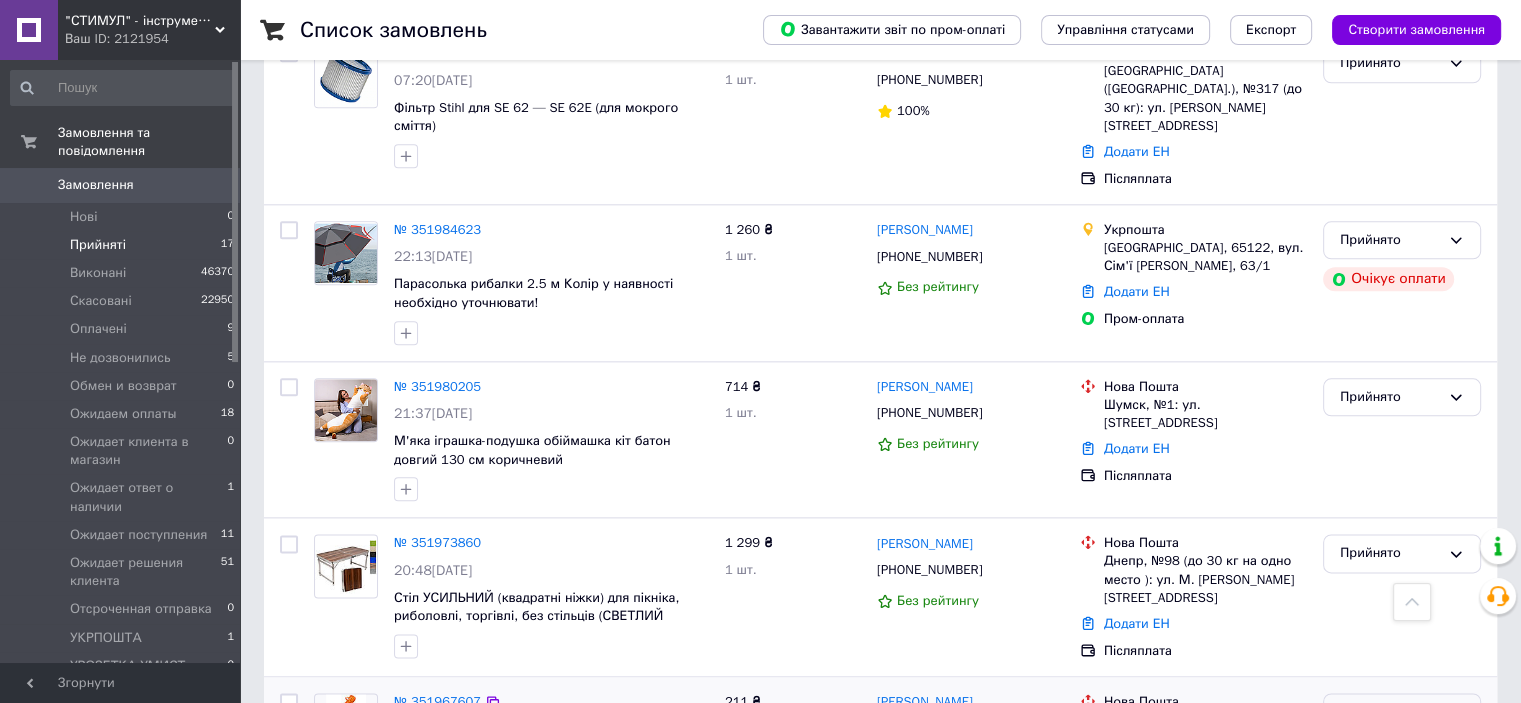 click on "Прийнято" at bounding box center [1390, 712] 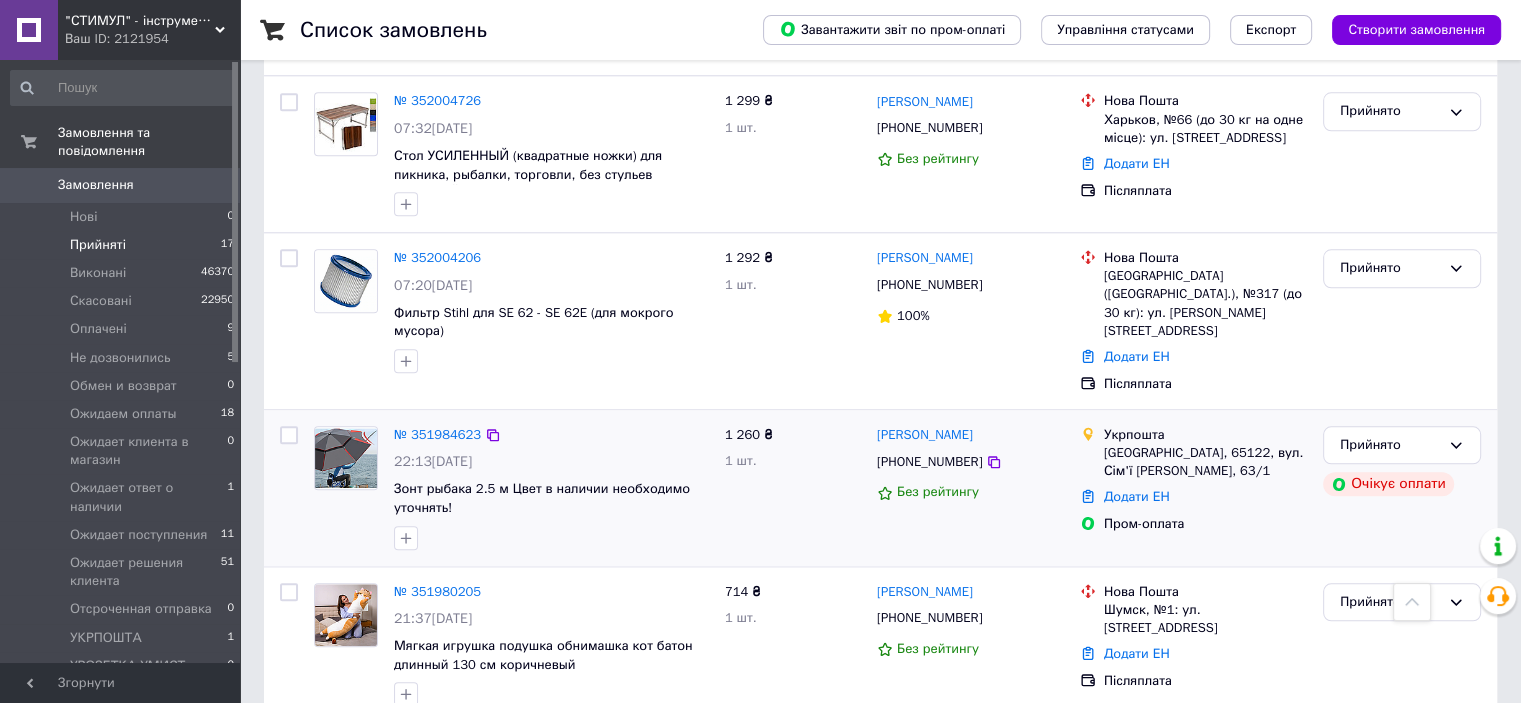 scroll, scrollTop: 2229, scrollLeft: 0, axis: vertical 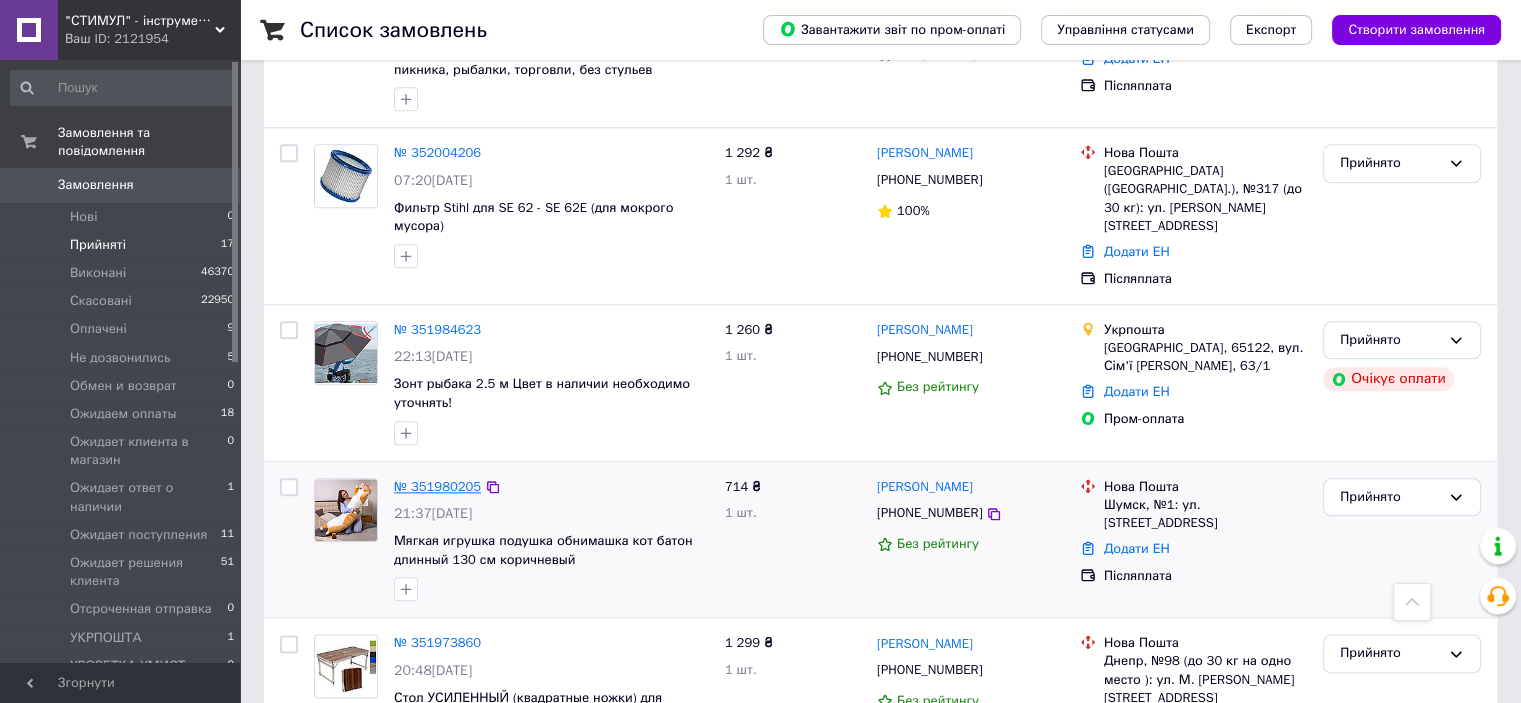 click on "№ 351980205" at bounding box center (437, 486) 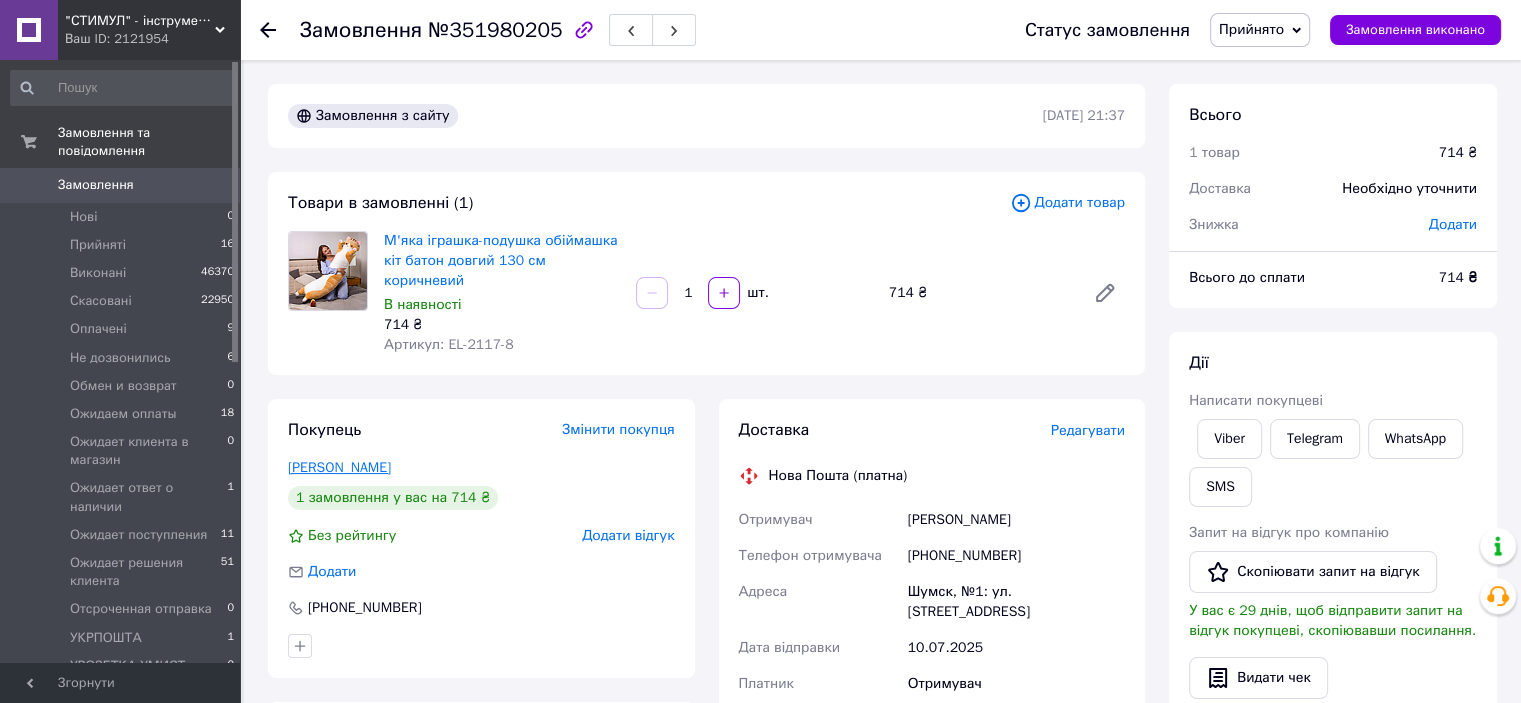 click on "[PERSON_NAME]" at bounding box center [339, 467] 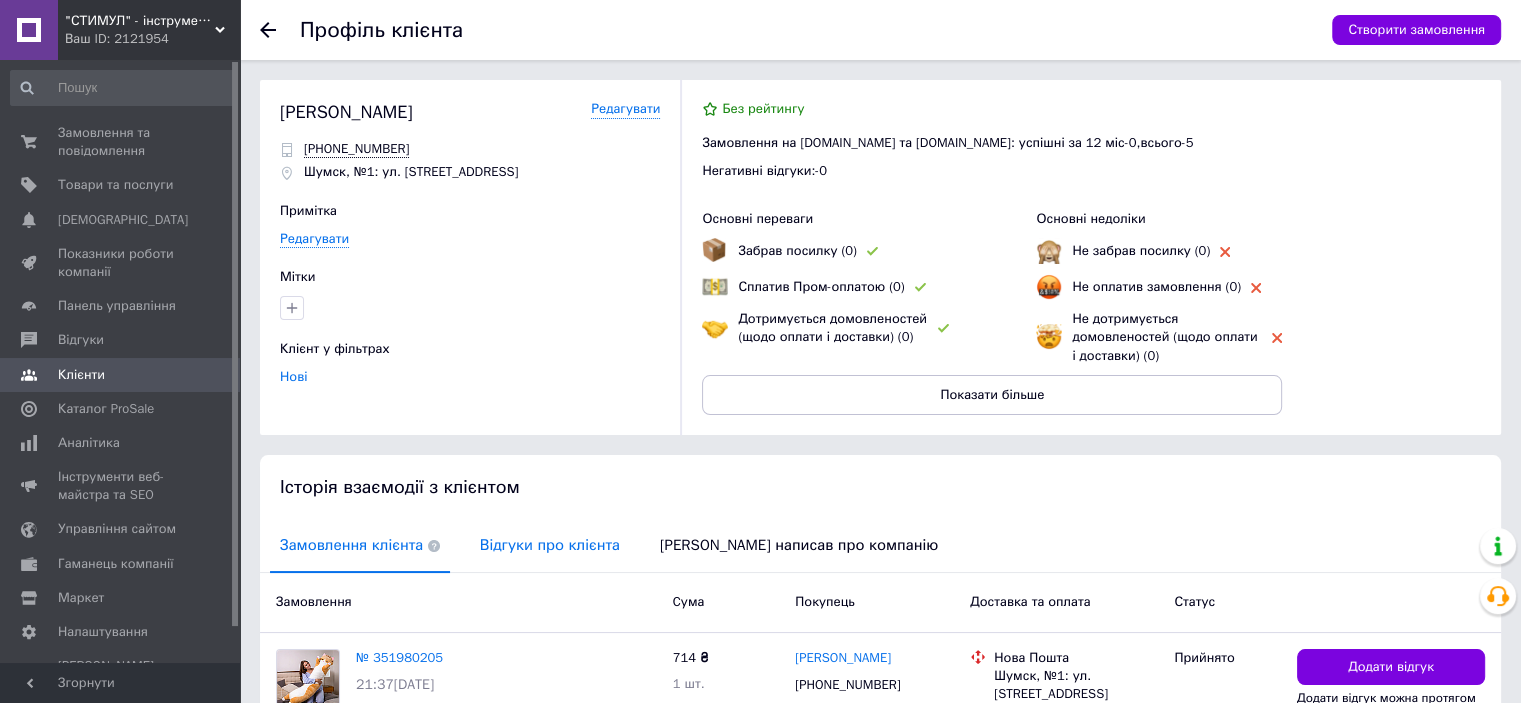 click on "Відгуки про клієнта" at bounding box center [550, 545] 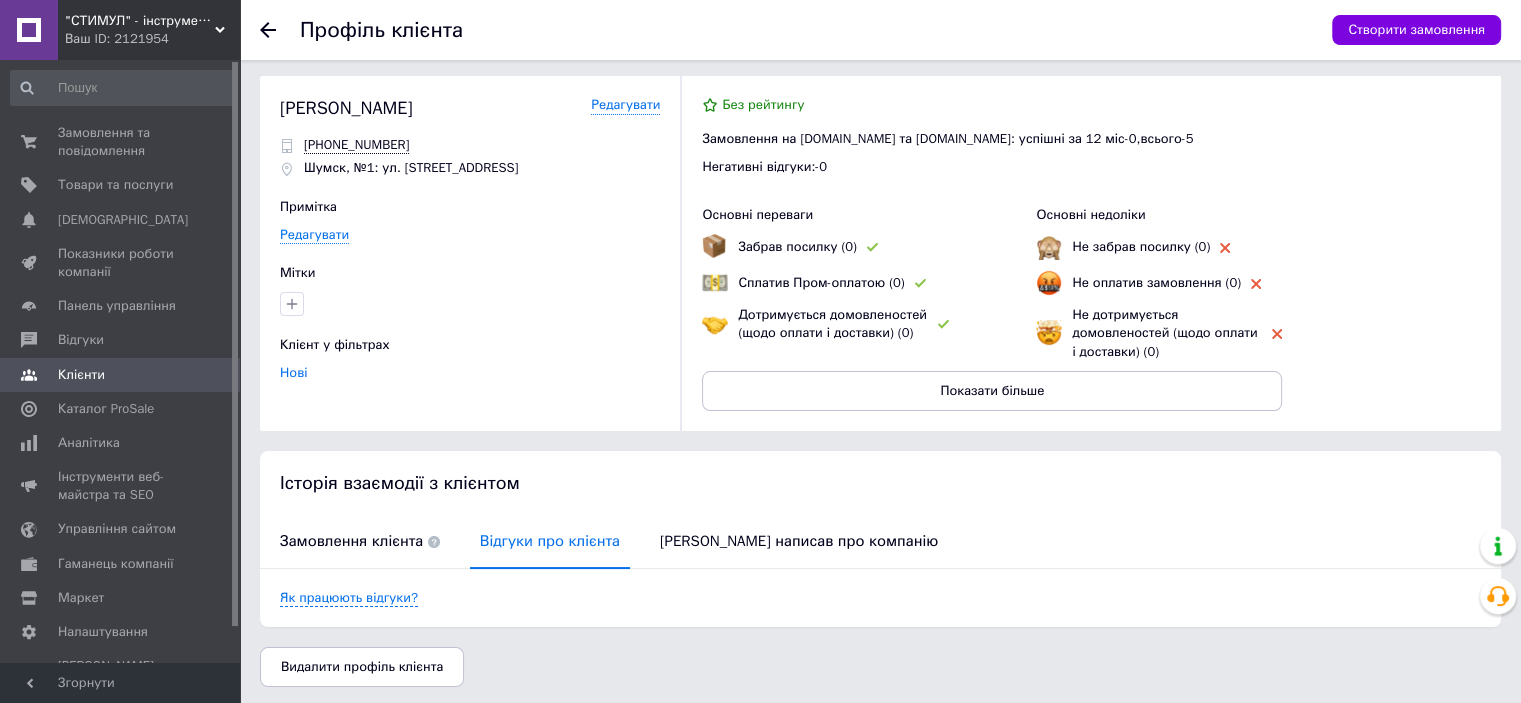 scroll, scrollTop: 7, scrollLeft: 0, axis: vertical 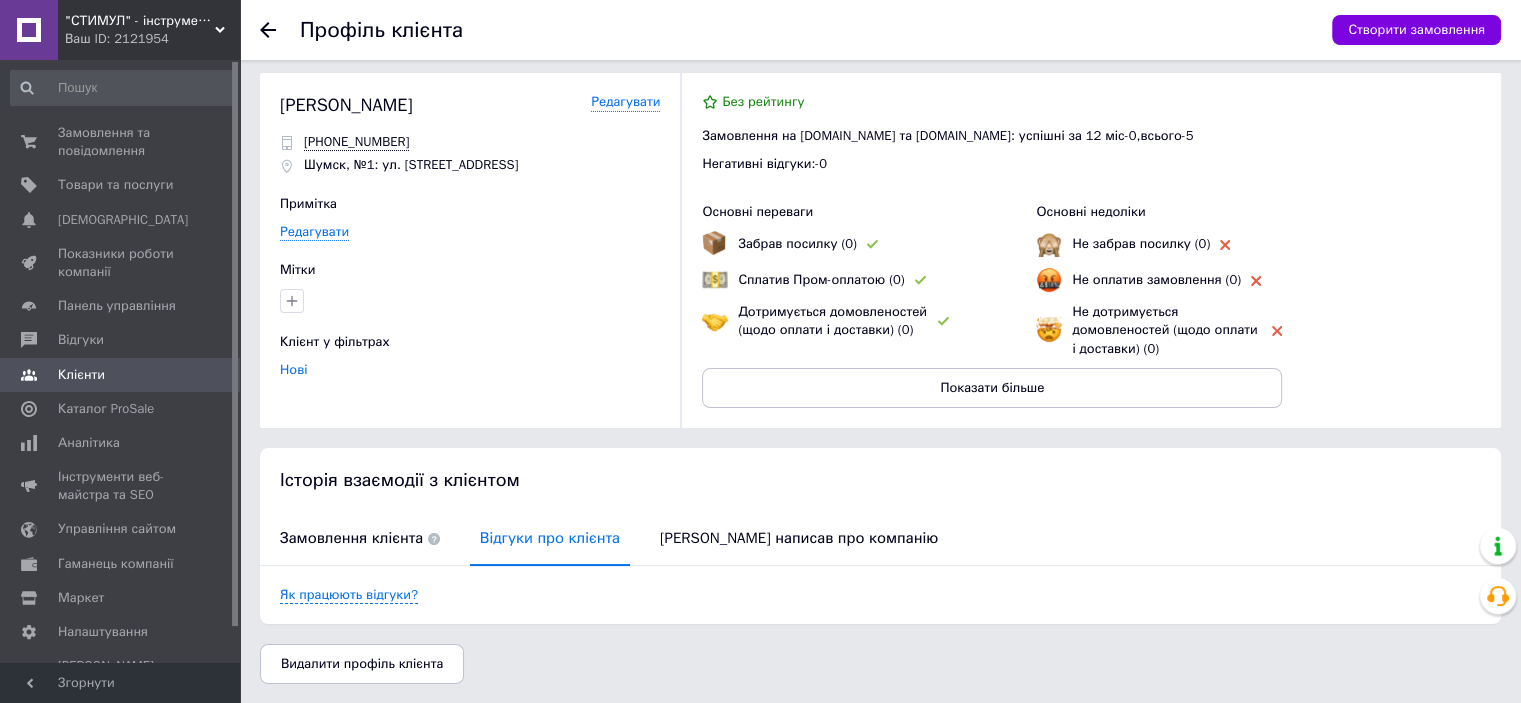 click 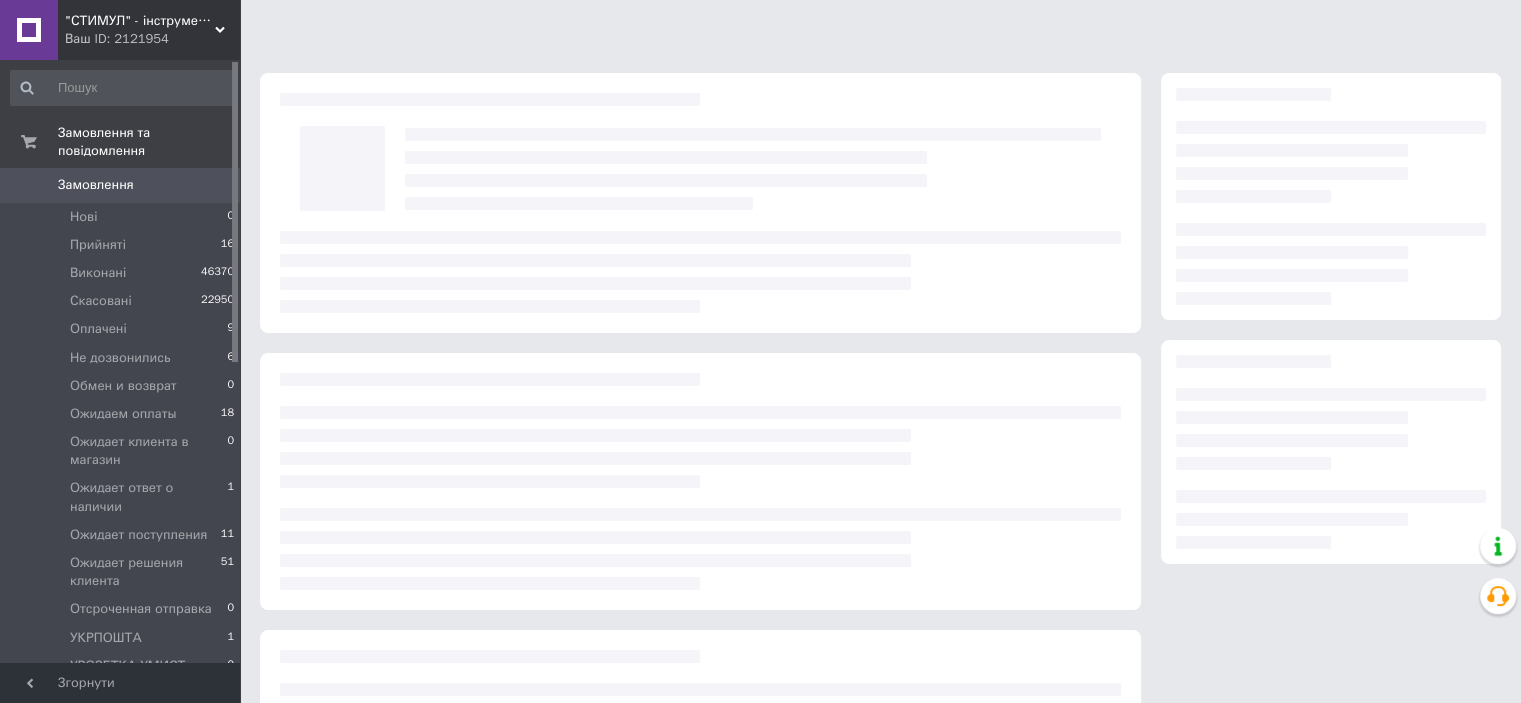 scroll, scrollTop: 0, scrollLeft: 0, axis: both 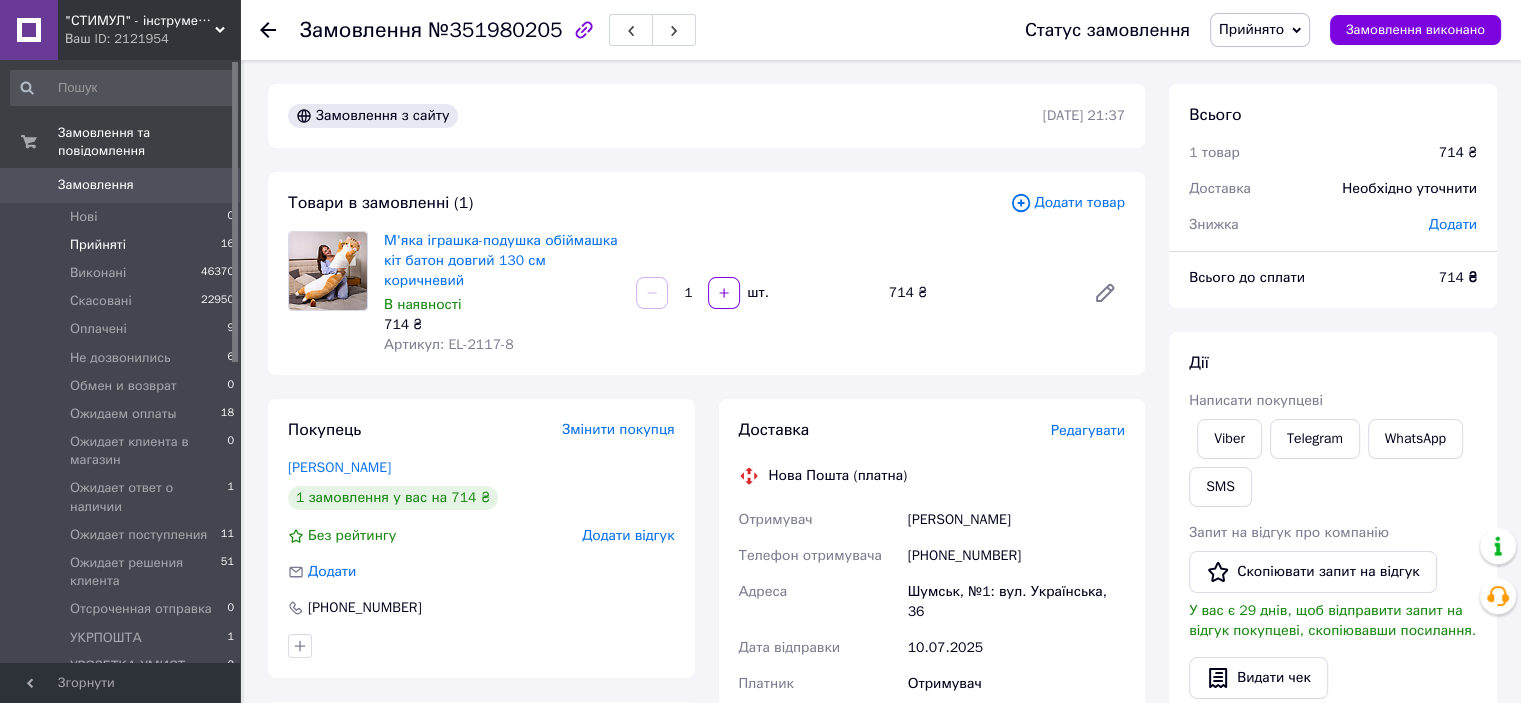 click on "Прийняті 16" at bounding box center (123, 245) 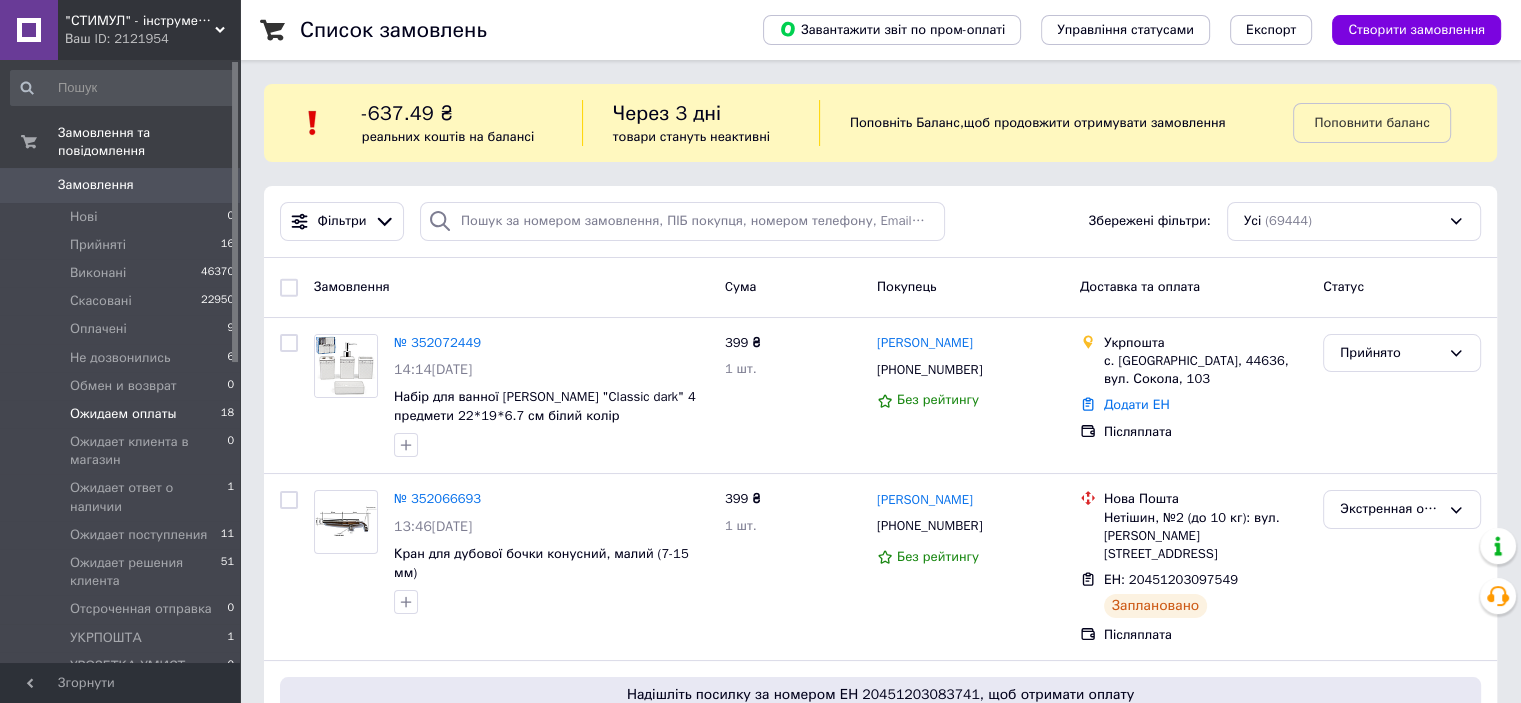 click on "Ожидаем оплаты" at bounding box center [123, 414] 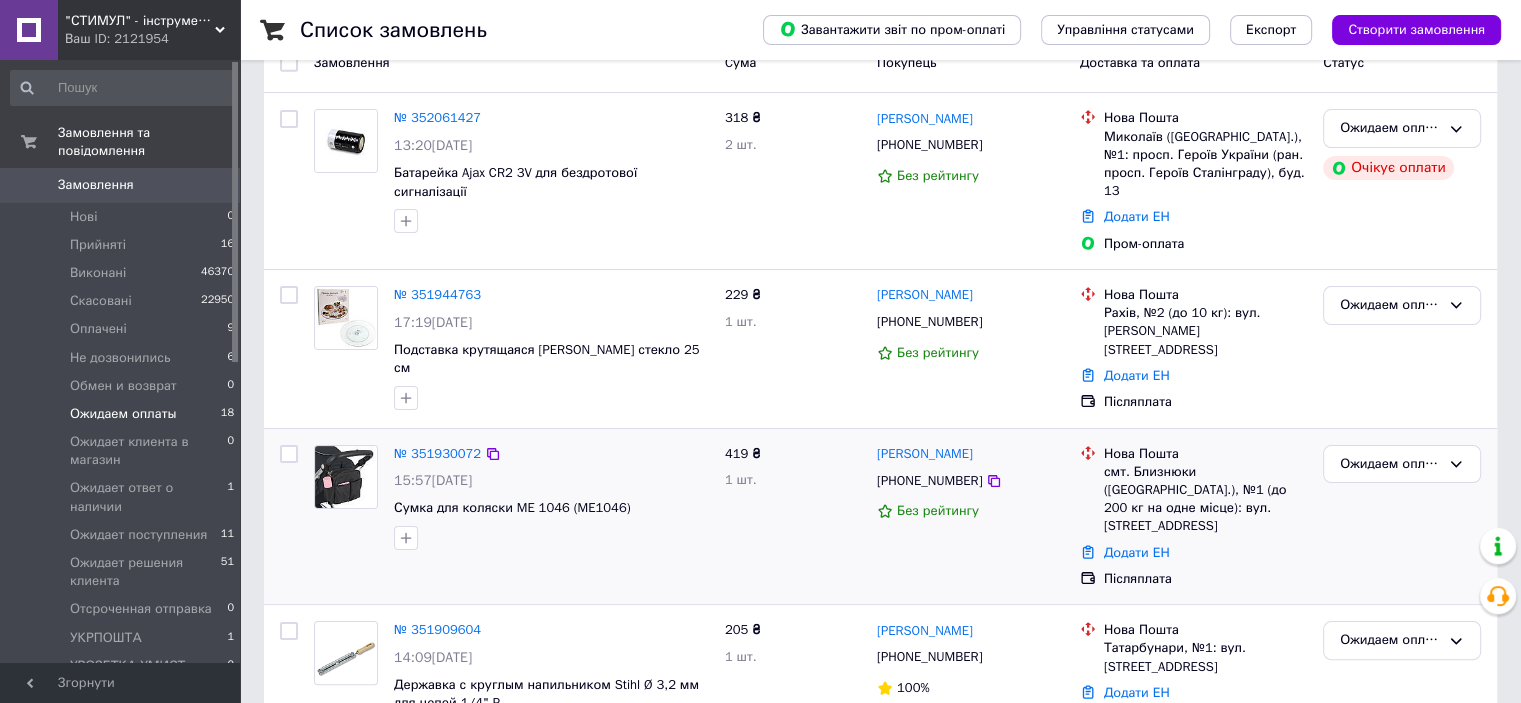 scroll, scrollTop: 300, scrollLeft: 0, axis: vertical 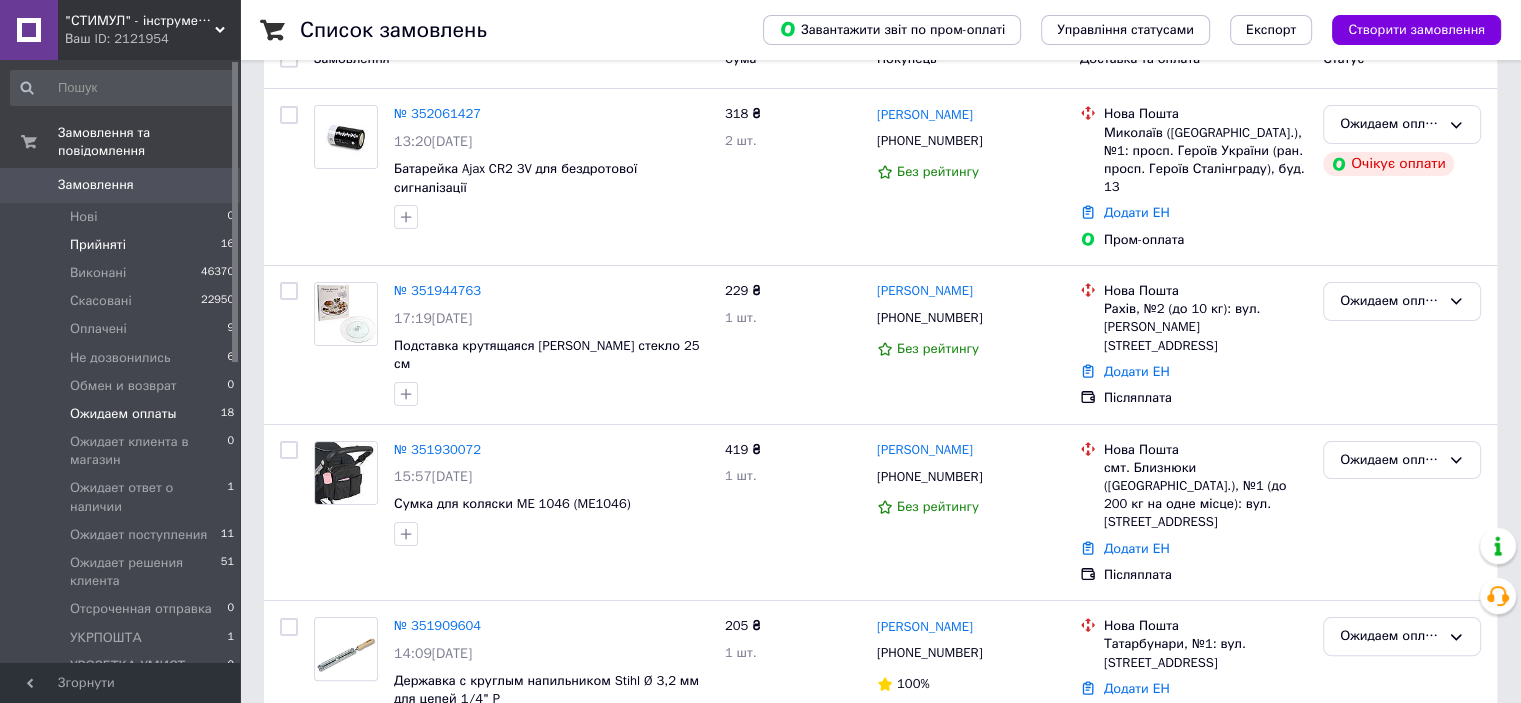 click on "Прийняті" at bounding box center [98, 245] 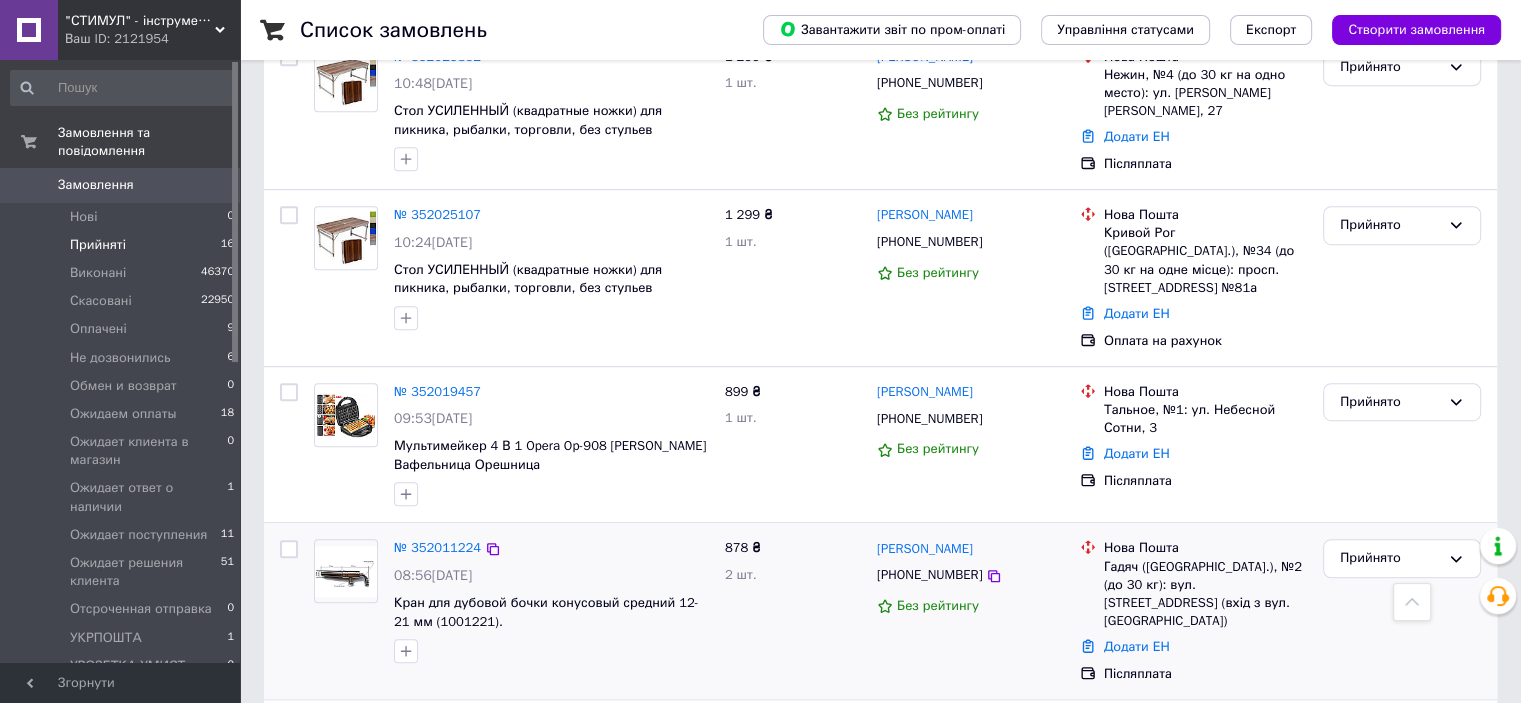 scroll, scrollTop: 1000, scrollLeft: 0, axis: vertical 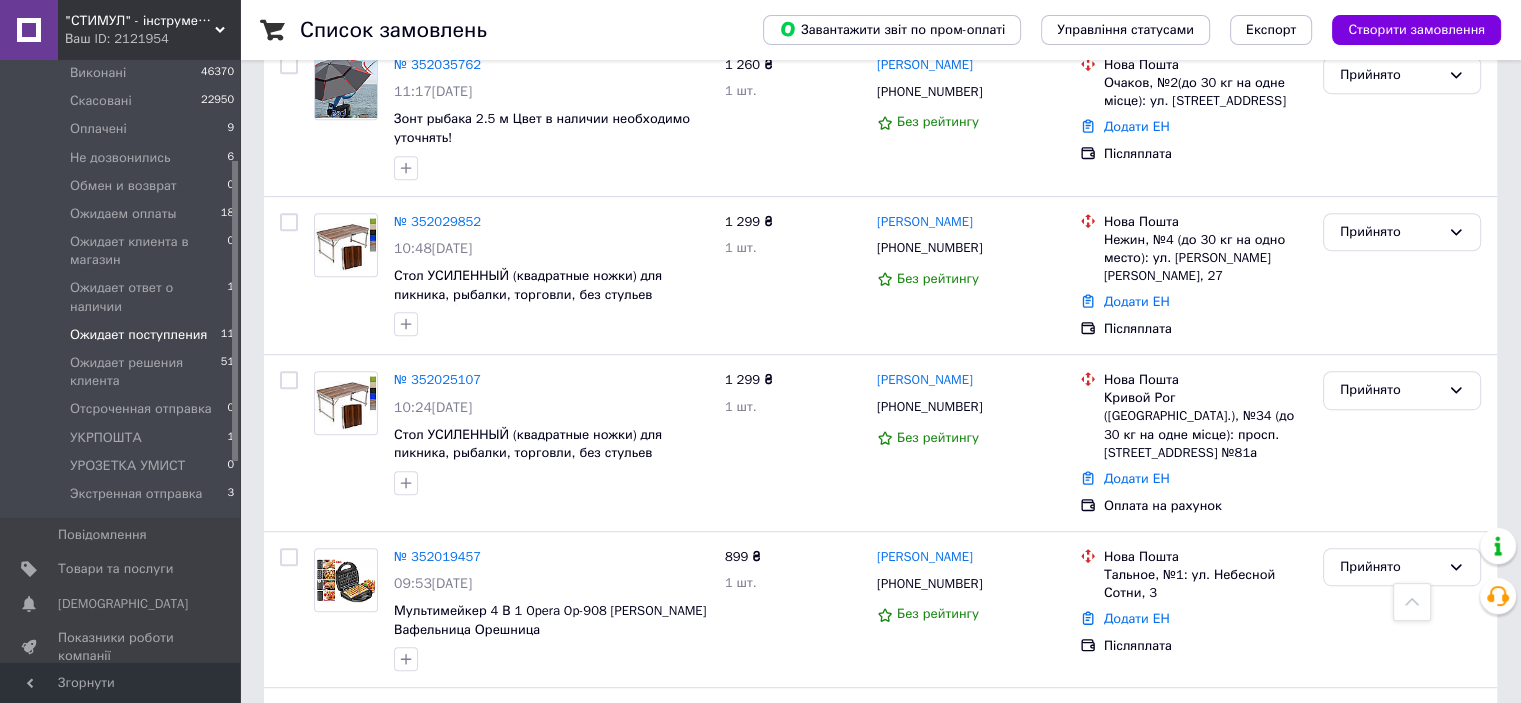 click on "Ожидает поступления 11" at bounding box center [123, 335] 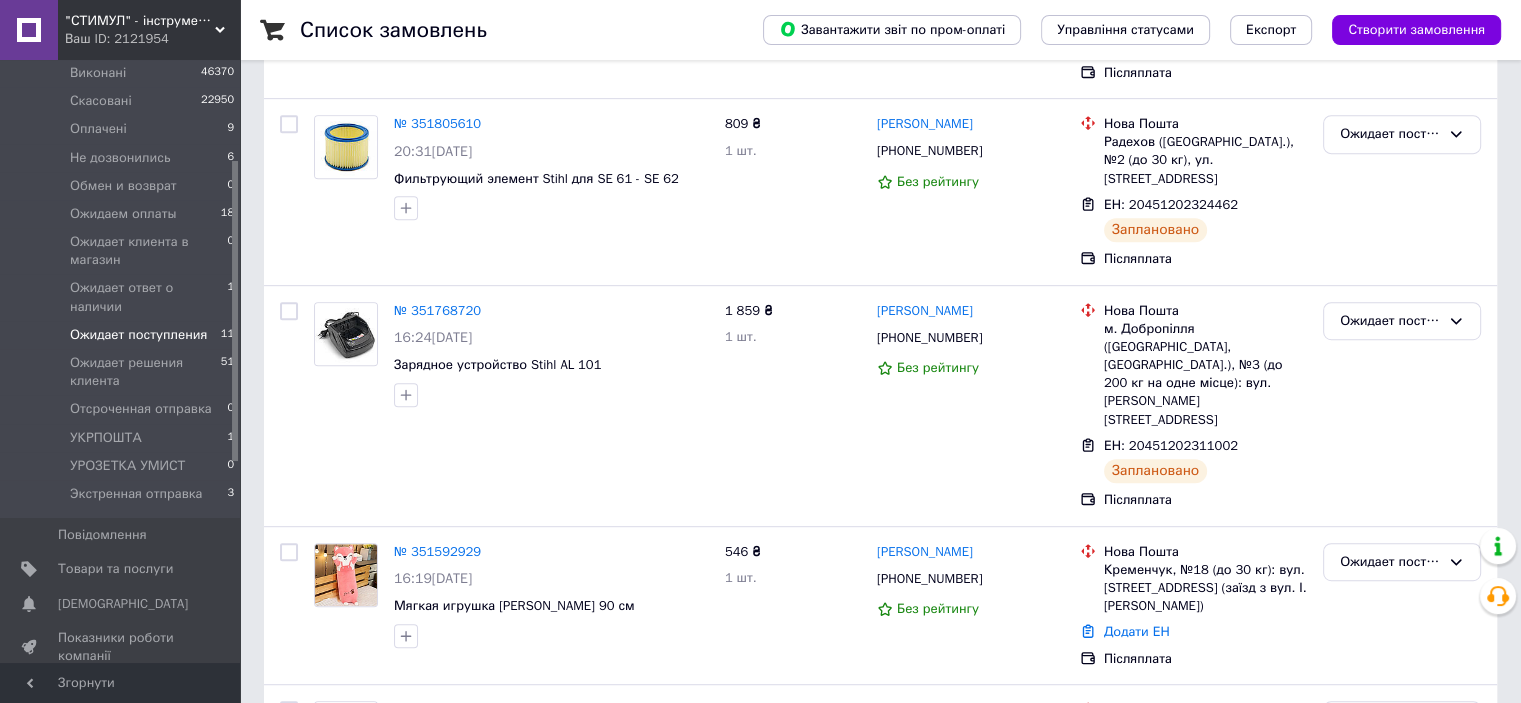 scroll, scrollTop: 0, scrollLeft: 0, axis: both 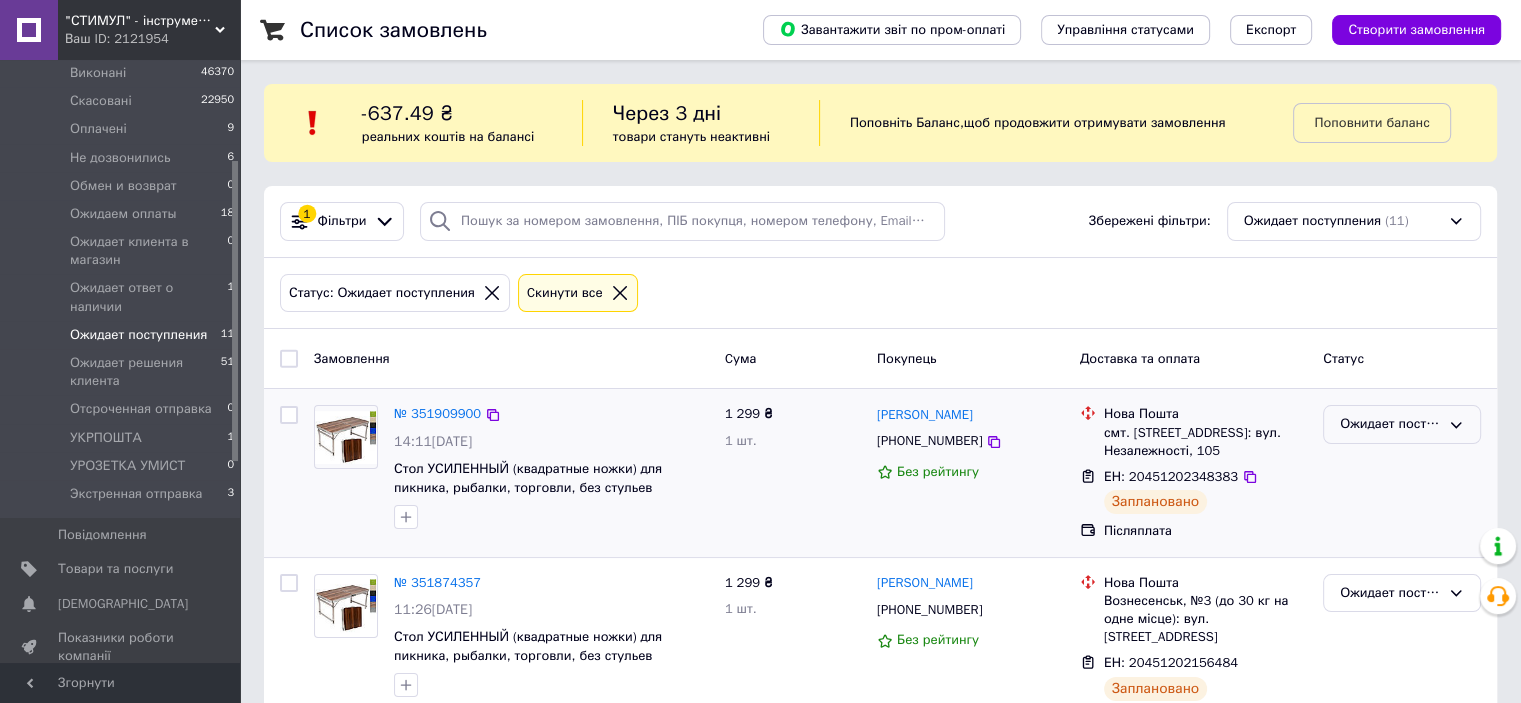 click on "Ожидает поступления" at bounding box center (1390, 424) 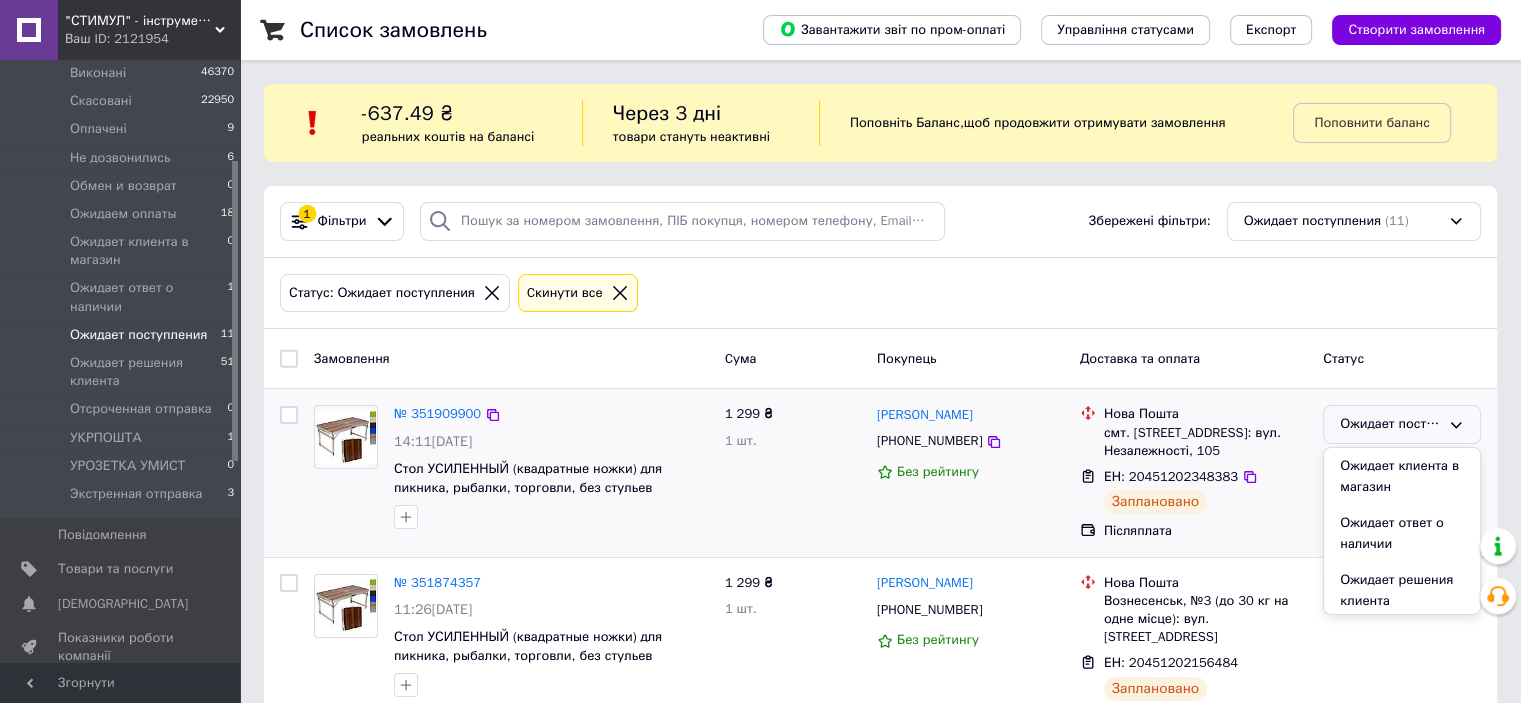 scroll, scrollTop: 449, scrollLeft: 0, axis: vertical 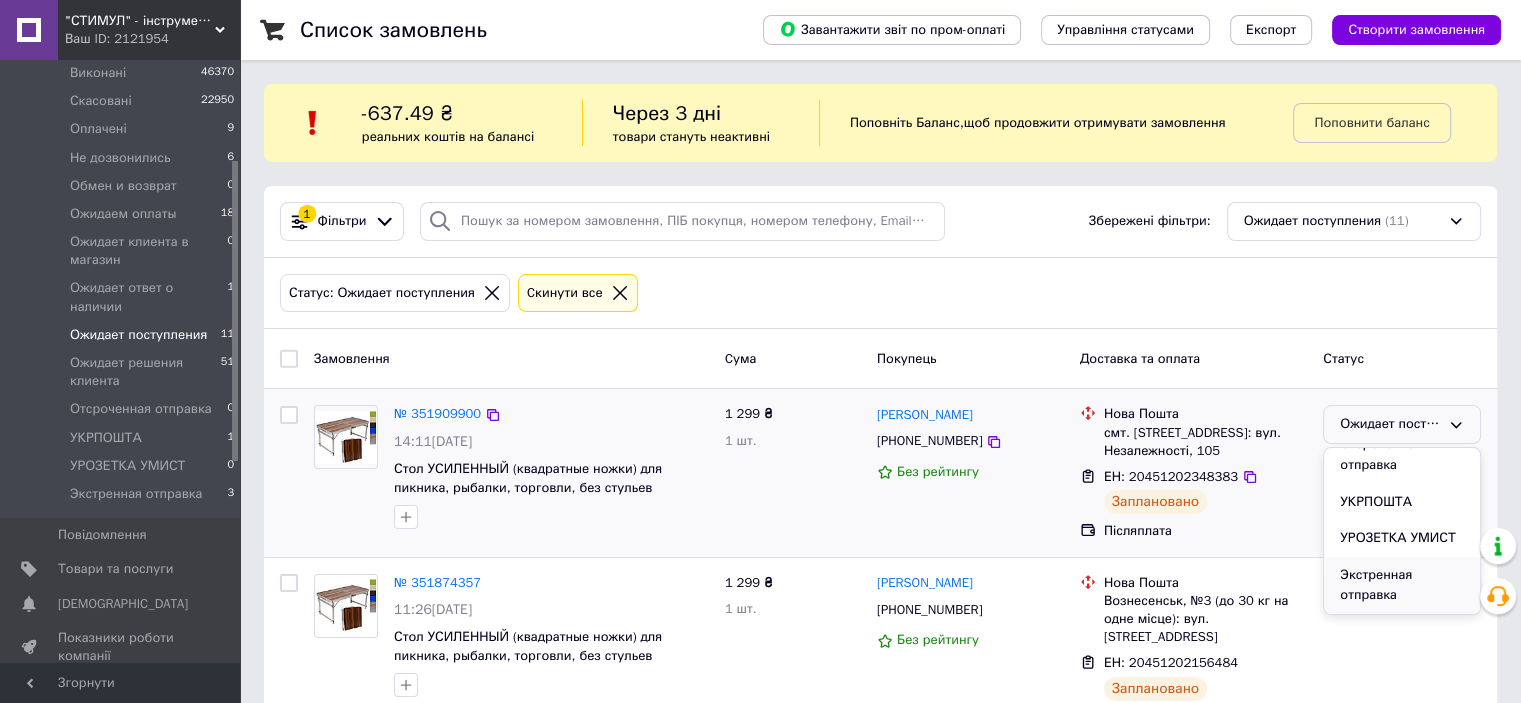 click on "Экстренная отправка" at bounding box center [1402, 585] 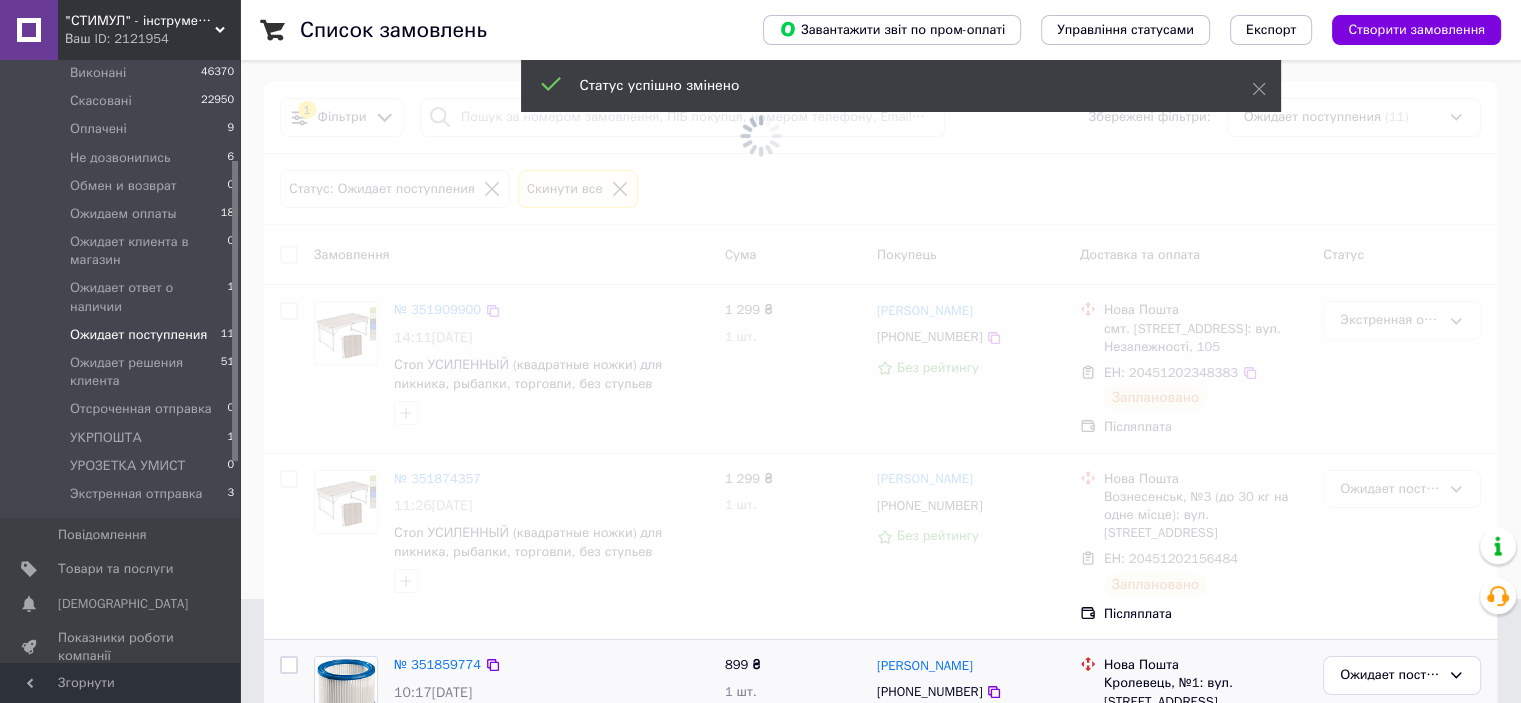 scroll, scrollTop: 300, scrollLeft: 0, axis: vertical 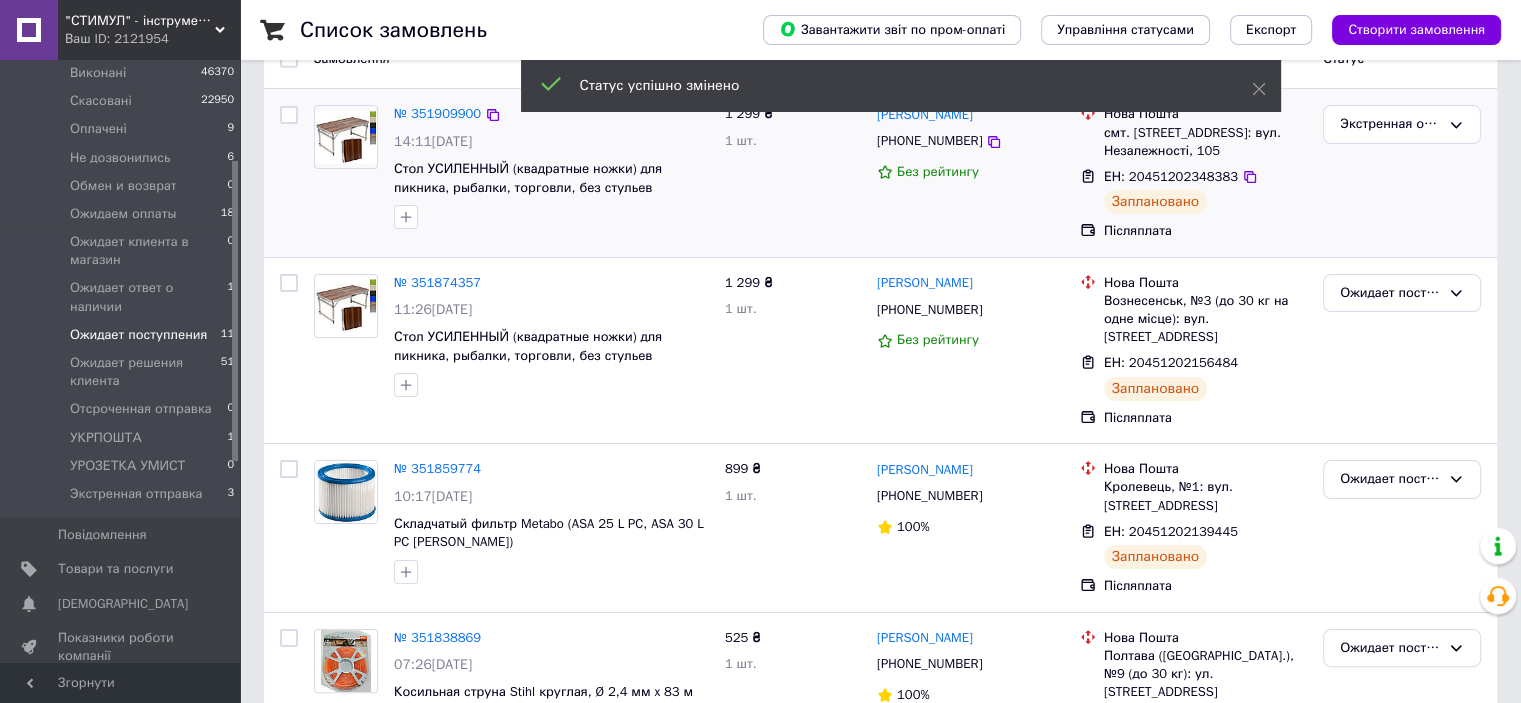 click on "Ожидает поступления" at bounding box center (1390, 293) 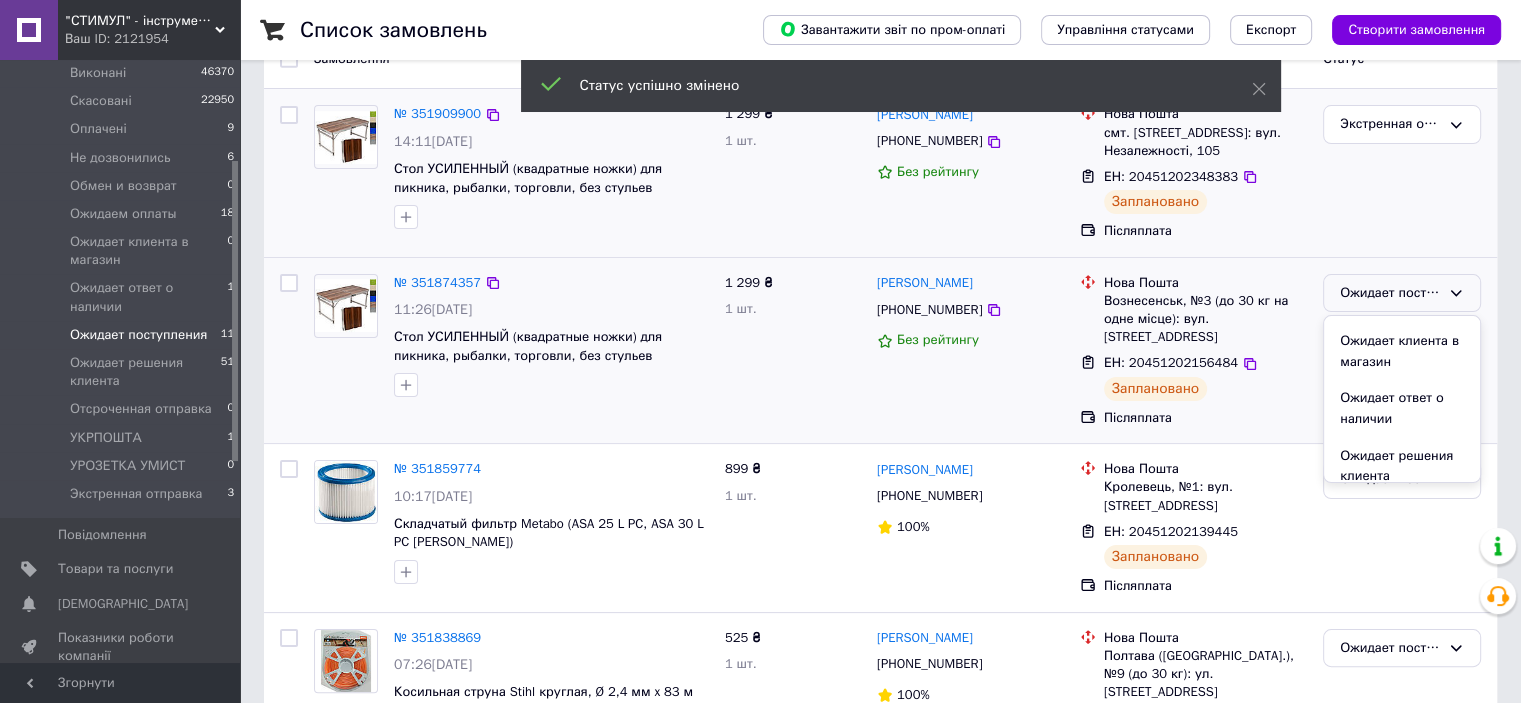 scroll, scrollTop: 449, scrollLeft: 0, axis: vertical 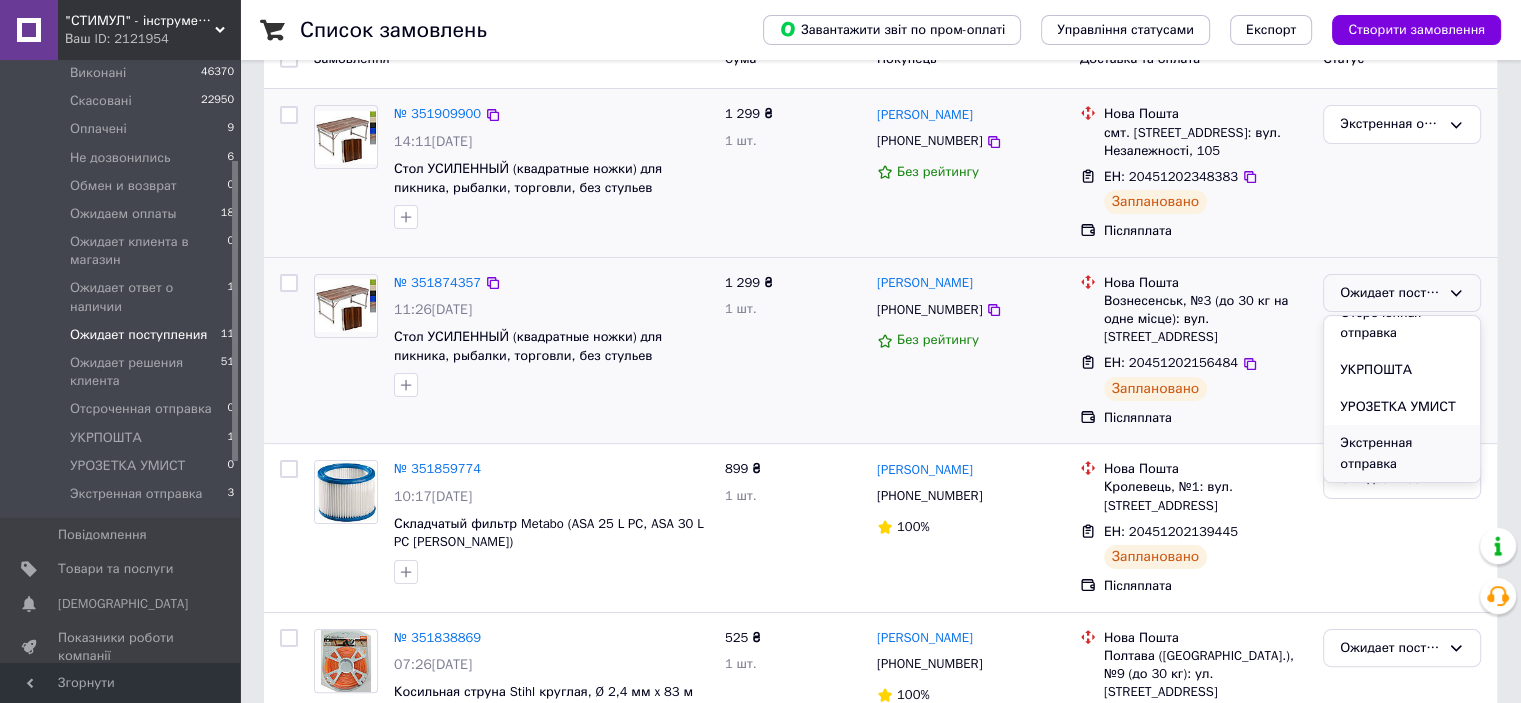 click on "Экстренная отправка" at bounding box center (1402, 453) 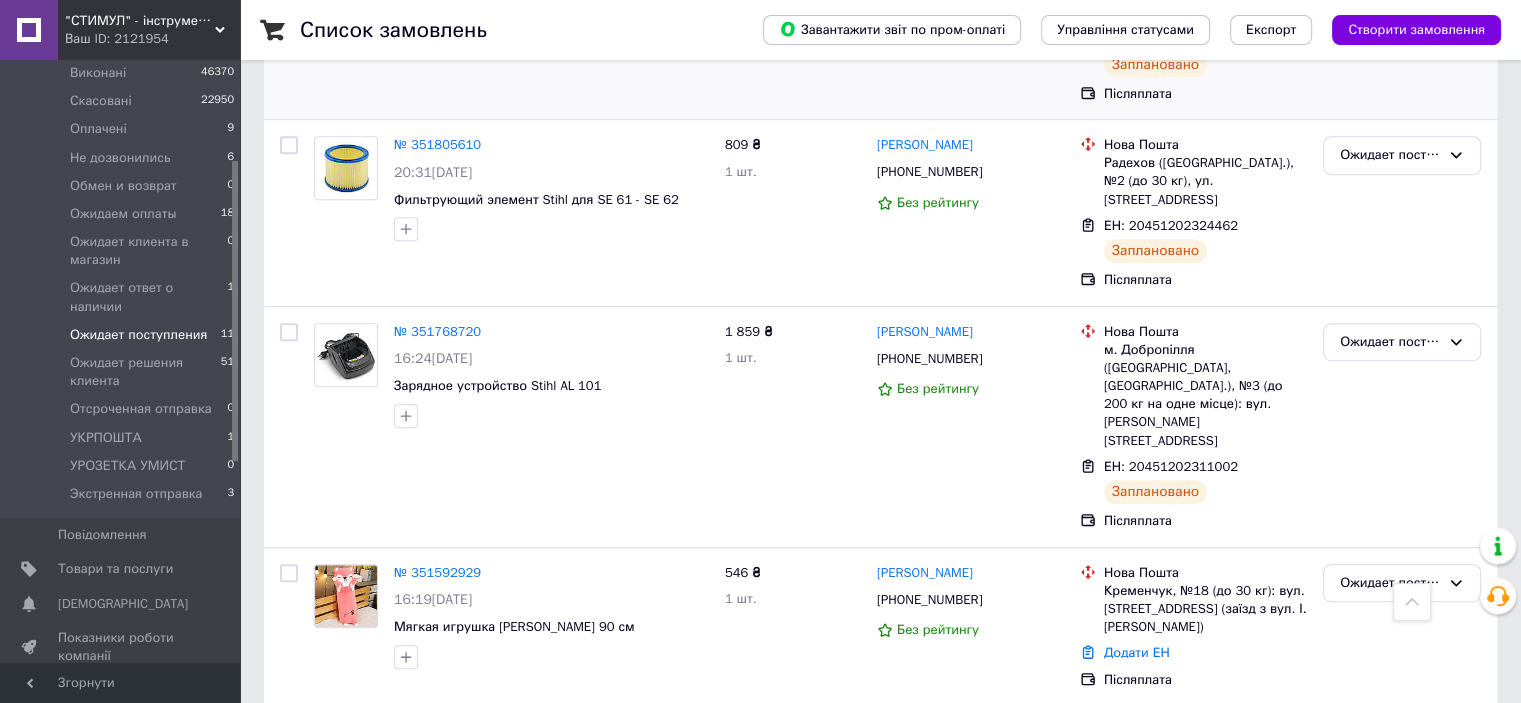 scroll, scrollTop: 1200, scrollLeft: 0, axis: vertical 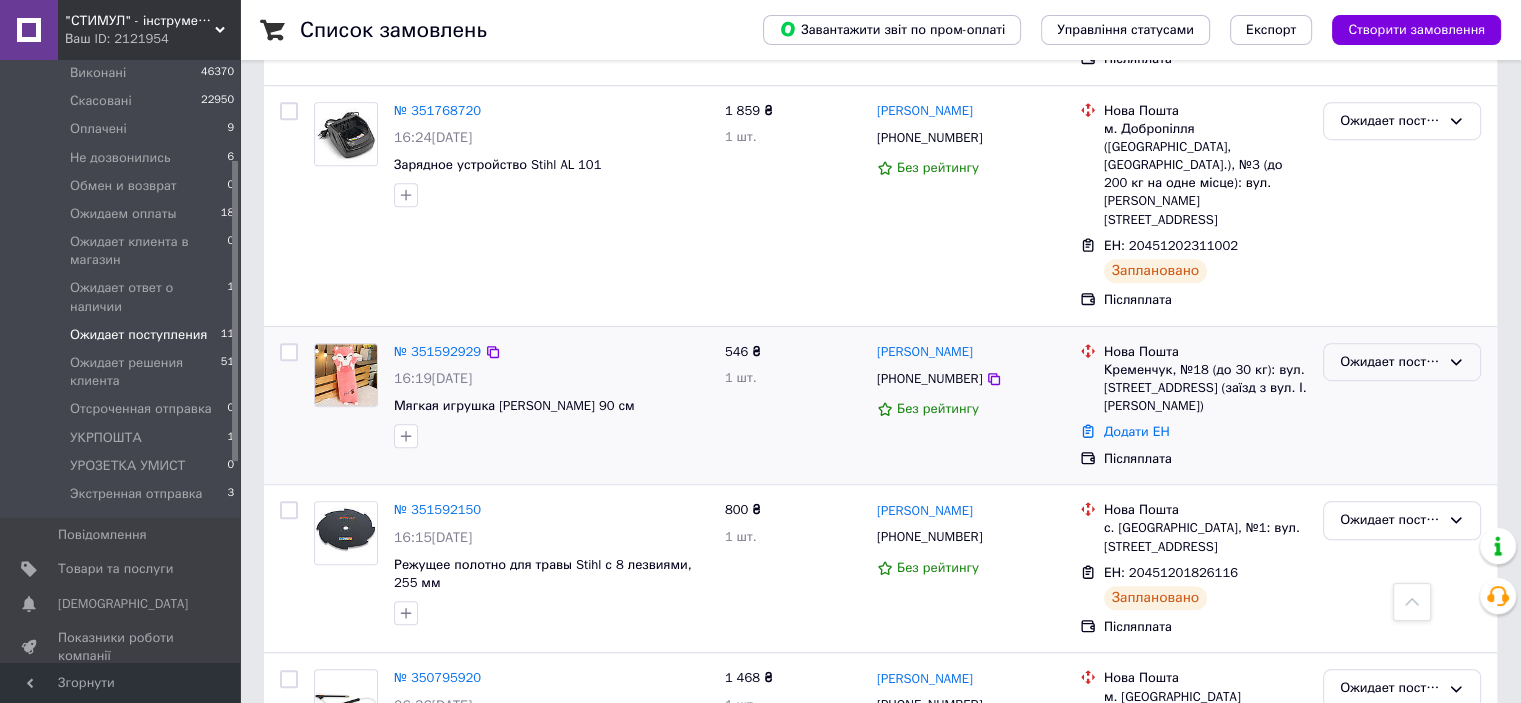 drag, startPoint x: 1370, startPoint y: 255, endPoint x: 1369, endPoint y: 267, distance: 12.0415945 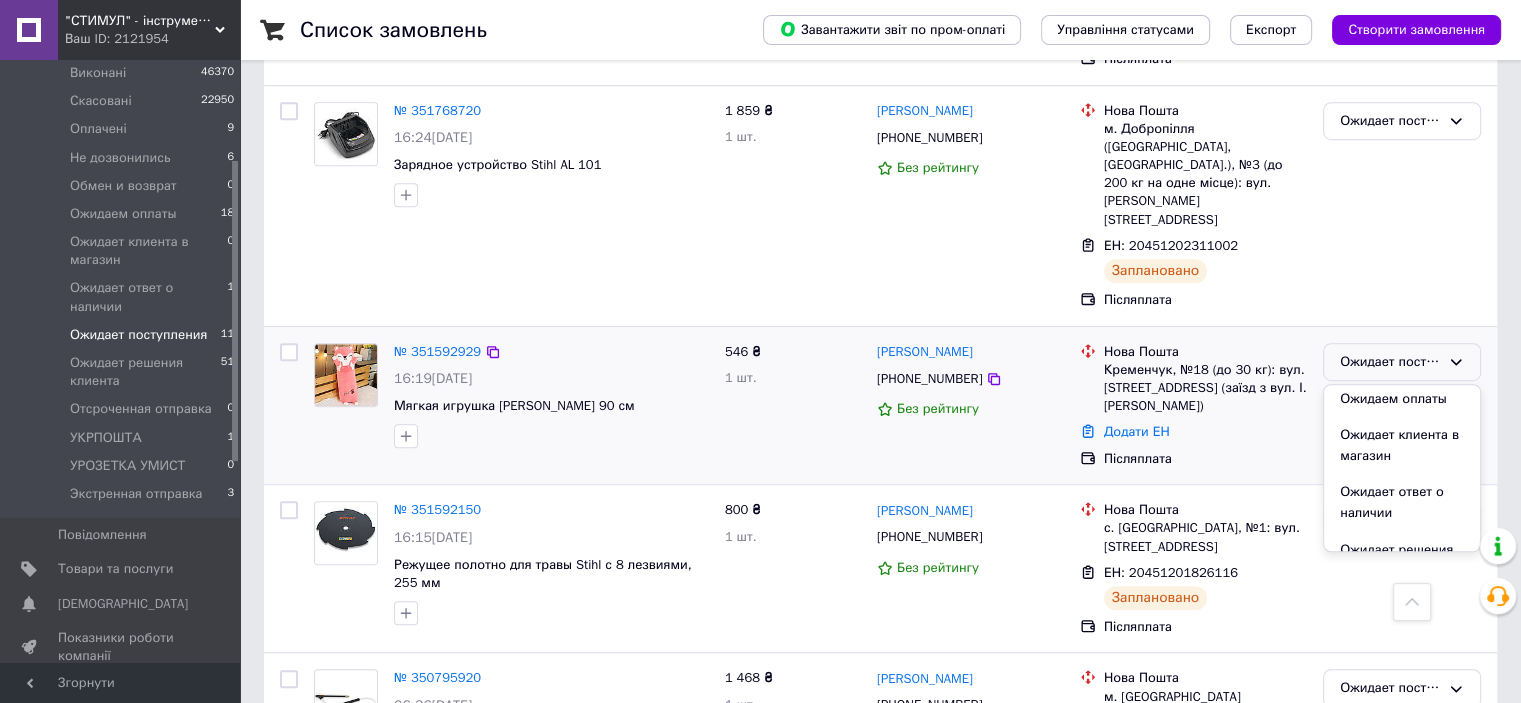 scroll, scrollTop: 449, scrollLeft: 0, axis: vertical 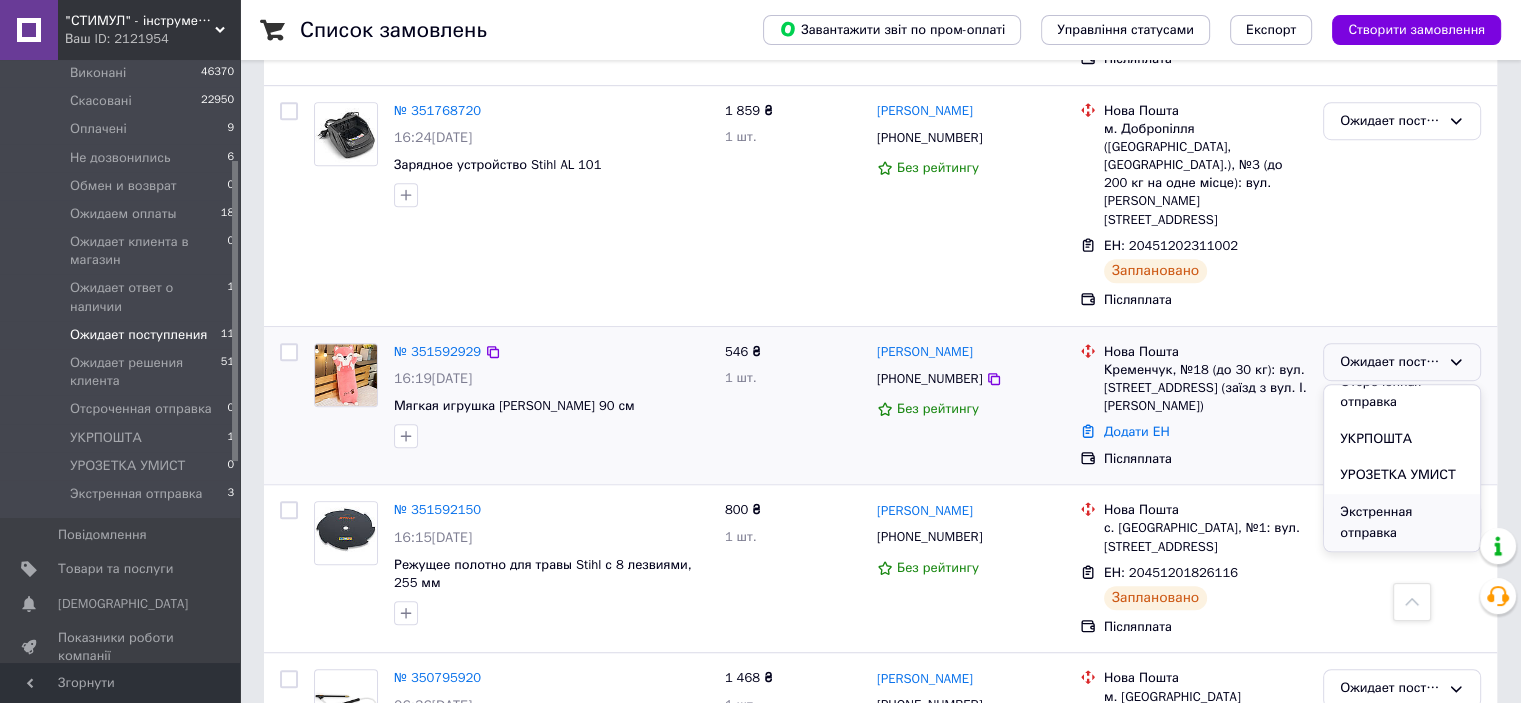 click on "Экстренная отправка" at bounding box center (1402, 522) 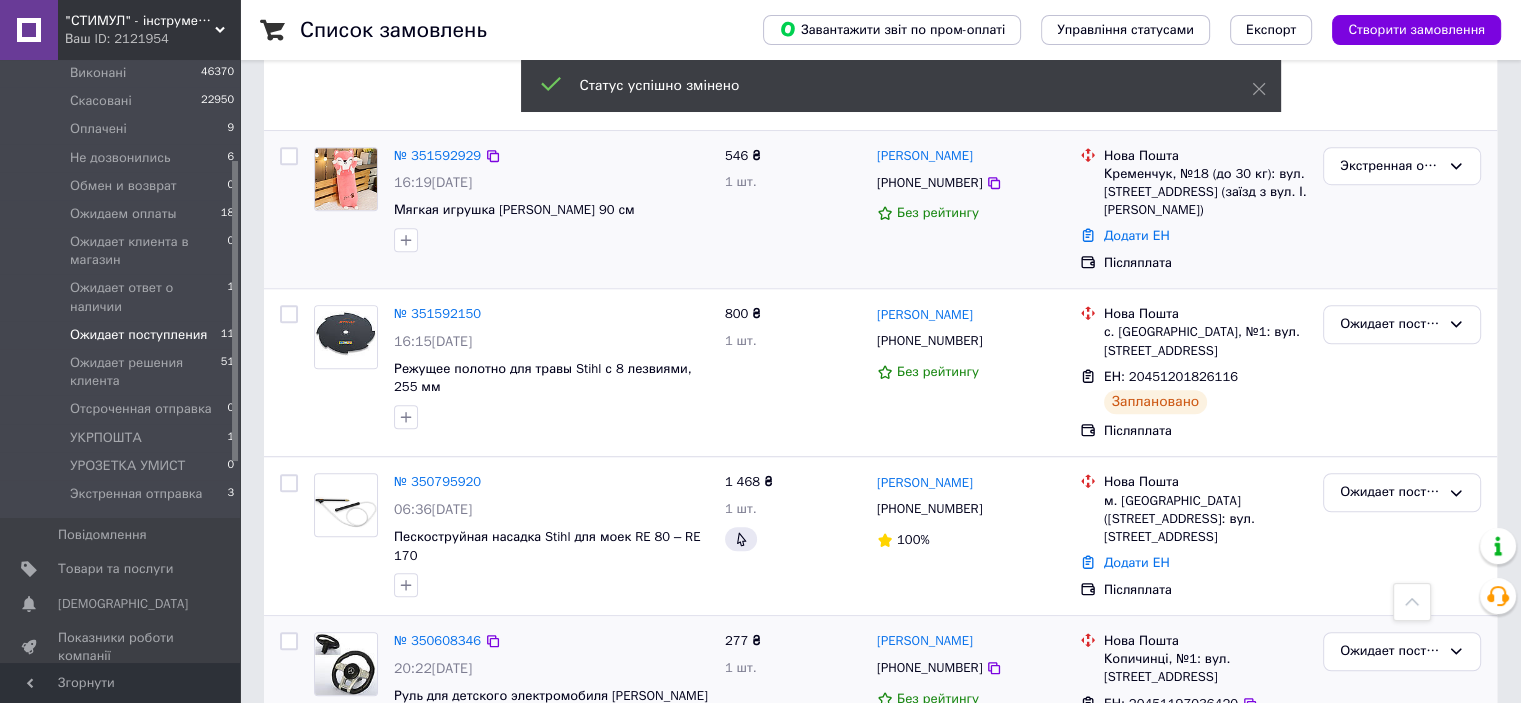 scroll, scrollTop: 1138, scrollLeft: 0, axis: vertical 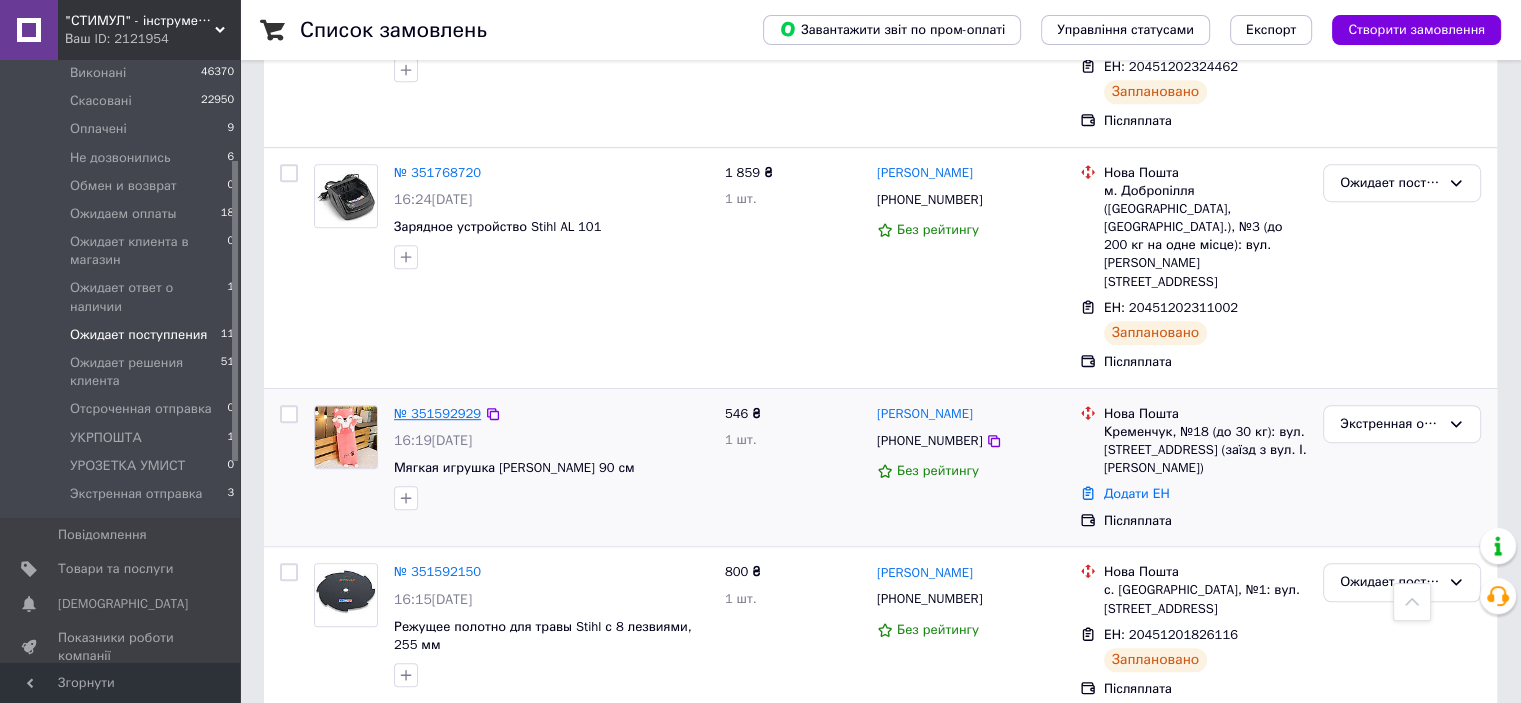 click on "№ 351592929" at bounding box center (437, 413) 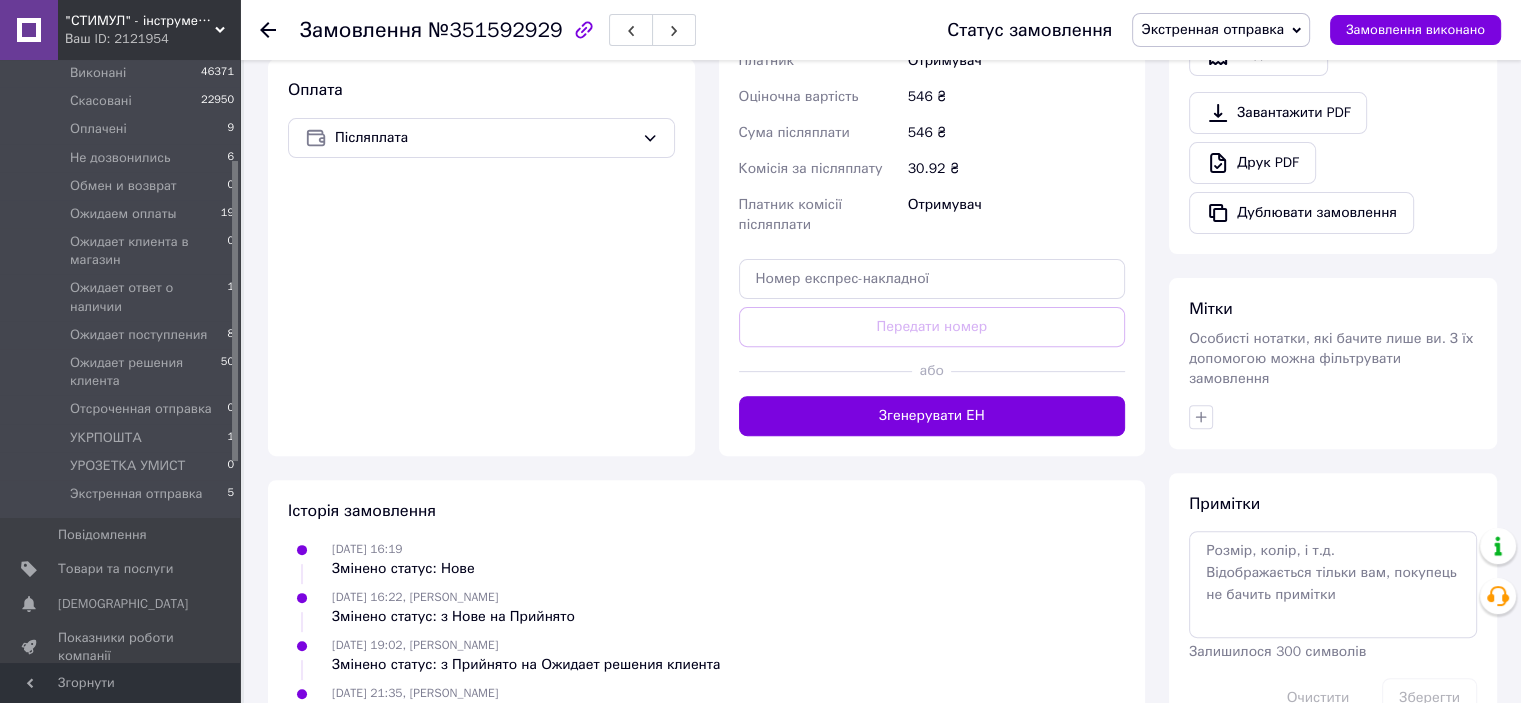 scroll, scrollTop: 715, scrollLeft: 0, axis: vertical 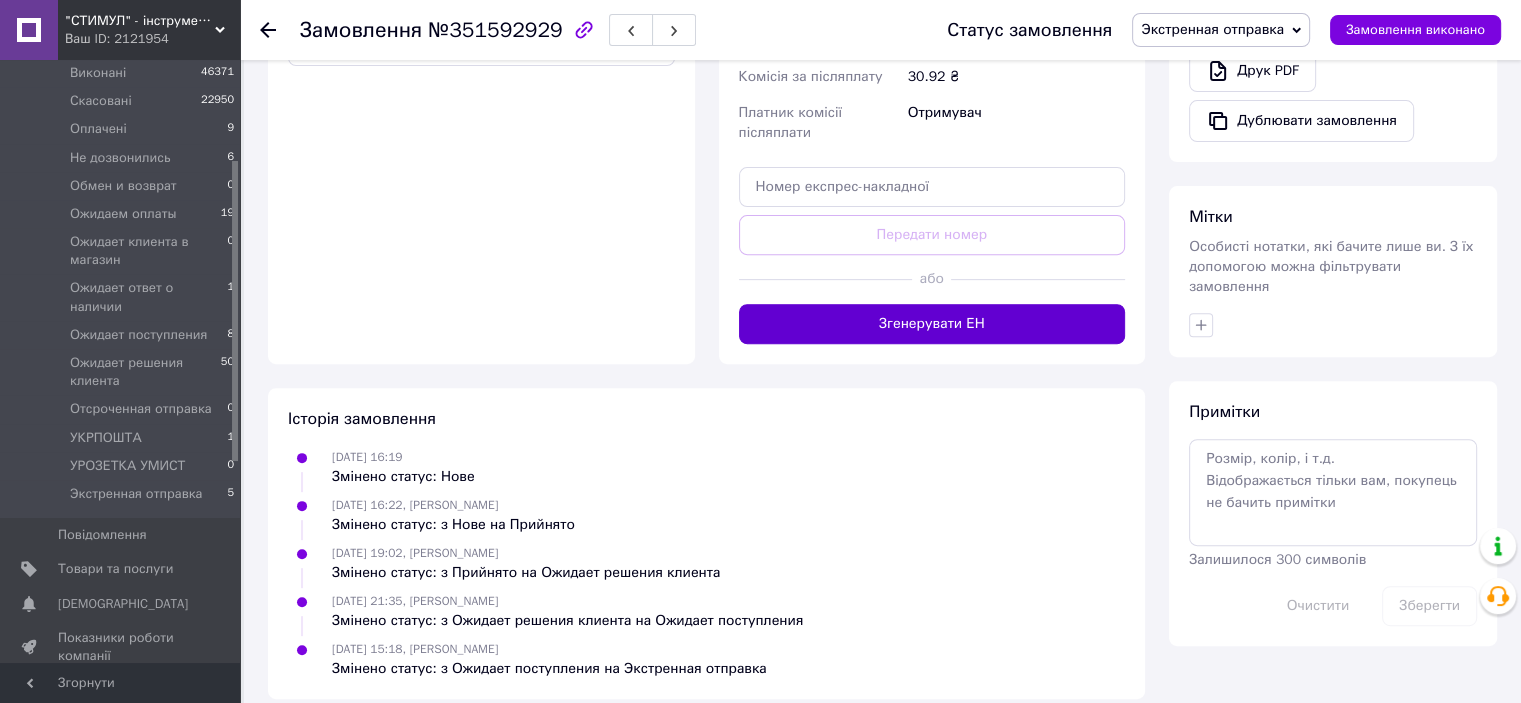 click on "Згенерувати ЕН" at bounding box center [932, 324] 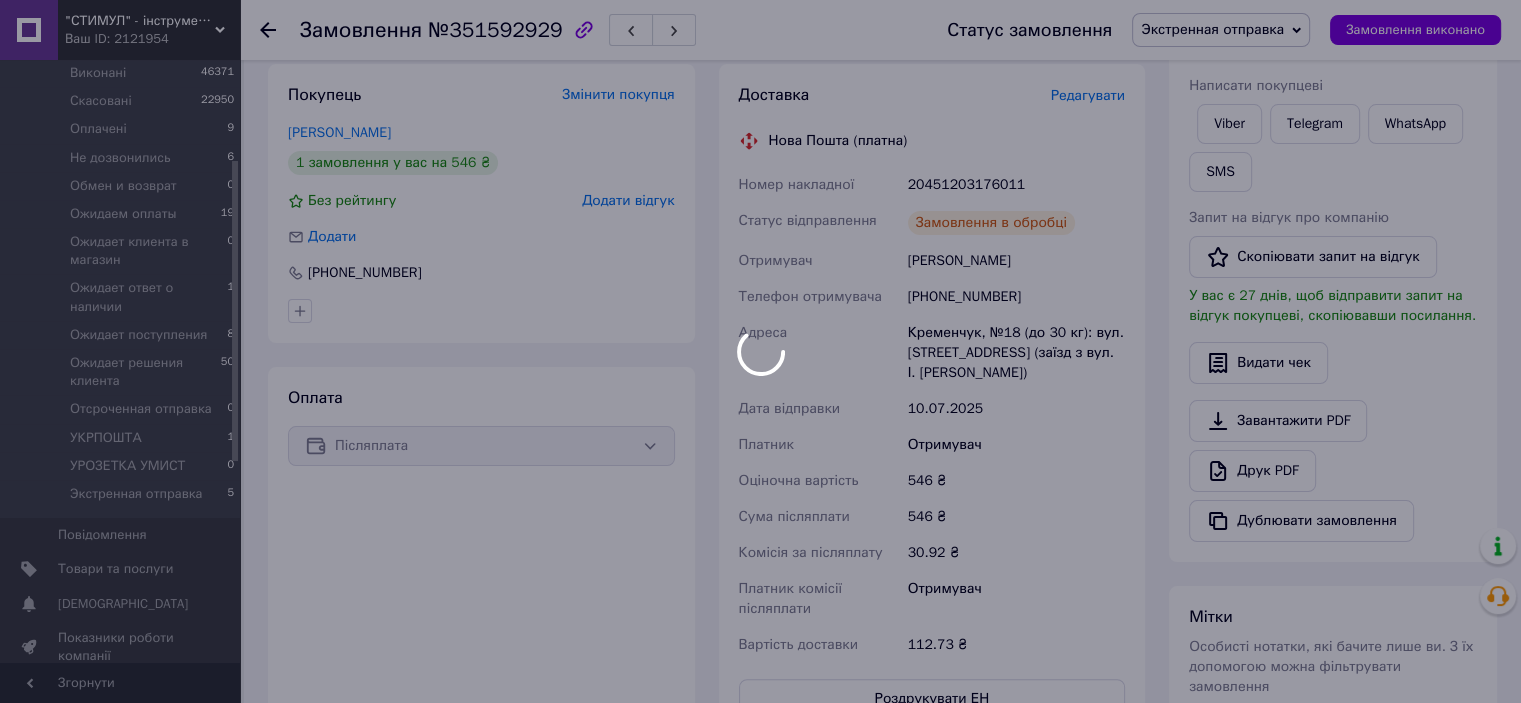 scroll, scrollTop: 415, scrollLeft: 0, axis: vertical 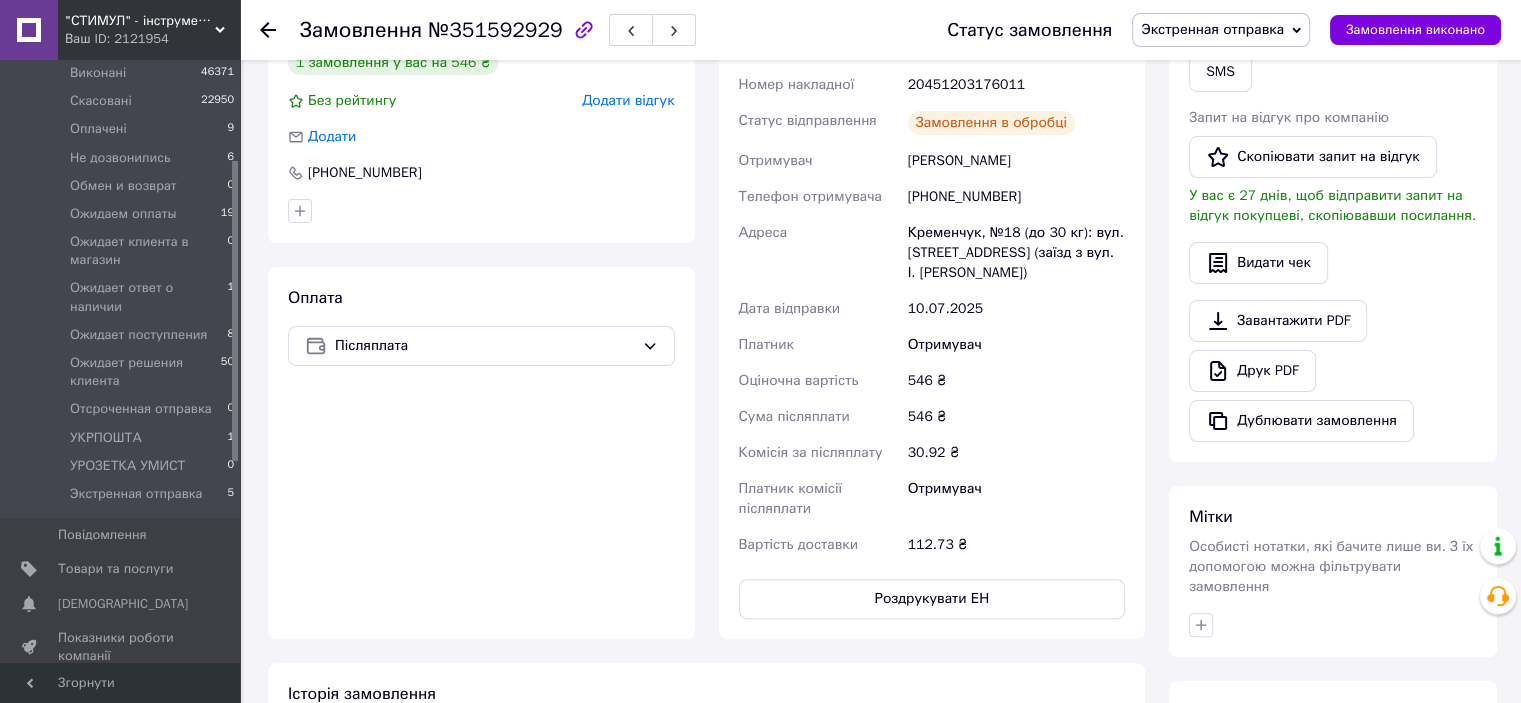 click on "Экстренная отправка 5" at bounding box center [123, 499] 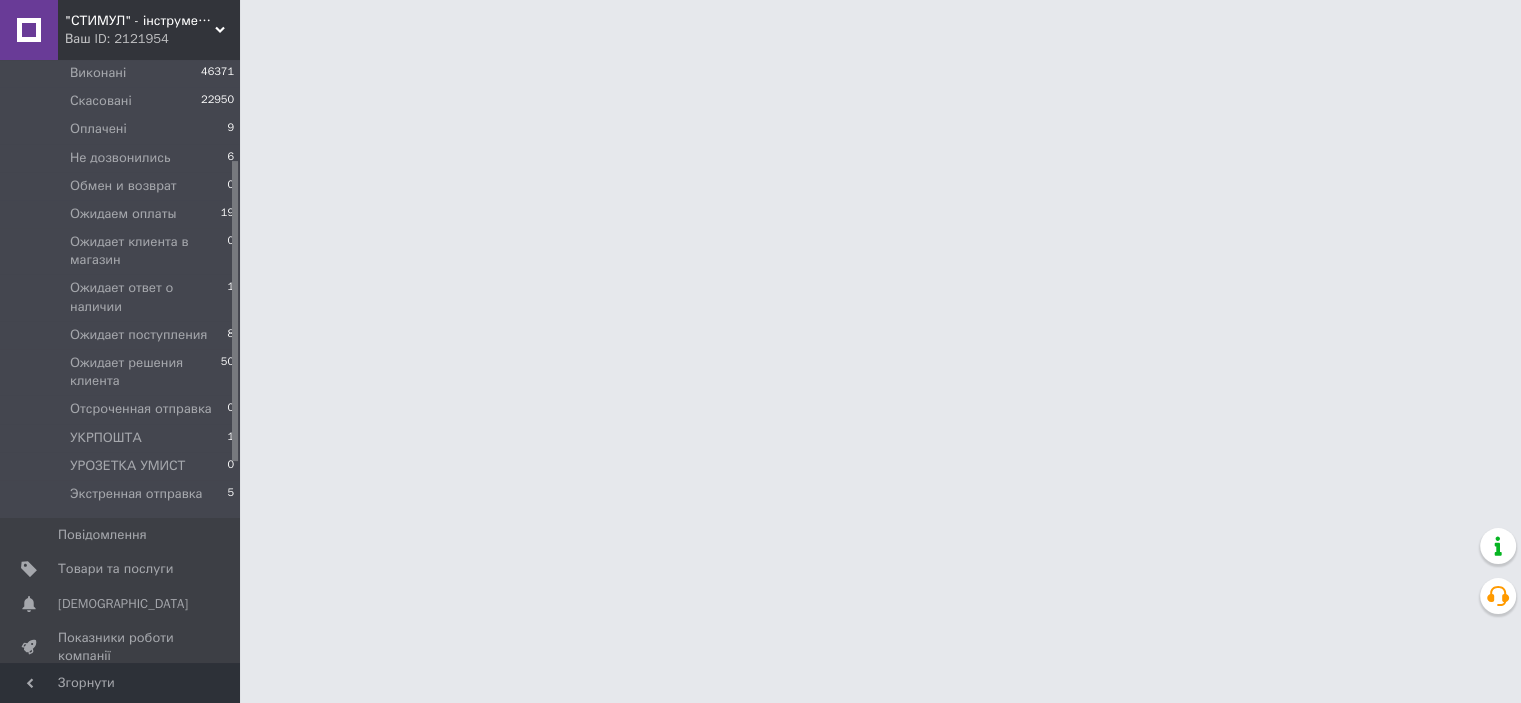 scroll, scrollTop: 0, scrollLeft: 0, axis: both 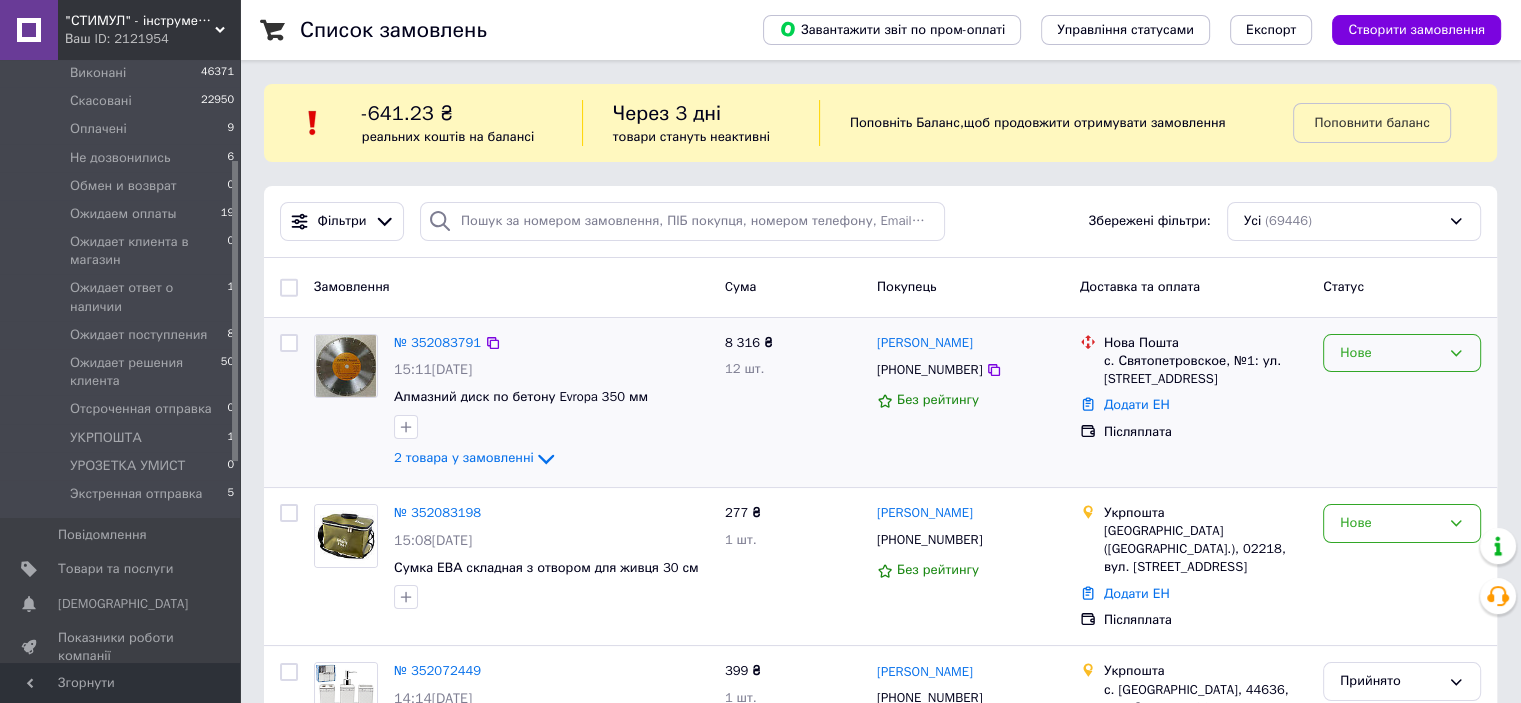 click on "Нове" at bounding box center [1390, 353] 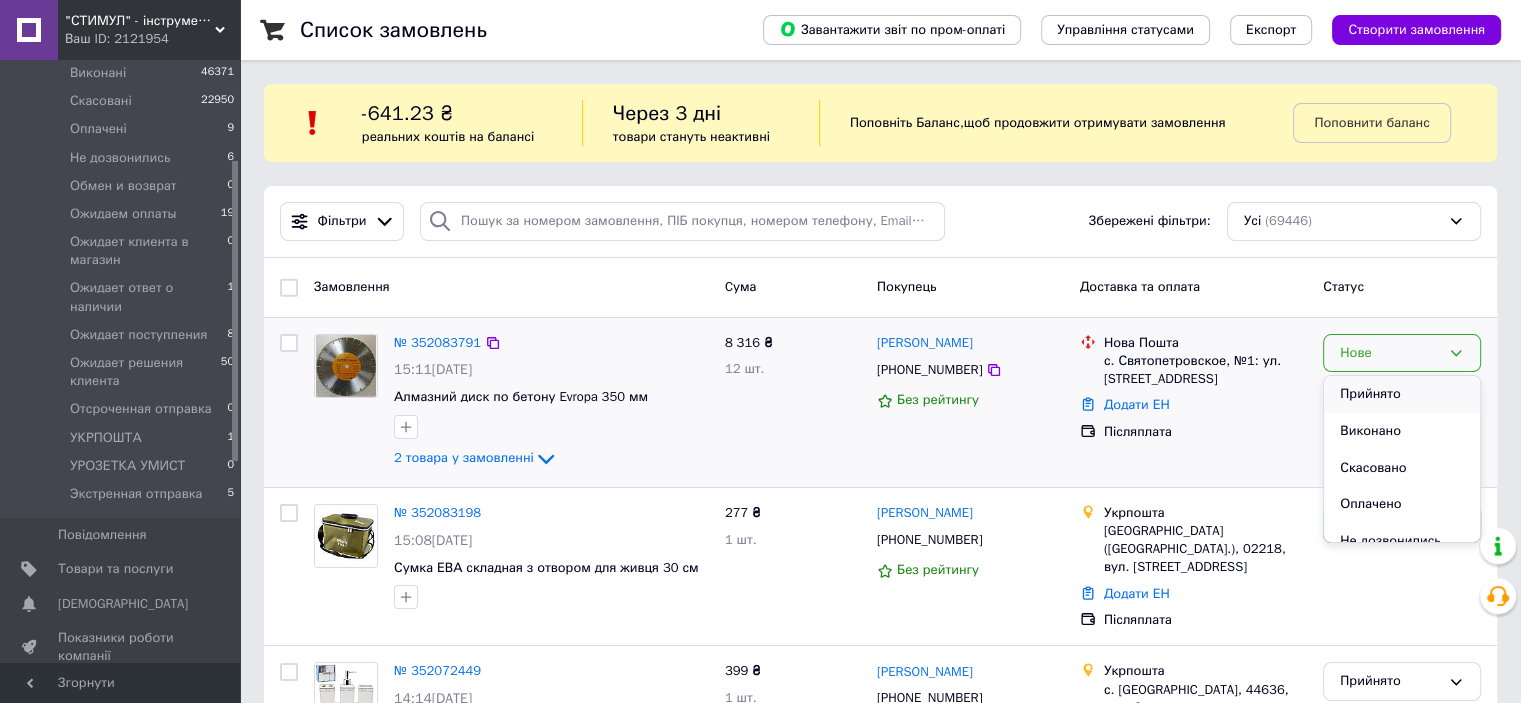 click on "Прийнято" at bounding box center (1402, 394) 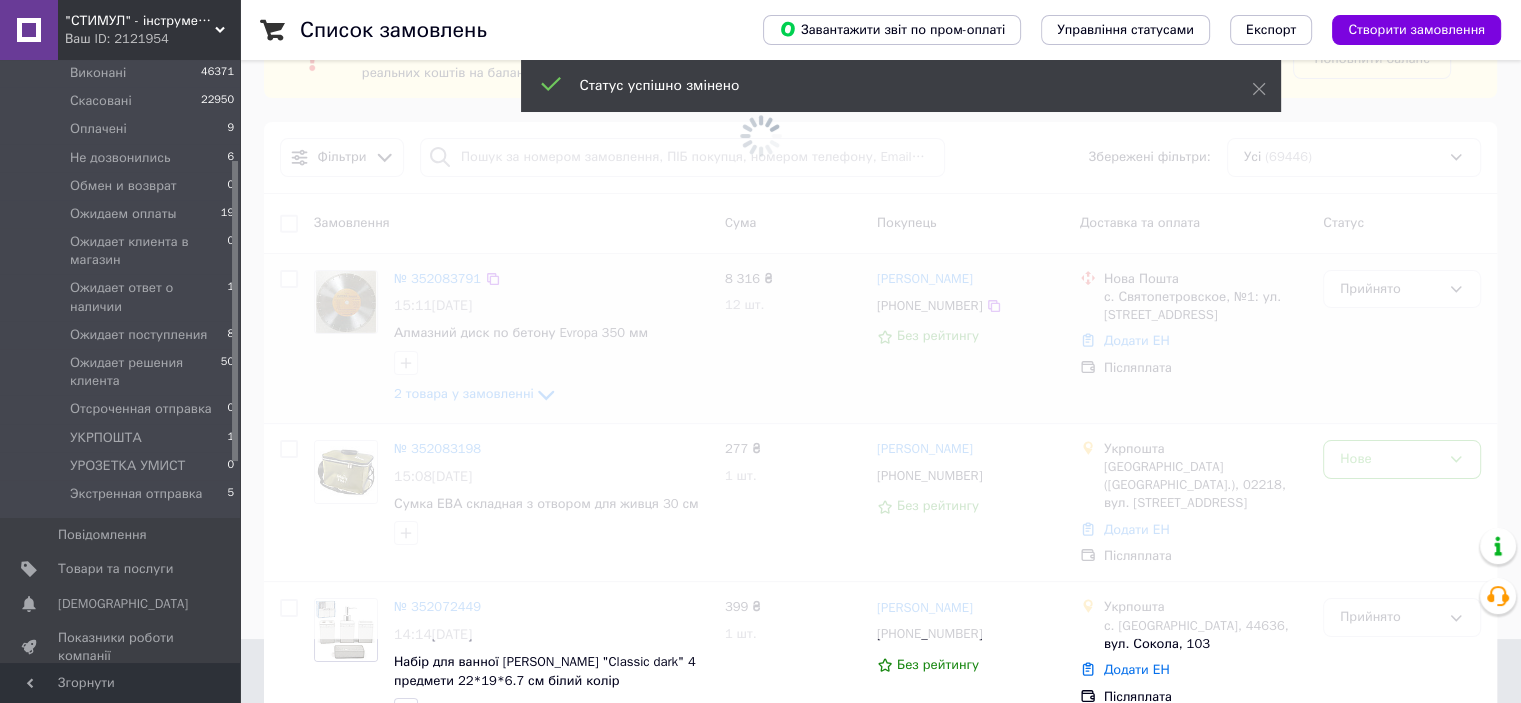 scroll, scrollTop: 100, scrollLeft: 0, axis: vertical 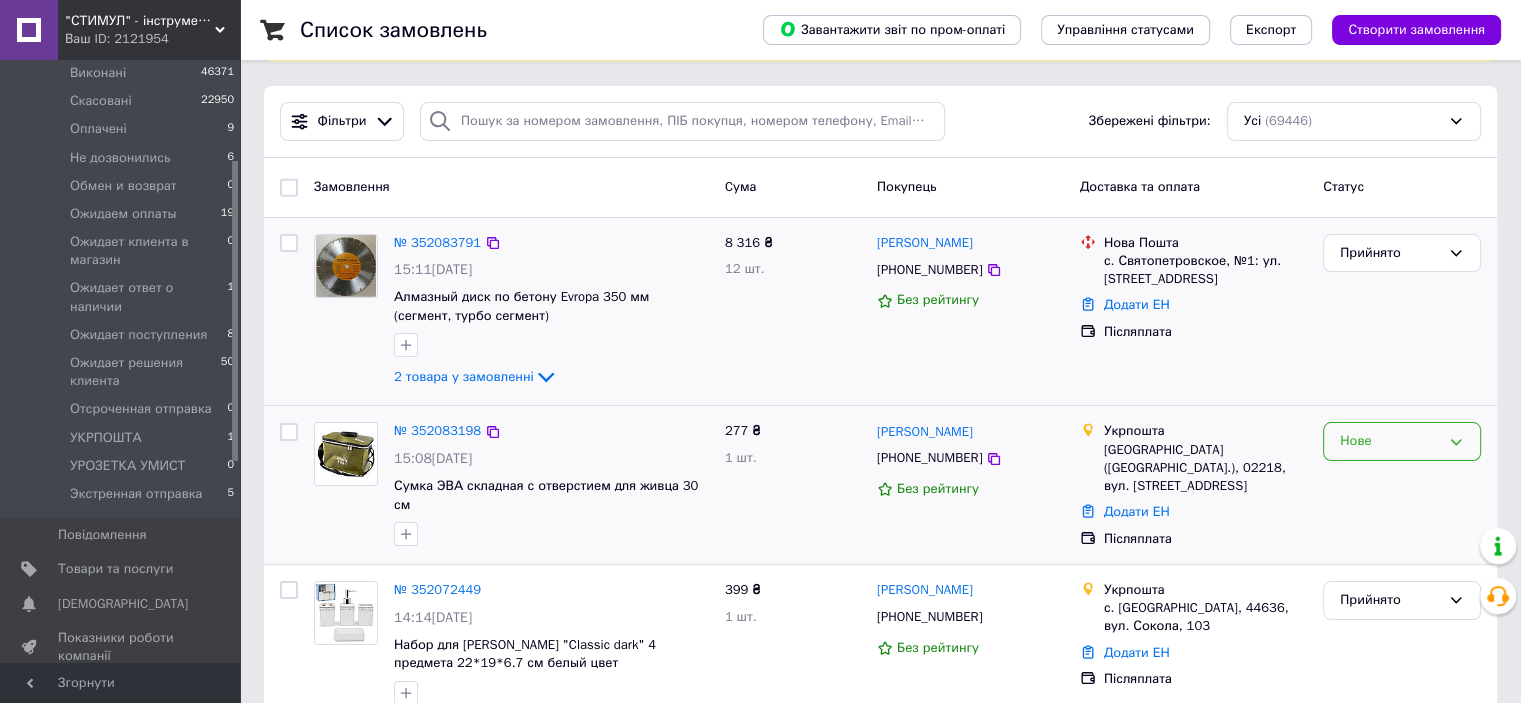 click on "Нове" at bounding box center (1390, 441) 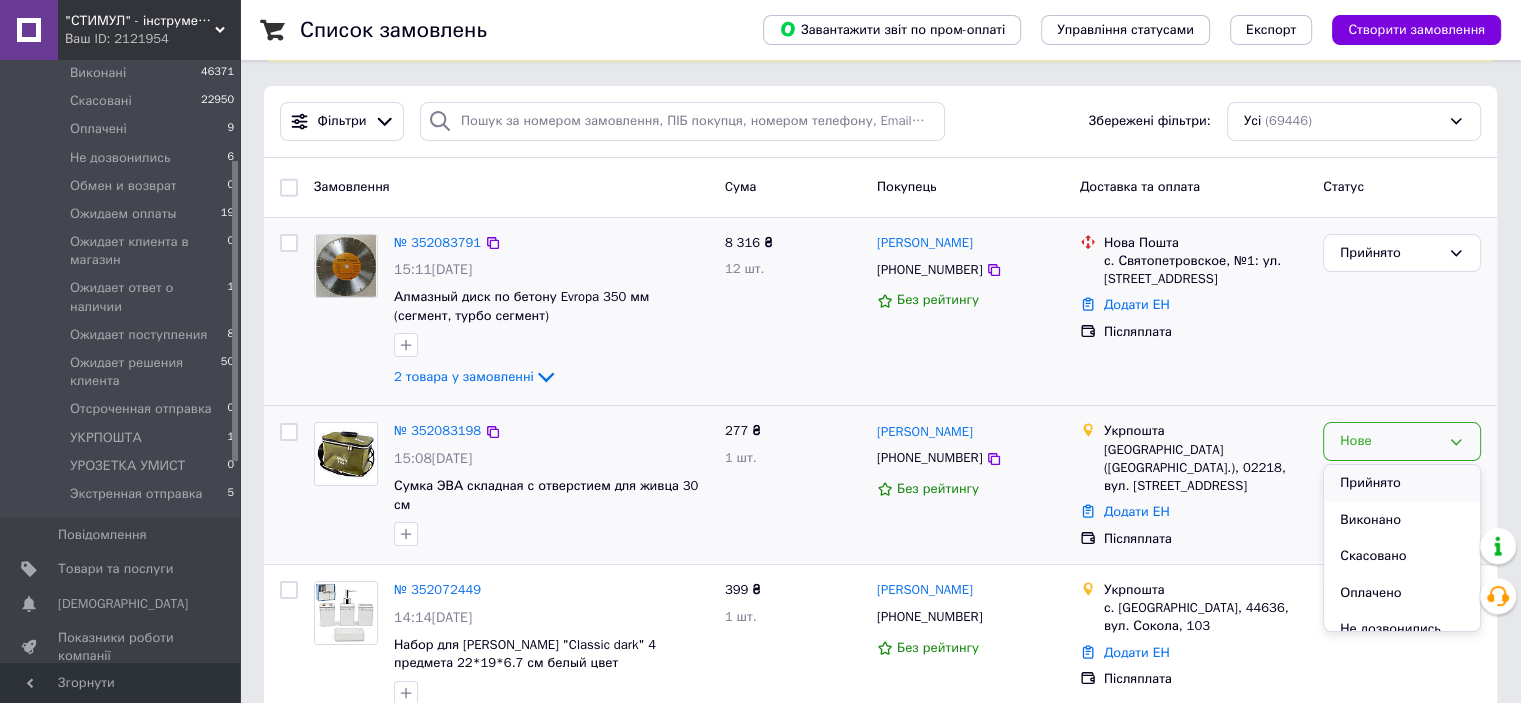 click on "Прийнято" at bounding box center [1402, 483] 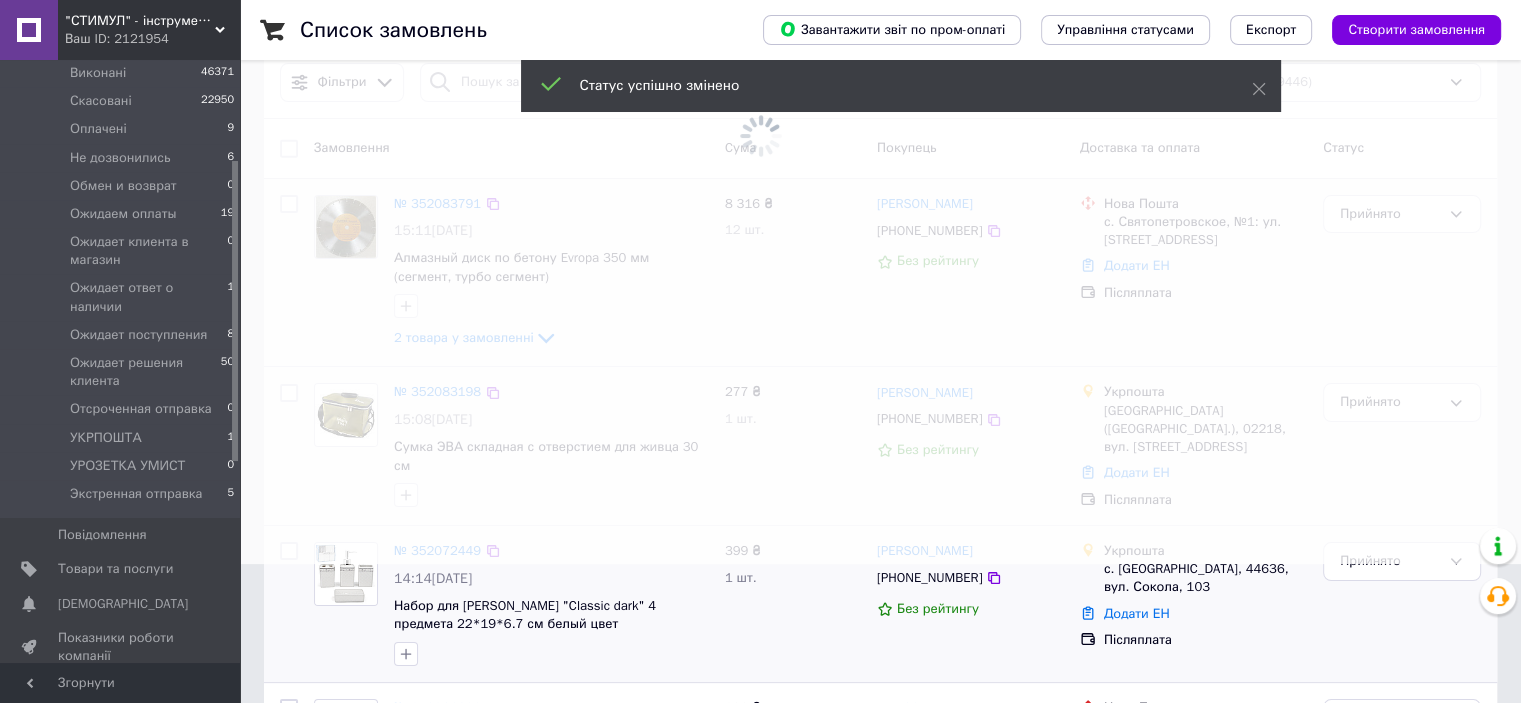 scroll, scrollTop: 300, scrollLeft: 0, axis: vertical 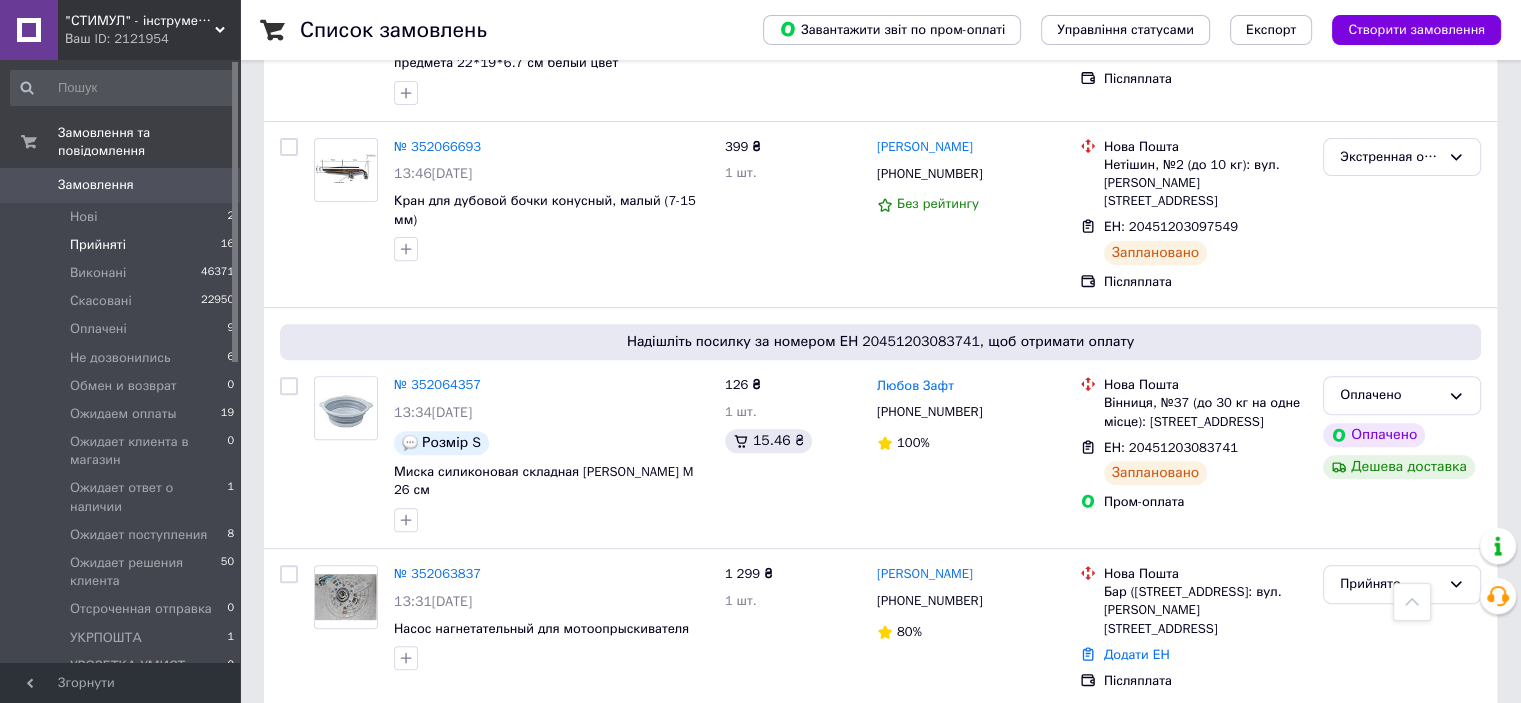 click on "Прийняті" at bounding box center [98, 245] 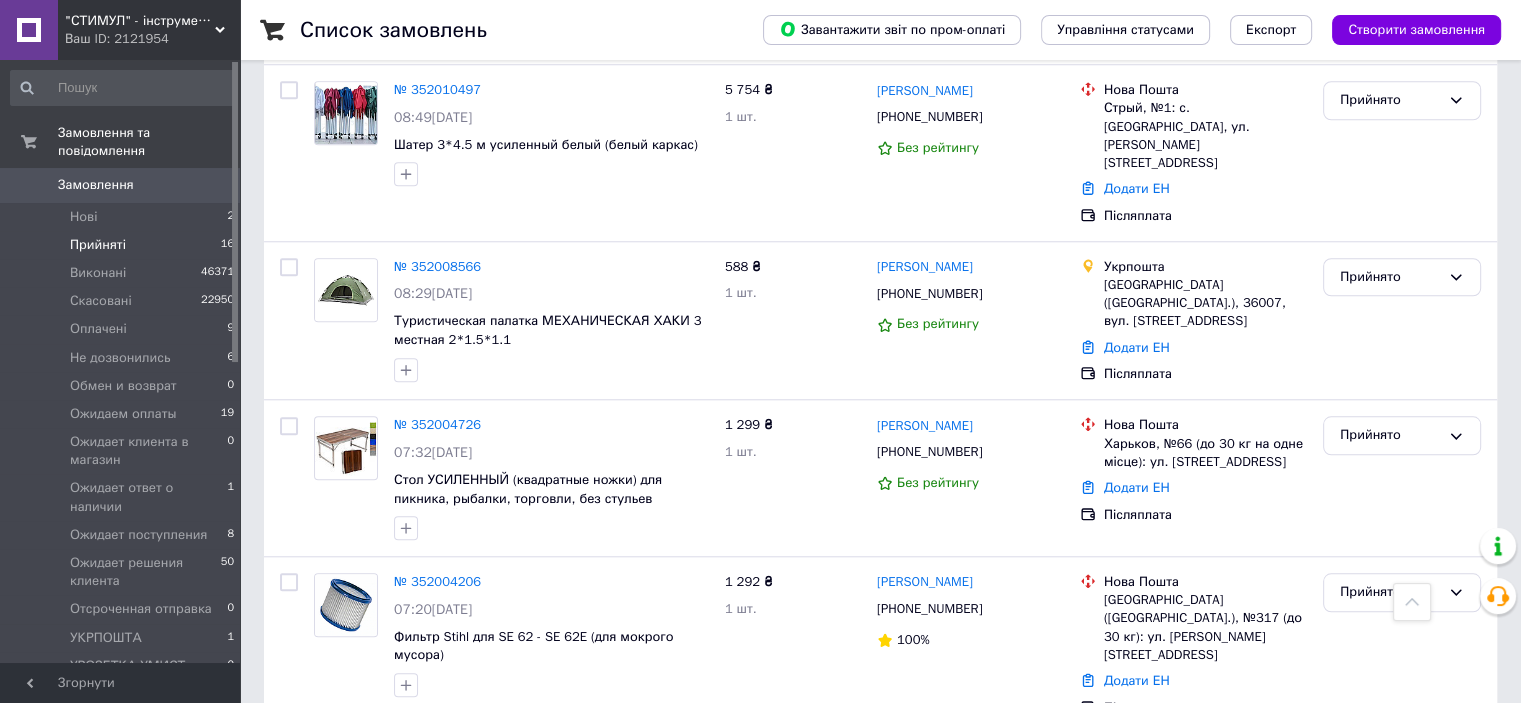 scroll, scrollTop: 2188, scrollLeft: 0, axis: vertical 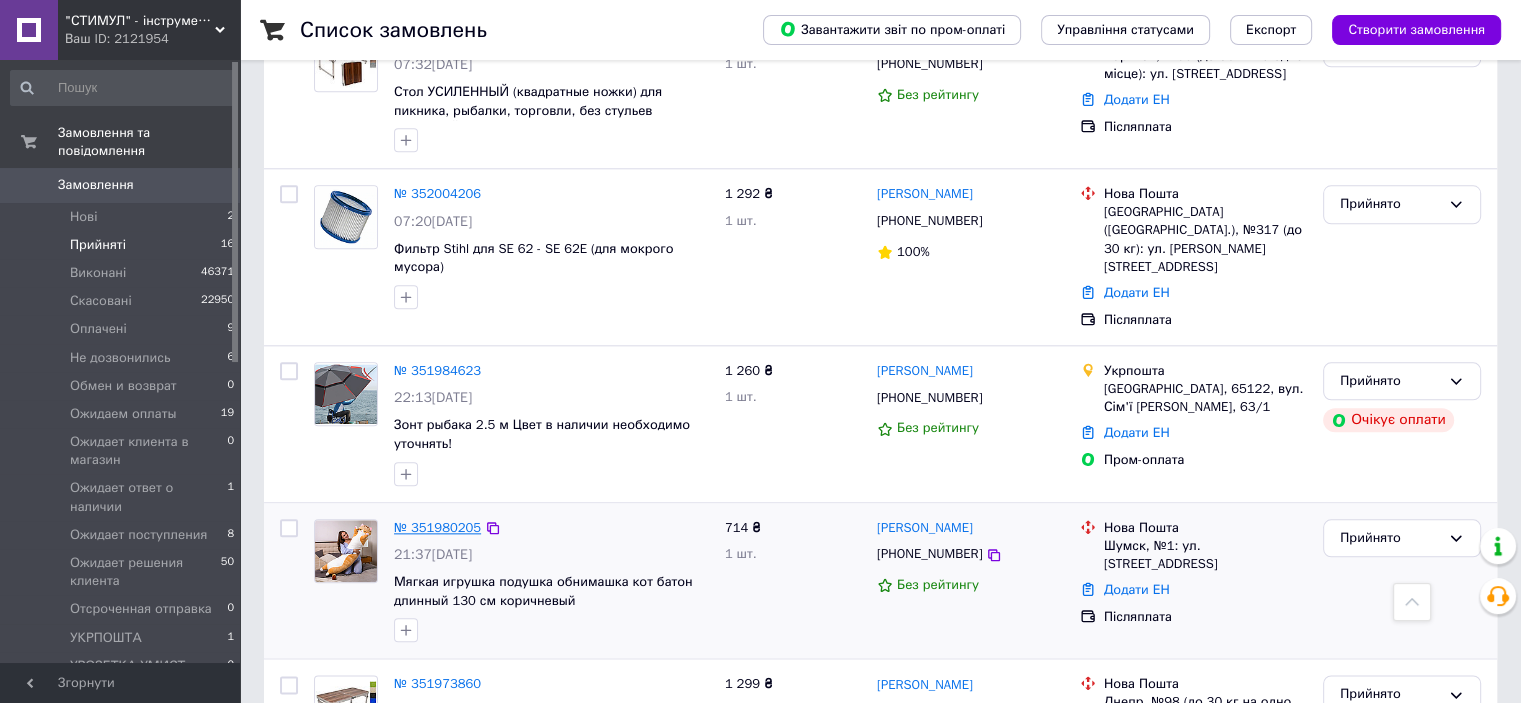 click on "№ 351980205" at bounding box center [437, 527] 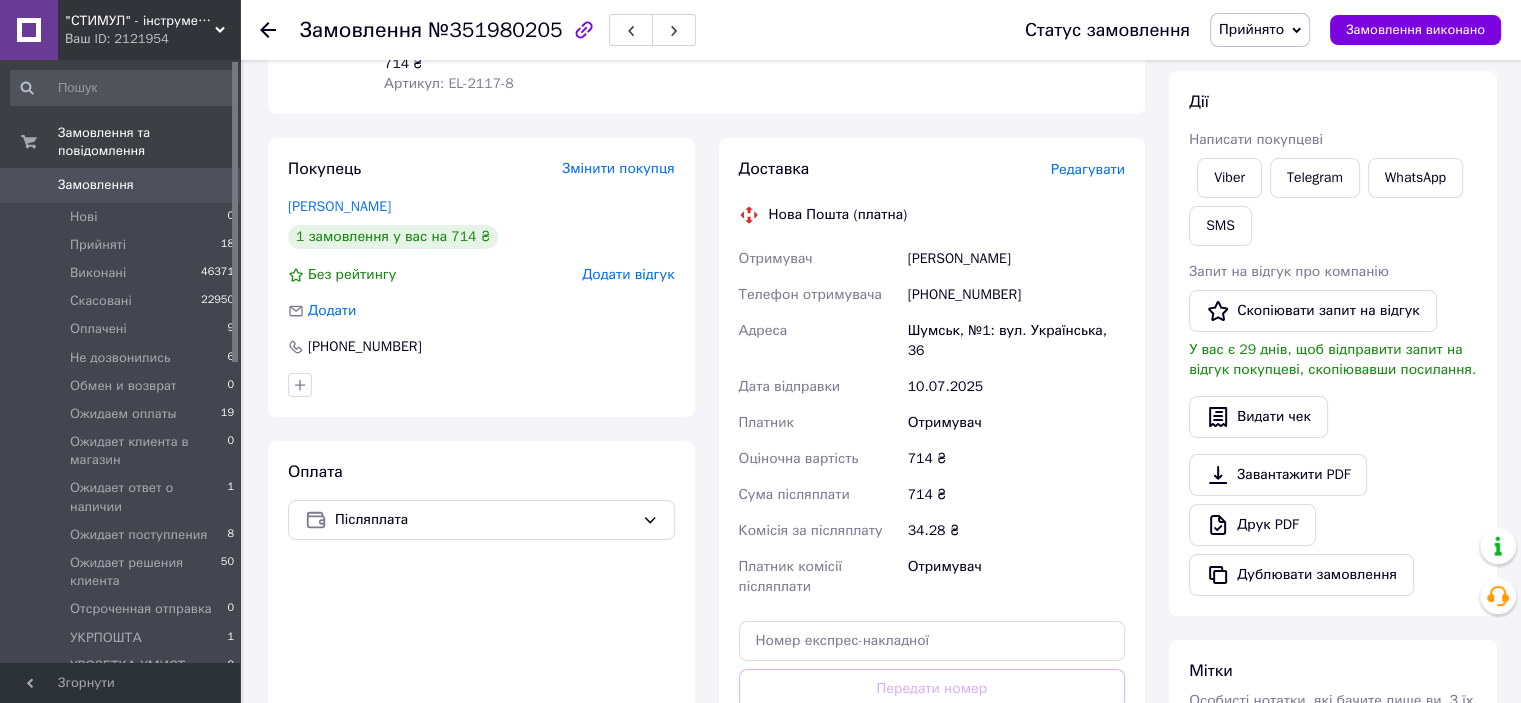 scroll, scrollTop: 59, scrollLeft: 0, axis: vertical 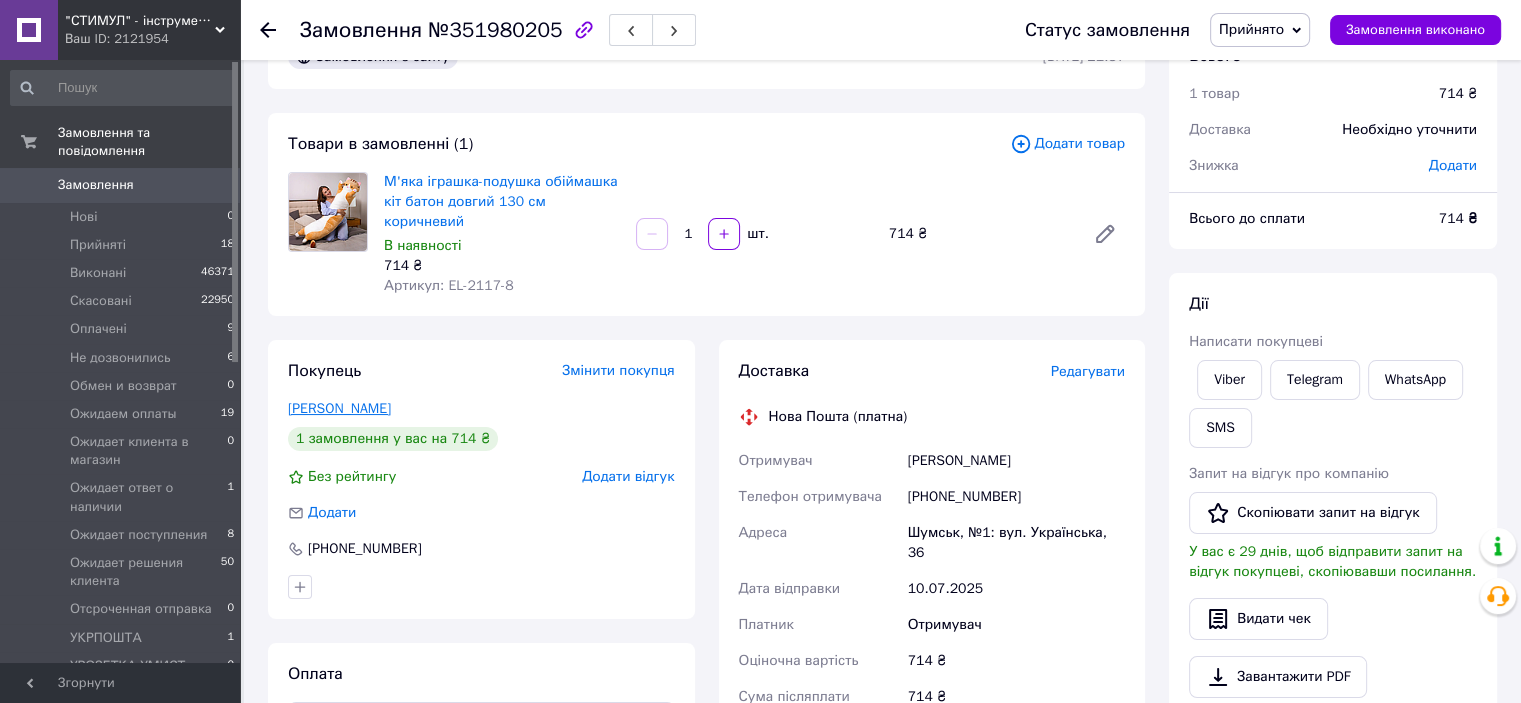 click on "[PERSON_NAME]" at bounding box center (339, 408) 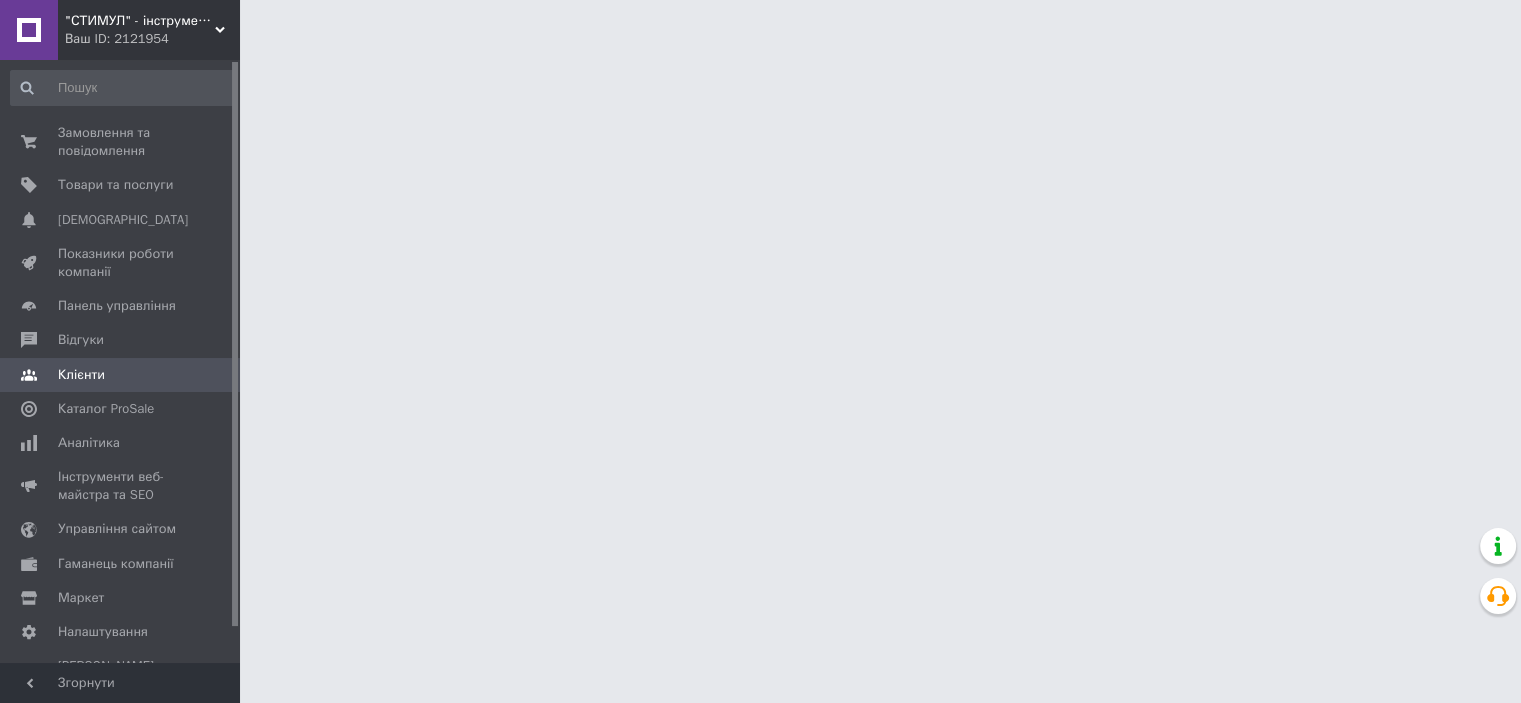 scroll, scrollTop: 0, scrollLeft: 0, axis: both 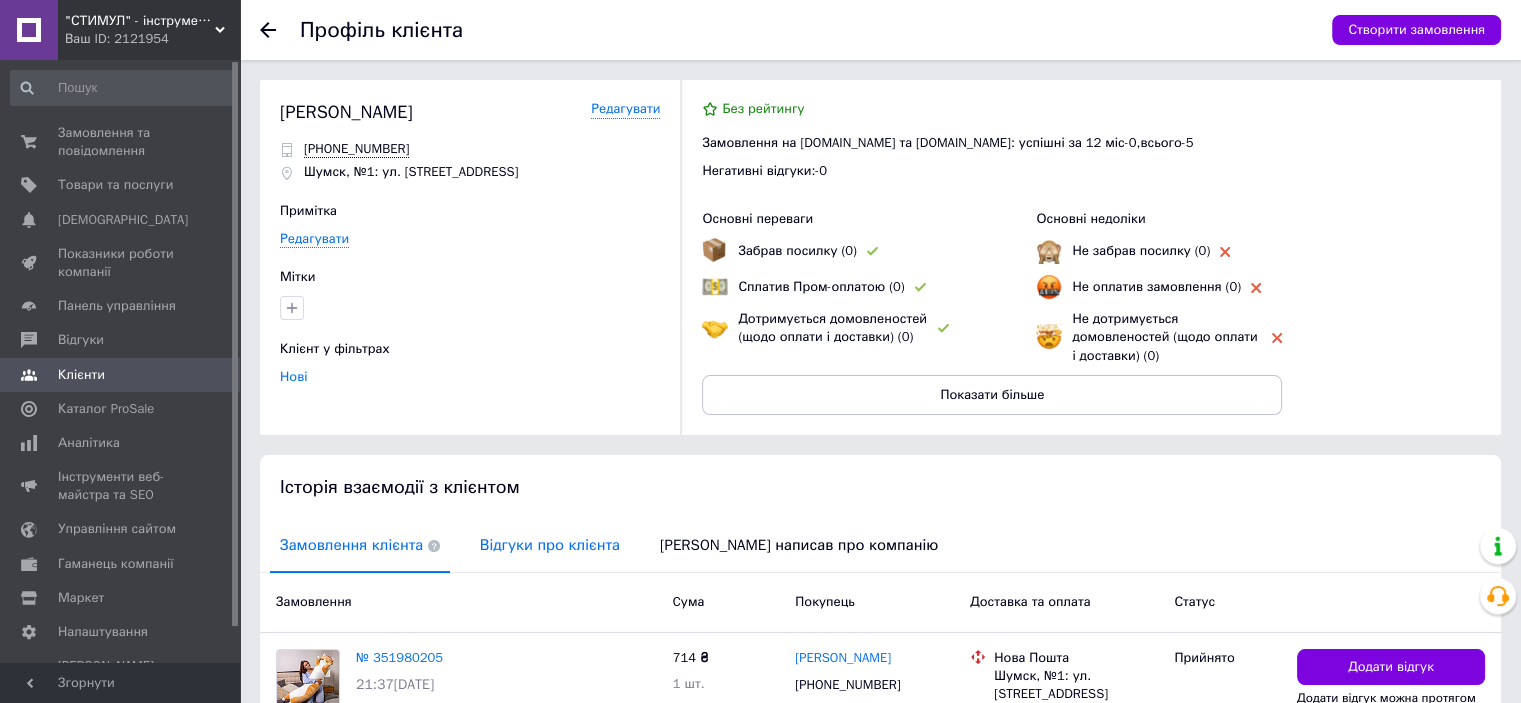 click on "Відгуки про клієнта" at bounding box center (550, 545) 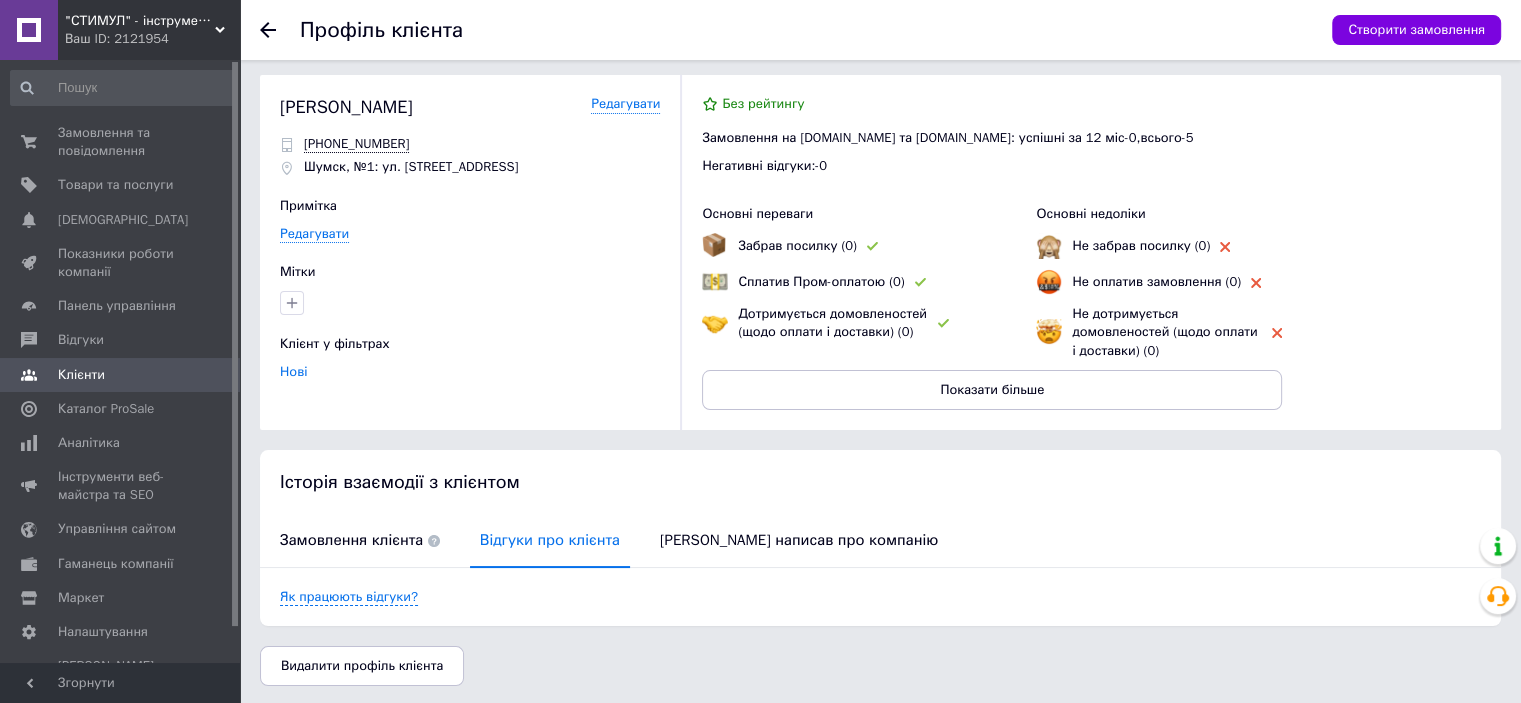 scroll, scrollTop: 7, scrollLeft: 0, axis: vertical 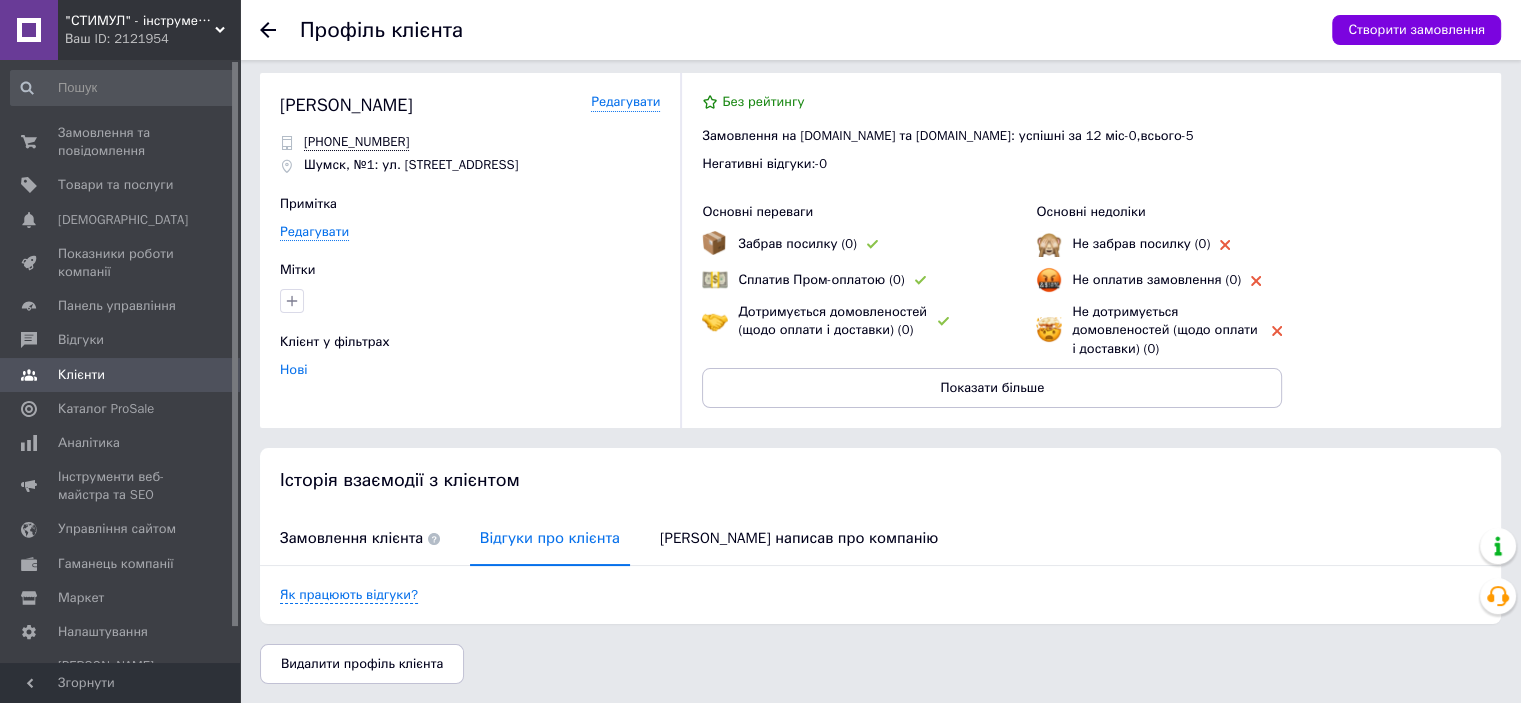 click 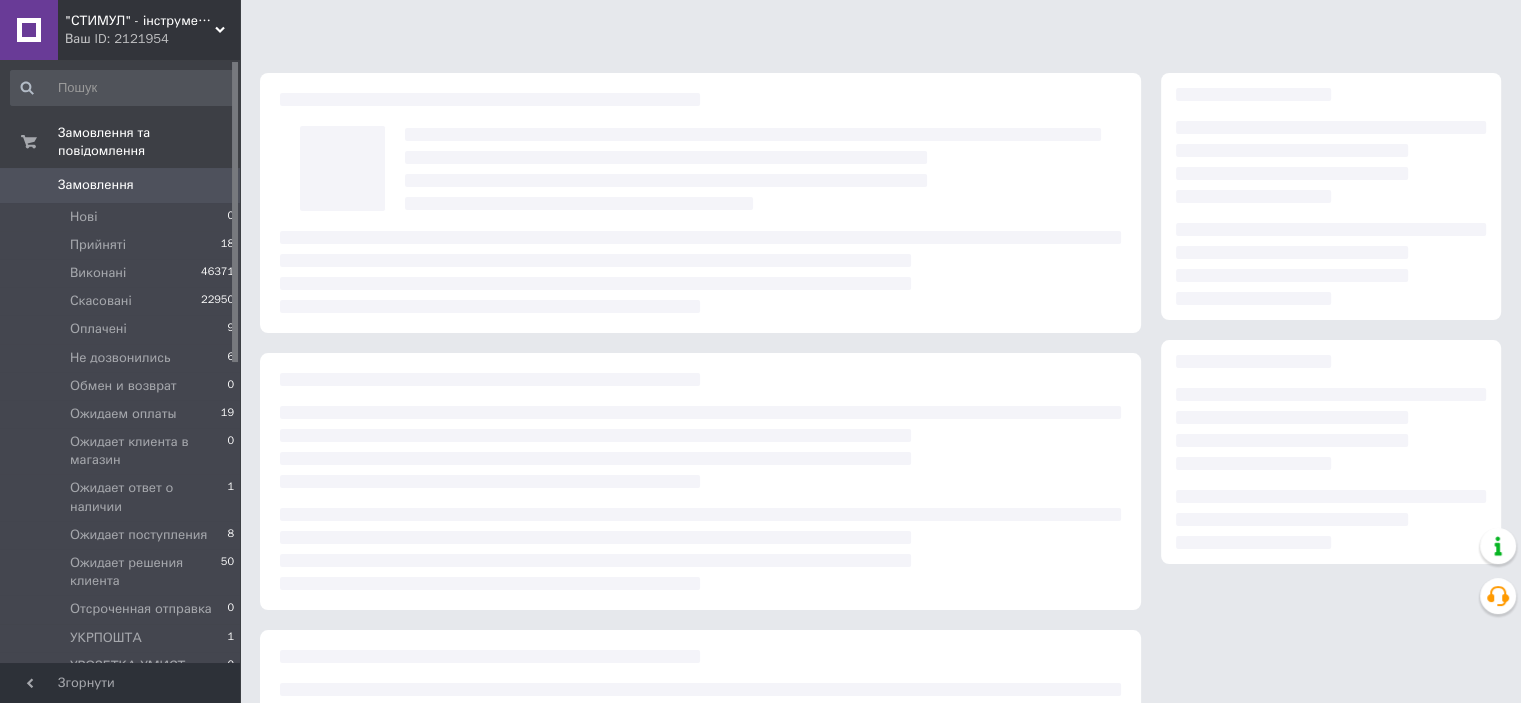 scroll, scrollTop: 59, scrollLeft: 0, axis: vertical 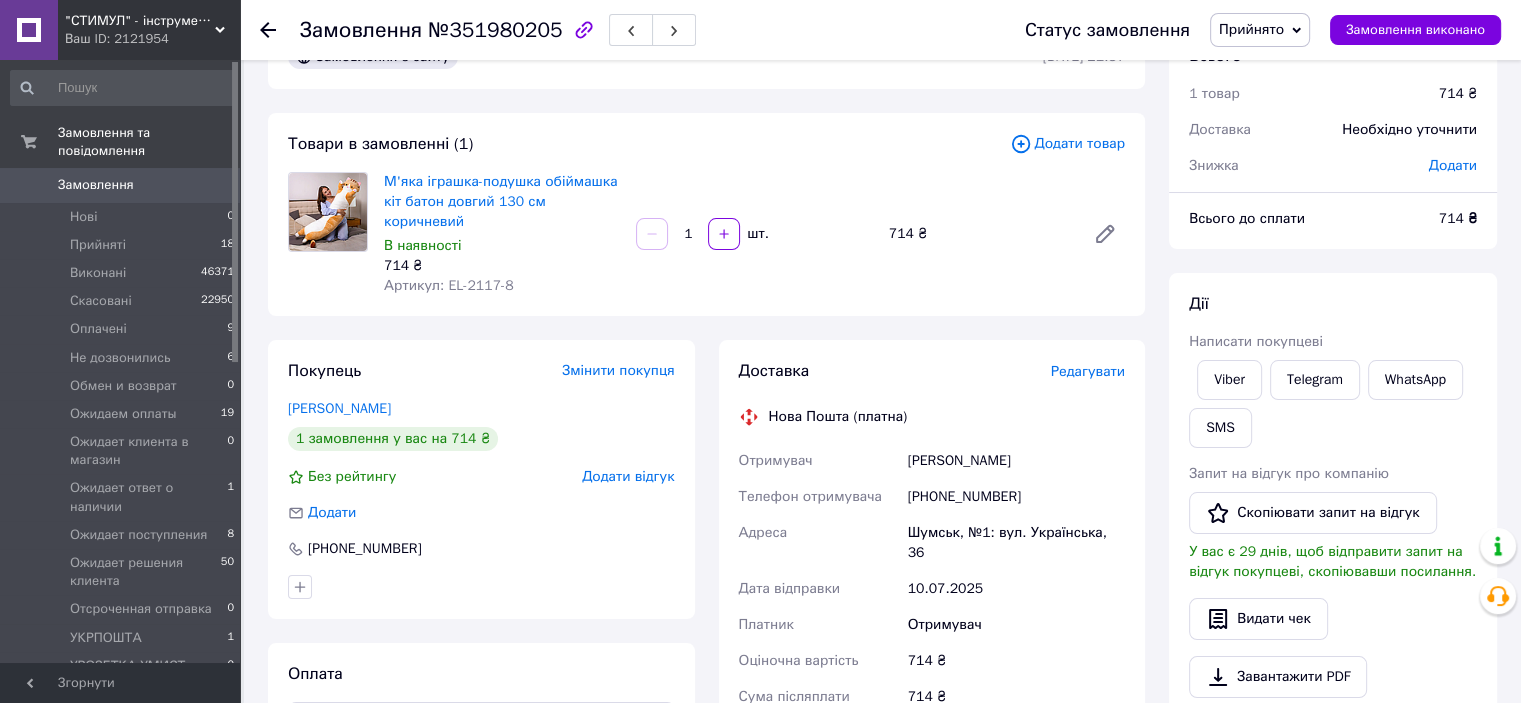 click on "Прийнято" at bounding box center (1251, 29) 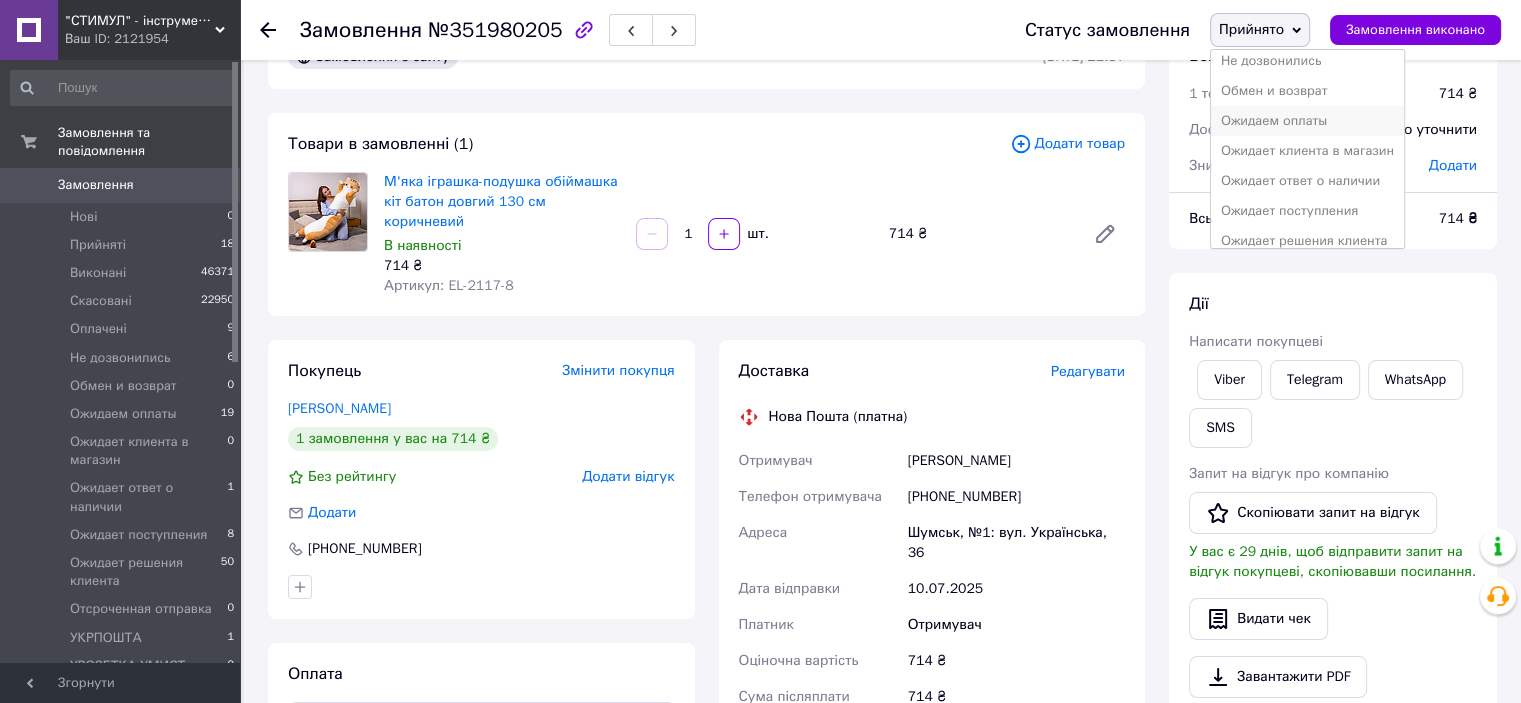scroll, scrollTop: 132, scrollLeft: 0, axis: vertical 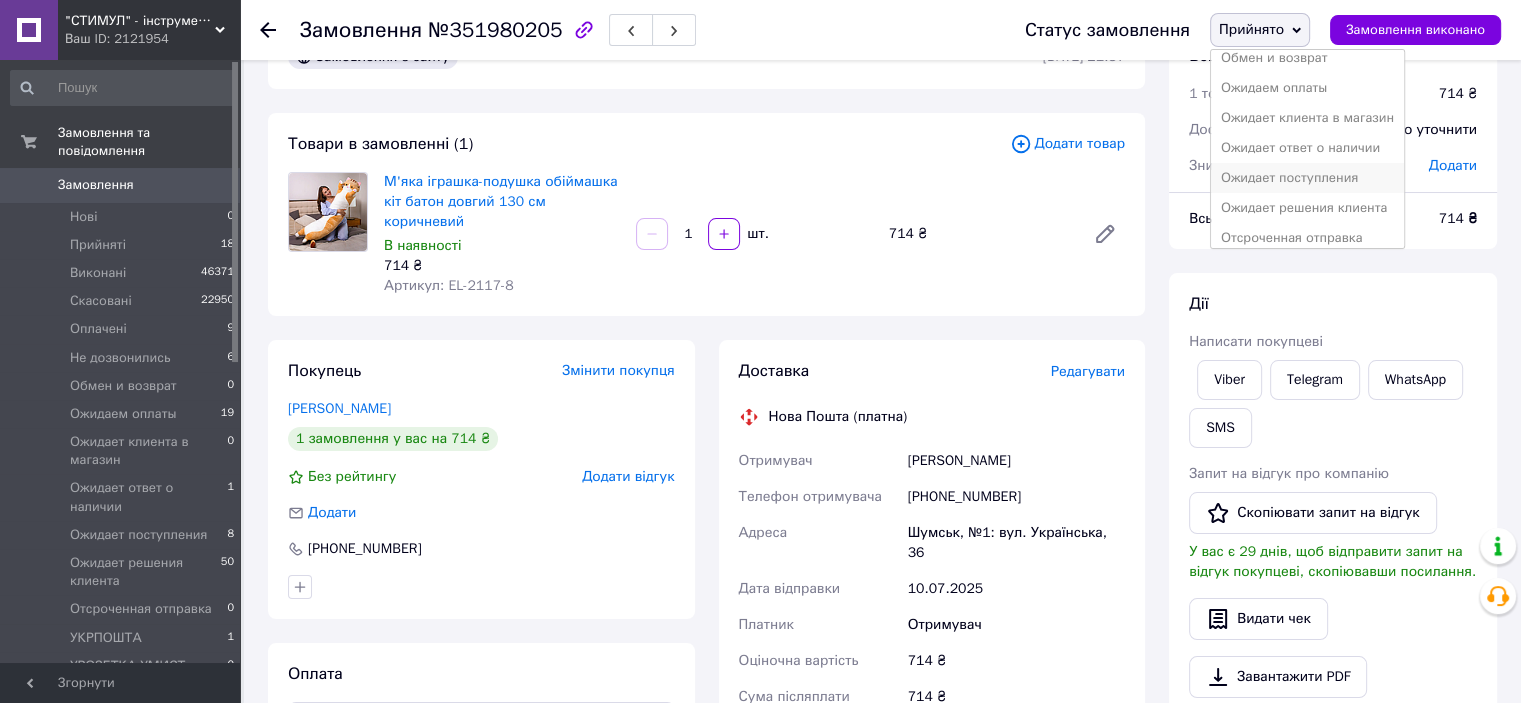 click on "Ожидает поступления" at bounding box center [1307, 178] 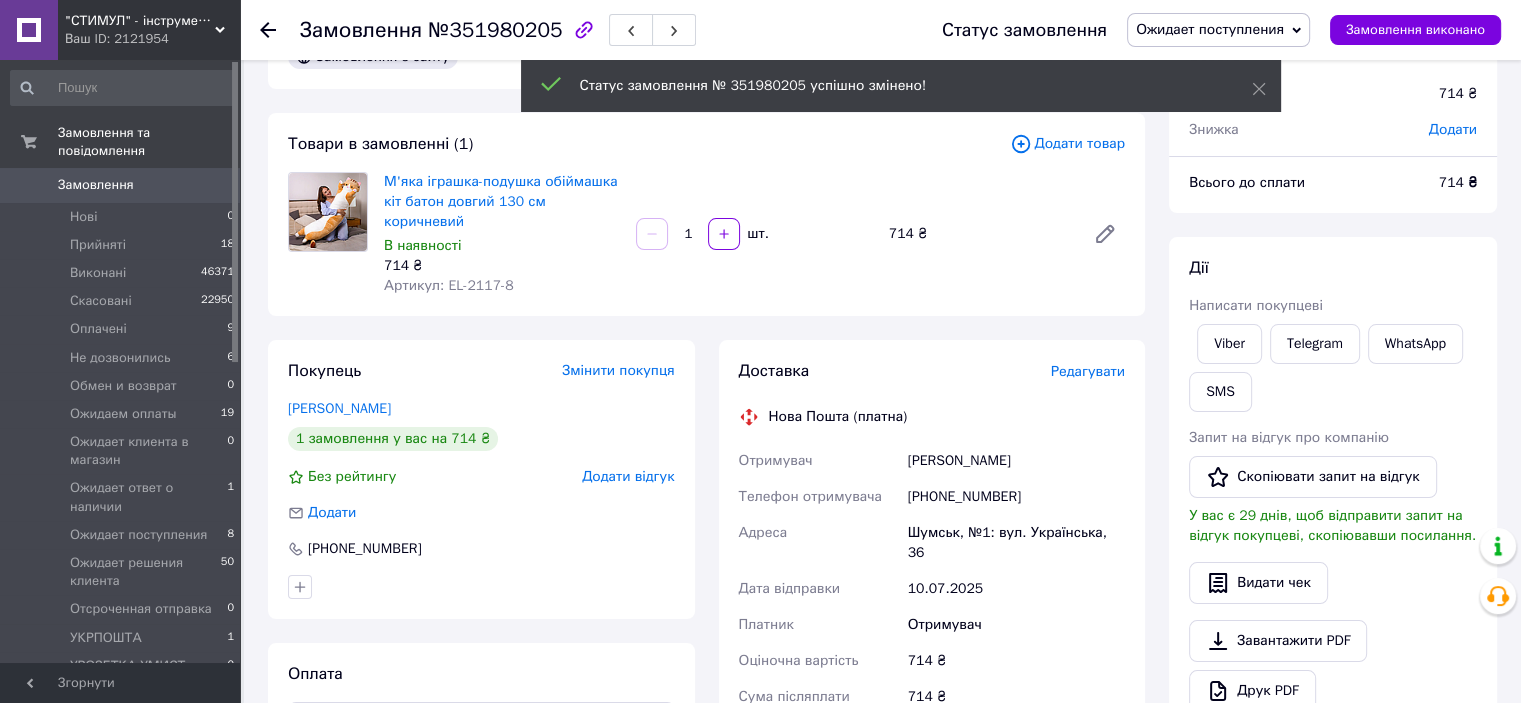 click 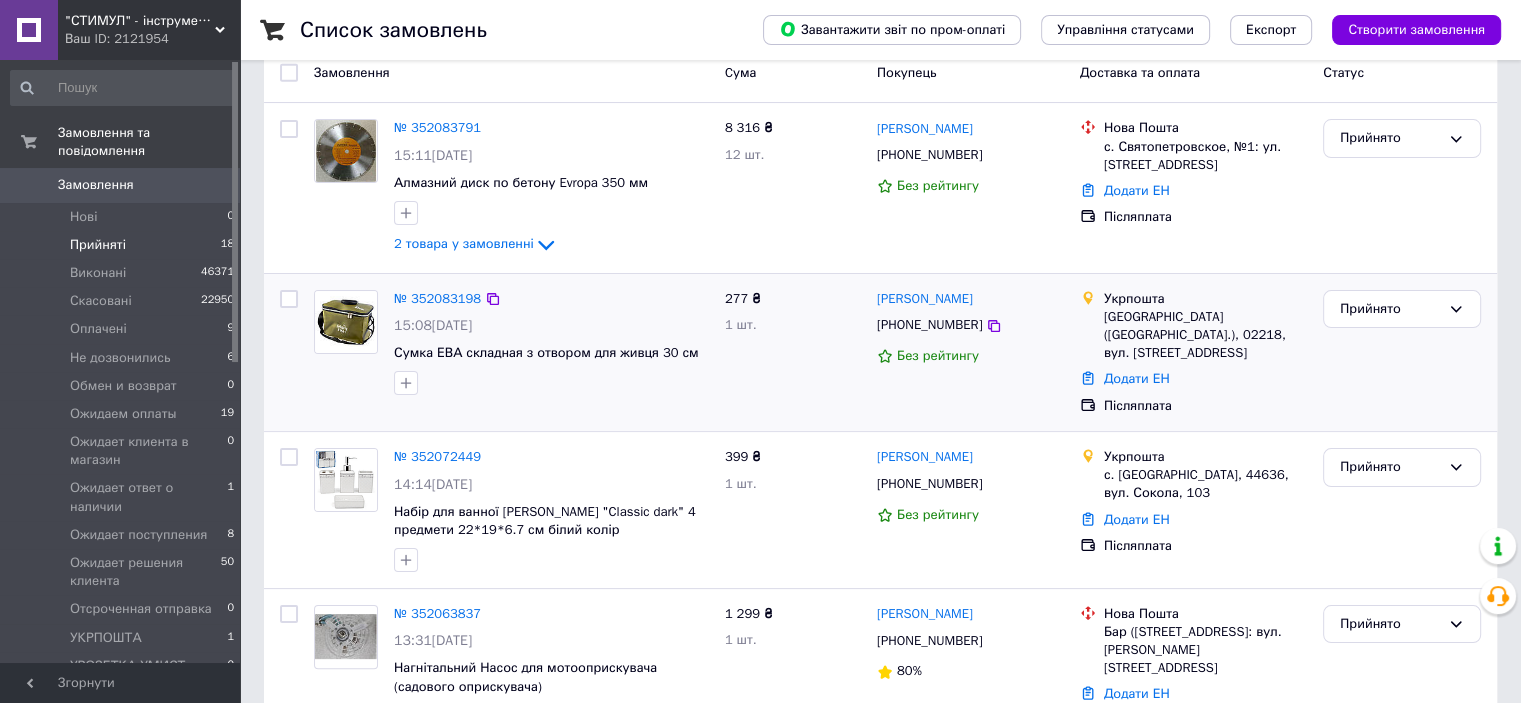 scroll, scrollTop: 300, scrollLeft: 0, axis: vertical 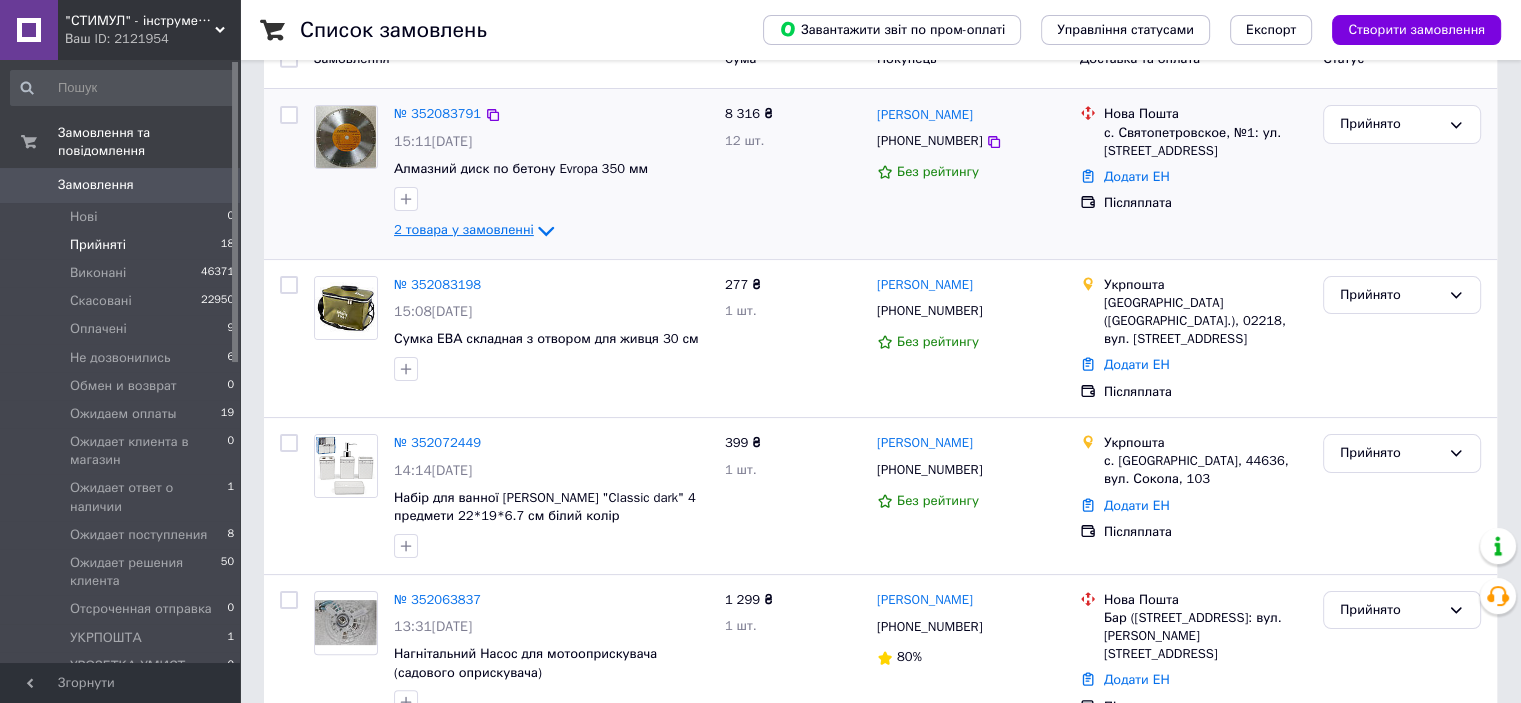 click on "2 товара у замовленні" at bounding box center (464, 229) 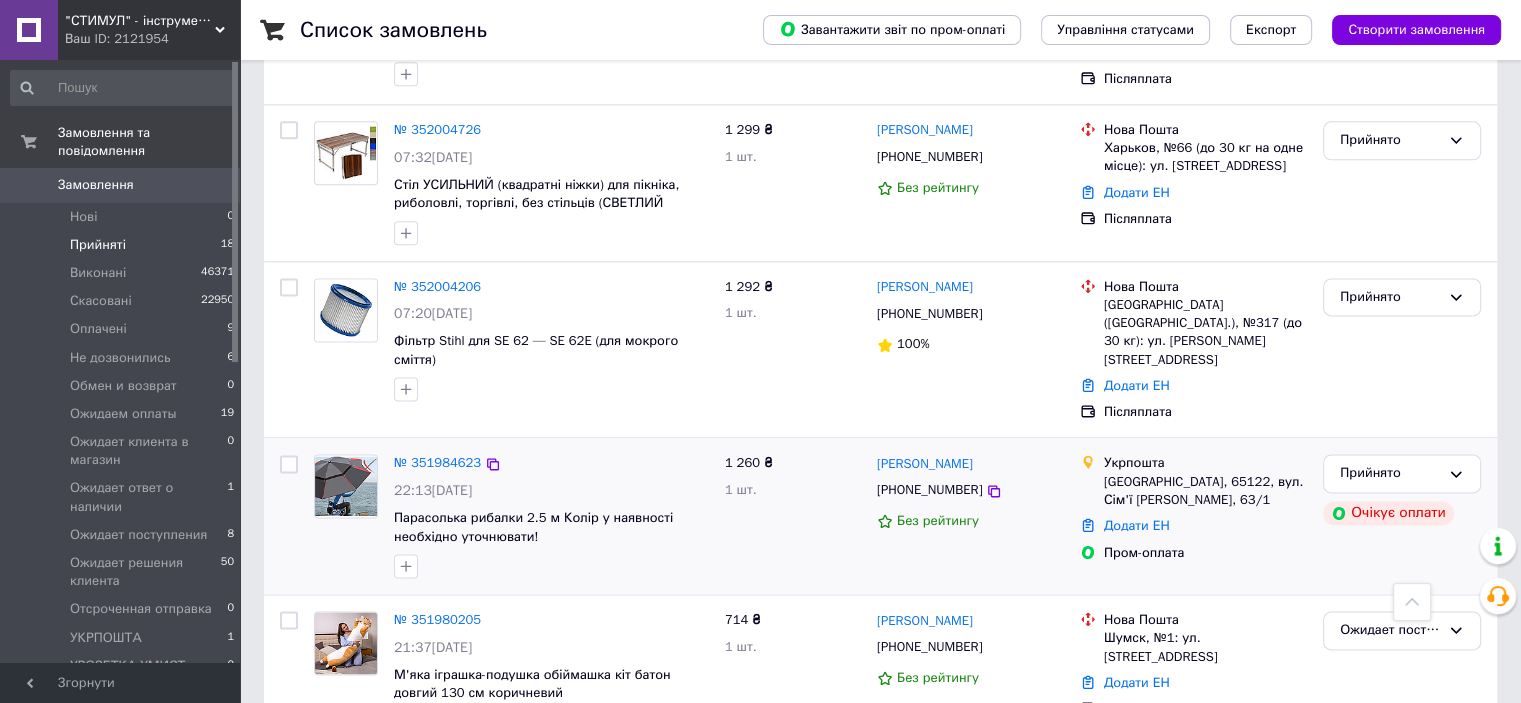 scroll, scrollTop: 2659, scrollLeft: 0, axis: vertical 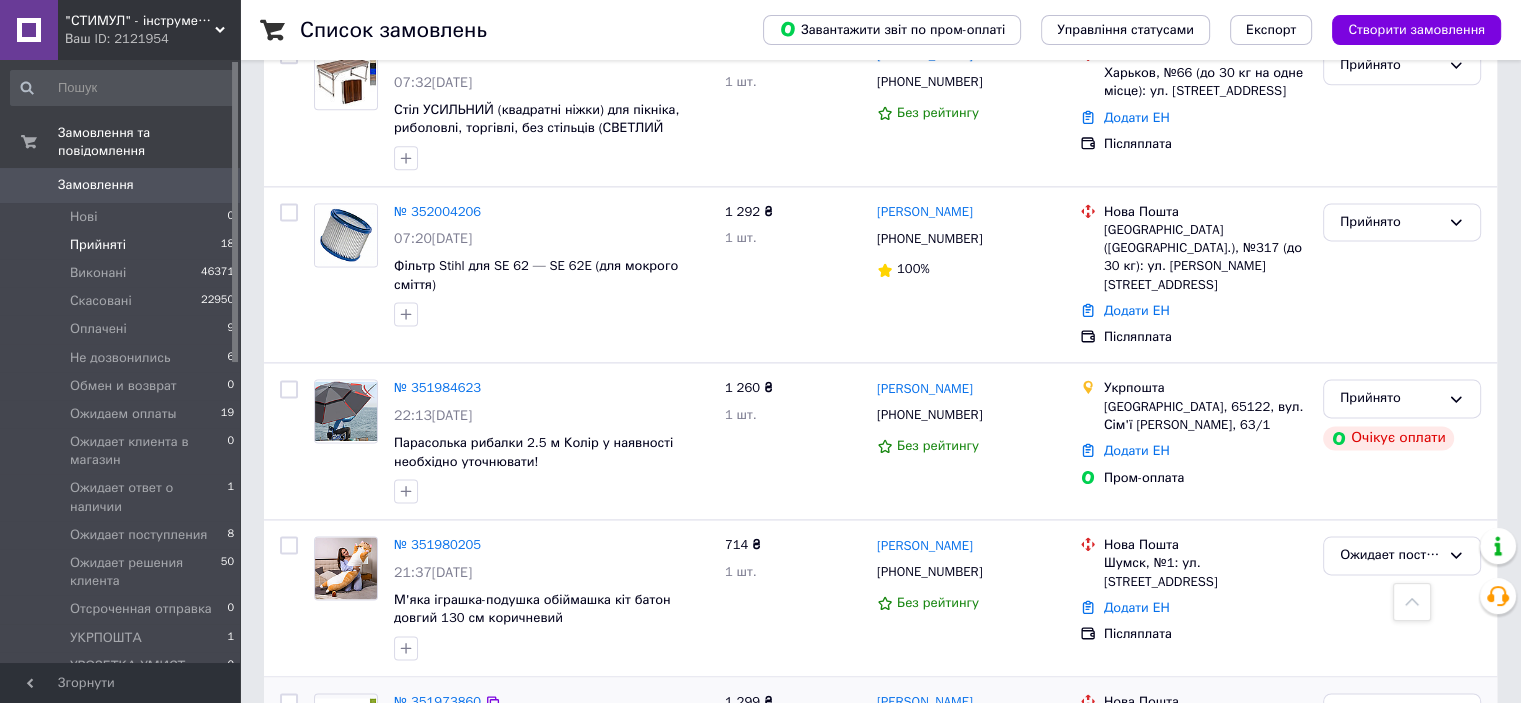 click on "№ 351973860" at bounding box center [437, 701] 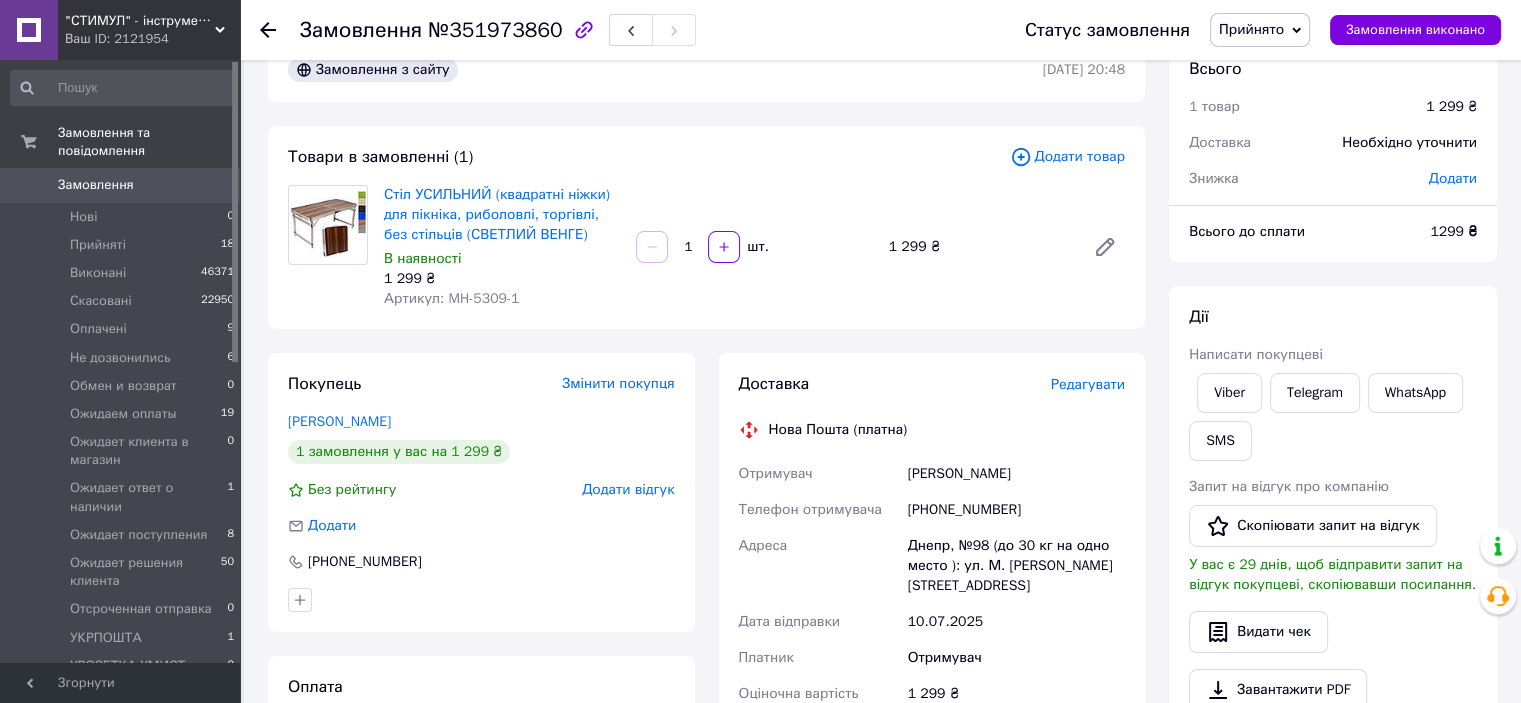 scroll, scrollTop: 0, scrollLeft: 0, axis: both 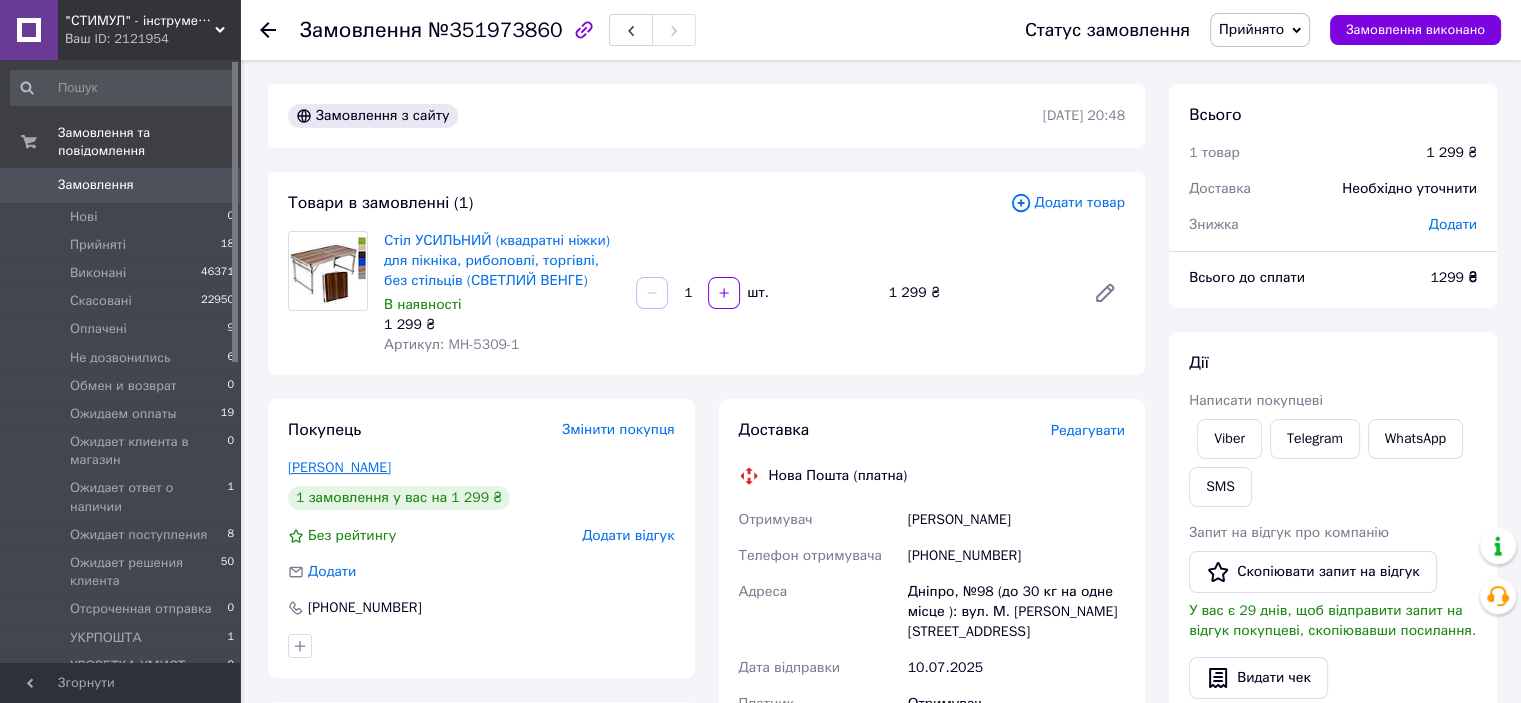 click on "Волик Виталий" at bounding box center [339, 467] 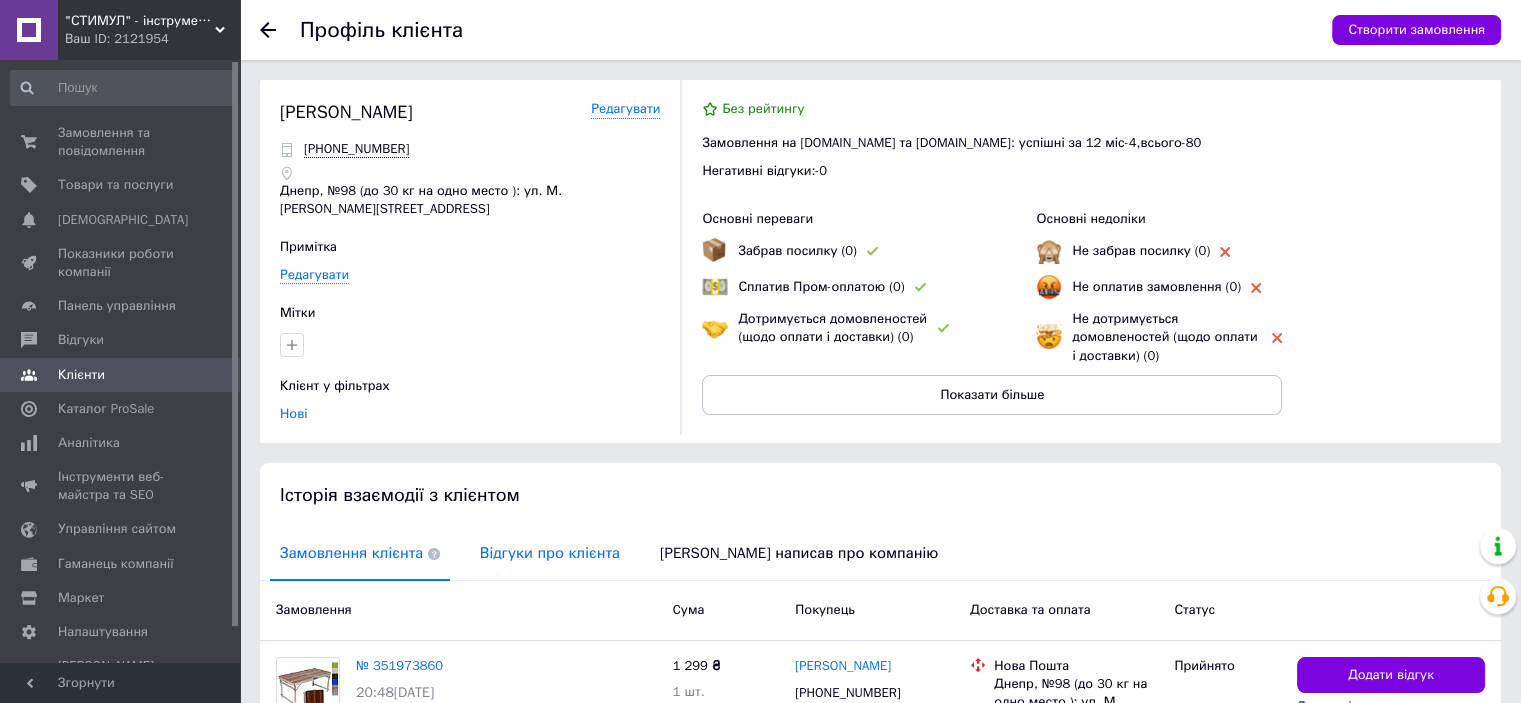 click on "Відгуки про клієнта" at bounding box center [550, 553] 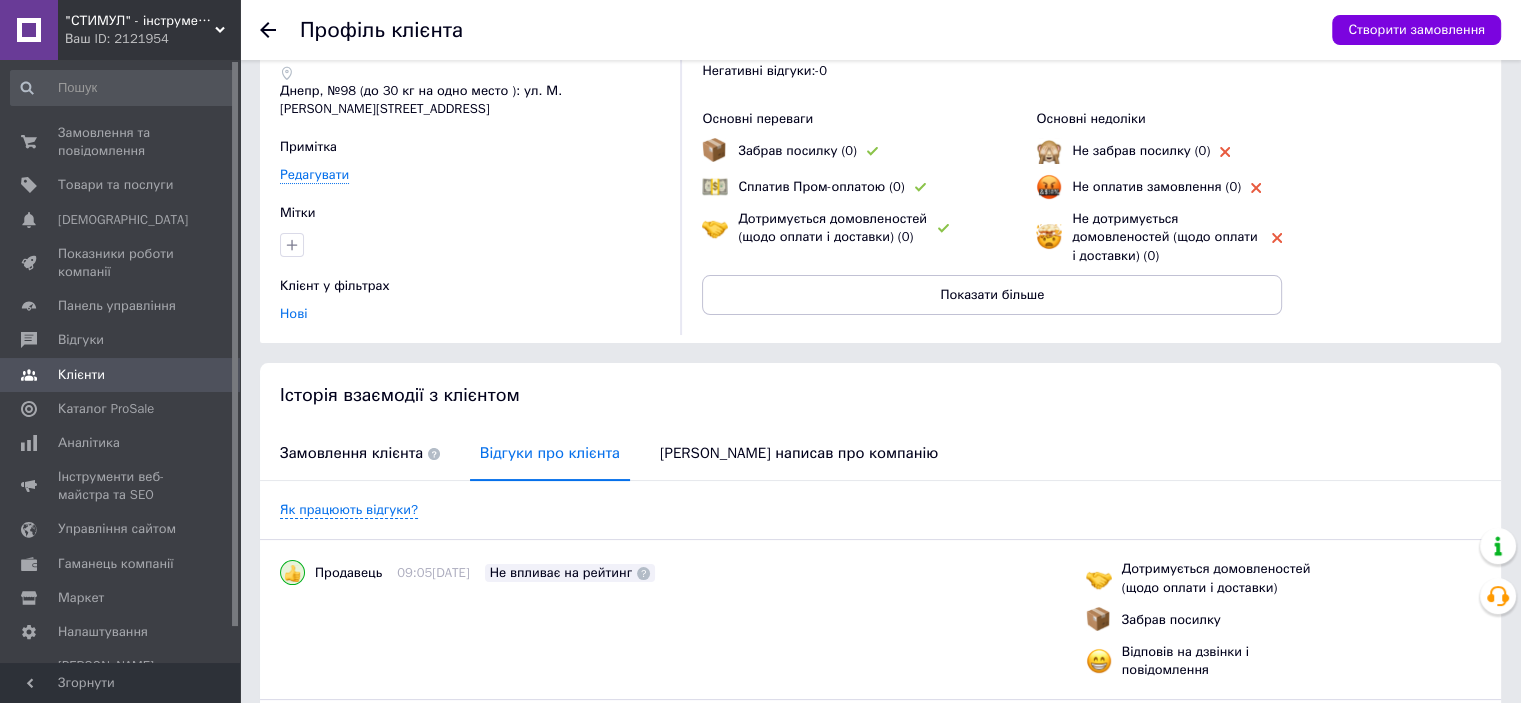 scroll, scrollTop: 0, scrollLeft: 0, axis: both 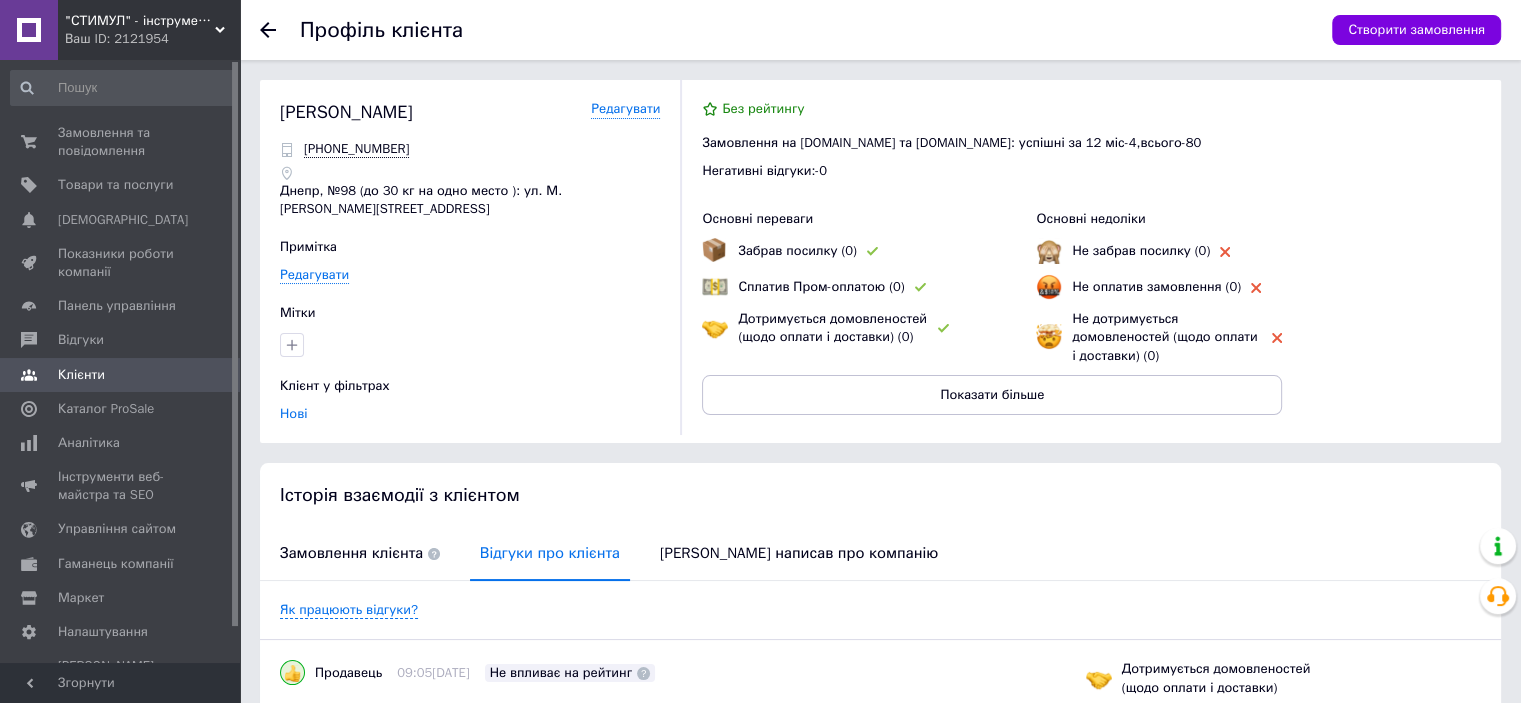 click 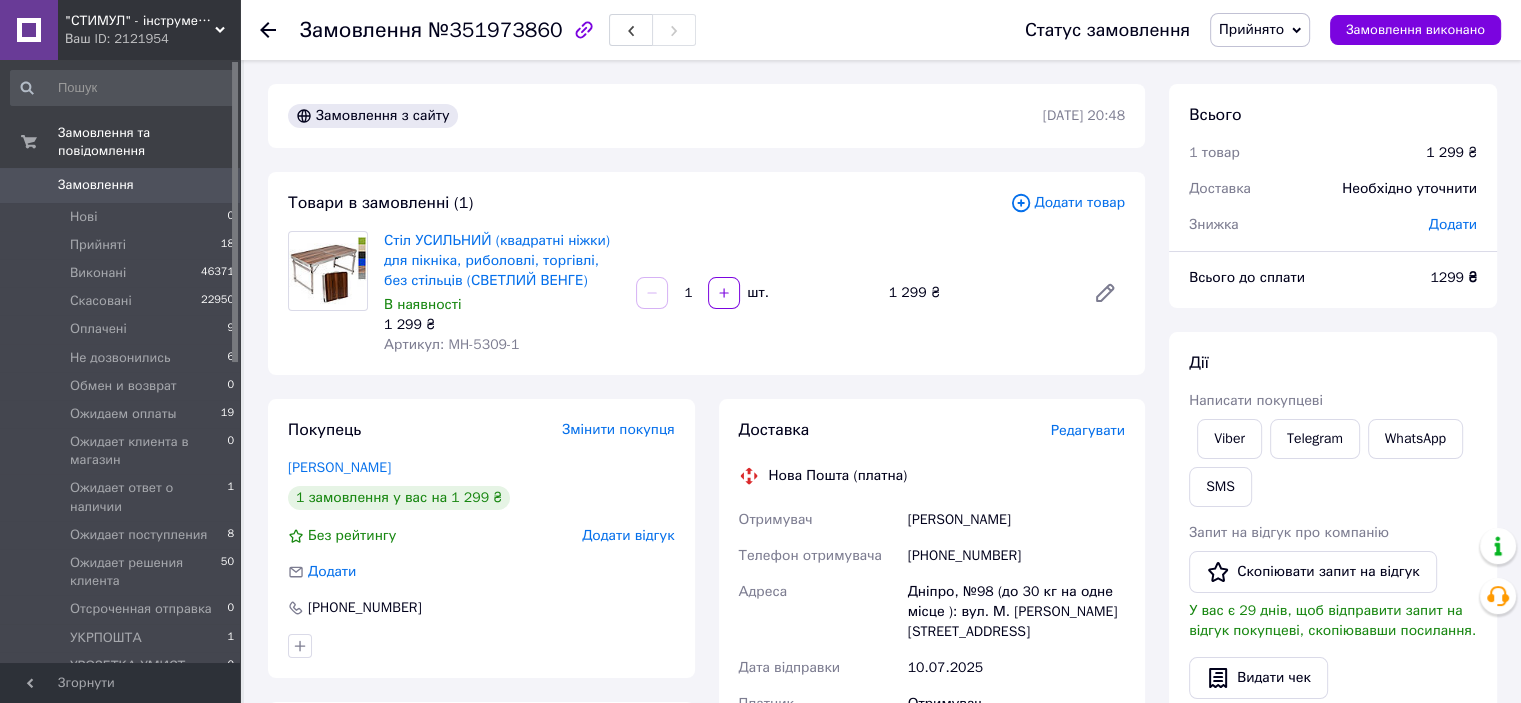click on "Прийнято" at bounding box center [1251, 29] 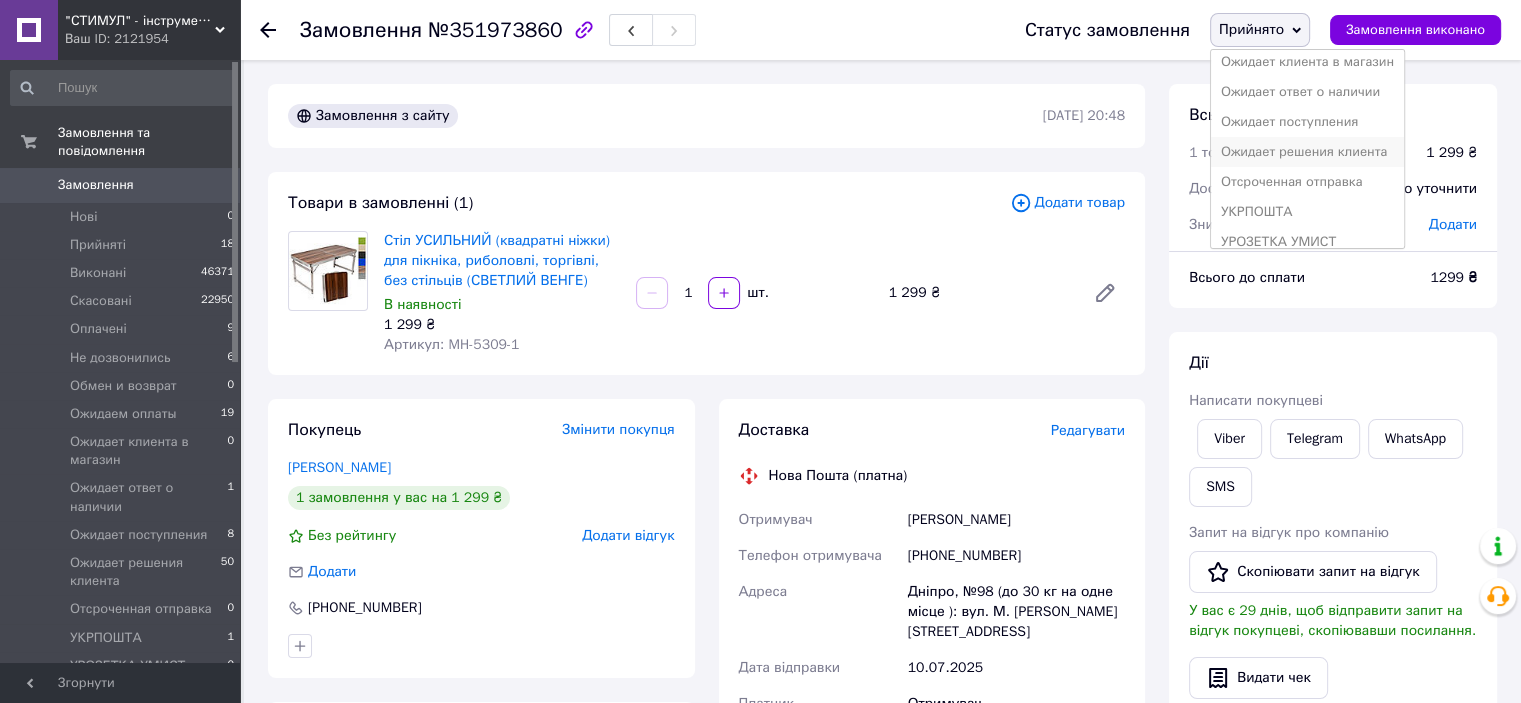 scroll, scrollTop: 200, scrollLeft: 0, axis: vertical 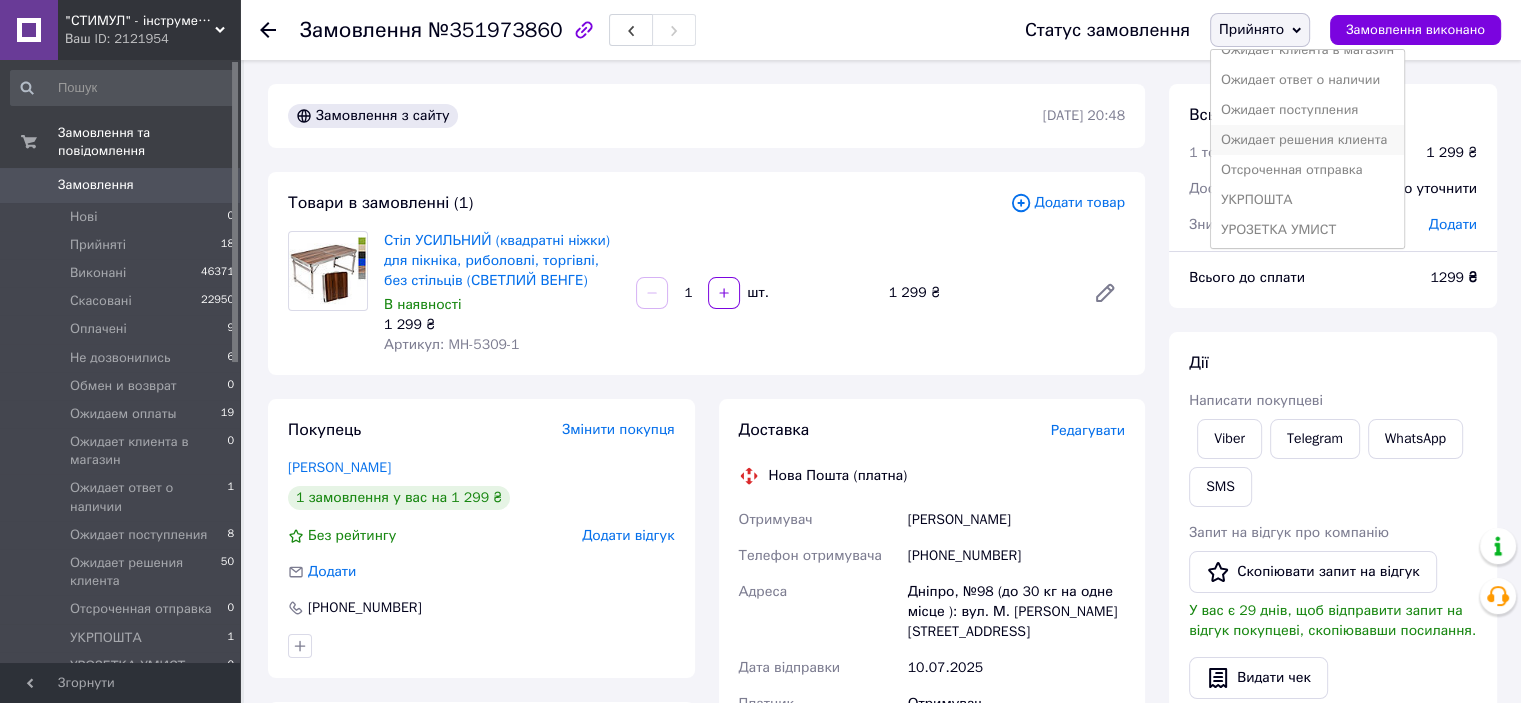 click on "Ожидает решения клиента" at bounding box center [1307, 140] 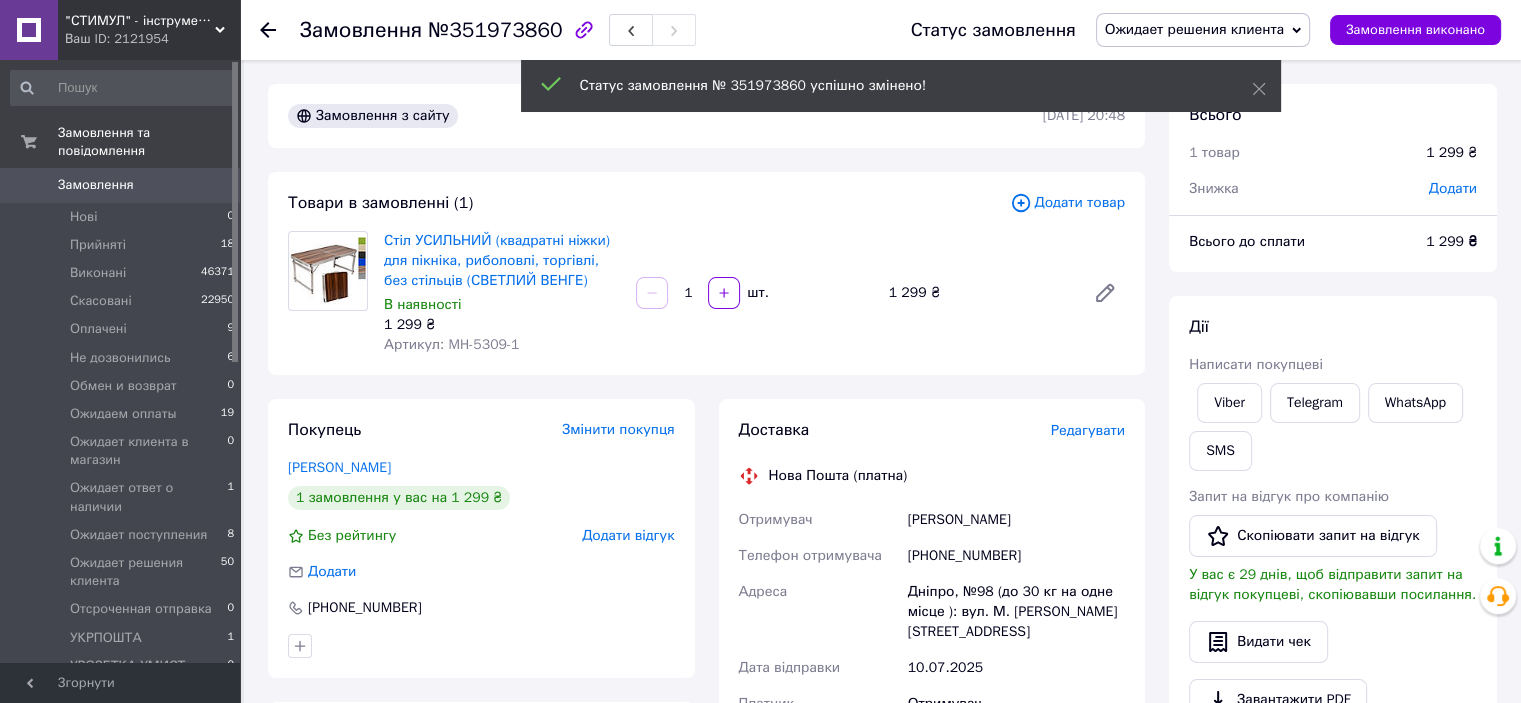 click 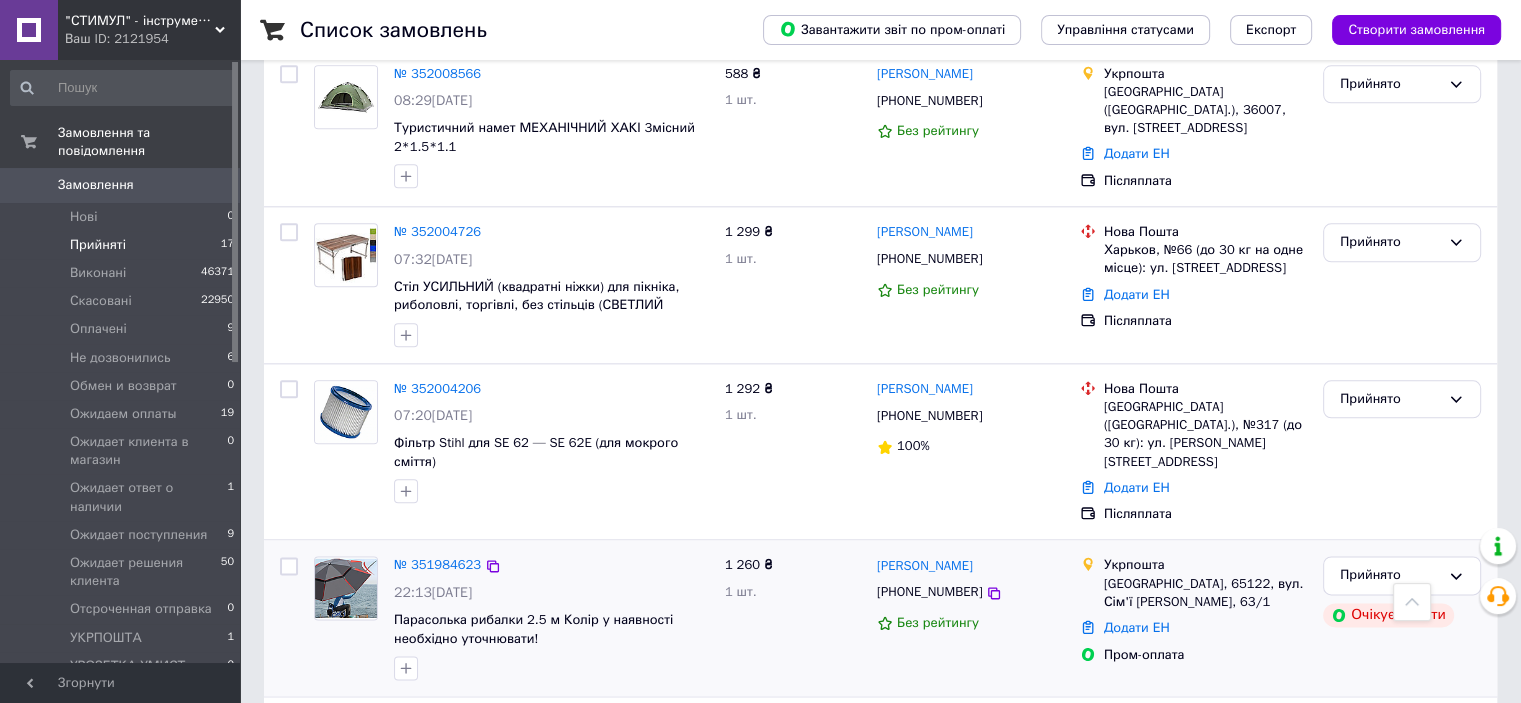 scroll, scrollTop: 2342, scrollLeft: 0, axis: vertical 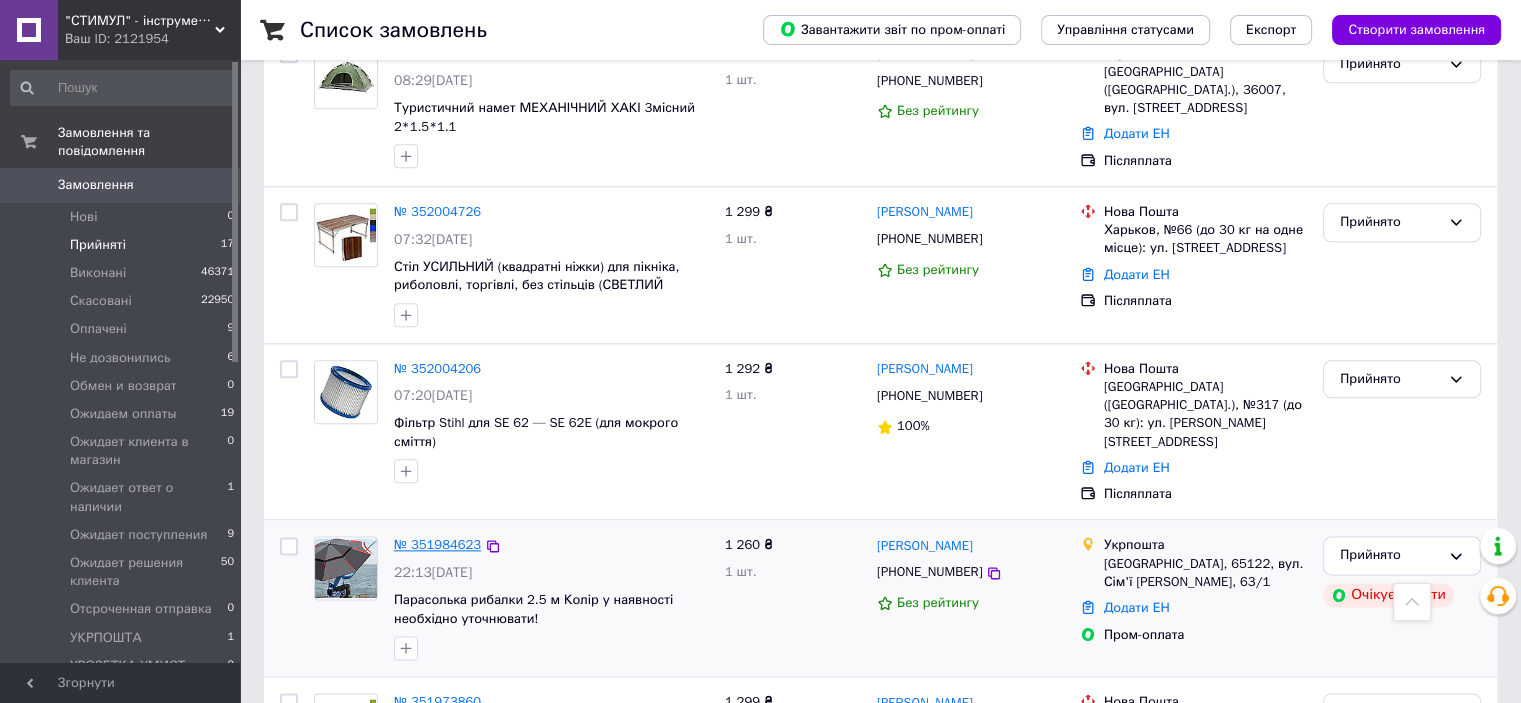 click on "№ 351984623" at bounding box center [437, 544] 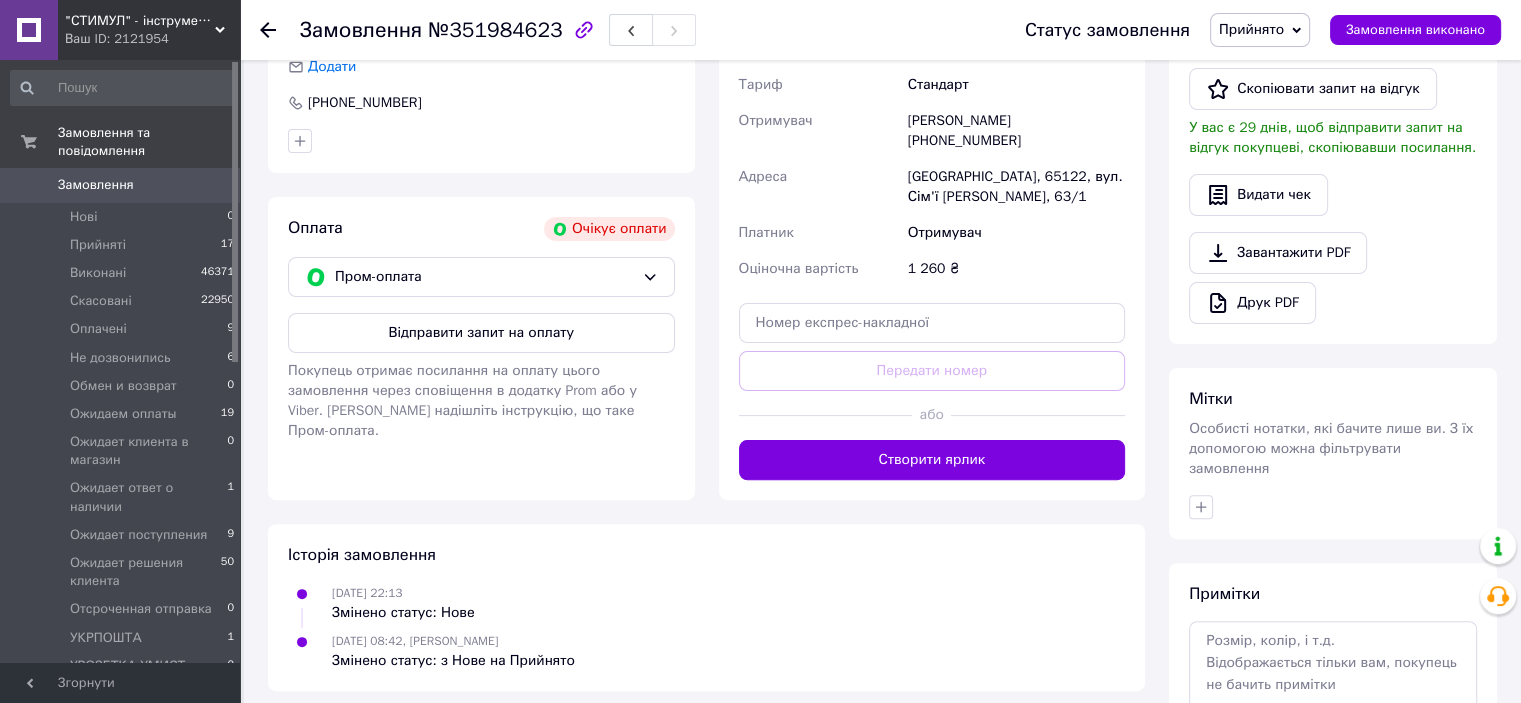 scroll, scrollTop: 211, scrollLeft: 0, axis: vertical 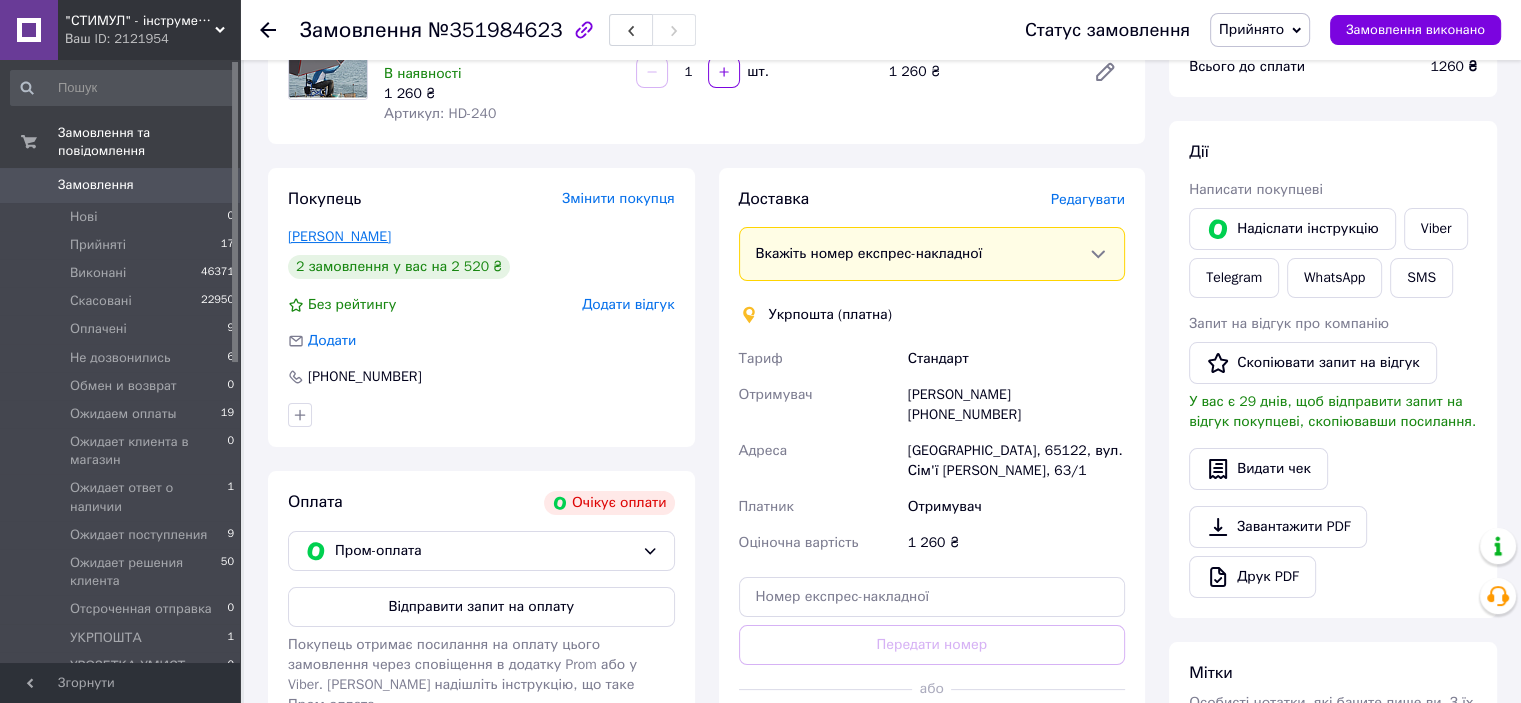 click on "[PERSON_NAME]" at bounding box center [339, 236] 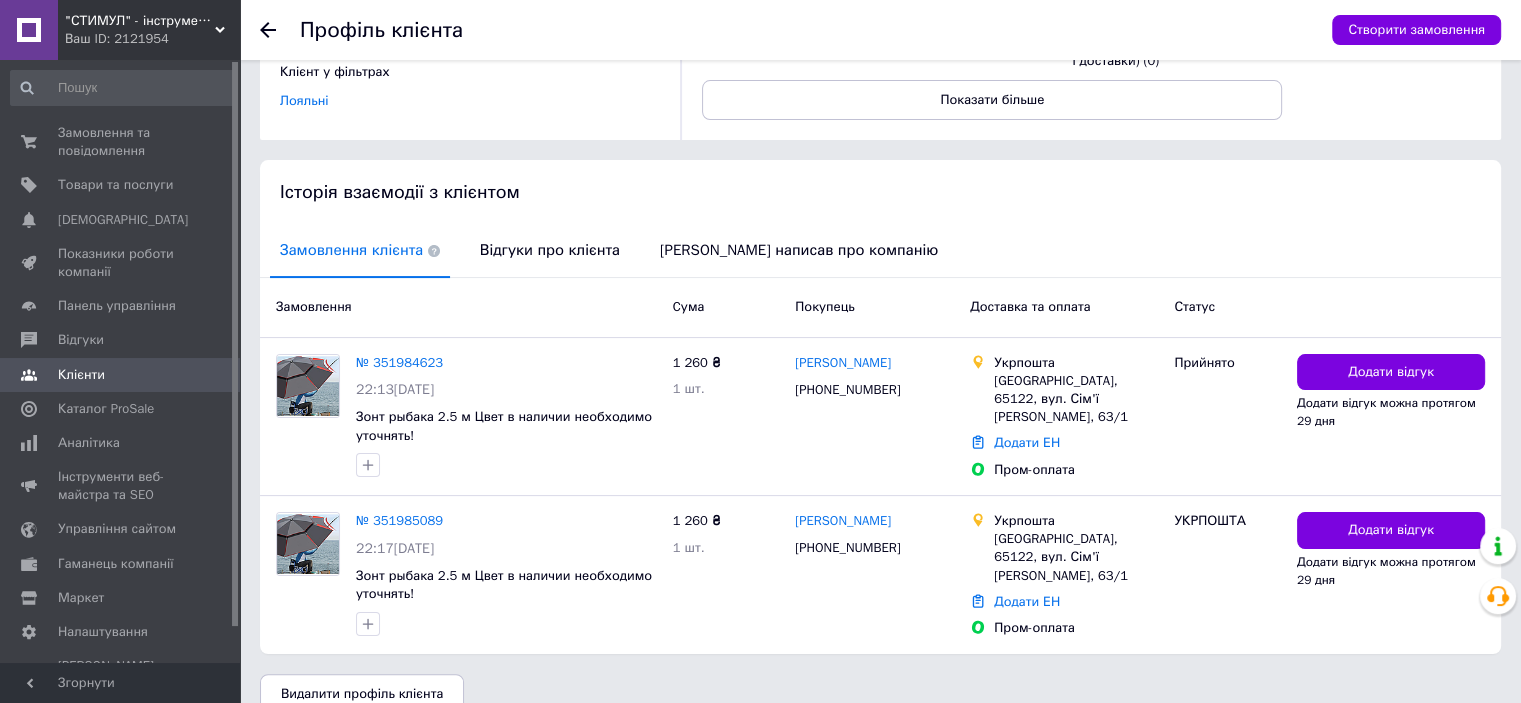 scroll, scrollTop: 300, scrollLeft: 0, axis: vertical 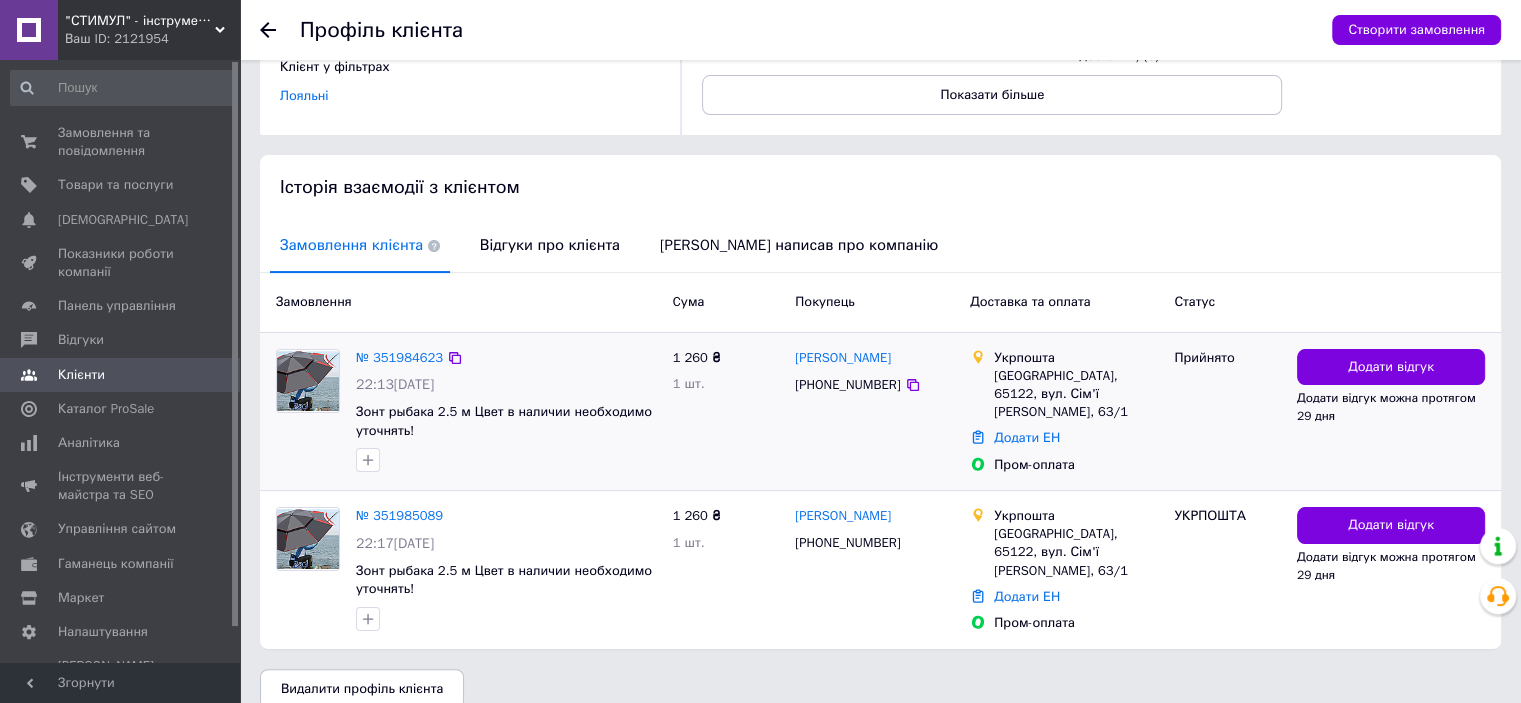 click on "№ 351984623" at bounding box center (399, 358) 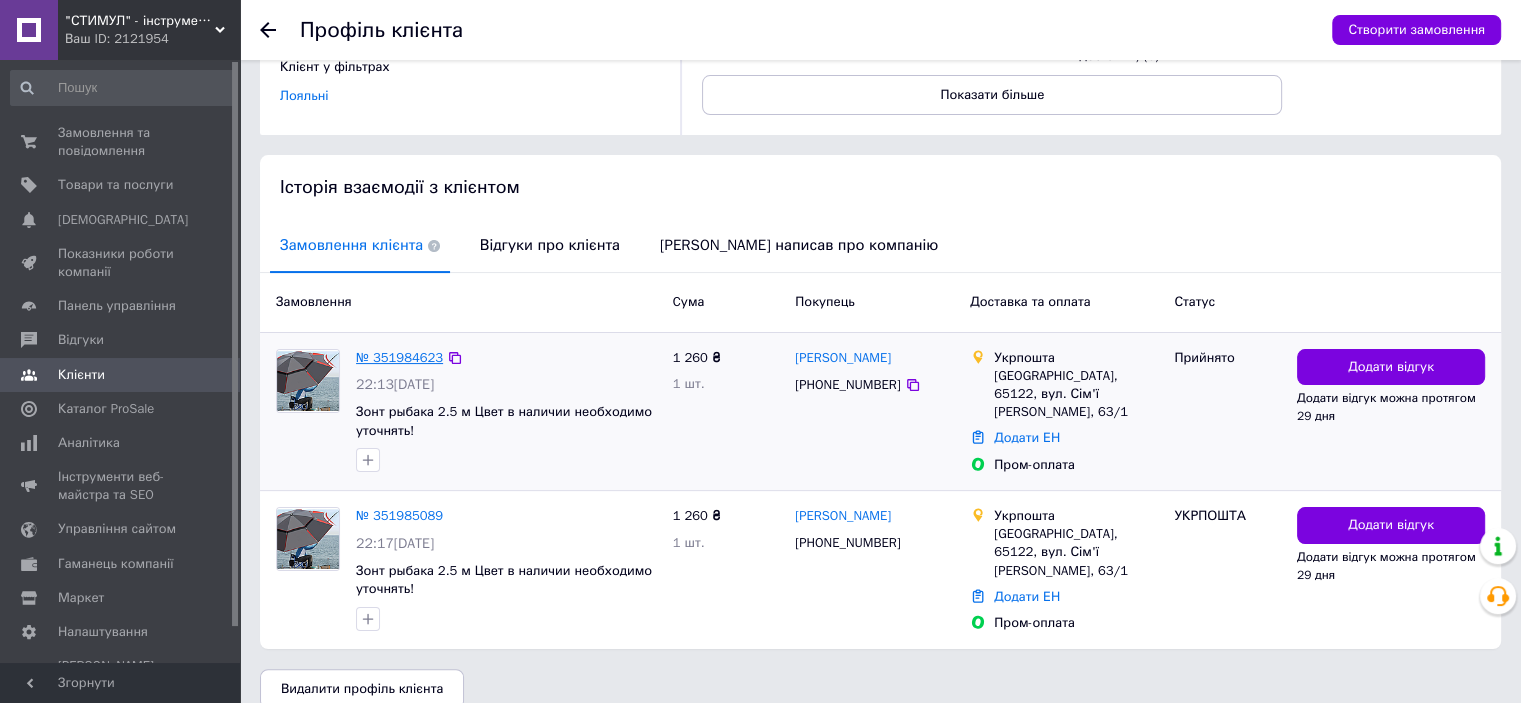 click on "№ 351984623" at bounding box center (399, 357) 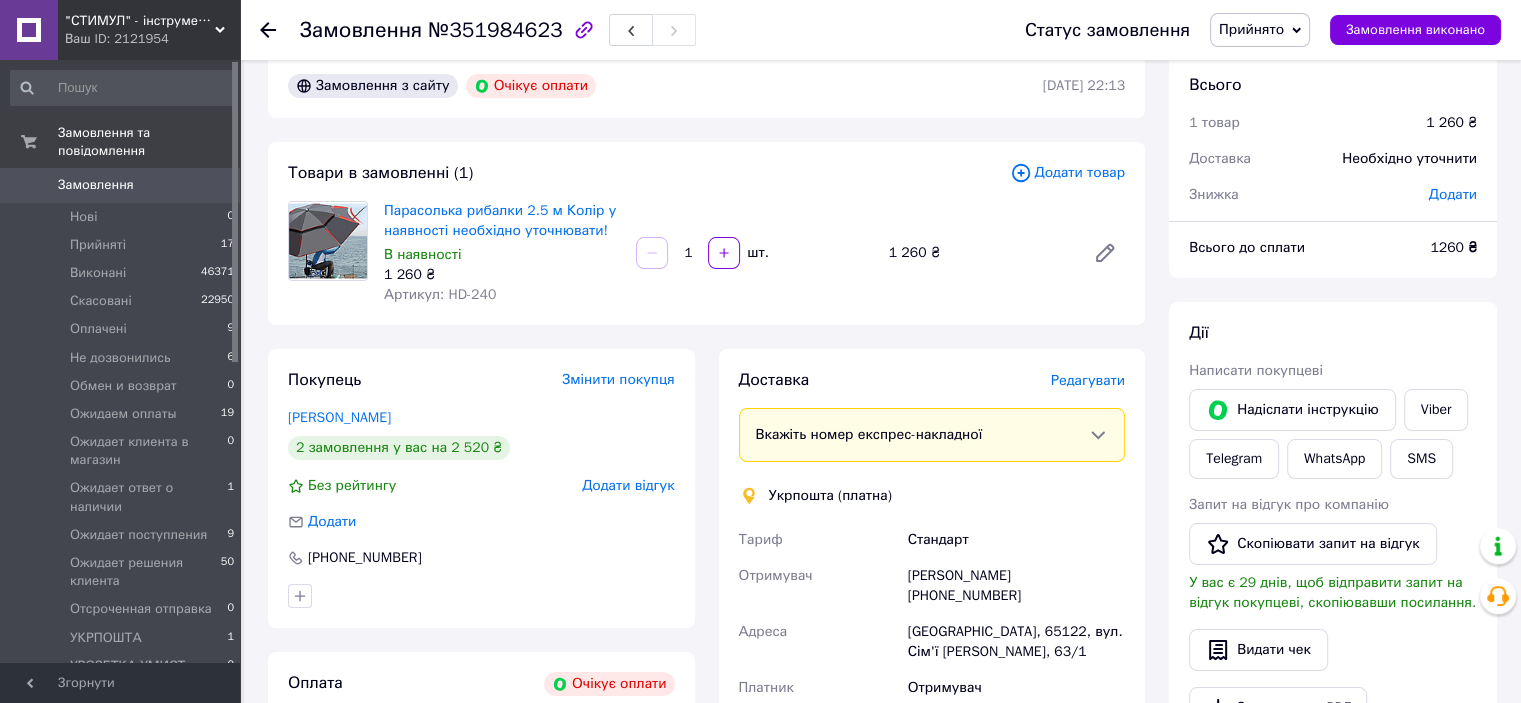scroll, scrollTop: 0, scrollLeft: 0, axis: both 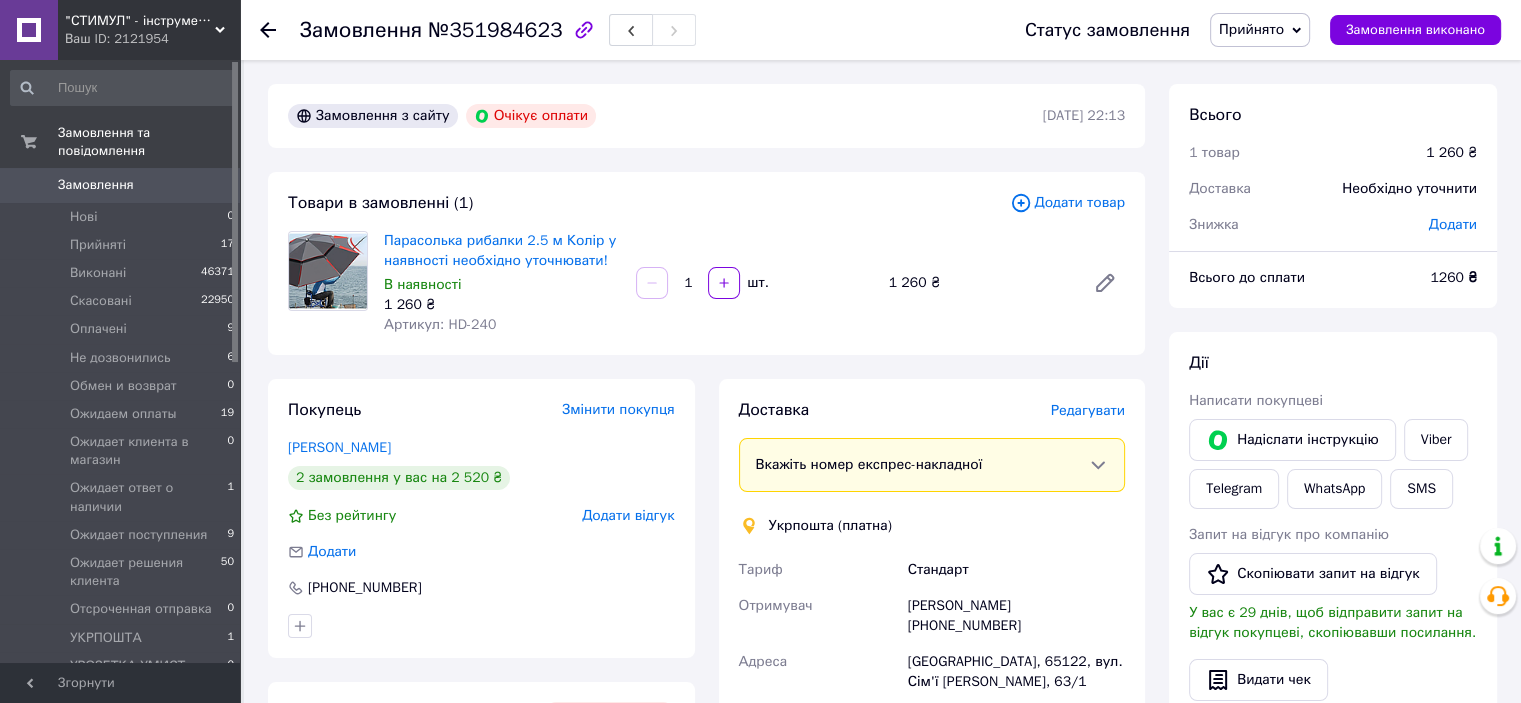 click on "Прийнято" at bounding box center (1251, 29) 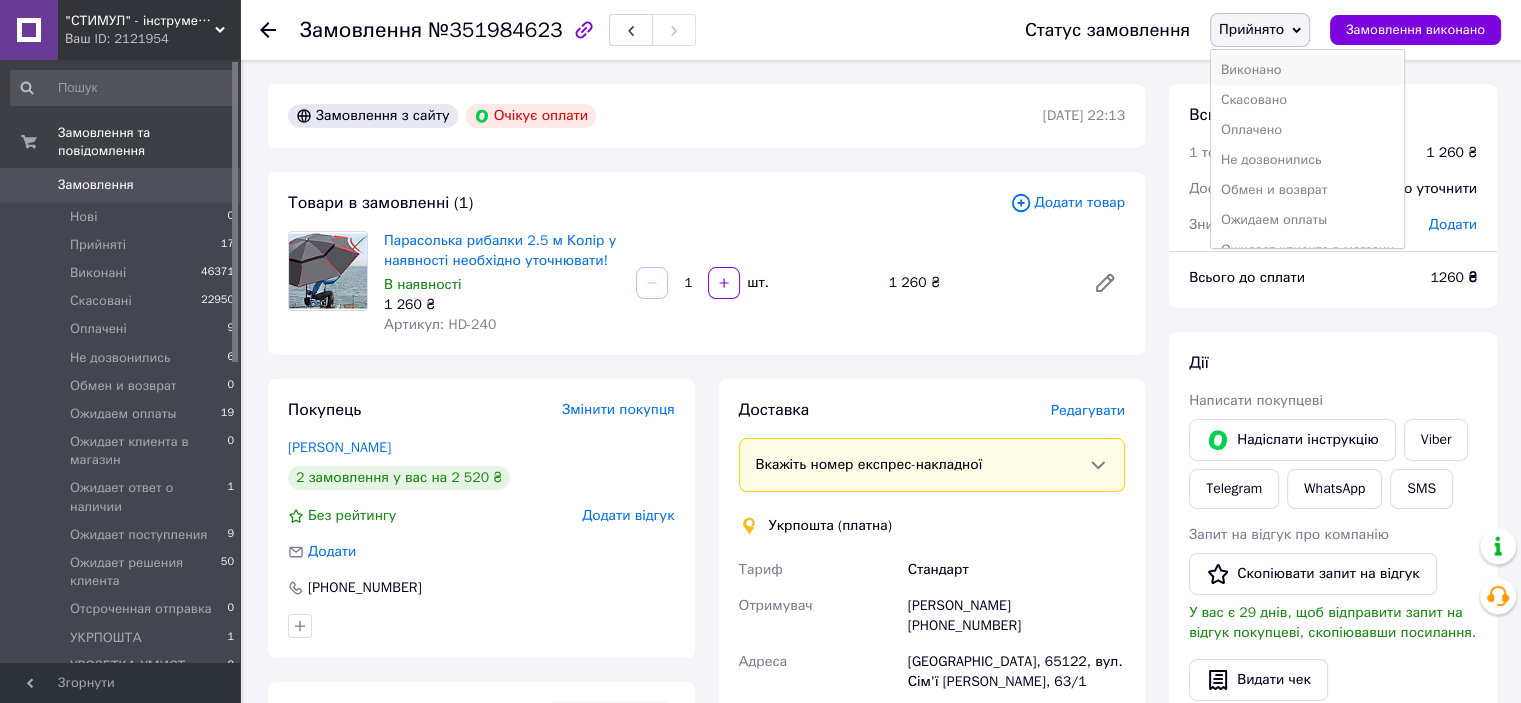 click on "Виконано" at bounding box center (1307, 70) 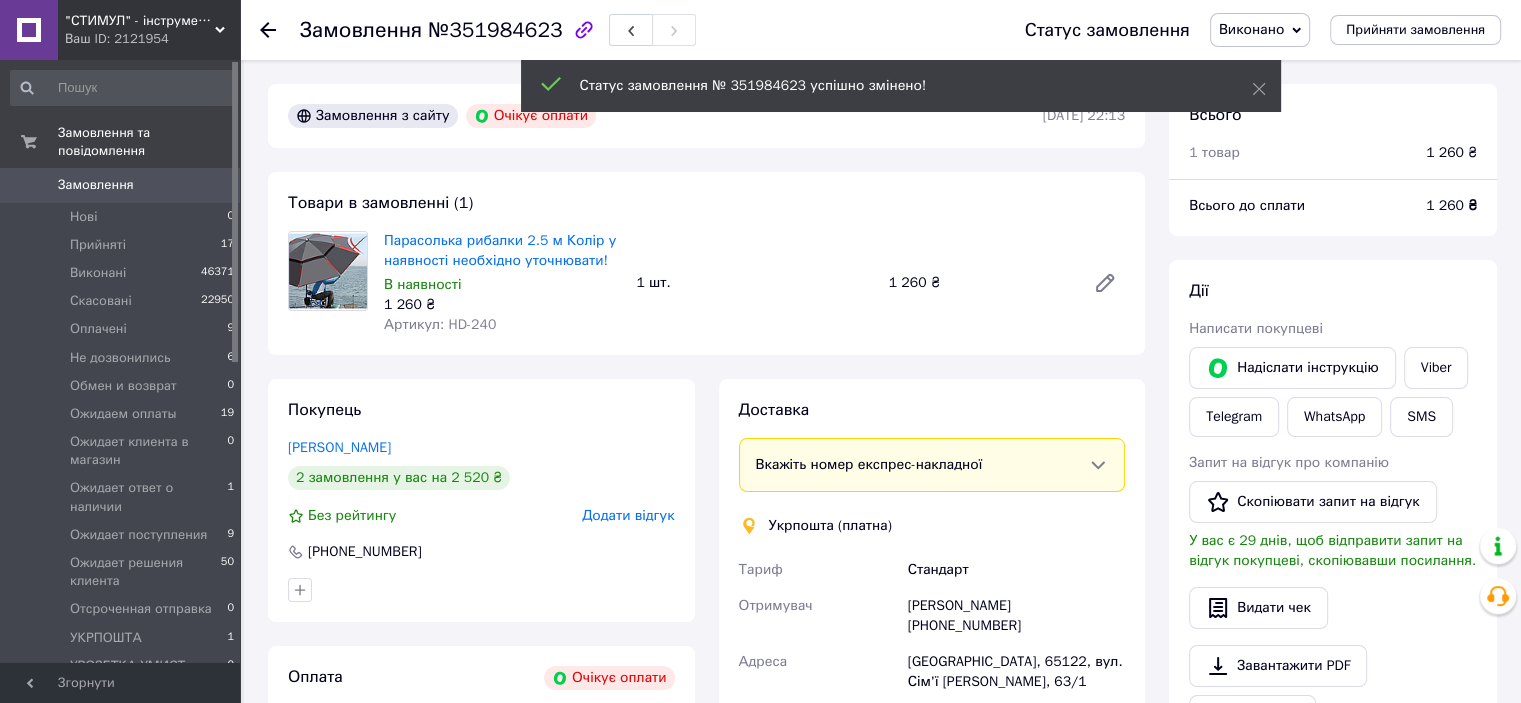 click 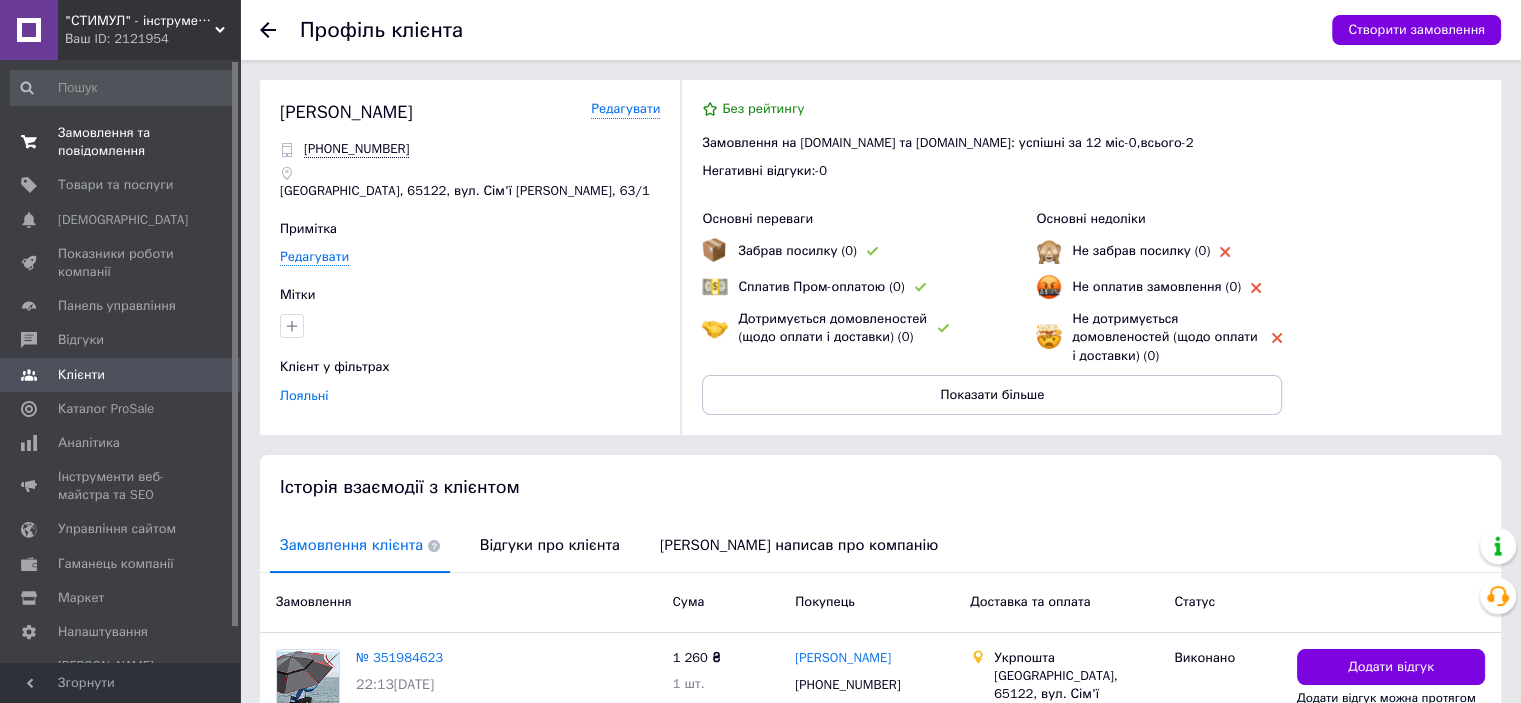 click on "Замовлення та повідомлення" at bounding box center (121, 142) 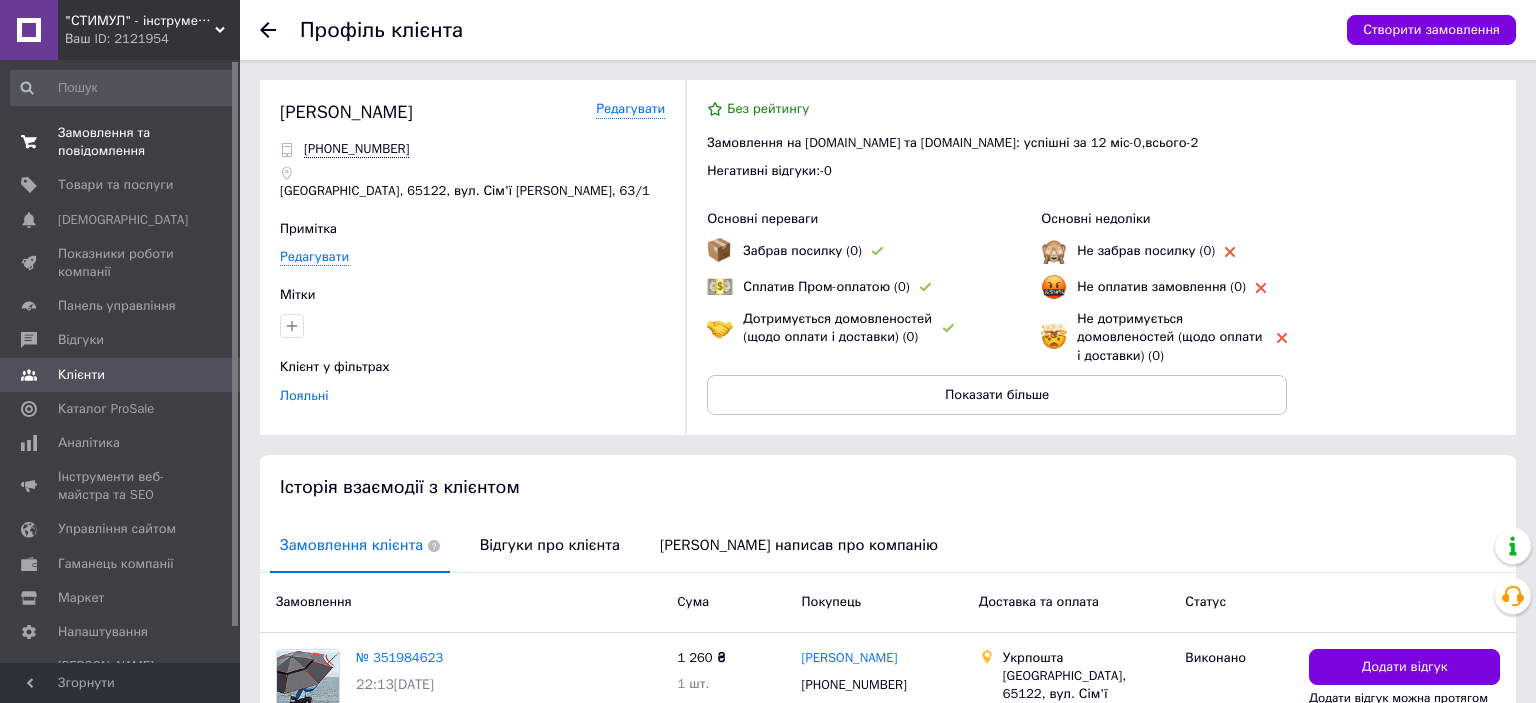 click on "Замовлення та повідомлення 0 0" at bounding box center [123, 142] 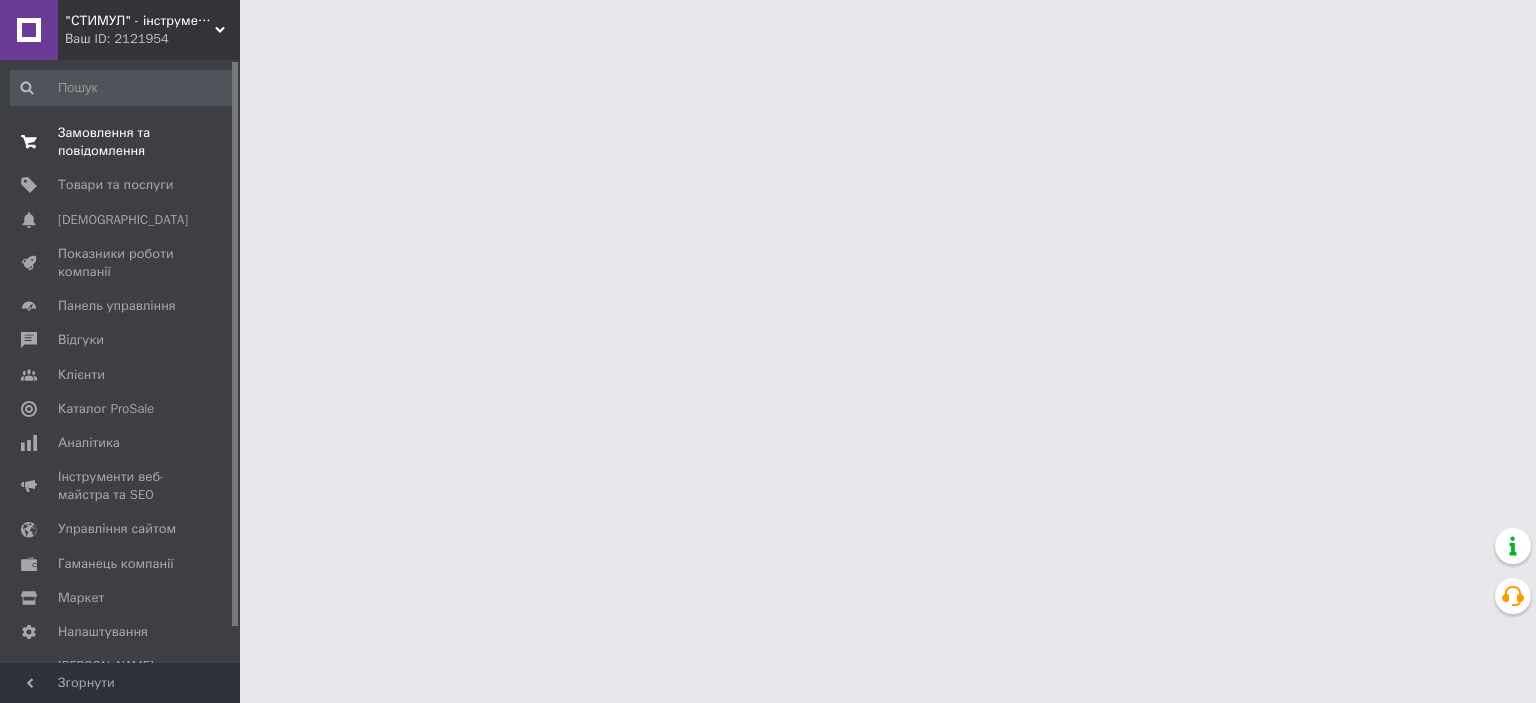 click on "Замовлення та повідомлення" at bounding box center (121, 142) 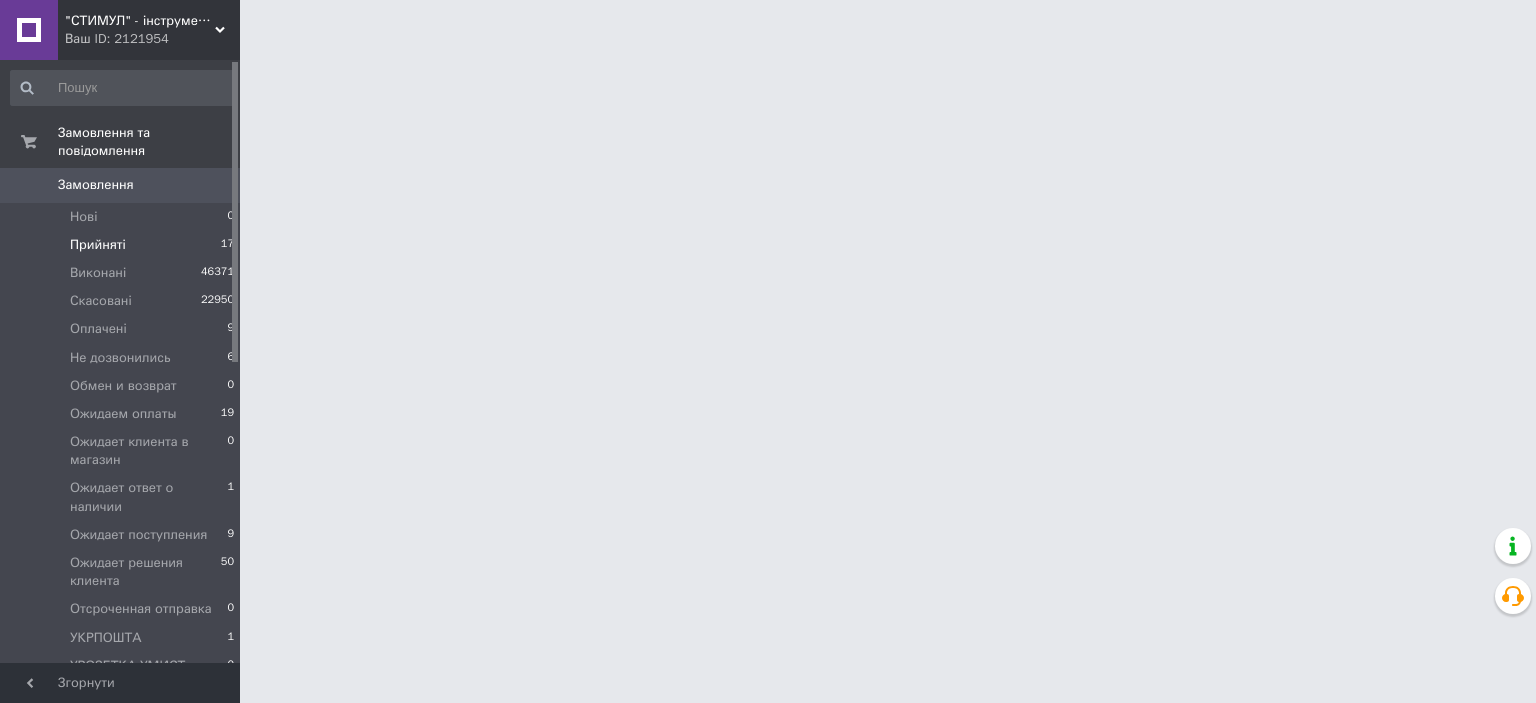 click on "Прийняті 17" at bounding box center [123, 245] 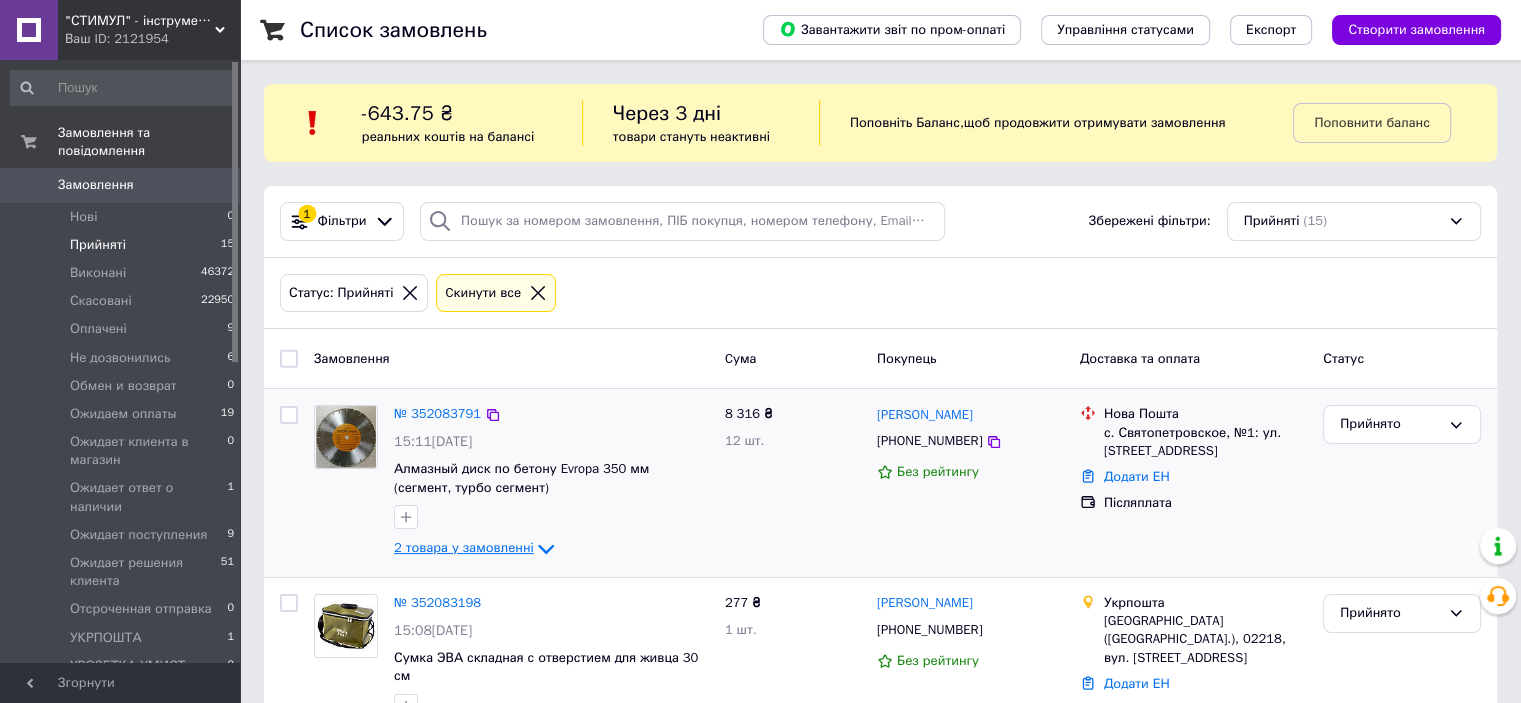 click on "2 товара у замовленні" at bounding box center [464, 548] 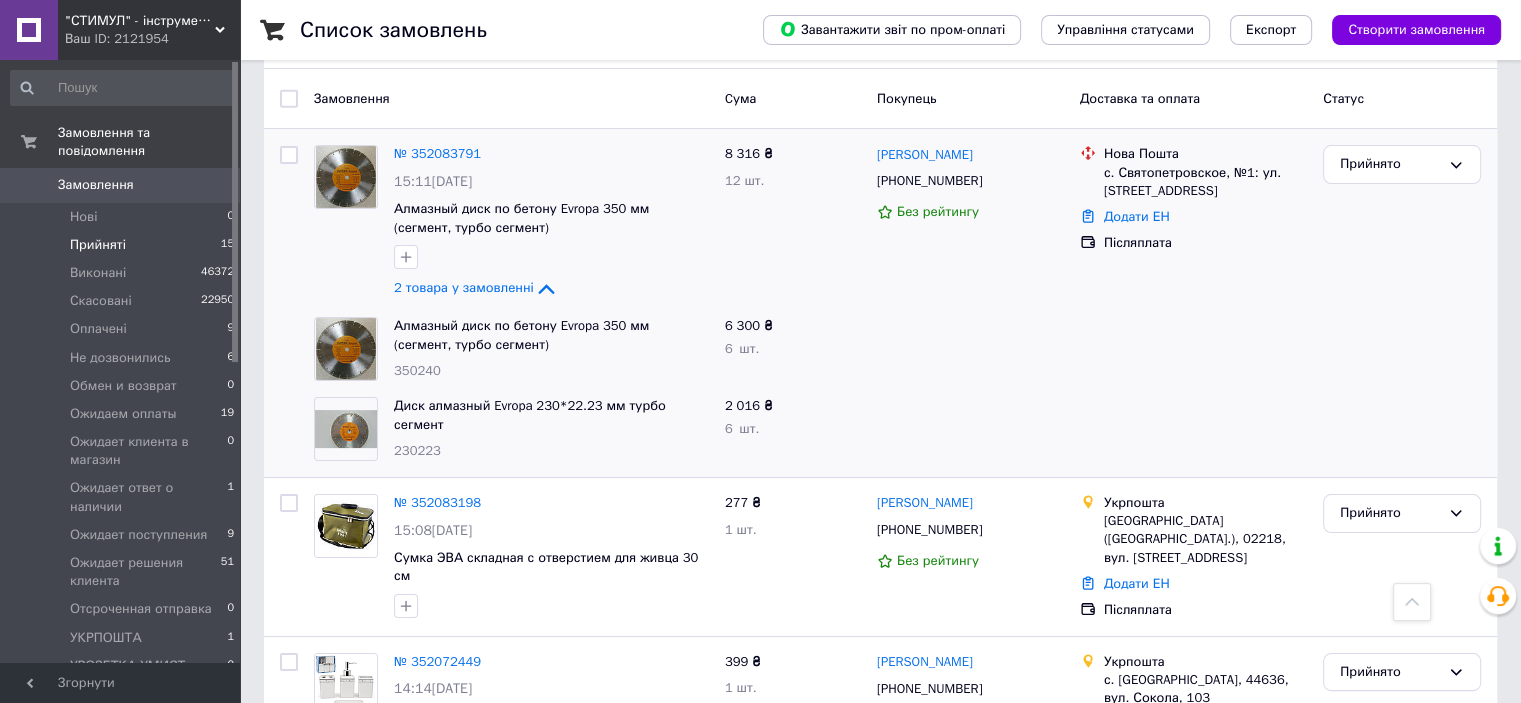scroll, scrollTop: 200, scrollLeft: 0, axis: vertical 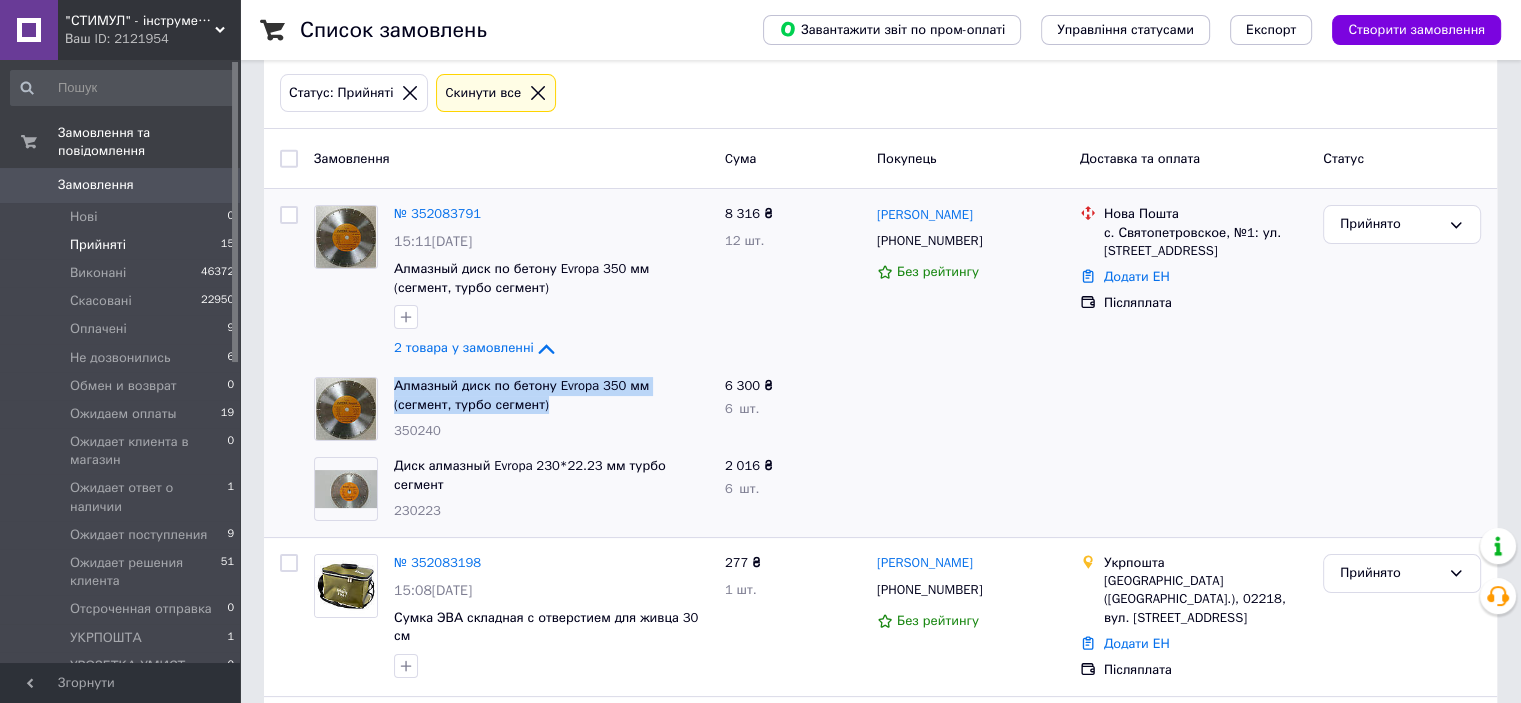 drag, startPoint x: 504, startPoint y: 407, endPoint x: 388, endPoint y: 380, distance: 119.1008 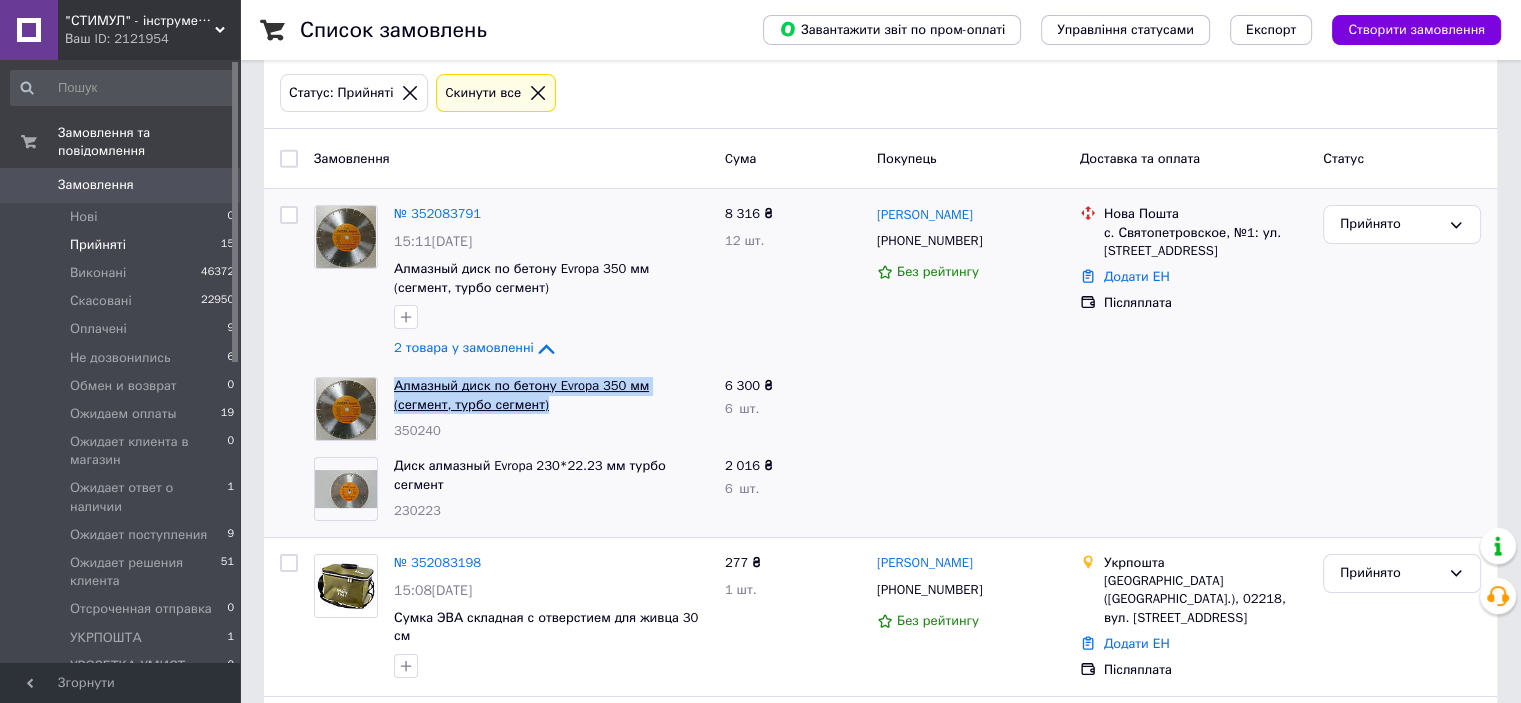 copy on "Алмазный диск по бетону Evropa 350 мм (сегмент, турбо сегмент)" 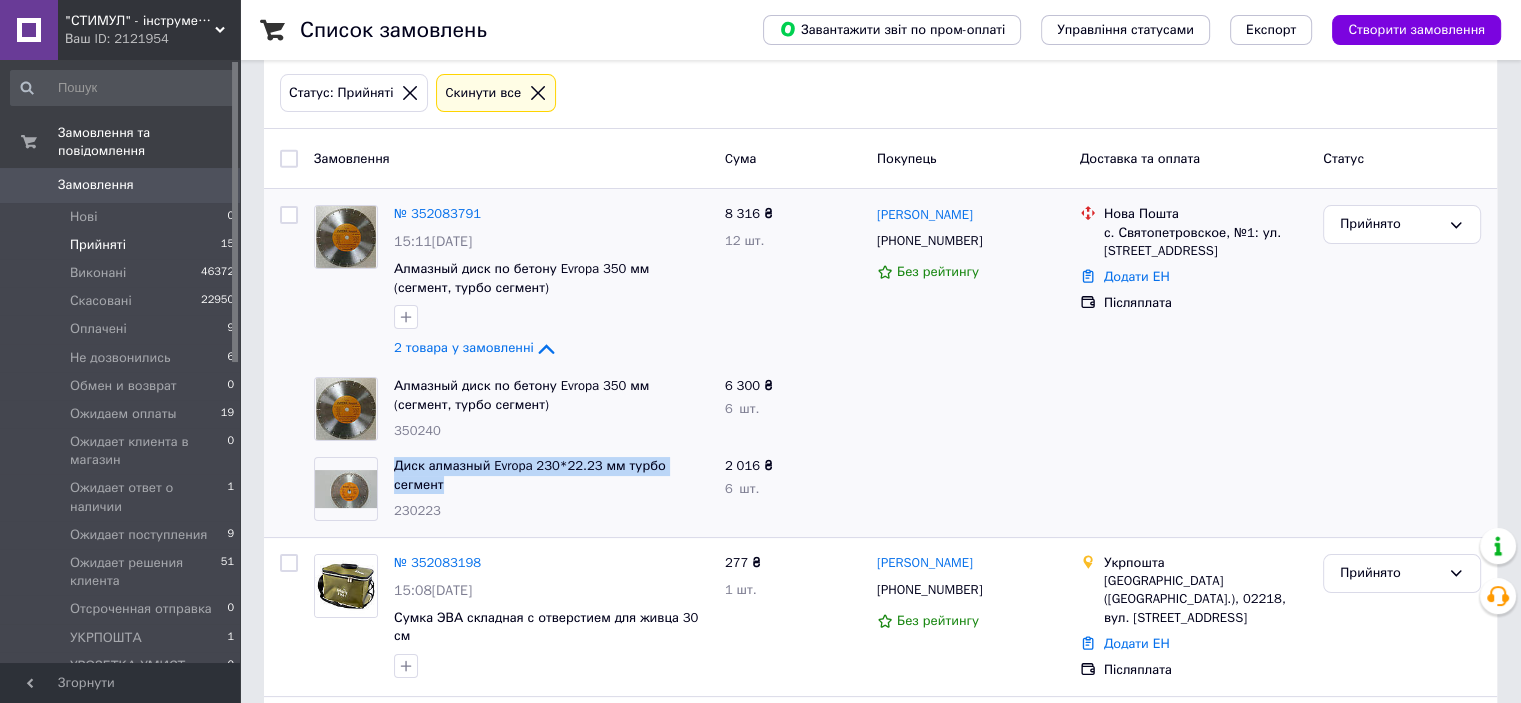 drag, startPoint x: 389, startPoint y: 470, endPoint x: 704, endPoint y: 468, distance: 315.00635 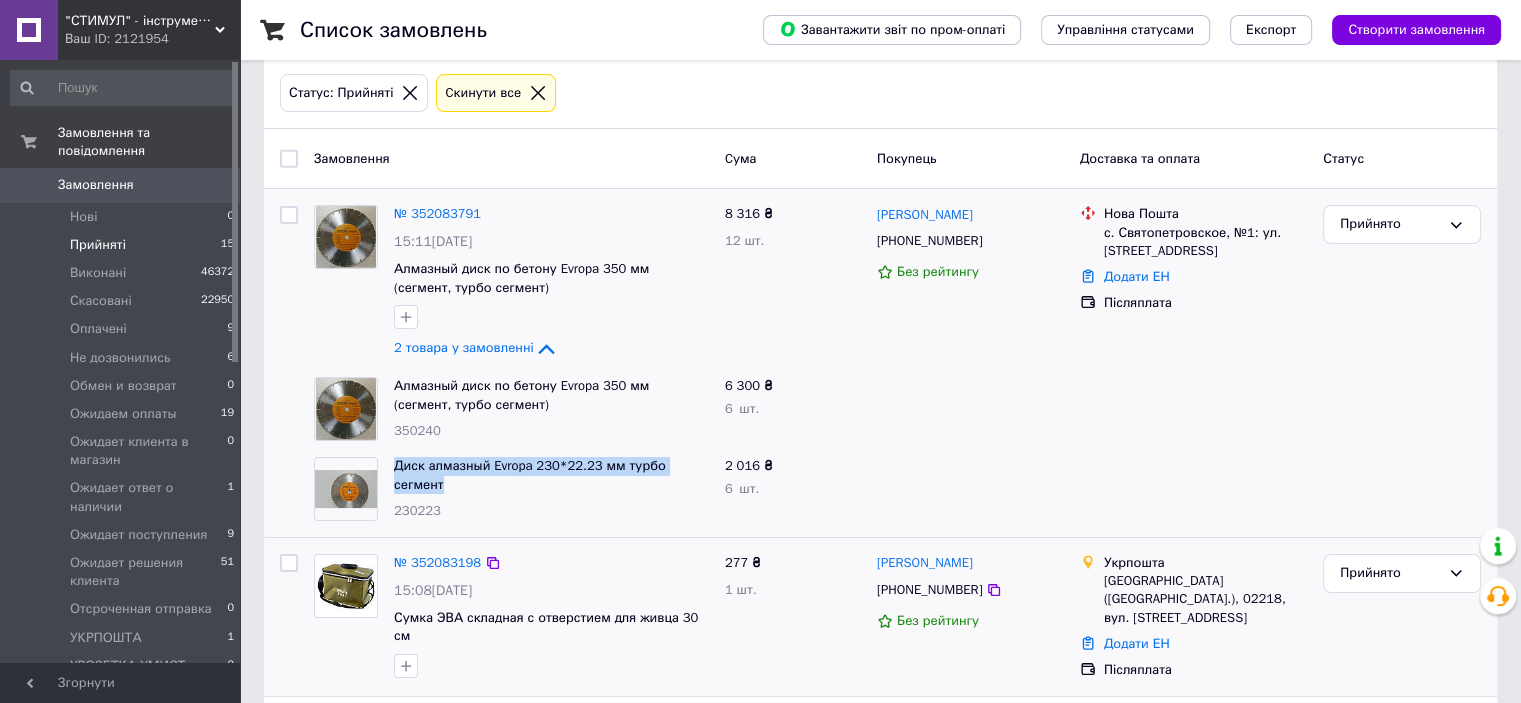 copy on "Диск алмазный Evropa 230*22.23 мм турбо сегмент" 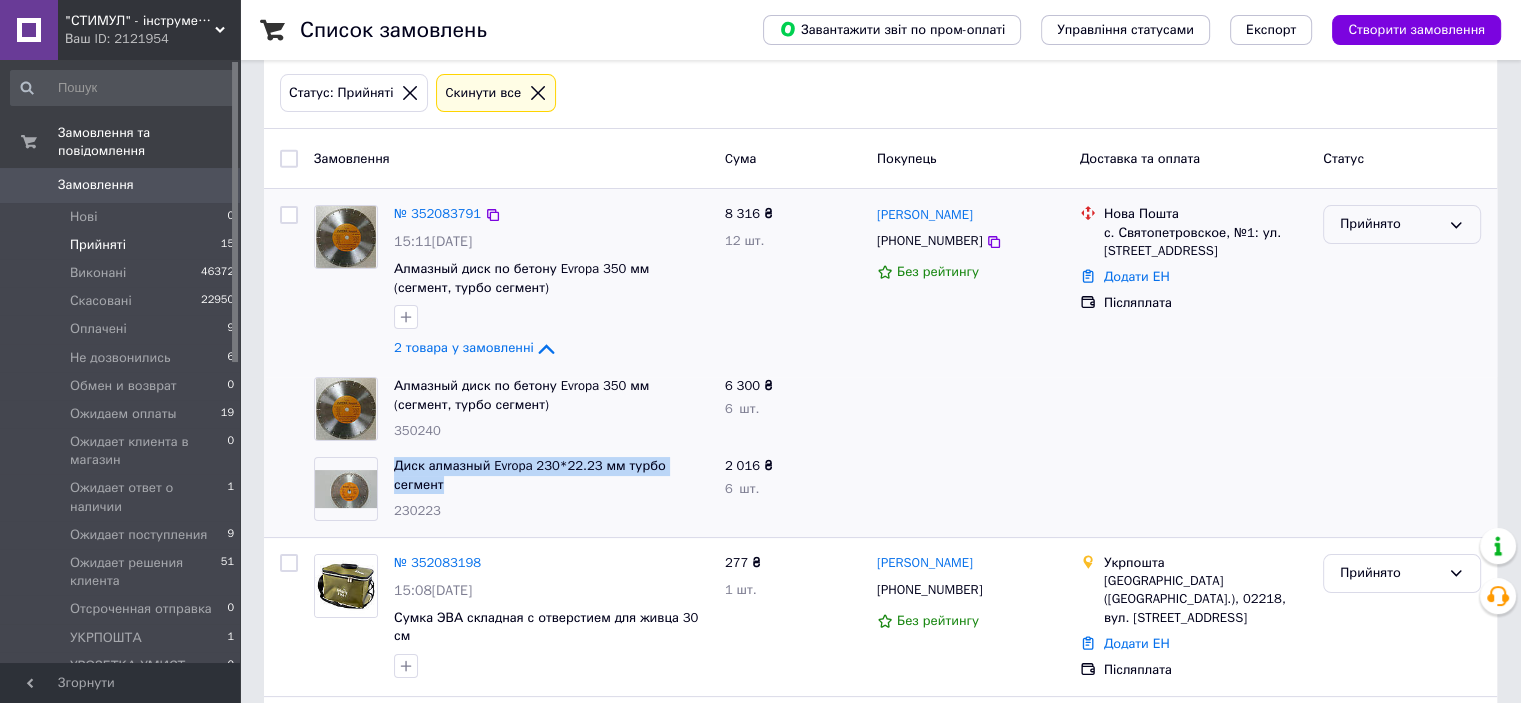 click on "Прийнято" at bounding box center (1390, 224) 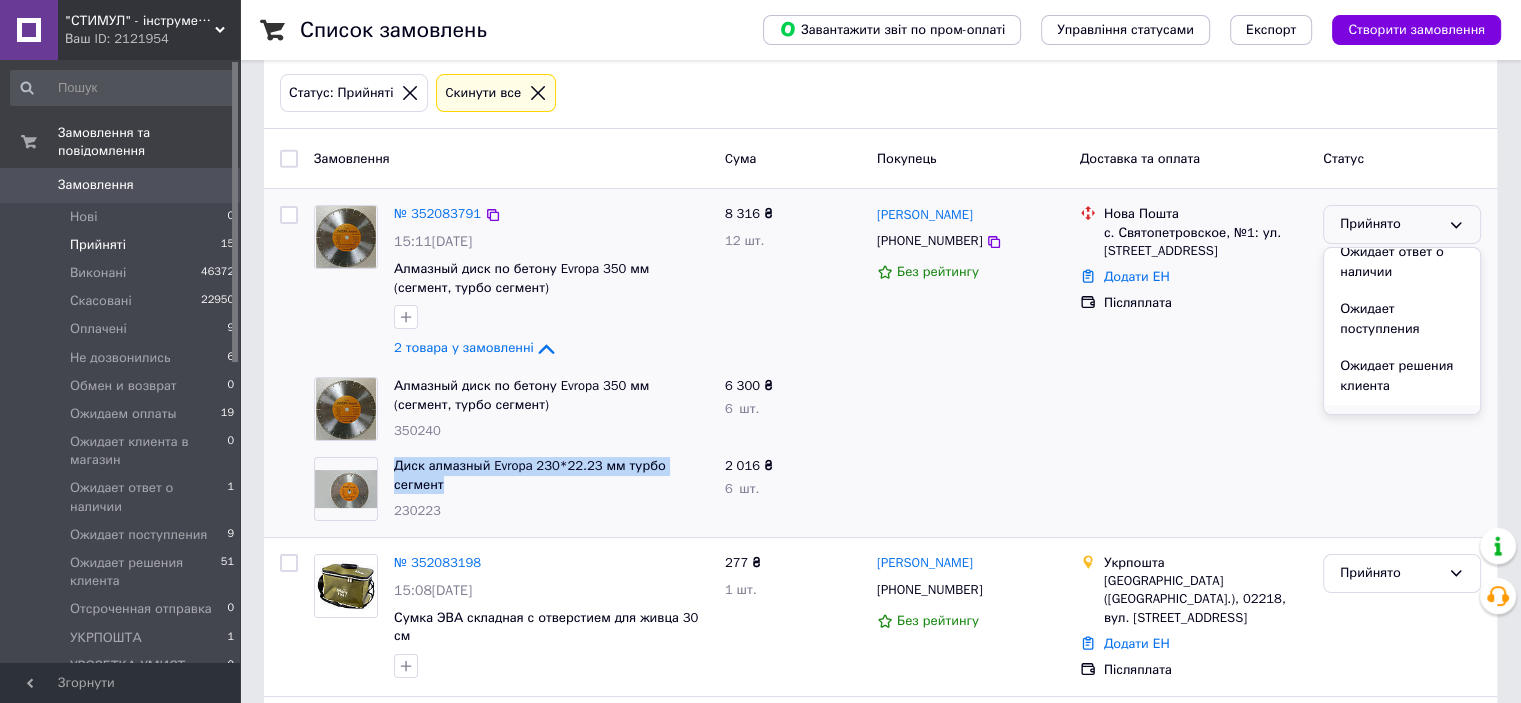 scroll, scrollTop: 269, scrollLeft: 0, axis: vertical 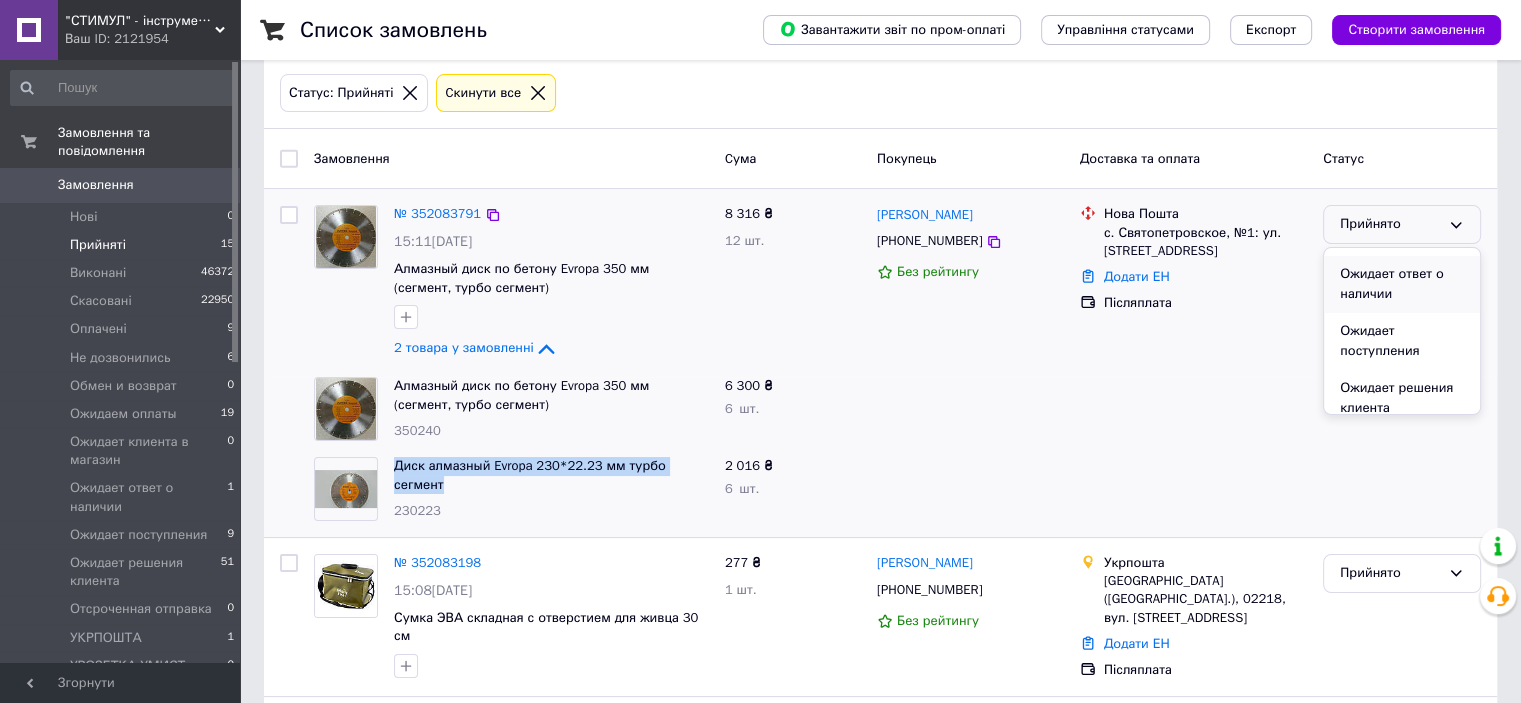 click on "Ожидает ответ о наличии" at bounding box center [1402, 284] 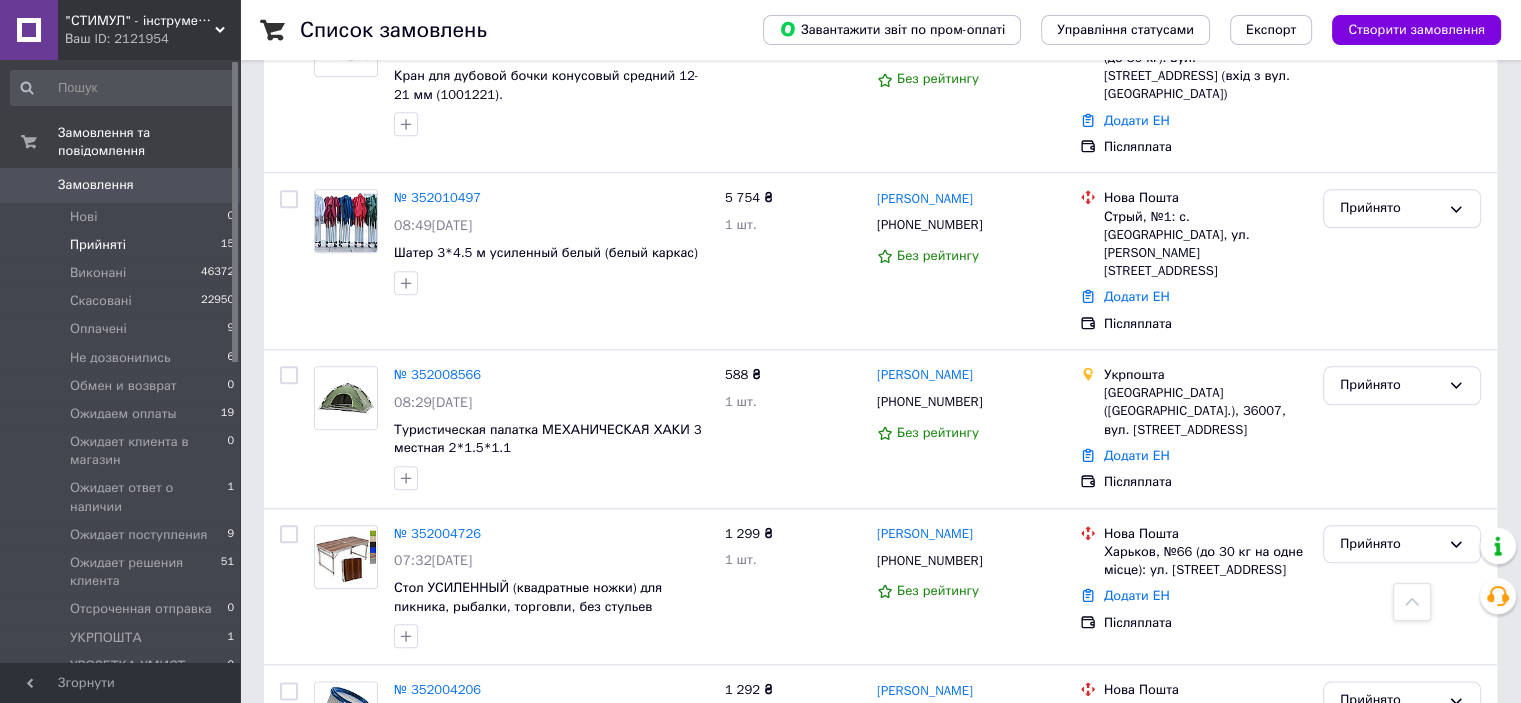 scroll, scrollTop: 2208, scrollLeft: 0, axis: vertical 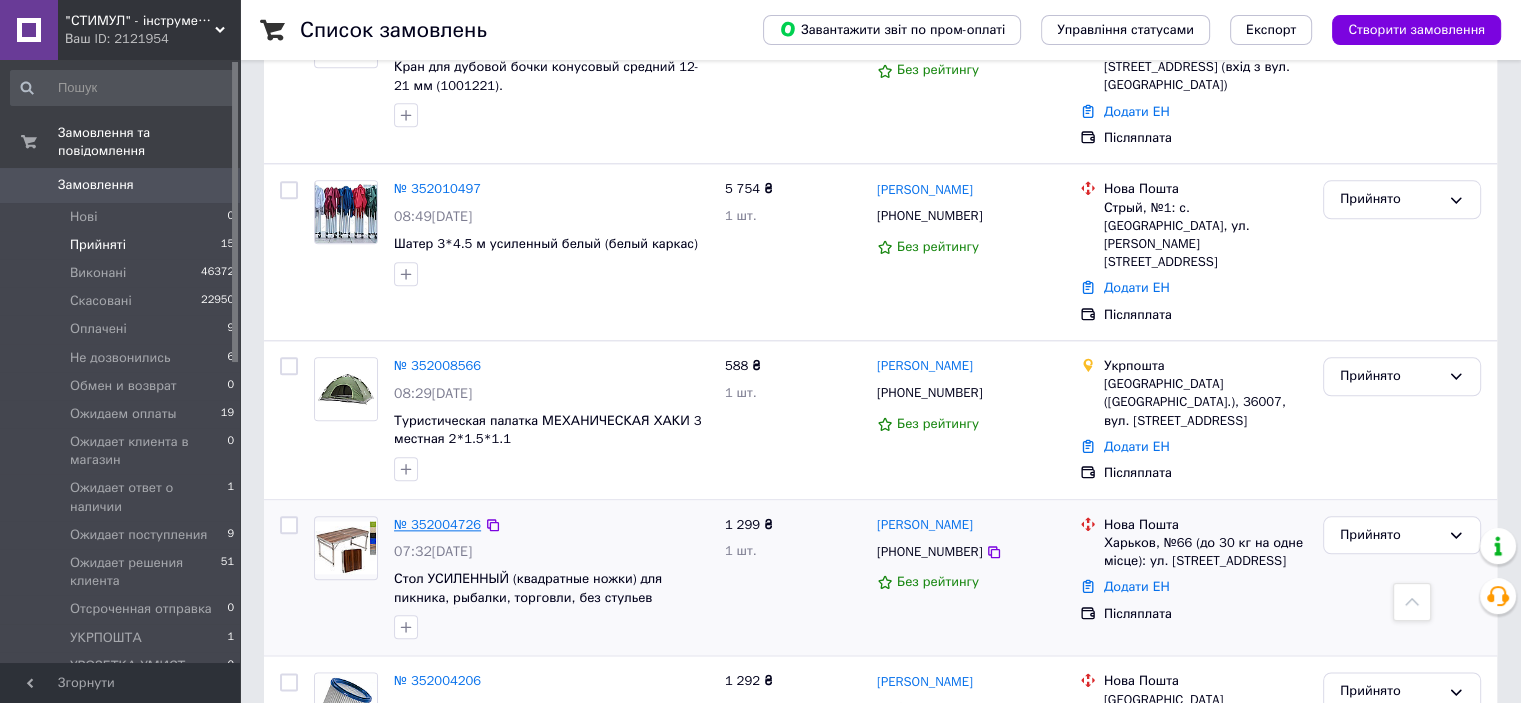 click on "№ 352004726" at bounding box center (437, 524) 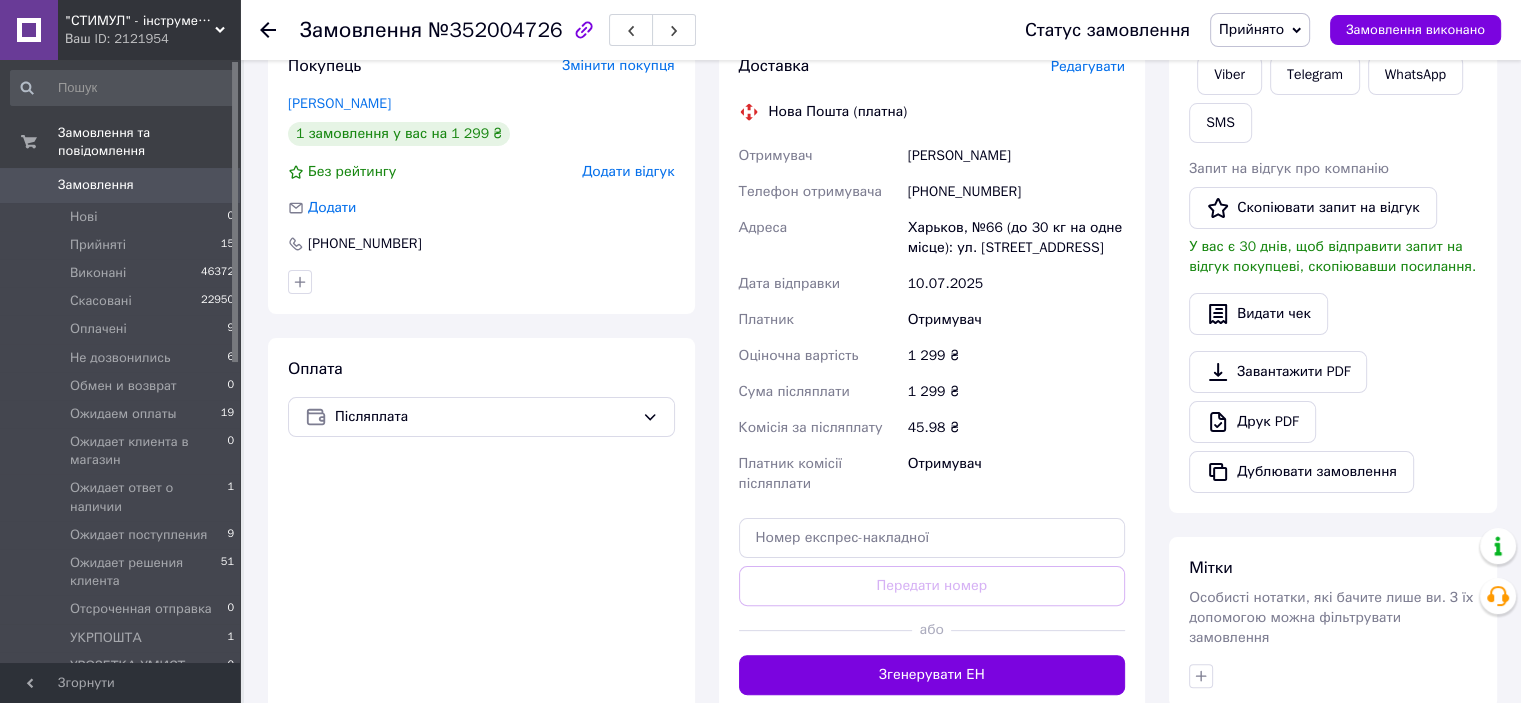 scroll, scrollTop: 223, scrollLeft: 0, axis: vertical 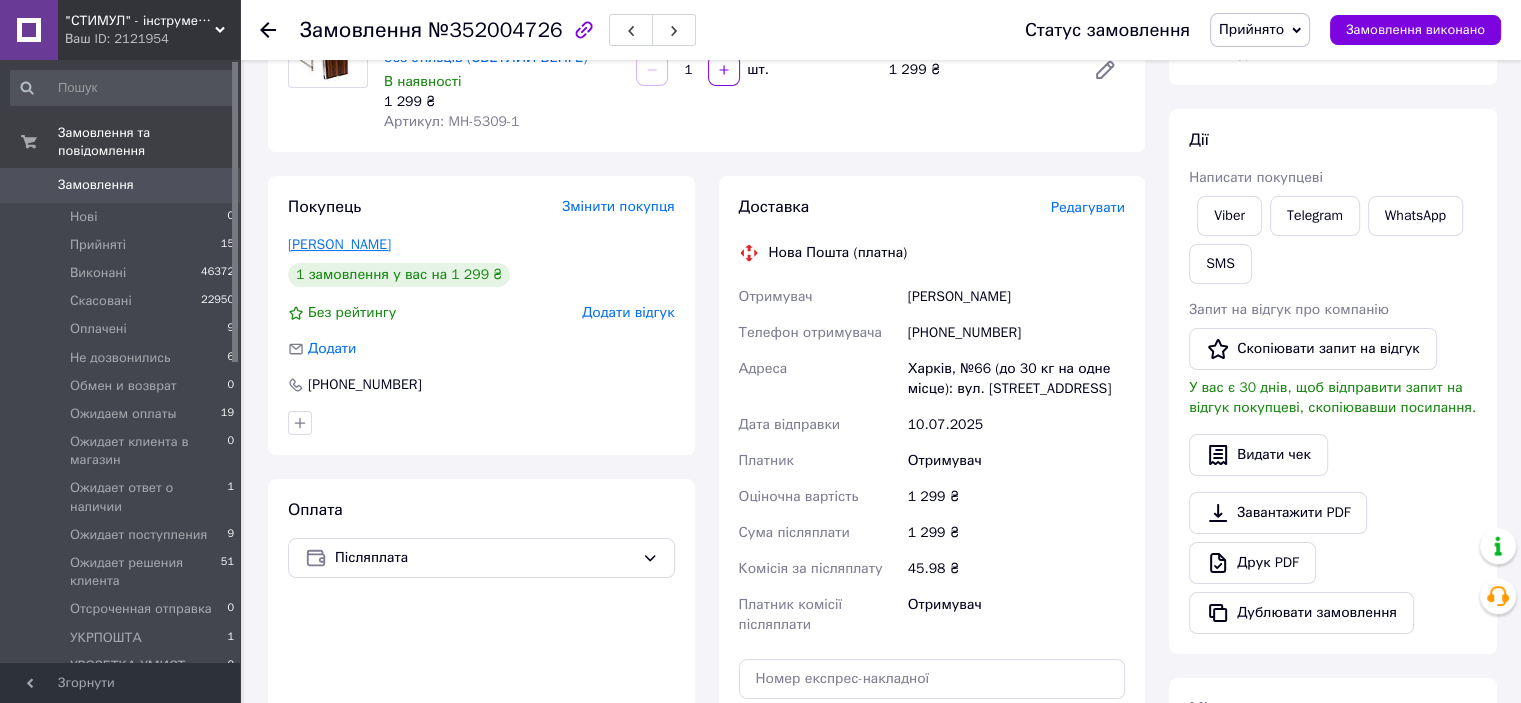 click on "Бабенко Віталій" at bounding box center [339, 244] 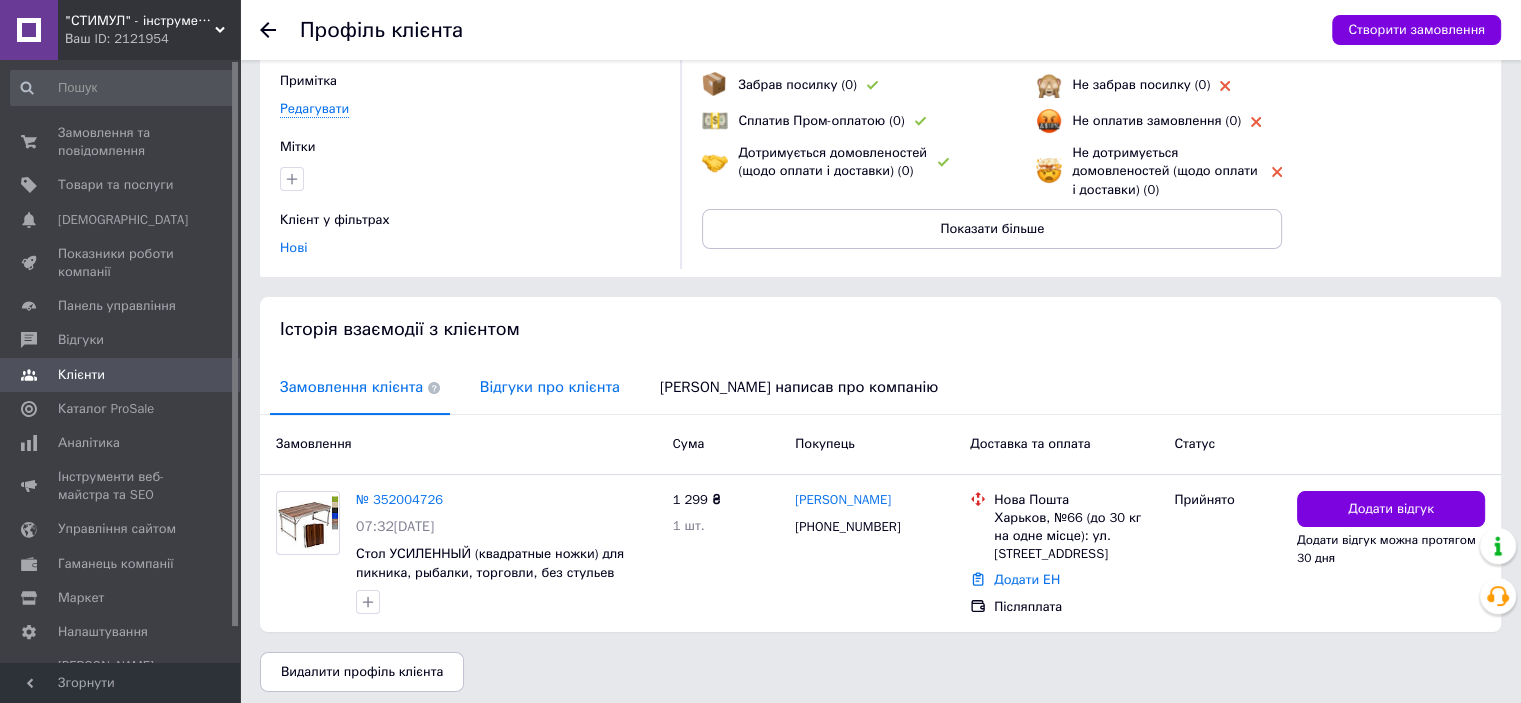 click on "Відгуки про клієнта" at bounding box center [550, 387] 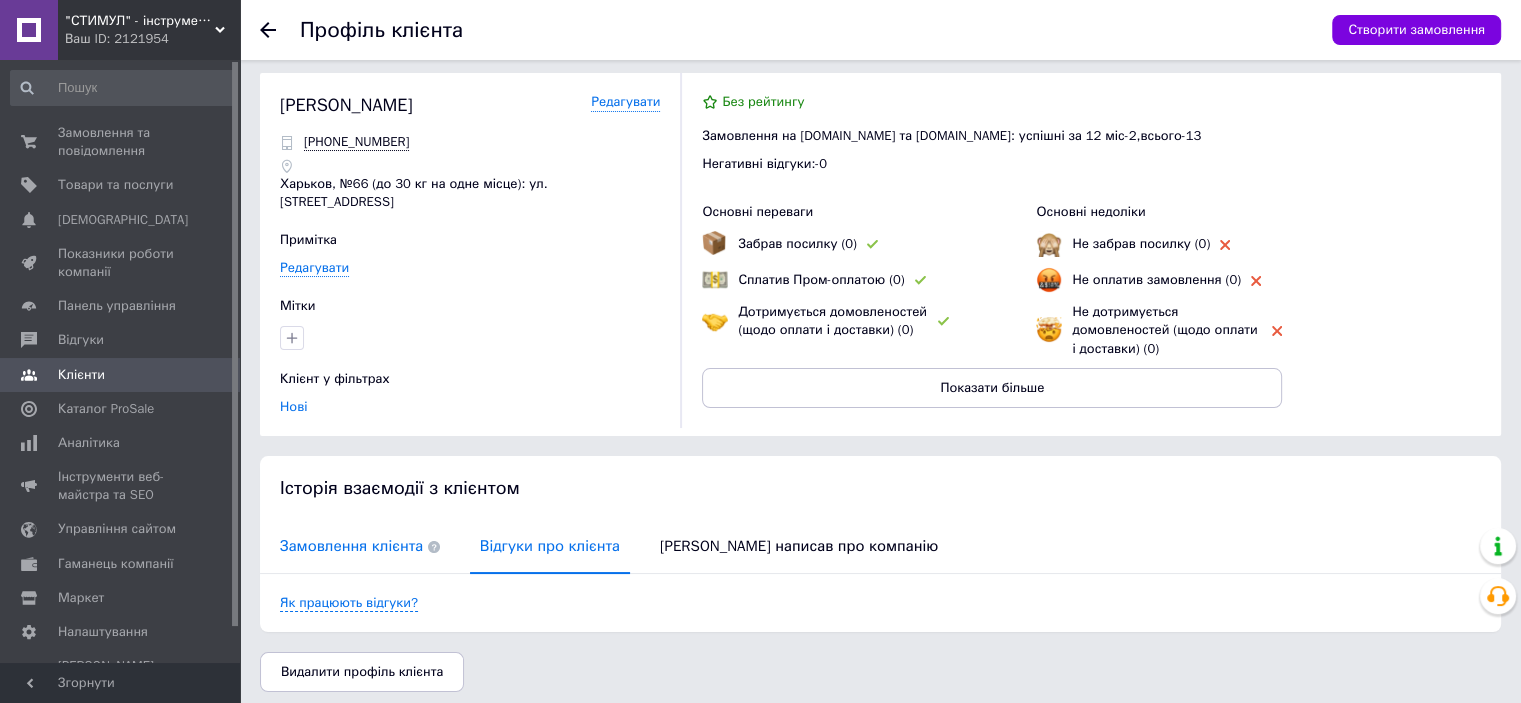 click on "Замовлення клієнта" at bounding box center [360, 546] 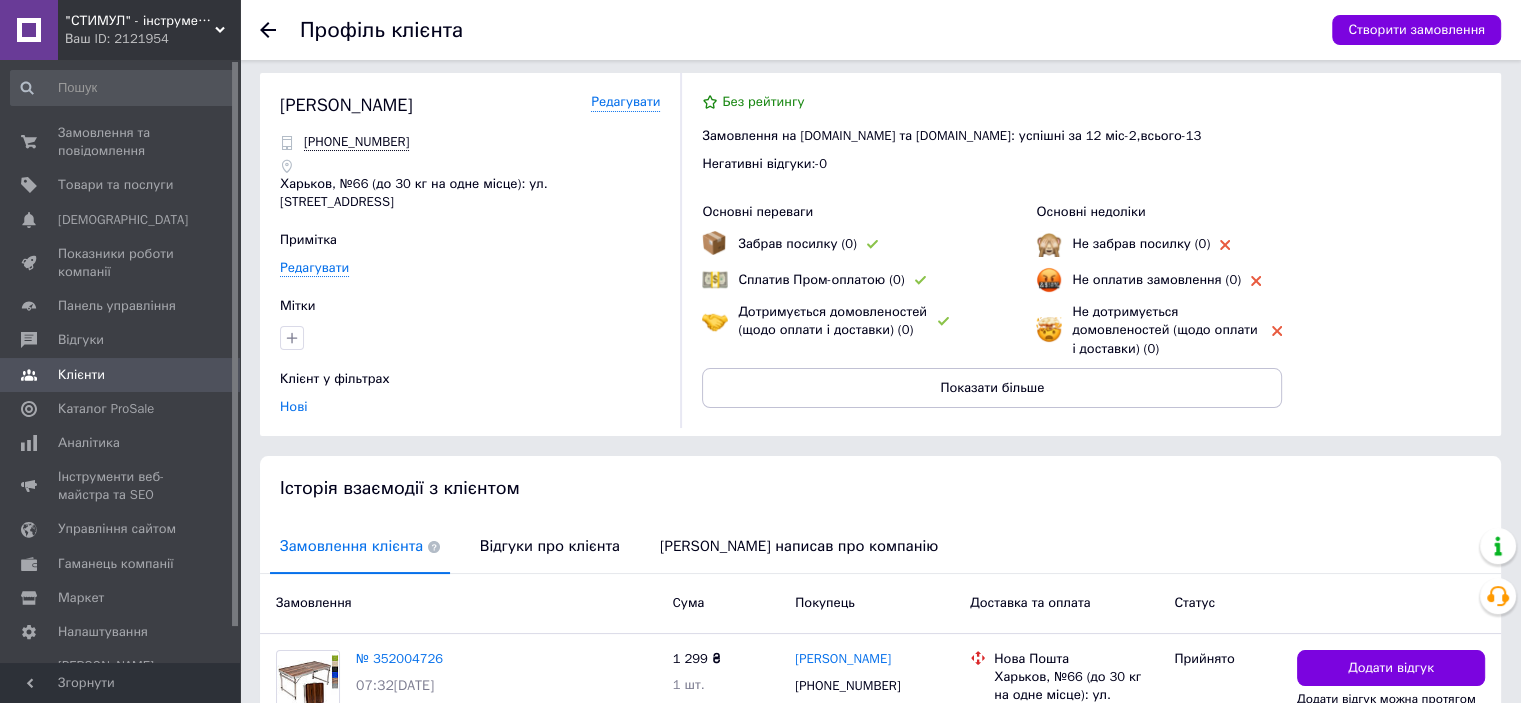 scroll, scrollTop: 166, scrollLeft: 0, axis: vertical 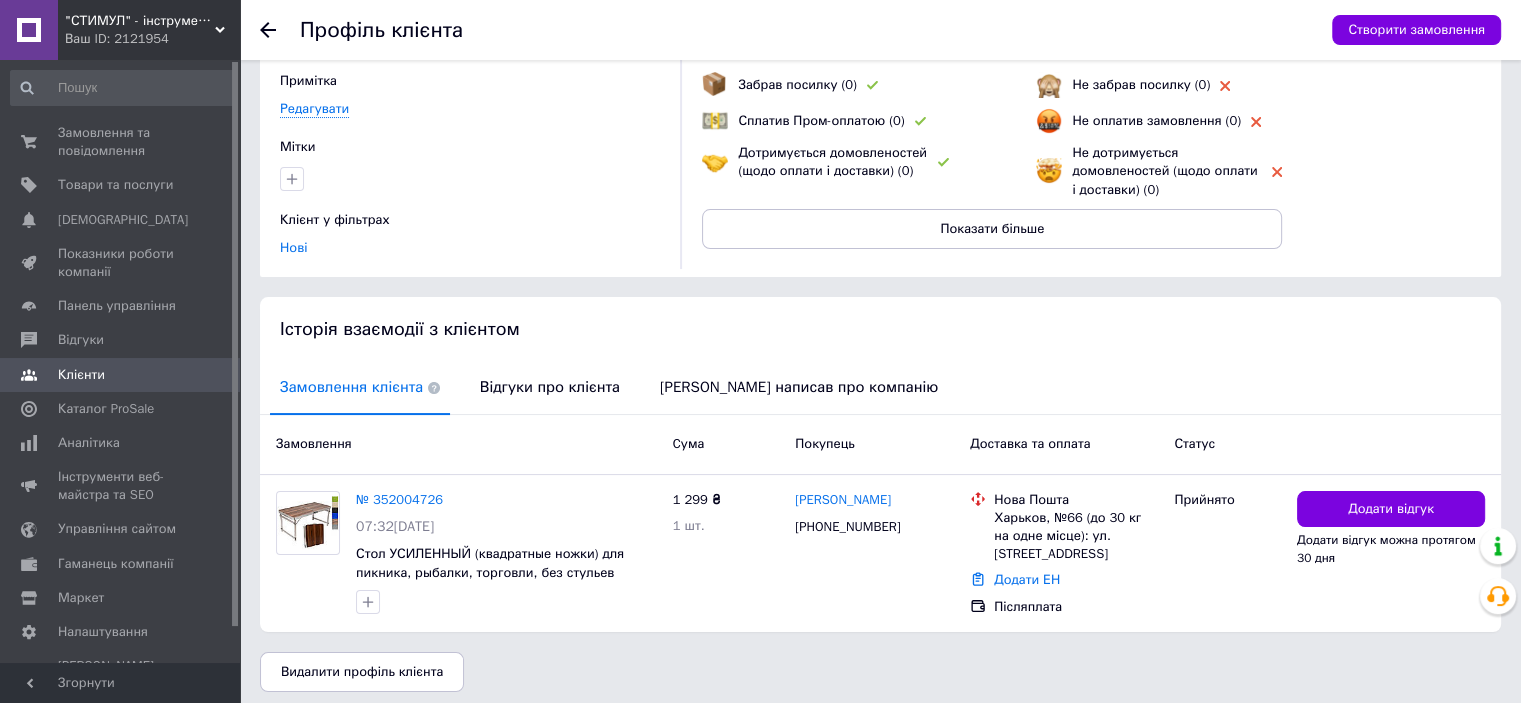 click 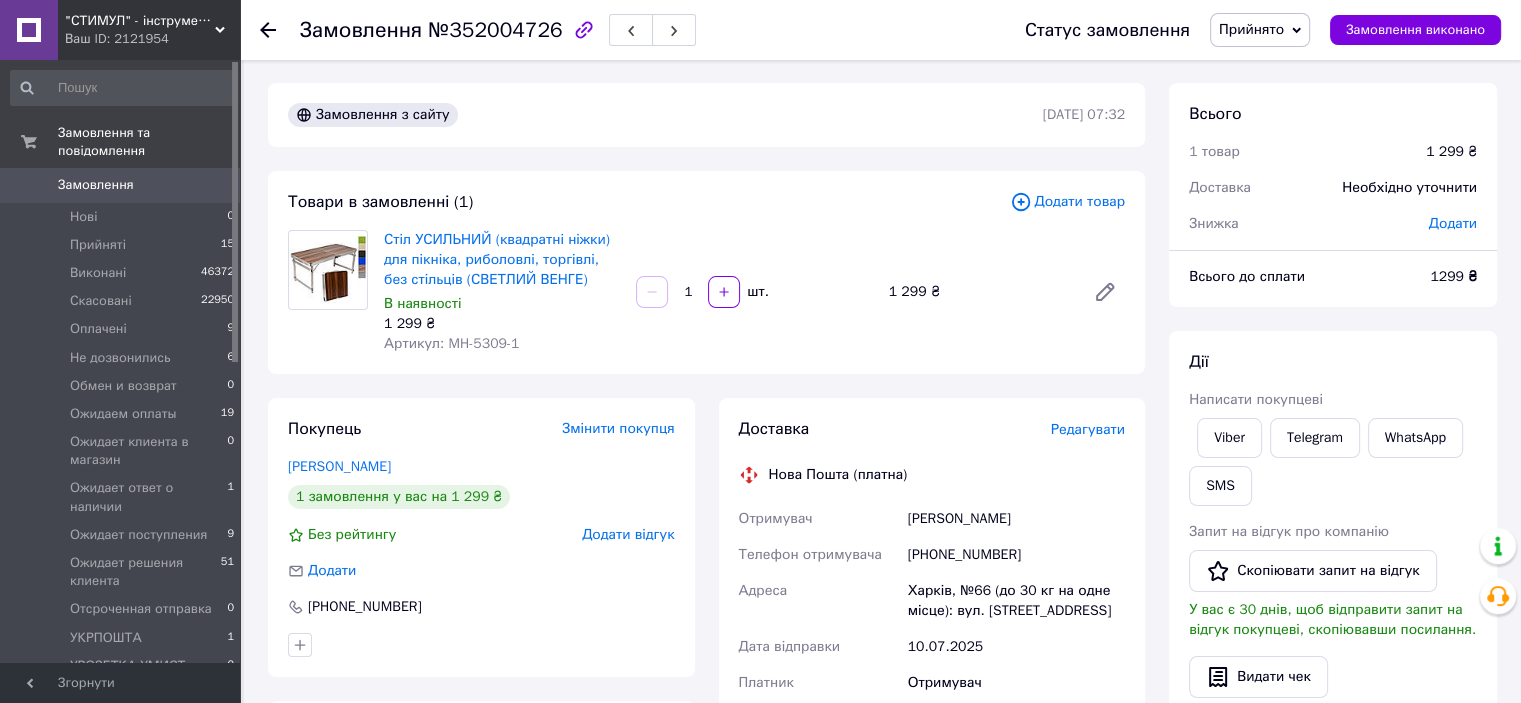 scroll, scrollTop: 0, scrollLeft: 0, axis: both 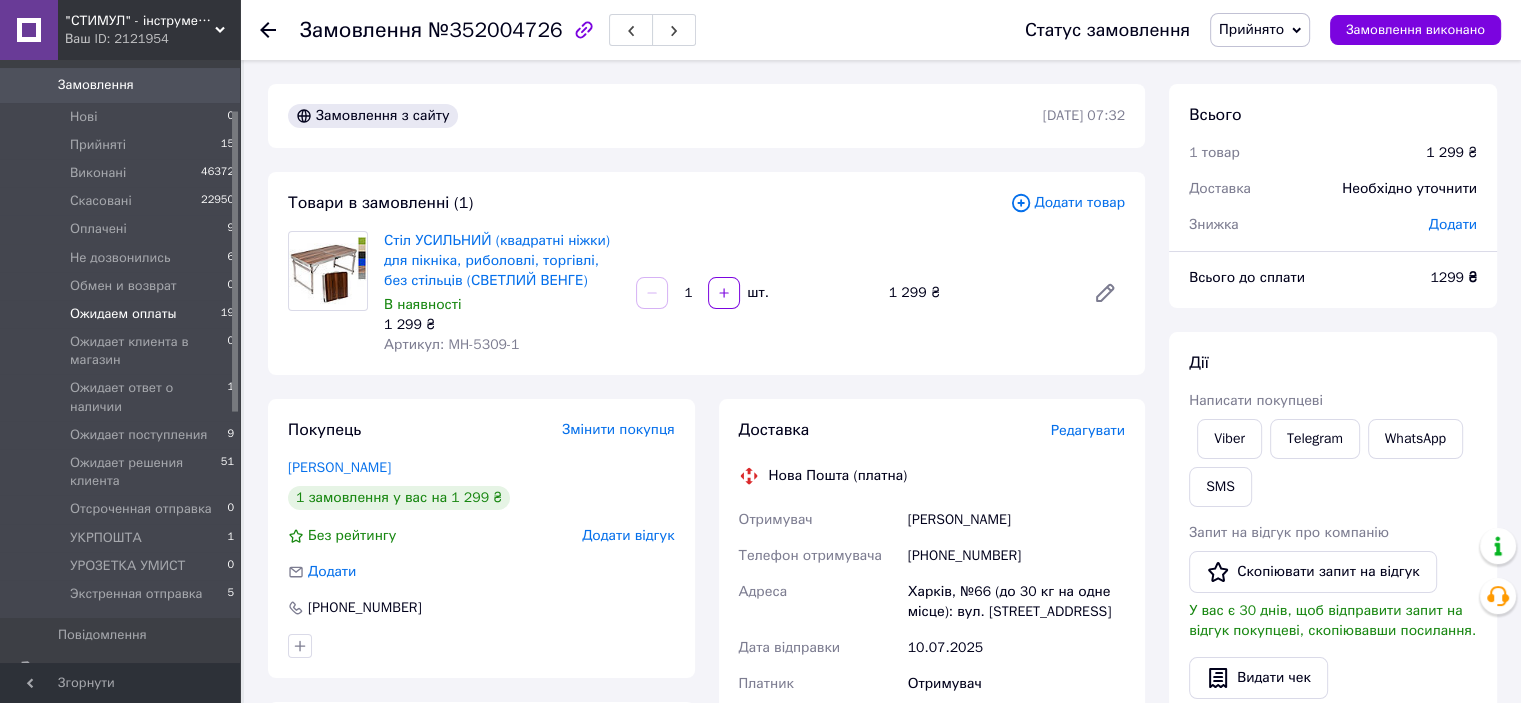 click on "Ожидаем оплаты" at bounding box center [123, 314] 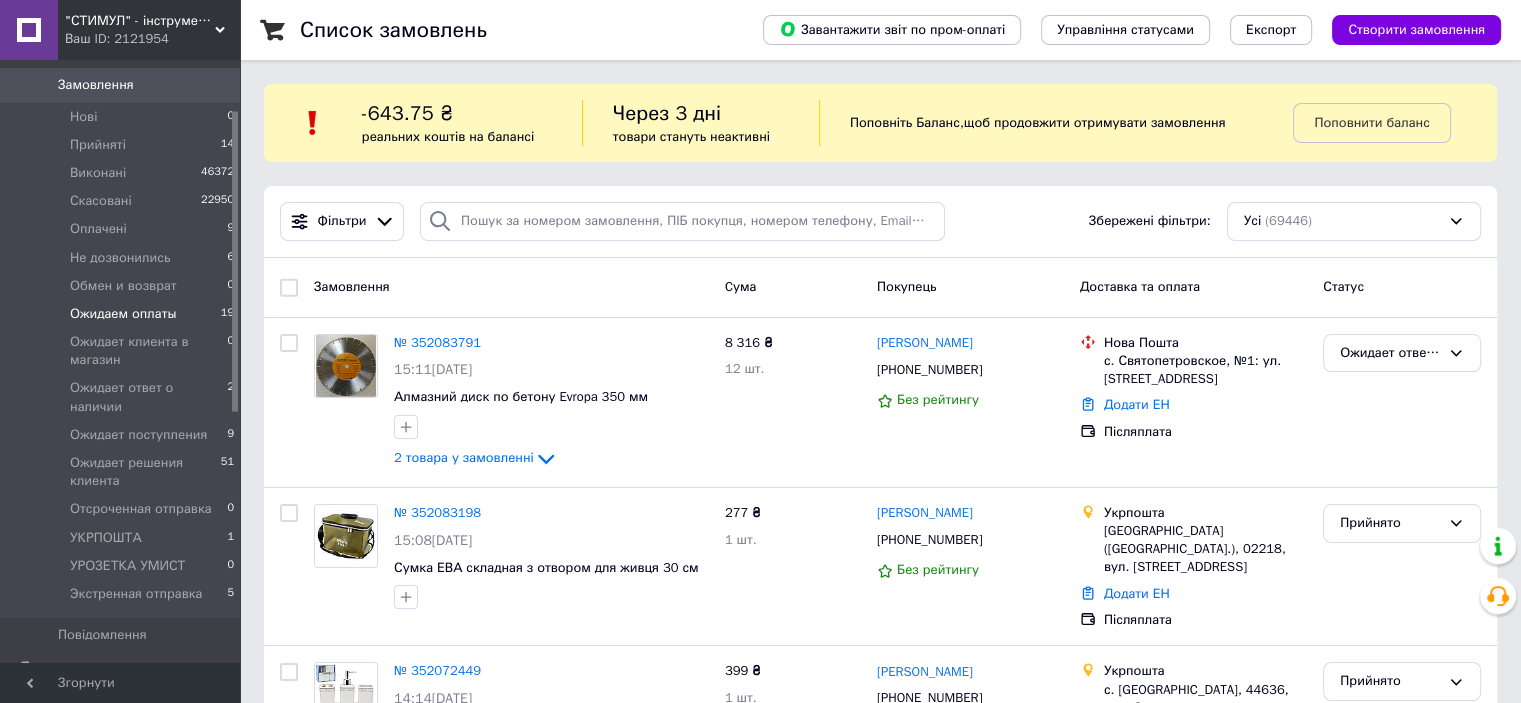 click on "Ожидаем оплаты" at bounding box center (123, 314) 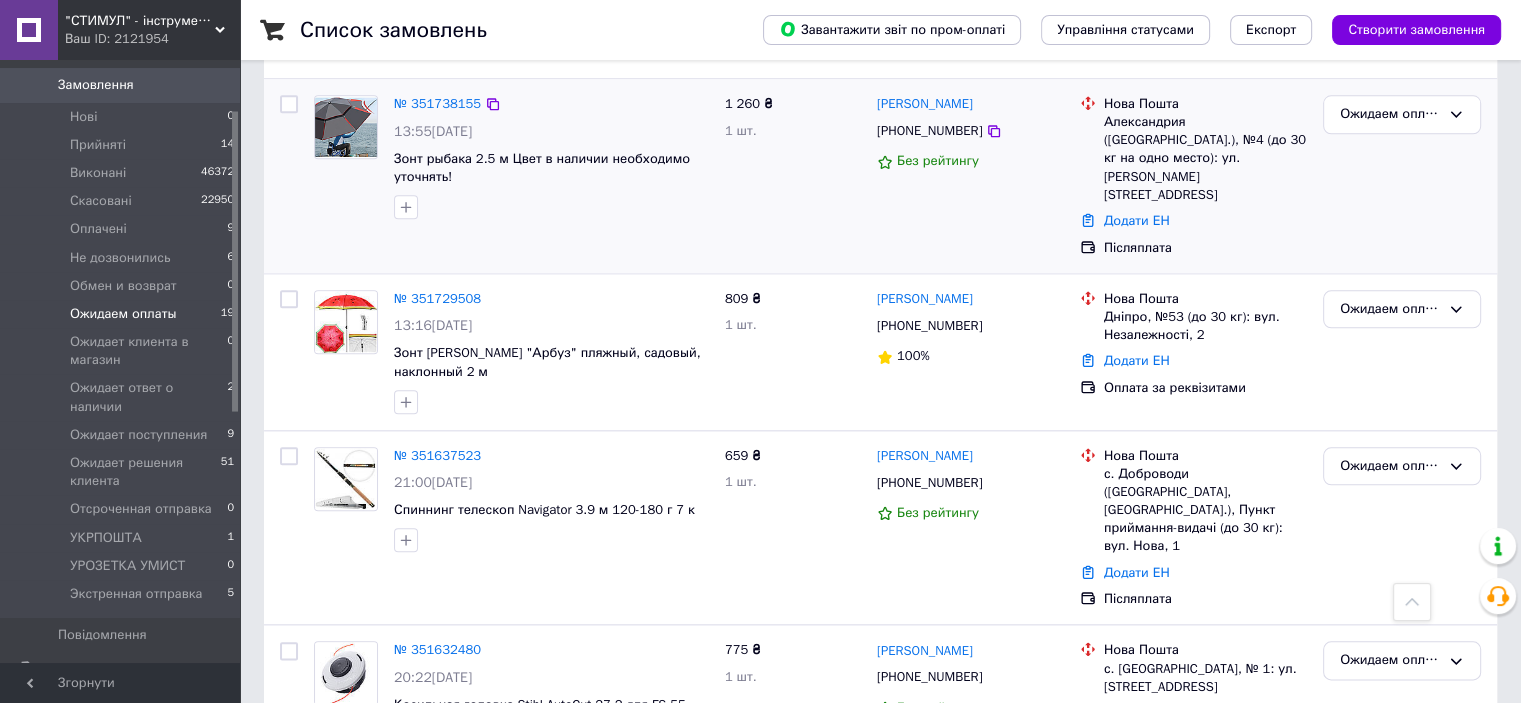 scroll, scrollTop: 2200, scrollLeft: 0, axis: vertical 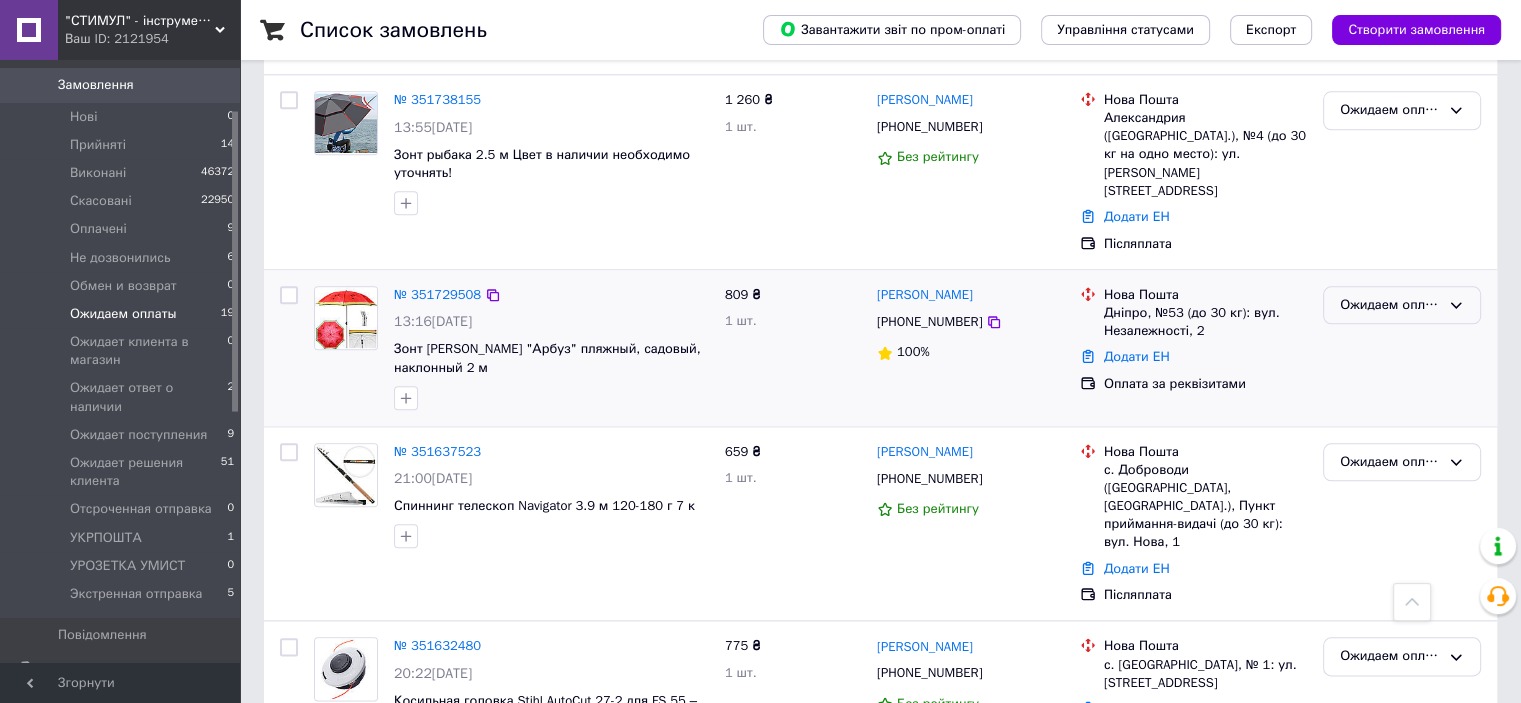 click on "Ожидаем оплаты" at bounding box center [1390, 305] 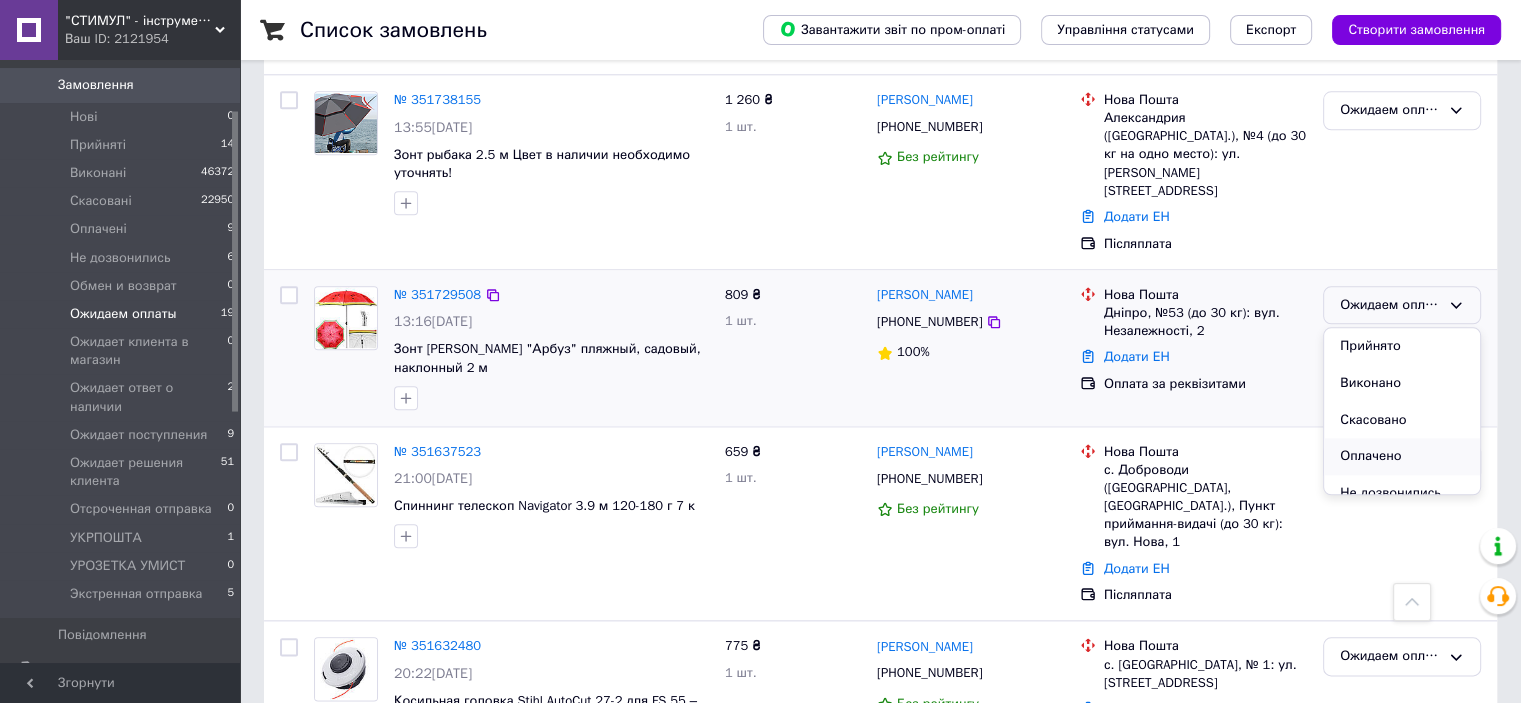 click on "Оплачено" at bounding box center [1402, 456] 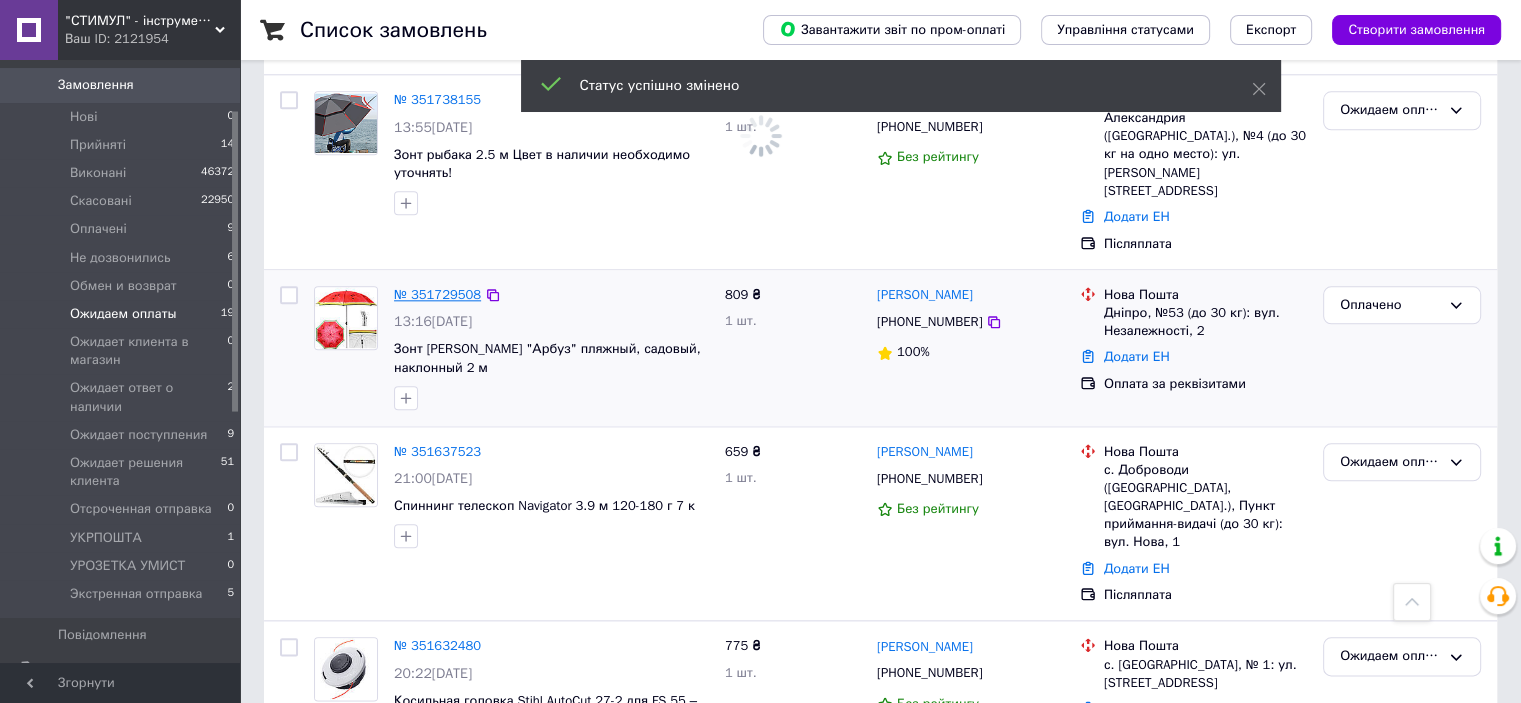 click on "№ 351729508" at bounding box center (437, 294) 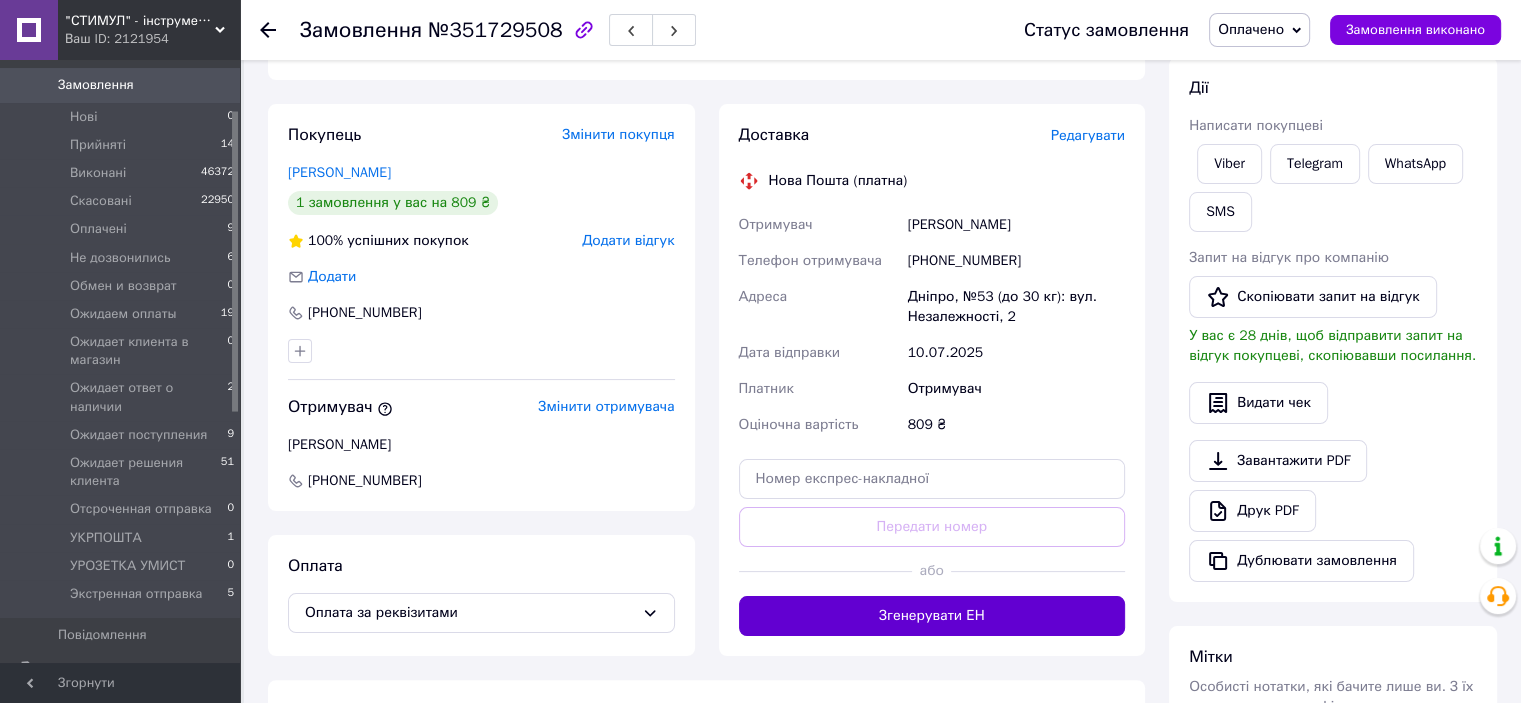 scroll, scrollTop: 323, scrollLeft: 0, axis: vertical 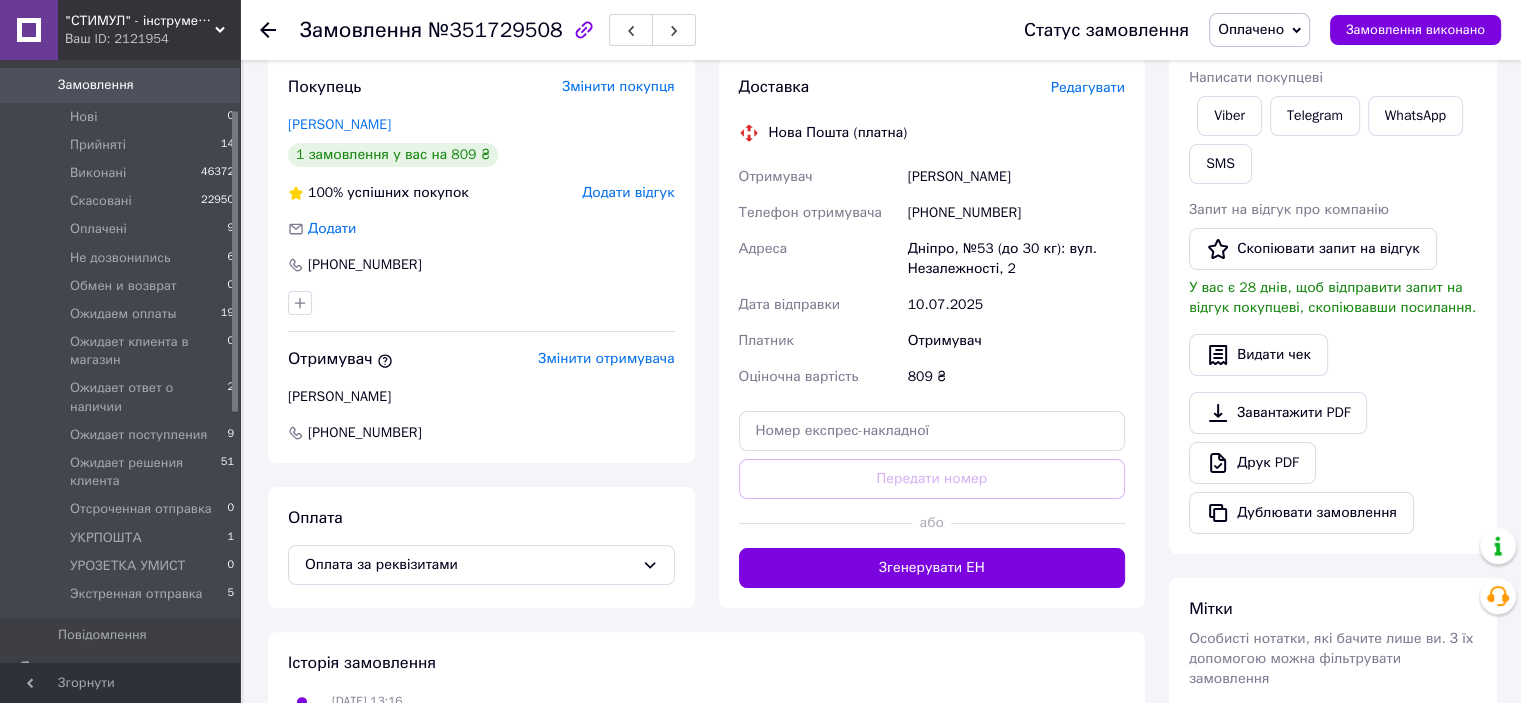 click on "Згенерувати ЕН" at bounding box center [932, 568] 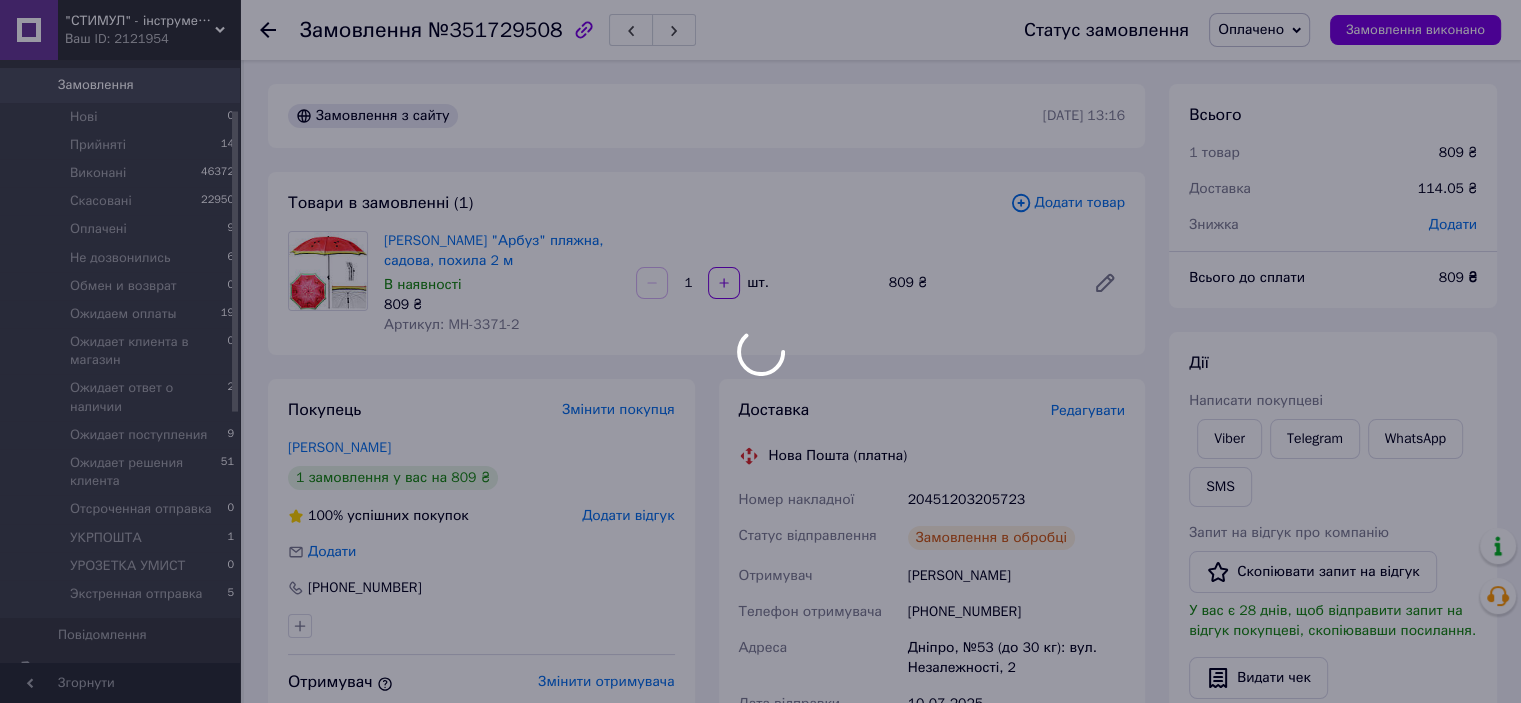 scroll, scrollTop: 0, scrollLeft: 0, axis: both 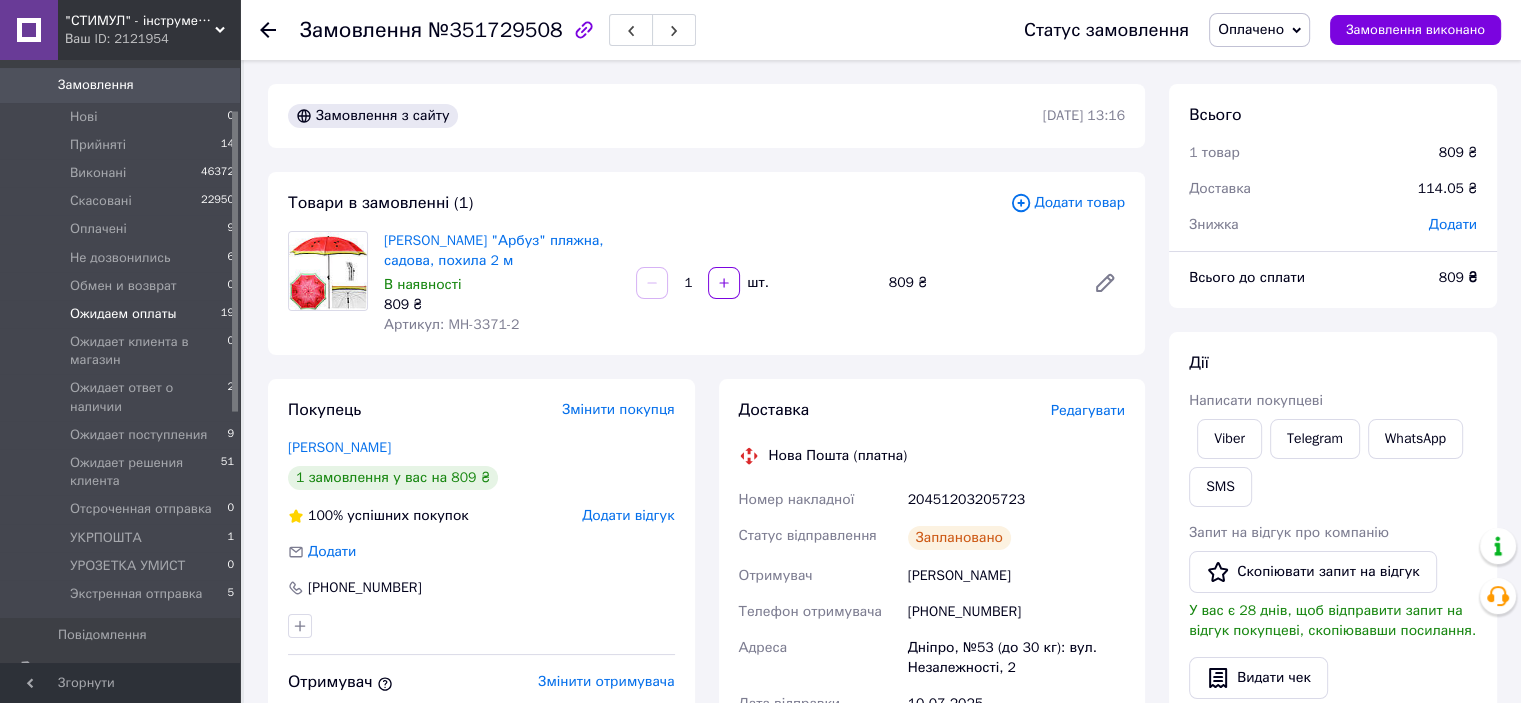 click on "Ожидаем оплаты" at bounding box center [123, 314] 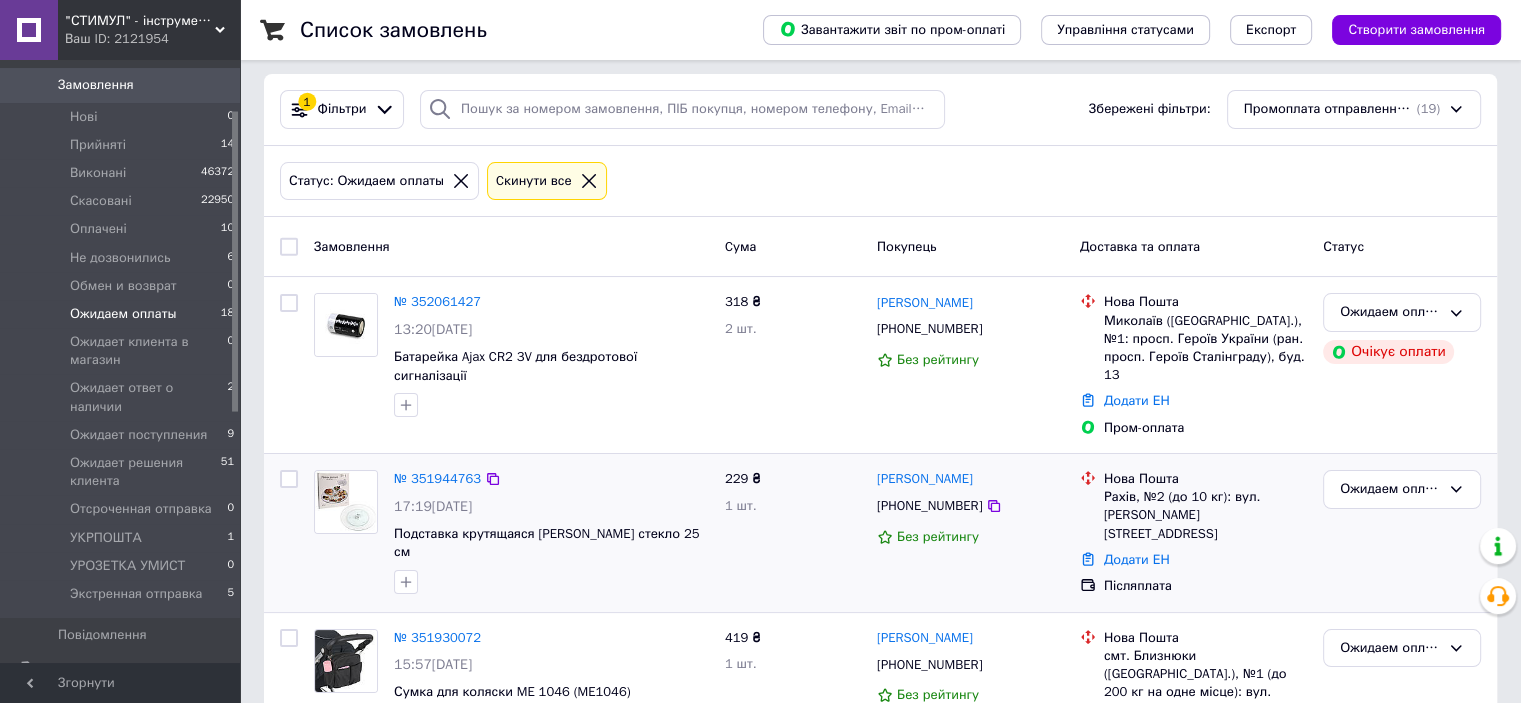 scroll, scrollTop: 200, scrollLeft: 0, axis: vertical 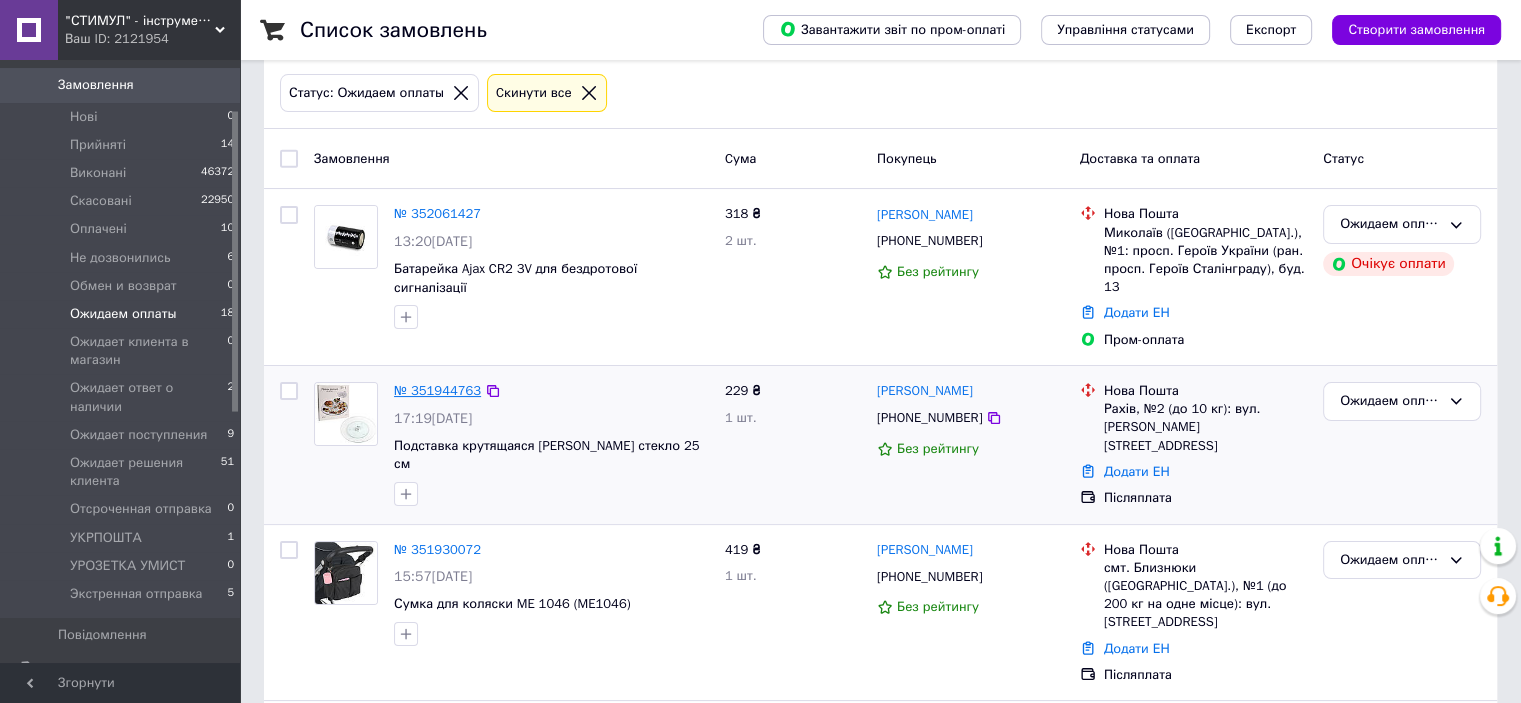 click on "№ 351944763" at bounding box center (437, 390) 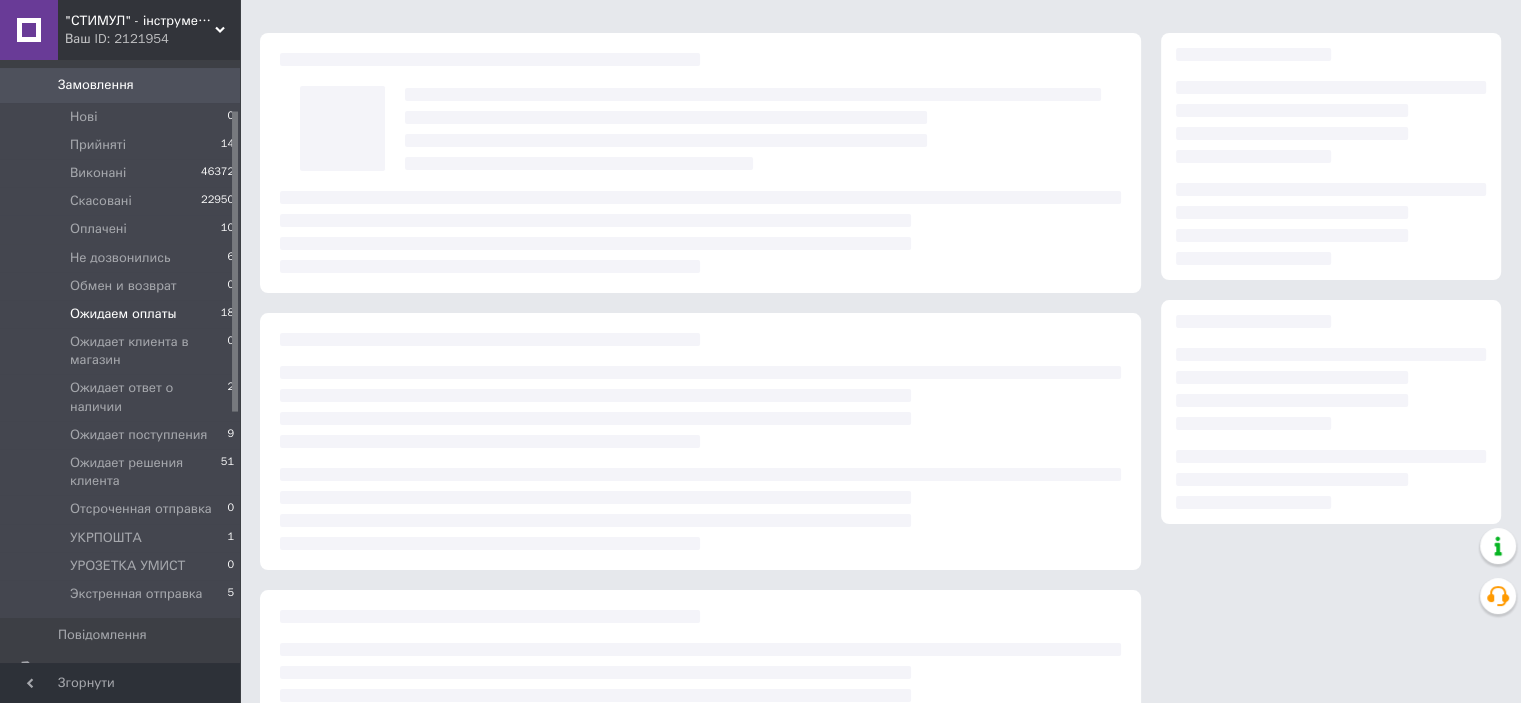 scroll, scrollTop: 0, scrollLeft: 0, axis: both 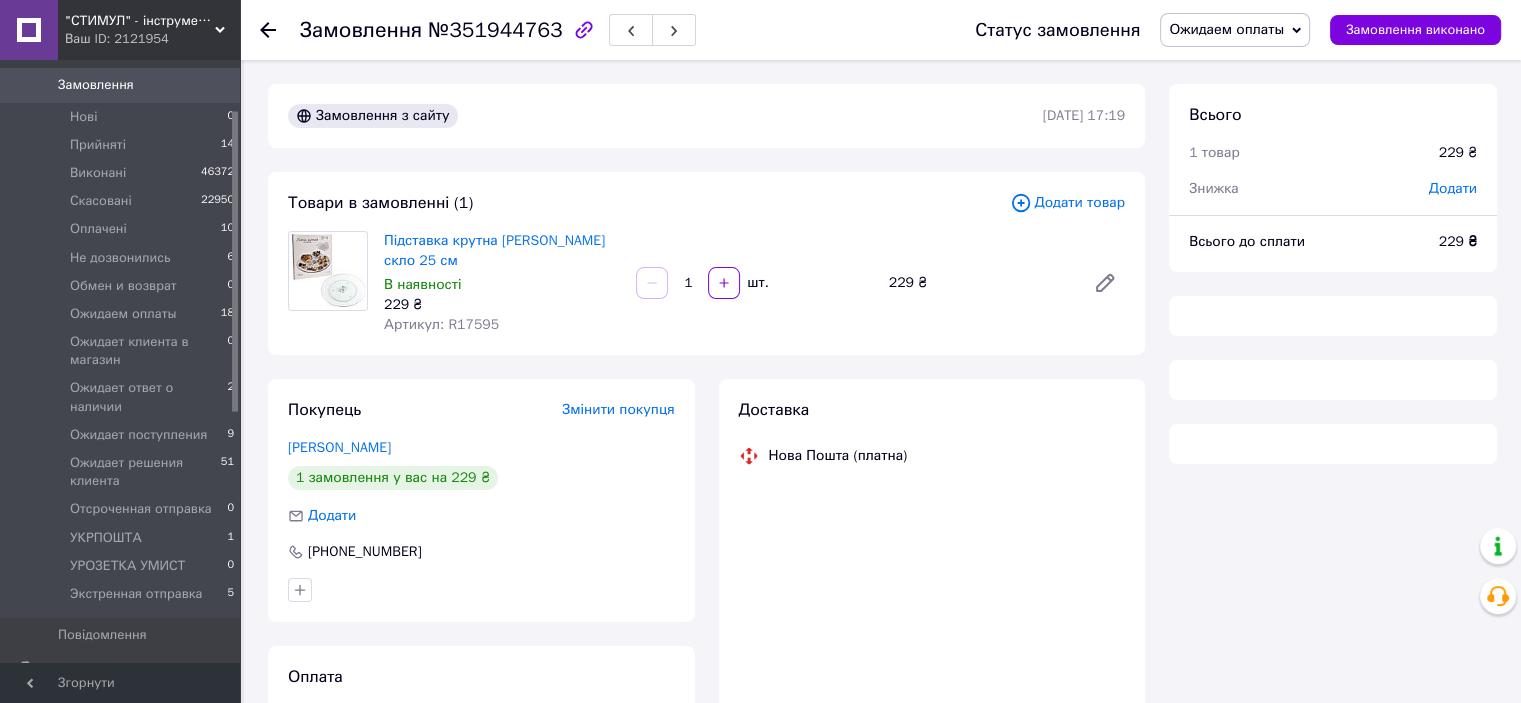 click on "Додати" at bounding box center [1453, 188] 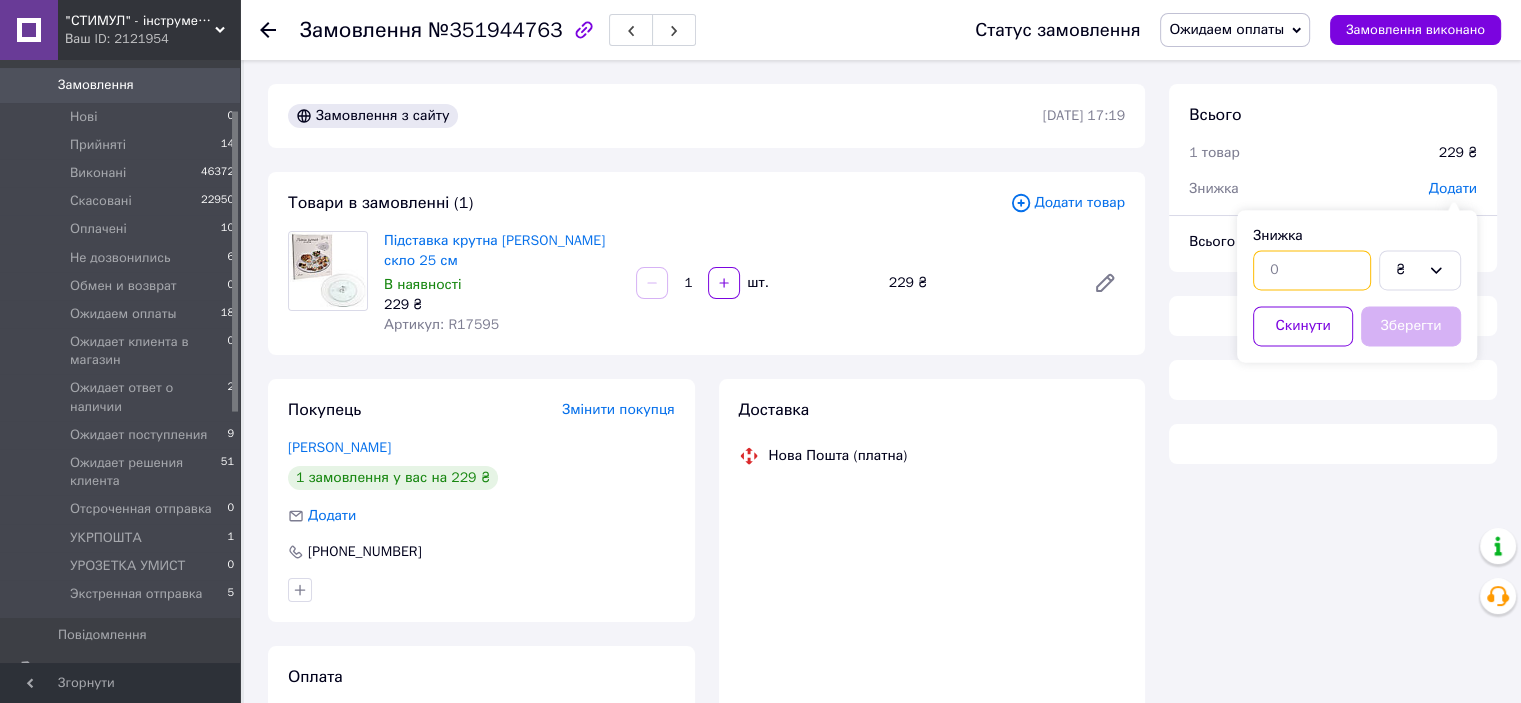 click at bounding box center (1312, 270) 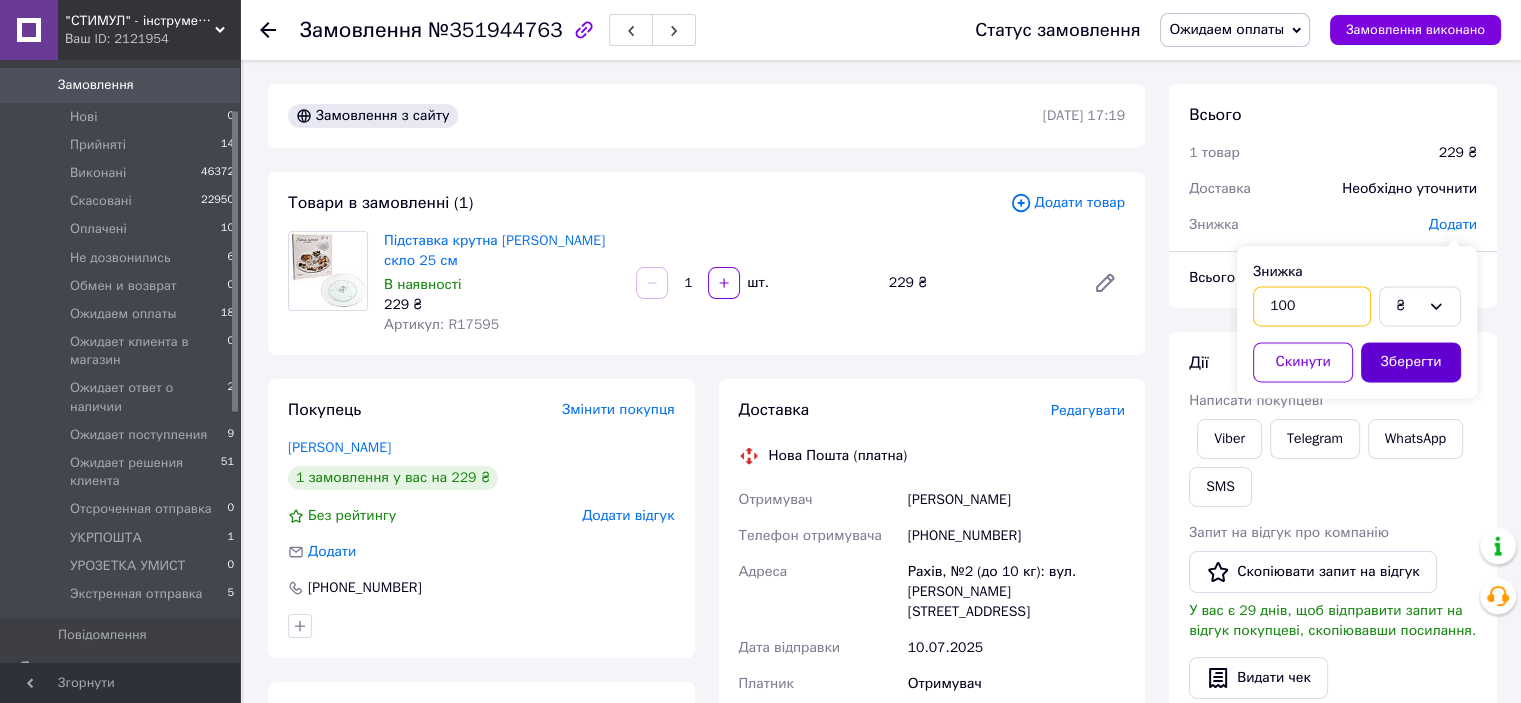 type on "100" 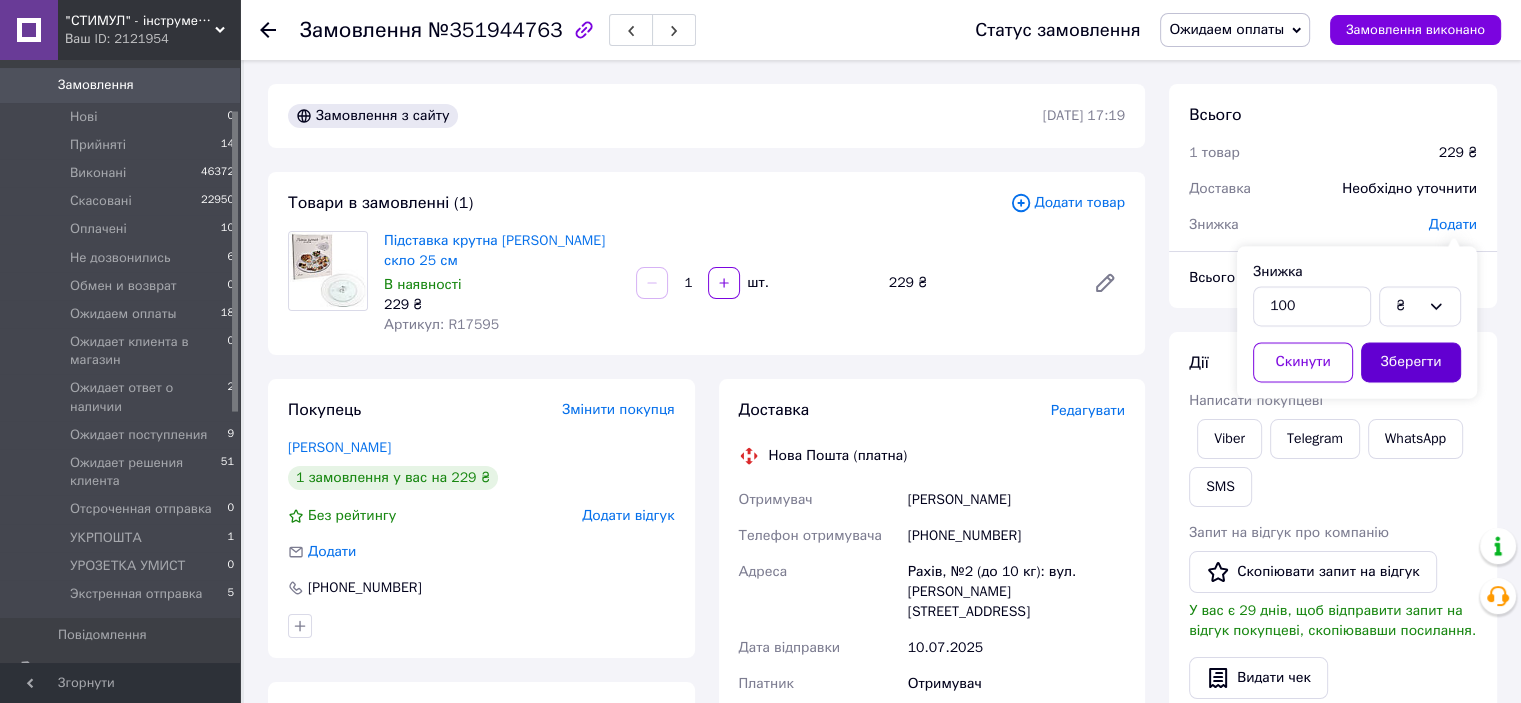 click on "Зберегти" at bounding box center (1411, 362) 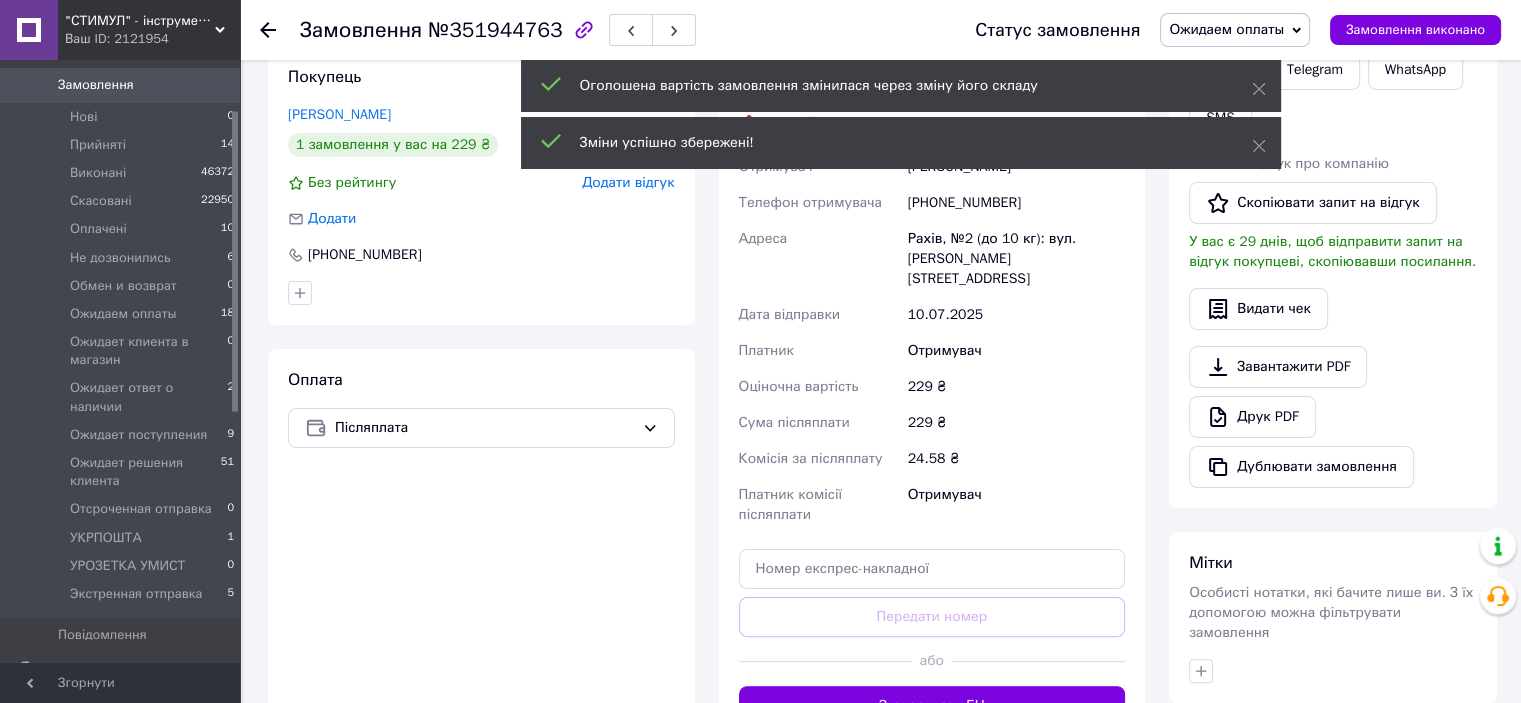 scroll, scrollTop: 600, scrollLeft: 0, axis: vertical 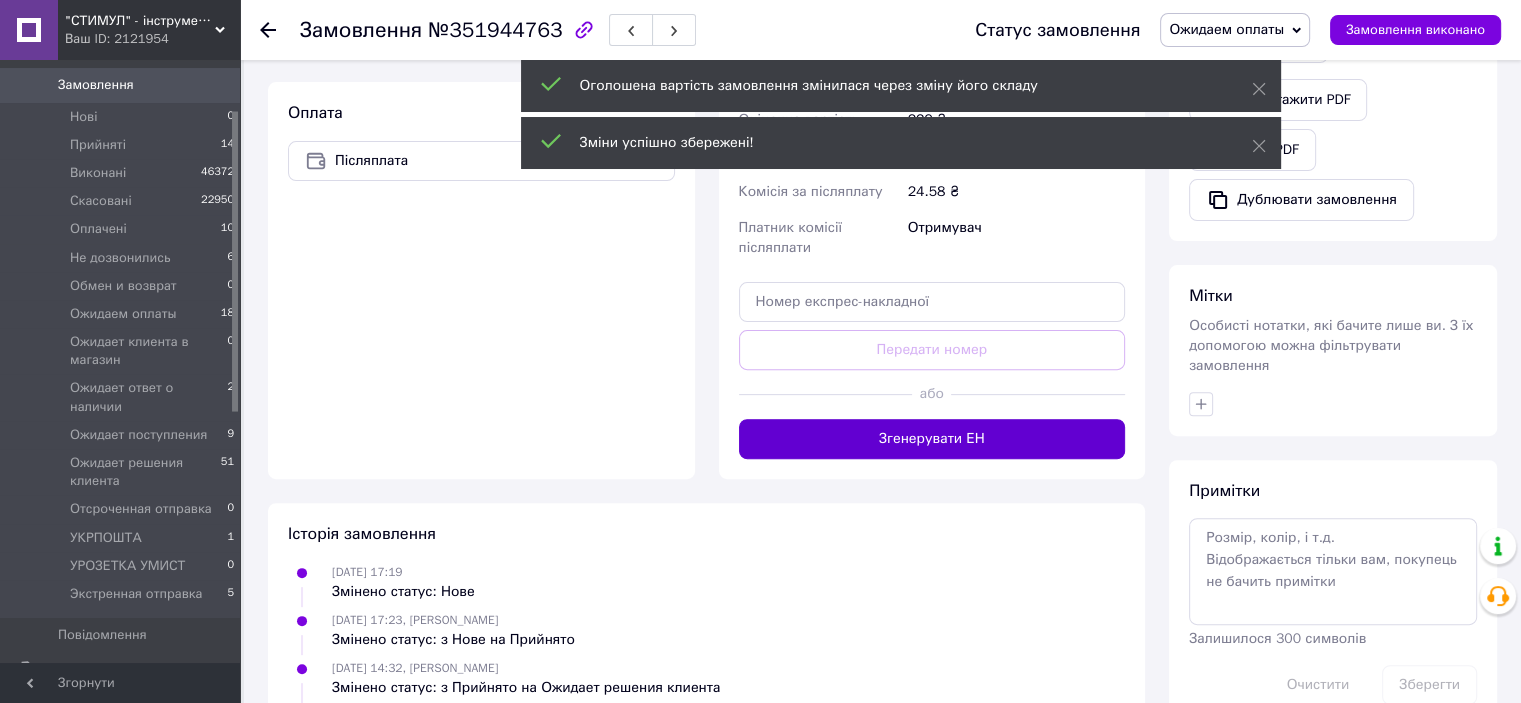 click on "Згенерувати ЕН" at bounding box center (932, 439) 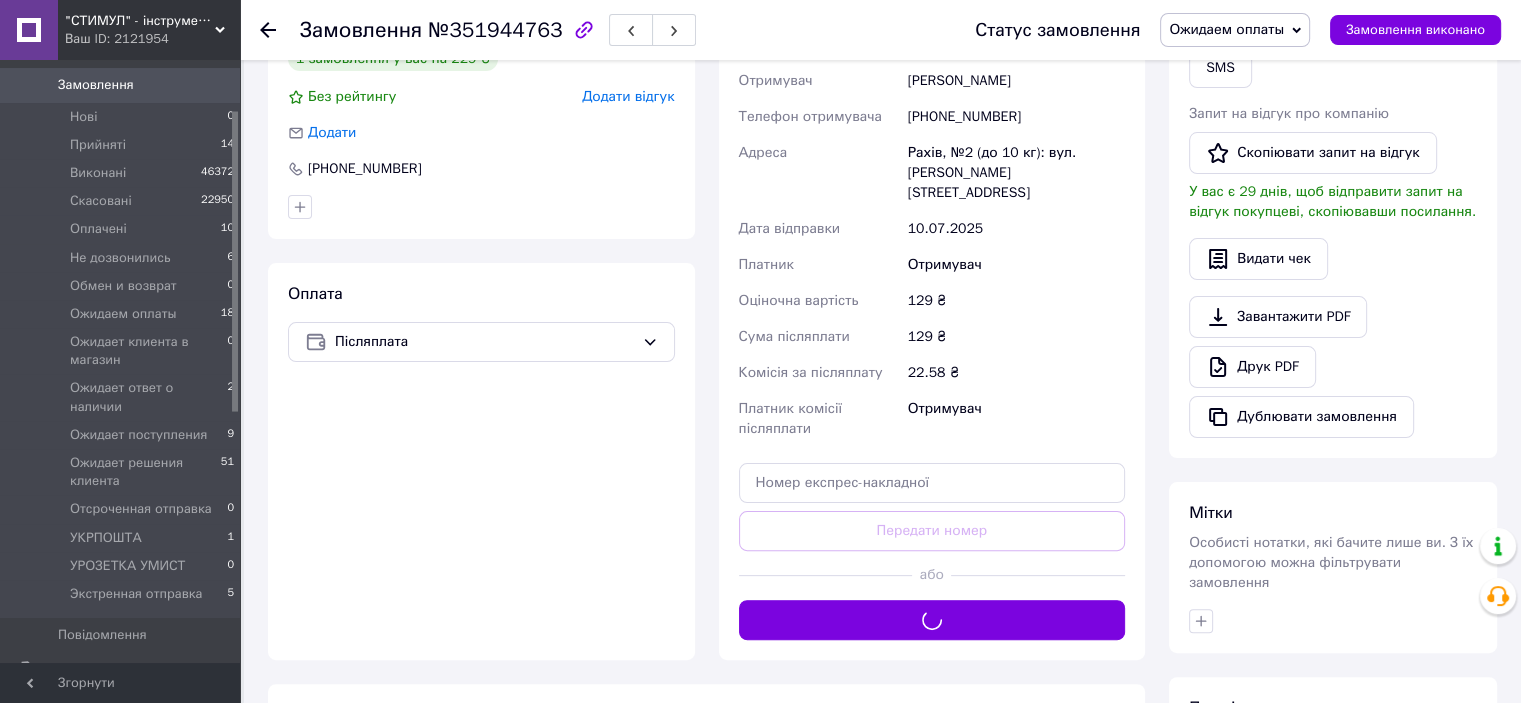scroll, scrollTop: 200, scrollLeft: 0, axis: vertical 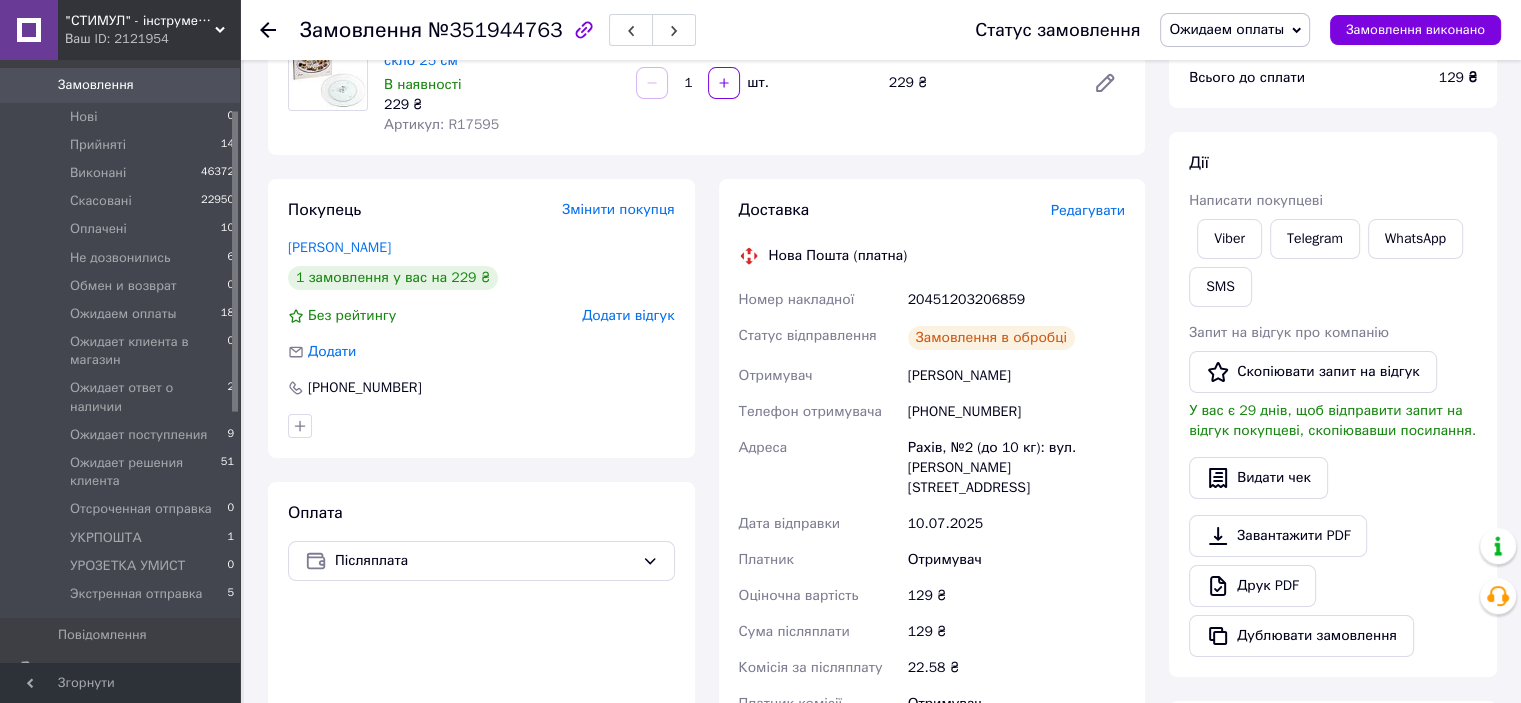 click on "Ожидаем оплаты" at bounding box center [1226, 29] 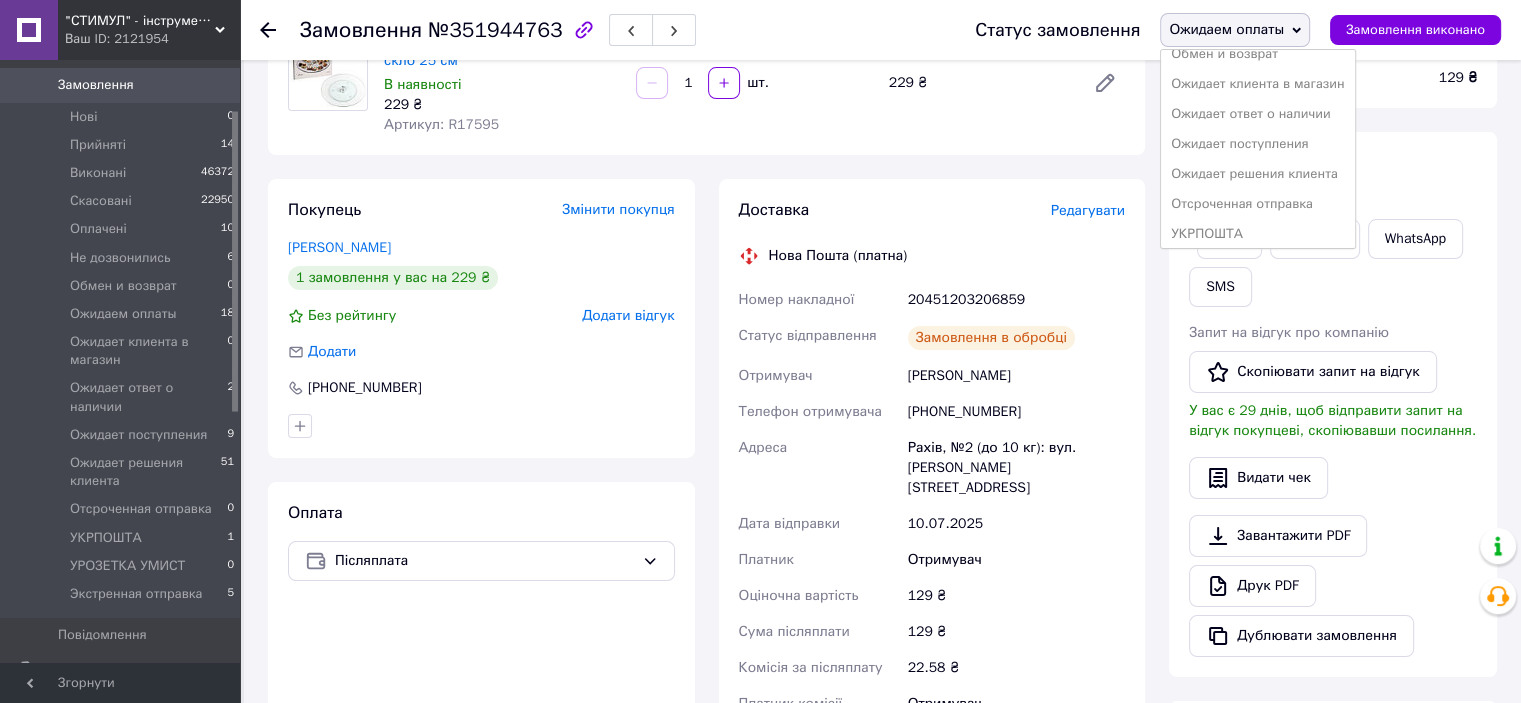 scroll, scrollTop: 232, scrollLeft: 0, axis: vertical 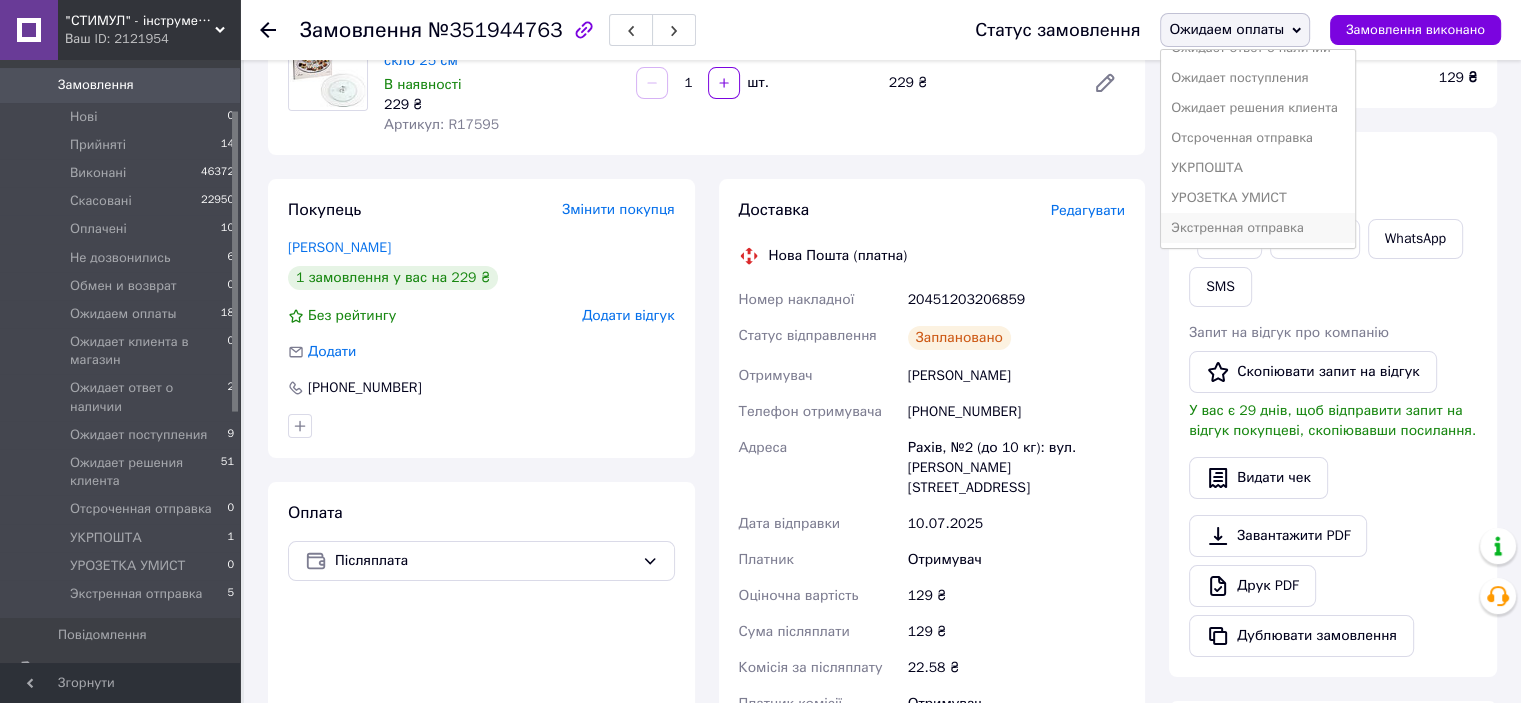 click on "Экстренная отправка" at bounding box center (1257, 228) 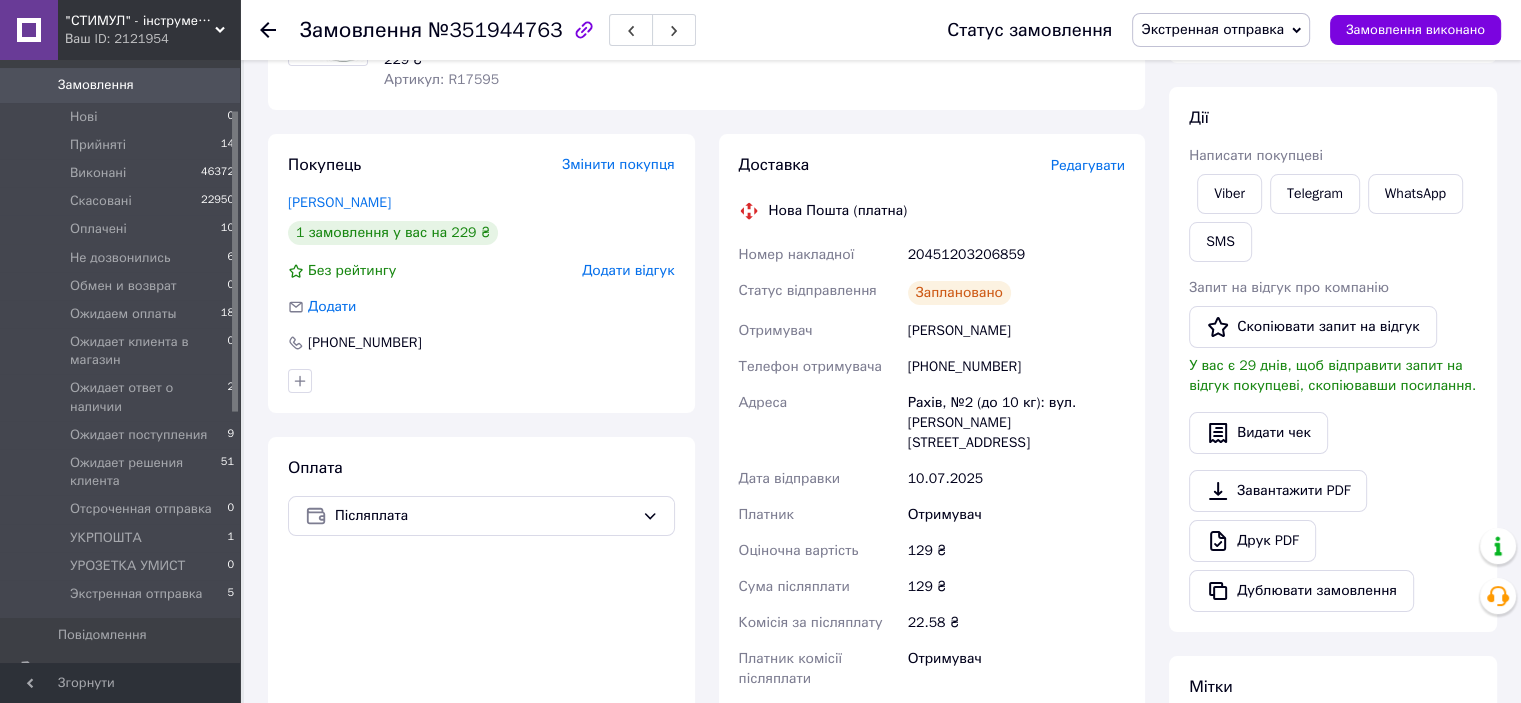 scroll, scrollTop: 100, scrollLeft: 0, axis: vertical 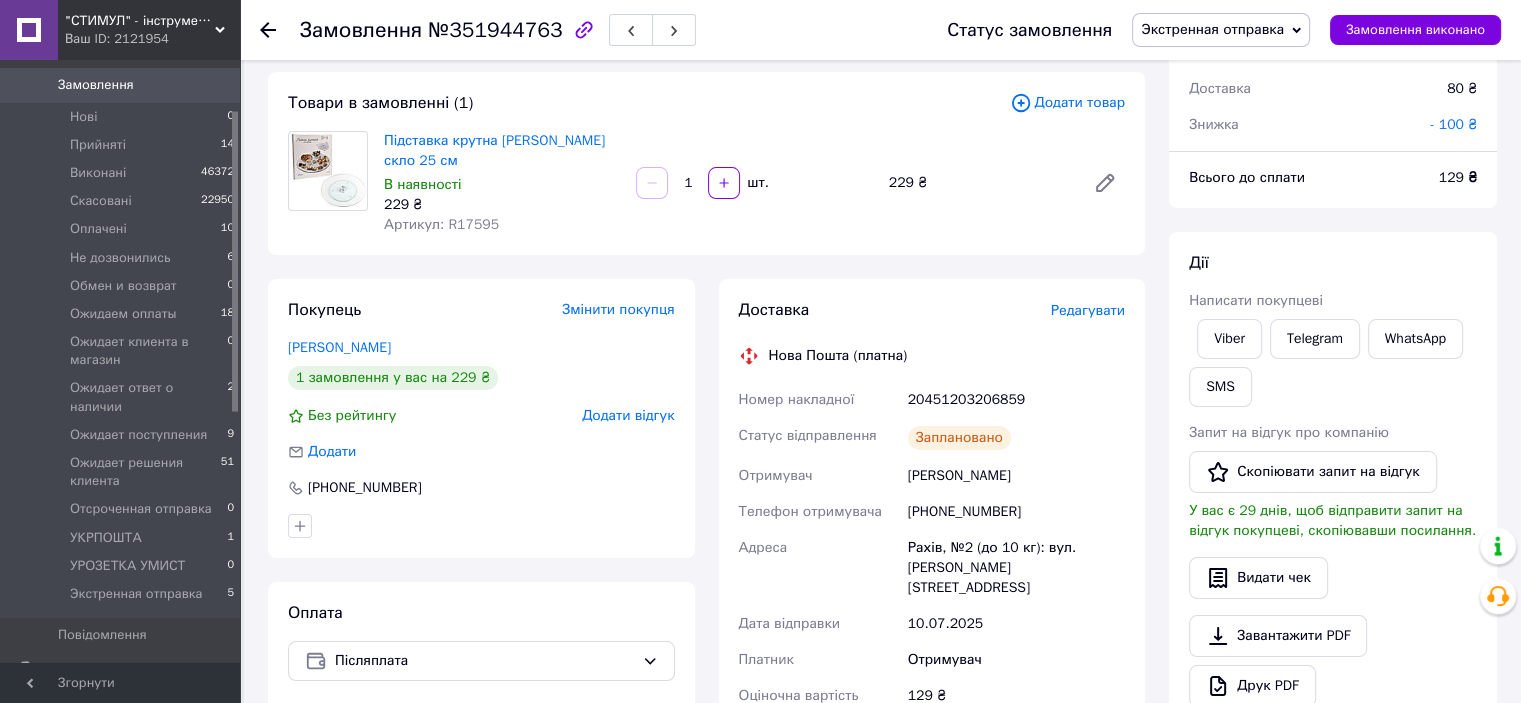 click 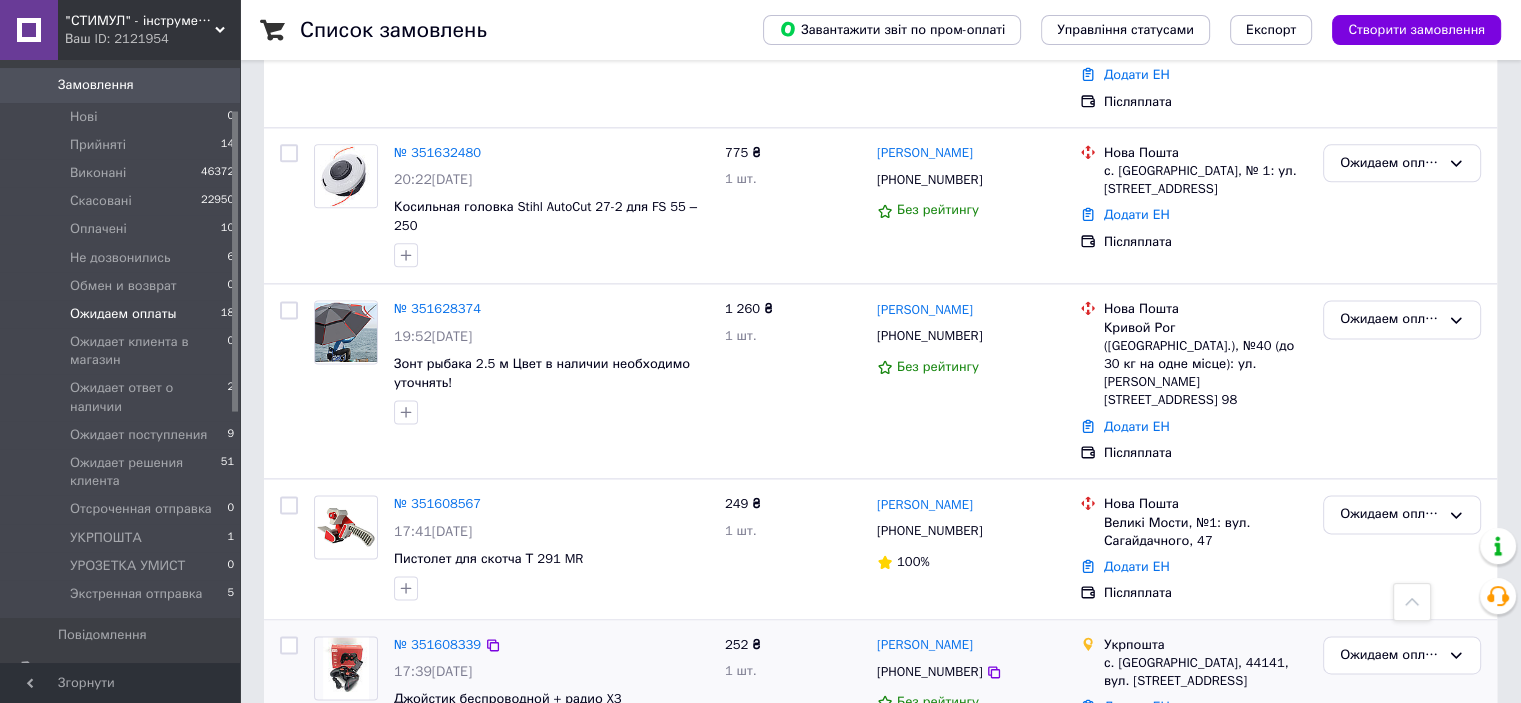 scroll, scrollTop: 2611, scrollLeft: 0, axis: vertical 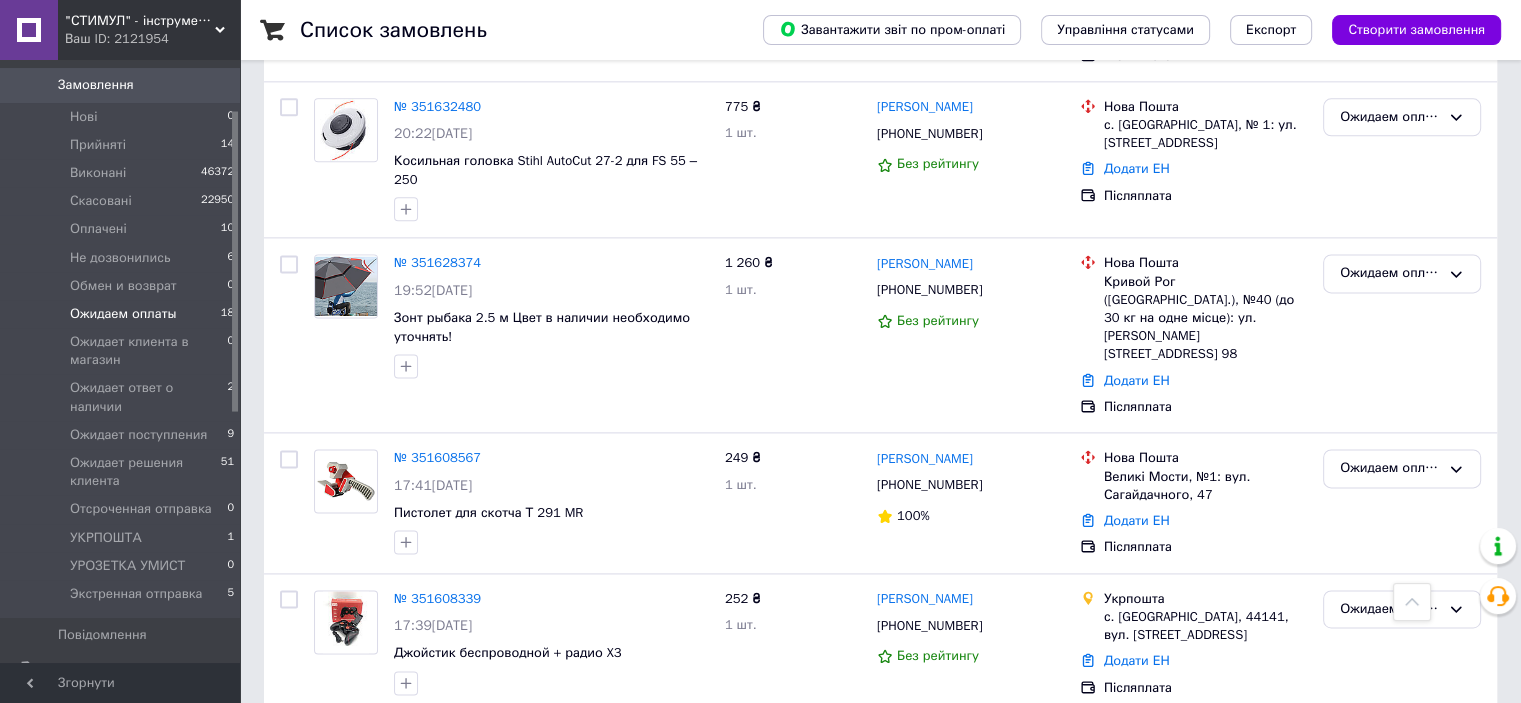 click on "№ 351578689" at bounding box center [437, 738] 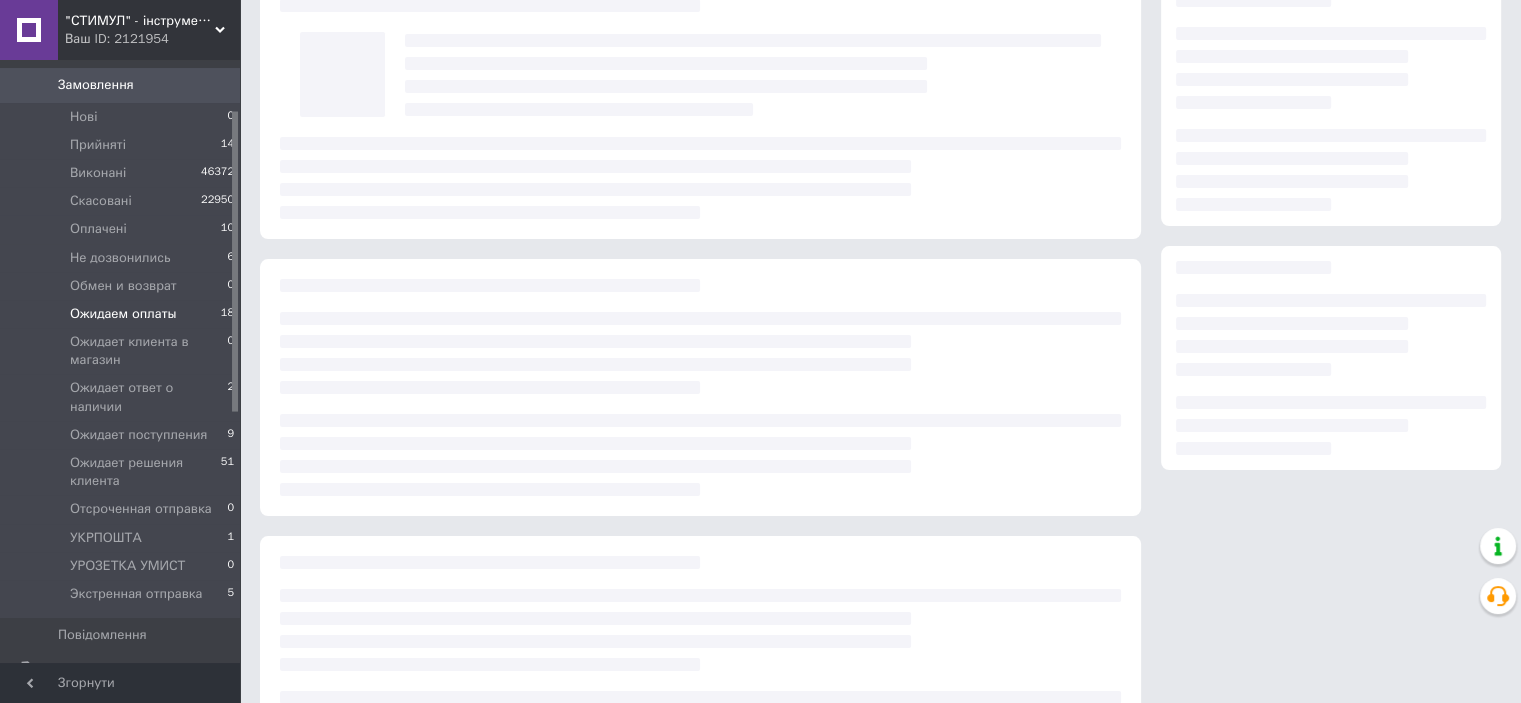 scroll, scrollTop: 0, scrollLeft: 0, axis: both 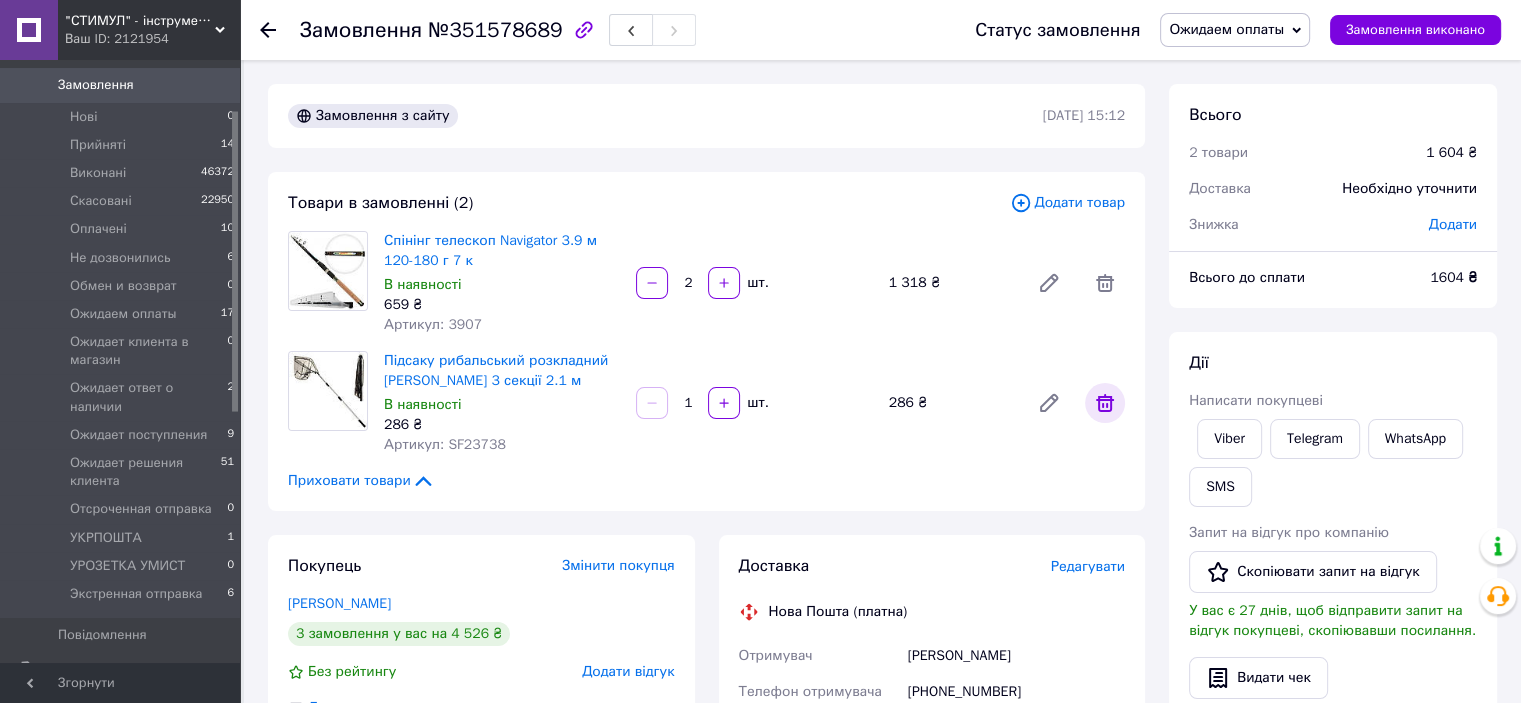click 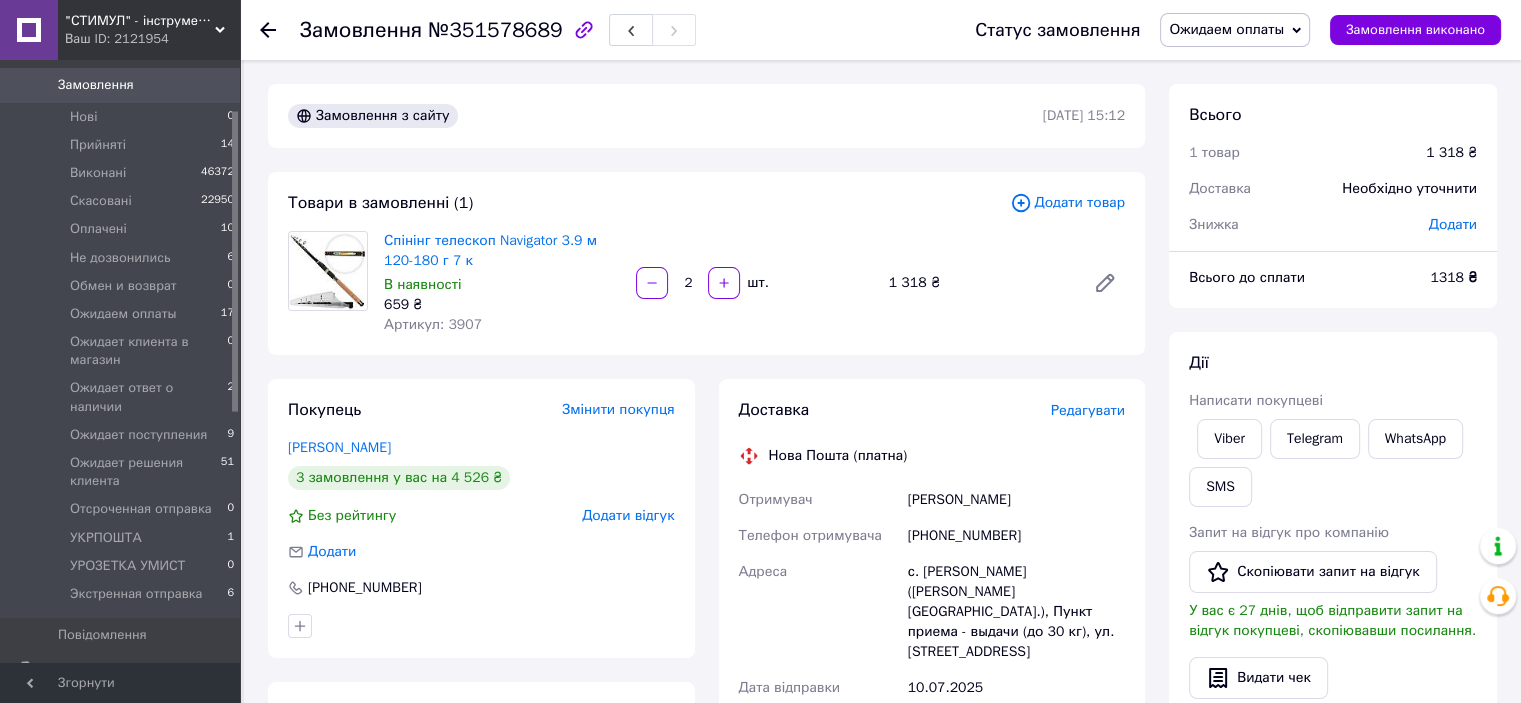 click on "Необхідно уточнити" at bounding box center (1409, 189) 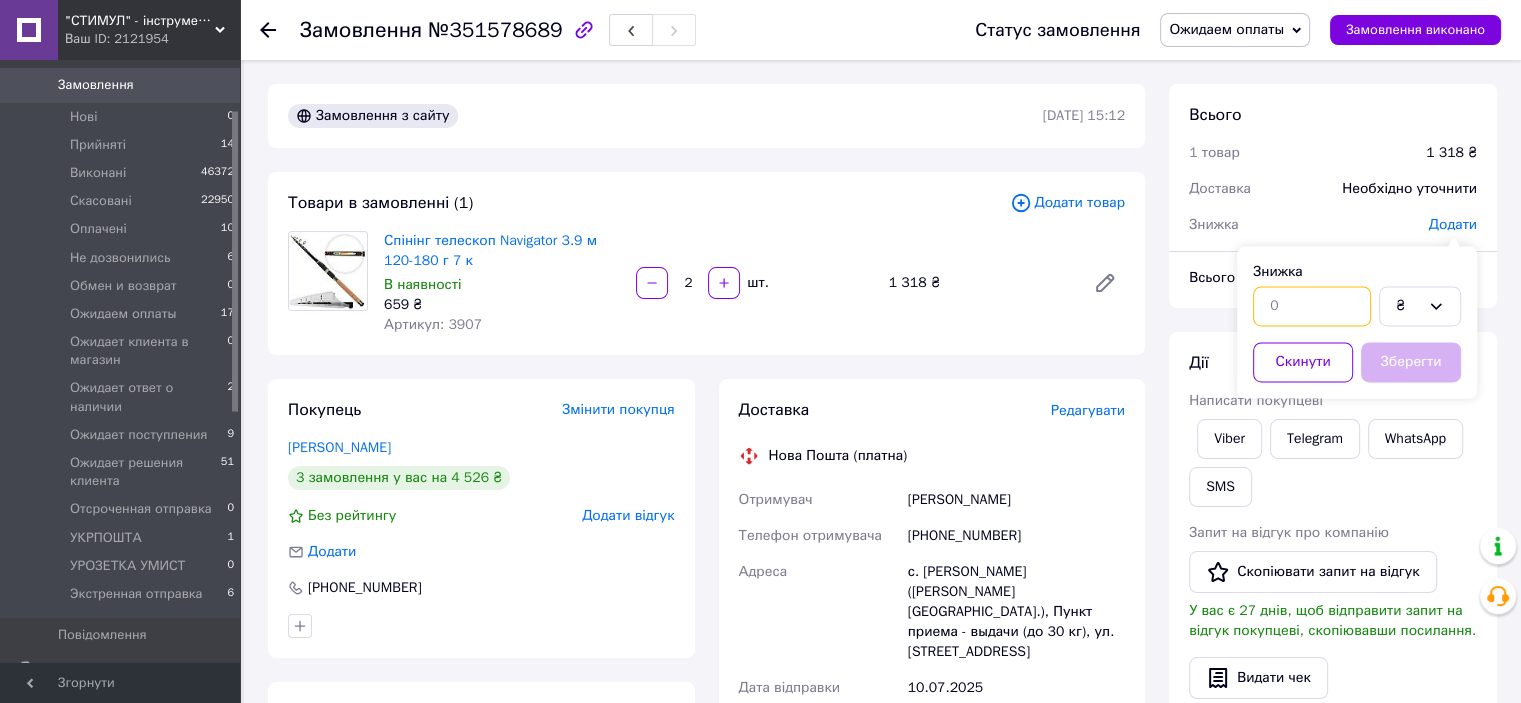 click at bounding box center (1312, 306) 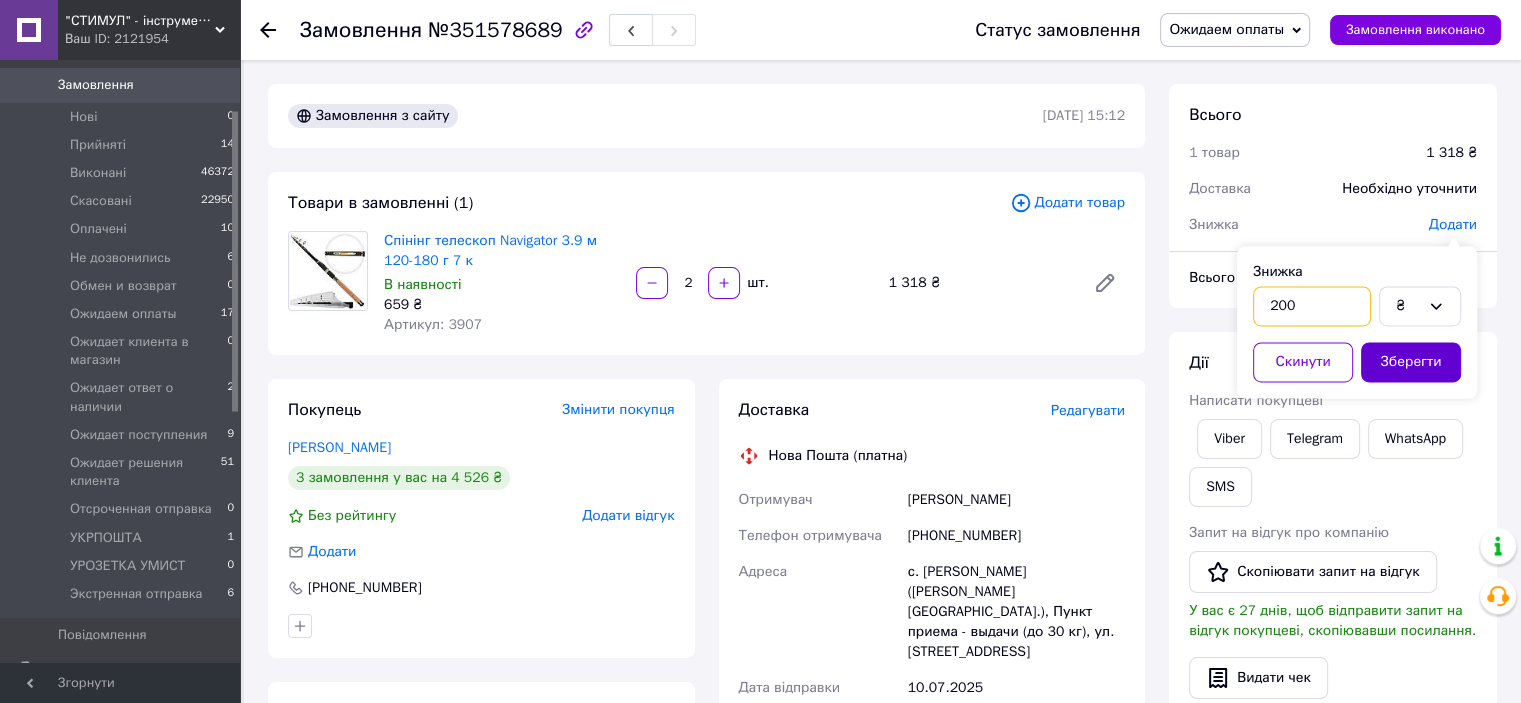type on "200" 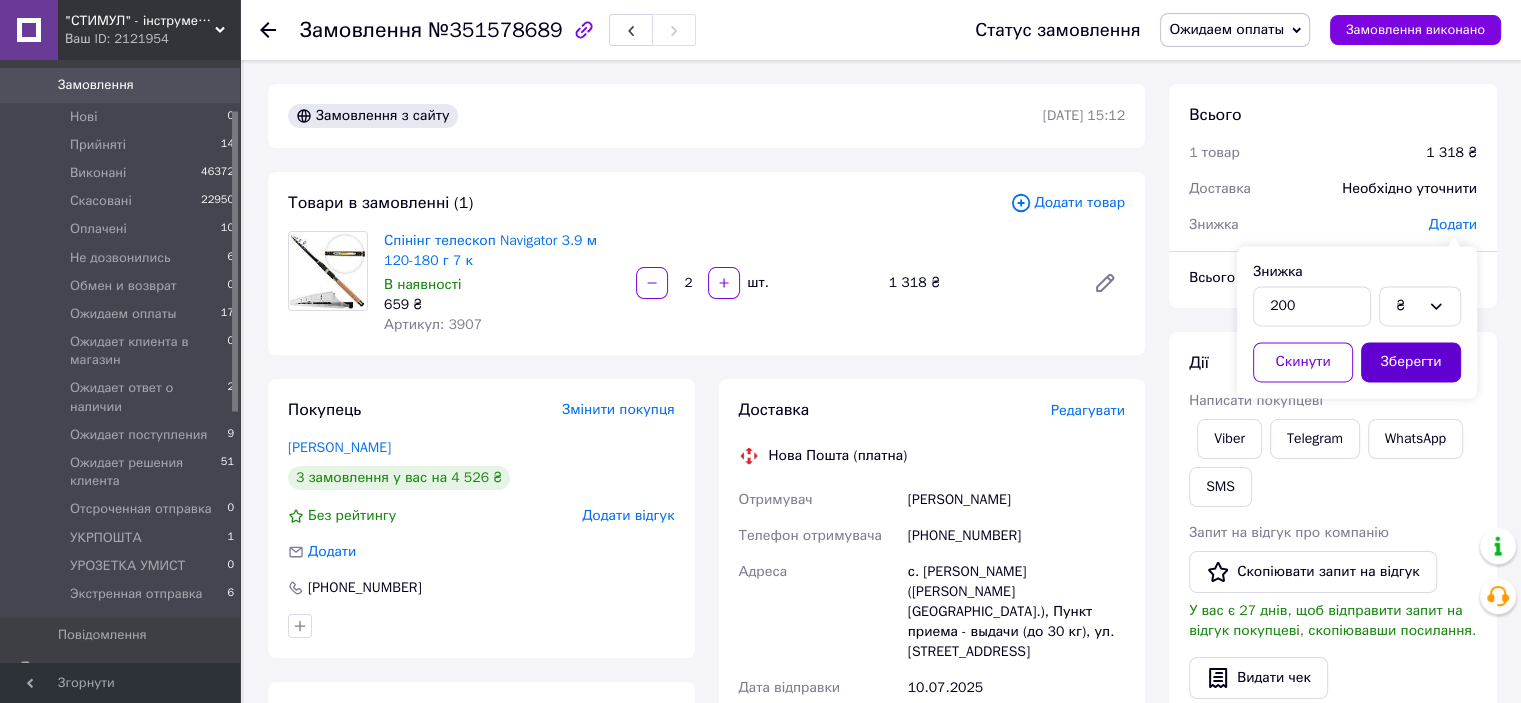 click on "Зберегти" at bounding box center [1411, 362] 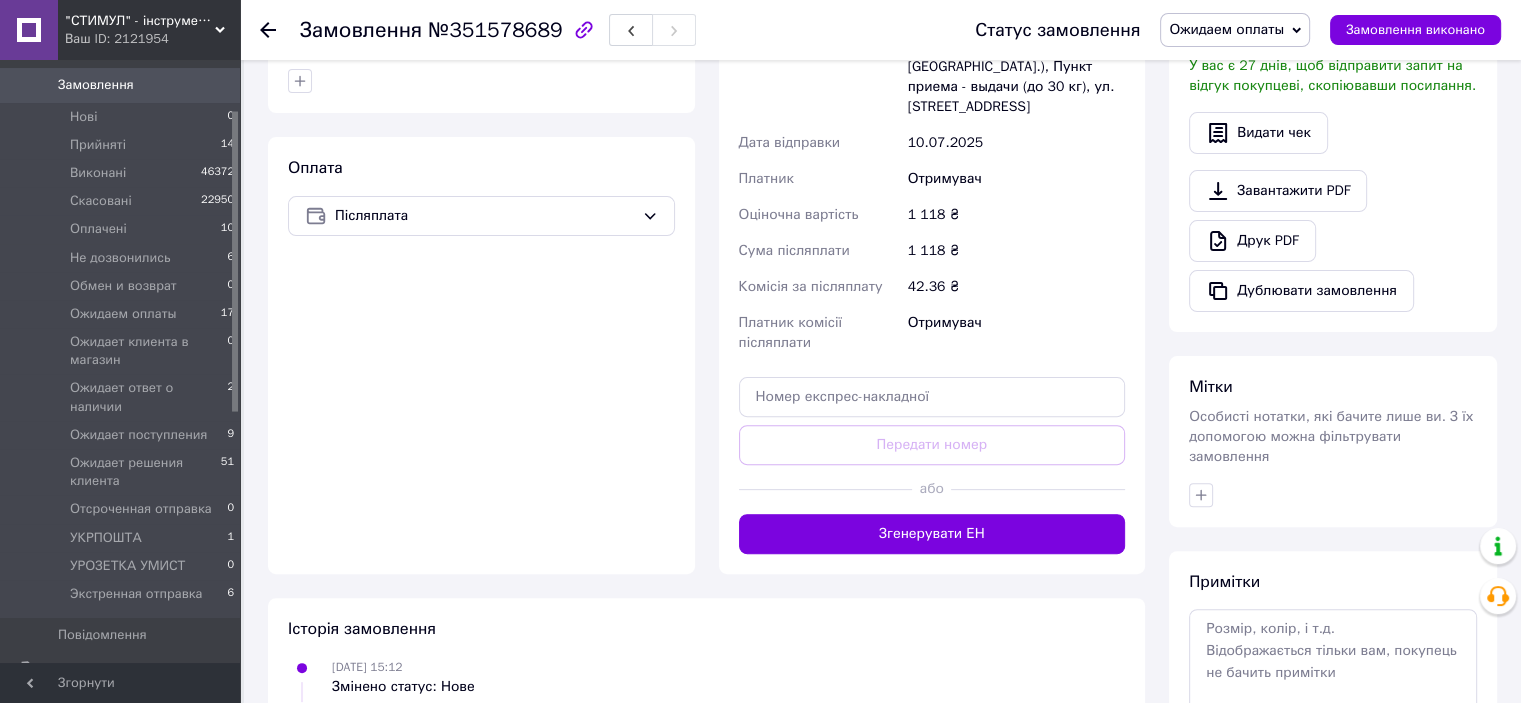 scroll, scrollTop: 600, scrollLeft: 0, axis: vertical 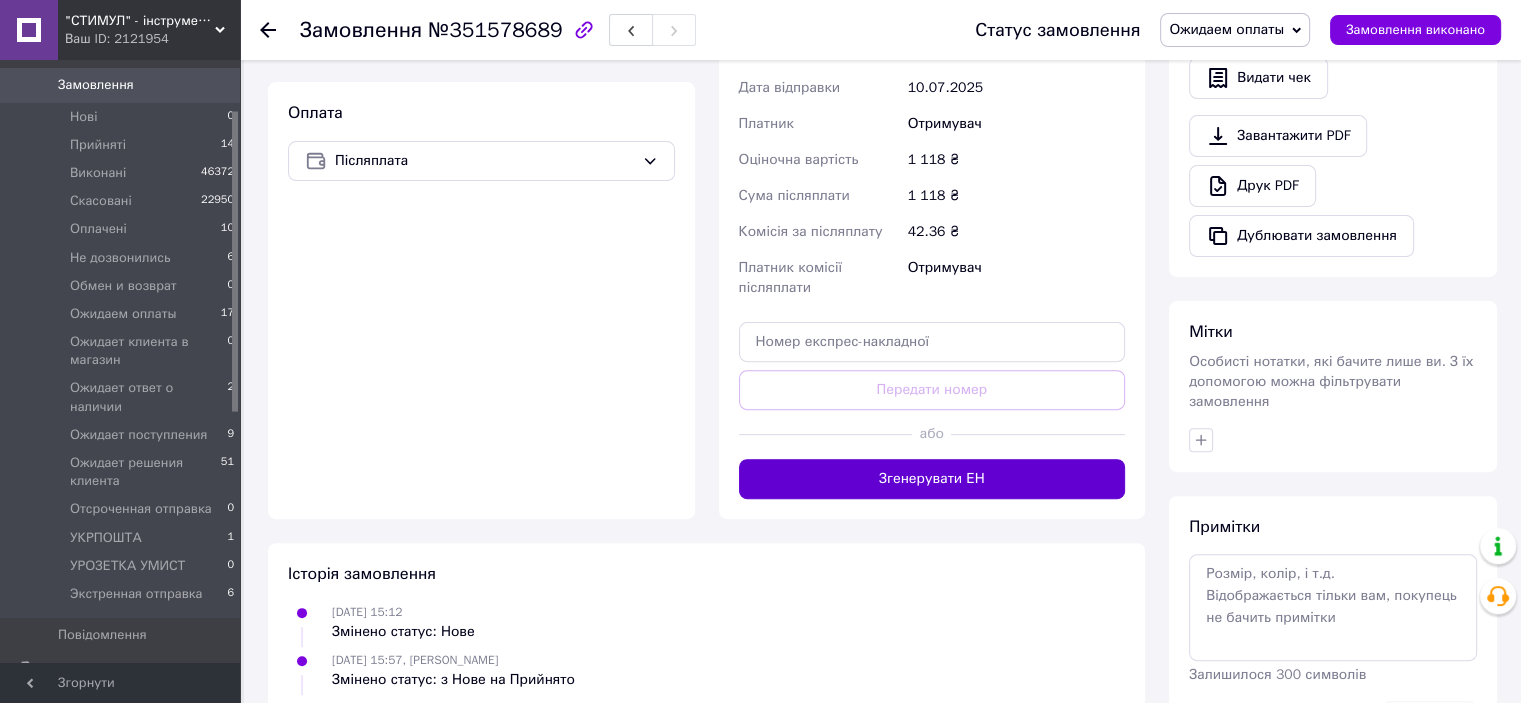 click on "Згенерувати ЕН" at bounding box center [932, 479] 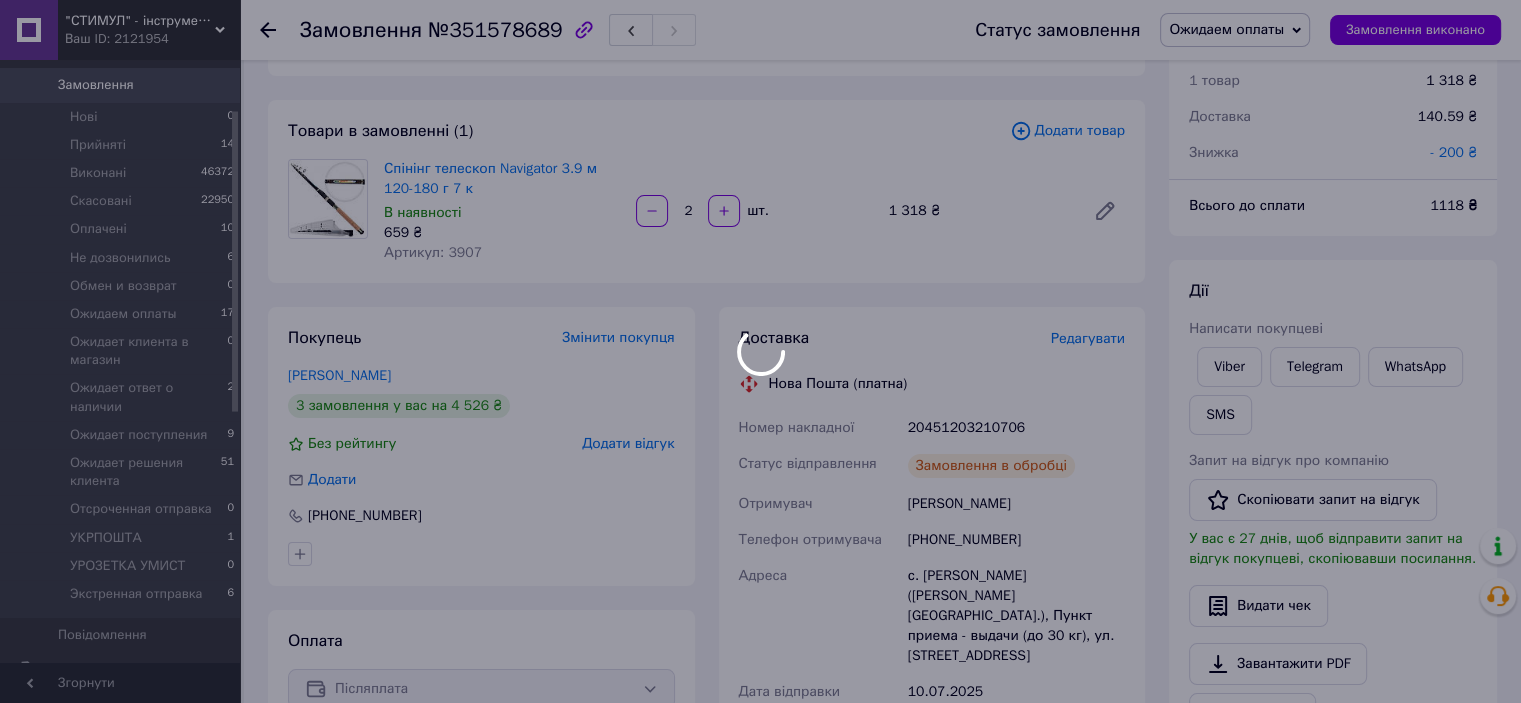 scroll, scrollTop: 0, scrollLeft: 0, axis: both 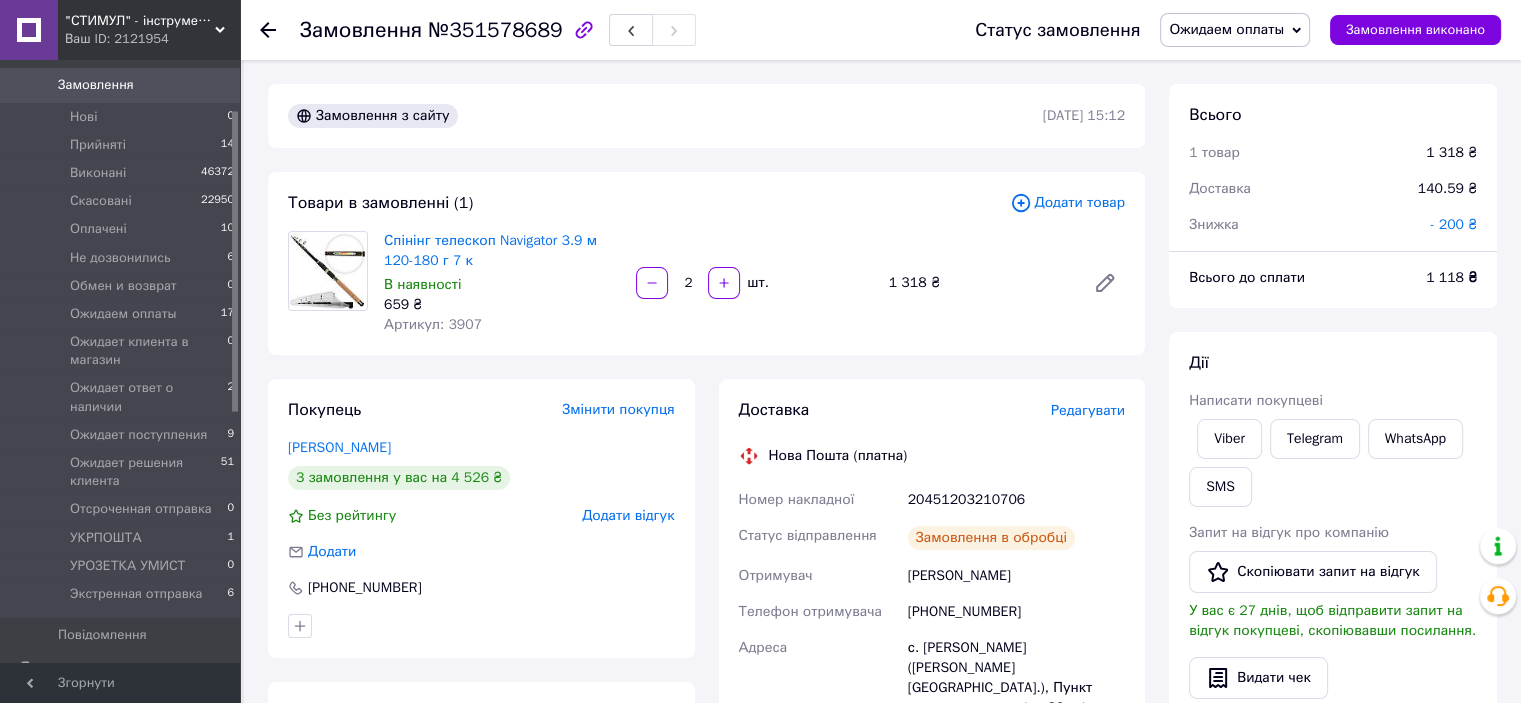 click on "Ожидаем оплаты" at bounding box center (1226, 29) 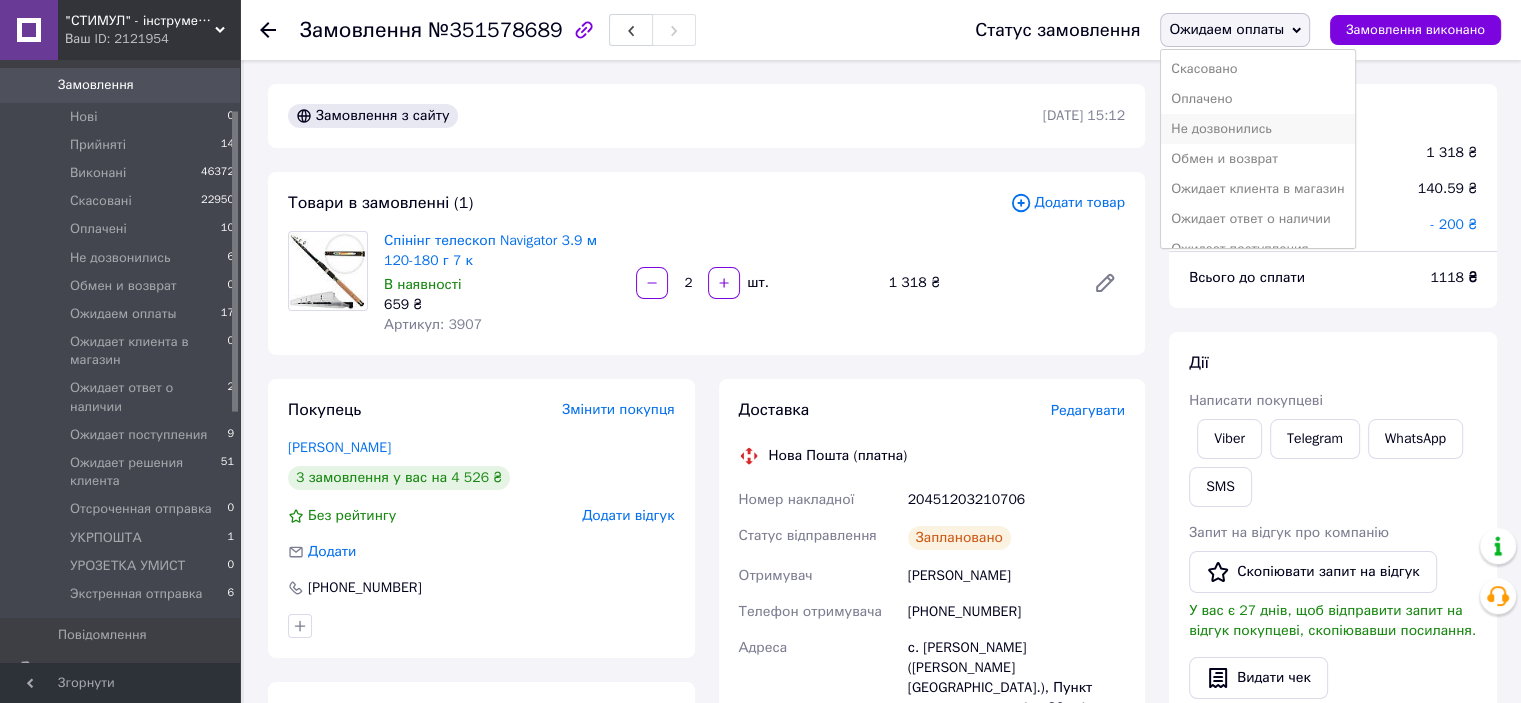 scroll, scrollTop: 232, scrollLeft: 0, axis: vertical 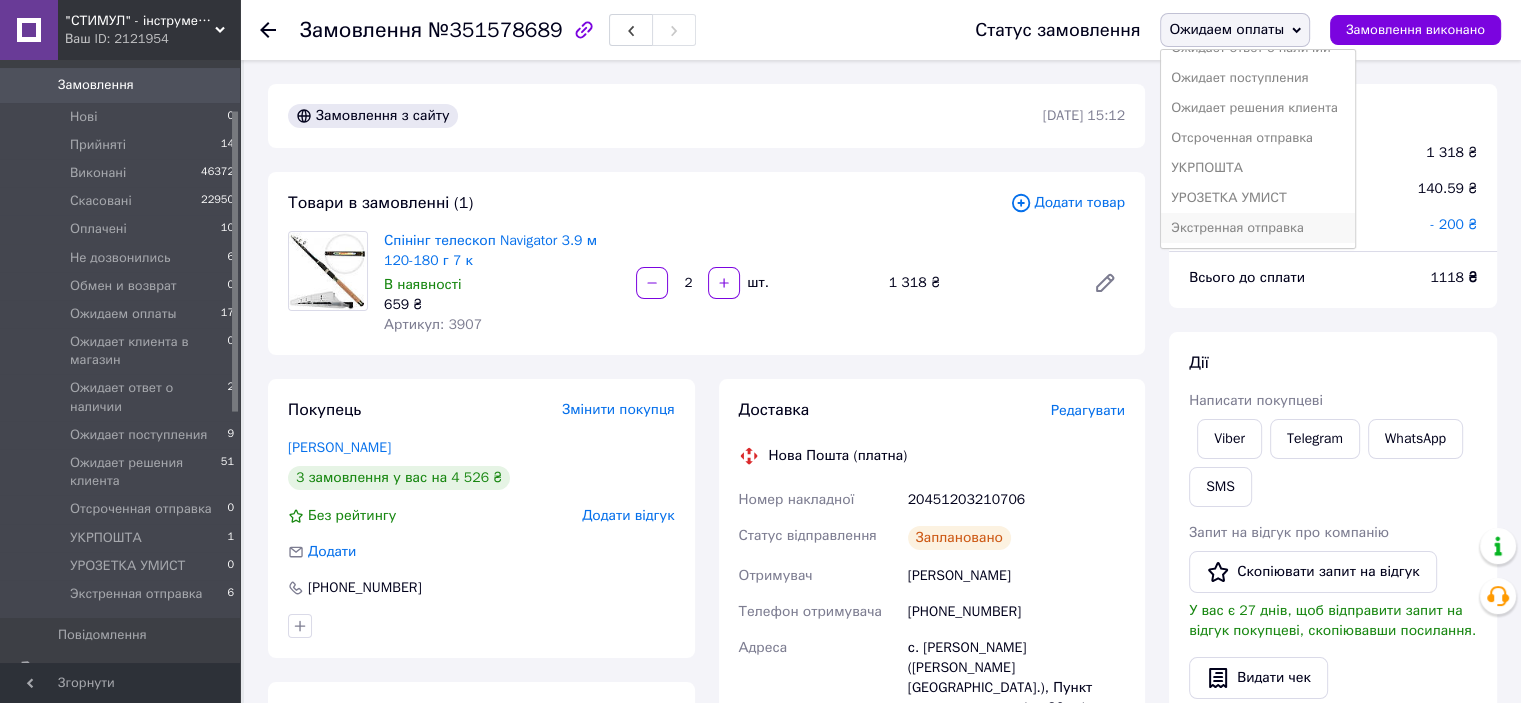 click on "Экстренная отправка" at bounding box center (1257, 228) 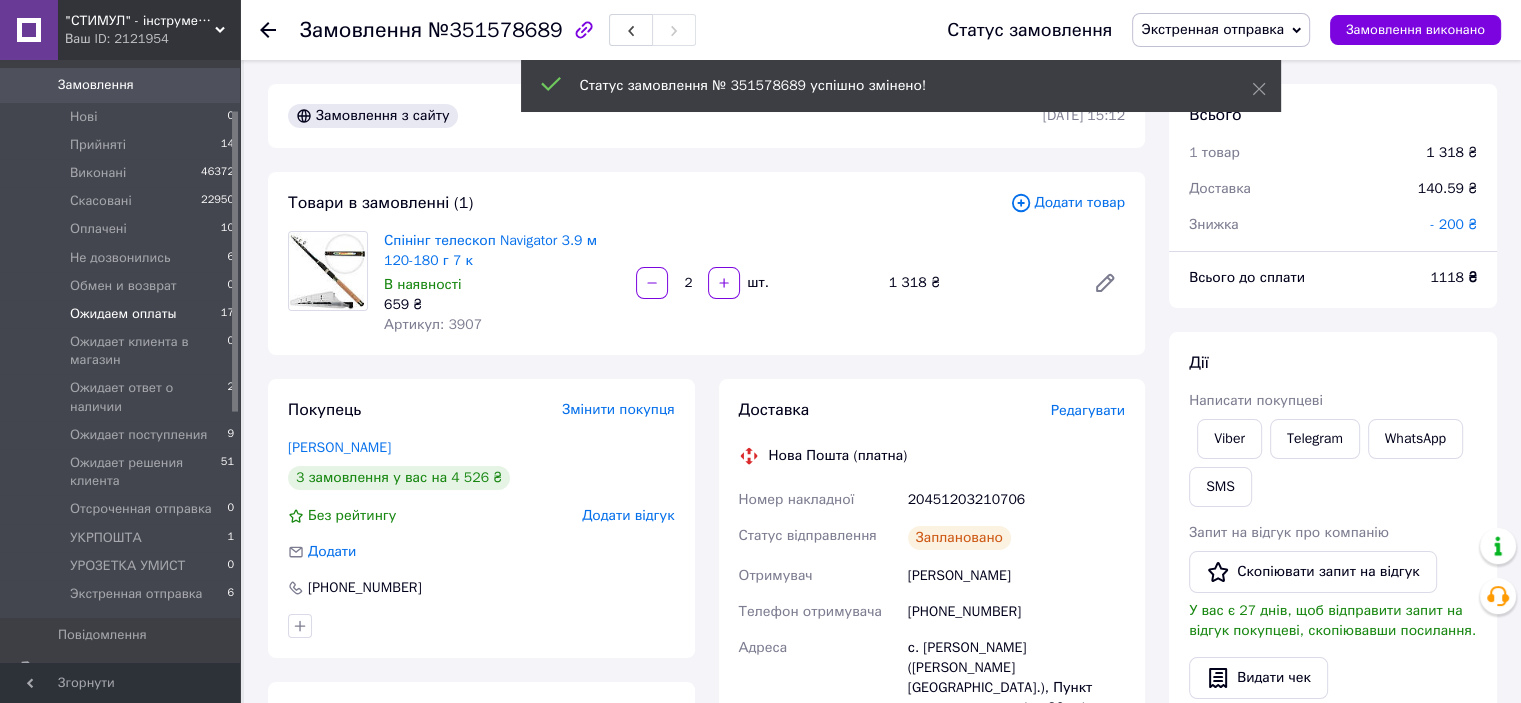click on "Ожидаем оплаты" at bounding box center [123, 314] 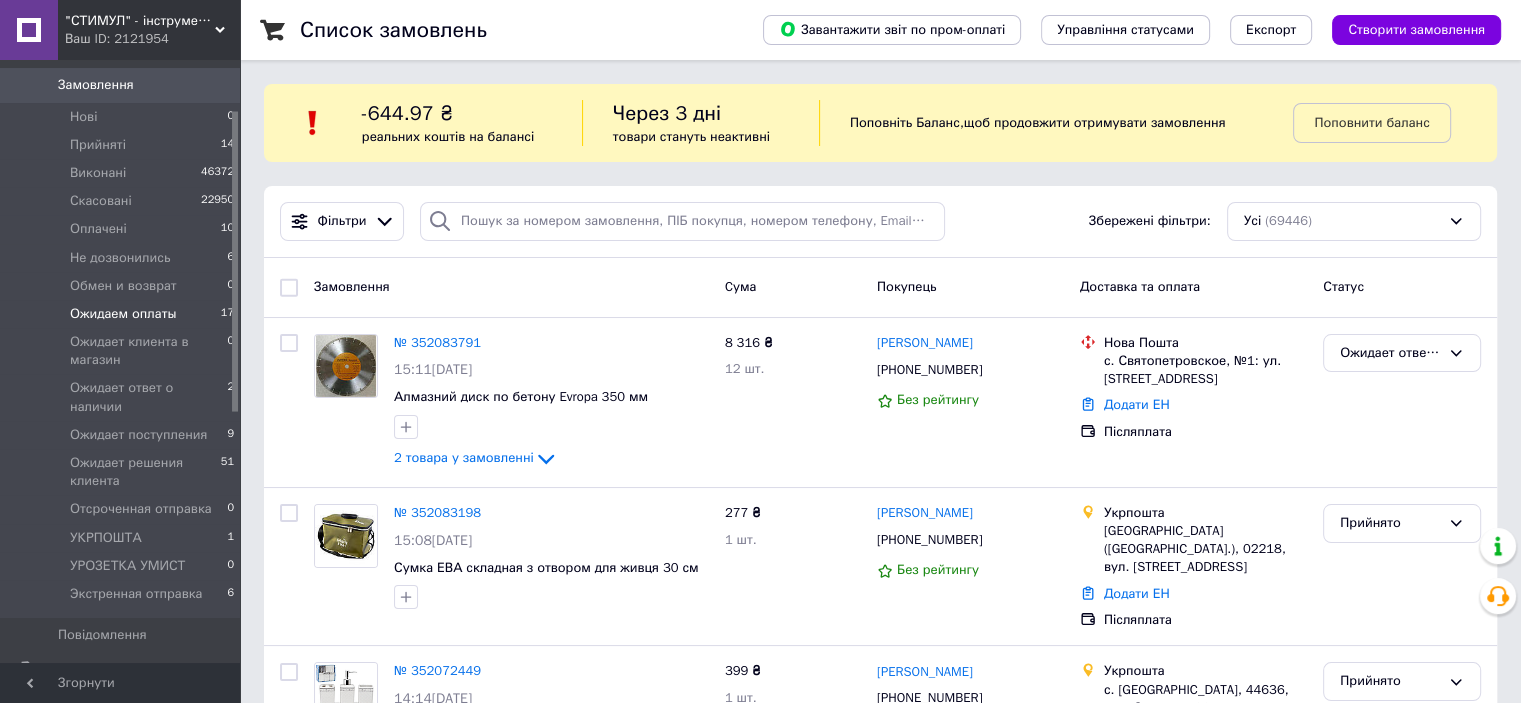 click on "Ожидаем оплаты" at bounding box center (123, 314) 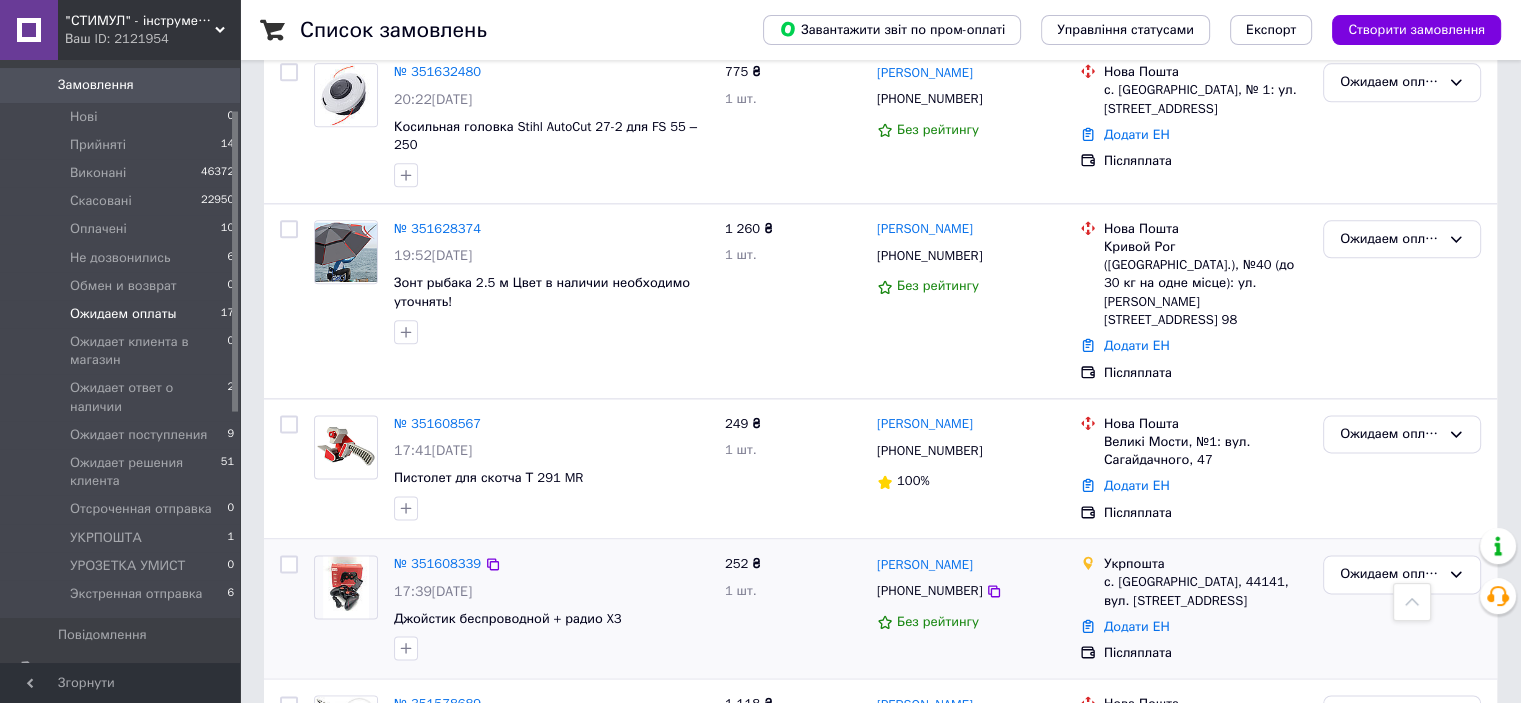 scroll, scrollTop: 2359, scrollLeft: 0, axis: vertical 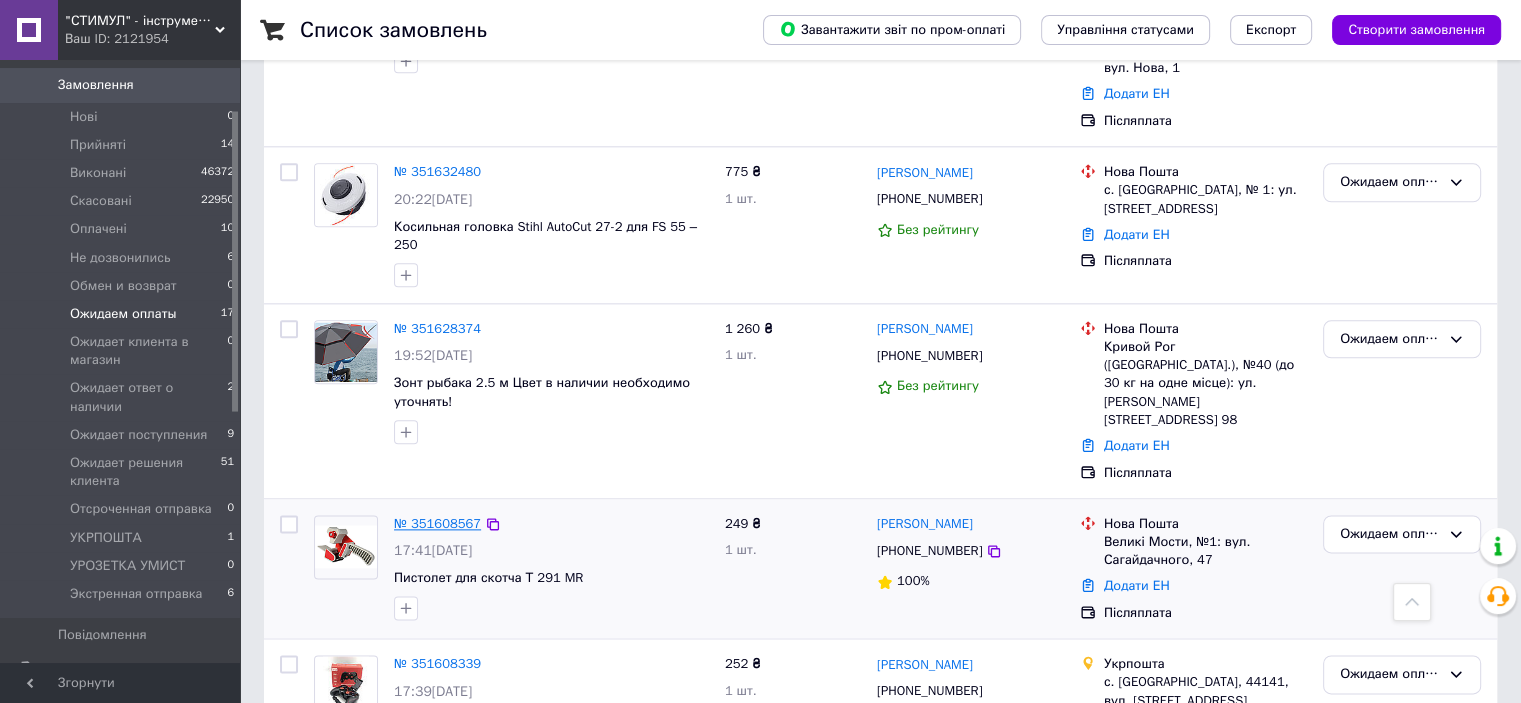 click on "№ 351608567" at bounding box center (437, 523) 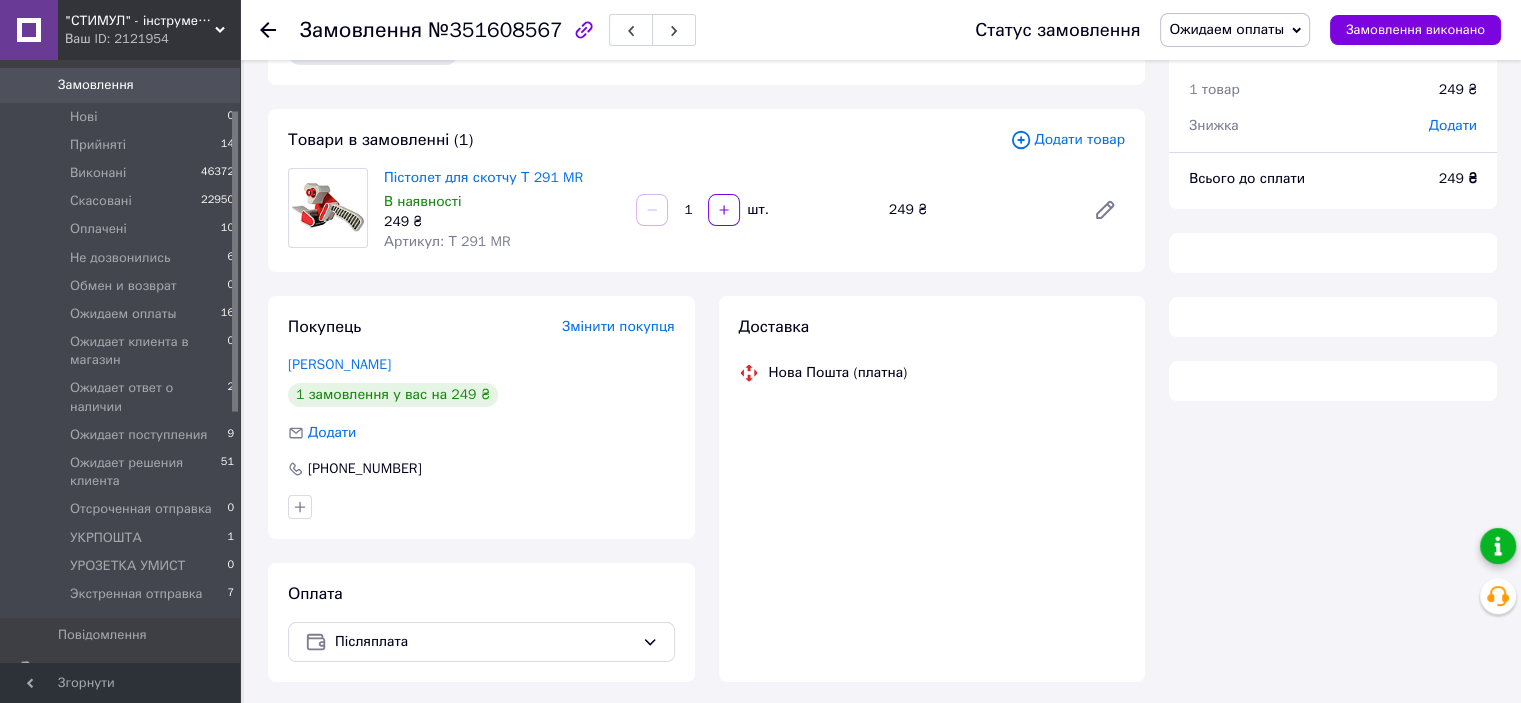 scroll, scrollTop: 0, scrollLeft: 0, axis: both 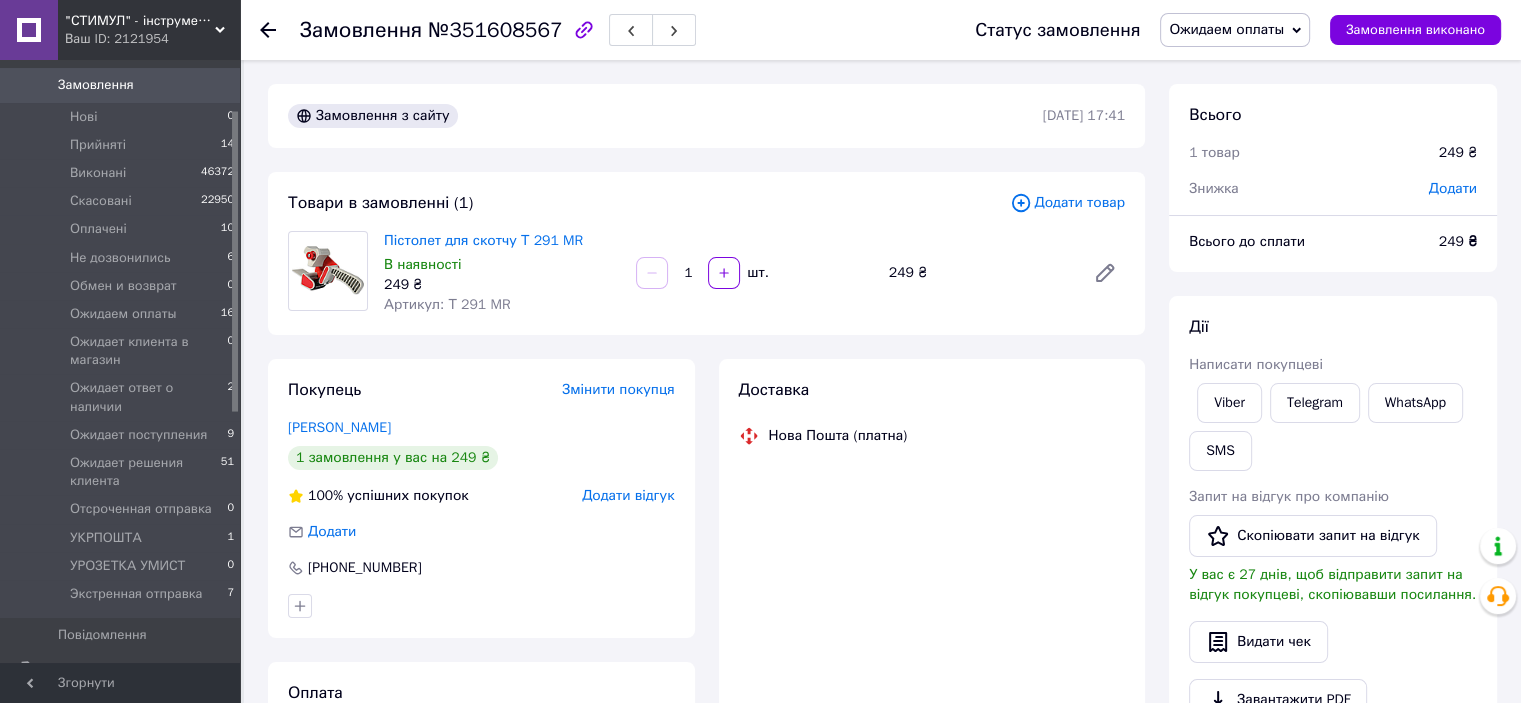click on "Додати" at bounding box center [1453, 188] 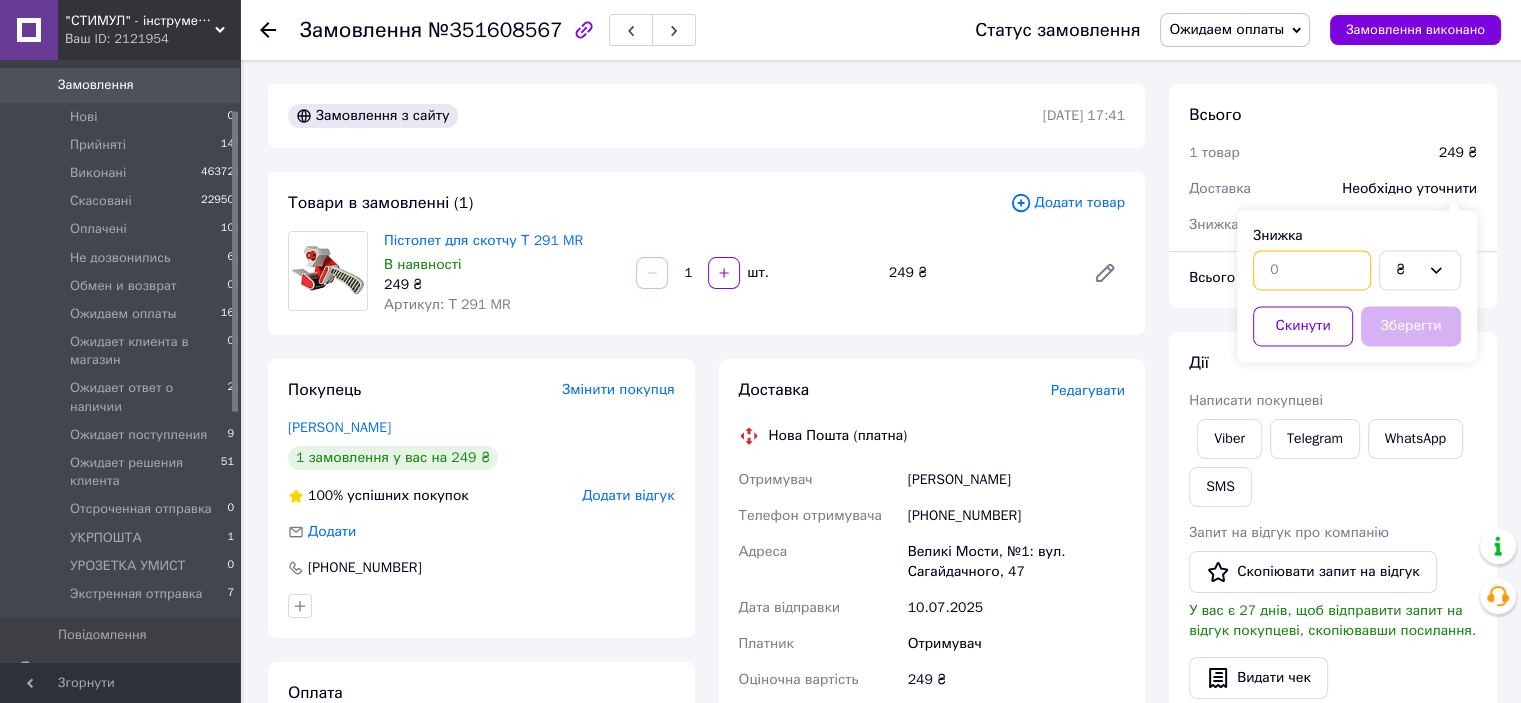 click at bounding box center [1312, 270] 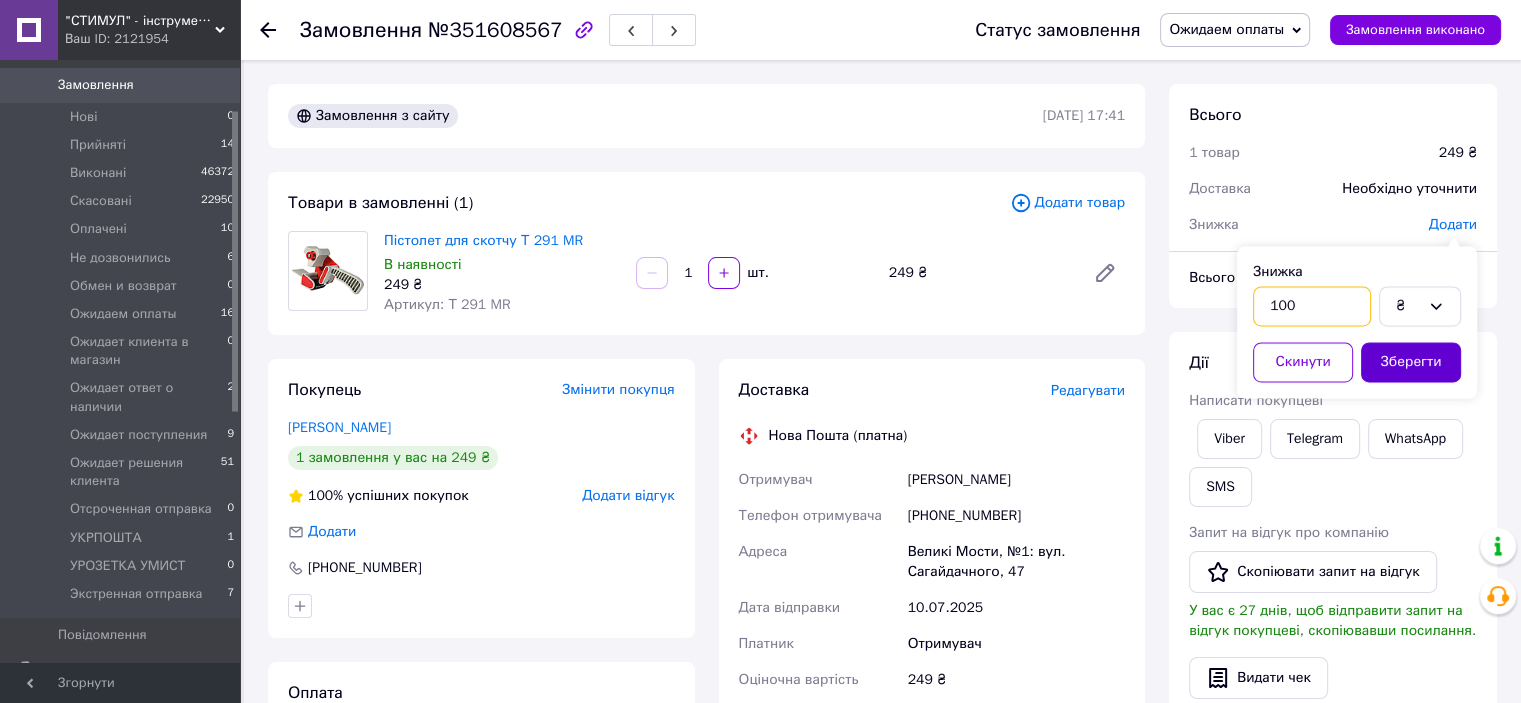 type on "100" 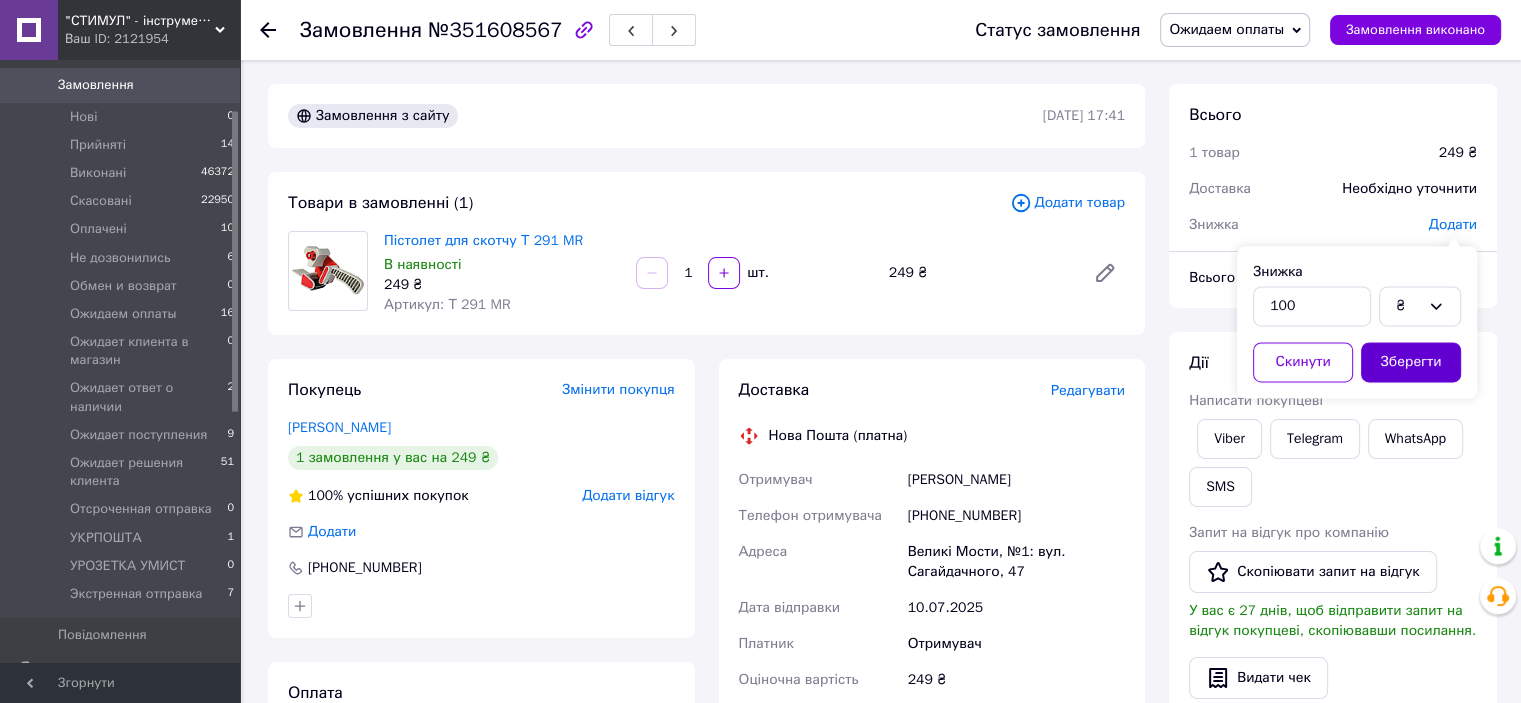 click on "Зберегти" at bounding box center (1411, 362) 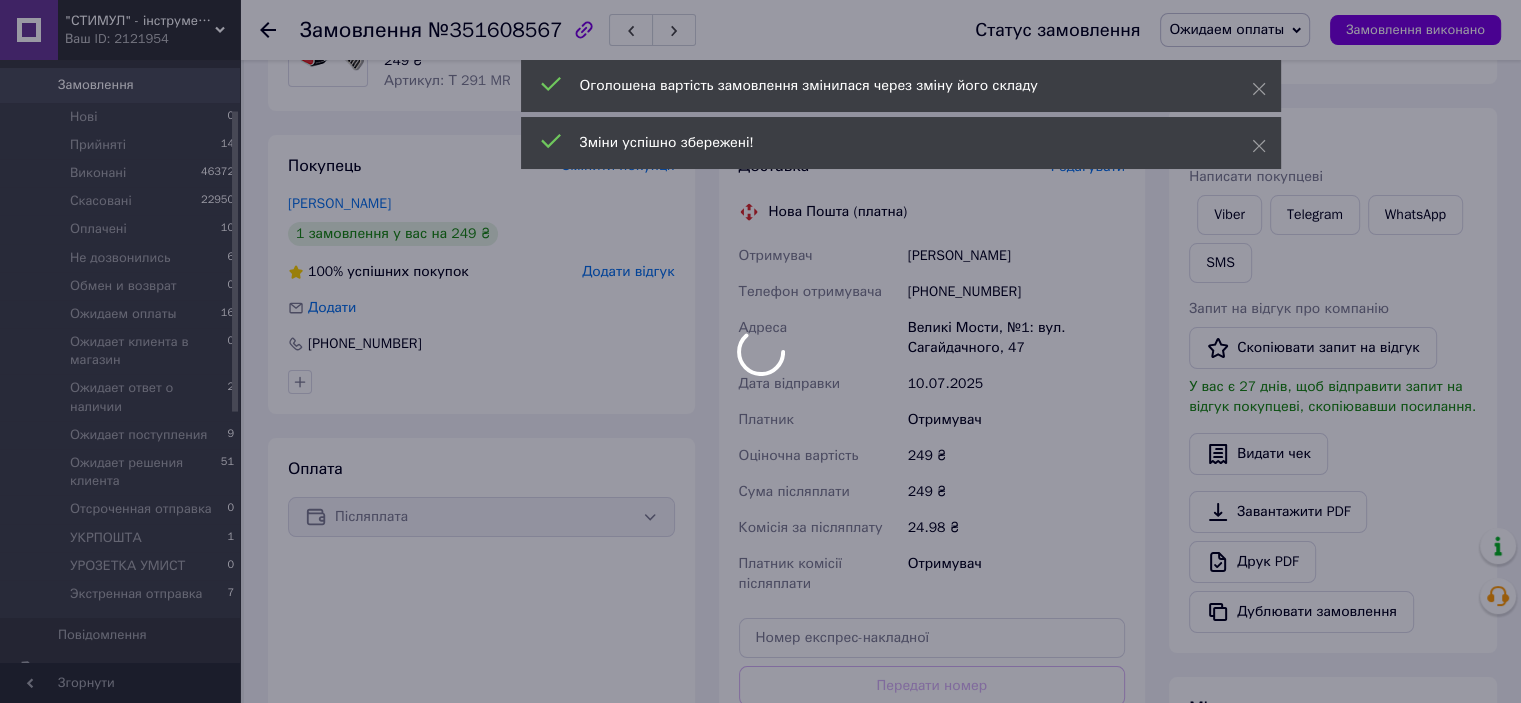 scroll, scrollTop: 400, scrollLeft: 0, axis: vertical 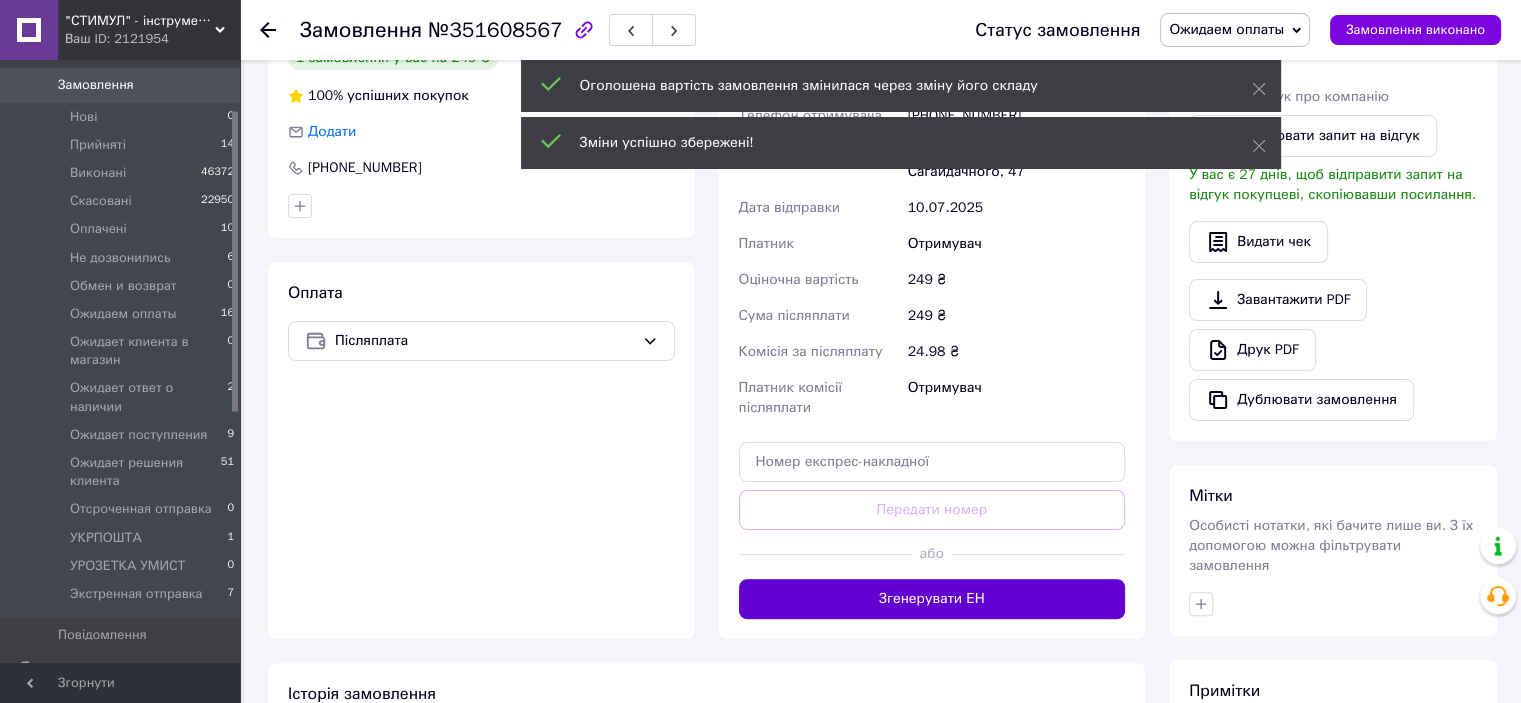 click on "Згенерувати ЕН" at bounding box center [932, 599] 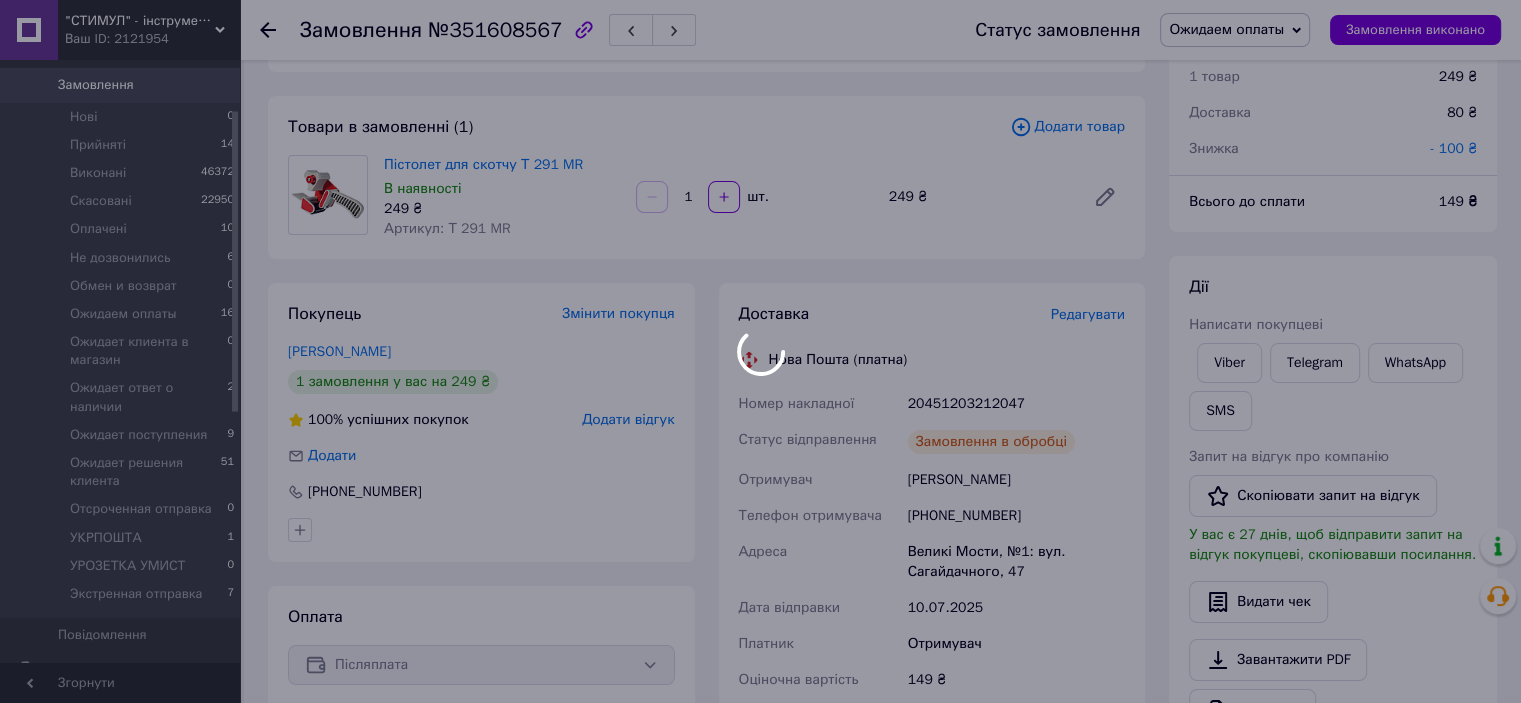 scroll, scrollTop: 0, scrollLeft: 0, axis: both 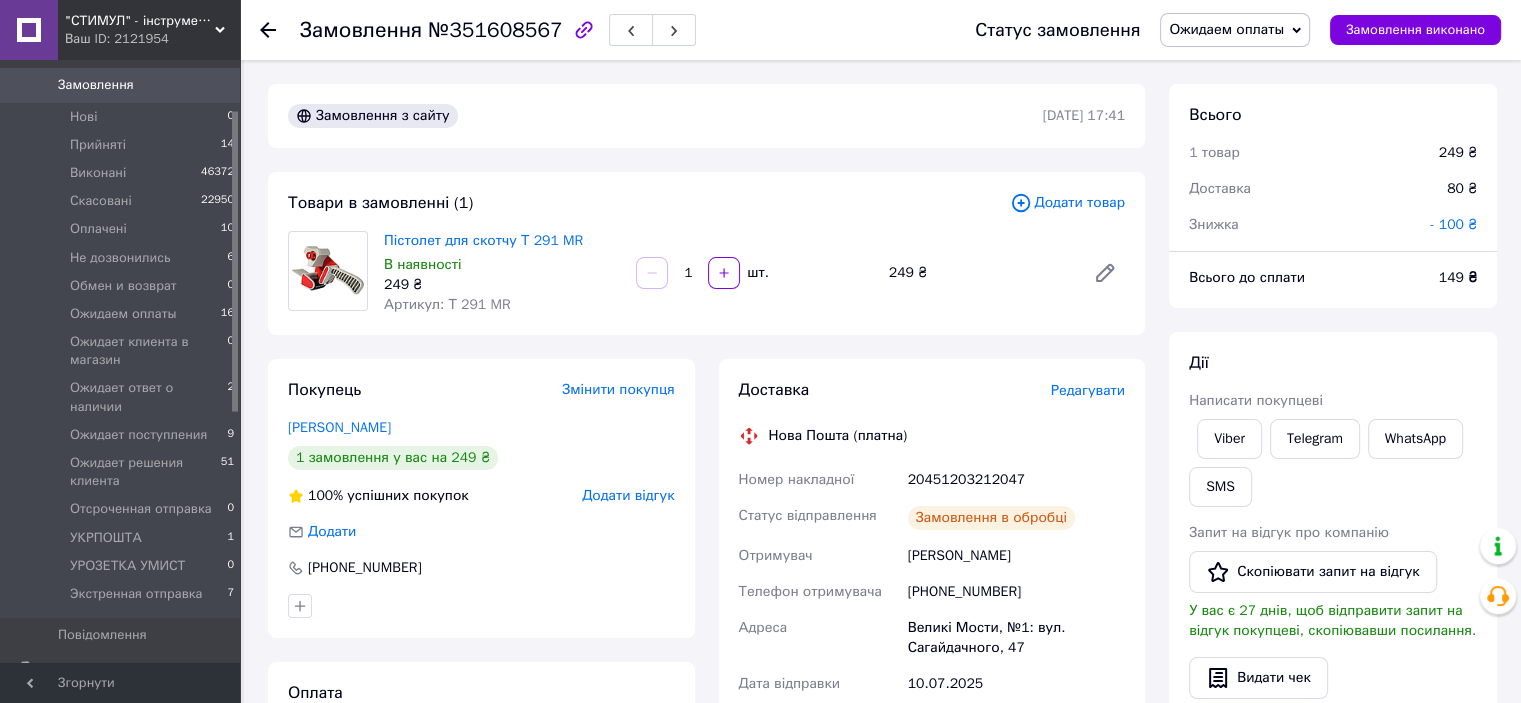 click on "Ожидаем оплаты" at bounding box center [1226, 29] 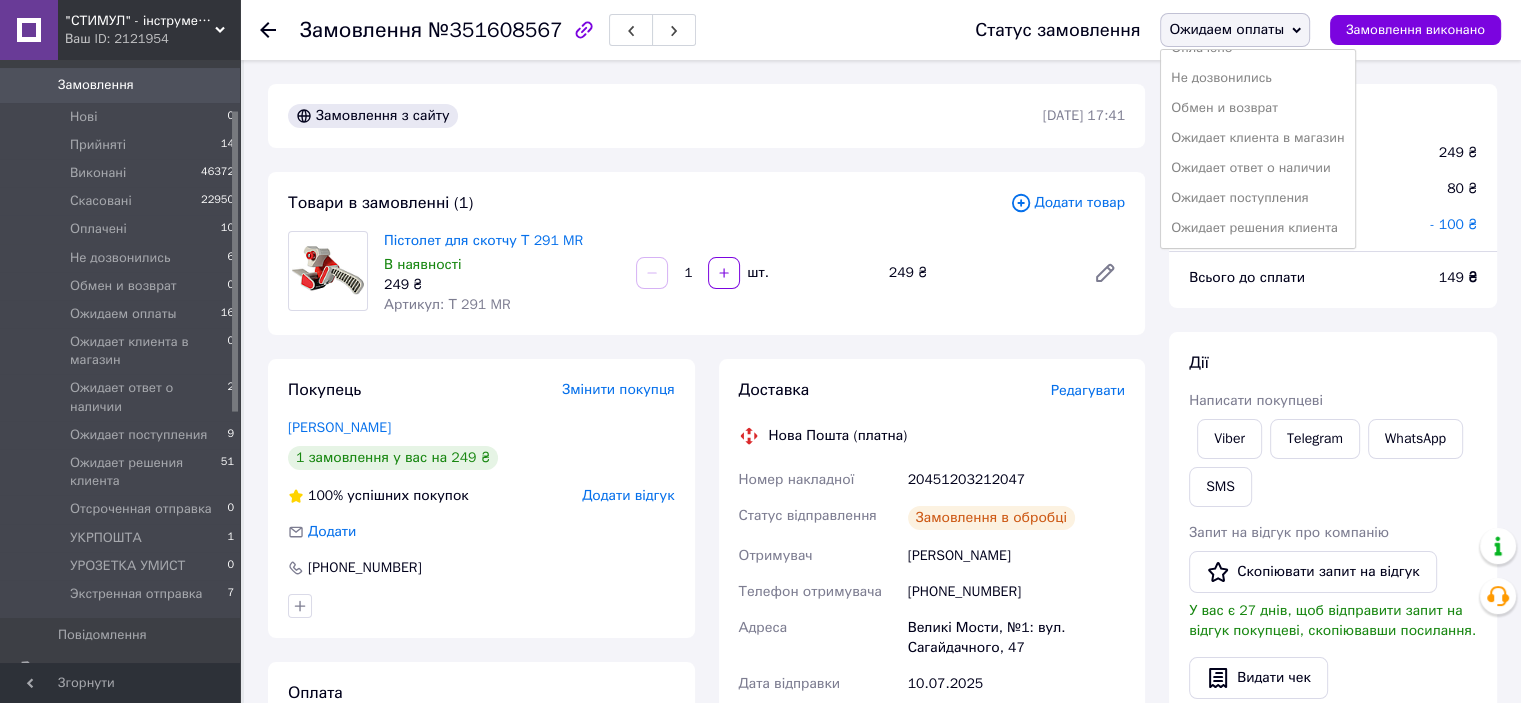 scroll, scrollTop: 232, scrollLeft: 0, axis: vertical 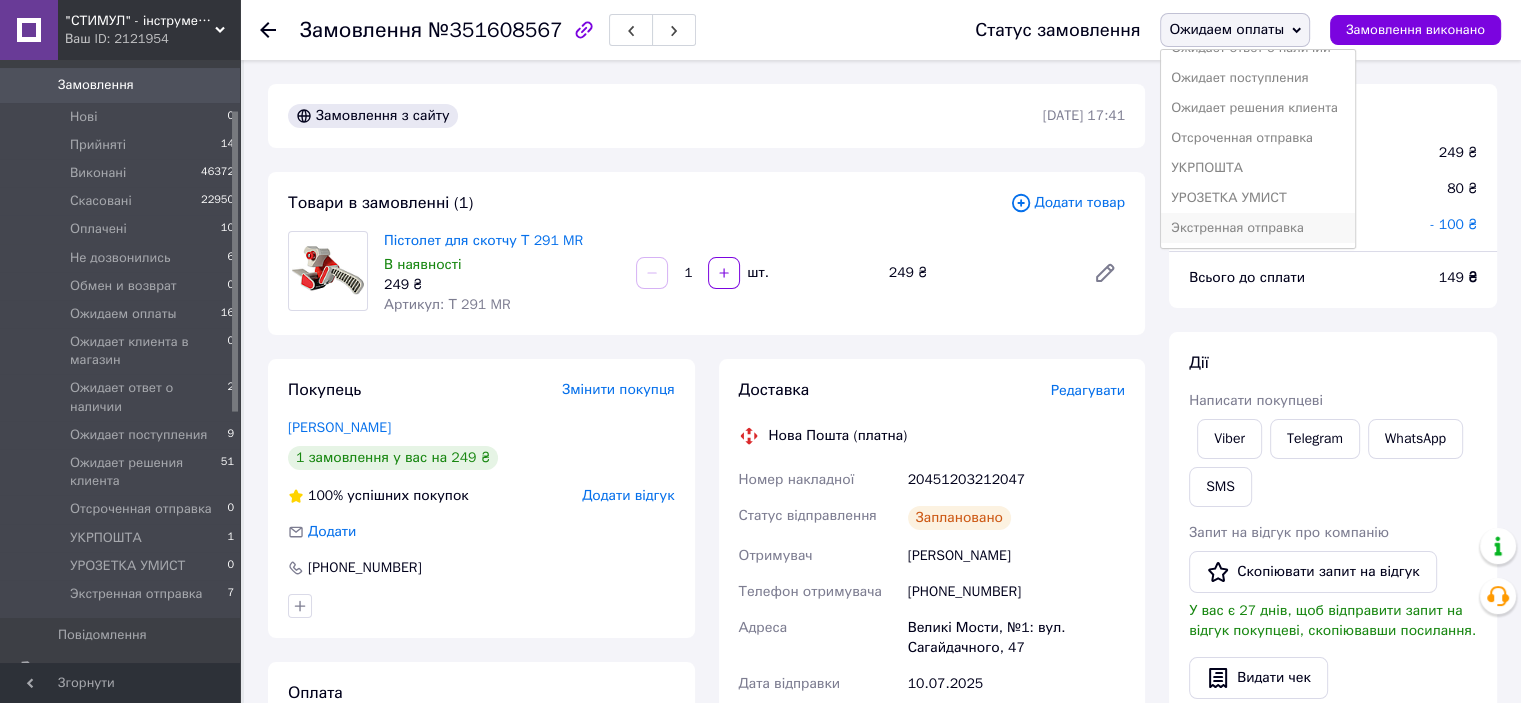 click on "Экстренная отправка" at bounding box center [1257, 228] 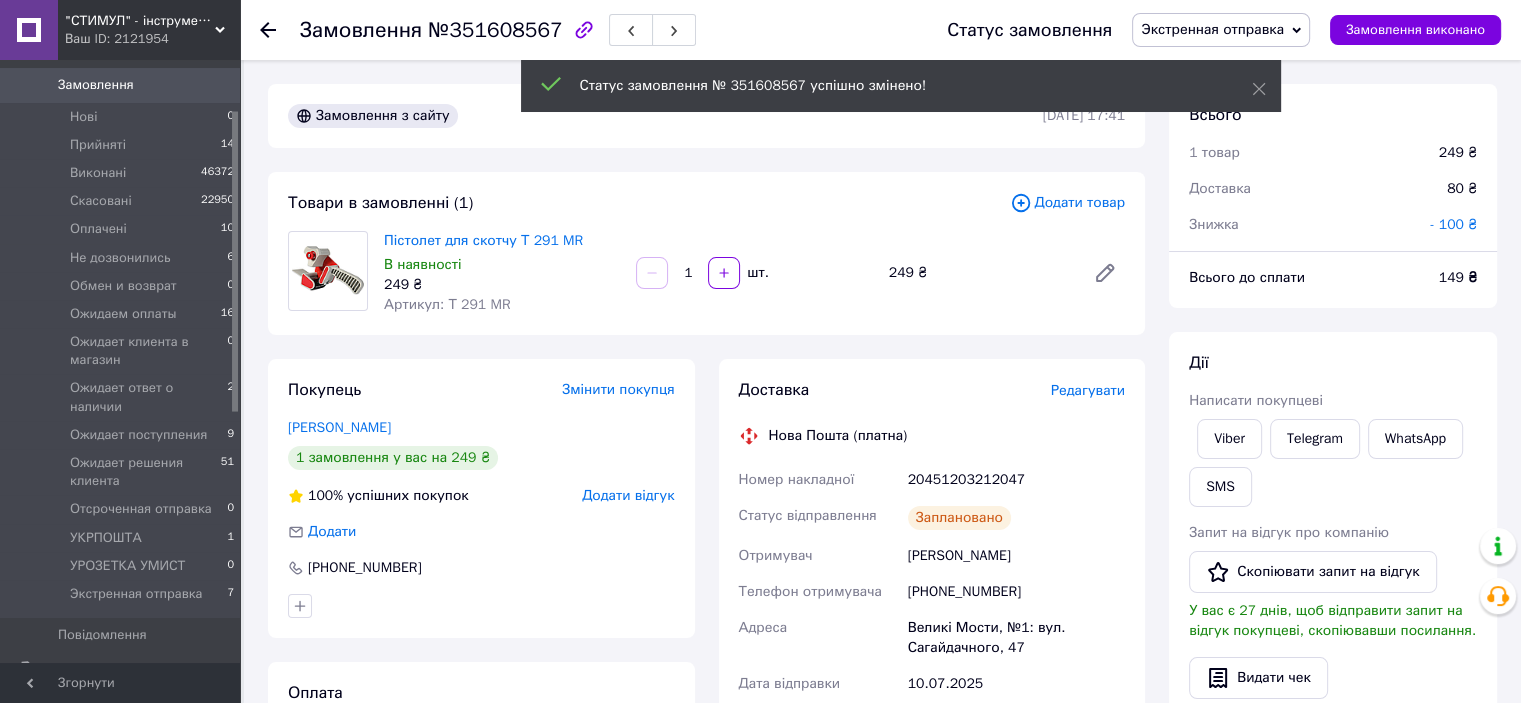 click 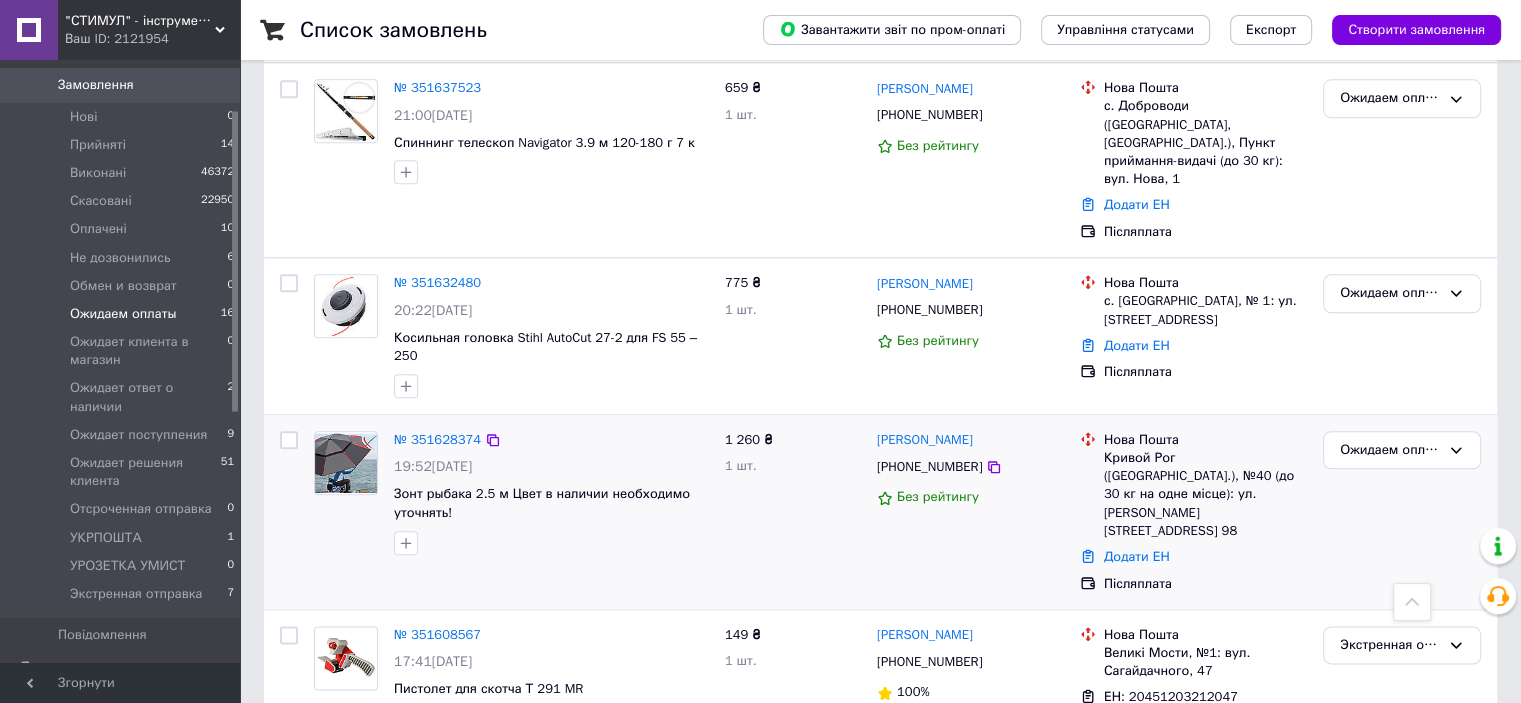 scroll, scrollTop: 2100, scrollLeft: 0, axis: vertical 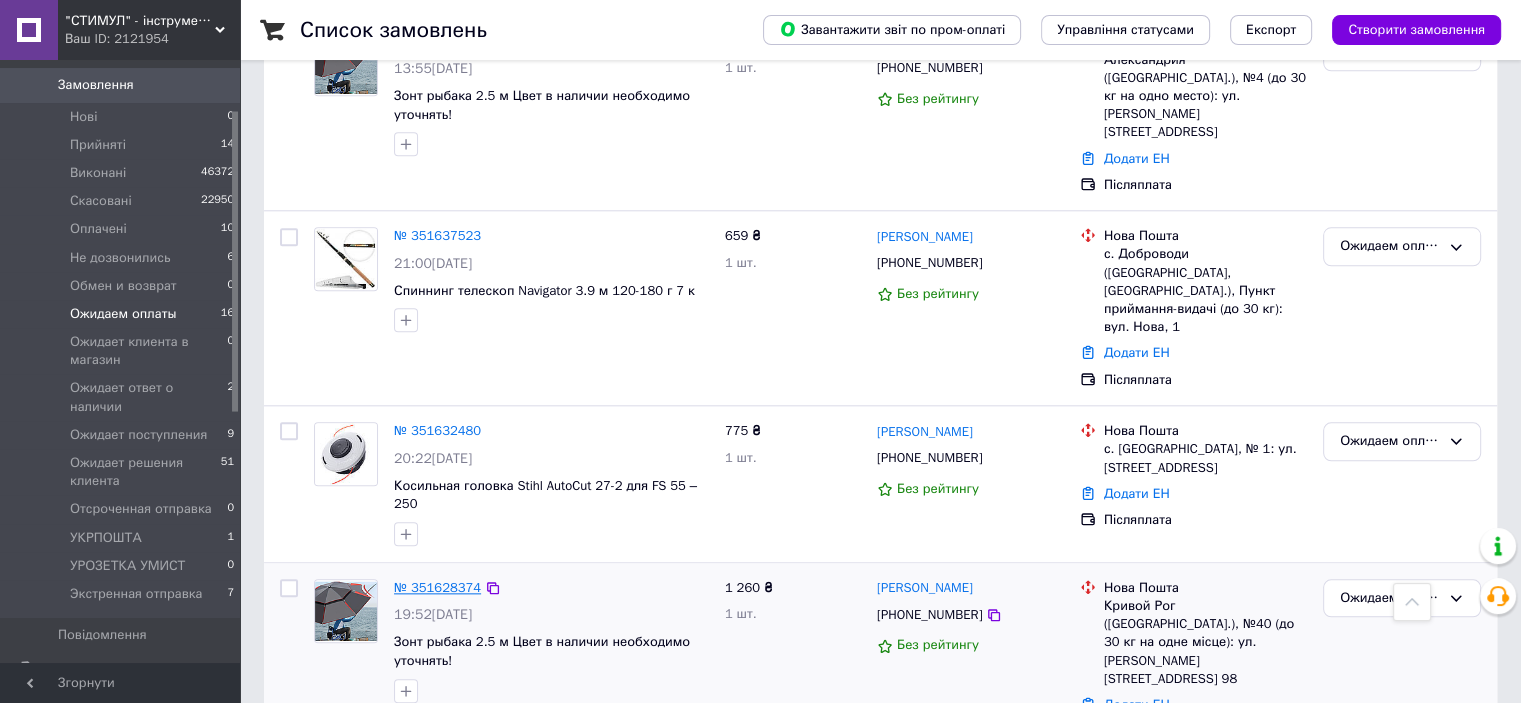 click on "№ 351628374" at bounding box center (437, 587) 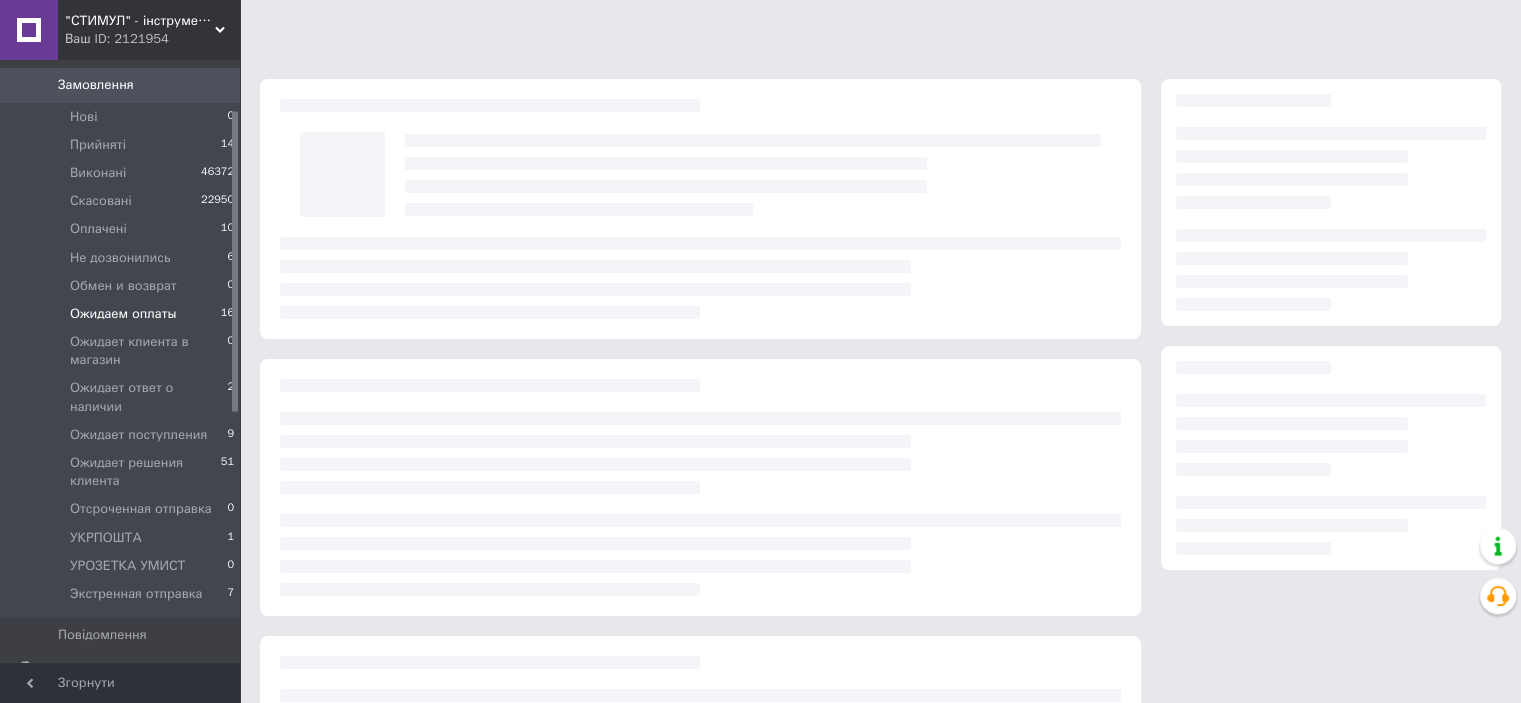 scroll, scrollTop: 0, scrollLeft: 0, axis: both 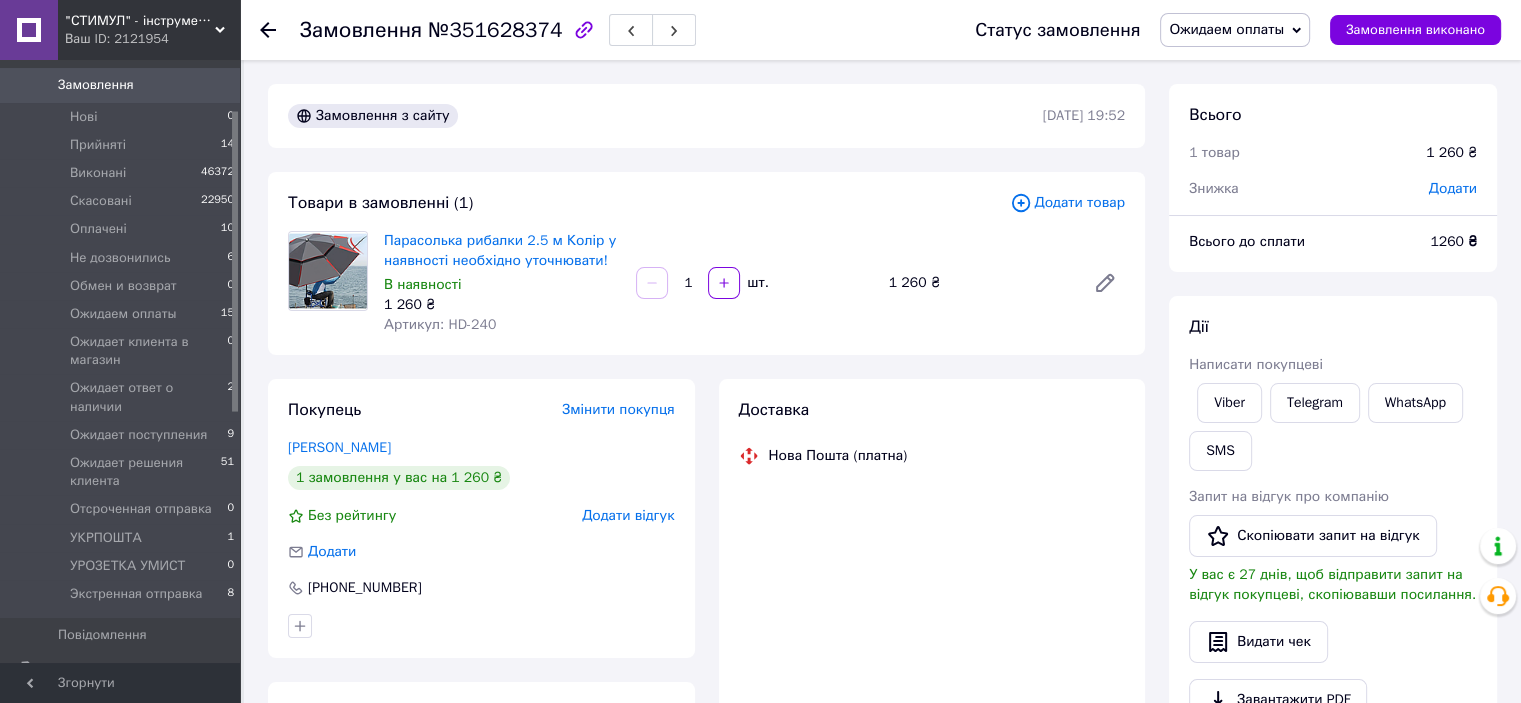 click on "Додати" at bounding box center [1453, 188] 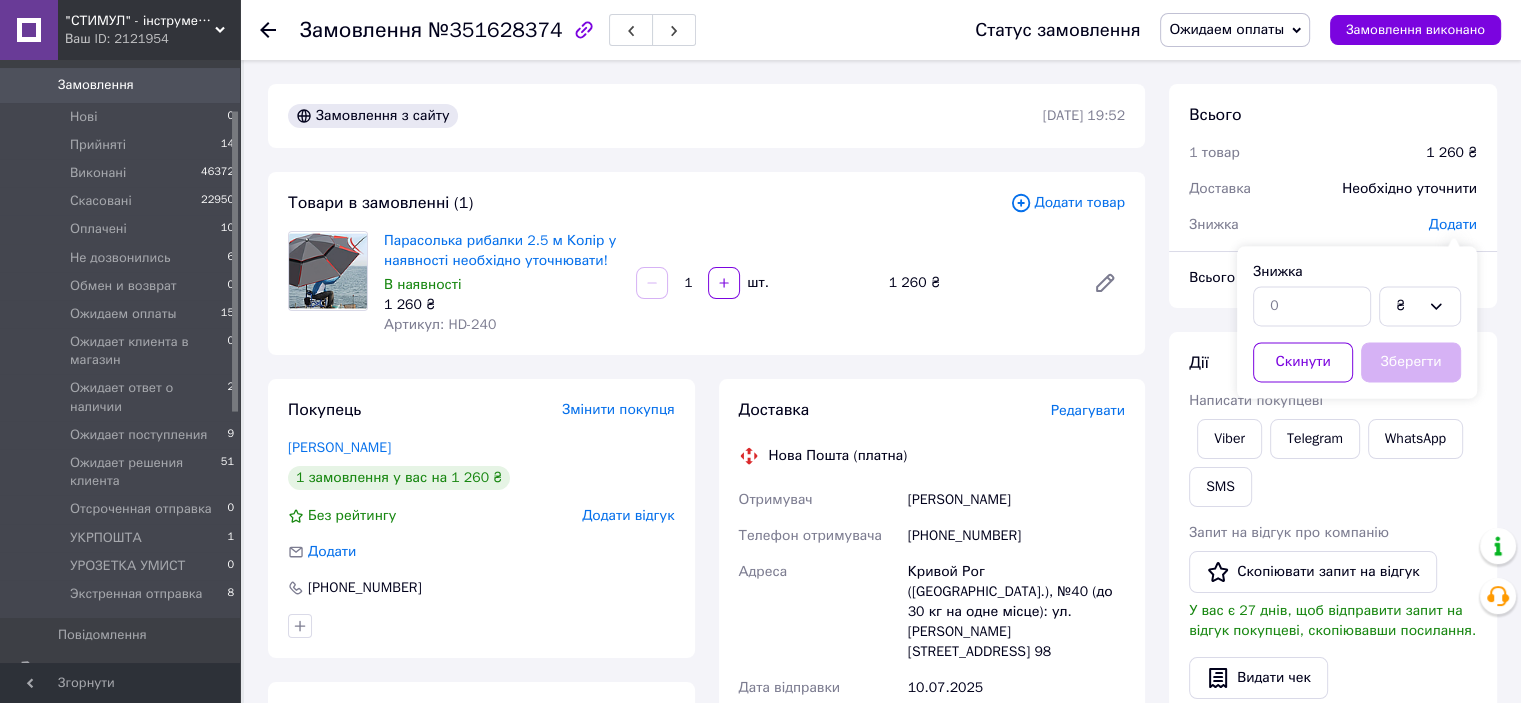 click on "Знижка ₴ Скинути Зберегти" at bounding box center (1357, 322) 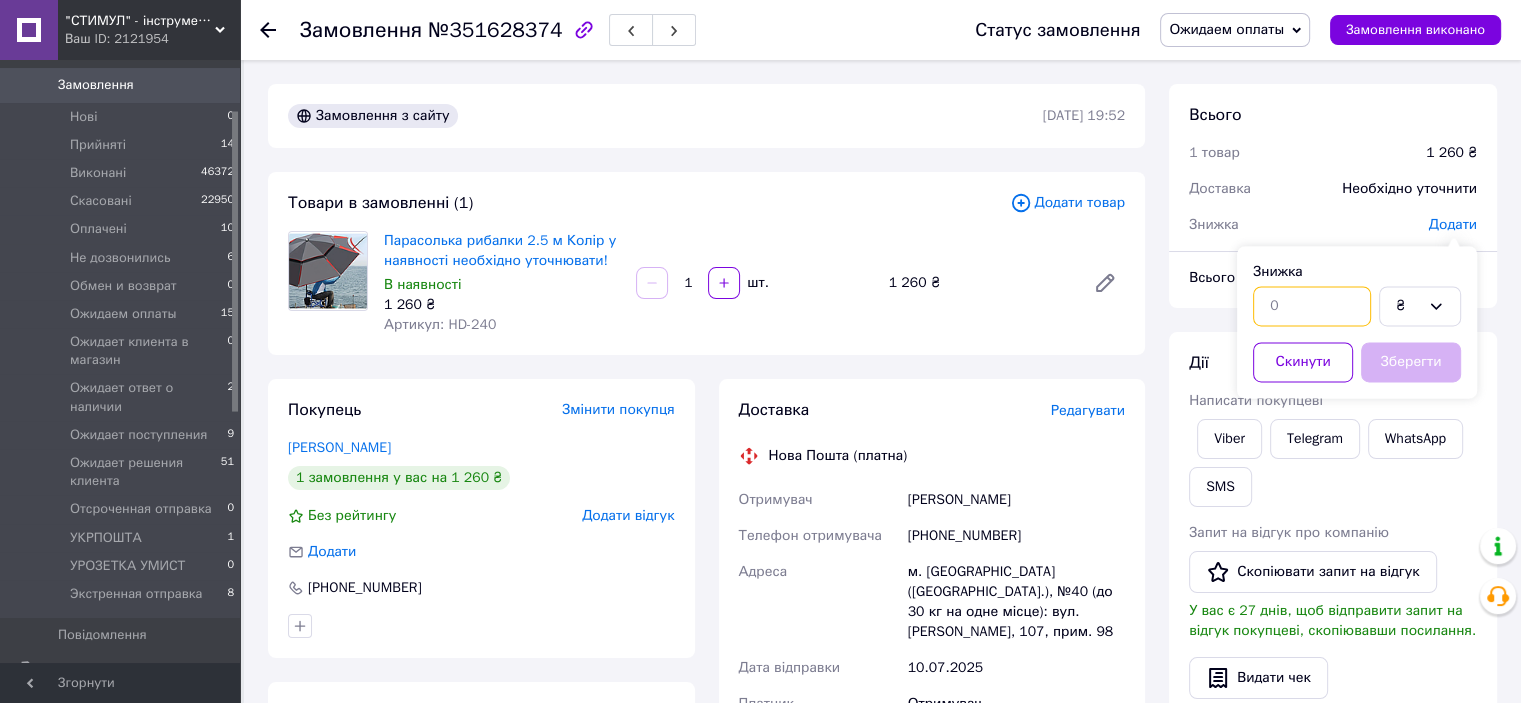 click at bounding box center (1312, 306) 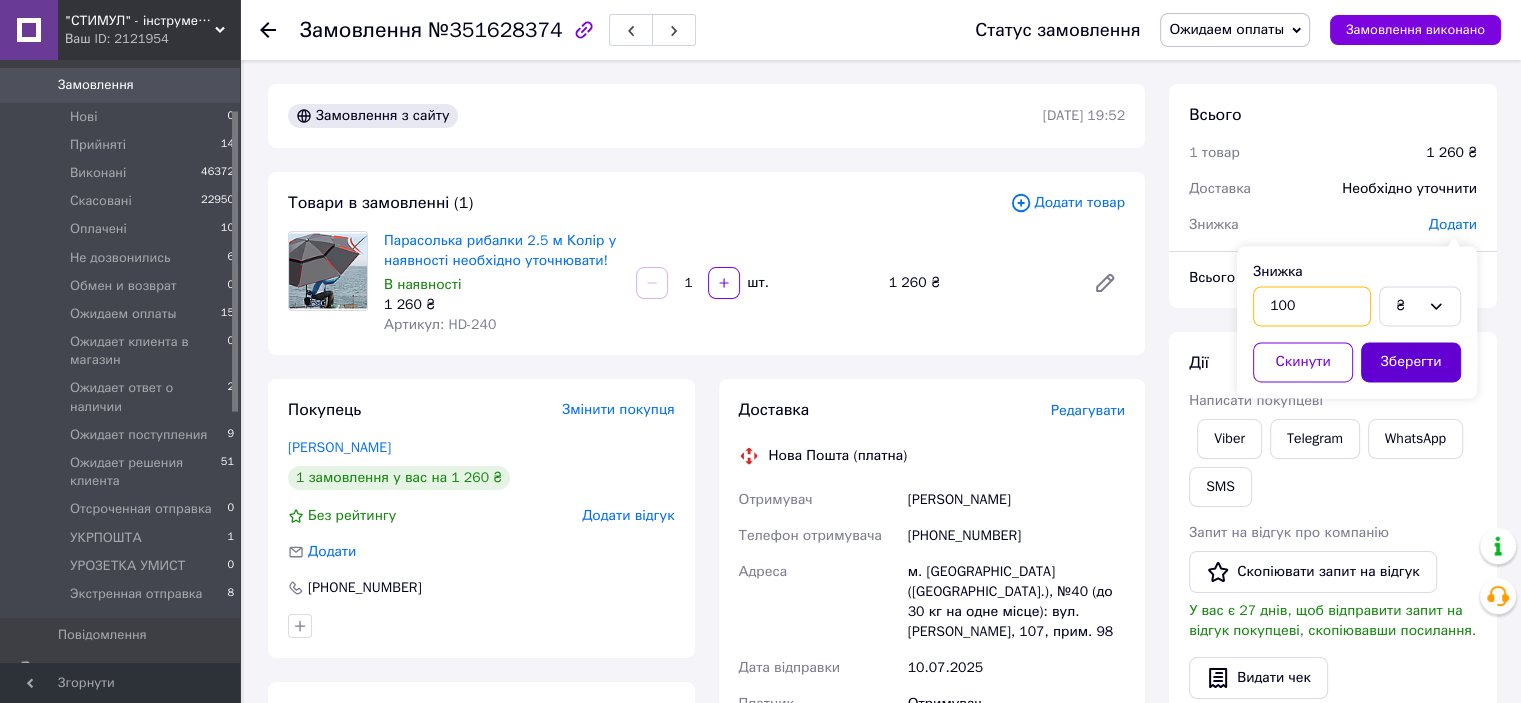 type on "100" 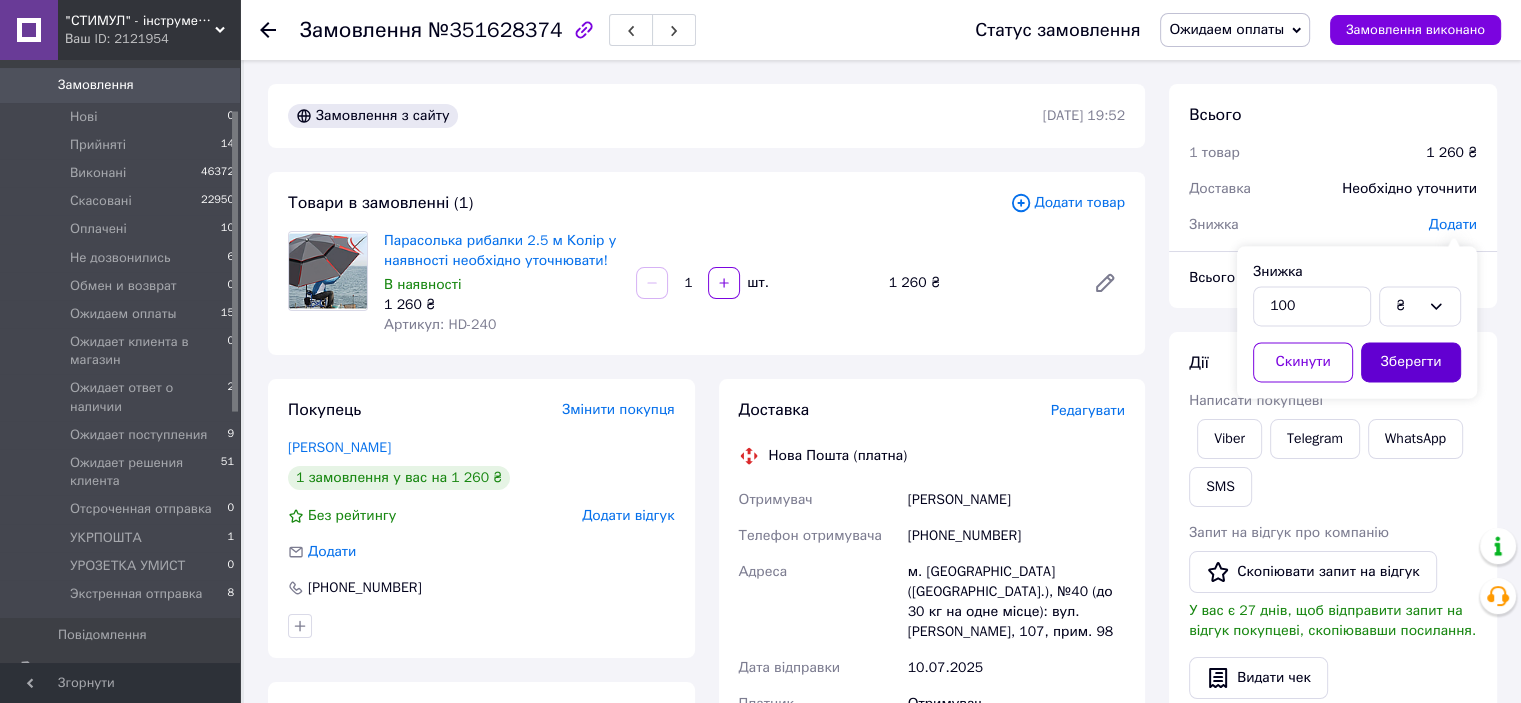 click on "Зберегти" at bounding box center (1411, 362) 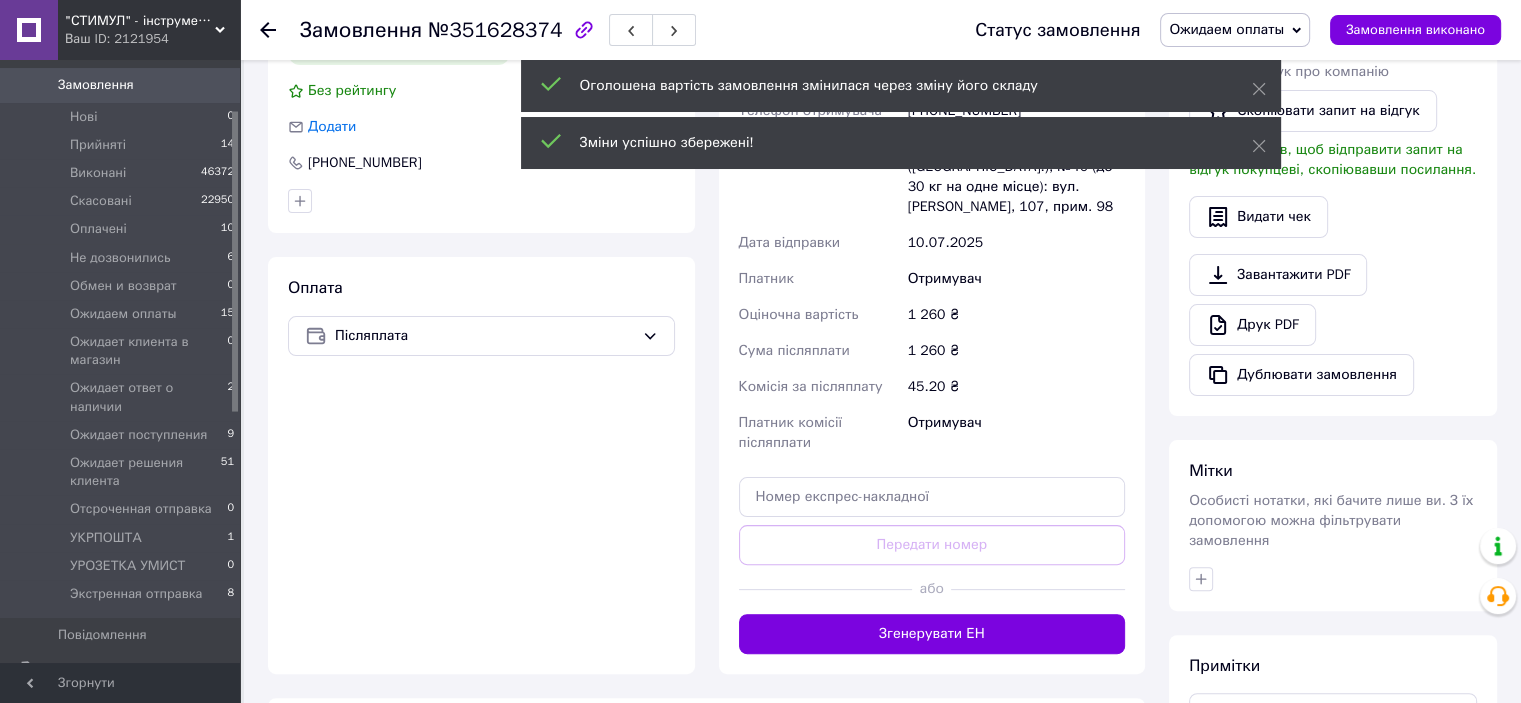 scroll, scrollTop: 700, scrollLeft: 0, axis: vertical 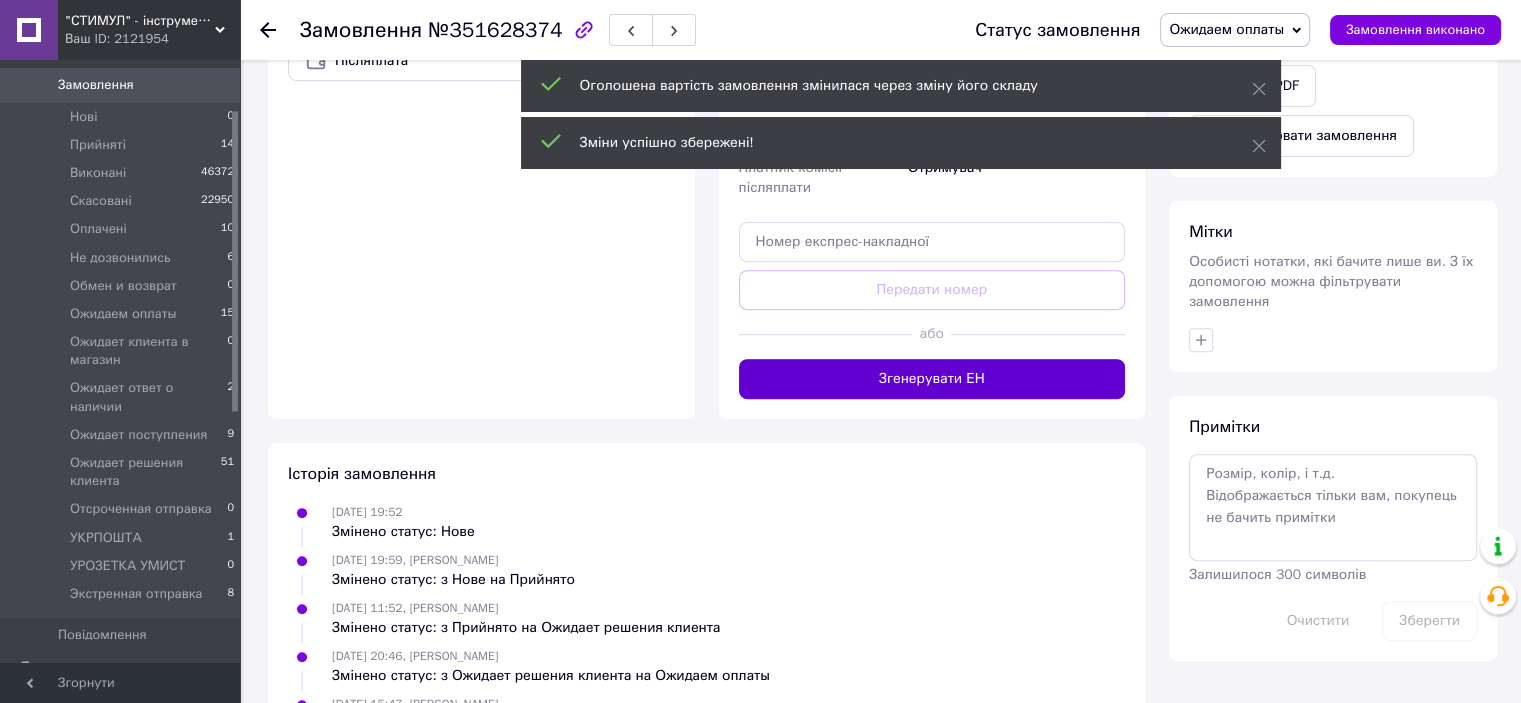 click on "Згенерувати ЕН" at bounding box center [932, 379] 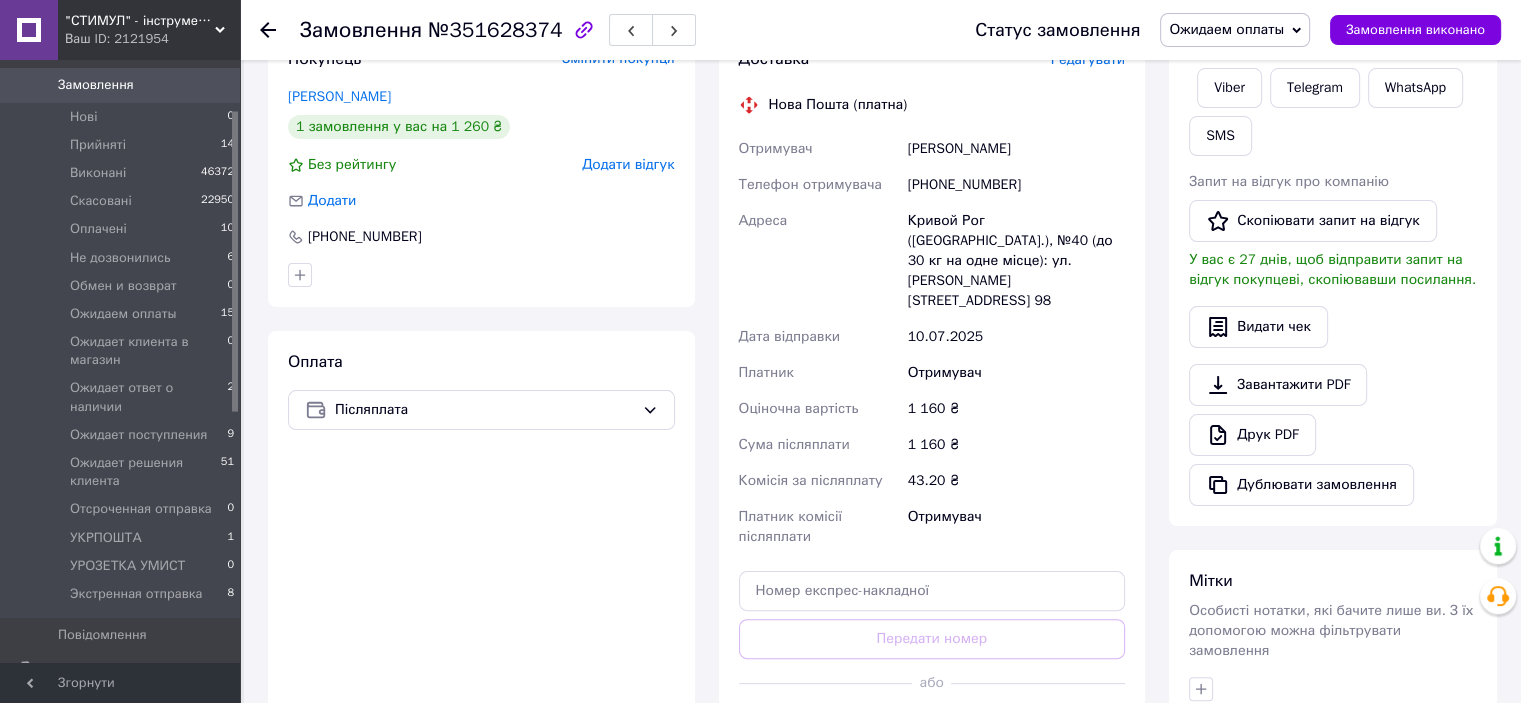 scroll, scrollTop: 200, scrollLeft: 0, axis: vertical 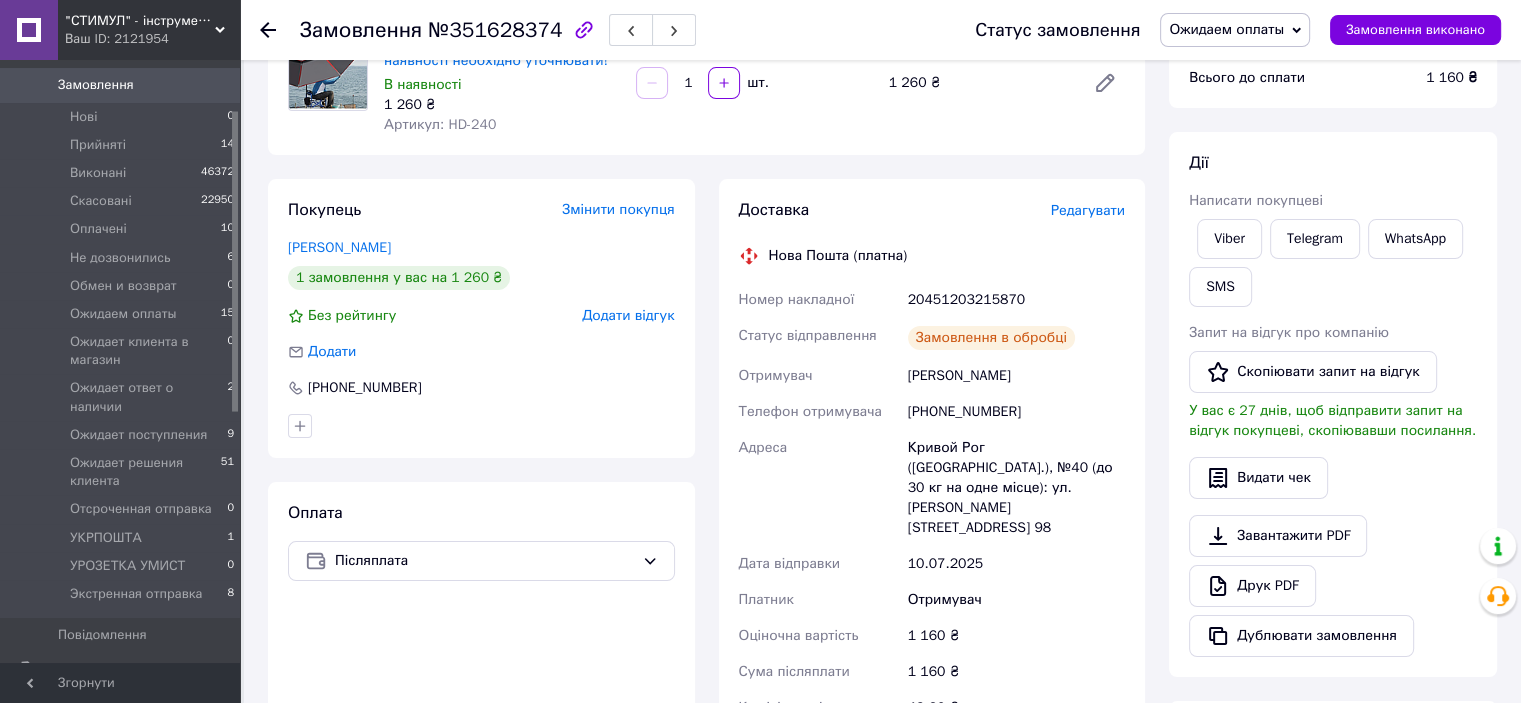 click on "Ожидаем оплаты" at bounding box center [1226, 29] 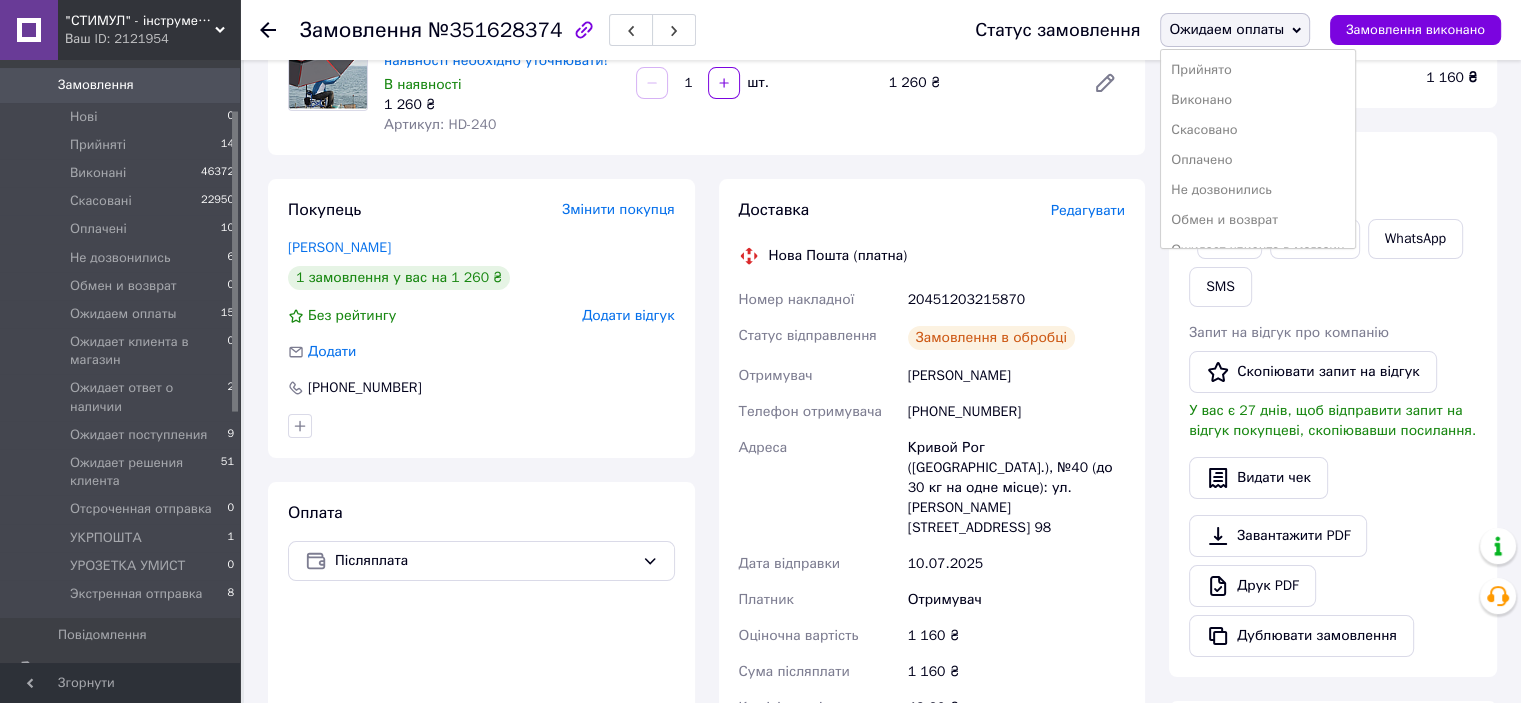 click on "Оплачено" at bounding box center [1257, 160] 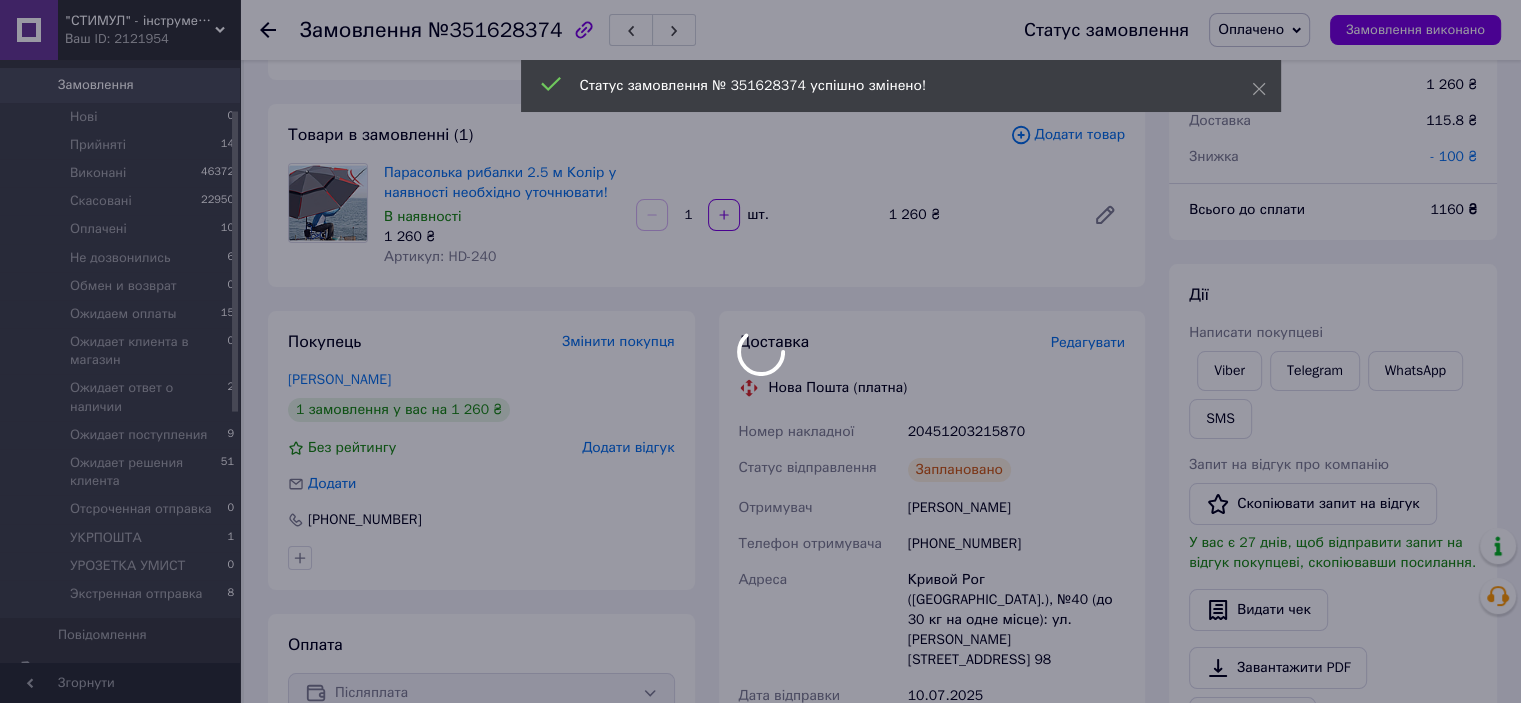 scroll, scrollTop: 0, scrollLeft: 0, axis: both 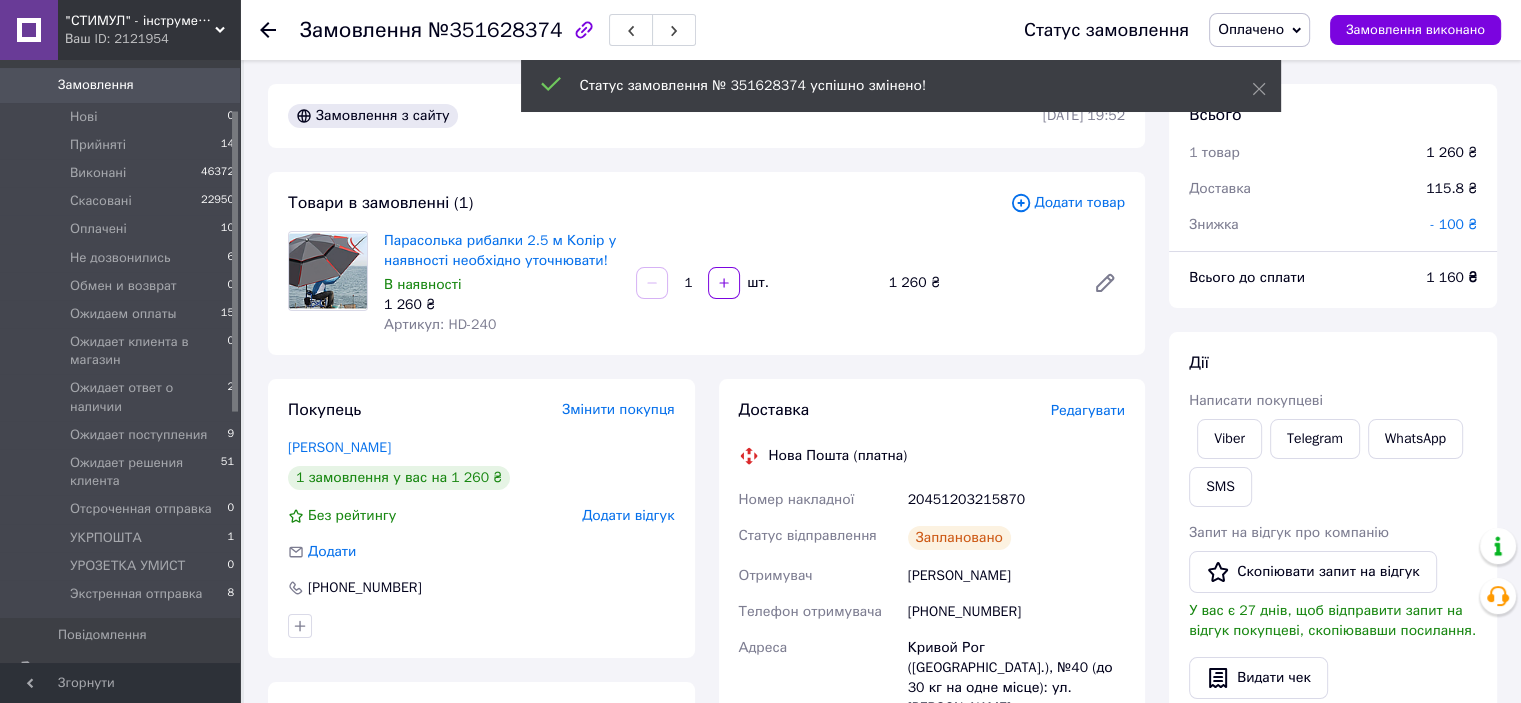 click on "Оплачено" at bounding box center [1251, 29] 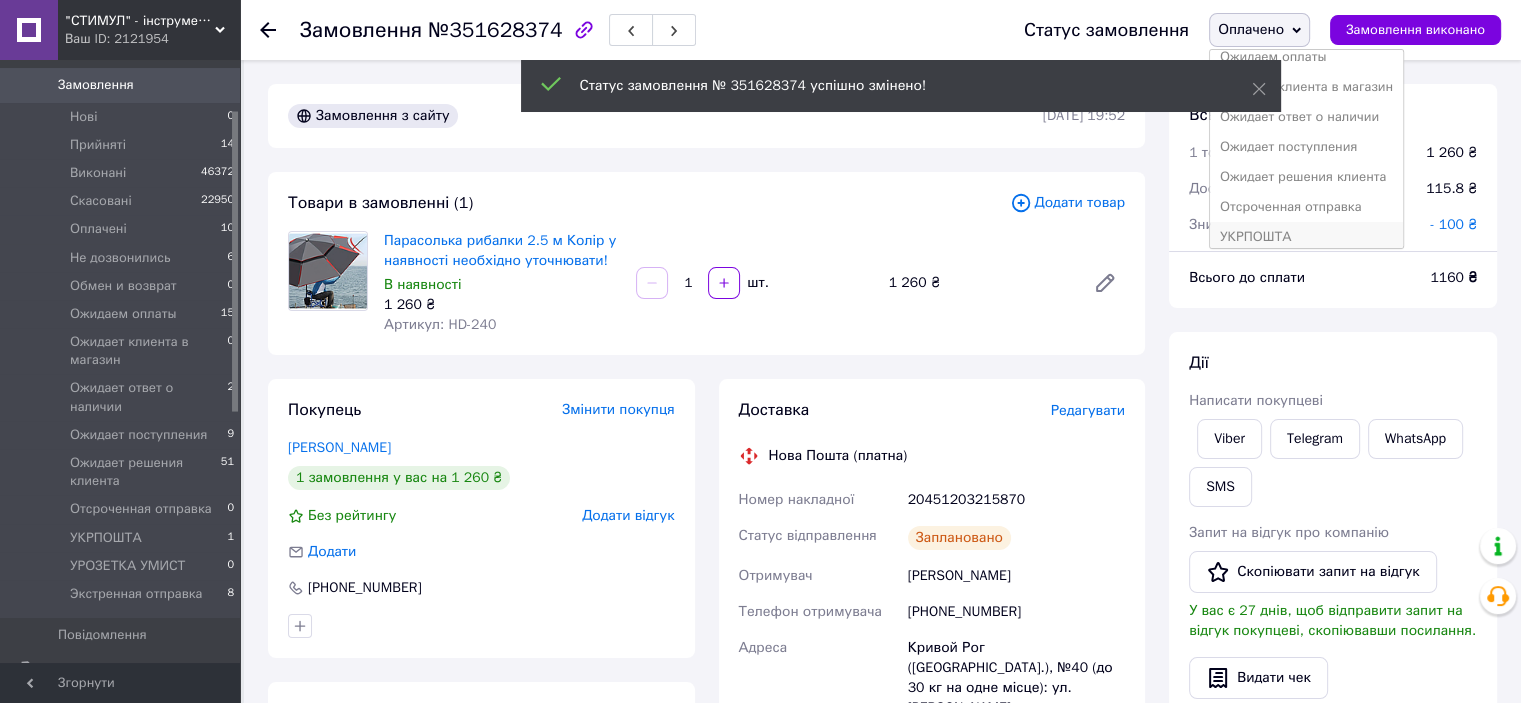 scroll, scrollTop: 232, scrollLeft: 0, axis: vertical 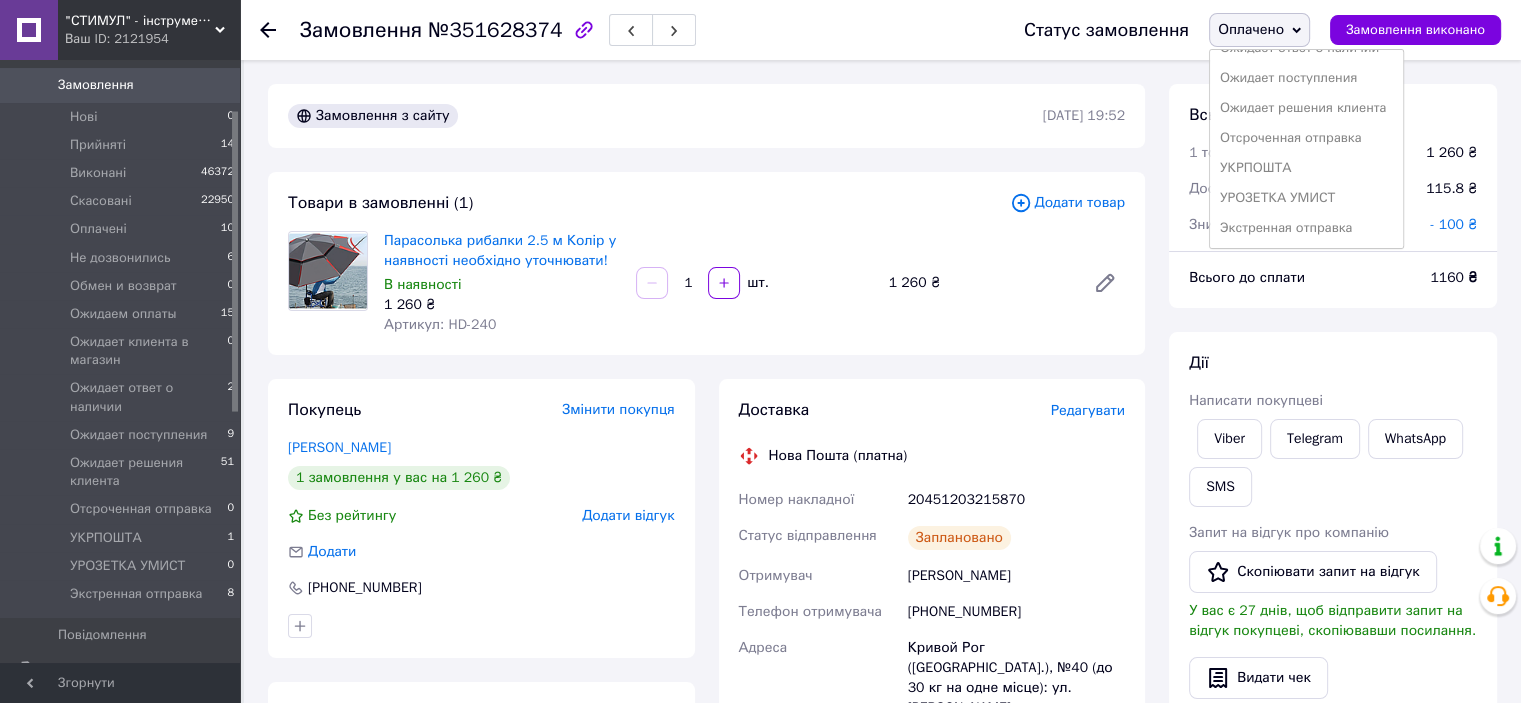 click on "Экстренная отправка" at bounding box center (1306, 228) 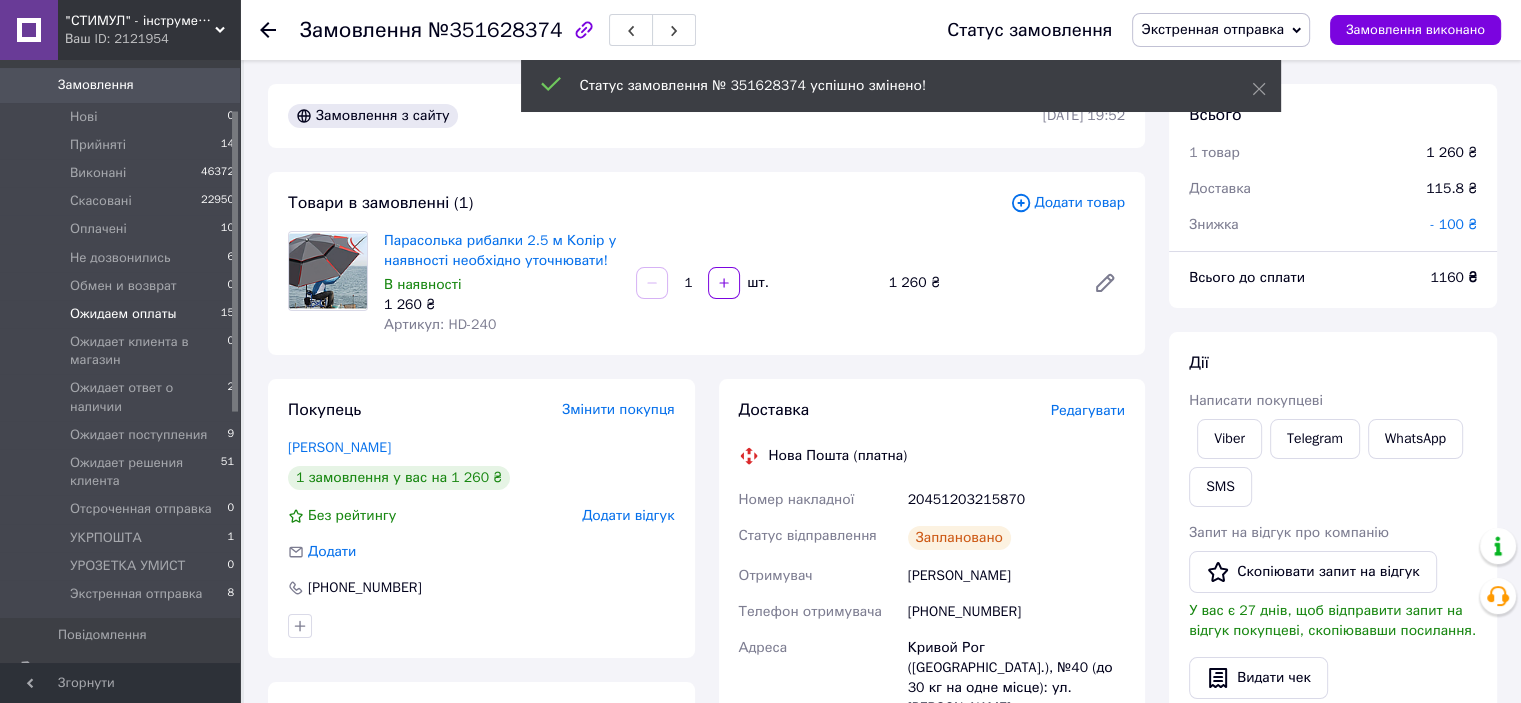 click on "Ожидаем оплаты" at bounding box center (123, 314) 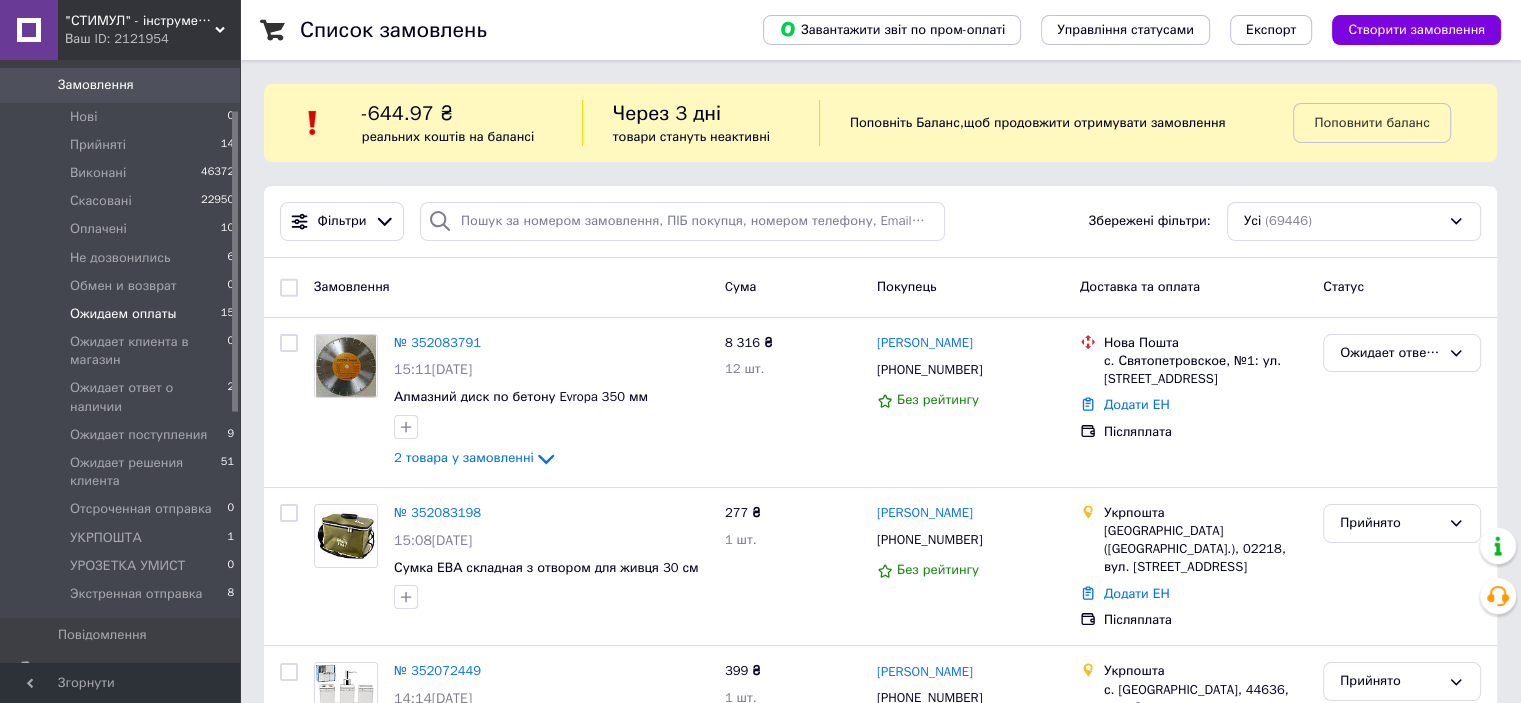 click on "Ожидаем оплаты" at bounding box center [123, 314] 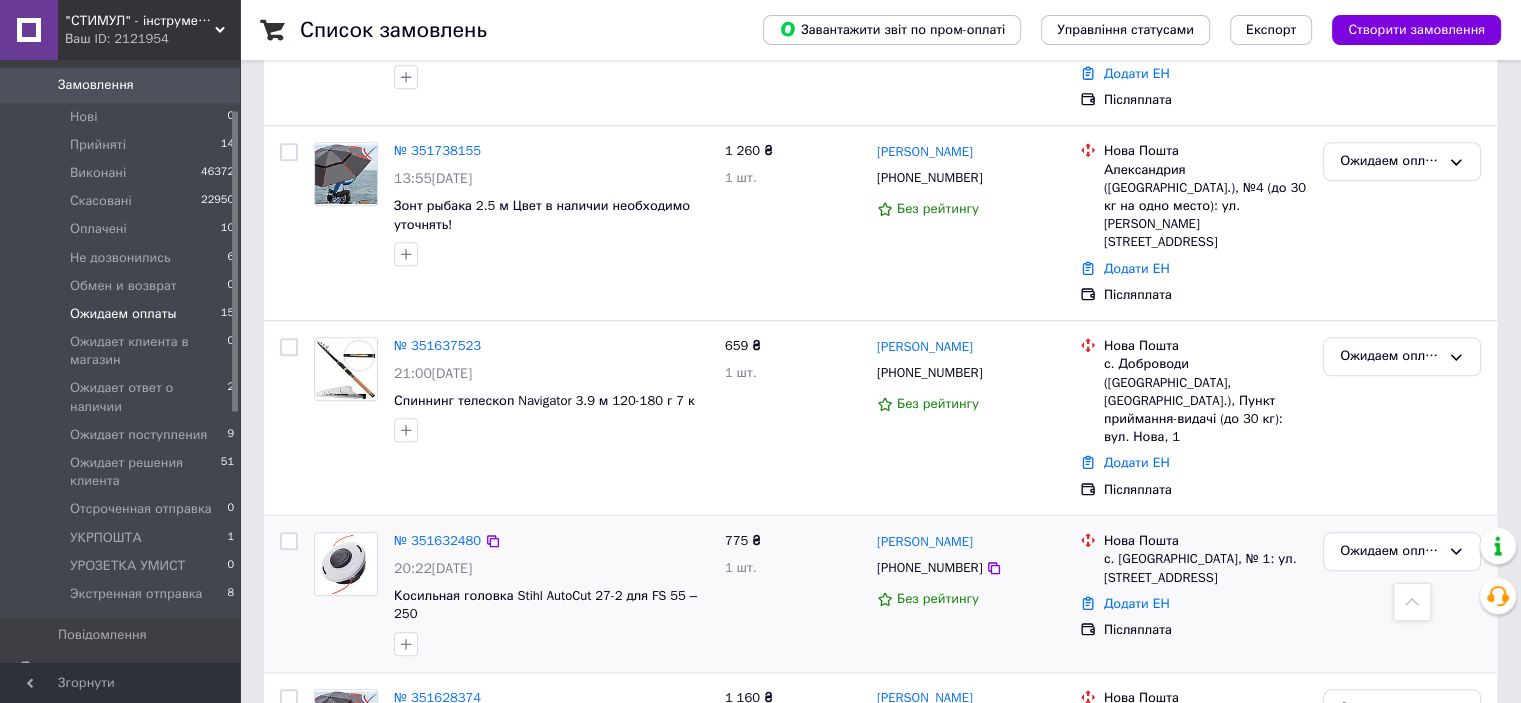 scroll, scrollTop: 1860, scrollLeft: 0, axis: vertical 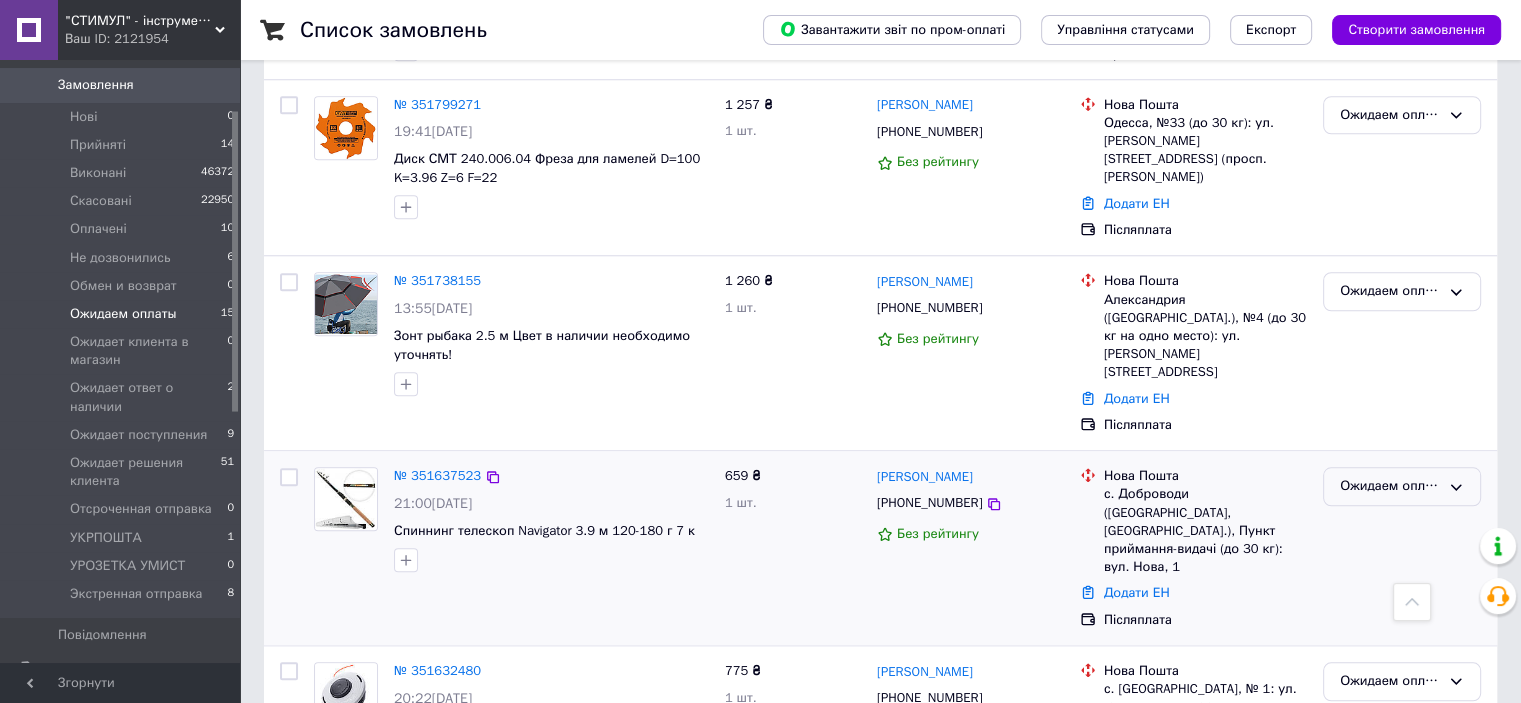 drag, startPoint x: 1382, startPoint y: 331, endPoint x: 1397, endPoint y: 346, distance: 21.213203 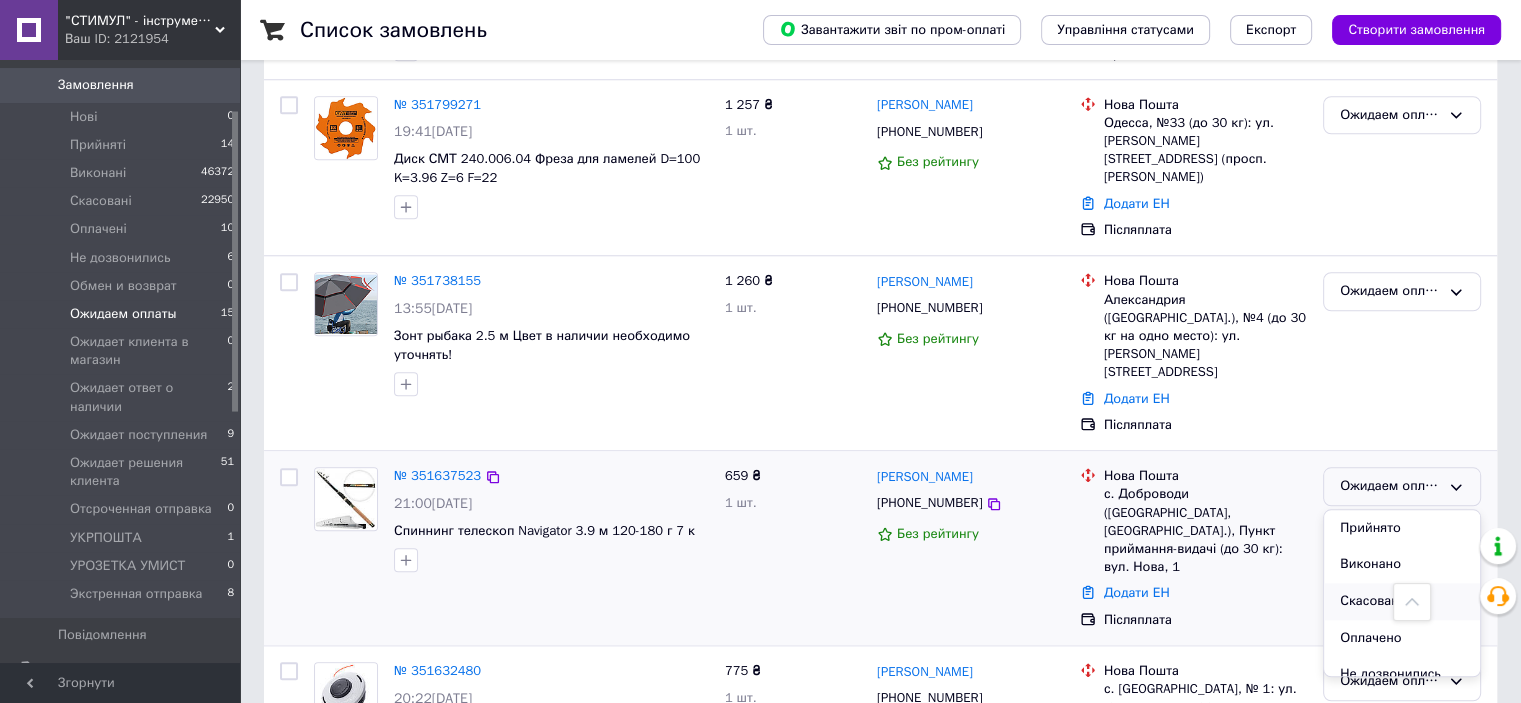 click on "Скасовано" at bounding box center [1402, 601] 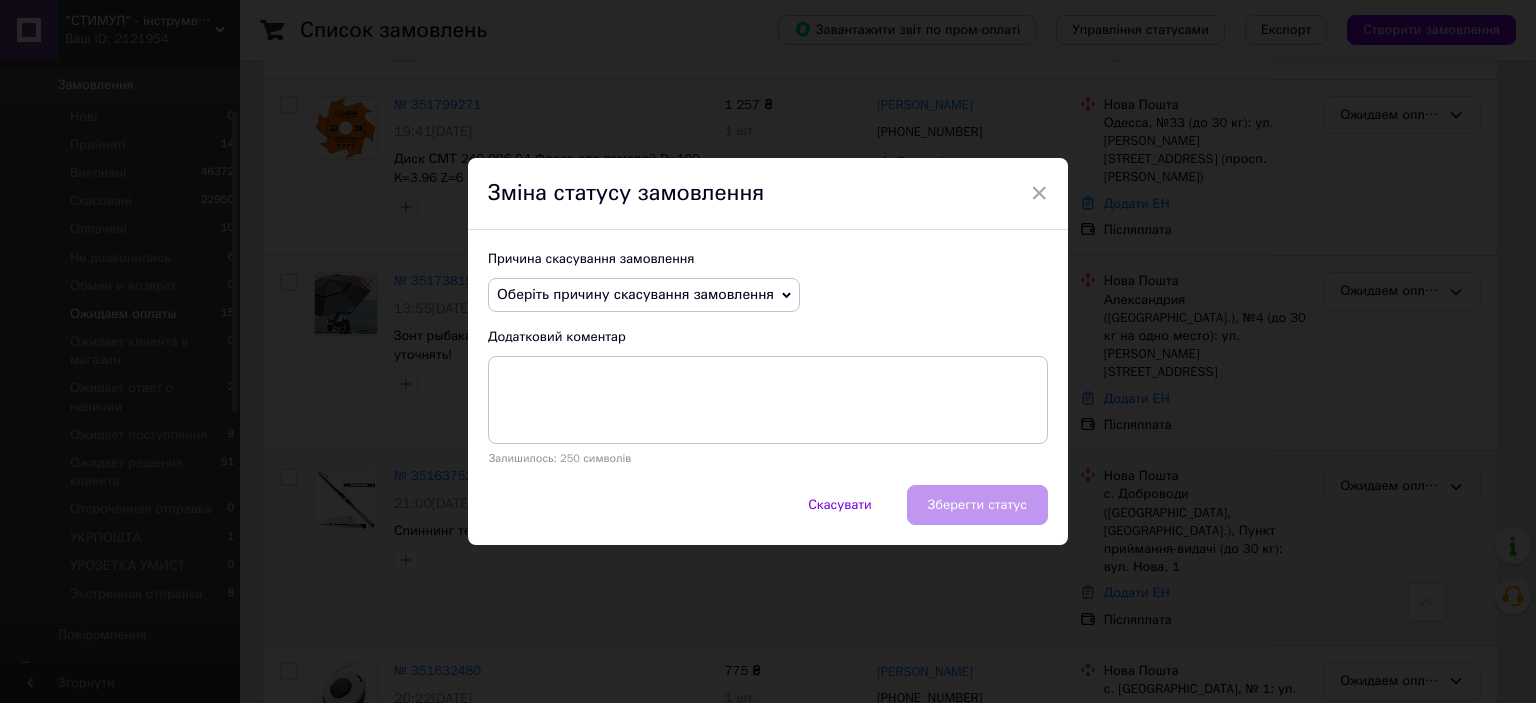 click on "Оберіть причину скасування замовлення" at bounding box center [635, 294] 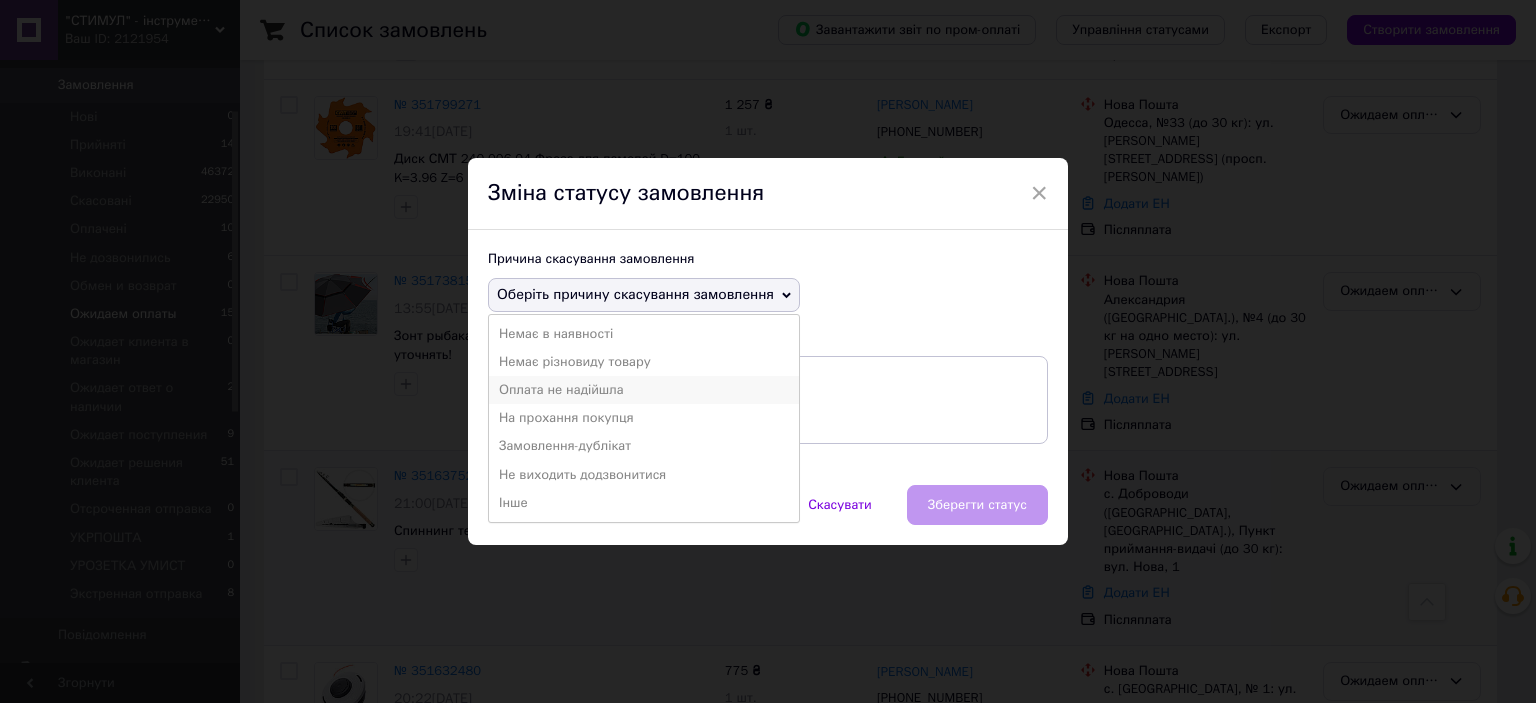 click on "Оплата не надійшла" at bounding box center [644, 390] 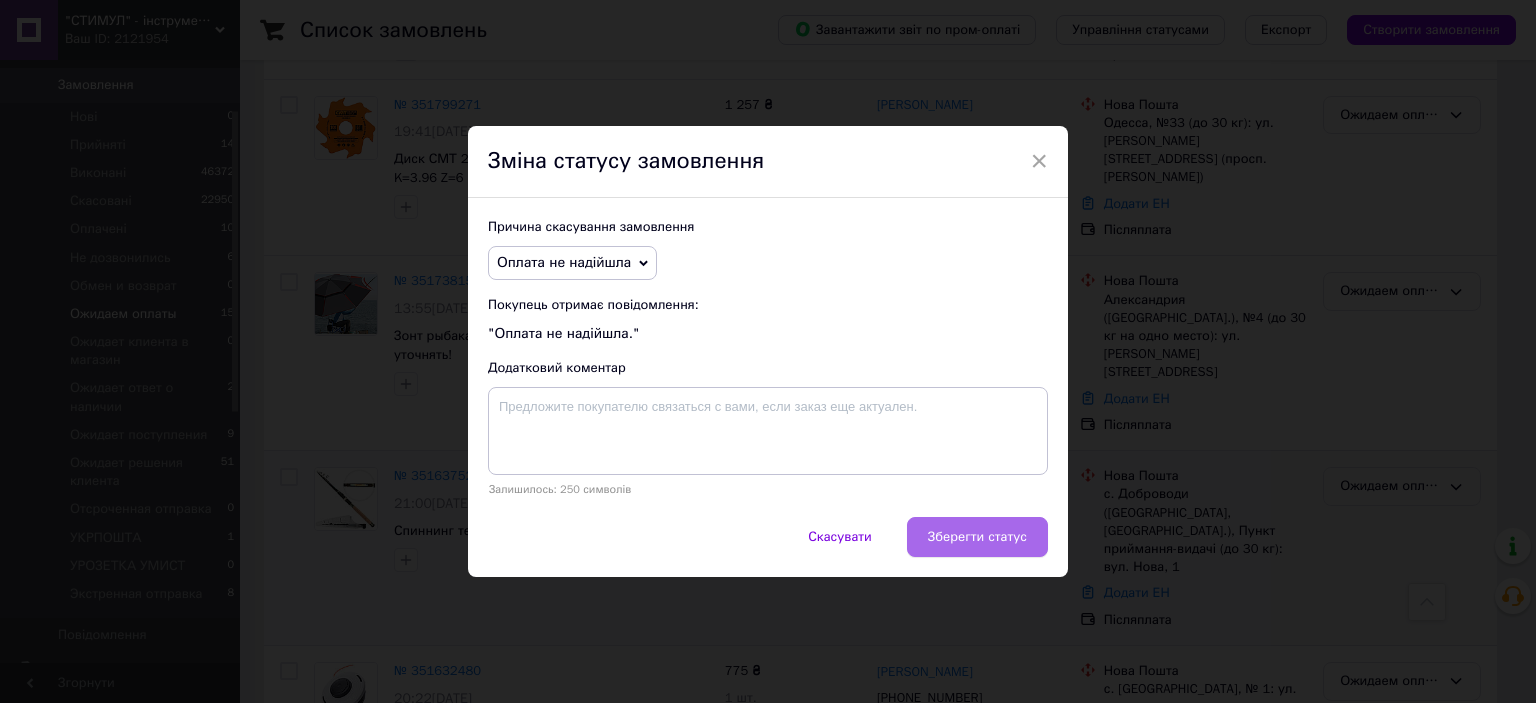 click on "Зберегти статус" at bounding box center (977, 537) 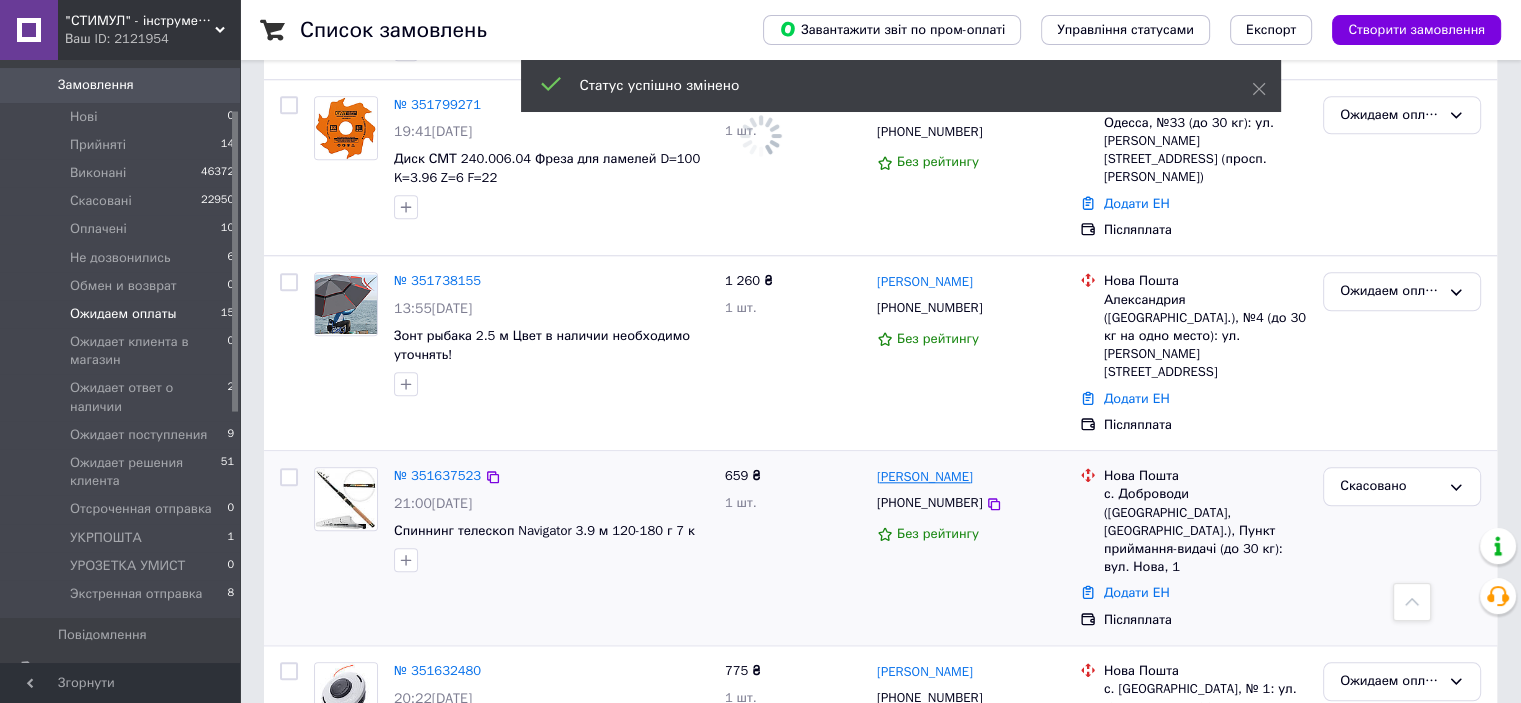 click on "Іванна Будник" at bounding box center (925, 477) 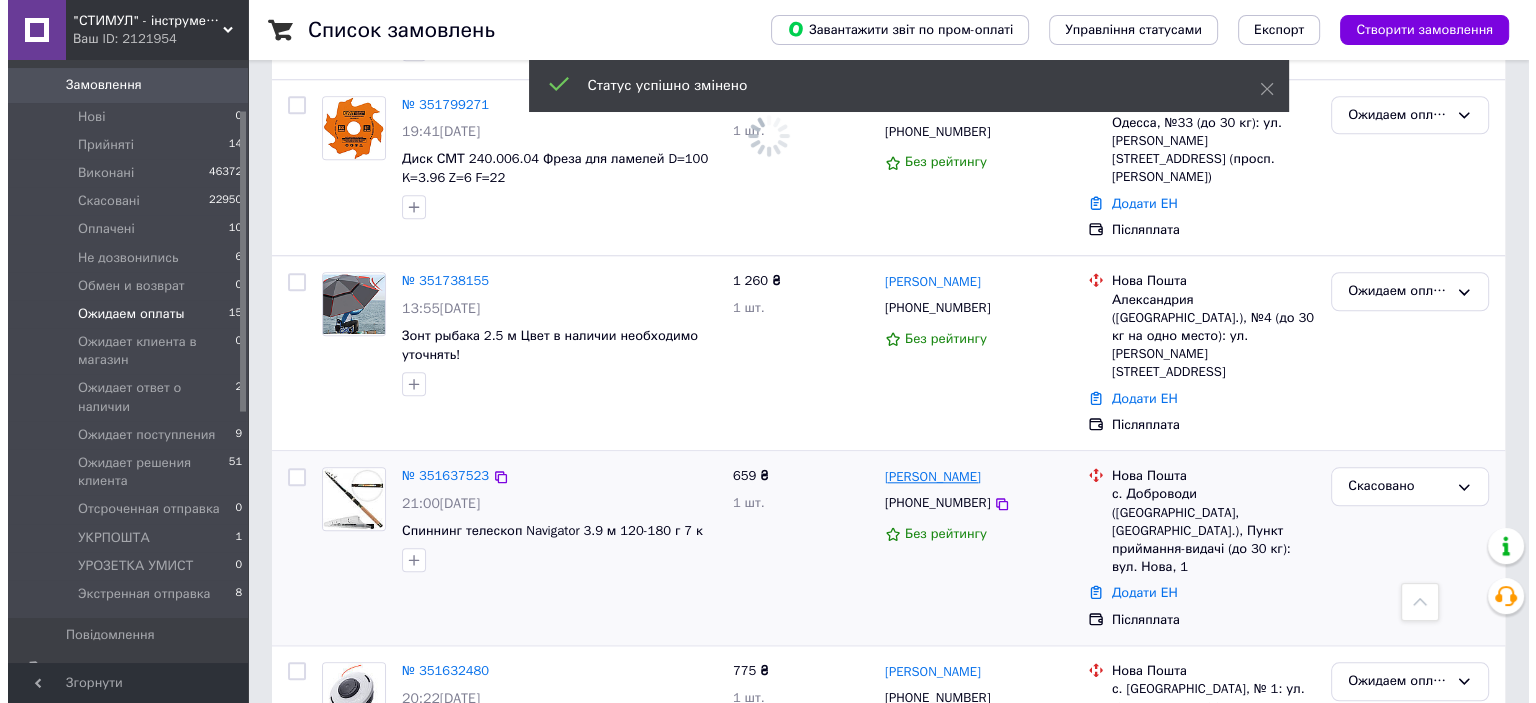 scroll, scrollTop: 0, scrollLeft: 0, axis: both 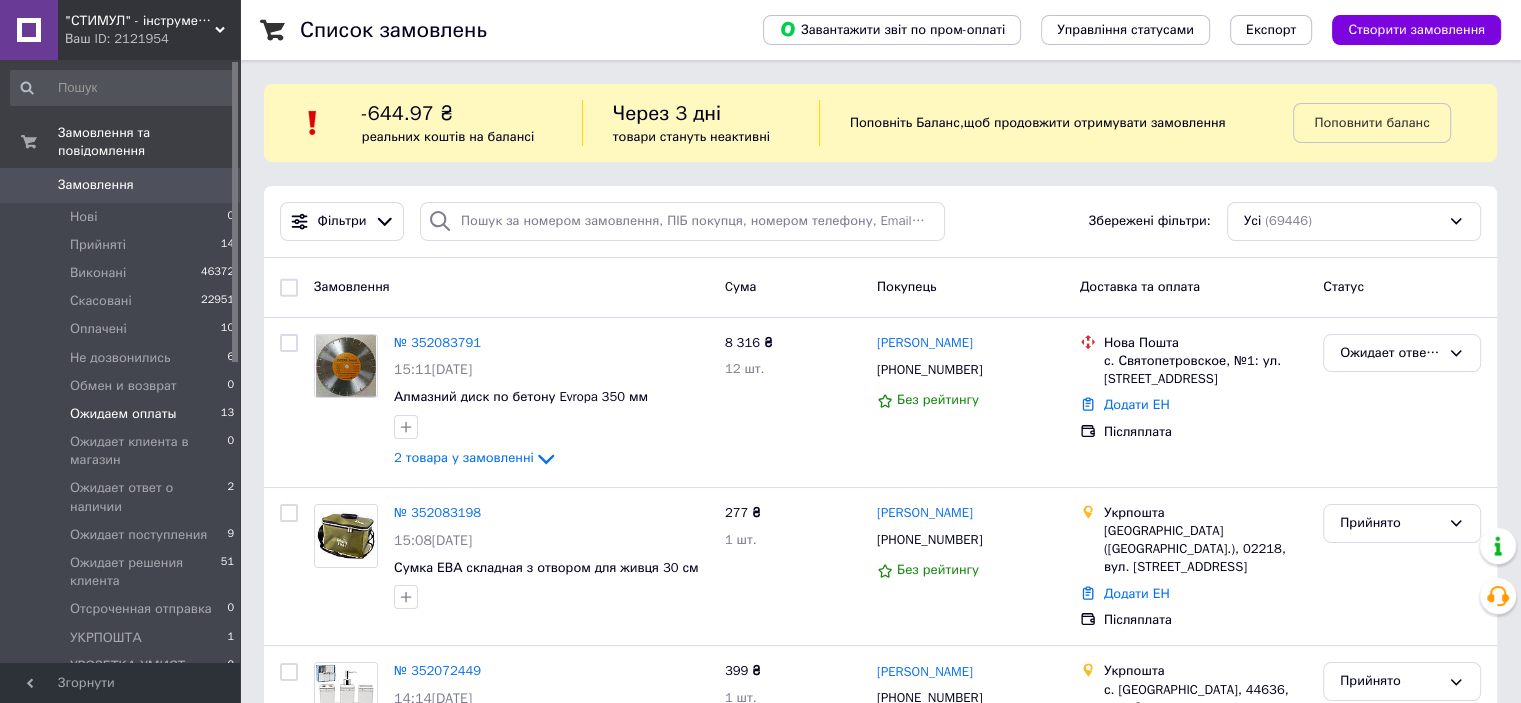 click on "Ожидаем оплаты" at bounding box center [123, 414] 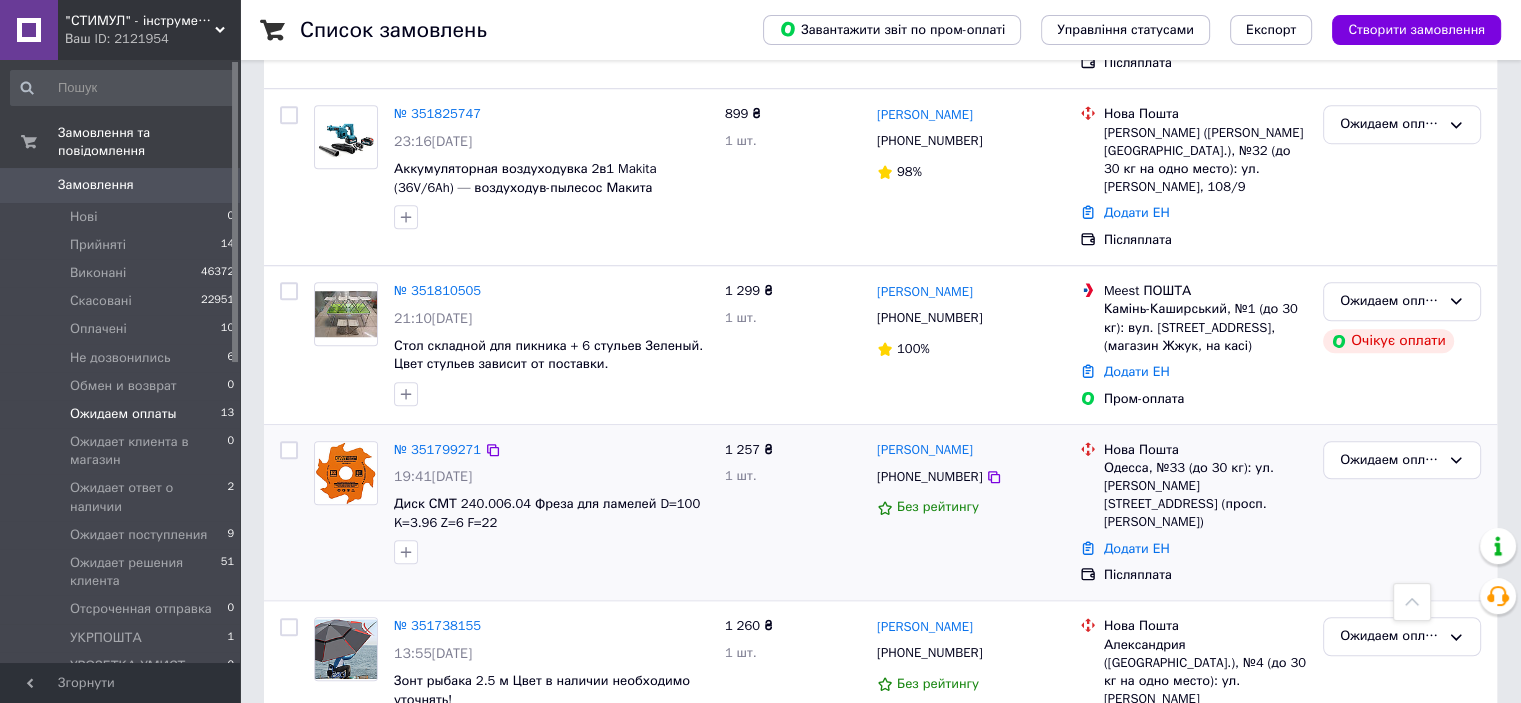 scroll, scrollTop: 1480, scrollLeft: 0, axis: vertical 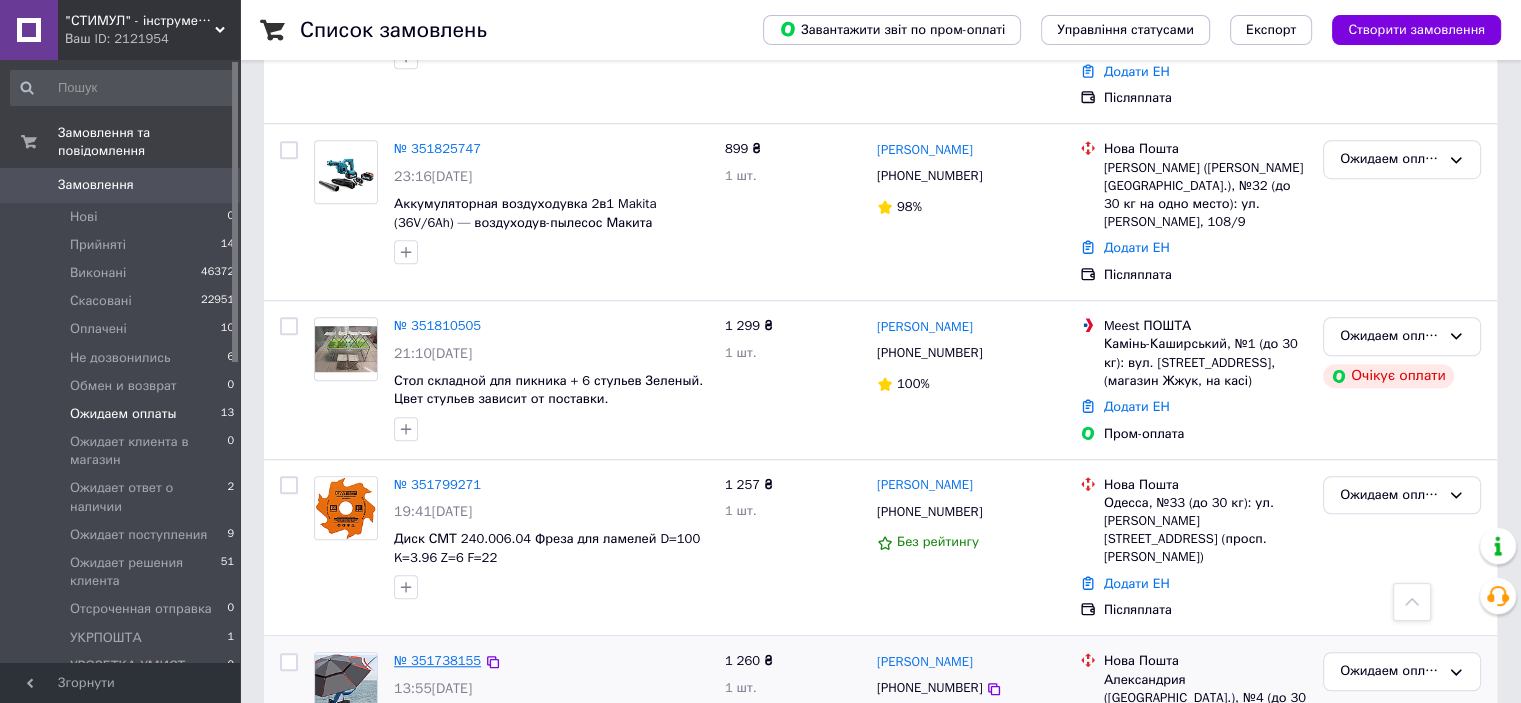 click on "№ 351738155" at bounding box center [437, 660] 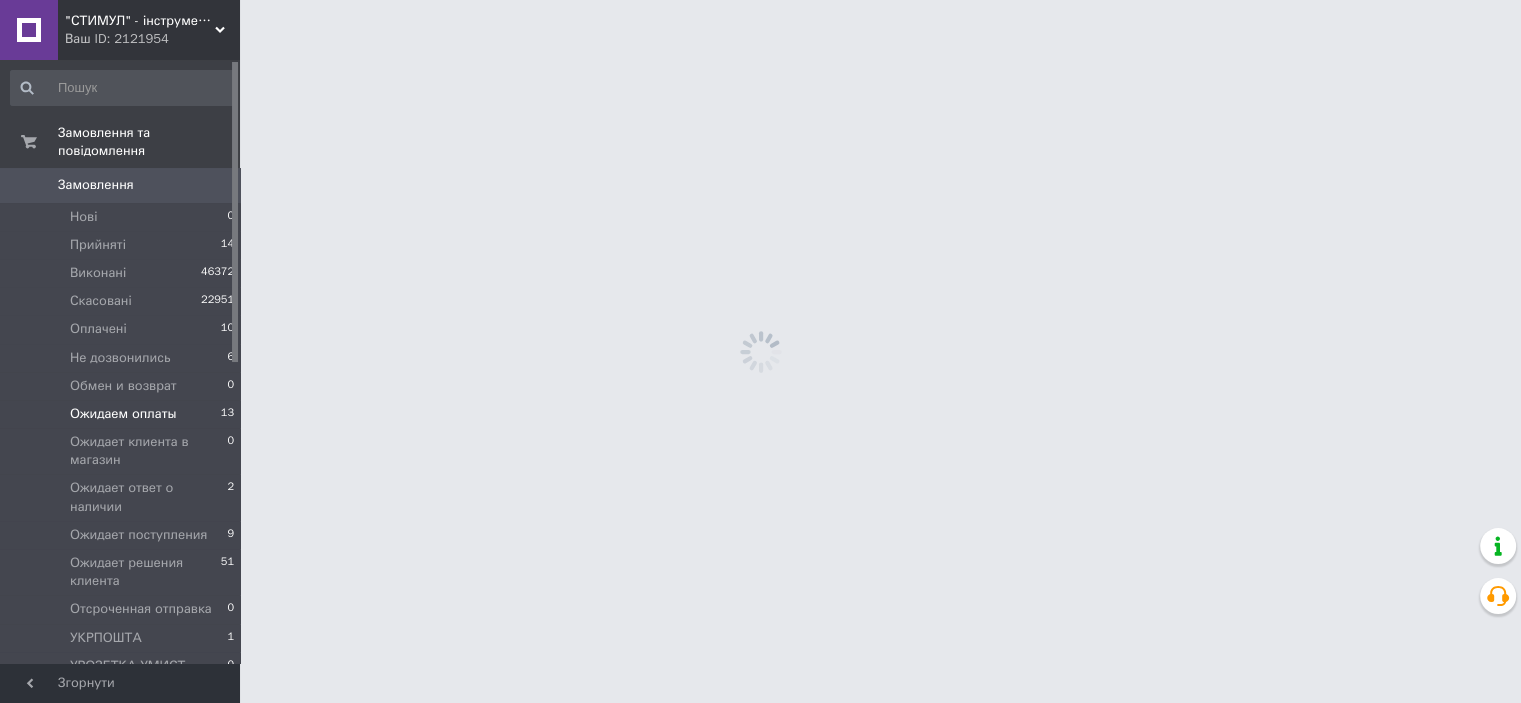 scroll, scrollTop: 0, scrollLeft: 0, axis: both 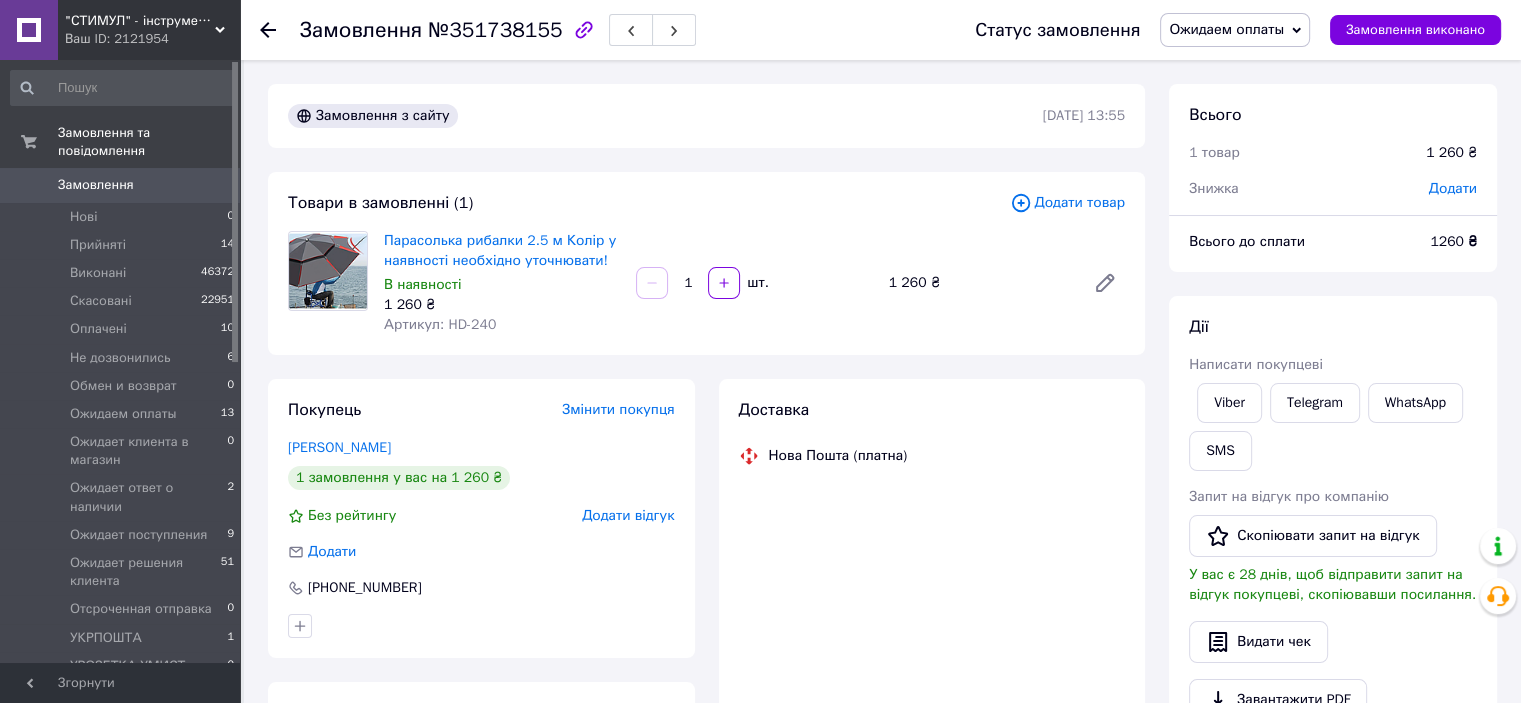 click on "Додати" at bounding box center [1453, 188] 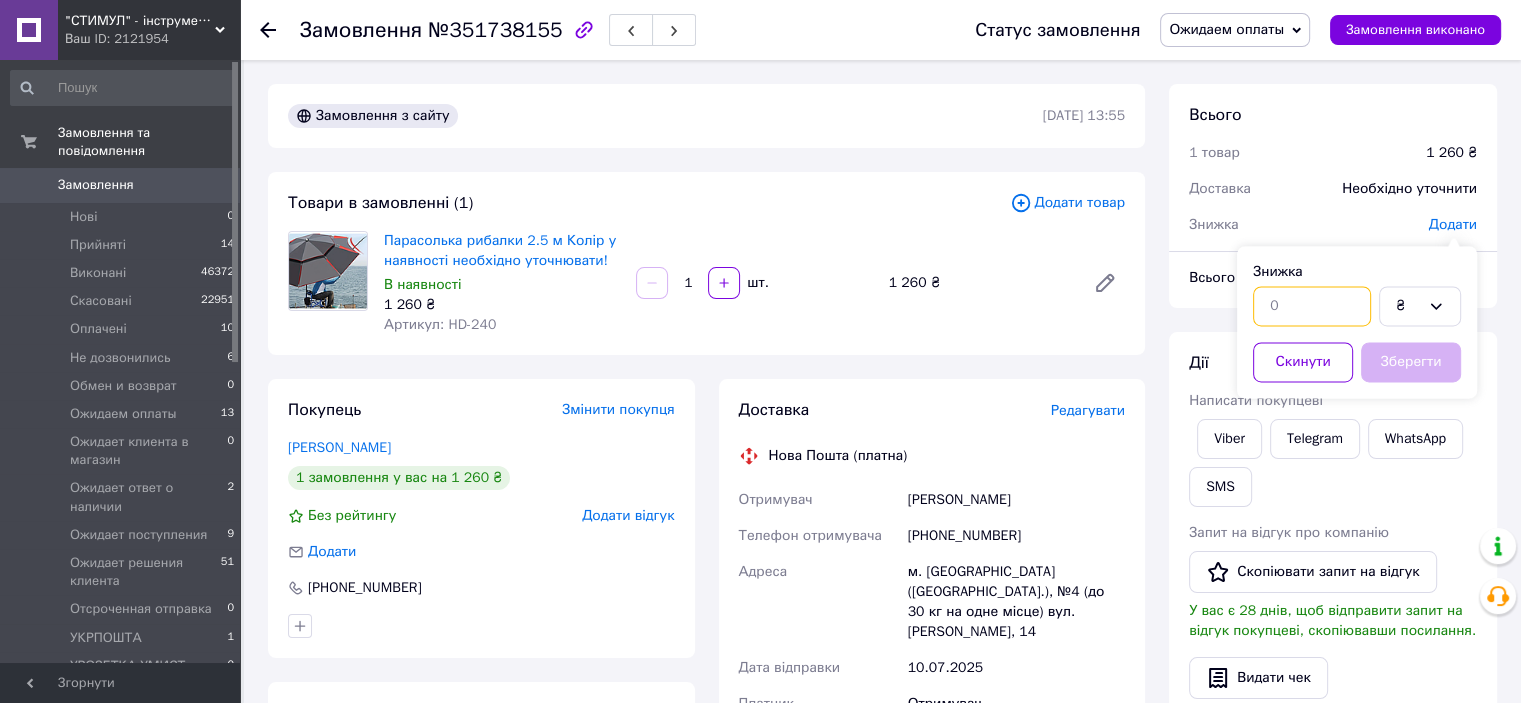 click at bounding box center (1312, 306) 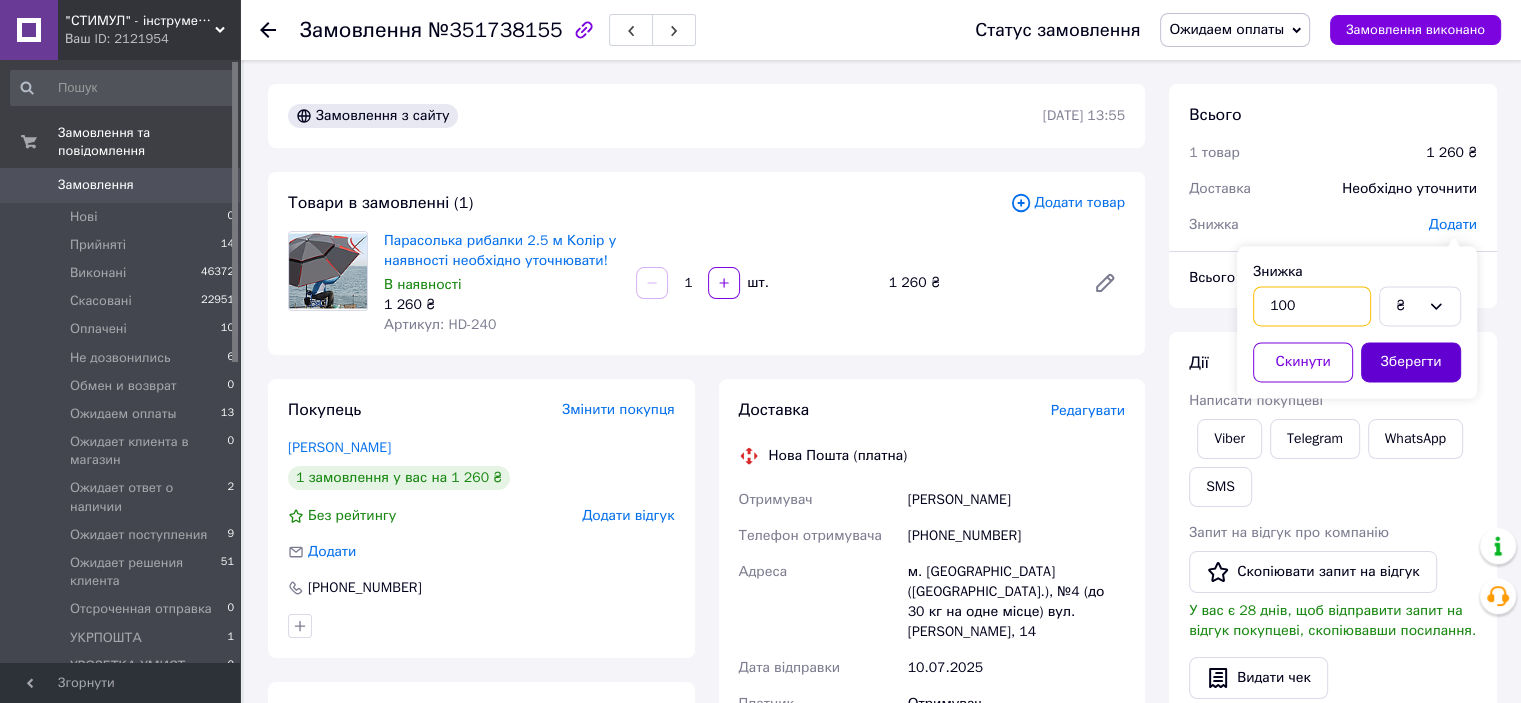 type on "100" 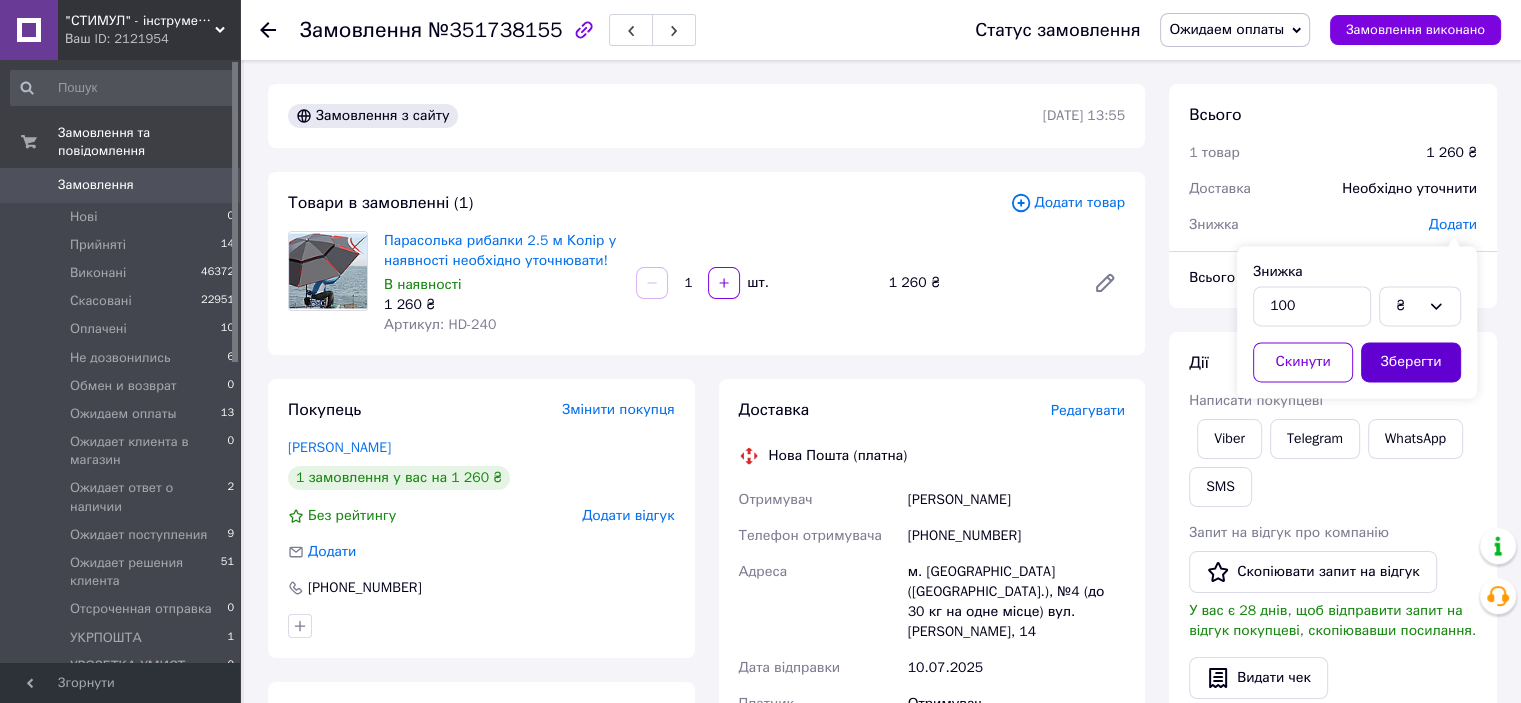click on "Зберегти" at bounding box center (1411, 362) 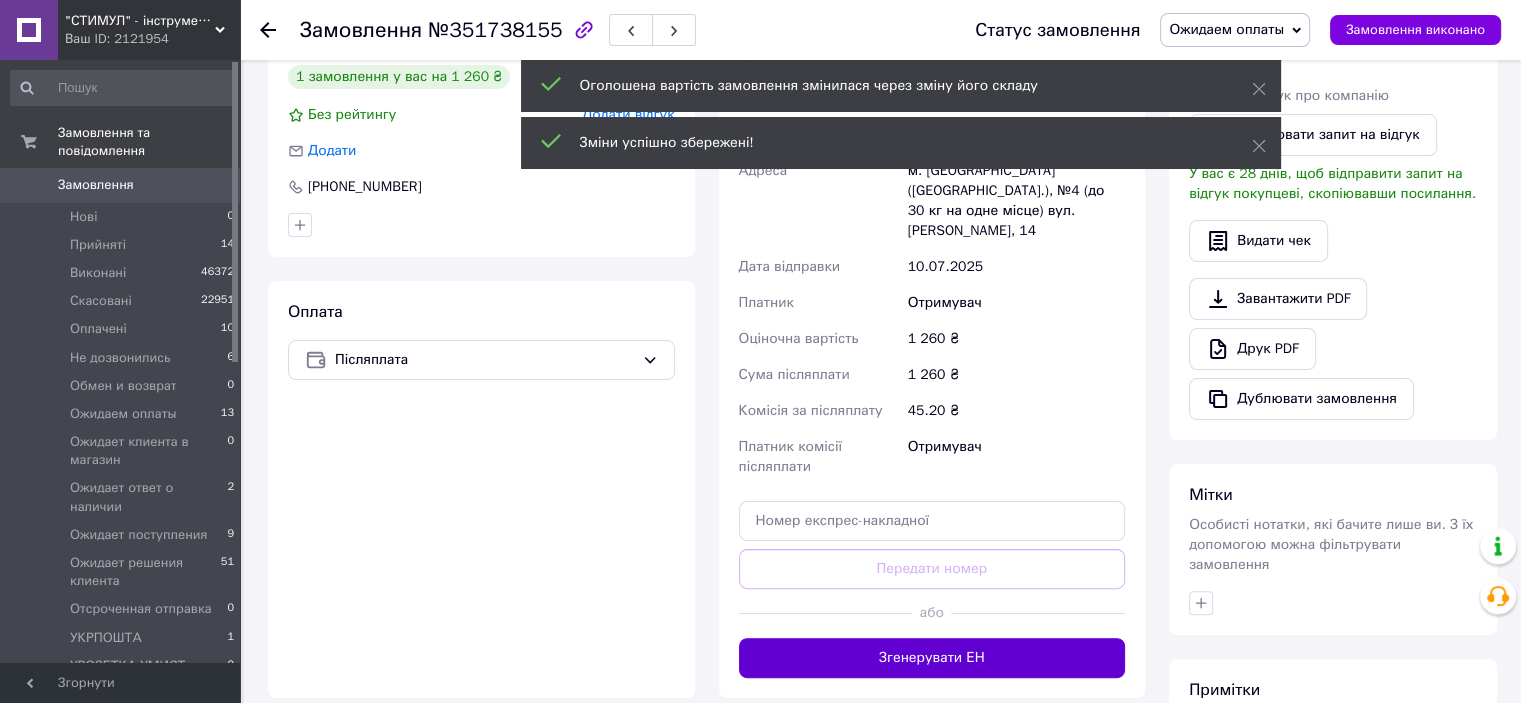 scroll, scrollTop: 500, scrollLeft: 0, axis: vertical 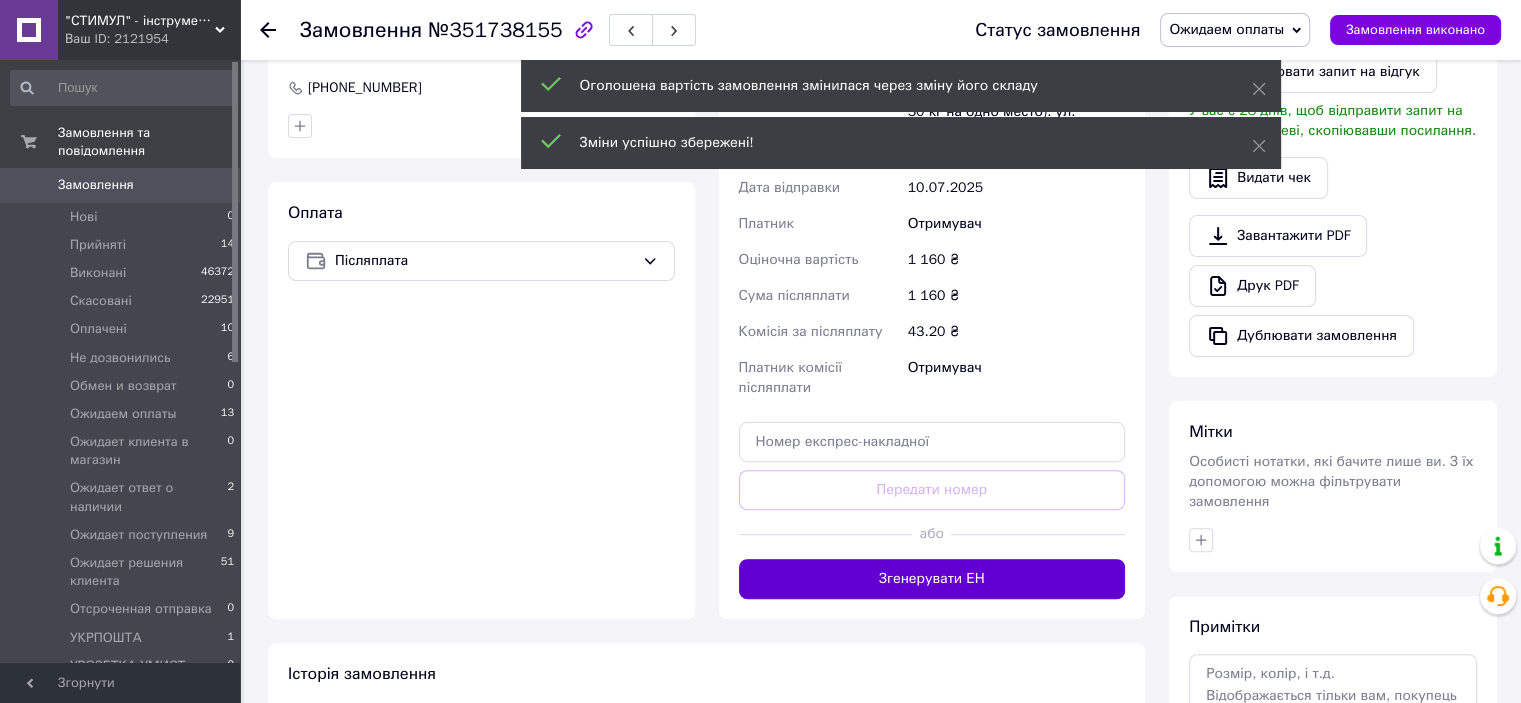 click on "Згенерувати ЕН" at bounding box center [932, 579] 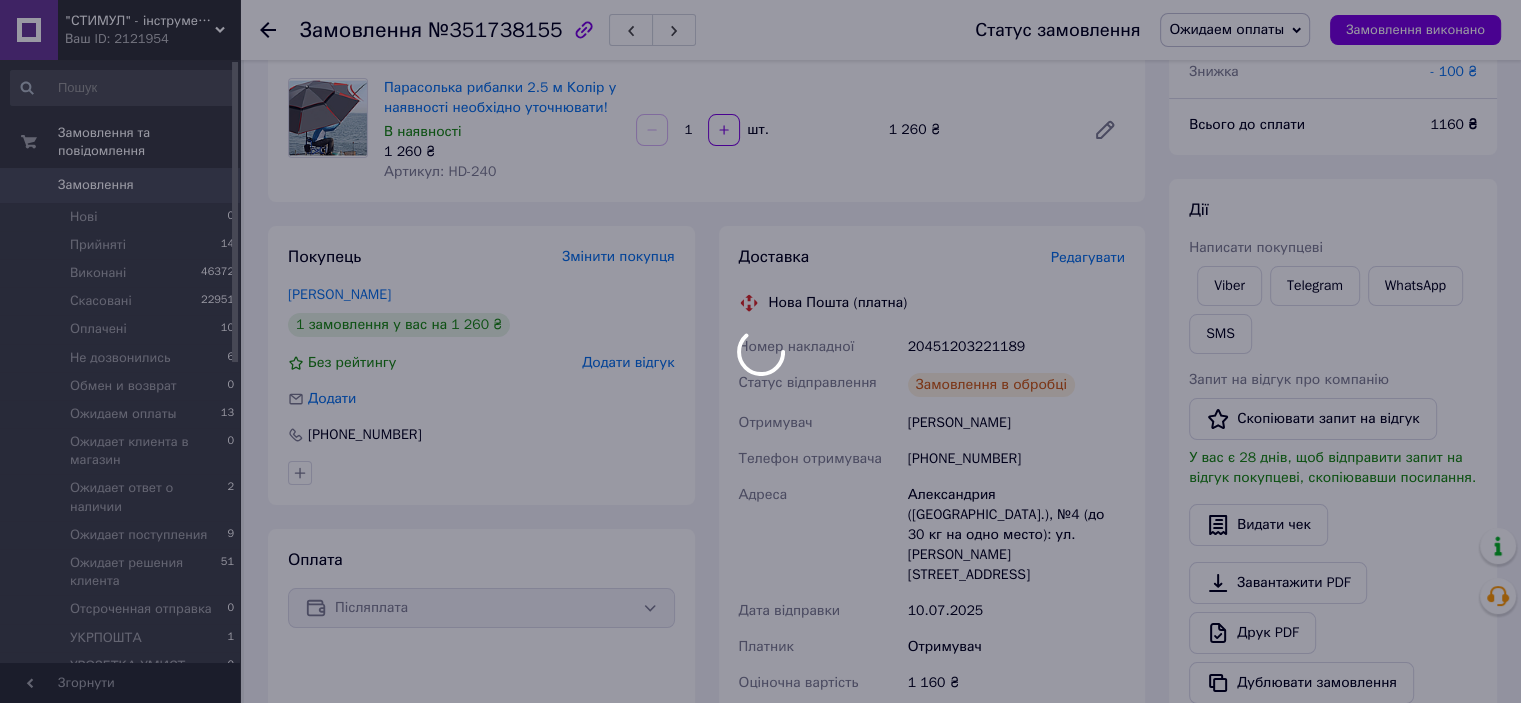 scroll, scrollTop: 0, scrollLeft: 0, axis: both 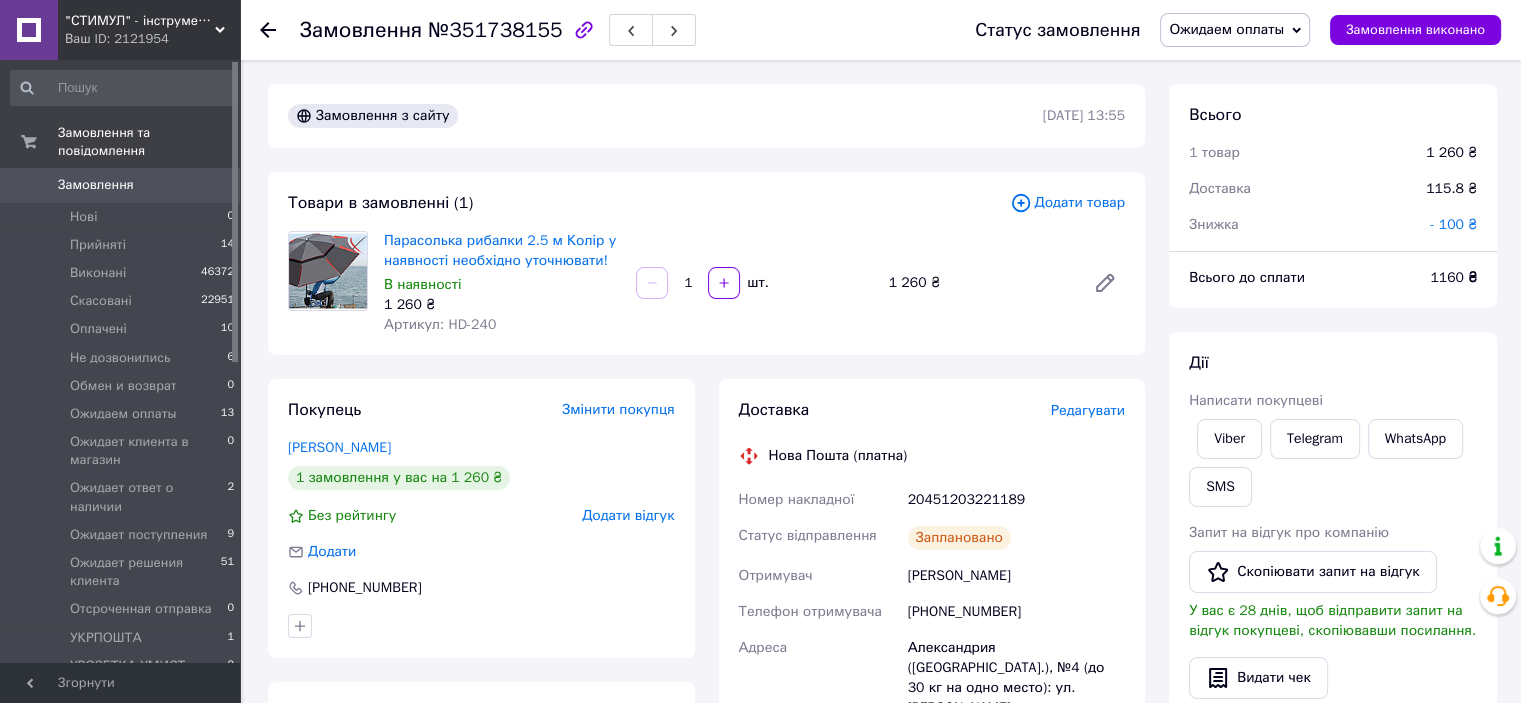 click on "Ожидаем оплаты" at bounding box center [1226, 29] 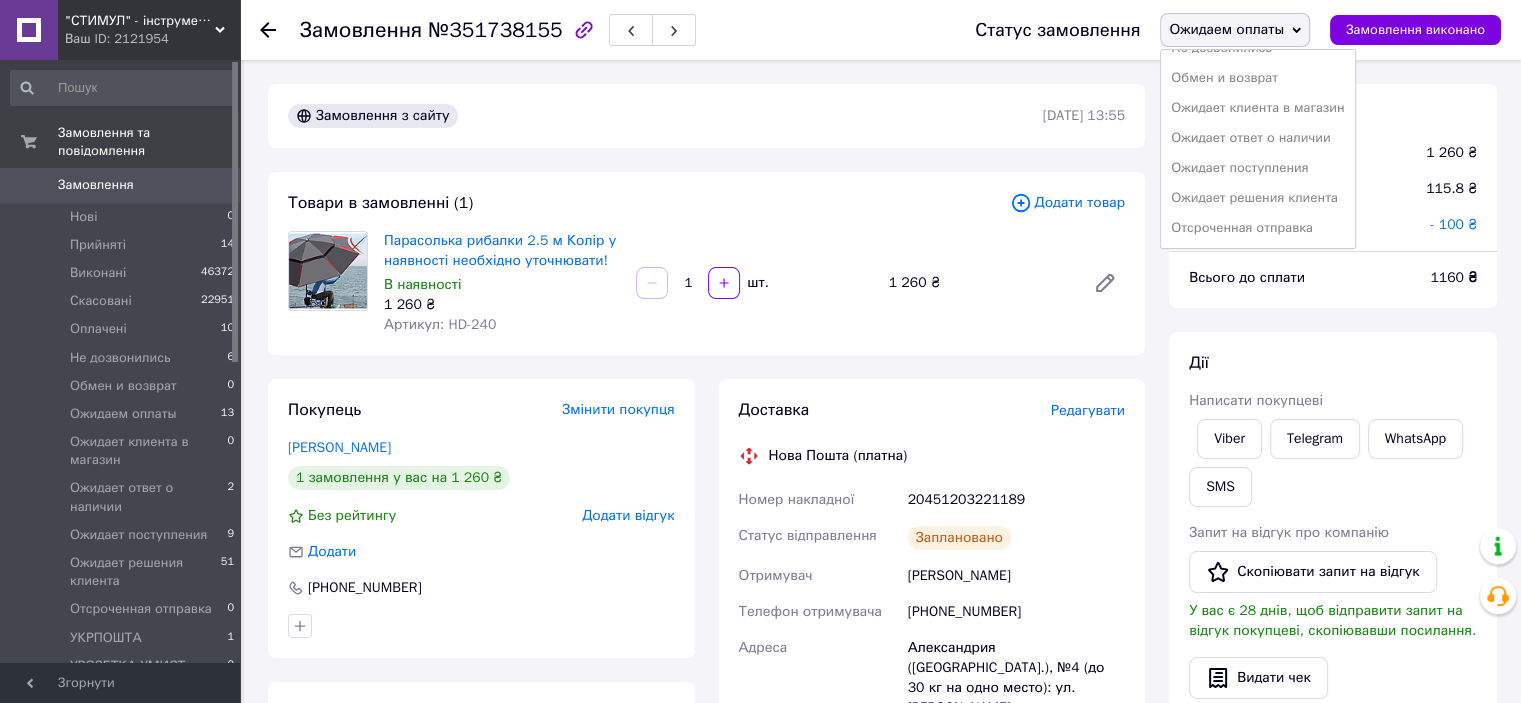 scroll, scrollTop: 232, scrollLeft: 0, axis: vertical 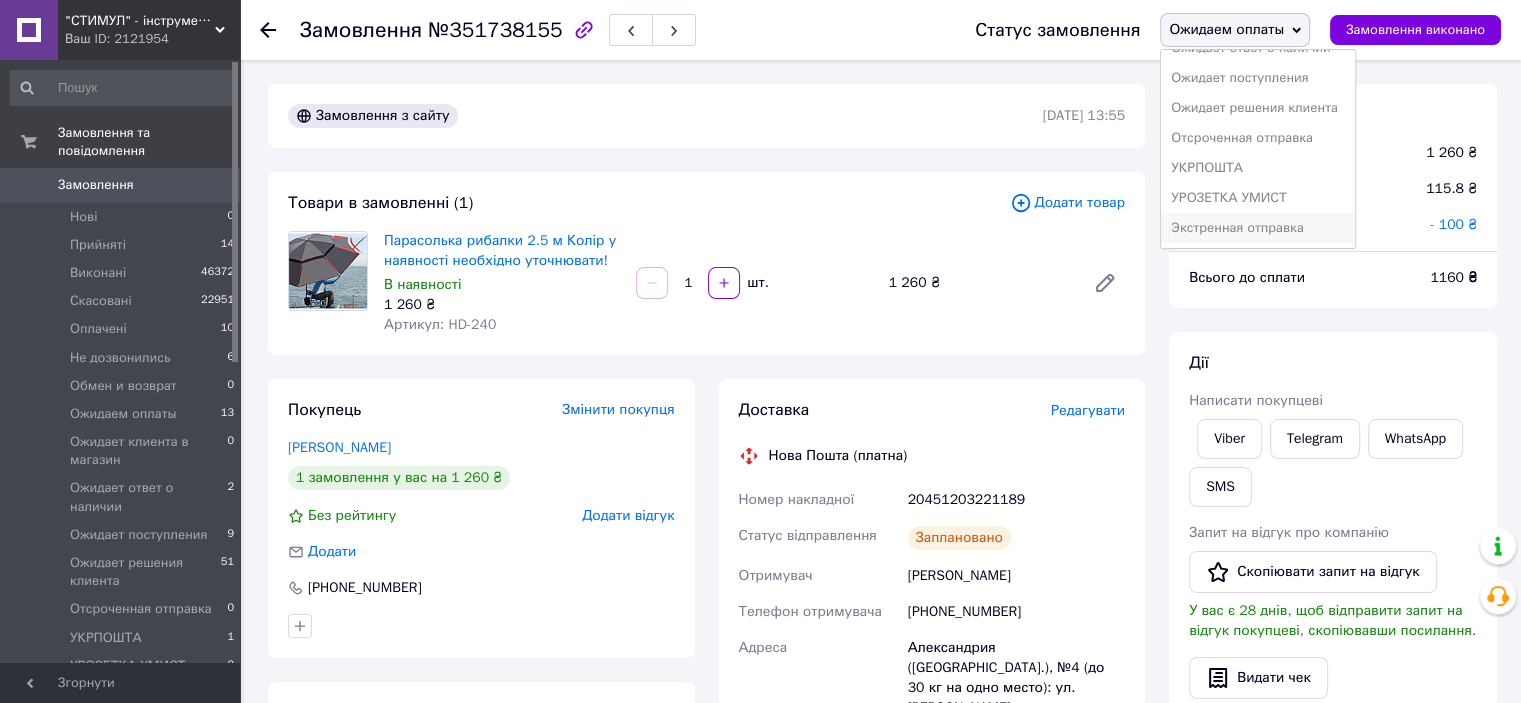 click on "Экстренная отправка" at bounding box center [1257, 228] 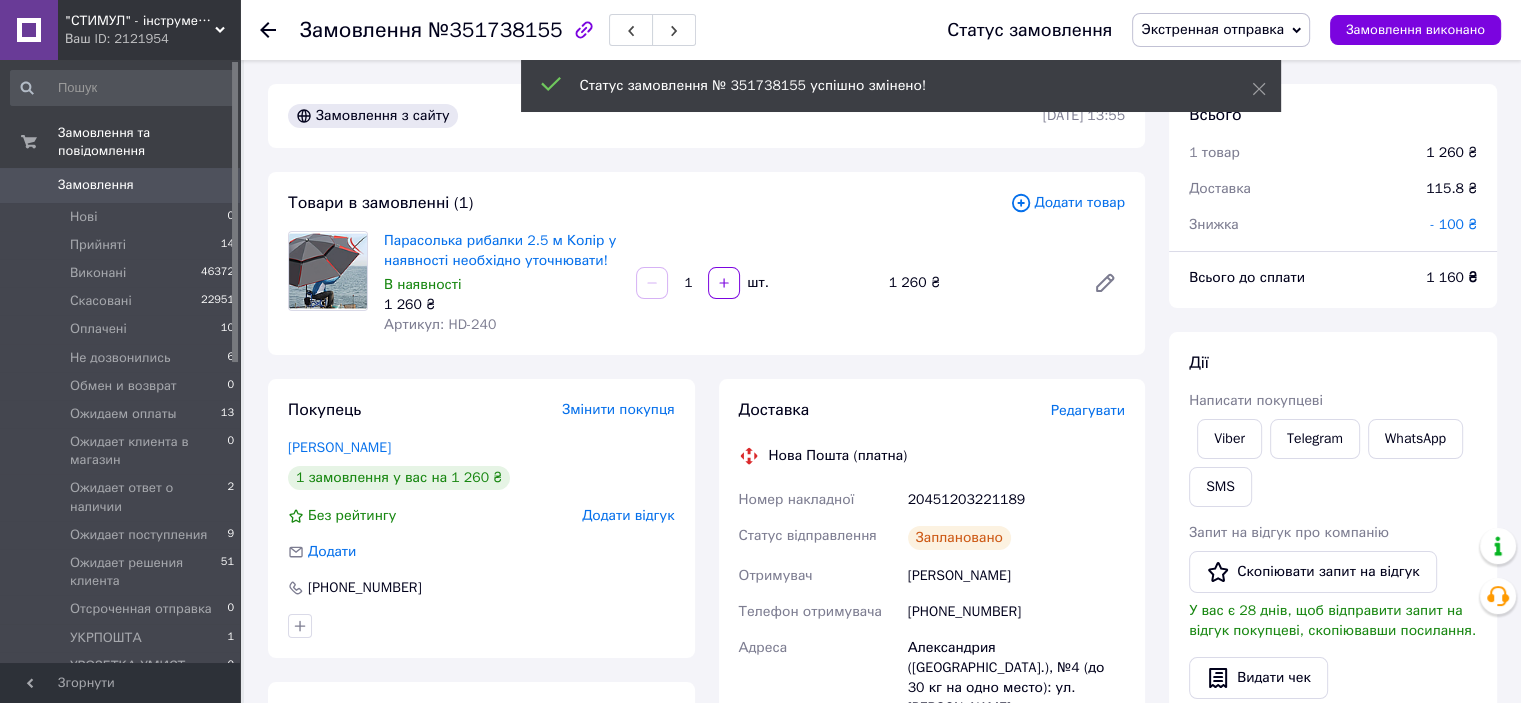 click 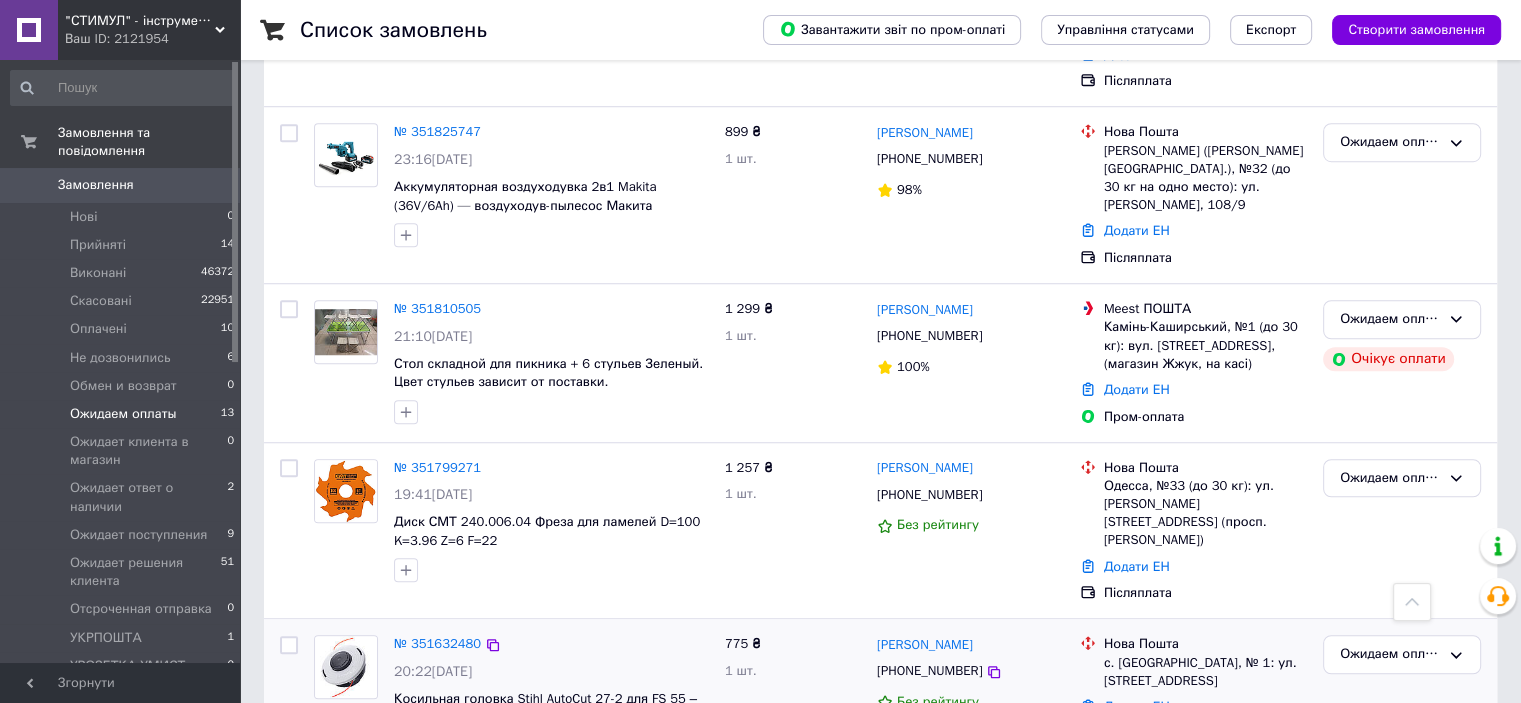 scroll, scrollTop: 1621, scrollLeft: 0, axis: vertical 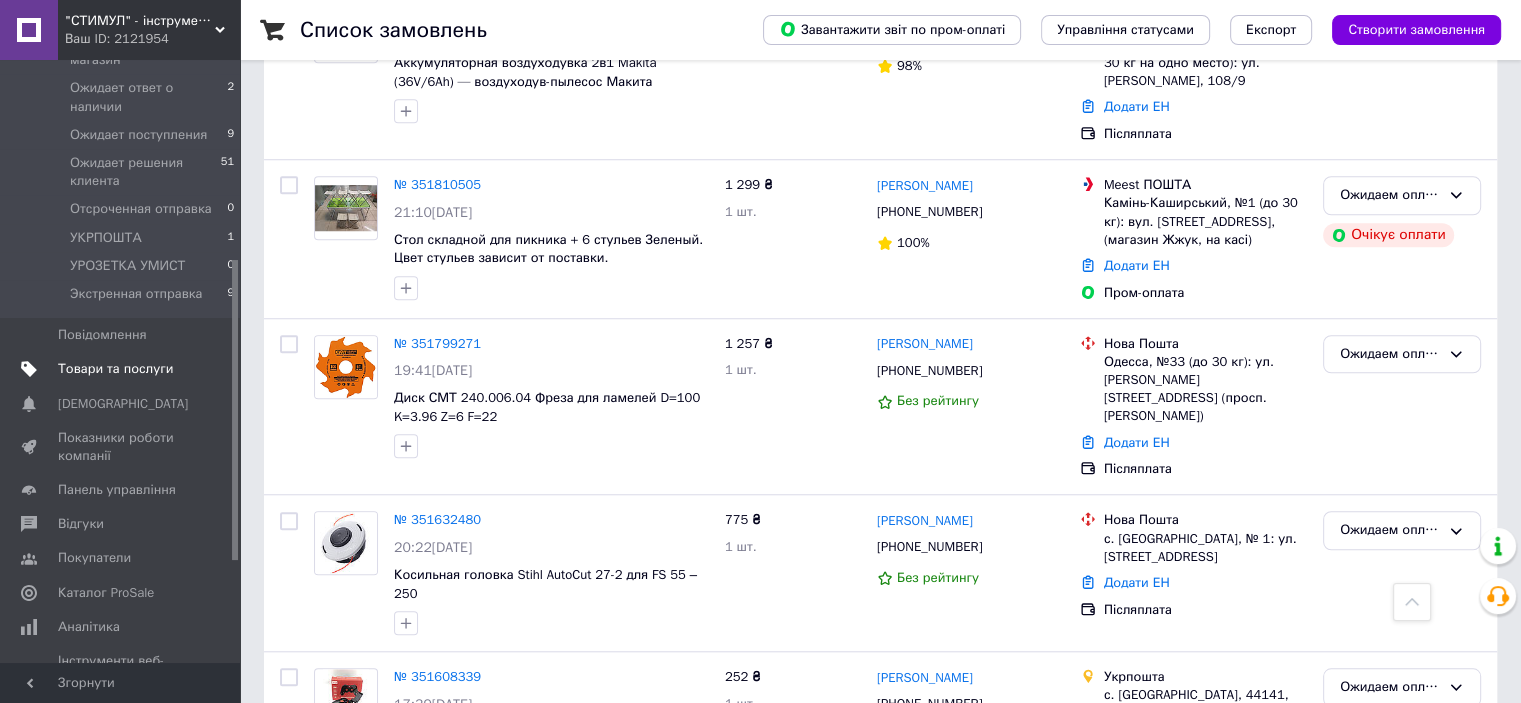 click on "Товари та послуги" at bounding box center (115, 369) 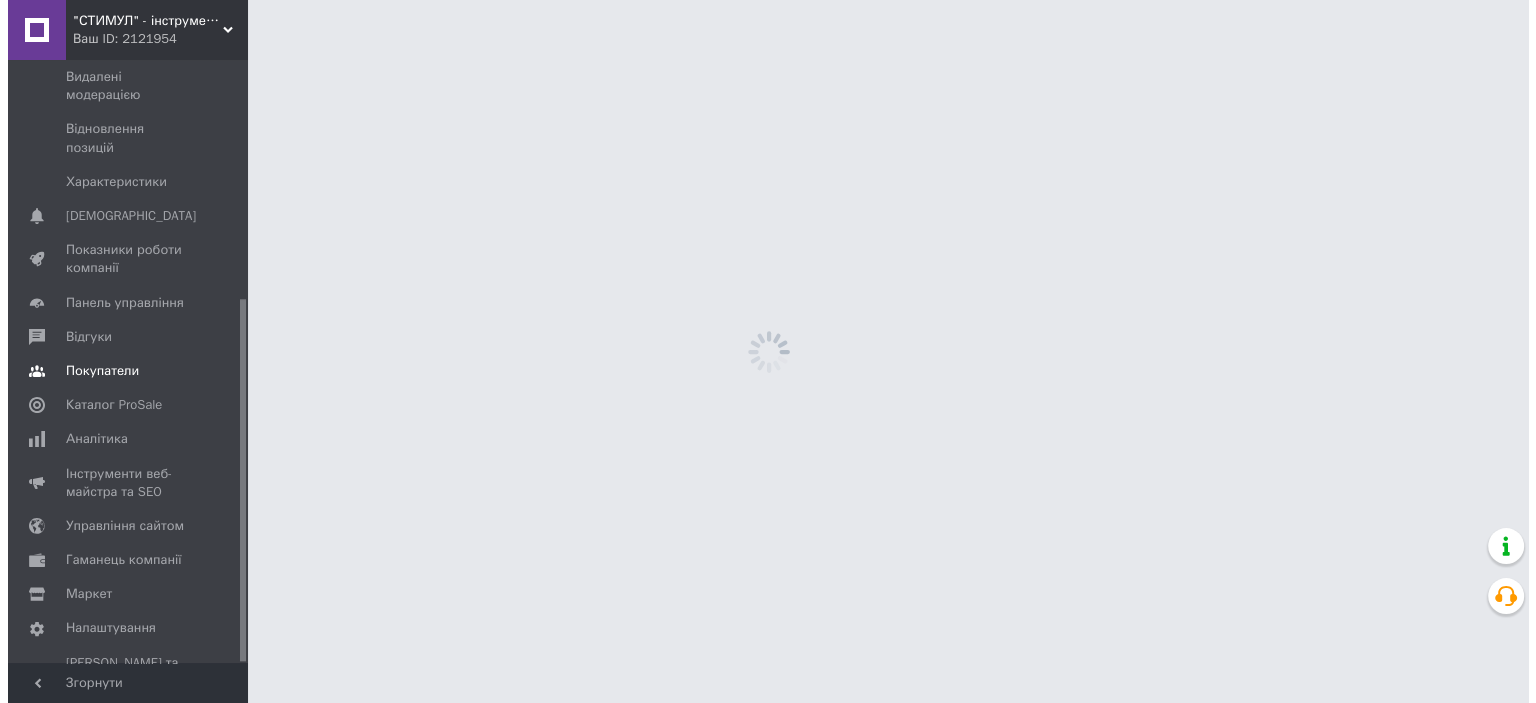 scroll, scrollTop: 0, scrollLeft: 0, axis: both 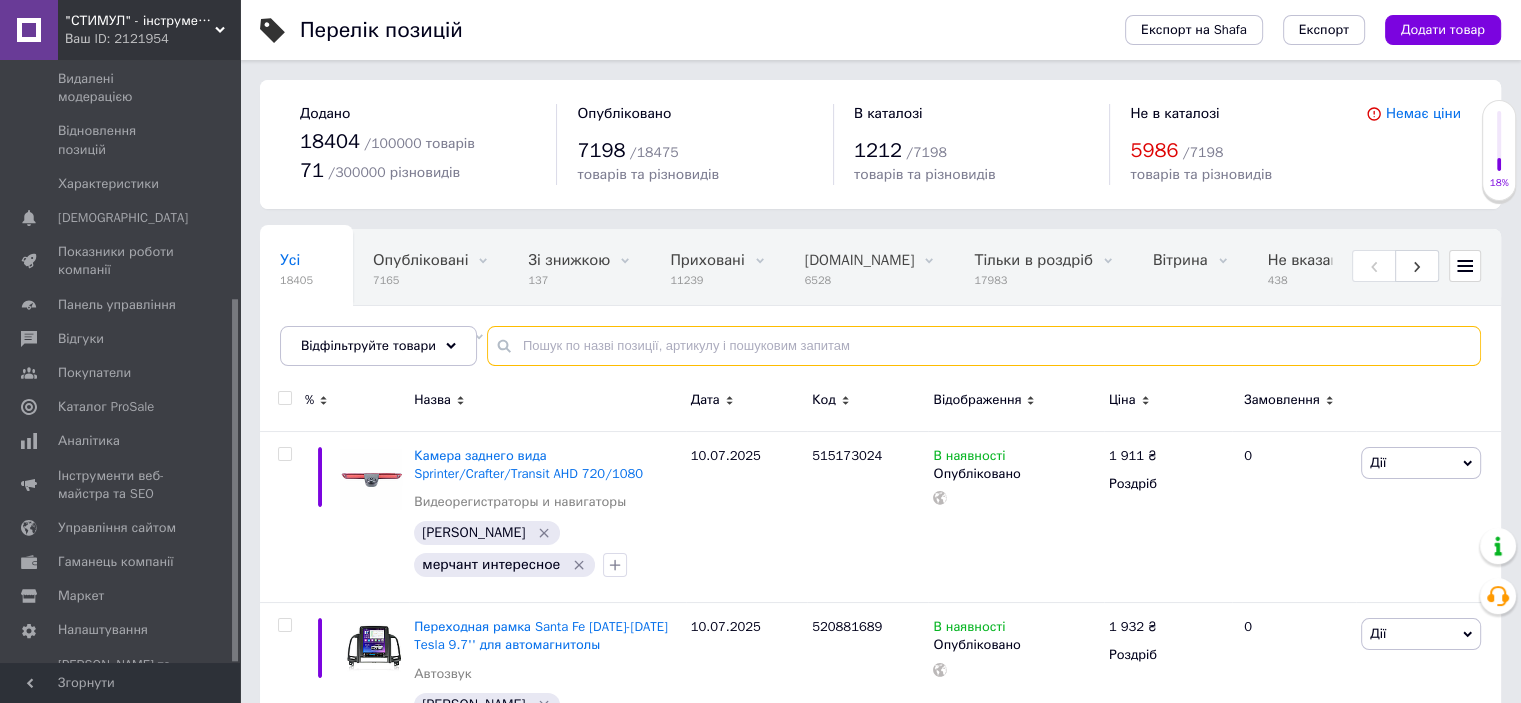 click at bounding box center [984, 346] 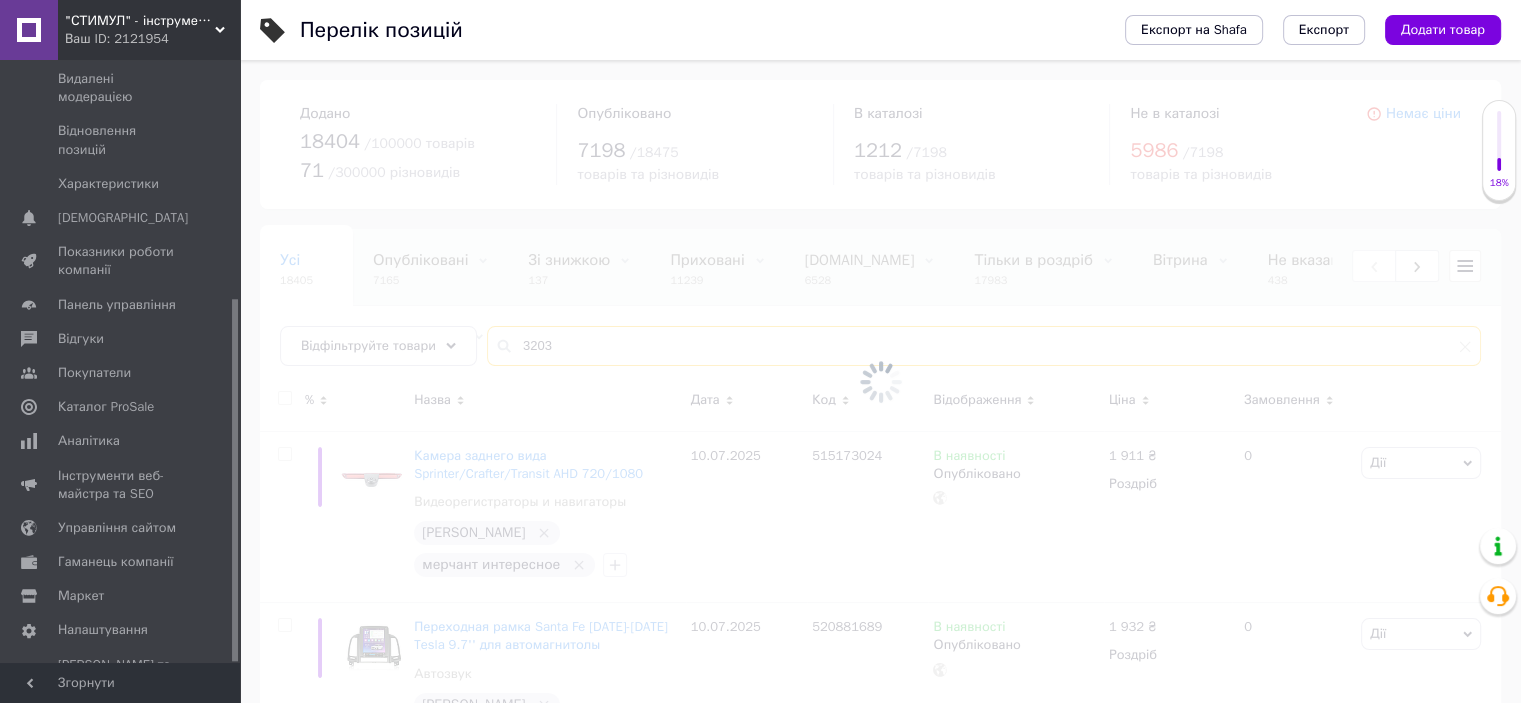 type on "3203" 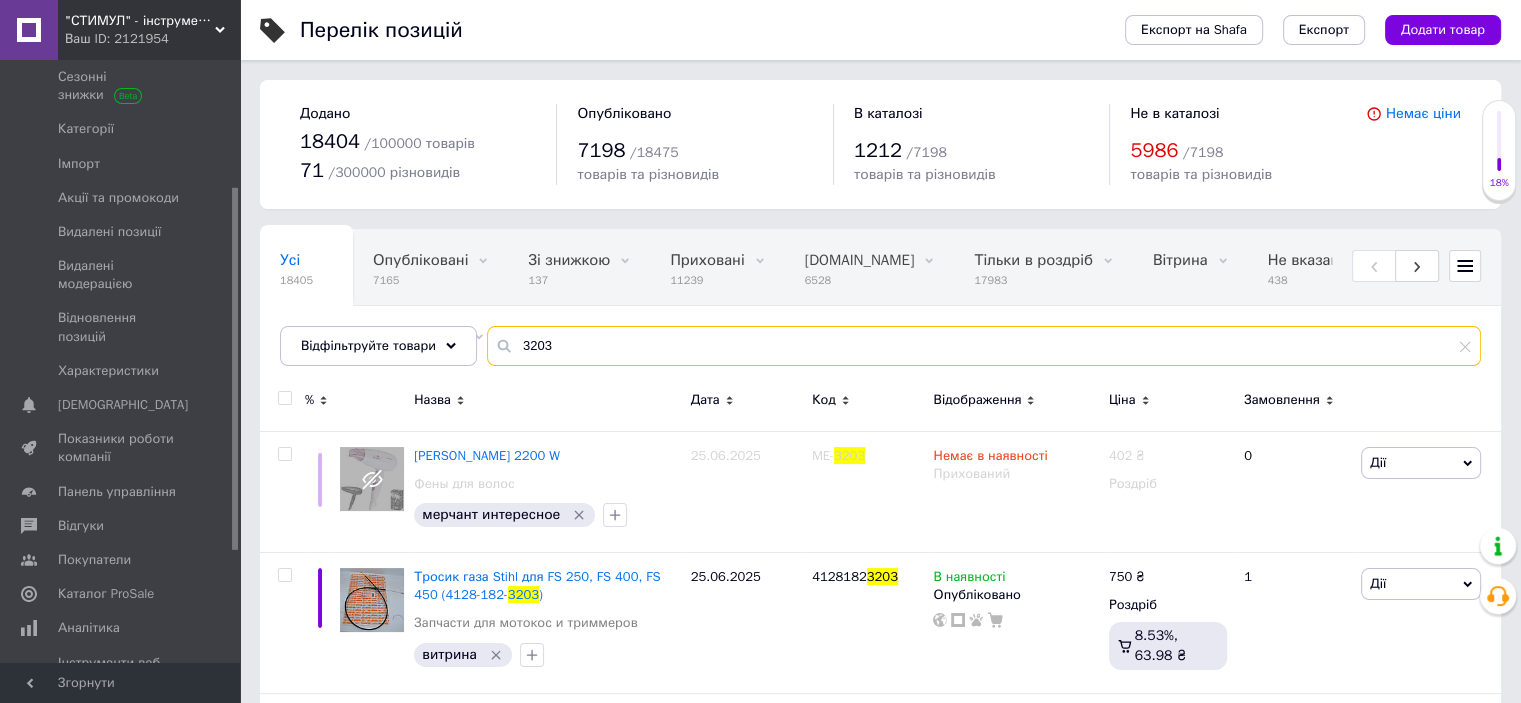 scroll, scrollTop: 0, scrollLeft: 0, axis: both 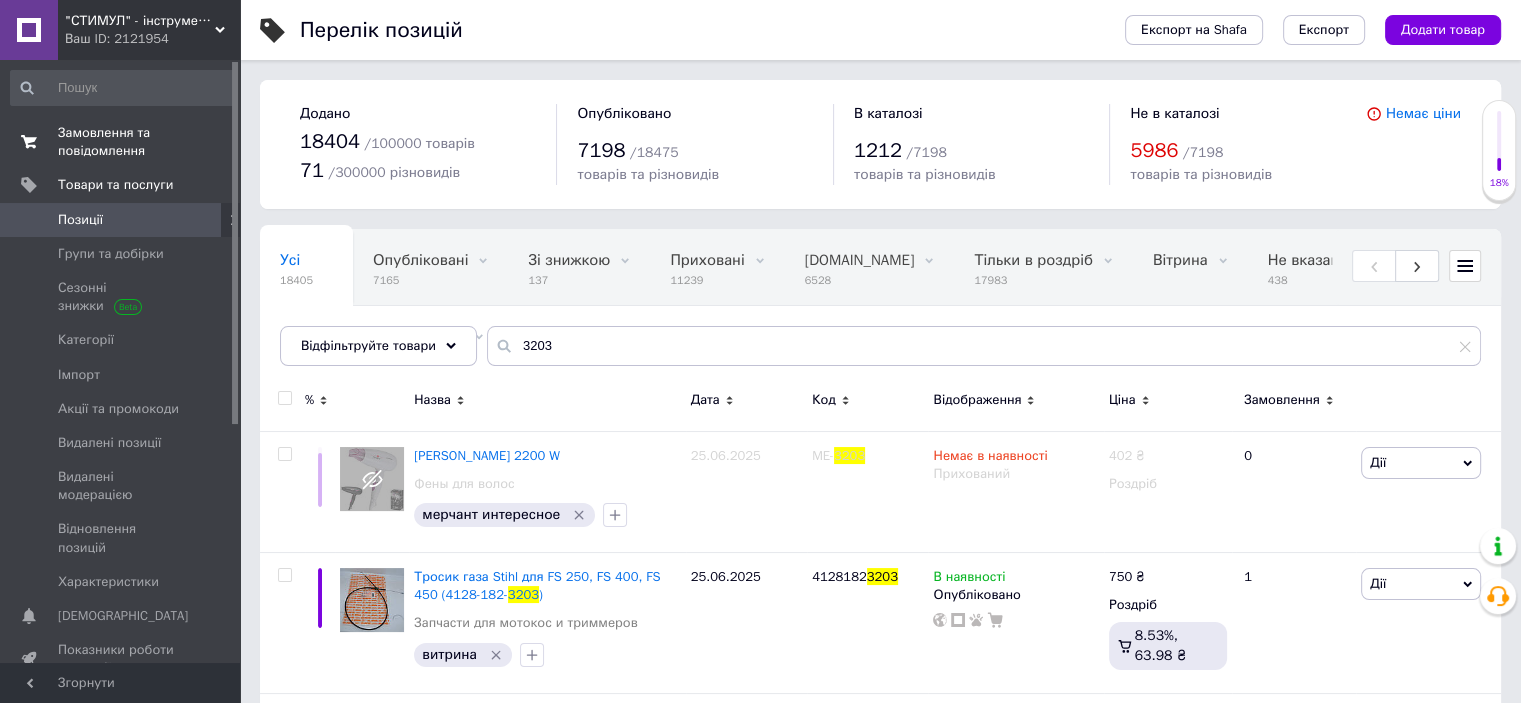 click on "Замовлення та повідомлення" at bounding box center (121, 142) 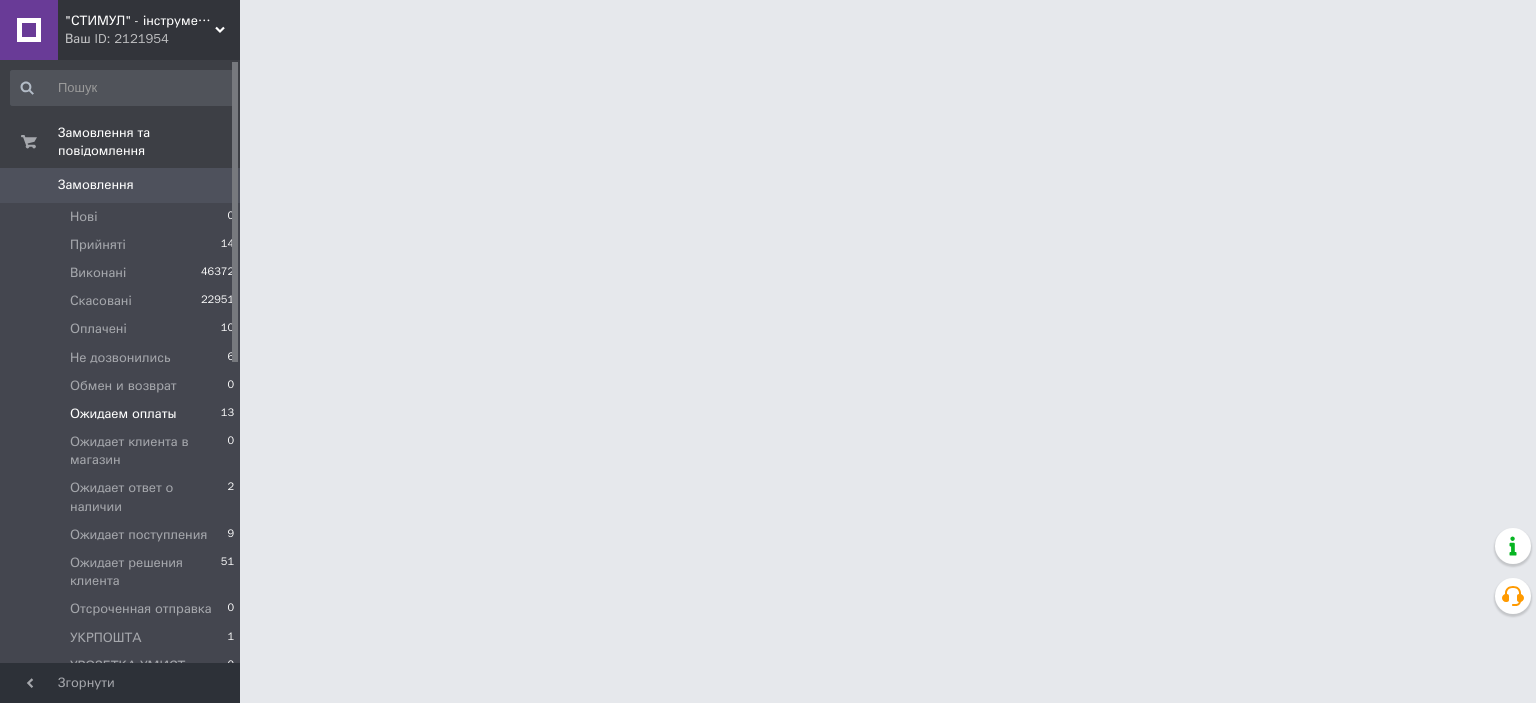 click on "Ожидаем оплаты" at bounding box center (123, 414) 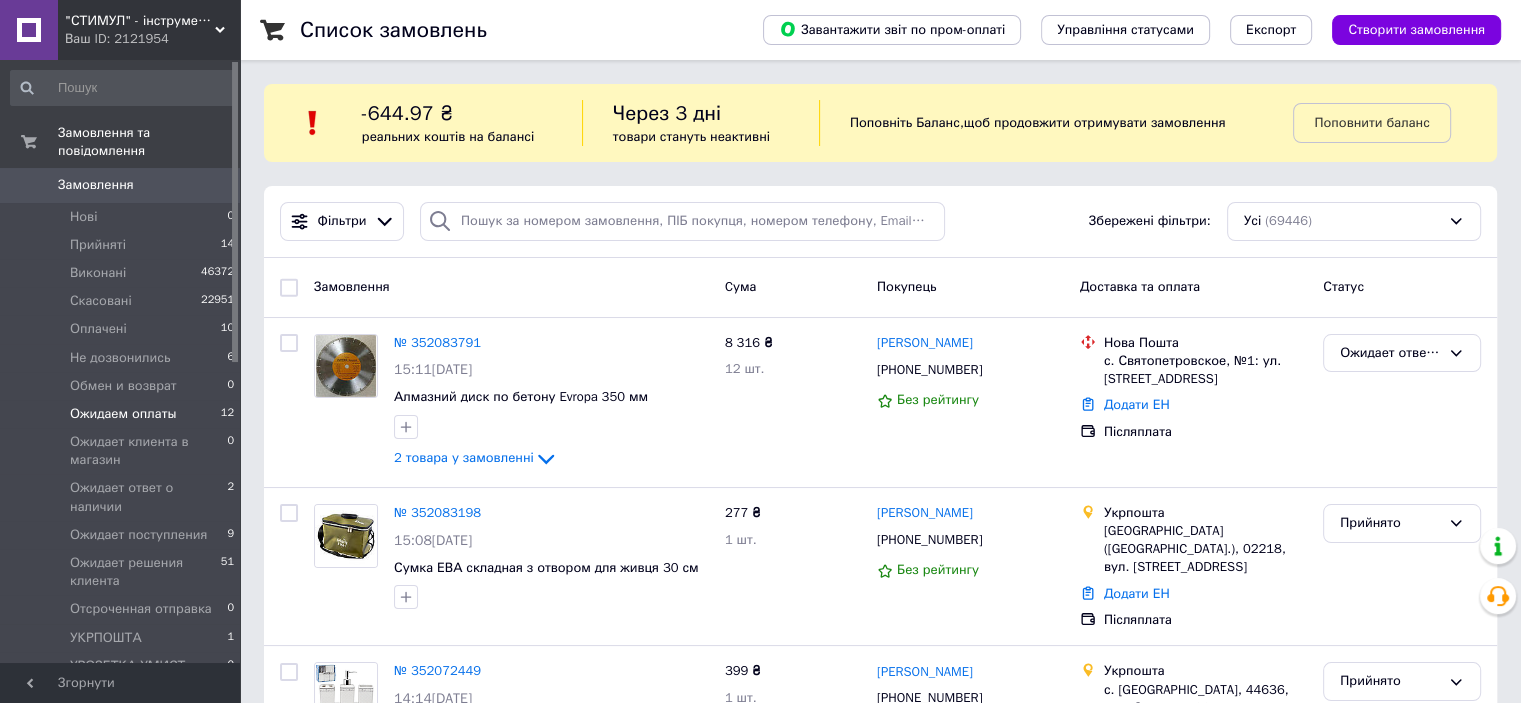 click on "Ожидаем оплаты" at bounding box center [123, 414] 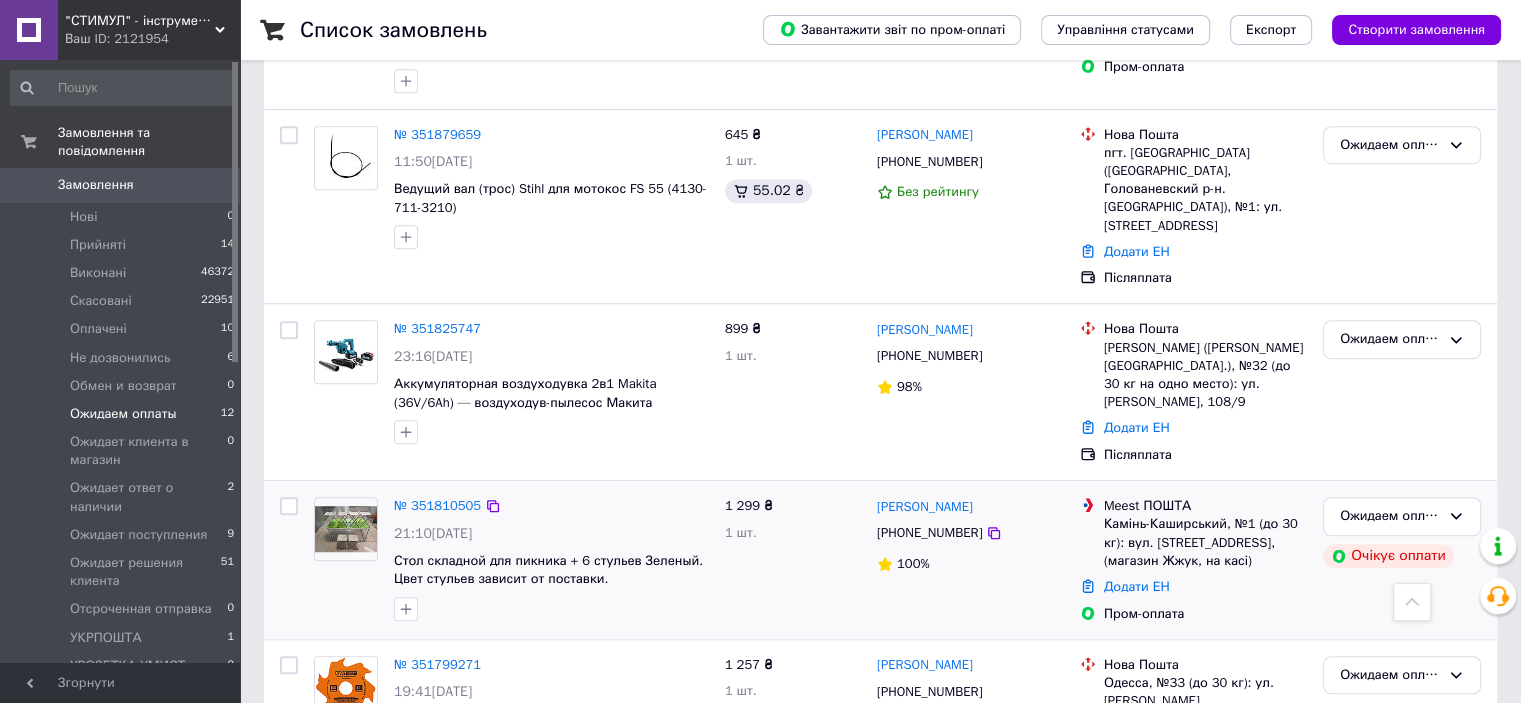 scroll, scrollTop: 1621, scrollLeft: 0, axis: vertical 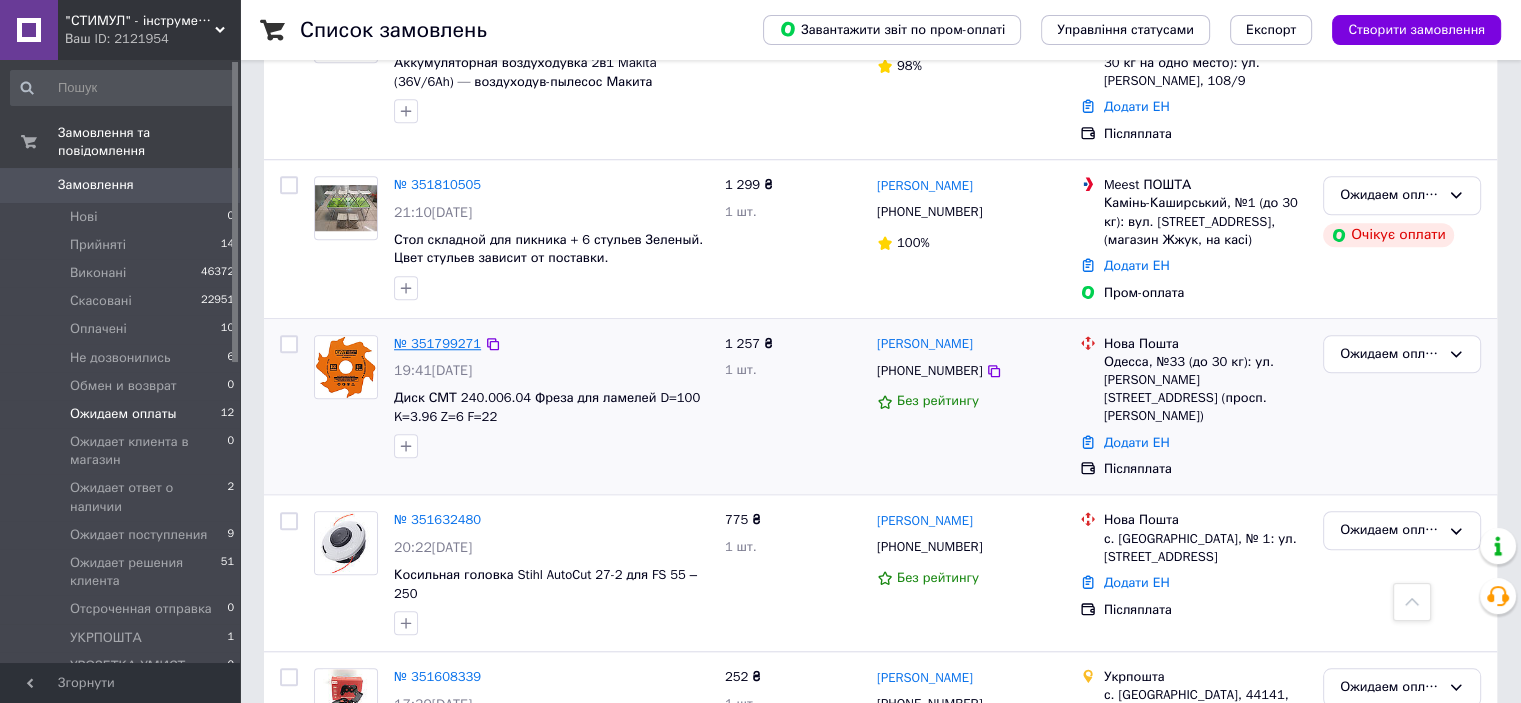click on "№ 351799271" at bounding box center (437, 343) 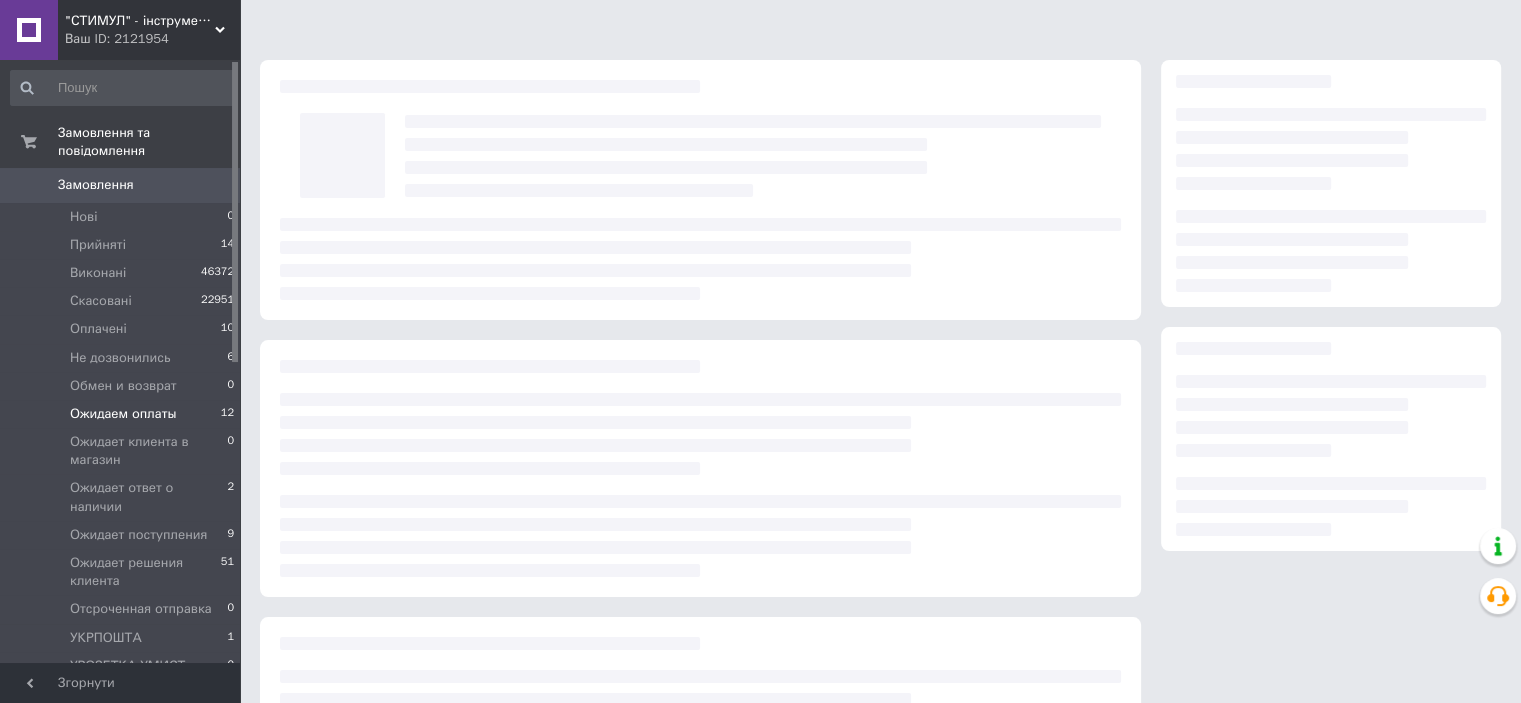 scroll, scrollTop: 0, scrollLeft: 0, axis: both 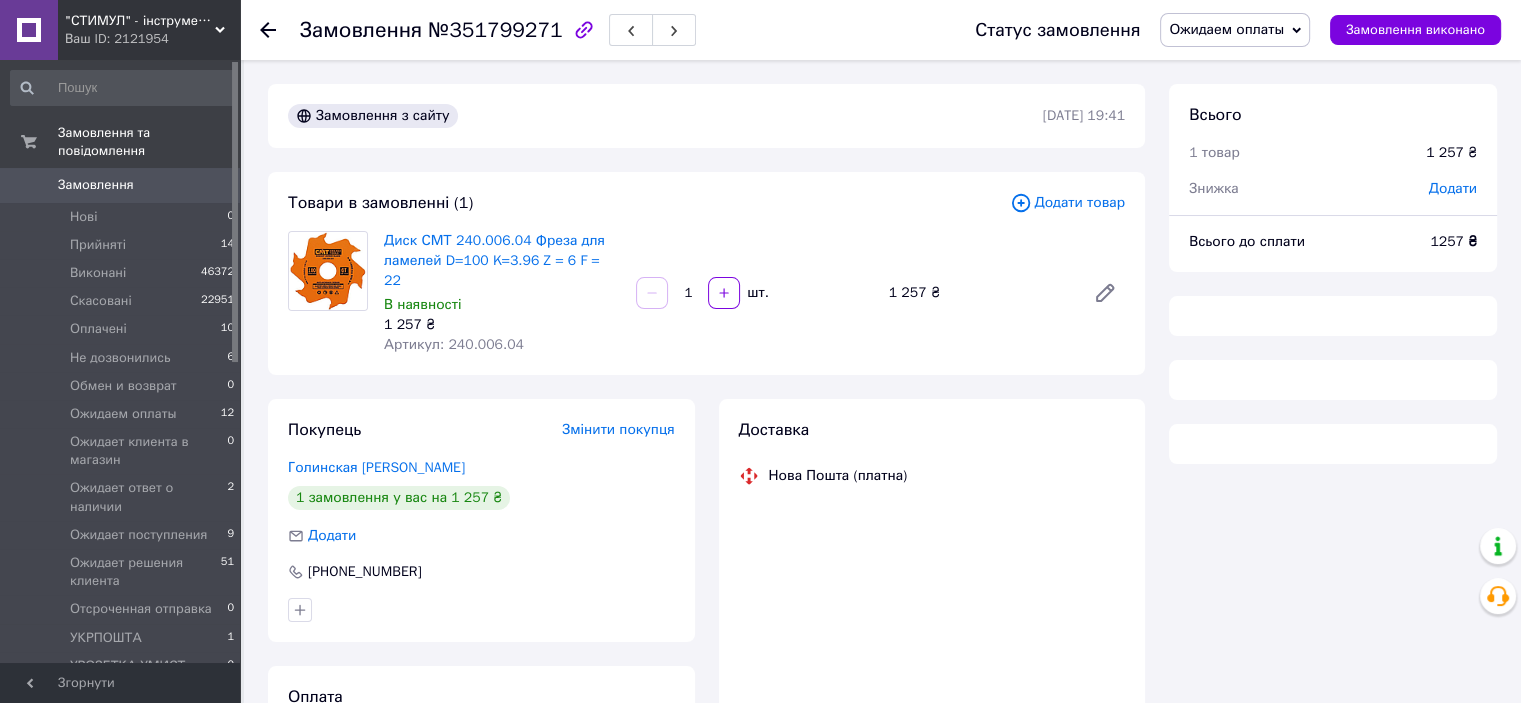 click on "Додати" at bounding box center [1453, 188] 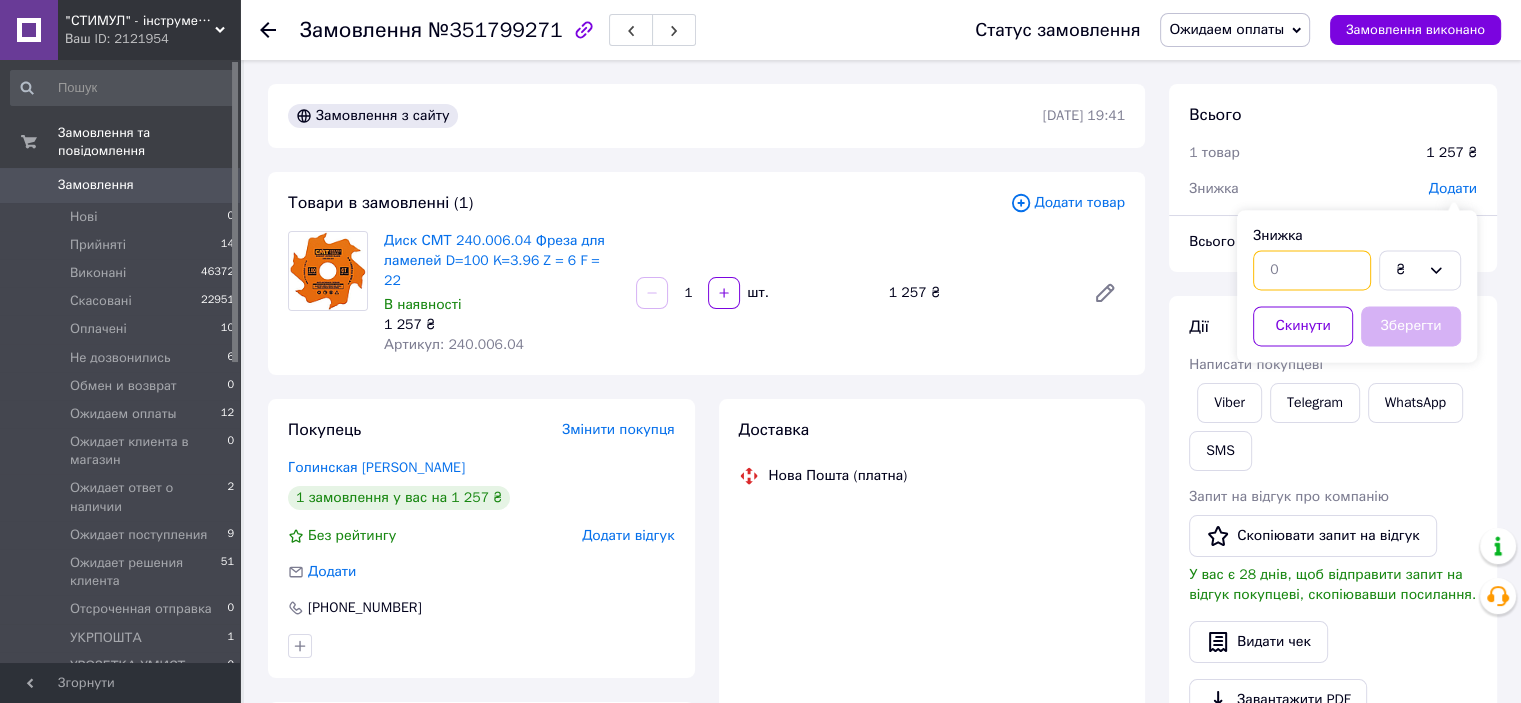 click at bounding box center (1312, 270) 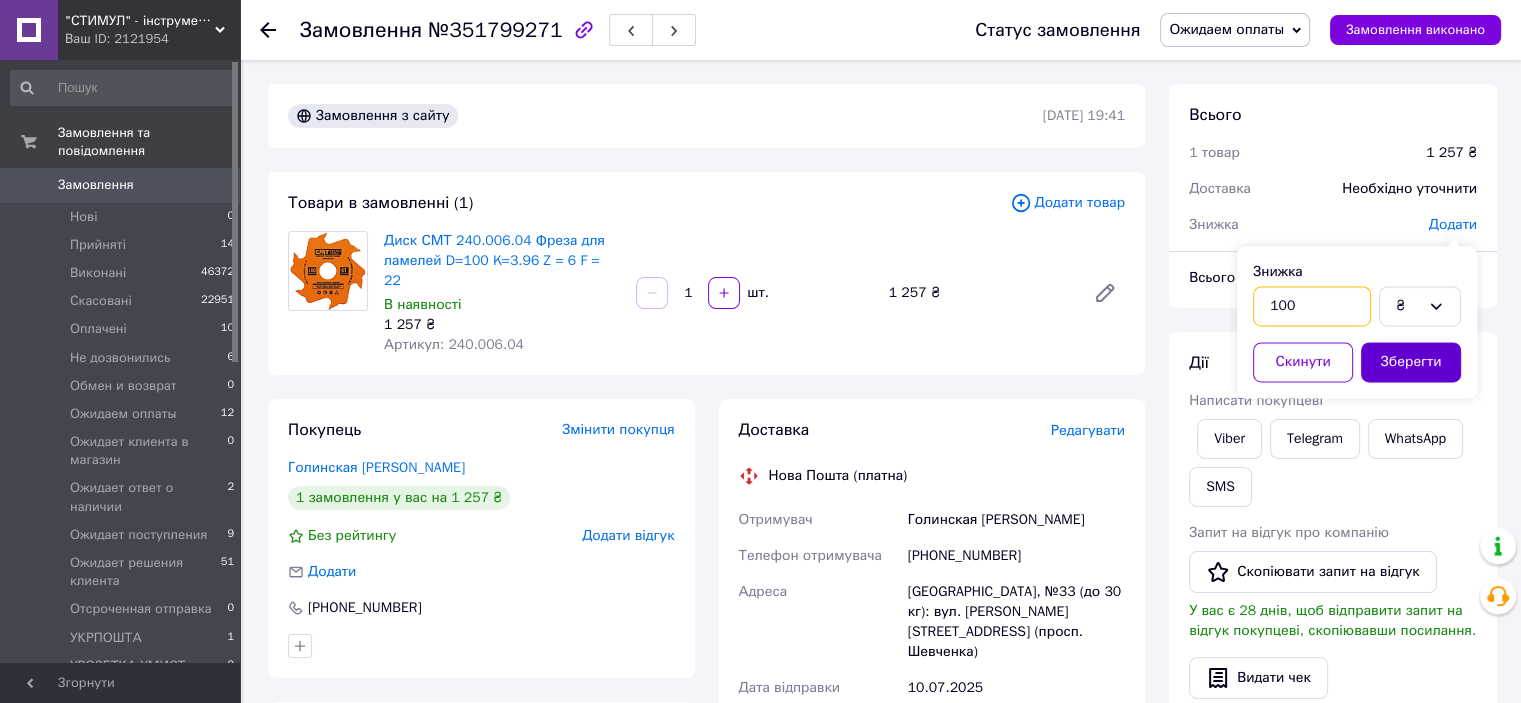 type on "100" 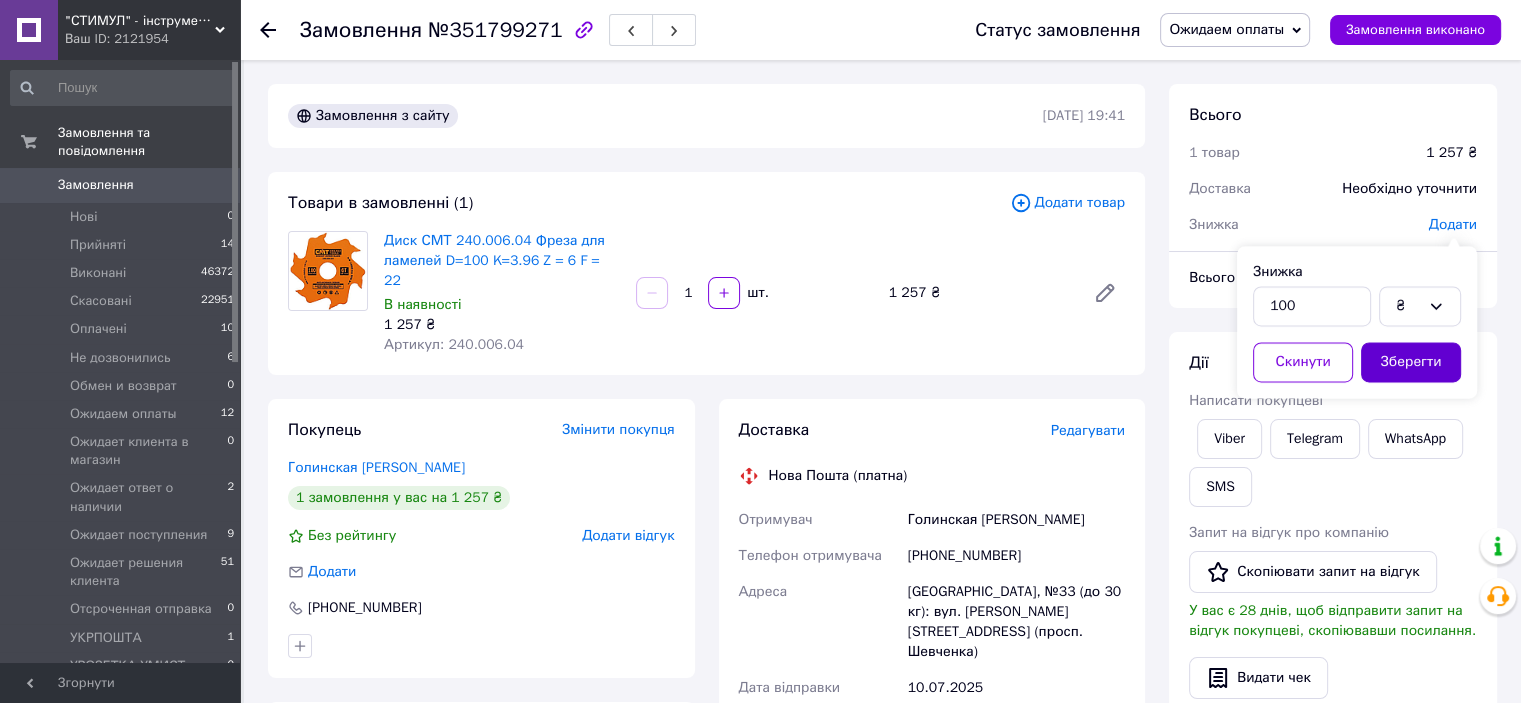 click on "Зберегти" at bounding box center [1411, 362] 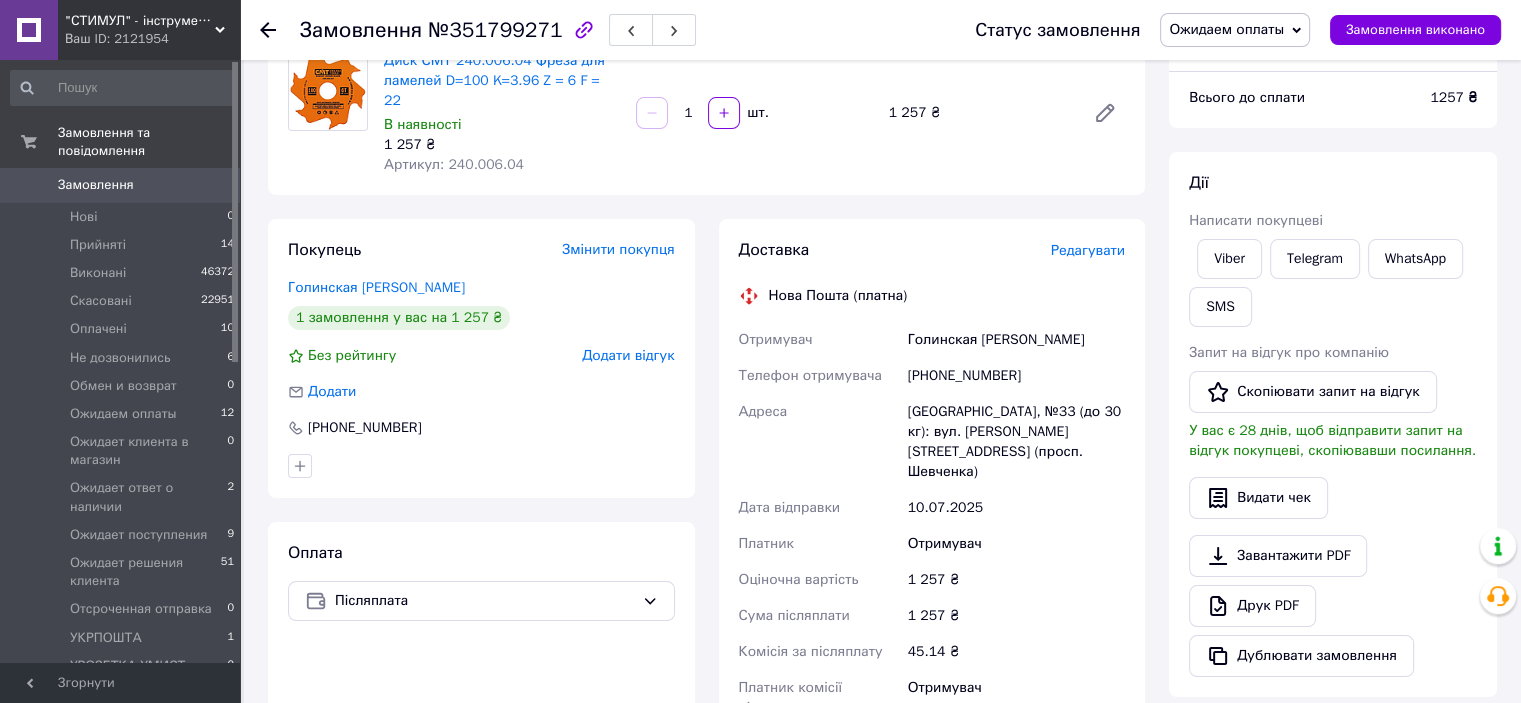 scroll, scrollTop: 400, scrollLeft: 0, axis: vertical 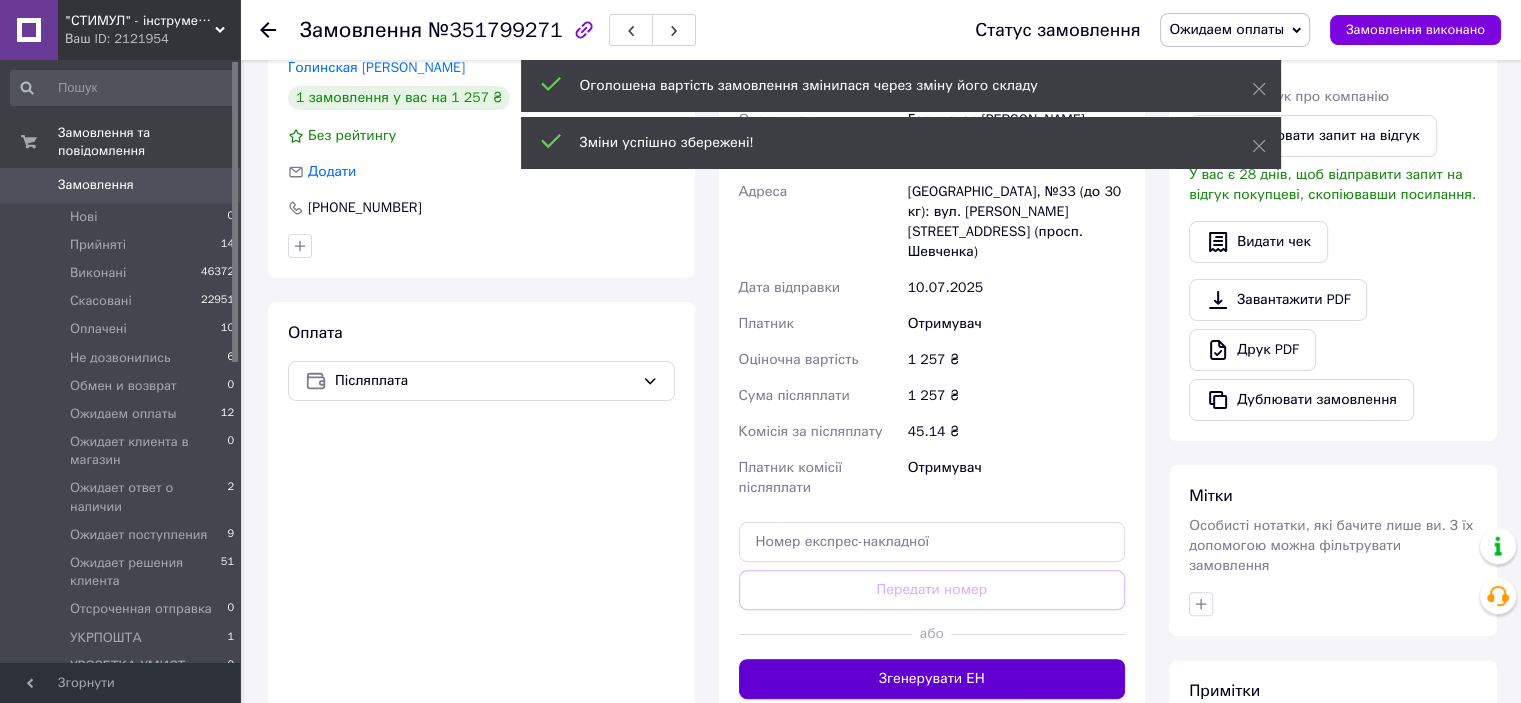 click on "Згенерувати ЕН" at bounding box center [932, 679] 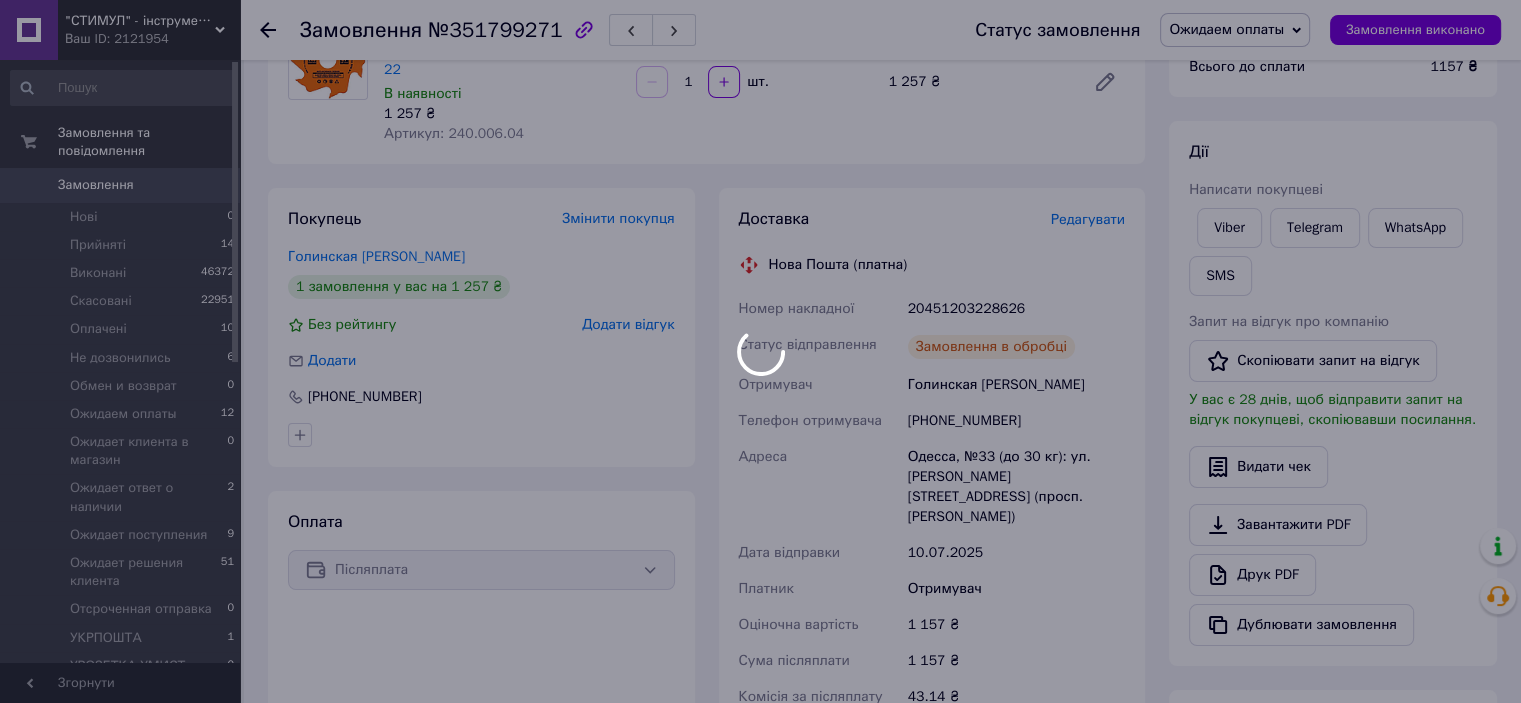 scroll, scrollTop: 0, scrollLeft: 0, axis: both 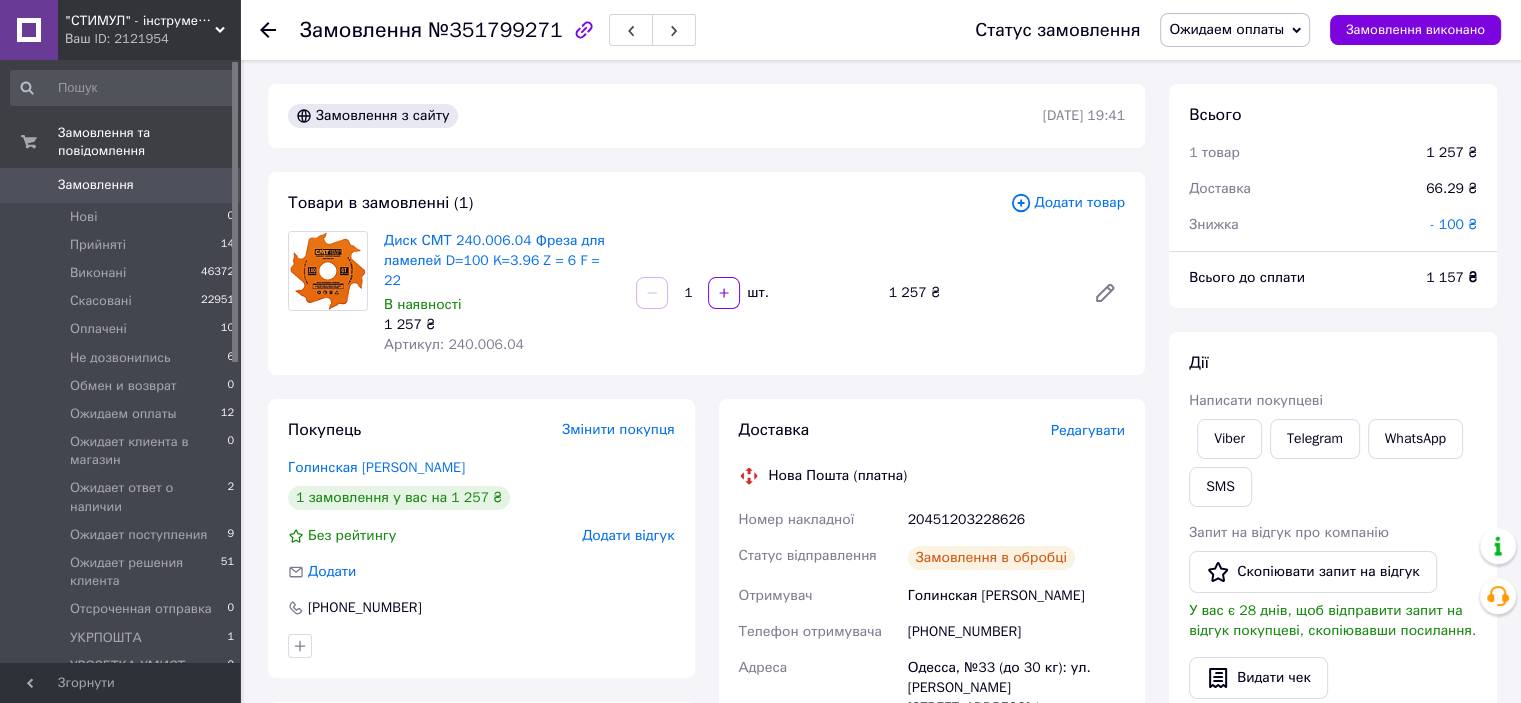 click on "Ожидаем оплаты" at bounding box center [1226, 29] 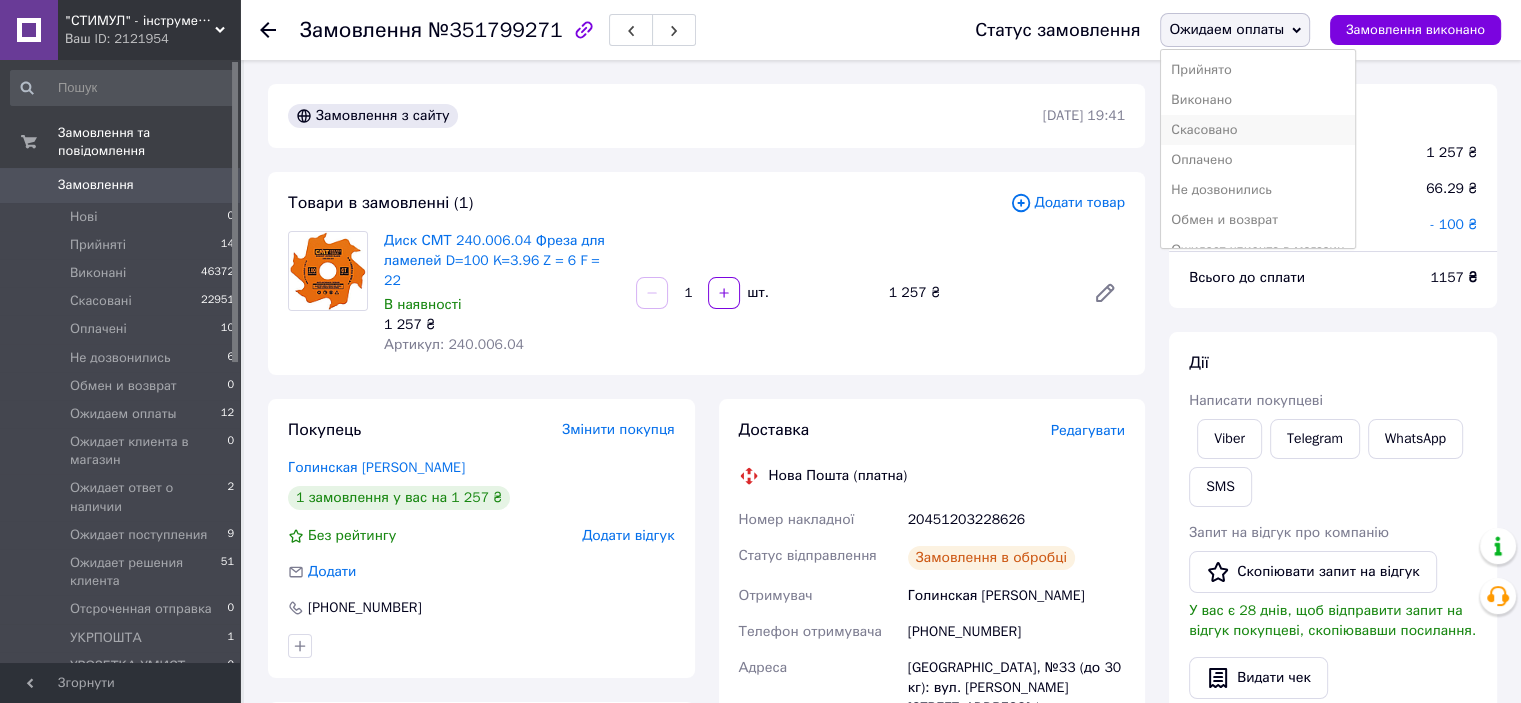scroll, scrollTop: 232, scrollLeft: 0, axis: vertical 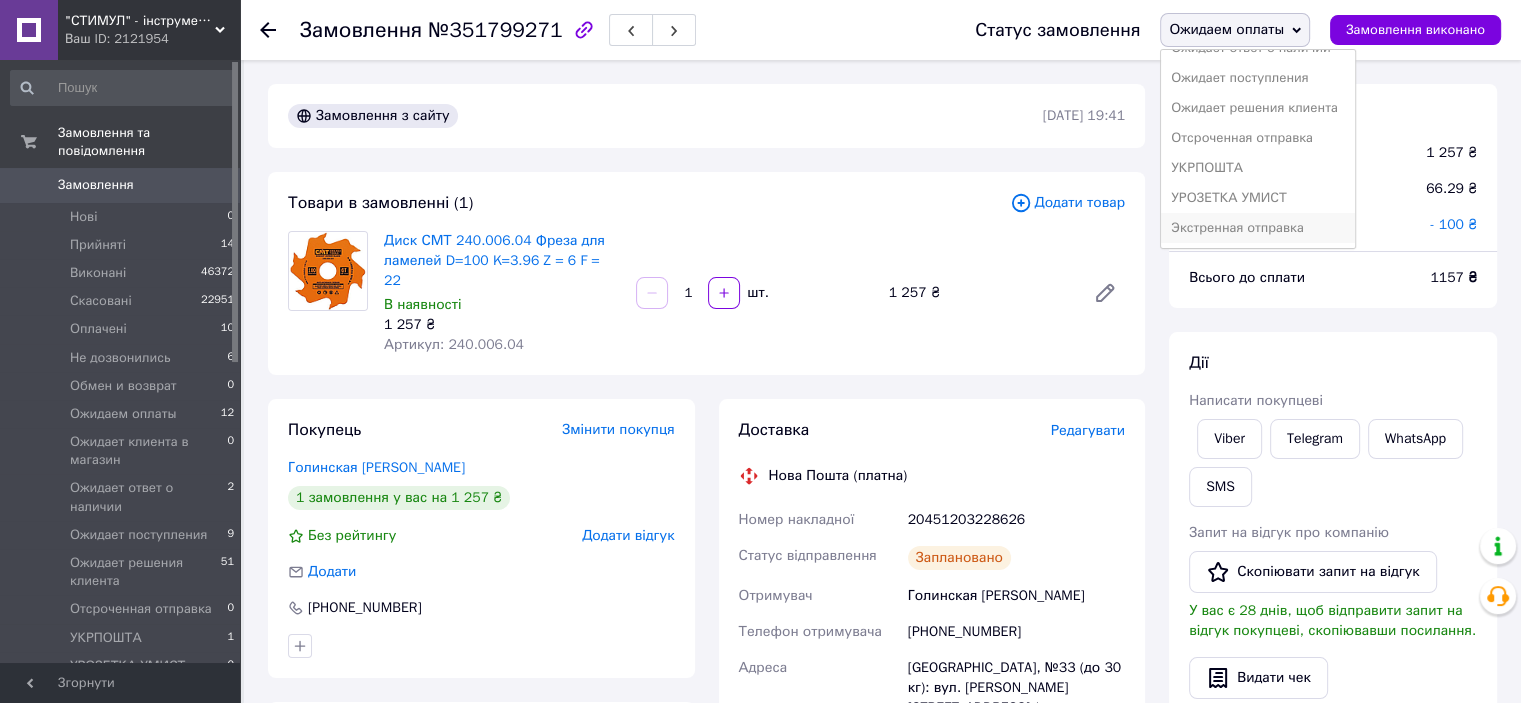 click on "Экстренная отправка" at bounding box center (1257, 228) 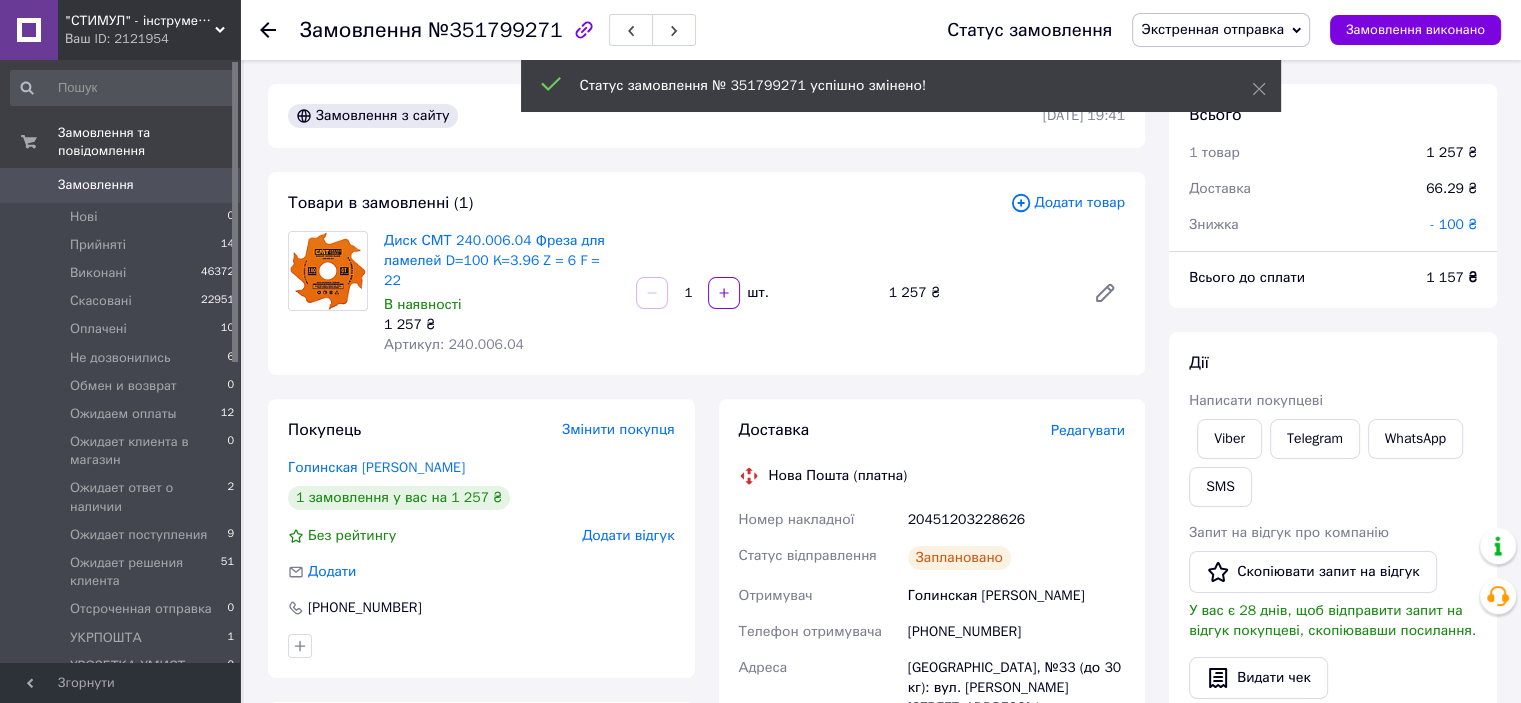 click 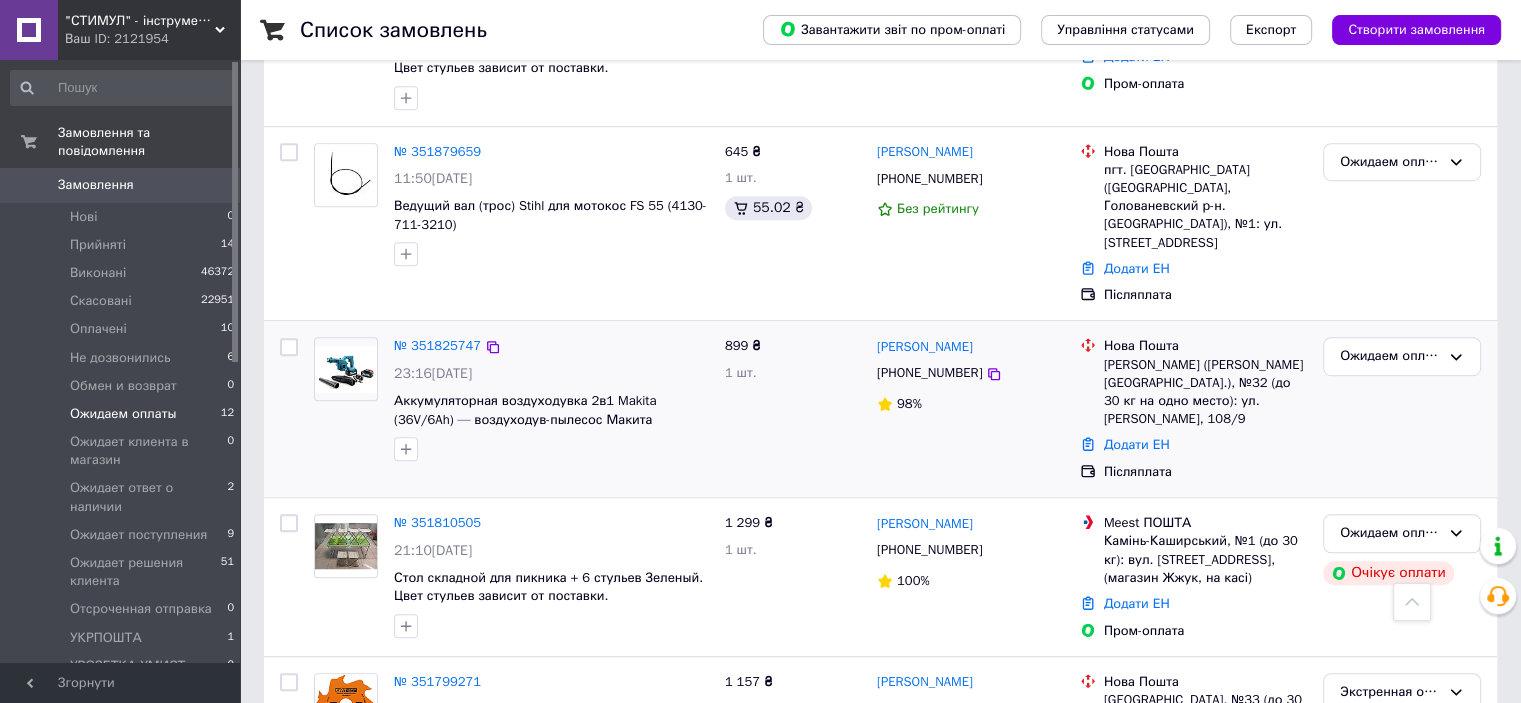 scroll, scrollTop: 1149, scrollLeft: 0, axis: vertical 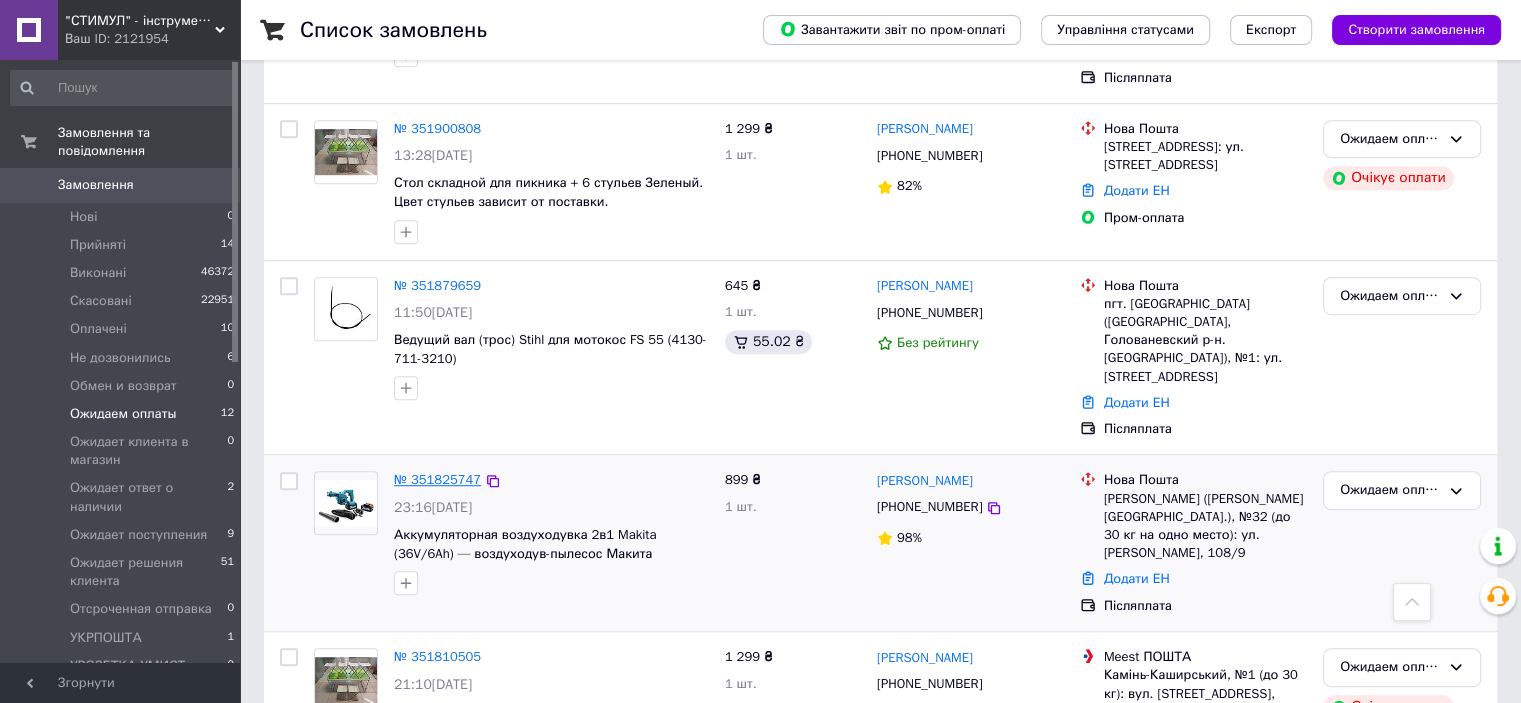 click on "№ 351825747" at bounding box center [437, 479] 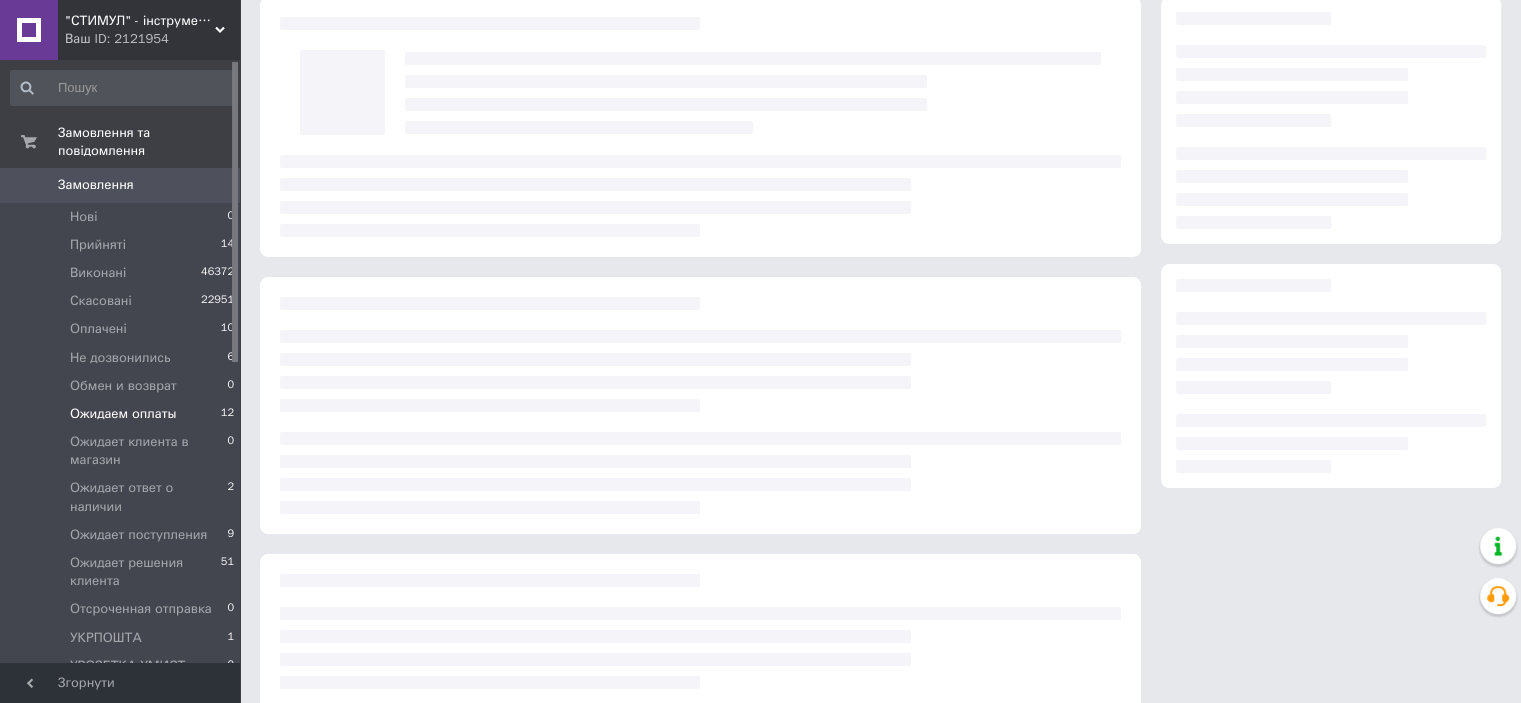 scroll, scrollTop: 0, scrollLeft: 0, axis: both 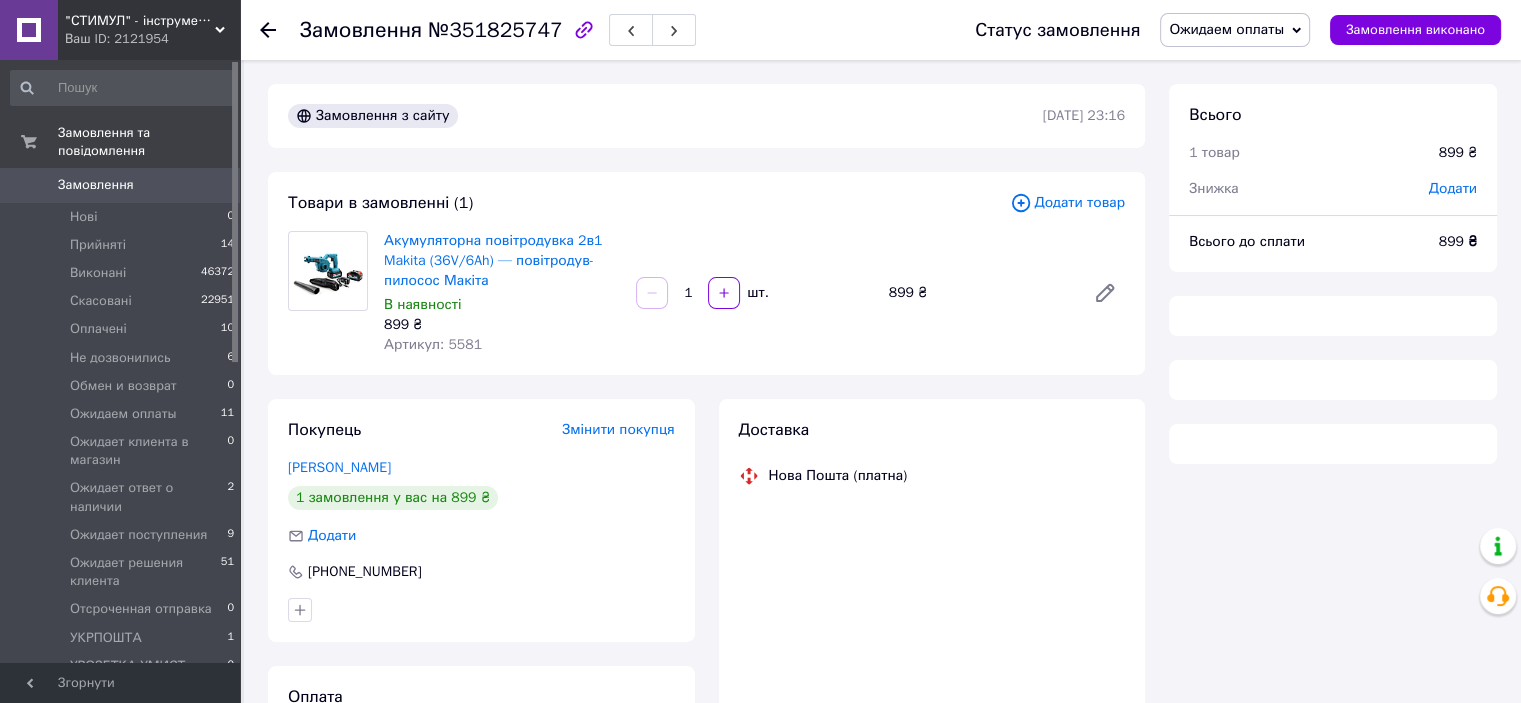 click on "Додати" at bounding box center (1453, 188) 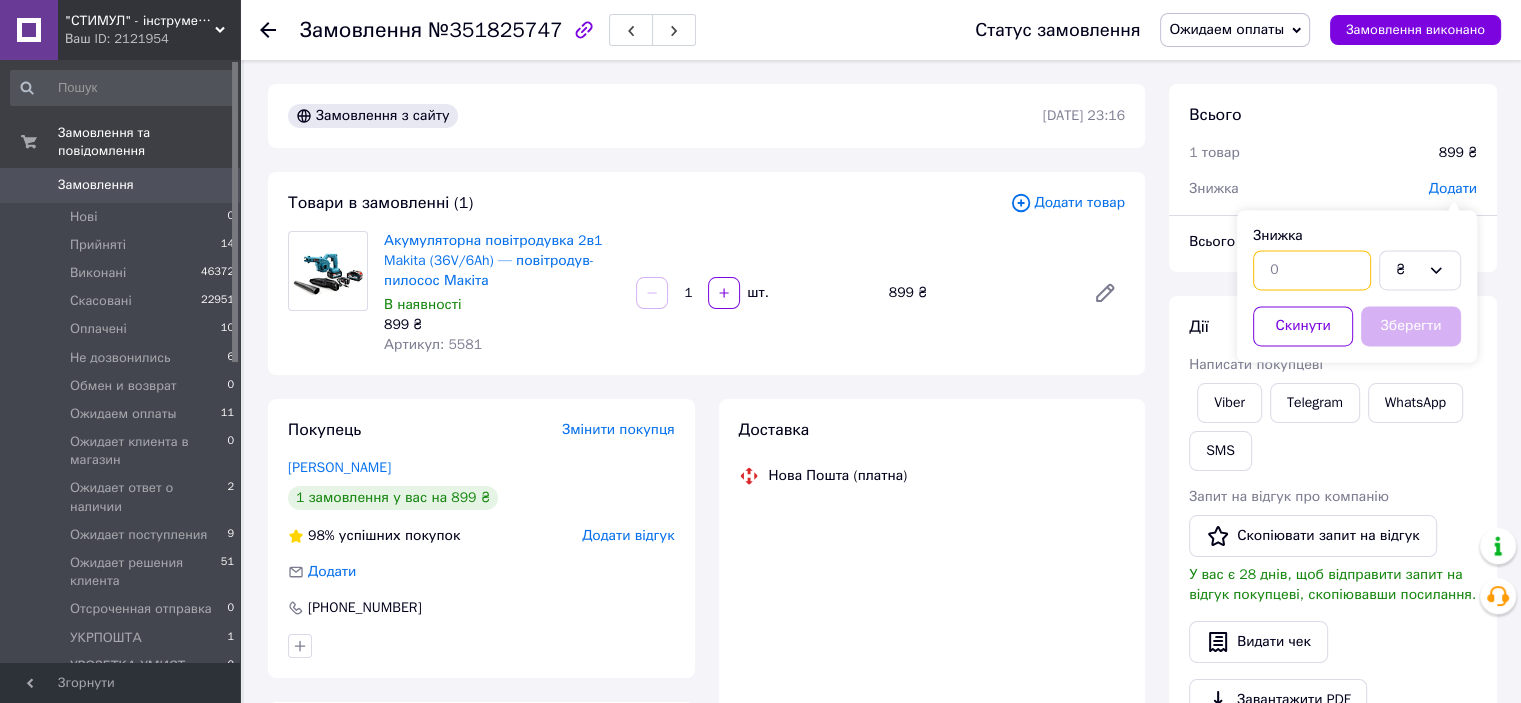 click at bounding box center (1312, 270) 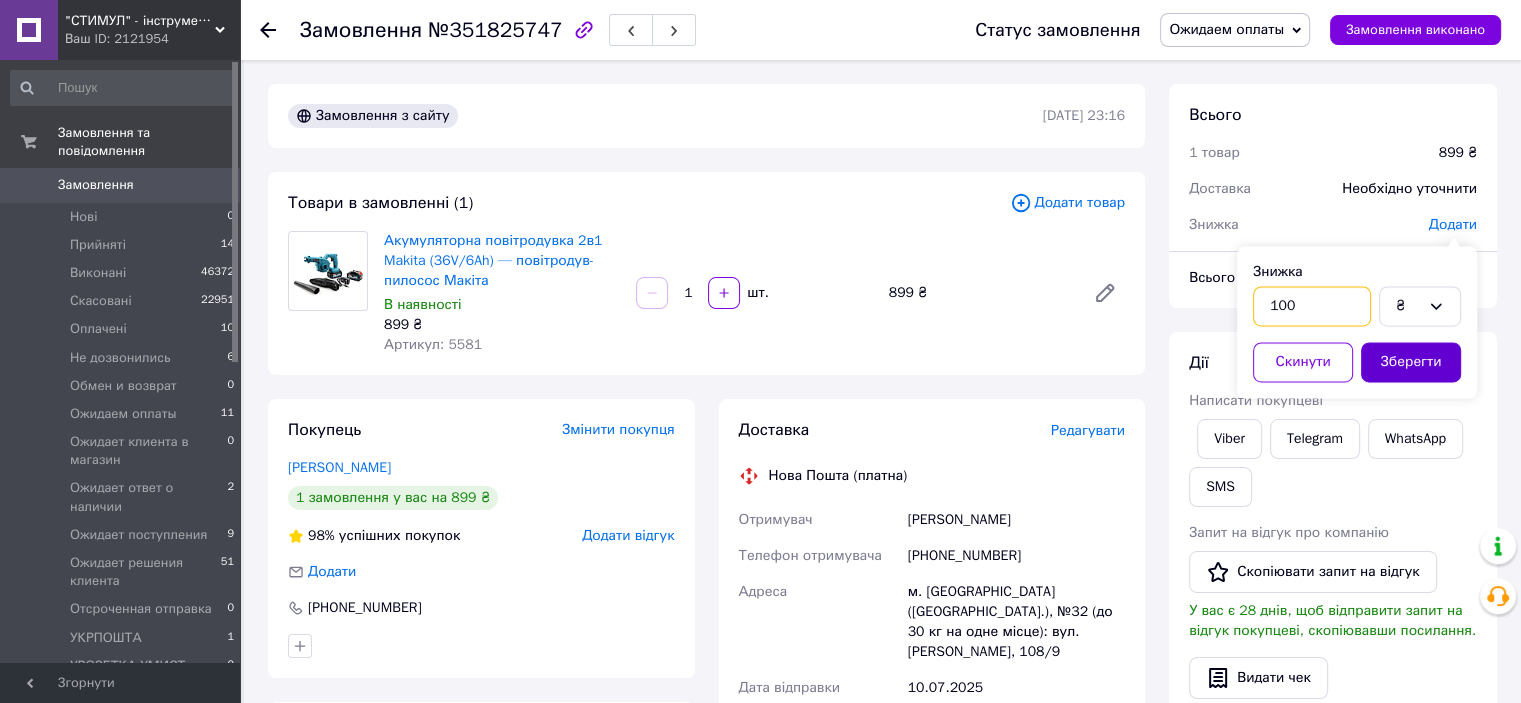 type on "100" 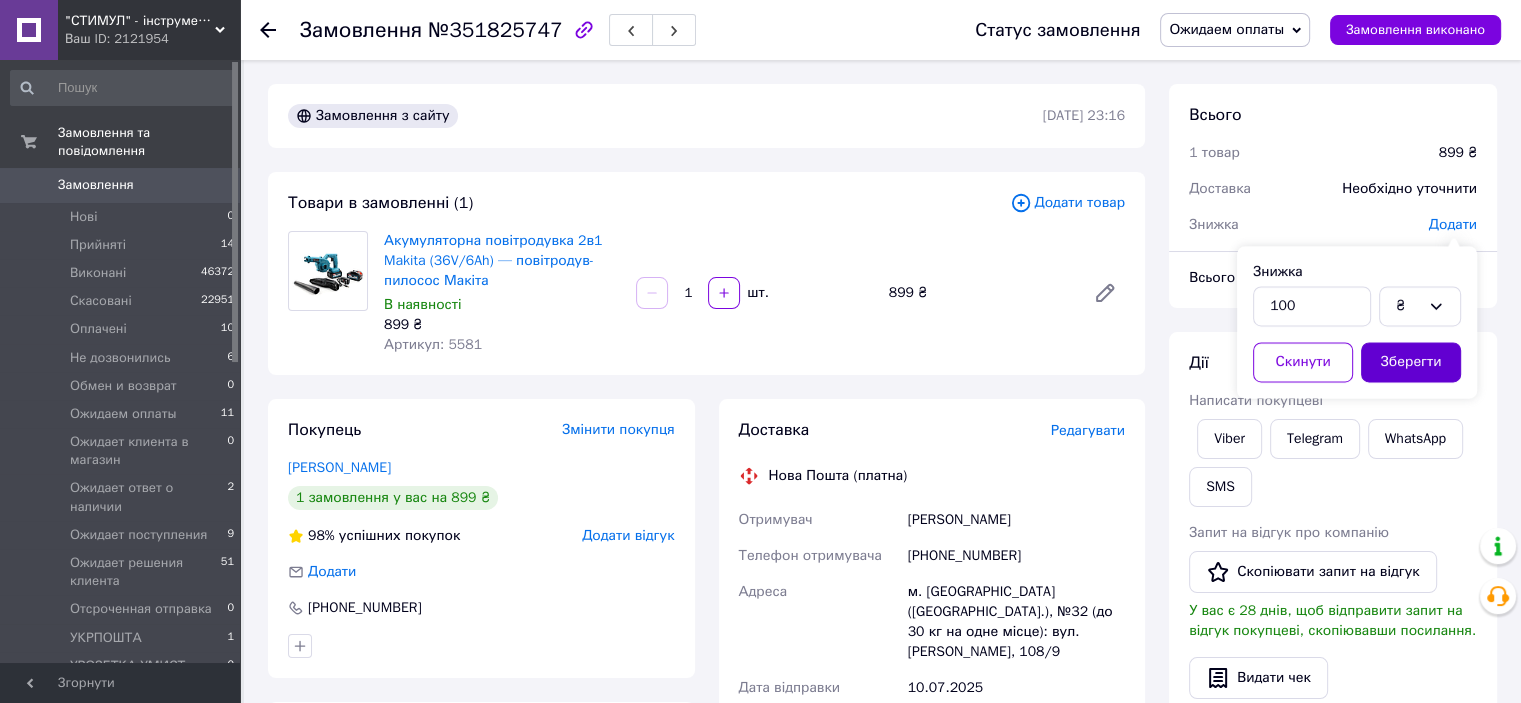 click on "Зберегти" at bounding box center [1411, 362] 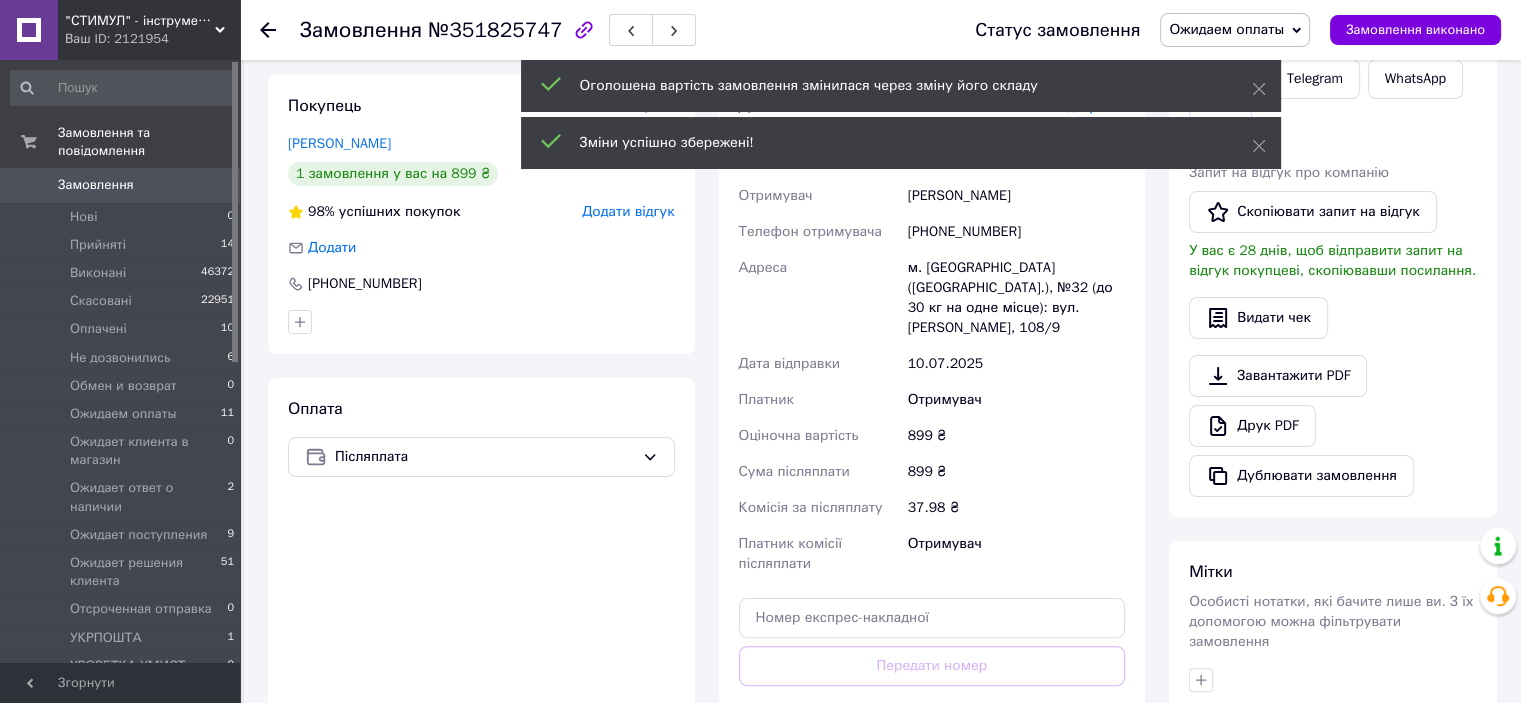 scroll, scrollTop: 500, scrollLeft: 0, axis: vertical 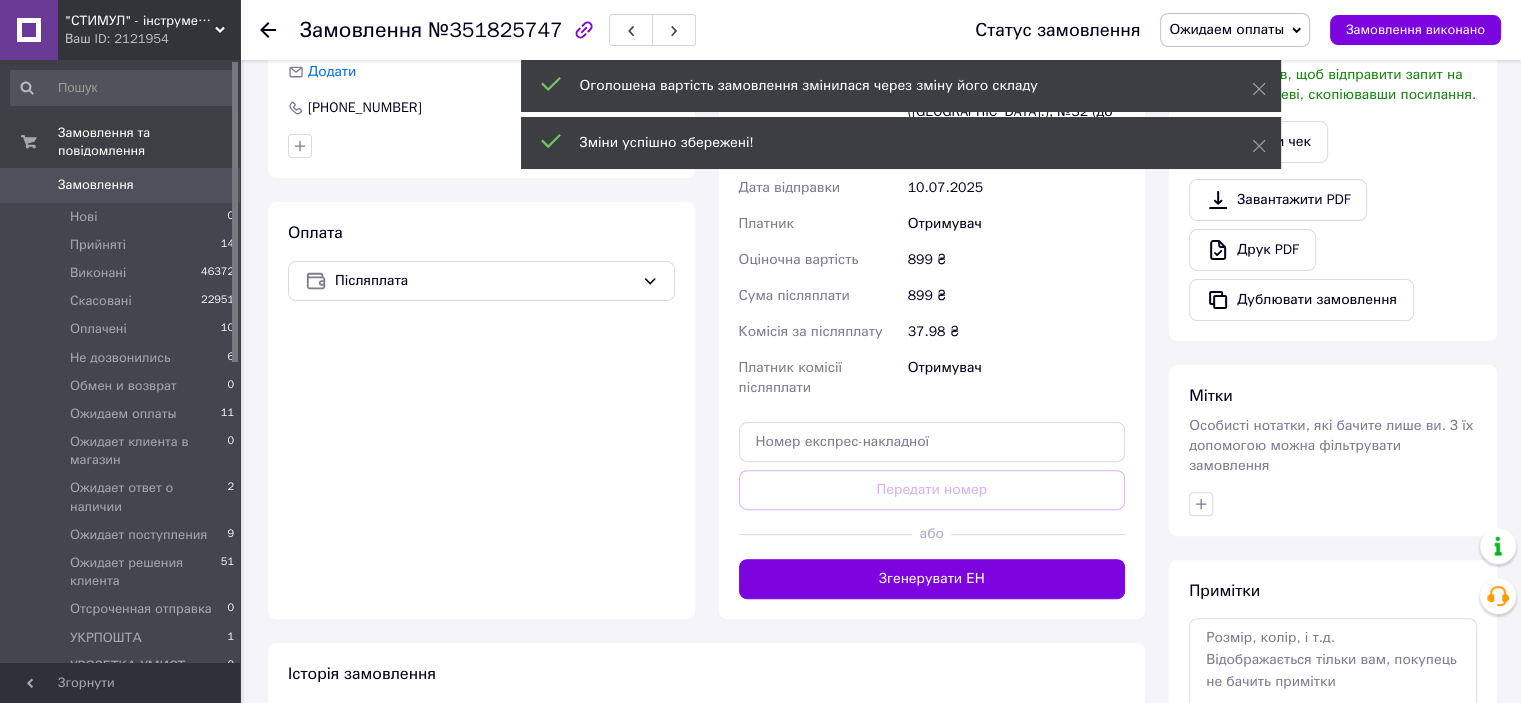 click on "Згенерувати ЕН" at bounding box center (932, 579) 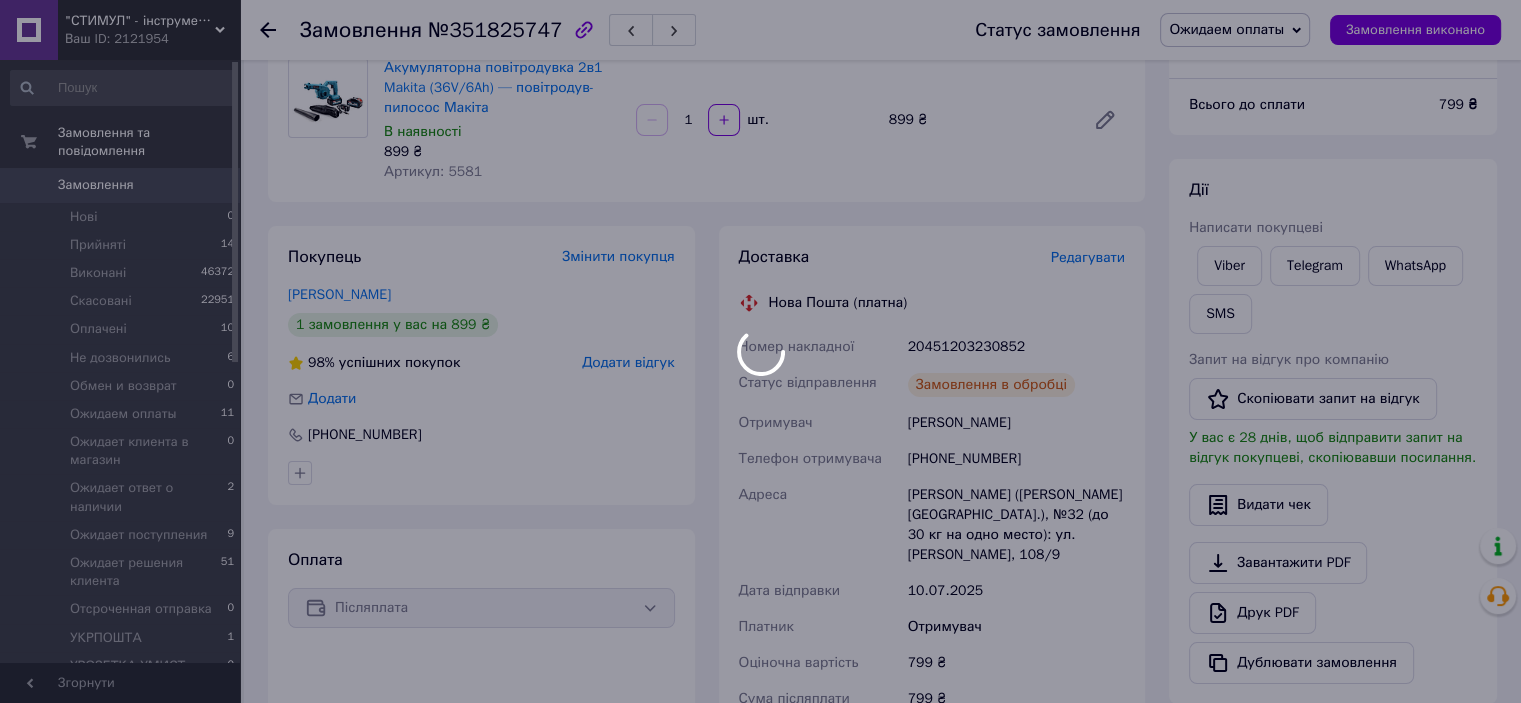 scroll, scrollTop: 0, scrollLeft: 0, axis: both 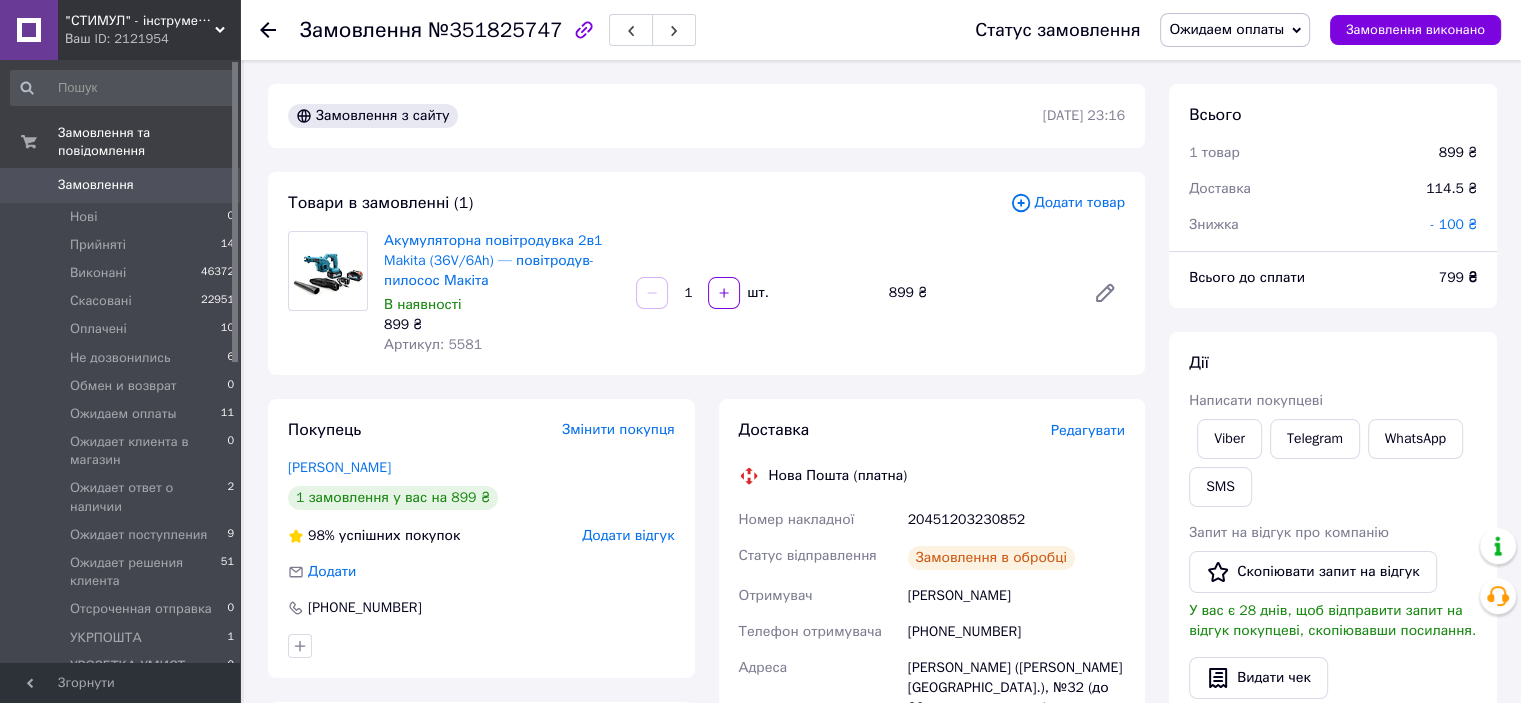 click on "Ожидаем оплаты" at bounding box center [1226, 29] 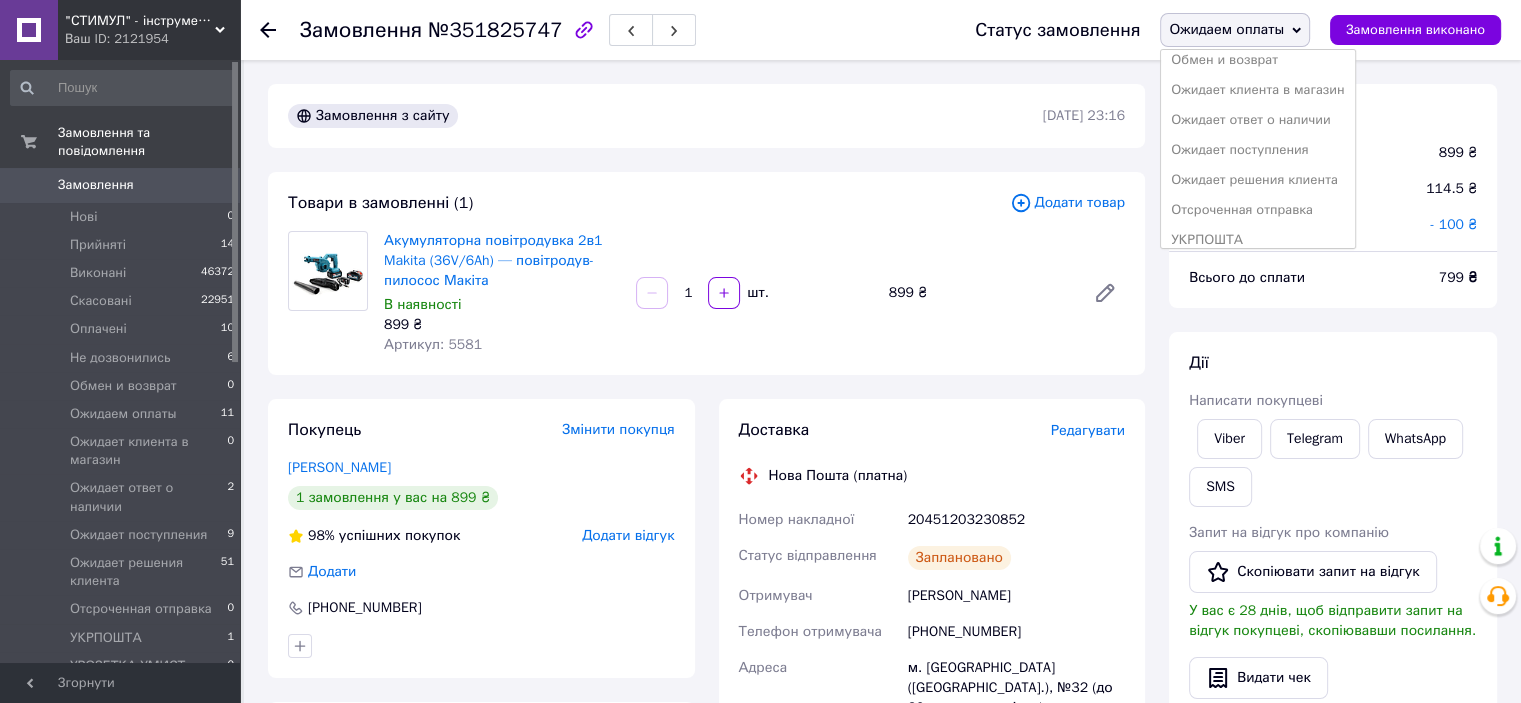 scroll, scrollTop: 232, scrollLeft: 0, axis: vertical 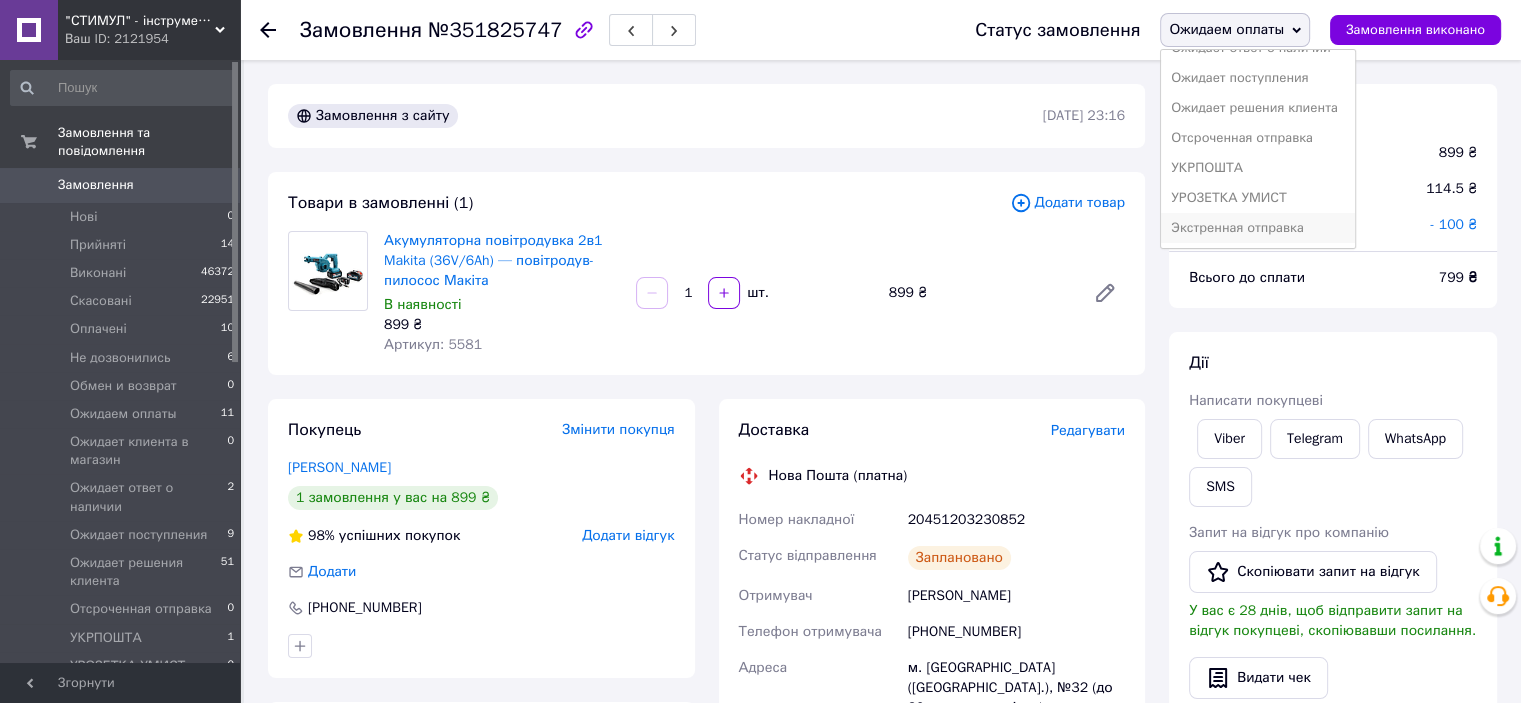 click on "Экстренная отправка" at bounding box center (1257, 228) 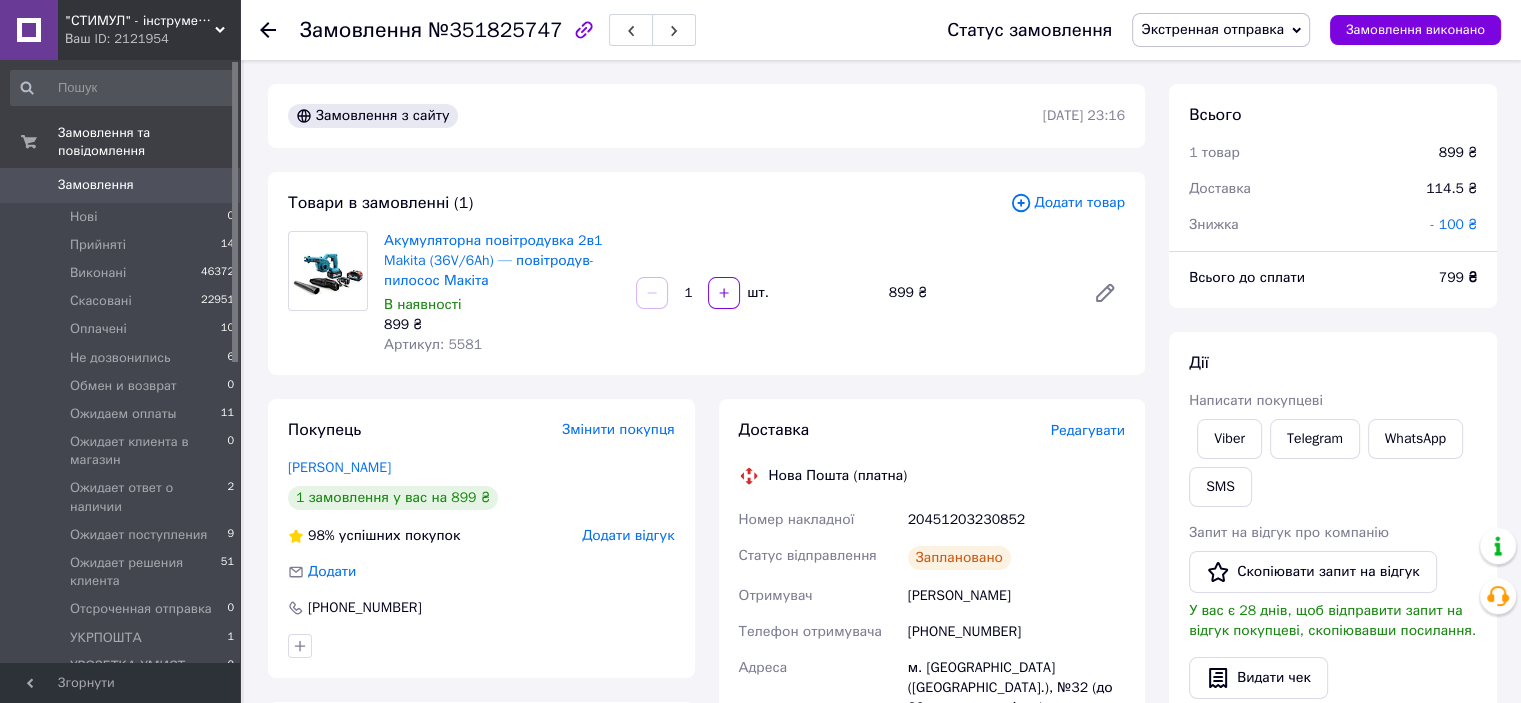 click 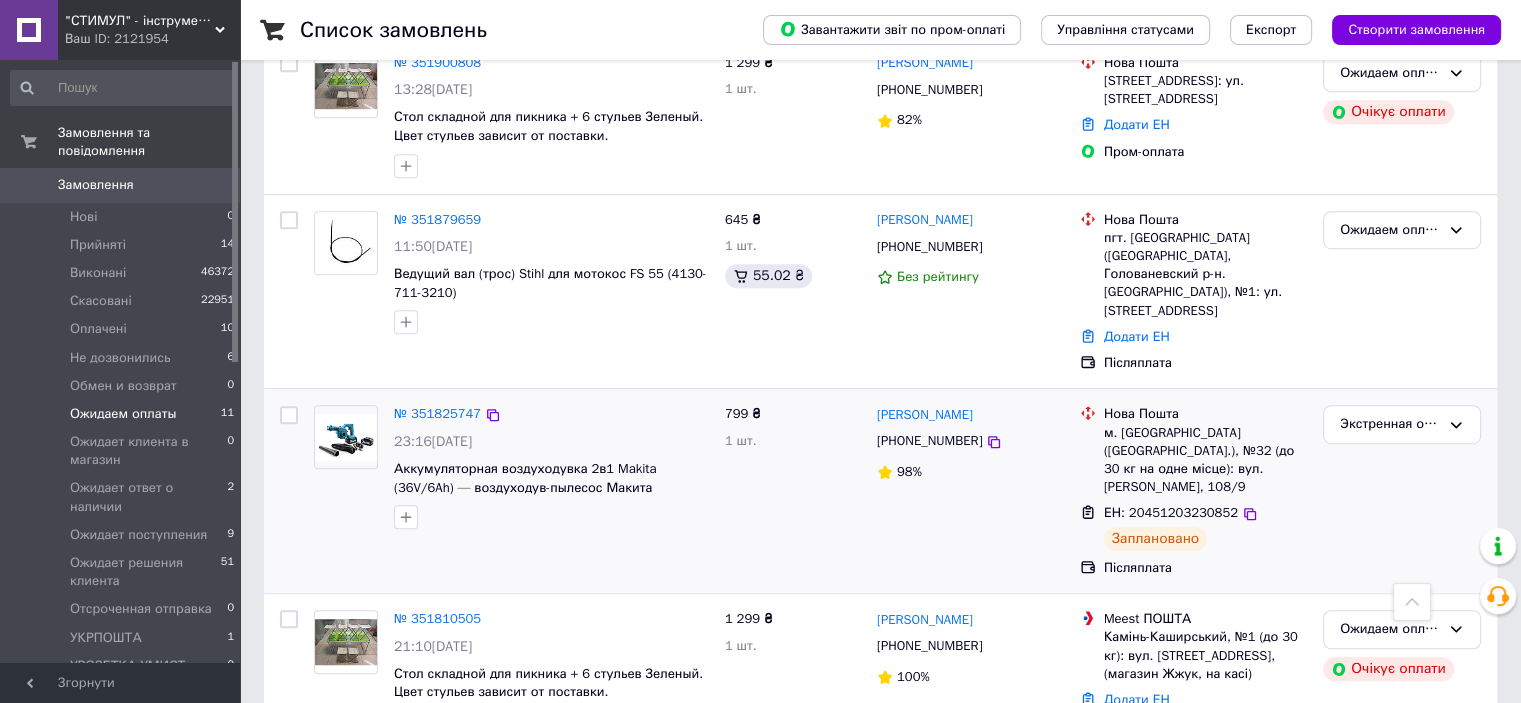 scroll, scrollTop: 1100, scrollLeft: 0, axis: vertical 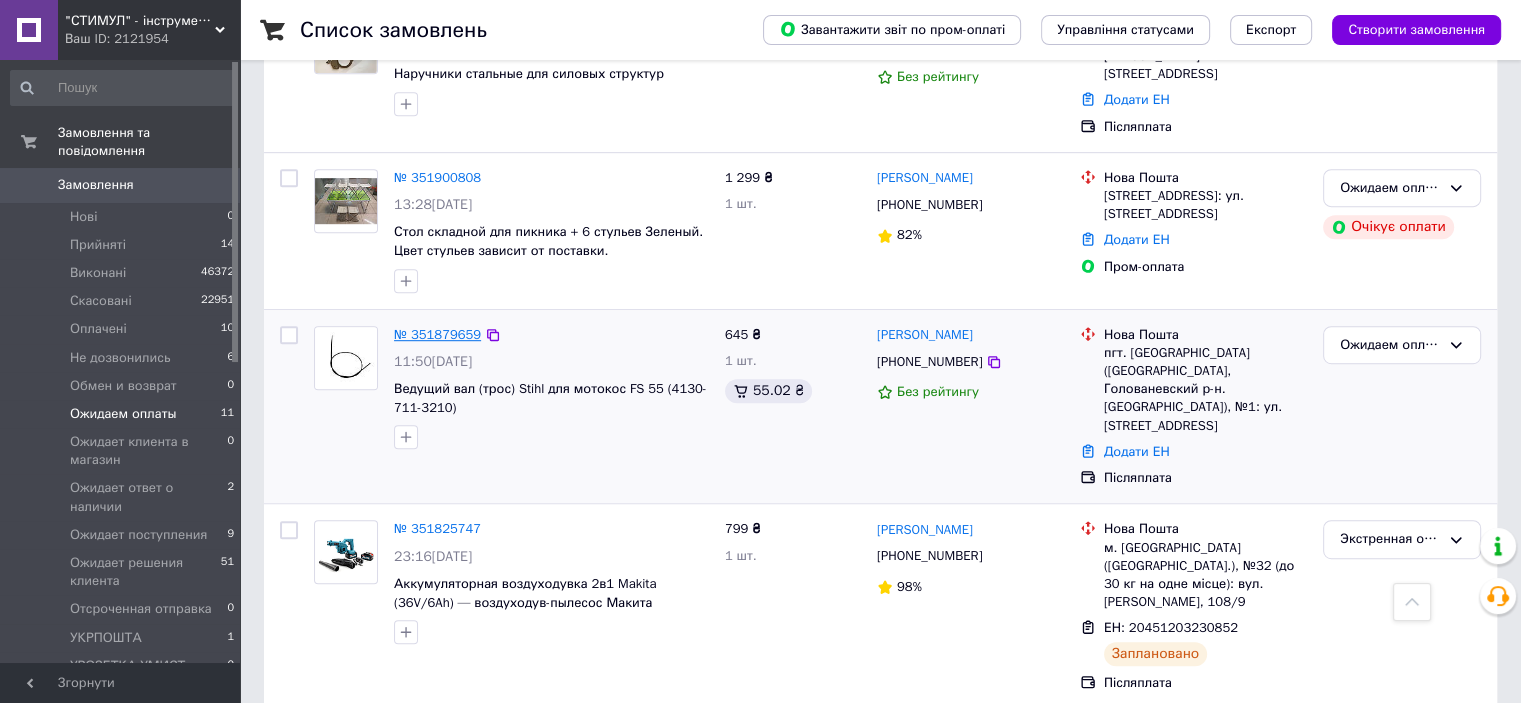 click on "№ 351879659" at bounding box center [437, 334] 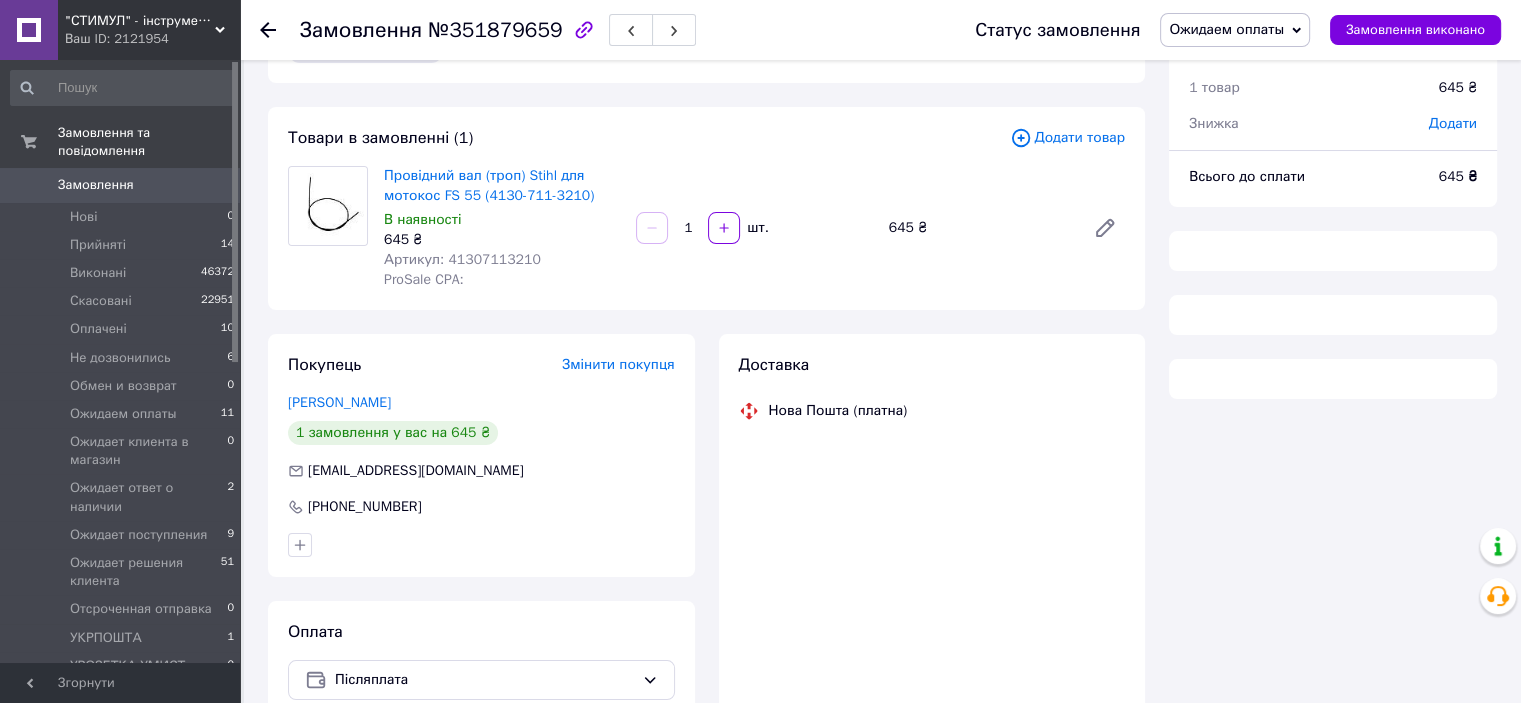 scroll, scrollTop: 0, scrollLeft: 0, axis: both 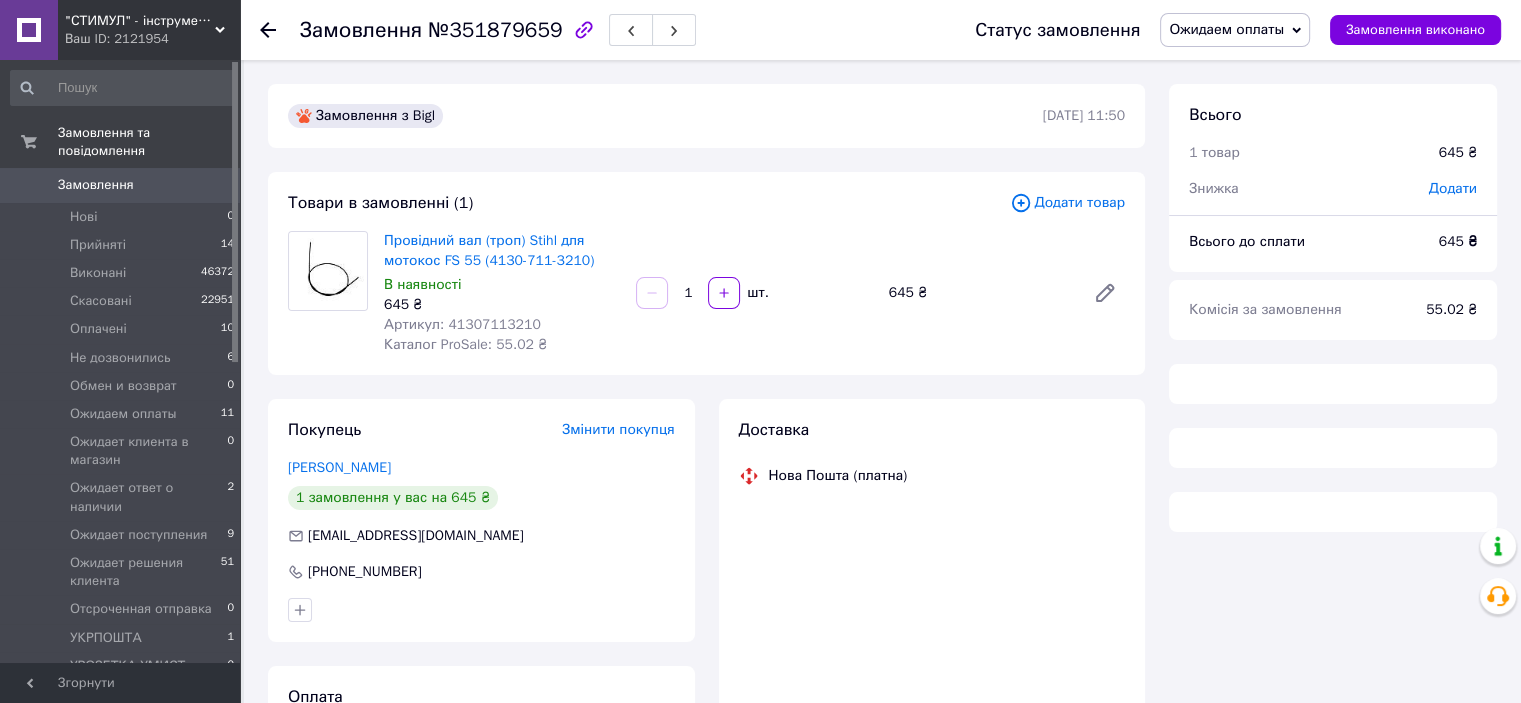 click on "Додати" at bounding box center [1453, 188] 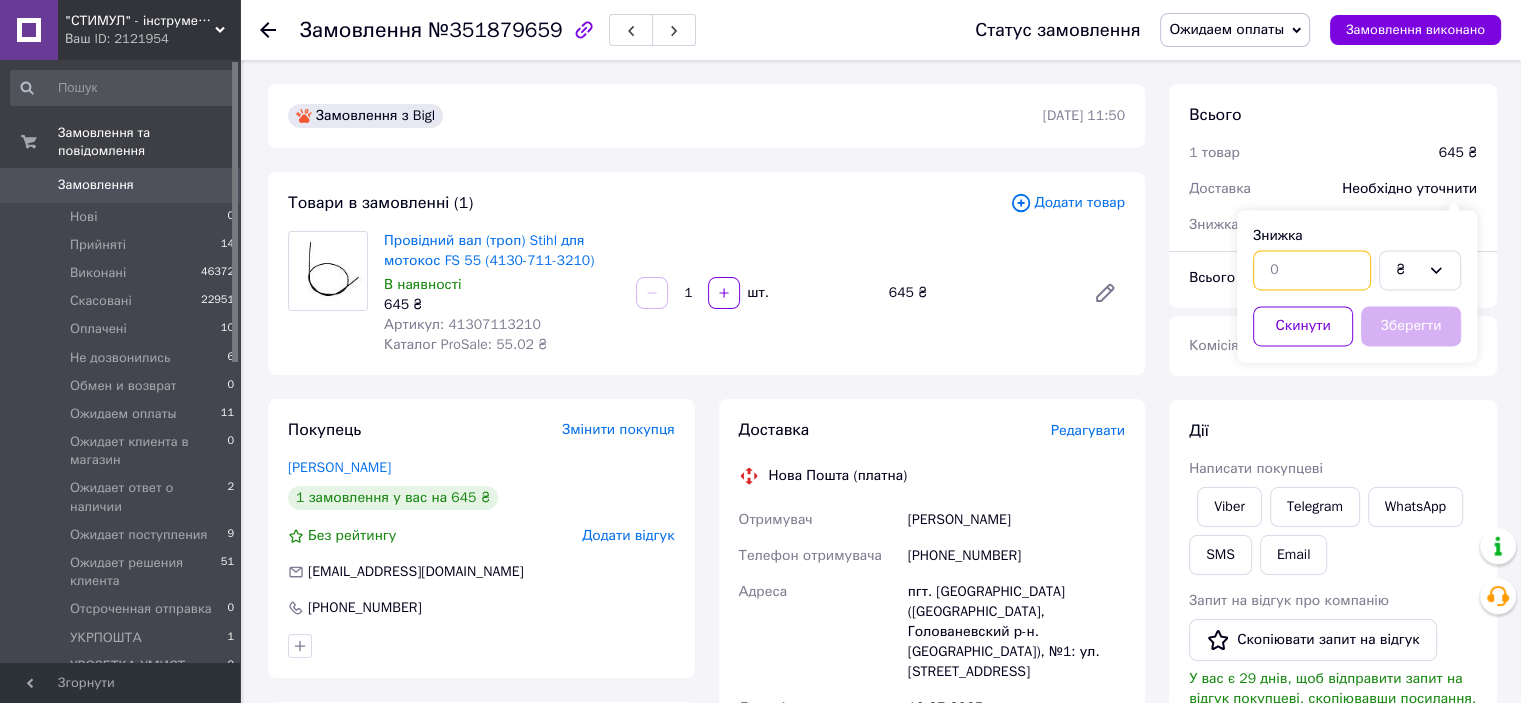 click on "₴" at bounding box center [1357, 270] 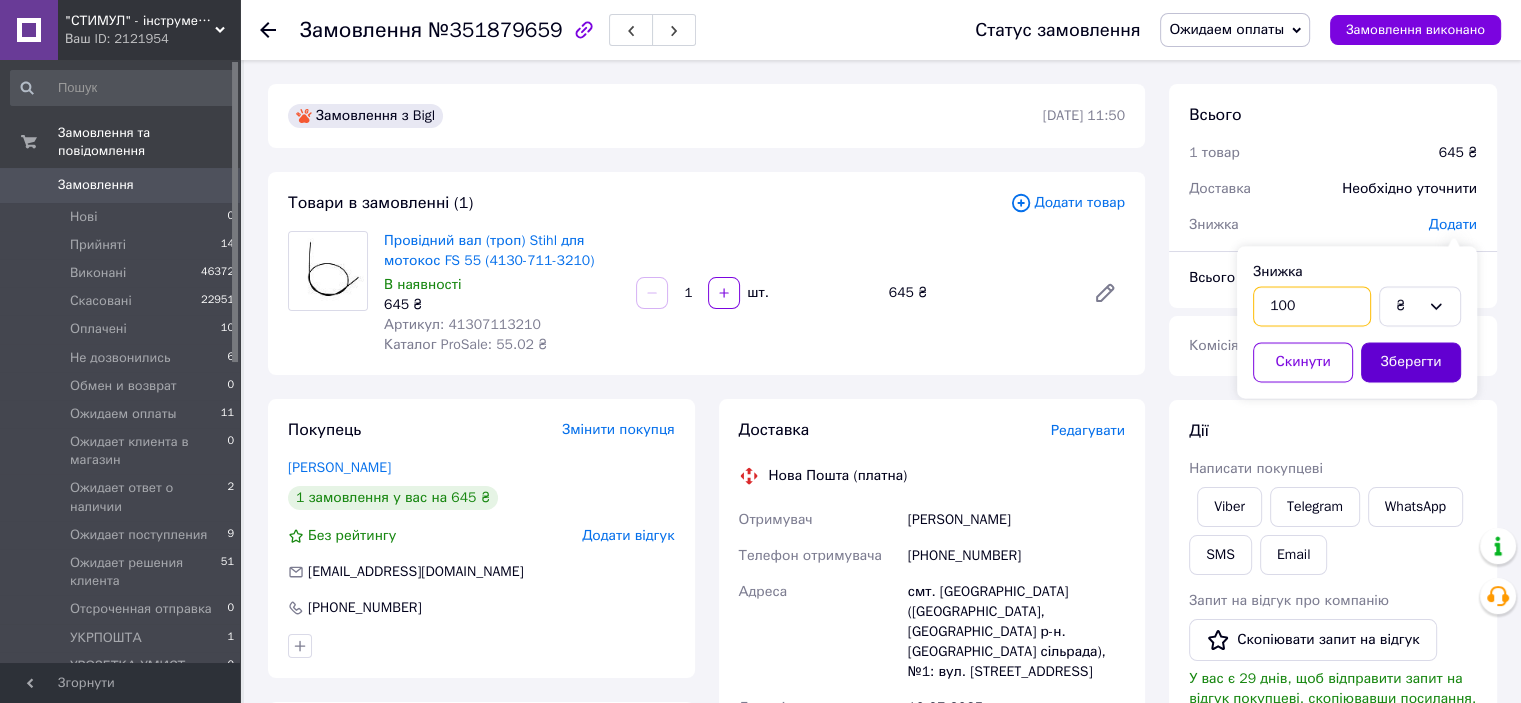 type on "100" 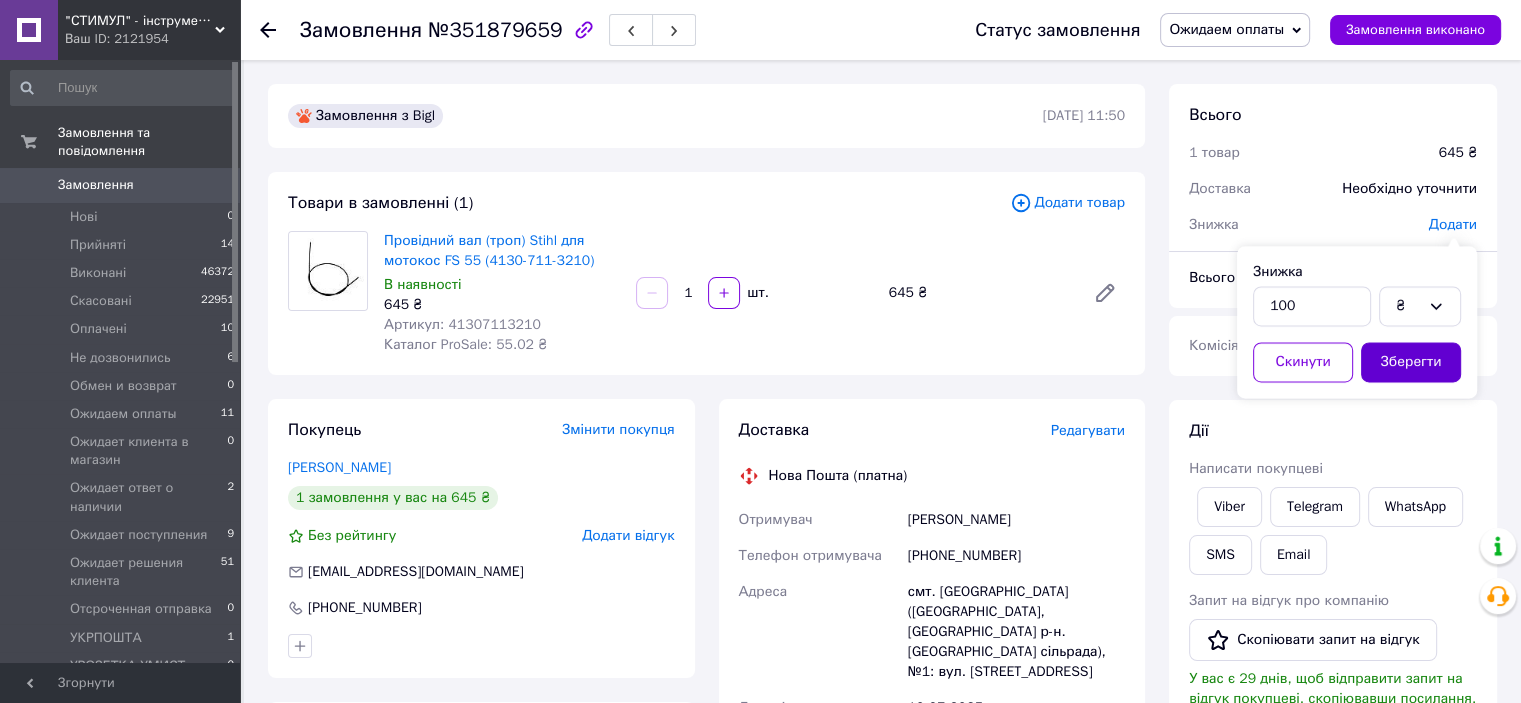 click on "Зберегти" at bounding box center [1411, 362] 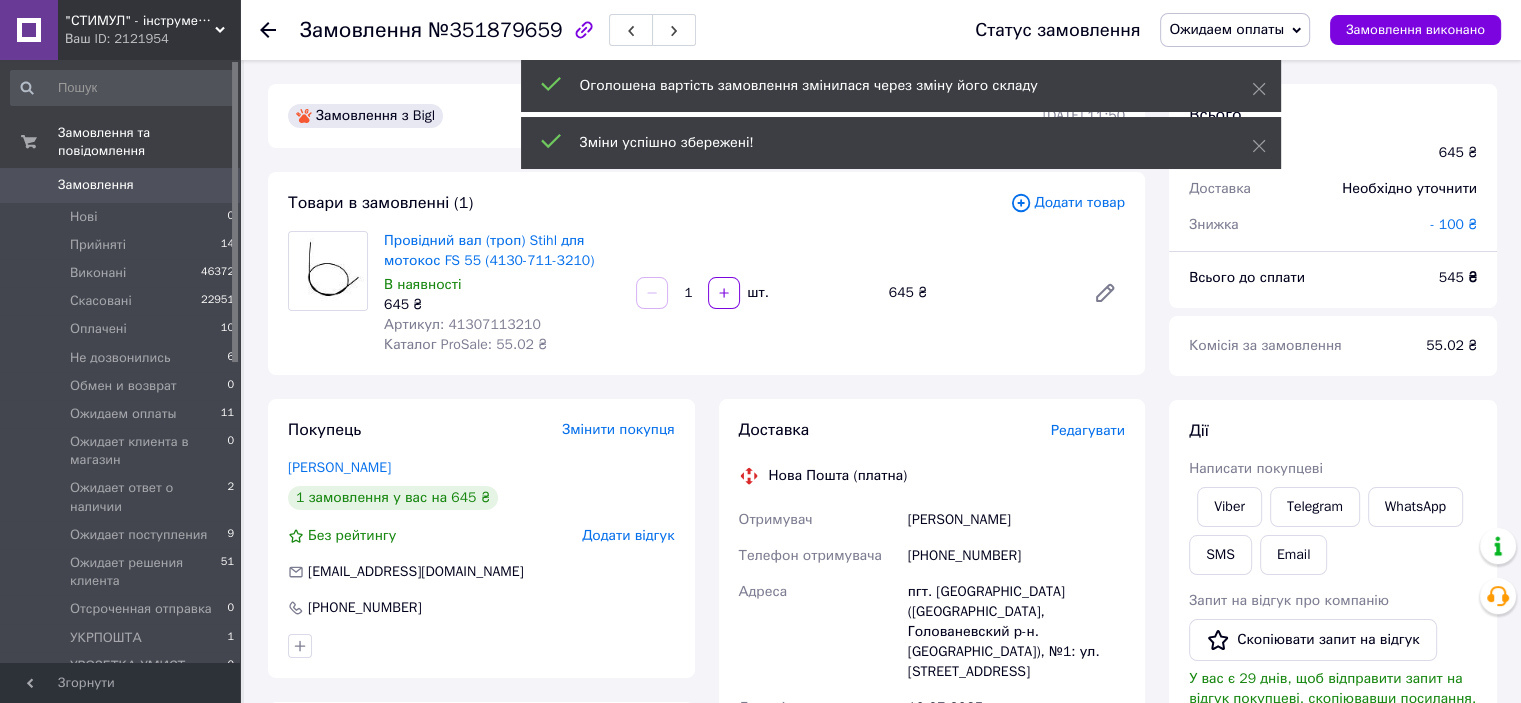 click on "Ожидаем оплаты" at bounding box center [1226, 29] 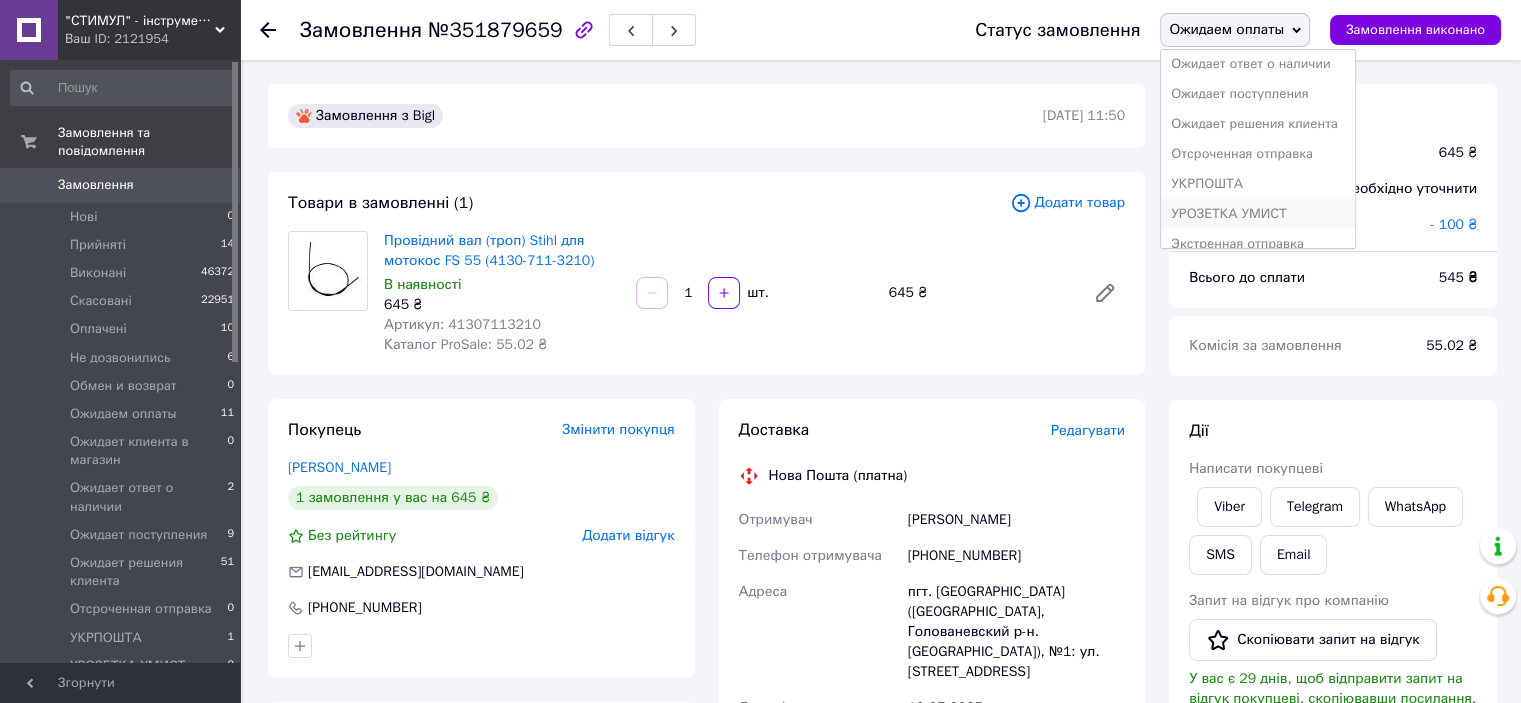 scroll, scrollTop: 232, scrollLeft: 0, axis: vertical 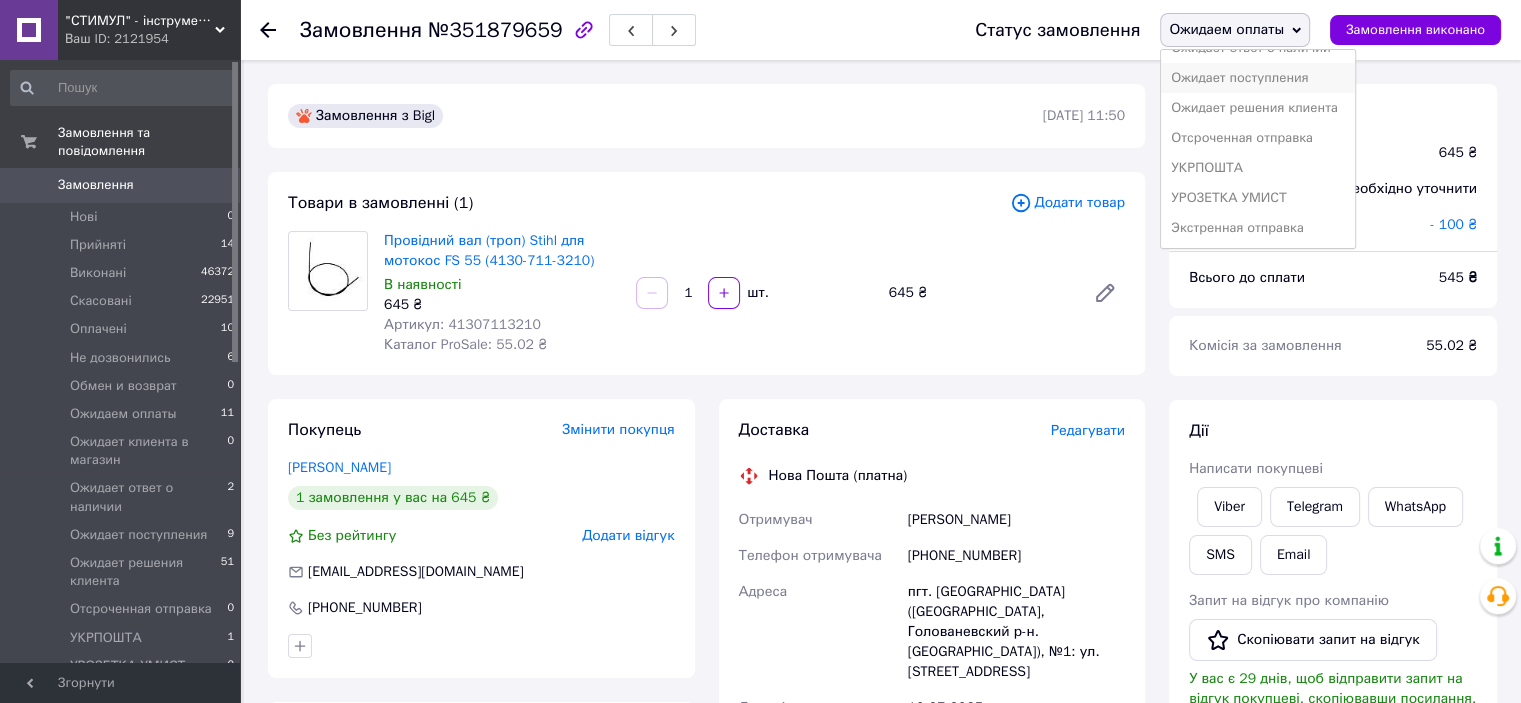 click on "Ожидает поступления" at bounding box center [1257, 78] 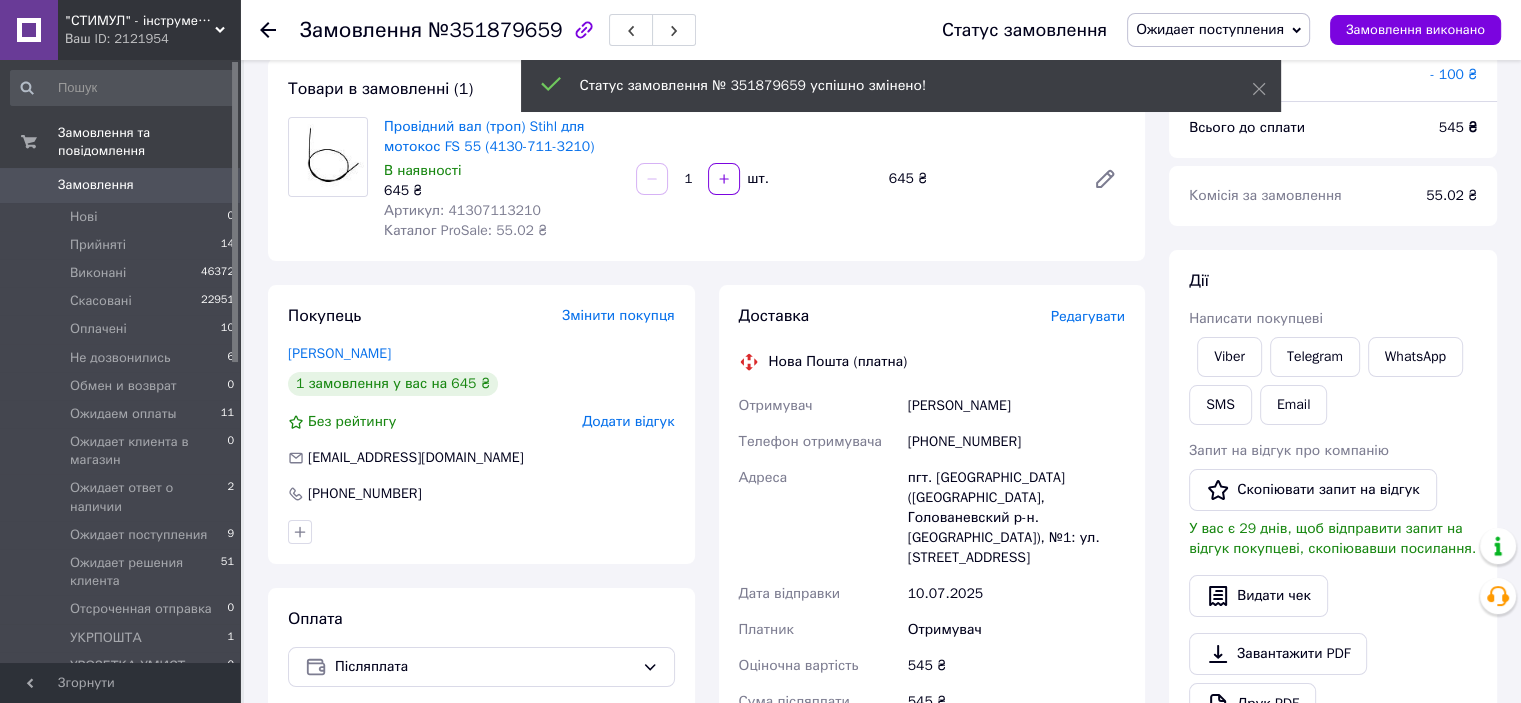 scroll, scrollTop: 200, scrollLeft: 0, axis: vertical 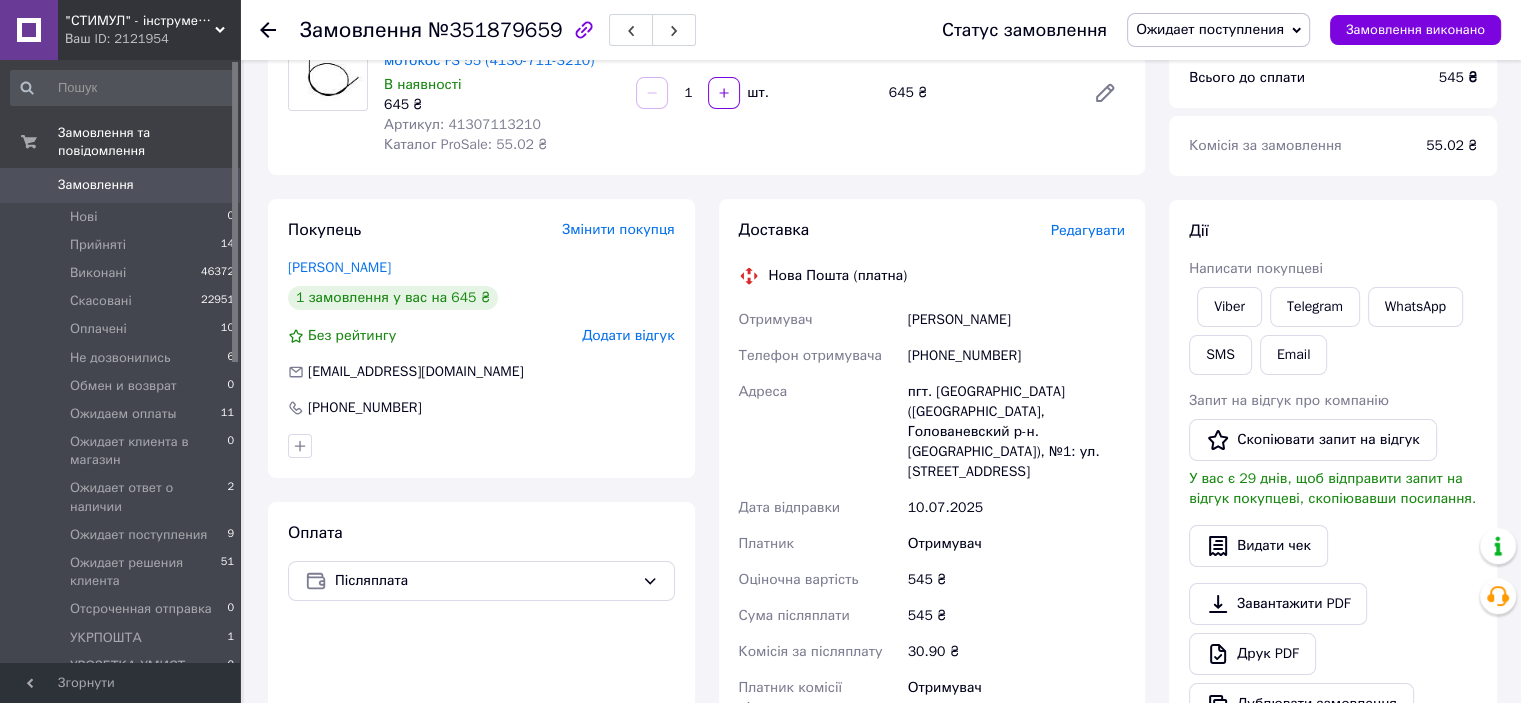 click 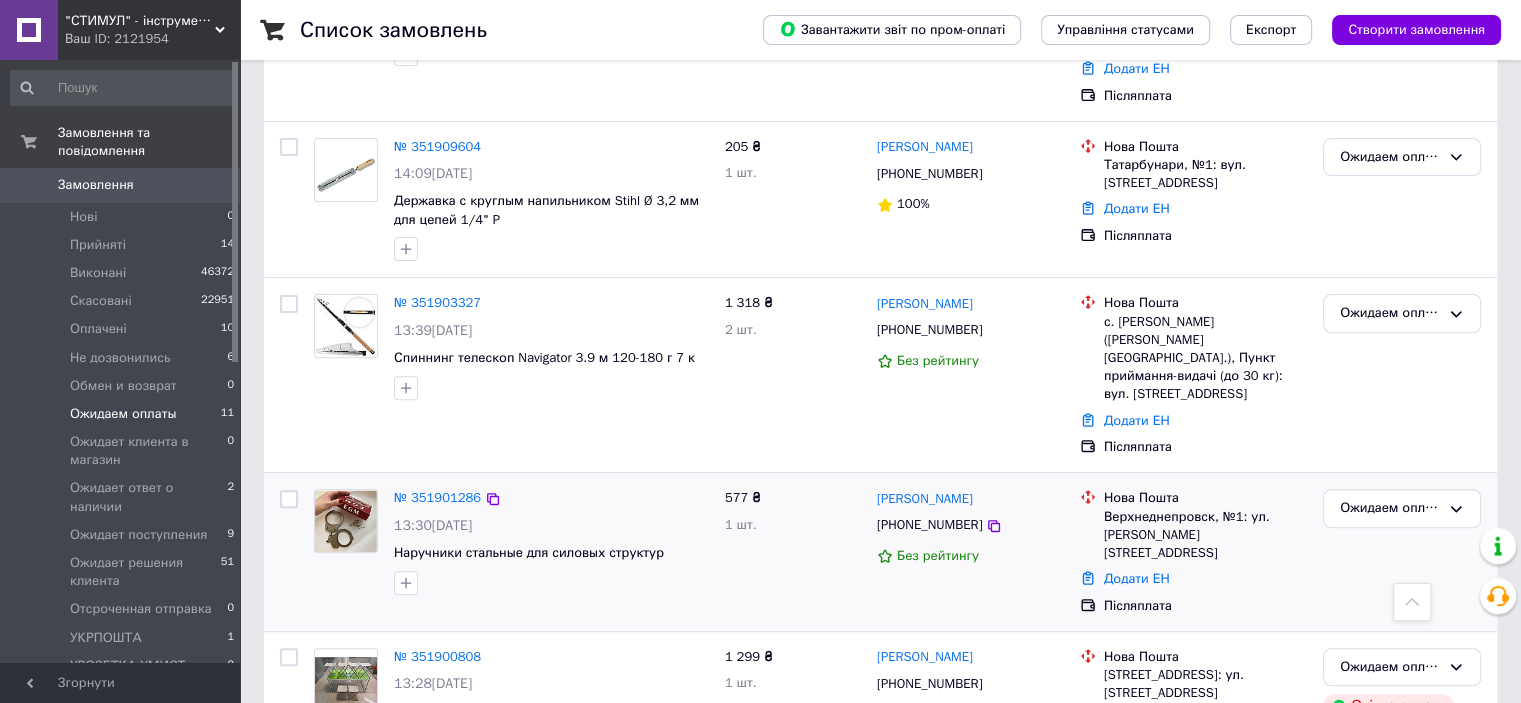 scroll, scrollTop: 609, scrollLeft: 0, axis: vertical 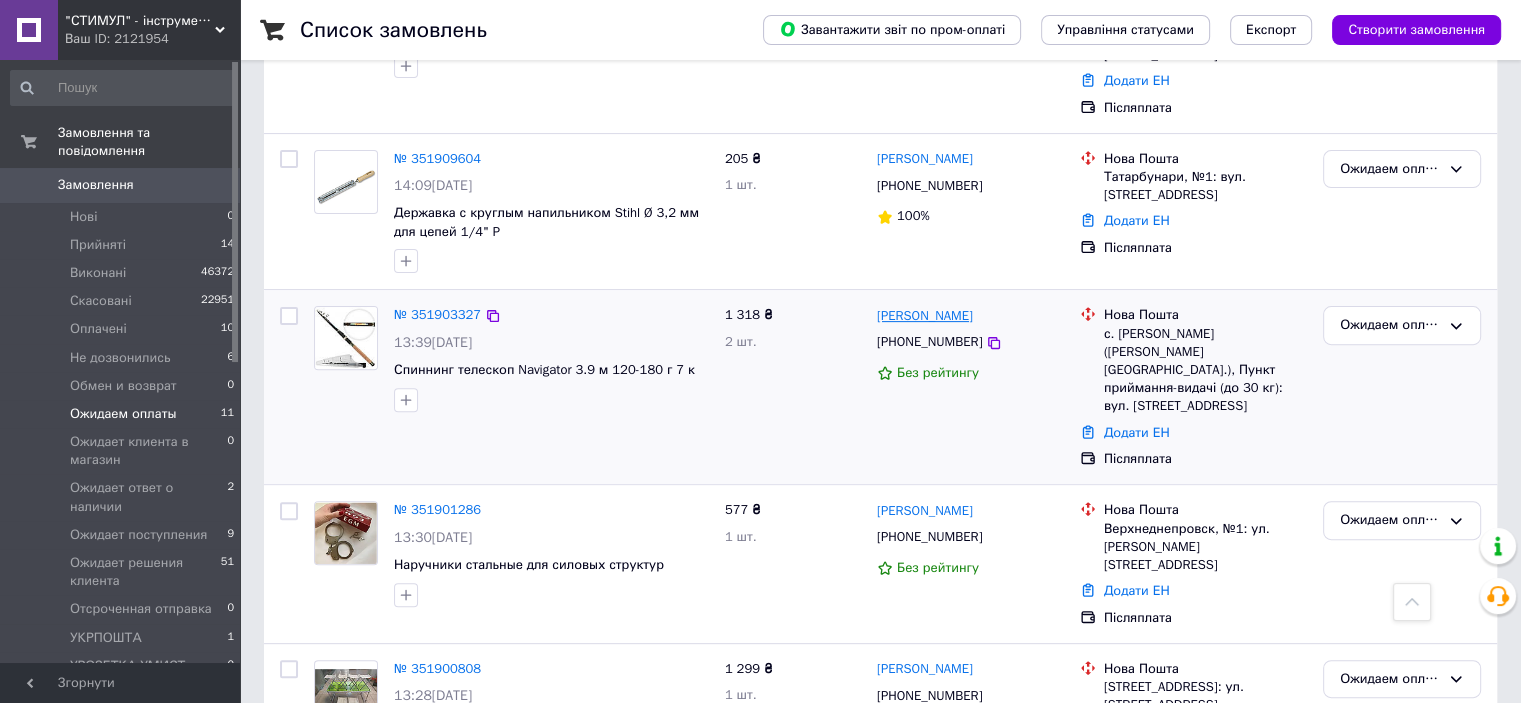 click on "[PERSON_NAME]" at bounding box center [925, 316] 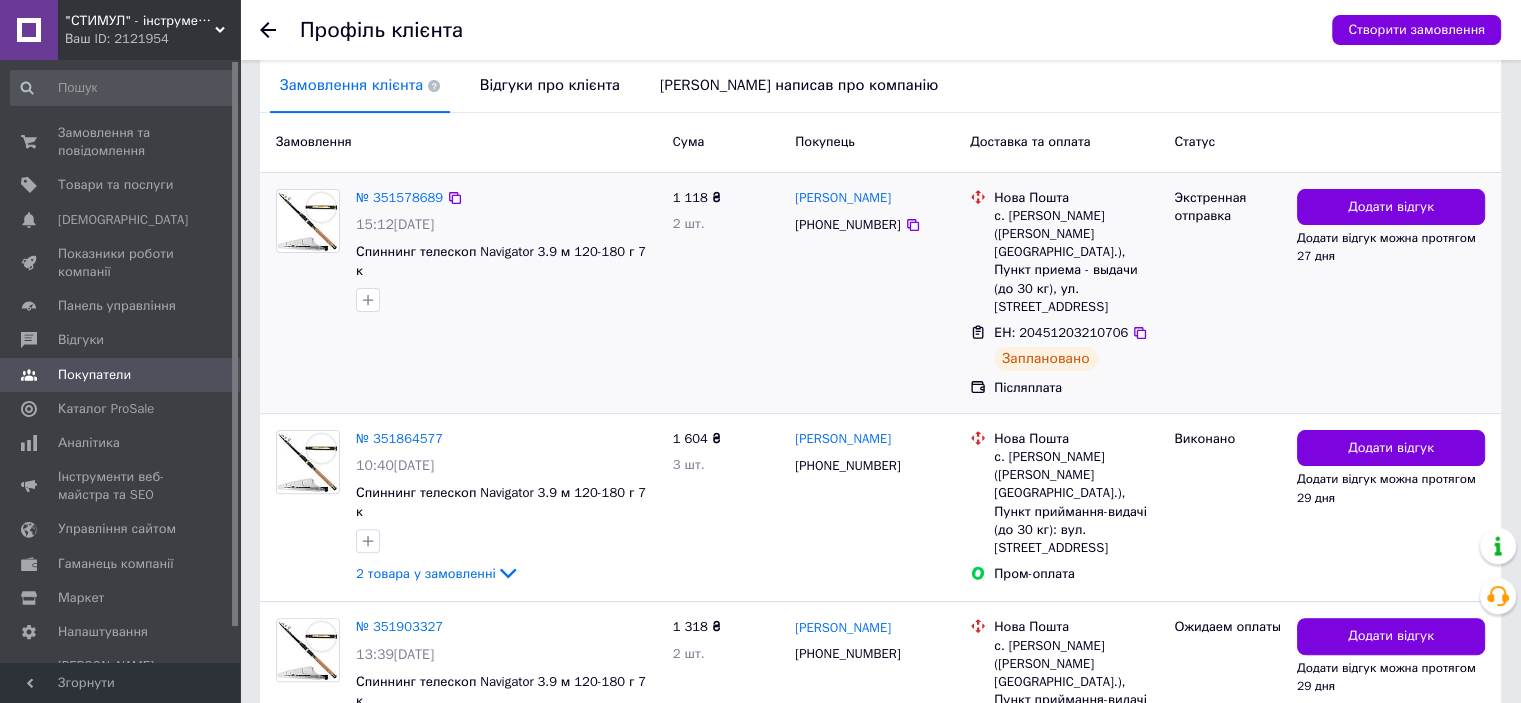 scroll, scrollTop: 567, scrollLeft: 0, axis: vertical 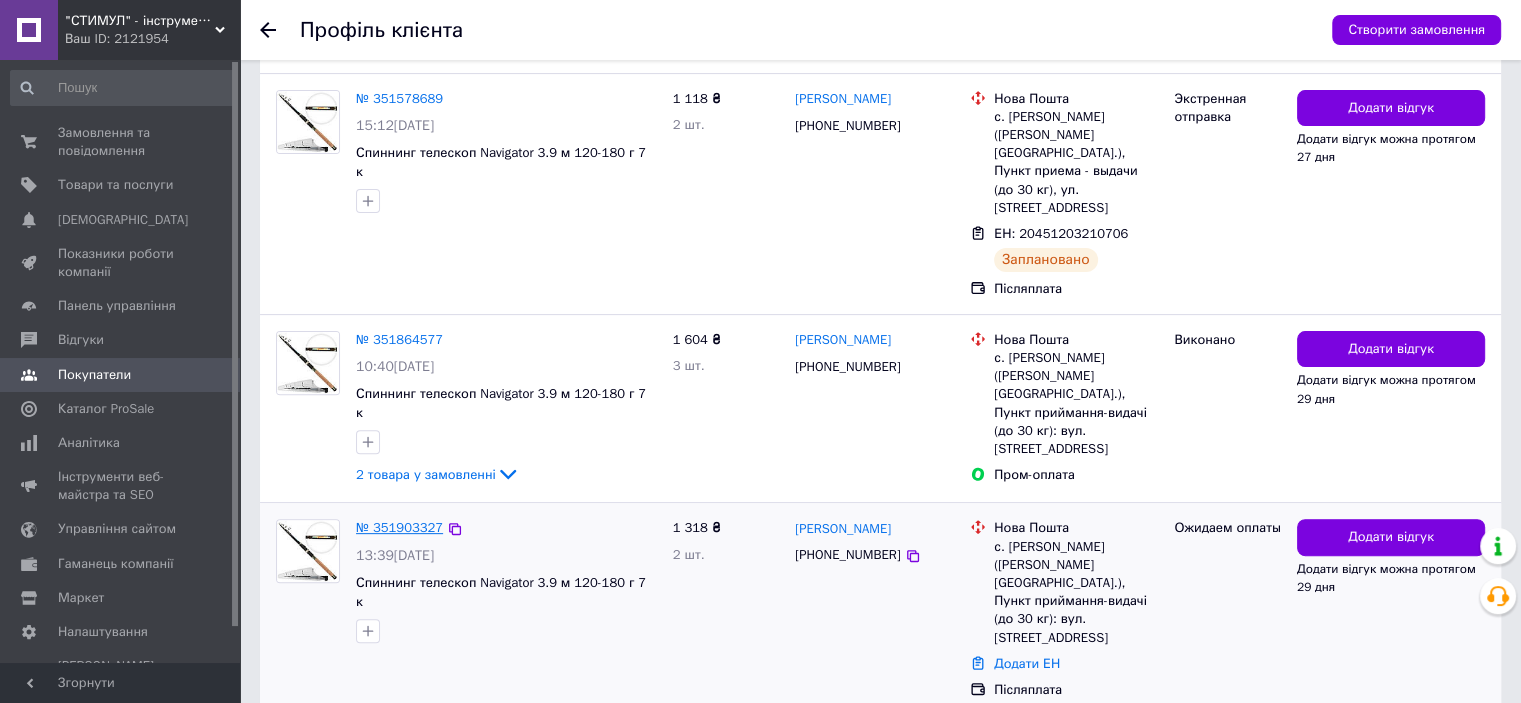 click on "№ 351903327" at bounding box center (399, 527) 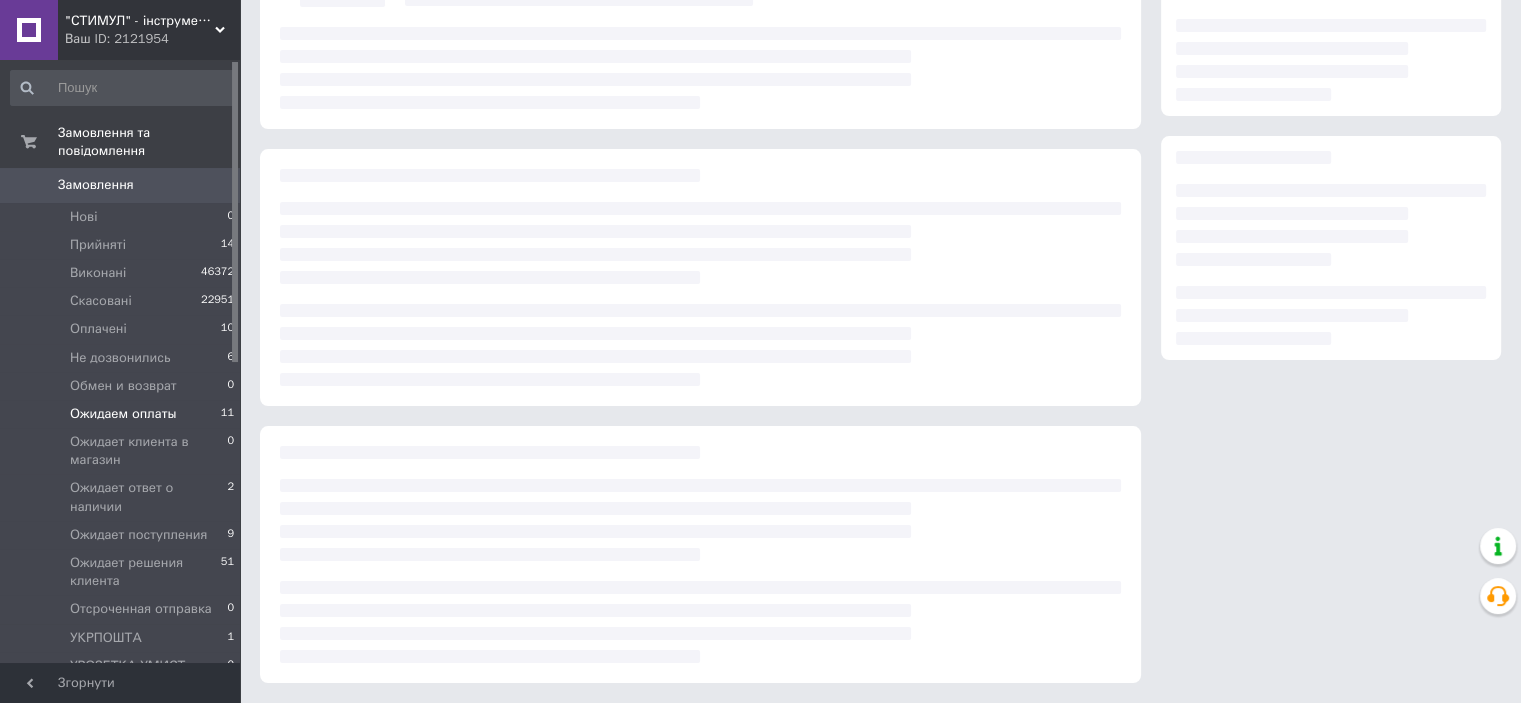 scroll, scrollTop: 0, scrollLeft: 0, axis: both 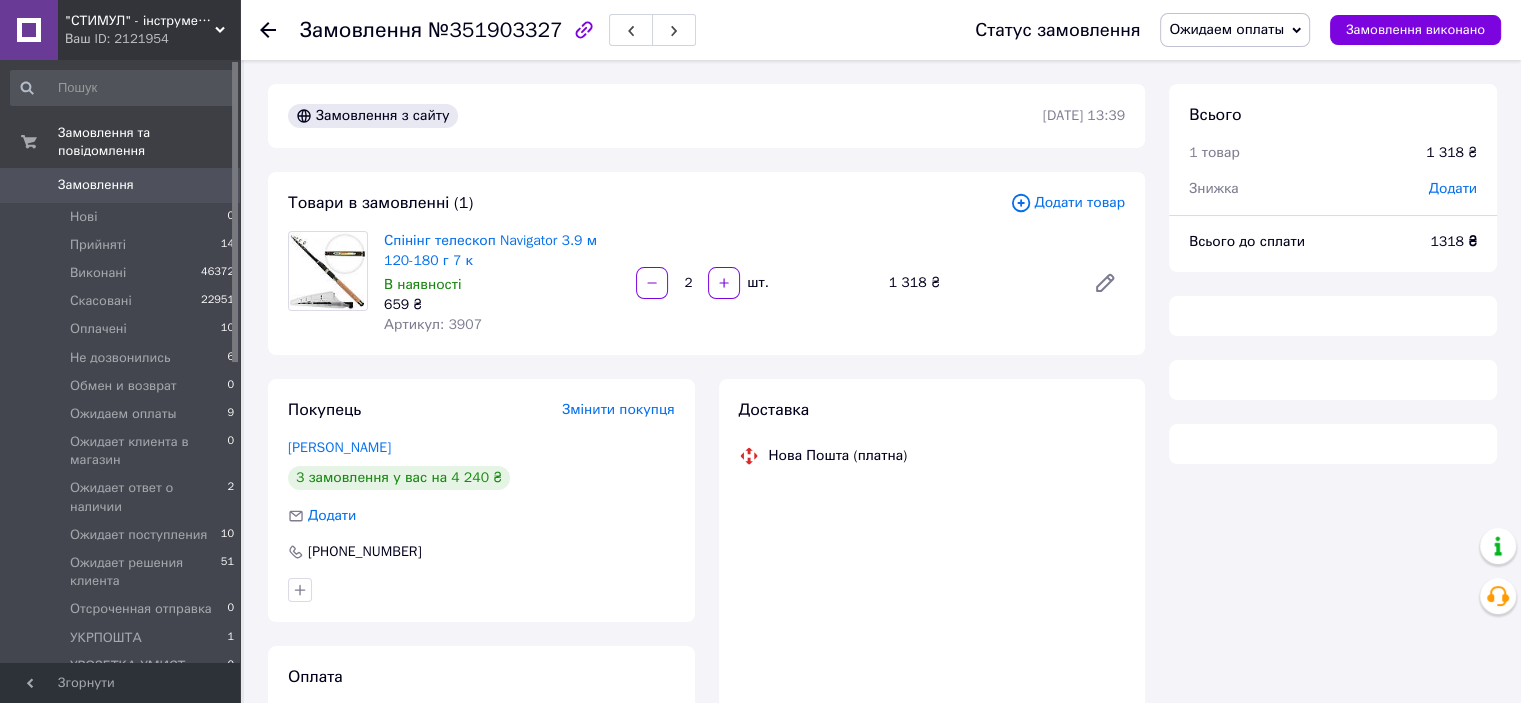 click on "Ожидаем оплаты" at bounding box center (1226, 29) 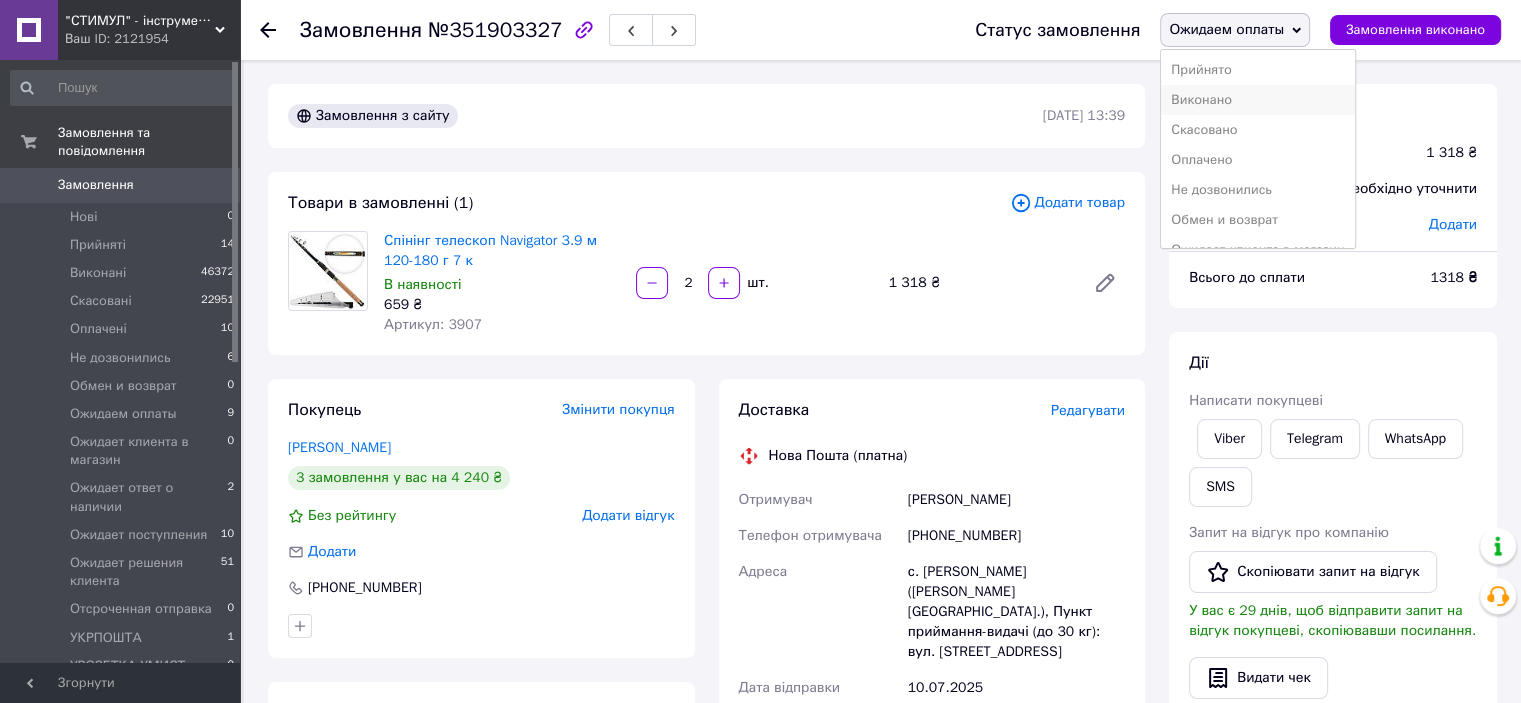 click on "Виконано" at bounding box center (1257, 100) 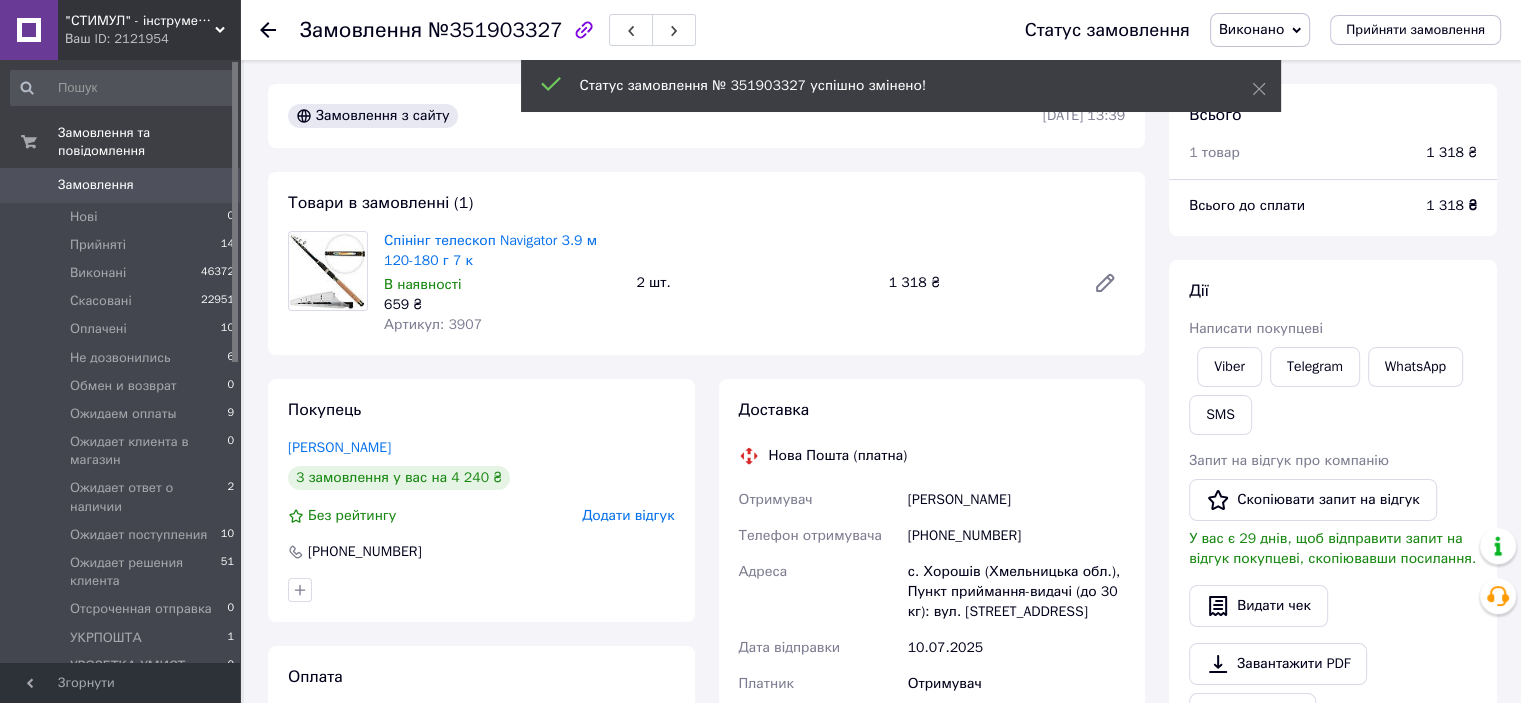 click 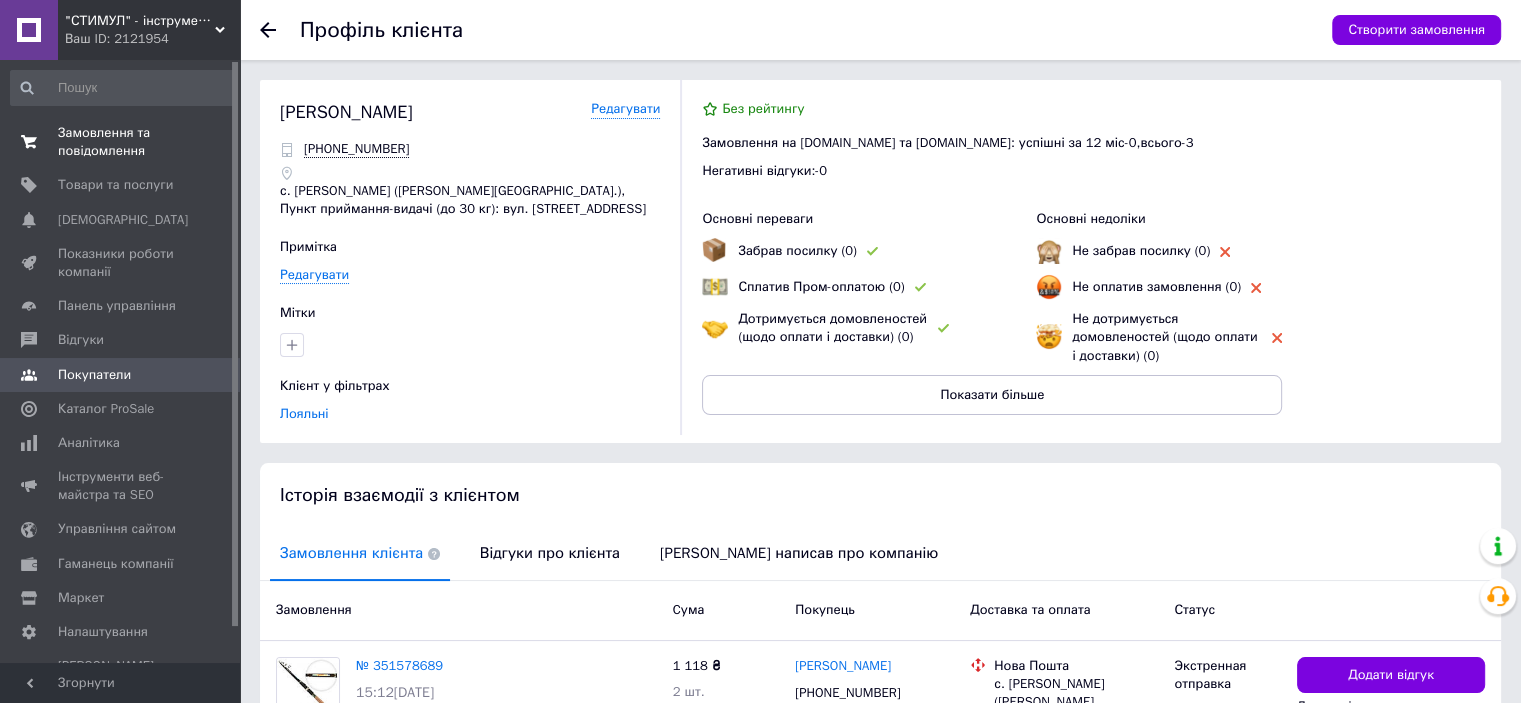 click on "Замовлення та повідомлення" at bounding box center [121, 142] 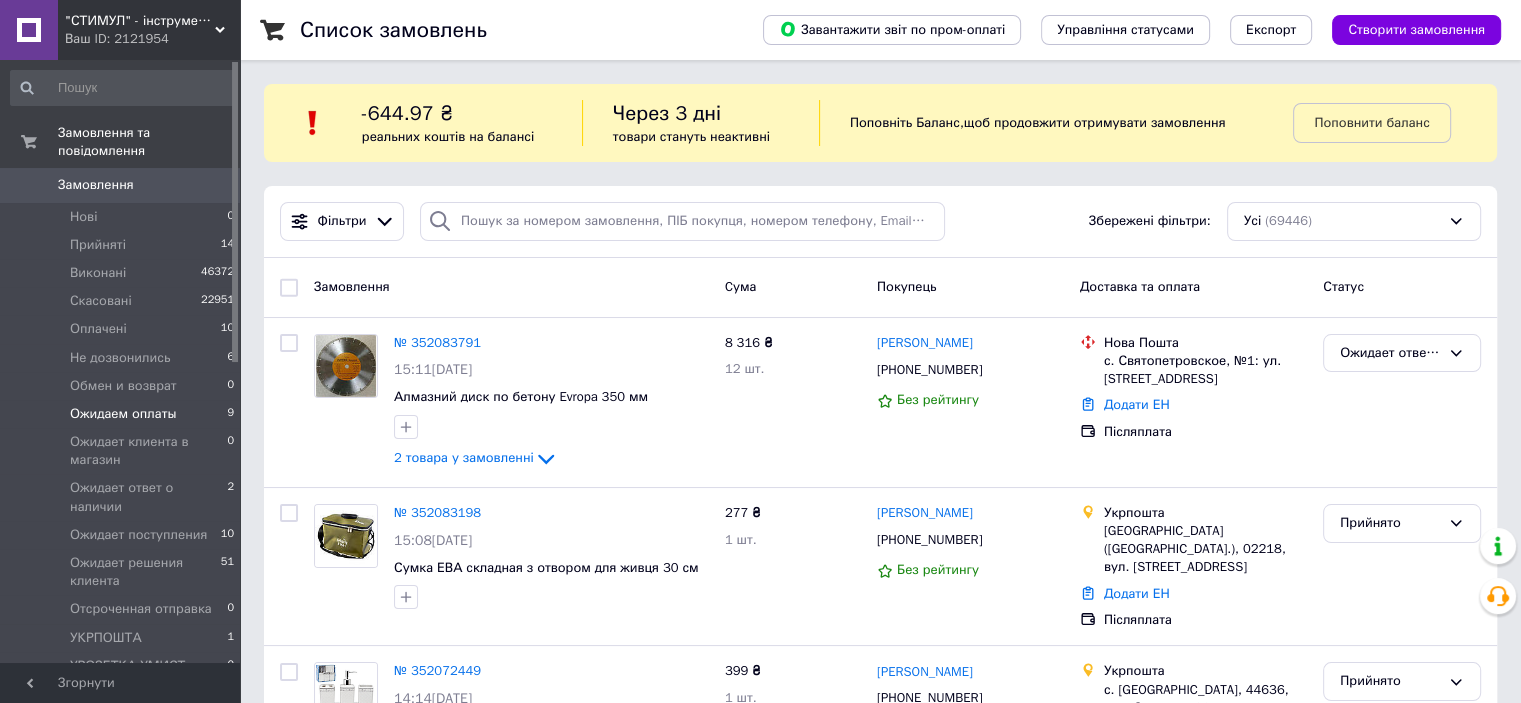 click on "Ожидаем оплаты" at bounding box center [123, 414] 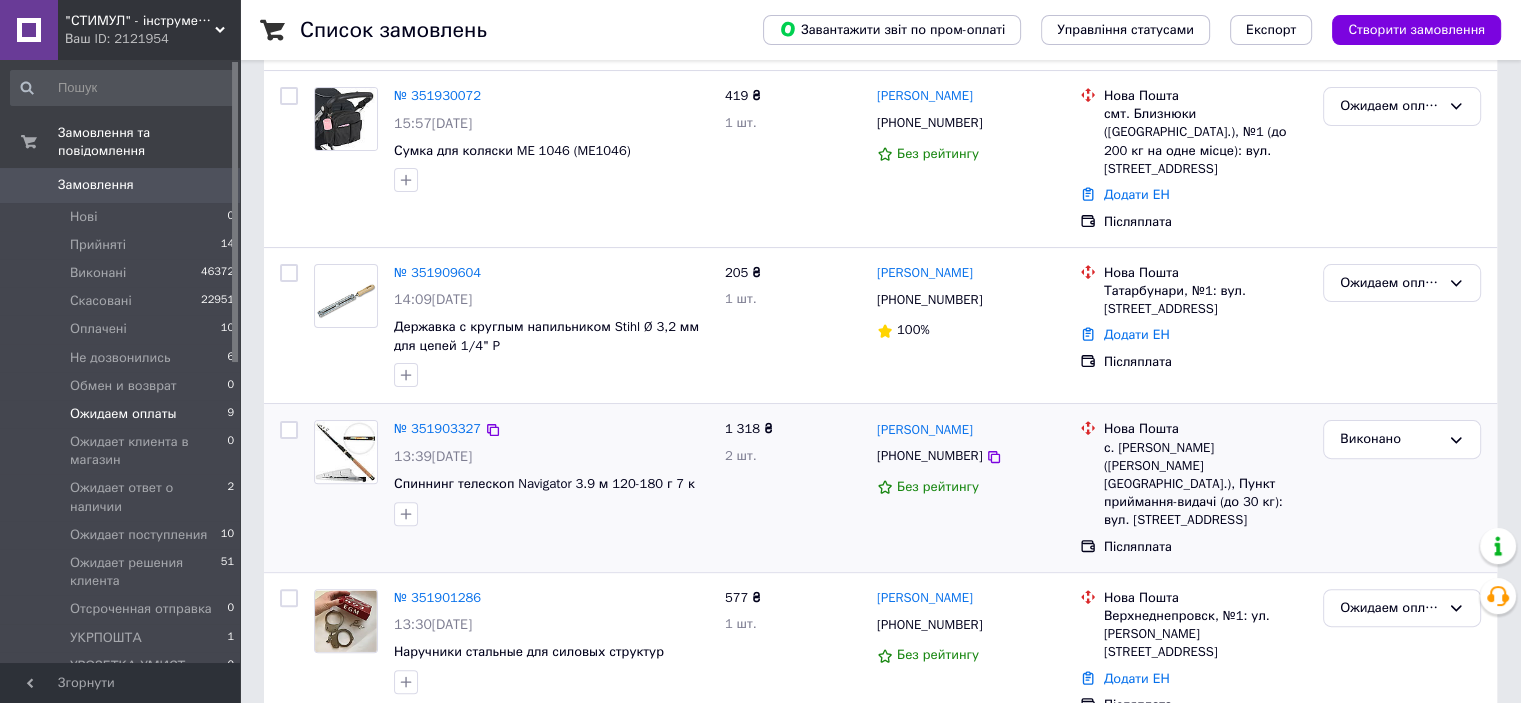 scroll, scrollTop: 500, scrollLeft: 0, axis: vertical 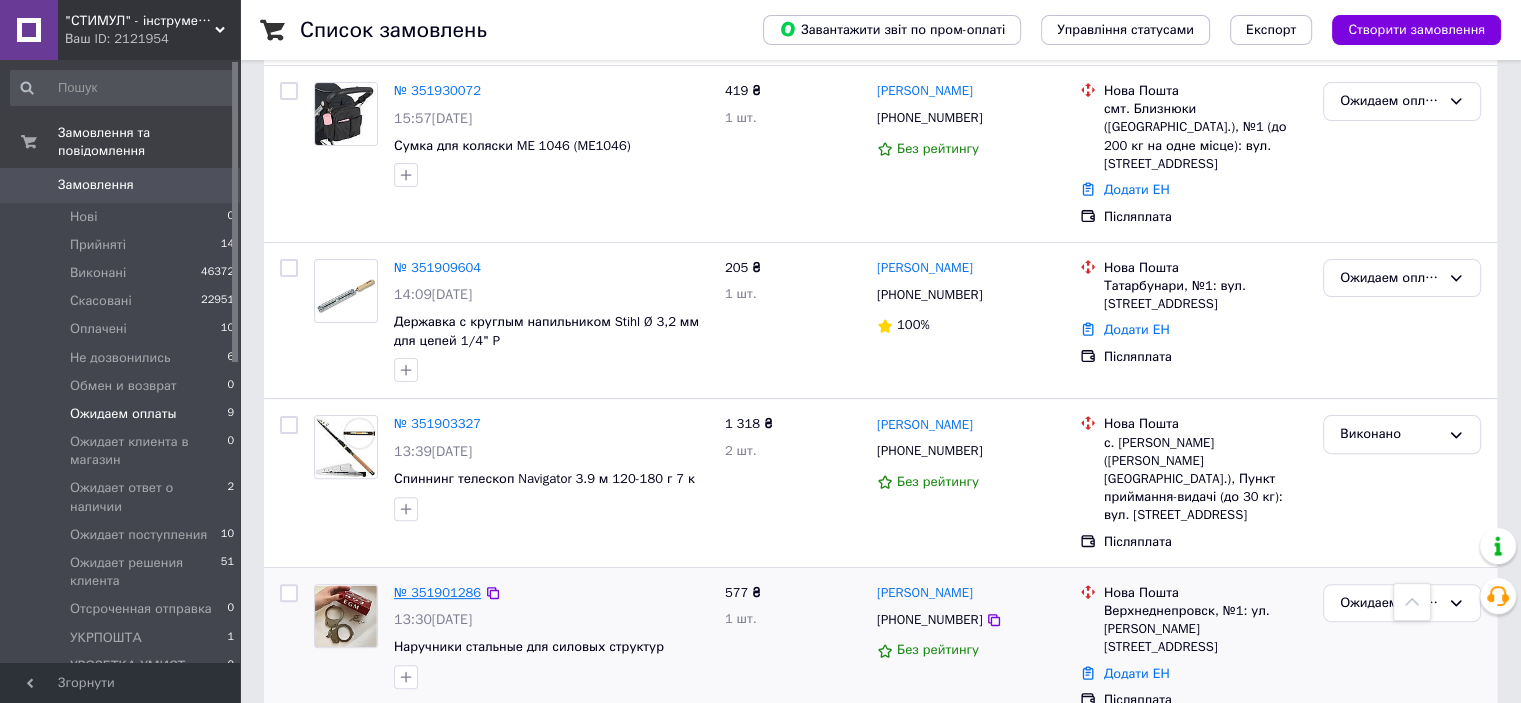 click on "№ 351901286" at bounding box center (437, 592) 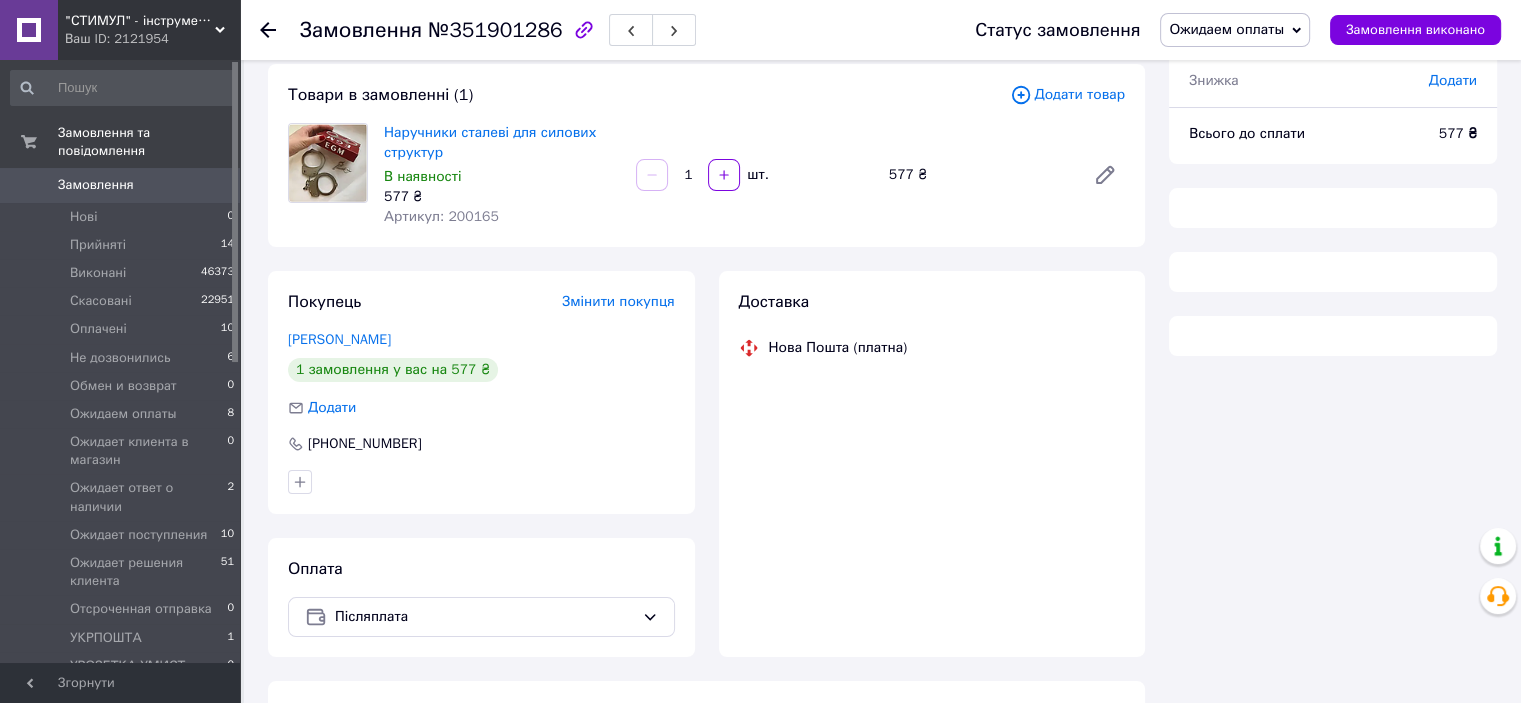scroll, scrollTop: 0, scrollLeft: 0, axis: both 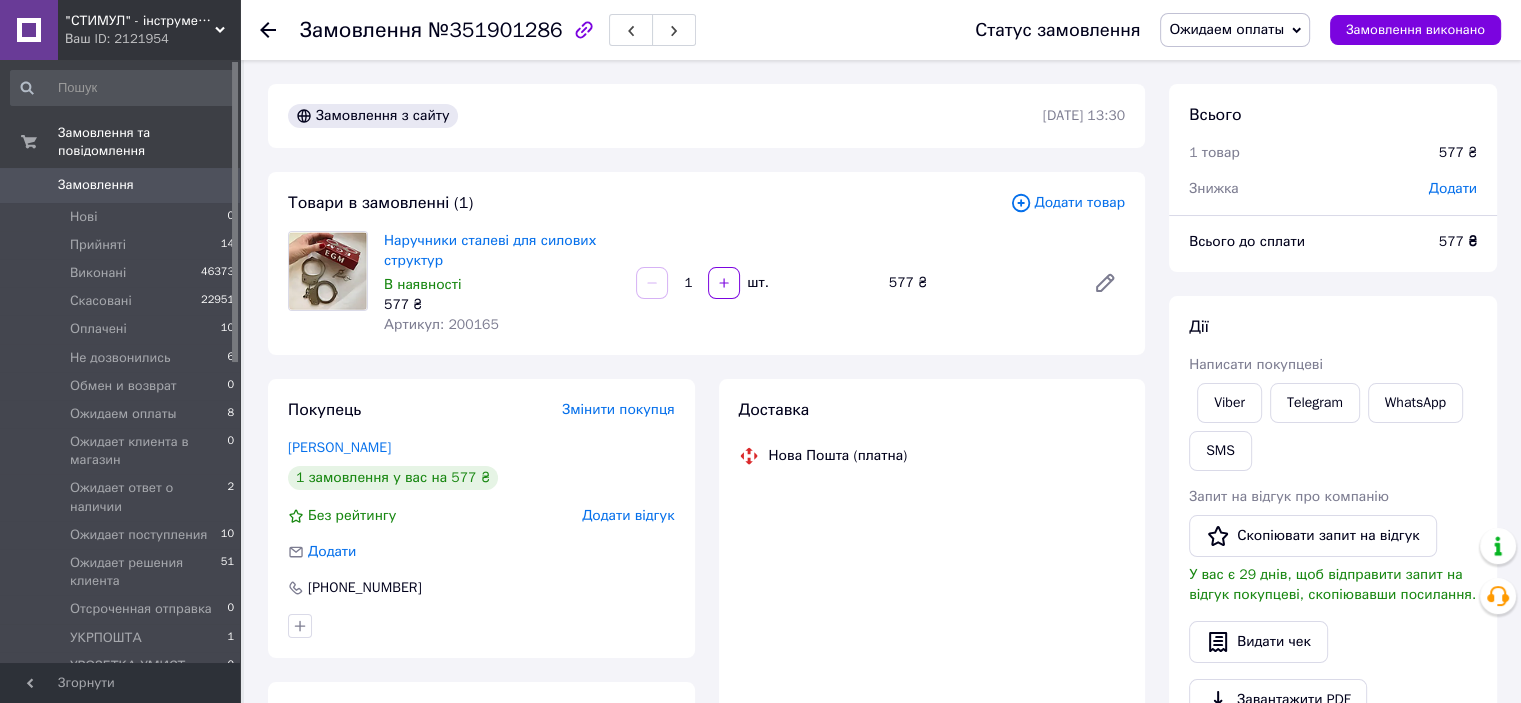 click on "Всього 1 товар 577 ₴ Знижка Додати" at bounding box center (1333, 141) 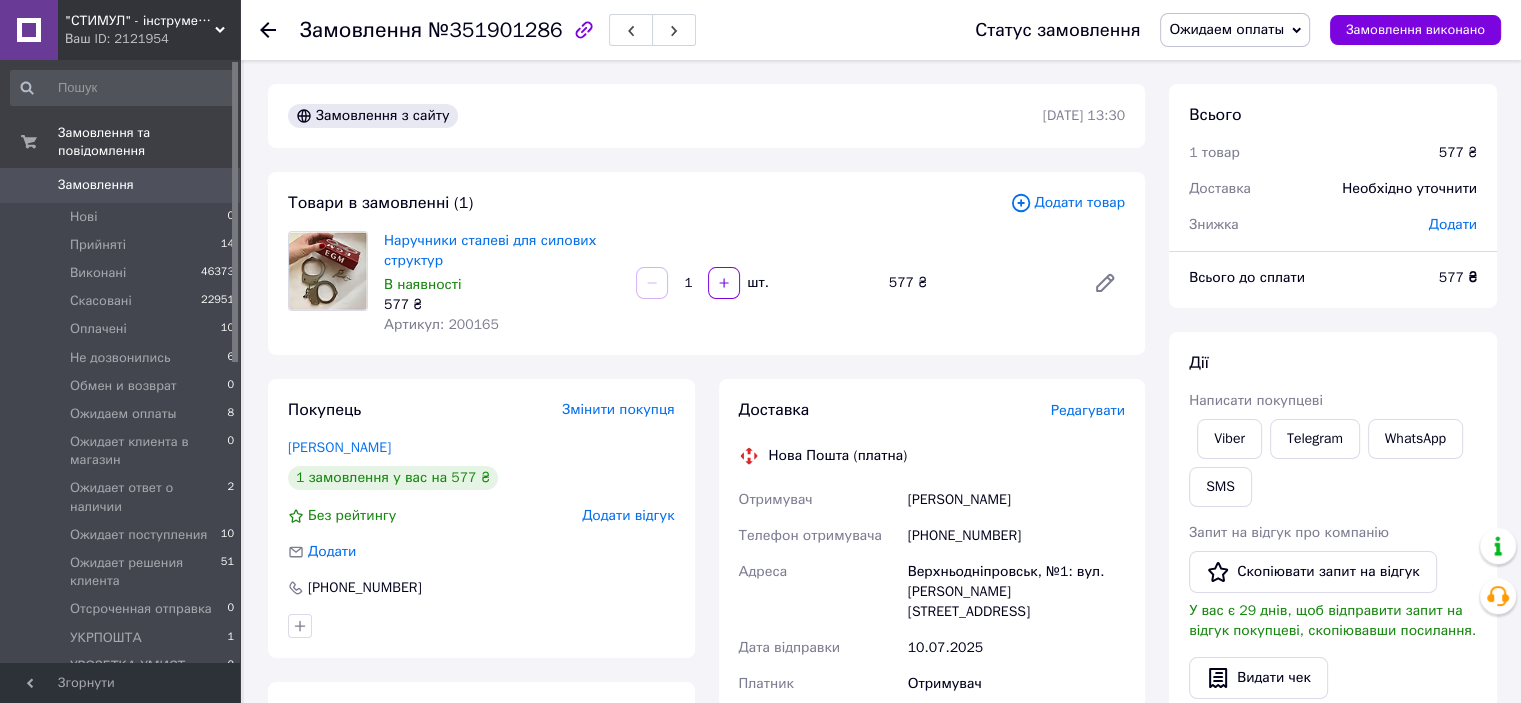 click on "Додати" at bounding box center [1453, 224] 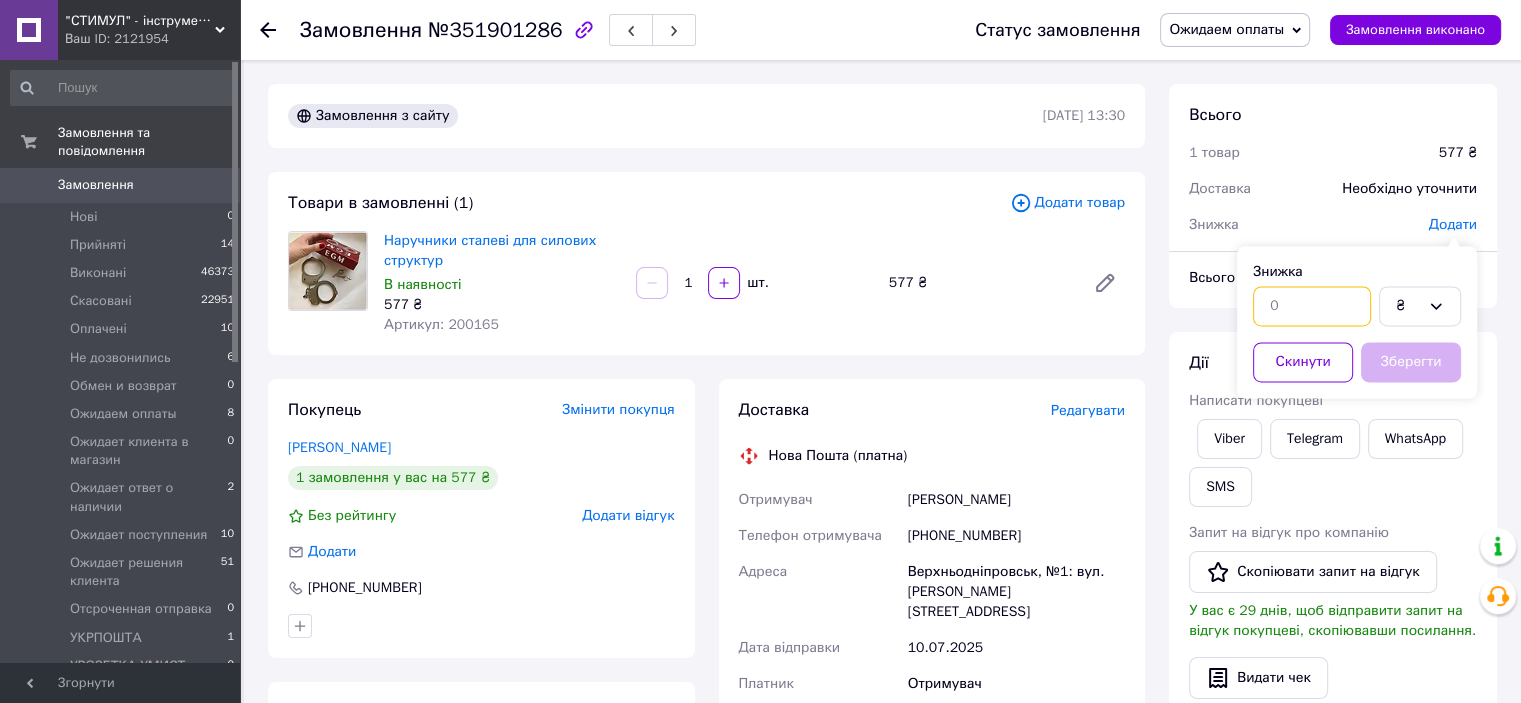 click at bounding box center [1312, 306] 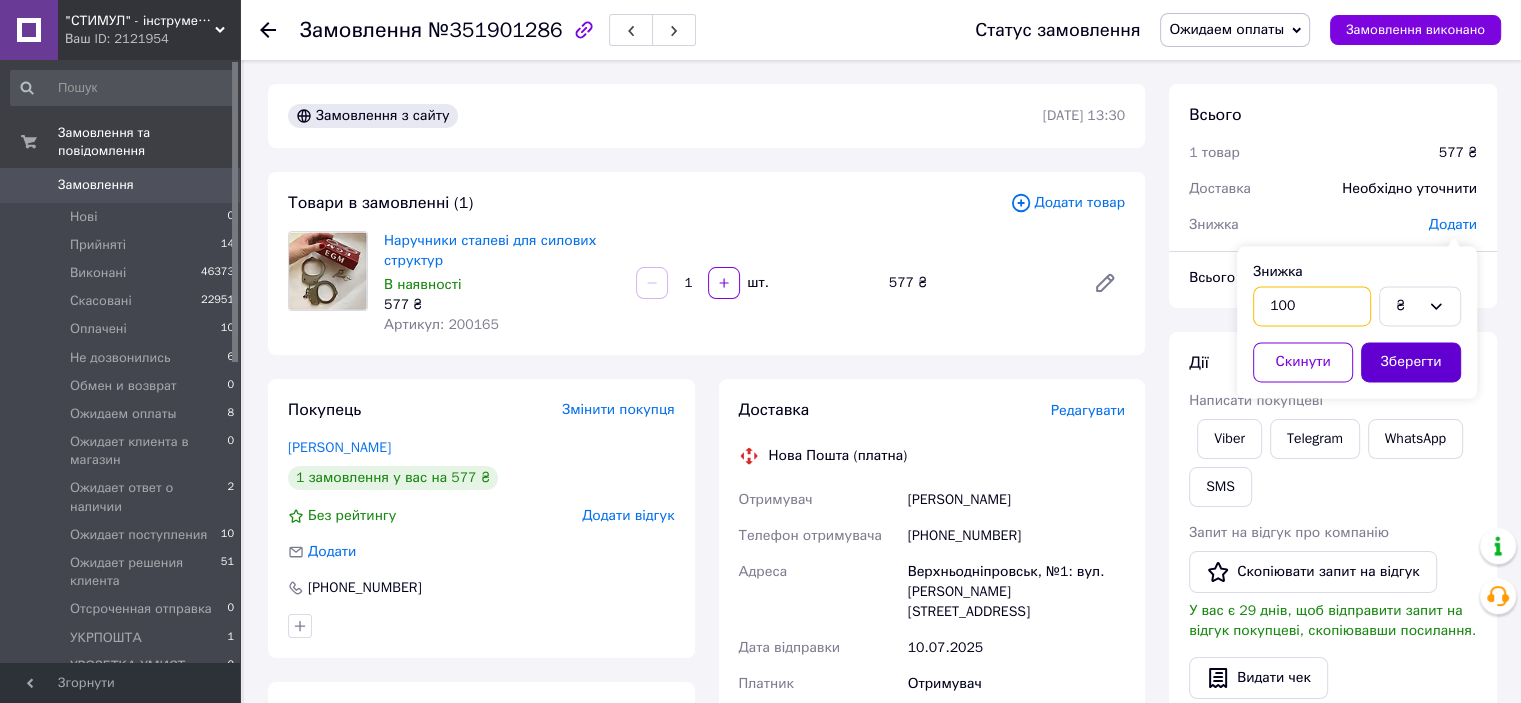 type on "100" 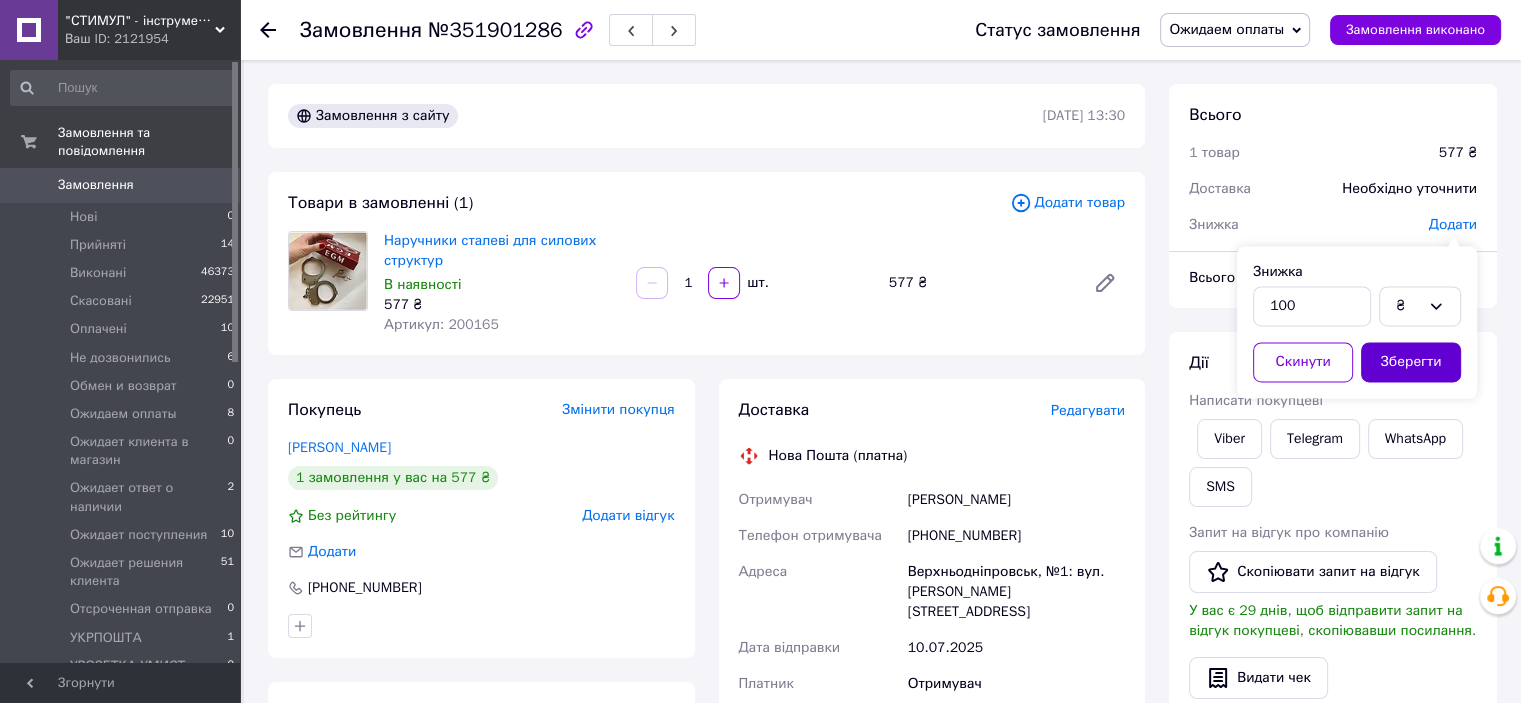 click on "Зберегти" at bounding box center [1411, 362] 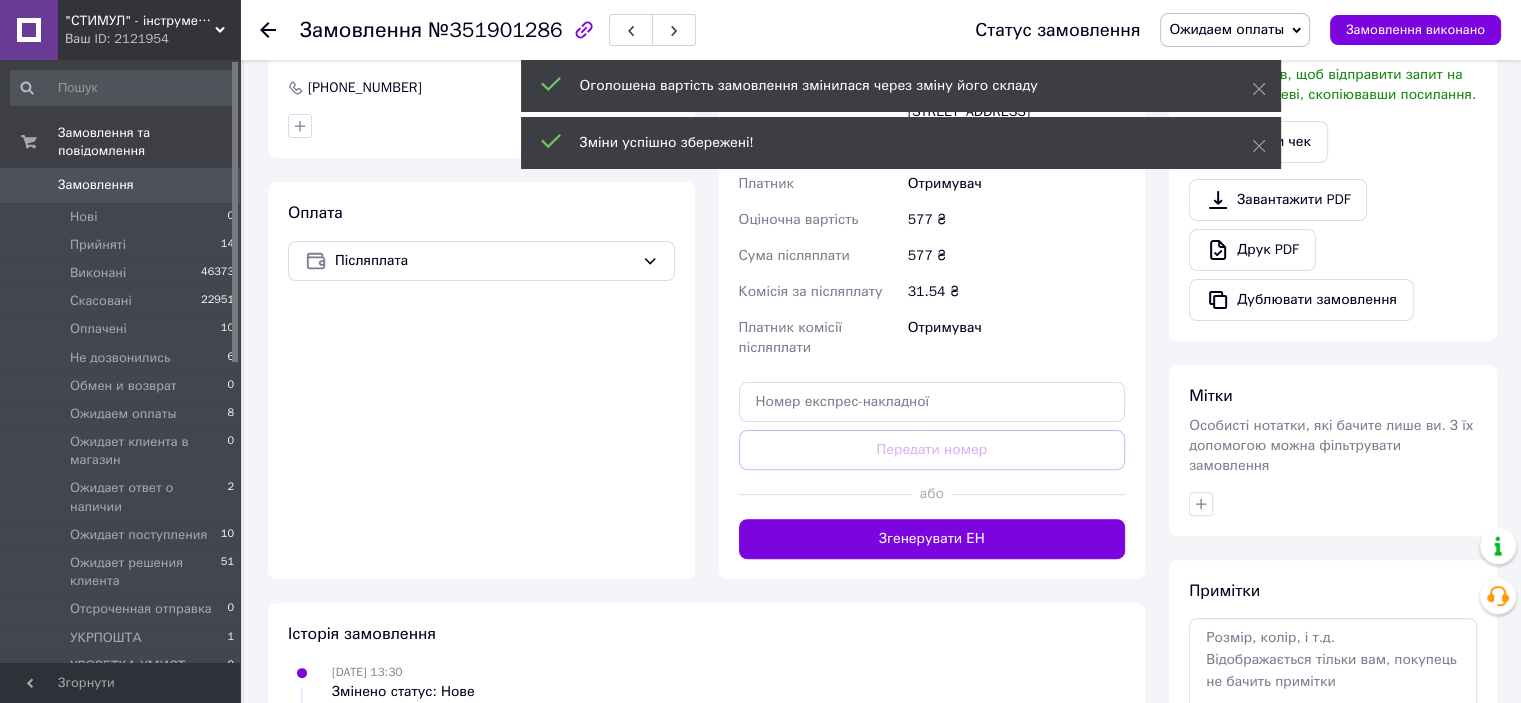 click on "Згенерувати ЕН" at bounding box center [932, 539] 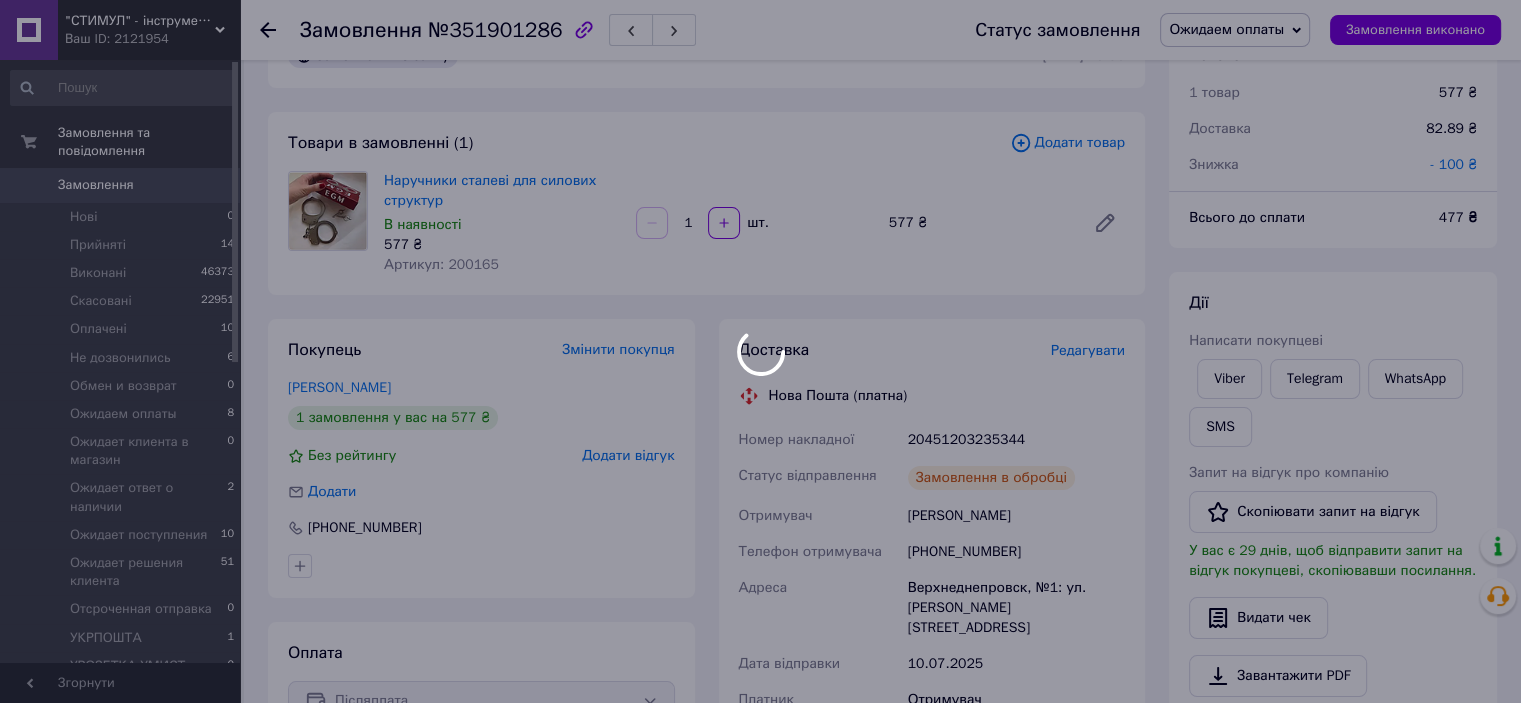 scroll, scrollTop: 0, scrollLeft: 0, axis: both 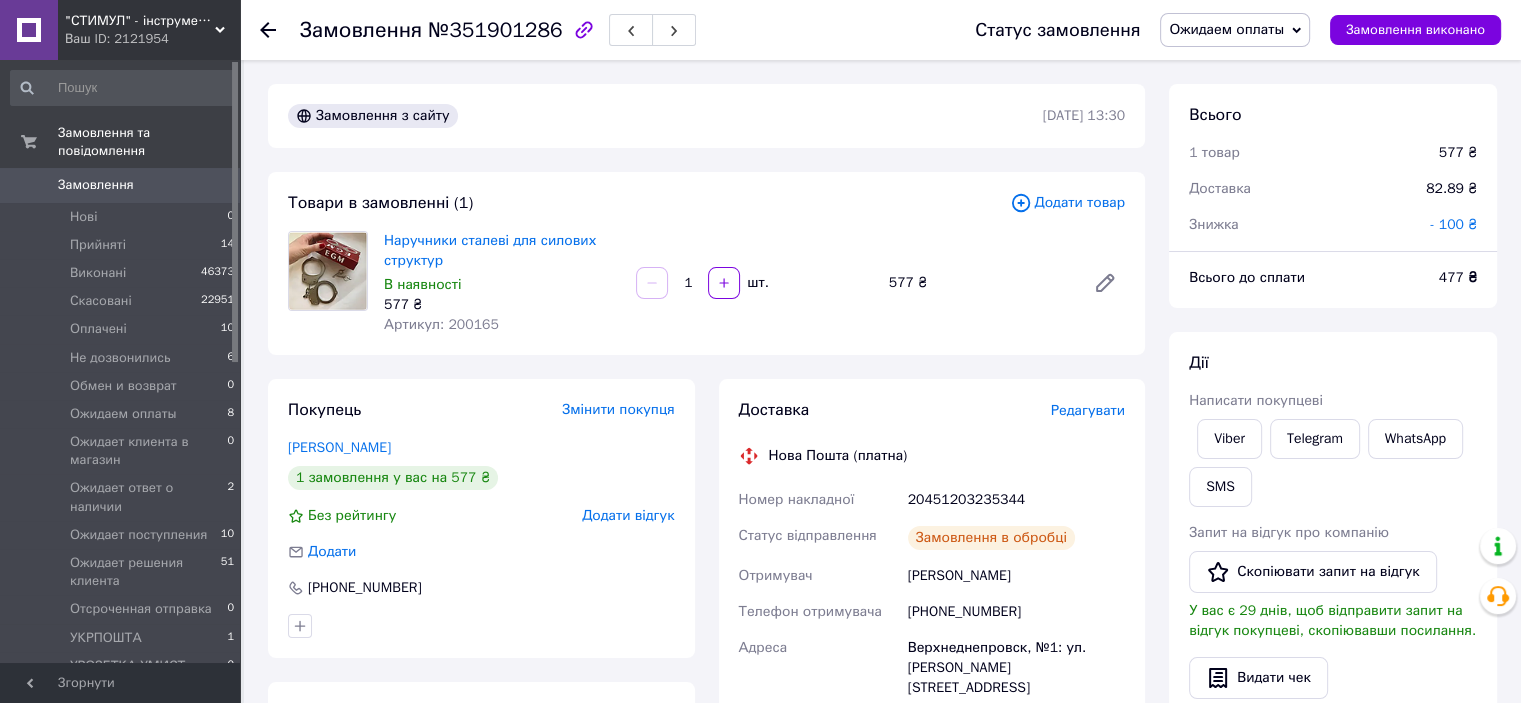 click on "Ожидаем оплаты" at bounding box center [1226, 29] 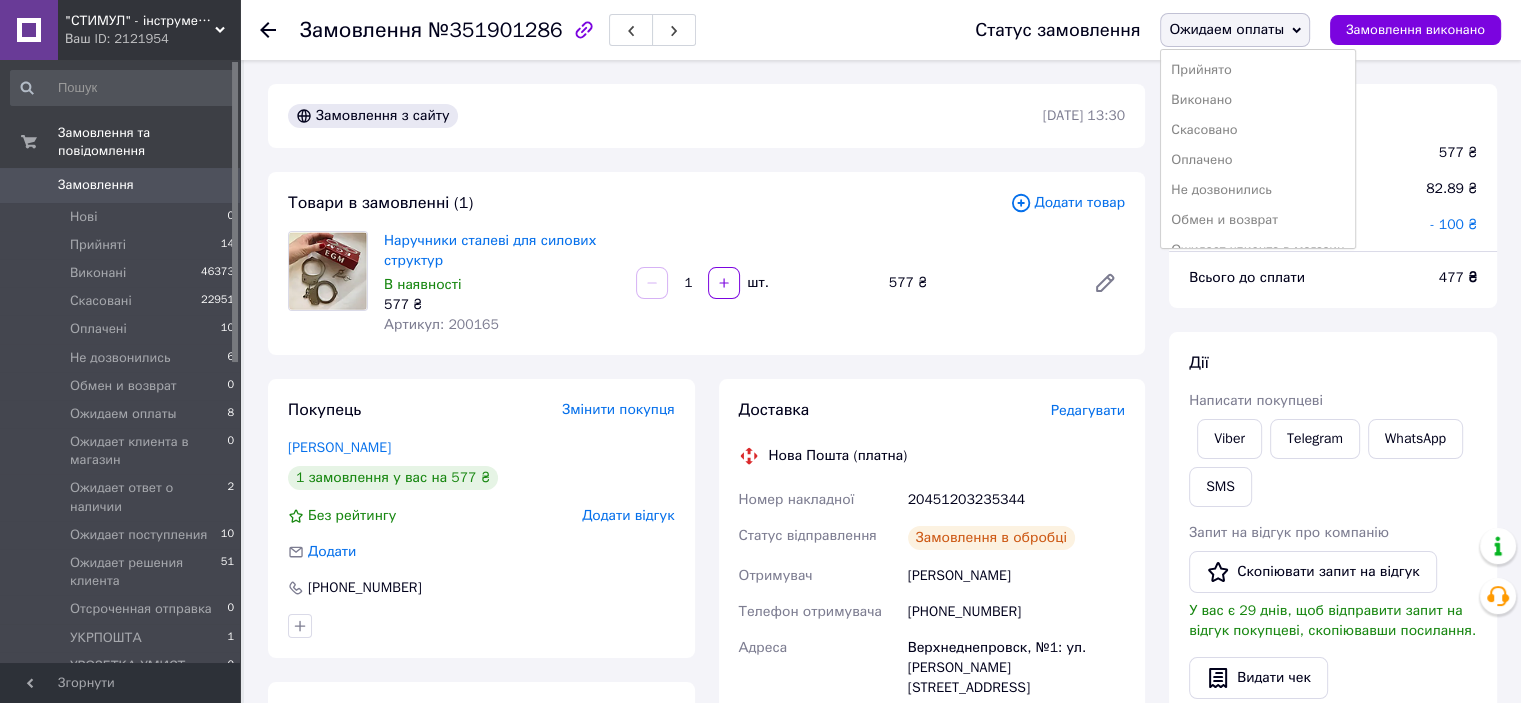 scroll, scrollTop: 232, scrollLeft: 0, axis: vertical 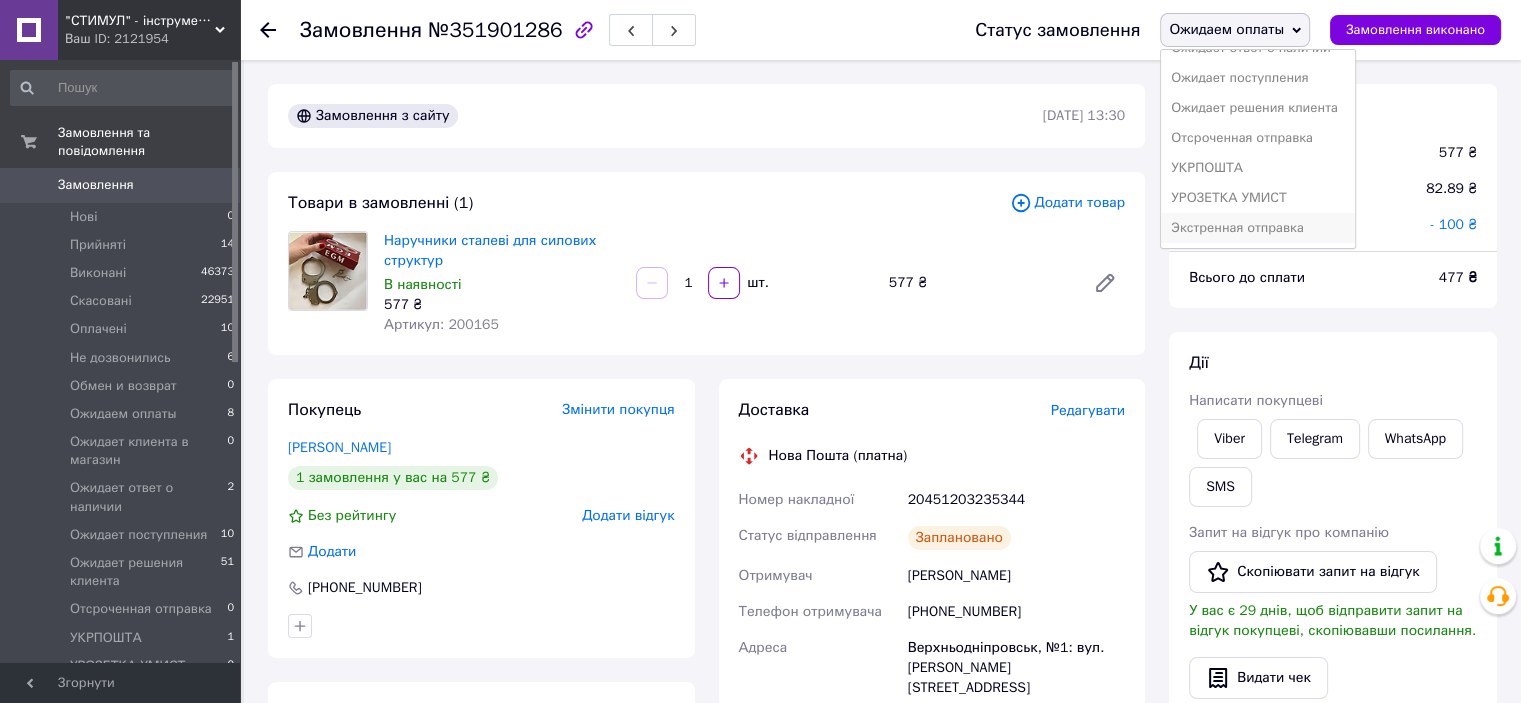 click on "Экстренная отправка" at bounding box center [1257, 228] 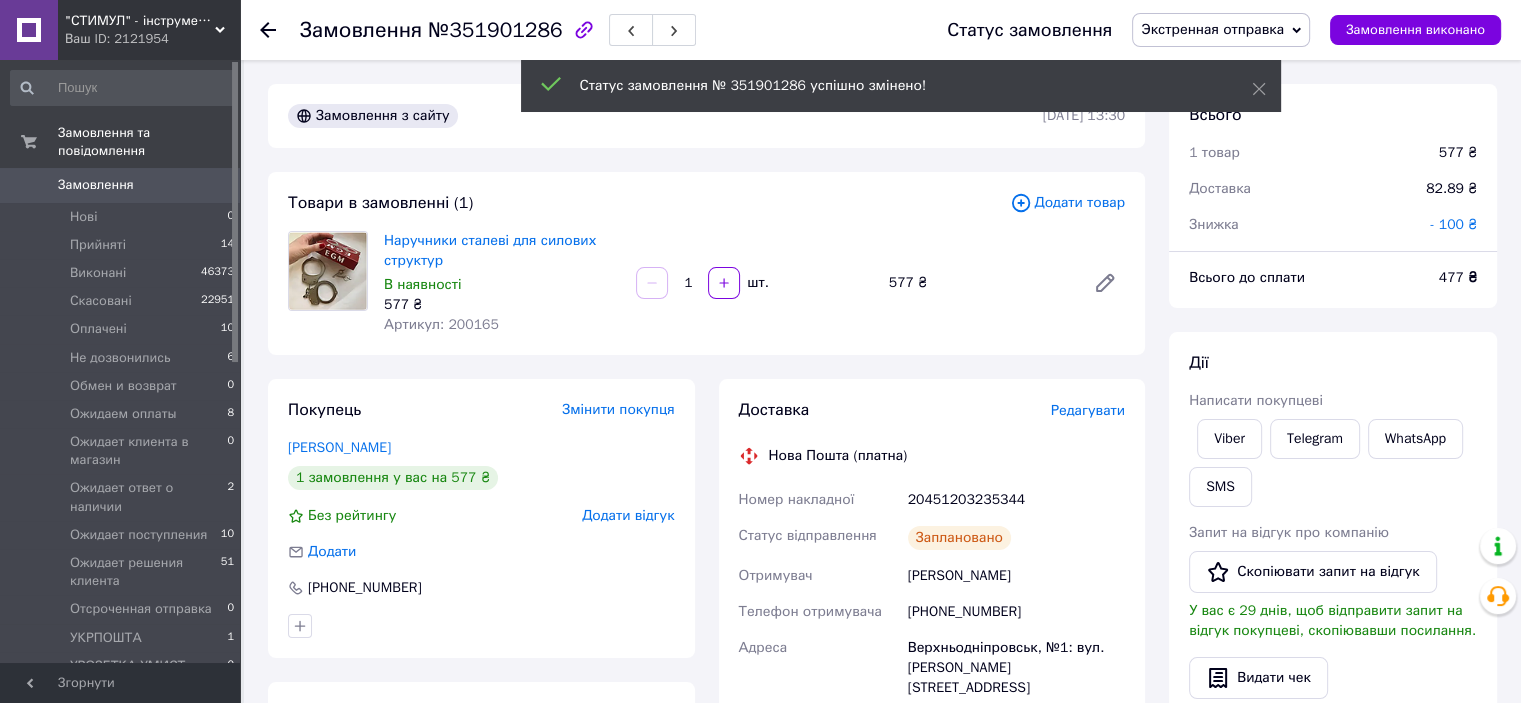 click 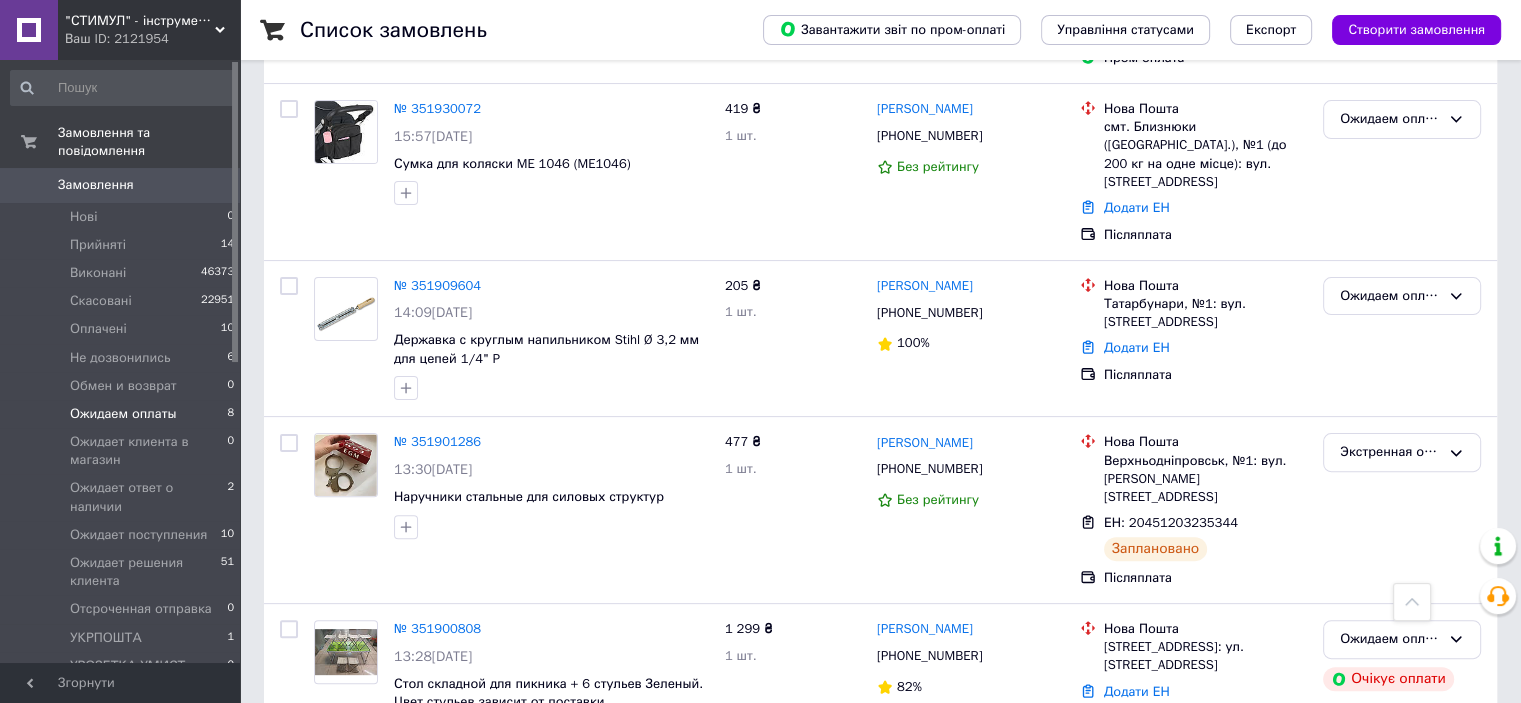 scroll, scrollTop: 479, scrollLeft: 0, axis: vertical 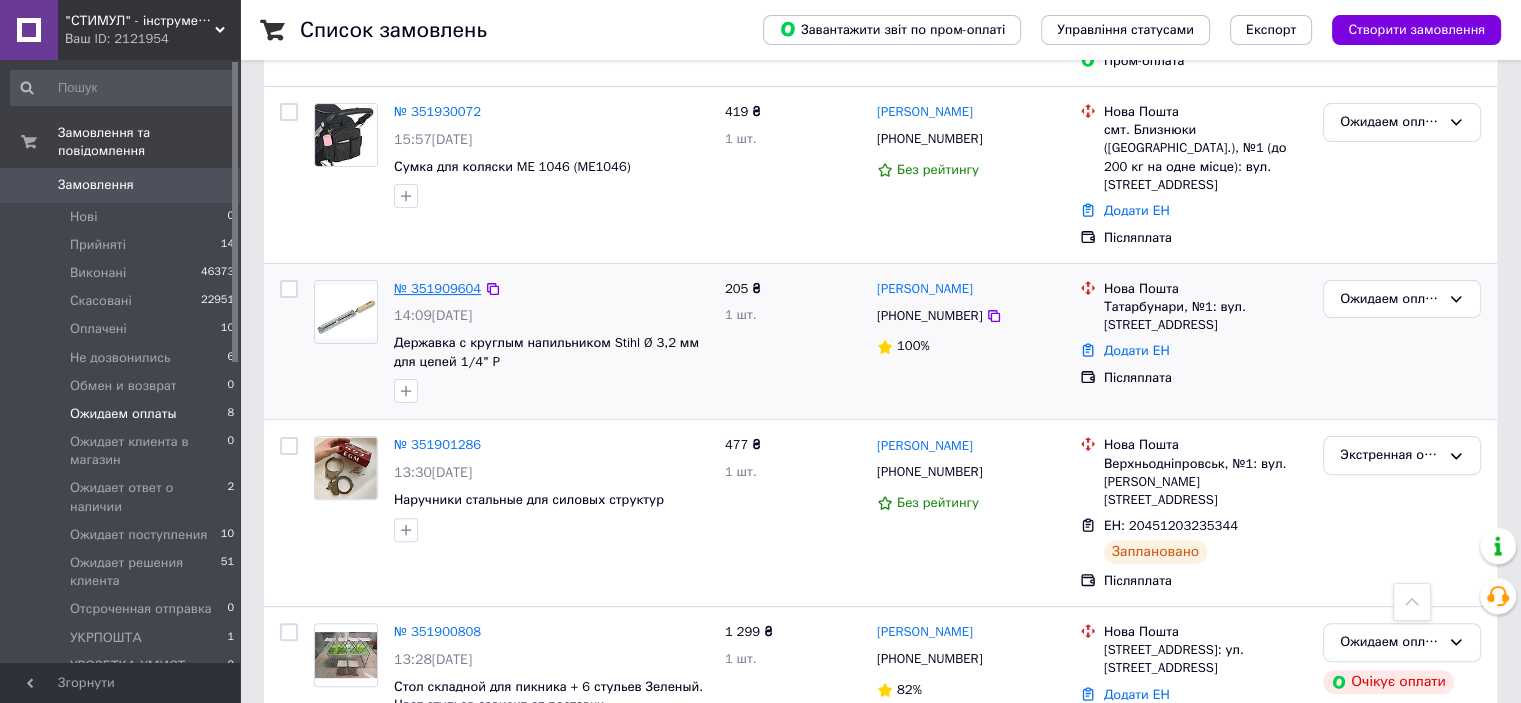 click on "№ 351909604" at bounding box center (437, 288) 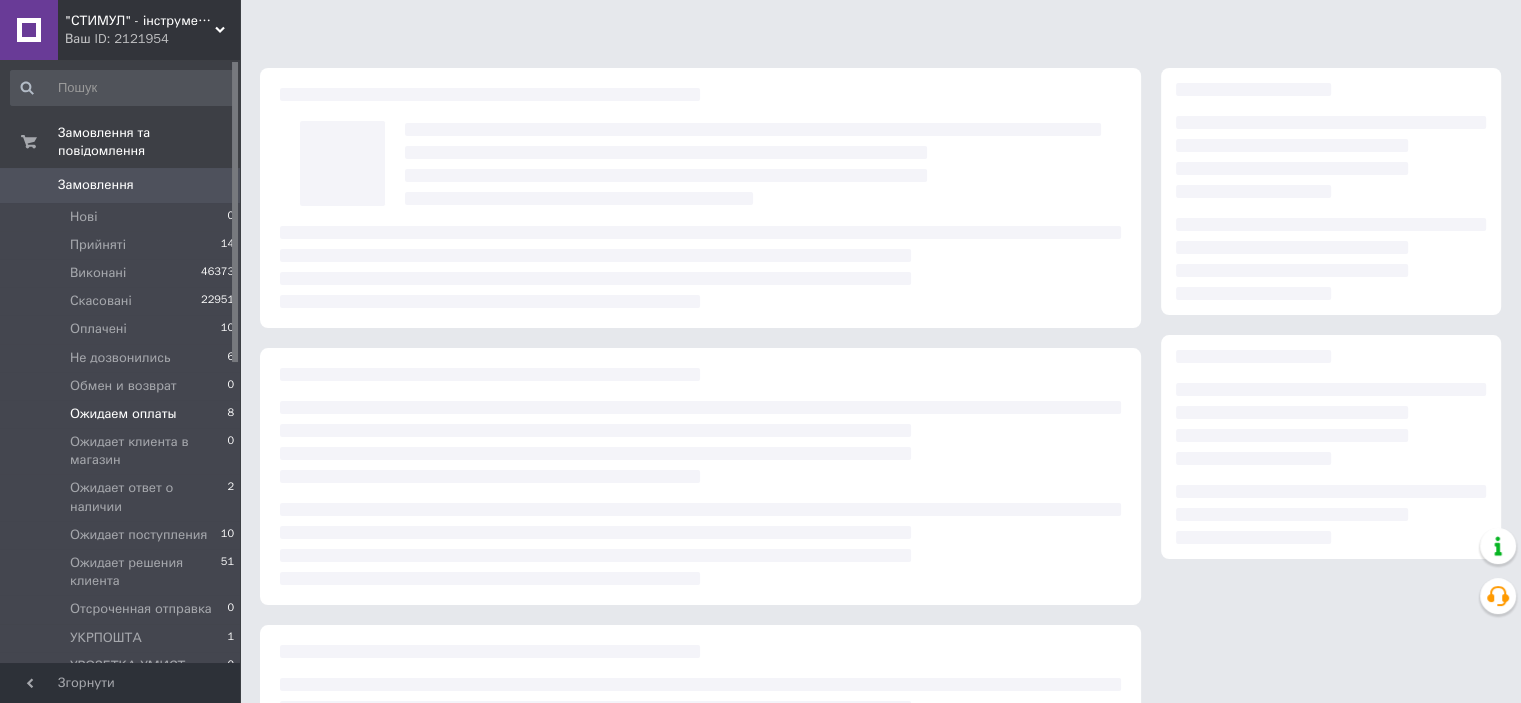 scroll, scrollTop: 0, scrollLeft: 0, axis: both 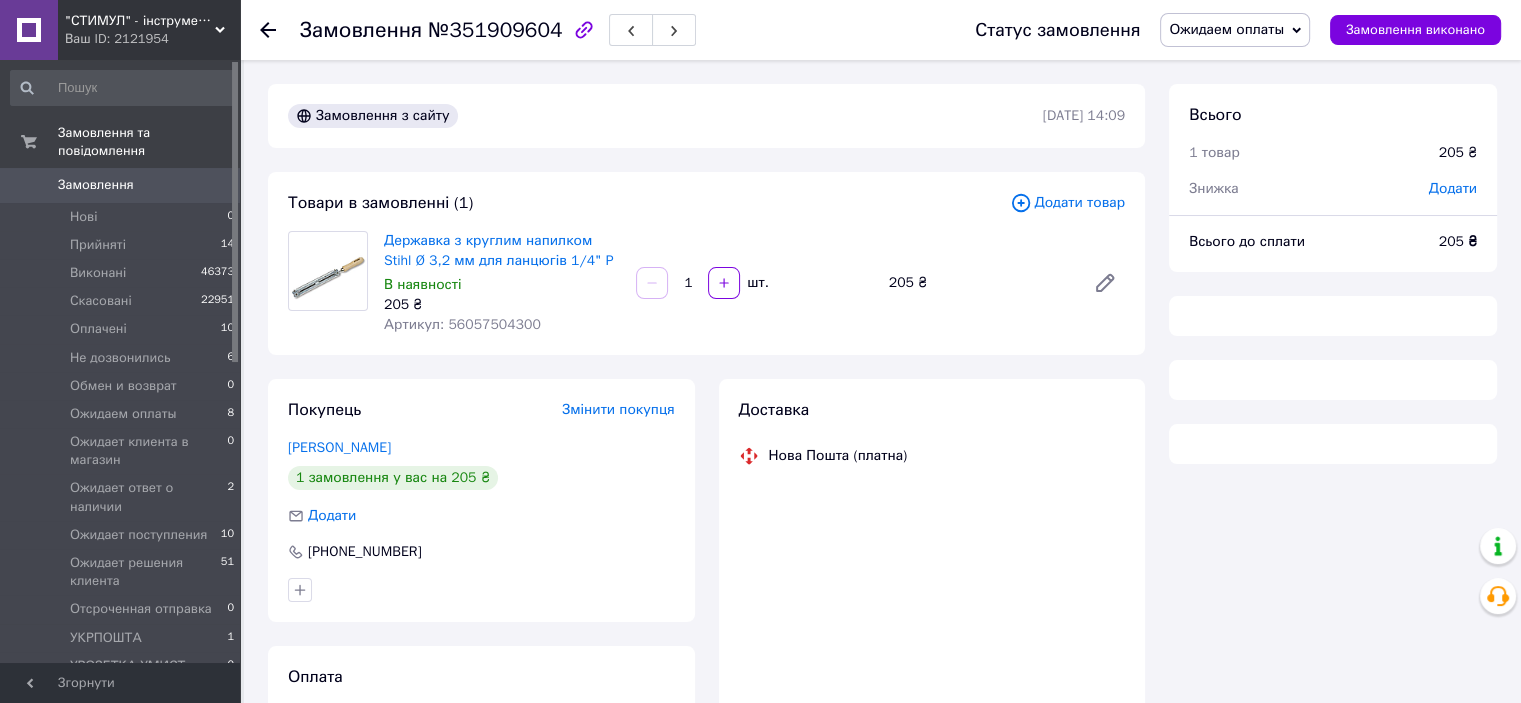 click on "Додати" at bounding box center (1453, 188) 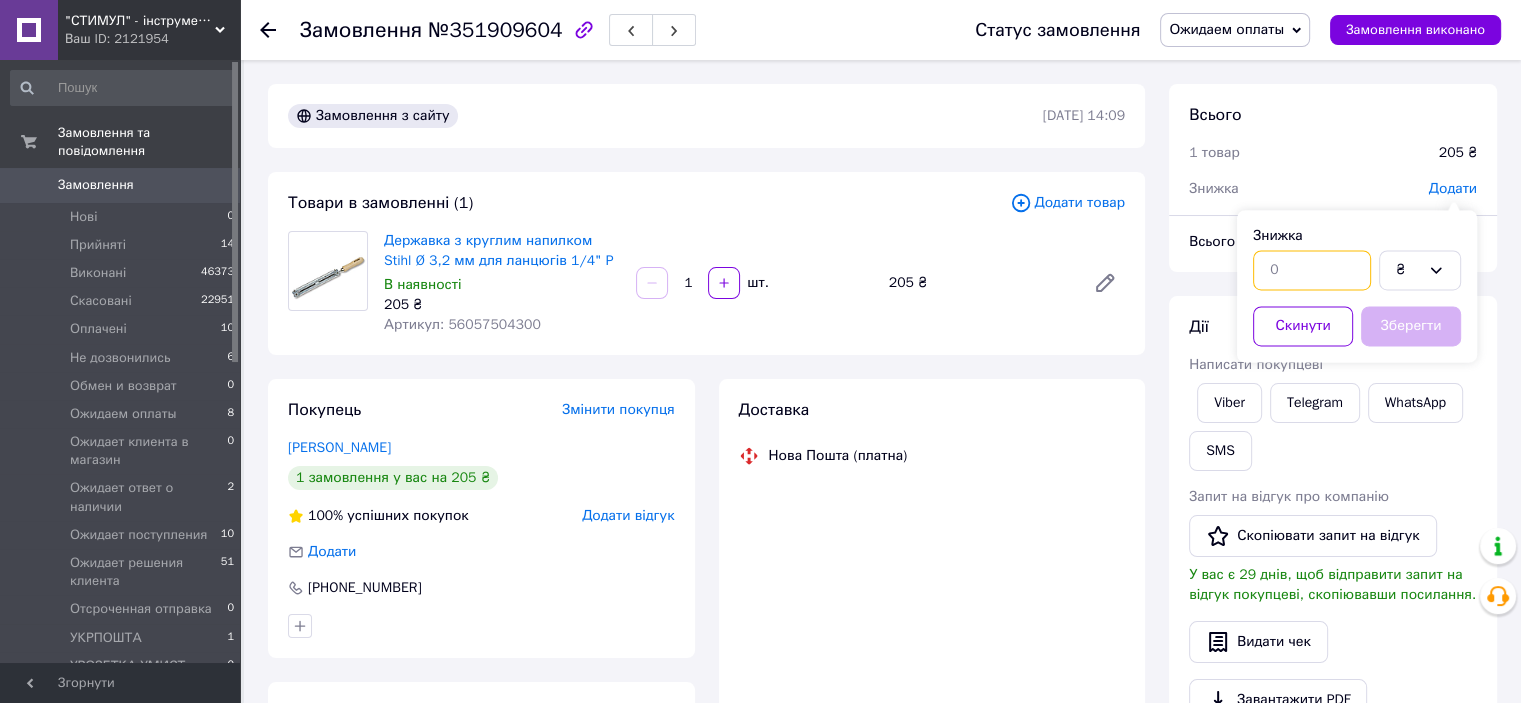 click at bounding box center [1312, 270] 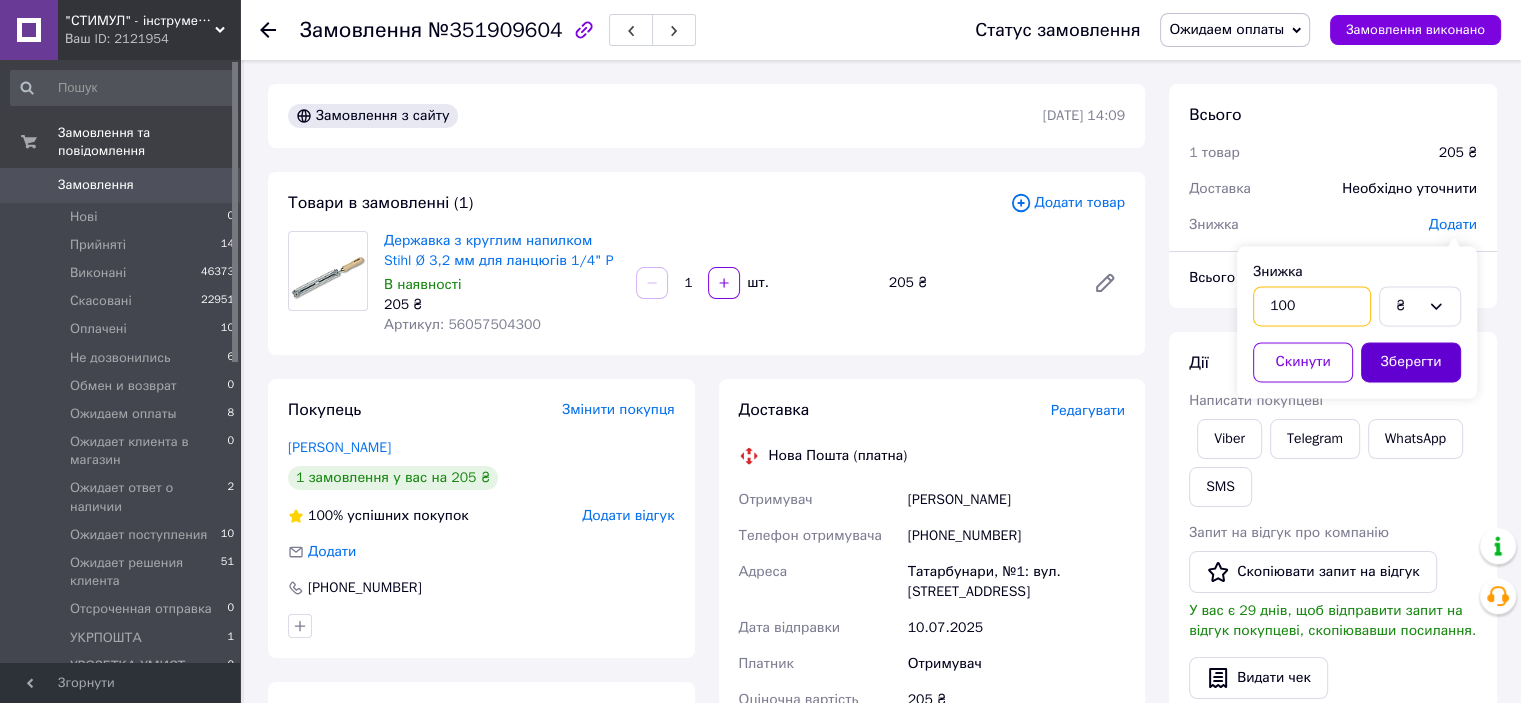 type on "100" 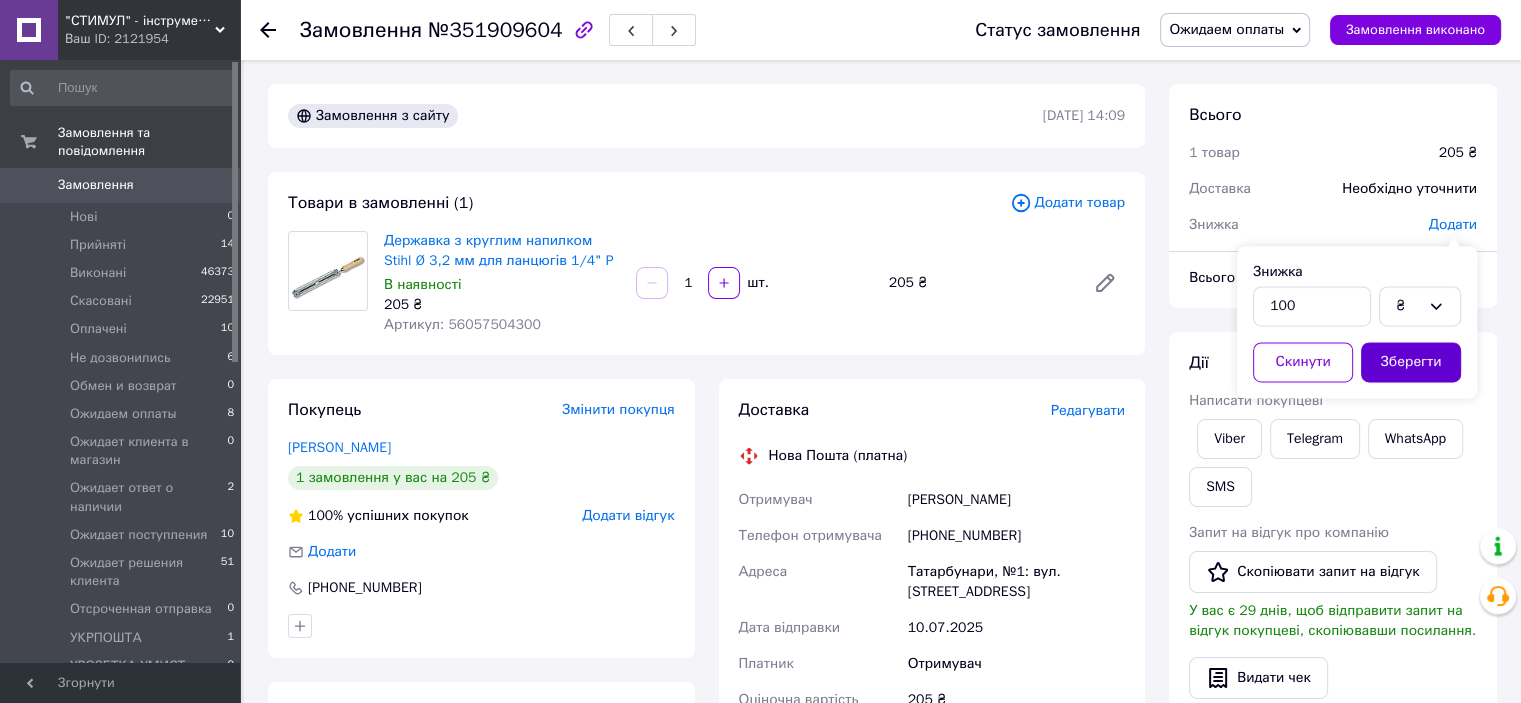 click on "Зберегти" at bounding box center (1411, 362) 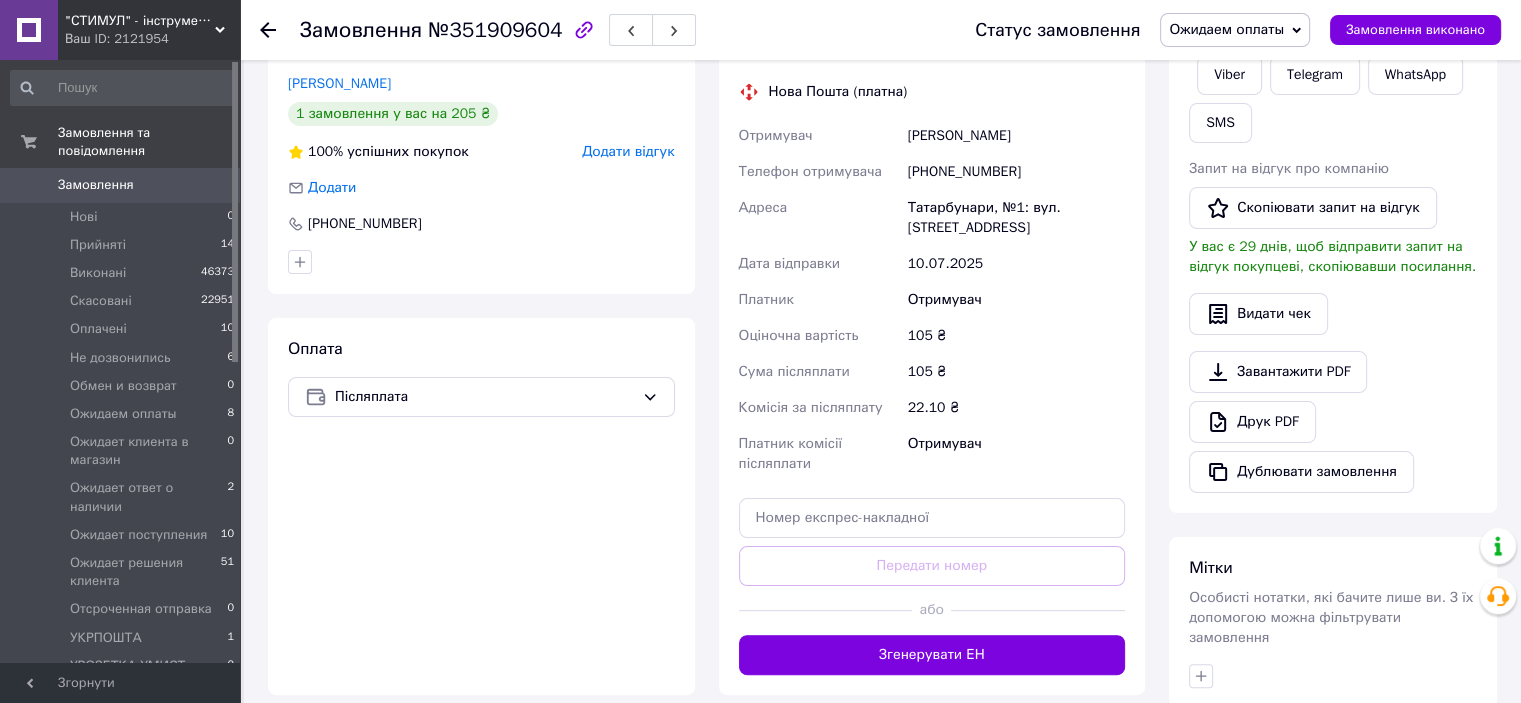 scroll, scrollTop: 400, scrollLeft: 0, axis: vertical 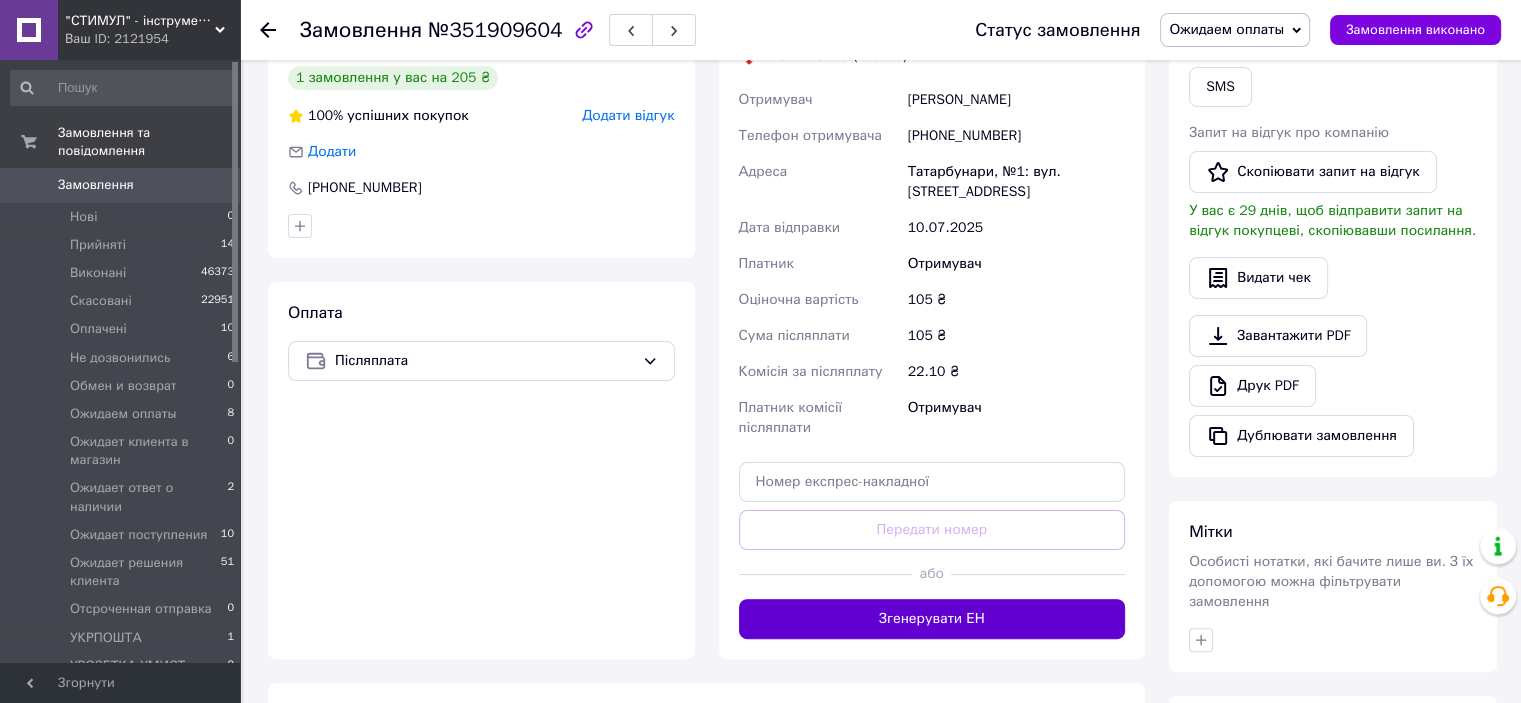click on "Згенерувати ЕН" at bounding box center (932, 619) 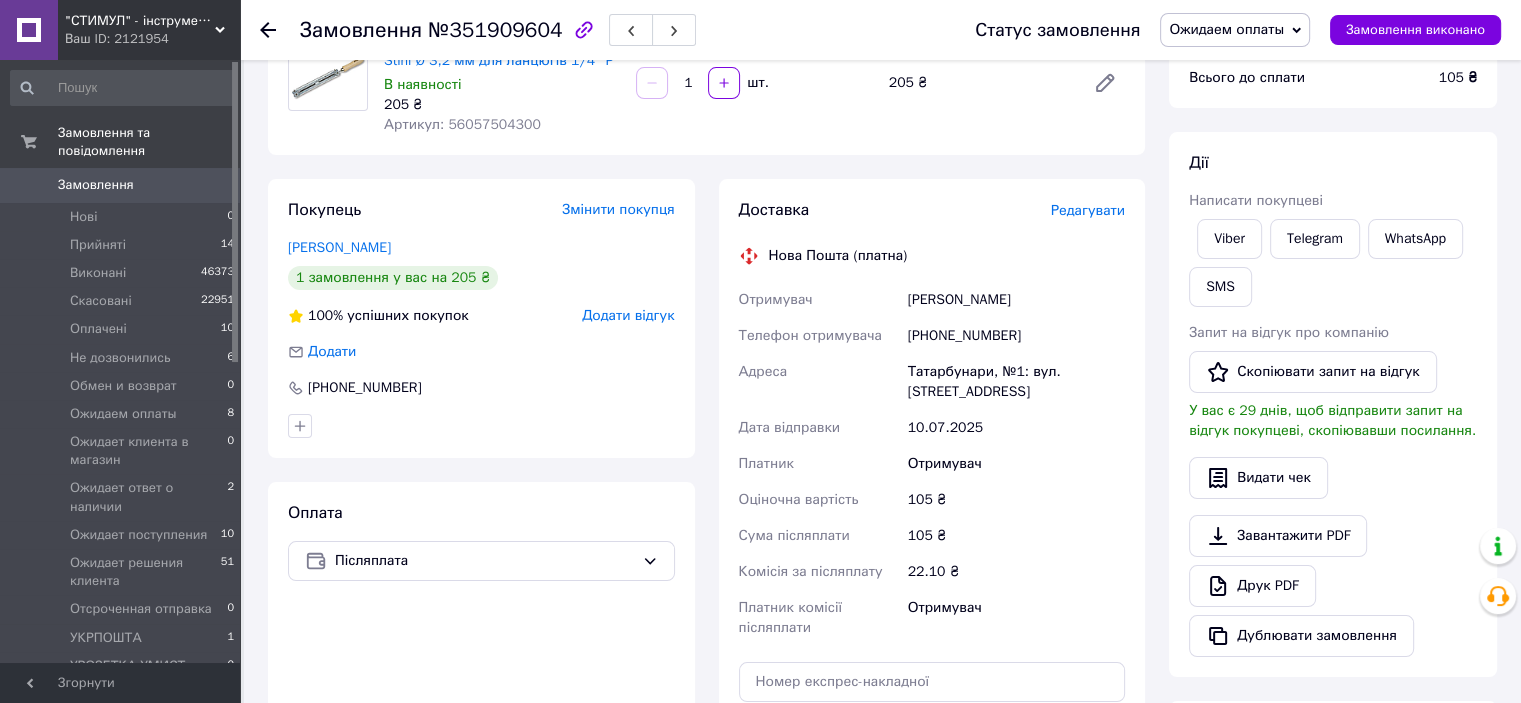 scroll, scrollTop: 0, scrollLeft: 0, axis: both 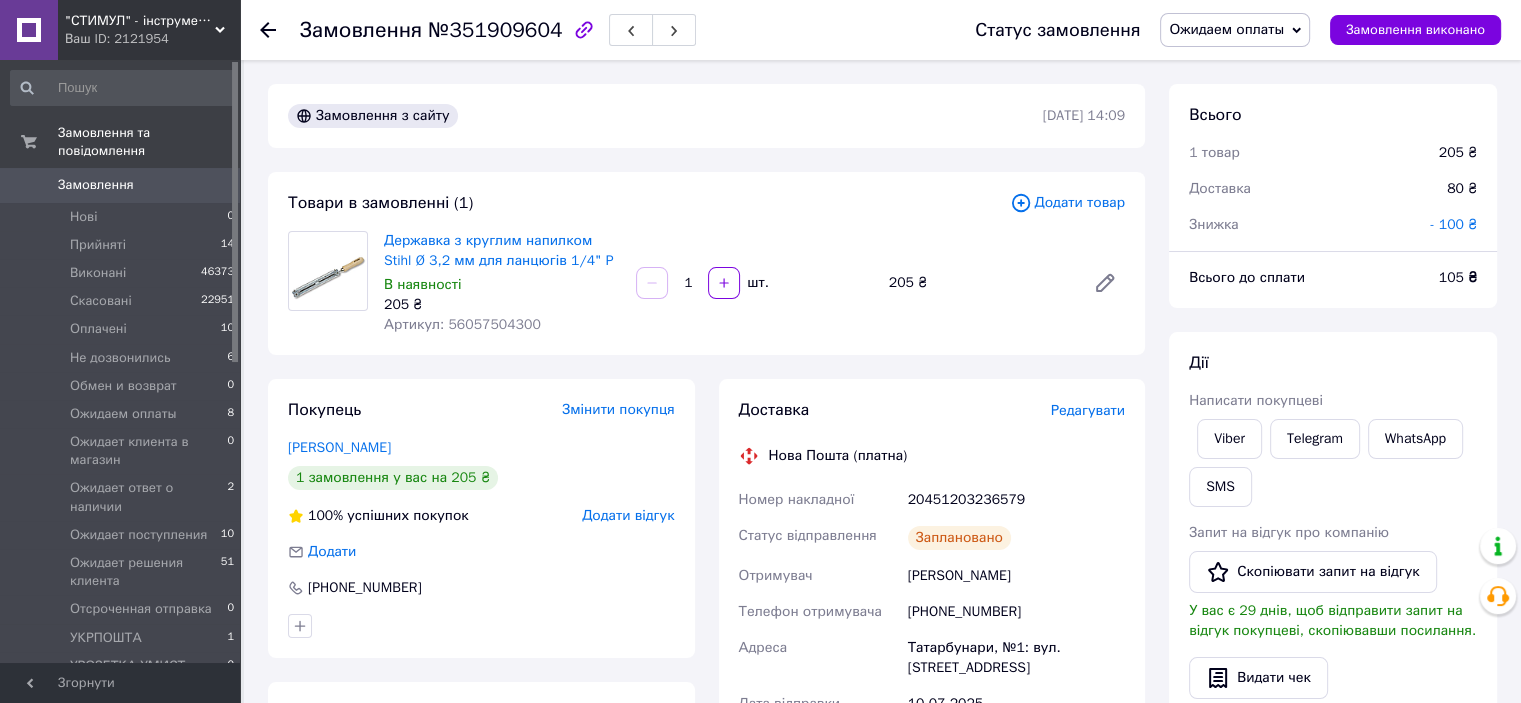 click on "Ожидаем оплаты" at bounding box center (1226, 29) 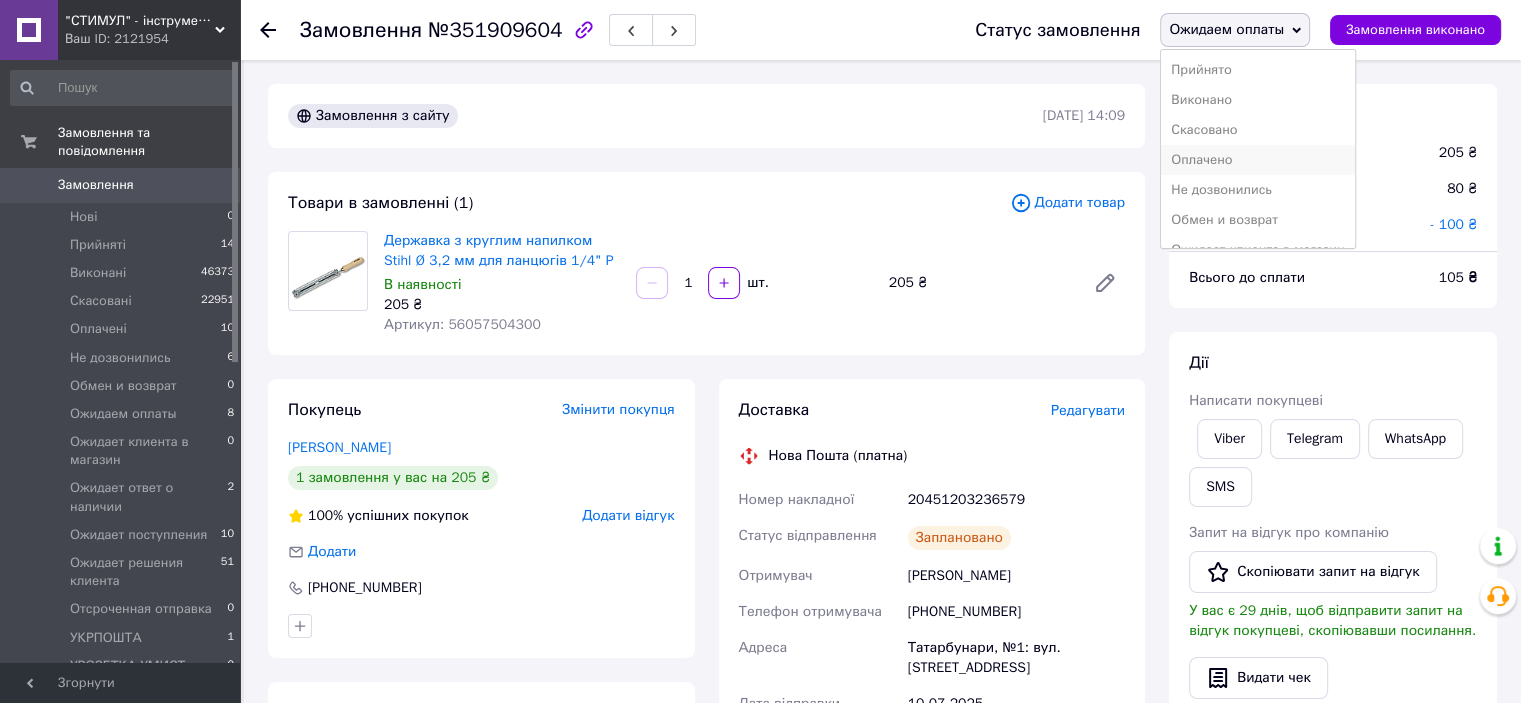 scroll, scrollTop: 232, scrollLeft: 0, axis: vertical 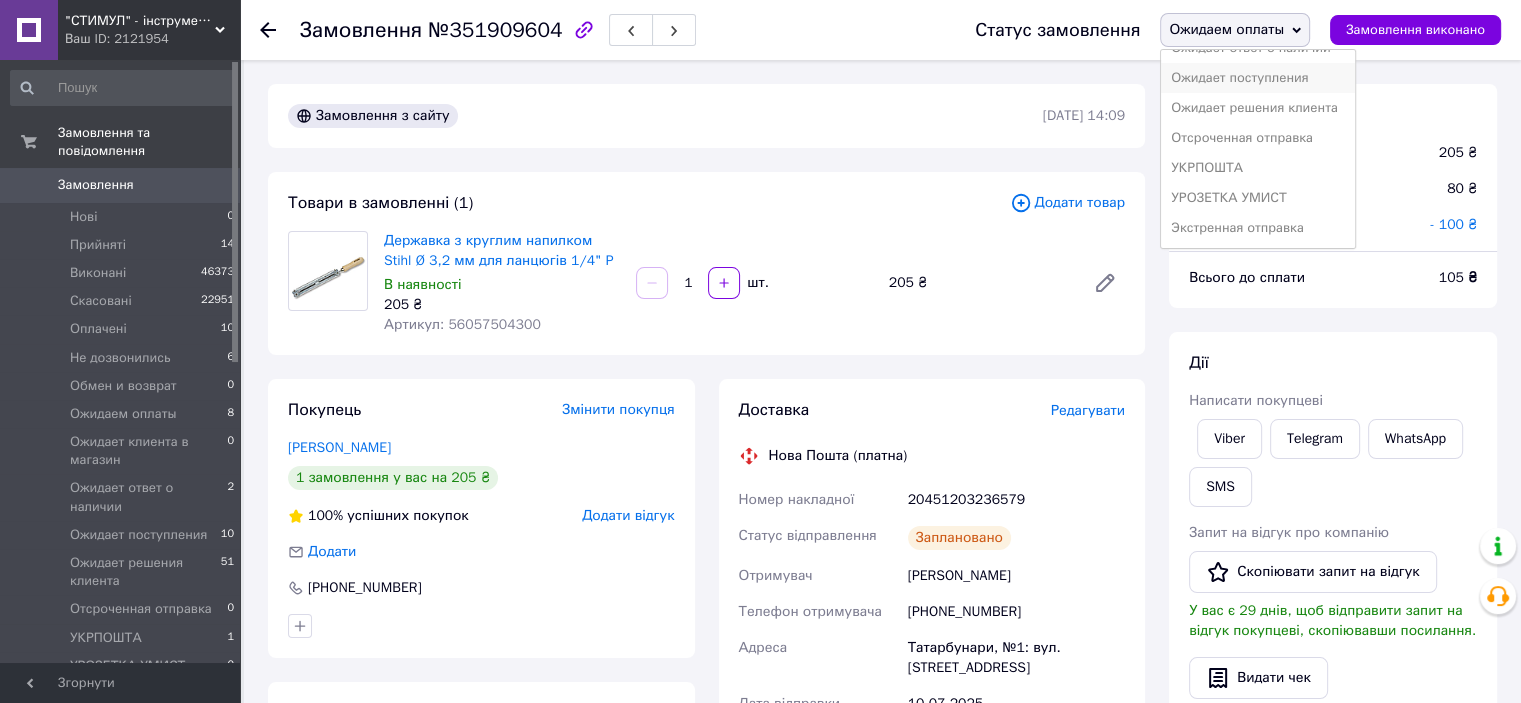 click on "Ожидает поступления" at bounding box center (1257, 78) 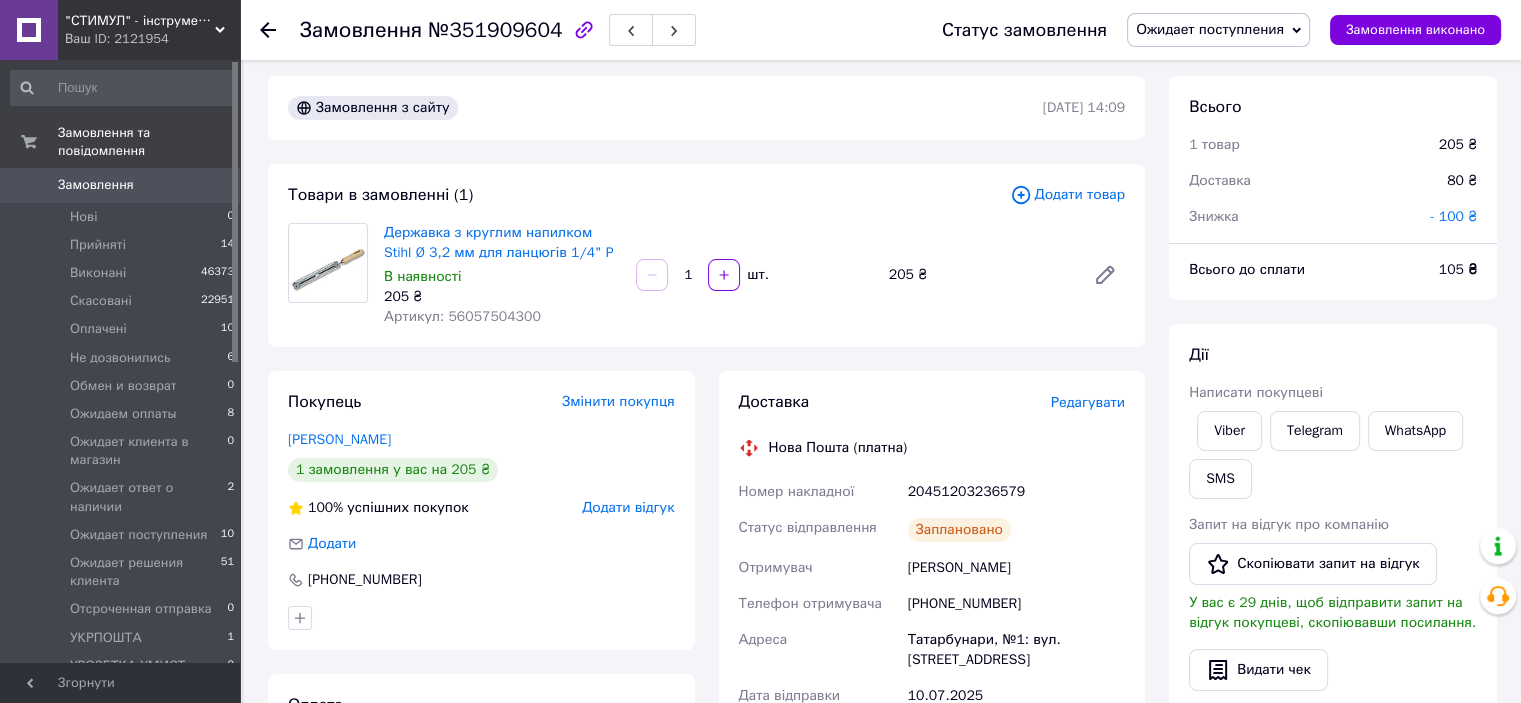 scroll, scrollTop: 0, scrollLeft: 0, axis: both 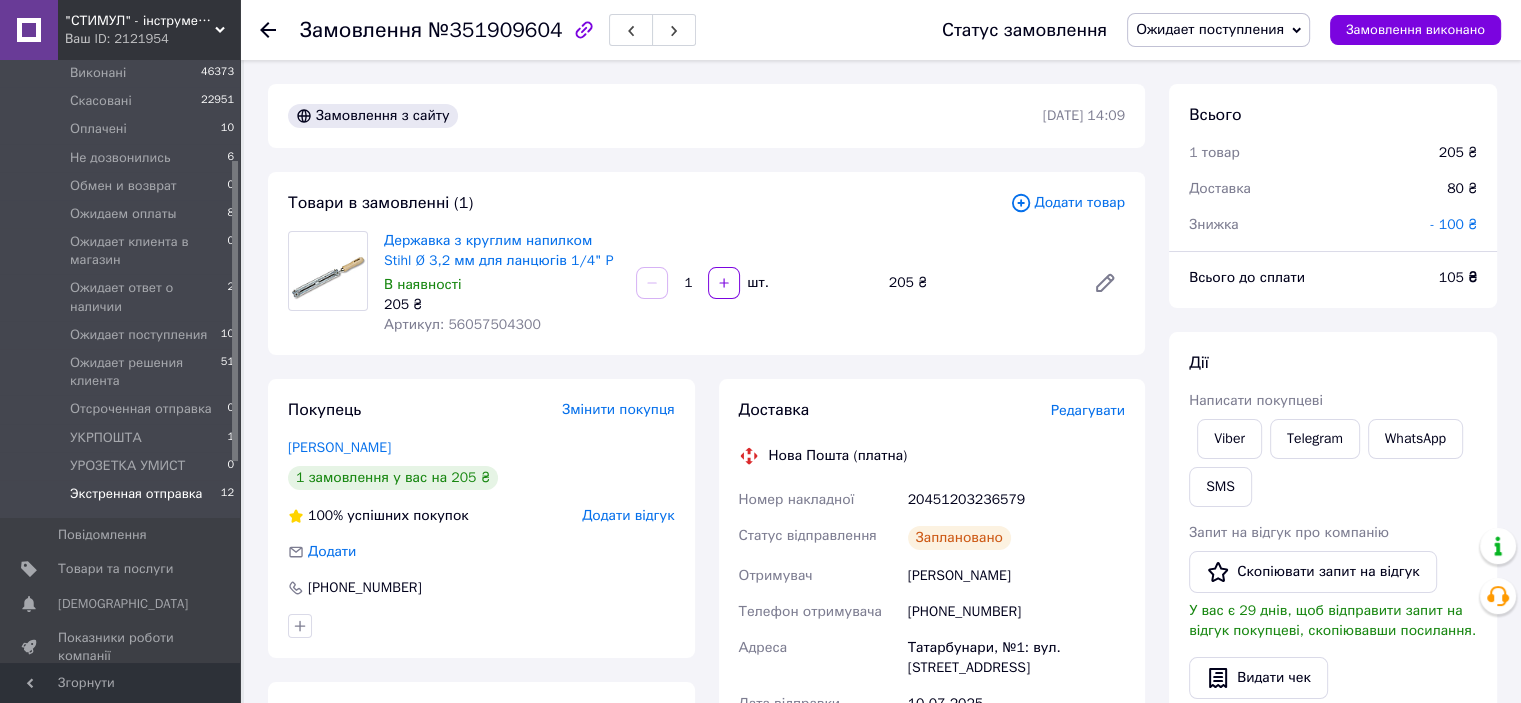click on "Экстренная отправка" at bounding box center (136, 494) 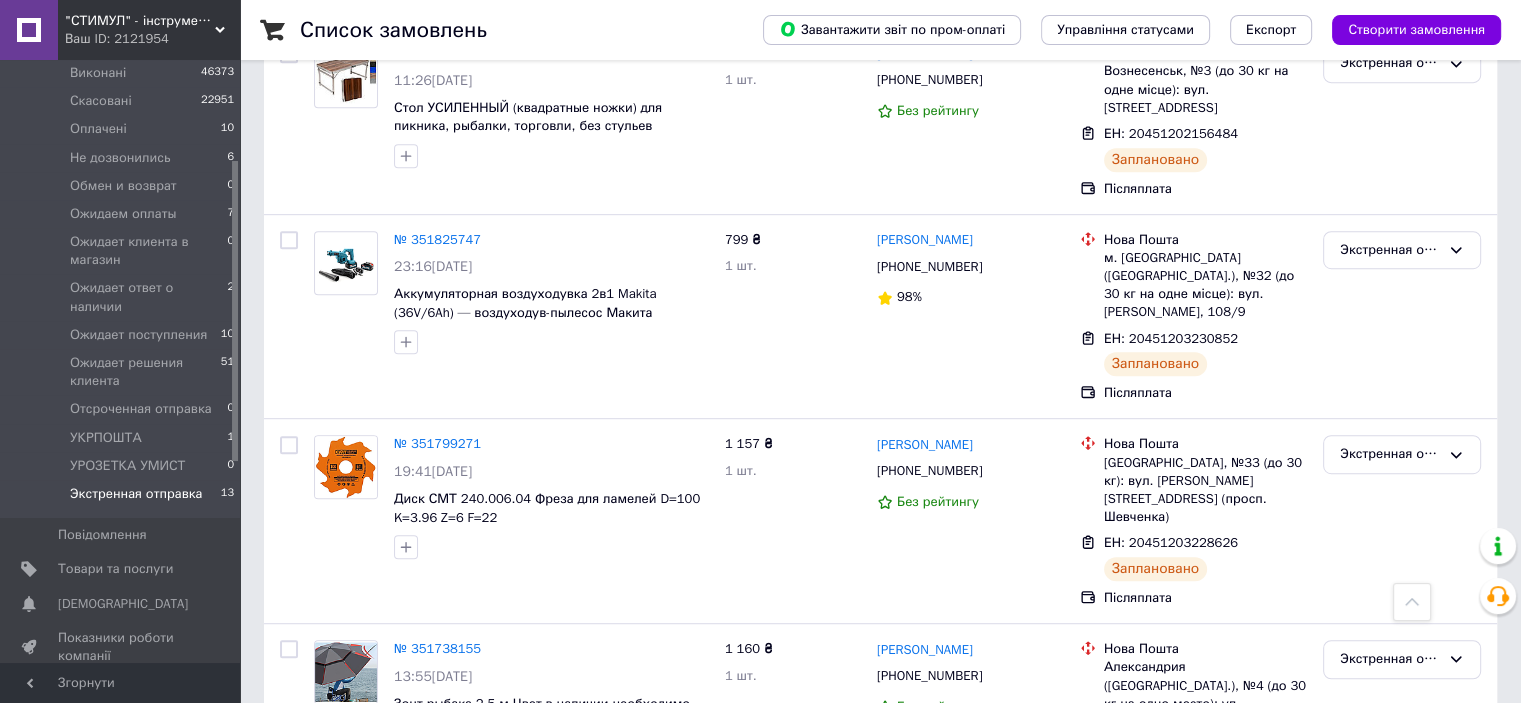 scroll, scrollTop: 1040, scrollLeft: 0, axis: vertical 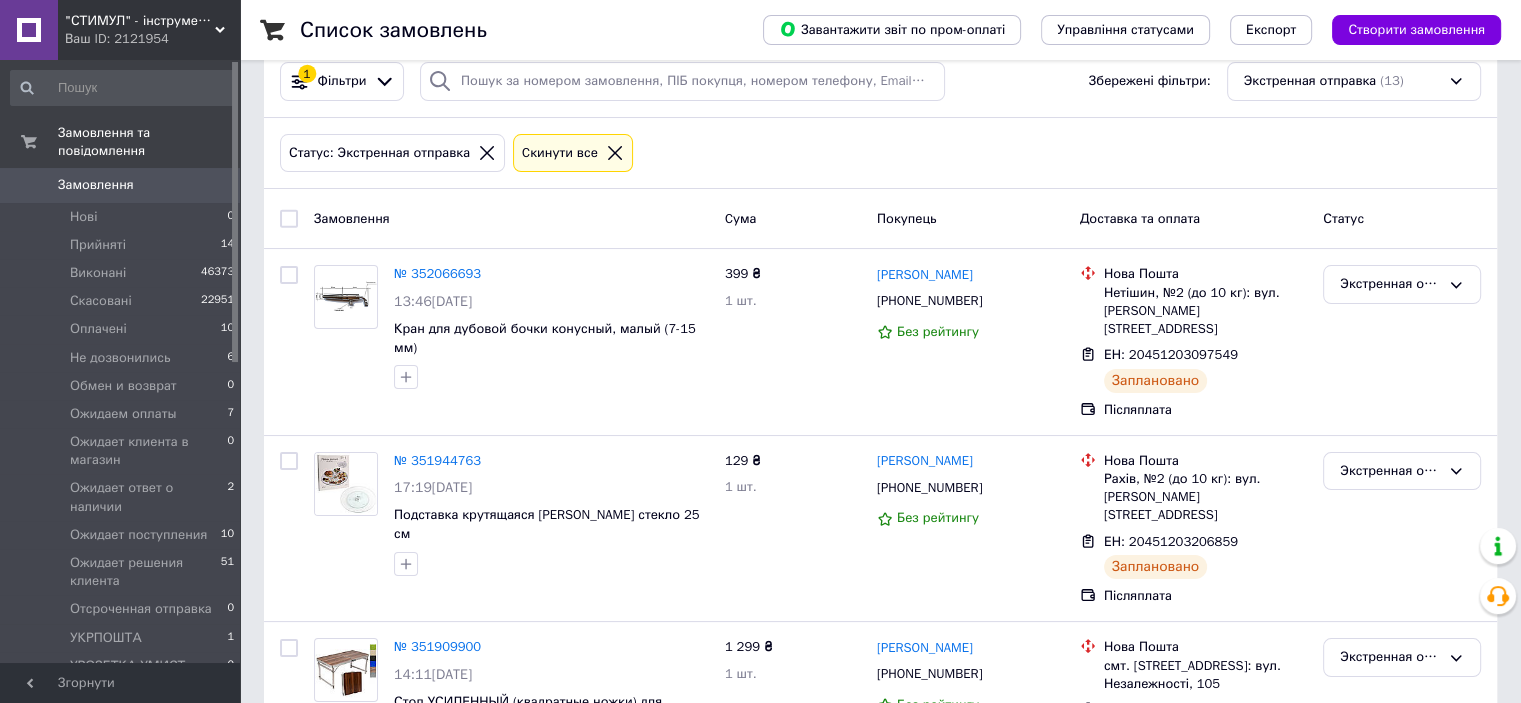 click on "Замовлення" at bounding box center (96, 185) 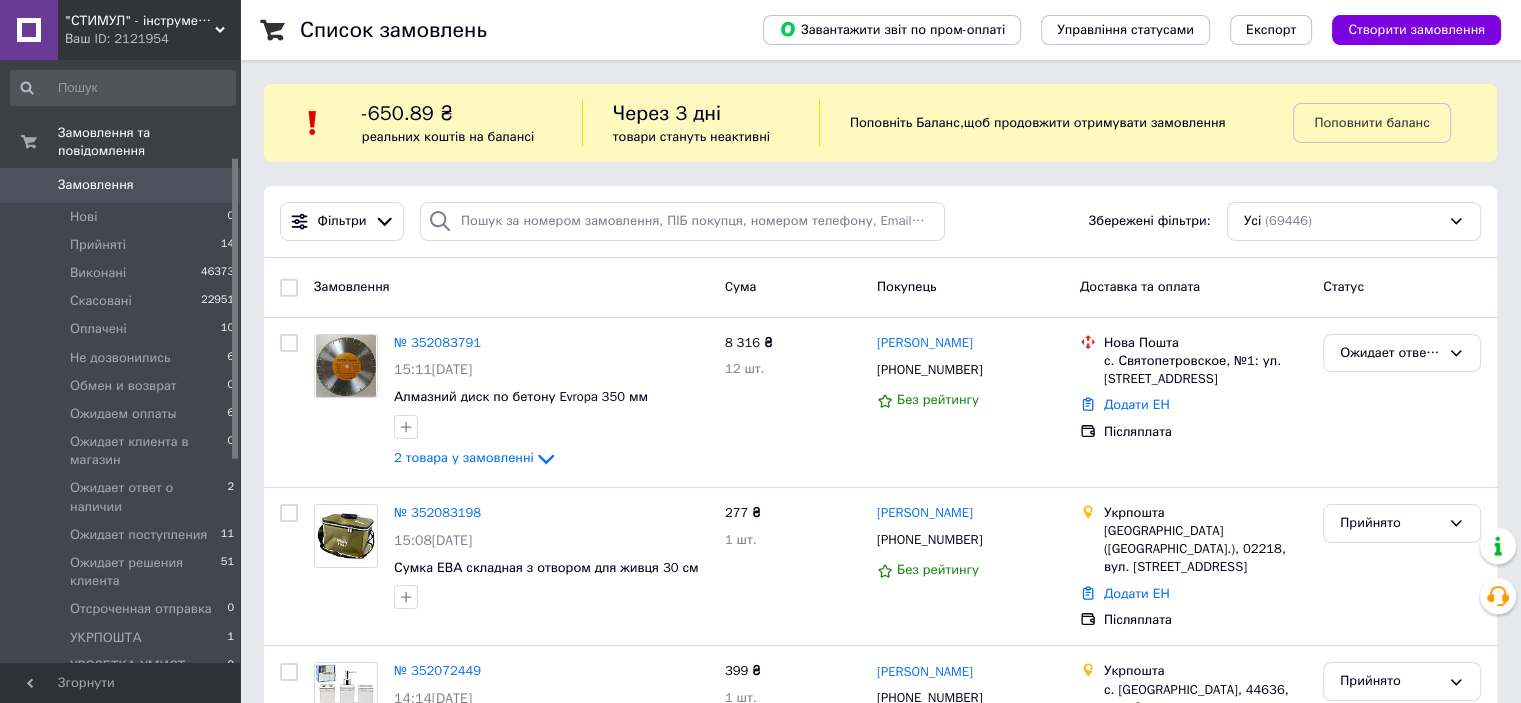 scroll, scrollTop: 400, scrollLeft: 0, axis: vertical 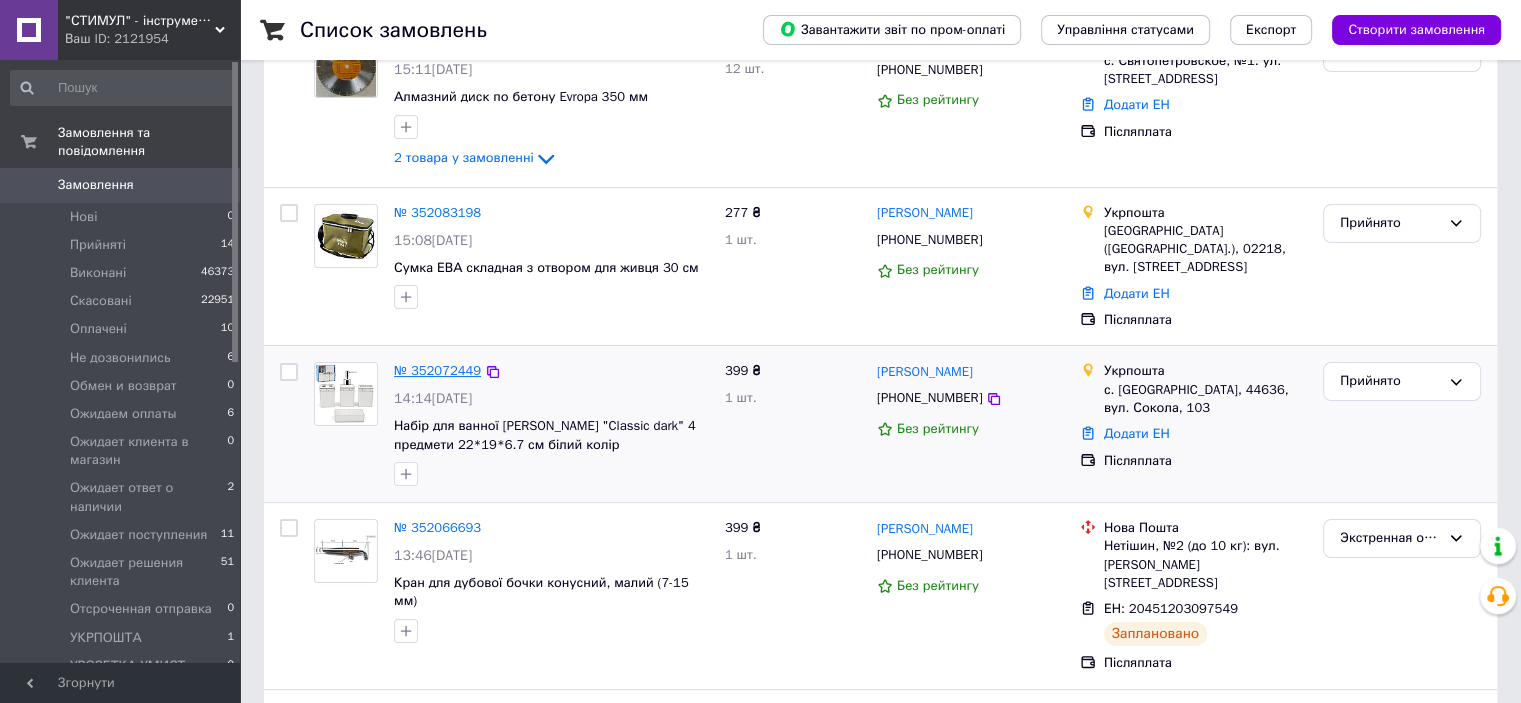 click on "№ 352072449" at bounding box center (437, 370) 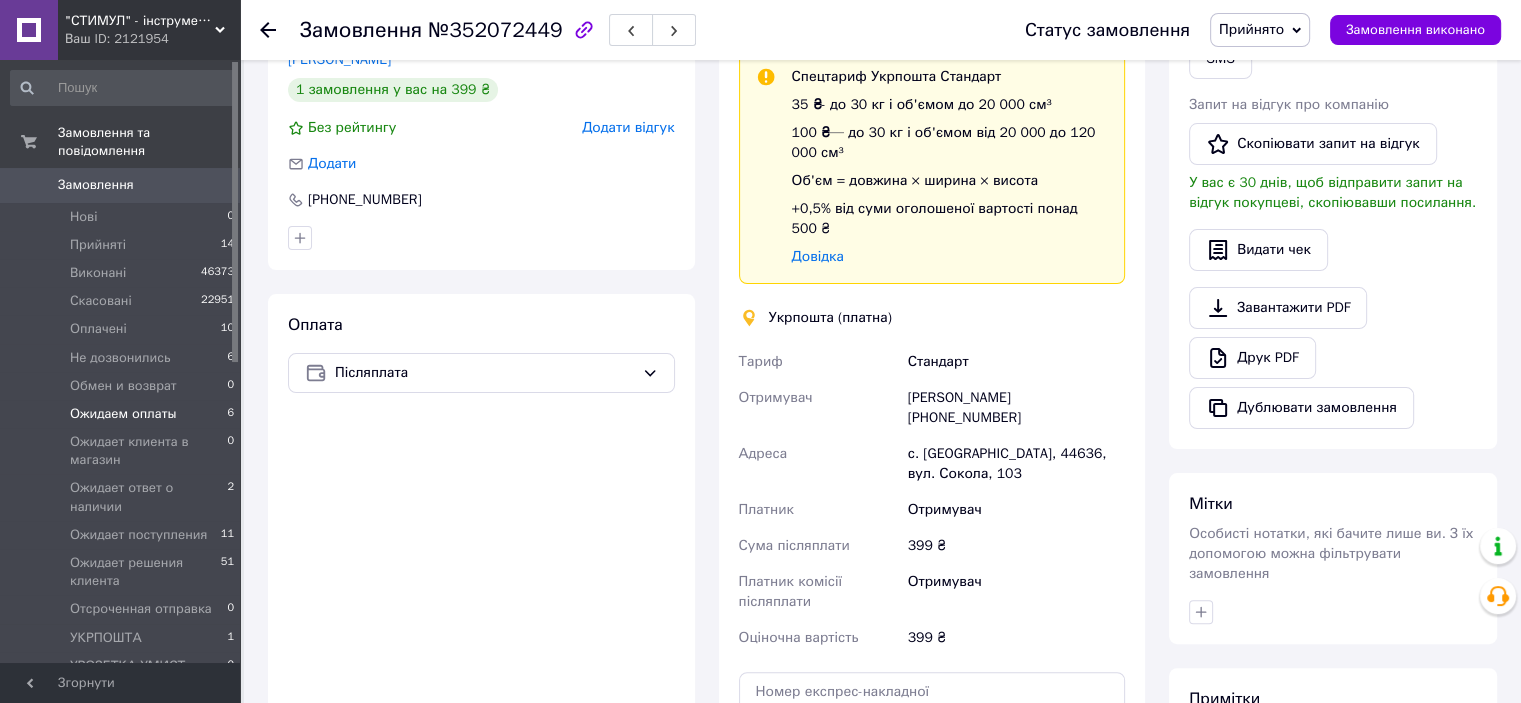scroll, scrollTop: 500, scrollLeft: 0, axis: vertical 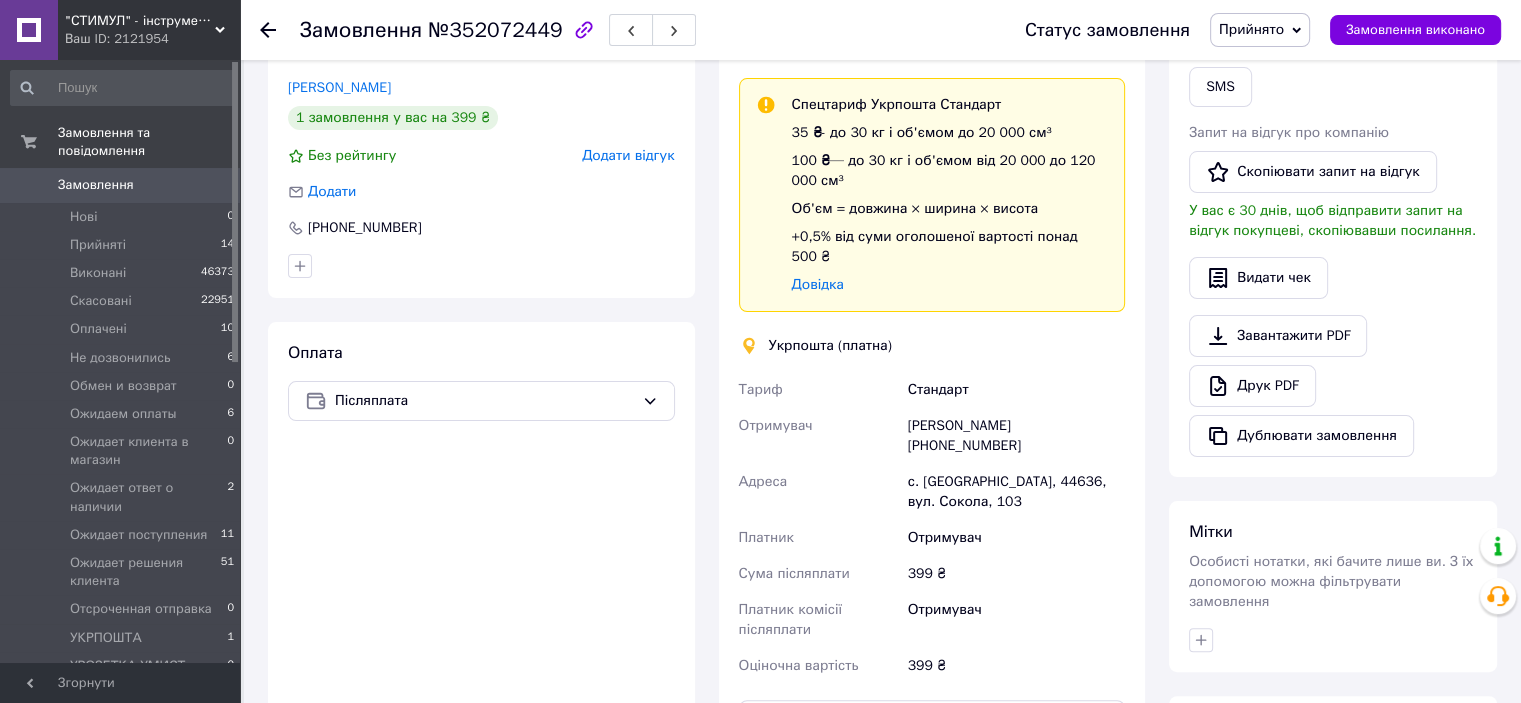 click on "Замовлення" at bounding box center [96, 185] 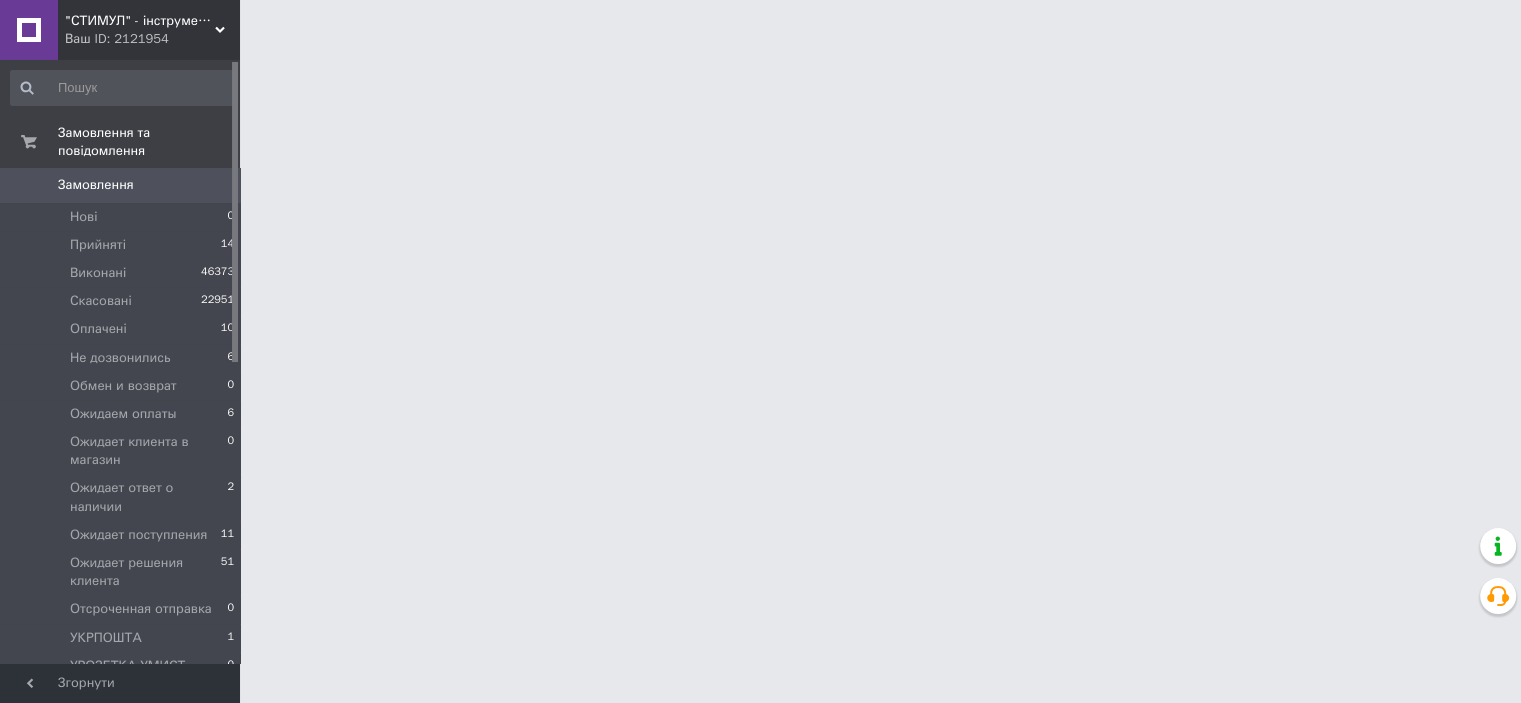 scroll, scrollTop: 0, scrollLeft: 0, axis: both 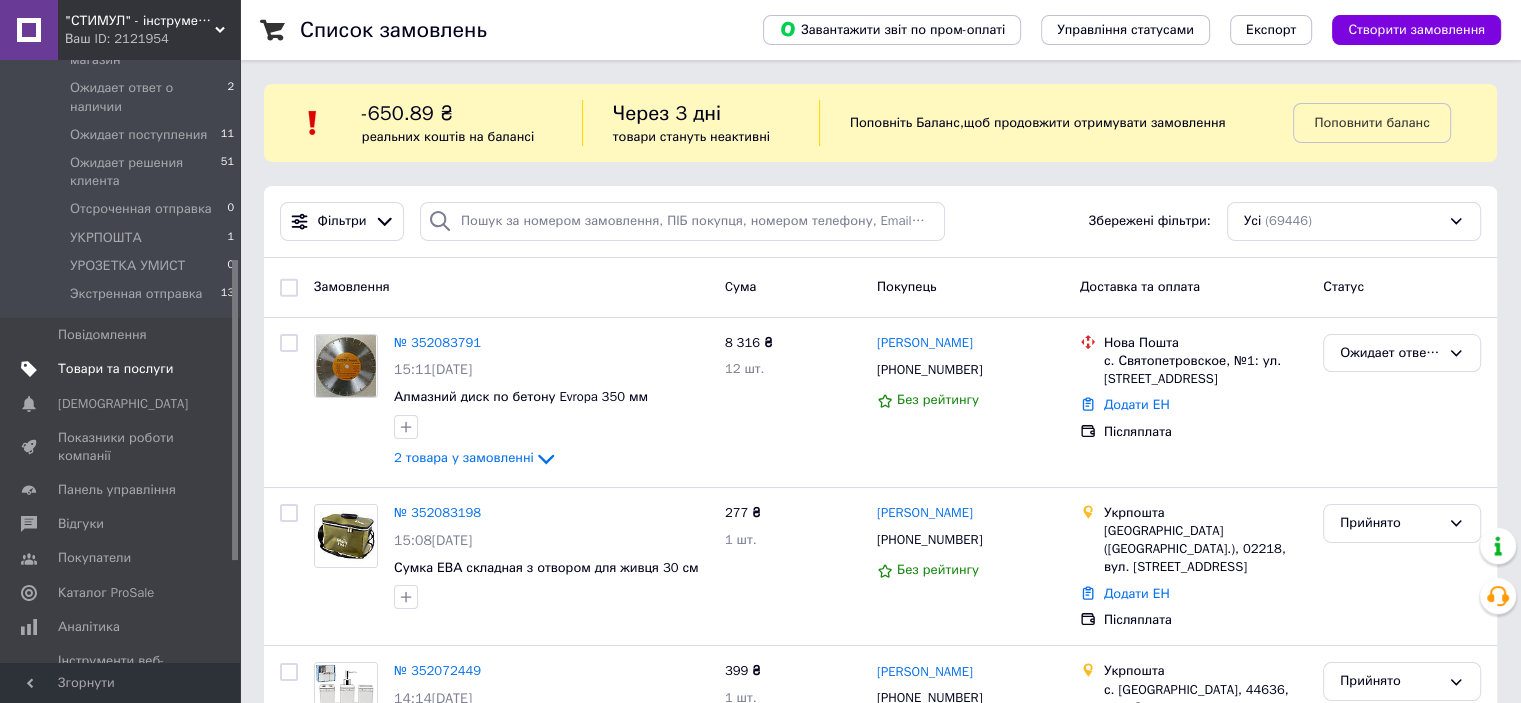click on "Товари та послуги" at bounding box center [115, 369] 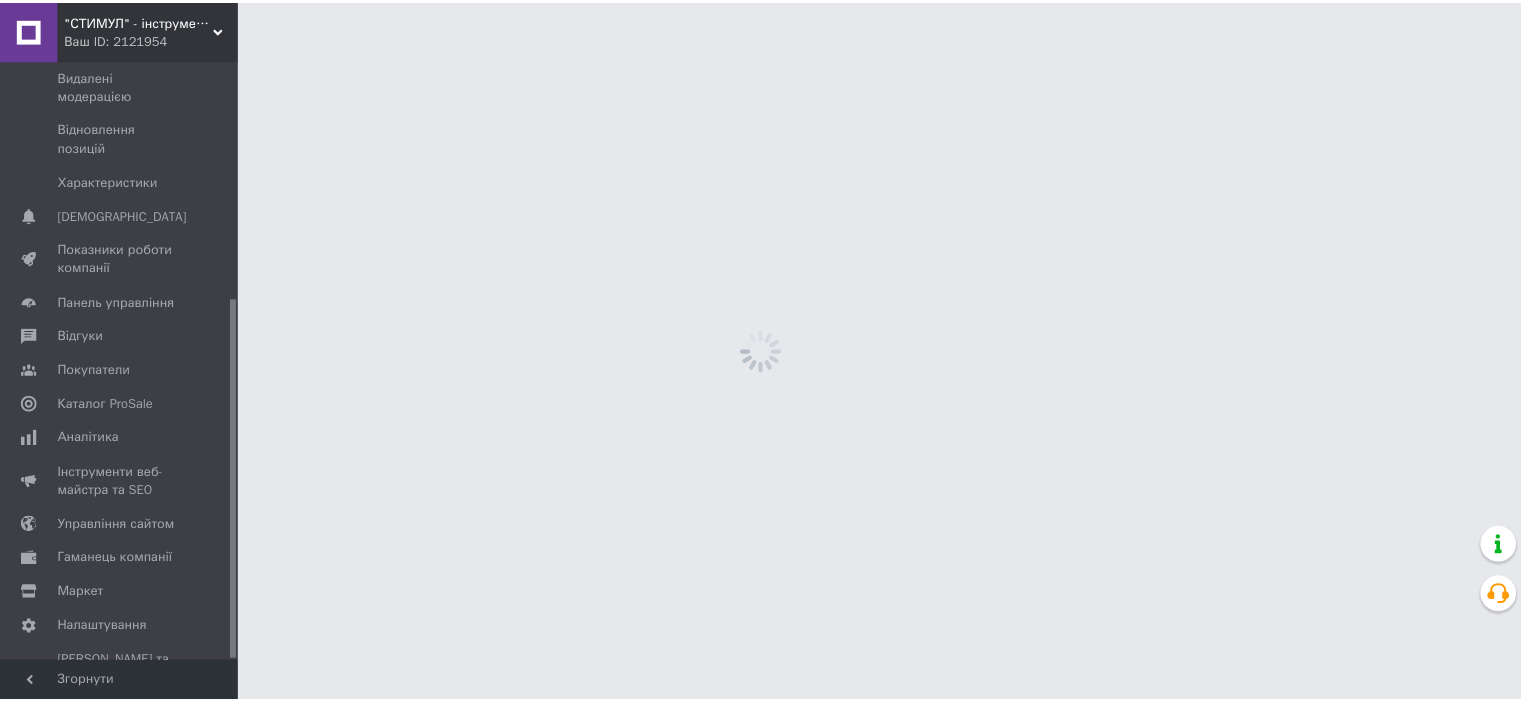 scroll, scrollTop: 398, scrollLeft: 0, axis: vertical 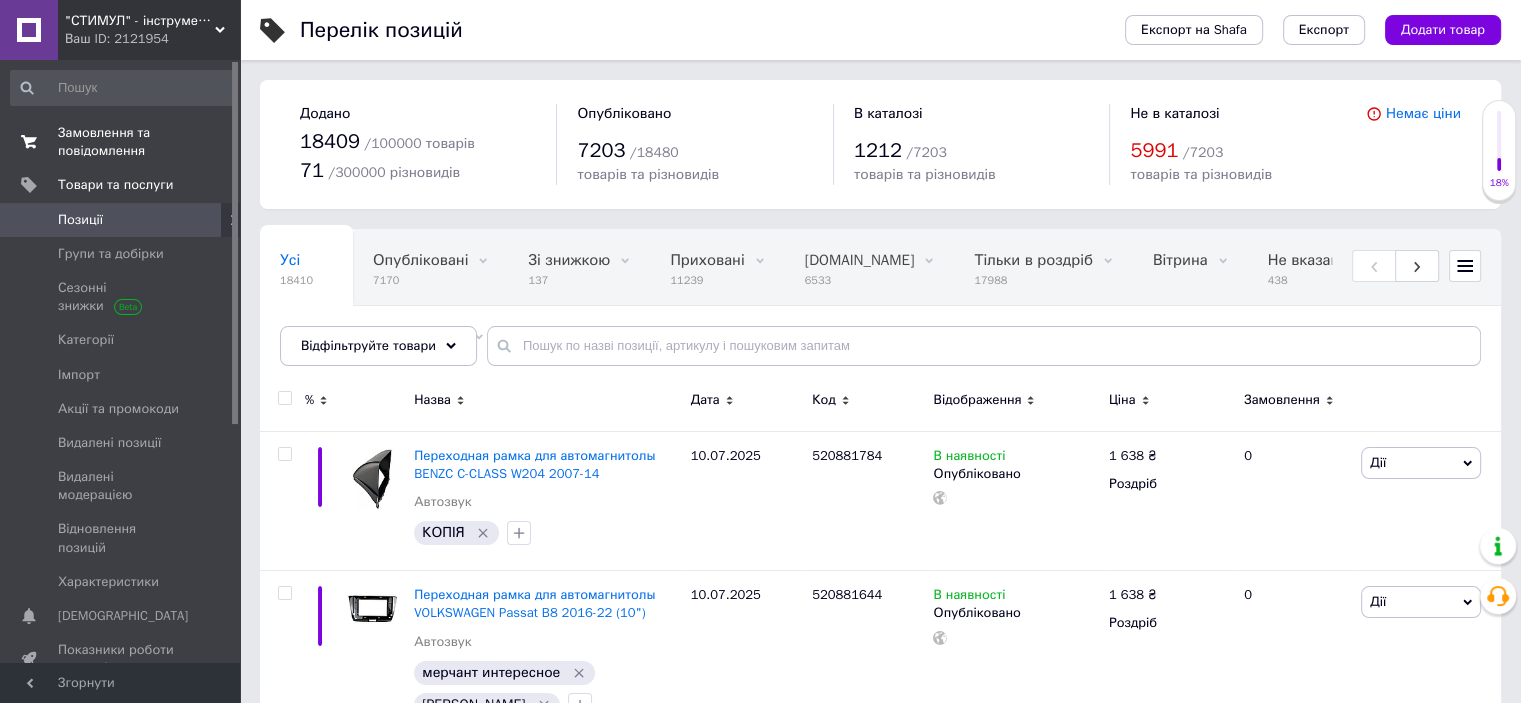 click on "Замовлення та повідомлення" at bounding box center (121, 142) 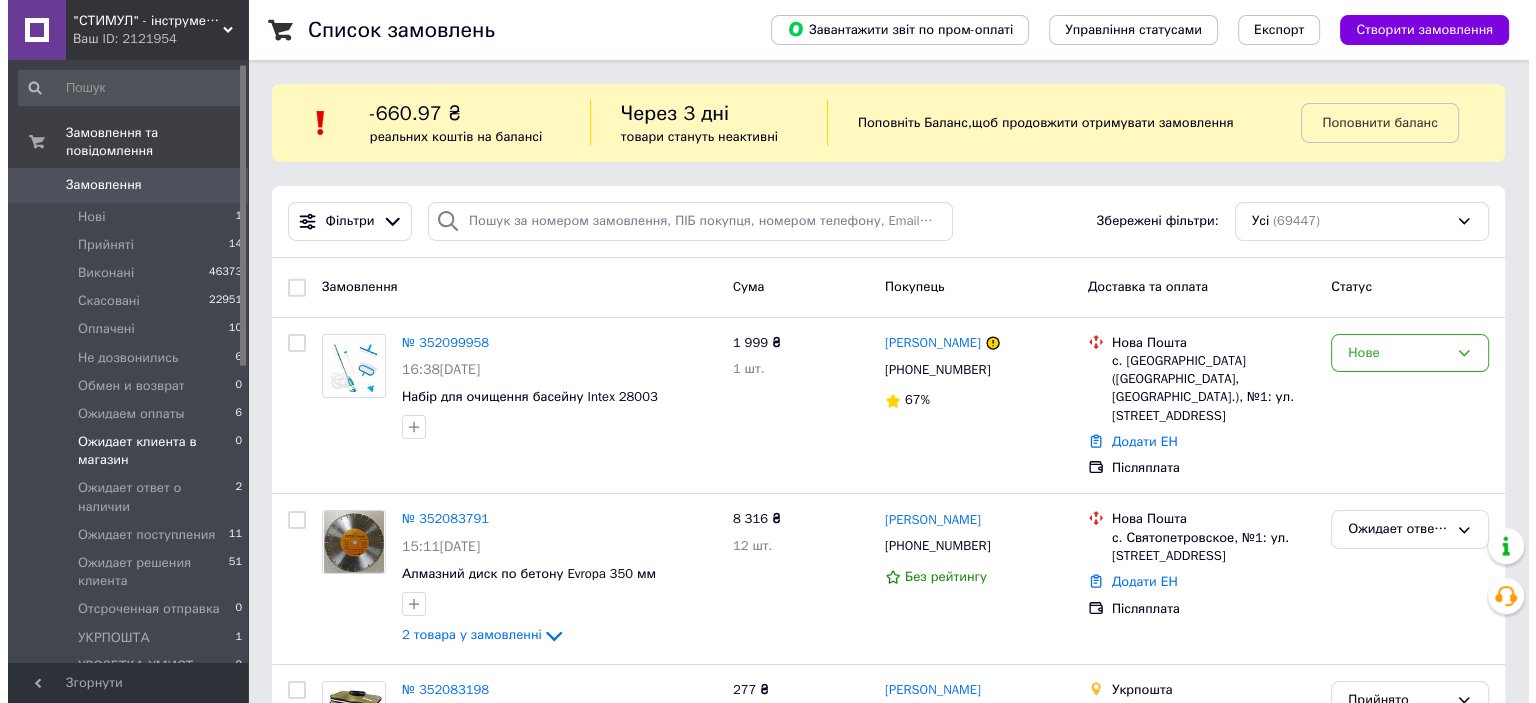 scroll, scrollTop: 200, scrollLeft: 0, axis: vertical 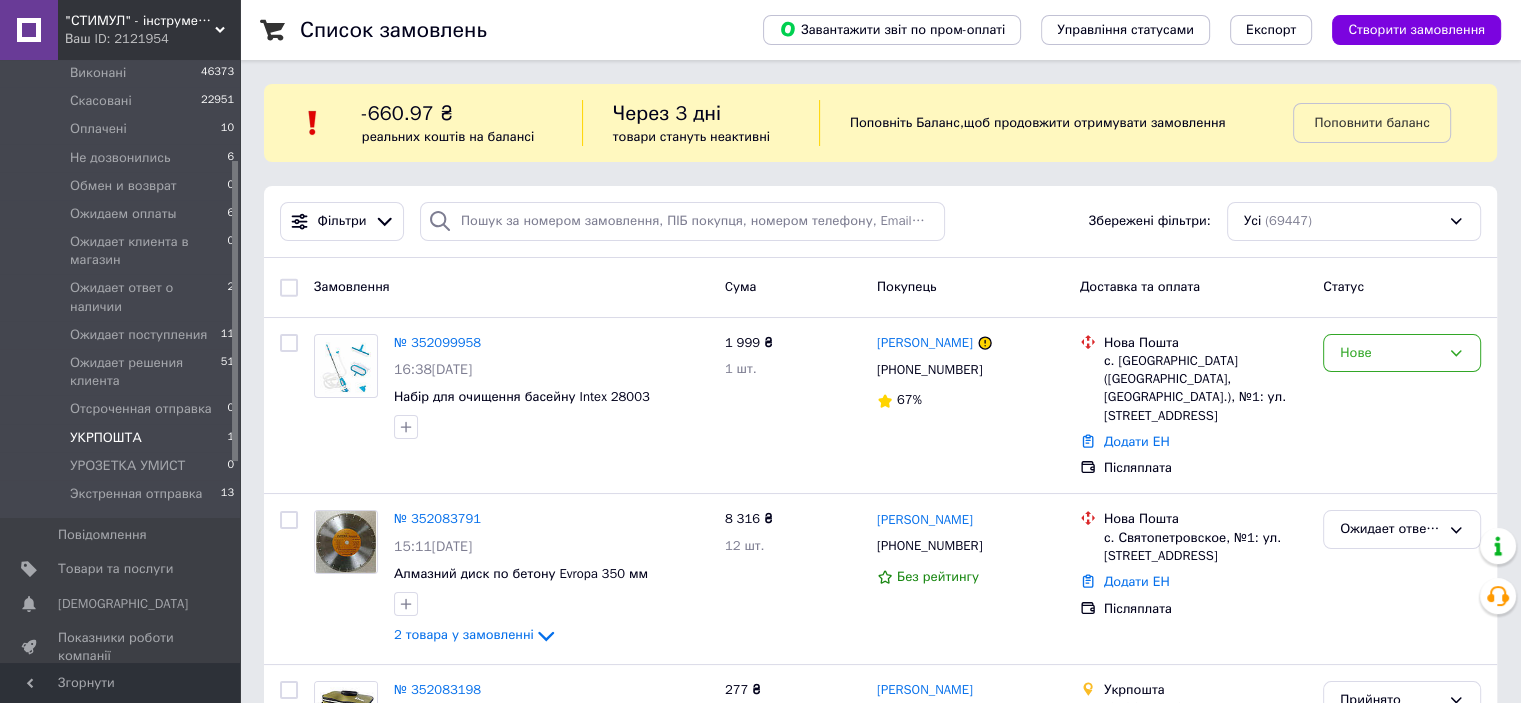 click on "УКРПОШТА 1" at bounding box center (123, 438) 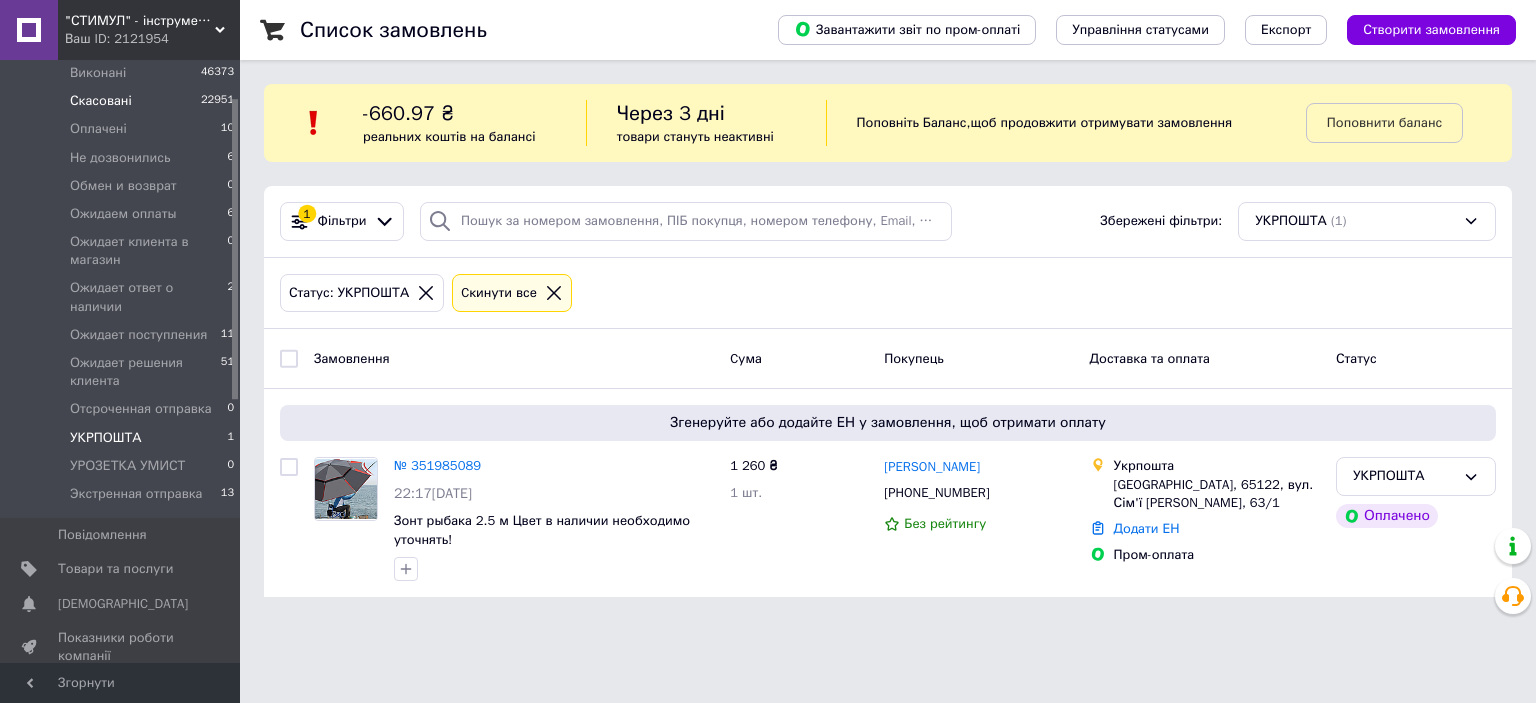 scroll, scrollTop: 0, scrollLeft: 0, axis: both 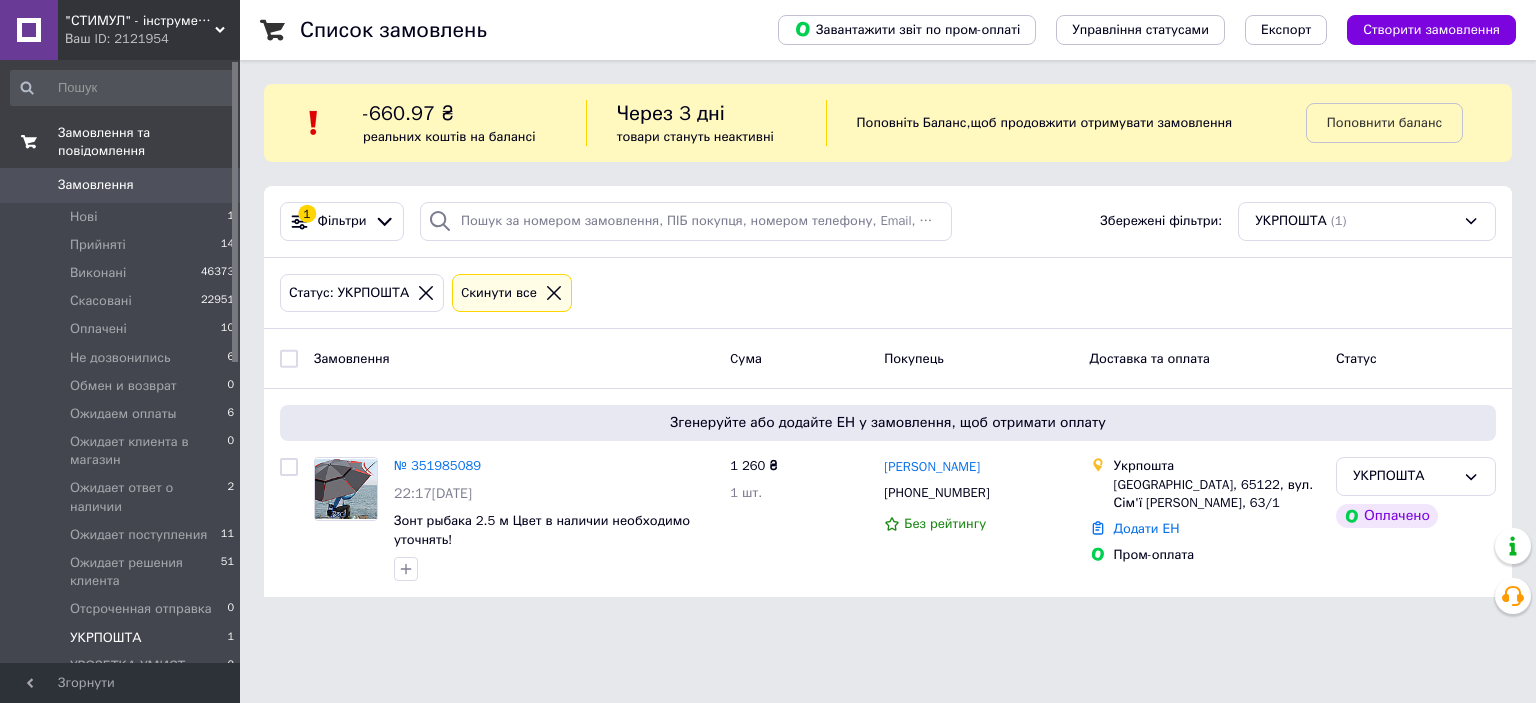 click on "Замовлення та повідомлення" at bounding box center [123, 142] 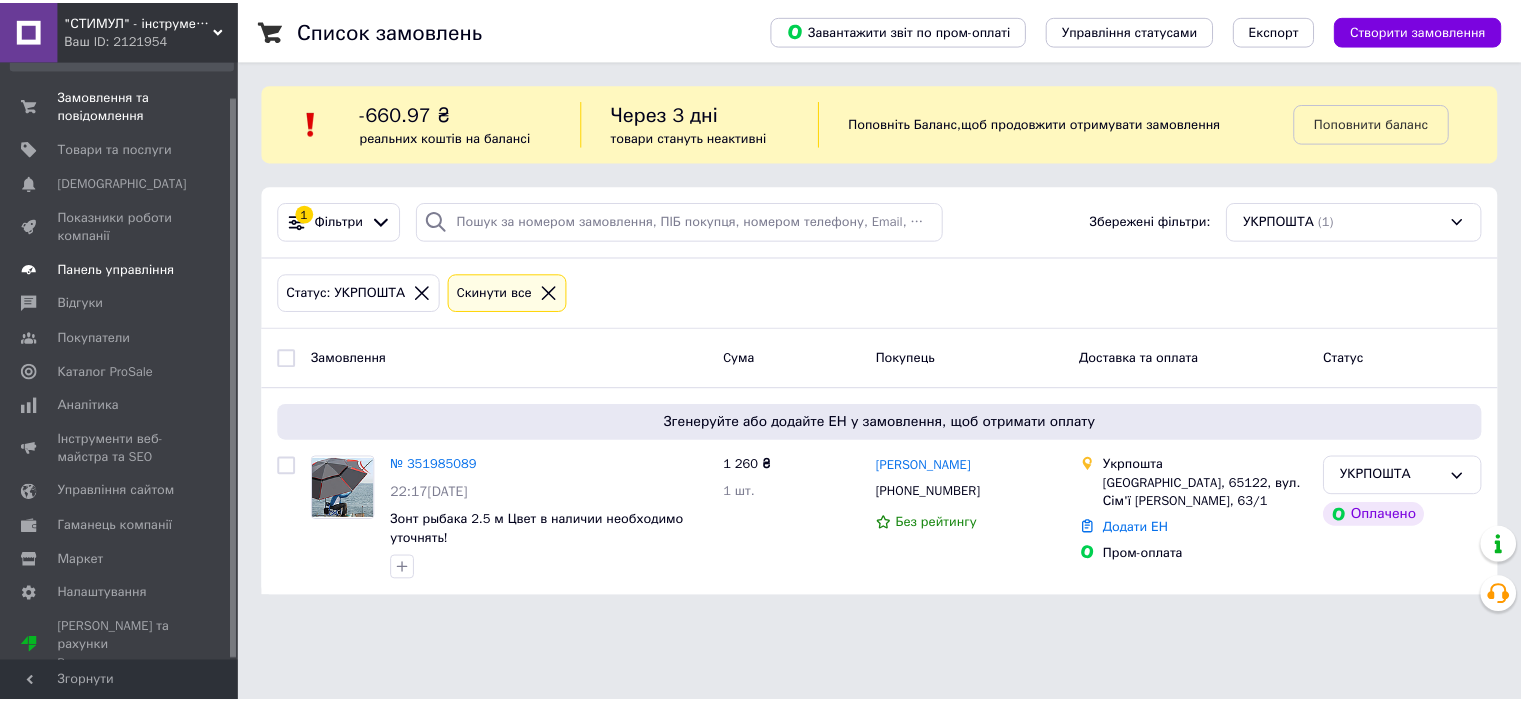 scroll, scrollTop: 0, scrollLeft: 0, axis: both 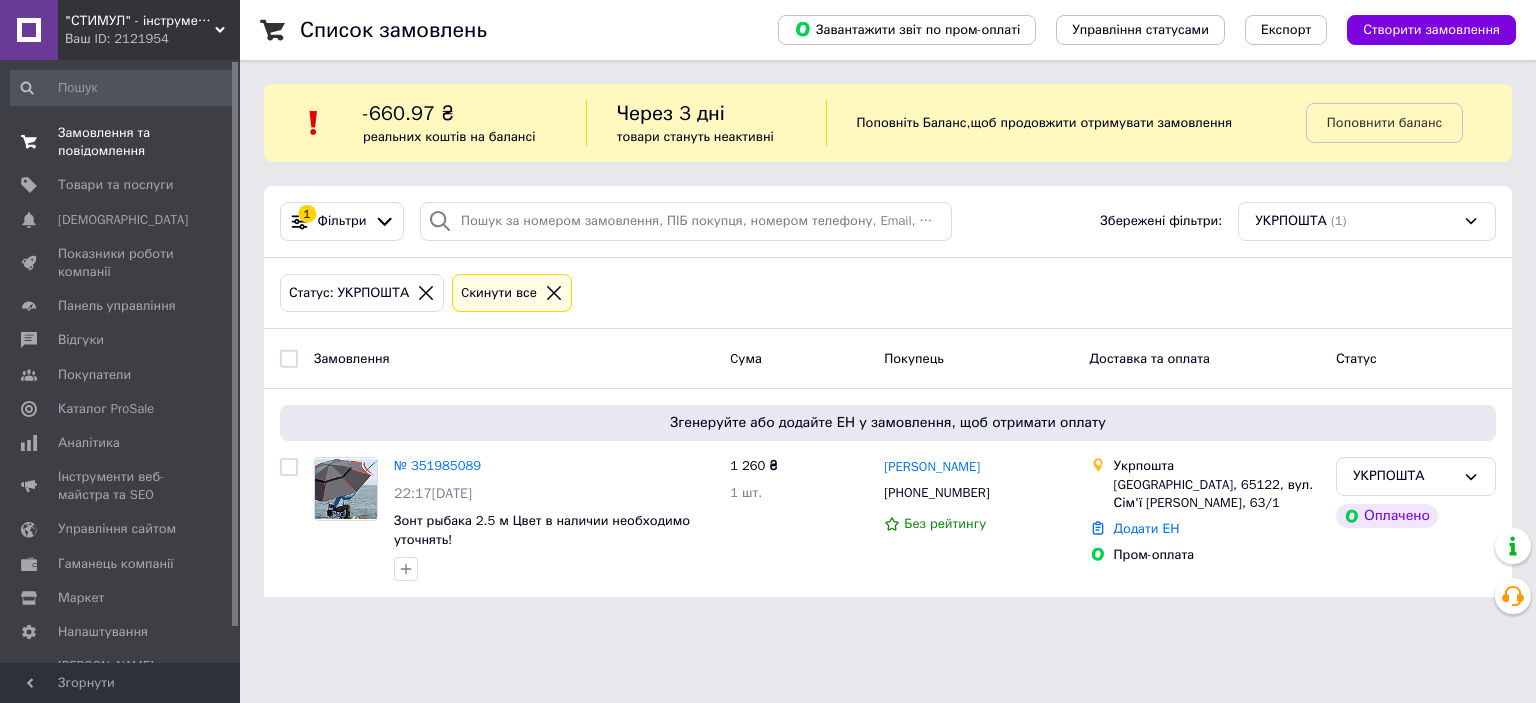click on "Замовлення та повідомлення" at bounding box center [121, 142] 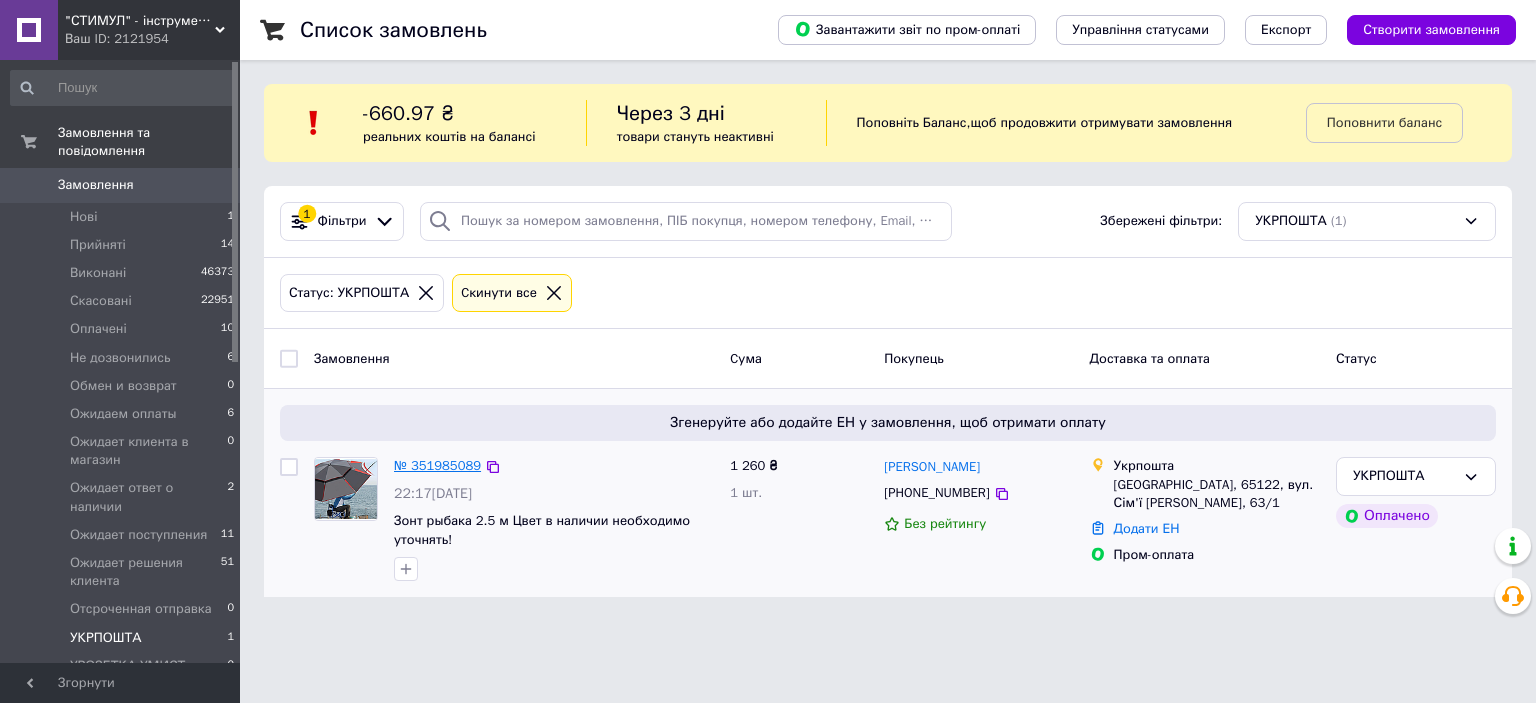click on "№ 351985089" at bounding box center [437, 465] 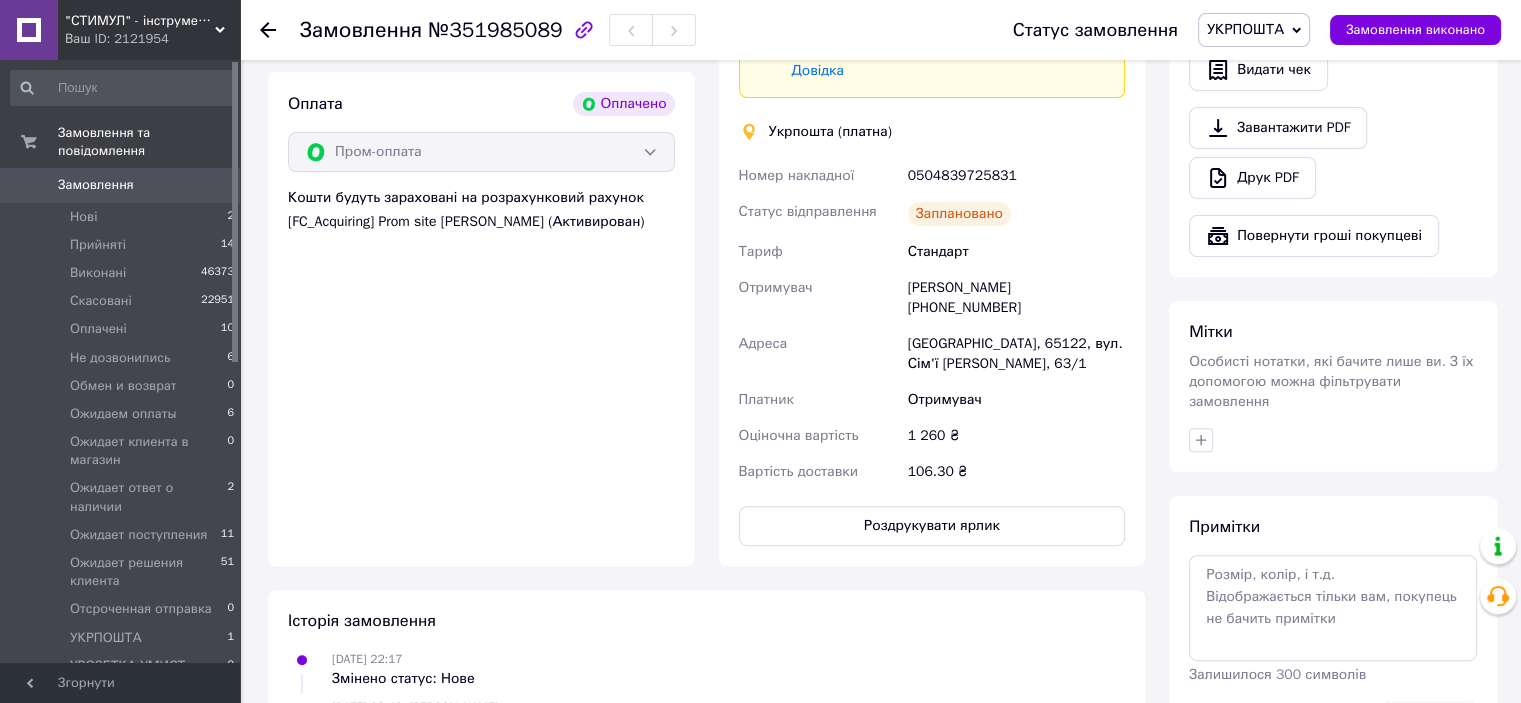 scroll, scrollTop: 889, scrollLeft: 0, axis: vertical 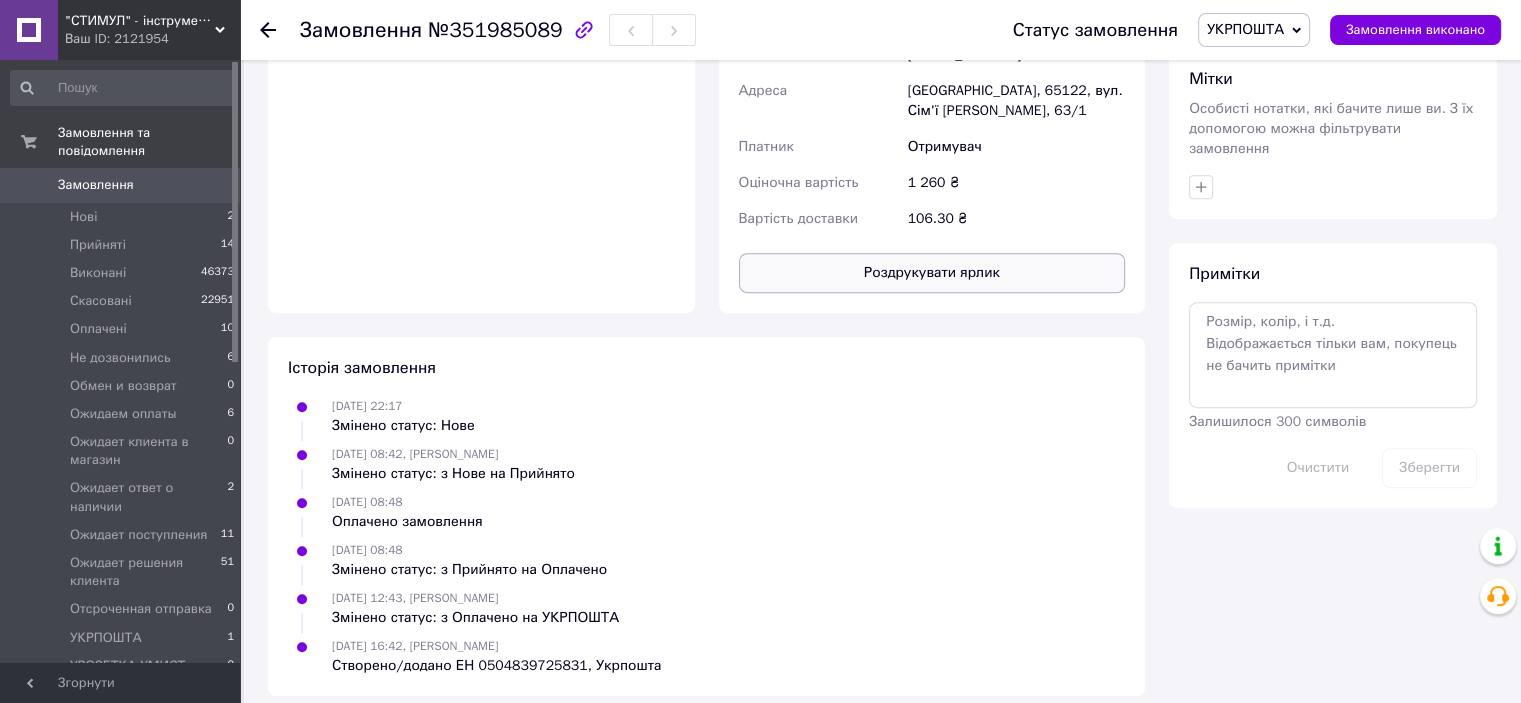 click on "Роздрукувати ярлик" at bounding box center (932, 273) 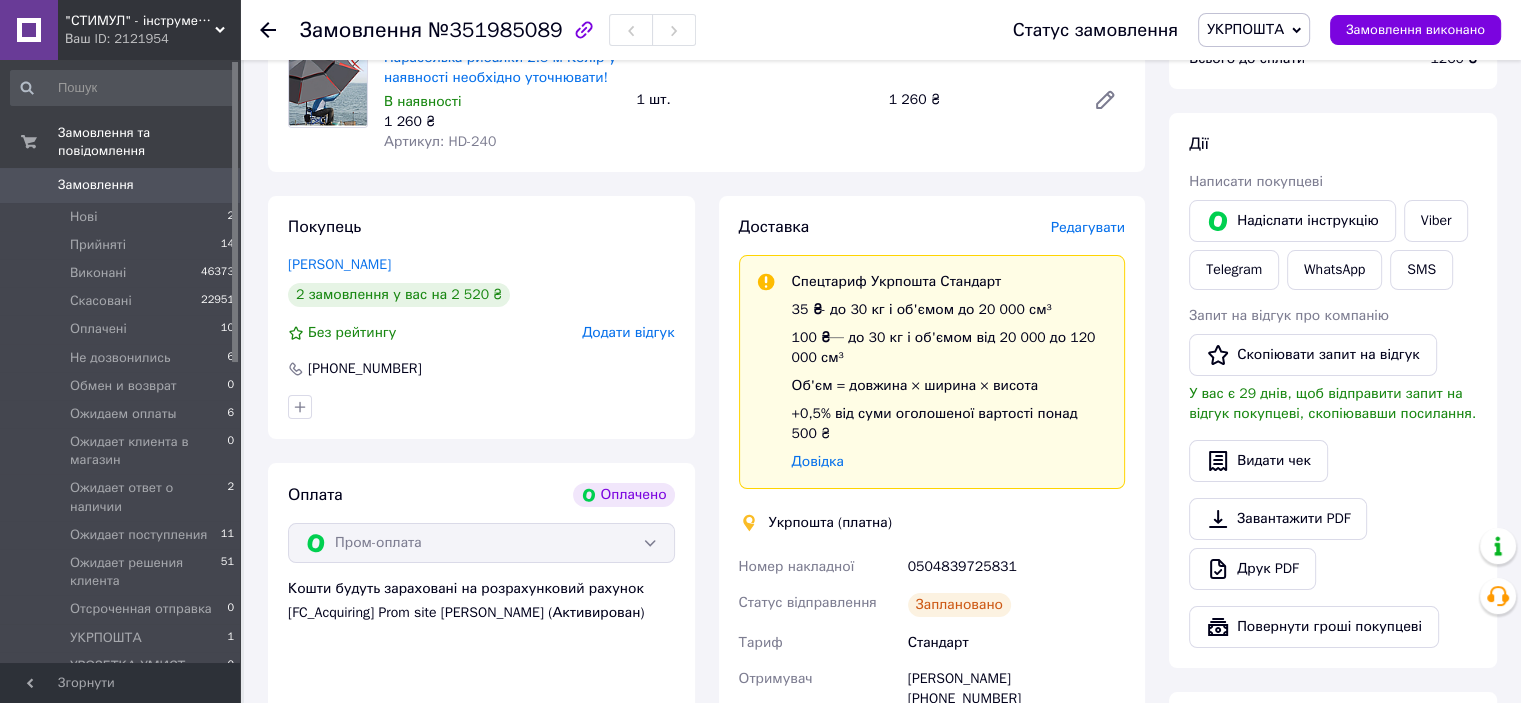 scroll, scrollTop: 189, scrollLeft: 0, axis: vertical 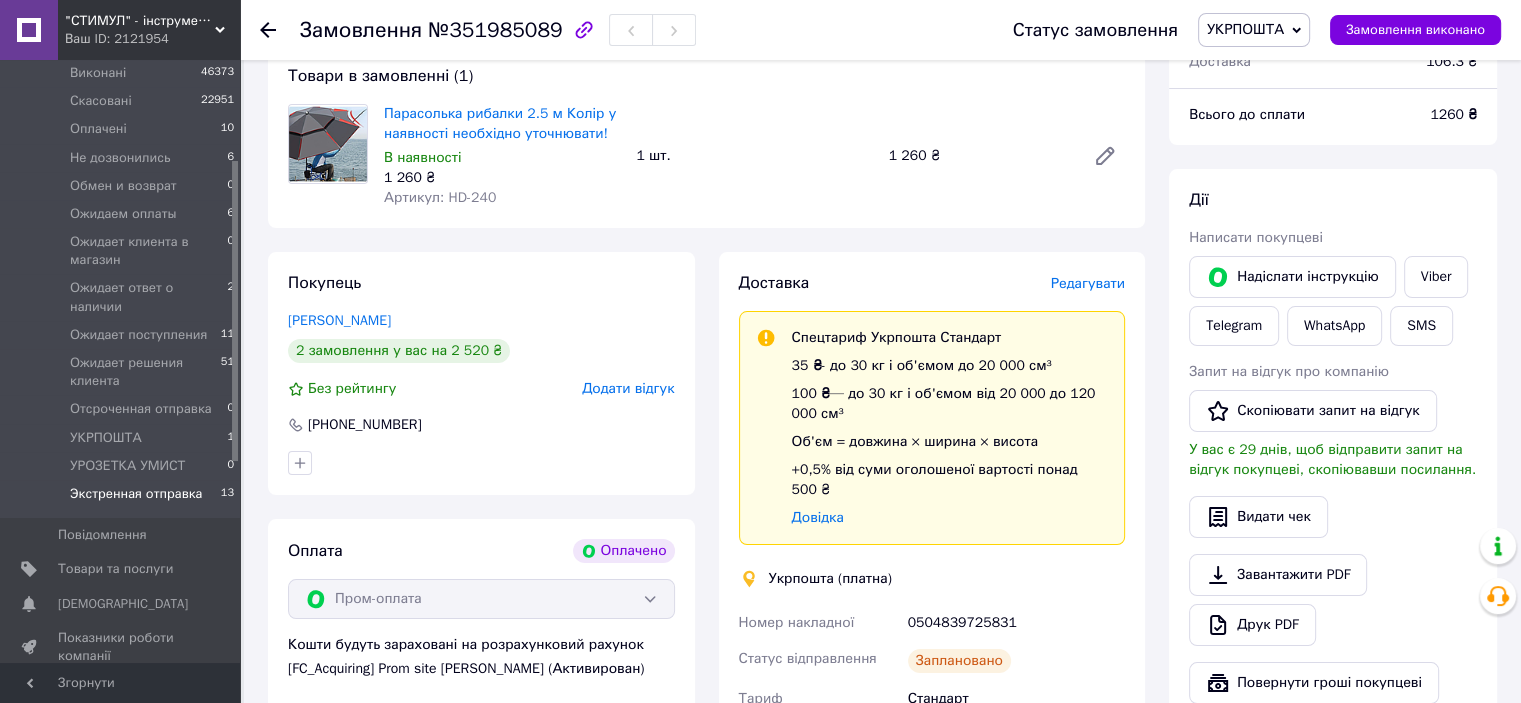 click on "Экстренная отправка 13" at bounding box center (123, 499) 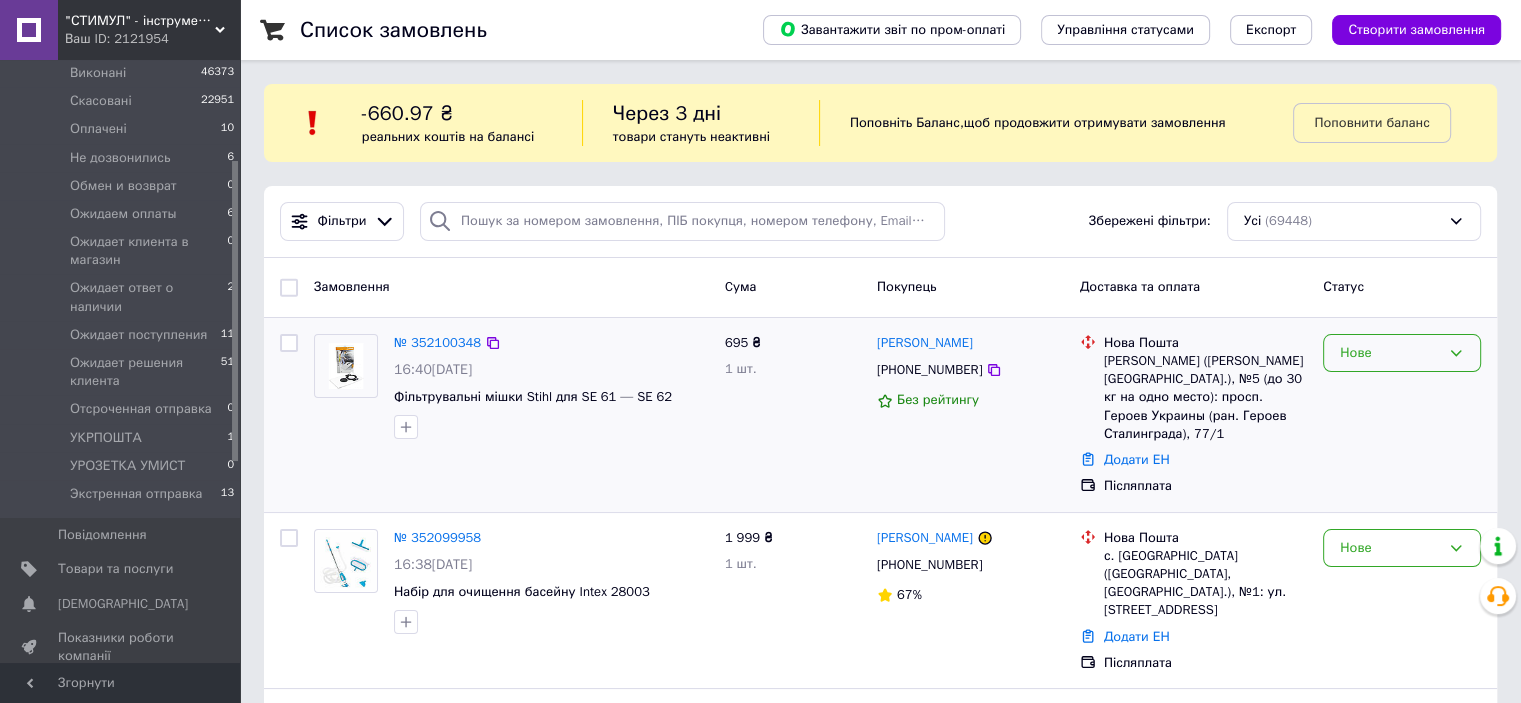 click on "Нове" at bounding box center (1390, 353) 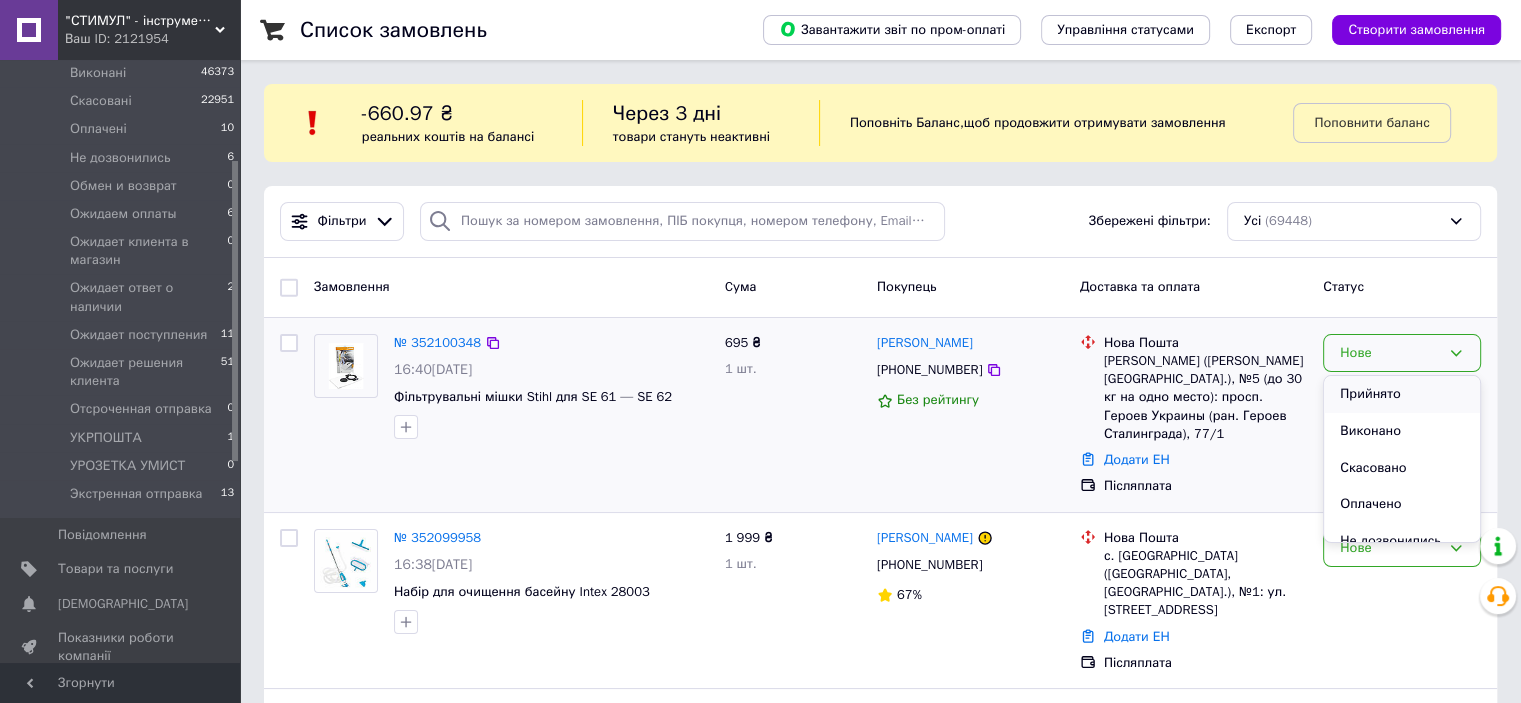 click on "Прийнято" at bounding box center (1402, 394) 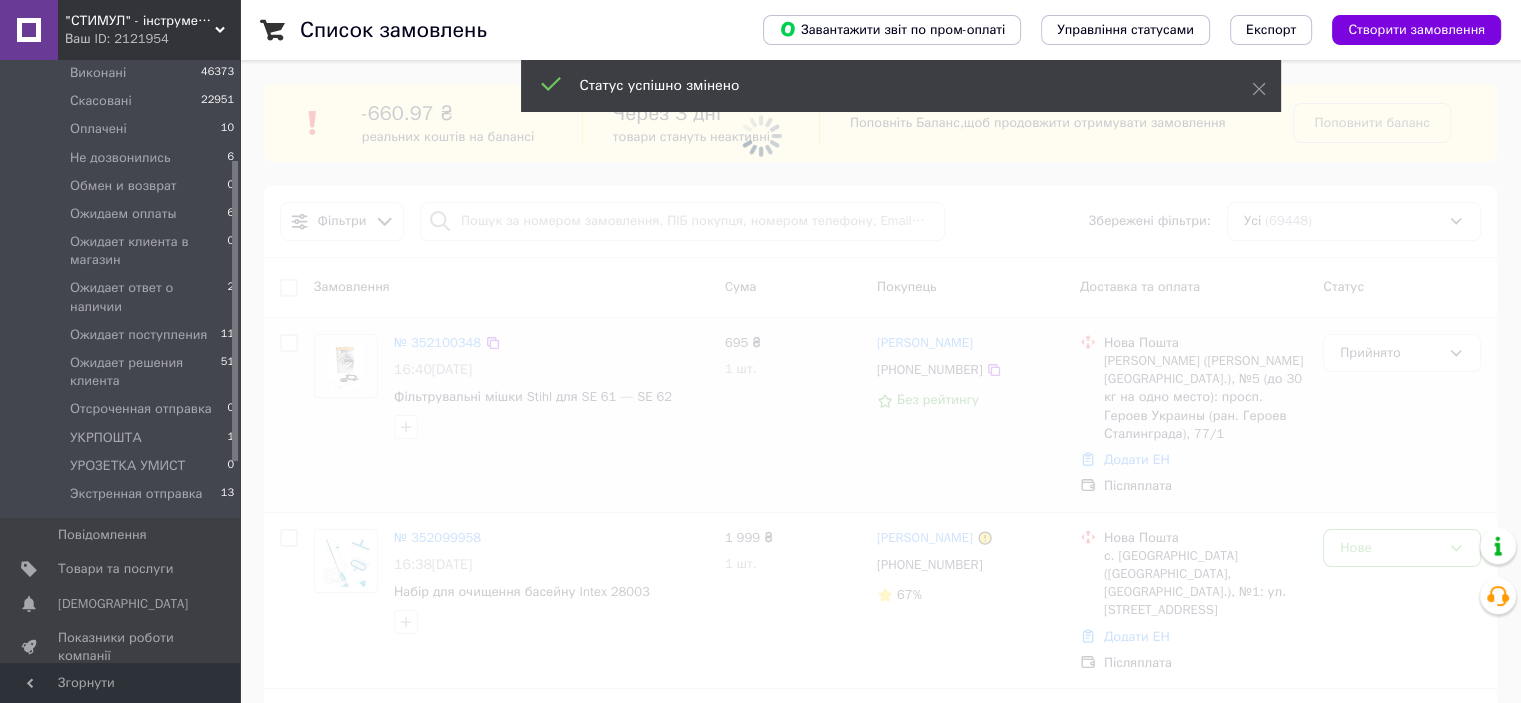 scroll, scrollTop: 100, scrollLeft: 0, axis: vertical 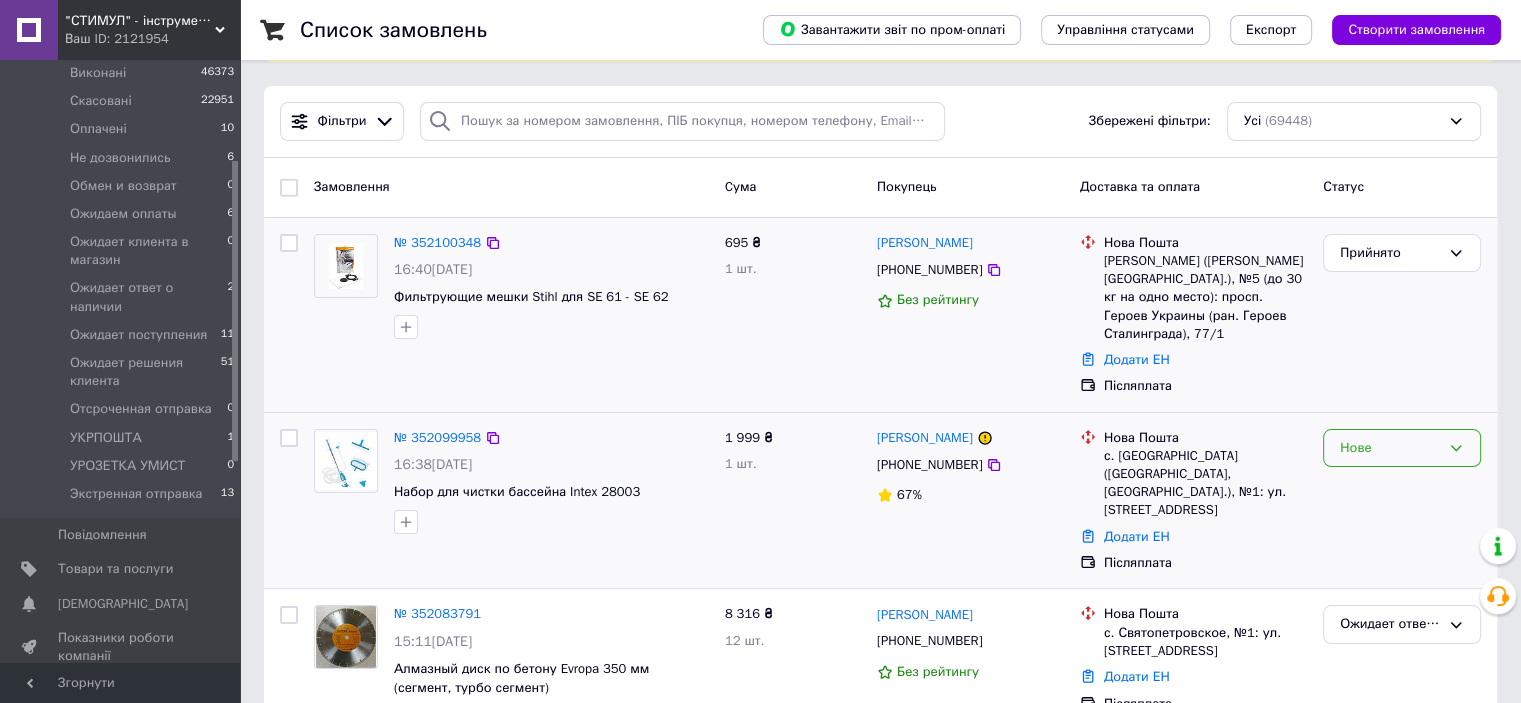 click on "Нове" at bounding box center [1390, 448] 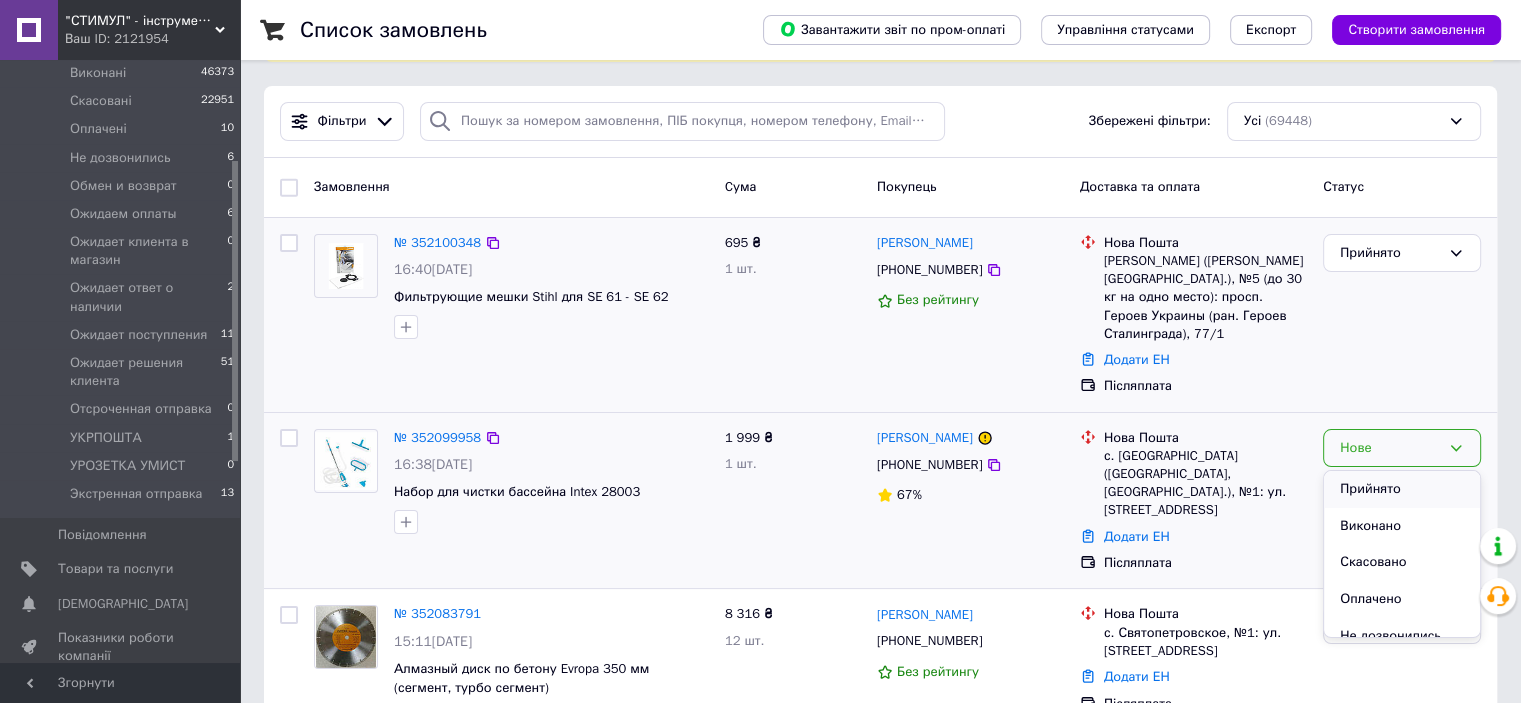 click on "Прийнято" at bounding box center [1402, 489] 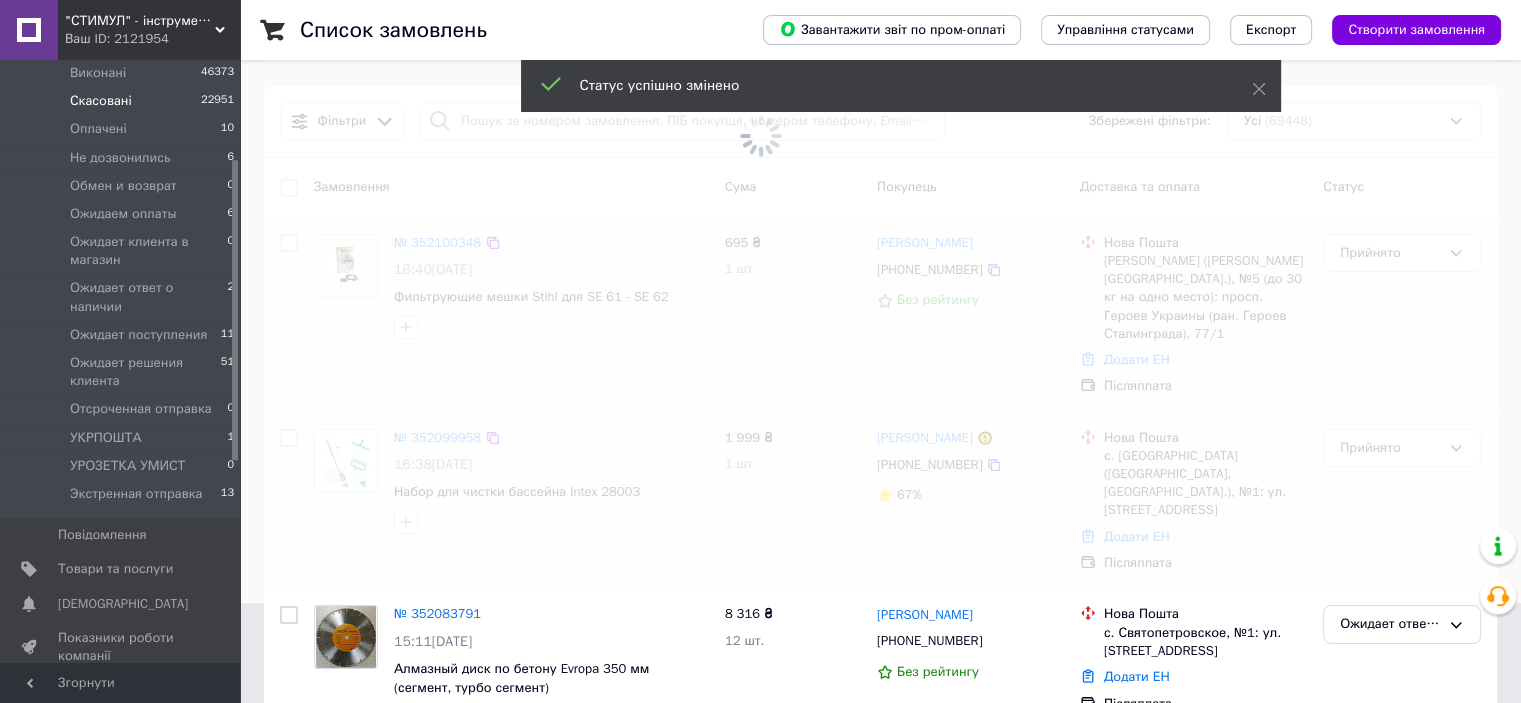 scroll, scrollTop: 0, scrollLeft: 0, axis: both 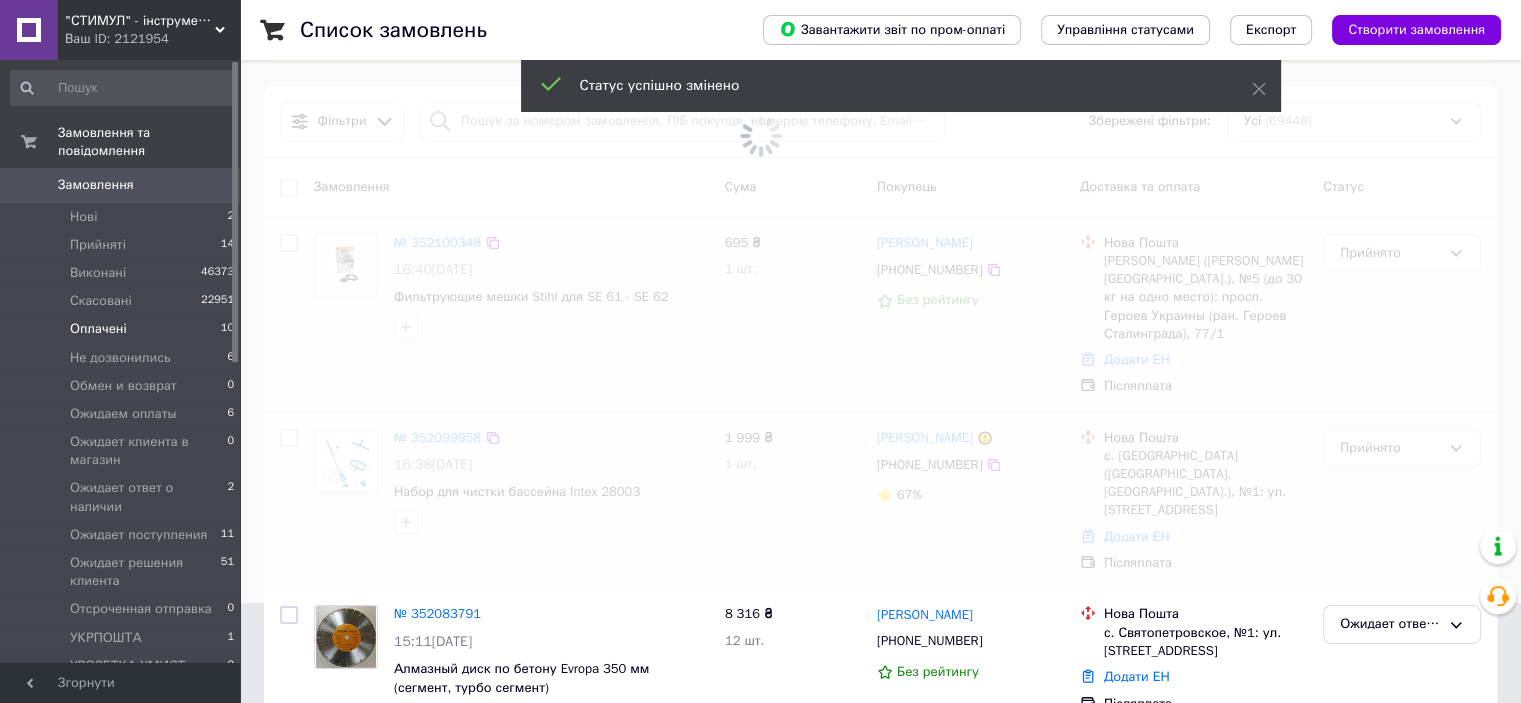 click on "Оплачені 10" at bounding box center [123, 329] 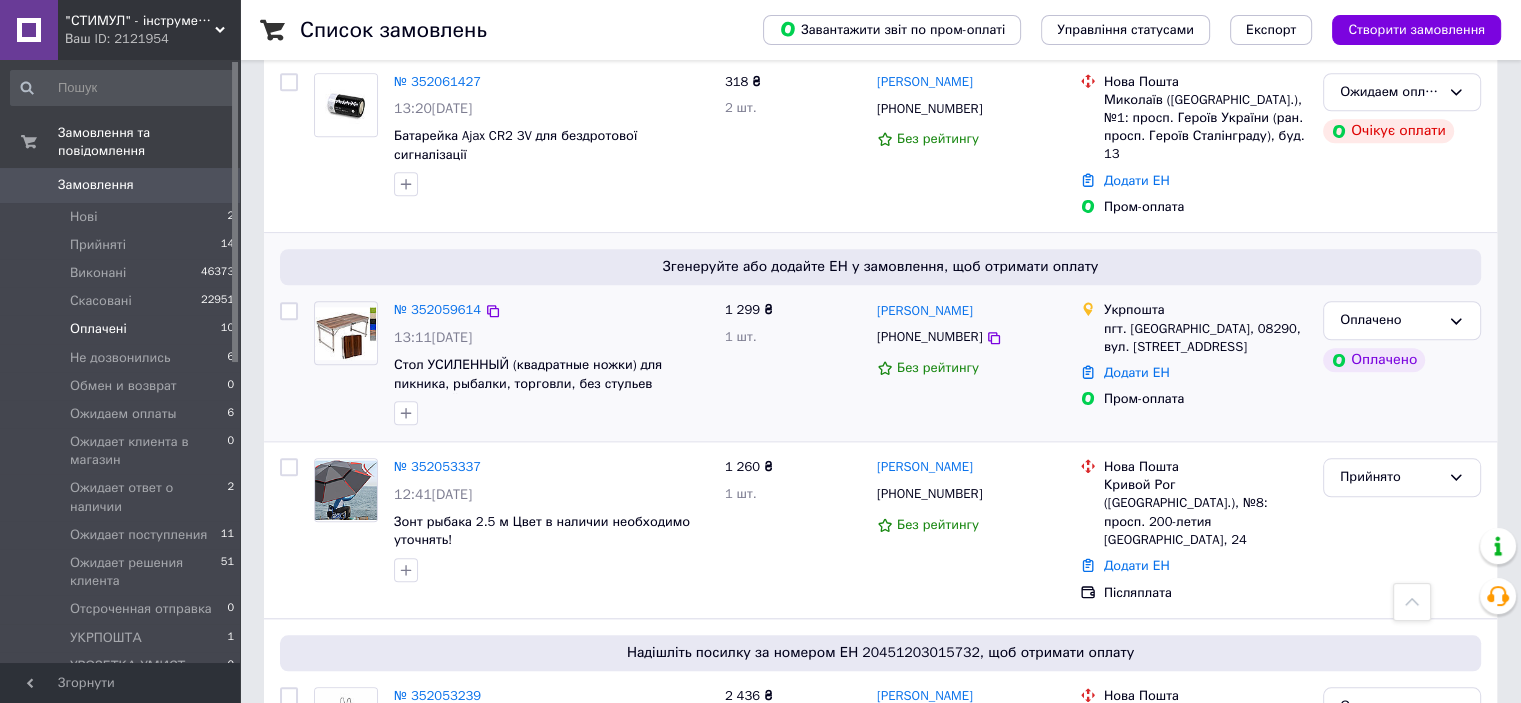 scroll, scrollTop: 1900, scrollLeft: 0, axis: vertical 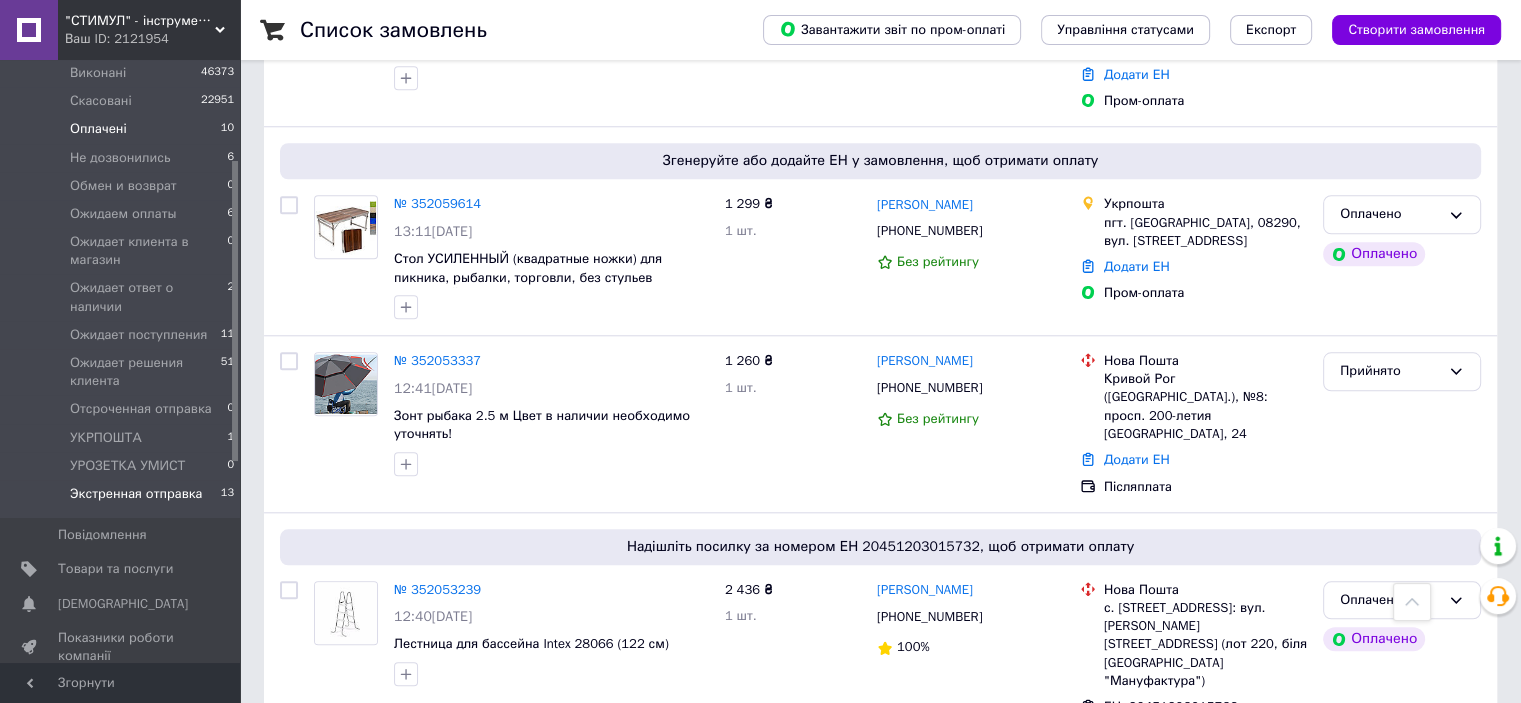 click on "Экстренная отправка 13" at bounding box center (123, 499) 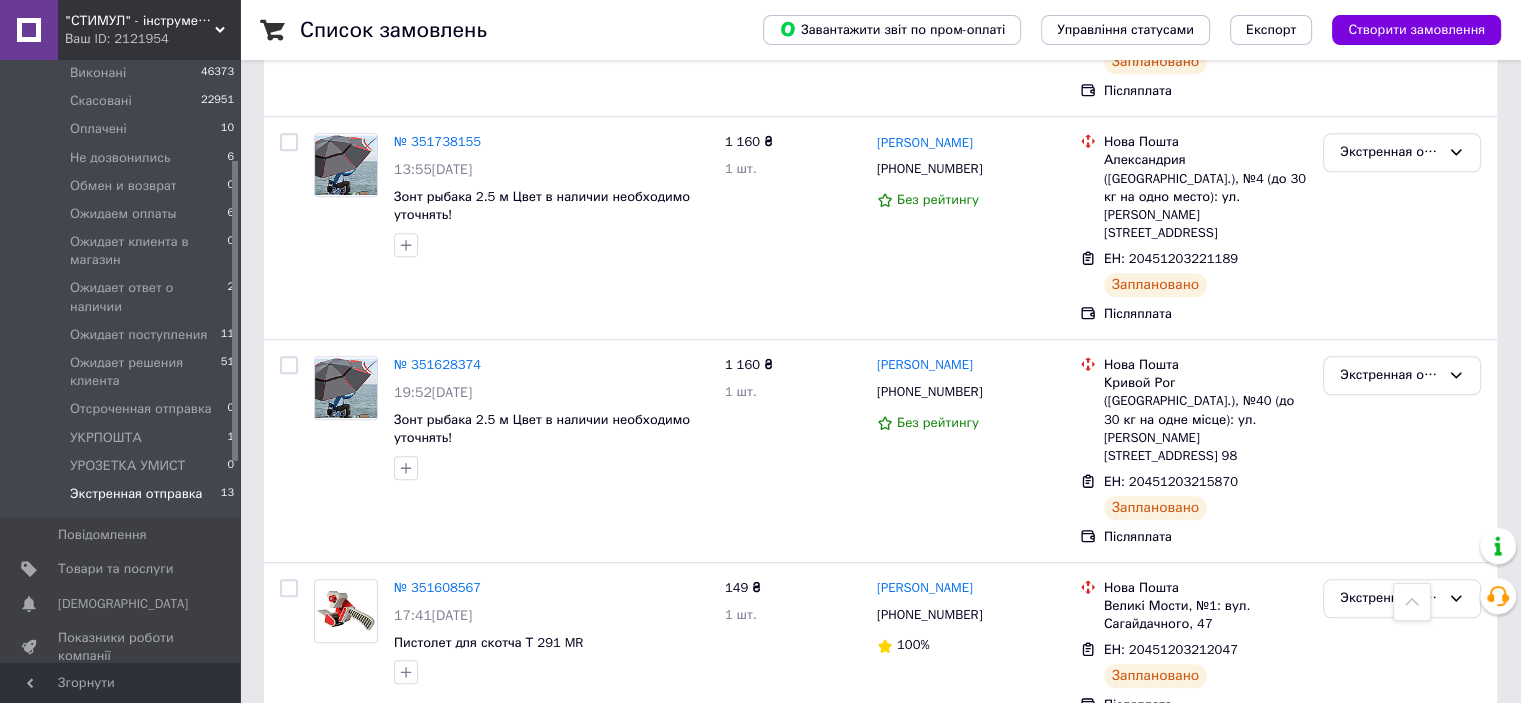 scroll, scrollTop: 1540, scrollLeft: 0, axis: vertical 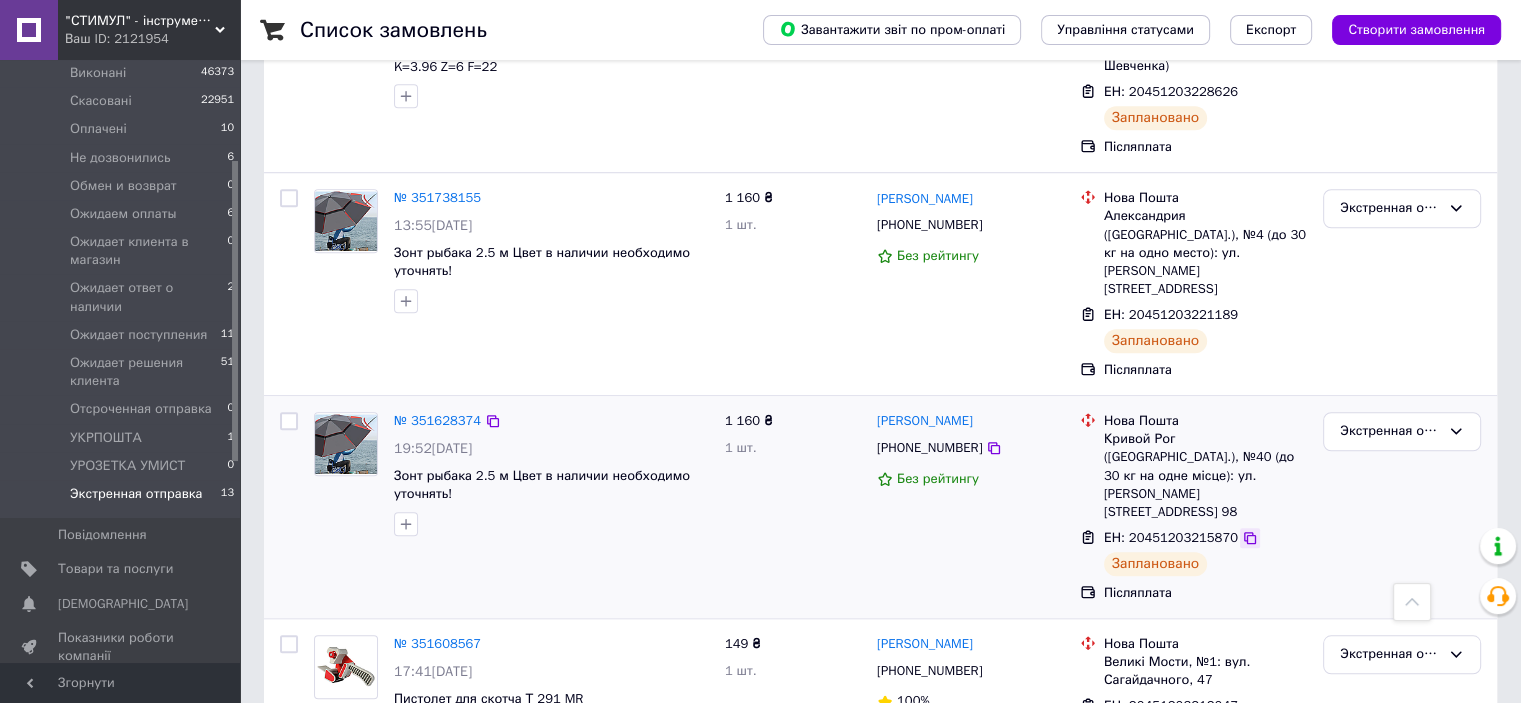 click 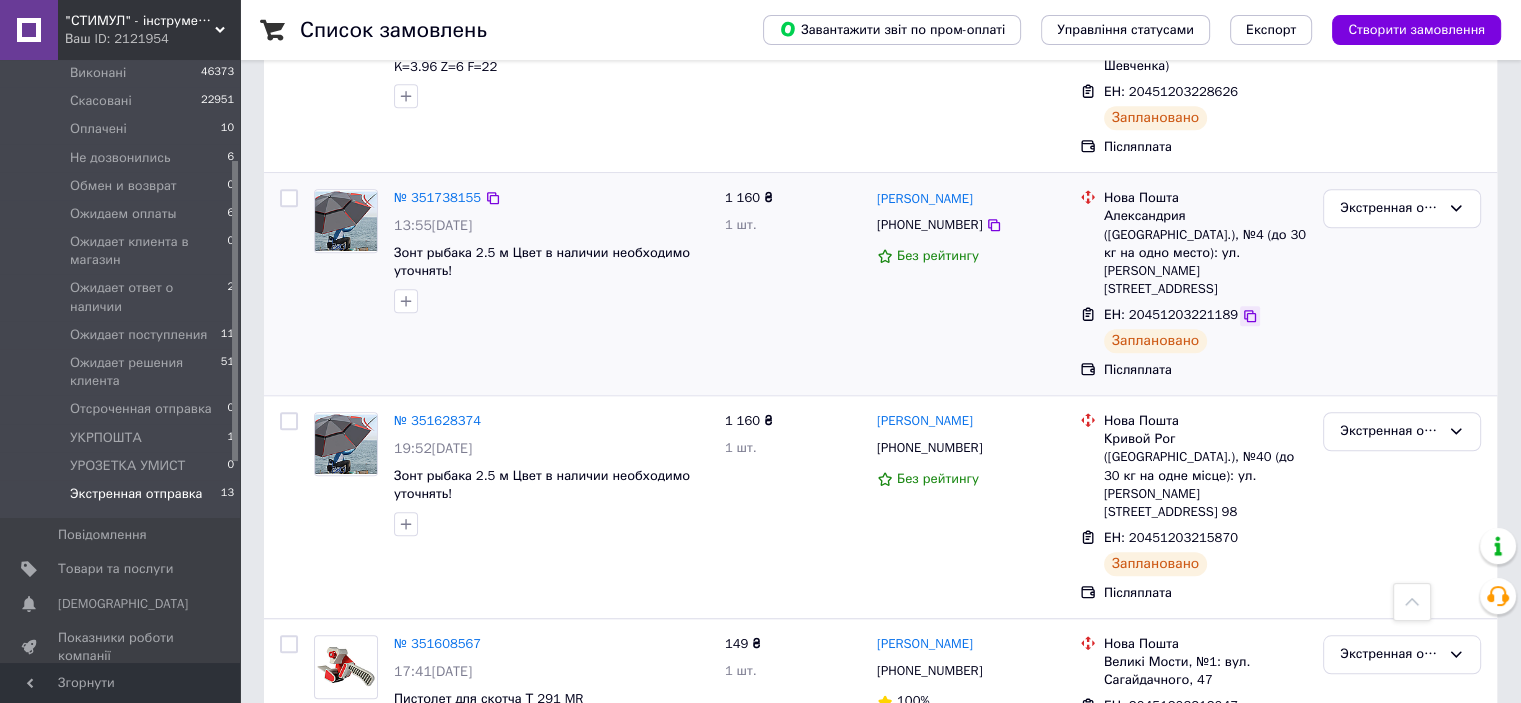 click at bounding box center (1250, 316) 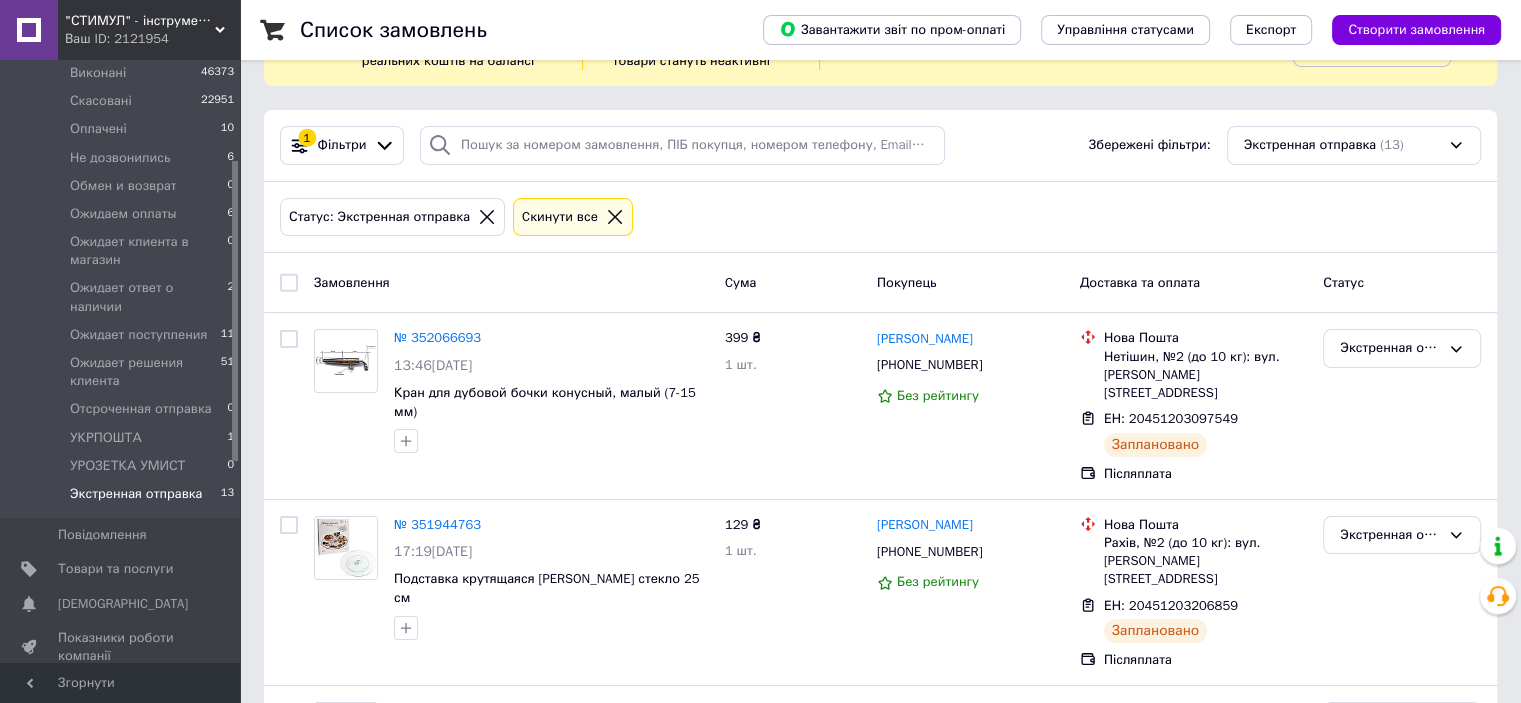scroll, scrollTop: 0, scrollLeft: 0, axis: both 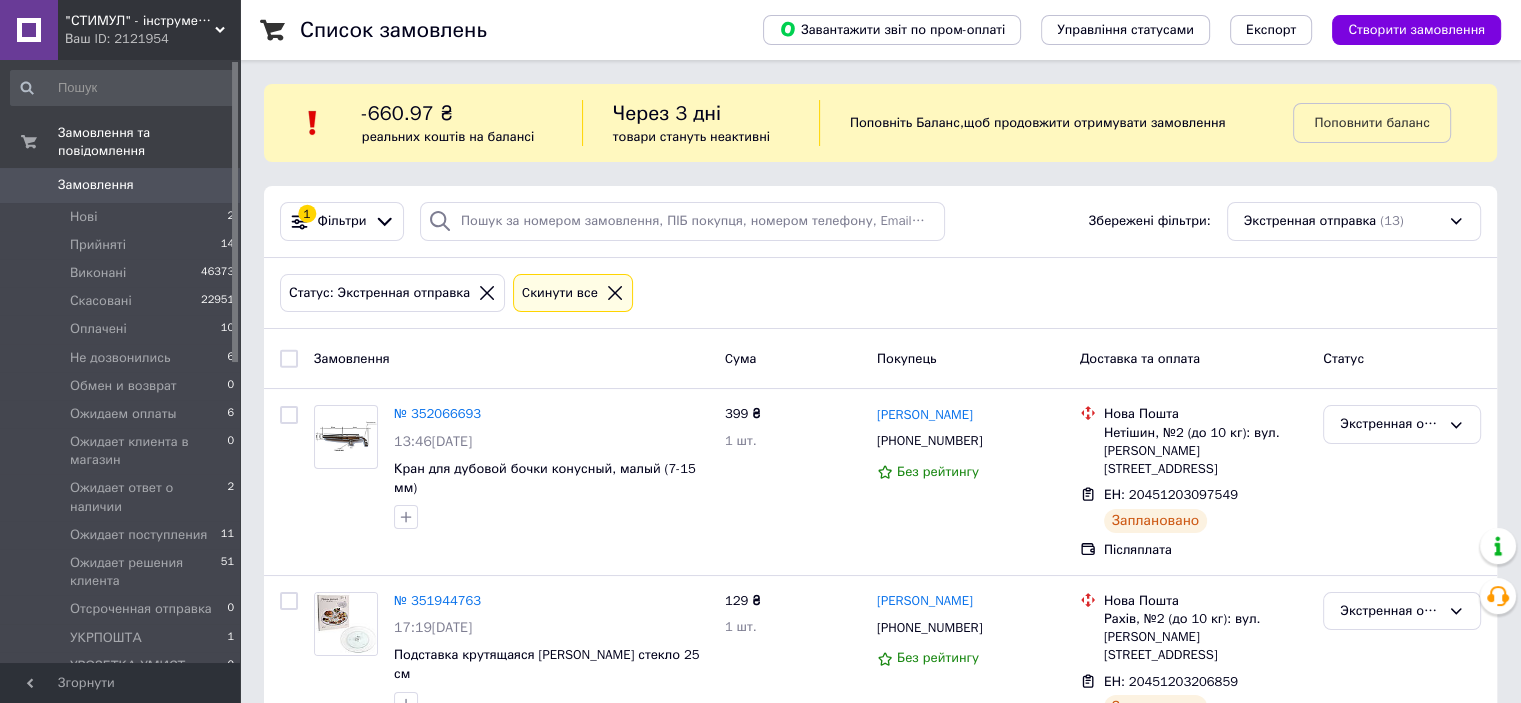 click on "Замовлення" at bounding box center [121, 185] 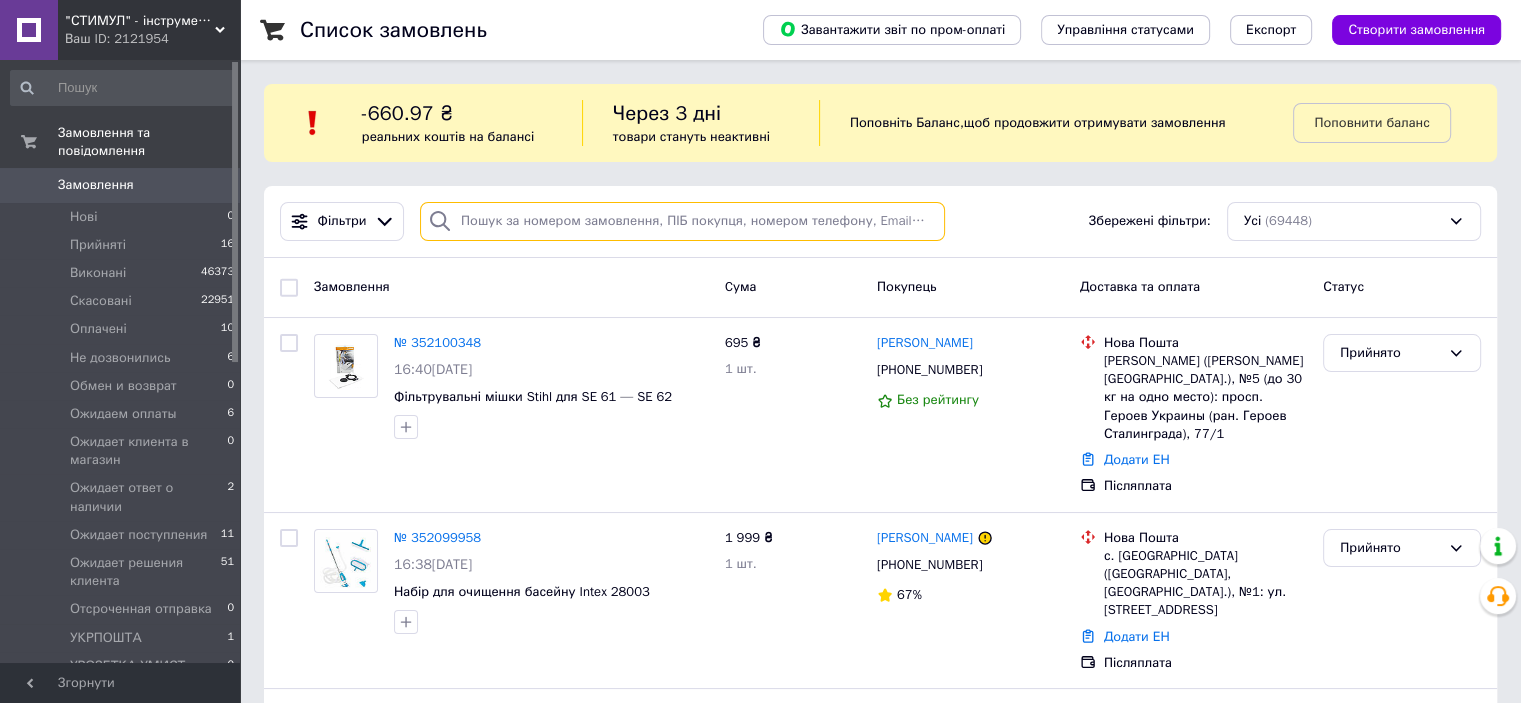click at bounding box center [682, 221] 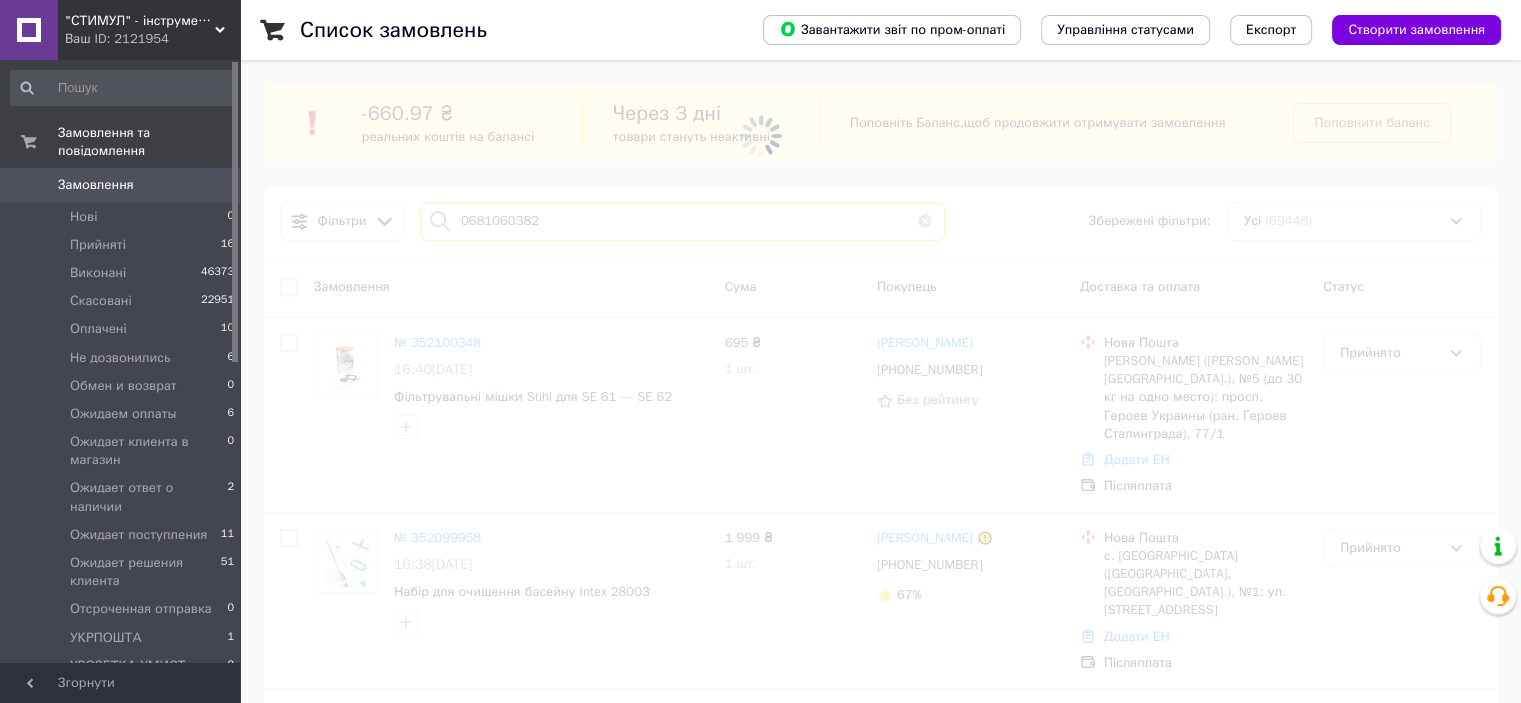 type on "0681060382" 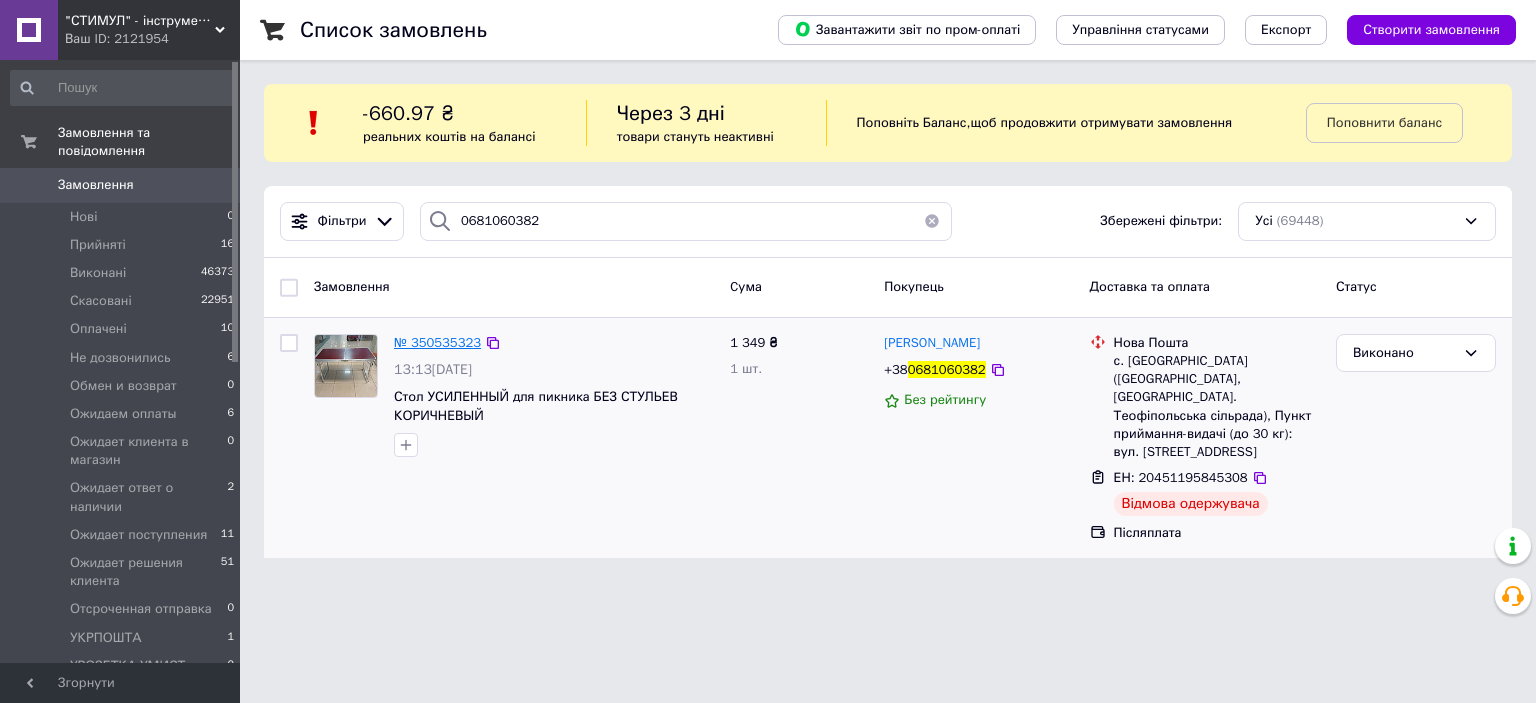 click on "№ 350535323" at bounding box center (437, 342) 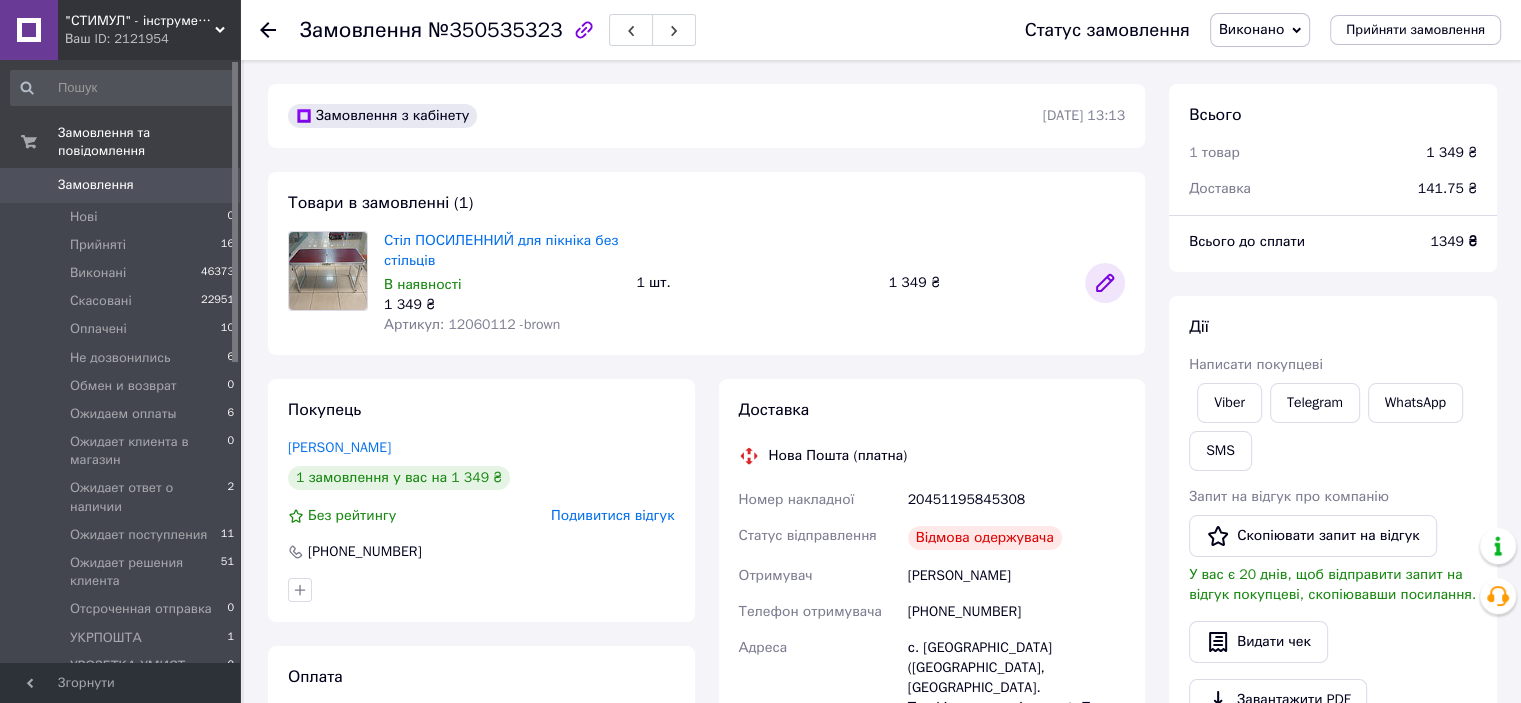 click 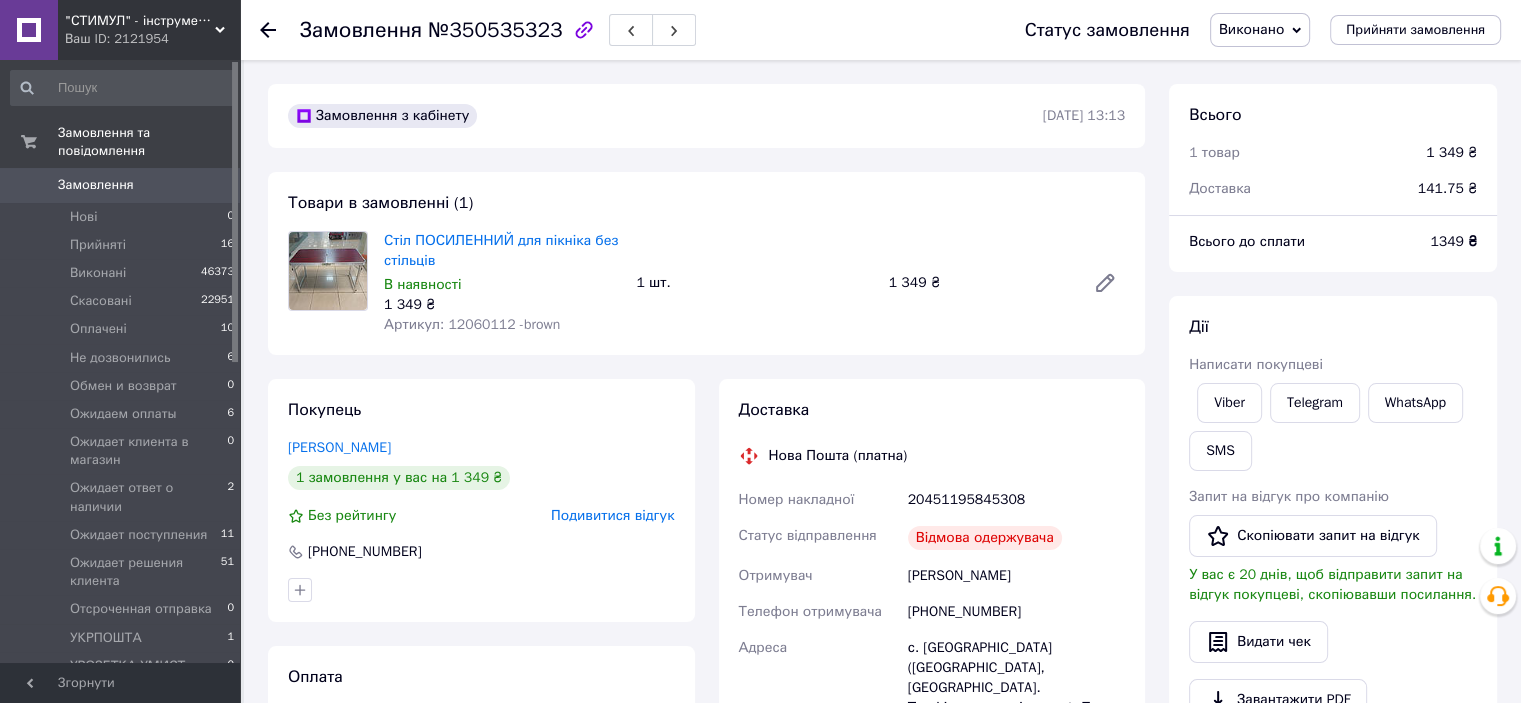 click on "Покупець Козориг Петро 1 замовлення у вас на 1 349 ₴ Без рейтингу   Подивитися відгук +380681060382" at bounding box center [481, 500] 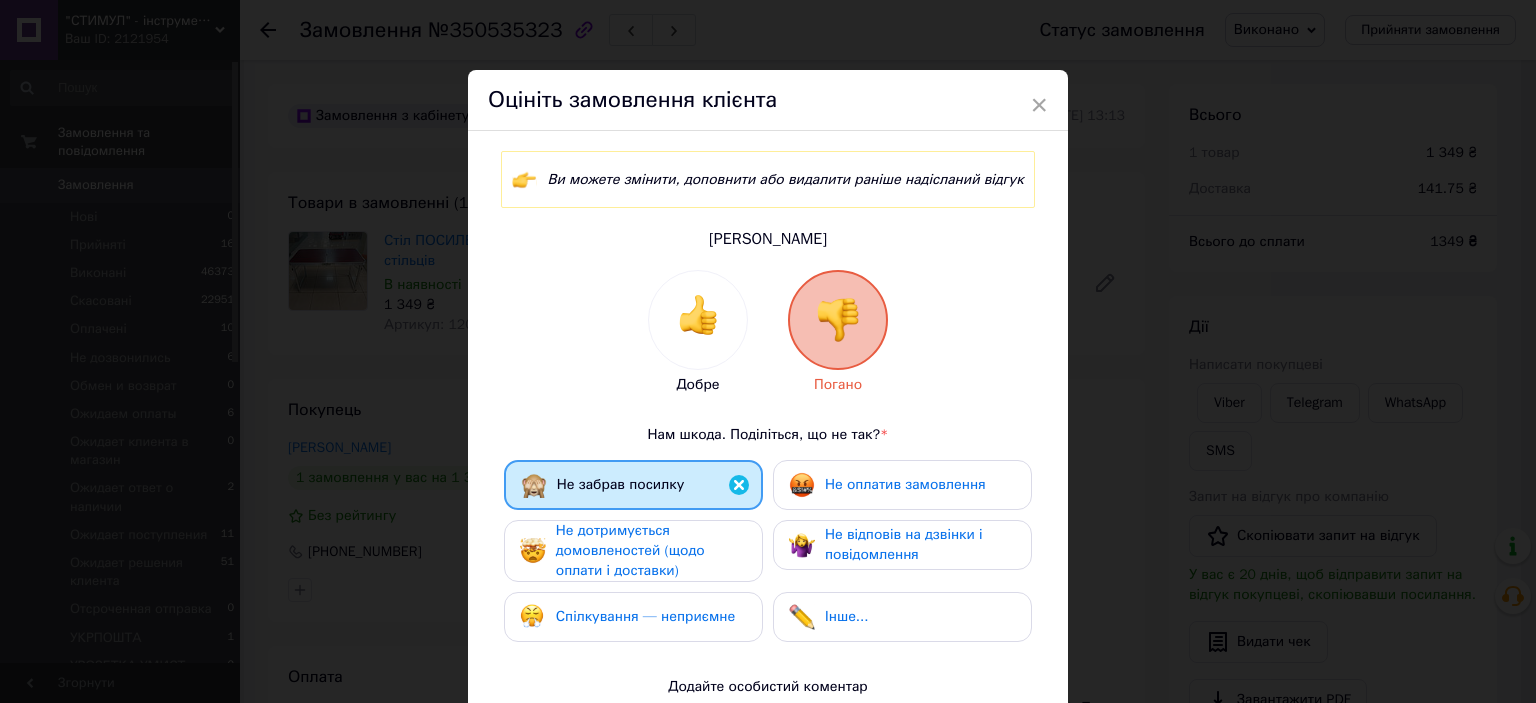 click on "Не оплатив замовлення" at bounding box center (905, 484) 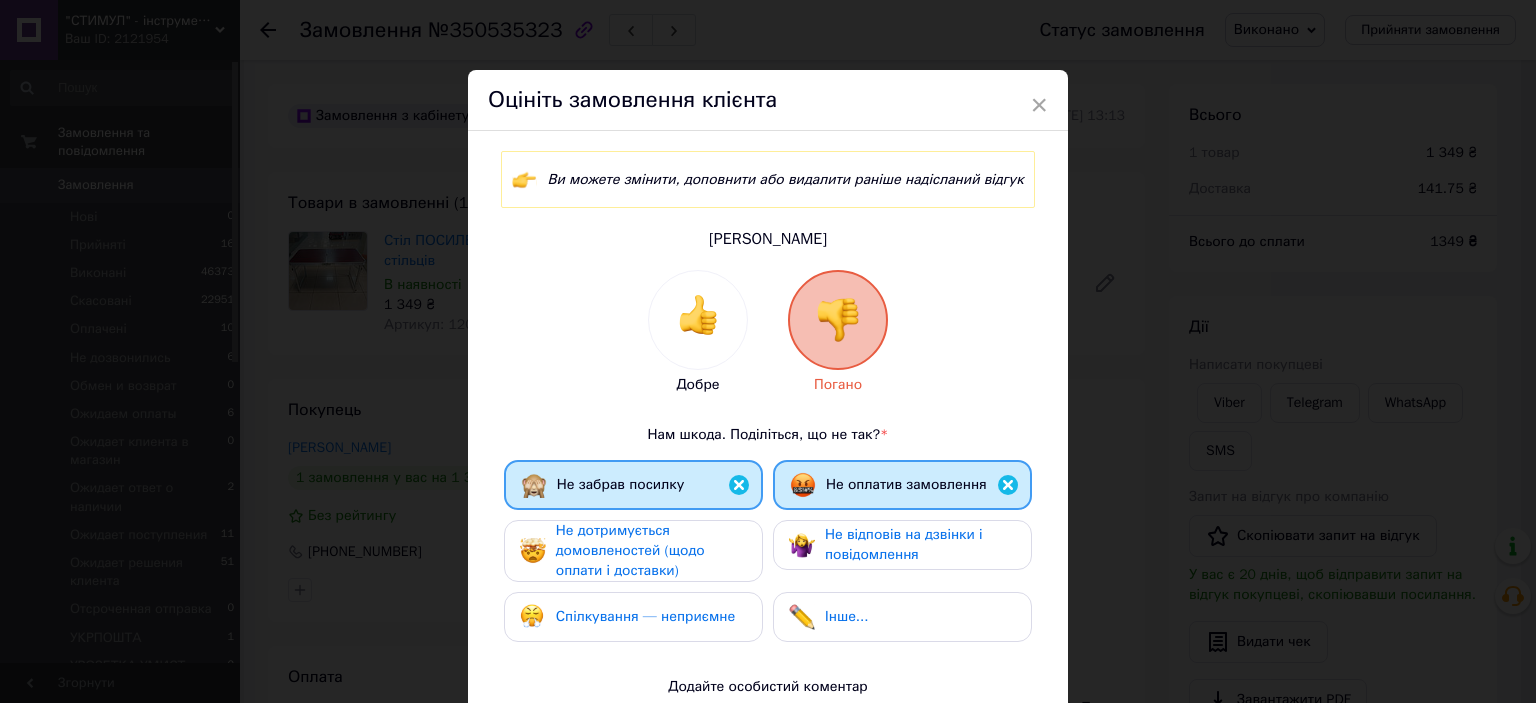 click on "Не дотримується домовленостей (щодо оплати і доставки)" at bounding box center (651, 551) 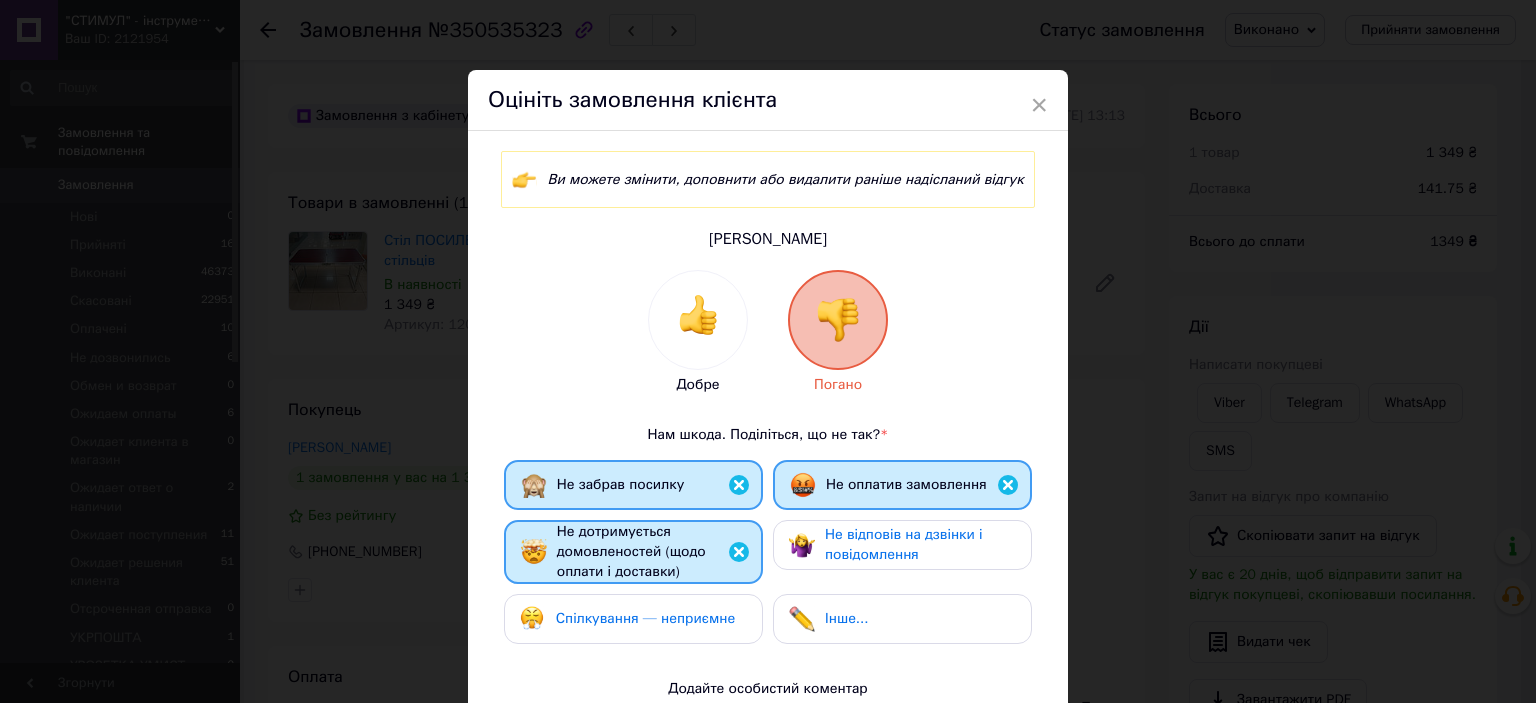 click on "Спілкування — неприємне" at bounding box center [633, 619] 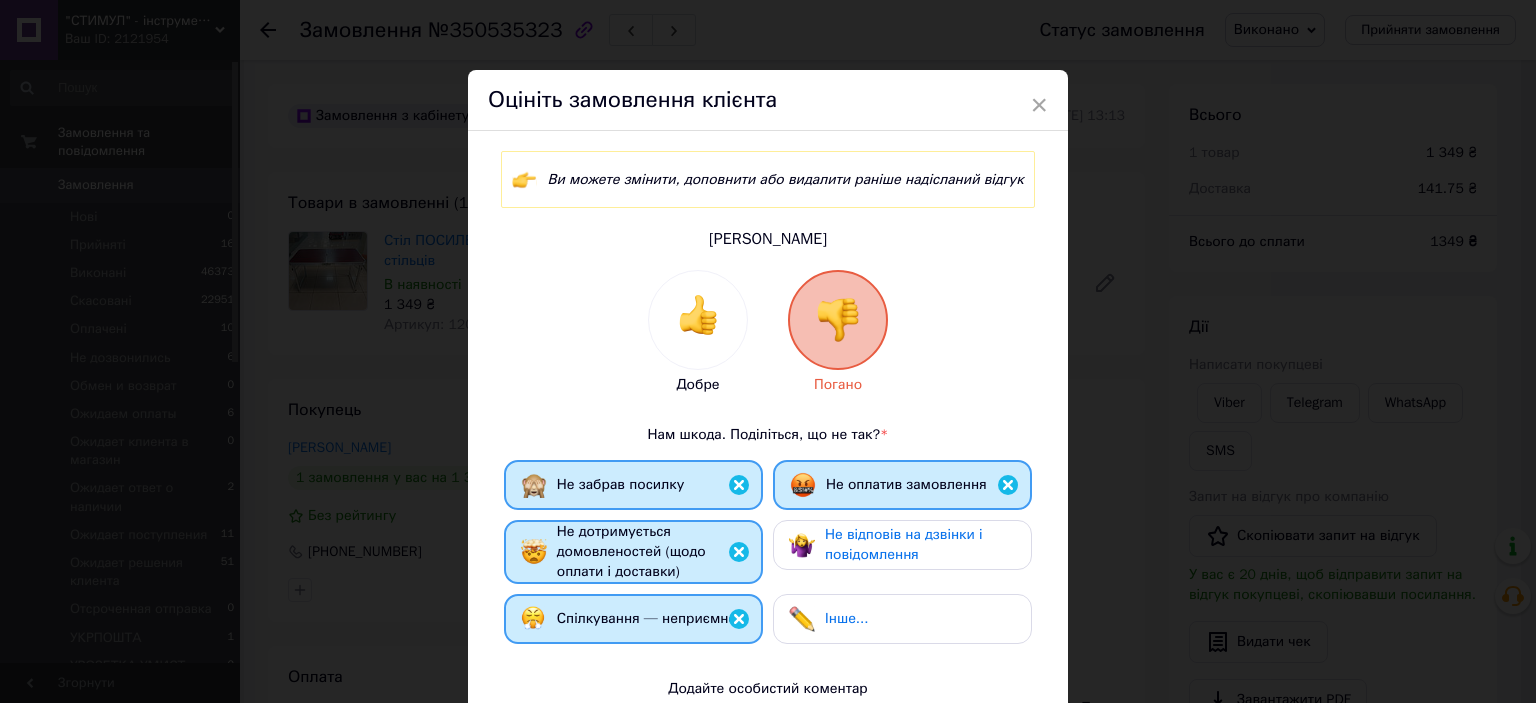 click on "Не відповів на дзвінки і повідомлення" at bounding box center (904, 544) 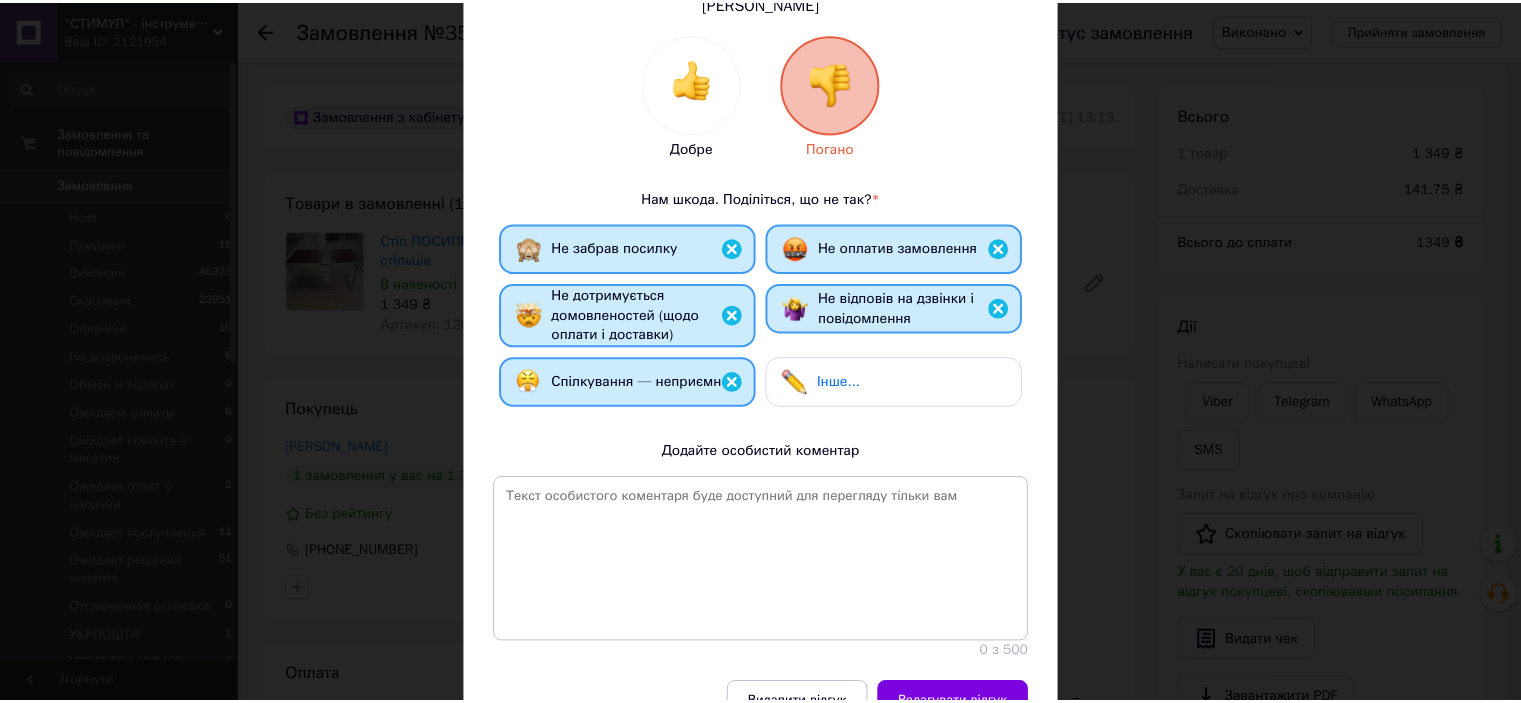 scroll, scrollTop: 343, scrollLeft: 0, axis: vertical 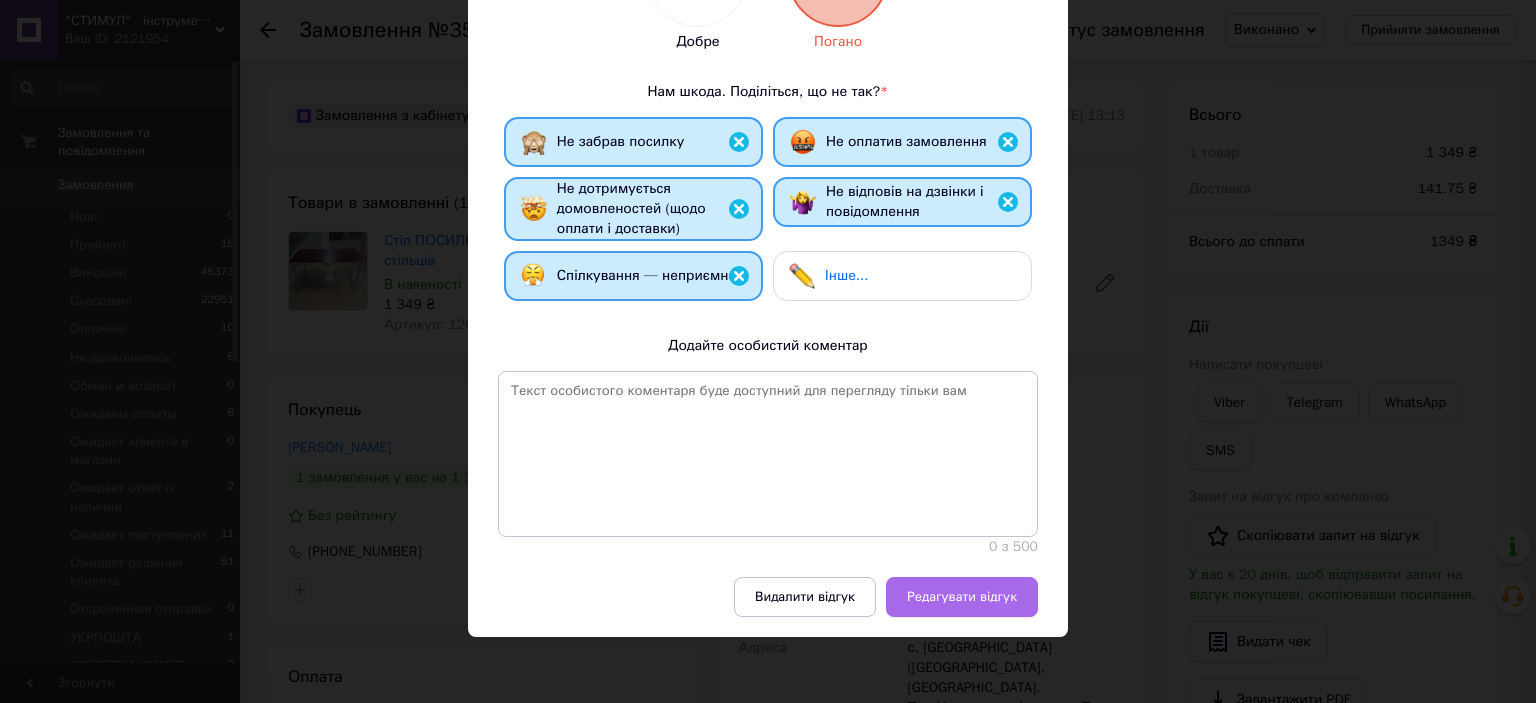 click on "Редагувати відгук" at bounding box center (962, 597) 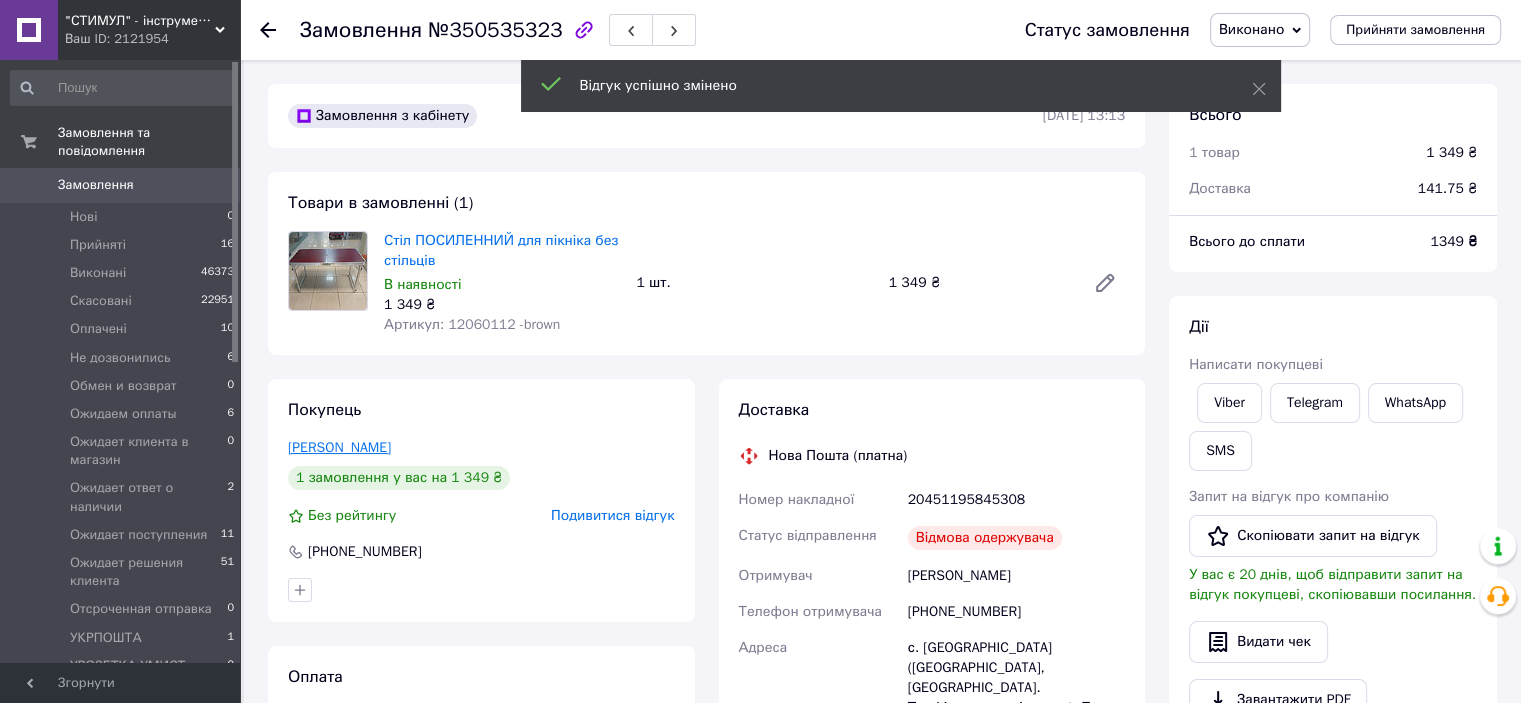 click on "Козориг Петро" at bounding box center (339, 447) 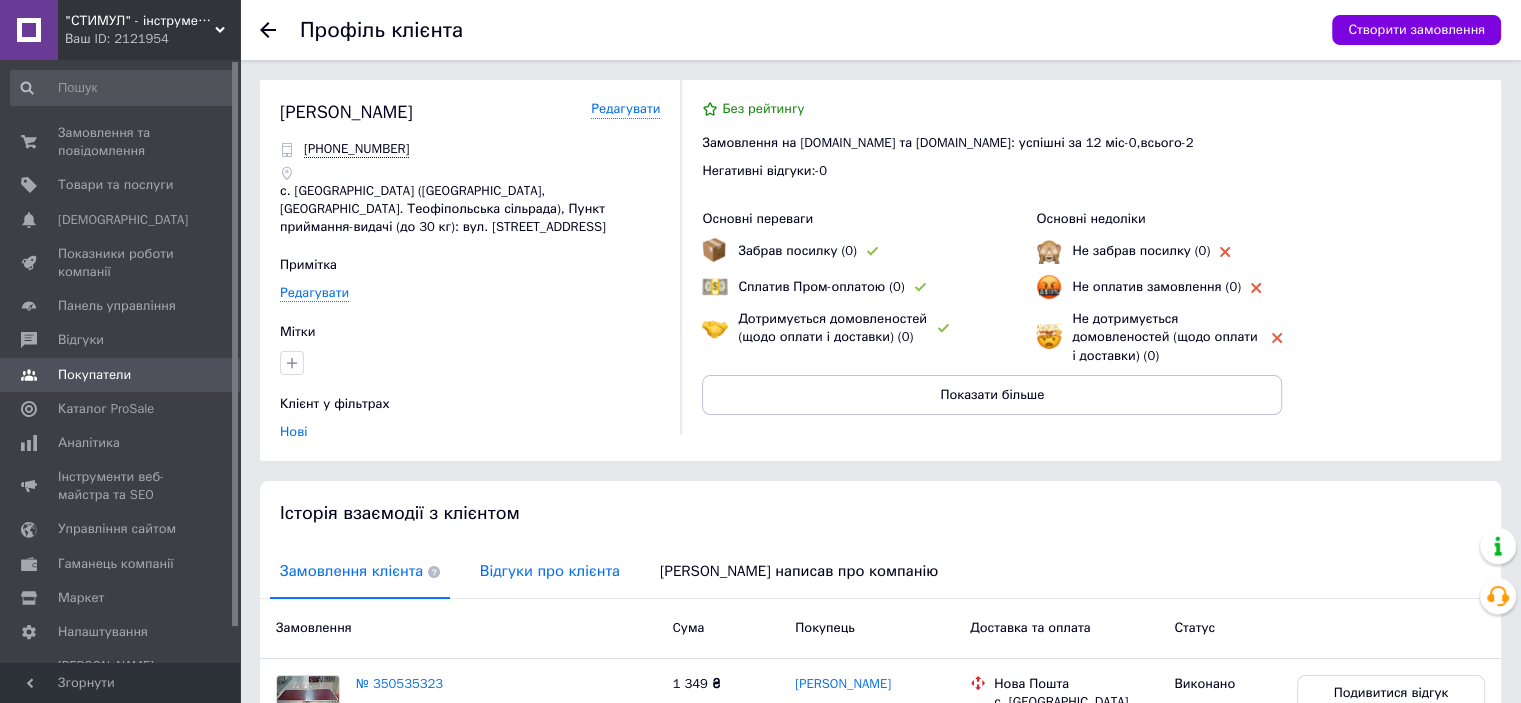 click on "Відгуки про клієнта" at bounding box center (550, 571) 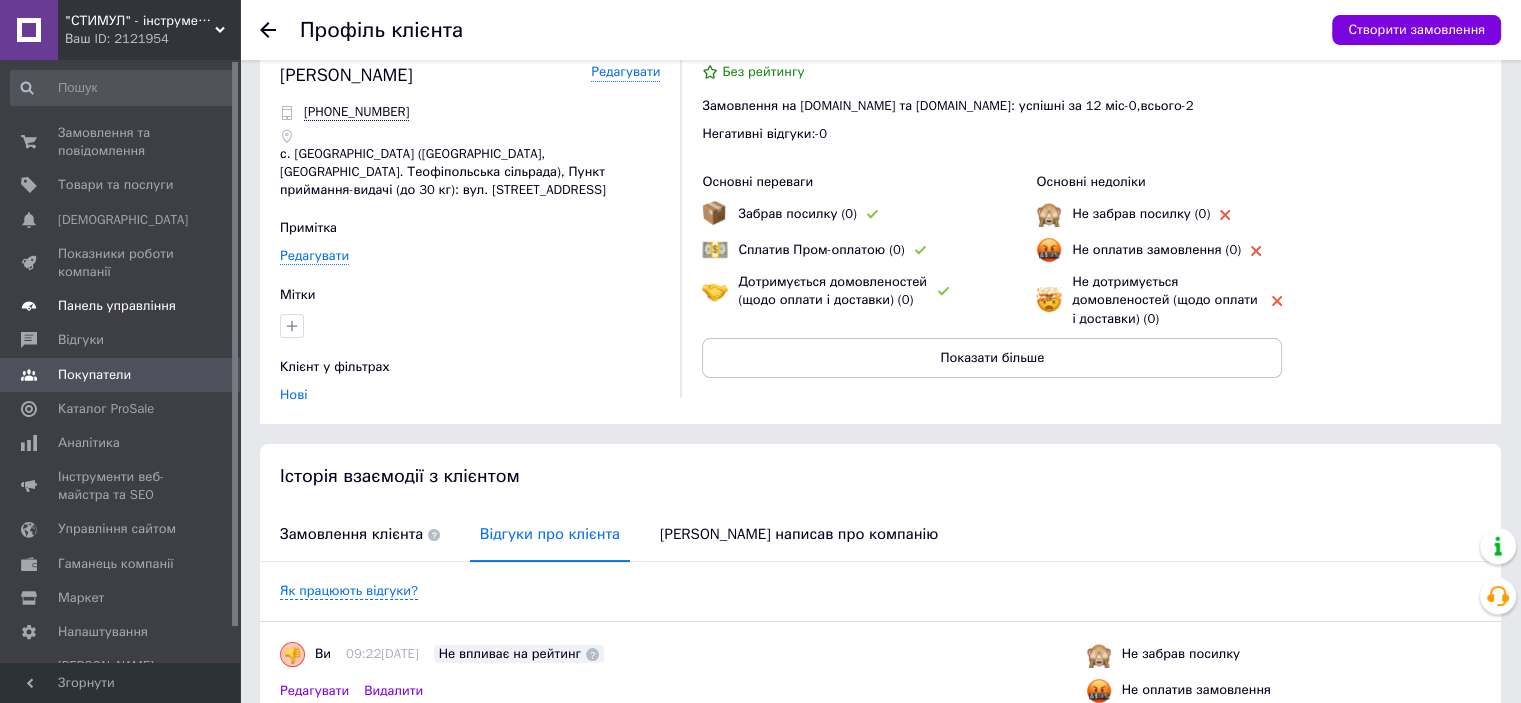scroll, scrollTop: 0, scrollLeft: 0, axis: both 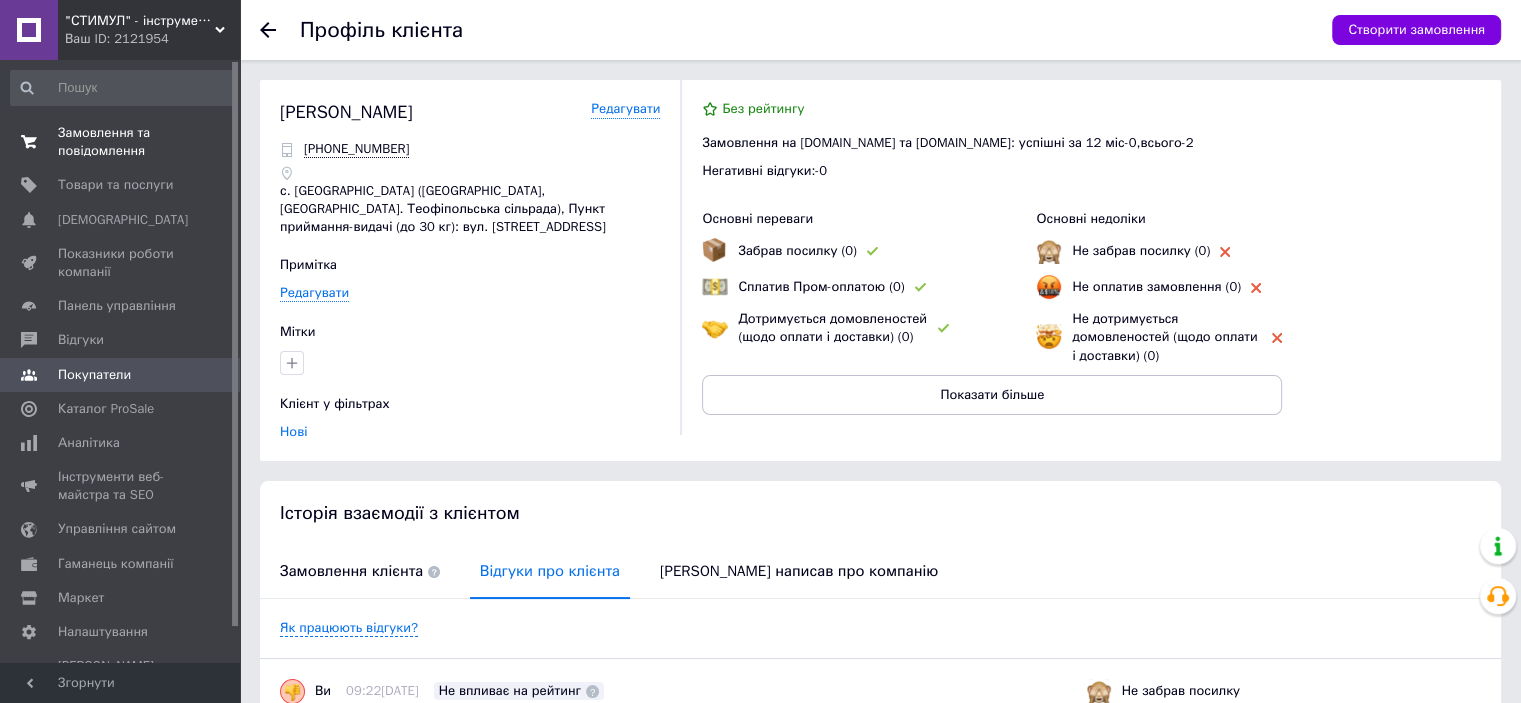 click on "Замовлення та повідомлення" at bounding box center (121, 142) 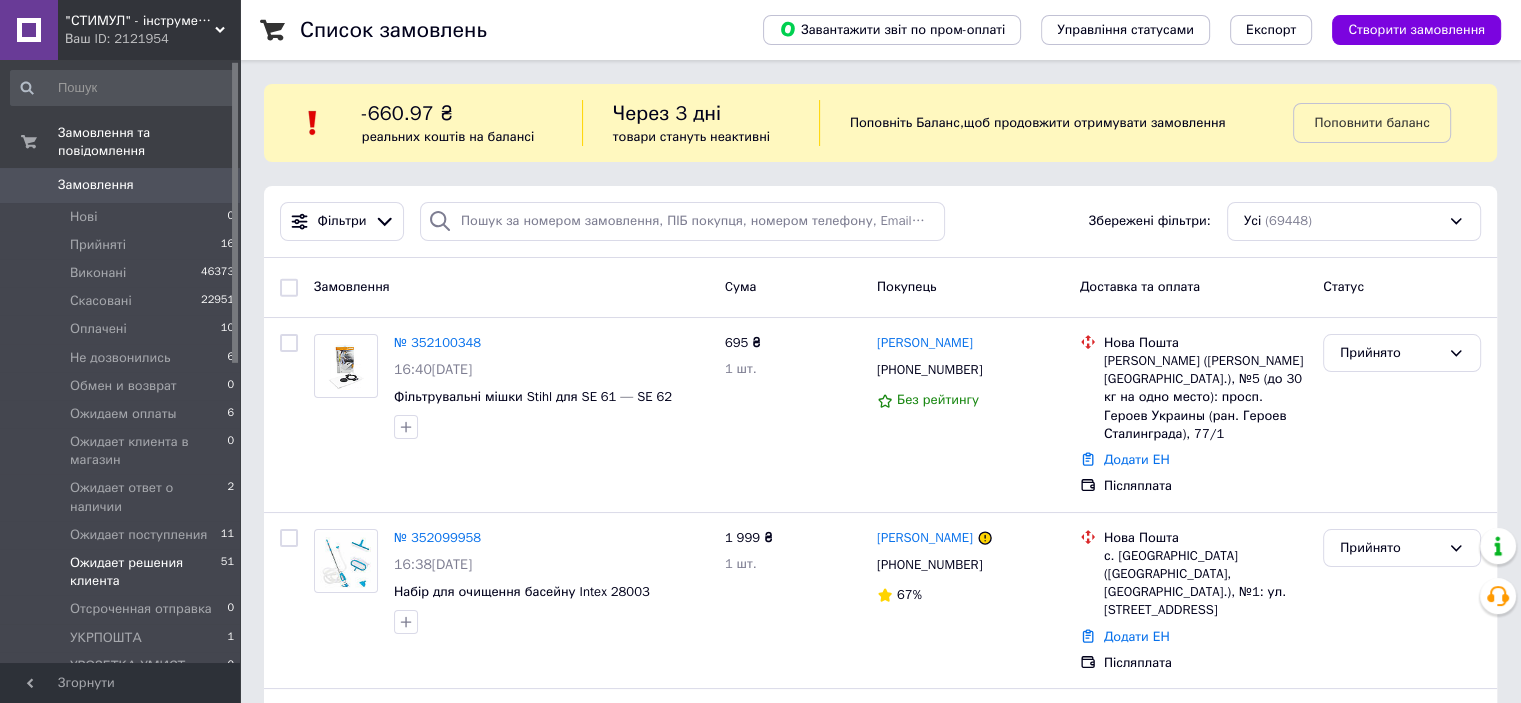 scroll, scrollTop: 100, scrollLeft: 0, axis: vertical 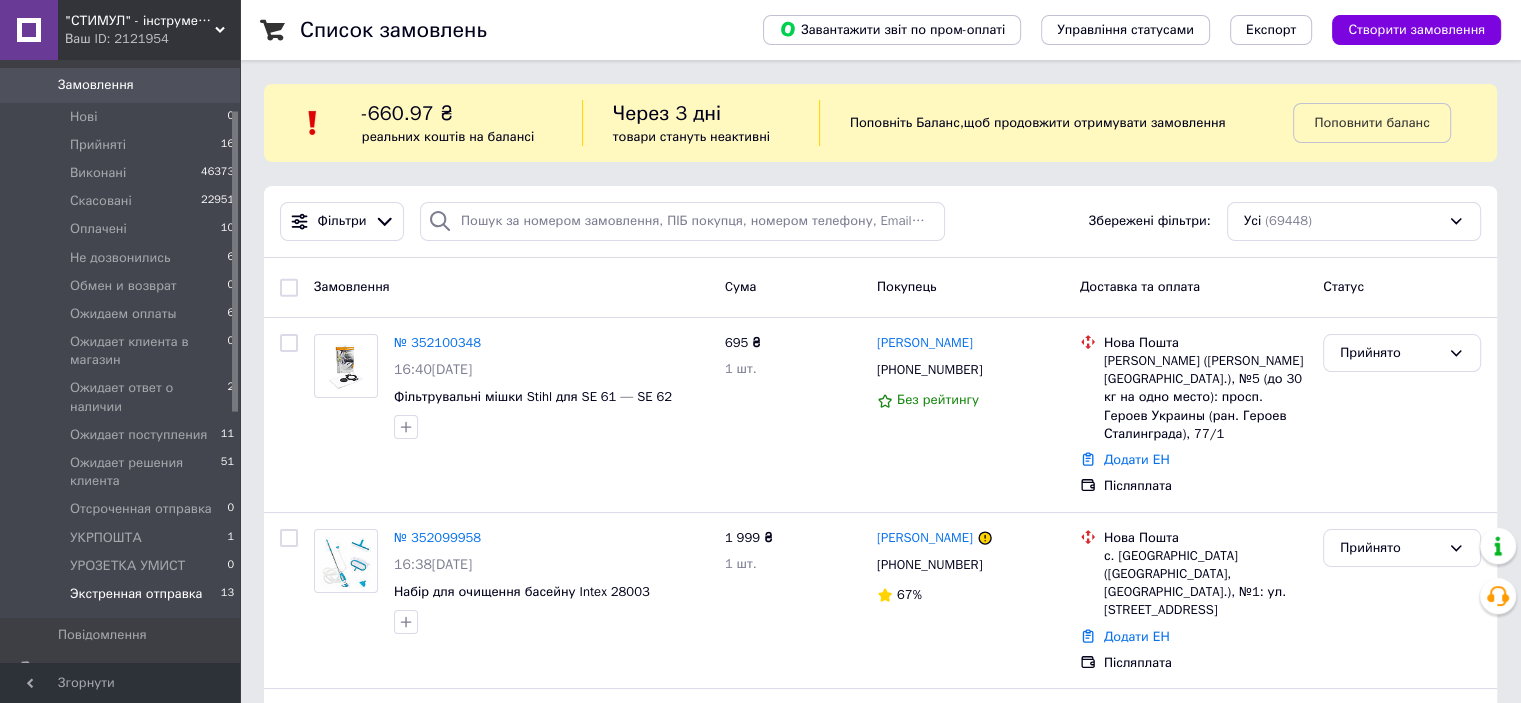 click on "Экстренная отправка" at bounding box center (136, 594) 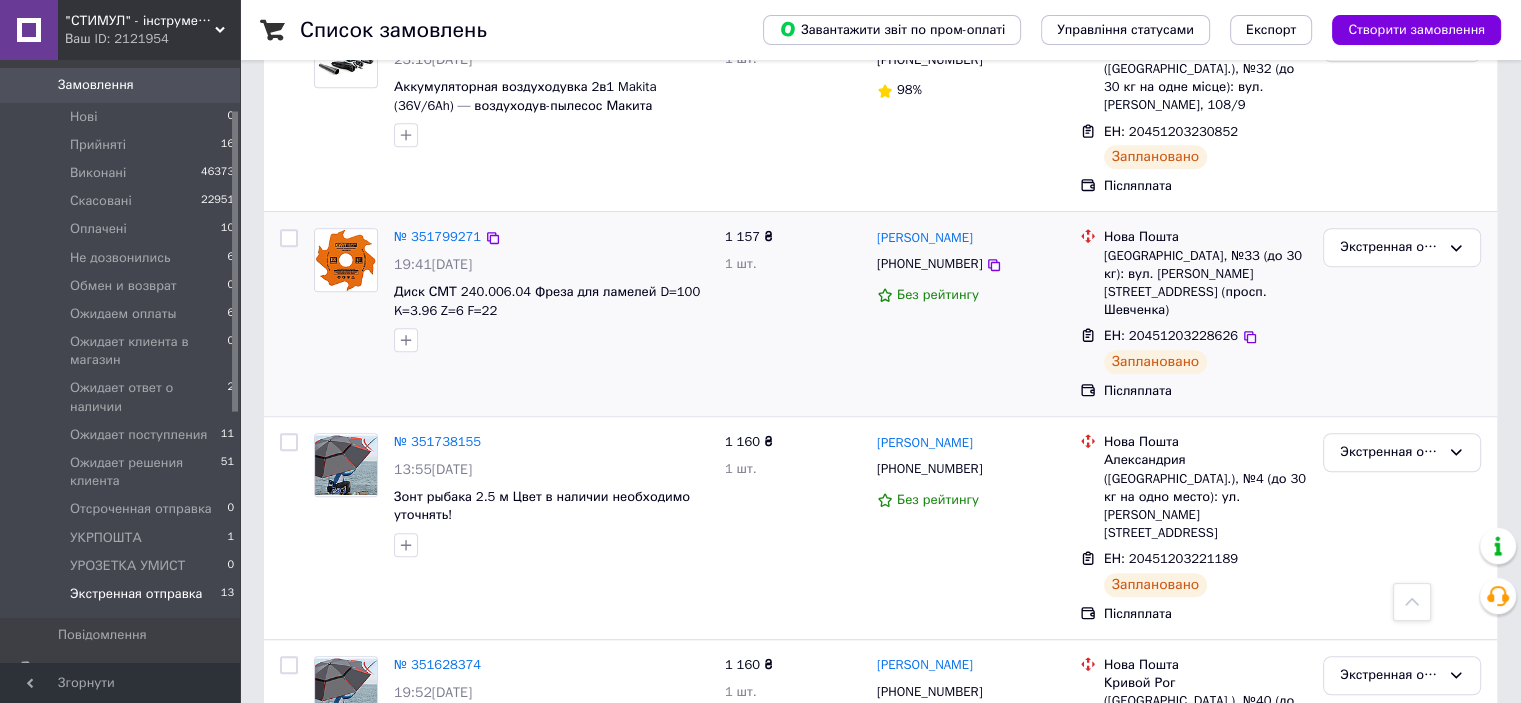 scroll, scrollTop: 1400, scrollLeft: 0, axis: vertical 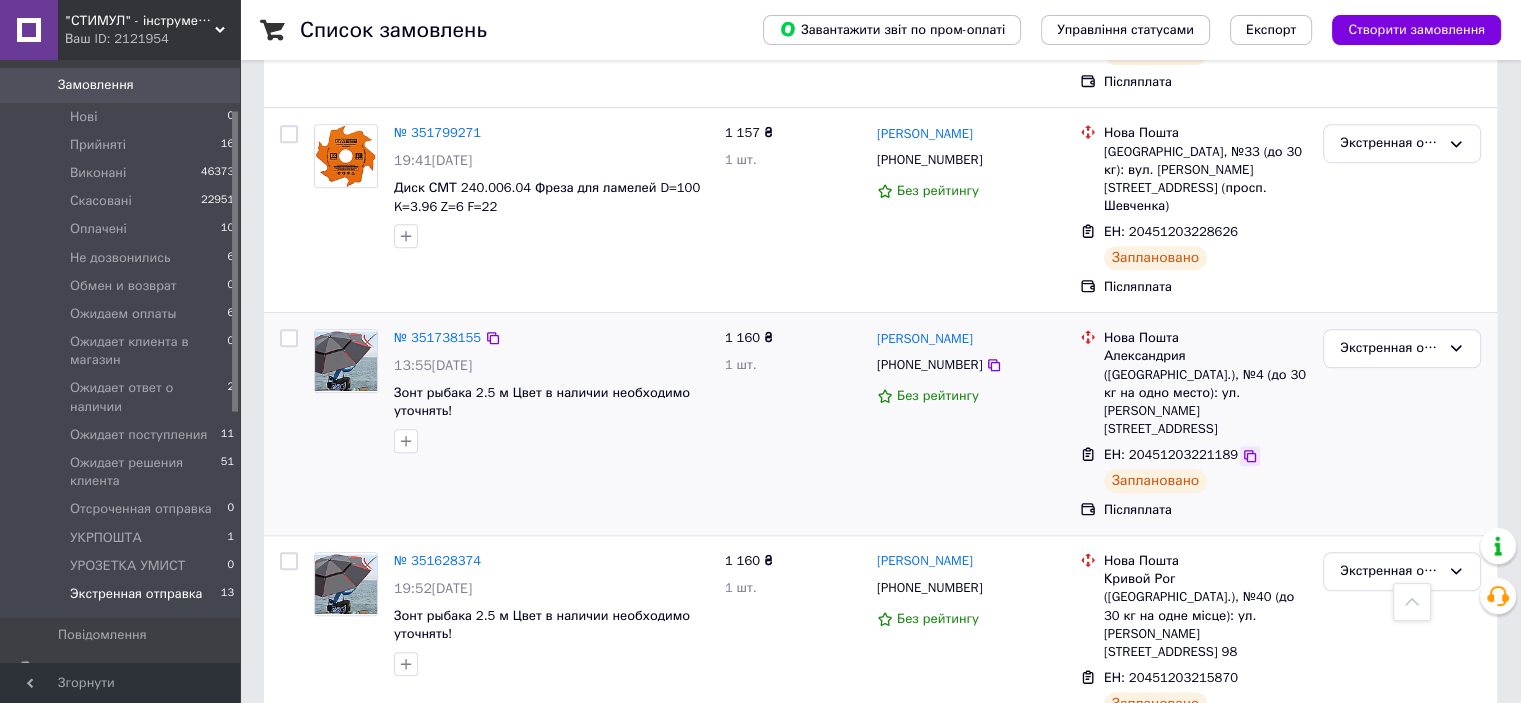 click 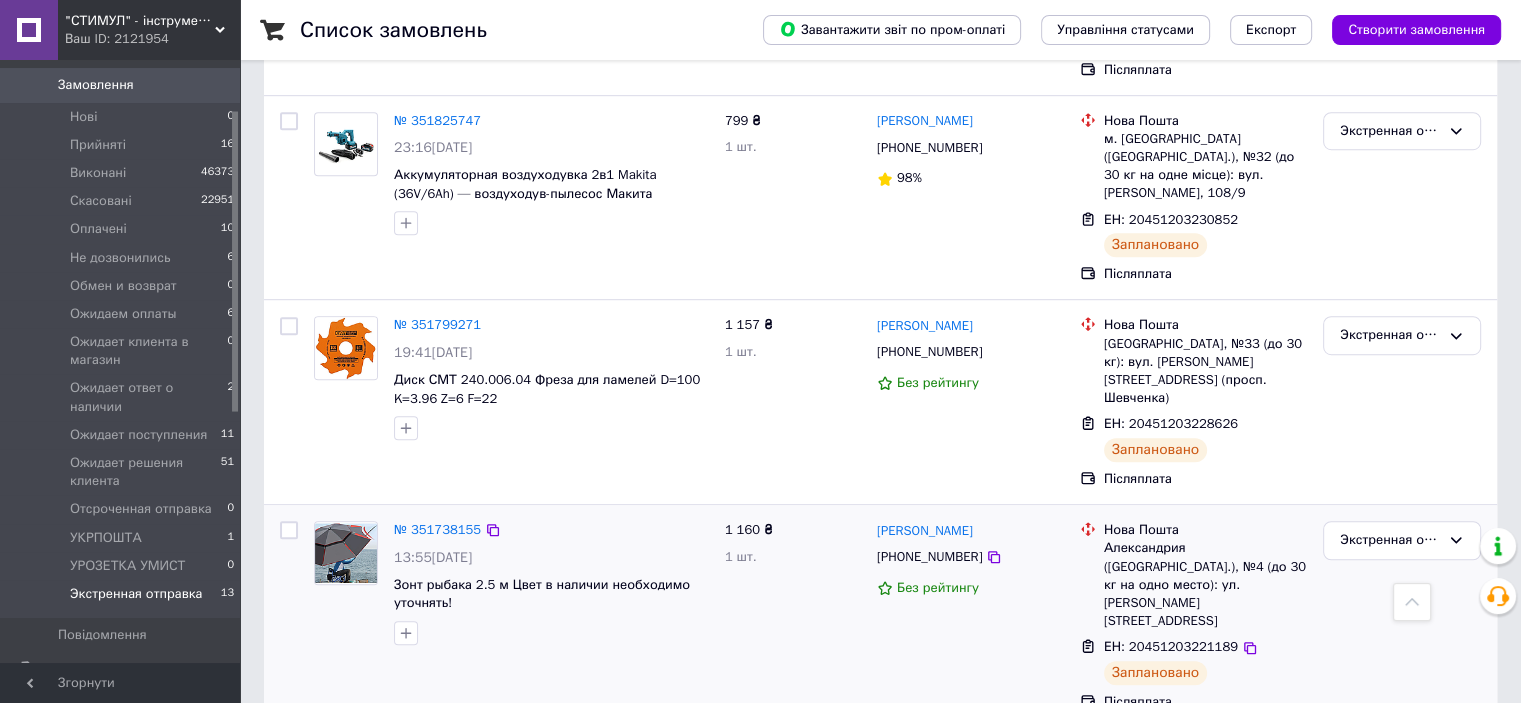 scroll, scrollTop: 1200, scrollLeft: 0, axis: vertical 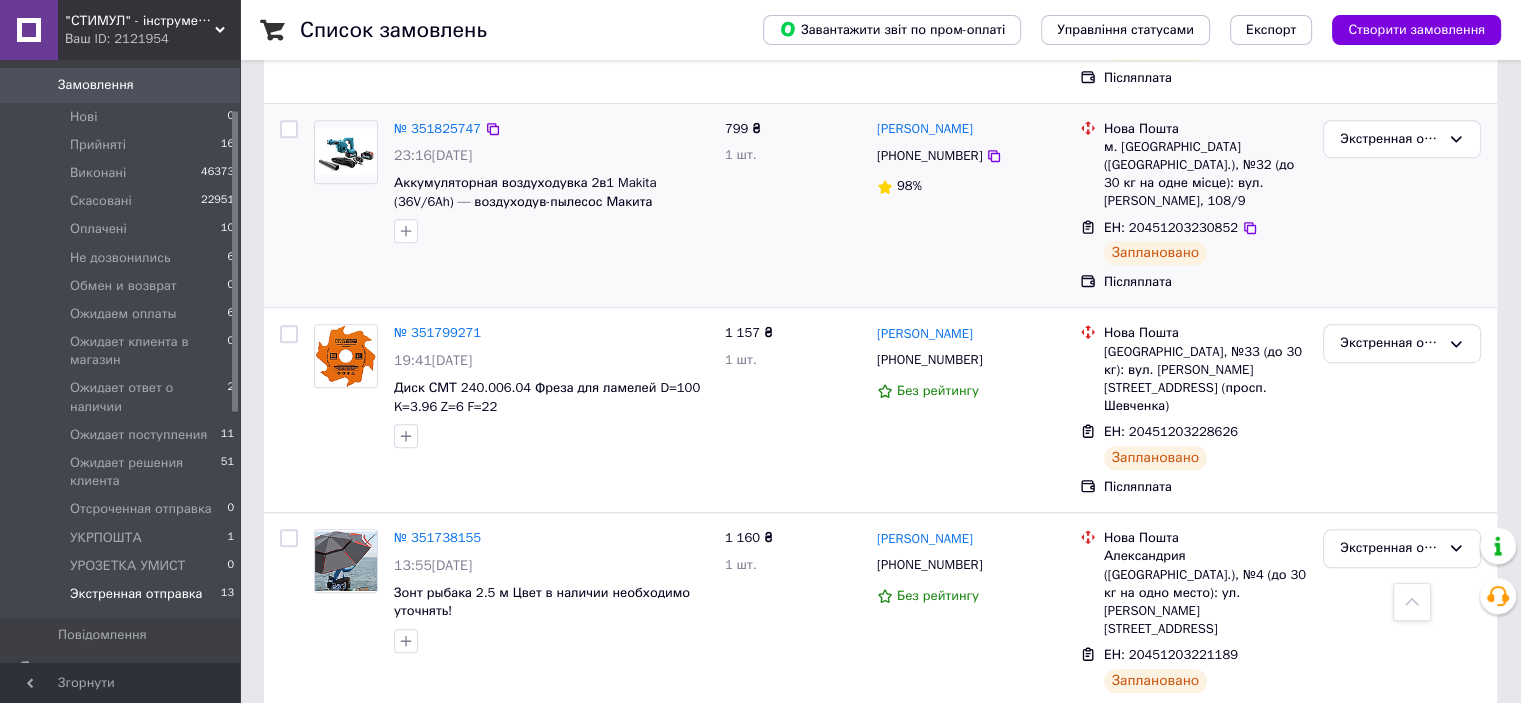 drag, startPoint x: 416, startPoint y: 241, endPoint x: 474, endPoint y: 176, distance: 87.11487 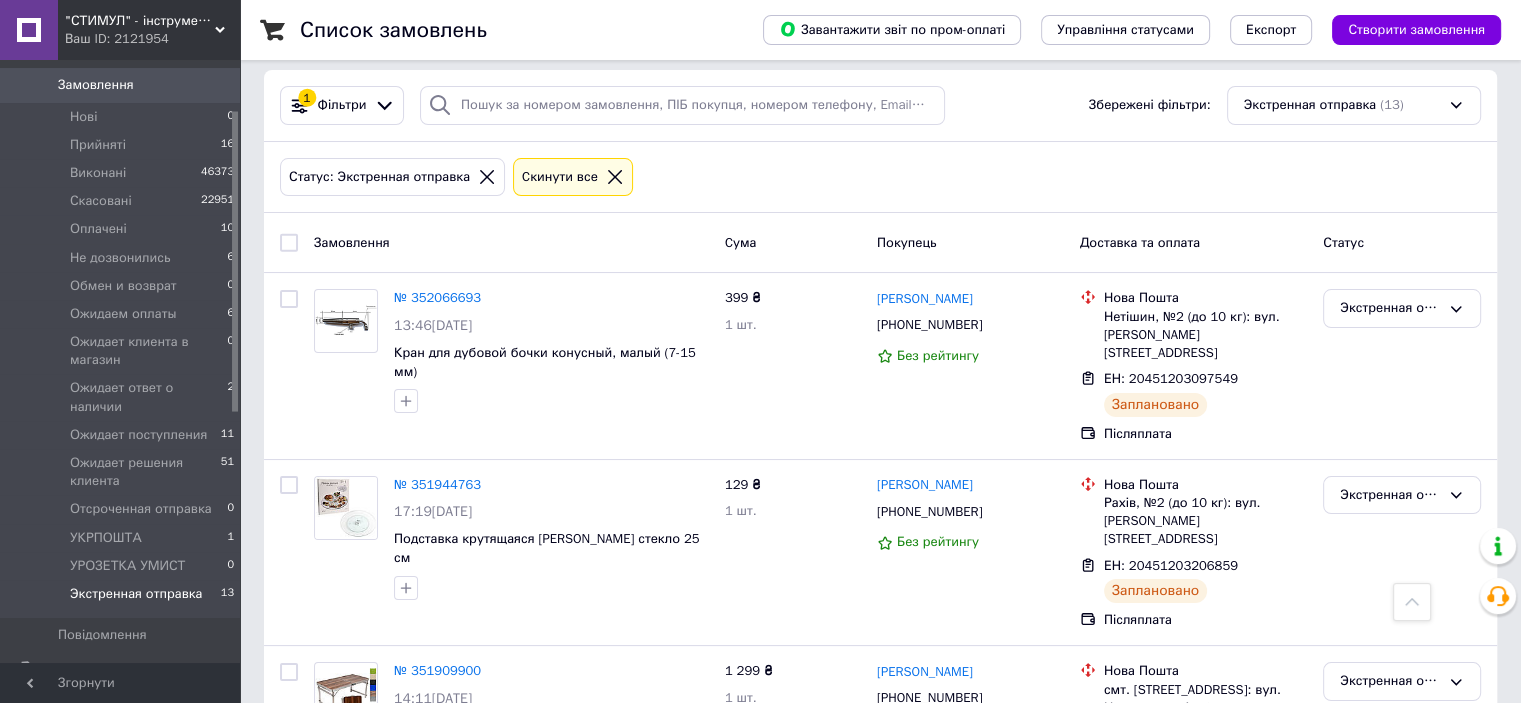 scroll, scrollTop: 0, scrollLeft: 0, axis: both 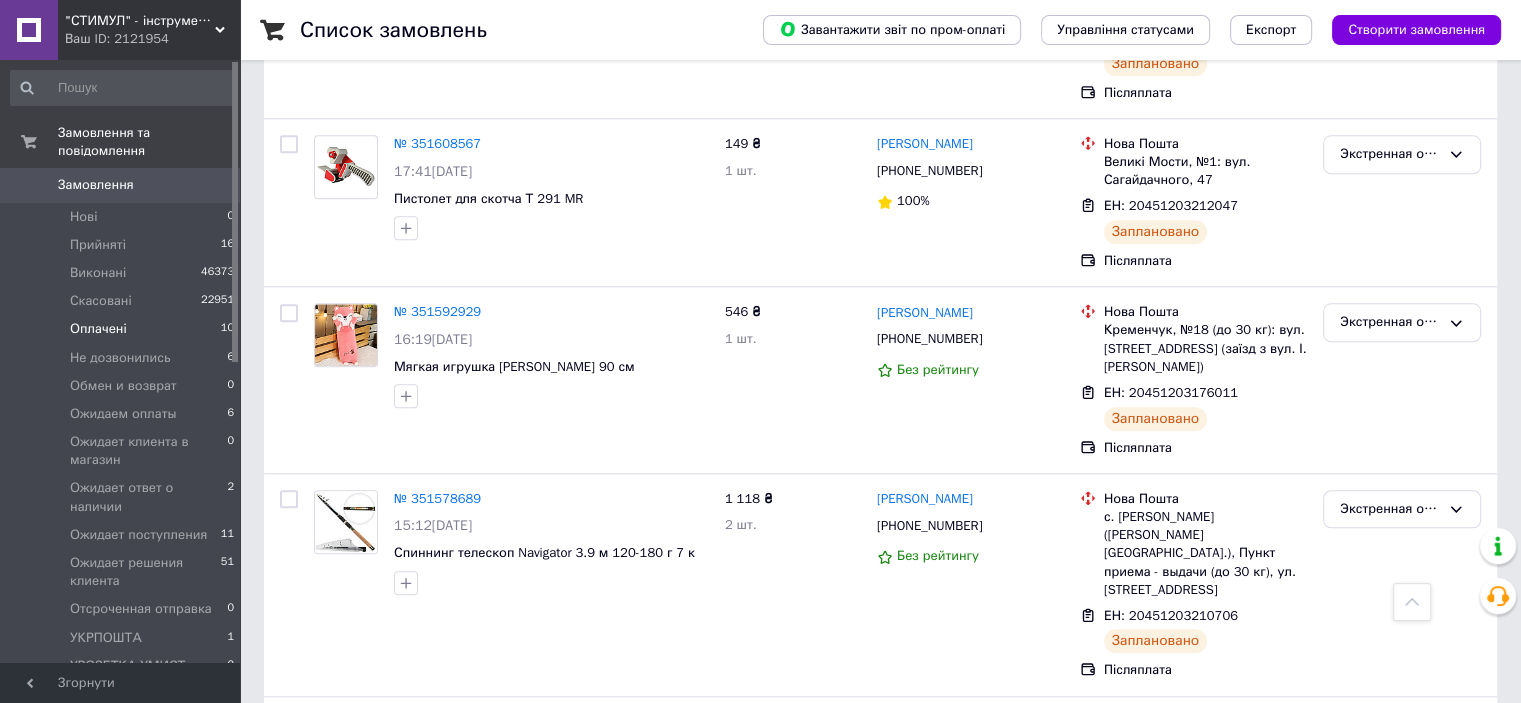 click on "Оплачені" at bounding box center [98, 329] 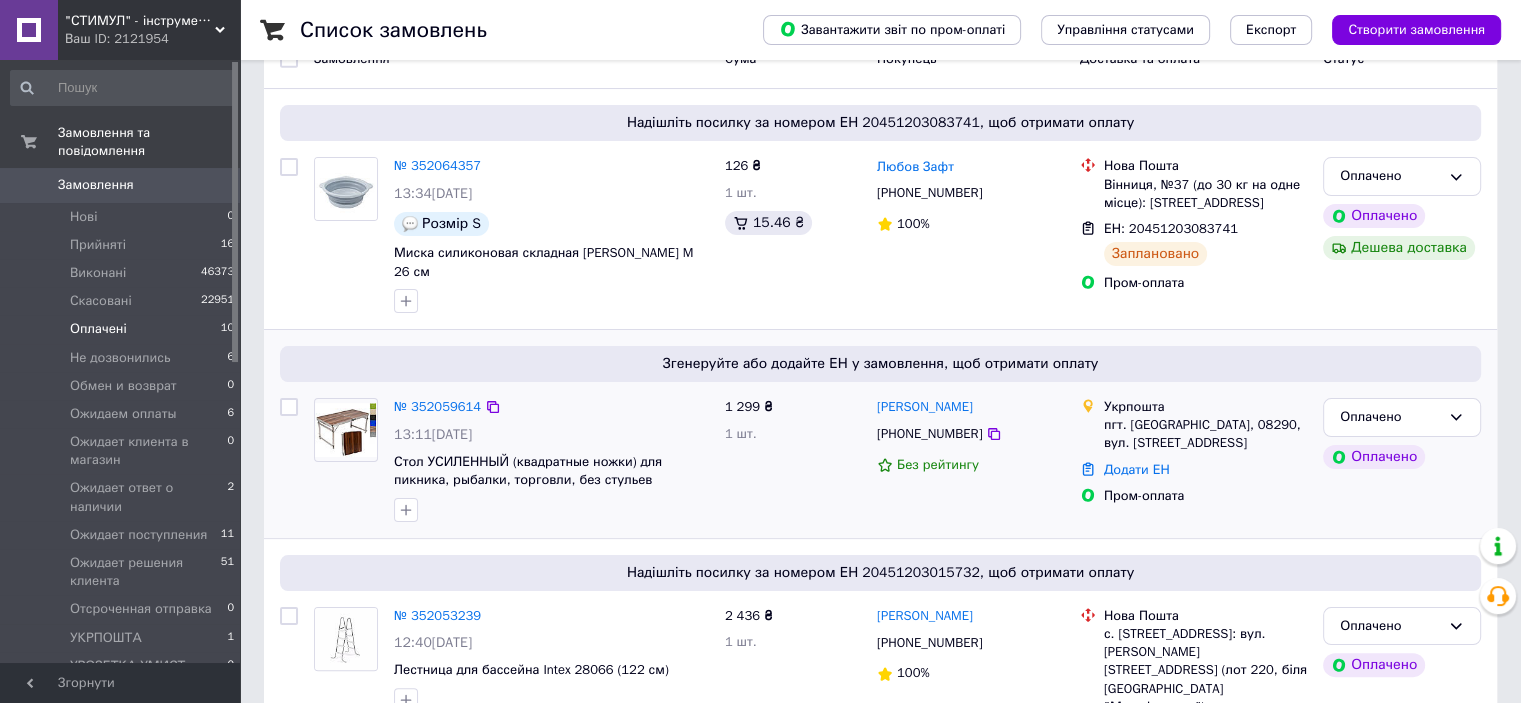 scroll, scrollTop: 400, scrollLeft: 0, axis: vertical 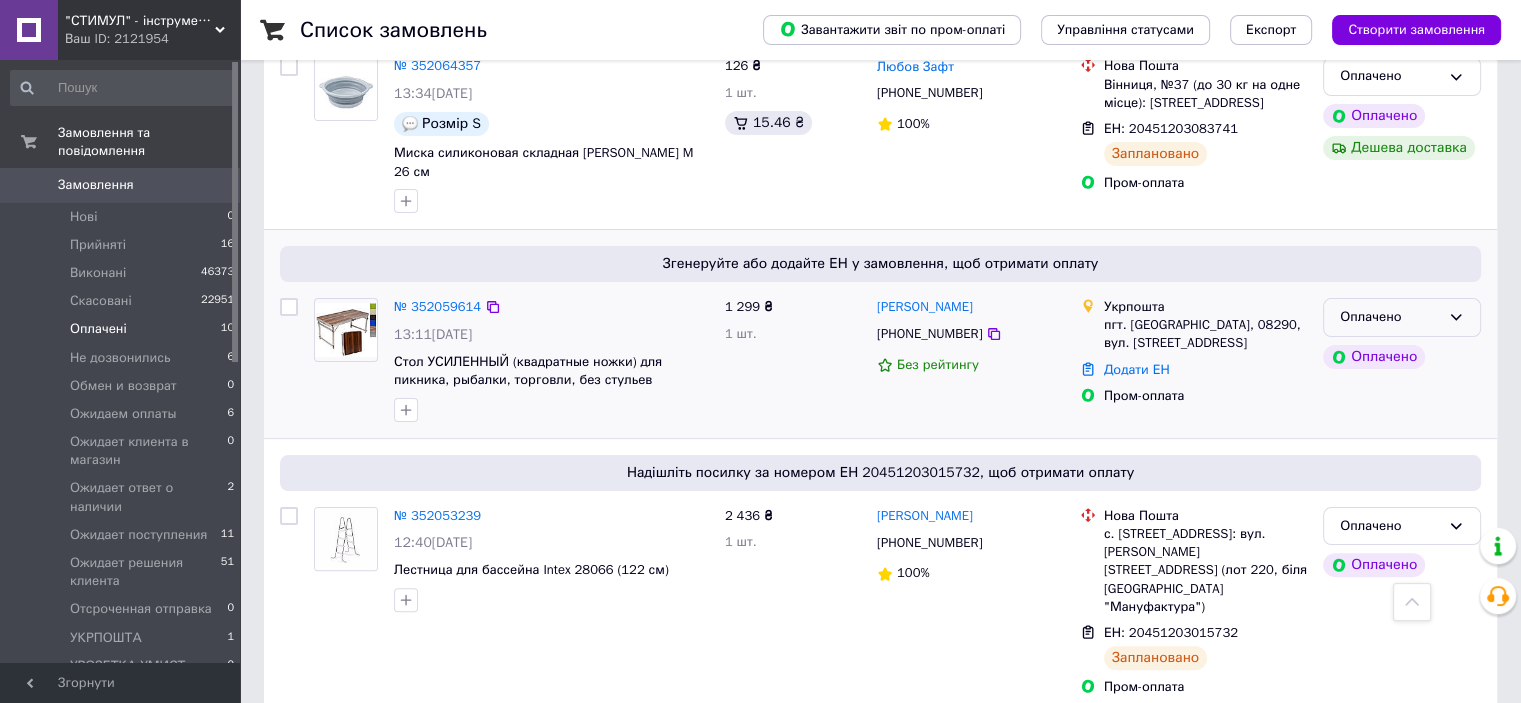 click on "Оплачено" at bounding box center (1390, 317) 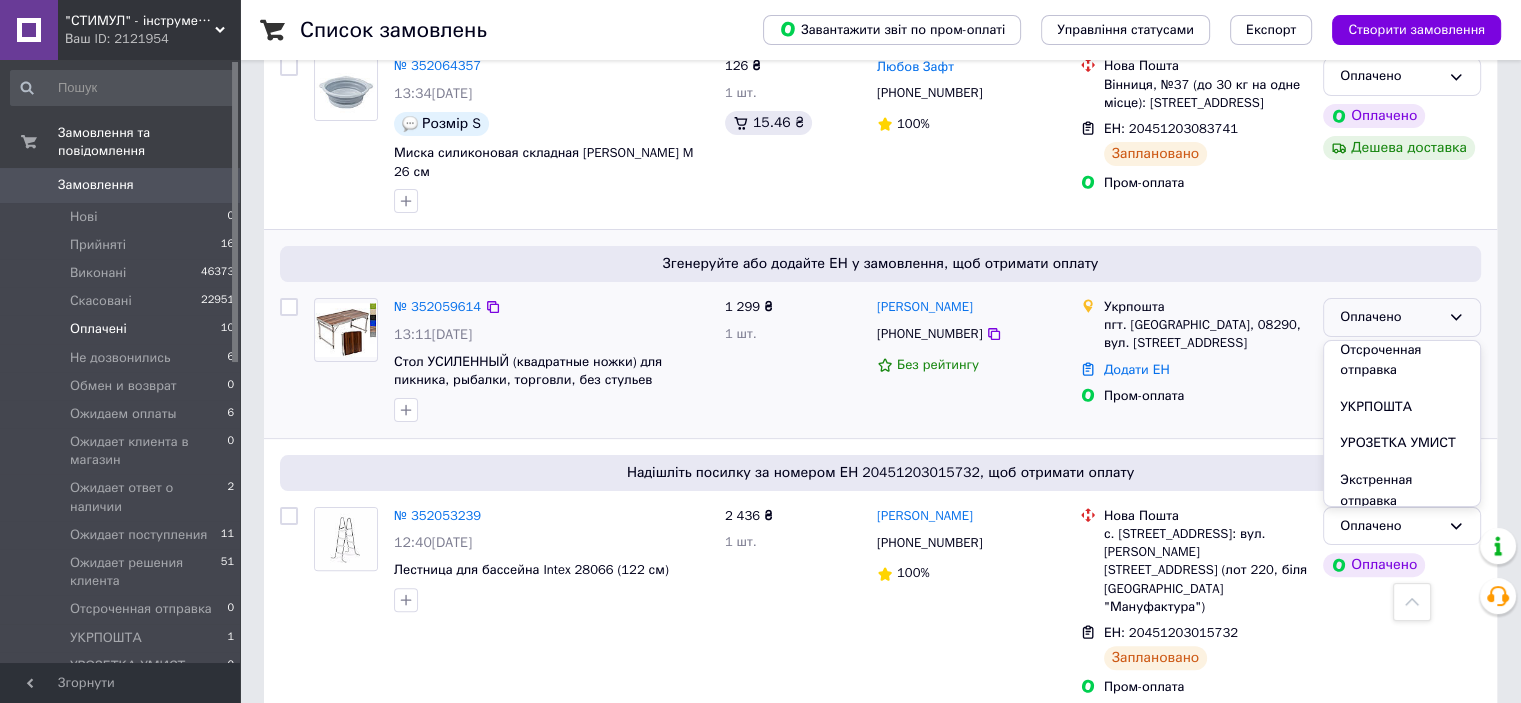 scroll, scrollTop: 469, scrollLeft: 0, axis: vertical 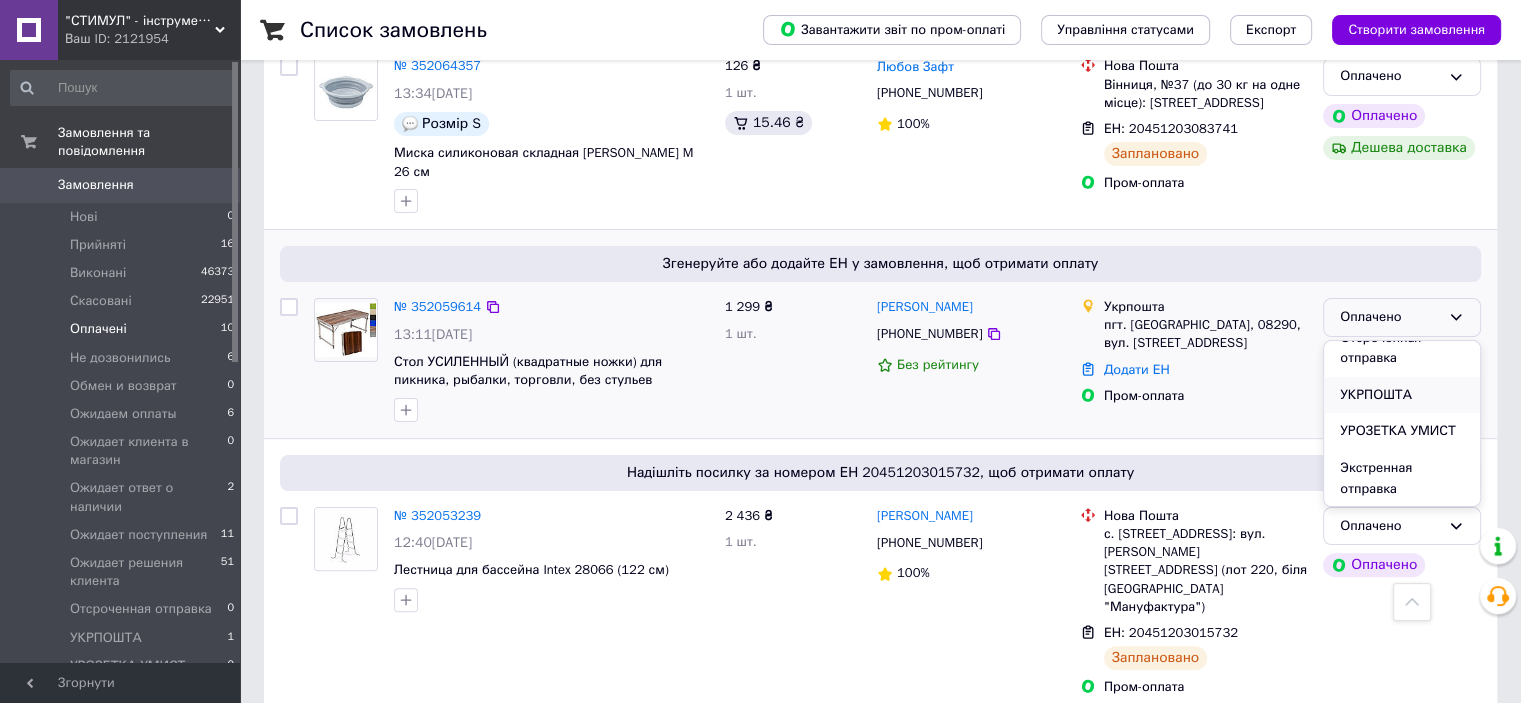 click on "УКРПОШТА" at bounding box center (1402, 395) 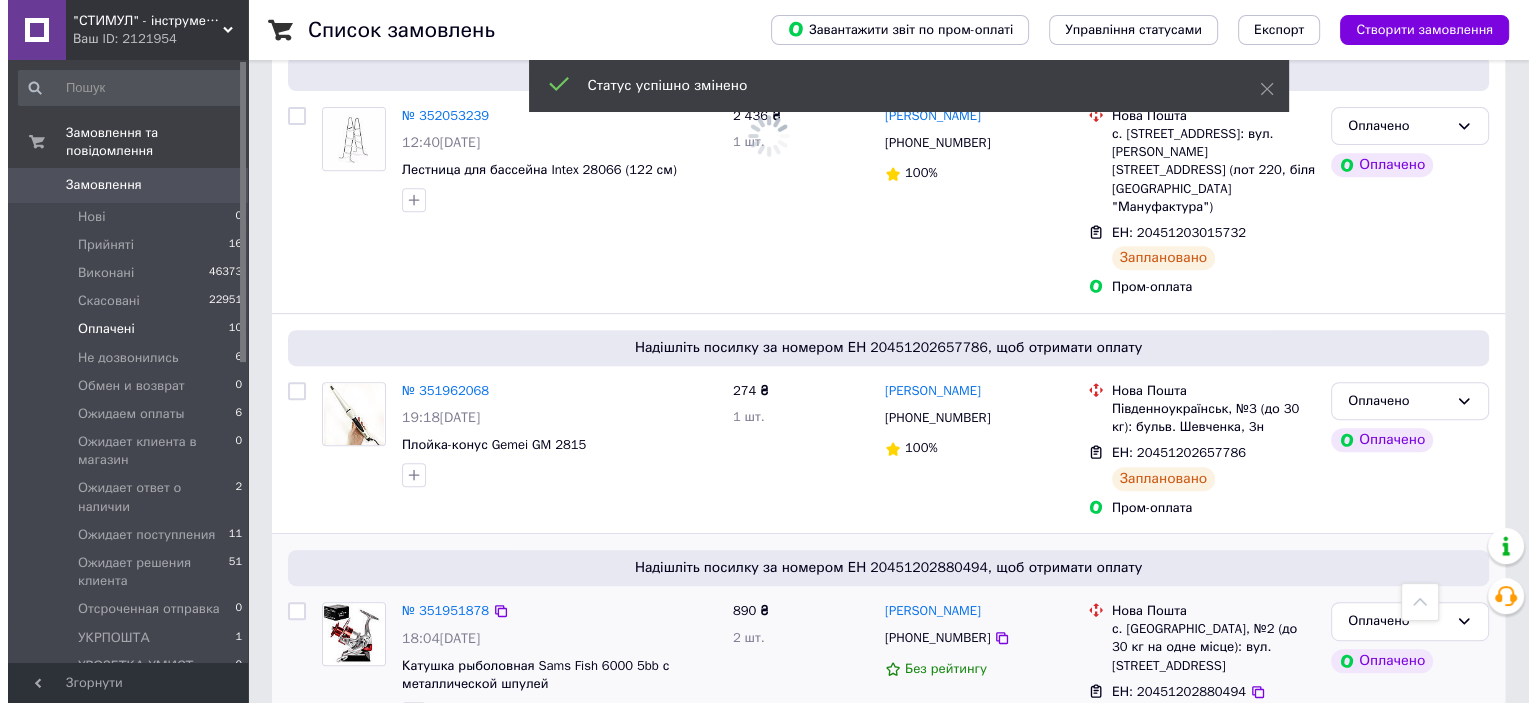 scroll, scrollTop: 800, scrollLeft: 0, axis: vertical 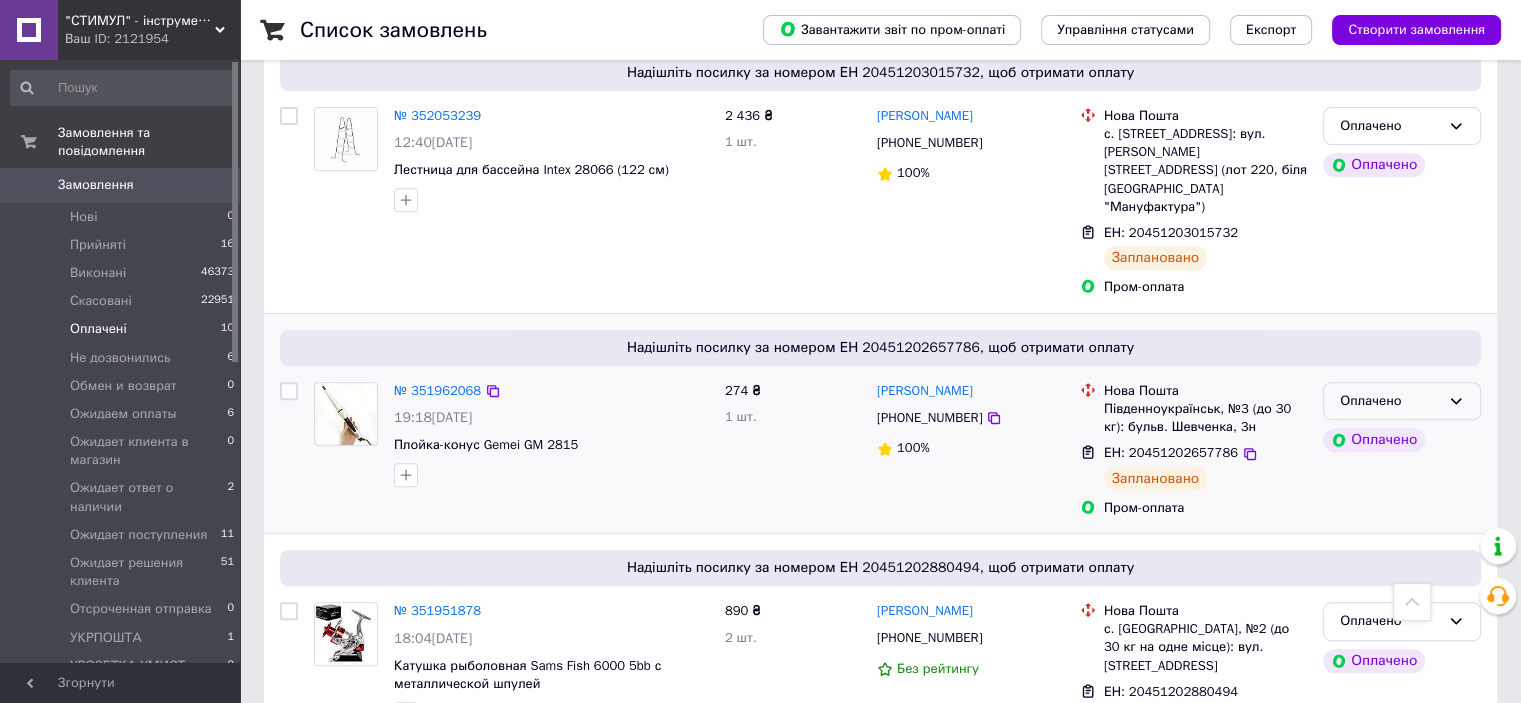 click on "Оплачено" at bounding box center (1390, 401) 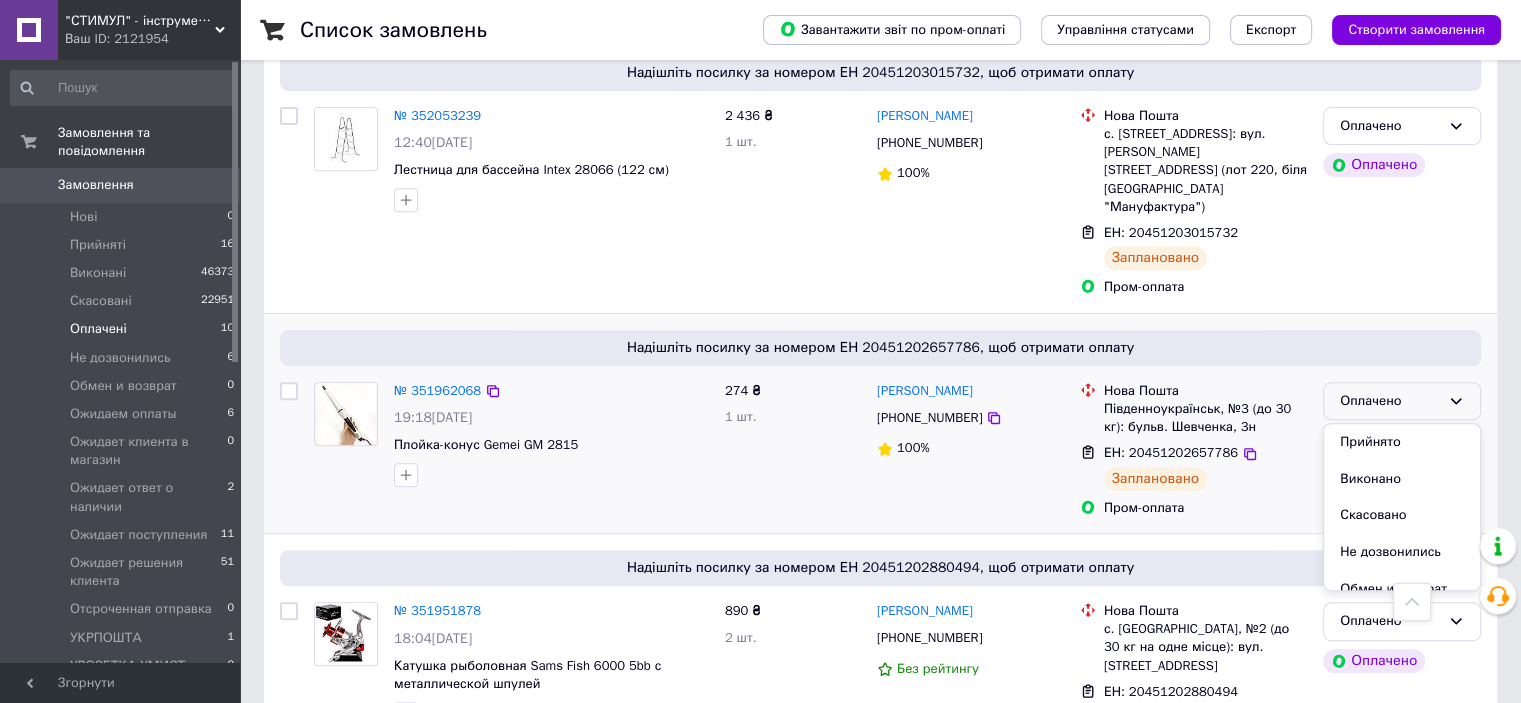 click on "Скасовано" at bounding box center (1402, 515) 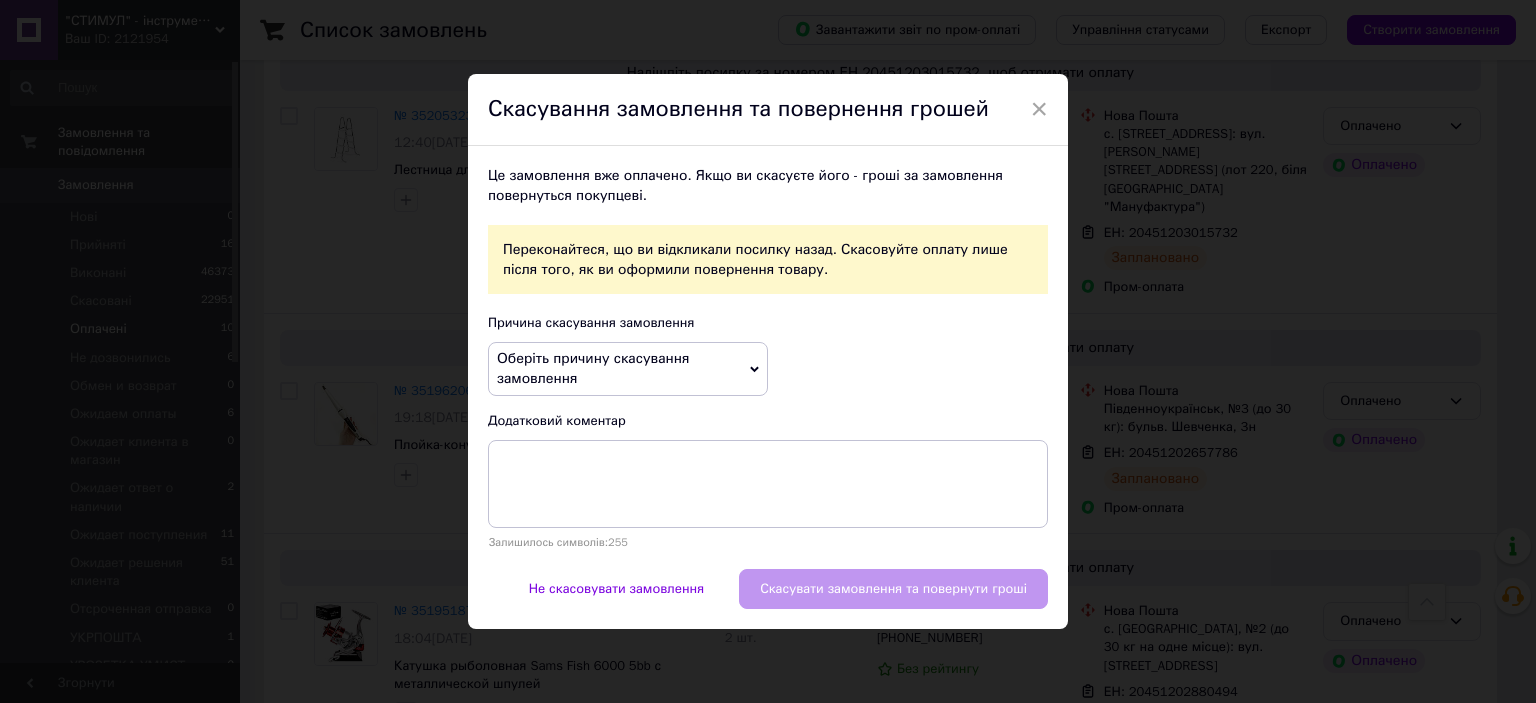 click on "Оберіть причину скасування замовлення" at bounding box center (628, 368) 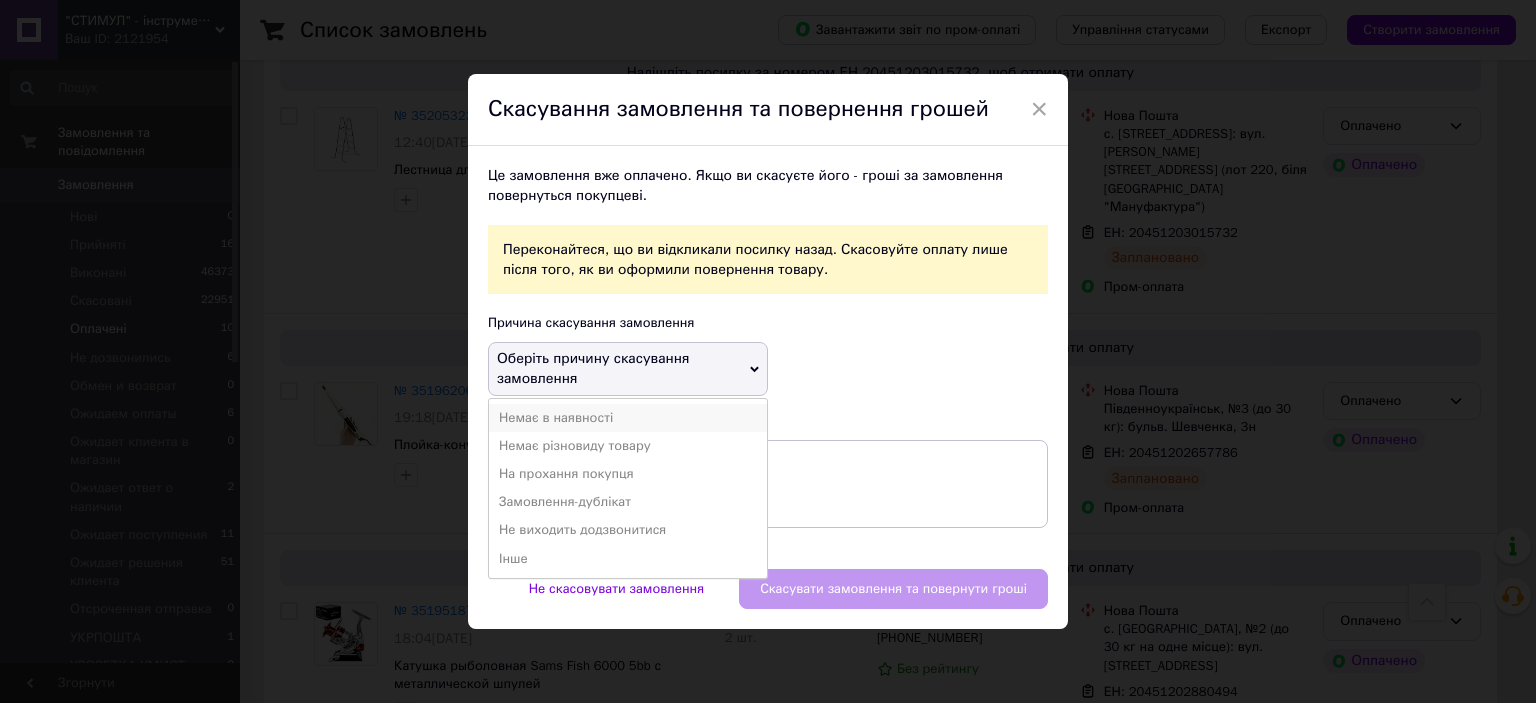 click on "Немає в наявності" at bounding box center [628, 418] 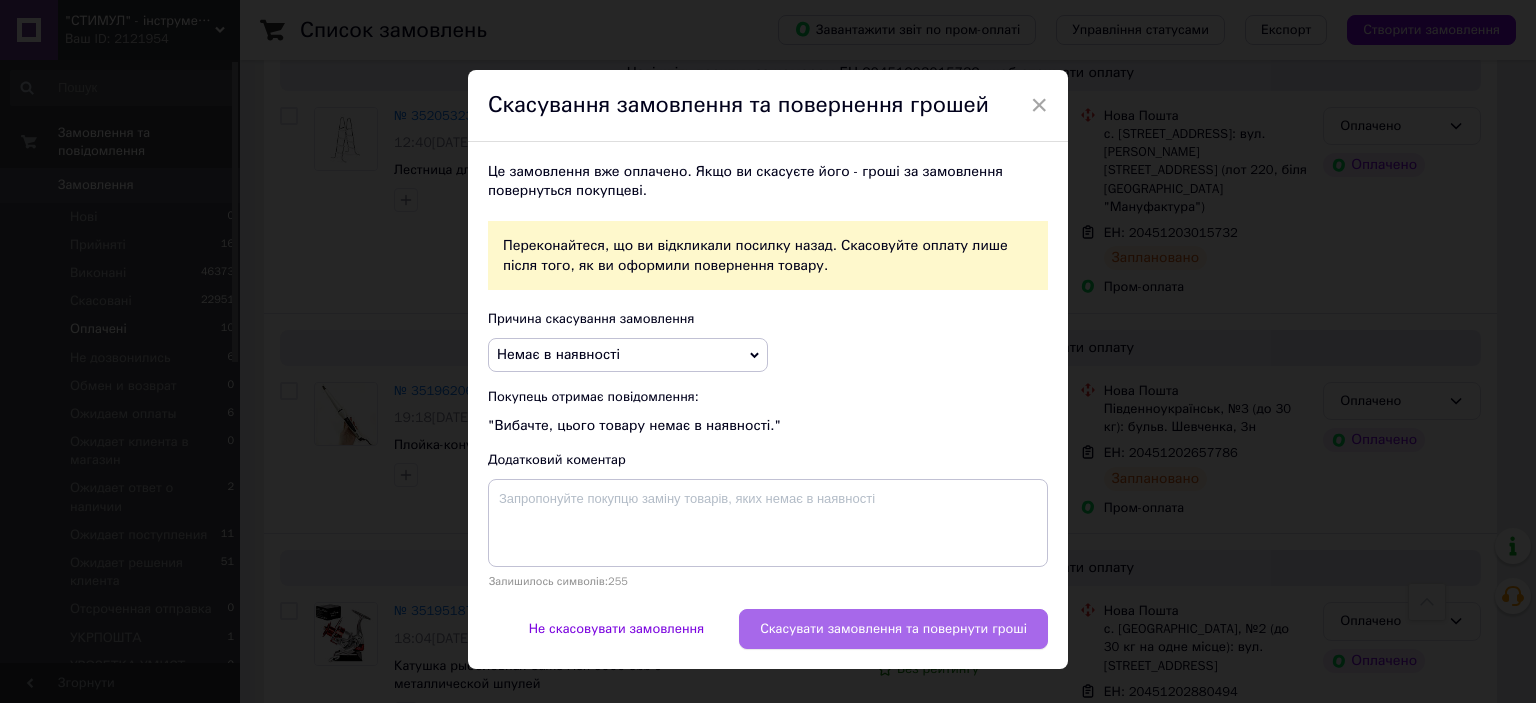 click on "Скасувати замовлення та повернути гроші" at bounding box center (893, 629) 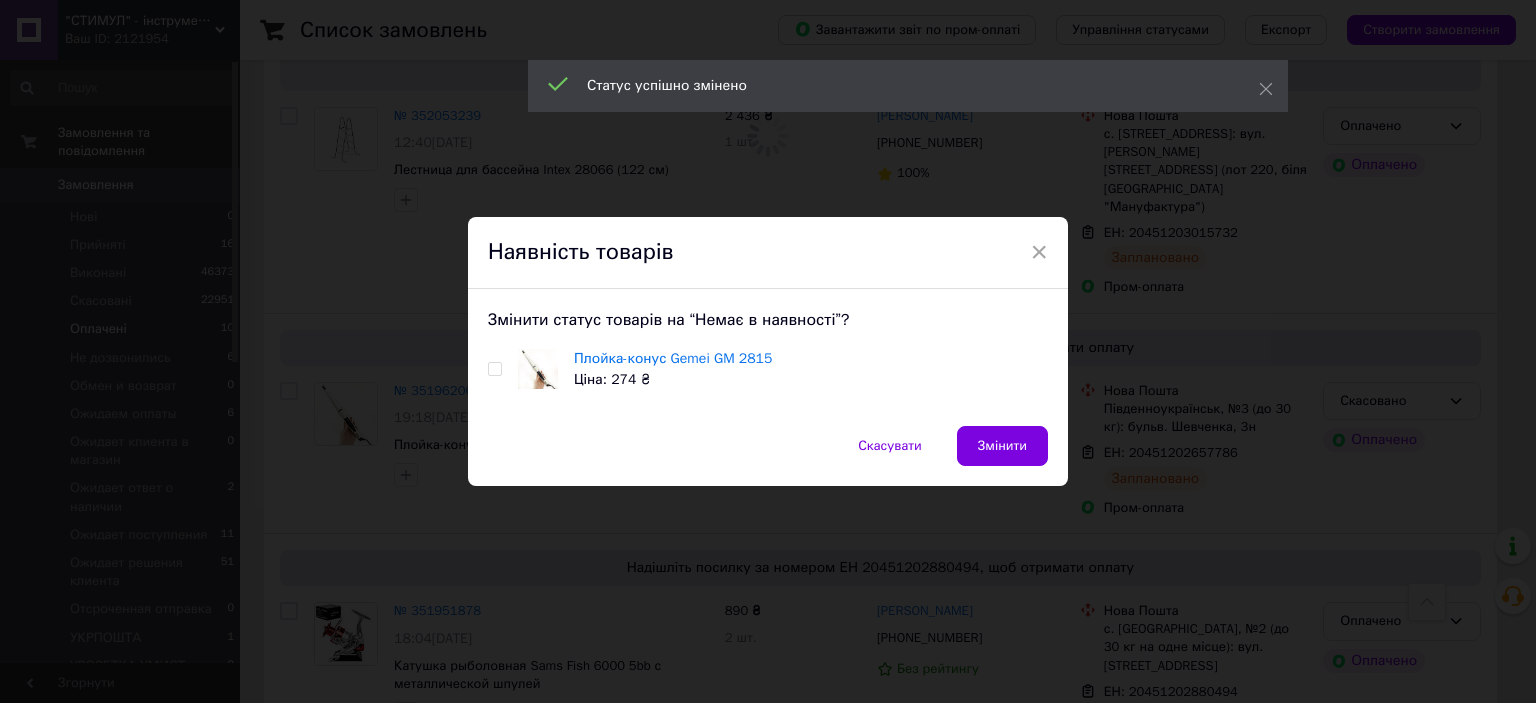 click at bounding box center (494, 369) 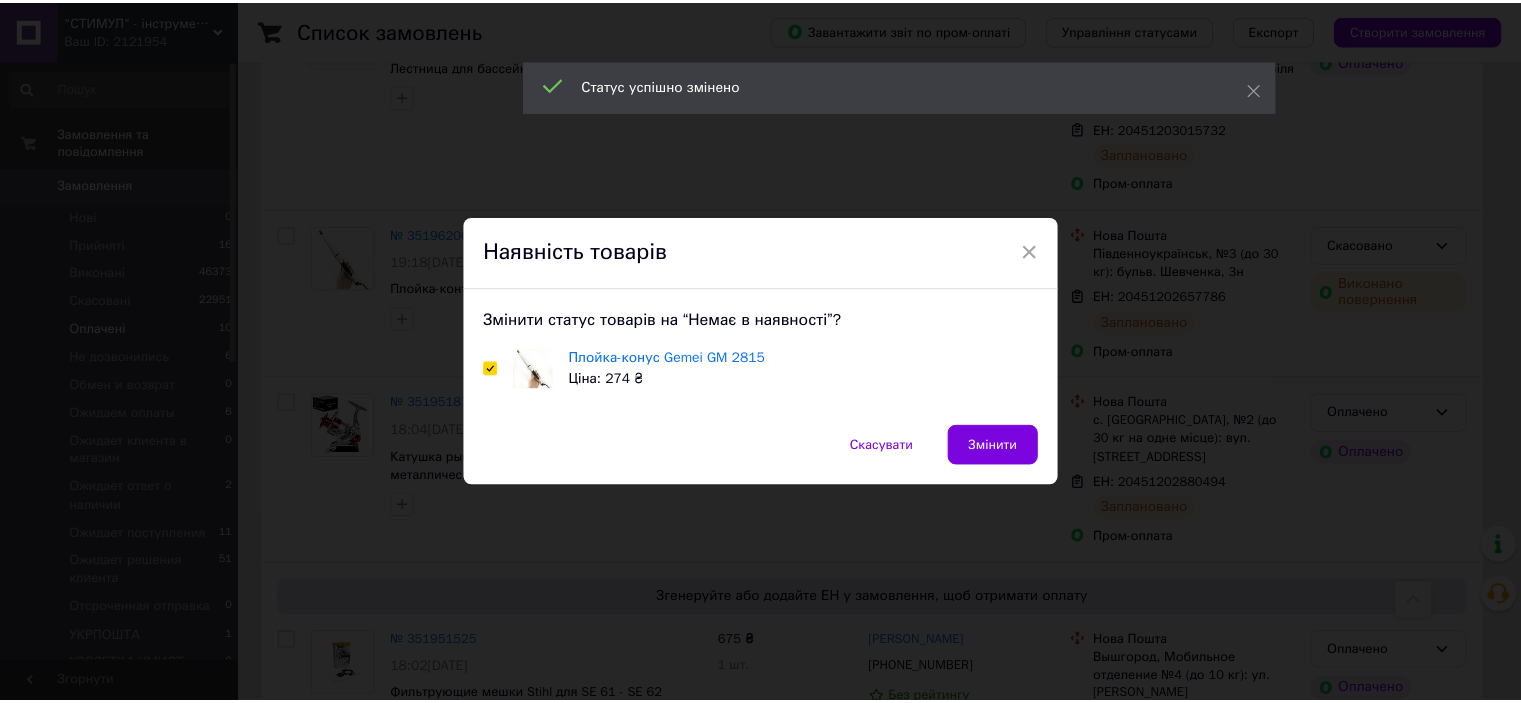 scroll, scrollTop: 800, scrollLeft: 0, axis: vertical 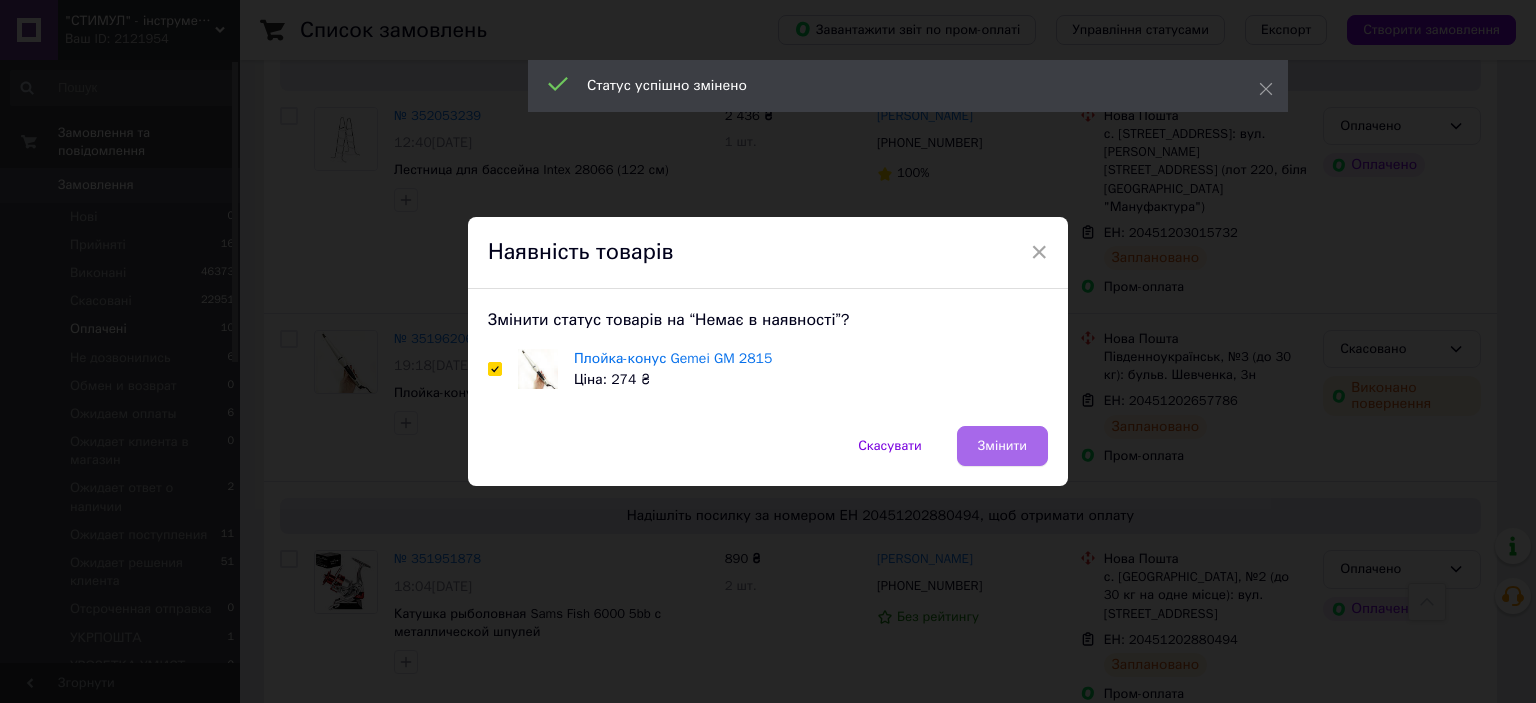 click on "Змінити" at bounding box center (1002, 446) 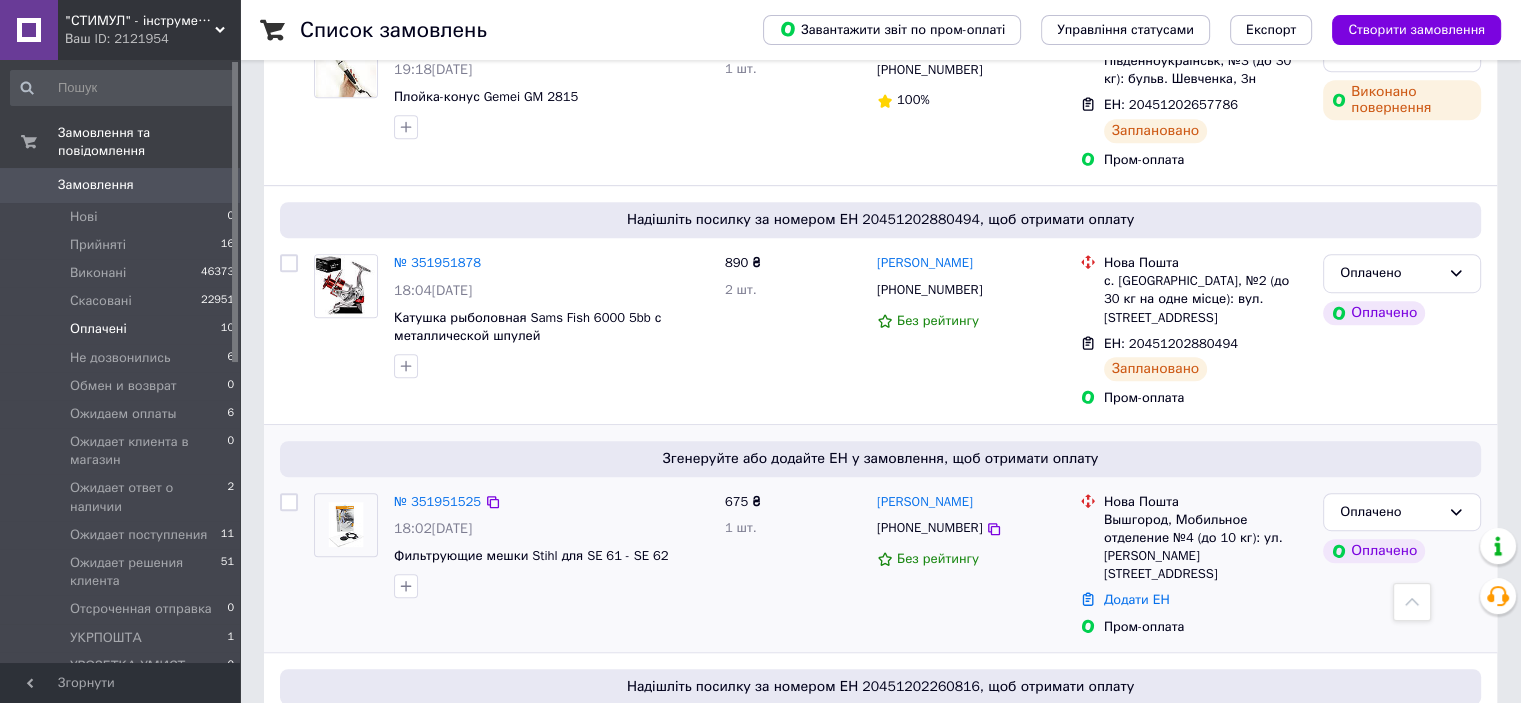 scroll, scrollTop: 1100, scrollLeft: 0, axis: vertical 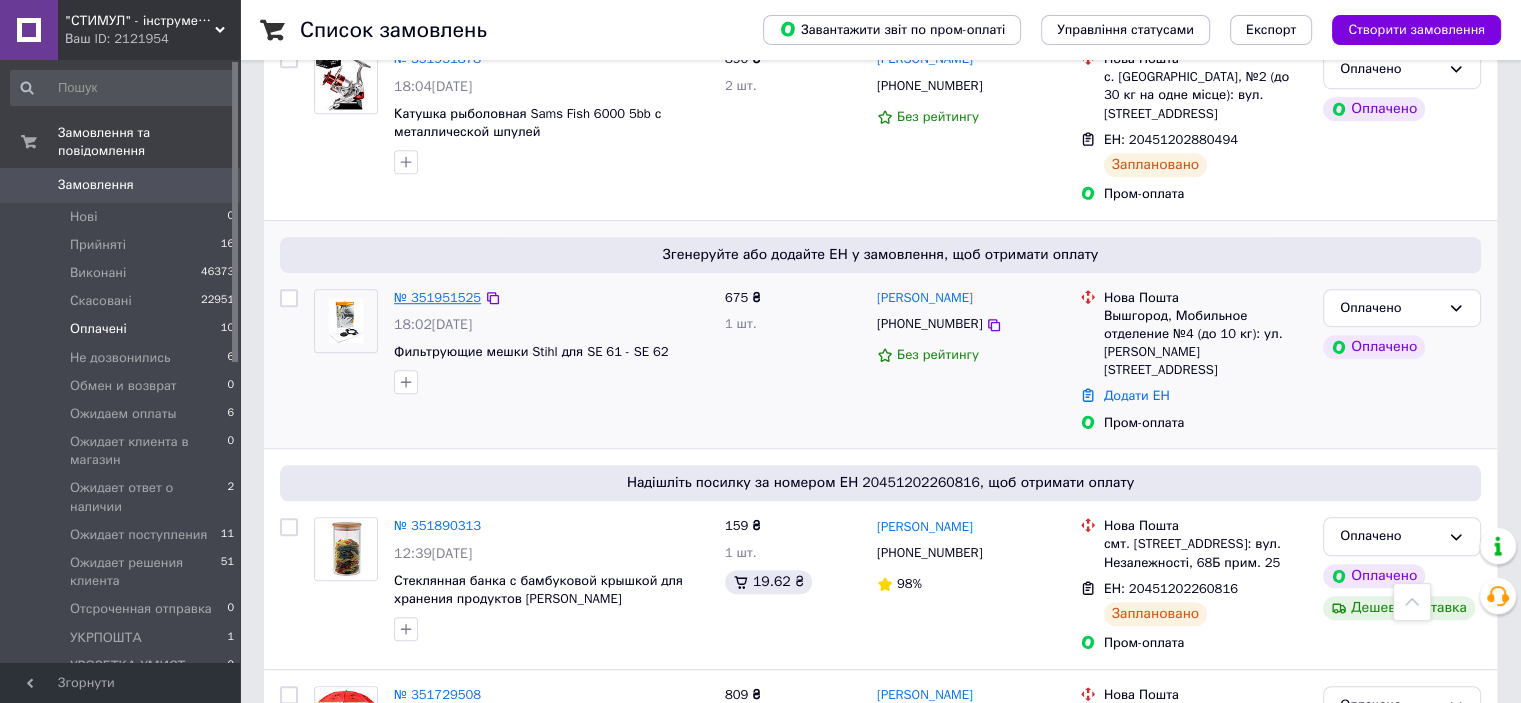 click on "№ 351951525" at bounding box center [437, 297] 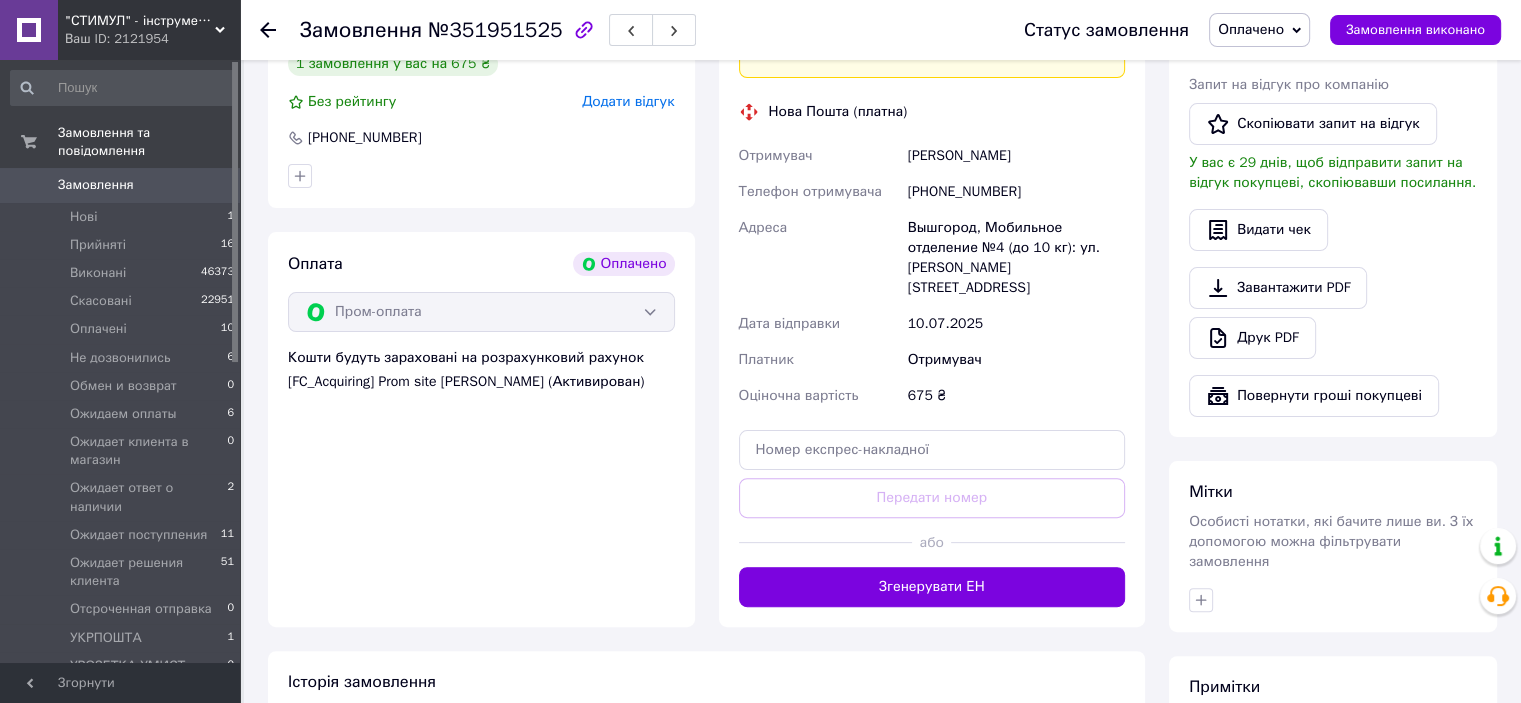 scroll, scrollTop: 480, scrollLeft: 0, axis: vertical 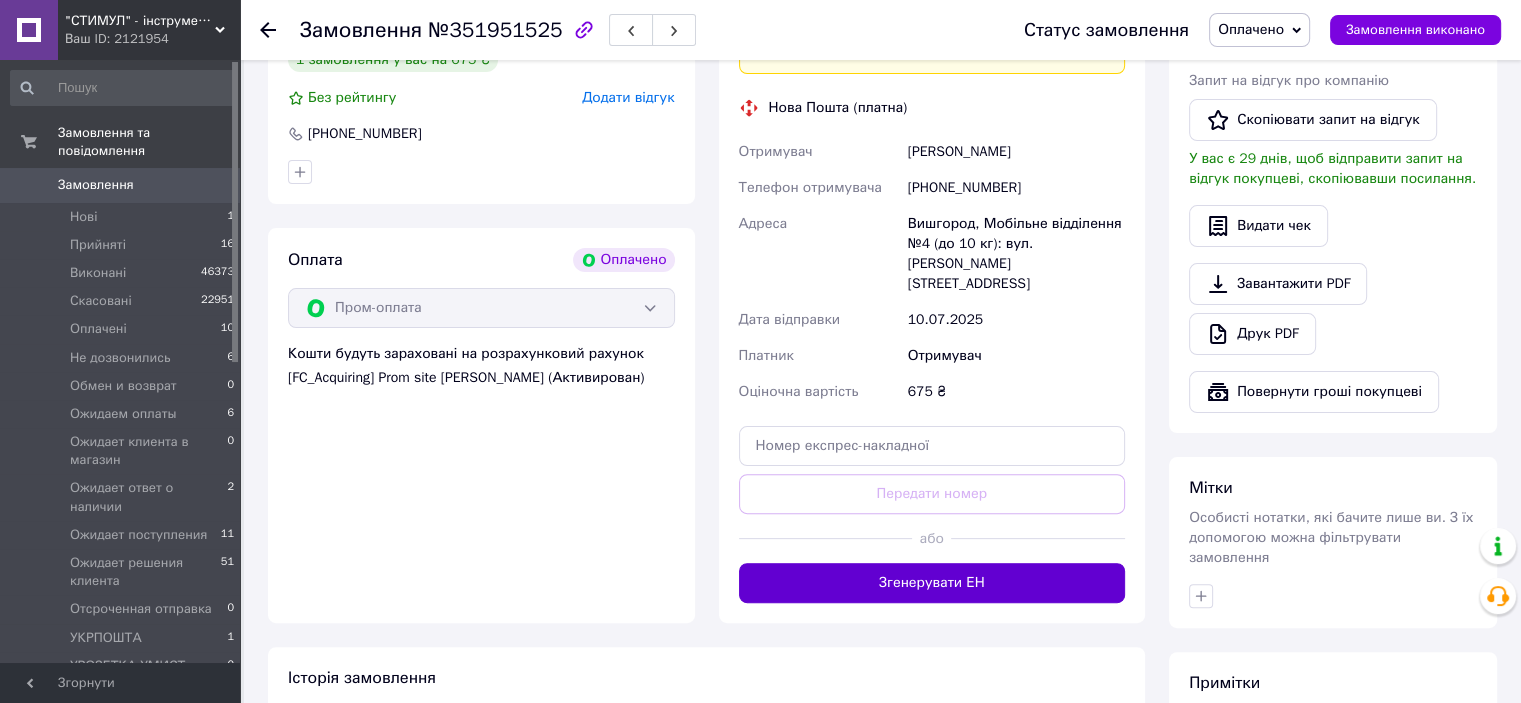 click on "Згенерувати ЕН" at bounding box center (932, 583) 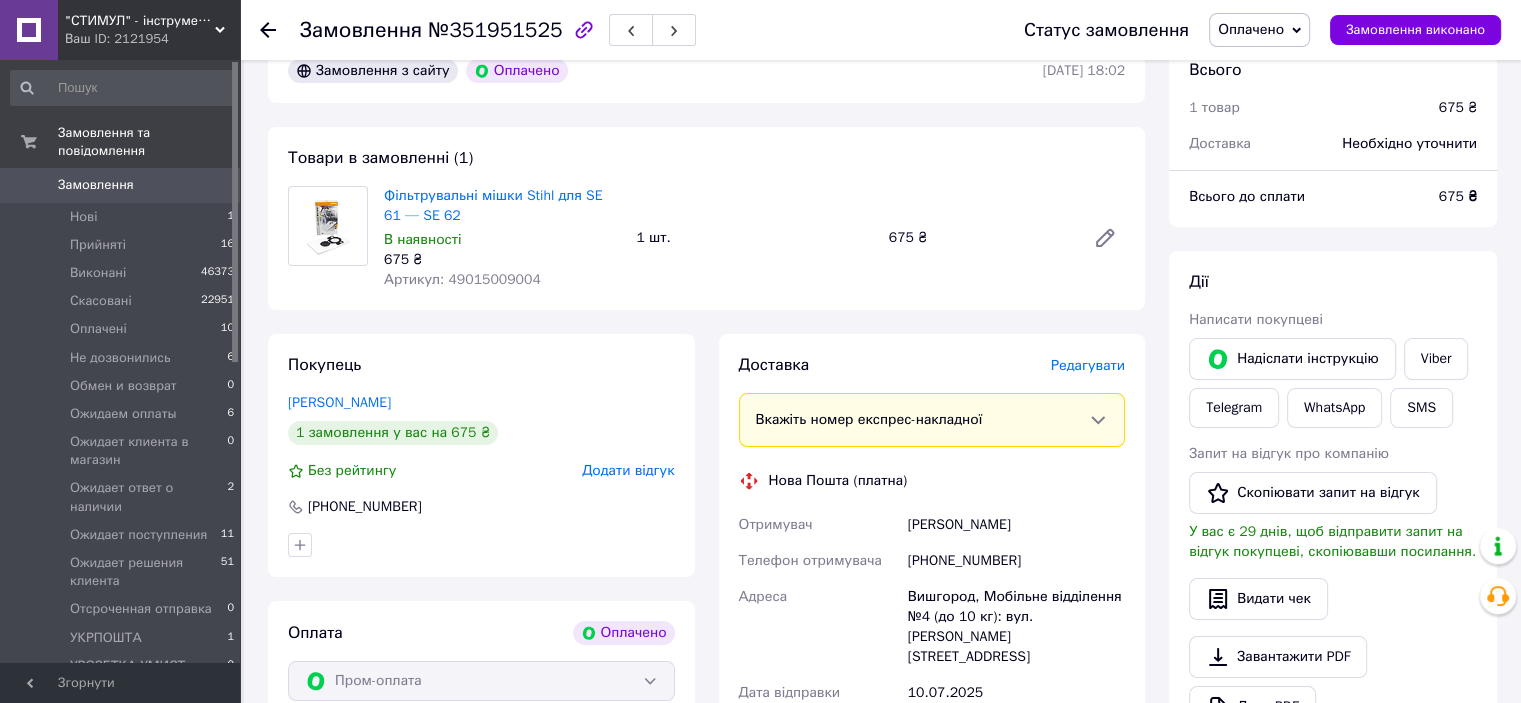 scroll, scrollTop: 80, scrollLeft: 0, axis: vertical 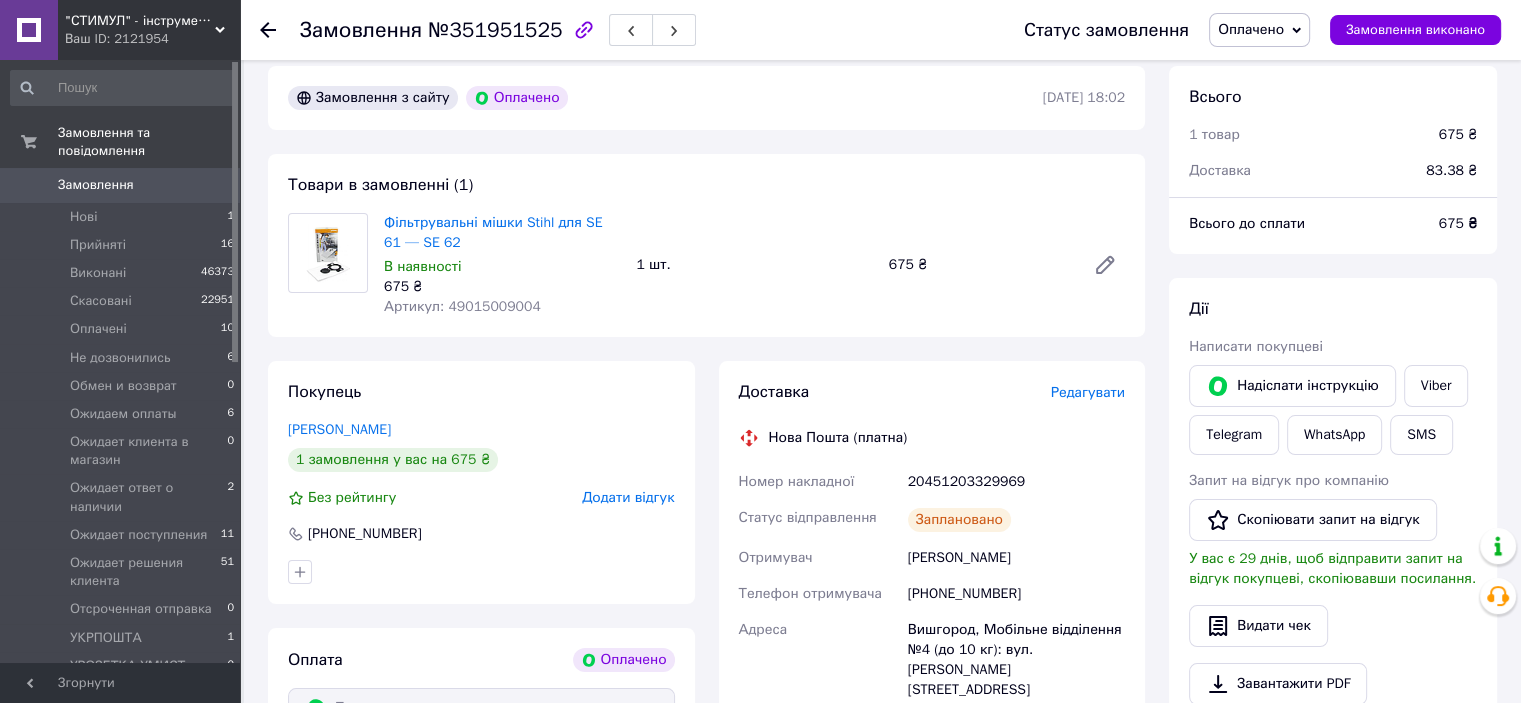 click 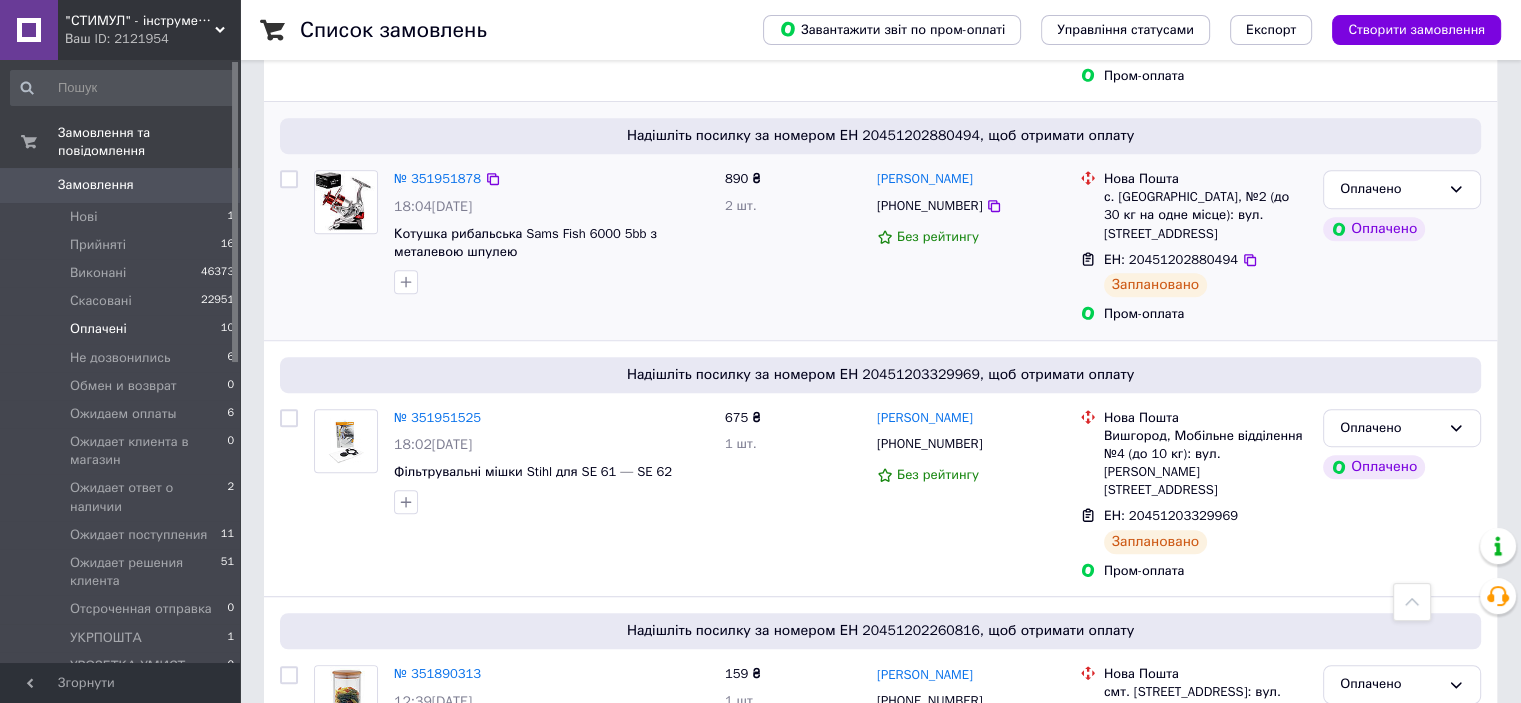 scroll, scrollTop: 1404, scrollLeft: 0, axis: vertical 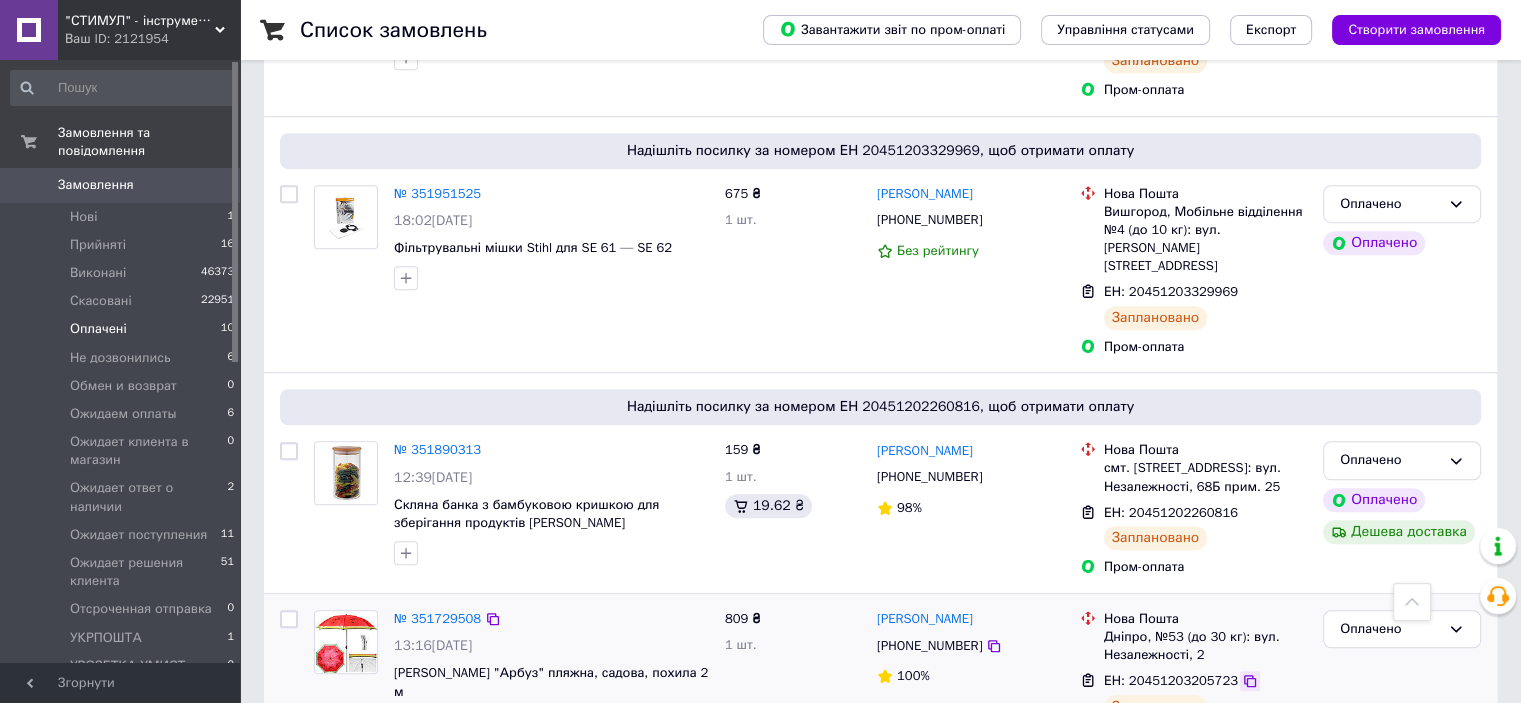click 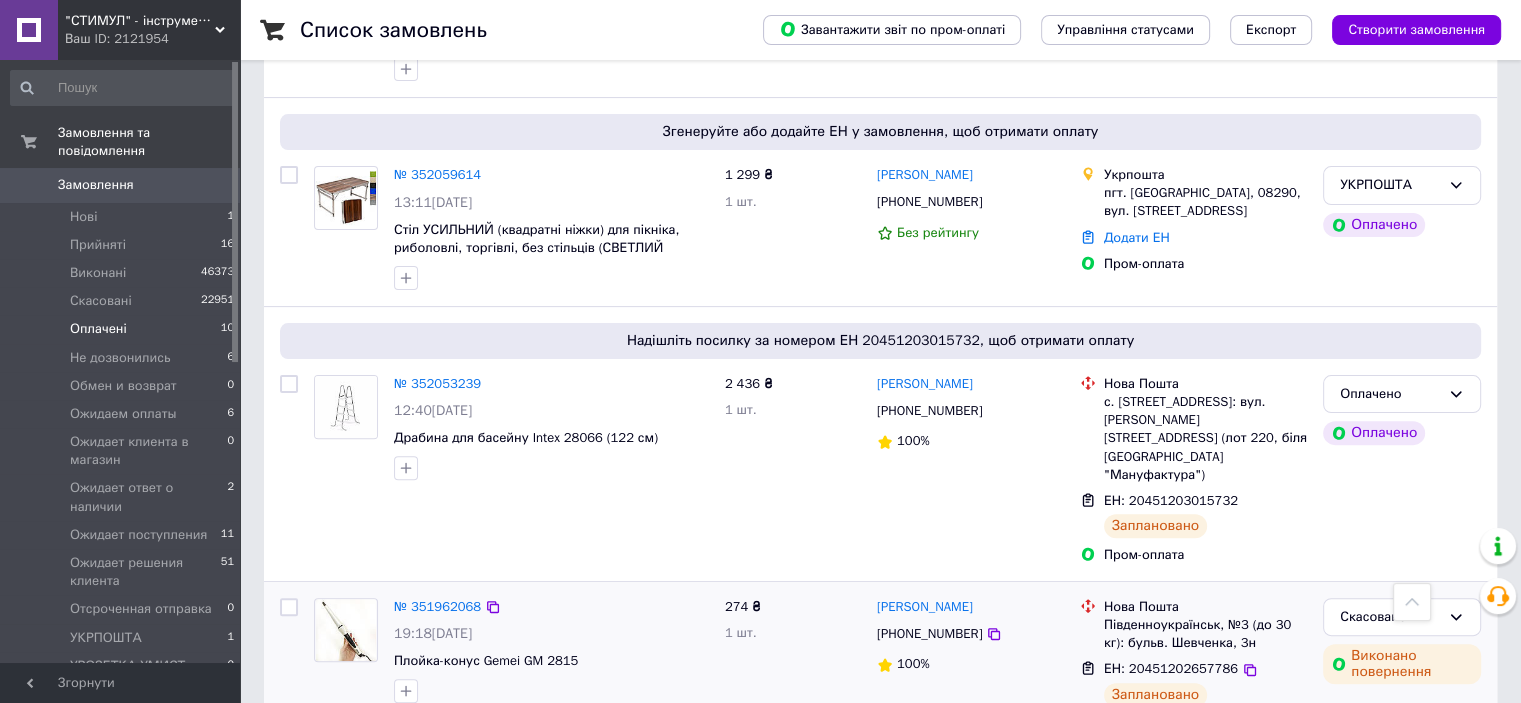 scroll, scrollTop: 404, scrollLeft: 0, axis: vertical 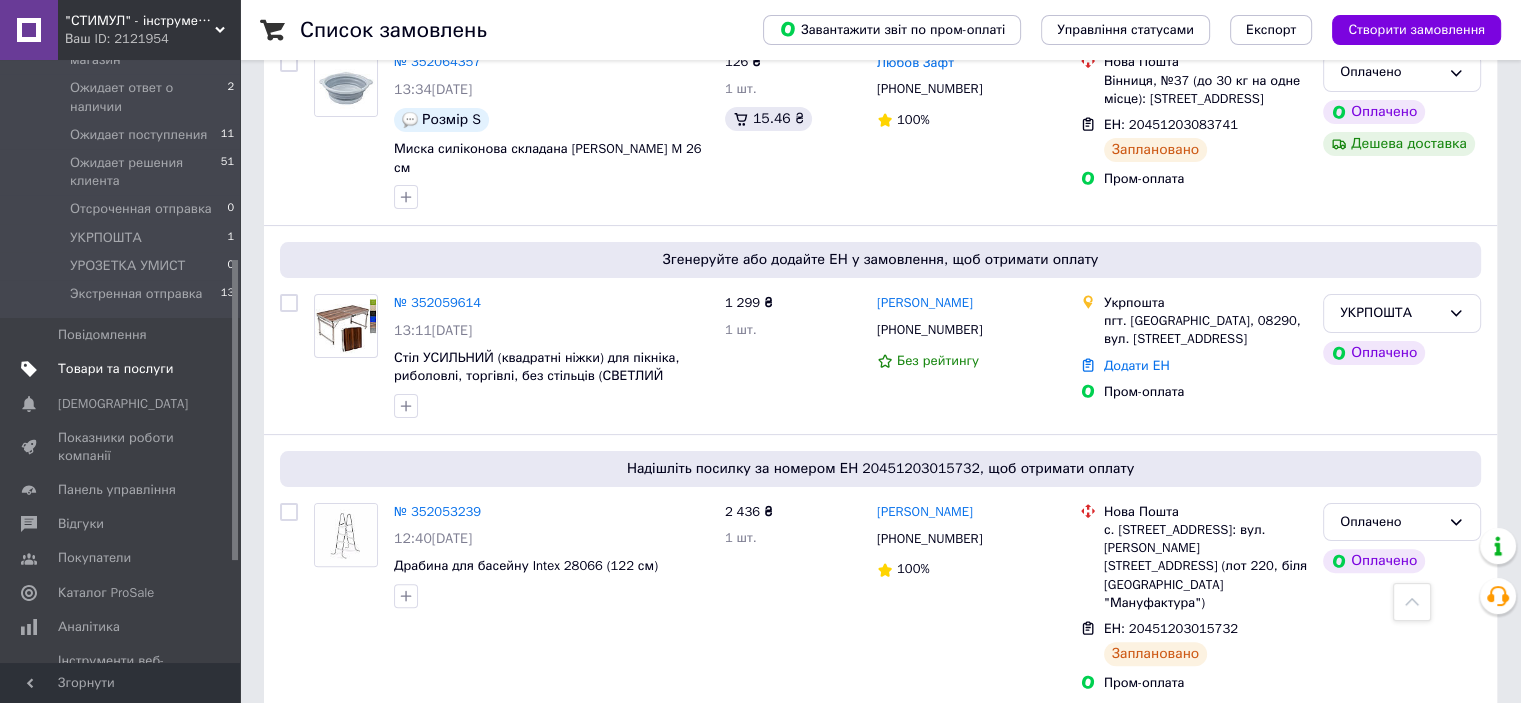 click on "Товари та послуги" at bounding box center (115, 369) 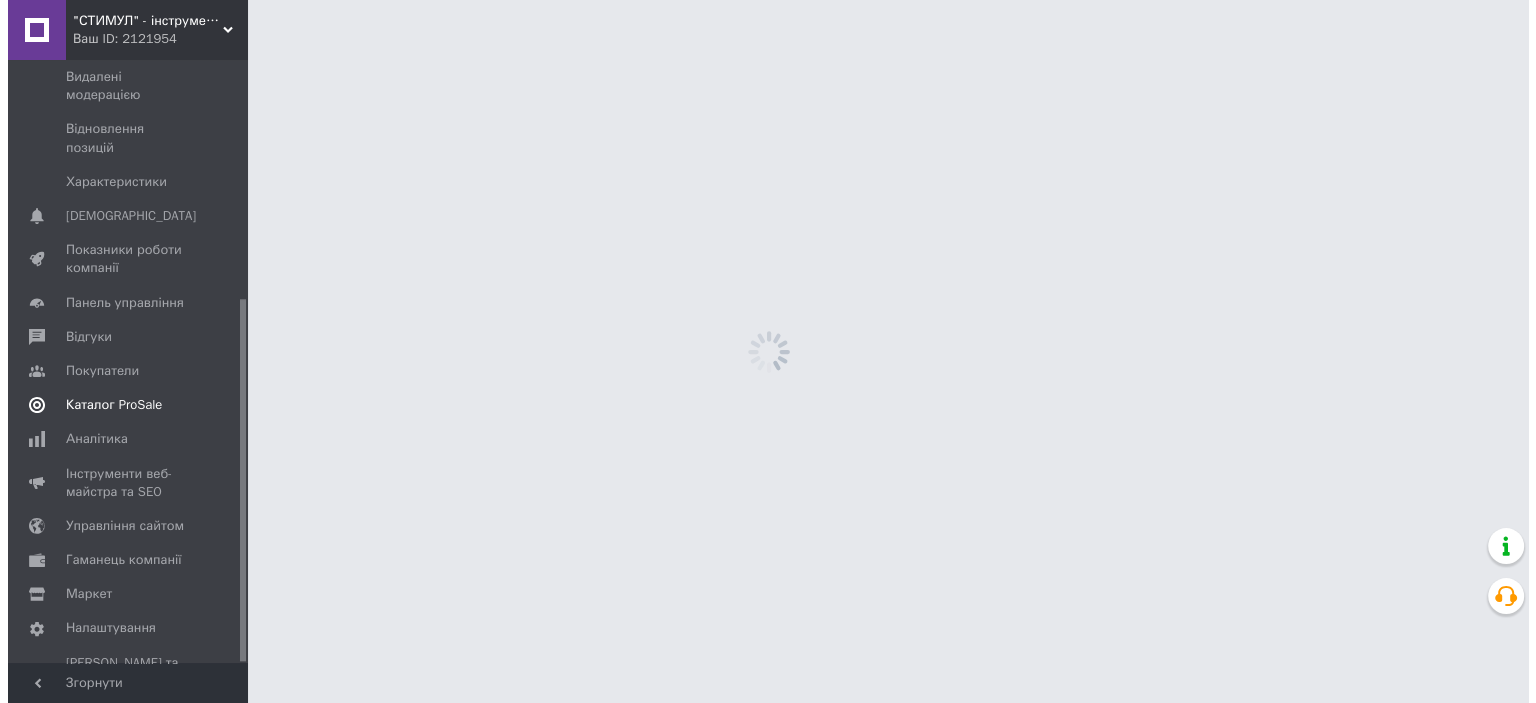 scroll, scrollTop: 0, scrollLeft: 0, axis: both 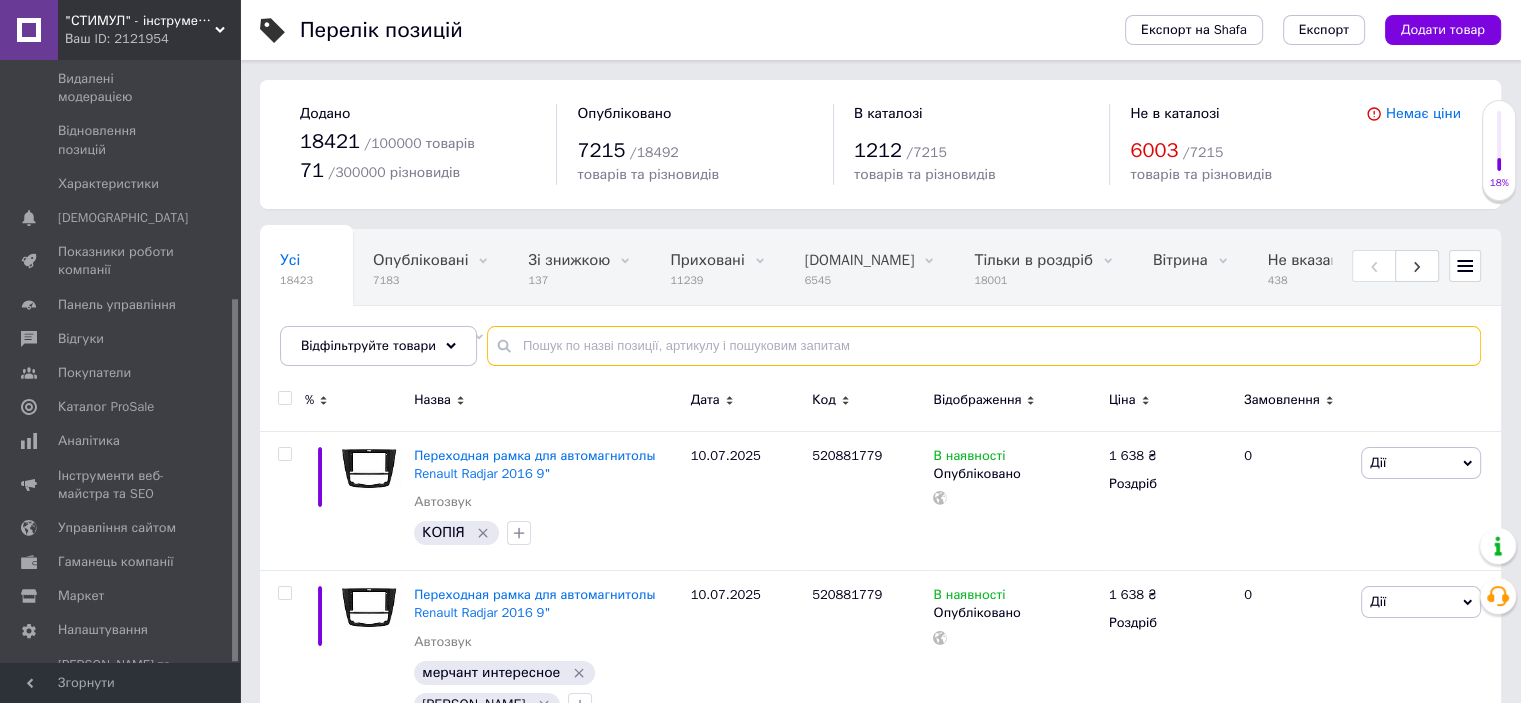 click at bounding box center [984, 346] 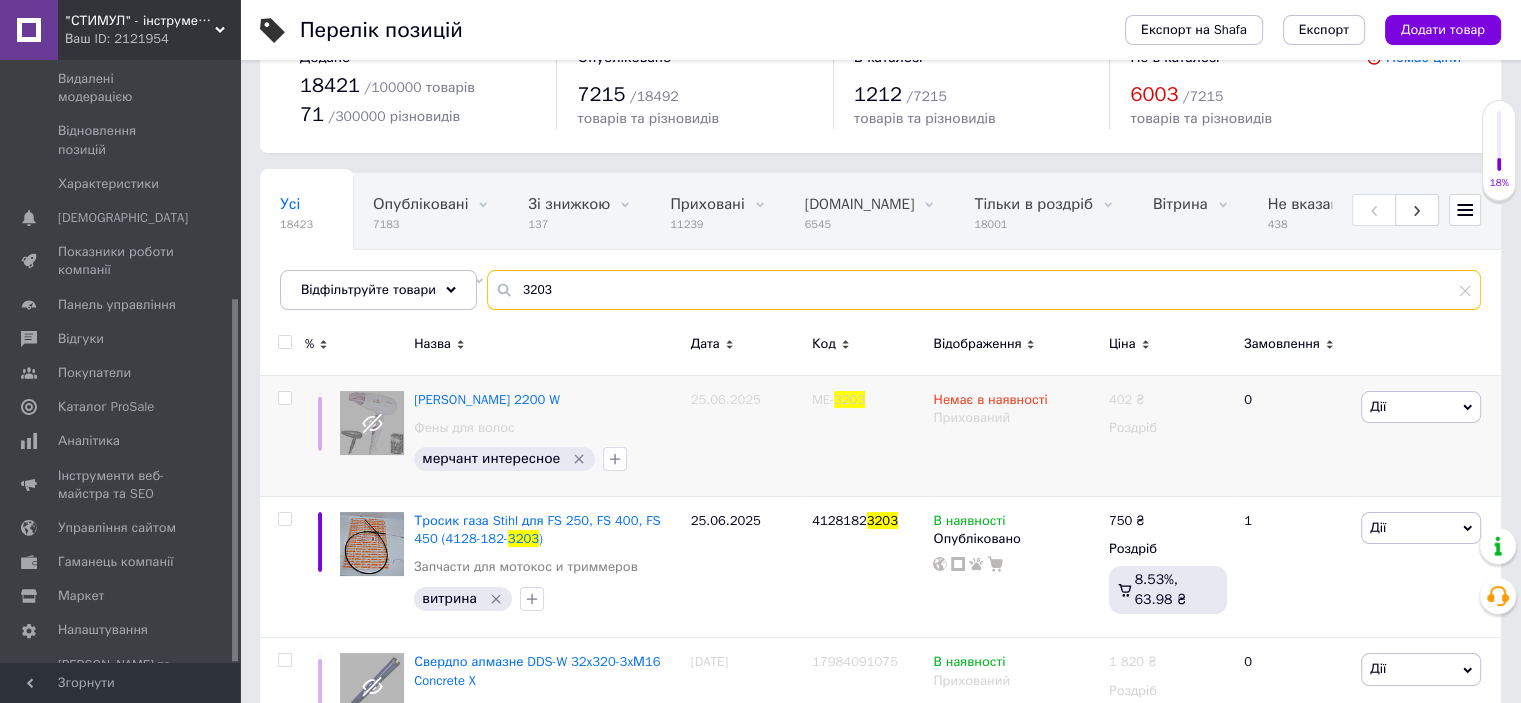 scroll, scrollTop: 288, scrollLeft: 0, axis: vertical 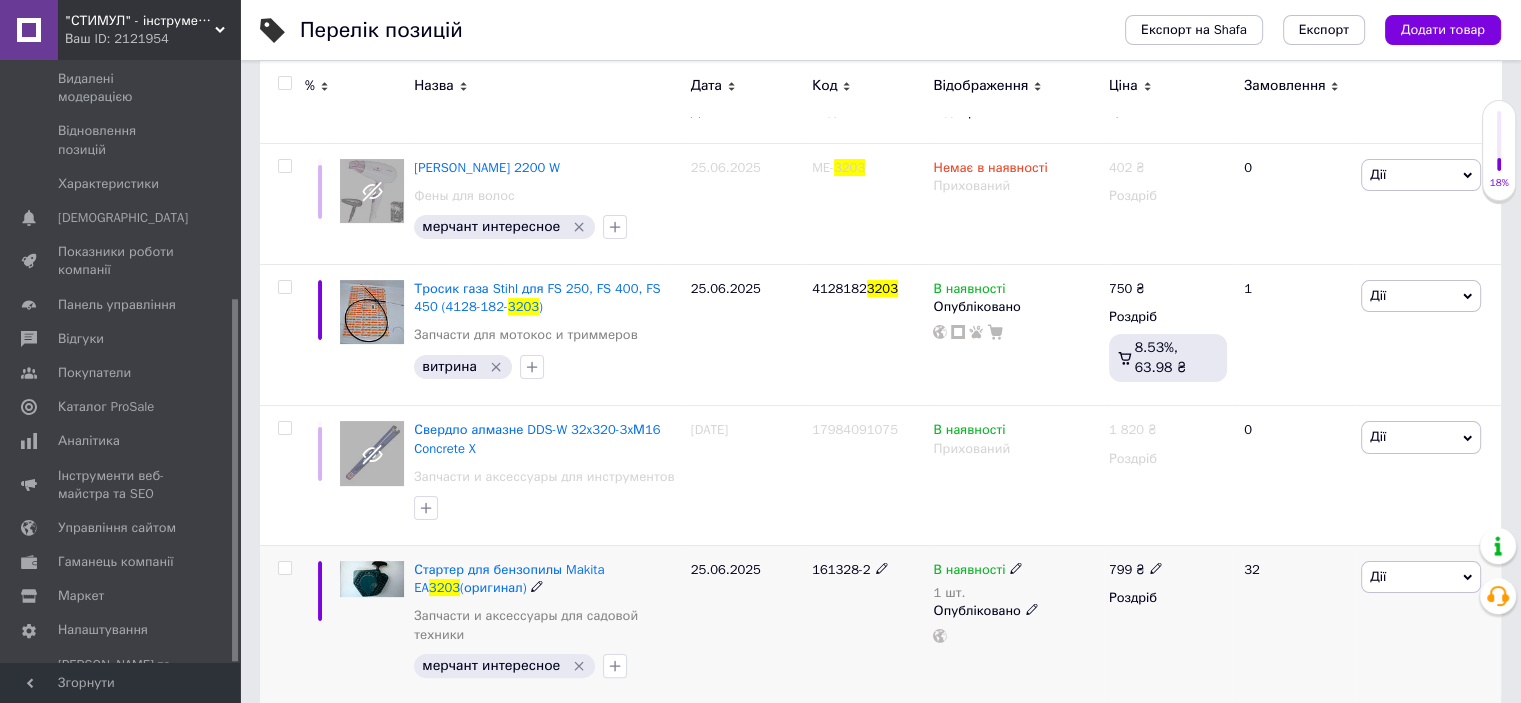 type on "3203" 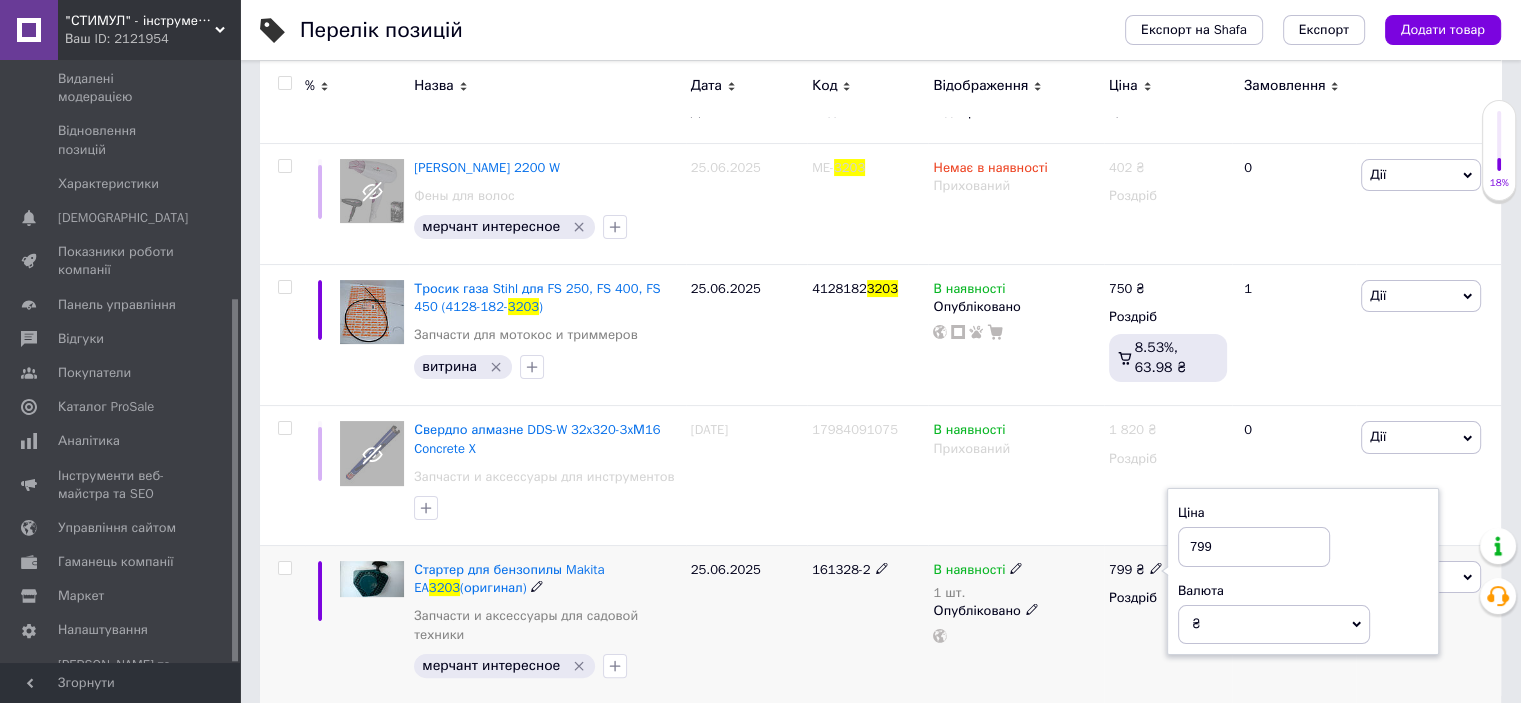drag, startPoint x: 1179, startPoint y: 550, endPoint x: 1133, endPoint y: 556, distance: 46.389652 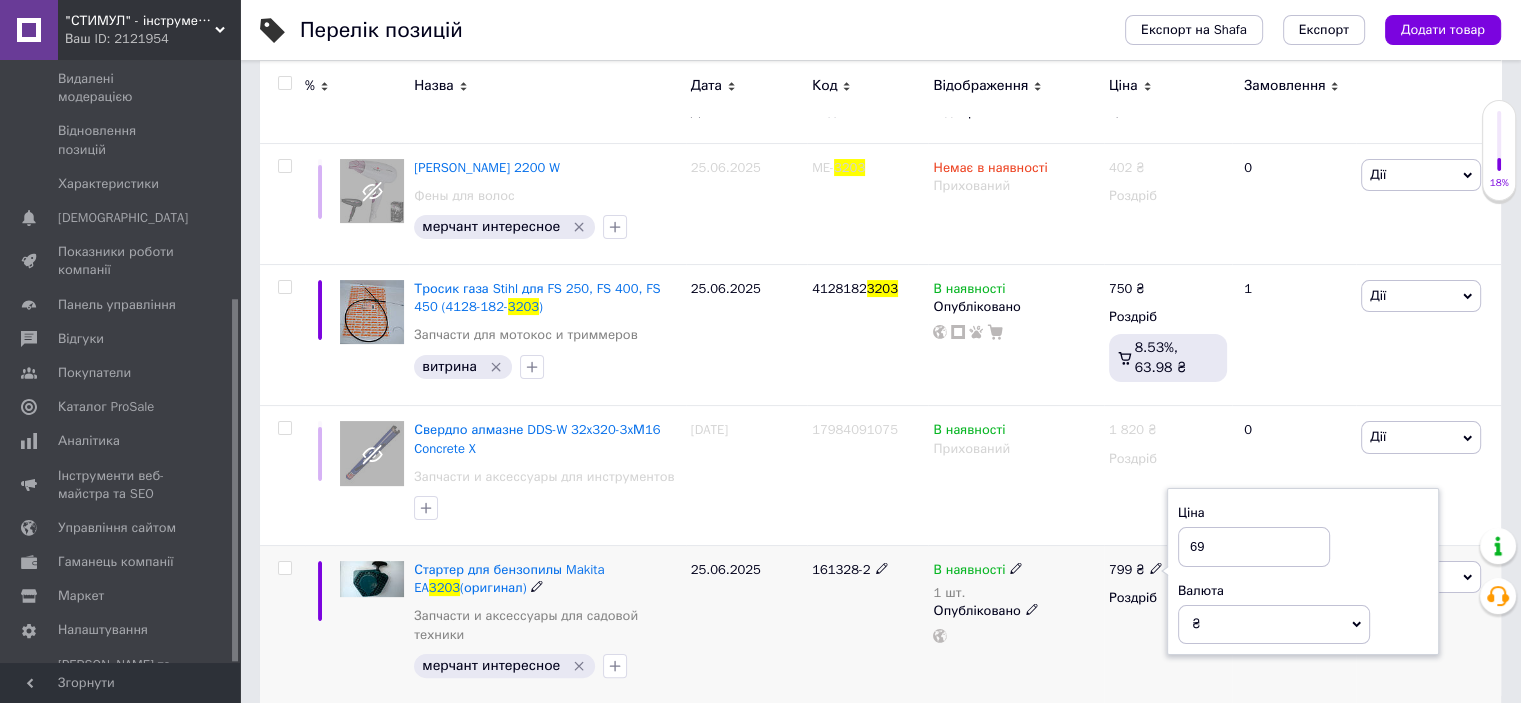type on "699" 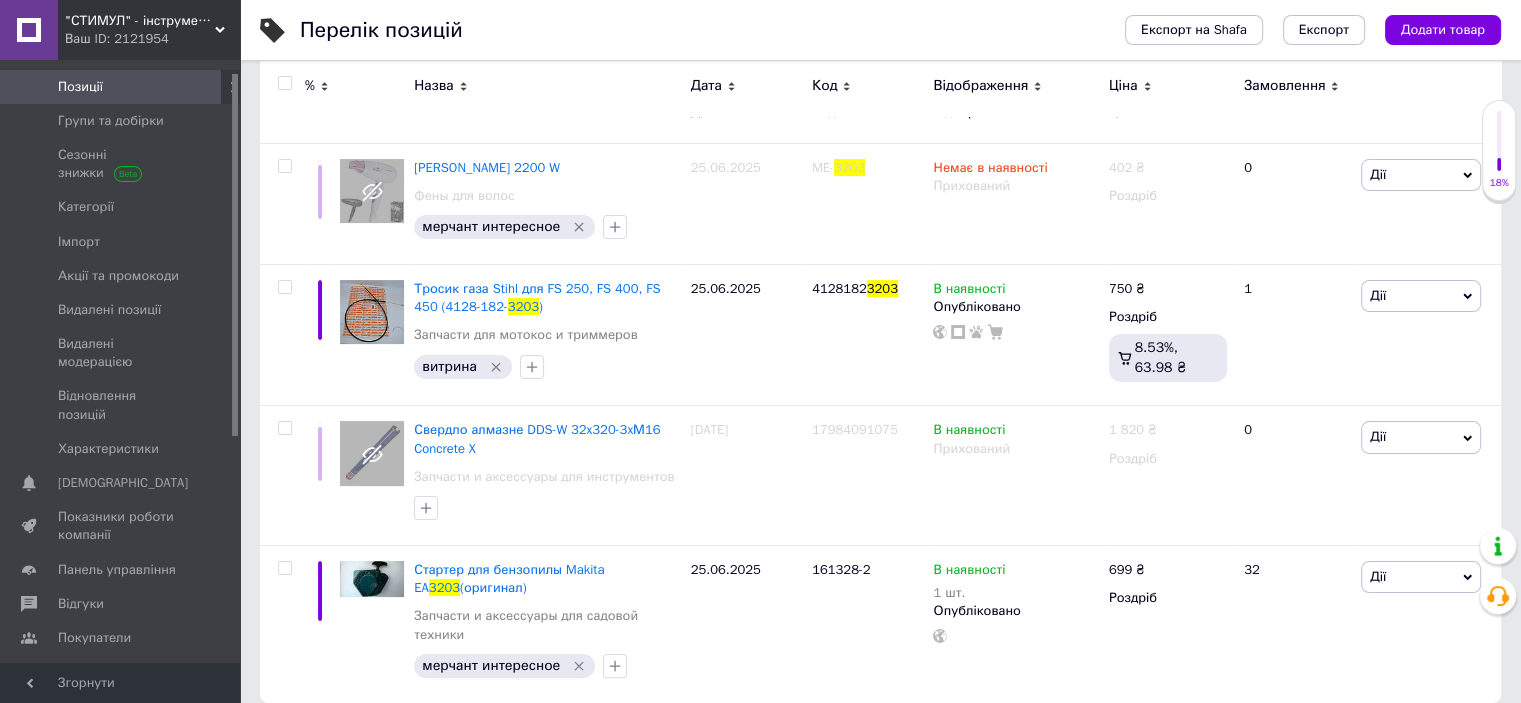 scroll, scrollTop: 0, scrollLeft: 0, axis: both 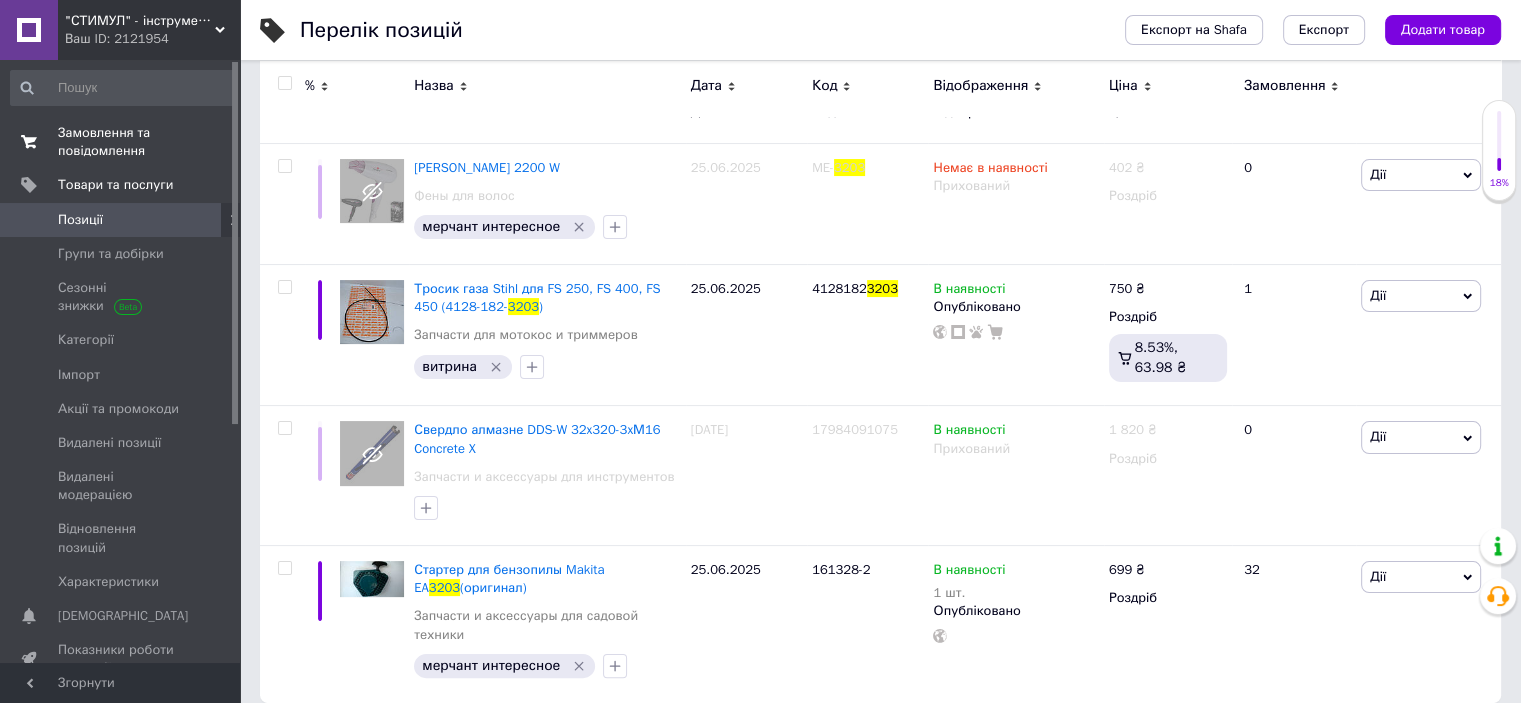 click on "Замовлення та повідомлення" at bounding box center [121, 142] 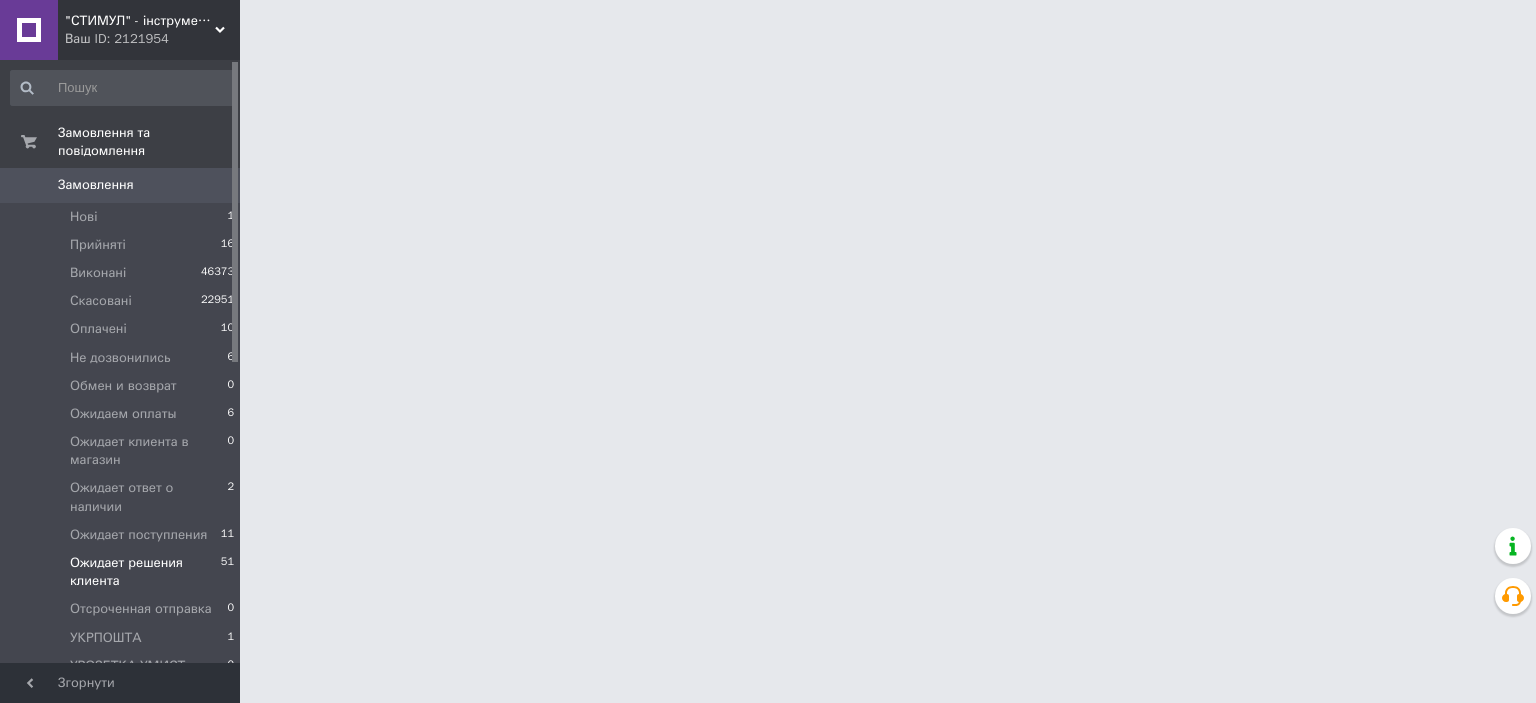 click on "Ожидает решения клиента" at bounding box center [145, 572] 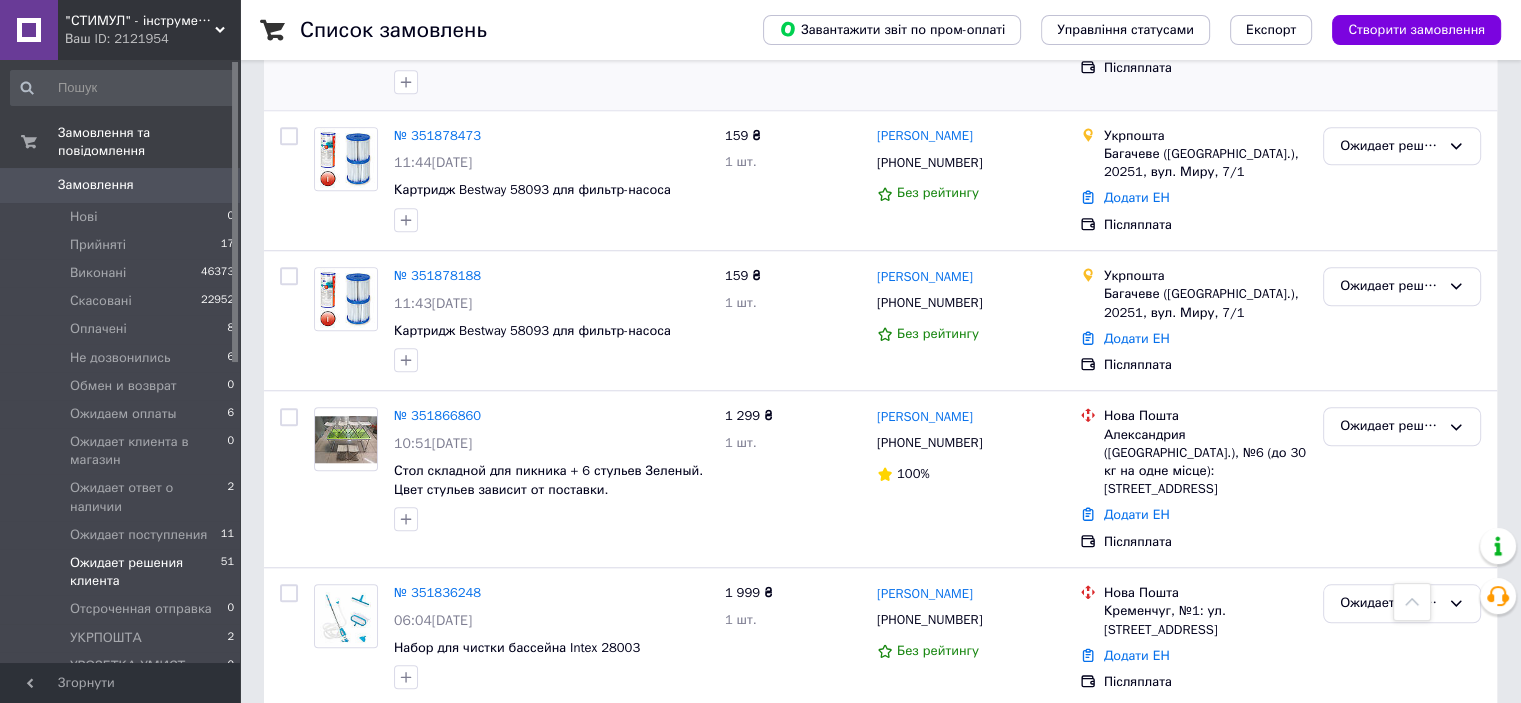 scroll, scrollTop: 1800, scrollLeft: 0, axis: vertical 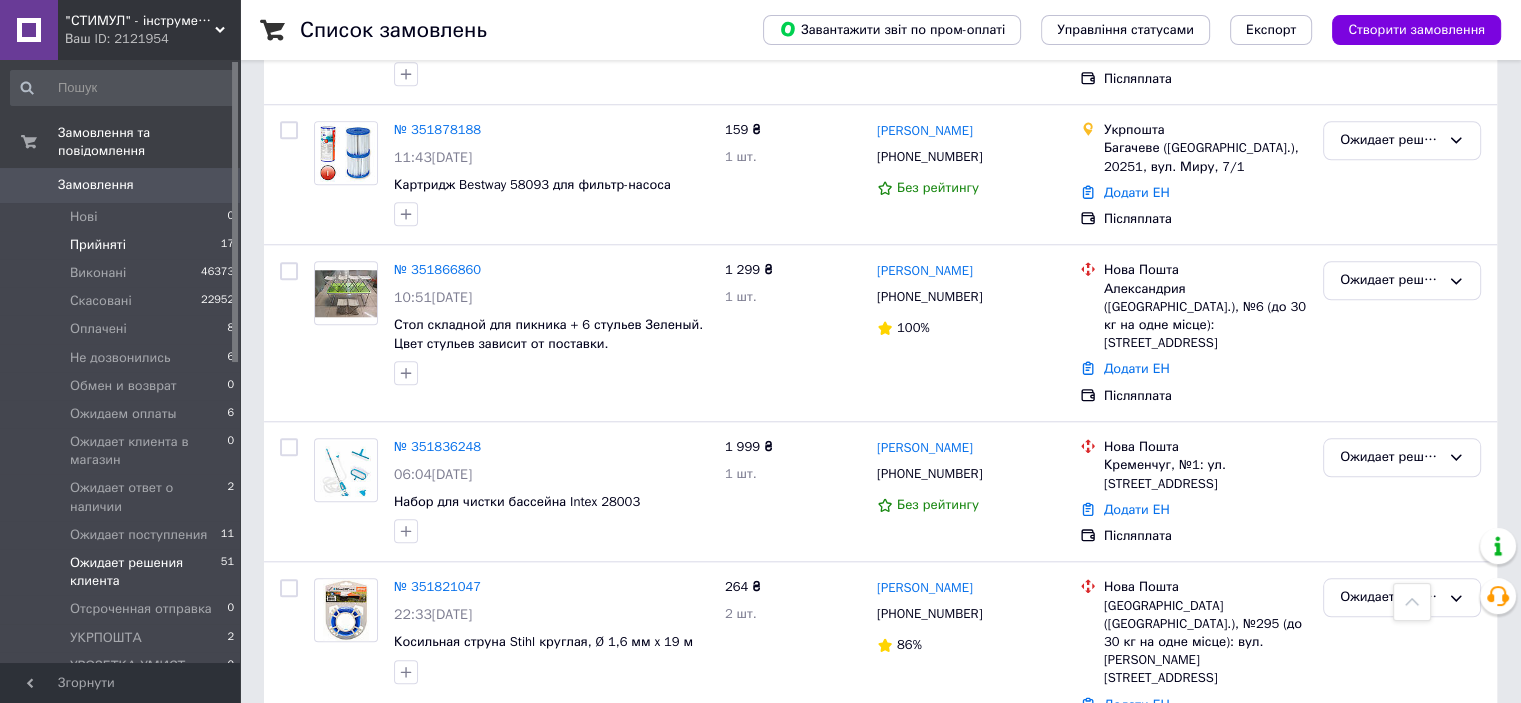 click on "Прийняті 17" at bounding box center (123, 245) 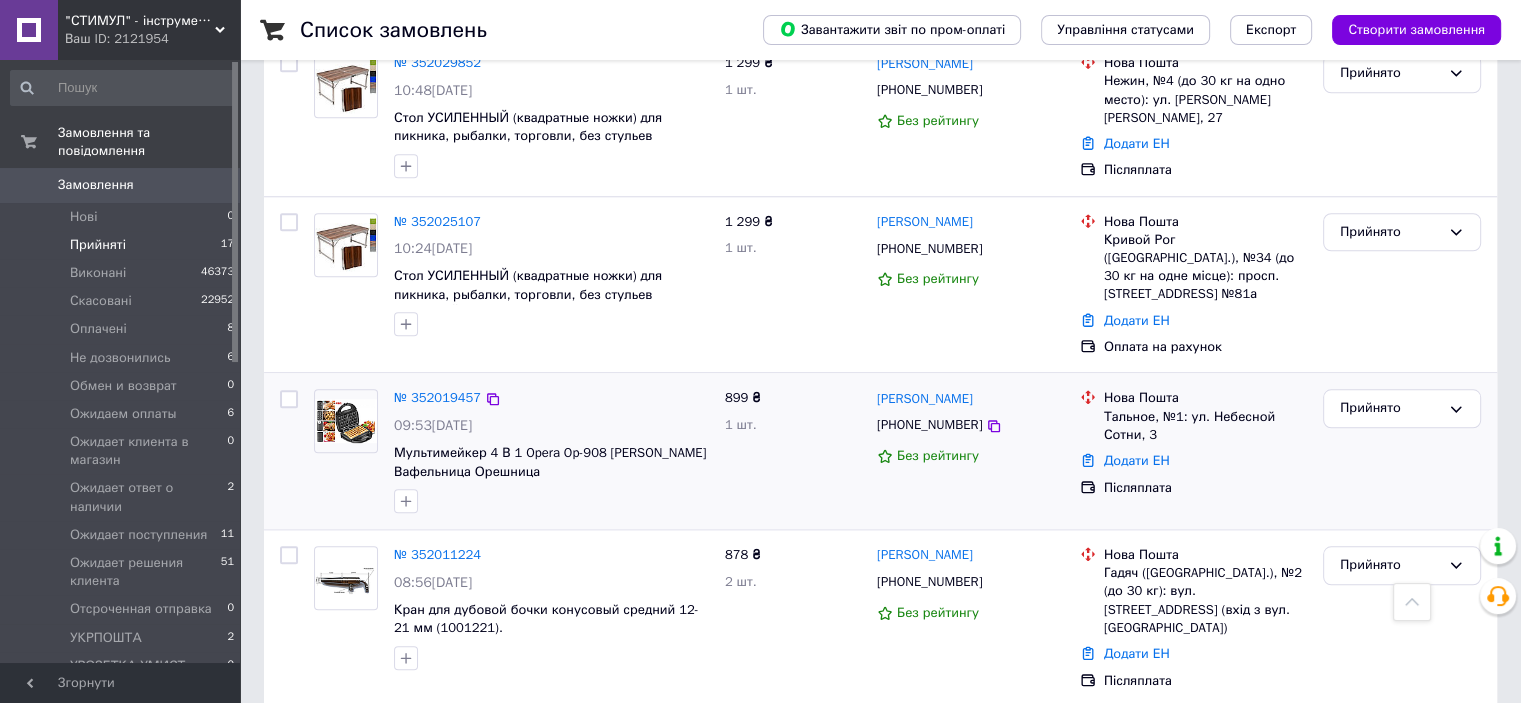 scroll, scrollTop: 1652, scrollLeft: 0, axis: vertical 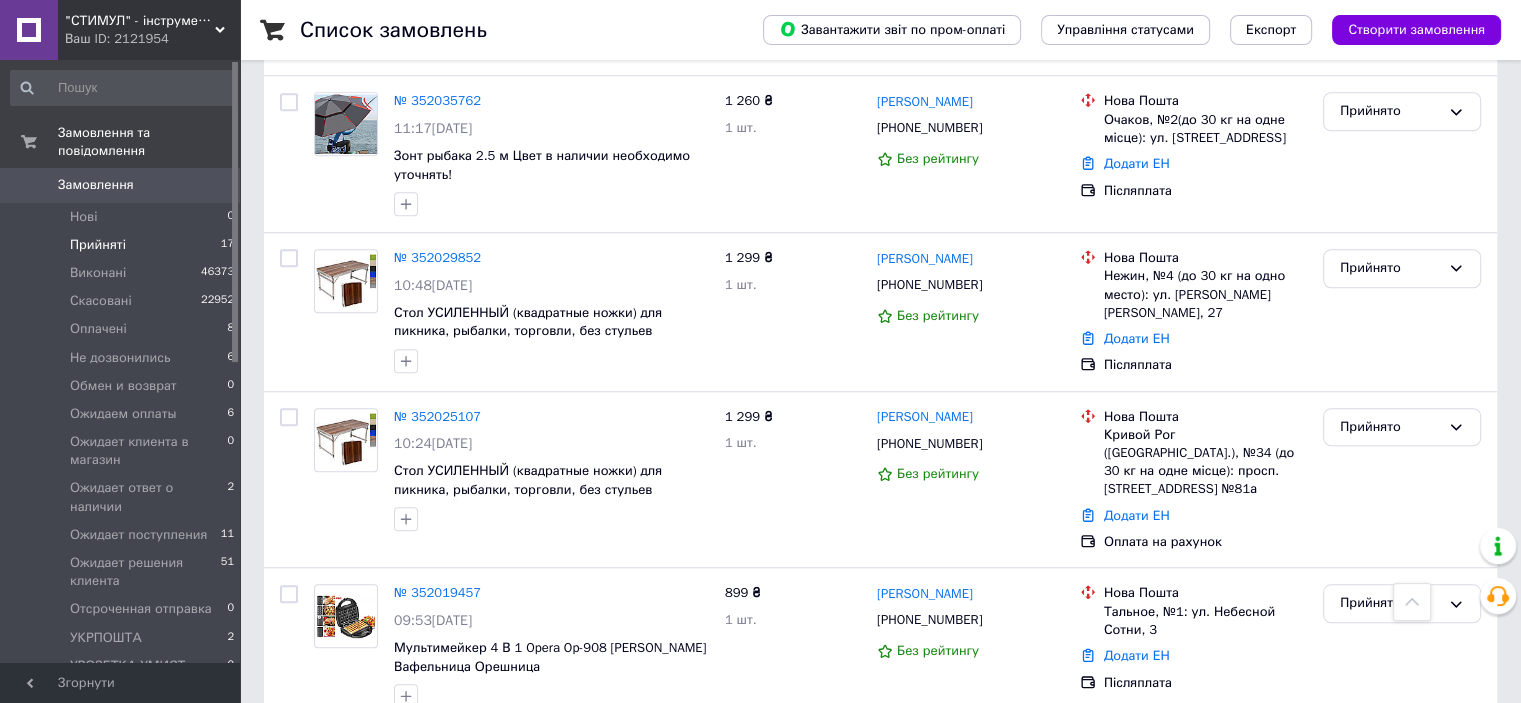 click on "Замовлення" at bounding box center (96, 185) 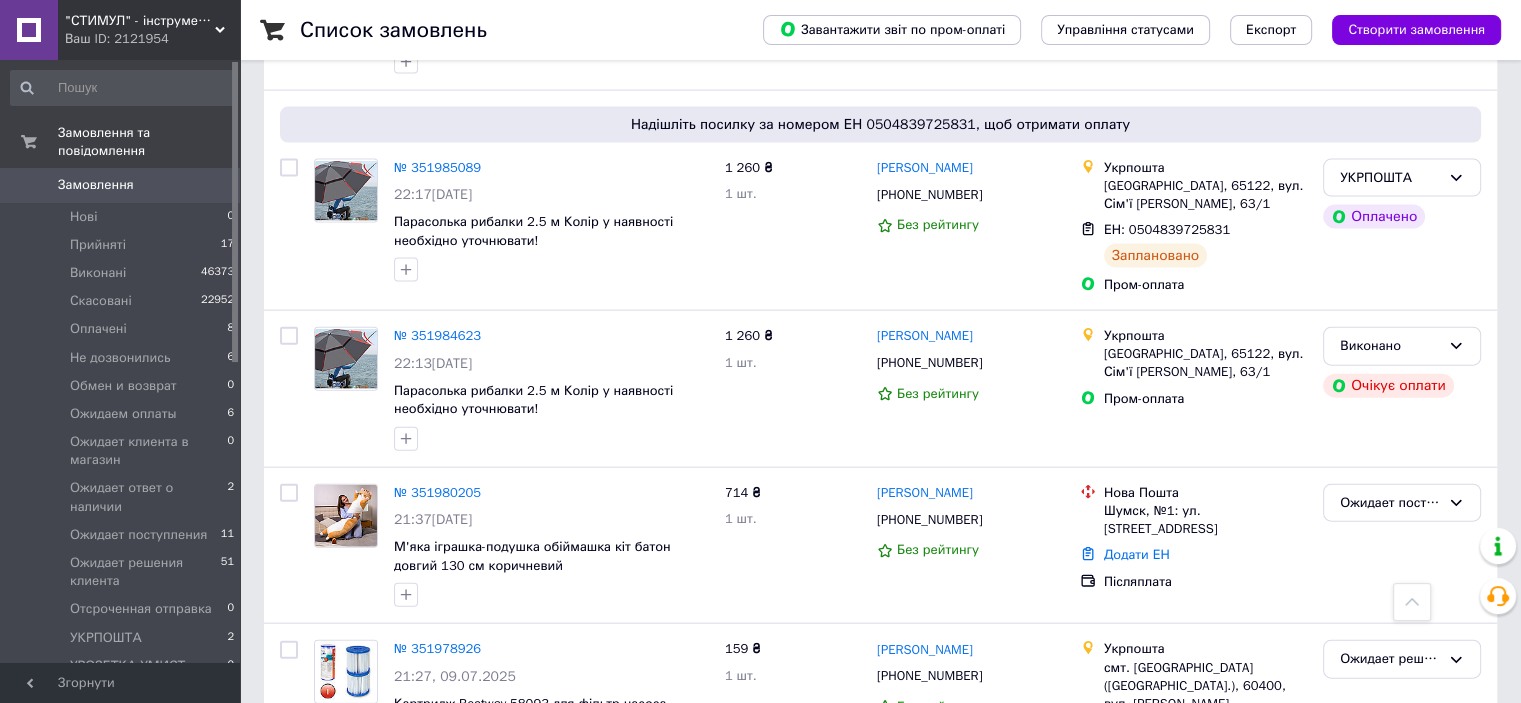 scroll, scrollTop: 4500, scrollLeft: 0, axis: vertical 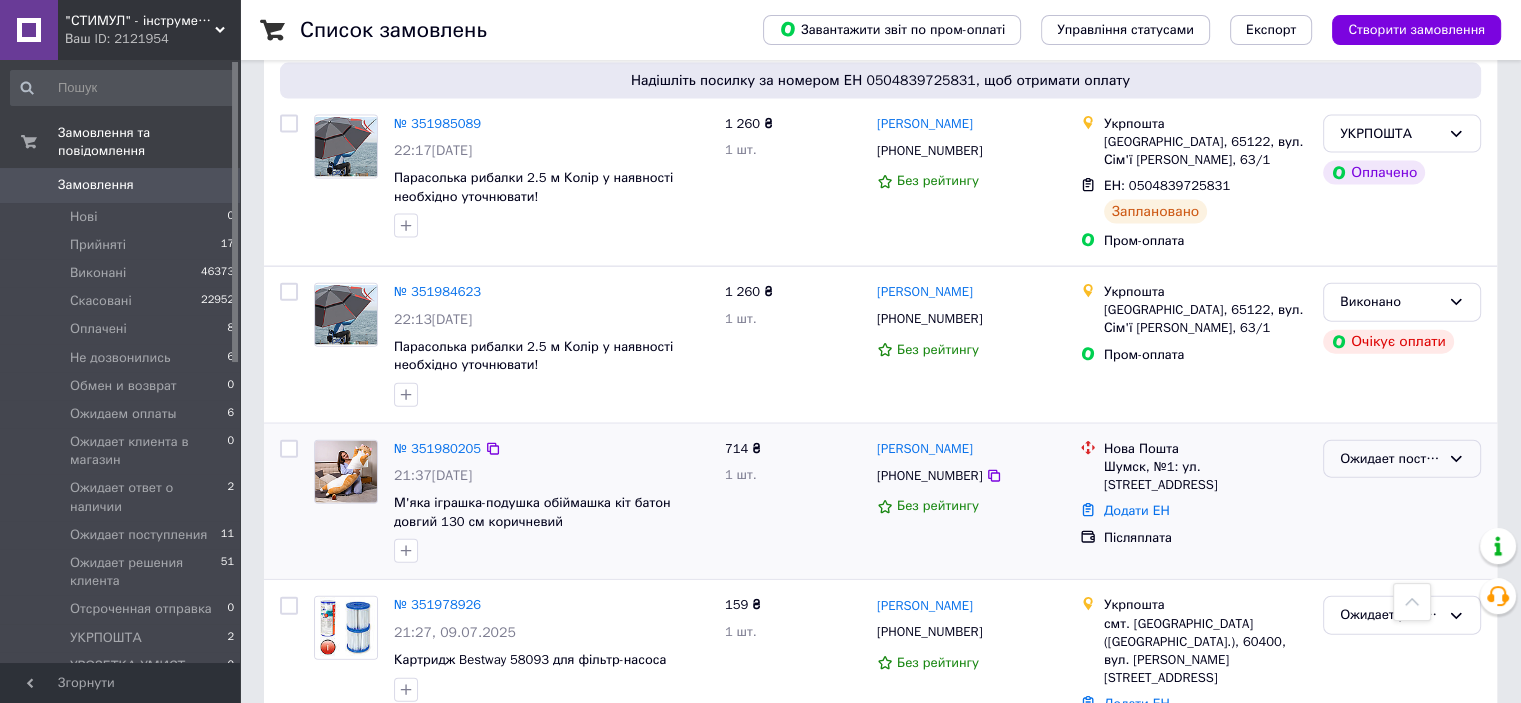 click on "Ожидает поступления" at bounding box center (1390, 459) 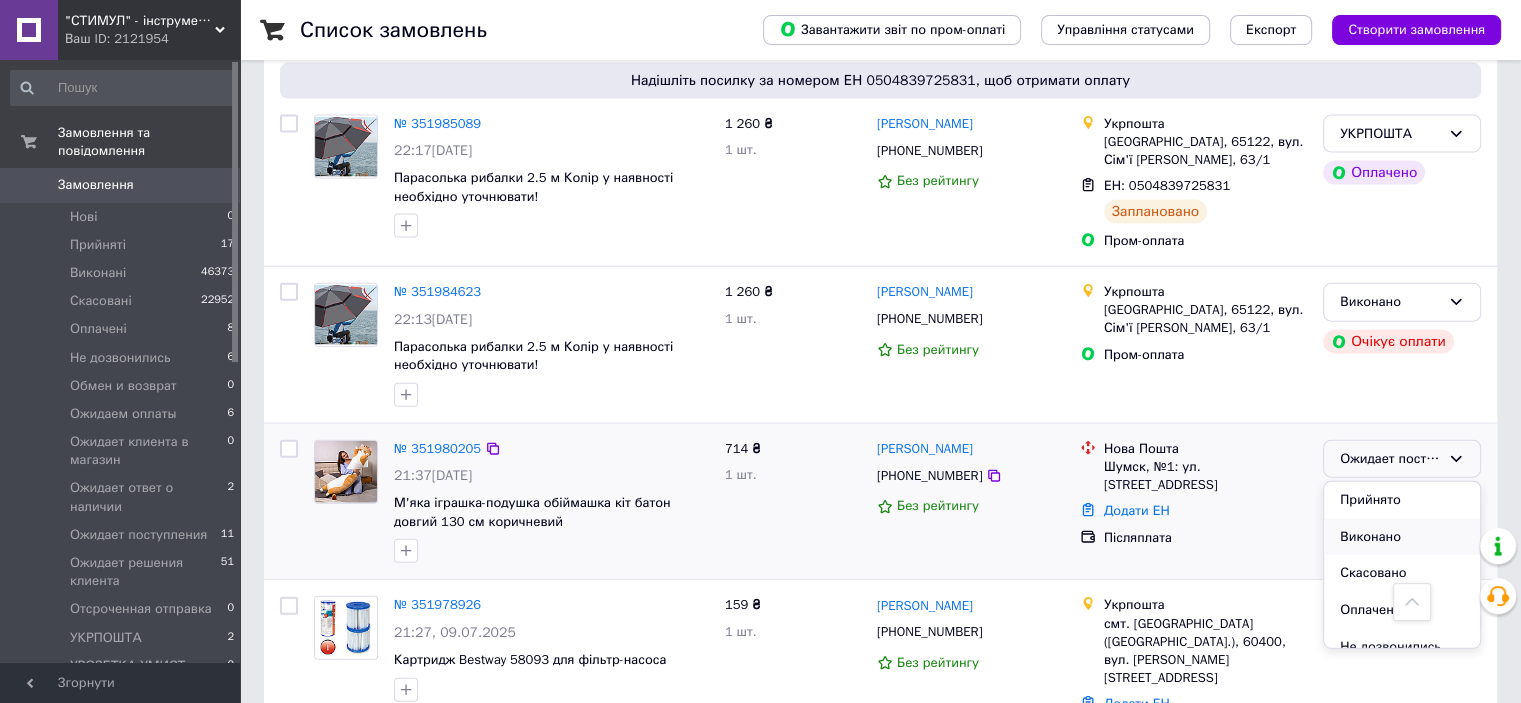 scroll, scrollTop: 449, scrollLeft: 0, axis: vertical 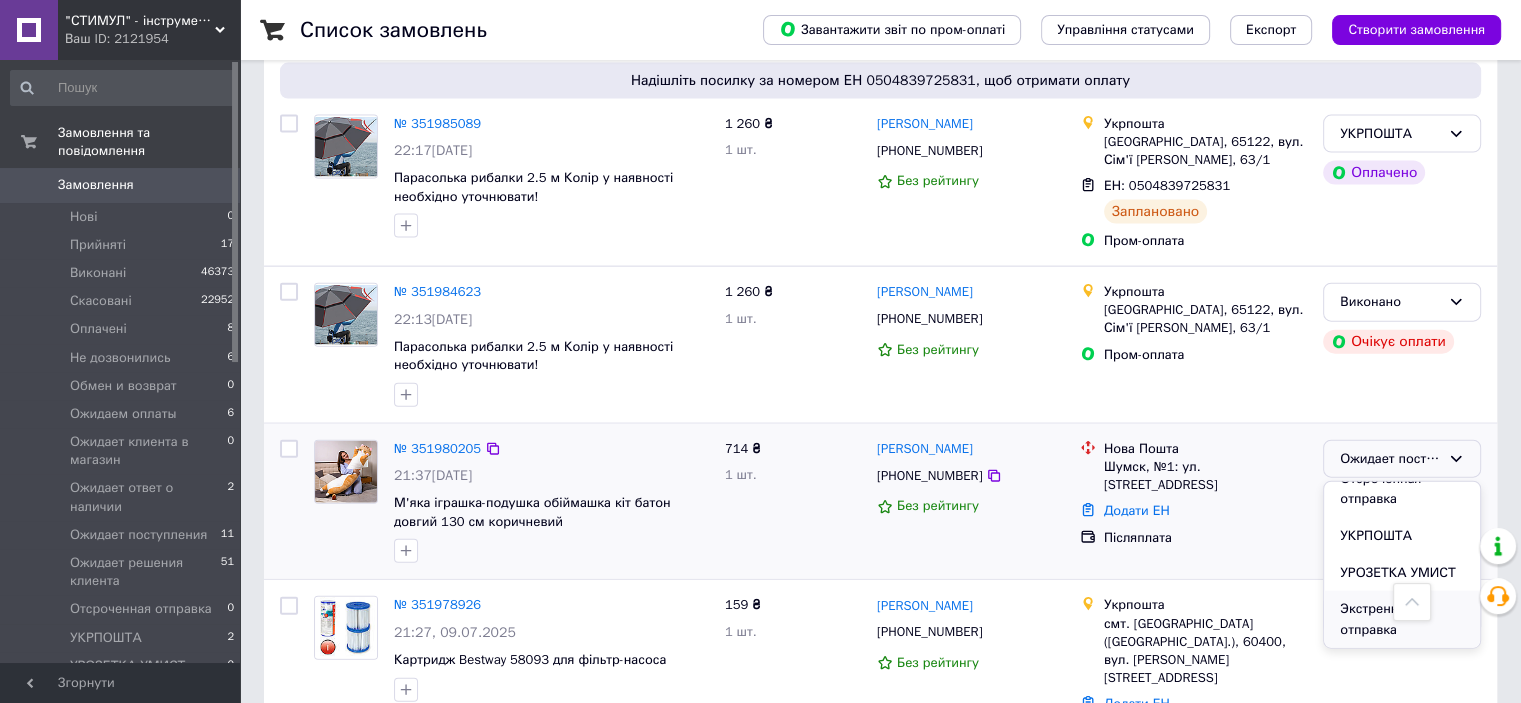 click on "Экстренная отправка" at bounding box center [1402, 619] 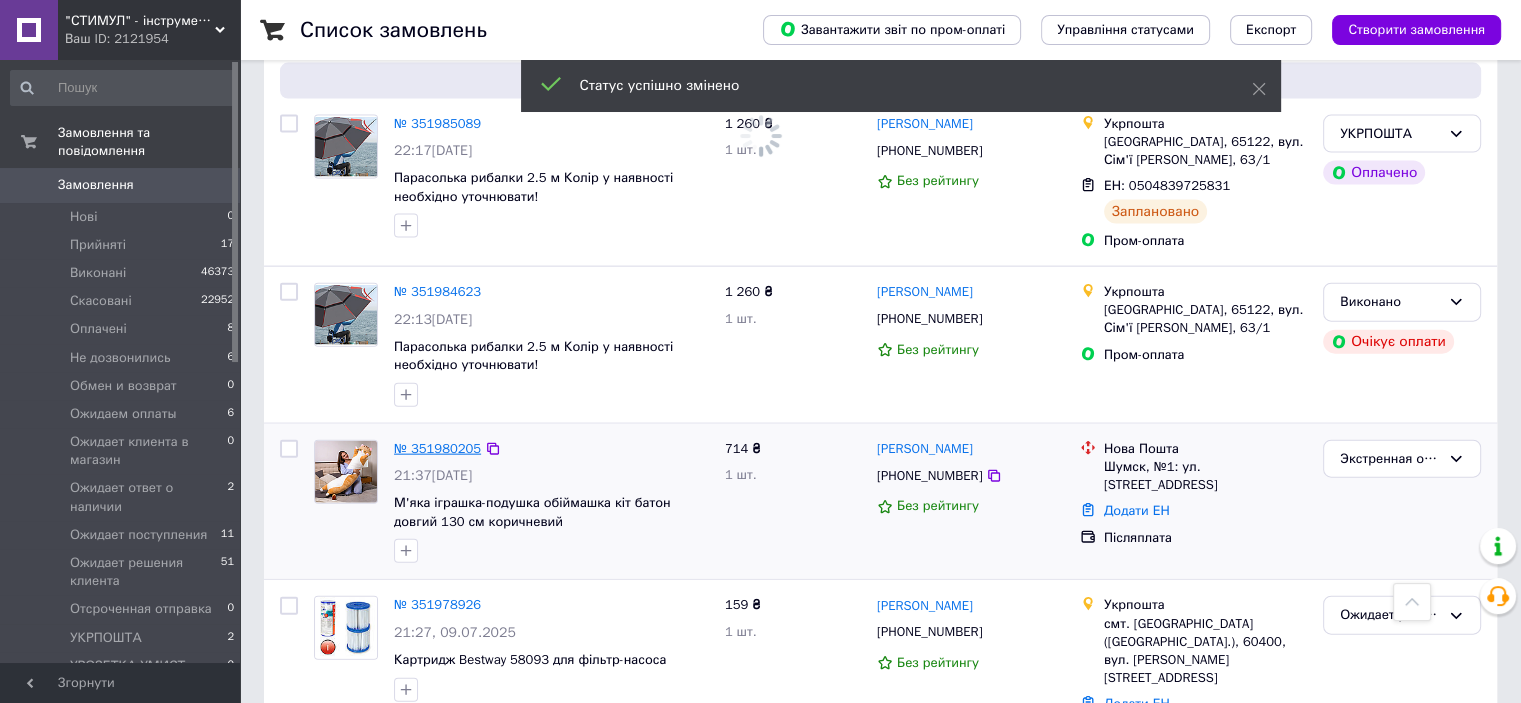 click on "№ 351980205" at bounding box center (437, 448) 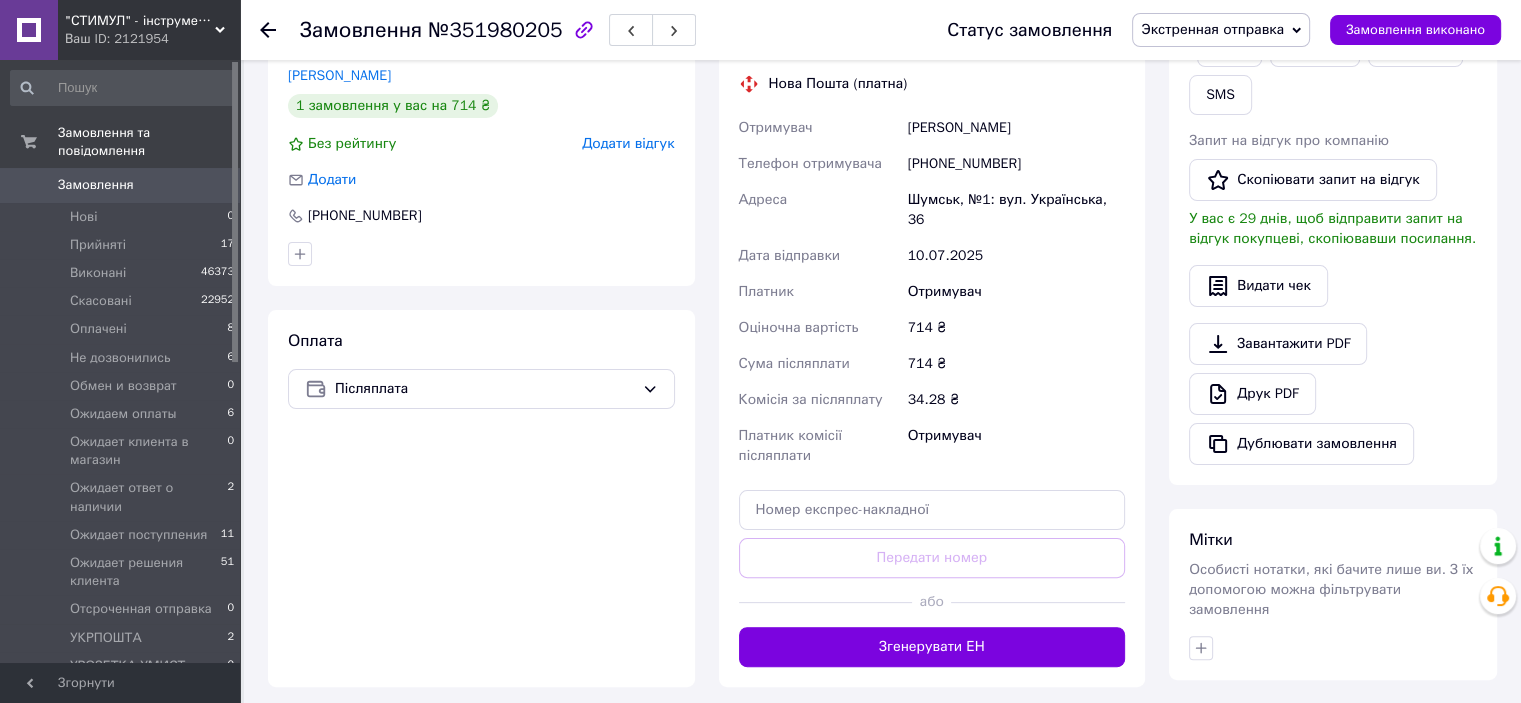 scroll, scrollTop: 600, scrollLeft: 0, axis: vertical 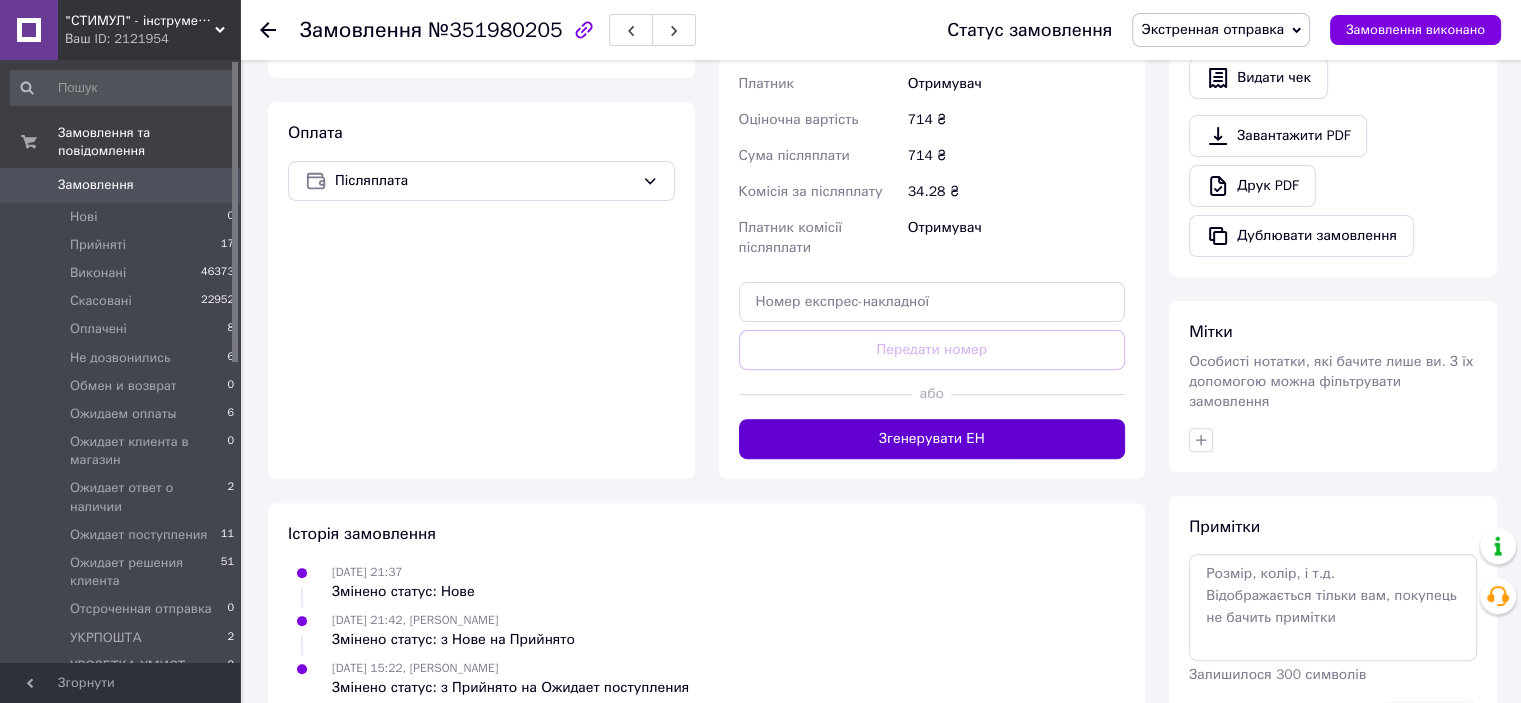 click on "Згенерувати ЕН" at bounding box center [932, 439] 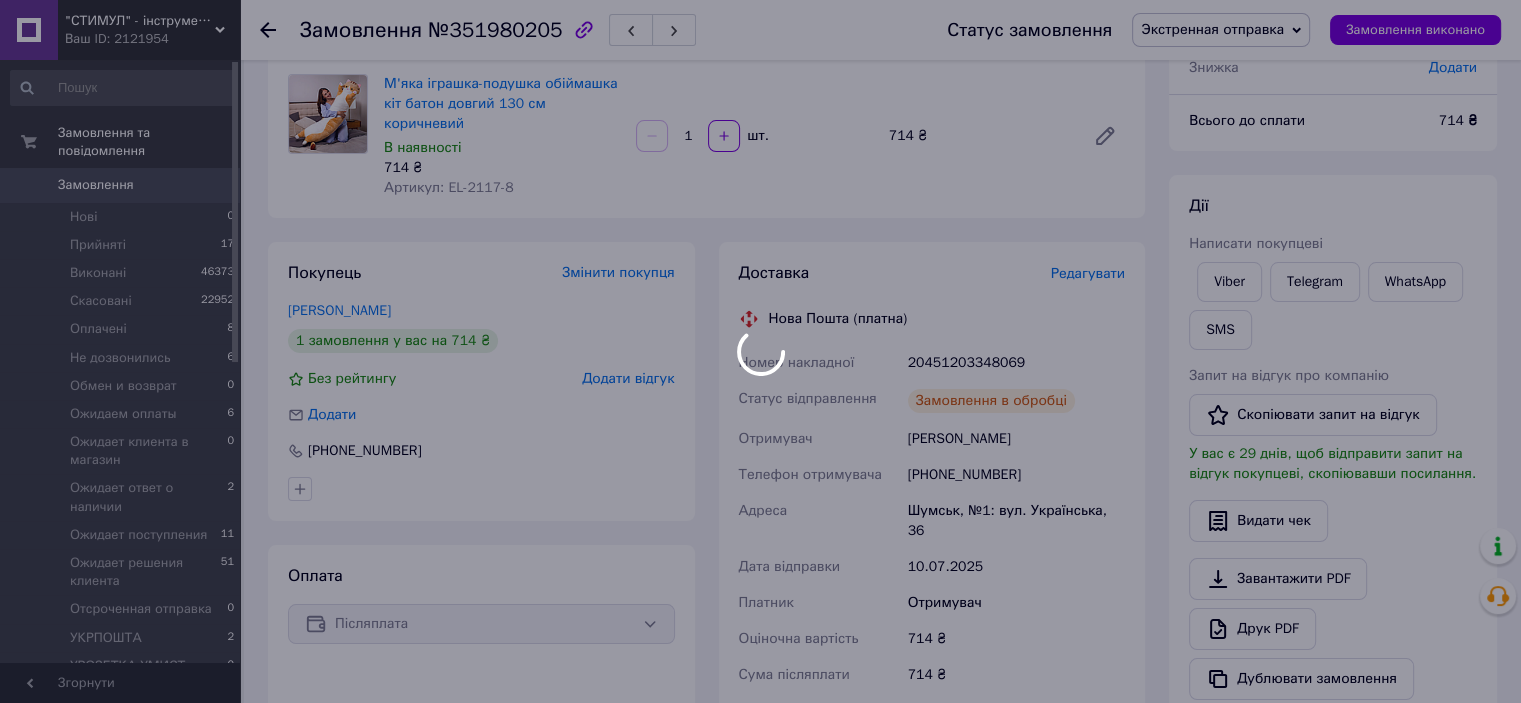 scroll, scrollTop: 0, scrollLeft: 0, axis: both 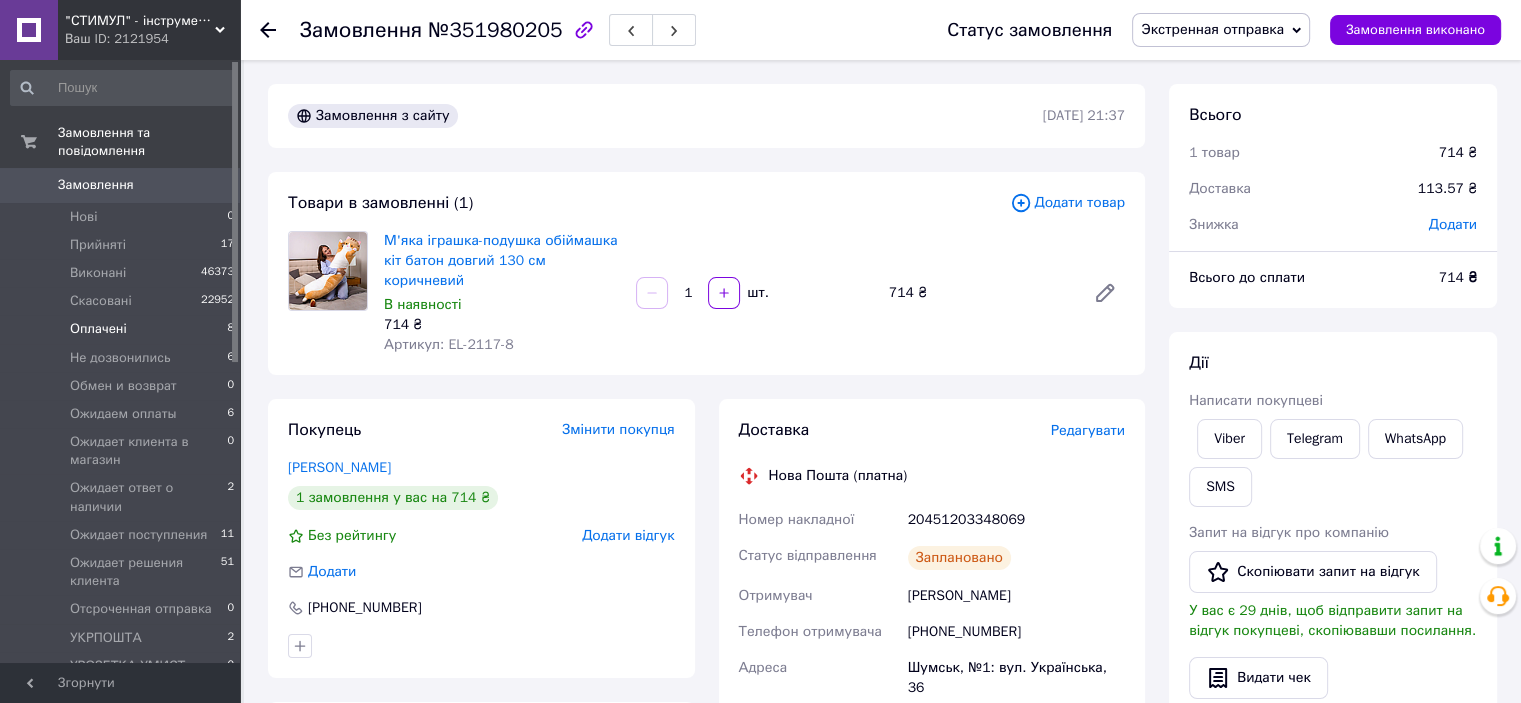 click on "Оплачені" at bounding box center (98, 329) 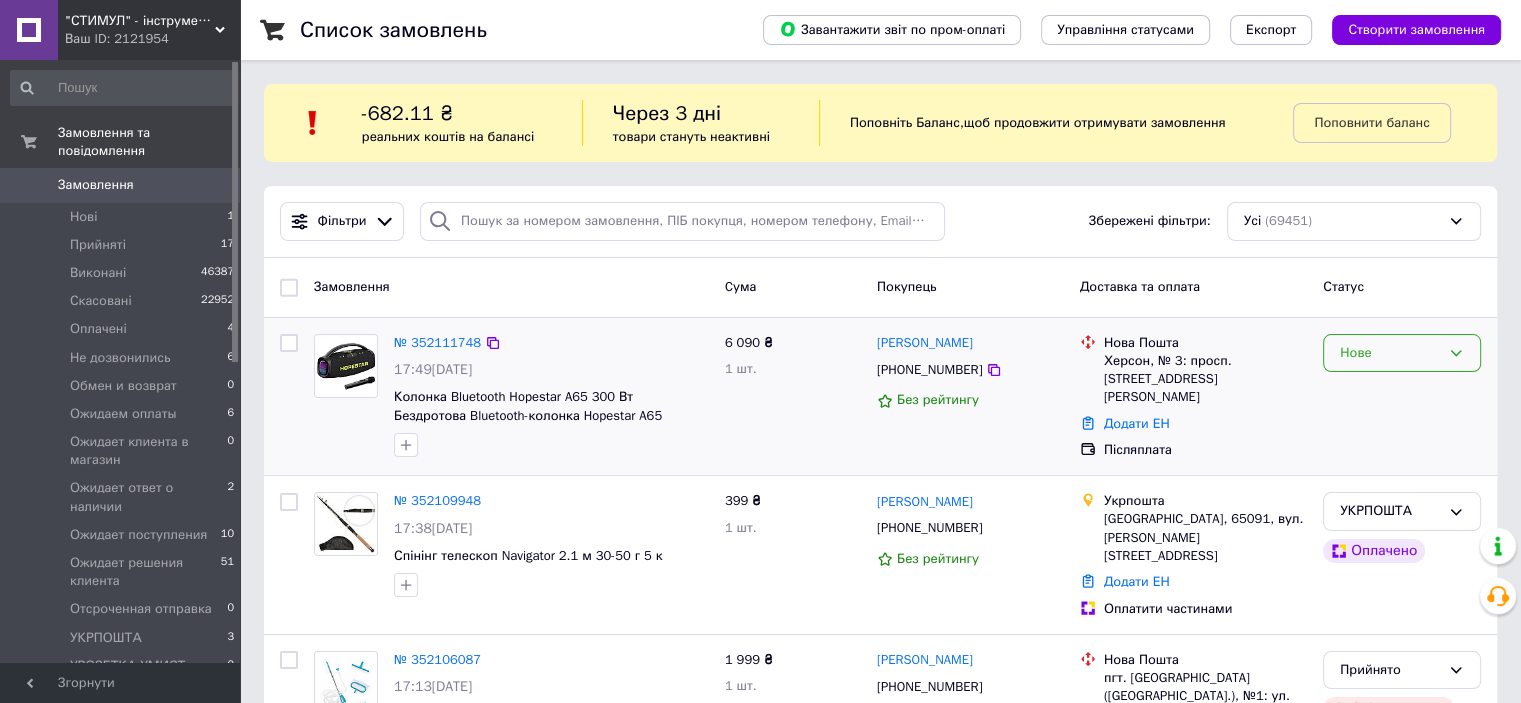 click on "Нове" at bounding box center (1390, 353) 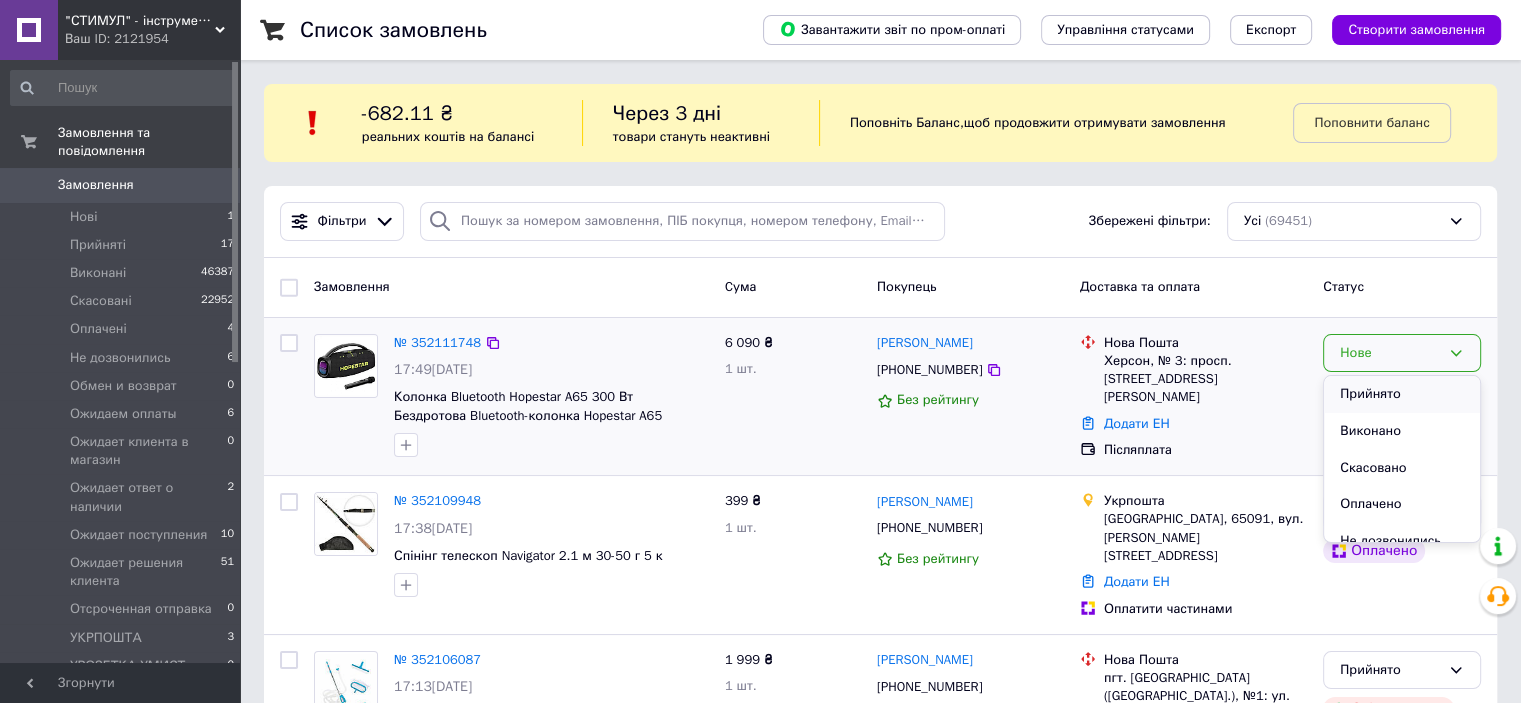 click on "Прийнято" at bounding box center (1402, 394) 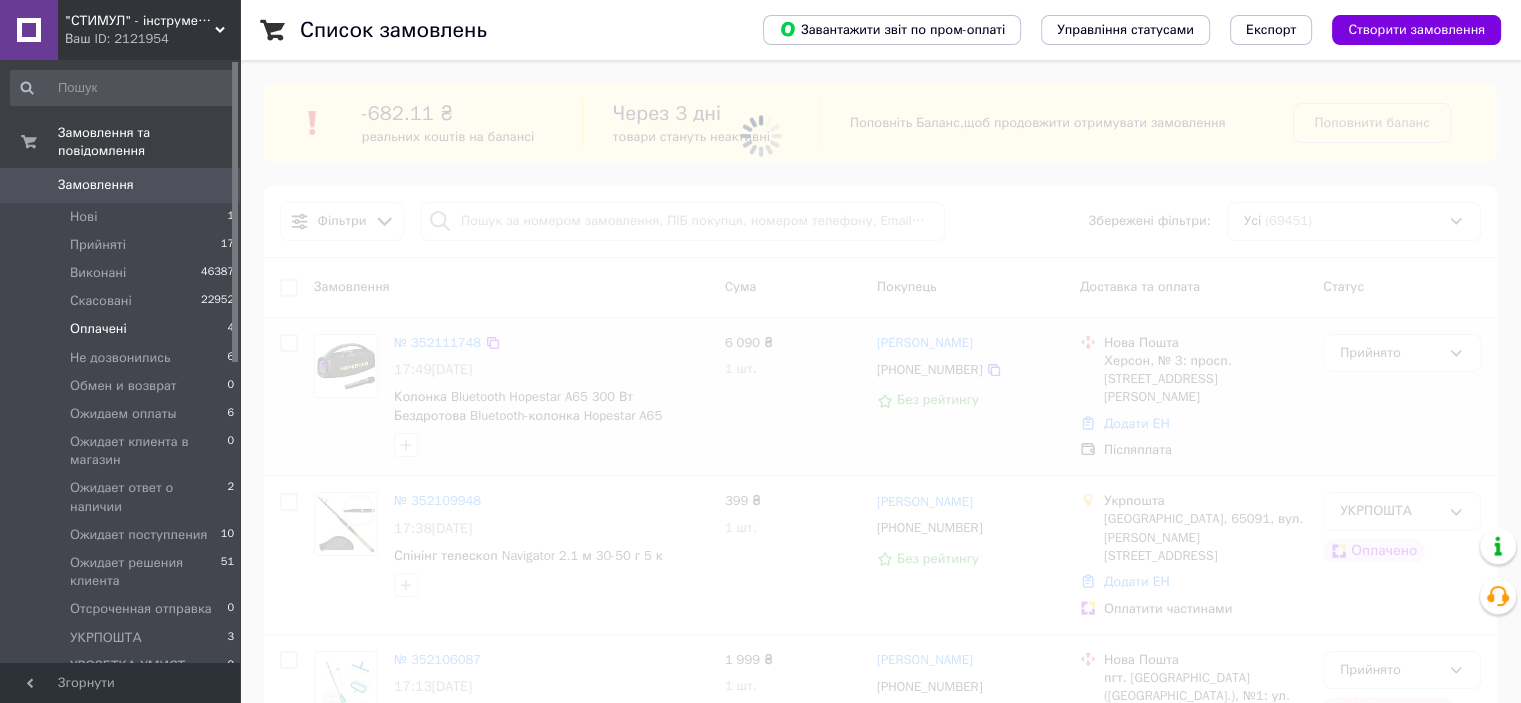 click on "Оплачені" at bounding box center [98, 329] 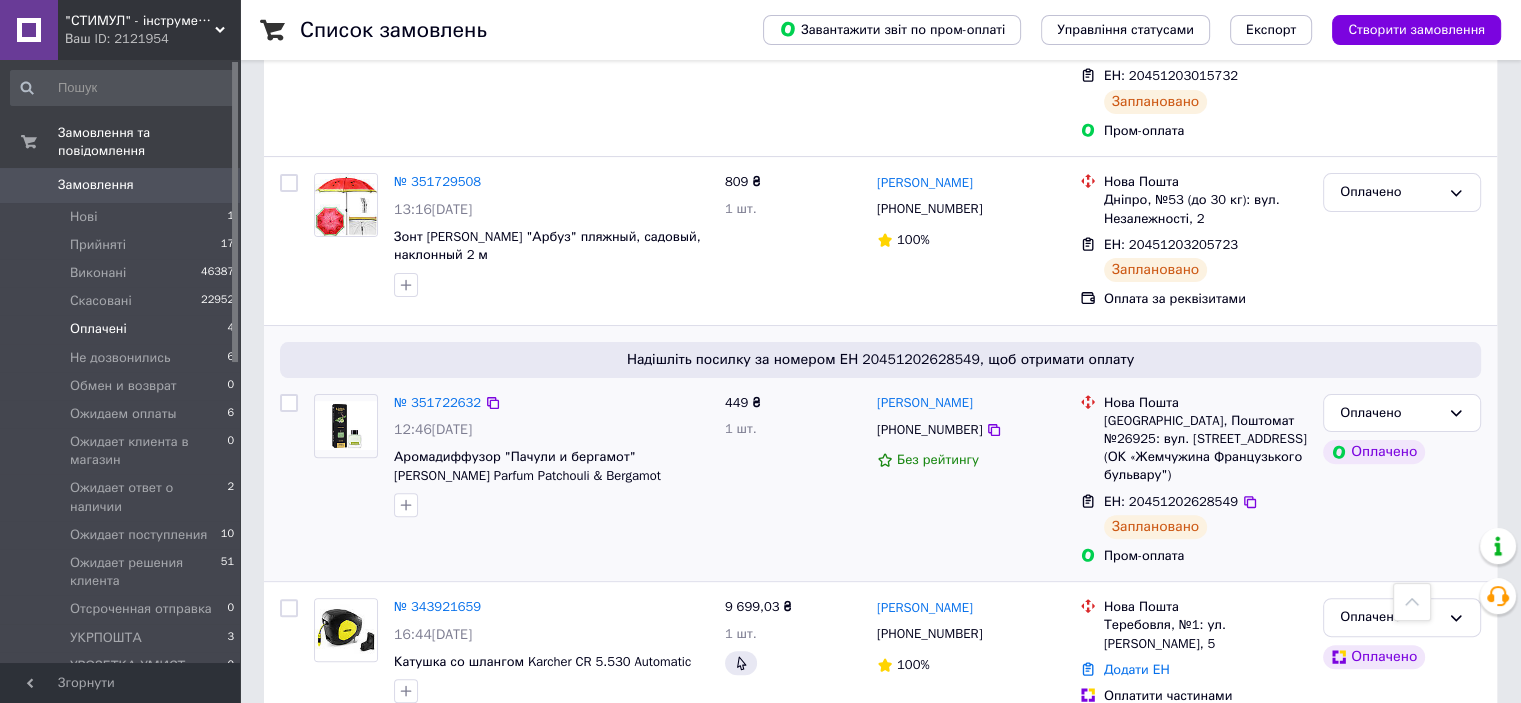 scroll, scrollTop: 509, scrollLeft: 0, axis: vertical 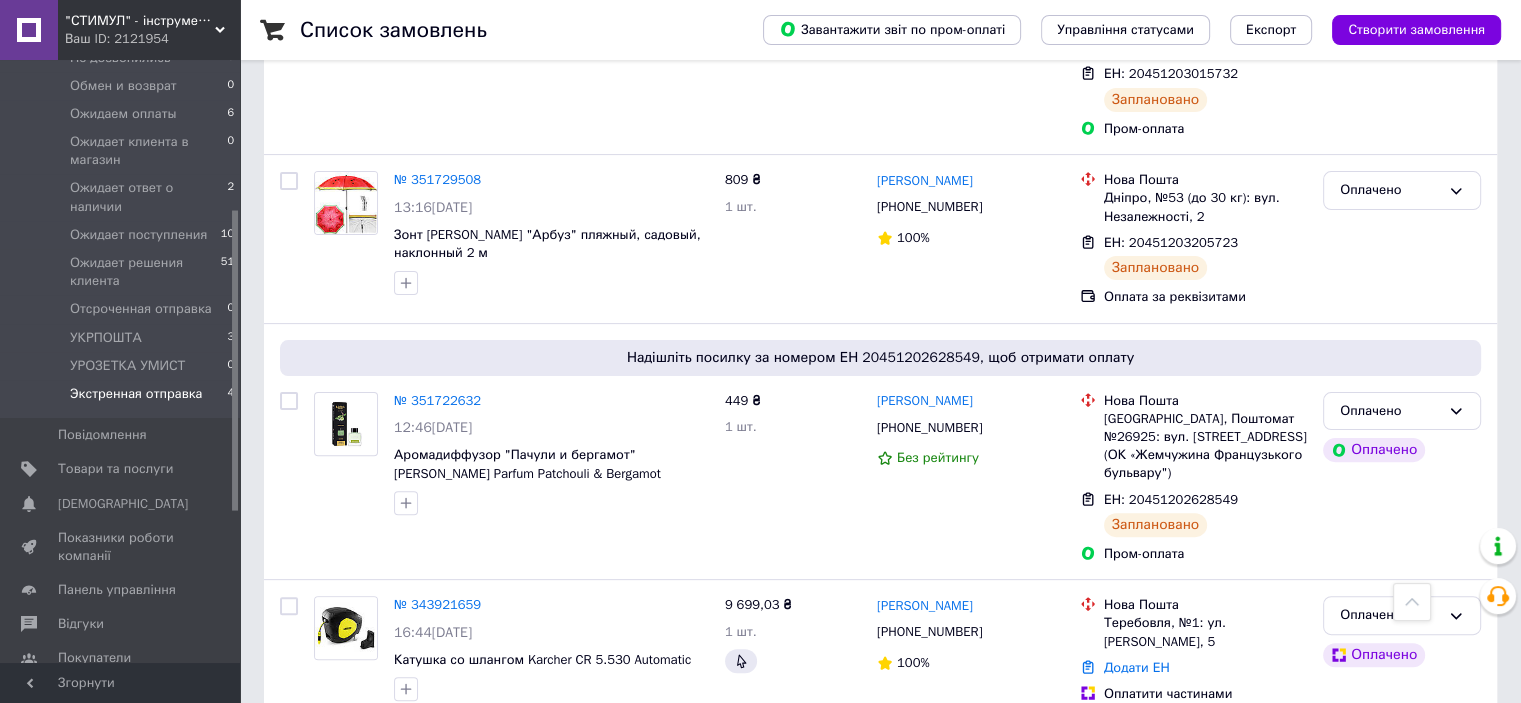 click on "Экстренная отправка" at bounding box center [136, 394] 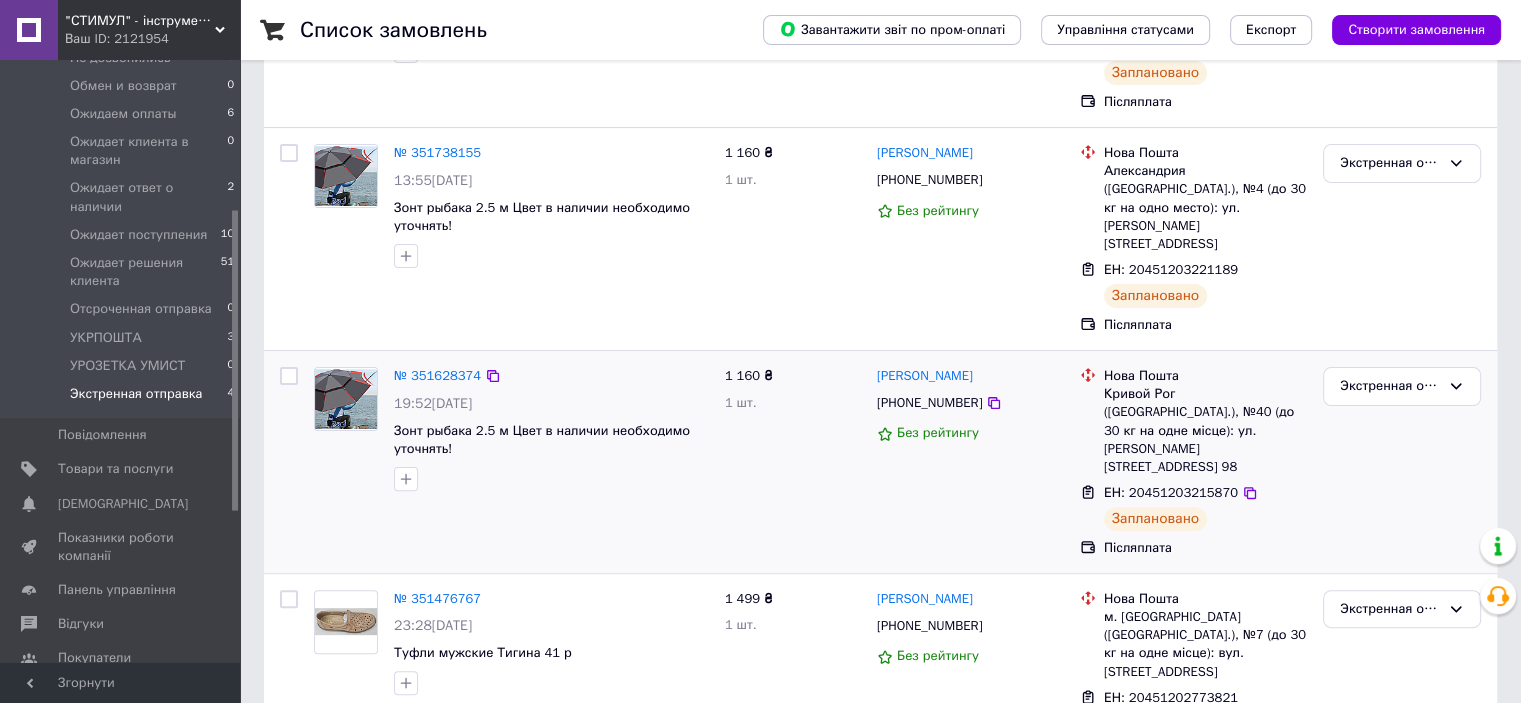 scroll, scrollTop: 472, scrollLeft: 0, axis: vertical 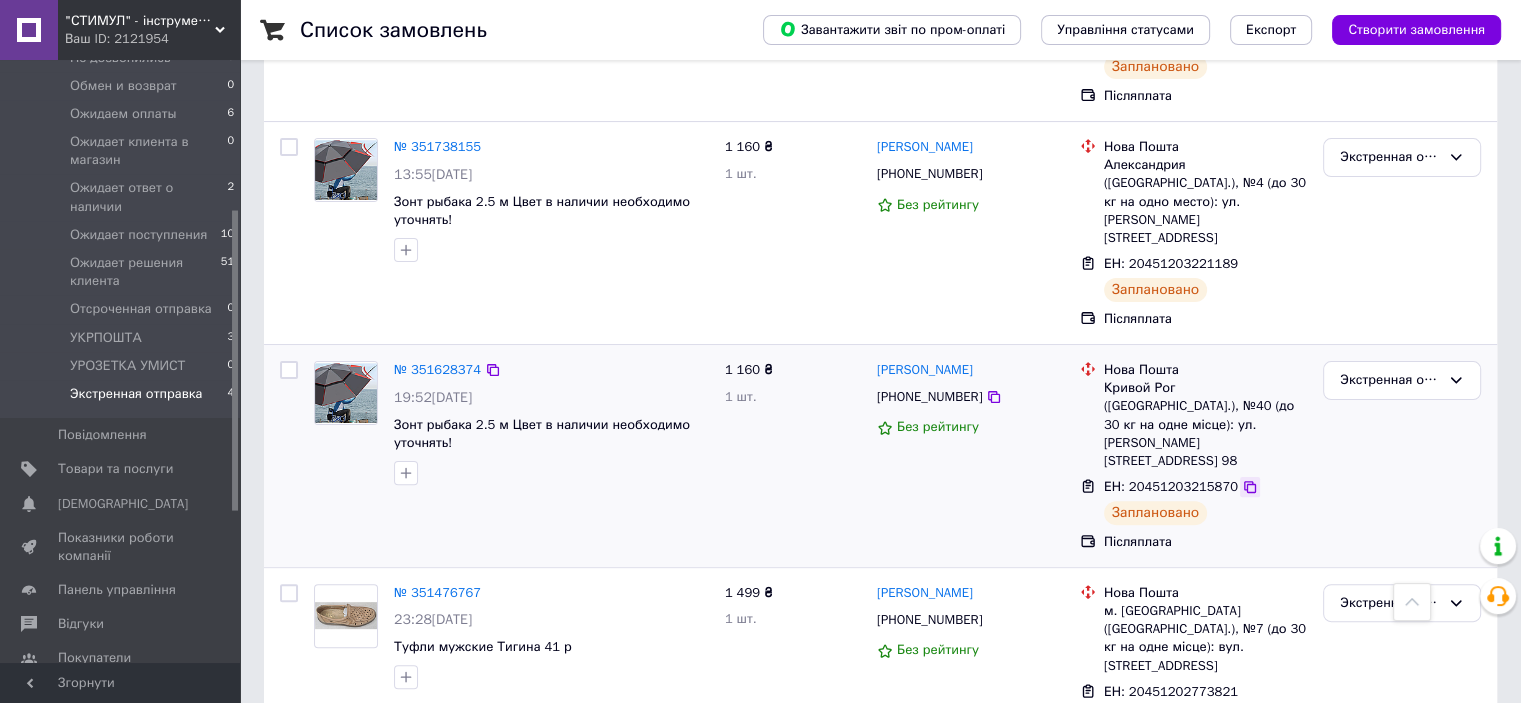 click 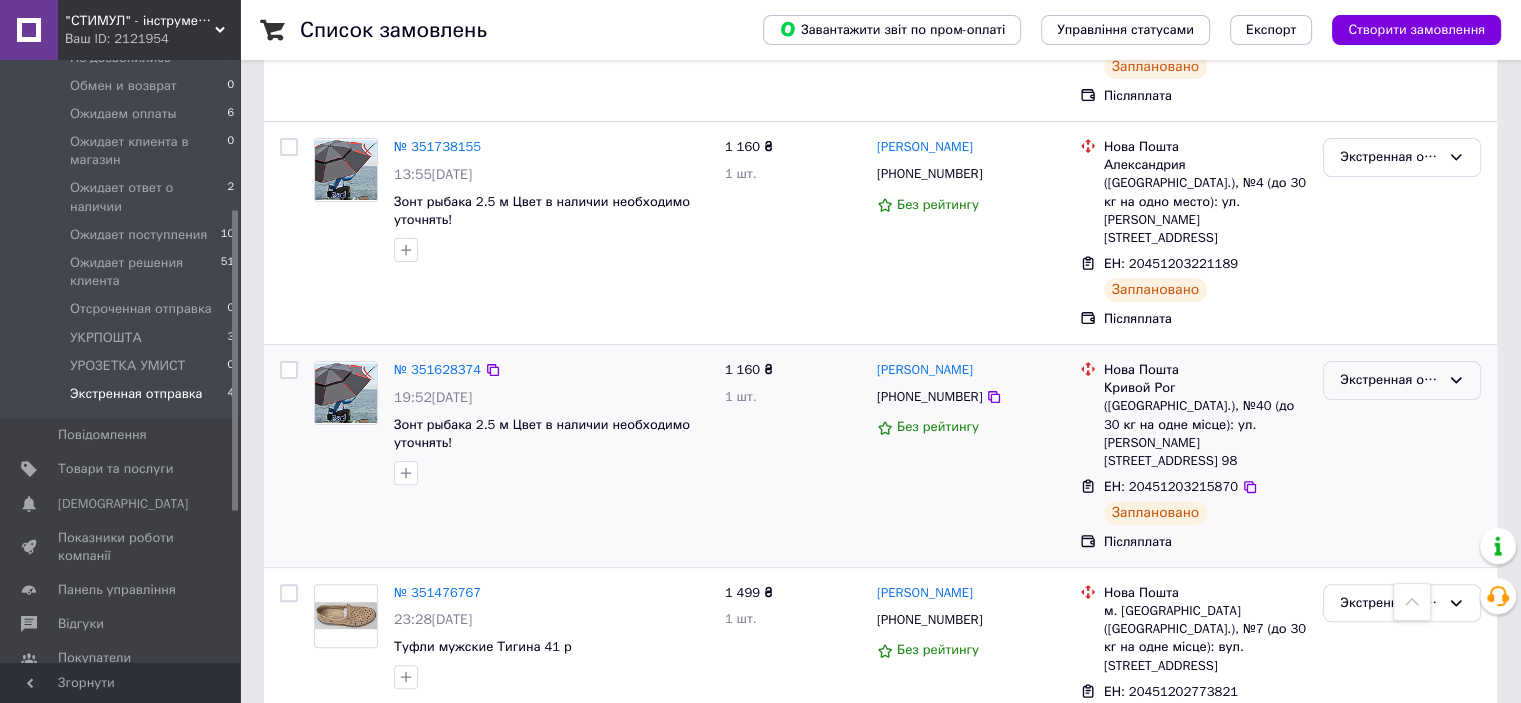 click on "Экстренная отправка" at bounding box center [1390, 380] 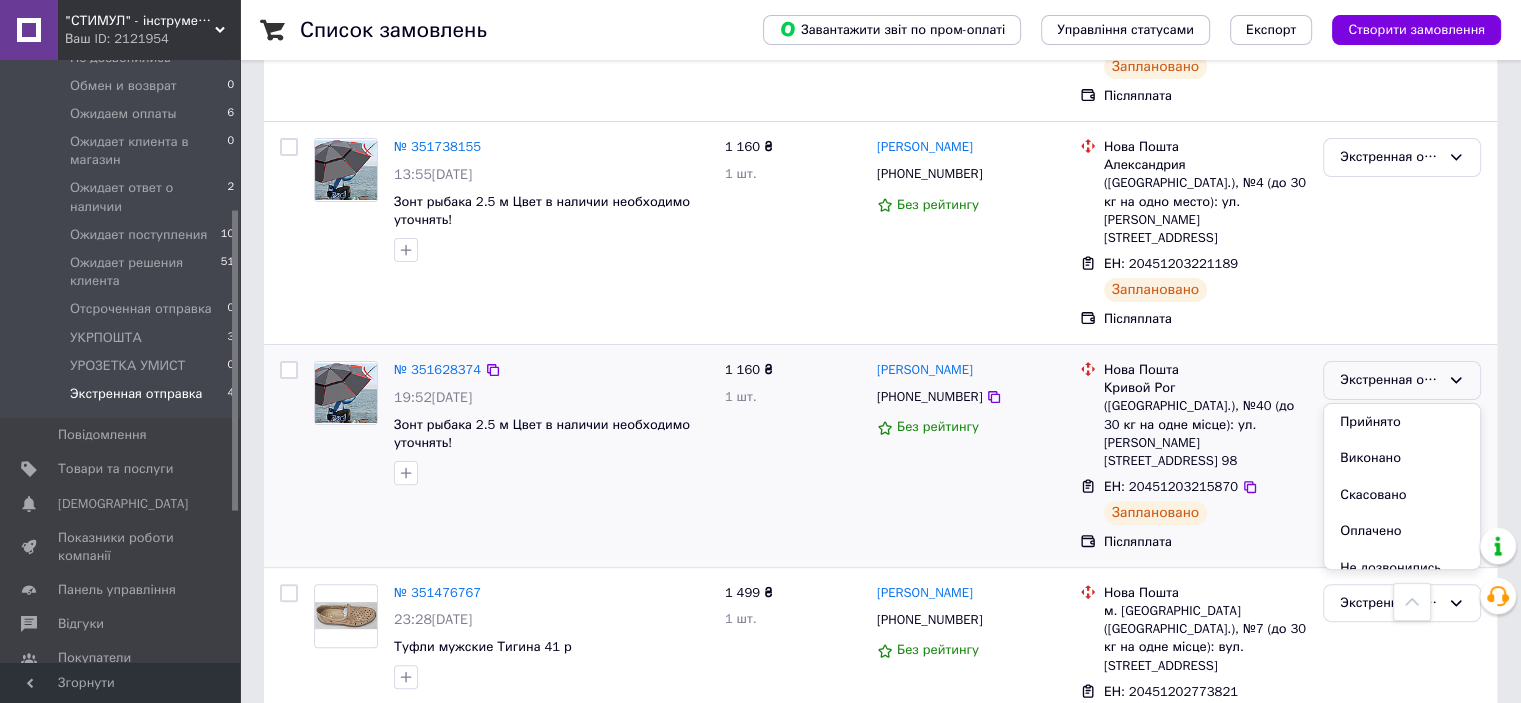 click on "Виконано" at bounding box center [1402, 458] 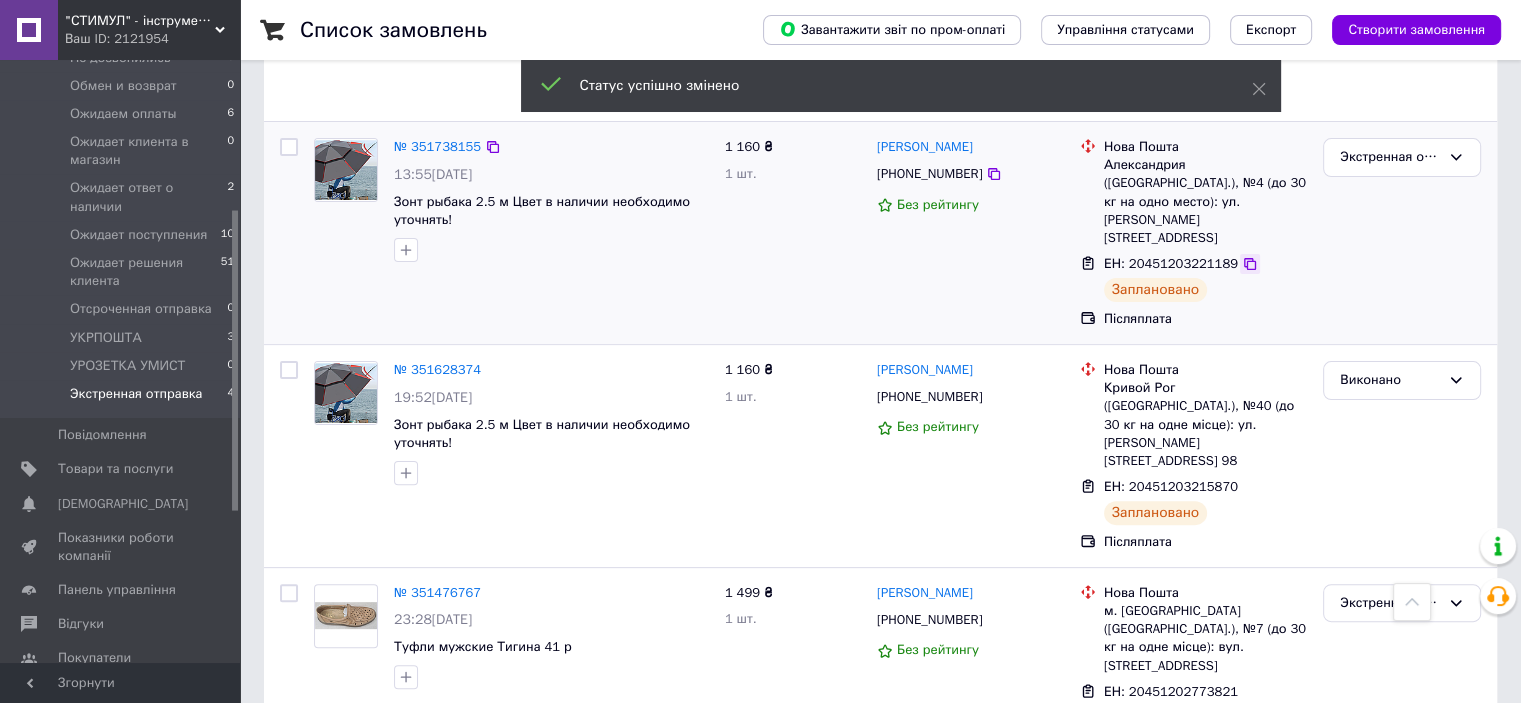 click 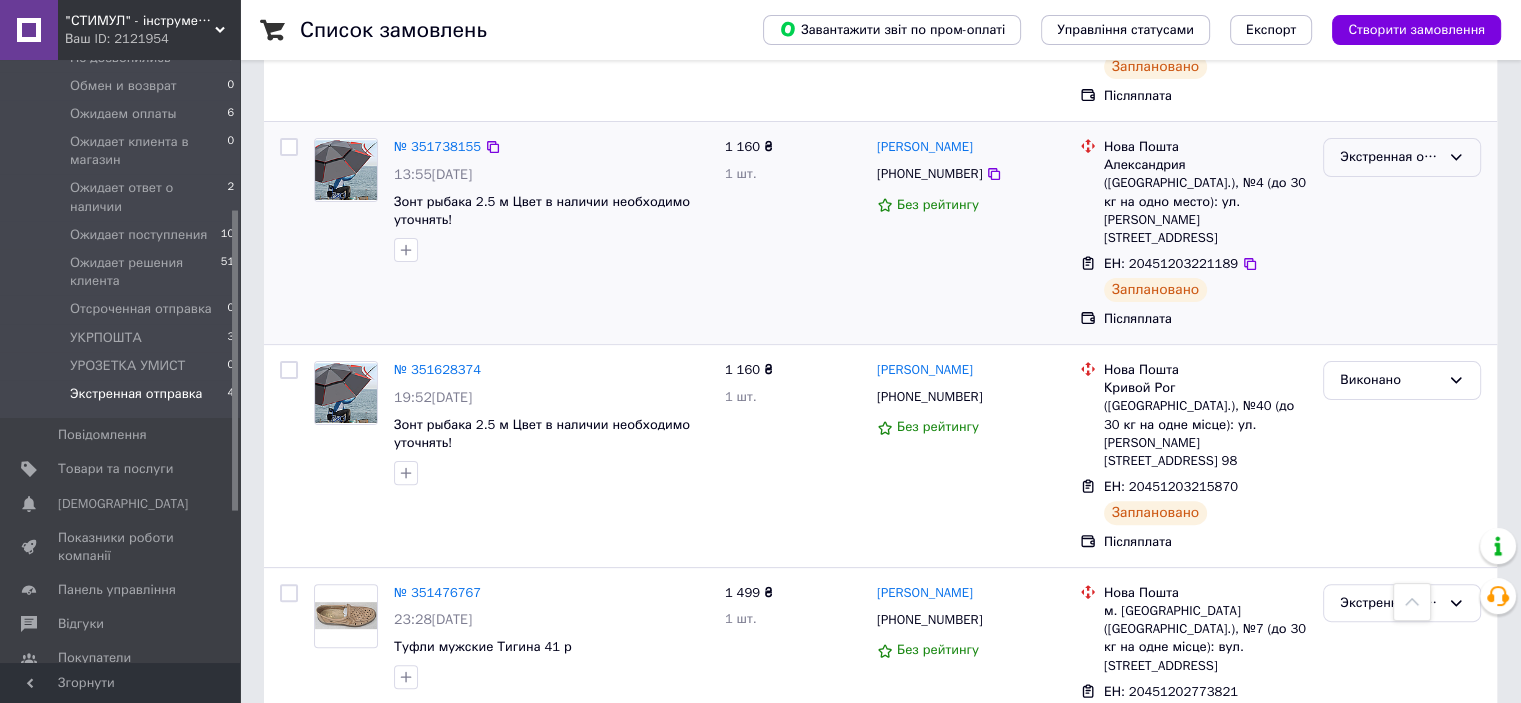 click on "Экстренная отправка" at bounding box center (1390, 157) 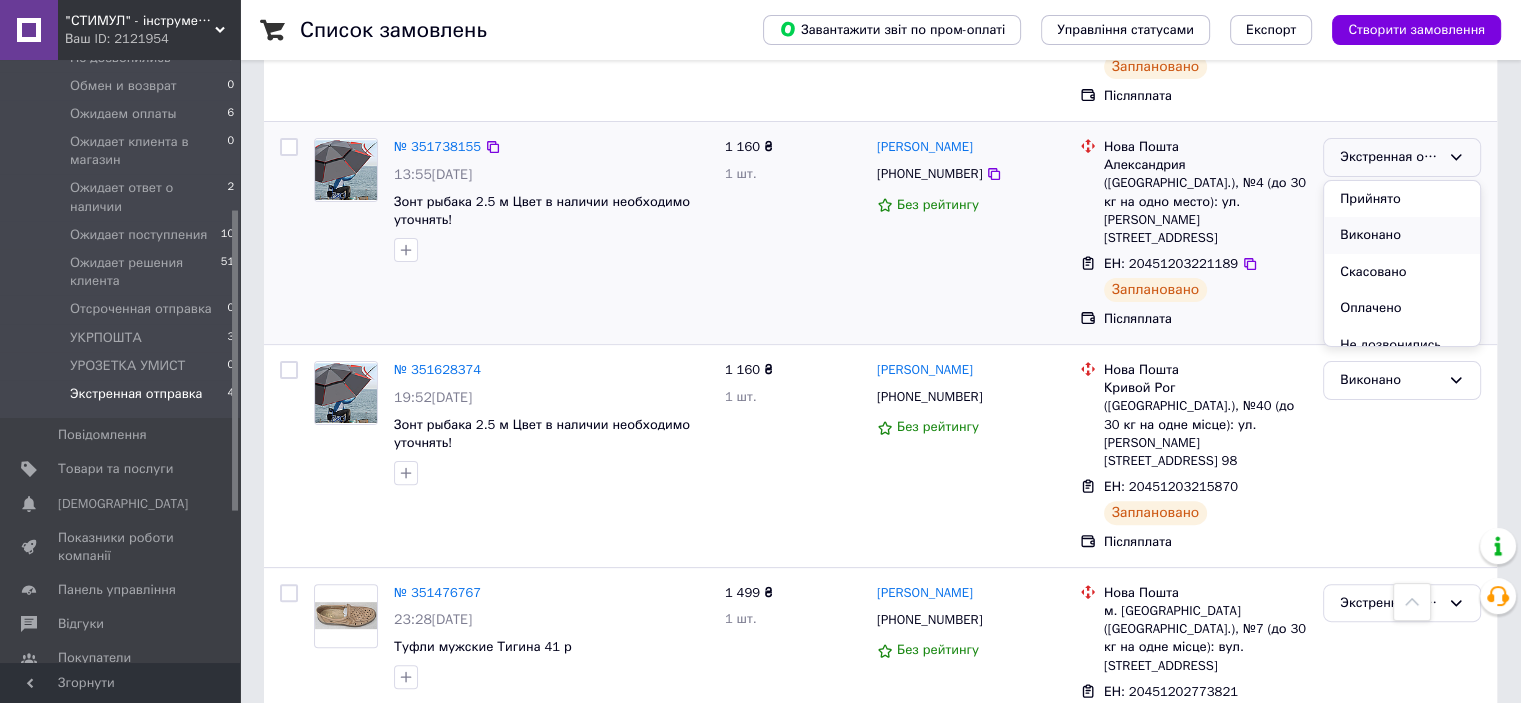 click on "Виконано" at bounding box center (1402, 235) 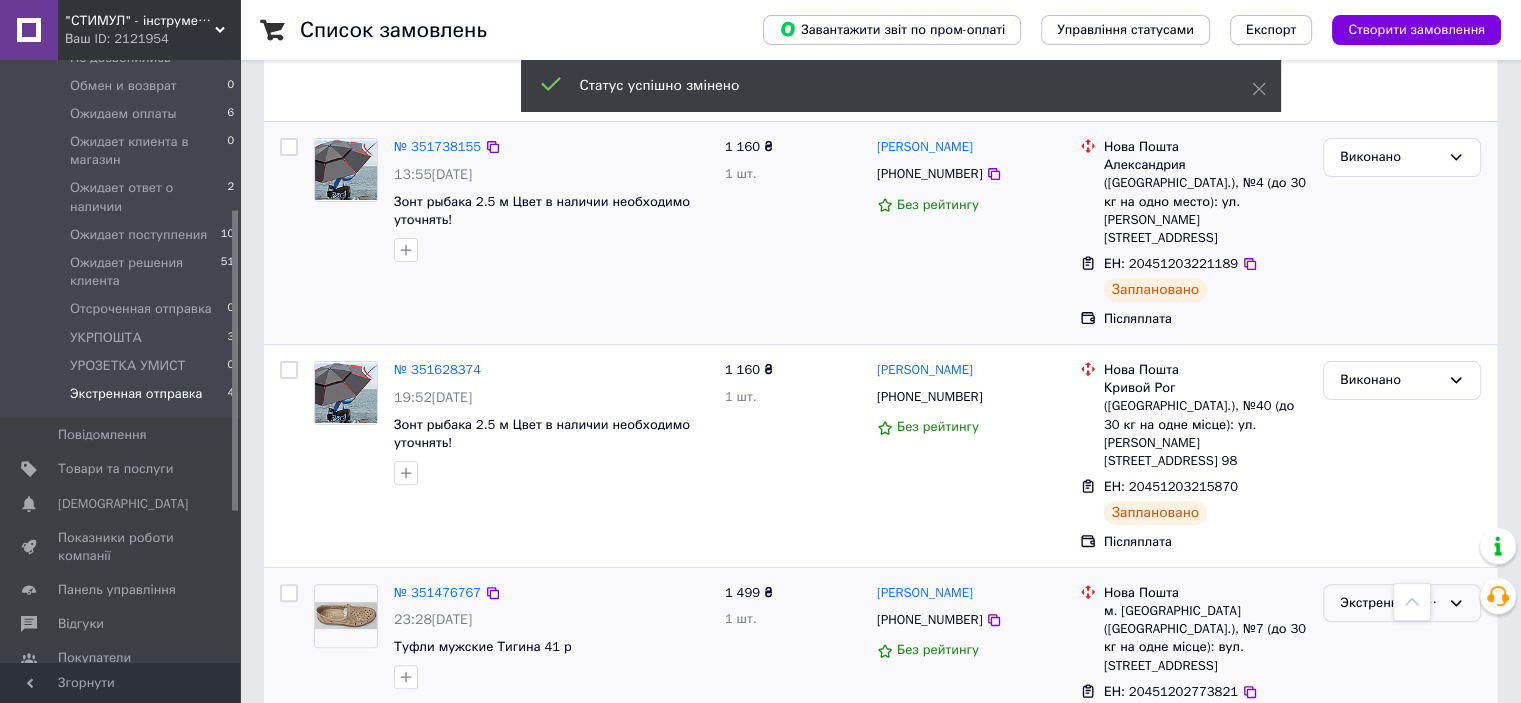 click on "Экстренная отправка" at bounding box center (1390, 603) 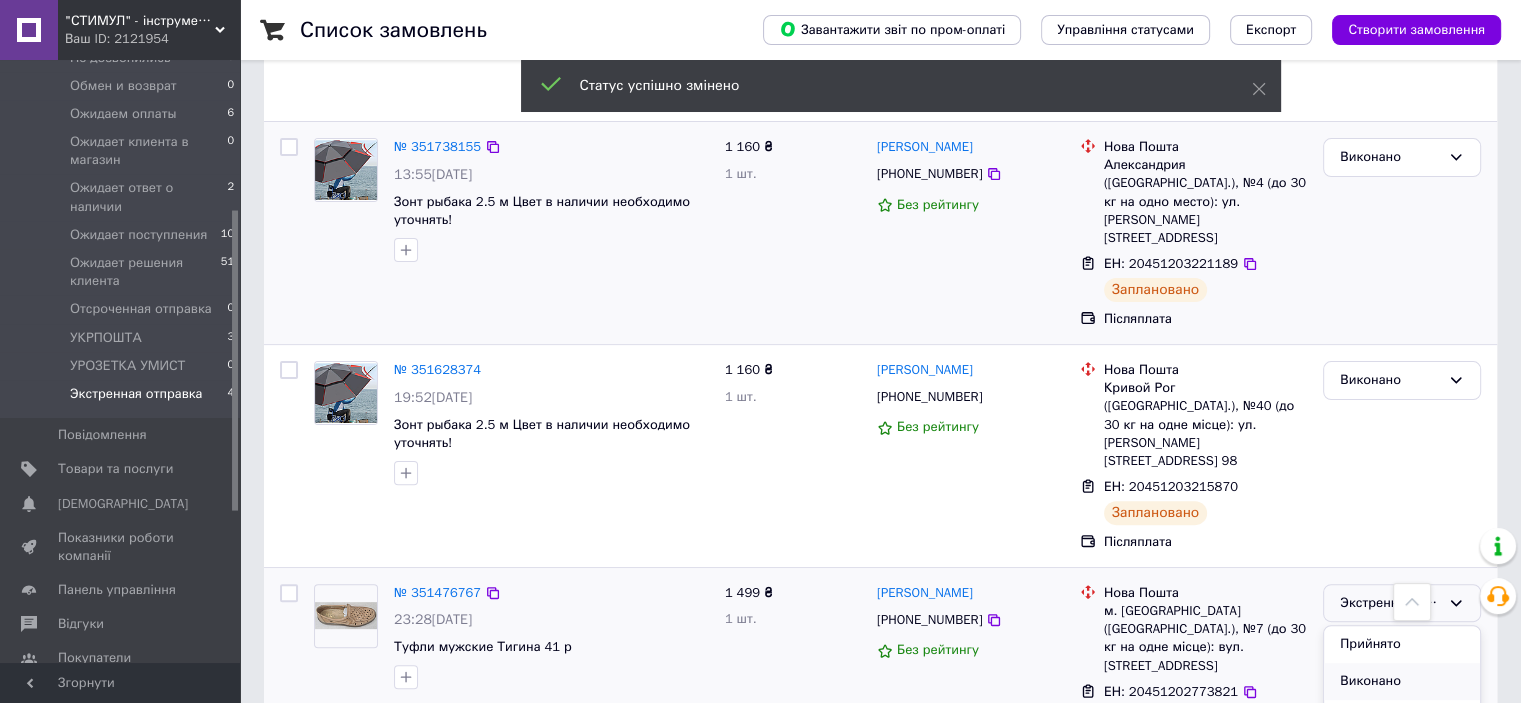 click on "Виконано" at bounding box center [1402, 681] 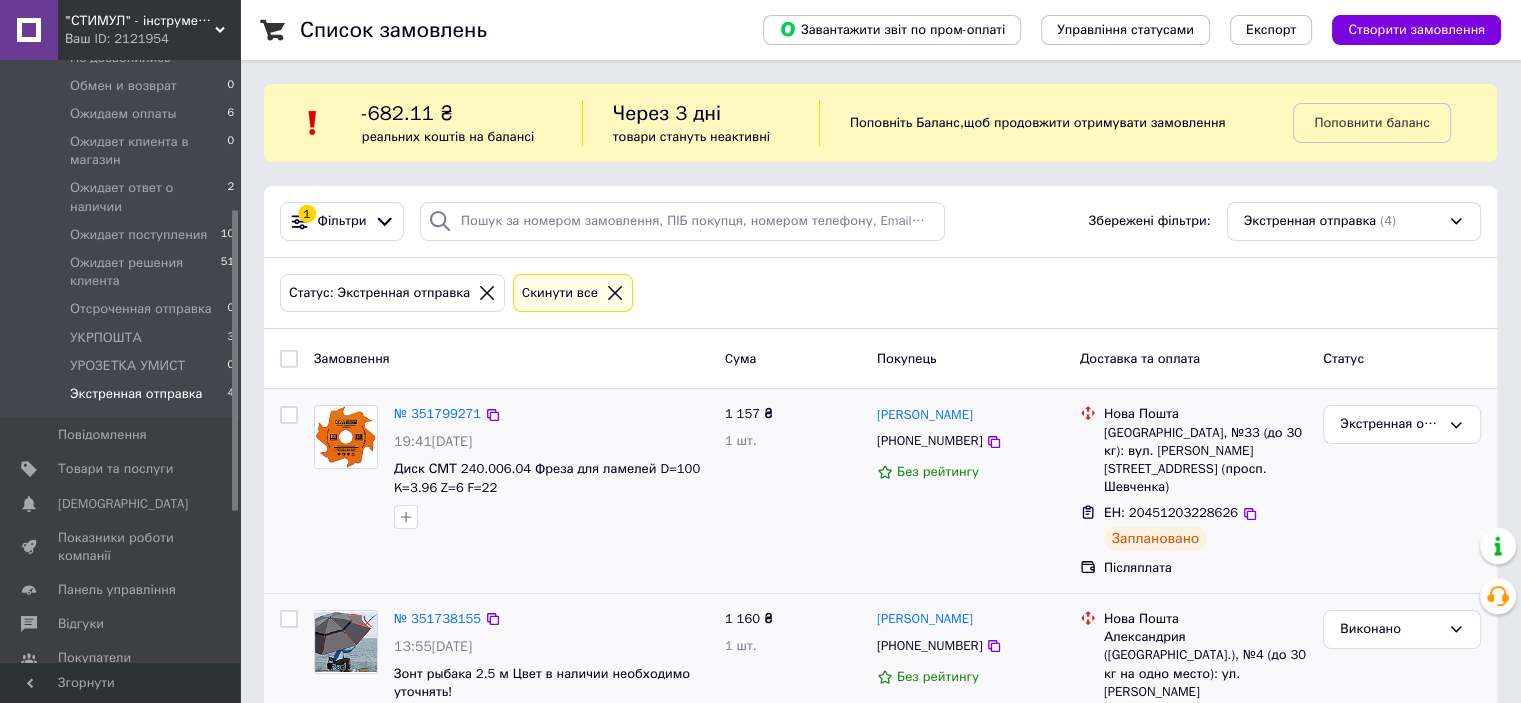 scroll, scrollTop: 0, scrollLeft: 0, axis: both 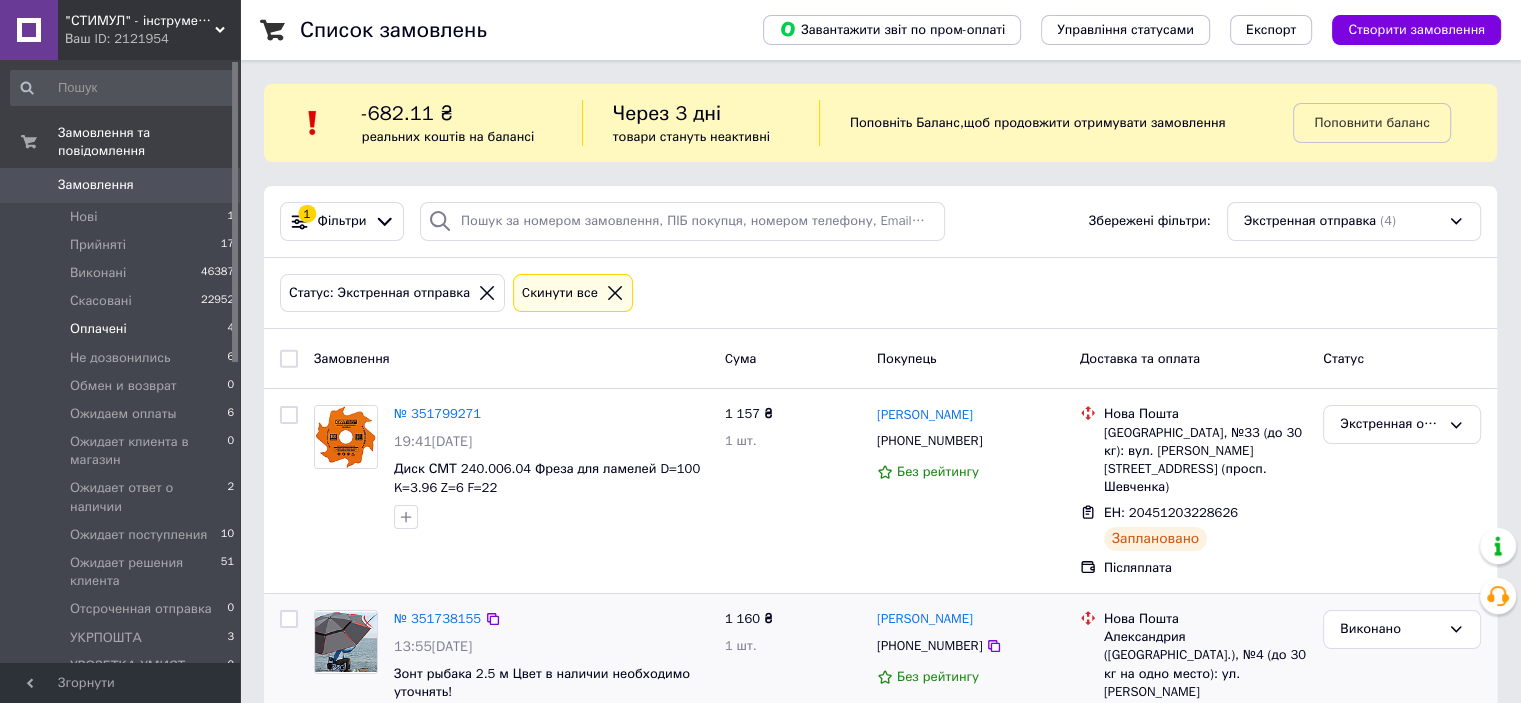 click on "Оплачені" at bounding box center (98, 329) 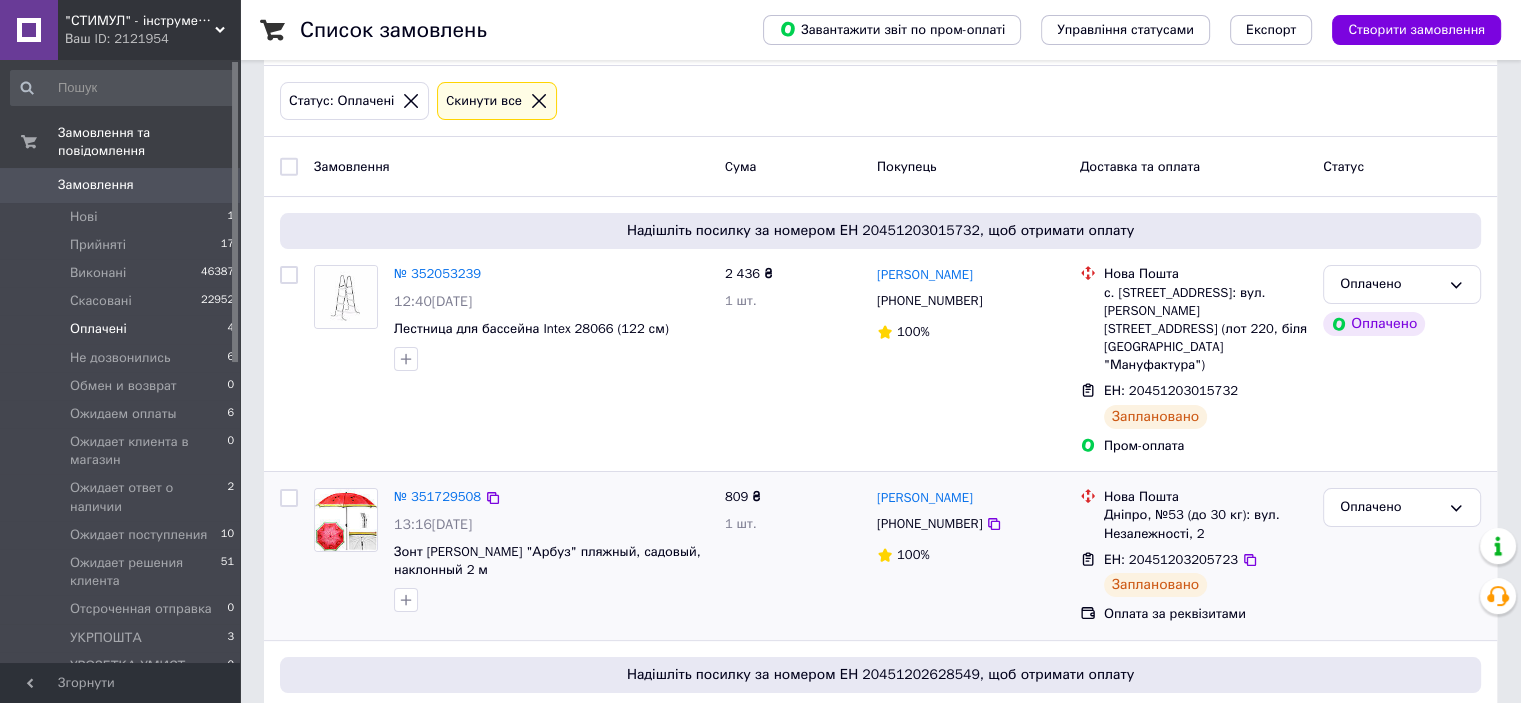 scroll, scrollTop: 200, scrollLeft: 0, axis: vertical 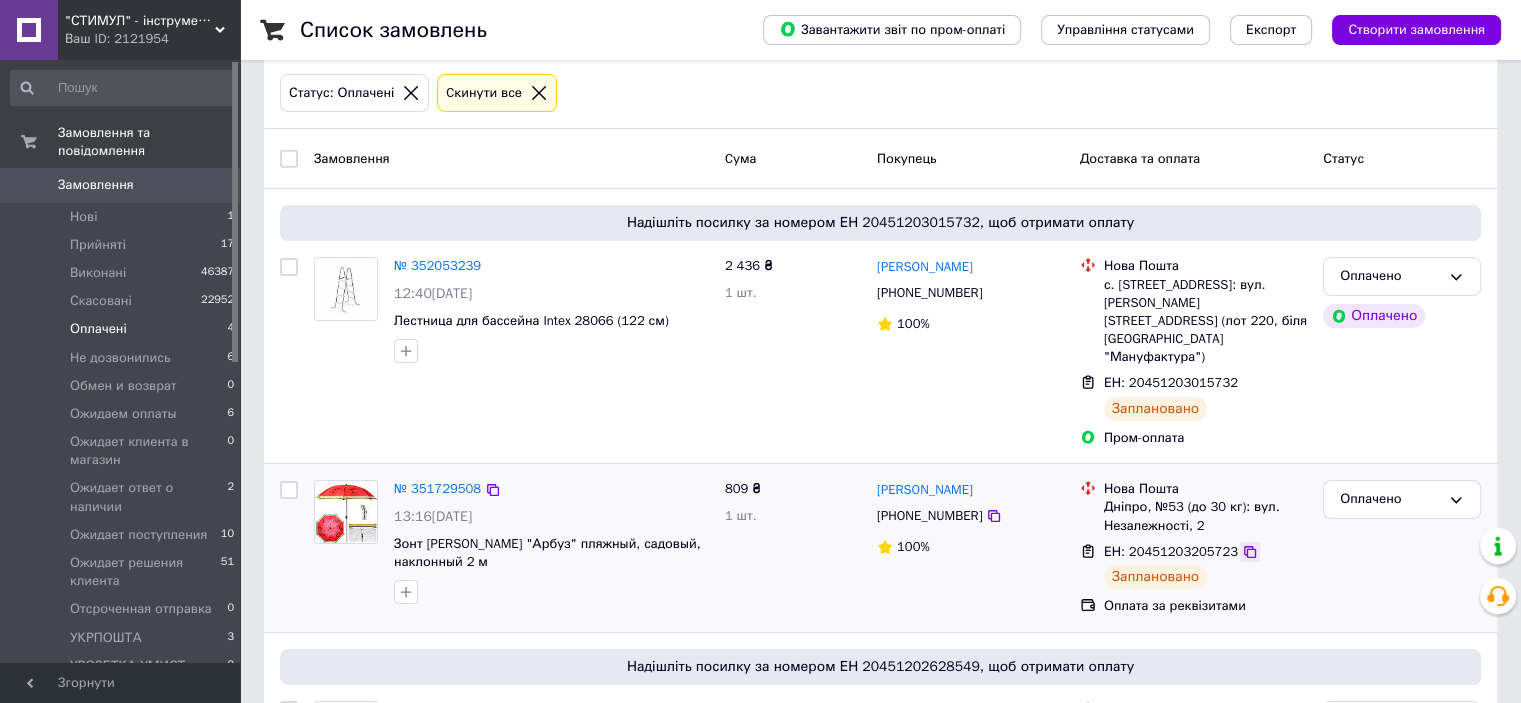 click 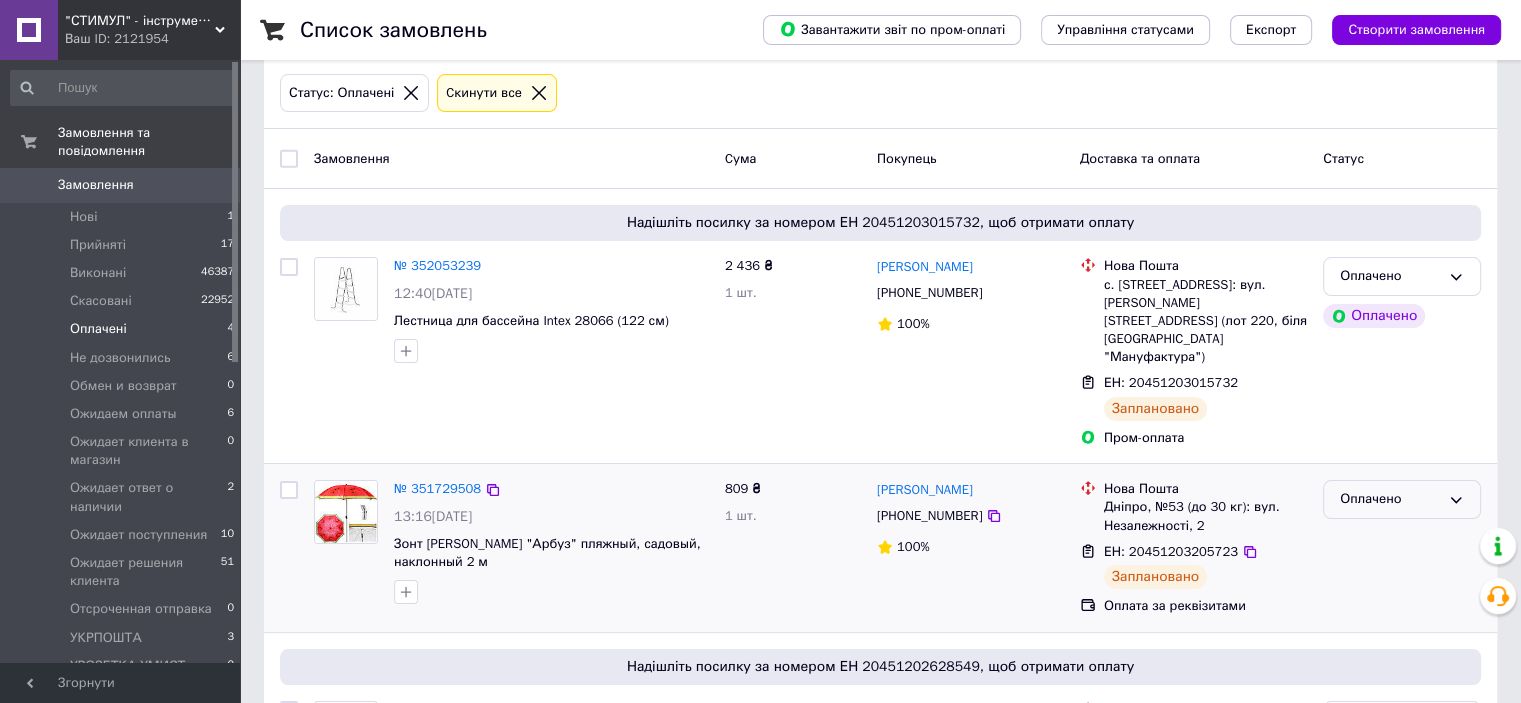 click on "Оплачено" at bounding box center [1402, 499] 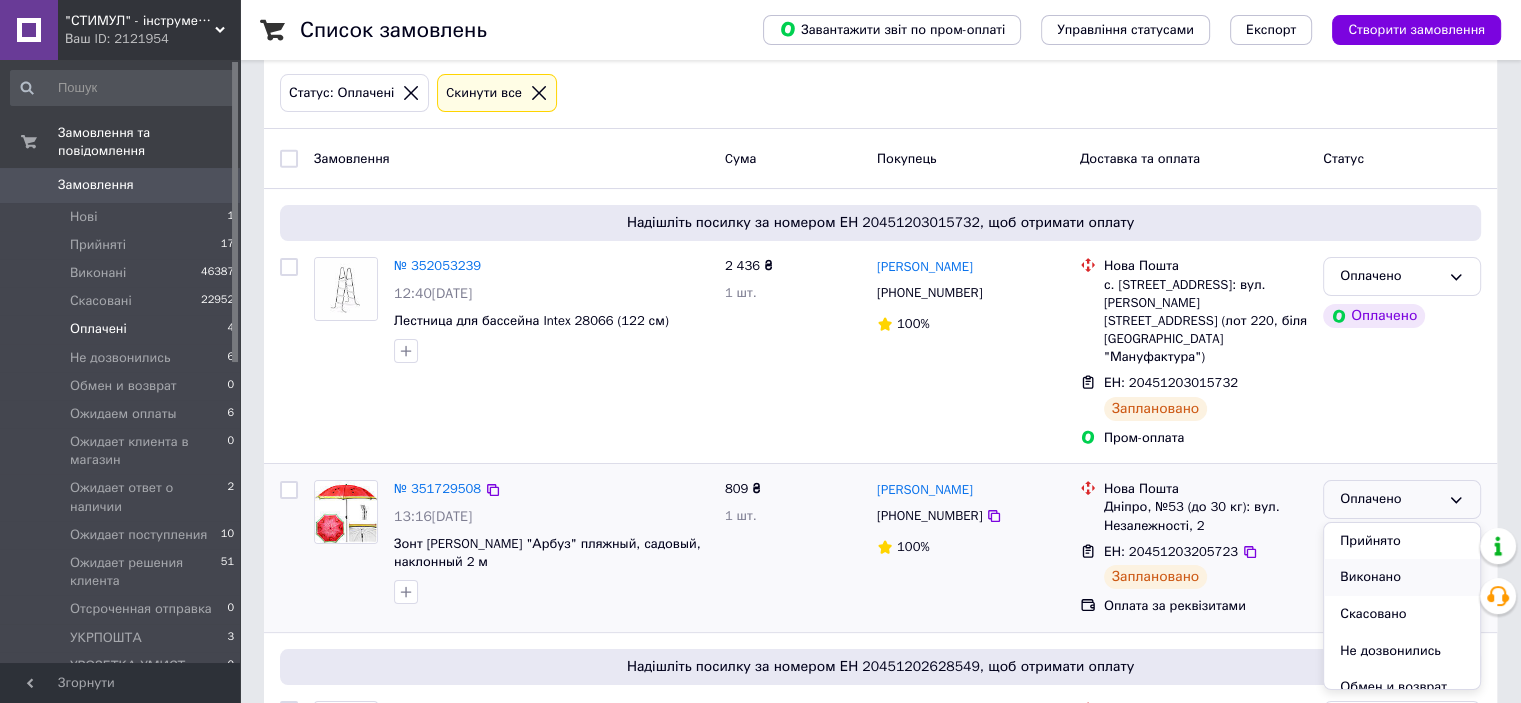 click on "Виконано" at bounding box center [1402, 577] 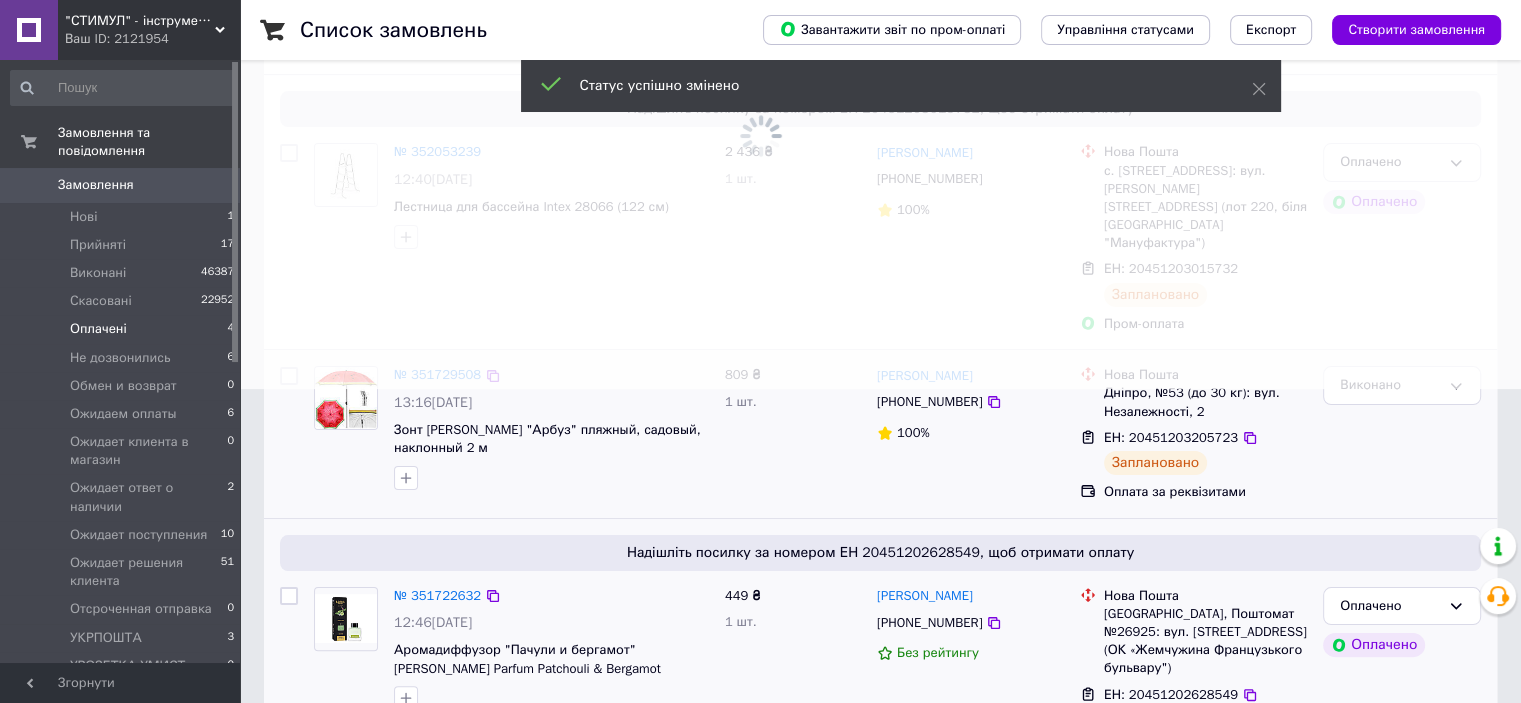 scroll, scrollTop: 400, scrollLeft: 0, axis: vertical 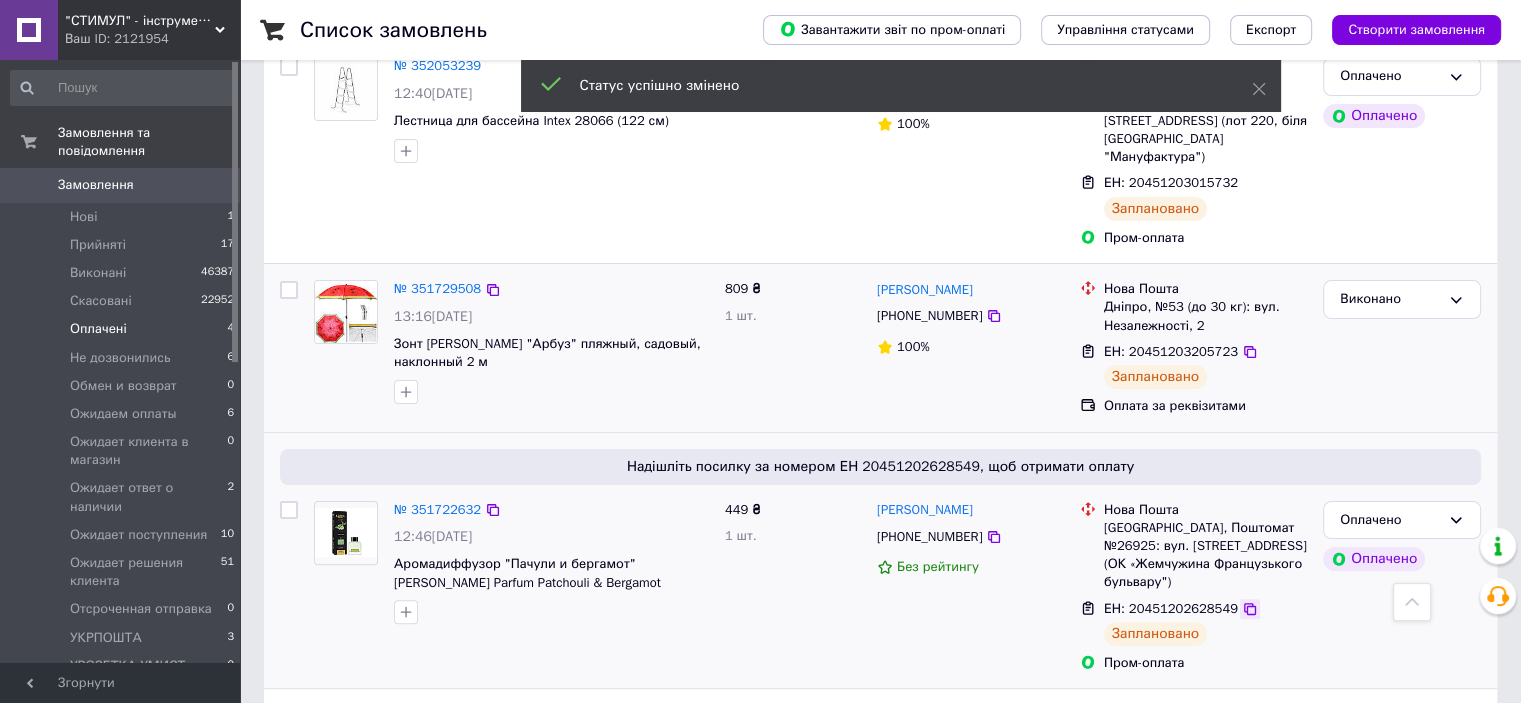 click 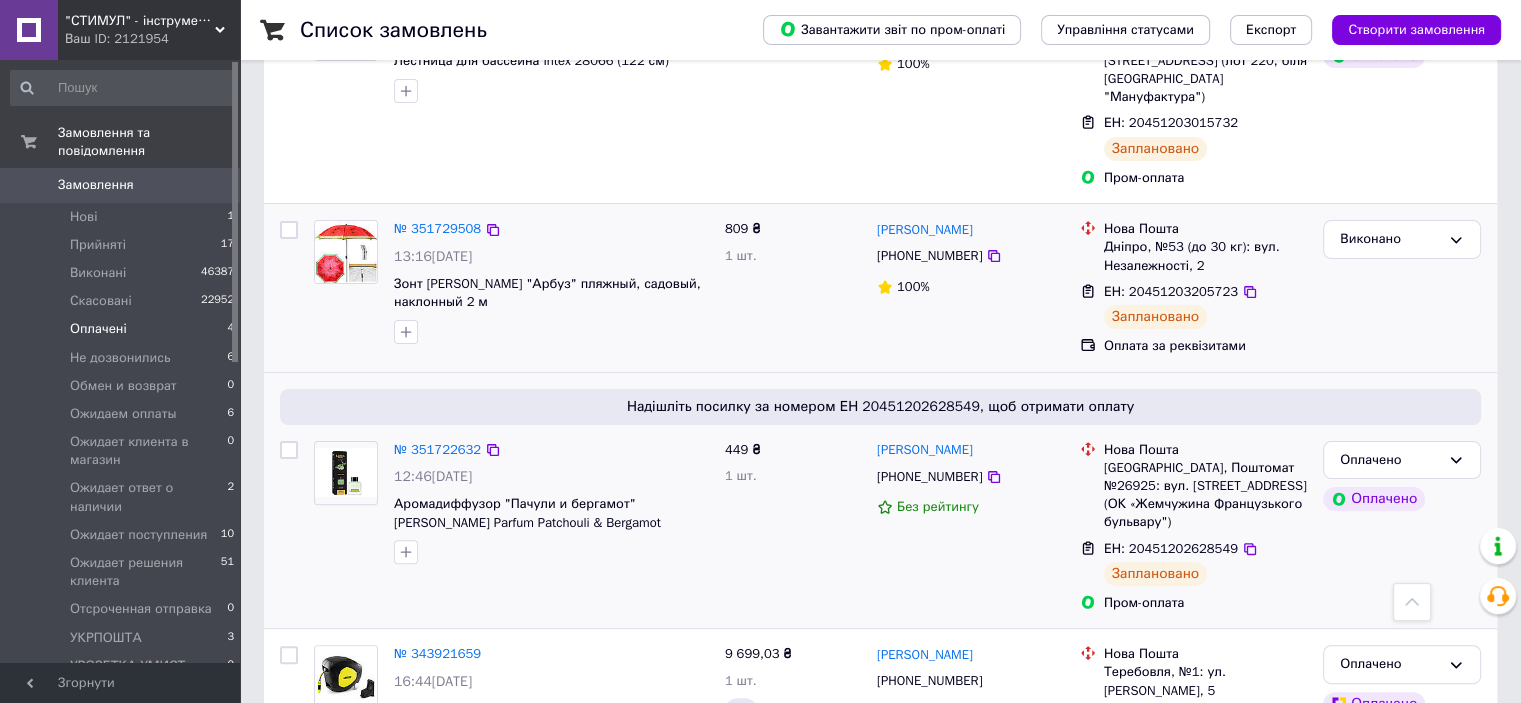 scroll, scrollTop: 509, scrollLeft: 0, axis: vertical 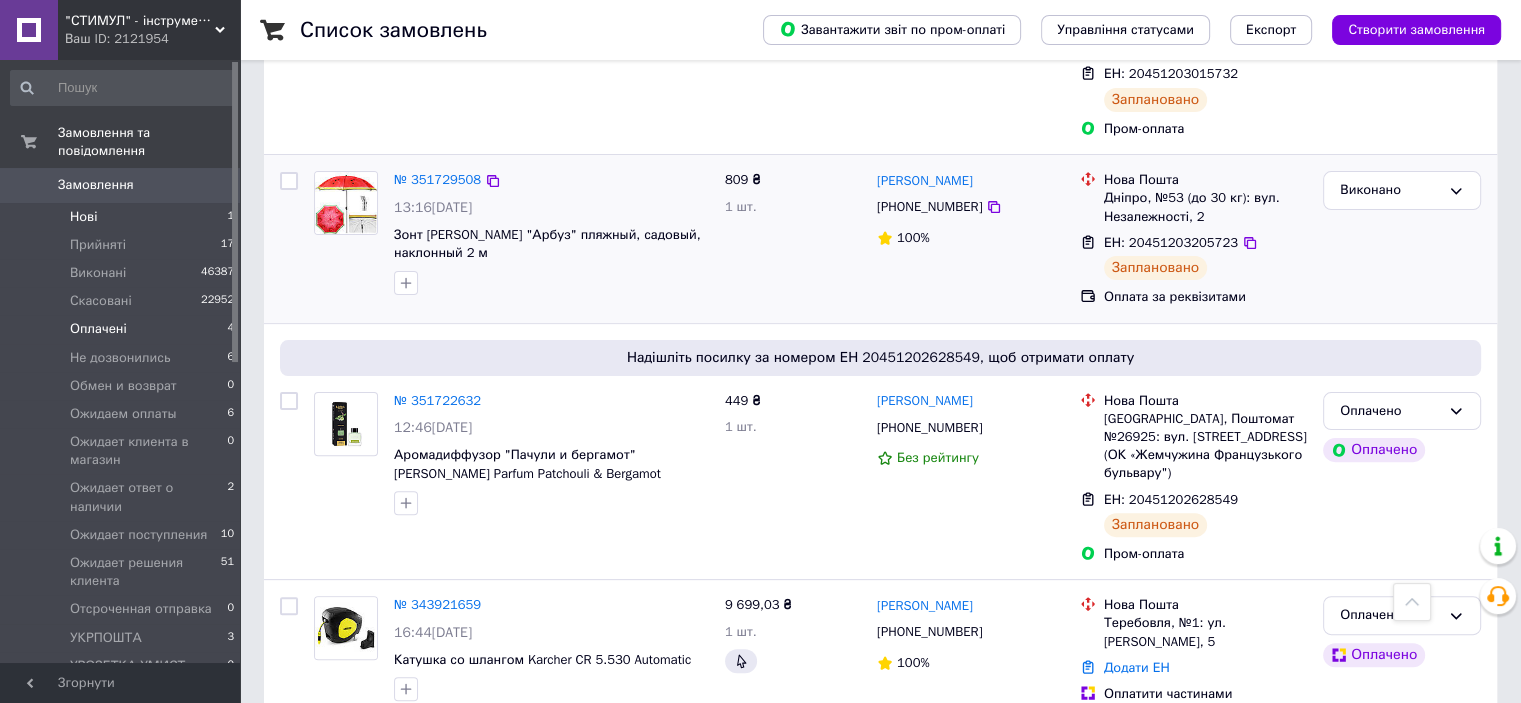 click on "Нові 1" at bounding box center (123, 217) 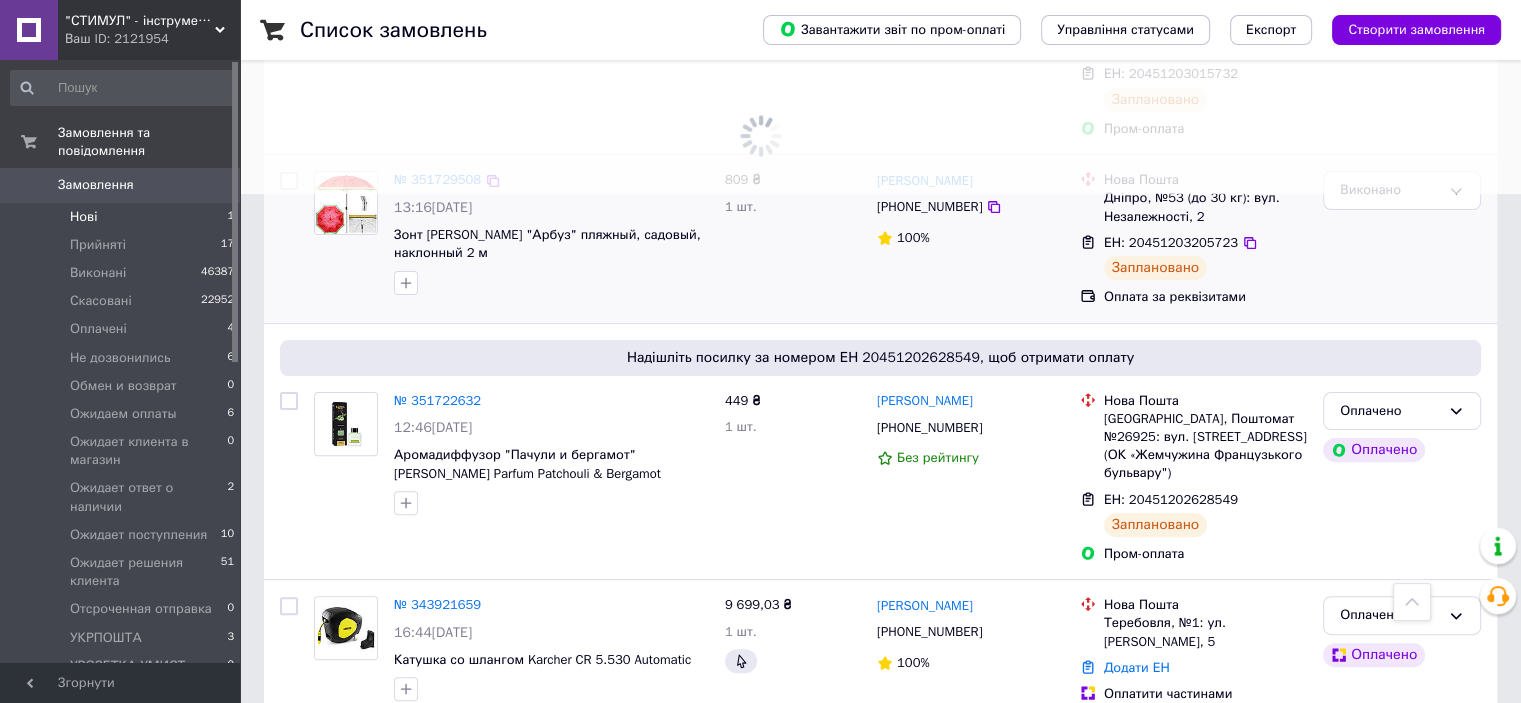 scroll, scrollTop: 0, scrollLeft: 0, axis: both 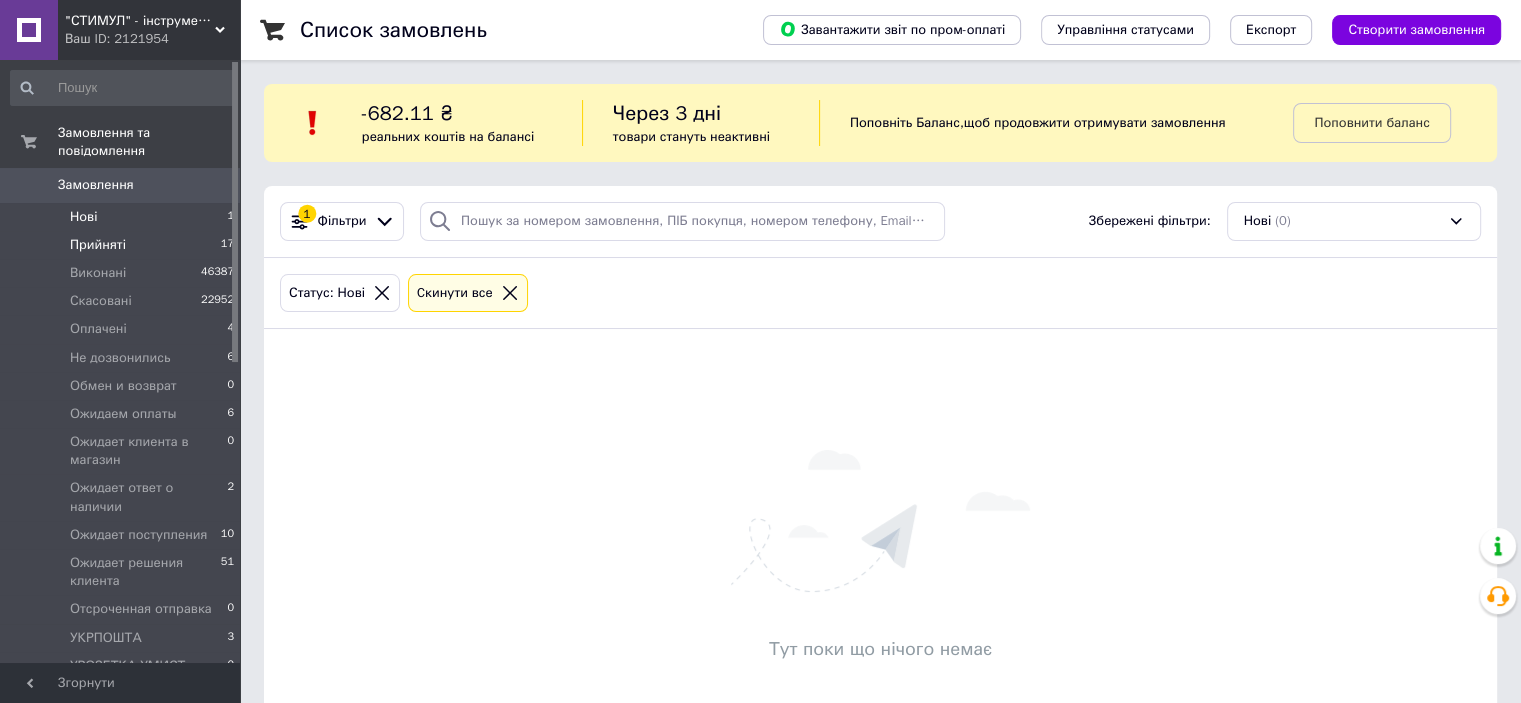 click on "Прийняті" at bounding box center (98, 245) 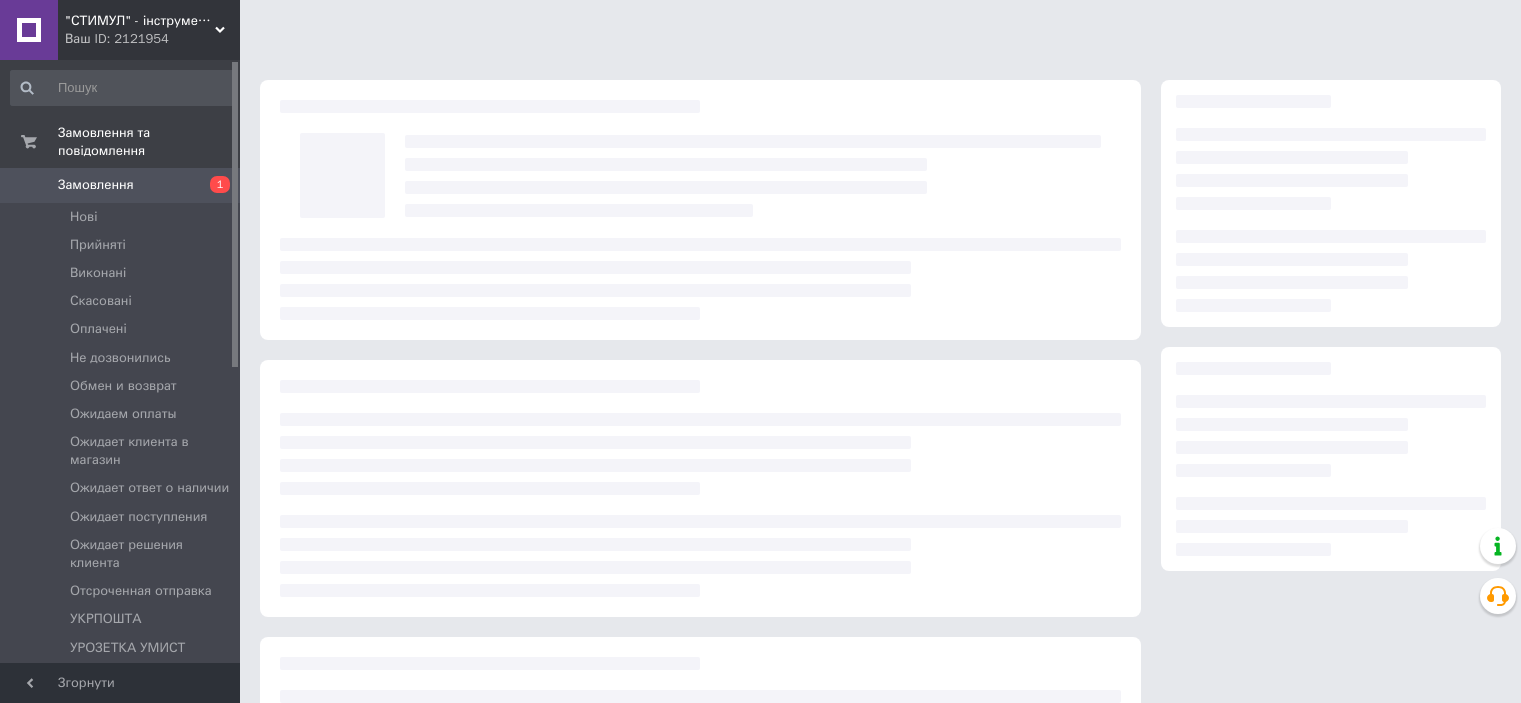 scroll, scrollTop: 0, scrollLeft: 0, axis: both 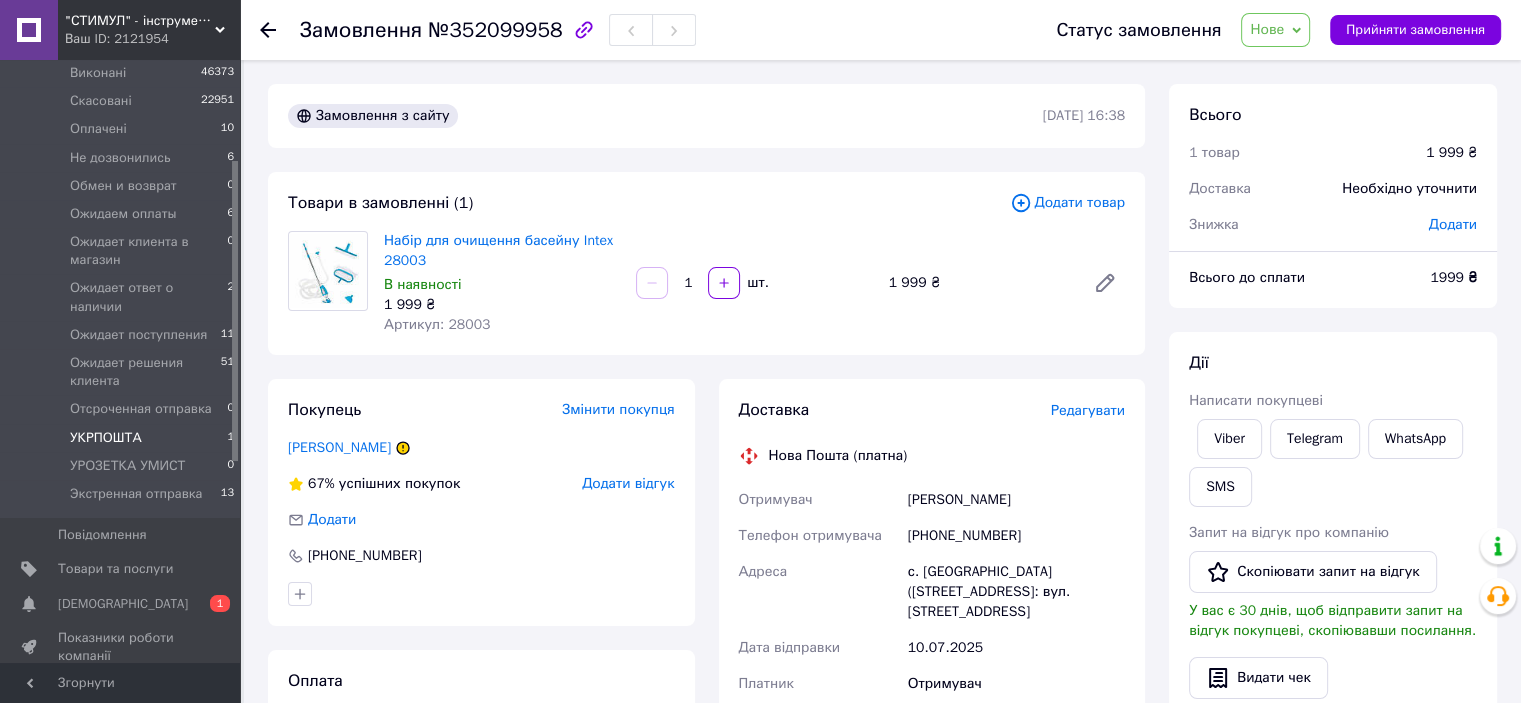 click on "УКРПОШТА" at bounding box center [106, 438] 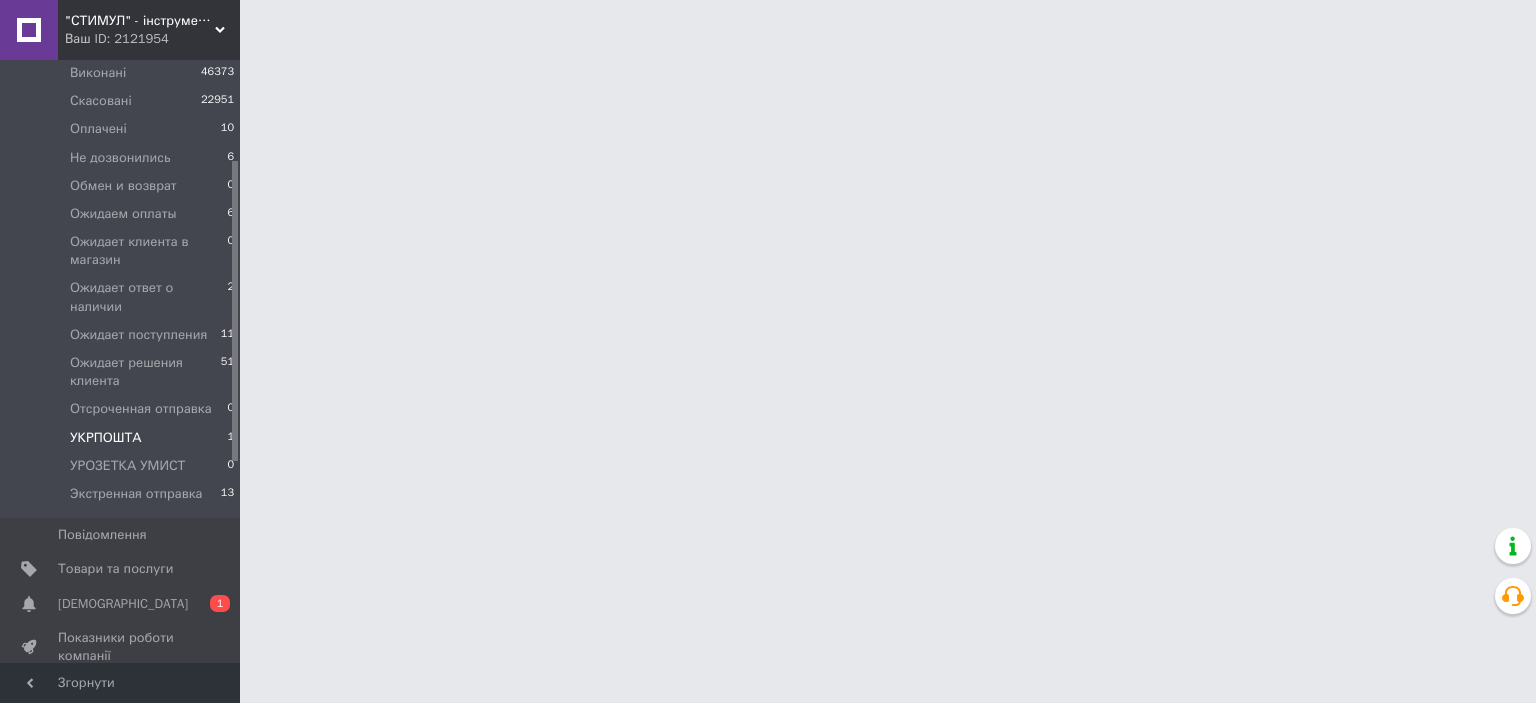 click on "УКРПОШТА" at bounding box center (106, 438) 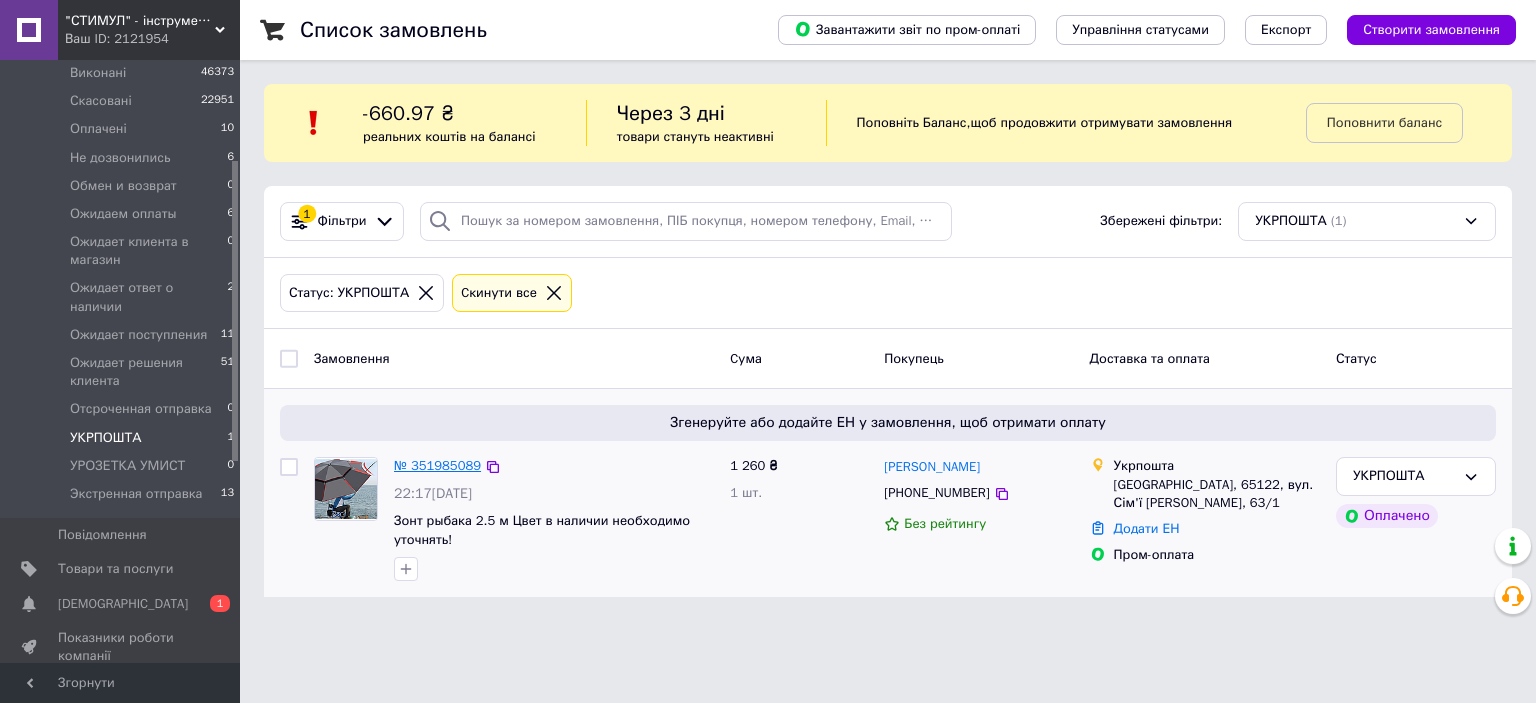 click on "№ 351985089" at bounding box center (437, 465) 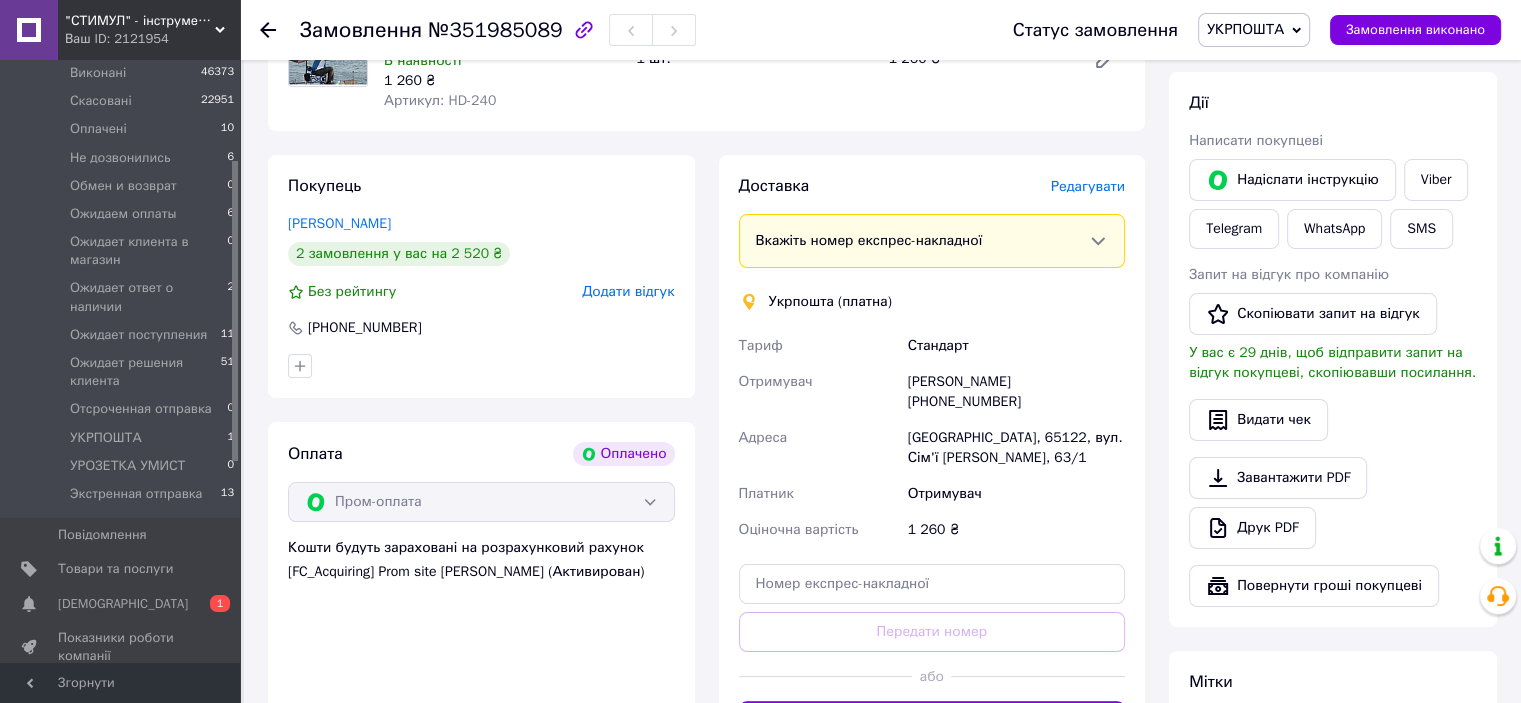scroll, scrollTop: 500, scrollLeft: 0, axis: vertical 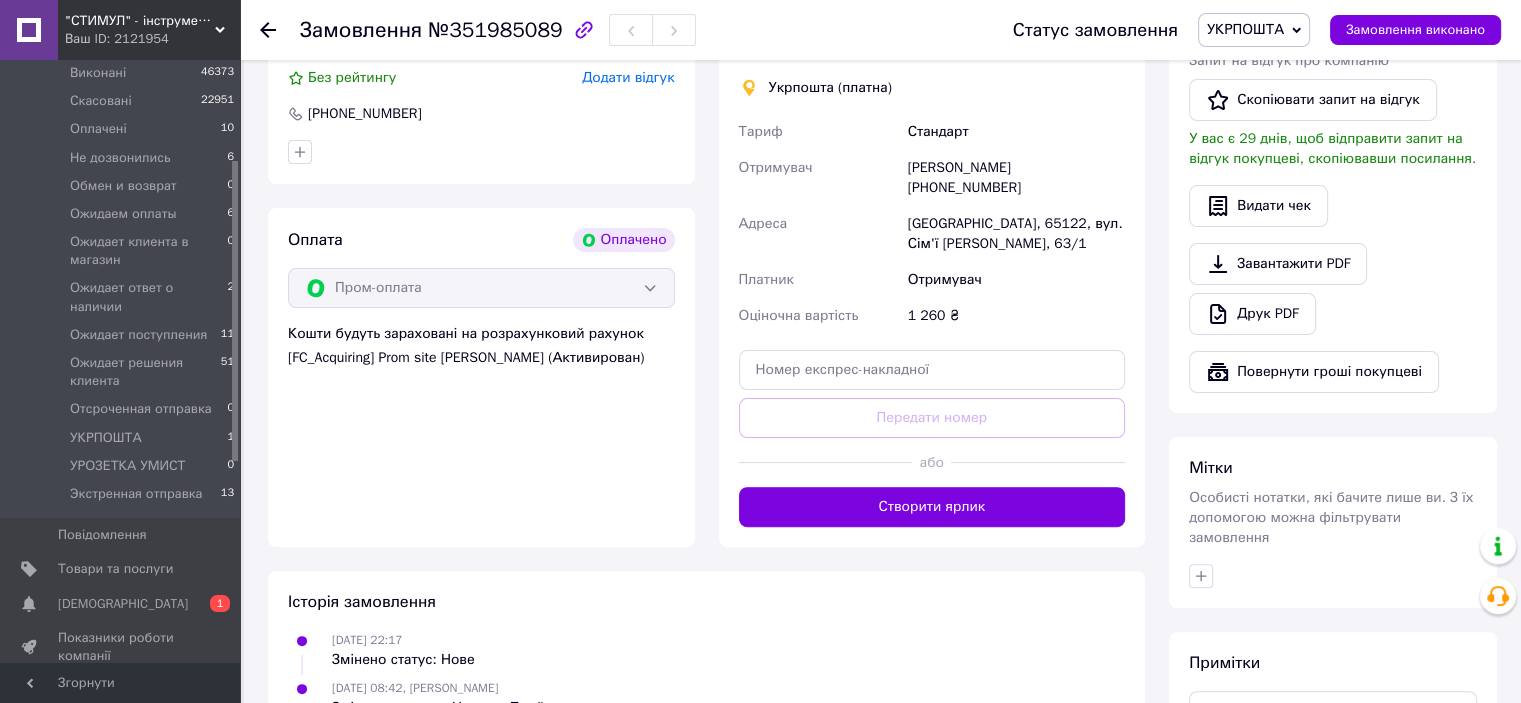 click on "Створити ярлик" at bounding box center (932, 507) 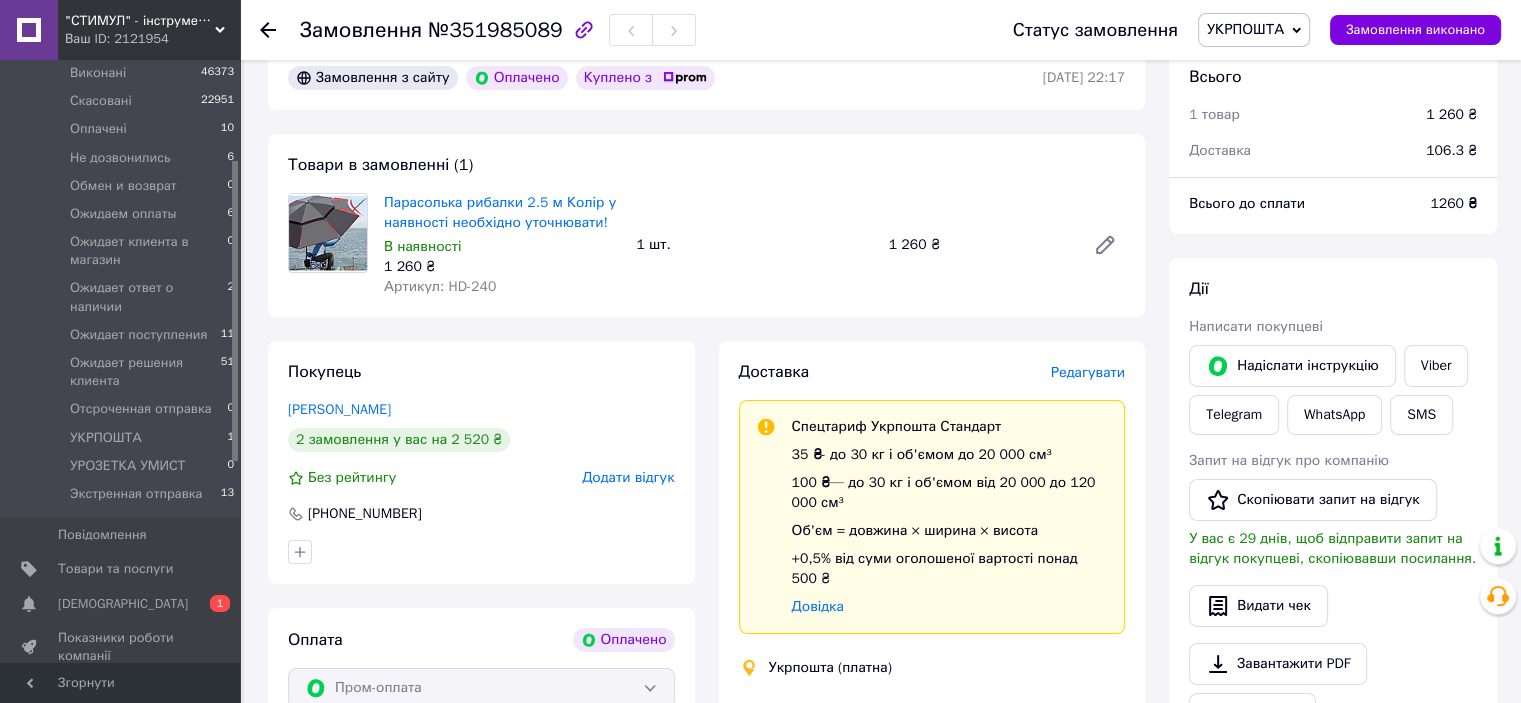 scroll, scrollTop: 0, scrollLeft: 0, axis: both 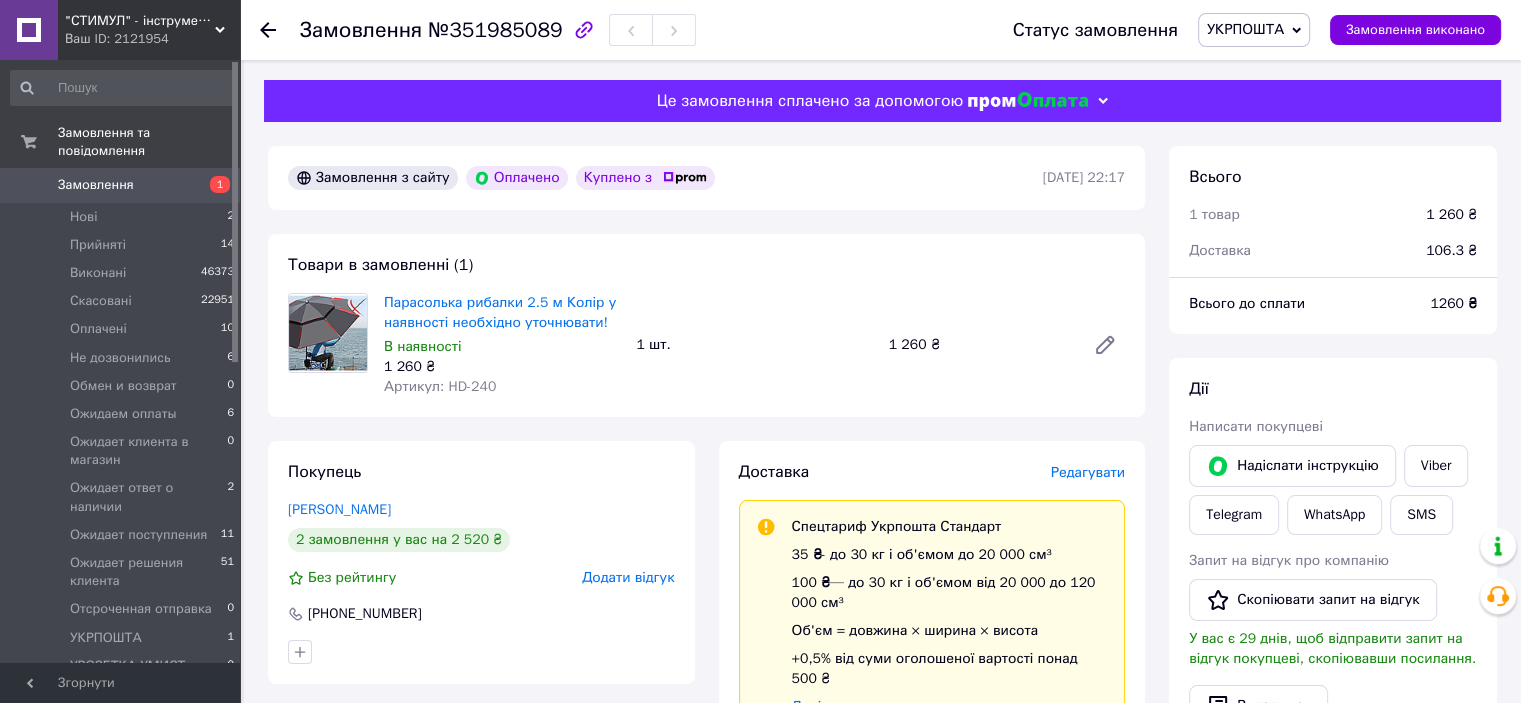 click on "Замовлення" at bounding box center [96, 185] 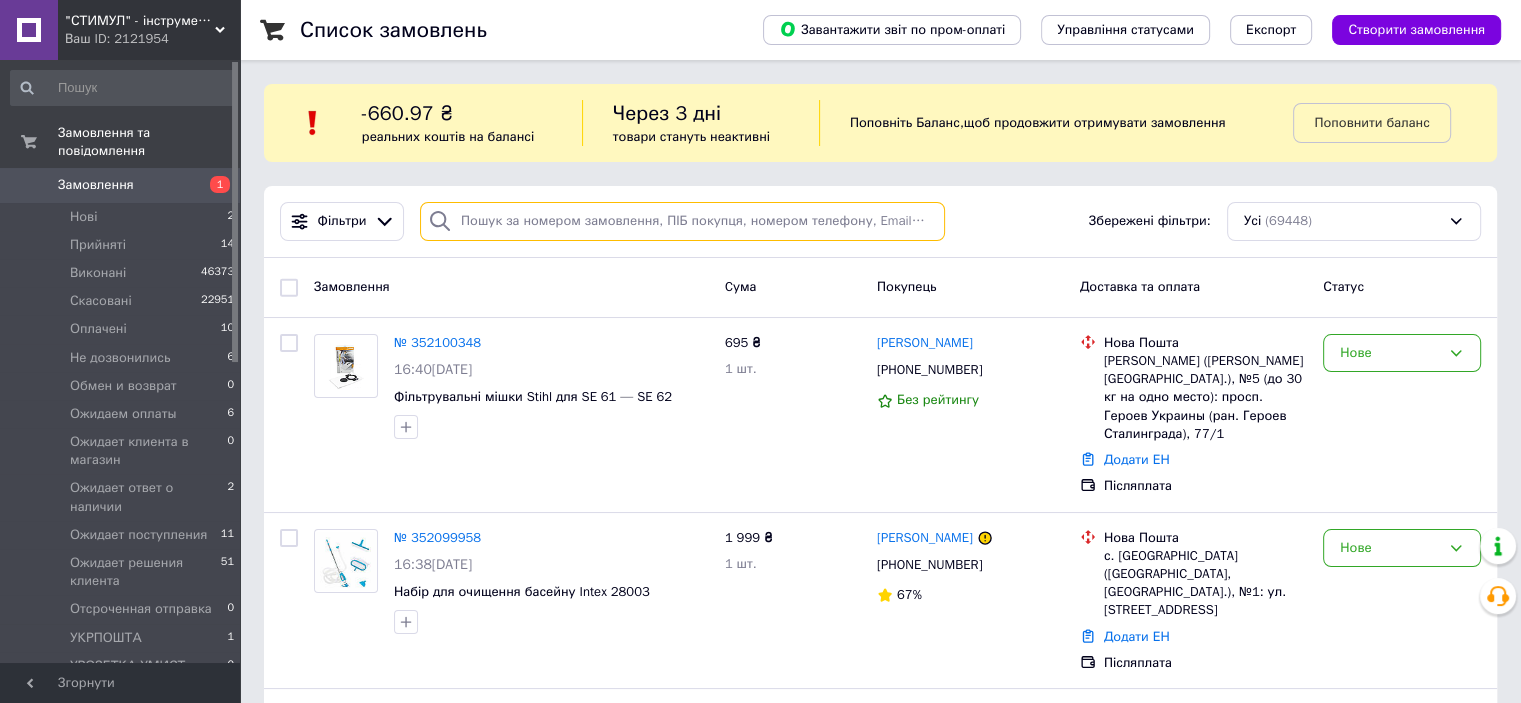 click at bounding box center (682, 221) 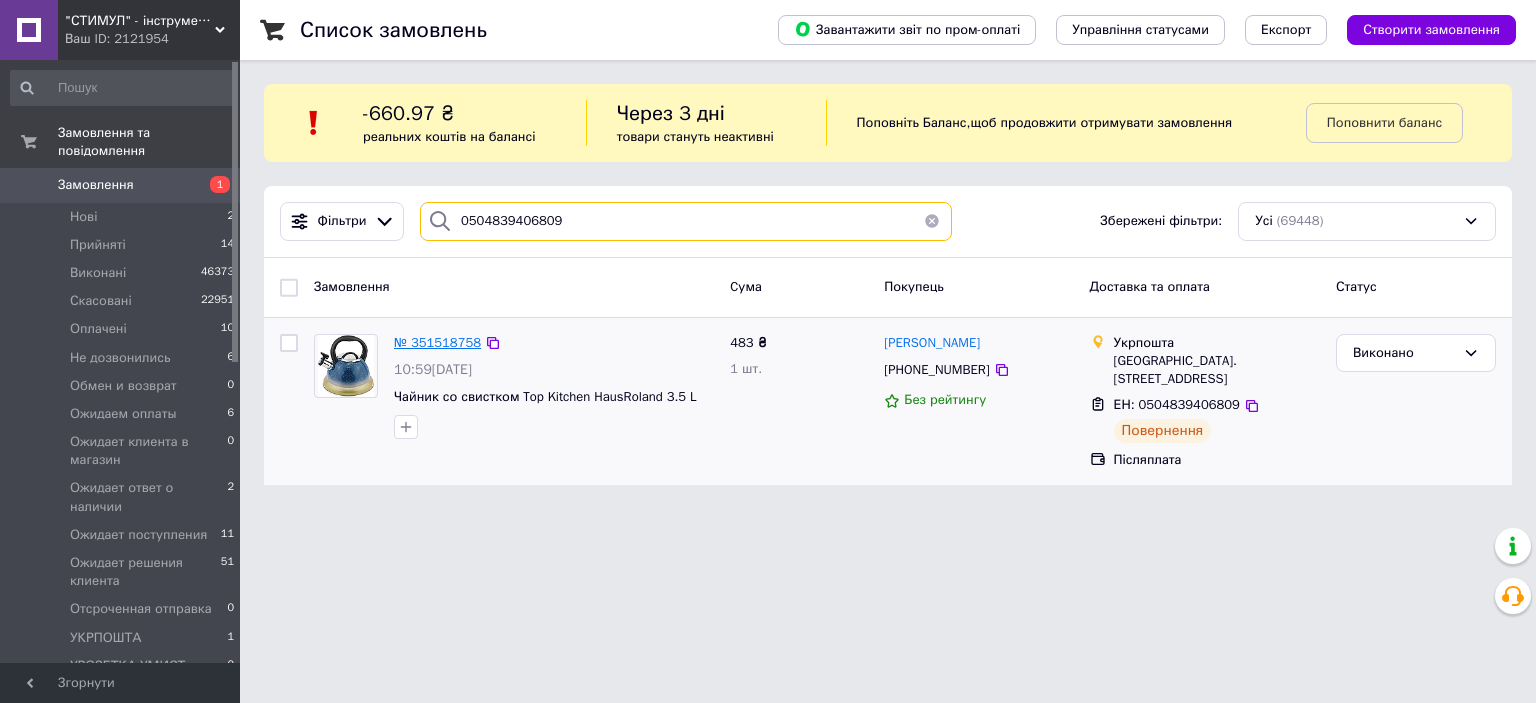 type on "0504839406809" 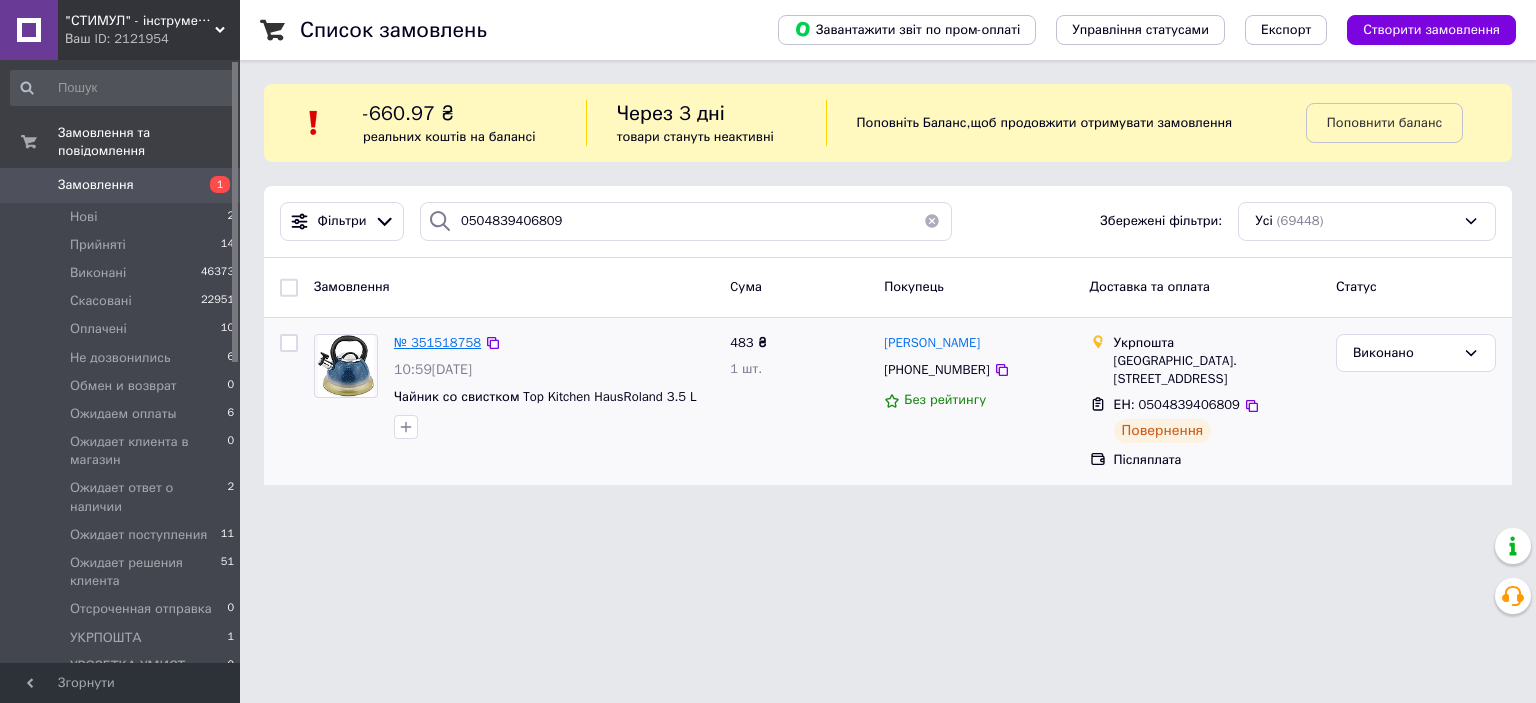 click on "№ 351518758" at bounding box center [437, 342] 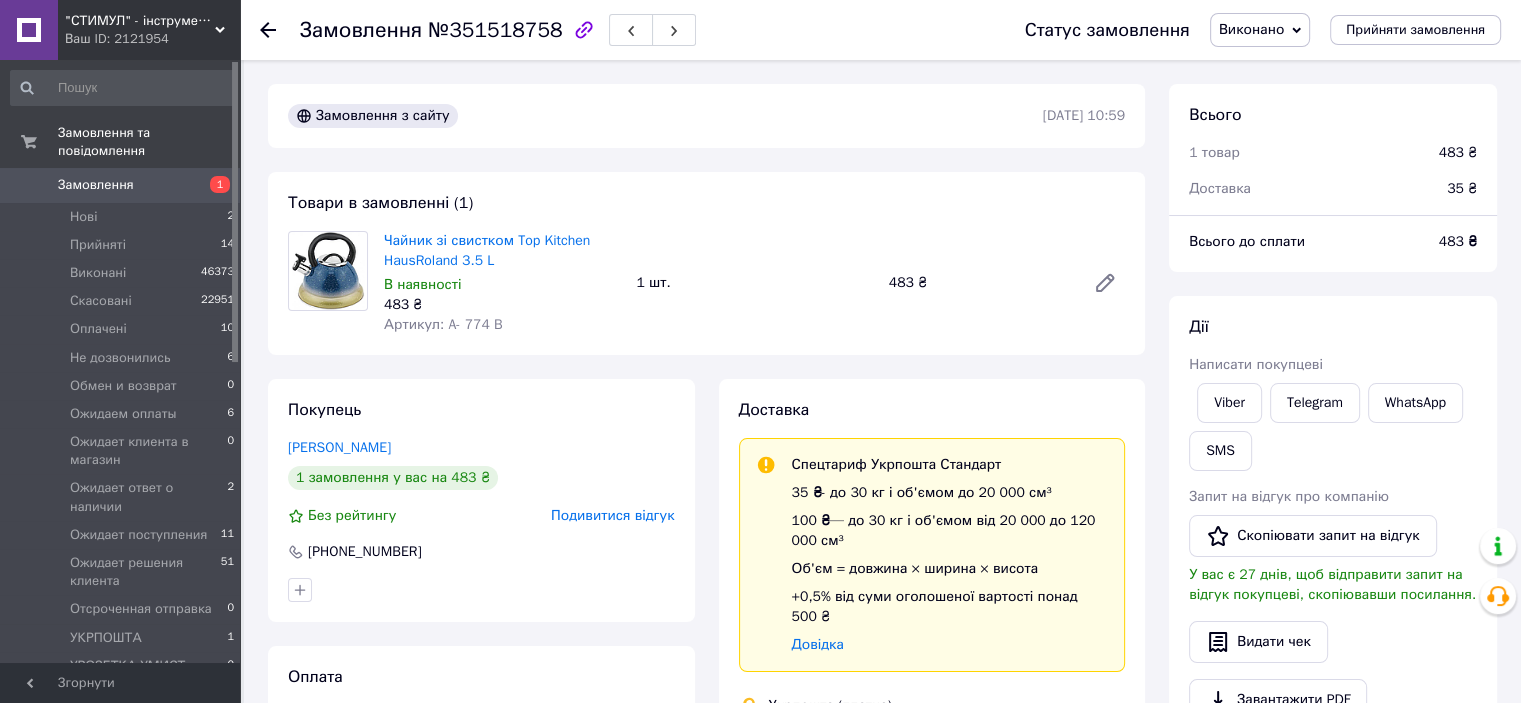 click on "Подивитися відгук" at bounding box center (612, 515) 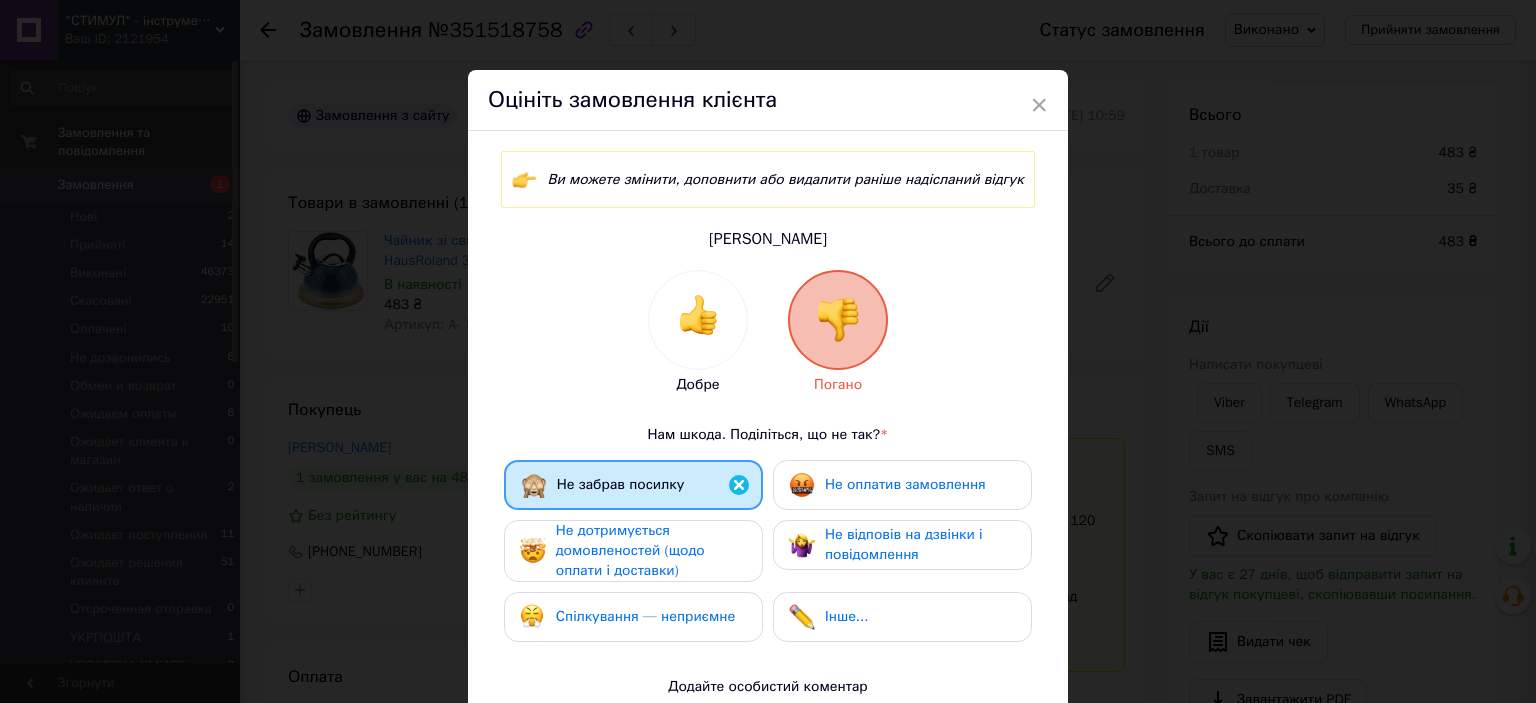 click on "Не оплатив замовлення" at bounding box center [902, 485] 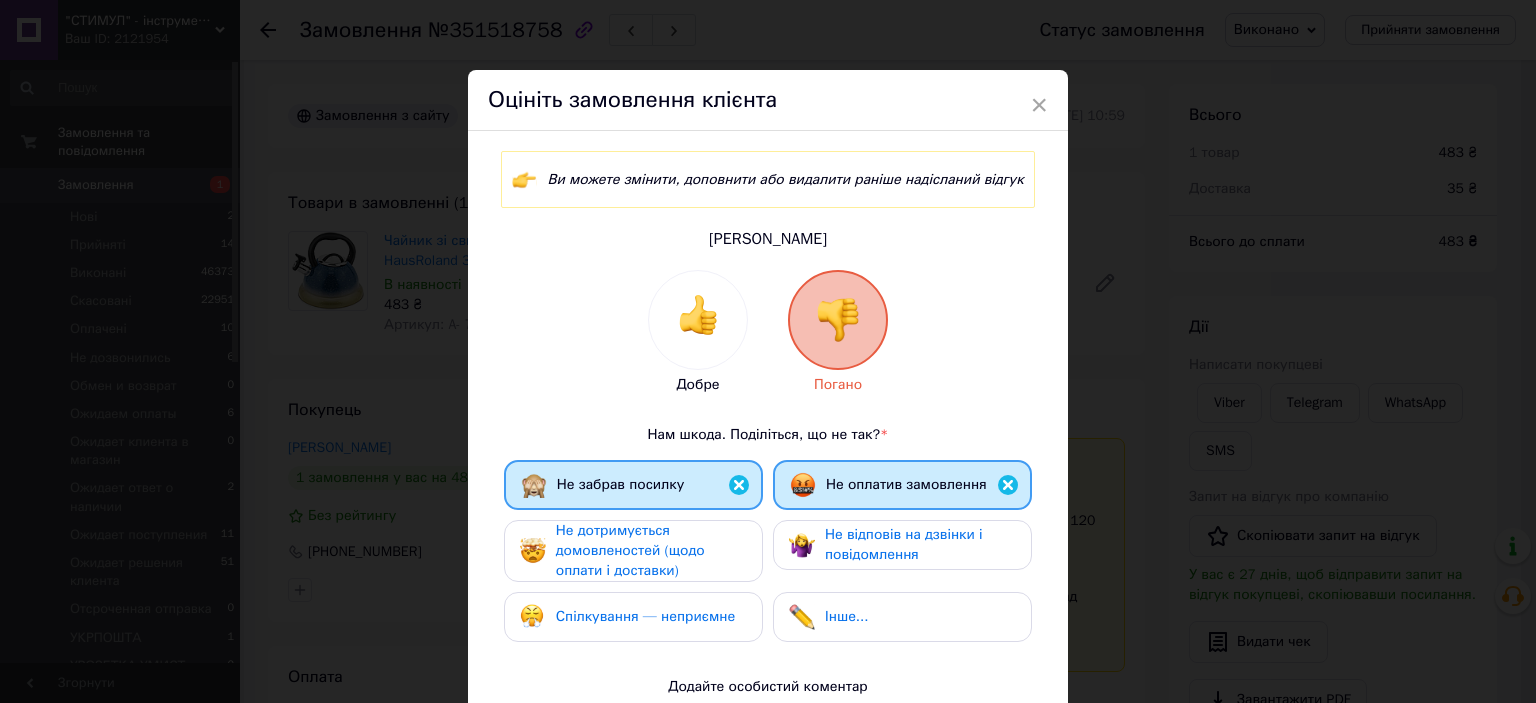 click on "Не дотримується домовленостей (щодо оплати і доставки)" at bounding box center [651, 551] 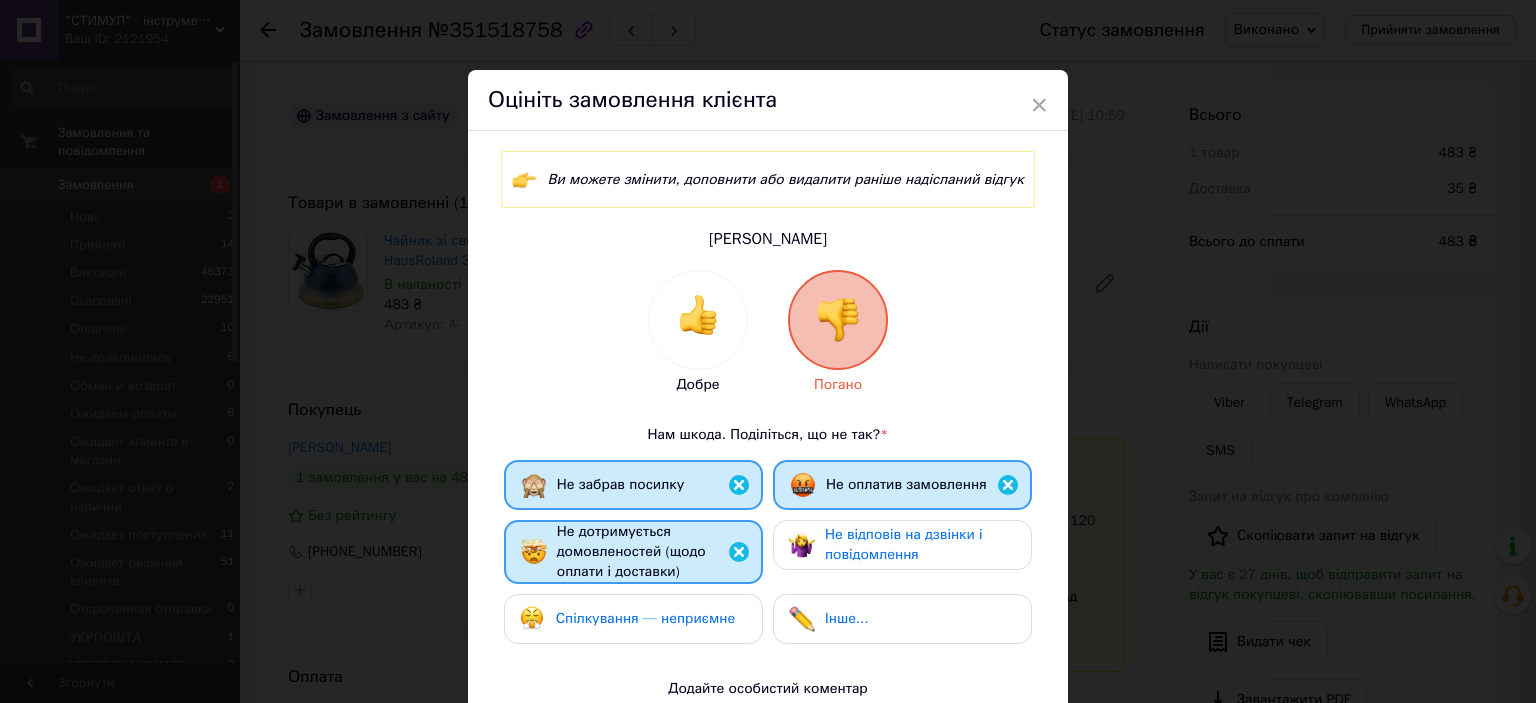 click on "Спілкування — неприємне" at bounding box center (645, 618) 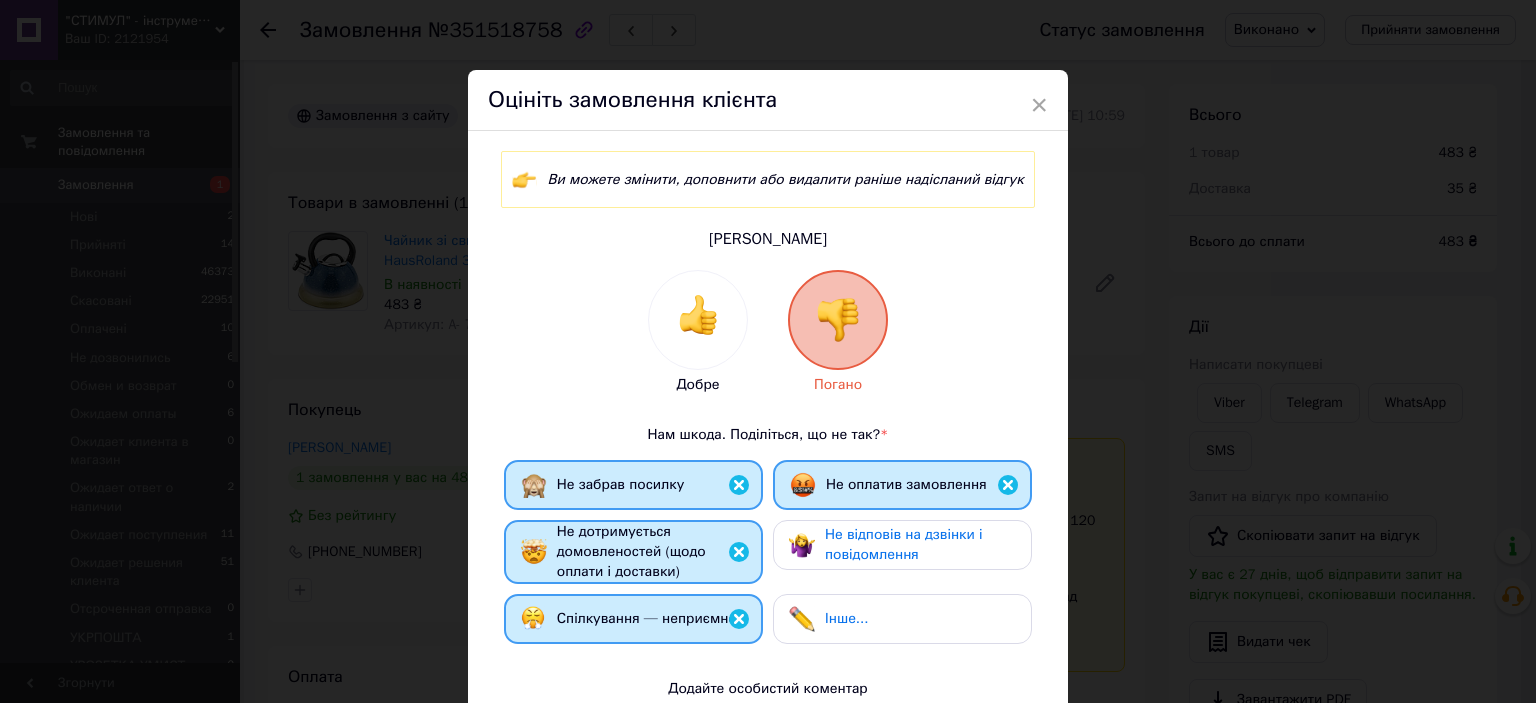 click on "Не відповів на дзвінки і повідомлення" at bounding box center (904, 544) 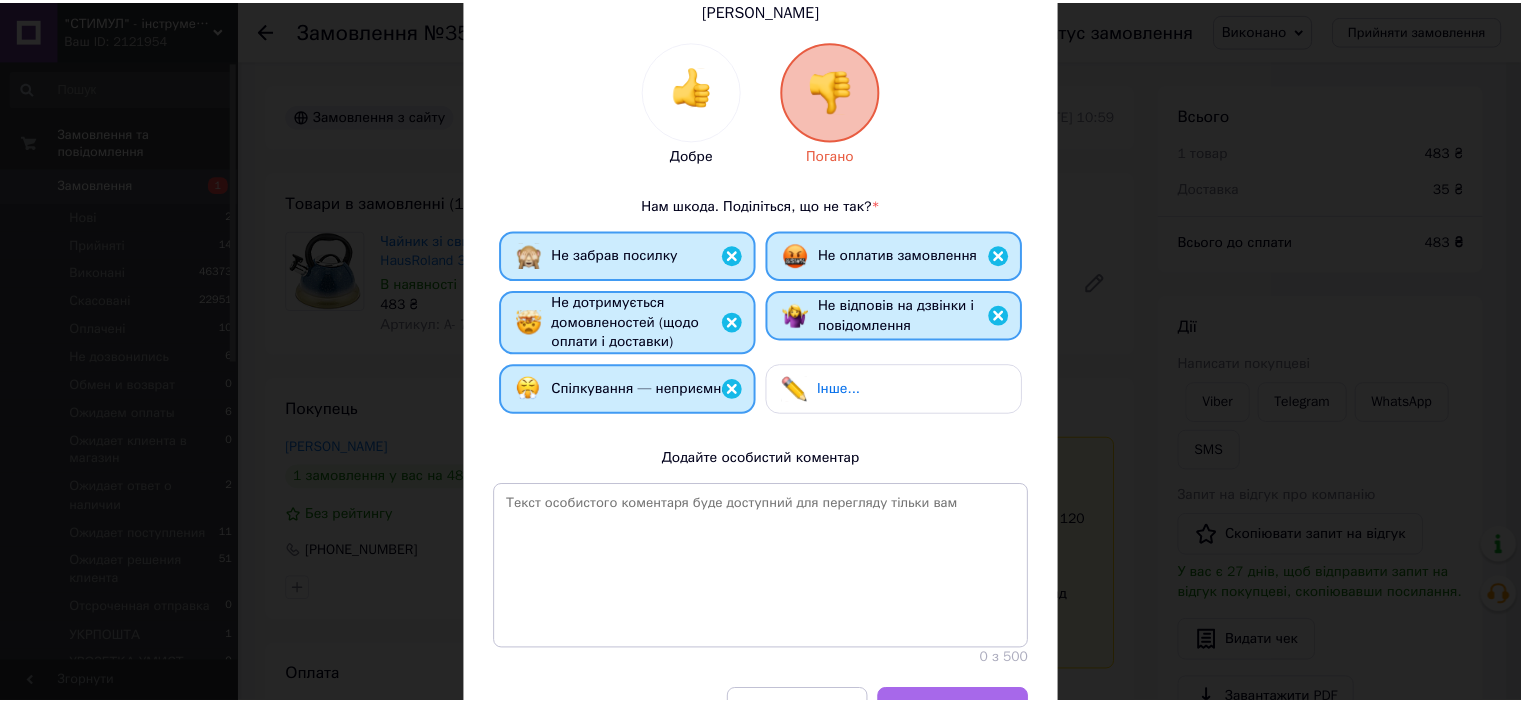 scroll, scrollTop: 343, scrollLeft: 0, axis: vertical 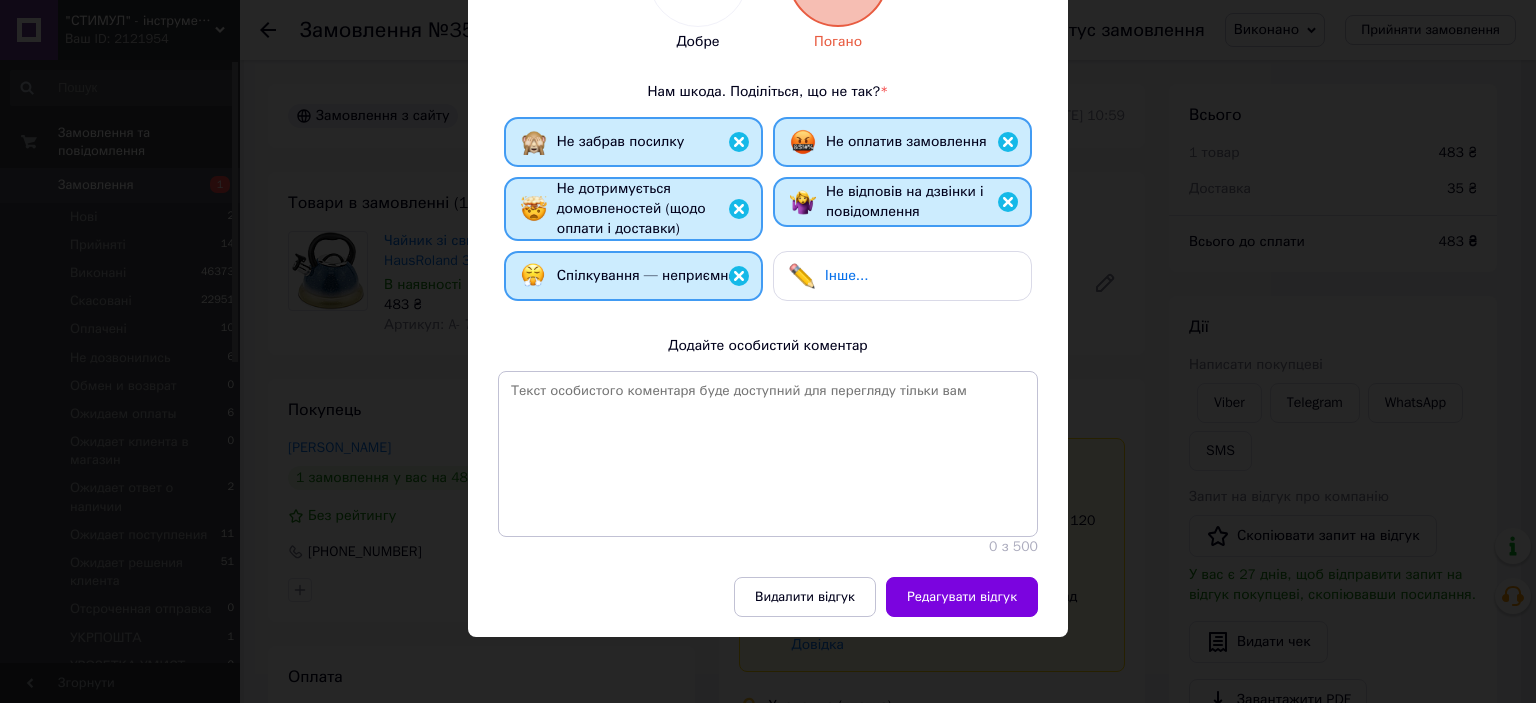 drag, startPoint x: 977, startPoint y: 600, endPoint x: 926, endPoint y: 619, distance: 54.42426 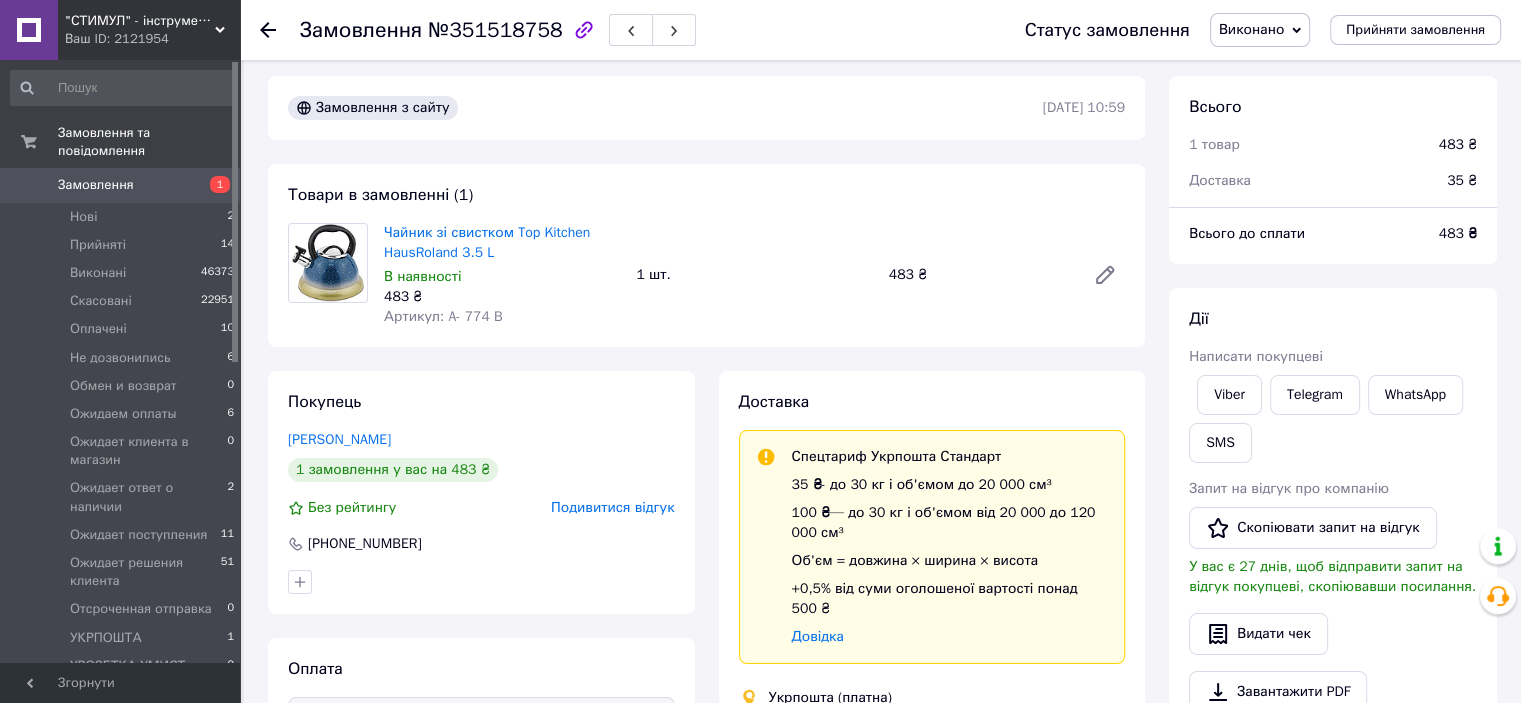 scroll, scrollTop: 0, scrollLeft: 0, axis: both 